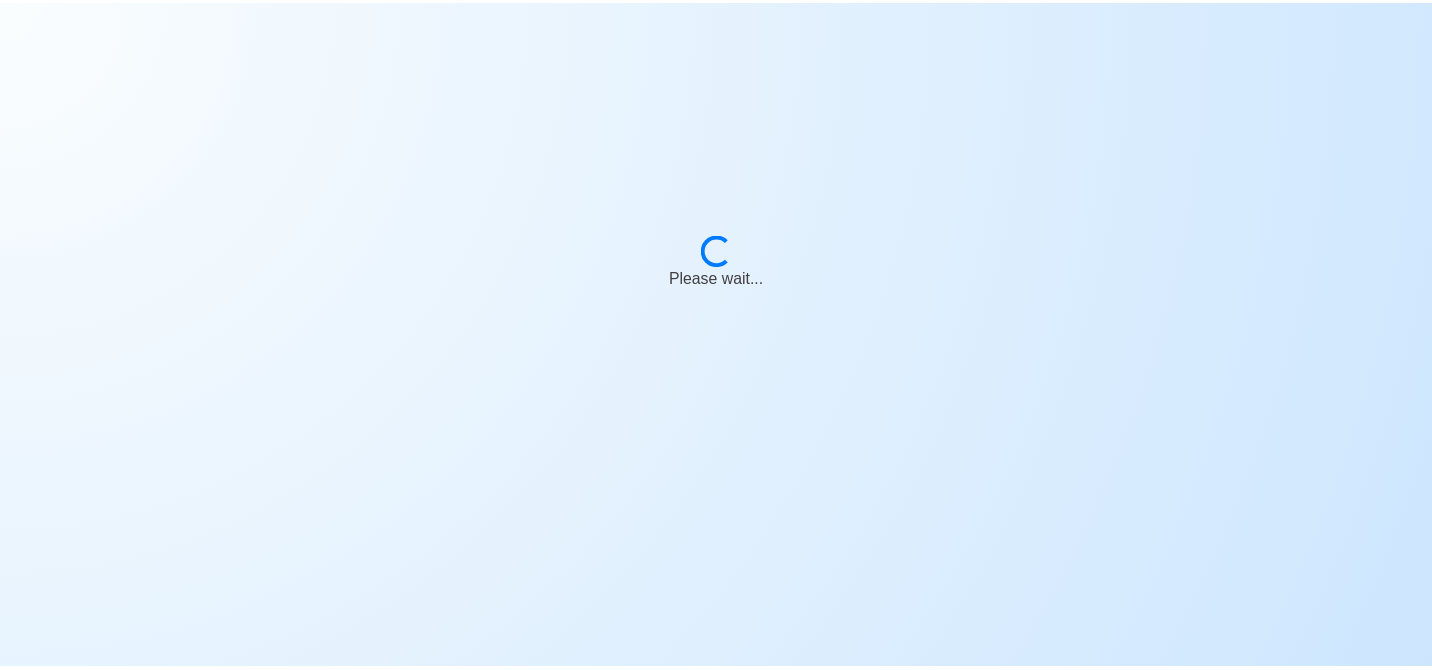 scroll, scrollTop: 0, scrollLeft: 0, axis: both 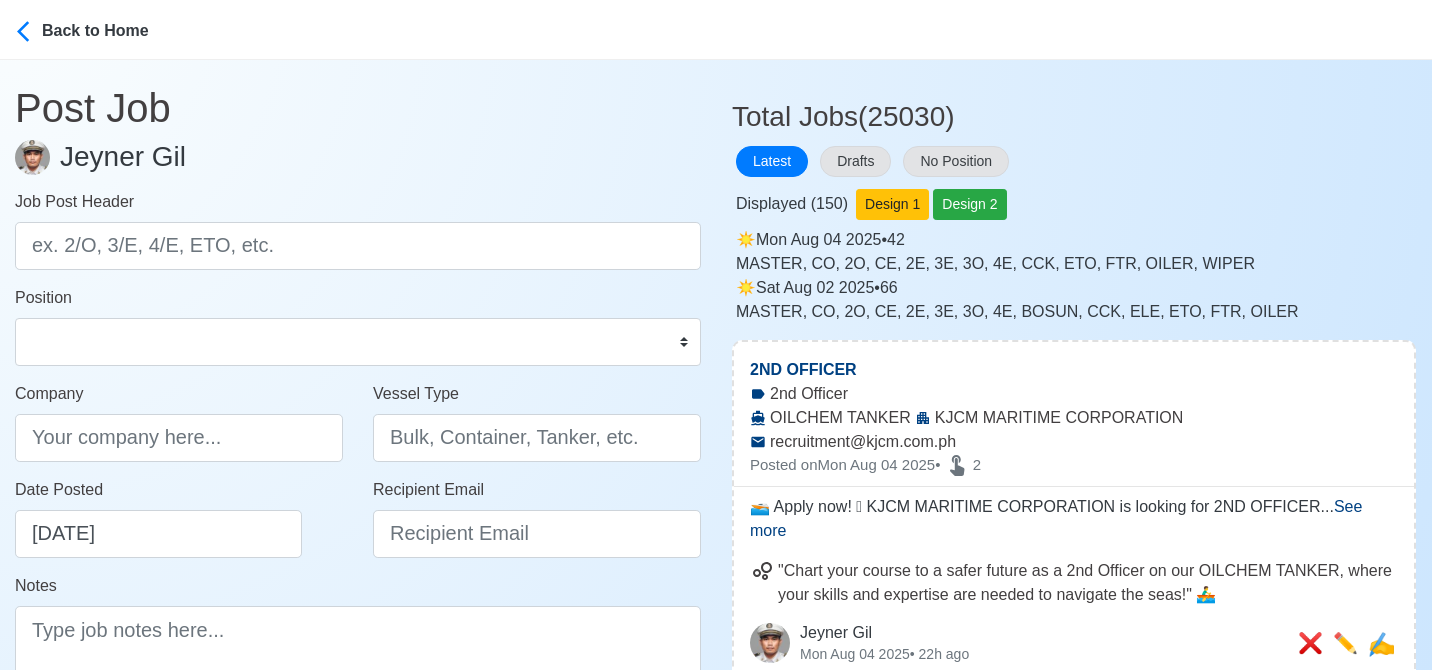 click on "Total Jobs  (25030) Latest Drafts No Position Displayed ( 150 ) Design 1 Design 2 ☀️️  Mon Aug 04 2025  •  42 MASTER, CO, 2O, CE, 2E, 3E, 3O, 4E, CCK, ETO, FTR, OILER, WIPER ☀️️  Sat Aug 02 2025  •  66 MASTER, CO, 2O, CE, 2E, 3E, 3O, 4E, BOSUN, CCK, ELE, ETO, FTR, OILER 2ND OFFICER 2nd Officer OILCHEM TANKER KJCM MARITIME CORPORATION recruitment@kjcm.com.ph Posted on  Mon Aug 04 2025  •     2 🚤 Apply now! 🛟 KJCM MARITIME CORPORATION is looking for 2ND OFFICER ...  See more ...  See more "Chart your course to a safer future as a 2nd Officer on our OILCHEM TANKER, where your skills and expertise are needed to navigate the seas!" 🚣‍♂️ Jeyner Gil Mon Aug 04 2025  •   22h ago ✍️ ✏️ ❌ PUMPMAN (FRAMO) Pumpman OILCHEM TANKER KJCM MARITIME CORPORATION recruitment@kjcm.com.ph Posted on  Mon Aug 04 2025  •     6 Apply now! KJCM MARITIME CORPORATION is looking for PUMPMAN (FRAMO) ...  See more ...  See more Jeyner Gil Mon Aug 04 2025  •   22h ago ✍️ ✏️ ❌ Fitter" at bounding box center [1074, 26736] 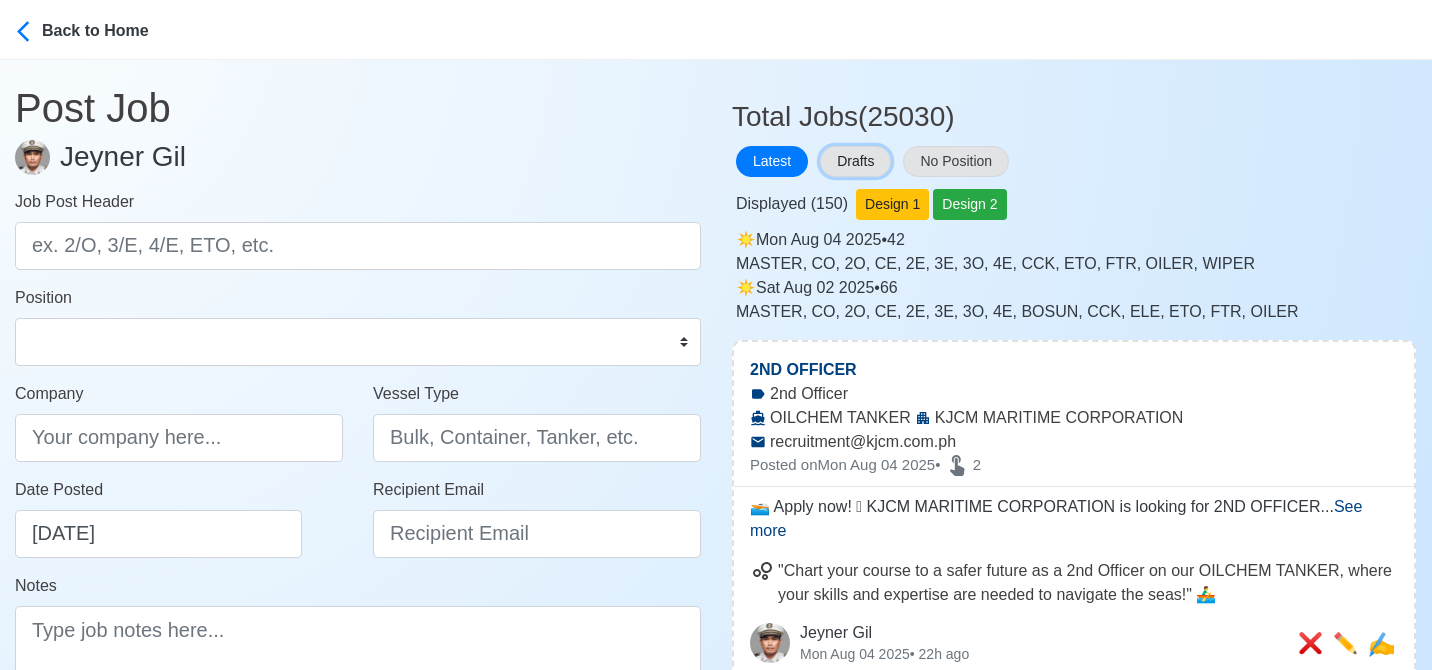 click on "Drafts" at bounding box center (855, 161) 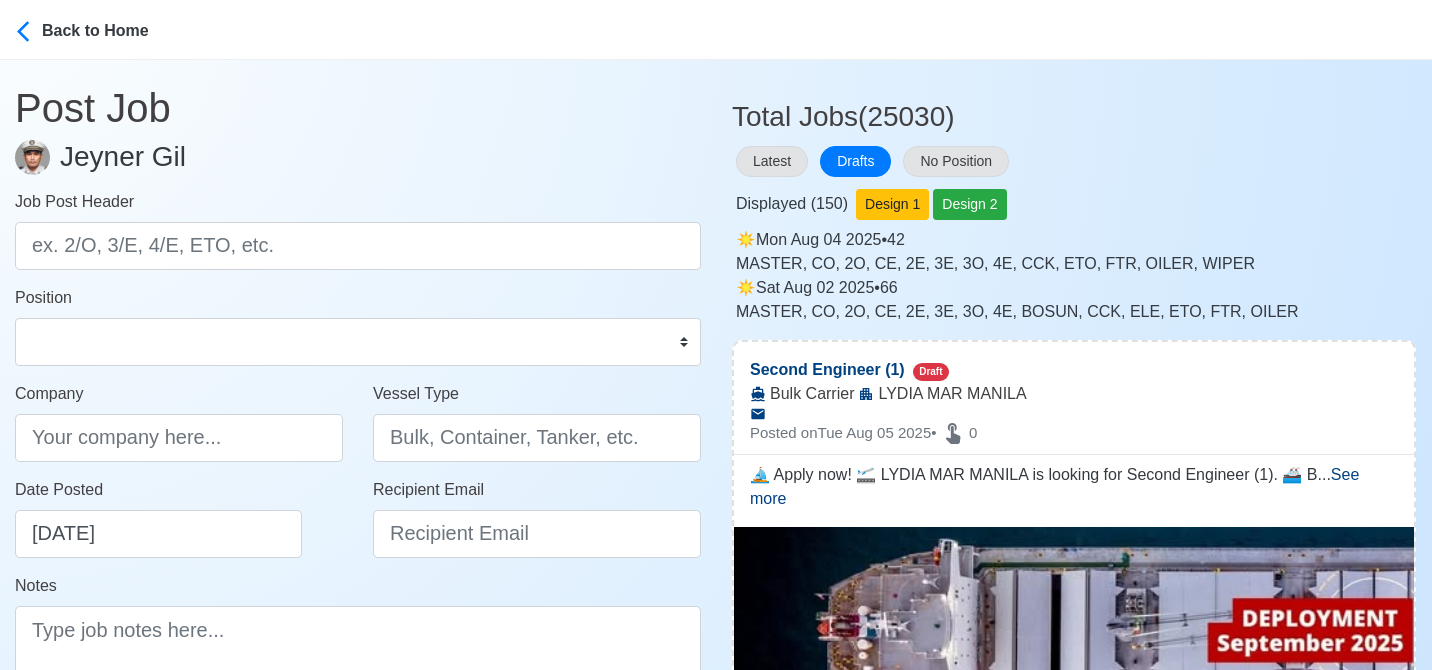 click on "Latest Drafts No Position" at bounding box center [1074, 161] 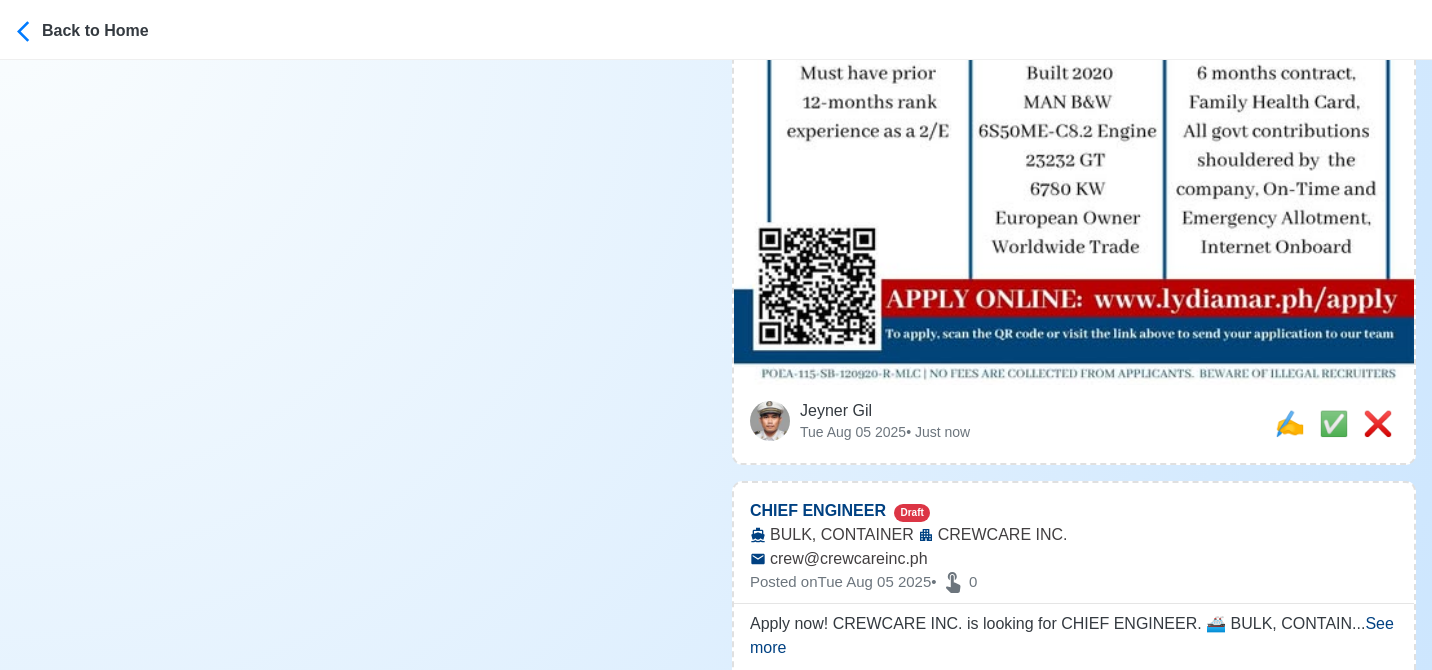 scroll, scrollTop: 828, scrollLeft: 0, axis: vertical 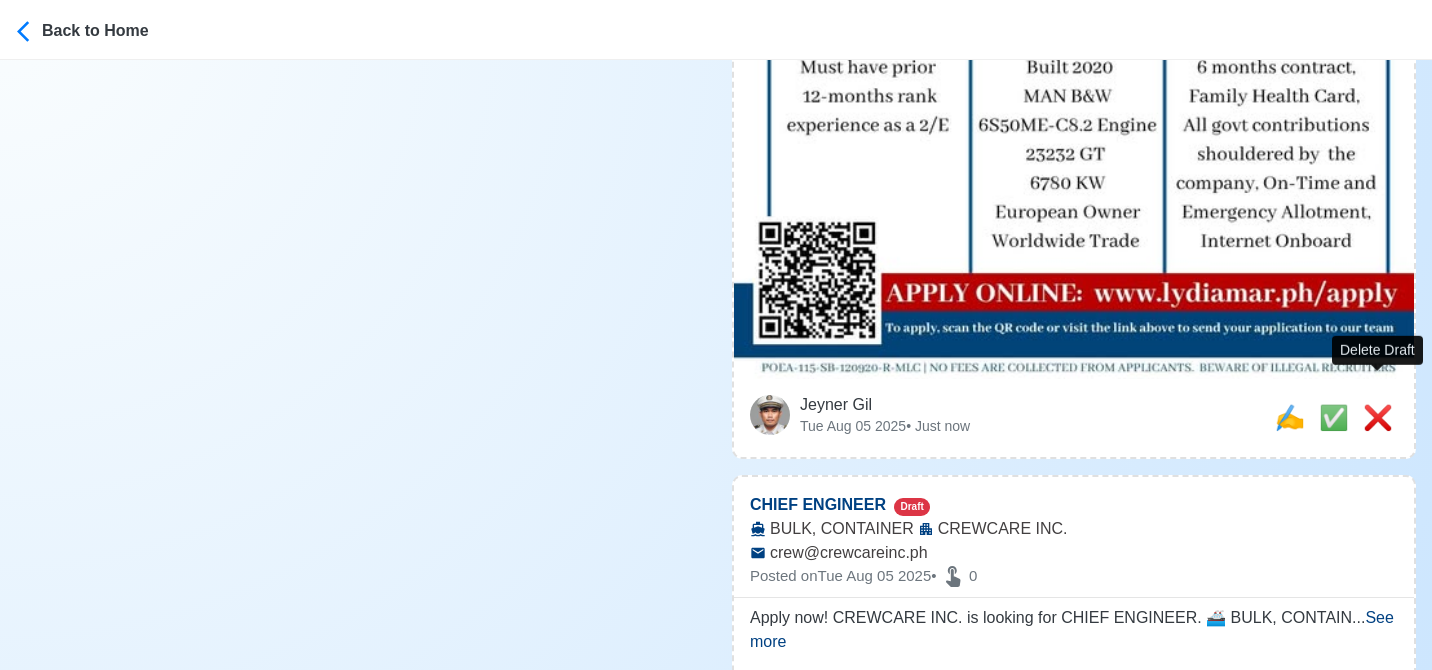 drag, startPoint x: 1376, startPoint y: 396, endPoint x: 1431, endPoint y: 441, distance: 71.063354 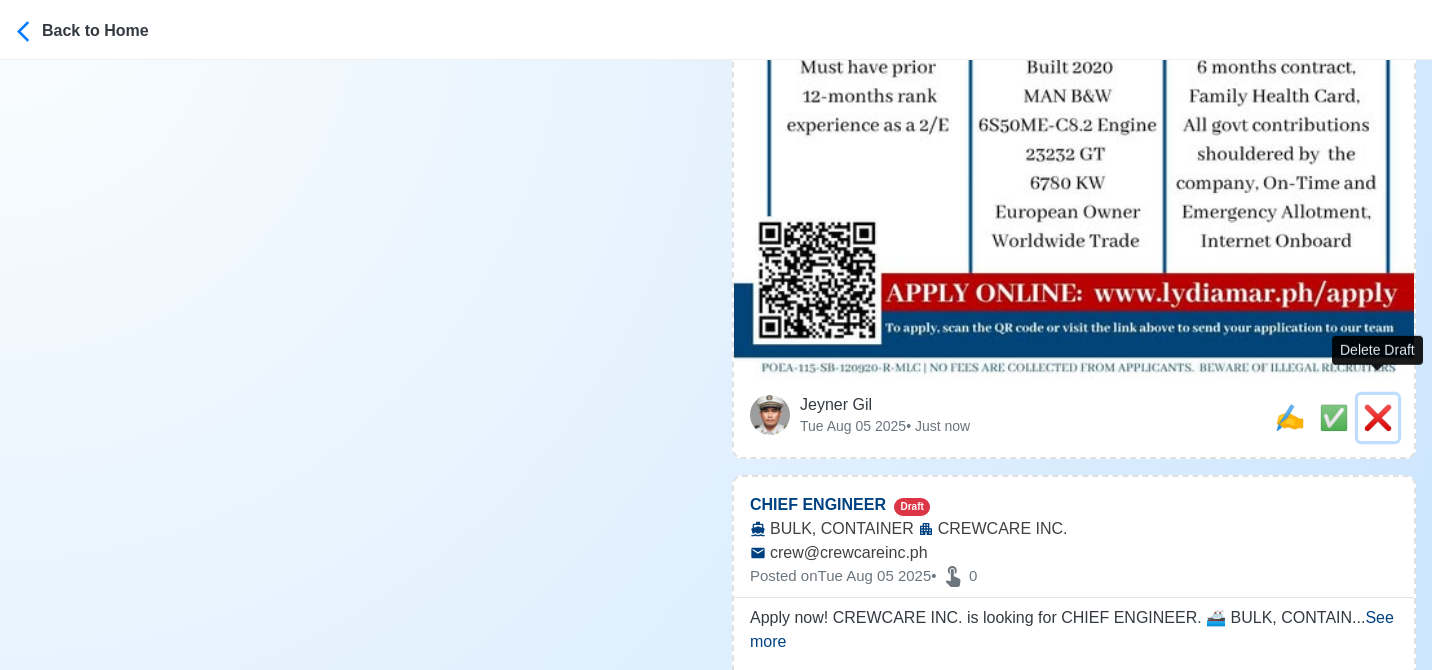 click on "❌" at bounding box center (1378, 417) 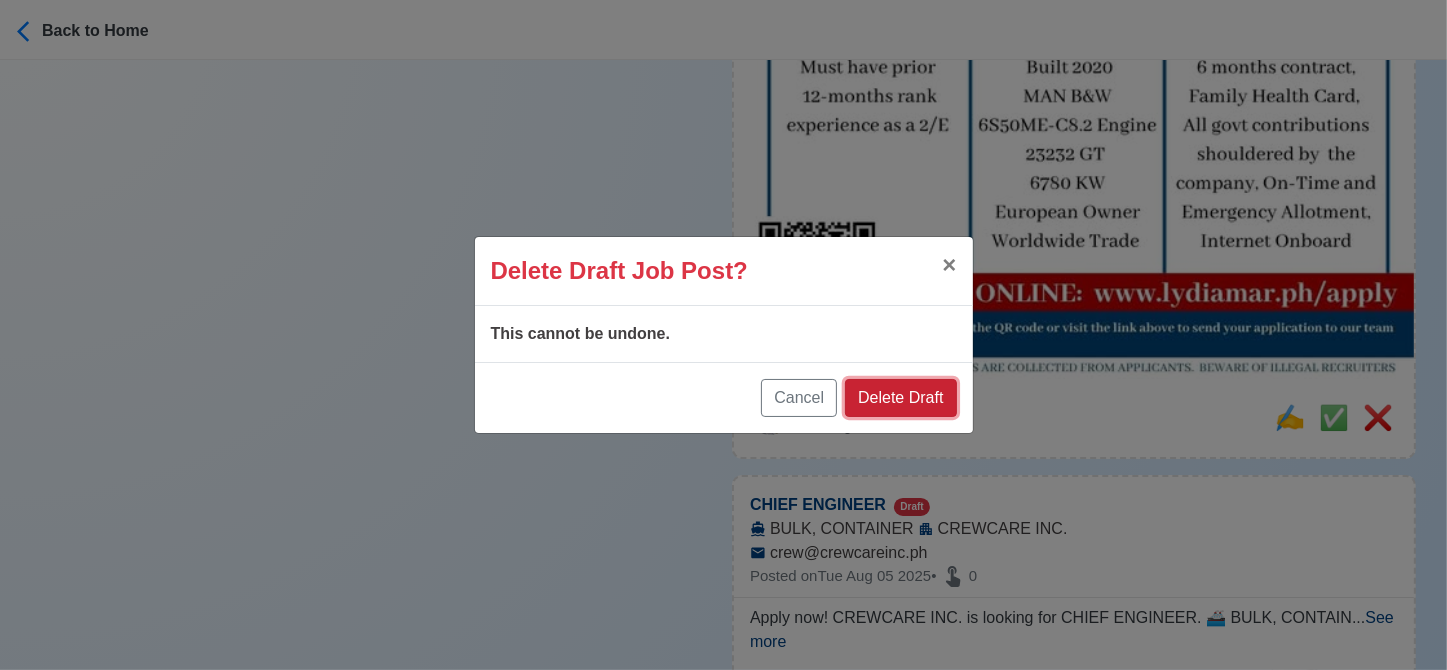 click on "Delete Draft" at bounding box center [900, 398] 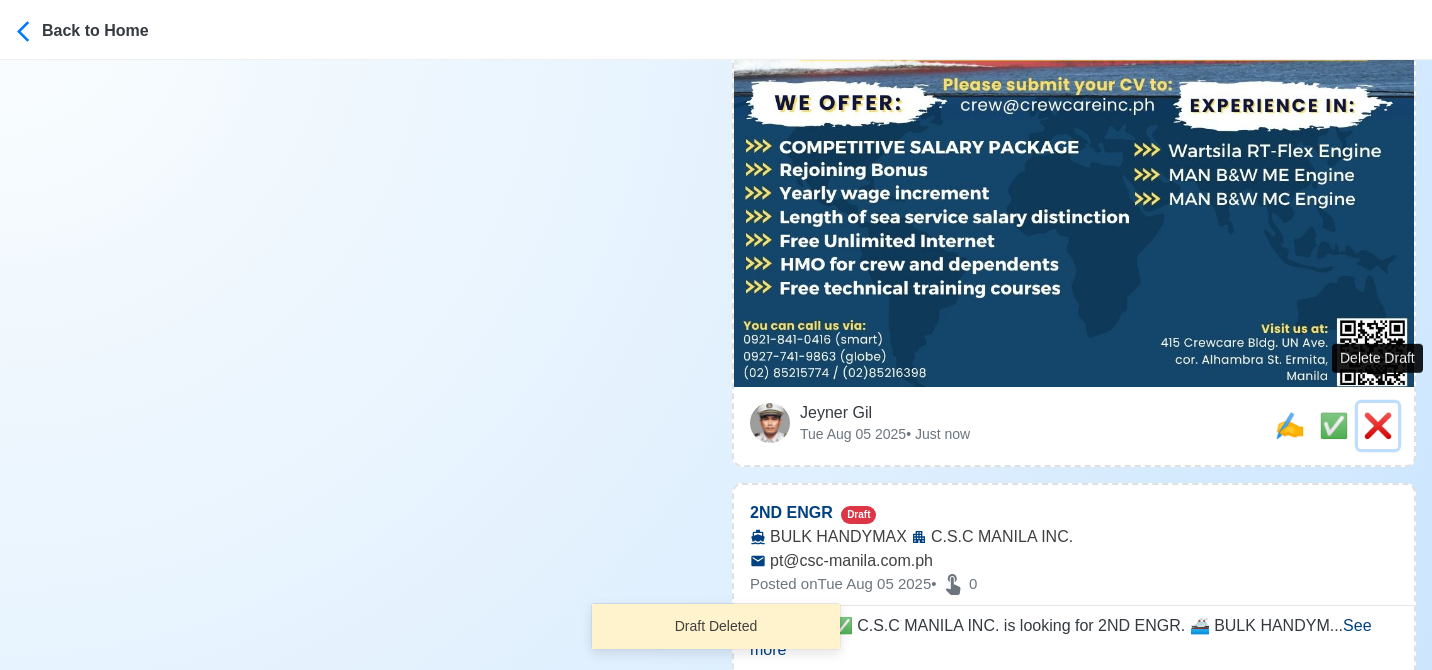 click on "❌" at bounding box center [1378, 425] 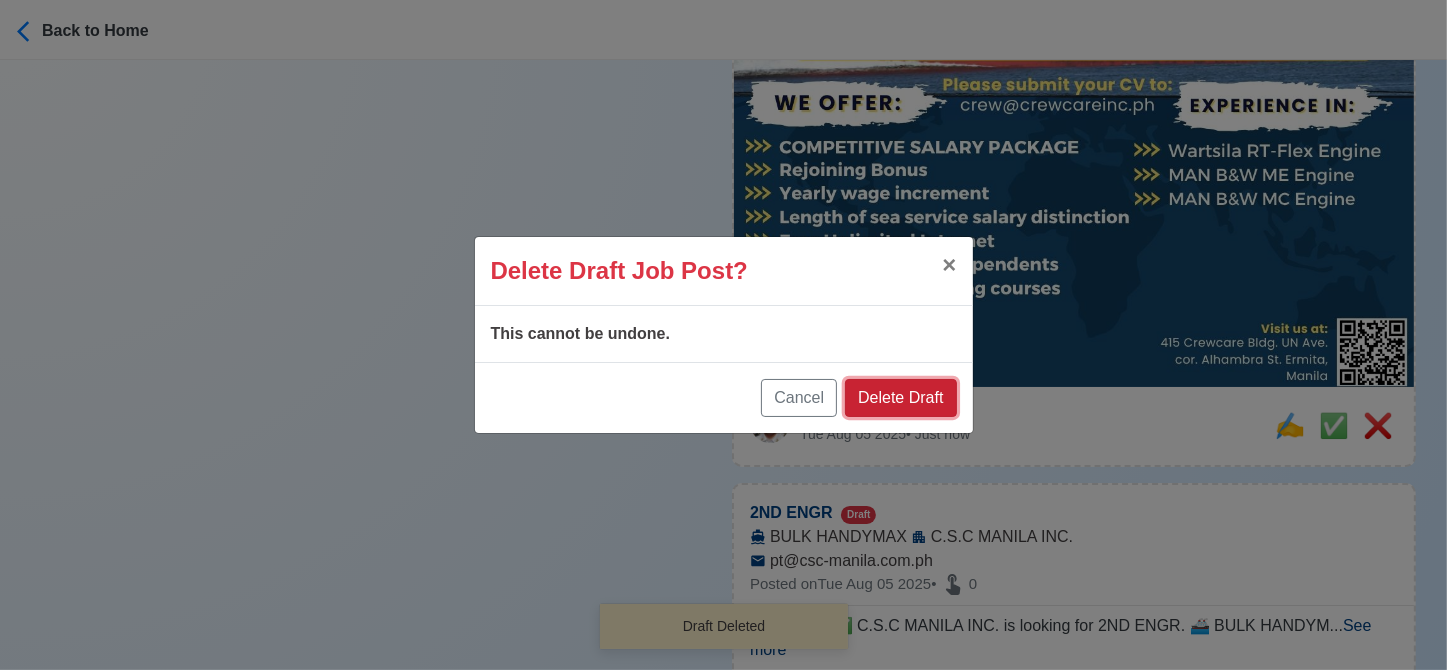 click on "Delete Draft" at bounding box center [900, 398] 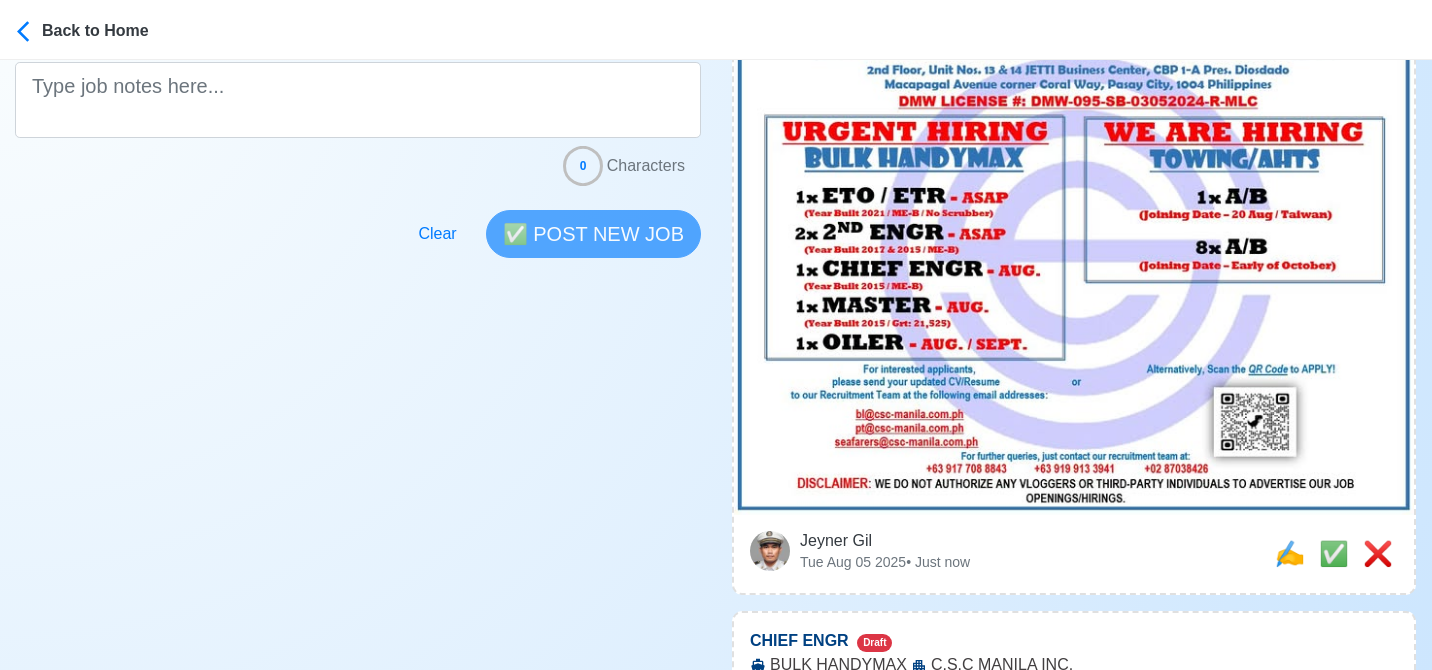 scroll, scrollTop: 528, scrollLeft: 0, axis: vertical 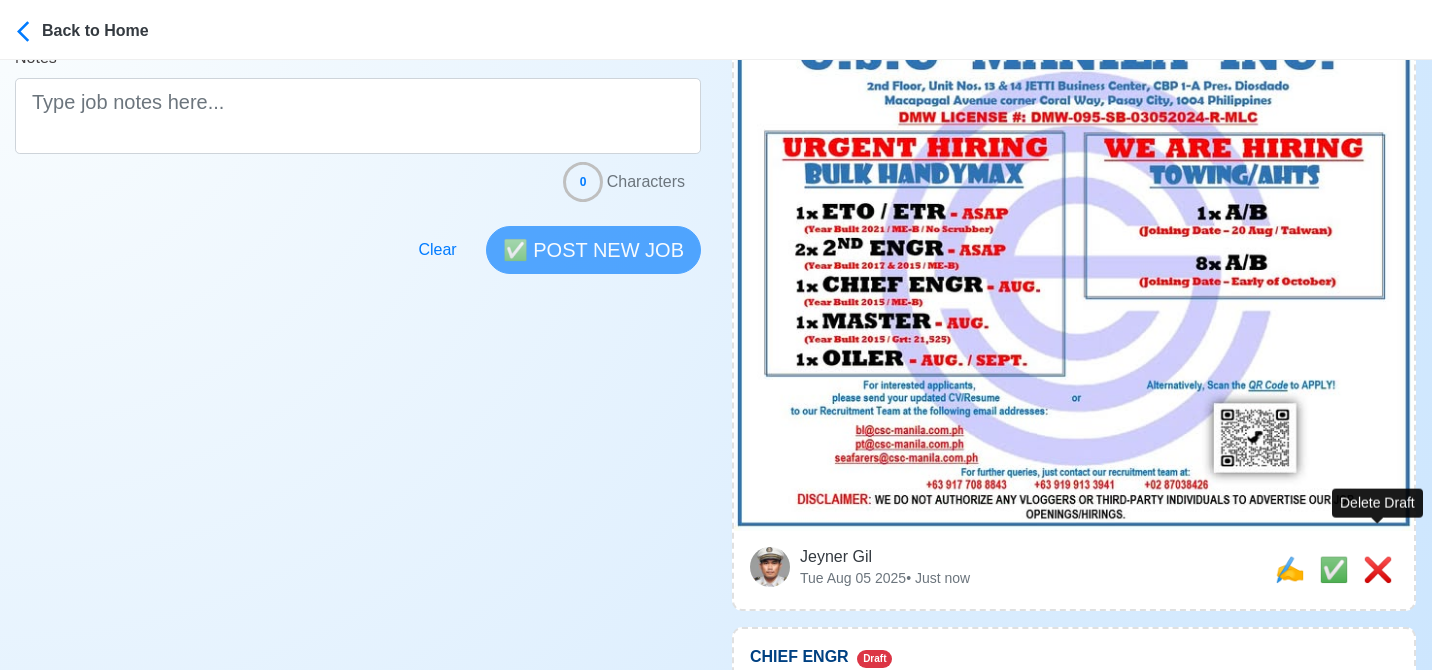 drag, startPoint x: 1375, startPoint y: 547, endPoint x: 1194, endPoint y: 564, distance: 181.79659 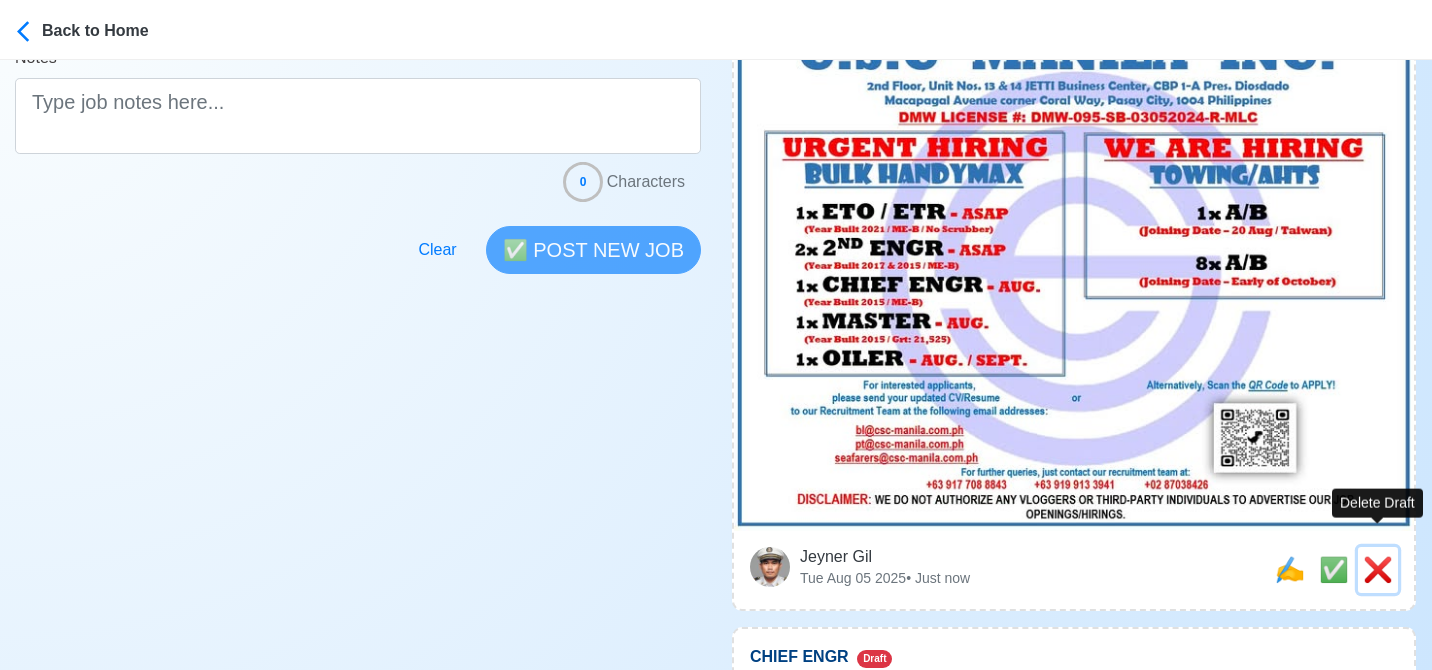 click on "❌" at bounding box center [1378, 569] 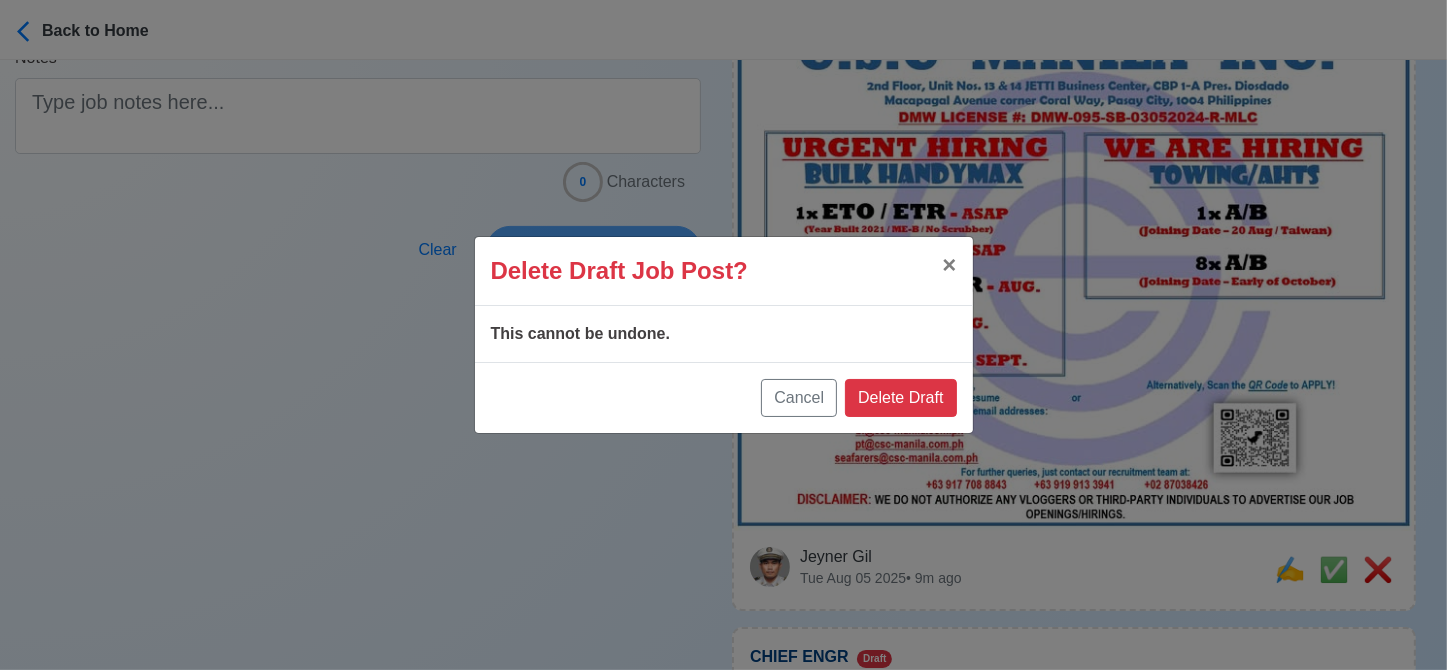 click on "Delete Draft Job Post? × Close This cannot be undone. Cancel Delete Draft" at bounding box center (723, 335) 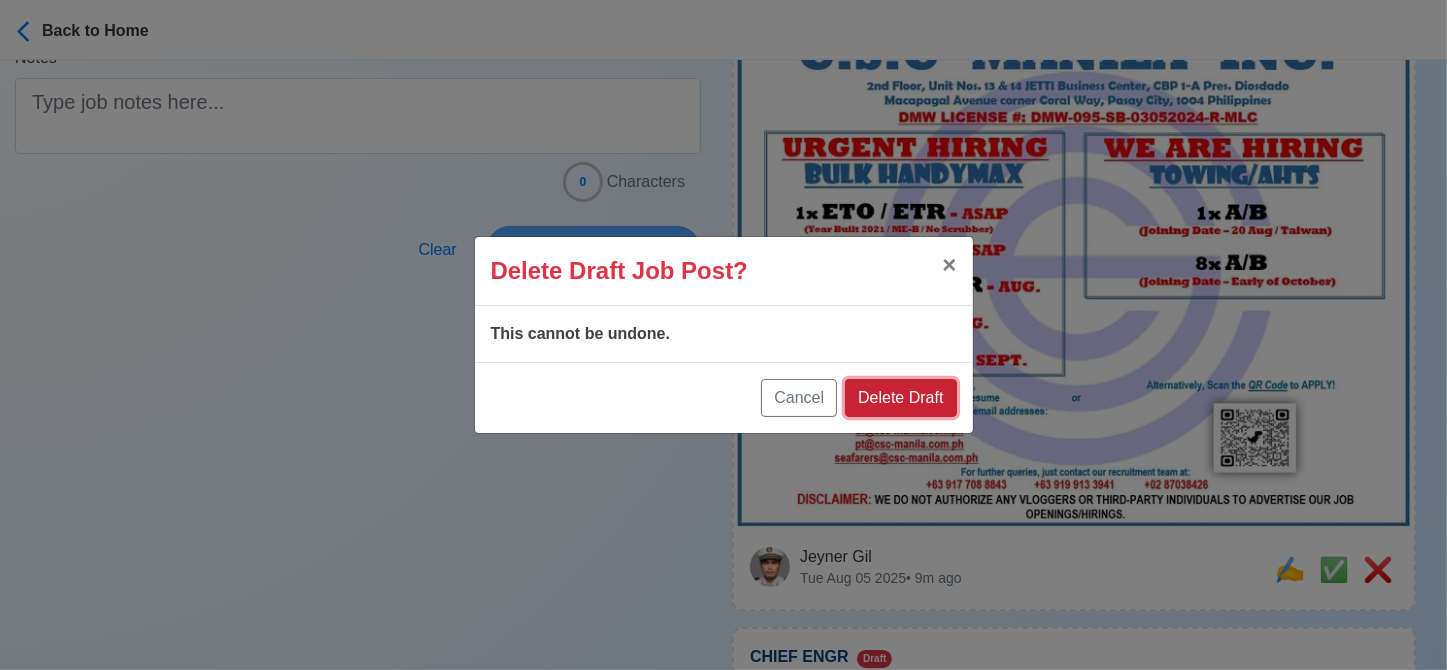 click on "Delete Draft" at bounding box center [900, 398] 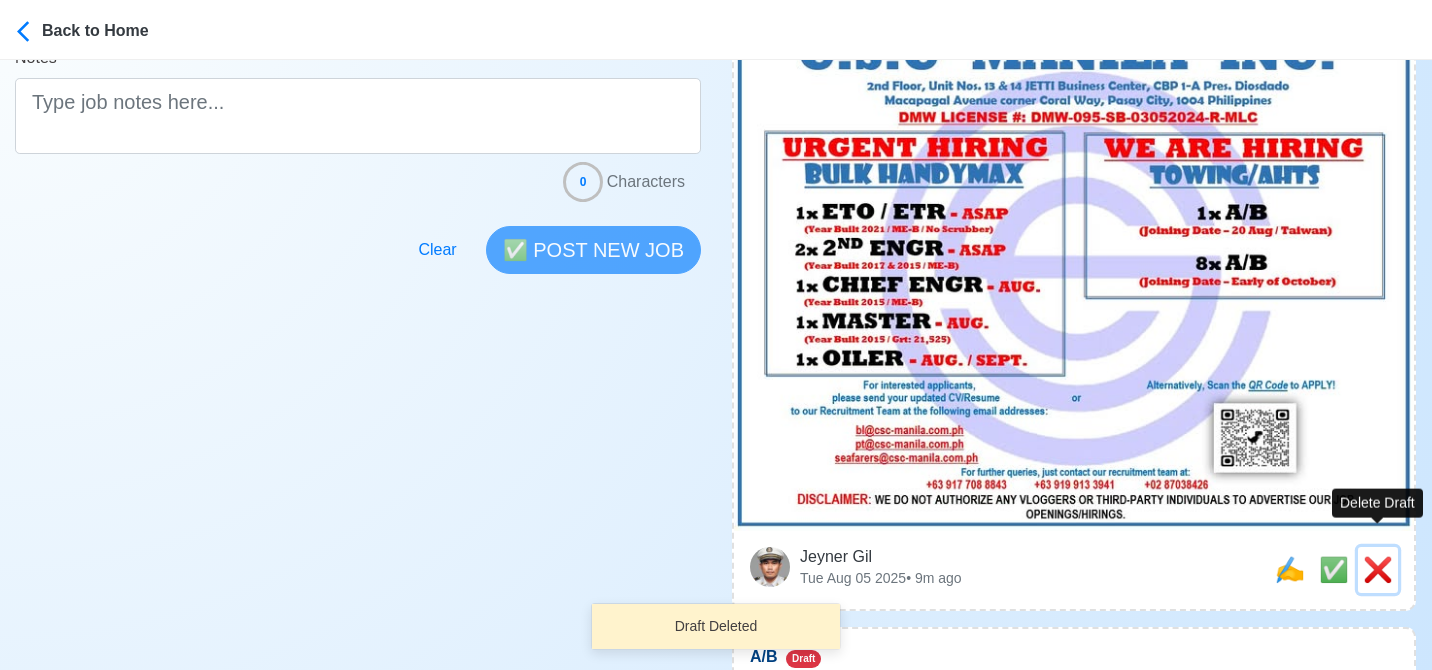 click on "❌" at bounding box center (1378, 569) 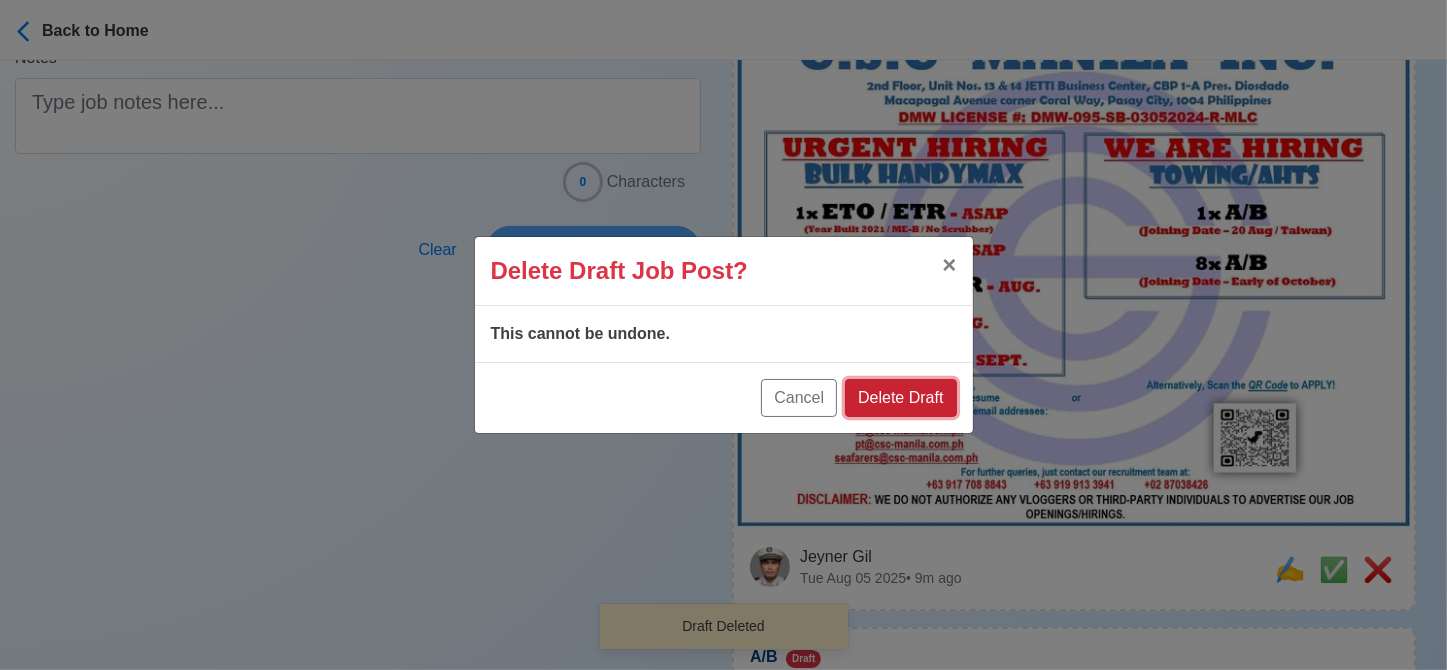 click on "Delete Draft" at bounding box center (900, 398) 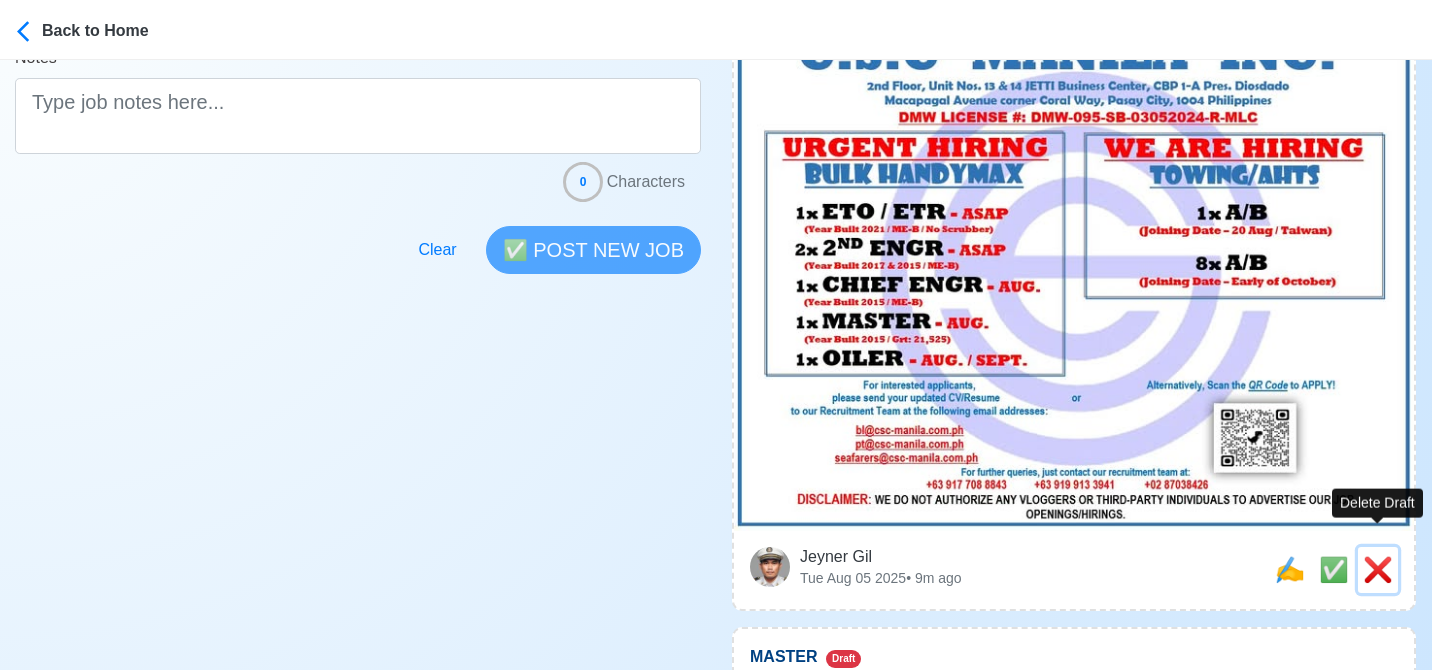 click on "❌" at bounding box center [1378, 569] 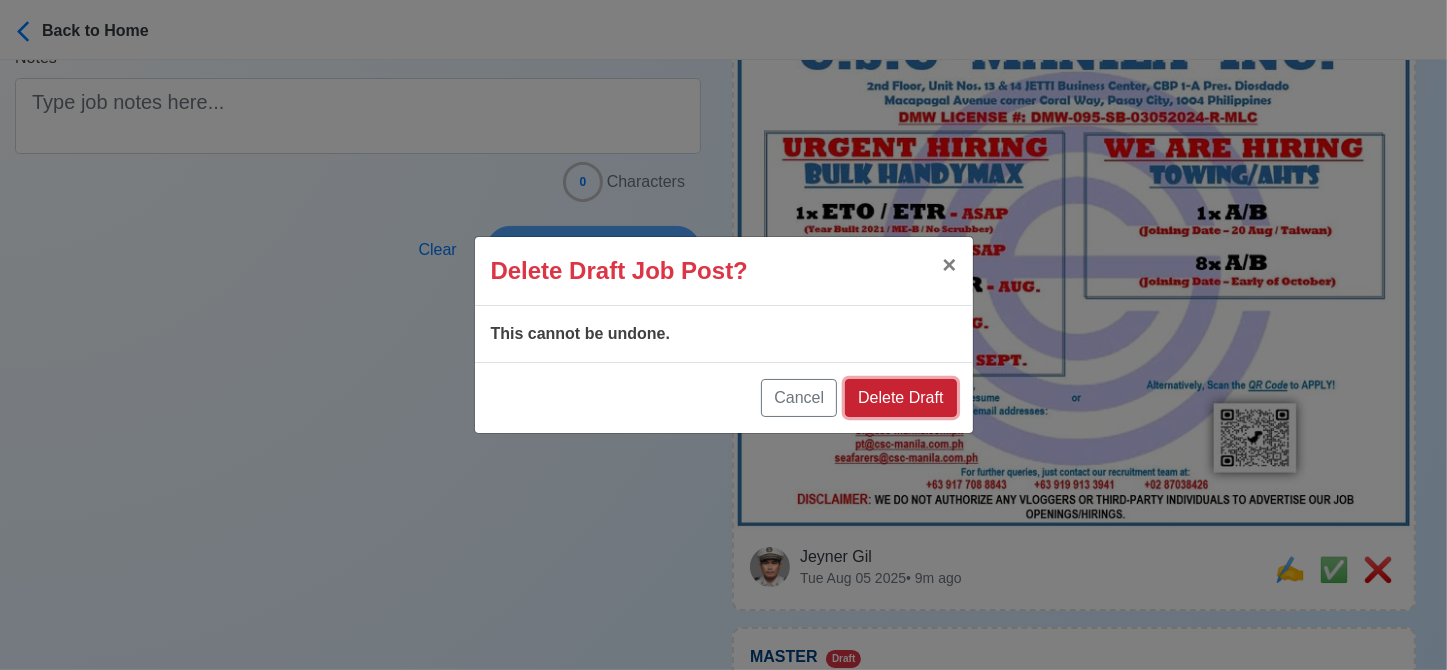 click on "Delete Draft" at bounding box center [900, 398] 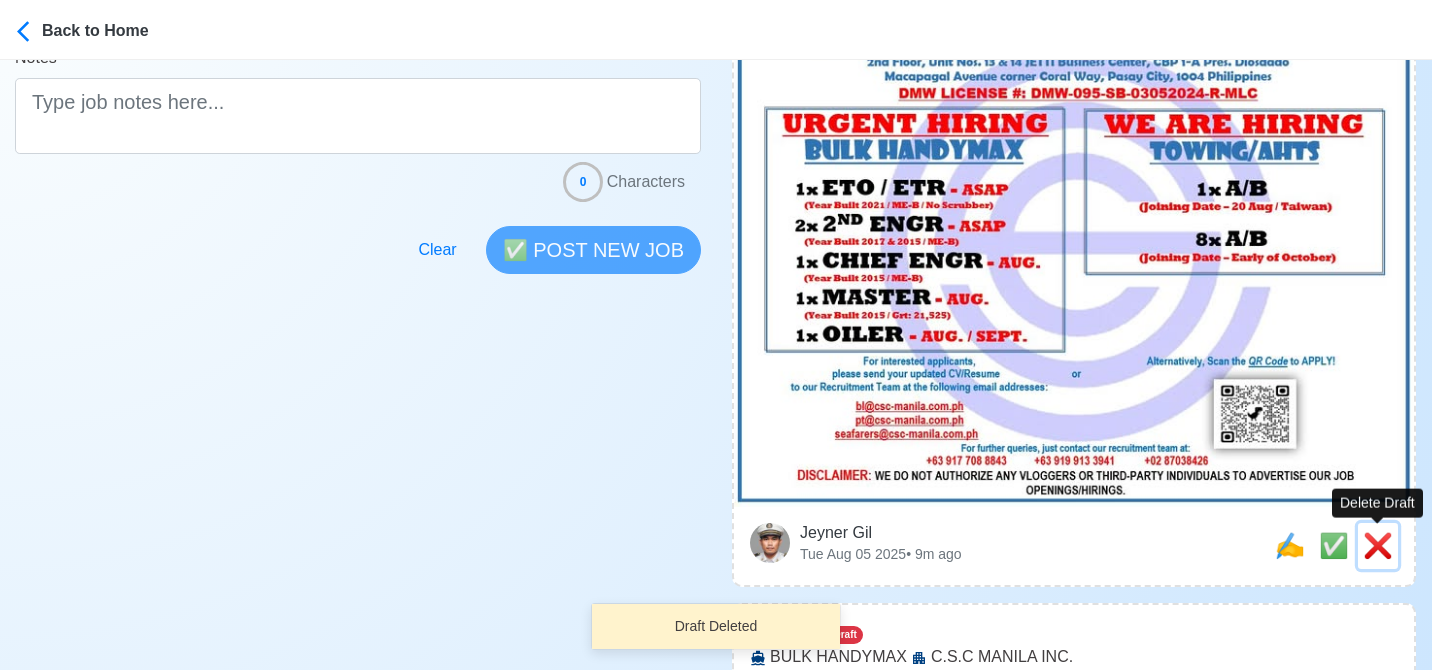 click on "❌" at bounding box center [1378, 545] 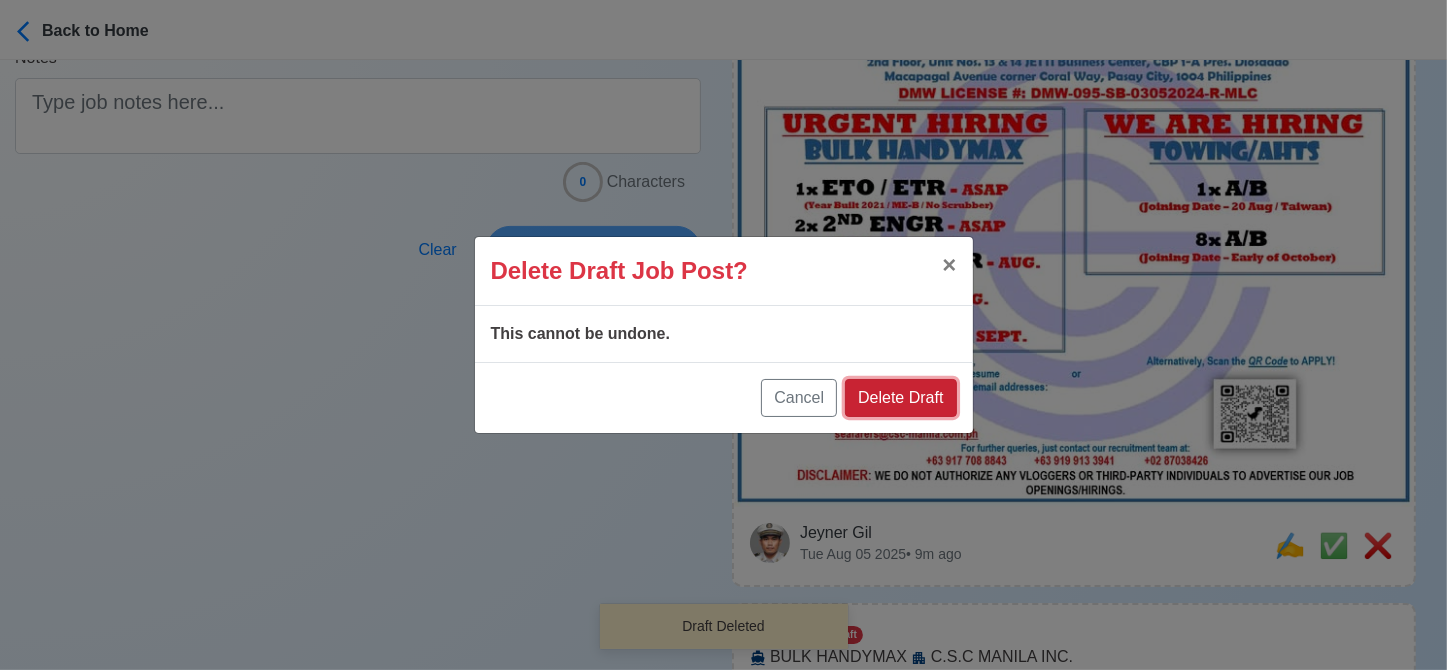 click on "Delete Draft" at bounding box center (900, 398) 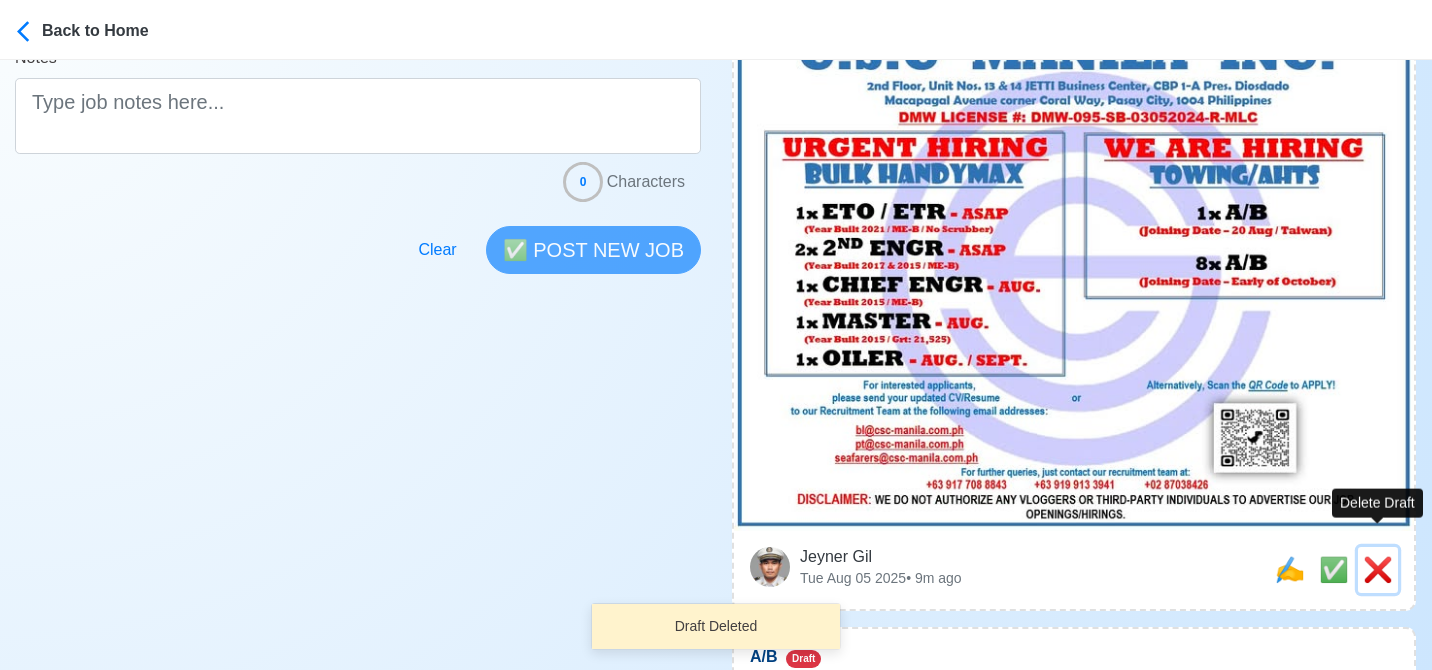 click on "❌" at bounding box center [1378, 569] 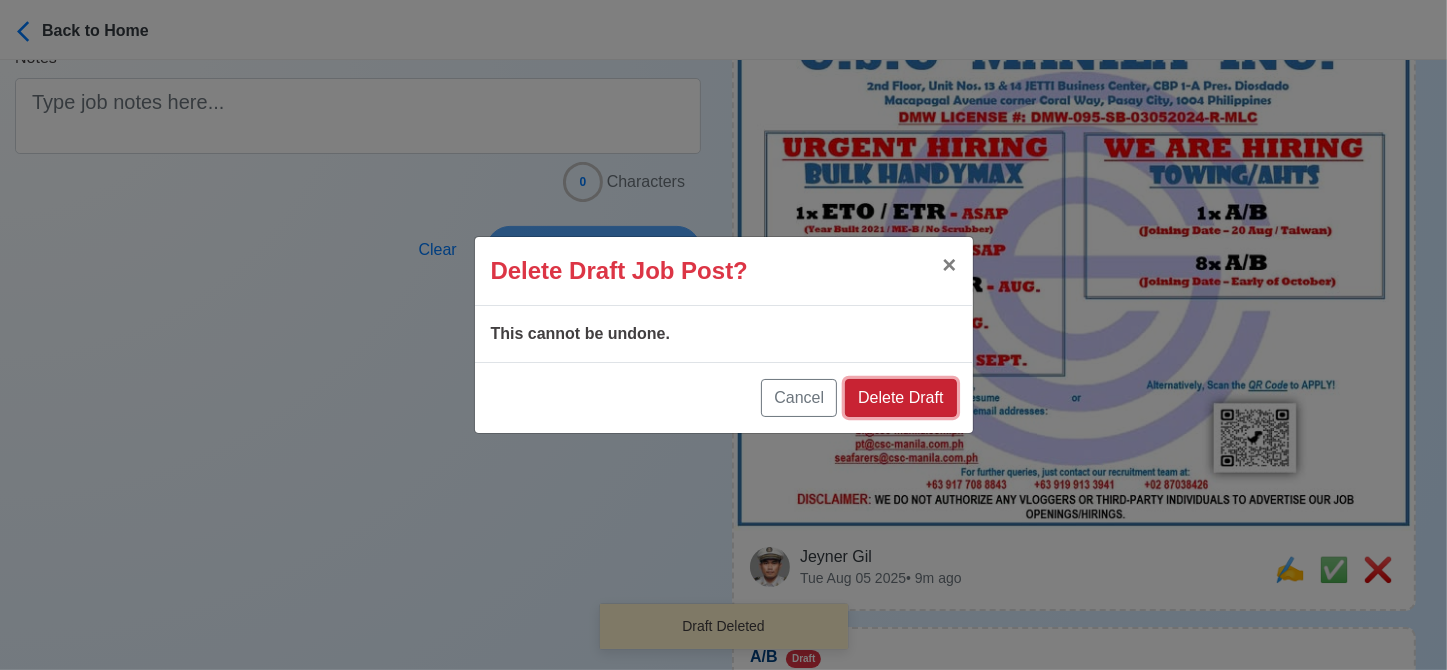 click on "Delete Draft" at bounding box center (900, 398) 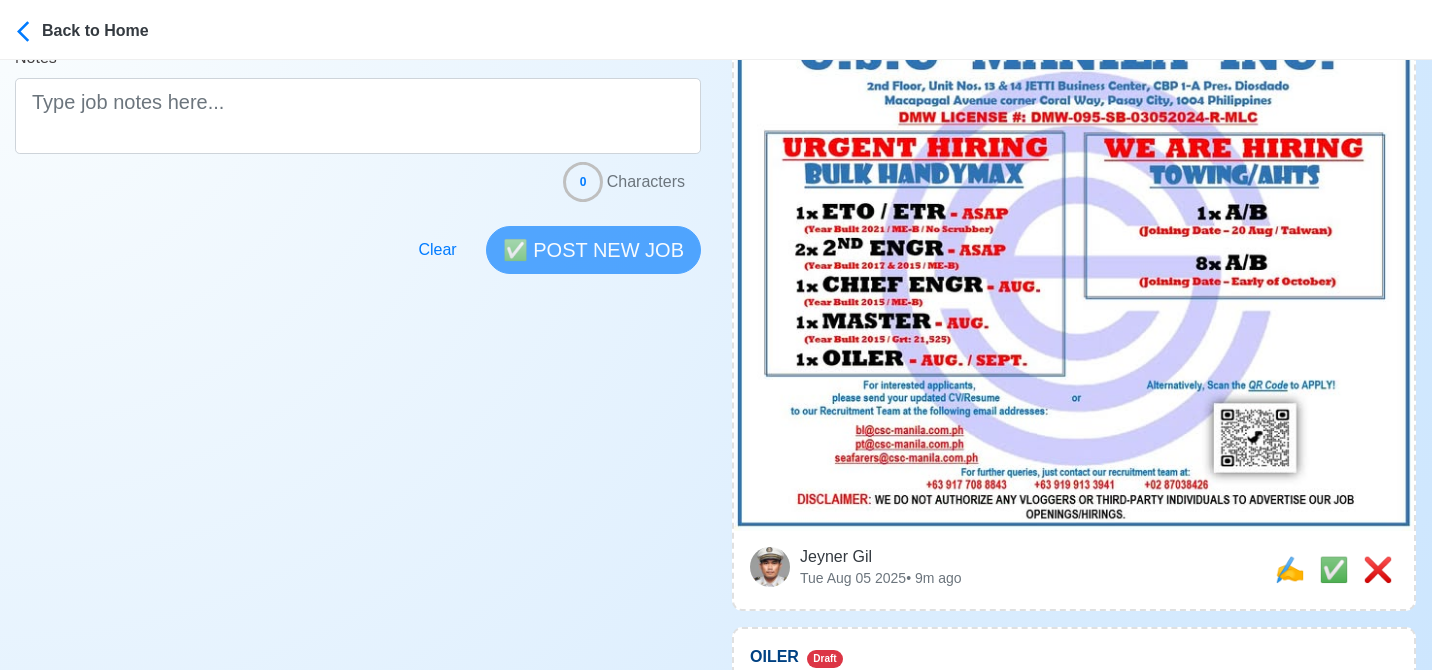 click on "Post Job   Jeyner Gil Job Post Header Position Master Chief Officer 2nd Officer 3rd Officer Junior Officer Chief Engineer 2nd Engineer 3rd Engineer 4th Engineer Gas Engineer Junior Engineer 1st Assistant Engineer 2nd Assistant Engineer 3rd Assistant Engineer ETO/ETR Electrician Electrical Engineer Oiler Fitter Welder Chief Cook Chef Cook Messman Wiper Rigger Ordinary Seaman Able Seaman Motorman Pumpman Bosun Cadet Reefer Mechanic Operator Repairman Painter Steward Waiter Others Company Vessel Type Date Posted       08/05/2025 Recipient Email Notes 0 Characters Clear ✅ POST NEW JOB" at bounding box center [358, 70926] 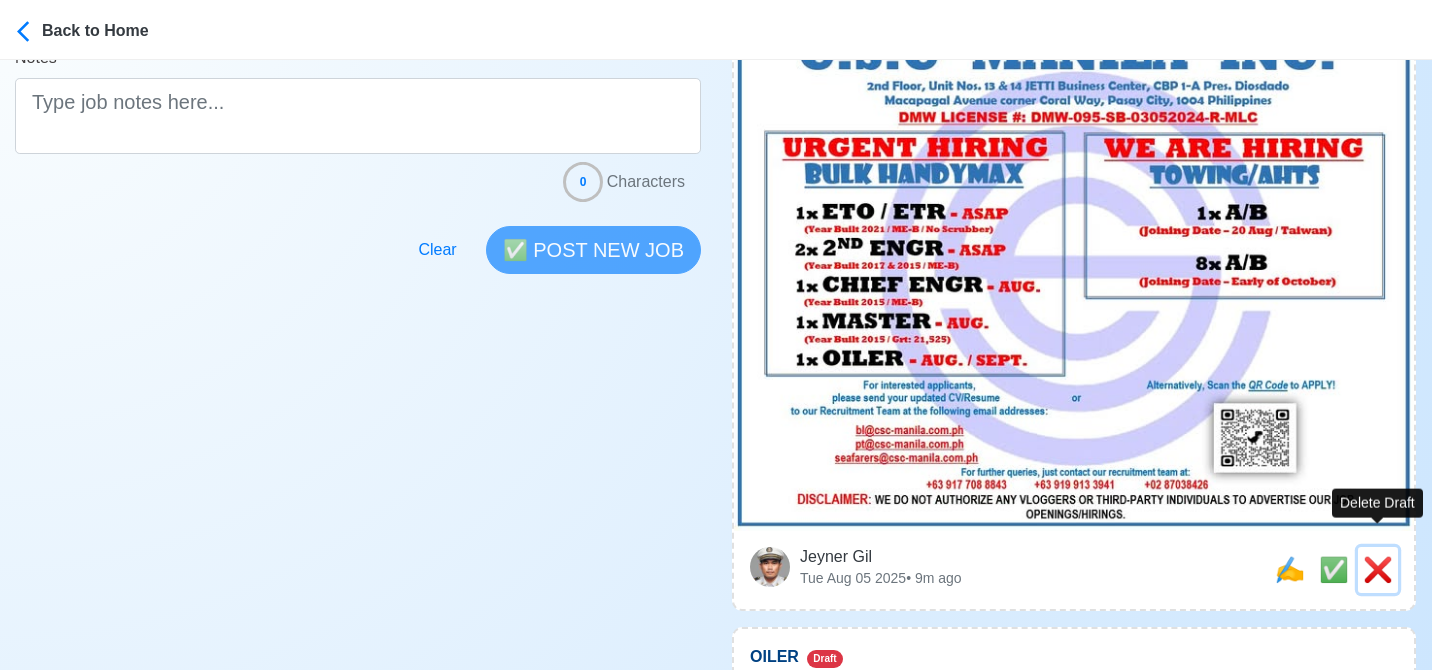 click on "❌" at bounding box center [1378, 569] 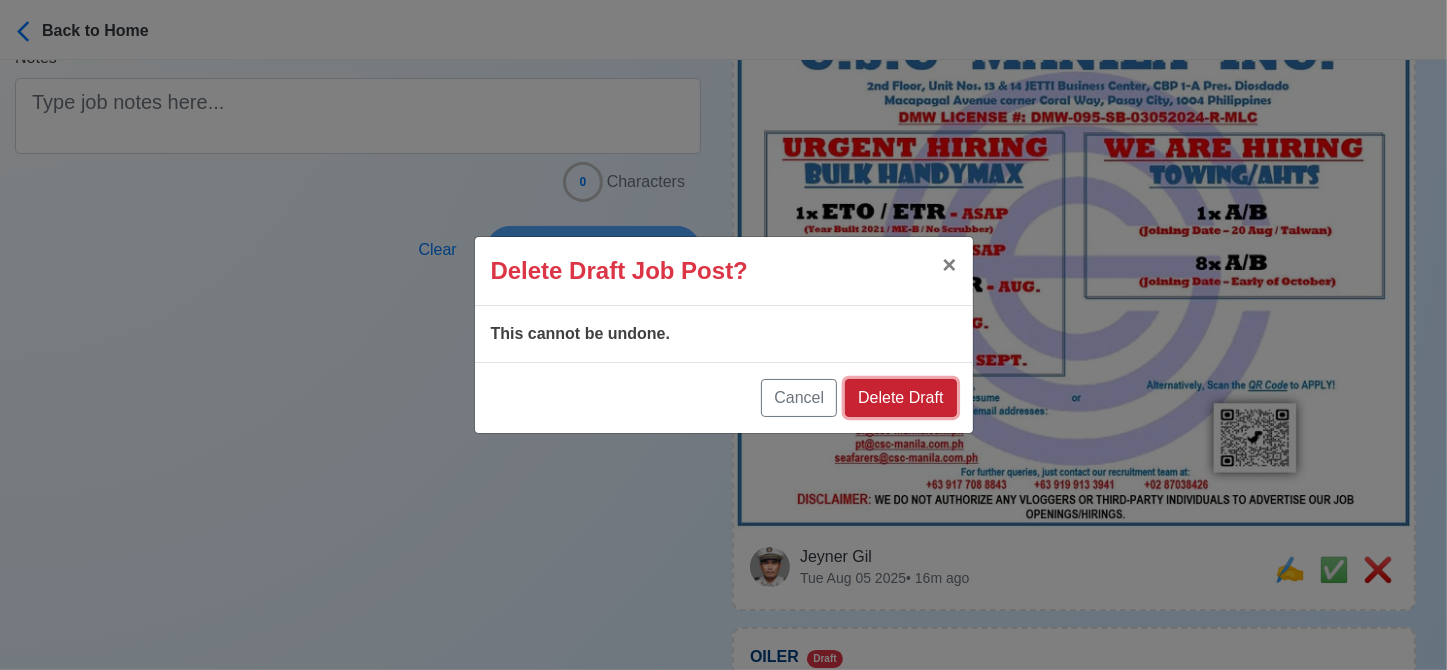 click on "Delete Draft" at bounding box center [900, 398] 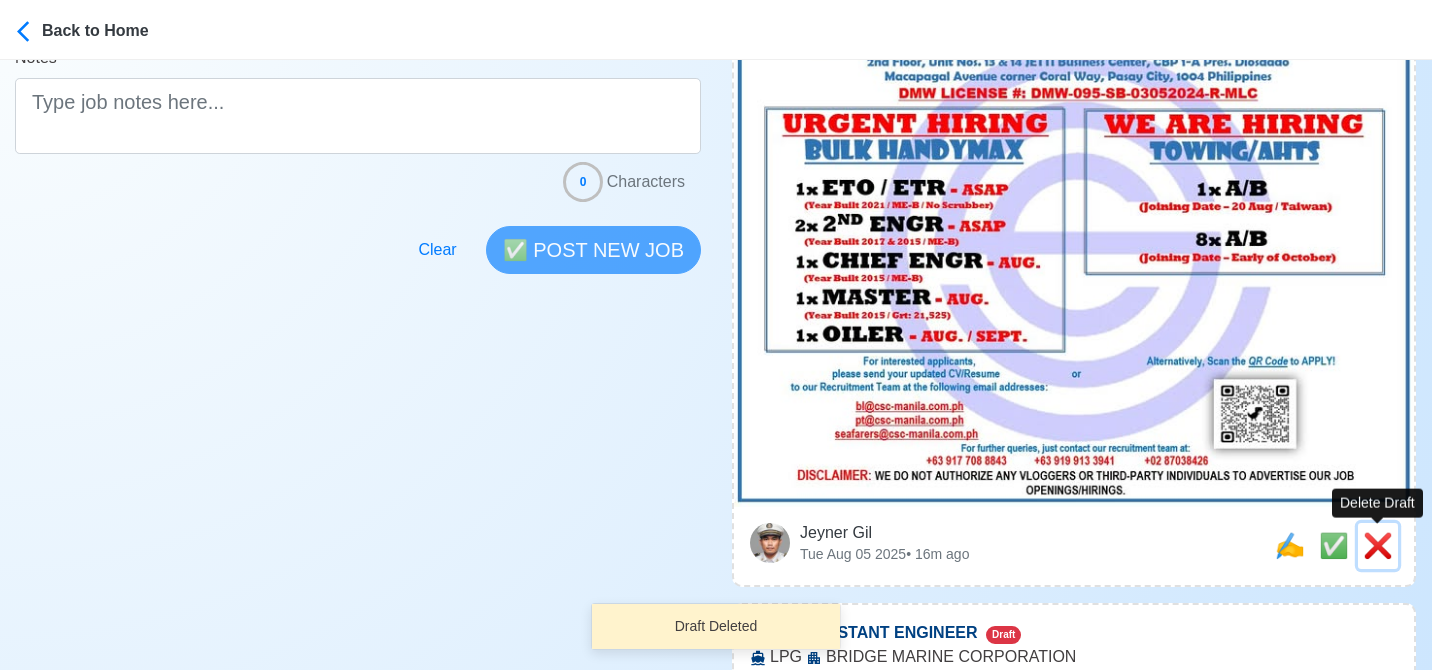 click on "❌" at bounding box center [1378, 545] 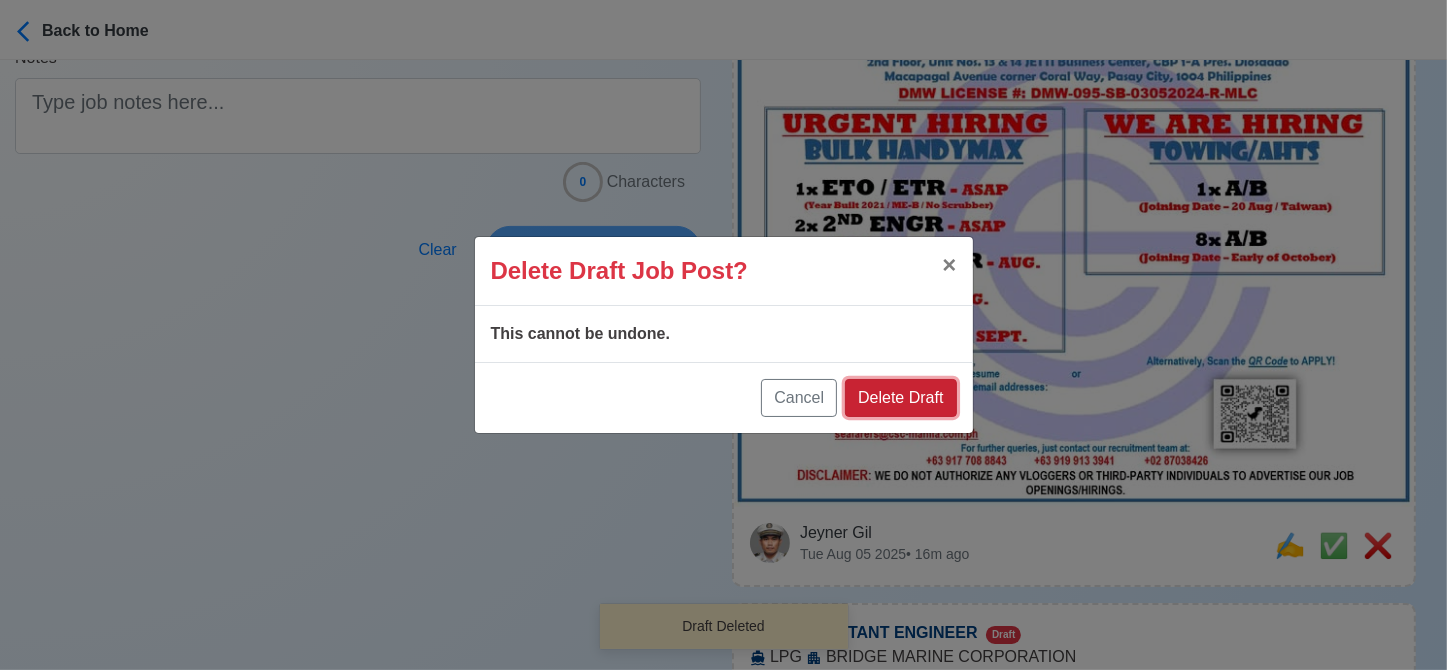 click on "Delete Draft" at bounding box center [900, 398] 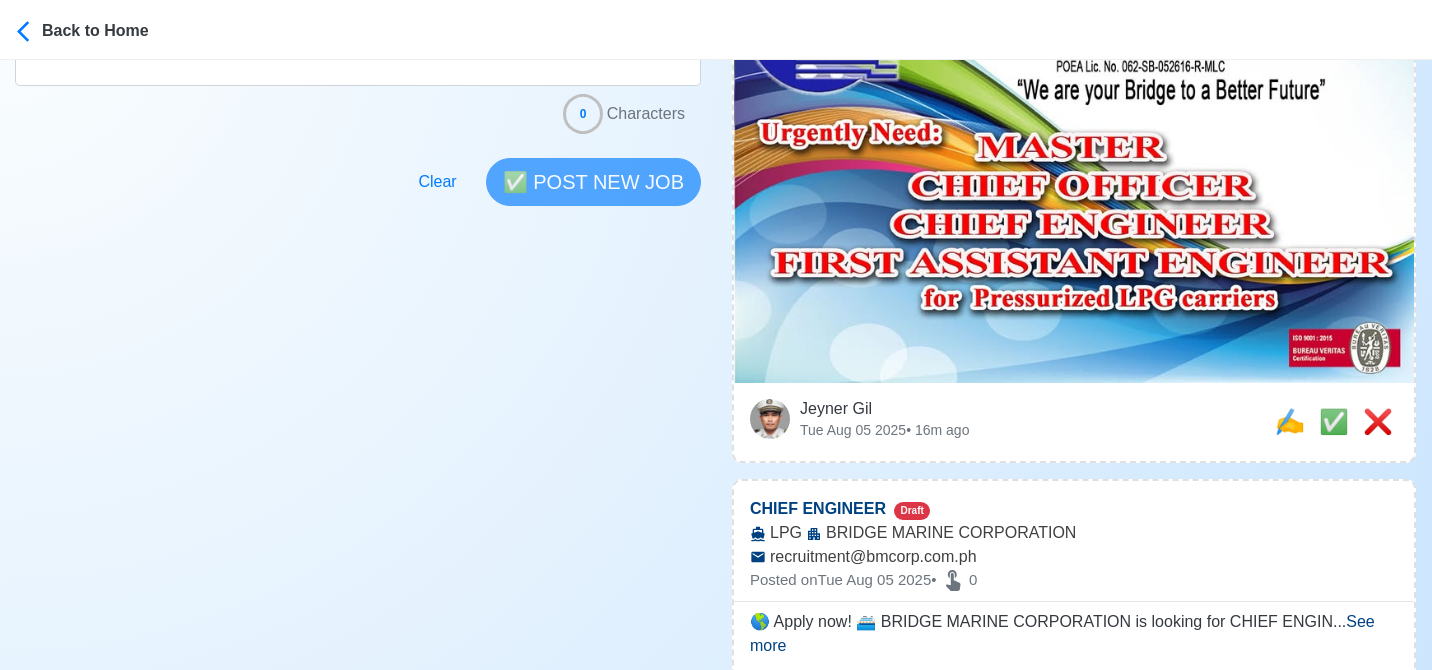 scroll, scrollTop: 628, scrollLeft: 0, axis: vertical 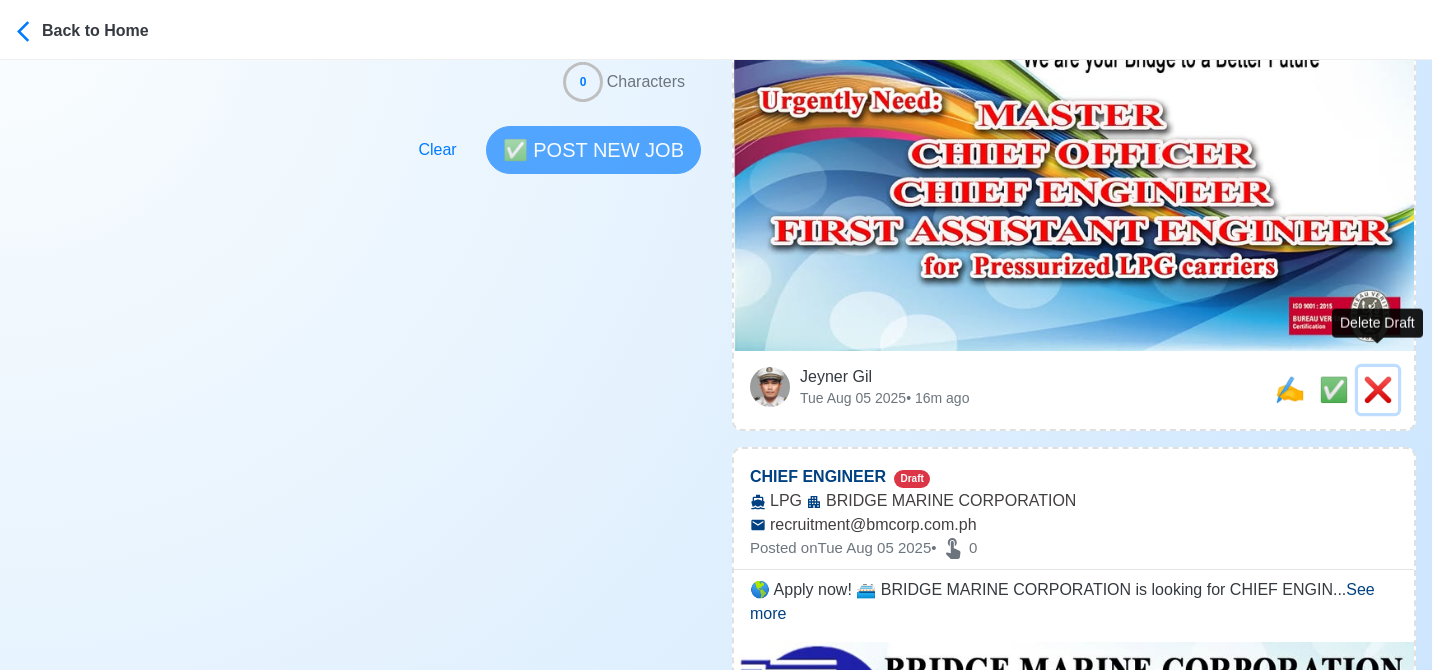 click on "❌" at bounding box center [1378, 389] 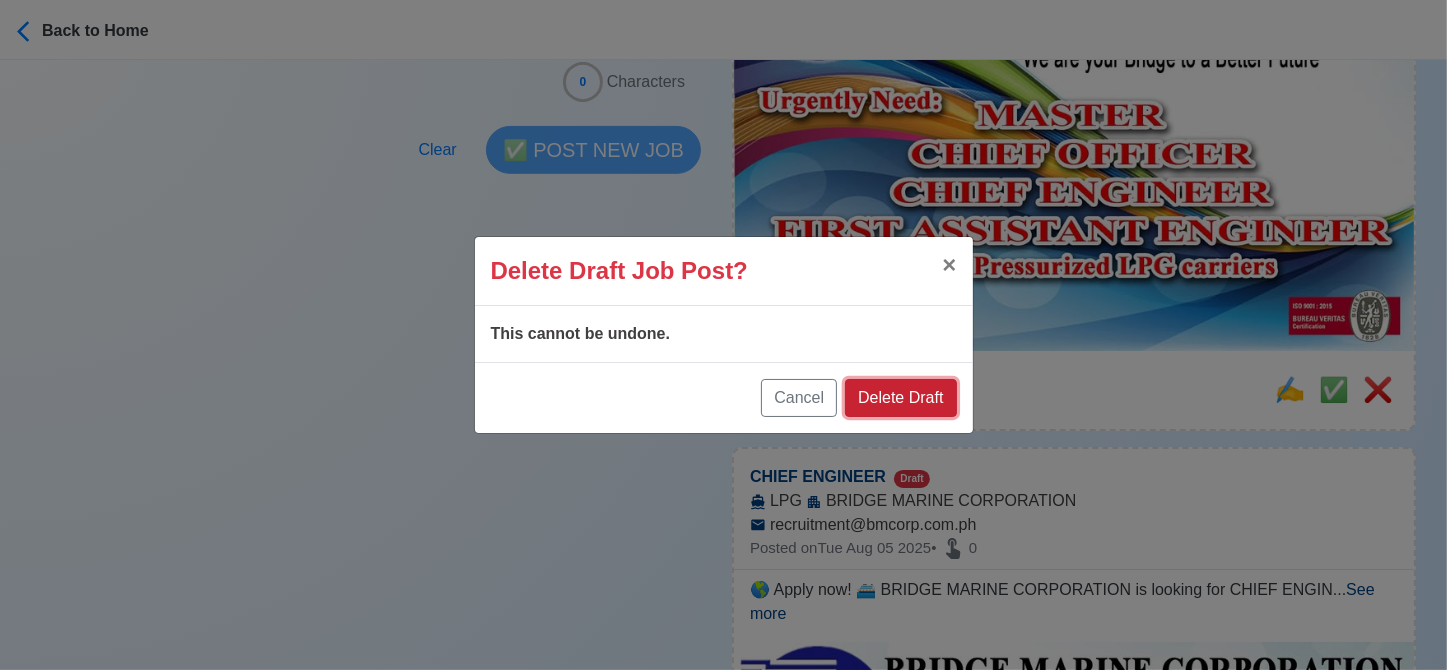 click on "Delete Draft" at bounding box center [900, 398] 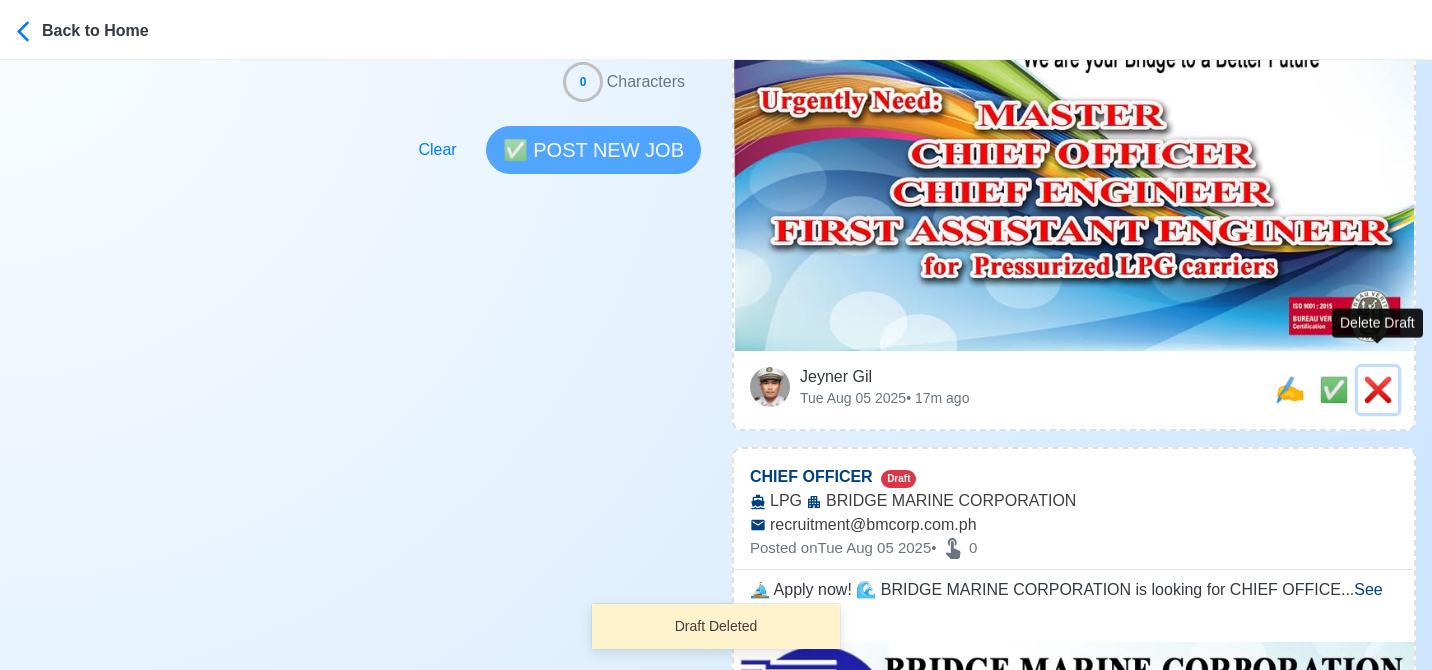 click on "❌" at bounding box center (1378, 389) 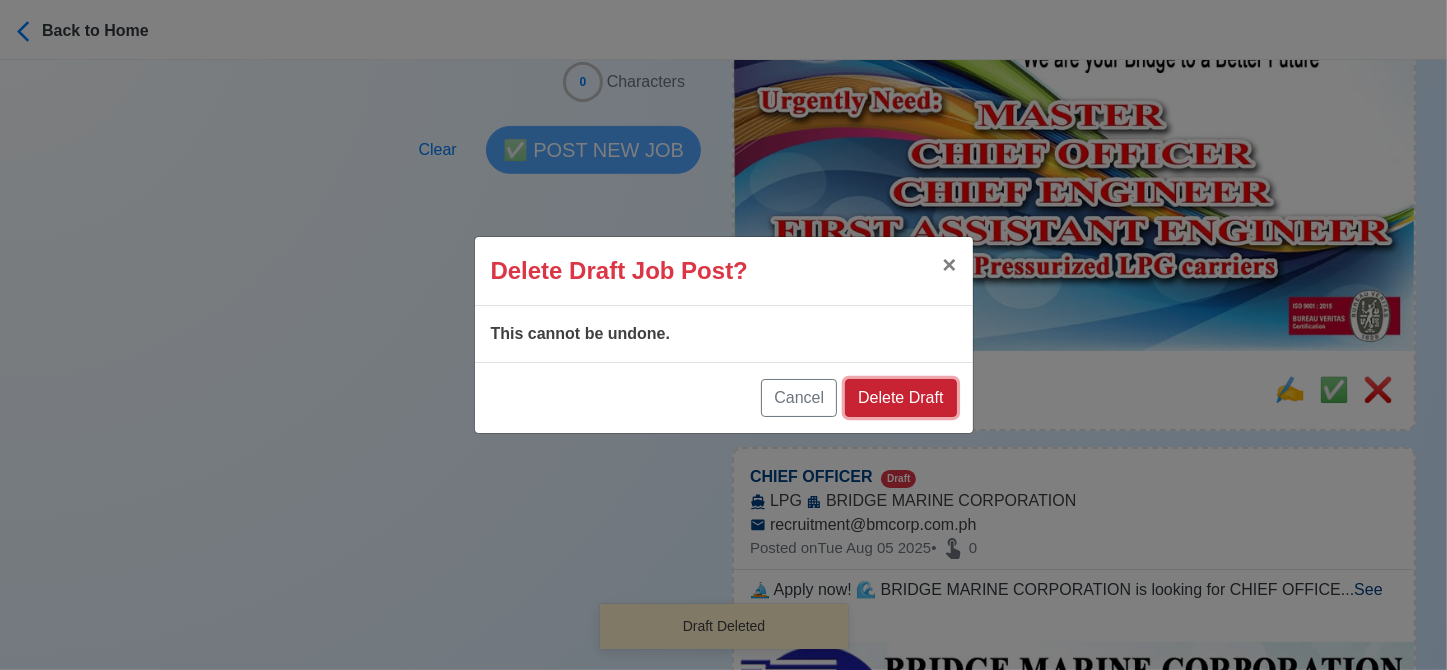 click on "Delete Draft" at bounding box center (900, 398) 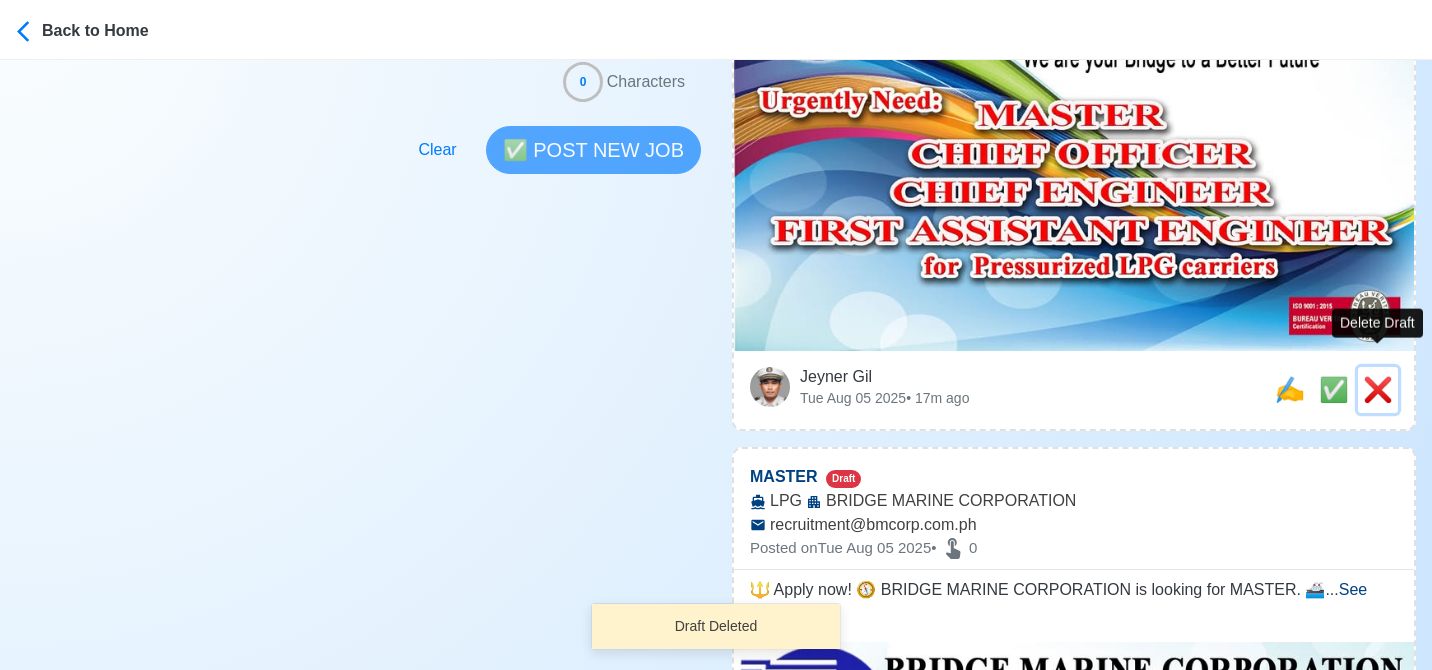 click on "❌" at bounding box center (1378, 389) 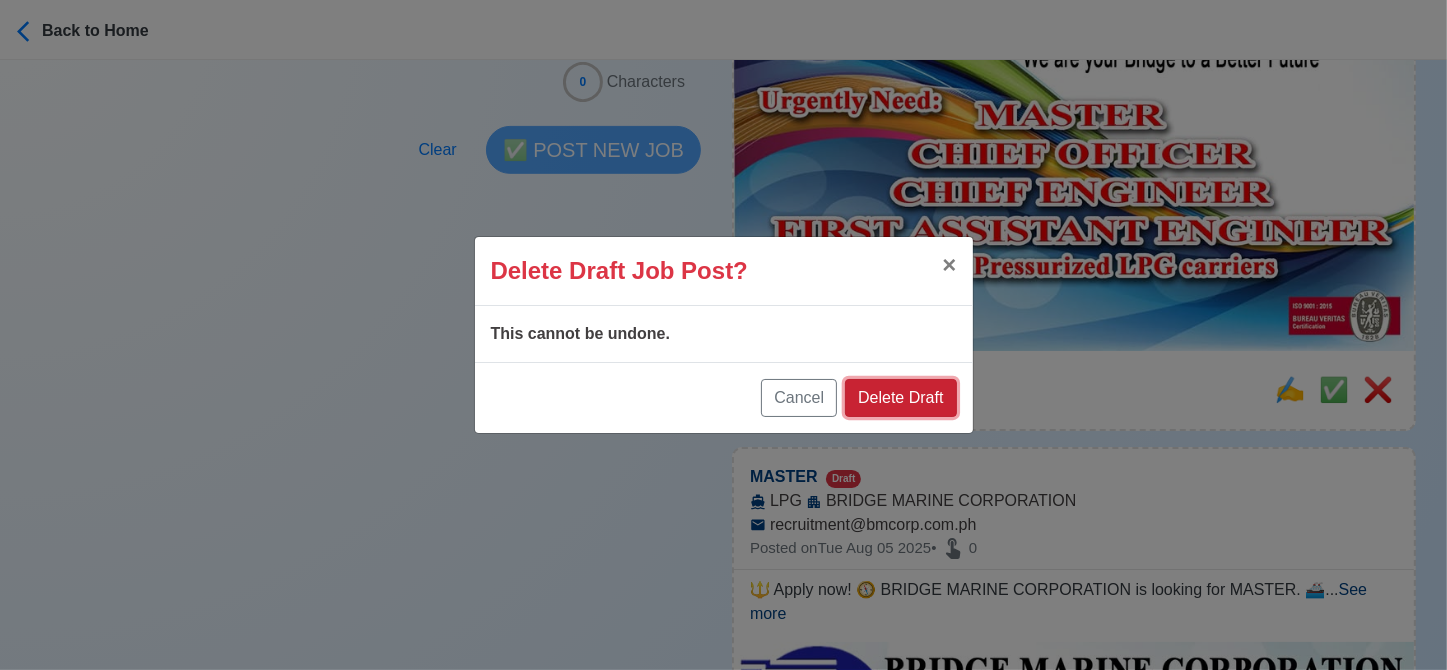 click on "Delete Draft" at bounding box center (900, 398) 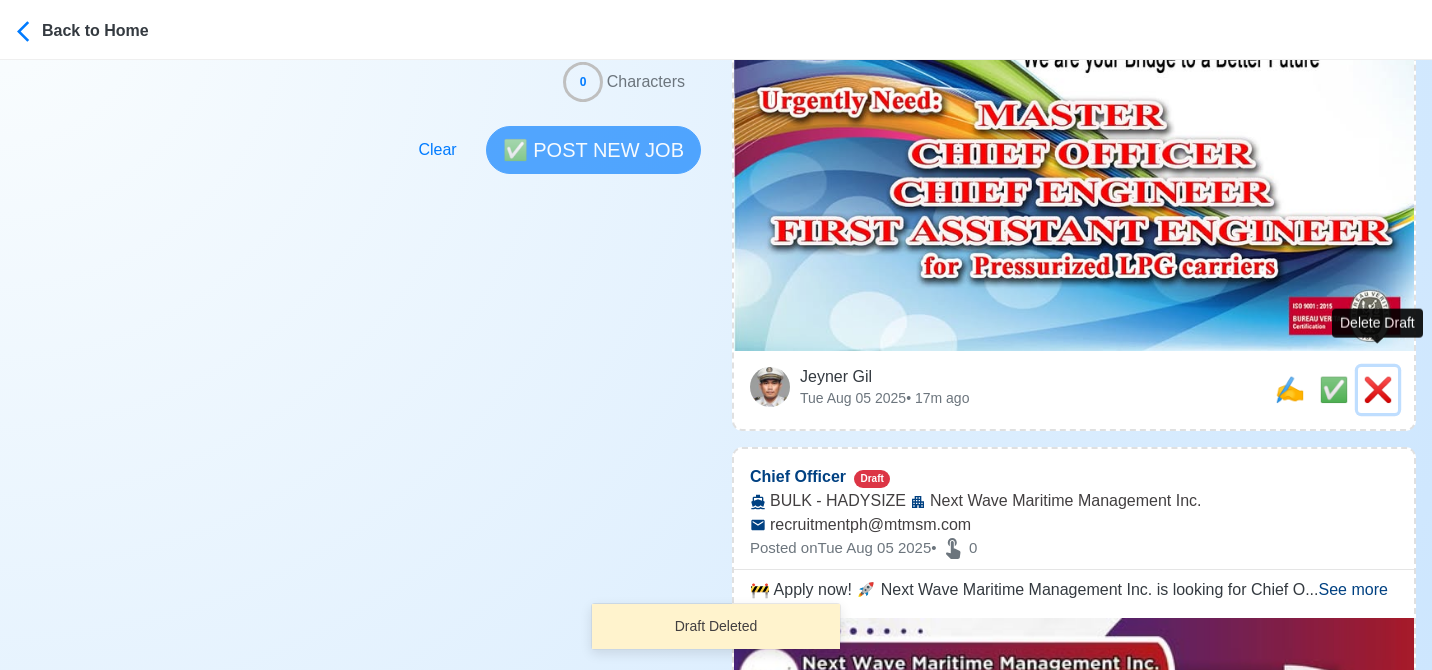click on "❌" at bounding box center (1378, 389) 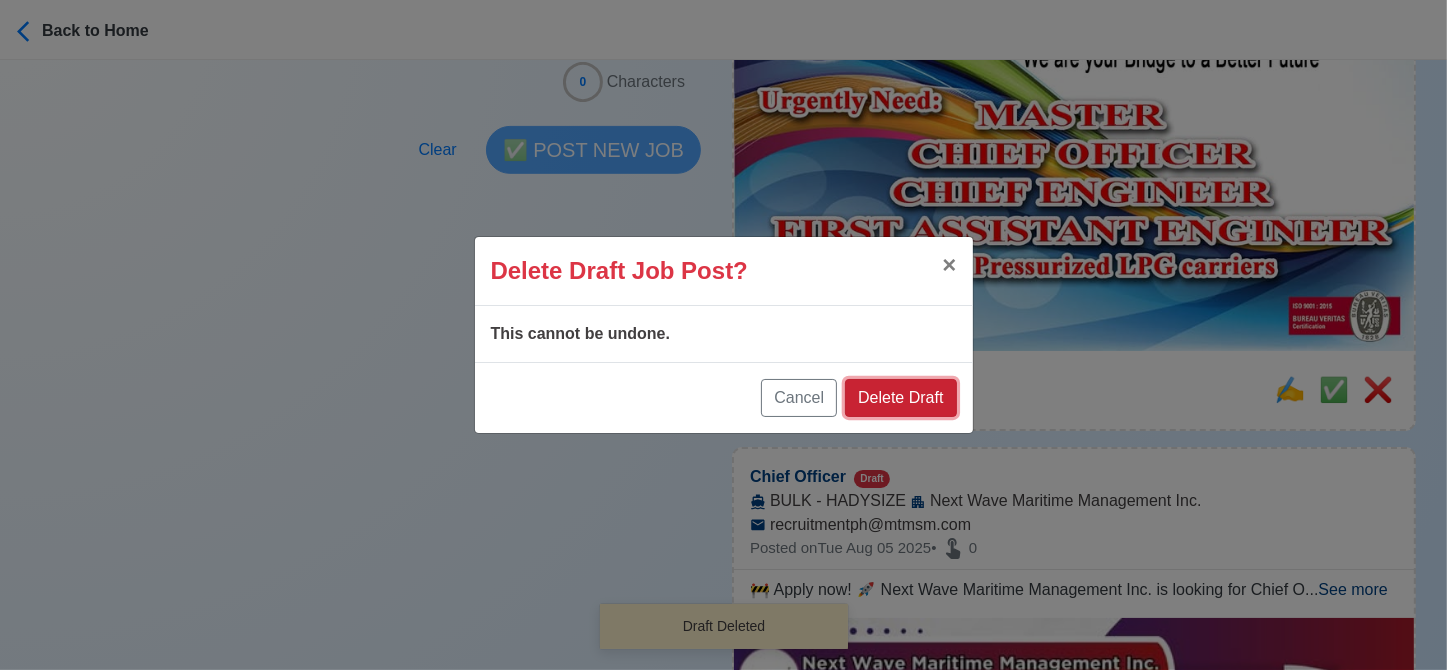 click on "Delete Draft" at bounding box center [900, 398] 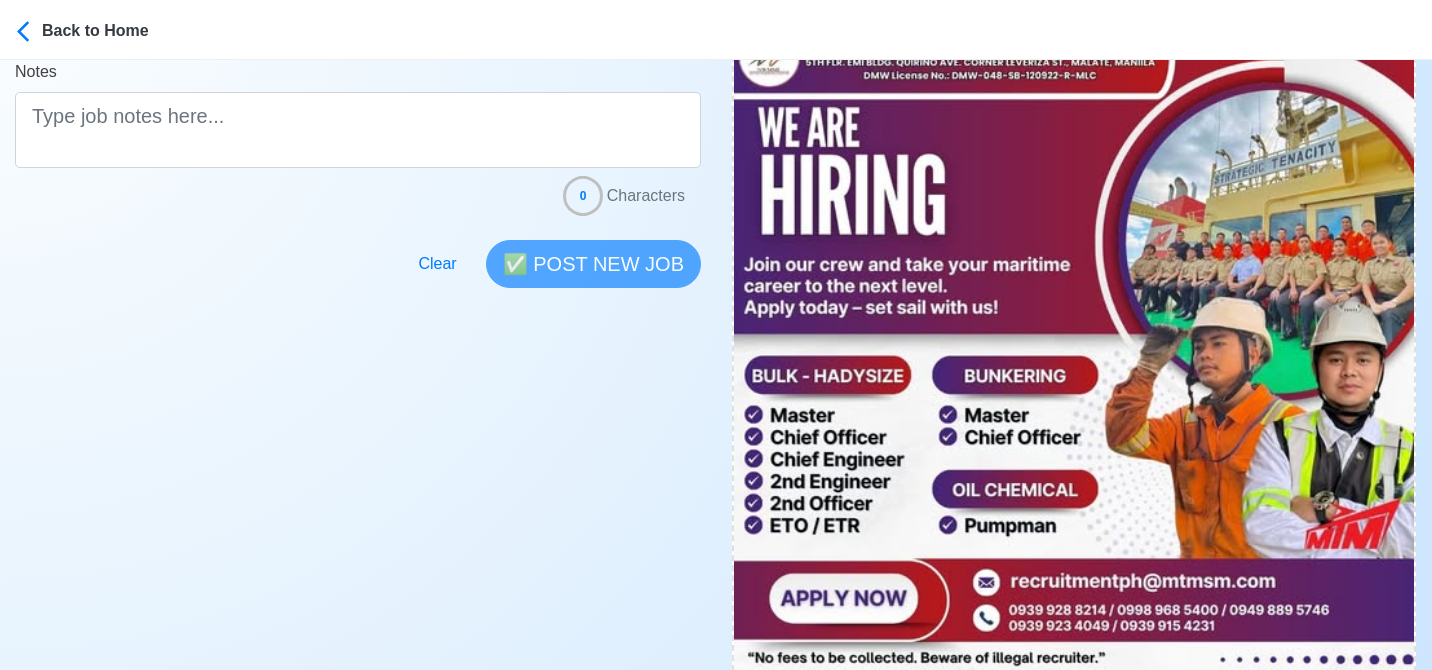 scroll, scrollTop: 728, scrollLeft: 0, axis: vertical 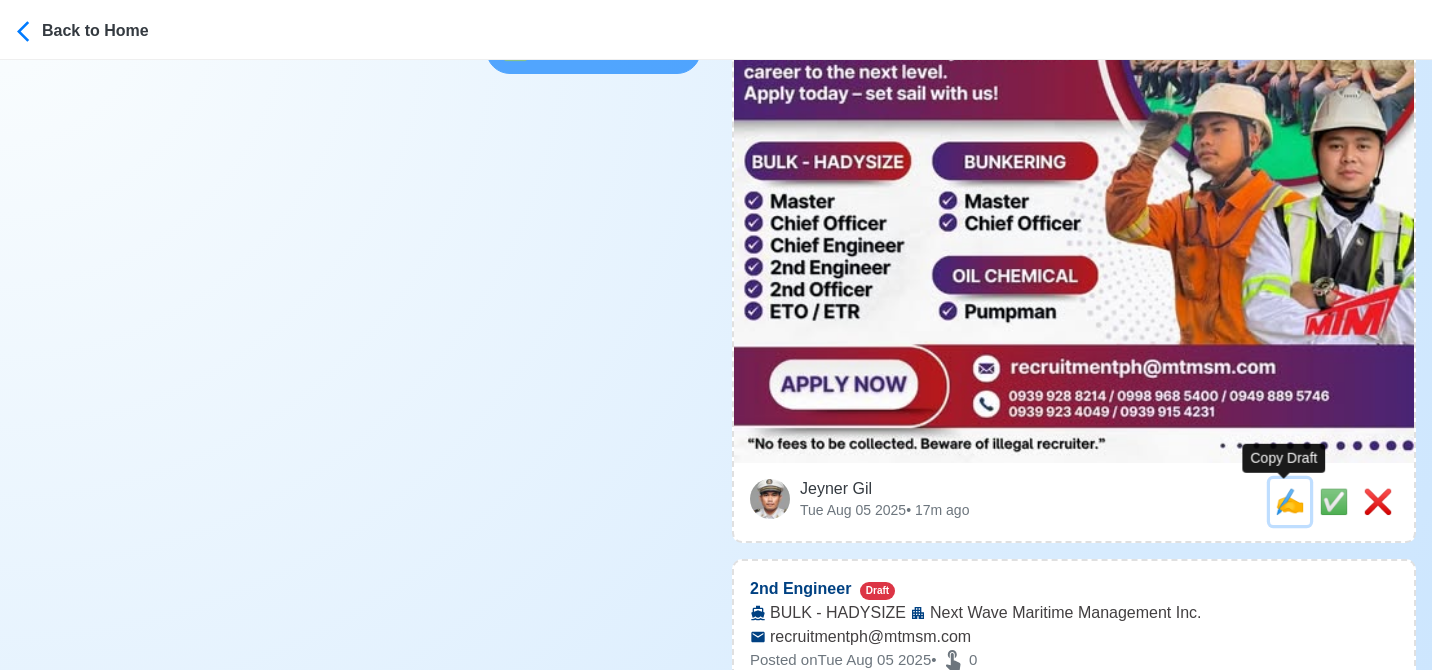click on "✍️" at bounding box center [1290, 501] 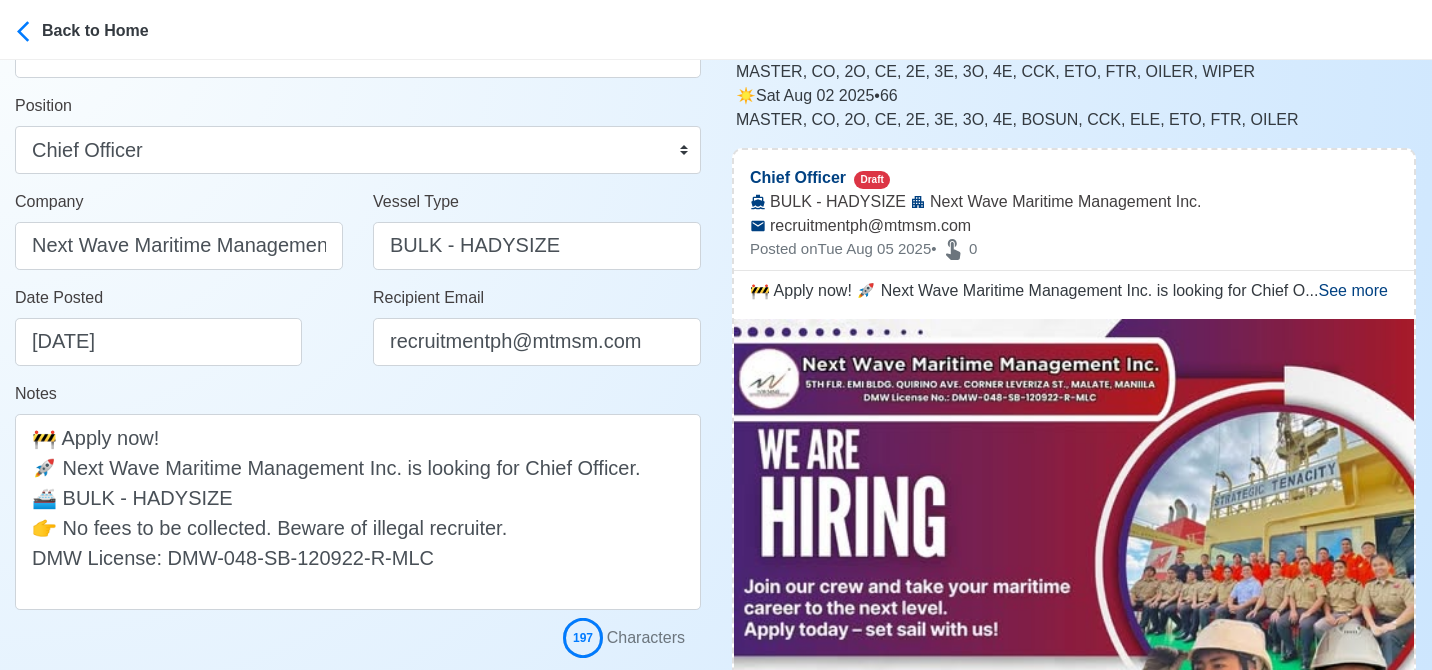 scroll, scrollTop: 400, scrollLeft: 0, axis: vertical 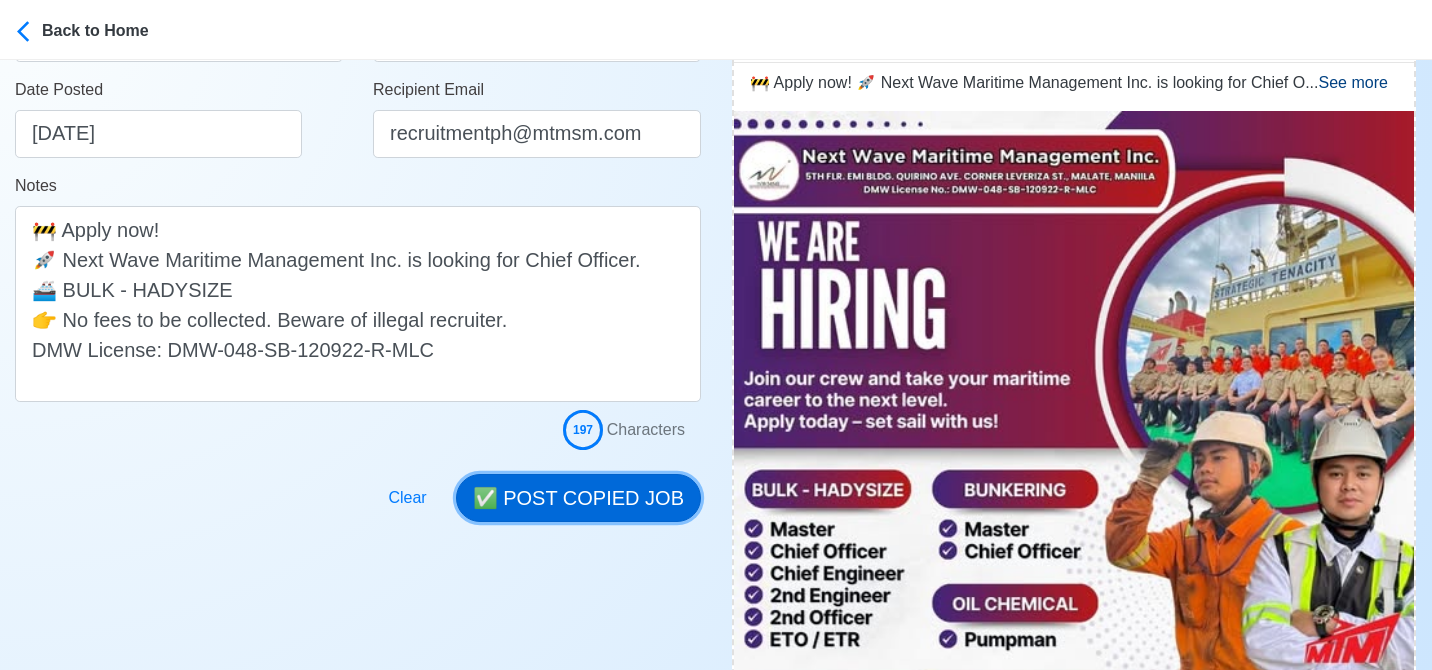 click on "✅ POST COPIED JOB" at bounding box center [578, 498] 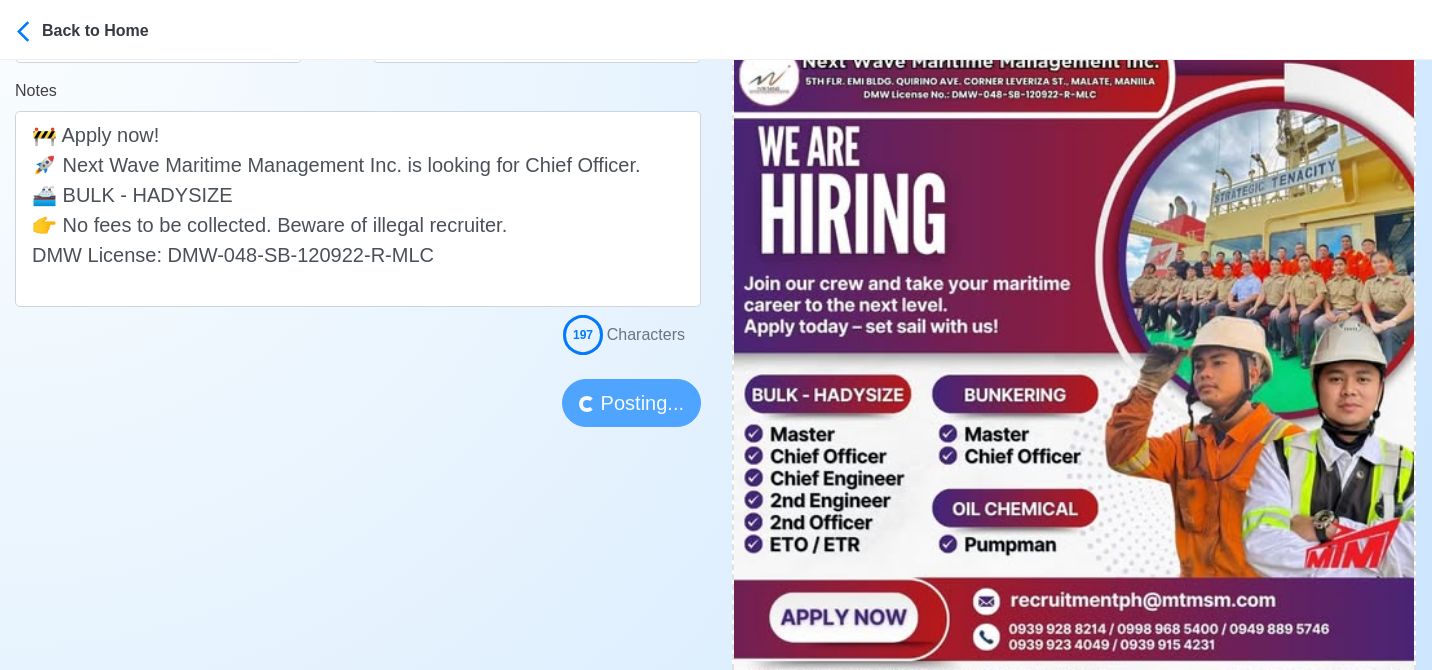 scroll, scrollTop: 500, scrollLeft: 0, axis: vertical 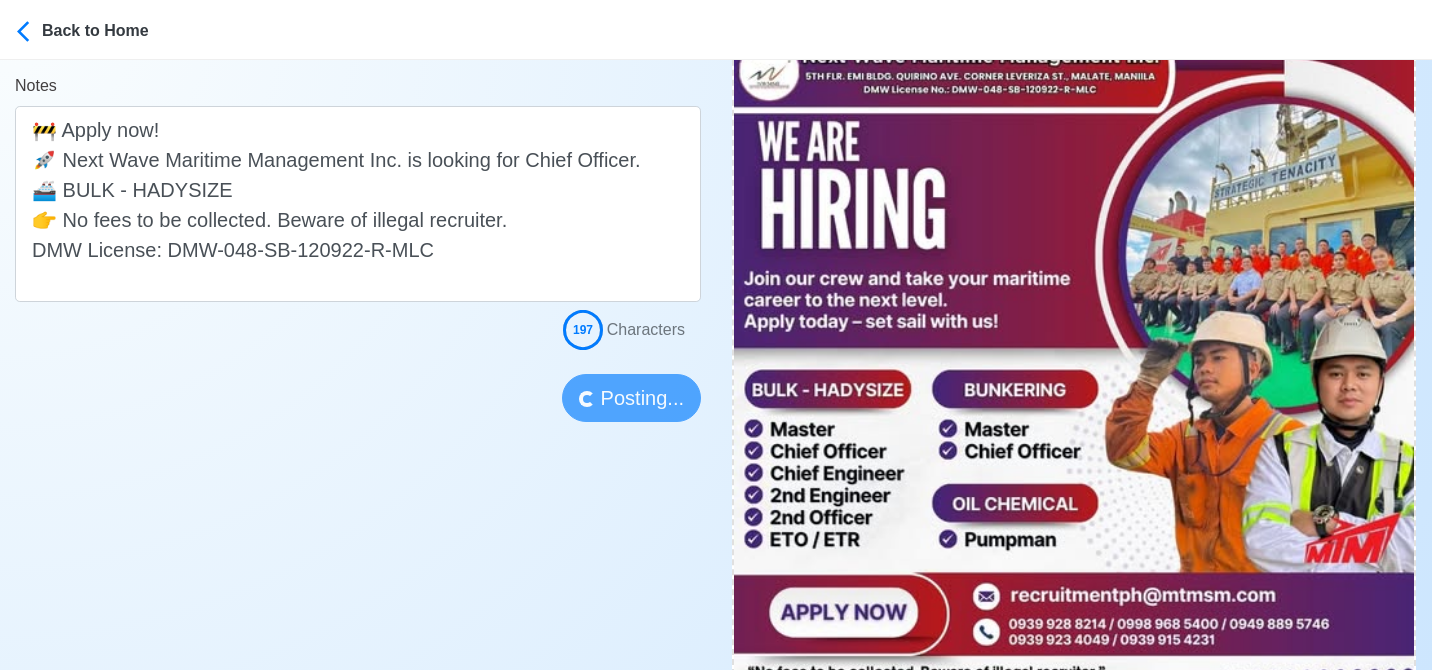 type 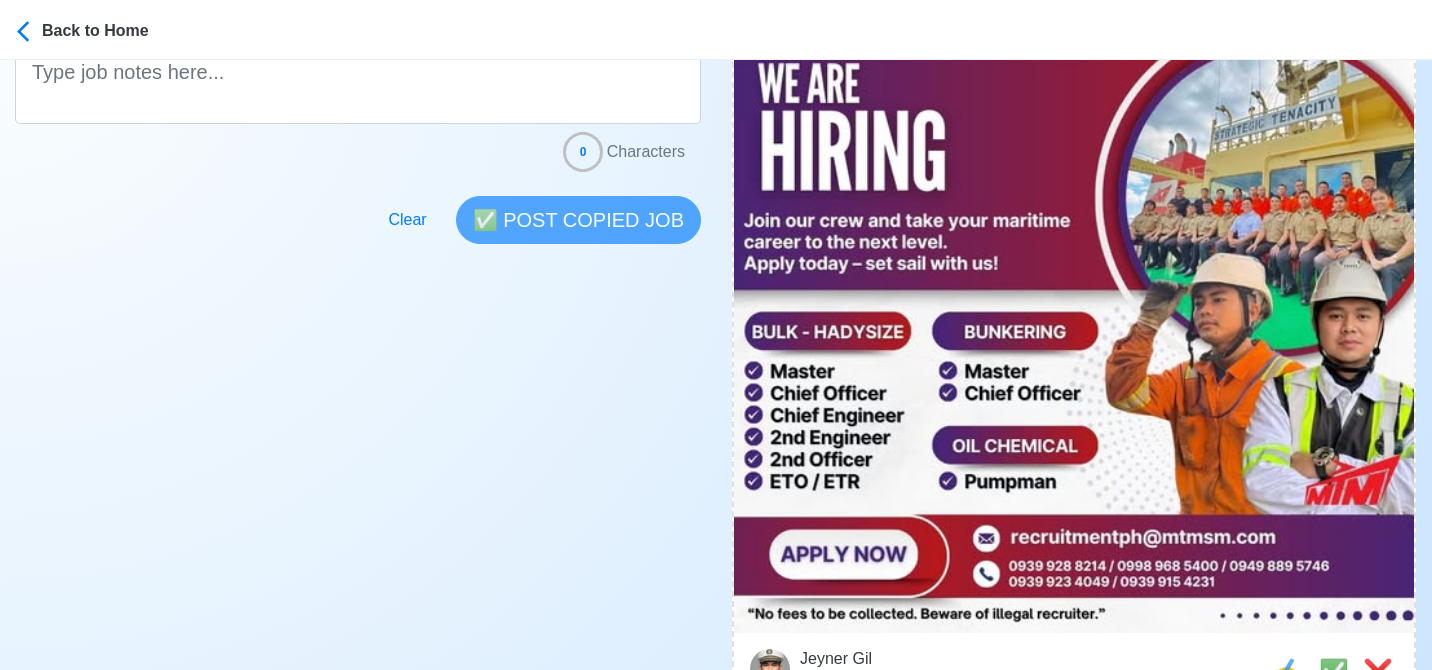 scroll, scrollTop: 900, scrollLeft: 0, axis: vertical 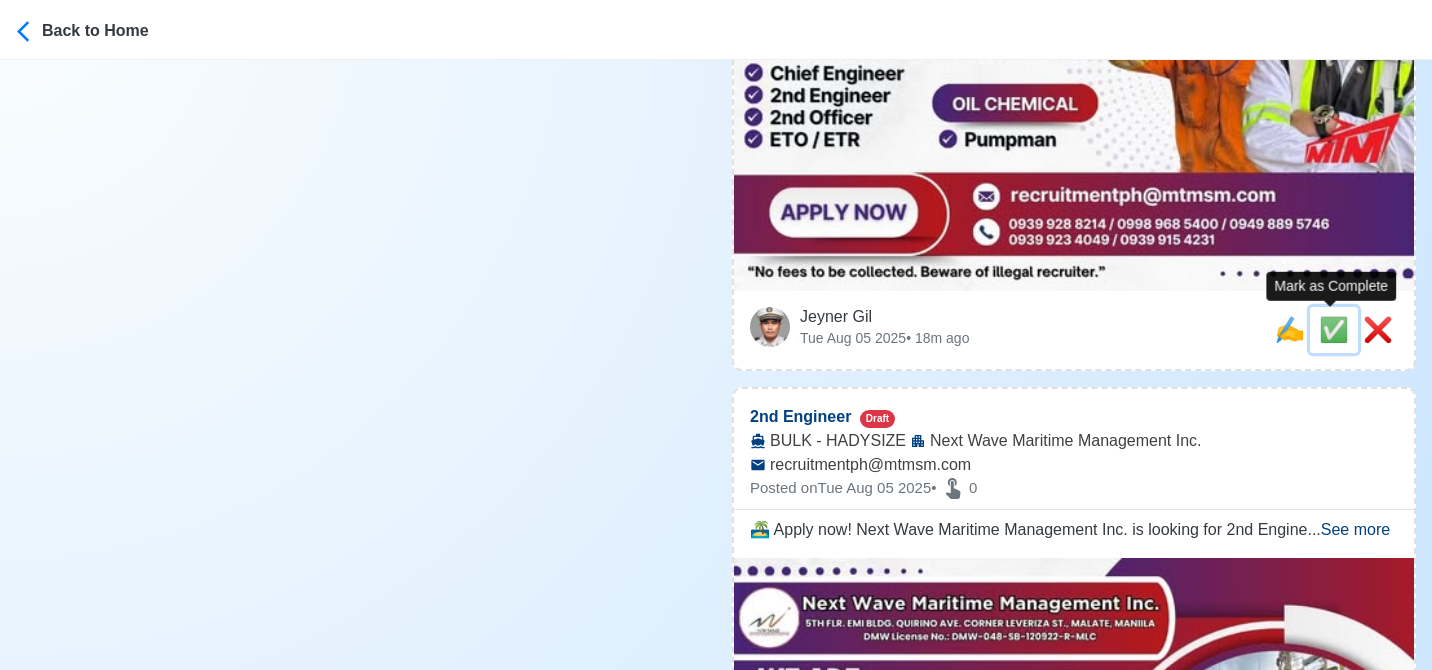 click on "✅" at bounding box center [1334, 329] 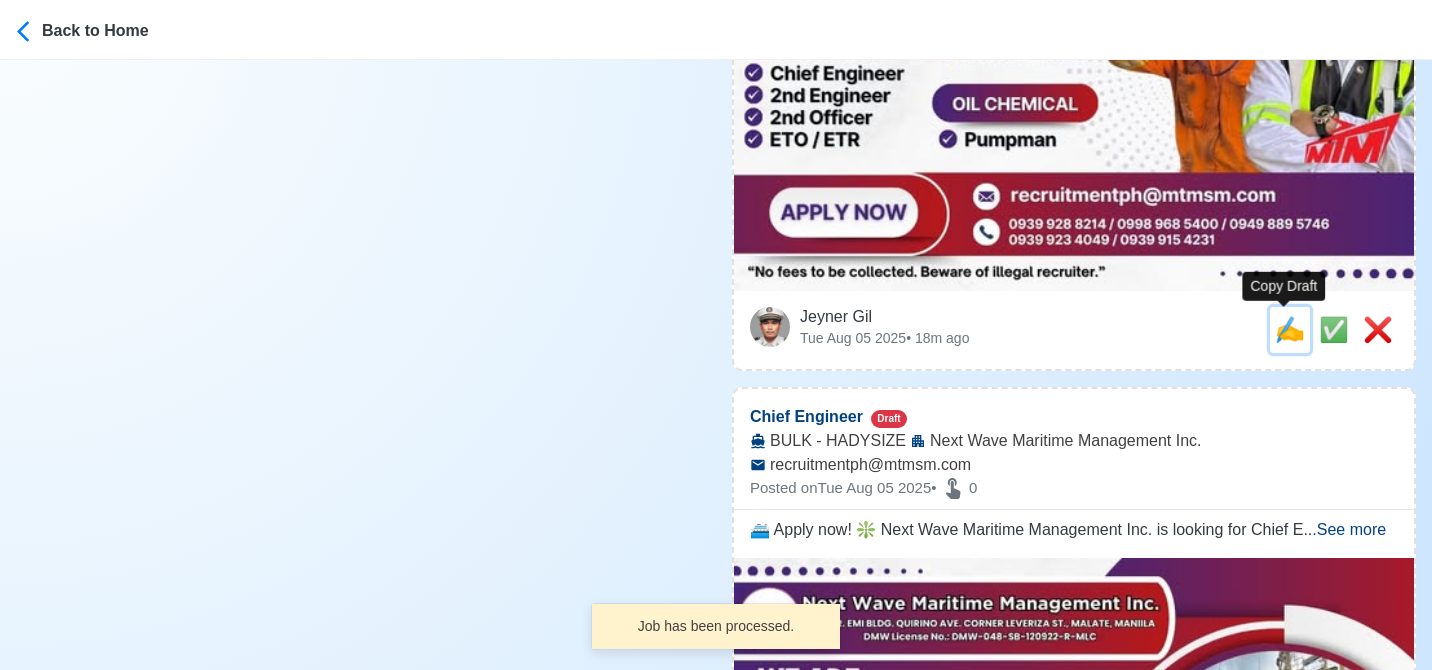click on "✍️" at bounding box center (1290, 329) 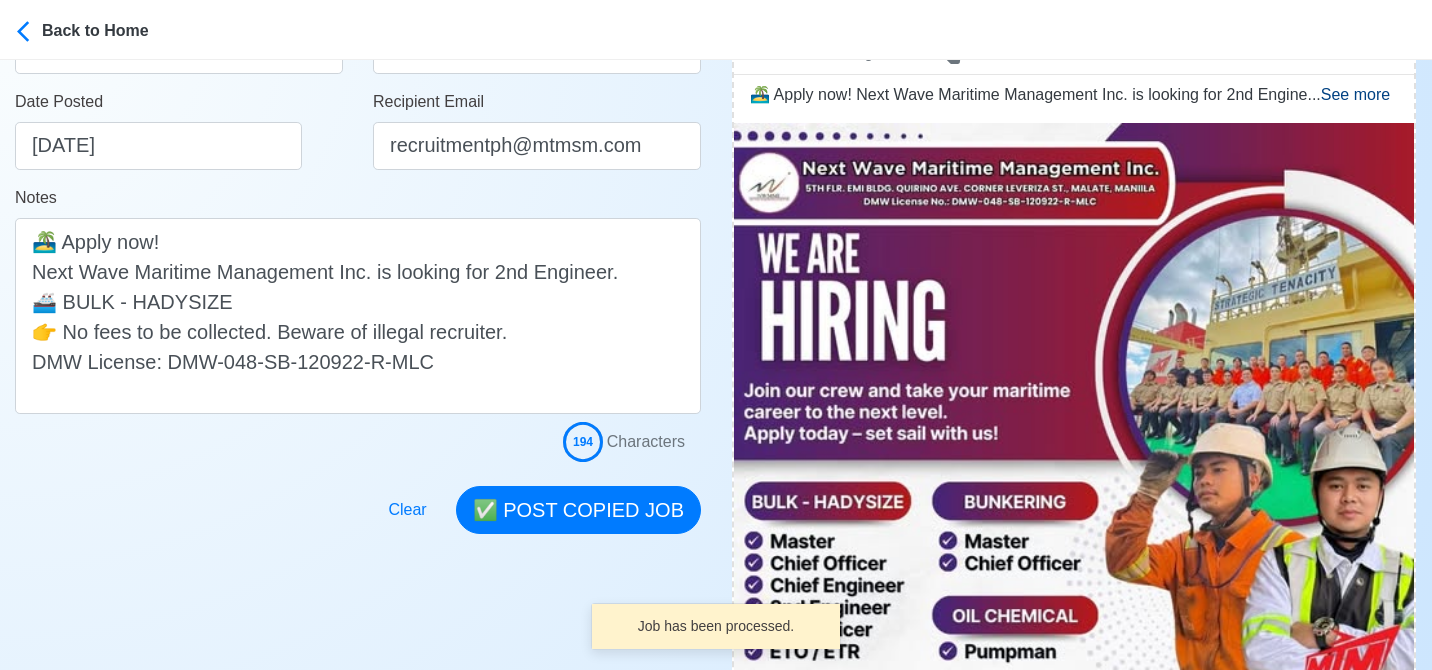 scroll, scrollTop: 400, scrollLeft: 0, axis: vertical 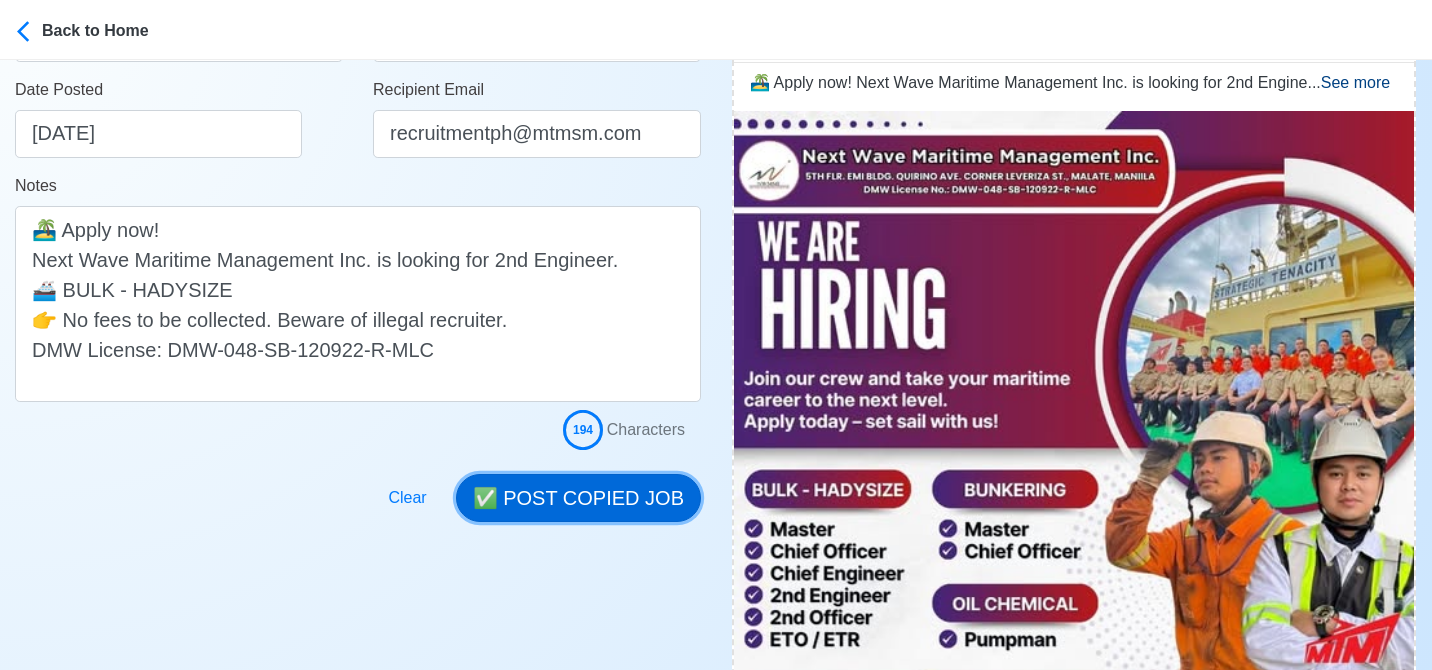 click on "✅ POST COPIED JOB" at bounding box center (578, 498) 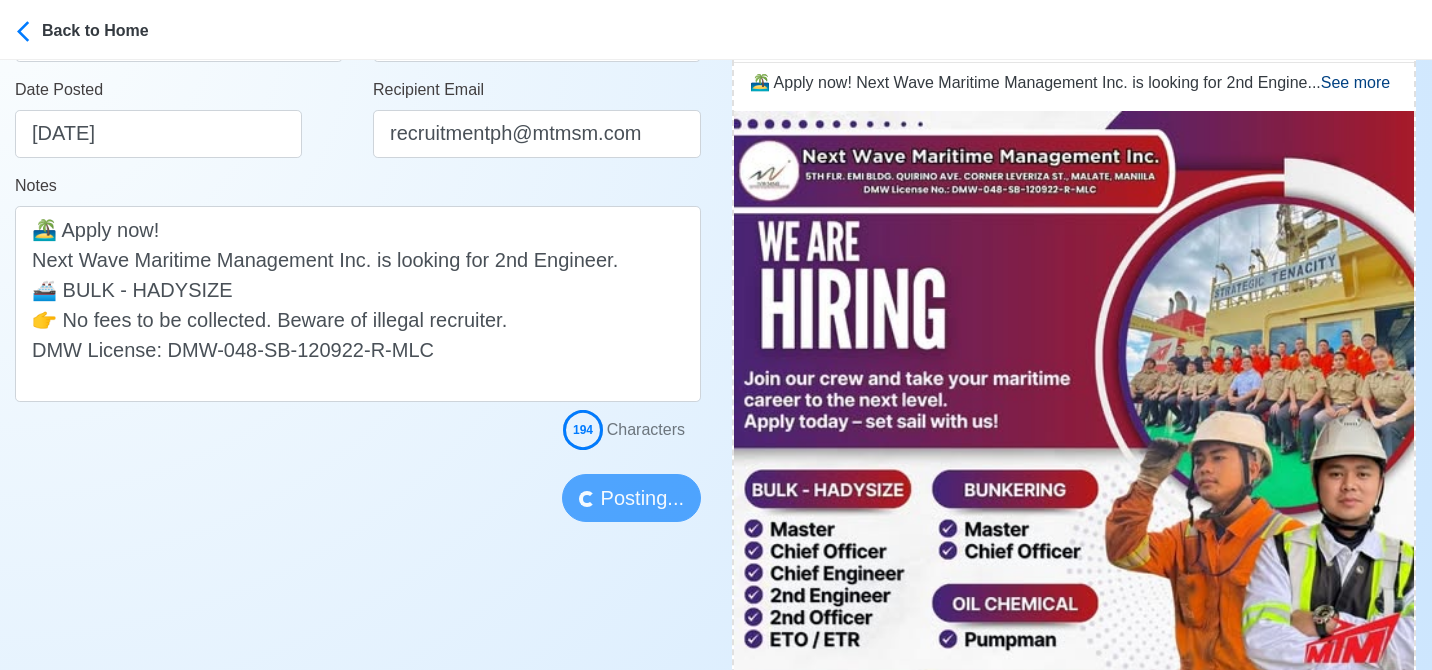 type 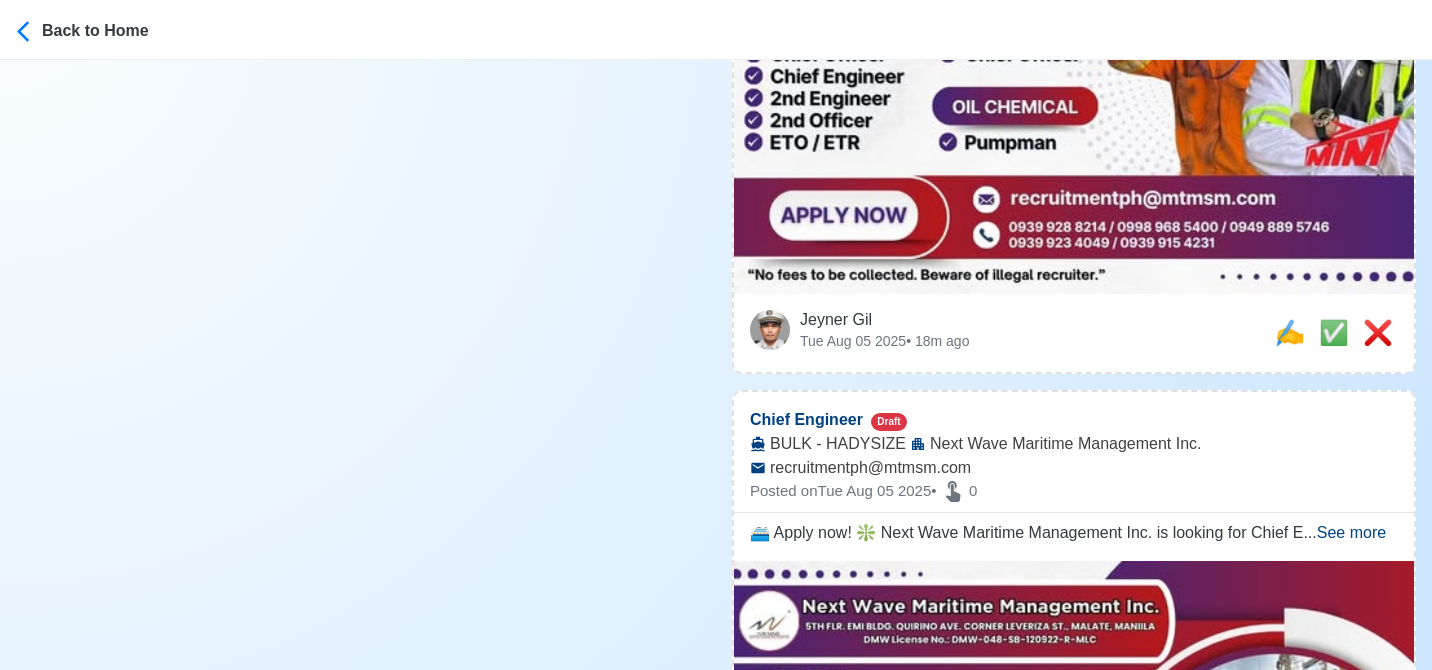 scroll, scrollTop: 900, scrollLeft: 0, axis: vertical 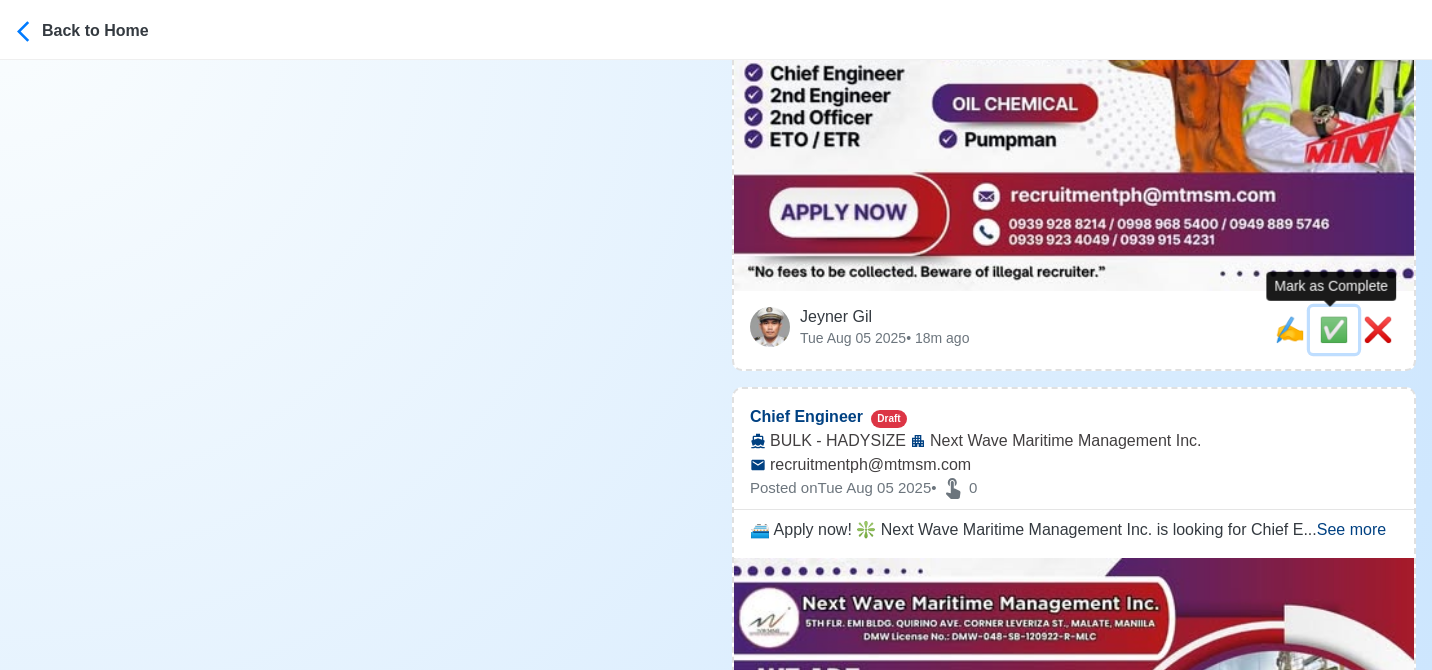 click on "✅" at bounding box center (1334, 329) 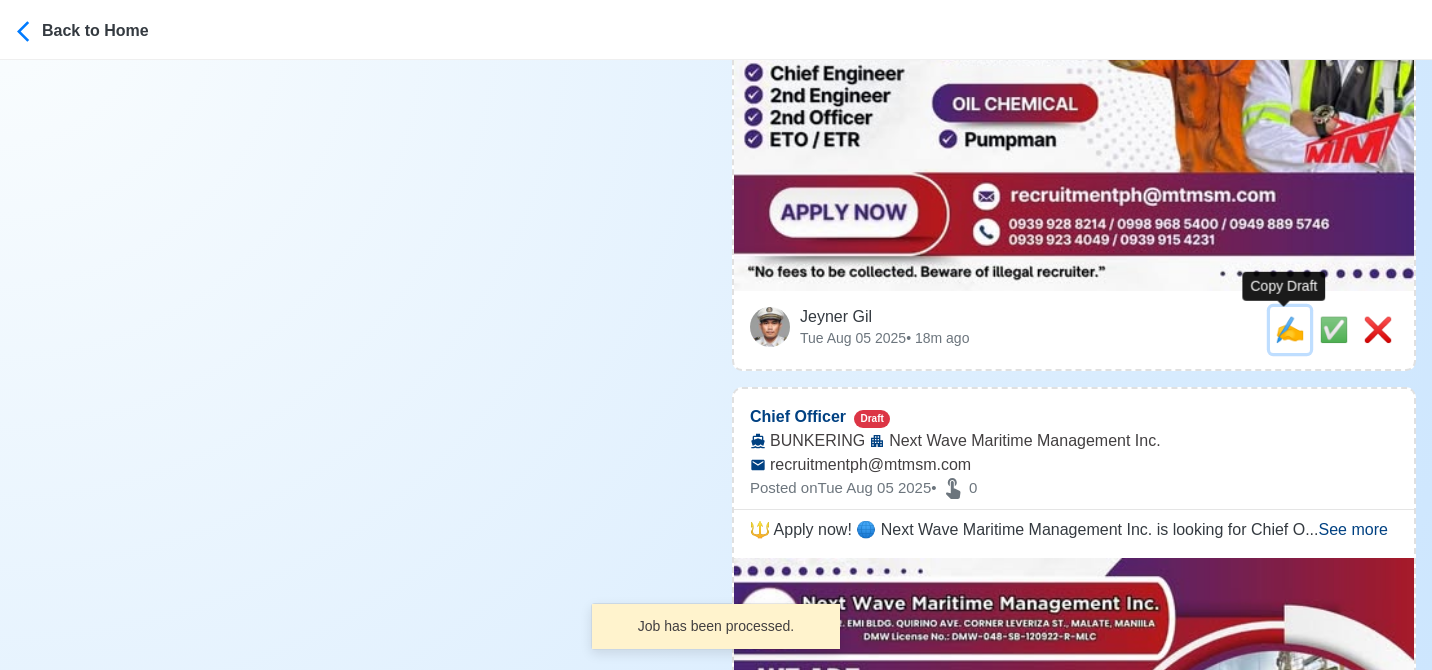 click on "✍️" at bounding box center [1290, 329] 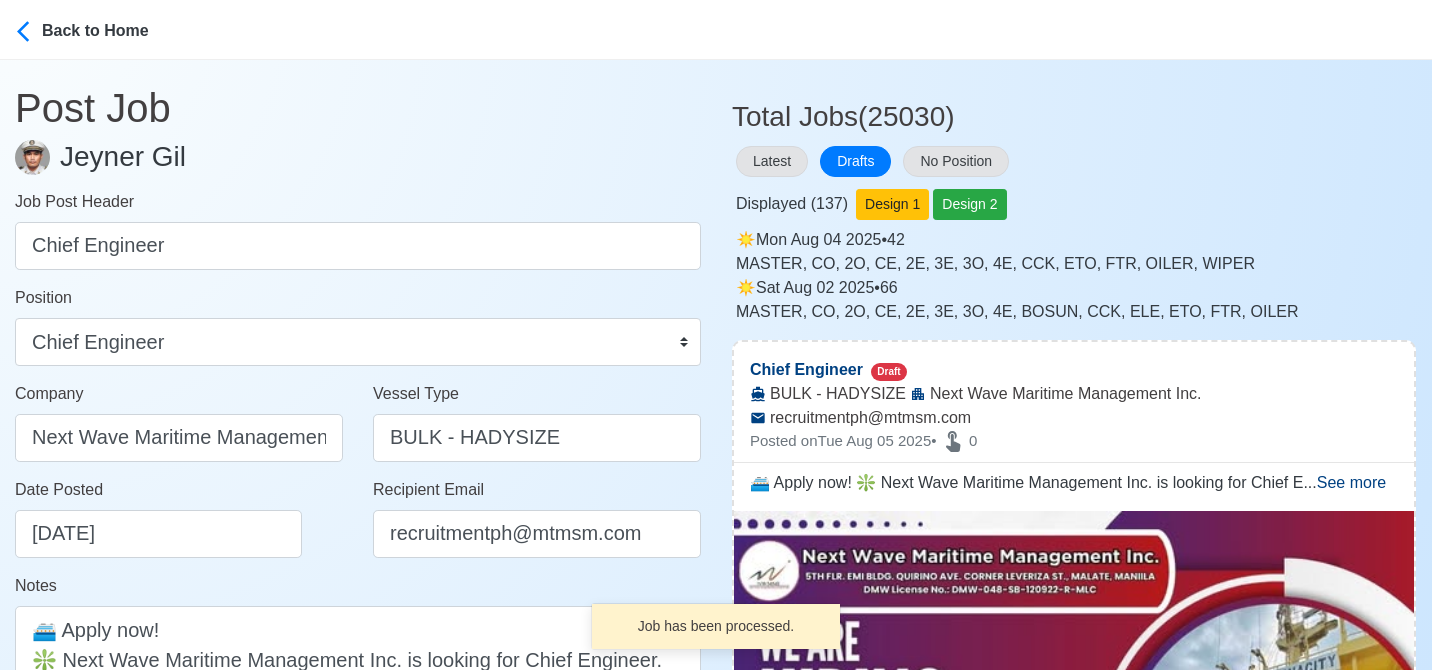 scroll, scrollTop: 400, scrollLeft: 0, axis: vertical 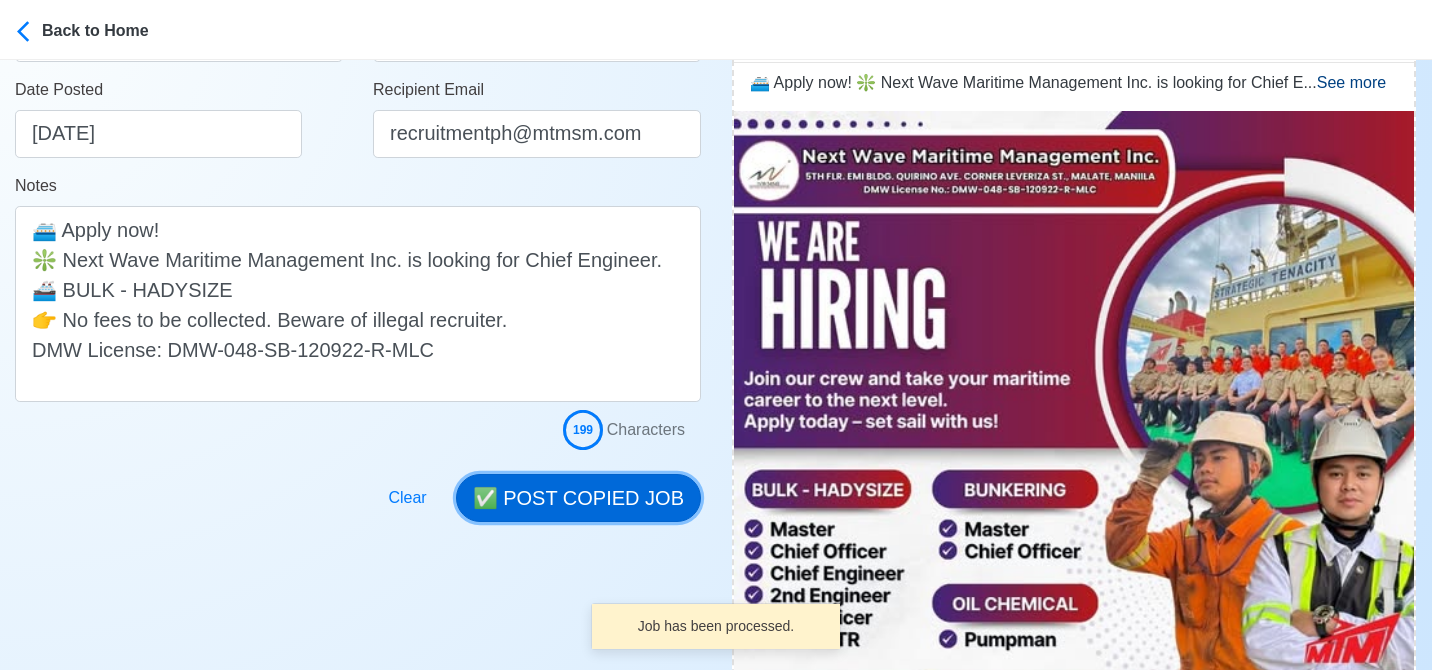 click on "✅ POST COPIED JOB" at bounding box center (578, 498) 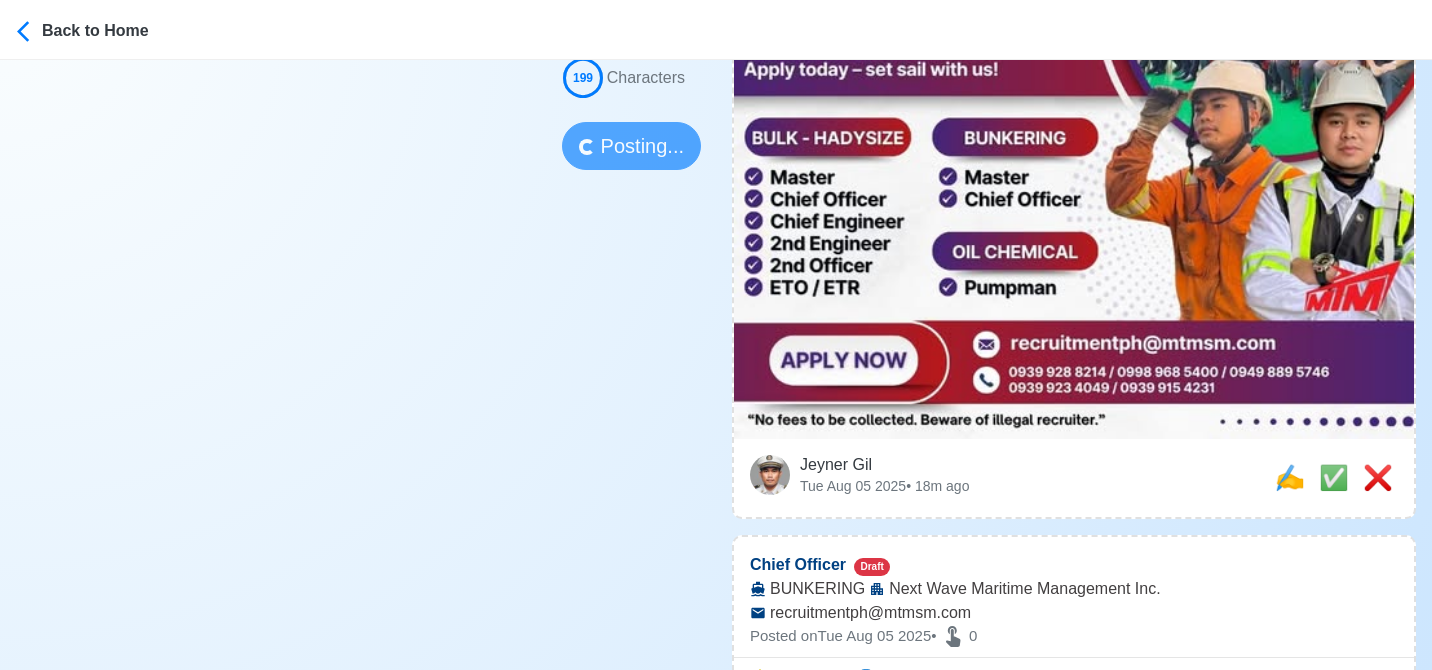 scroll, scrollTop: 800, scrollLeft: 0, axis: vertical 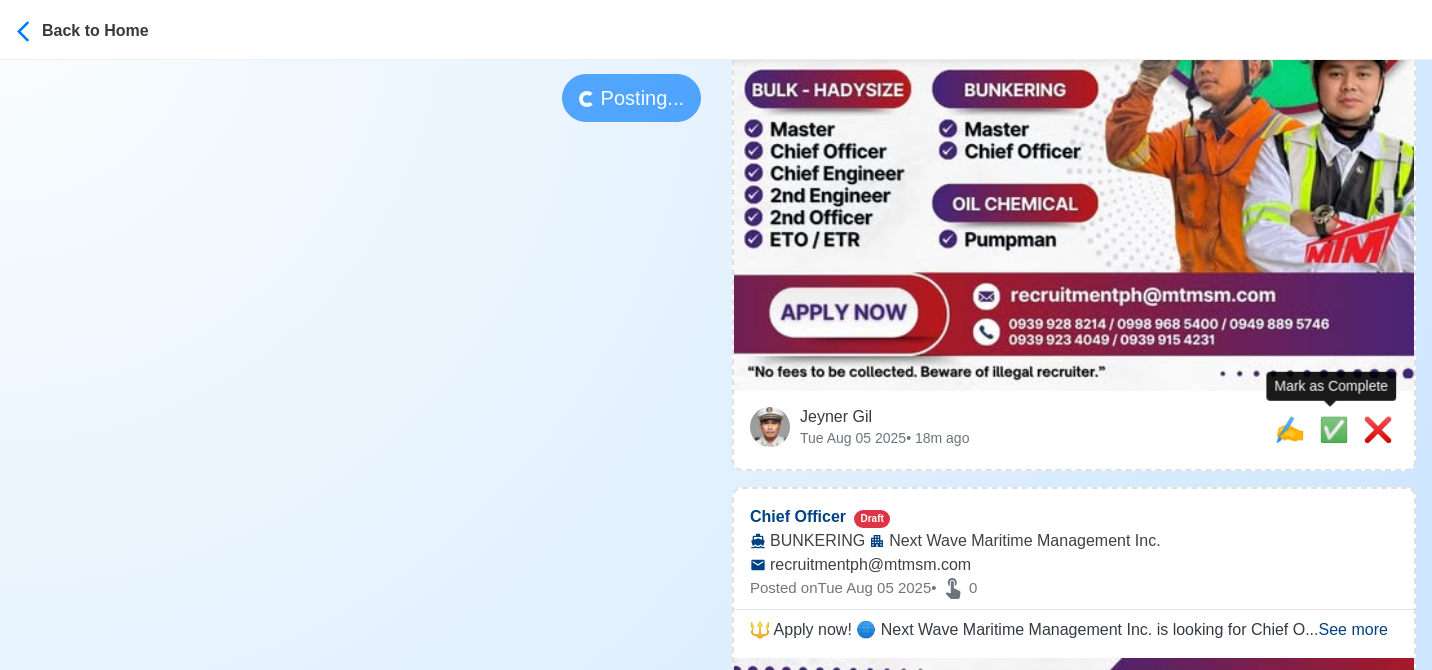 type 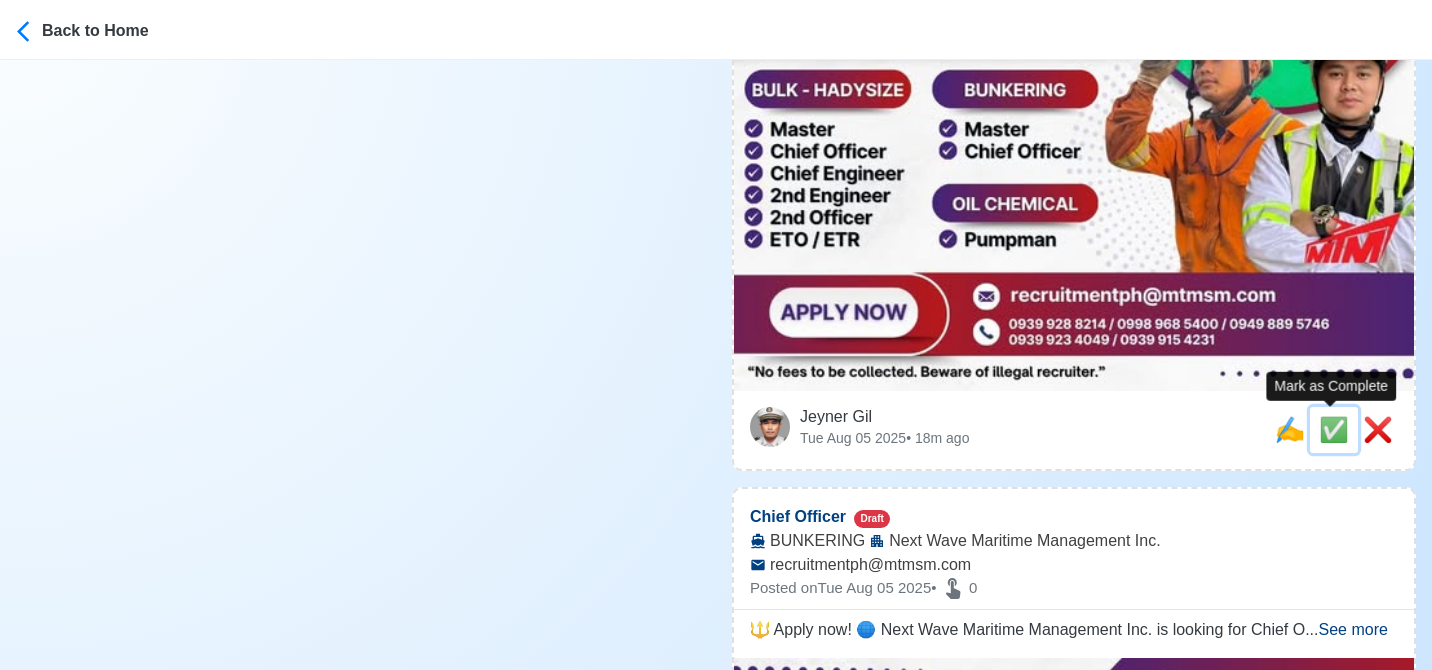 click on "✅" at bounding box center (1334, 429) 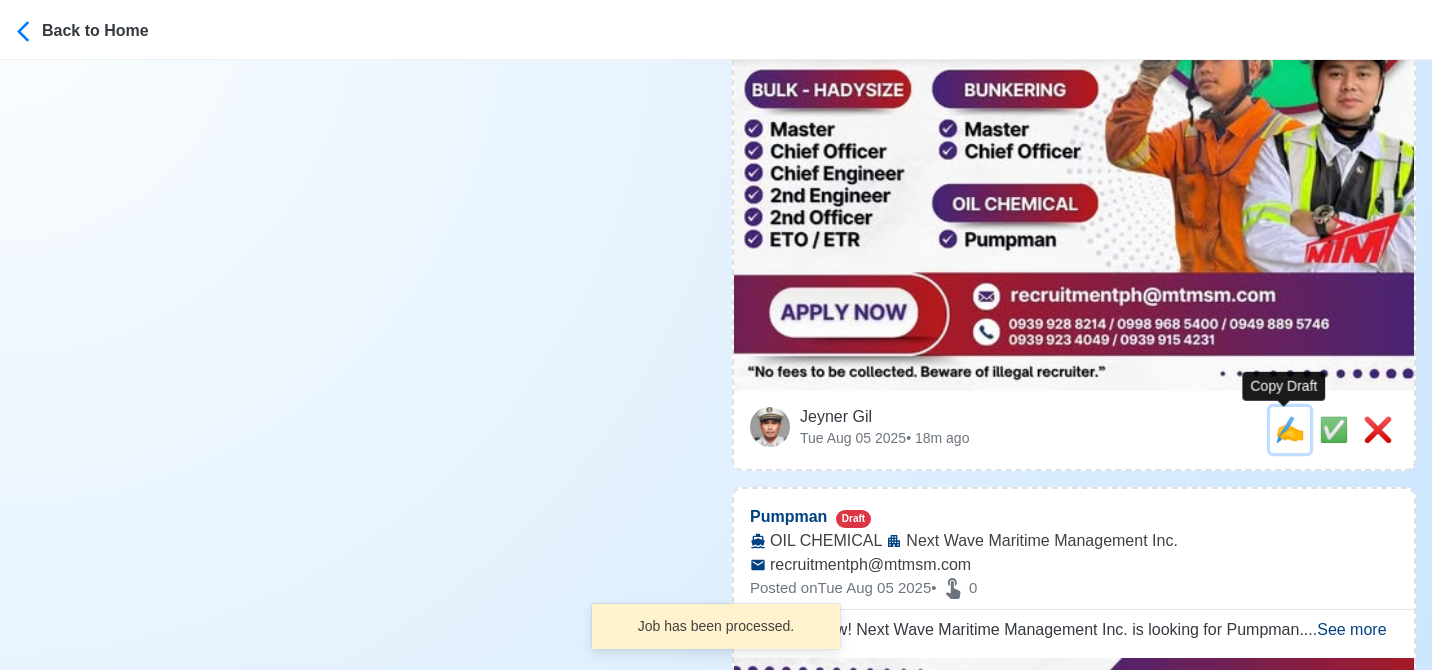 click on "✍️" at bounding box center (1290, 429) 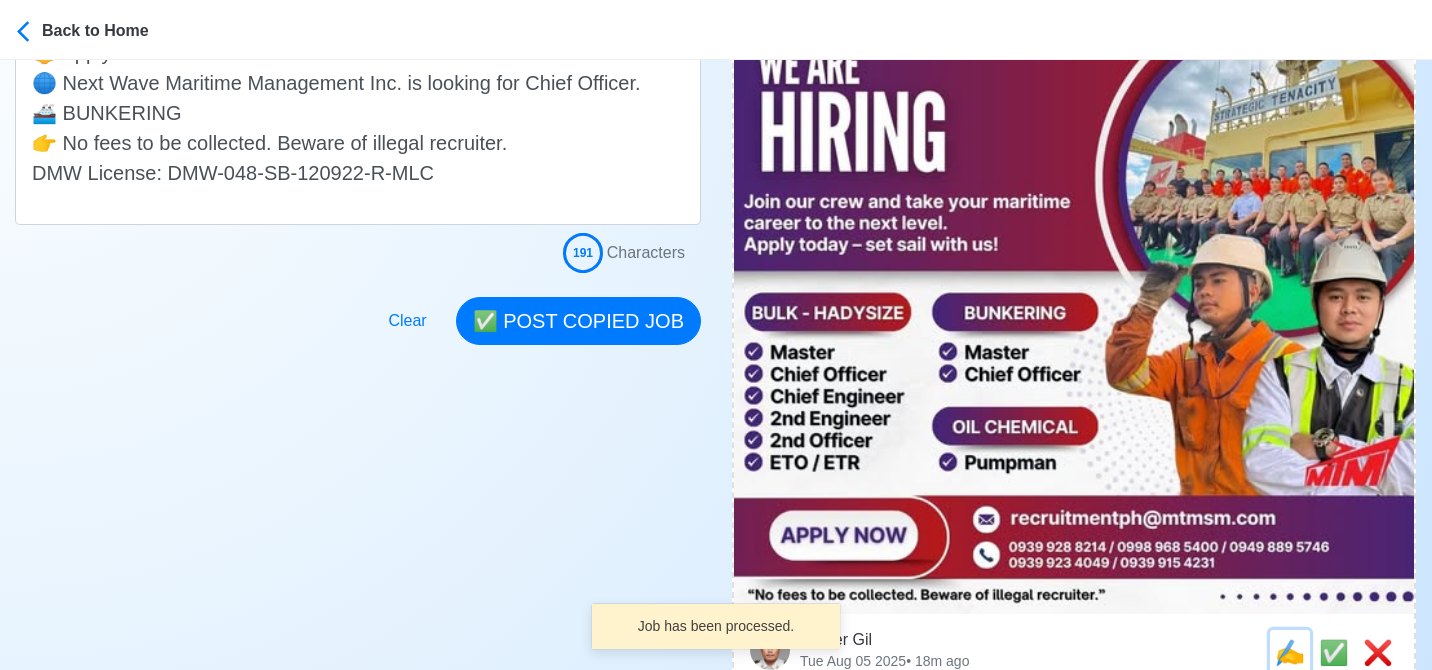 scroll, scrollTop: 600, scrollLeft: 0, axis: vertical 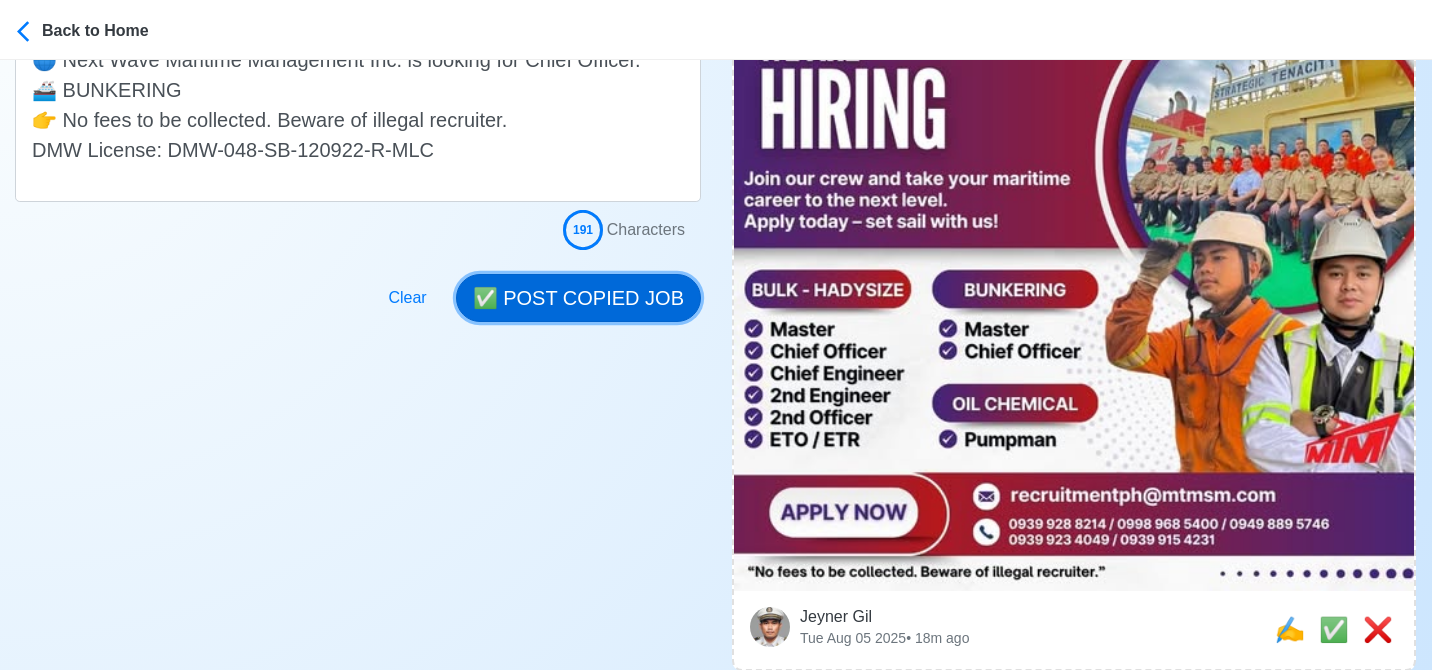 click on "✅ POST COPIED JOB" at bounding box center (578, 298) 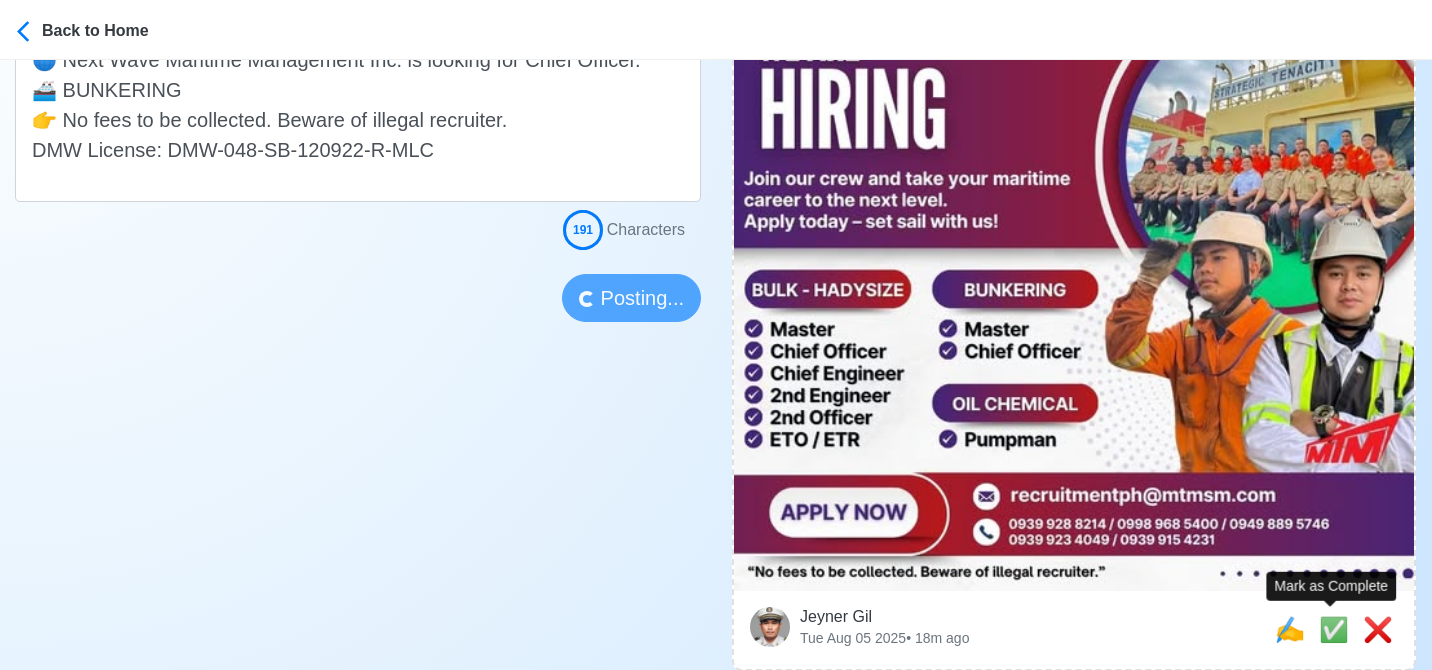 type 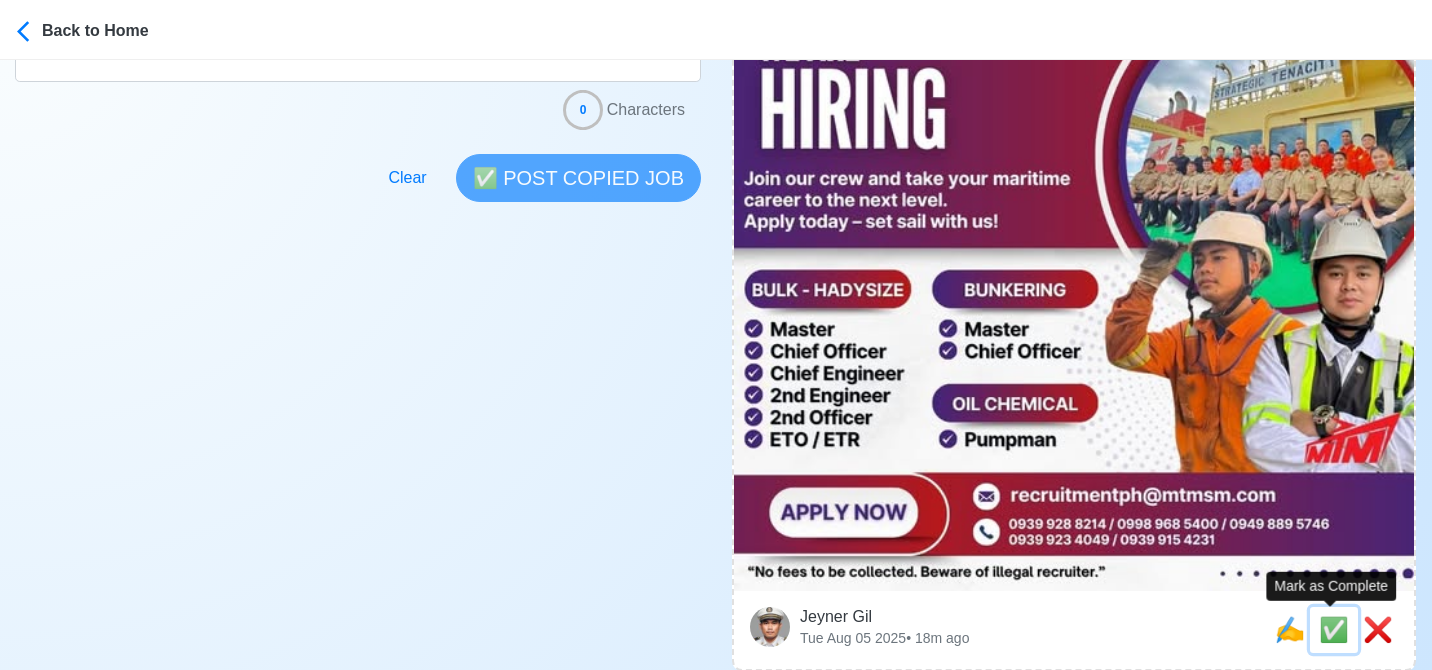 click on "✅" at bounding box center (1334, 629) 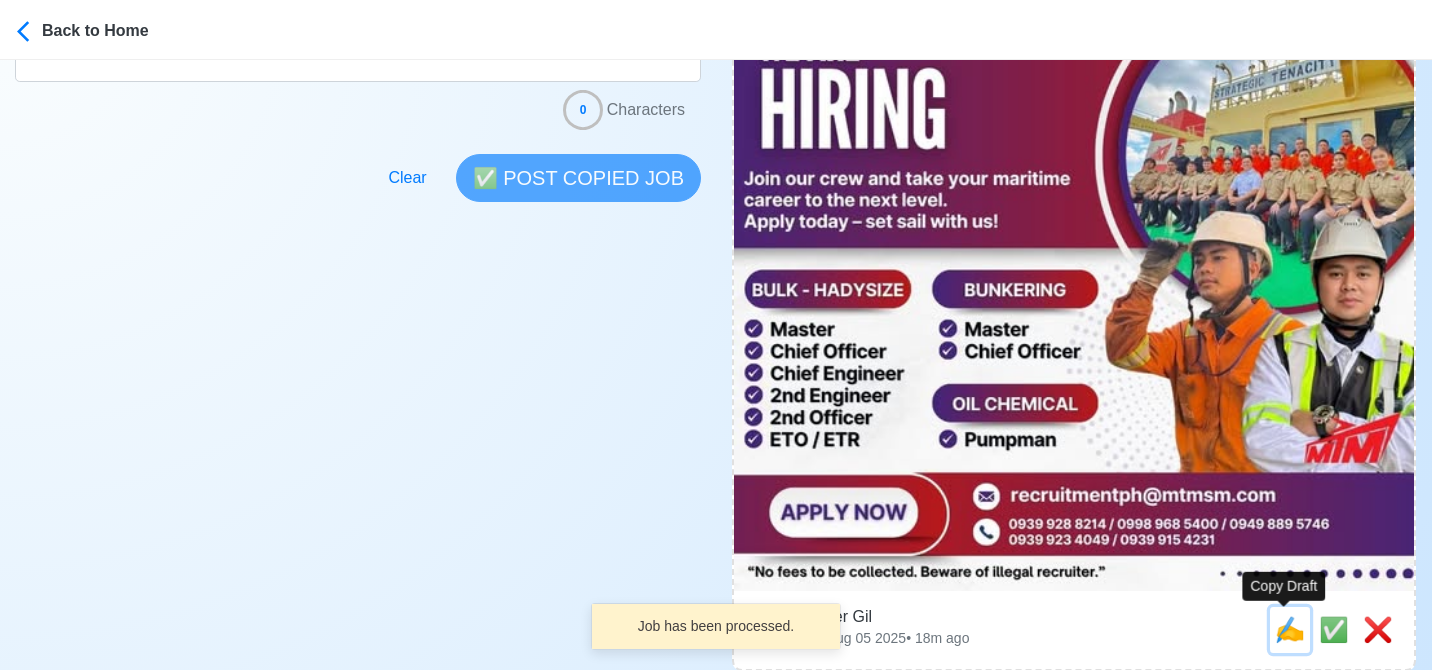 click on "✍️" at bounding box center (1290, 629) 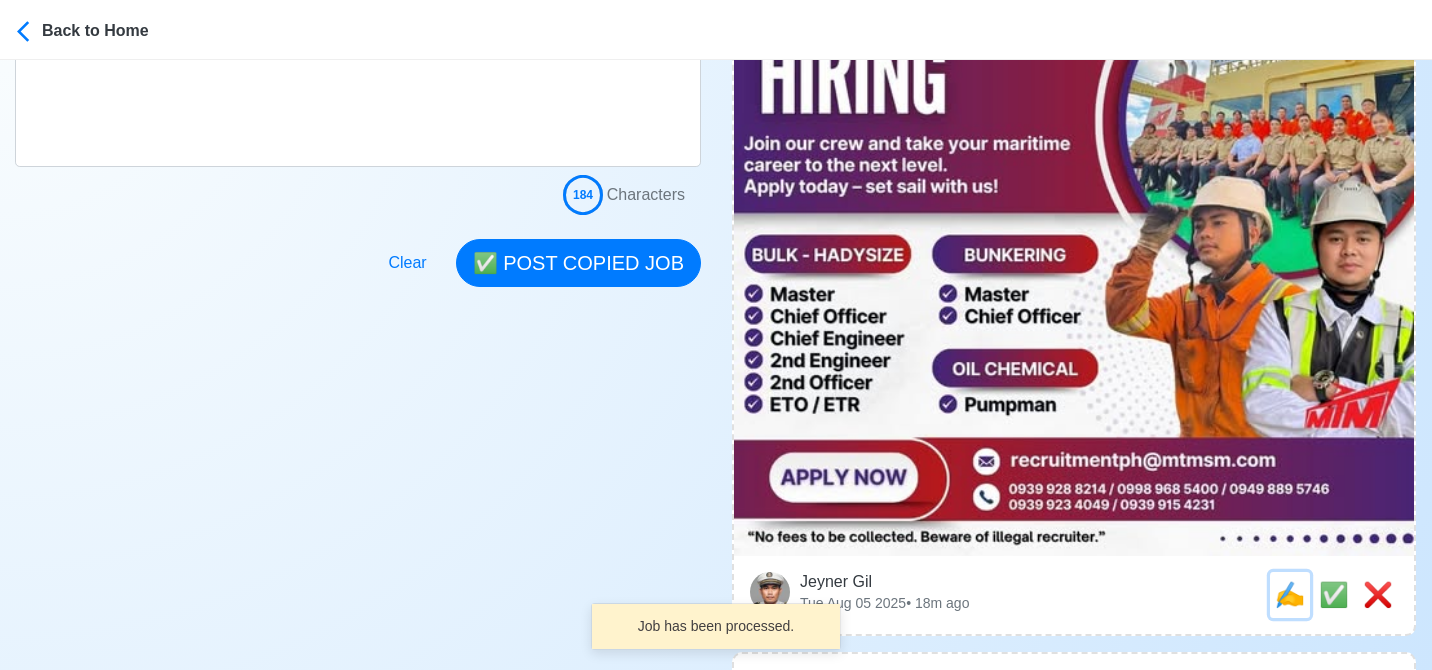 scroll, scrollTop: 700, scrollLeft: 0, axis: vertical 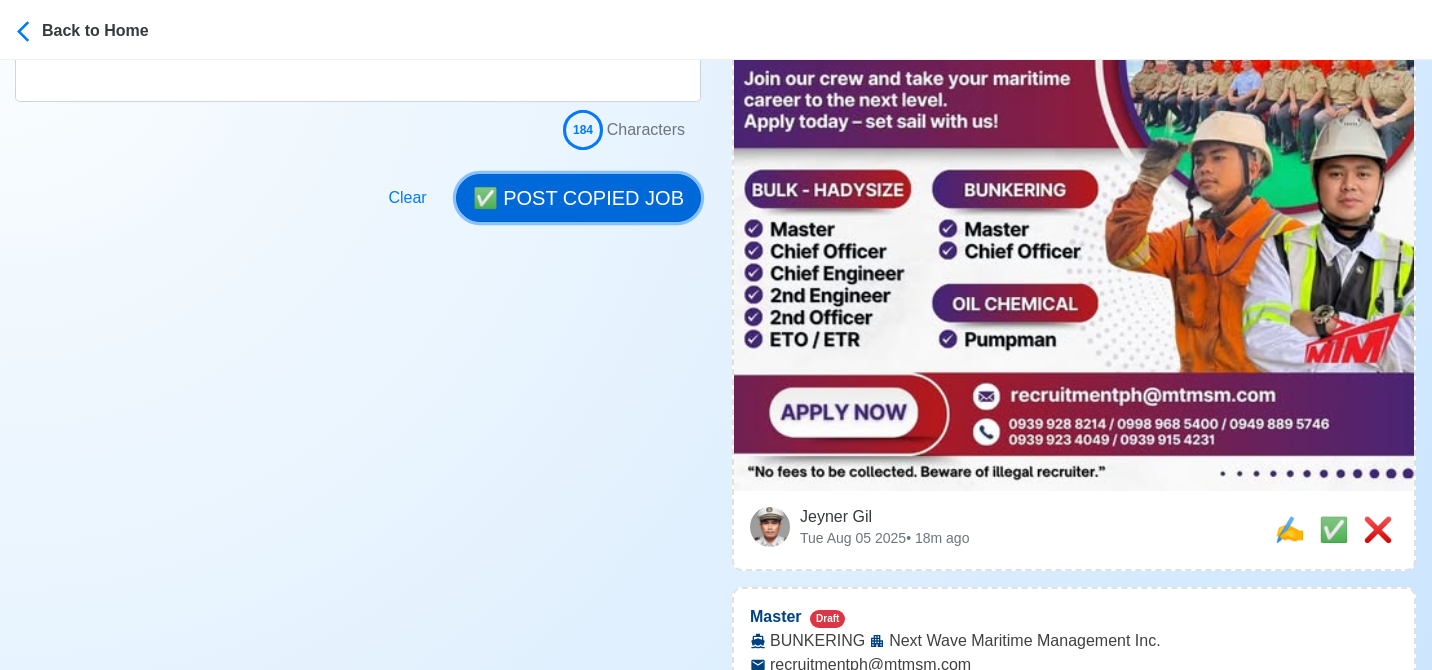 click on "✅ POST COPIED JOB" at bounding box center (578, 198) 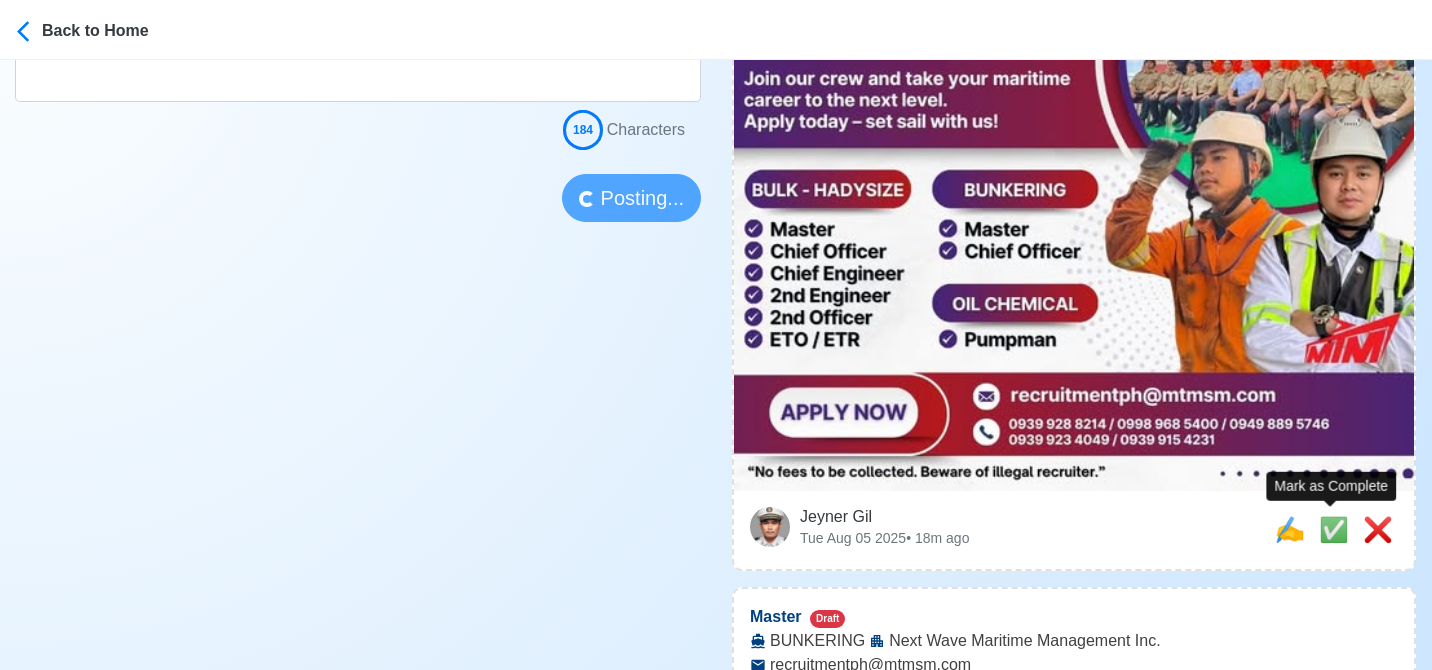 type 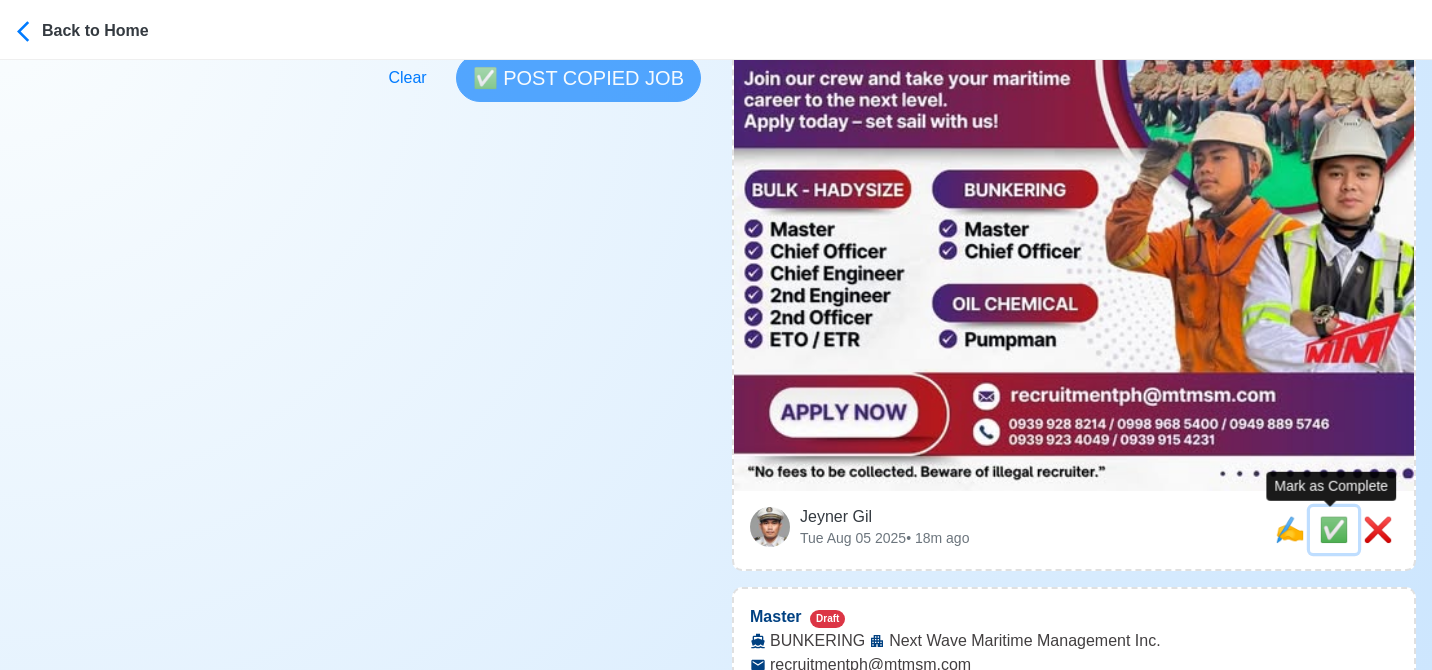 click on "✅" at bounding box center (1334, 529) 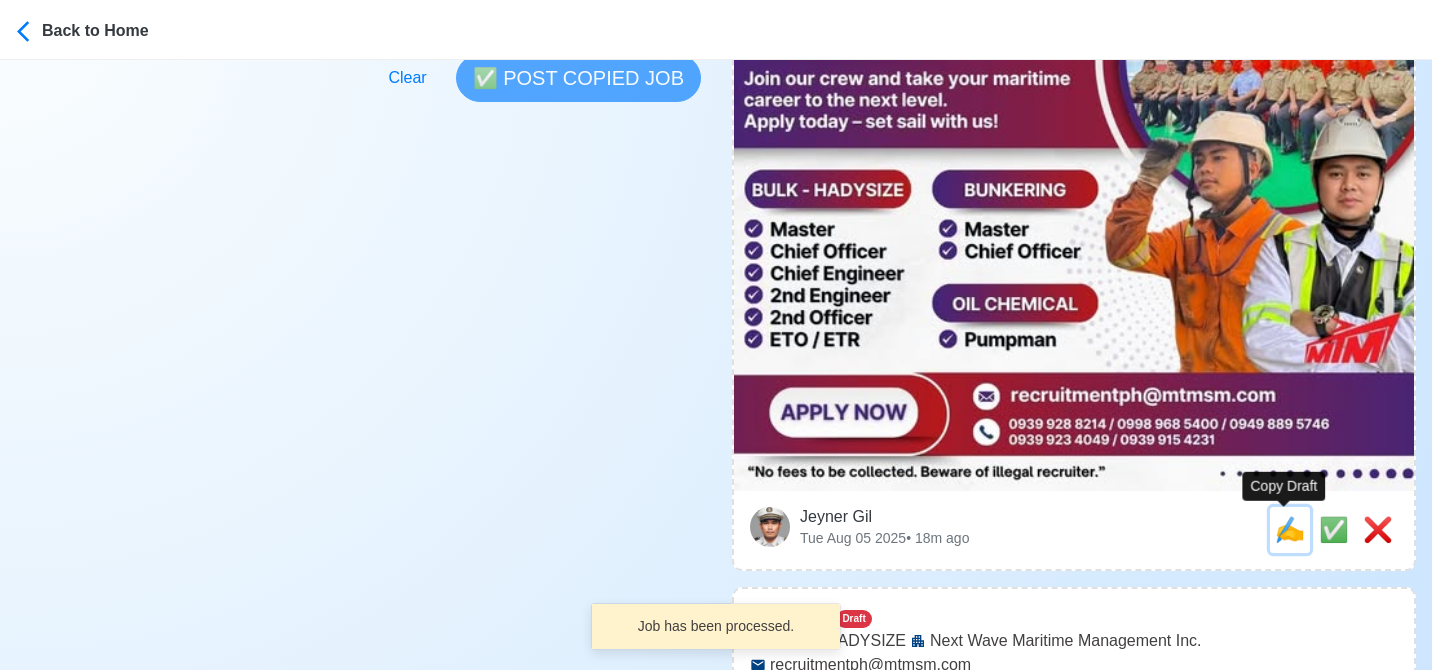 click on "✍️" at bounding box center (1290, 529) 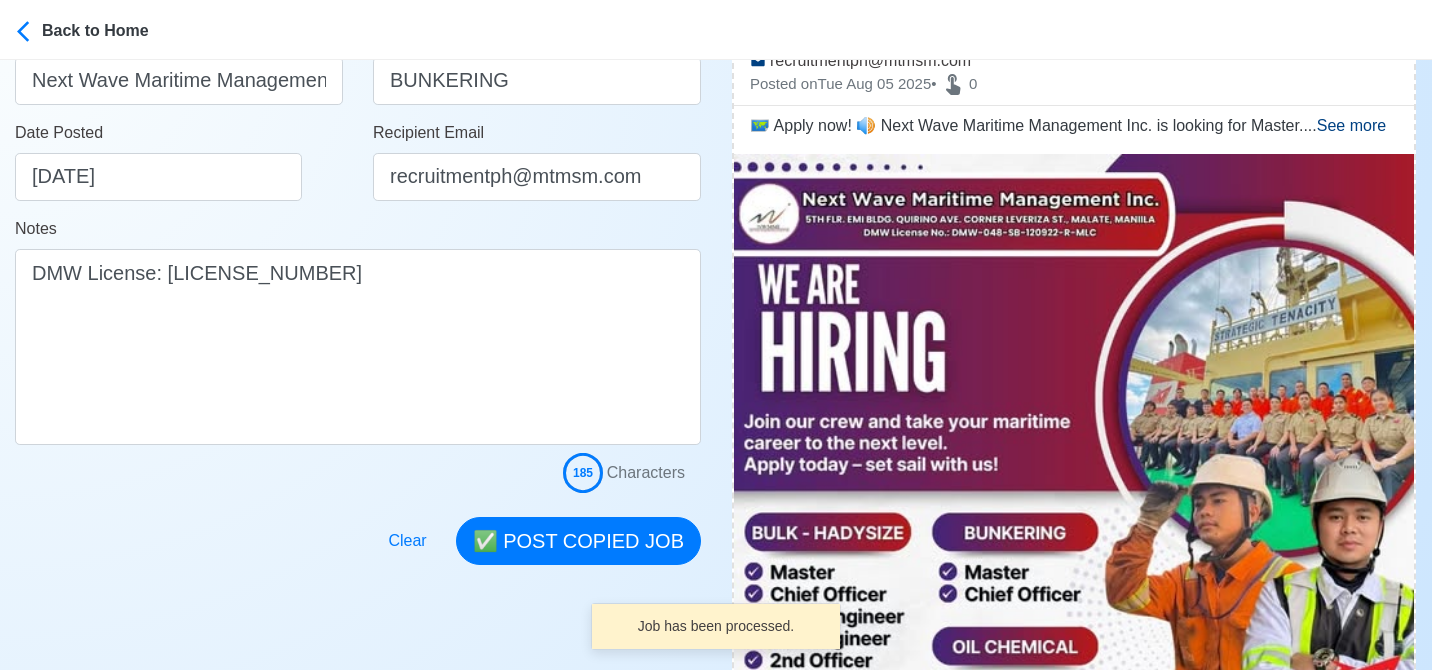 scroll, scrollTop: 400, scrollLeft: 0, axis: vertical 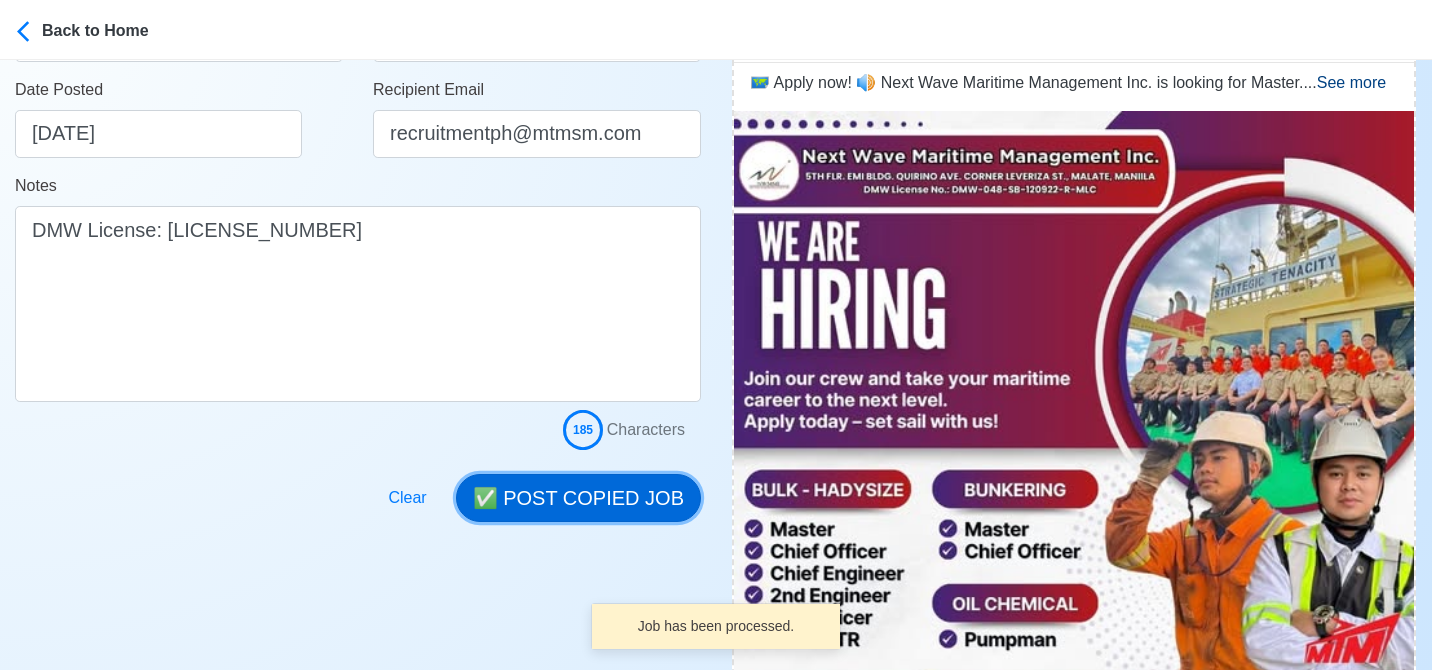 click on "✅ POST COPIED JOB" at bounding box center (578, 498) 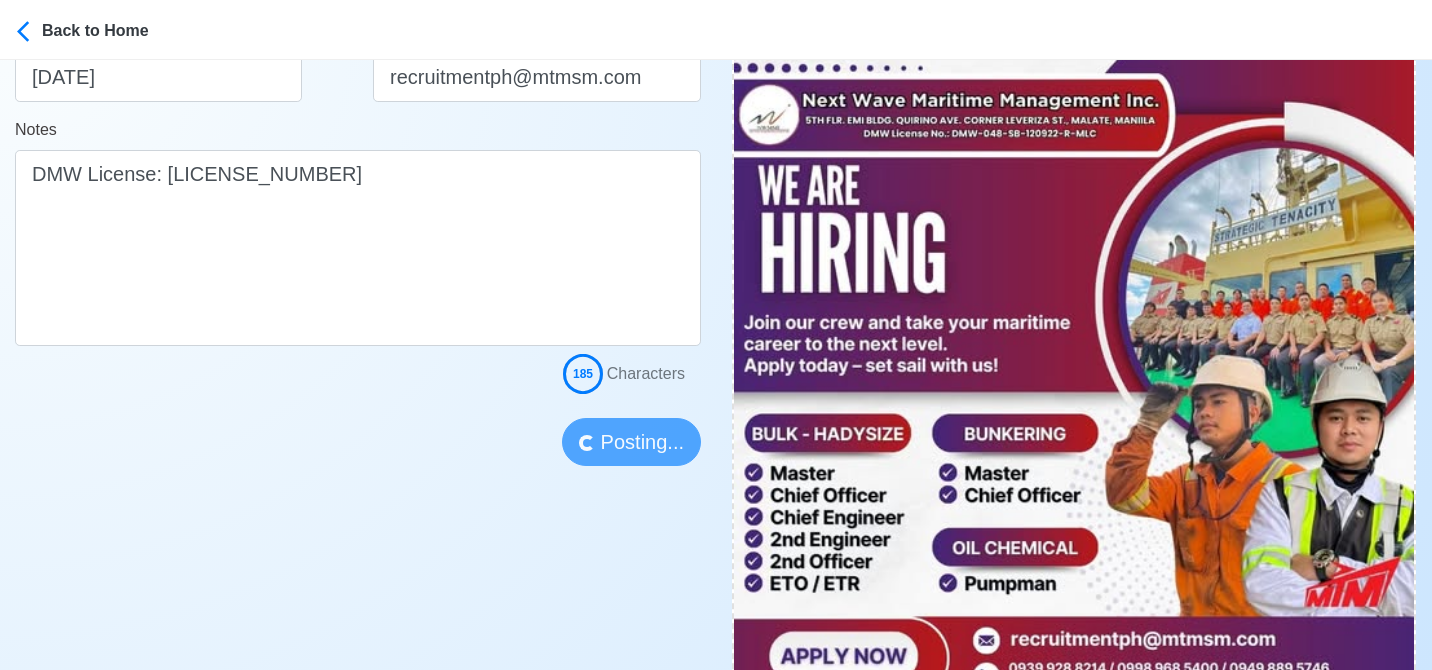 scroll, scrollTop: 600, scrollLeft: 0, axis: vertical 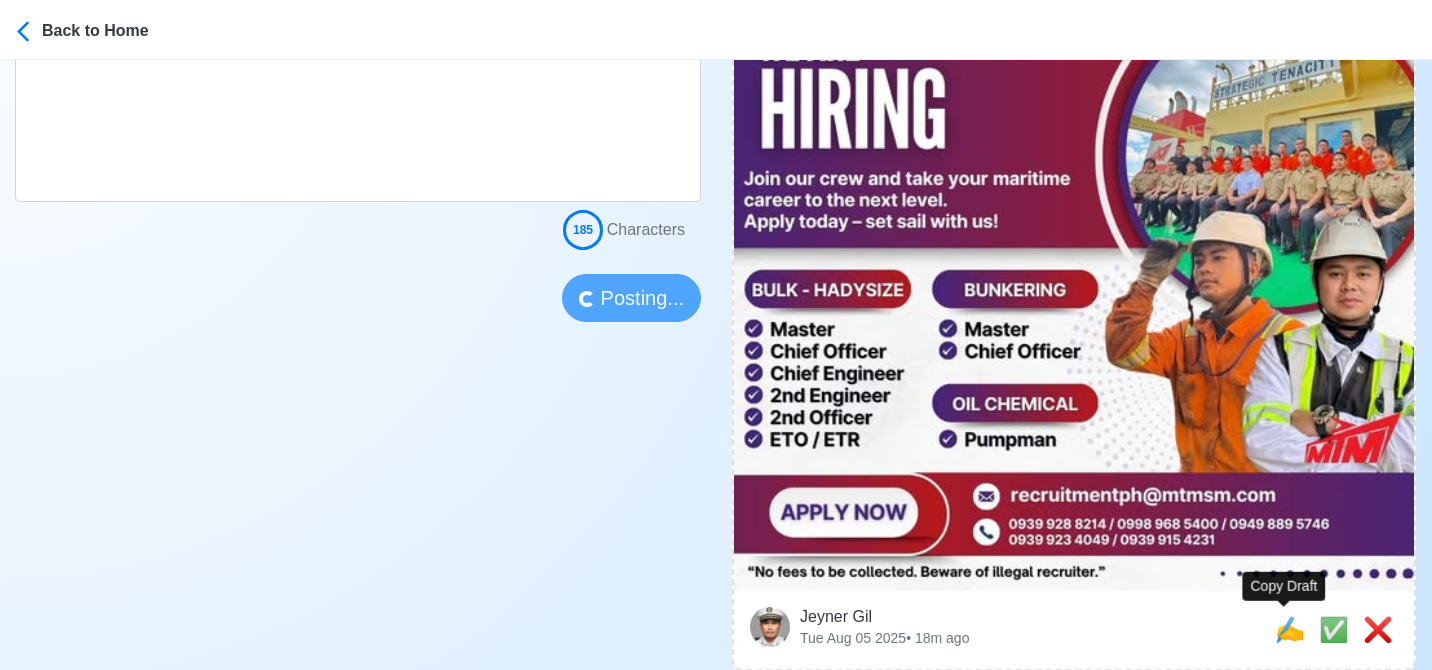 type 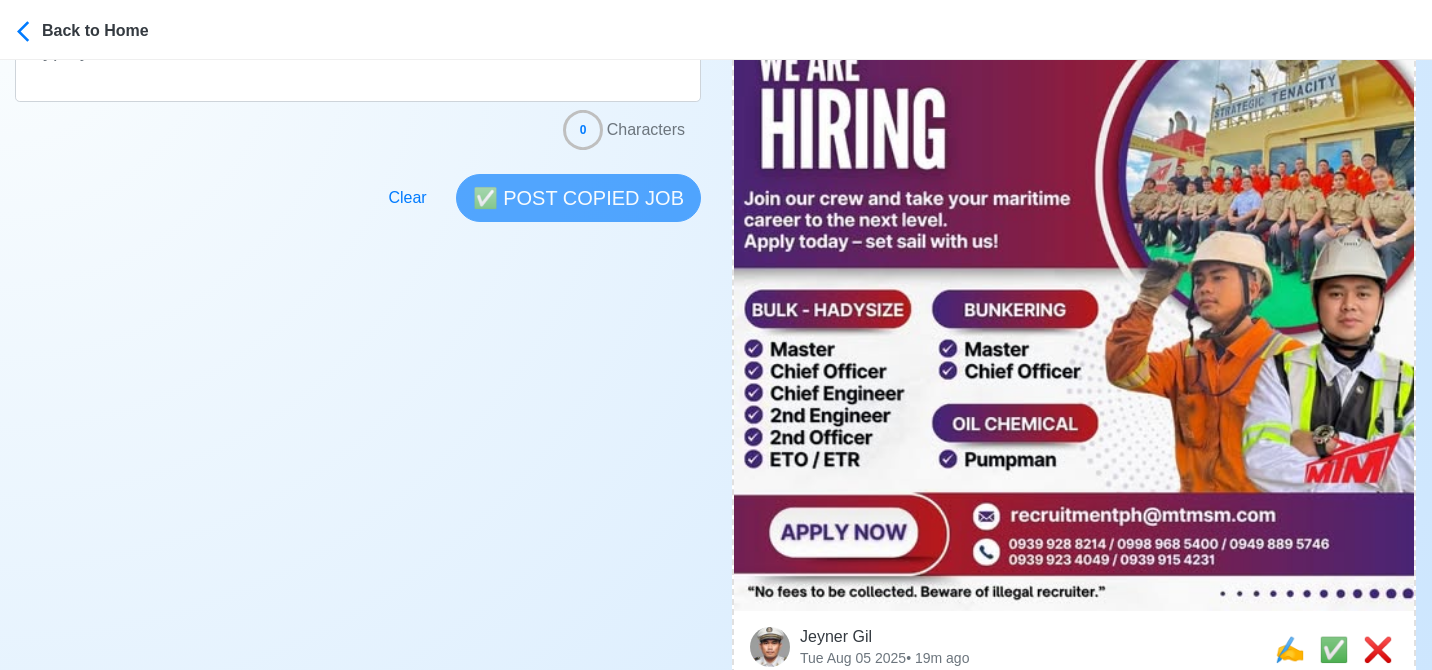 scroll, scrollTop: 700, scrollLeft: 0, axis: vertical 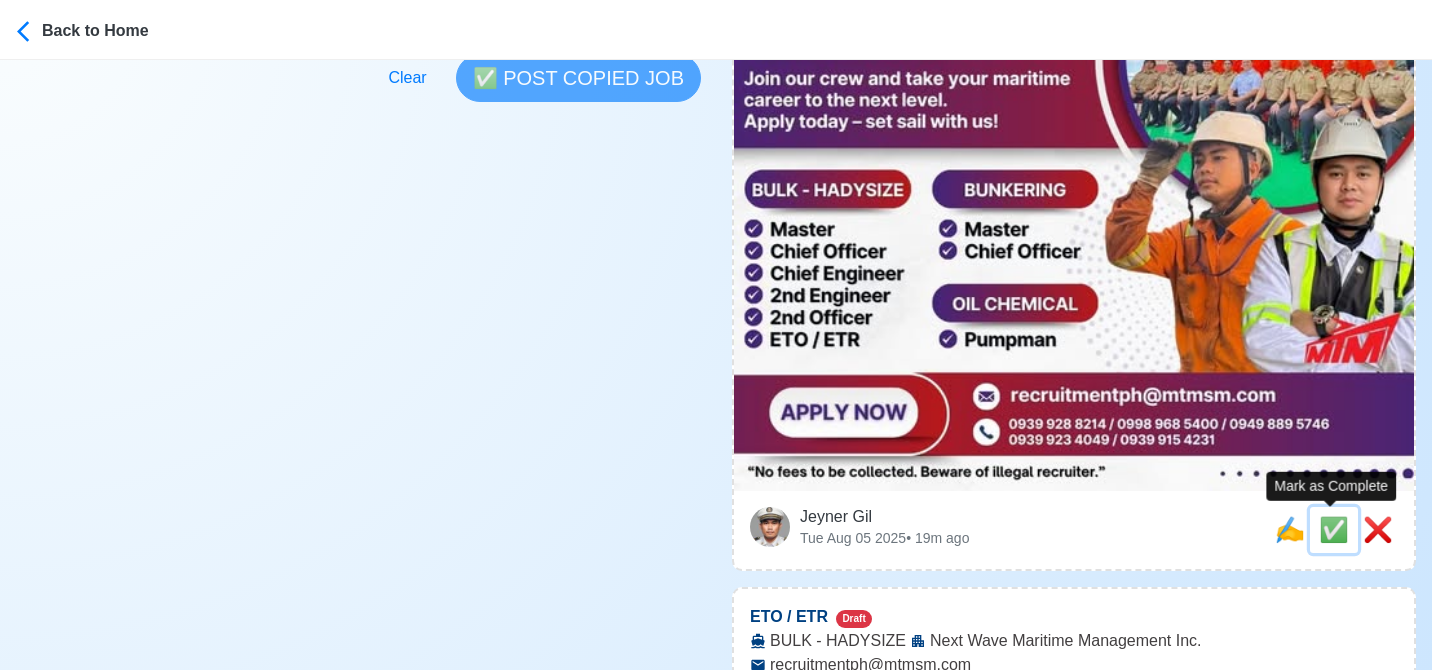 click on "✅" at bounding box center [1334, 529] 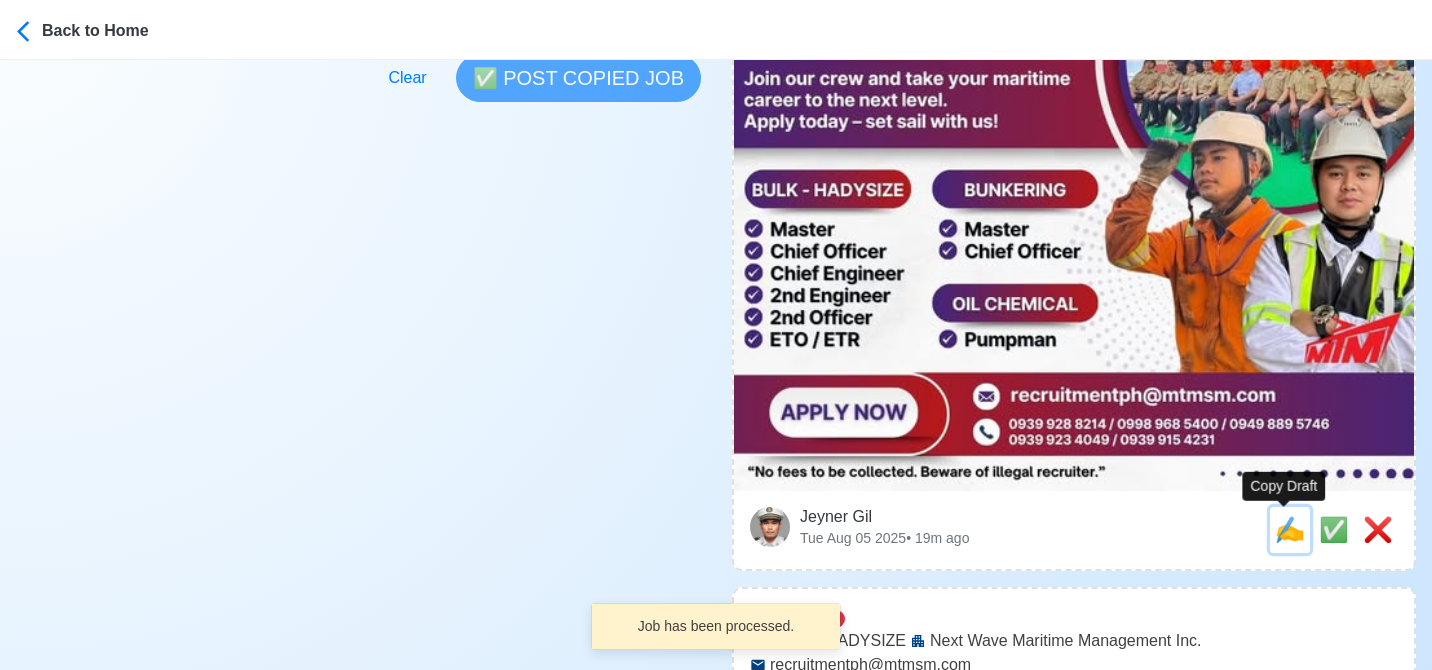 click on "✍️" at bounding box center (1290, 529) 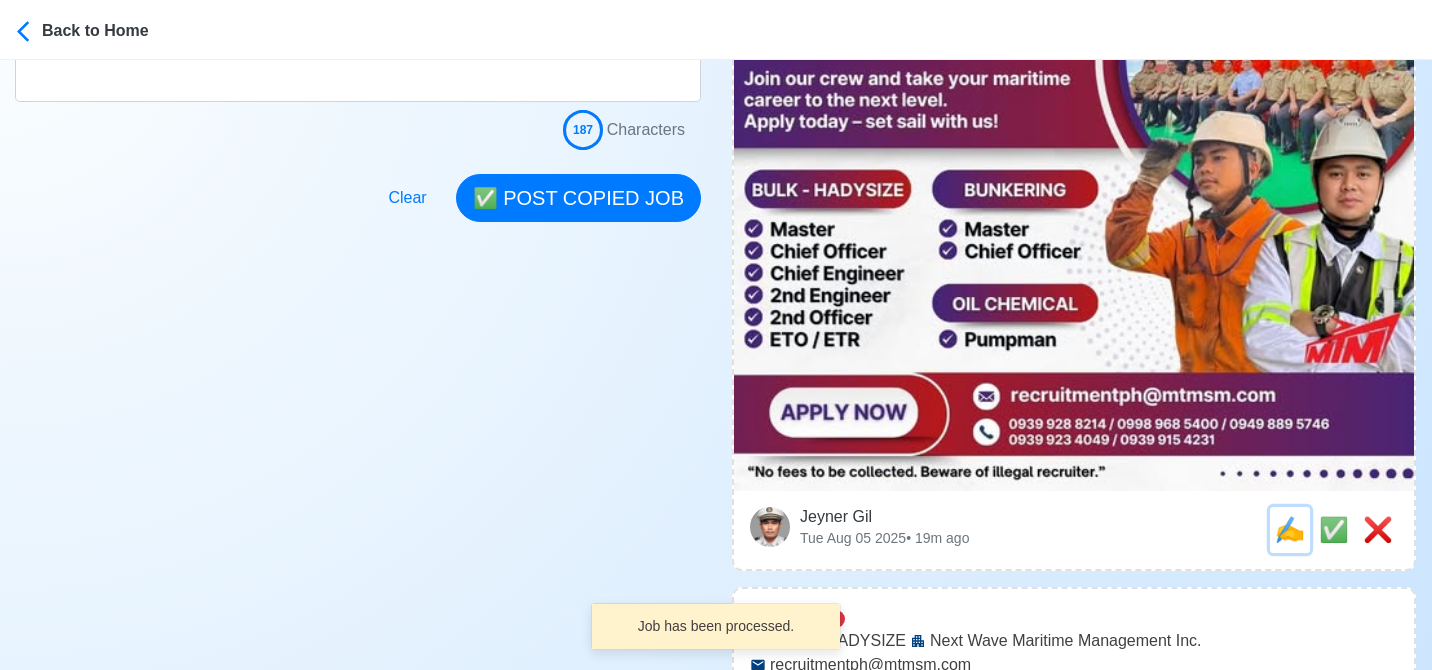 scroll, scrollTop: 0, scrollLeft: 0, axis: both 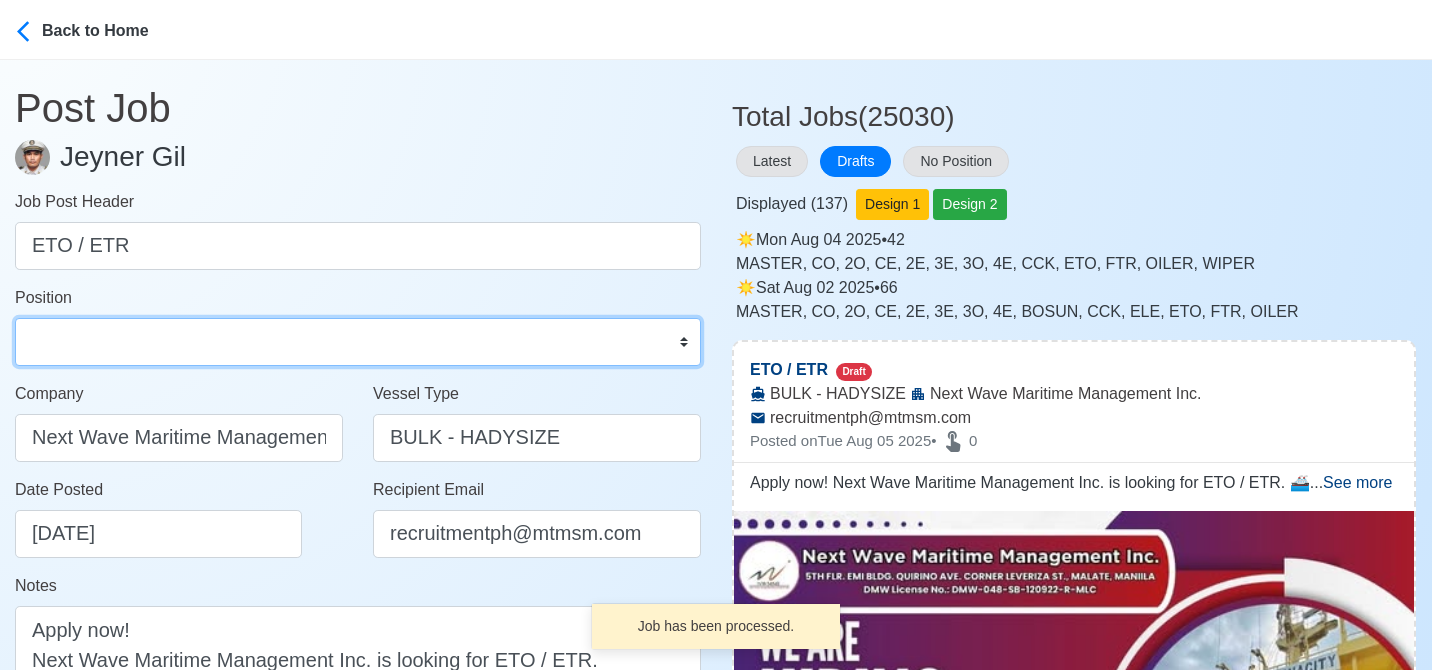 click on "Master Chief Officer 2nd Officer 3rd Officer Junior Officer Chief Engineer 2nd Engineer 3rd Engineer 4th Engineer Gas Engineer Junior Engineer 1st Assistant Engineer 2nd Assistant Engineer 3rd Assistant Engineer ETO/ETR Electrician Electrical Engineer Oiler Fitter Welder Chief Cook Chef Cook Messman Wiper Rigger Ordinary Seaman Able Seaman Motorman Pumpman Bosun Cadet Reefer Mechanic Operator Repairman Painter Steward Waiter Others" at bounding box center (358, 342) 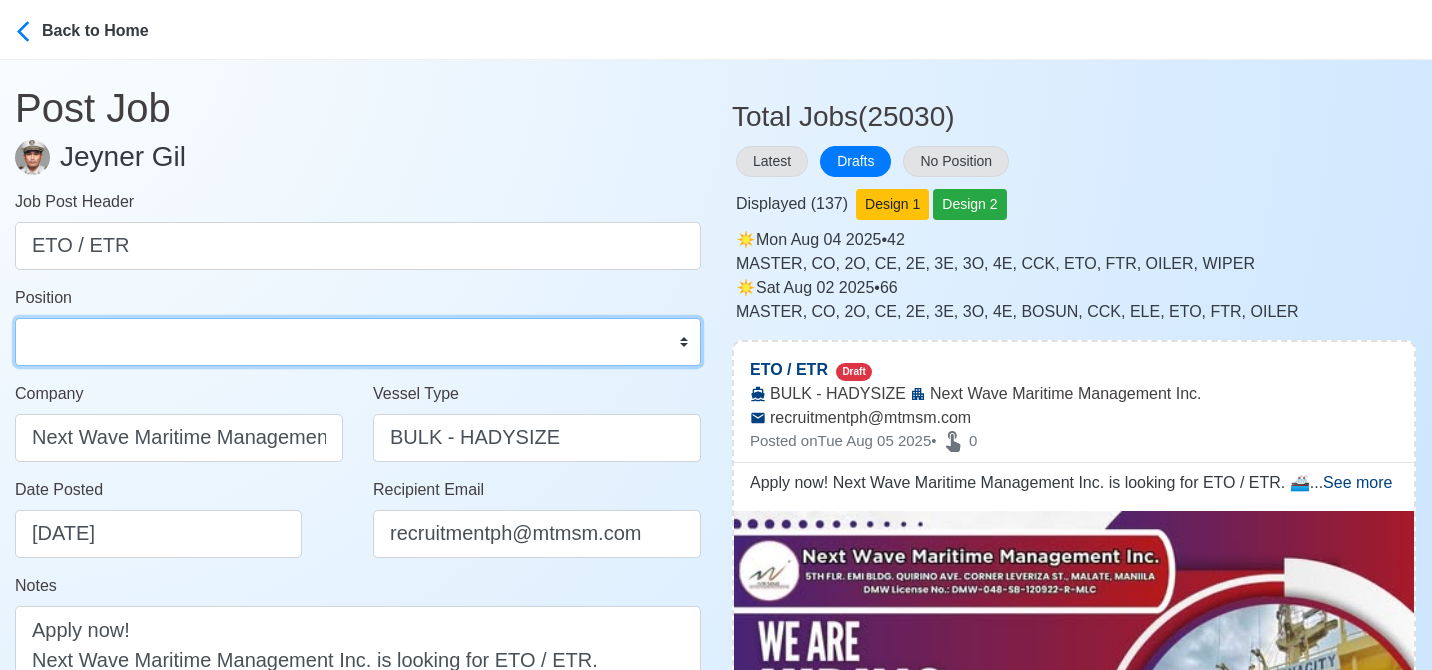 select on "ETO/ETR" 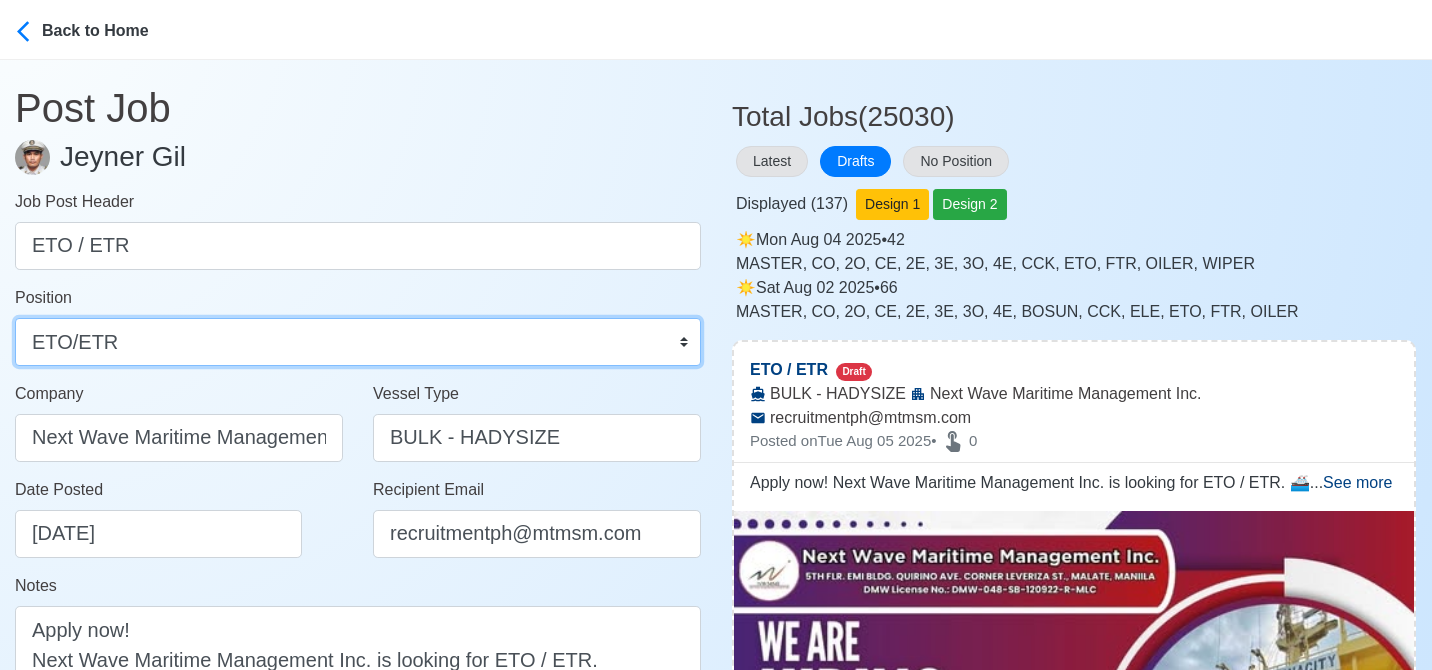 click on "Master Chief Officer 2nd Officer 3rd Officer Junior Officer Chief Engineer 2nd Engineer 3rd Engineer 4th Engineer Gas Engineer Junior Engineer 1st Assistant Engineer 2nd Assistant Engineer 3rd Assistant Engineer ETO/ETR Electrician Electrical Engineer Oiler Fitter Welder Chief Cook Chef Cook Messman Wiper Rigger Ordinary Seaman Able Seaman Motorman Pumpman Bosun Cadet Reefer Mechanic Operator Repairman Painter Steward Waiter Others" at bounding box center [358, 342] 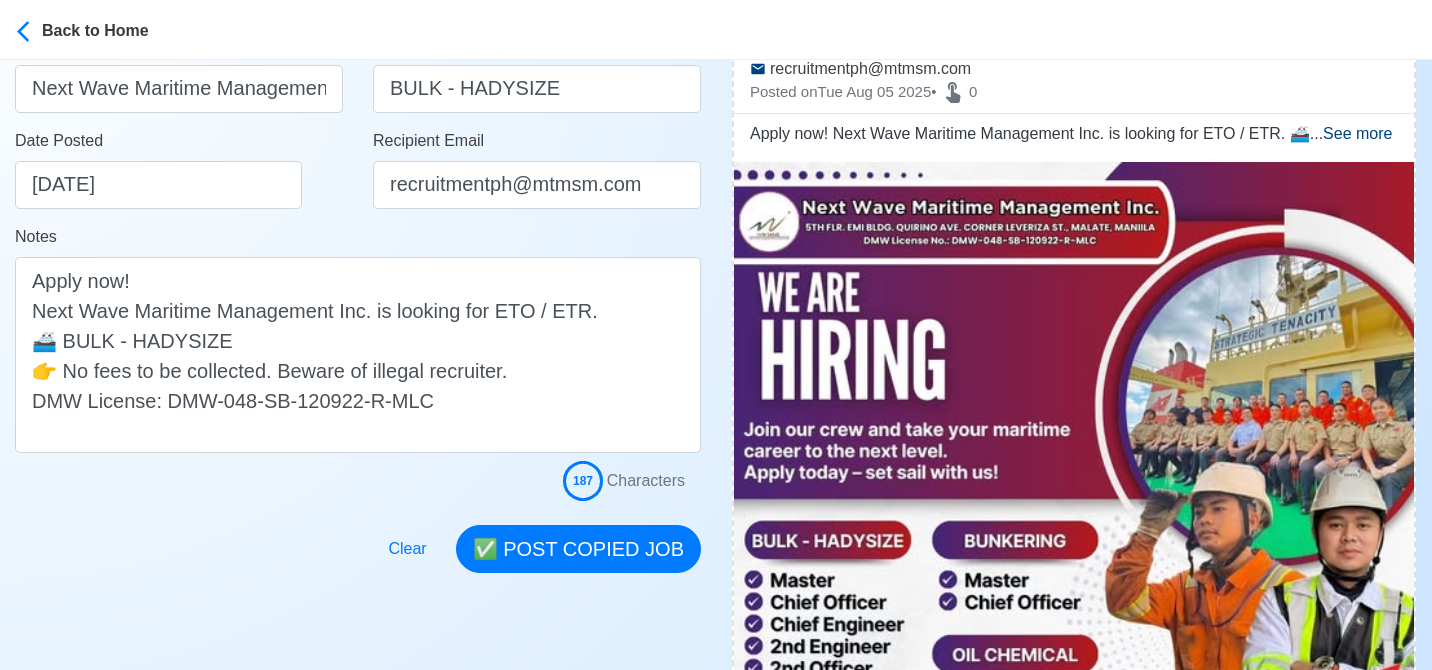 scroll, scrollTop: 400, scrollLeft: 0, axis: vertical 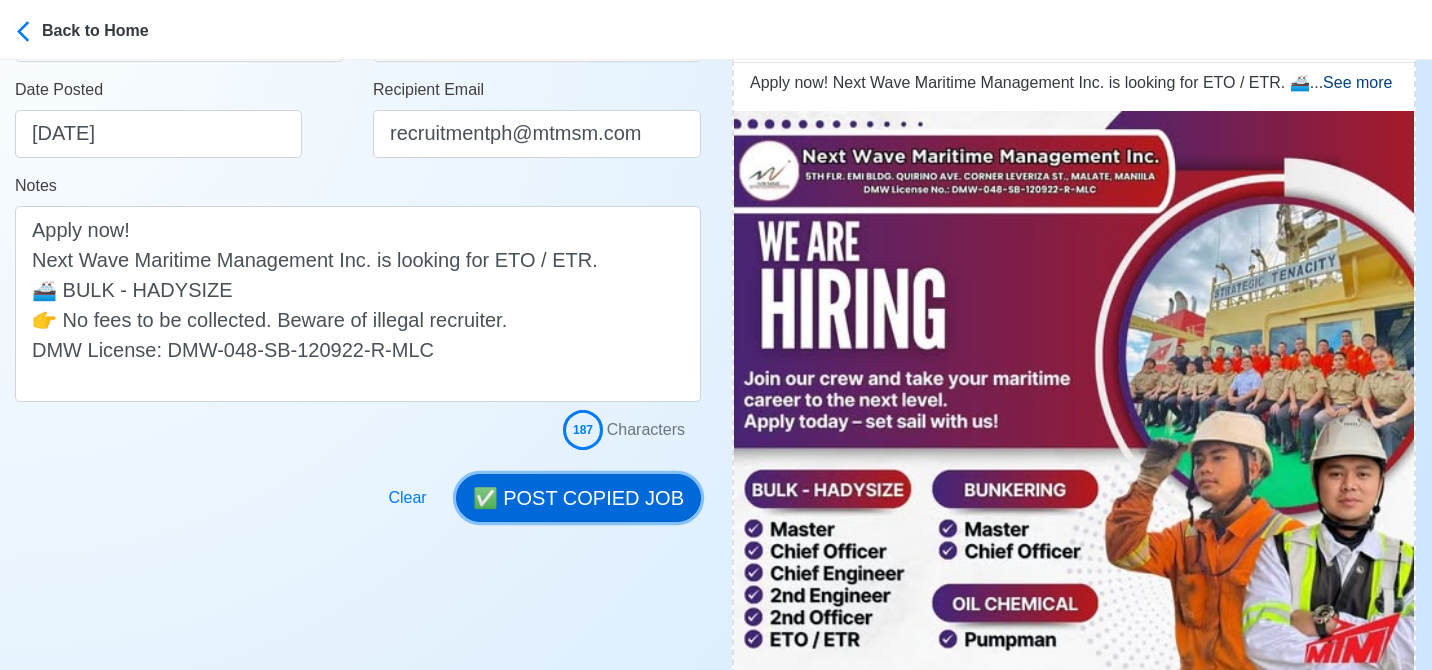 click on "✅ POST COPIED JOB" at bounding box center (578, 498) 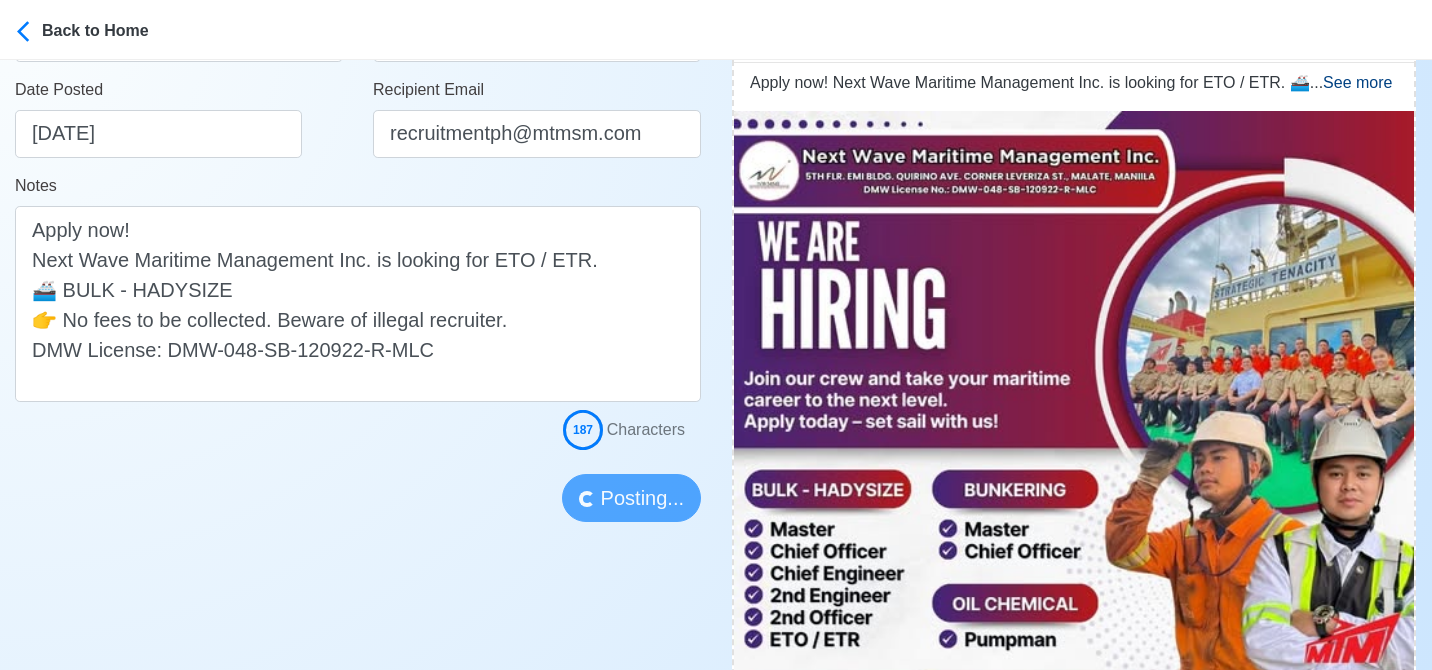type 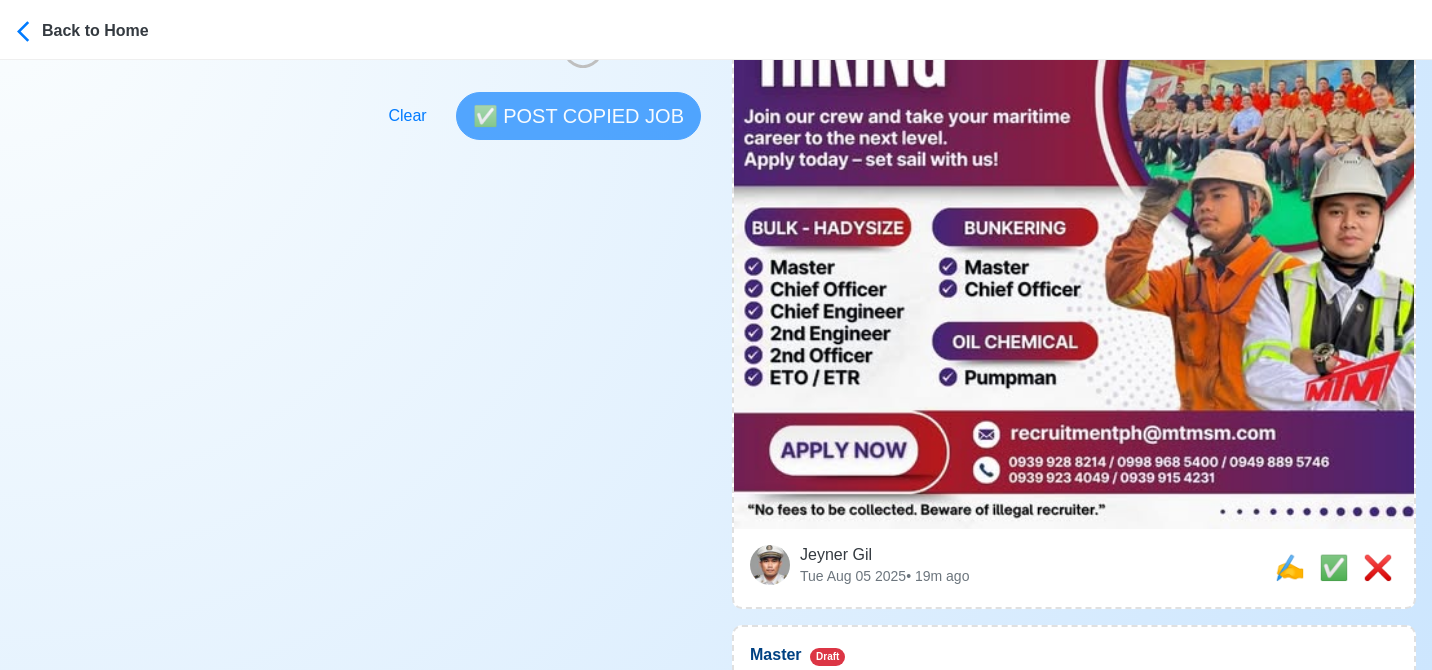 scroll, scrollTop: 700, scrollLeft: 0, axis: vertical 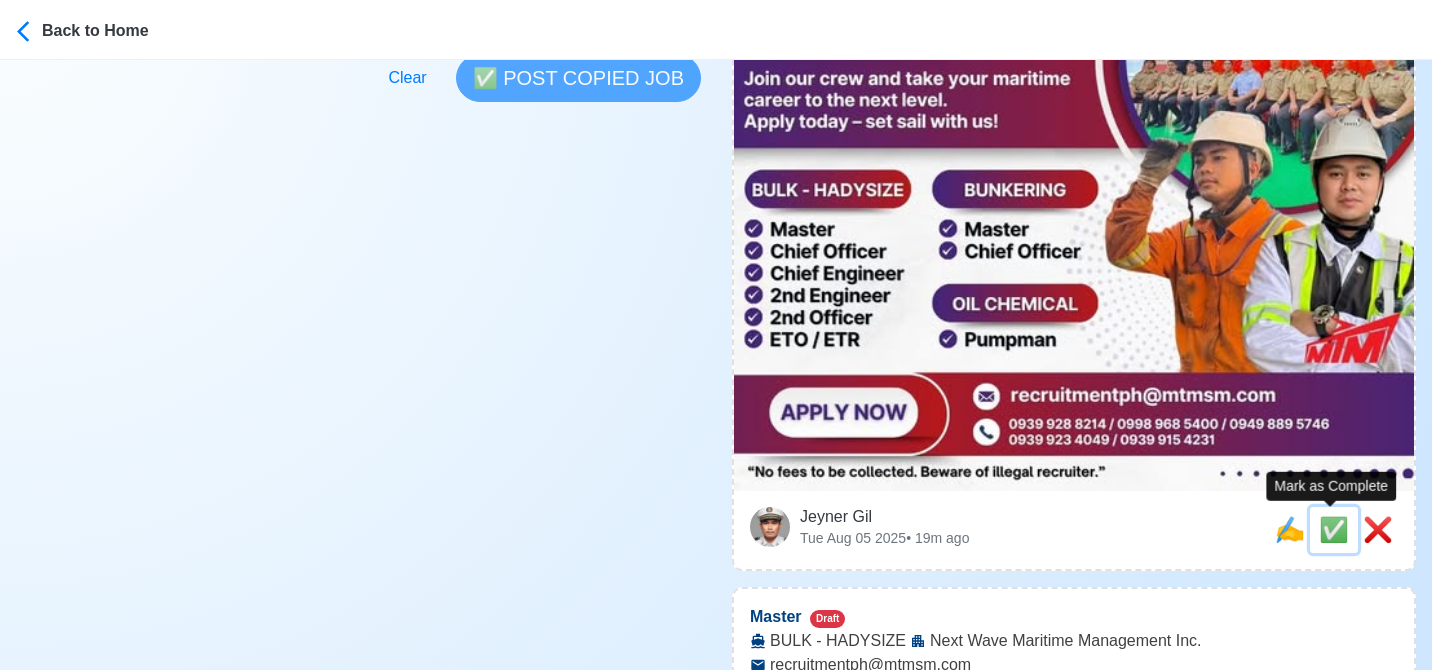 click on "✅" at bounding box center [1334, 529] 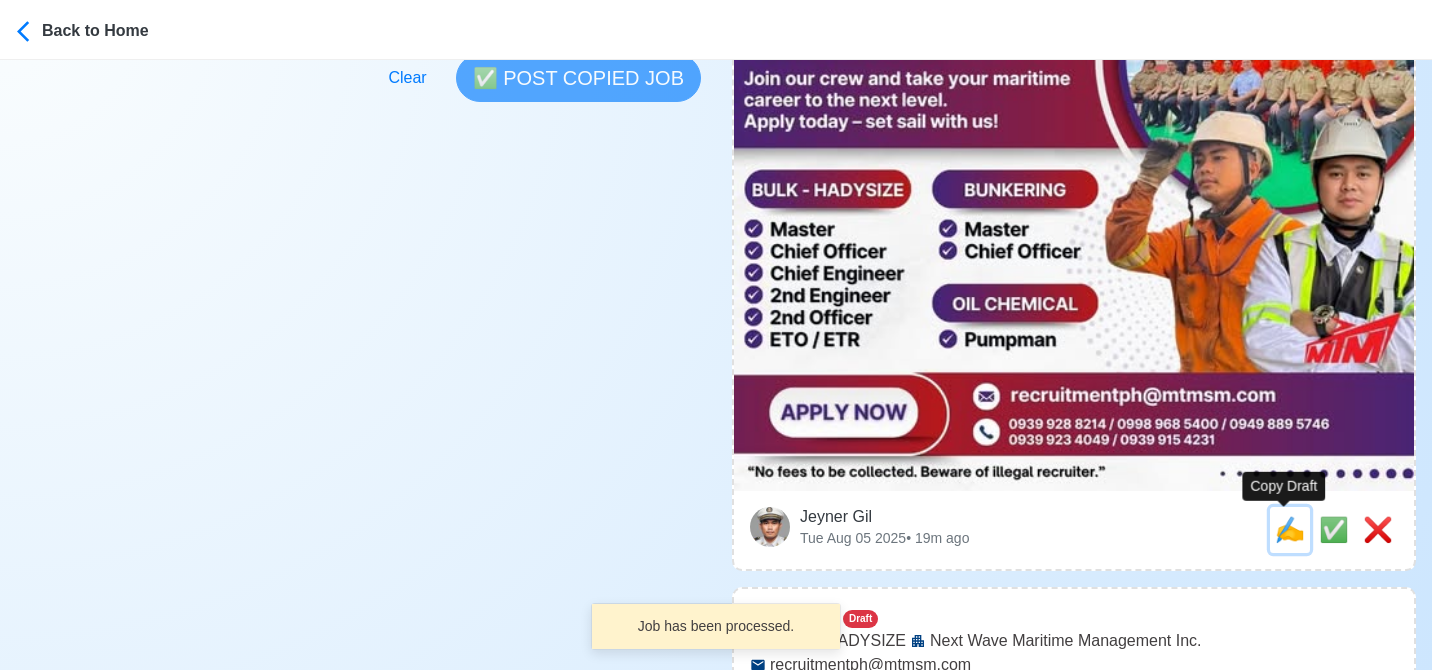 click on "✍️" at bounding box center (1290, 529) 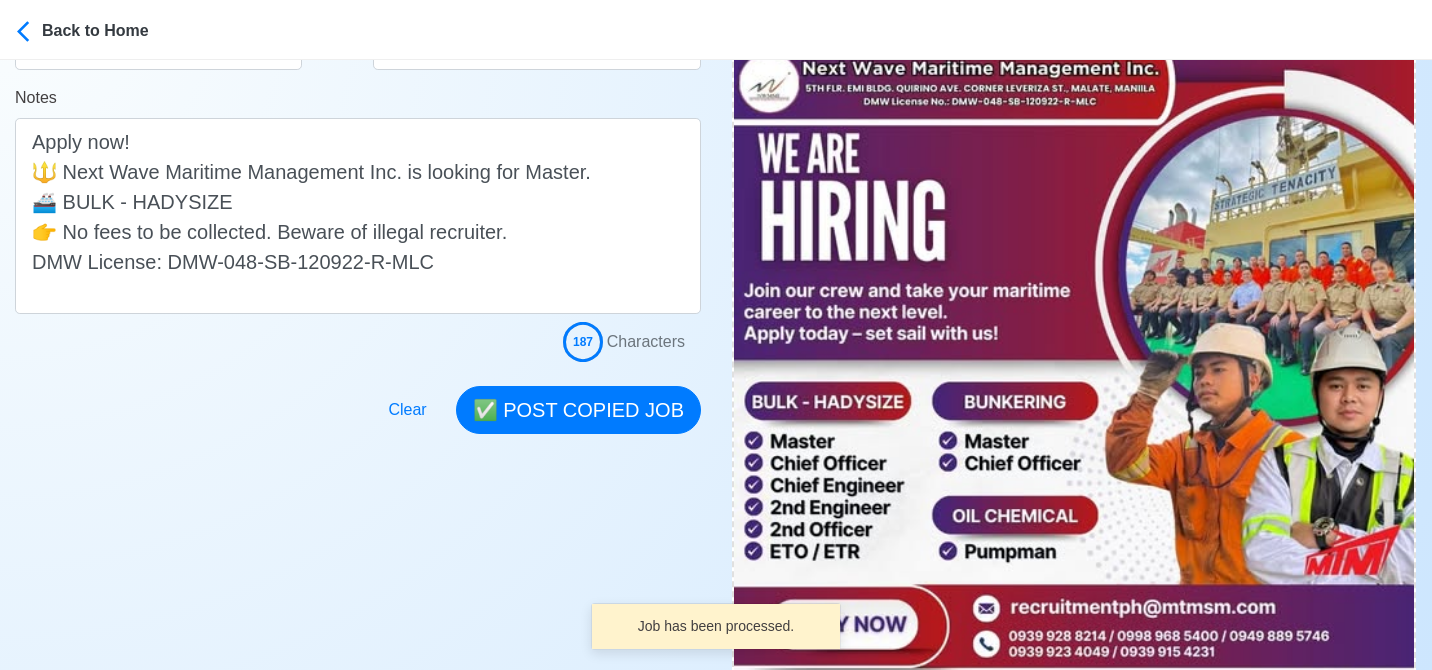 scroll, scrollTop: 500, scrollLeft: 0, axis: vertical 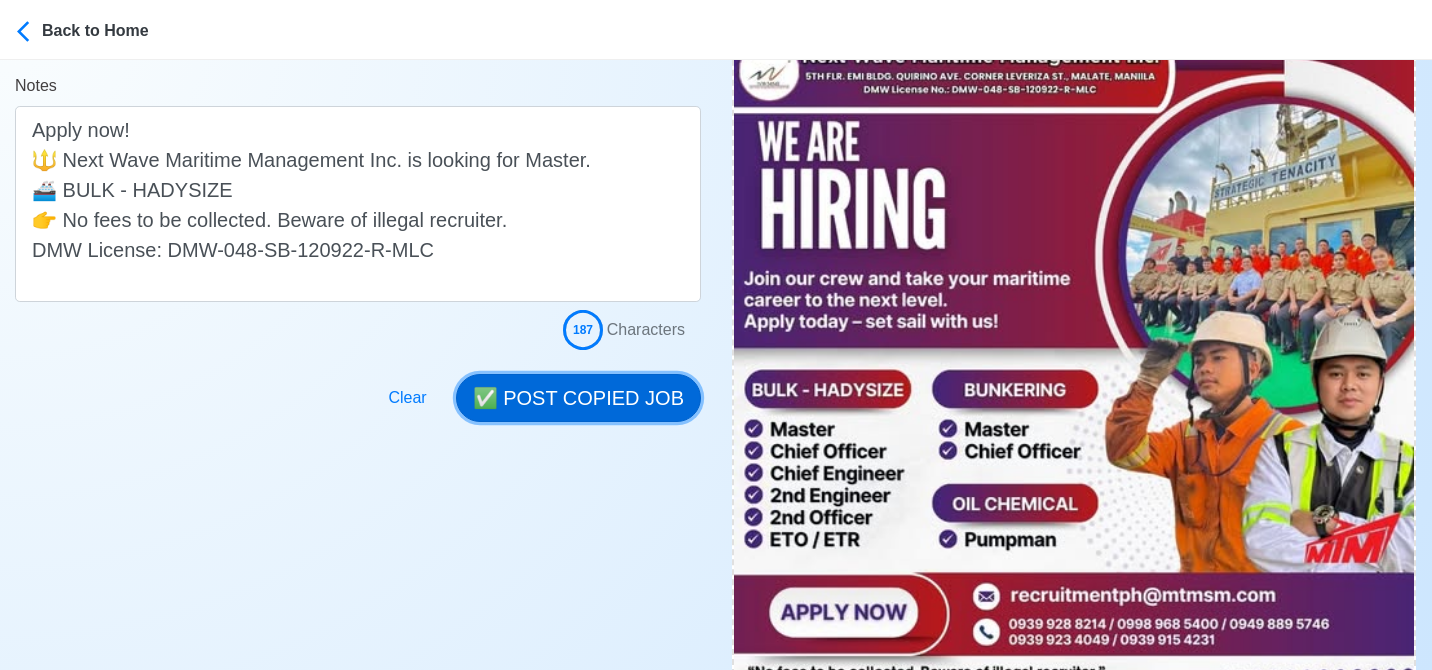 click on "✅ POST COPIED JOB" at bounding box center [578, 398] 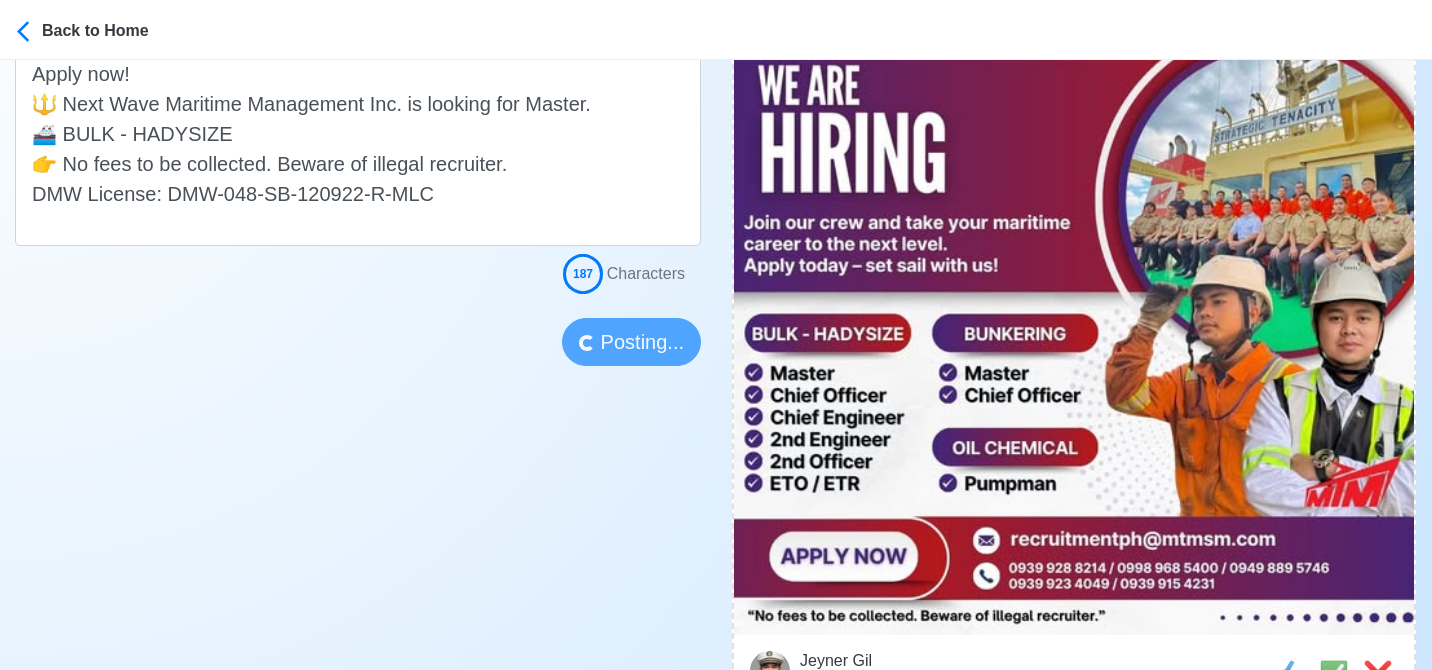 scroll, scrollTop: 700, scrollLeft: 0, axis: vertical 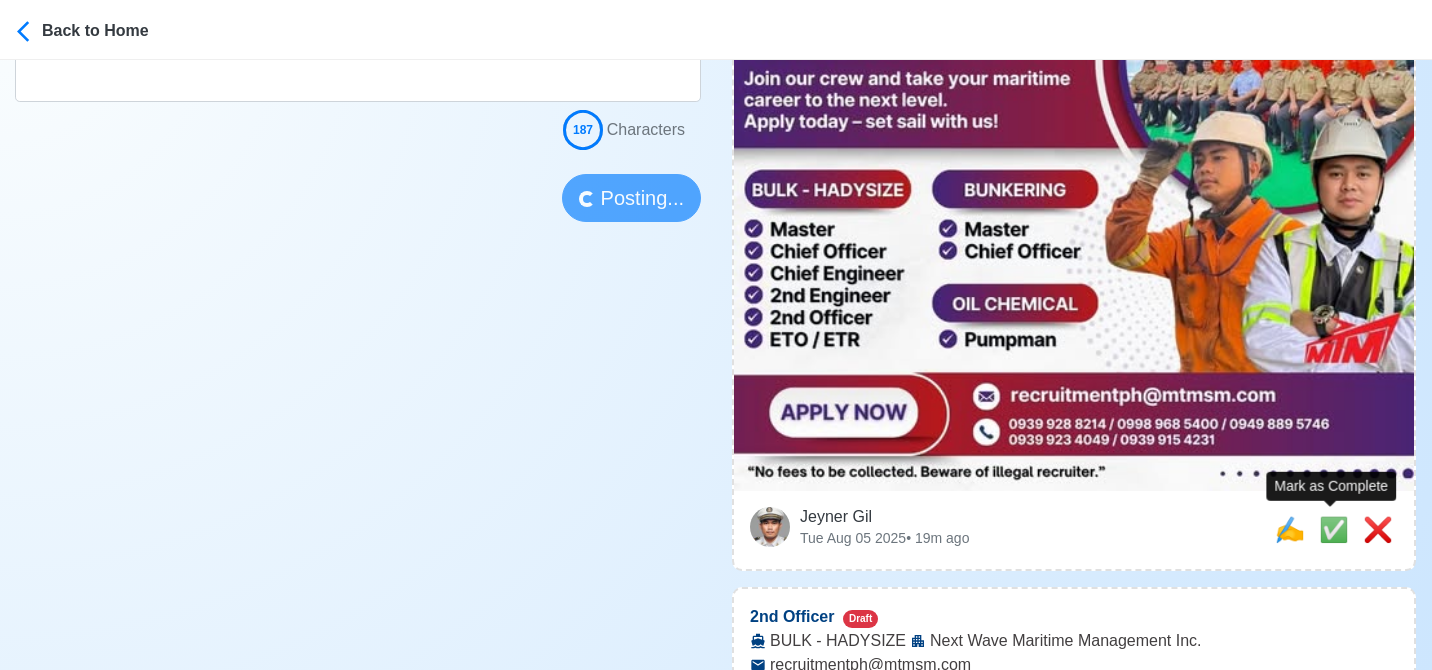 type 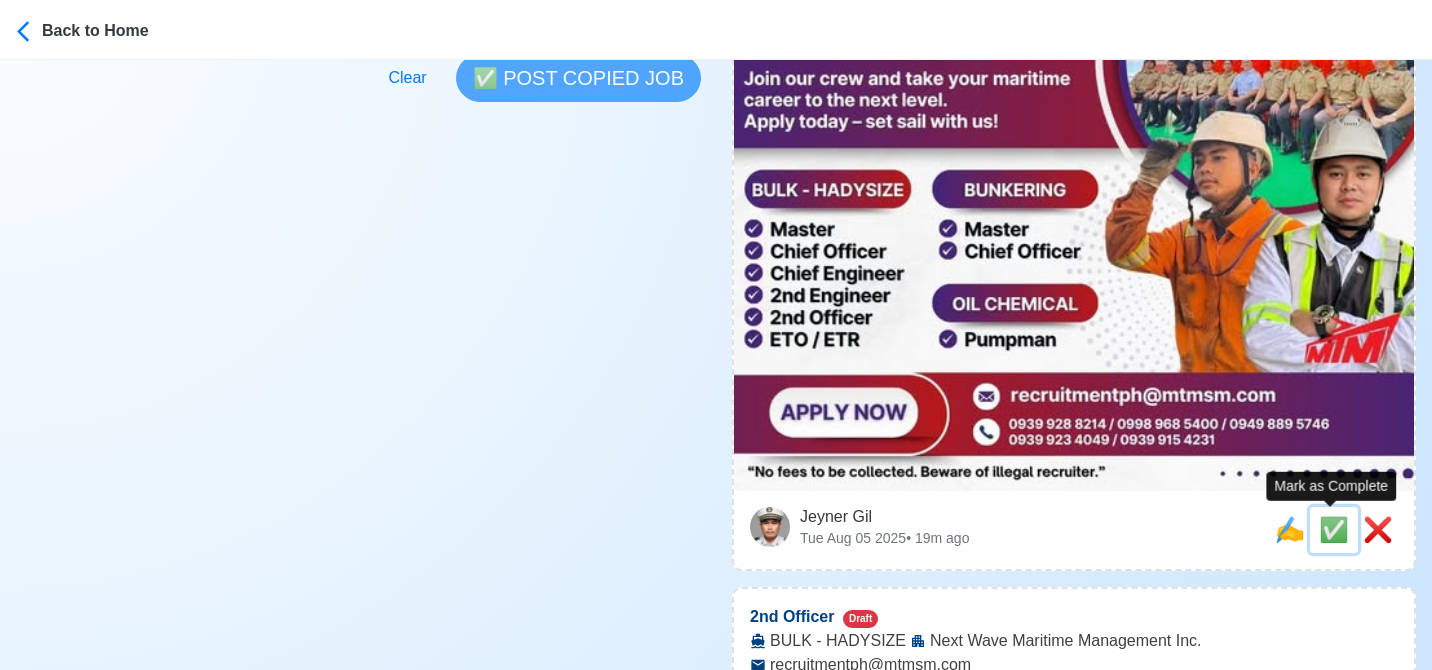 click on "✅" at bounding box center [1334, 529] 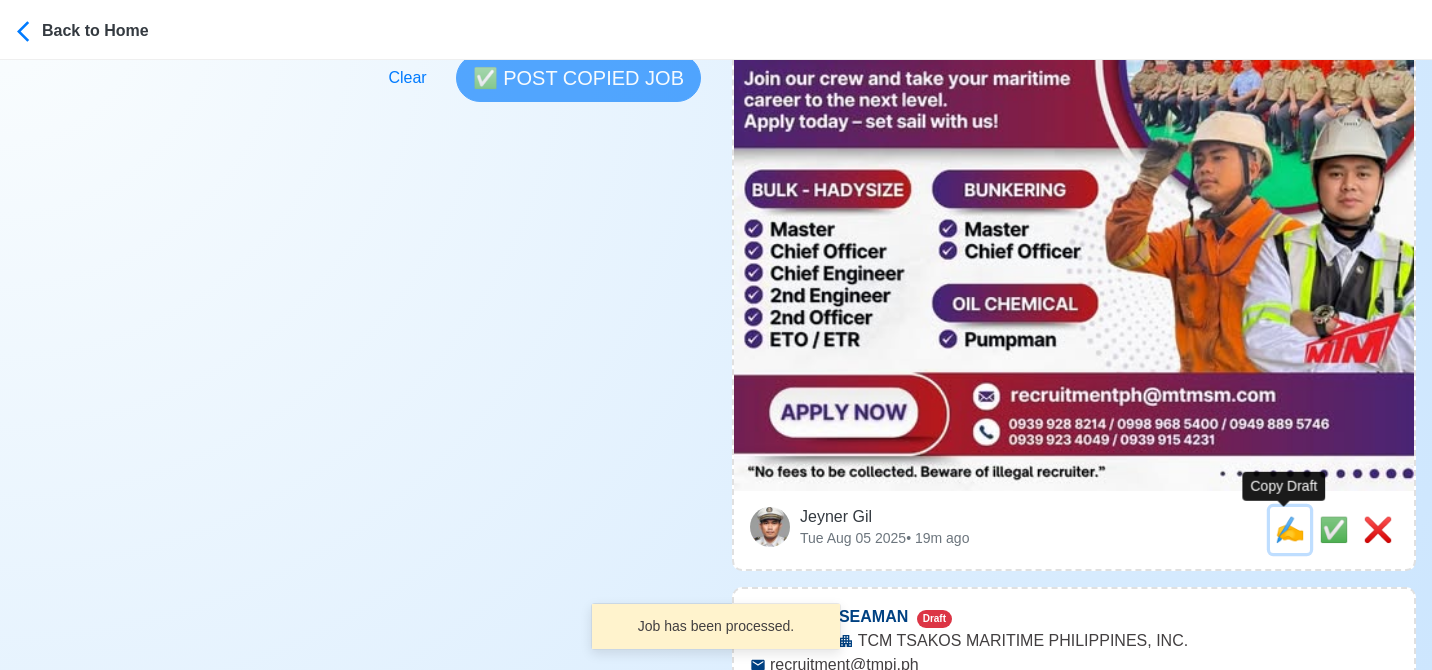 click on "✍️" at bounding box center (1290, 529) 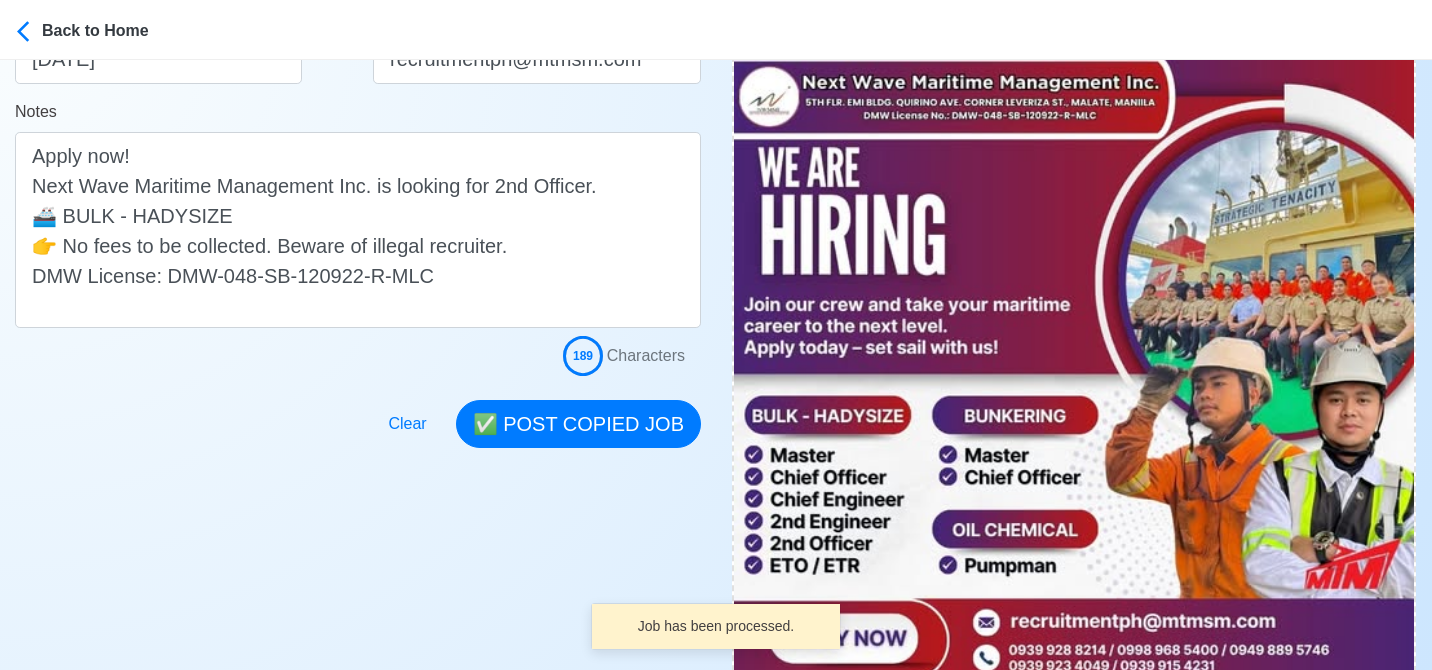 scroll, scrollTop: 500, scrollLeft: 0, axis: vertical 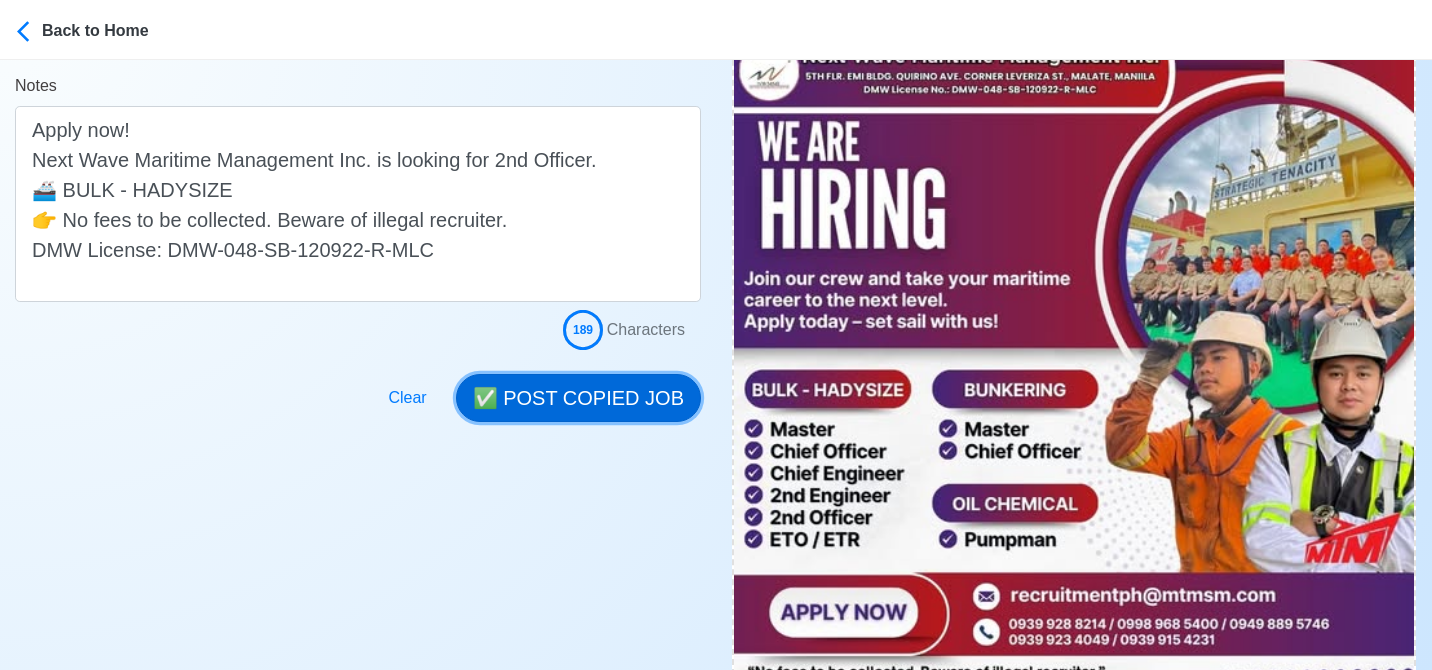 click on "✅ POST COPIED JOB" at bounding box center (578, 398) 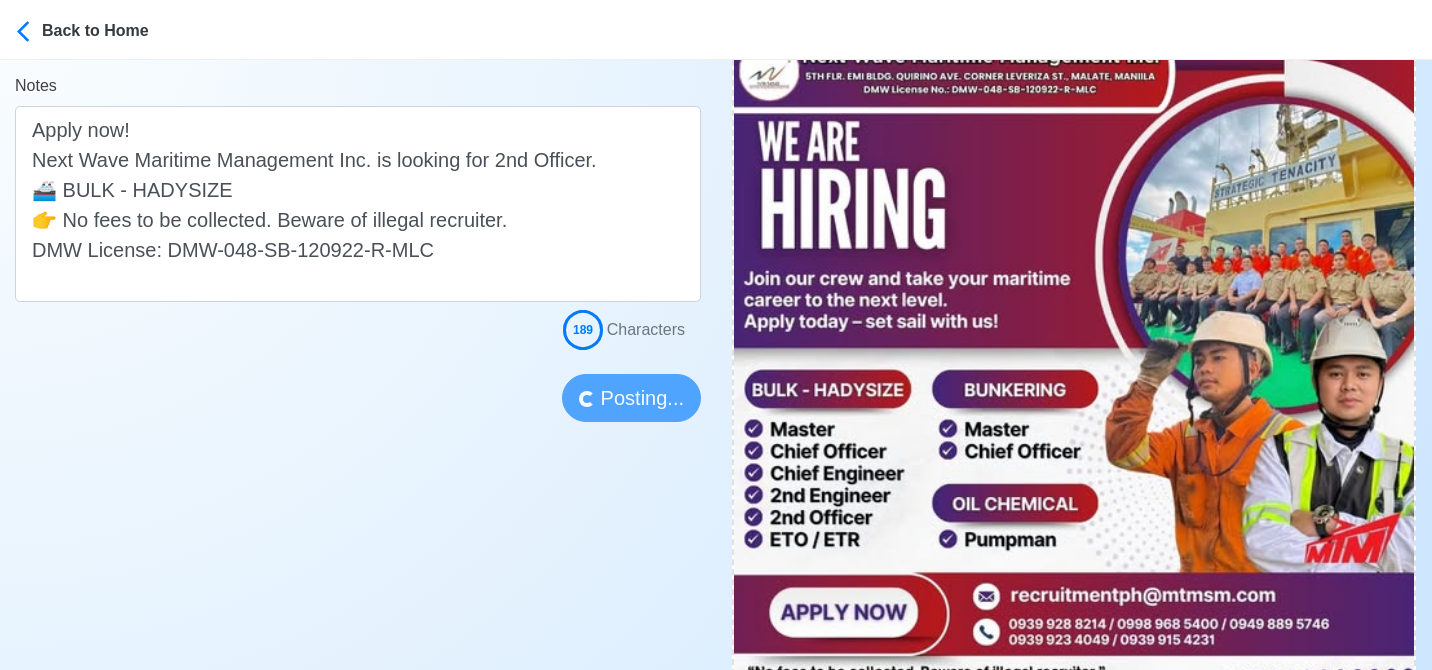 type 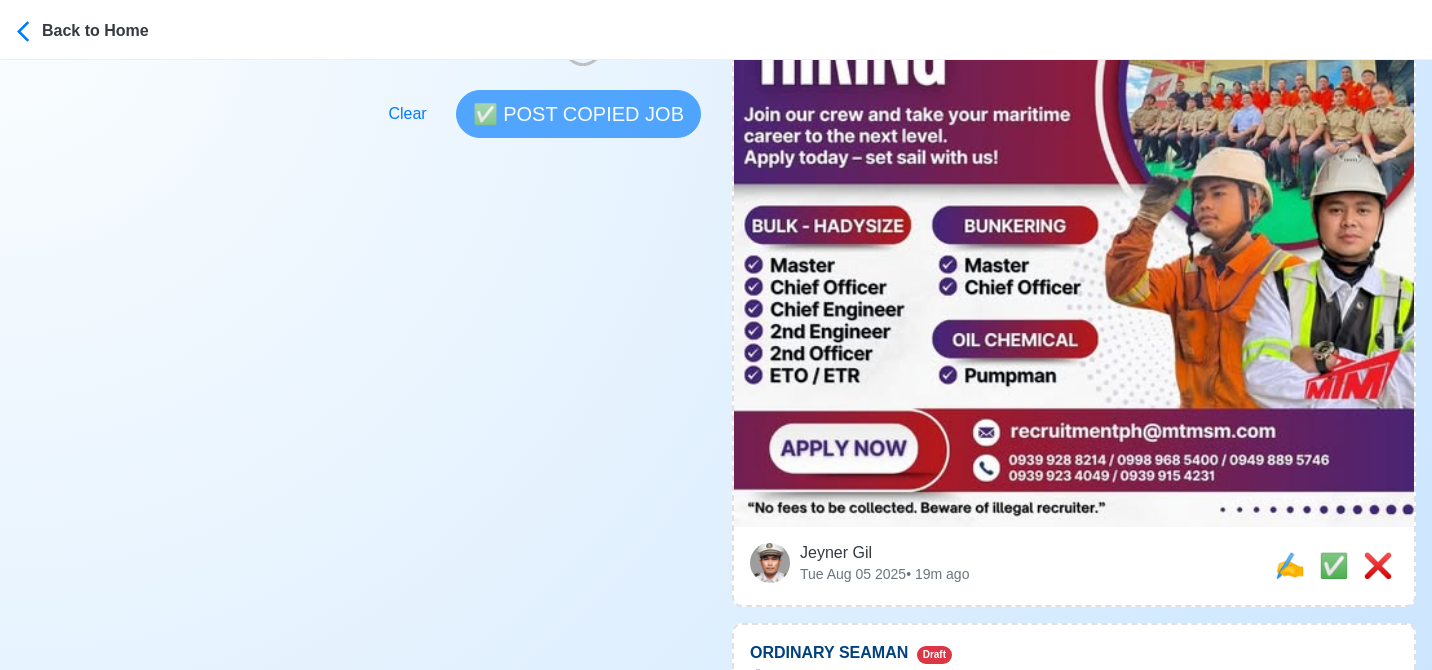 scroll, scrollTop: 900, scrollLeft: 0, axis: vertical 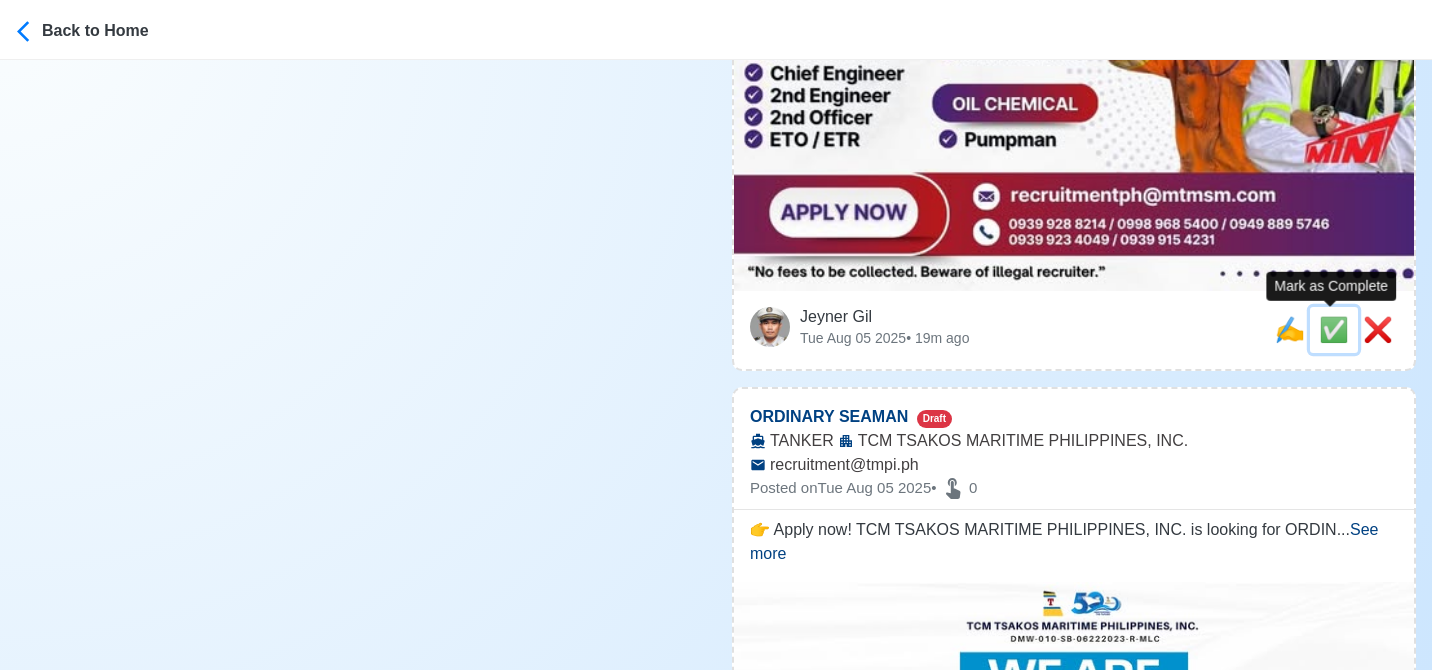 click on "✅" at bounding box center [1334, 329] 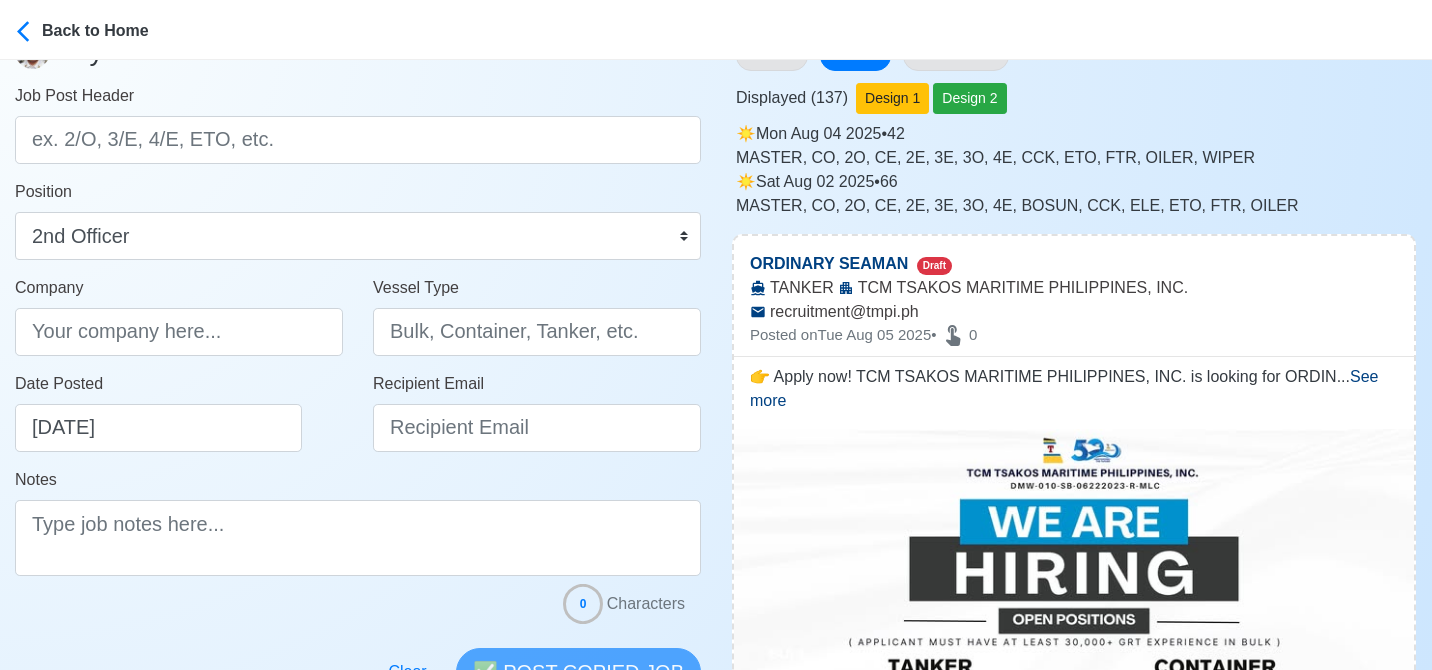 scroll, scrollTop: 300, scrollLeft: 0, axis: vertical 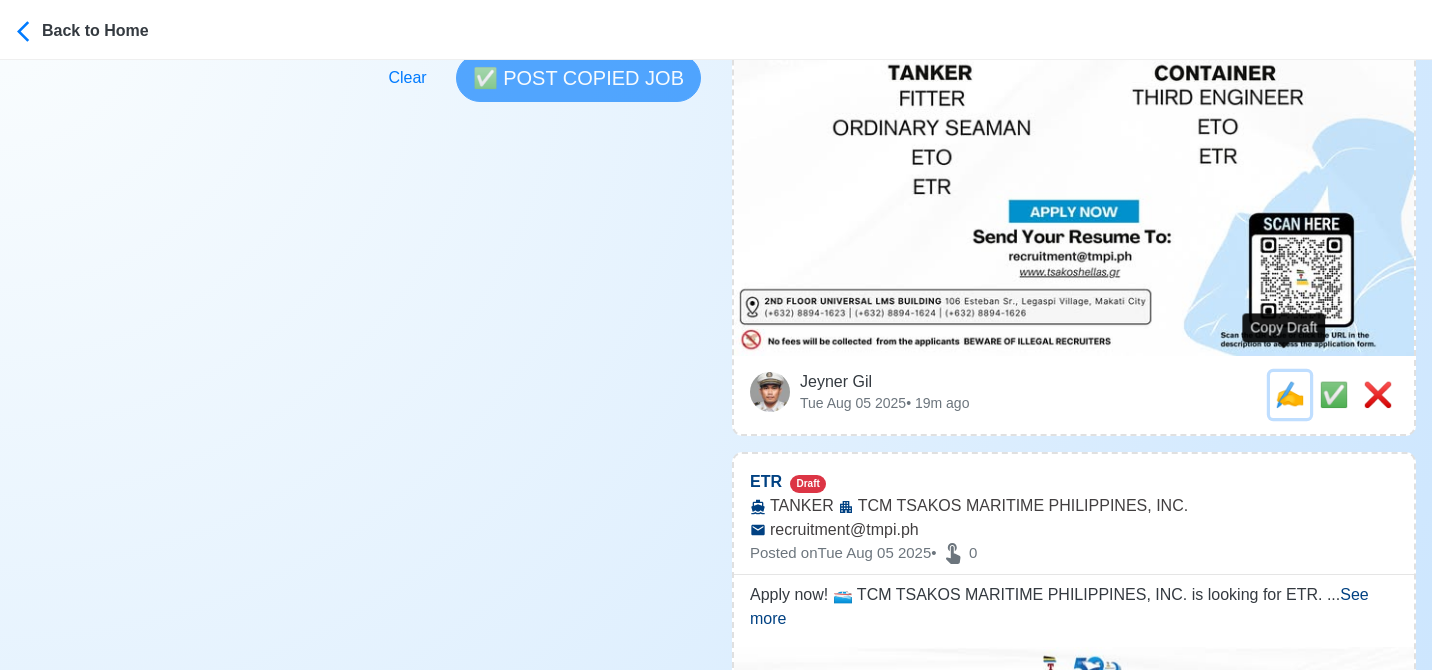 click on "✍️" at bounding box center (1290, 394) 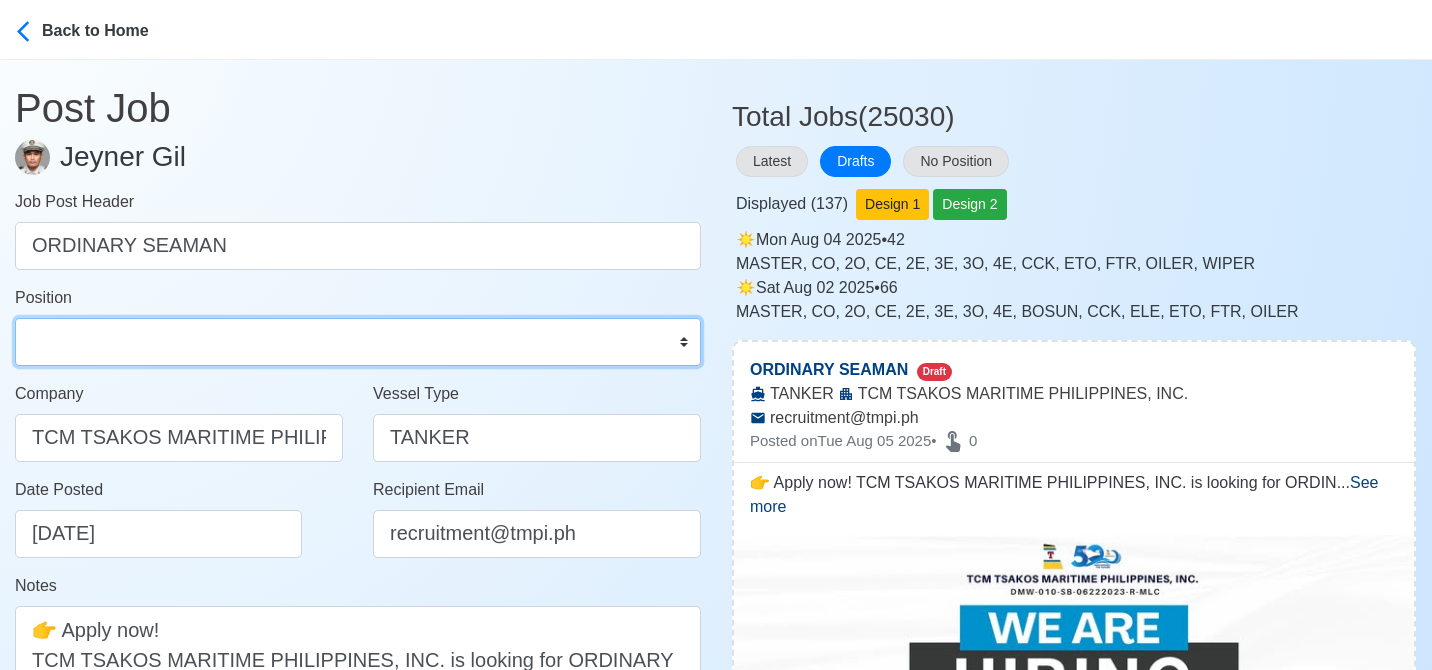 click on "Master Chief Officer 2nd Officer 3rd Officer Junior Officer Chief Engineer 2nd Engineer 3rd Engineer 4th Engineer Gas Engineer Junior Engineer 1st Assistant Engineer 2nd Assistant Engineer 3rd Assistant Engineer ETO/ETR Electrician Electrical Engineer Oiler Fitter Welder Chief Cook Chef Cook Messman Wiper Rigger Ordinary Seaman Able Seaman Motorman Pumpman Bosun Cadet Reefer Mechanic Operator Repairman Painter Steward Waiter Others" at bounding box center (358, 342) 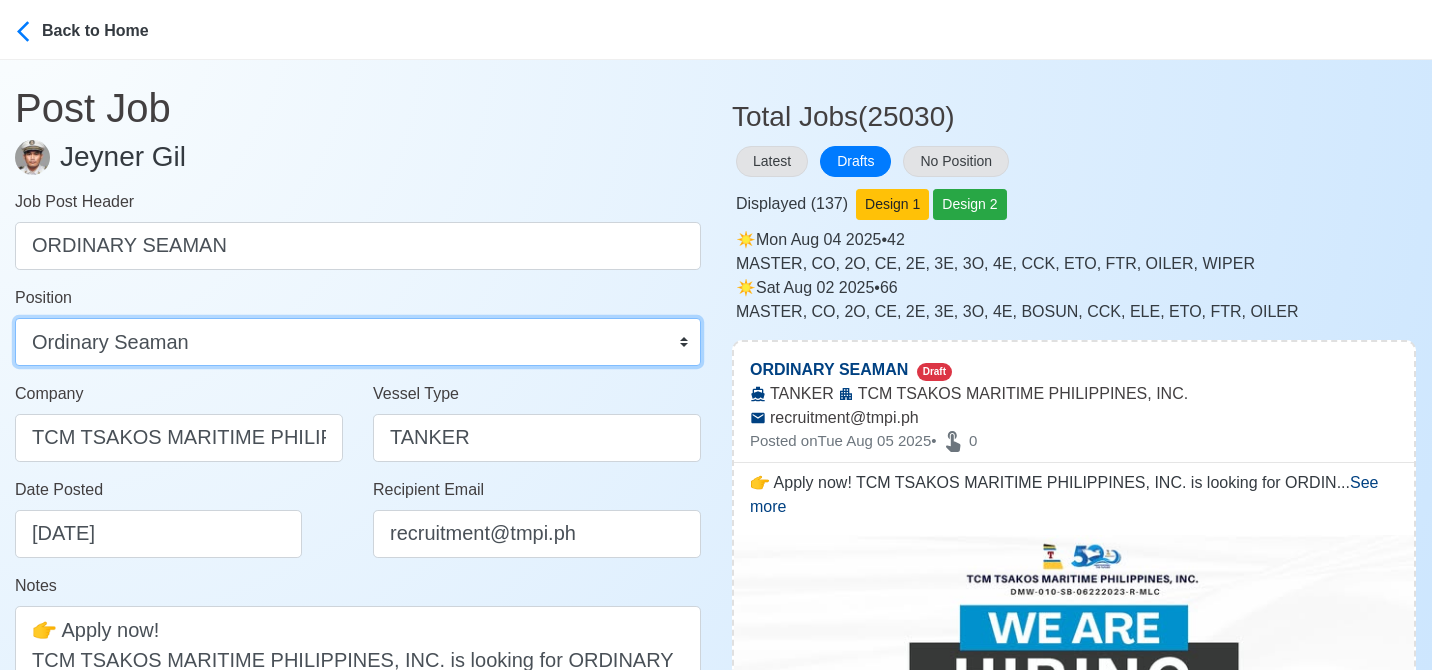 click on "Master Chief Officer 2nd Officer 3rd Officer Junior Officer Chief Engineer 2nd Engineer 3rd Engineer 4th Engineer Gas Engineer Junior Engineer 1st Assistant Engineer 2nd Assistant Engineer 3rd Assistant Engineer ETO/ETR Electrician Electrical Engineer Oiler Fitter Welder Chief Cook Chef Cook Messman Wiper Rigger Ordinary Seaman Able Seaman Motorman Pumpman Bosun Cadet Reefer Mechanic Operator Repairman Painter Steward Waiter Others" at bounding box center [358, 342] 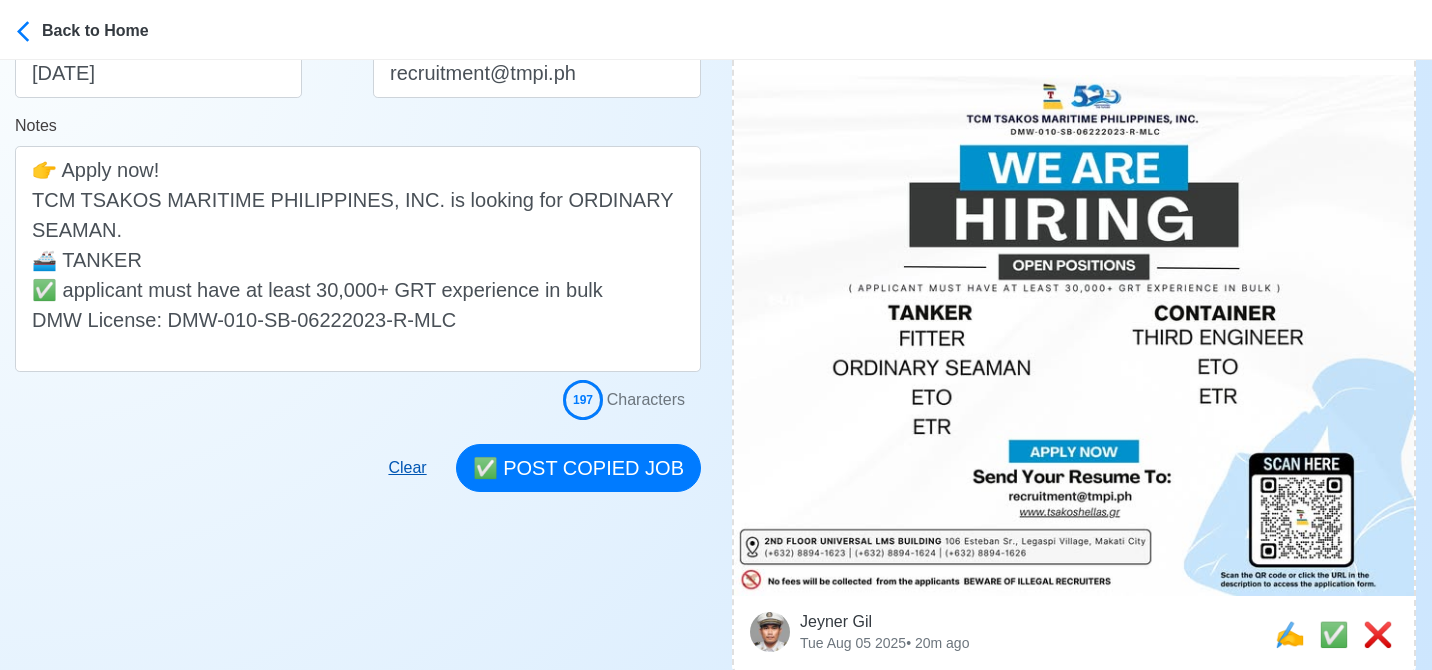 scroll, scrollTop: 500, scrollLeft: 0, axis: vertical 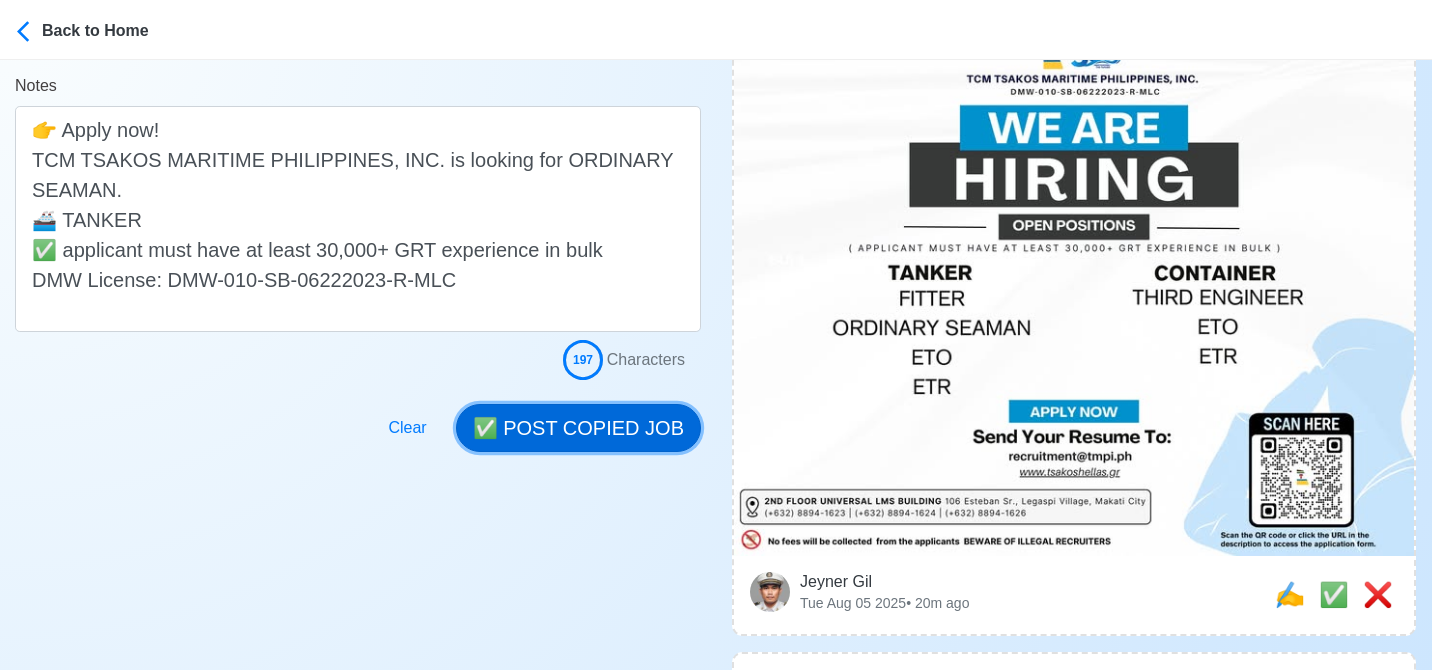 click on "✅ POST COPIED JOB" at bounding box center [578, 428] 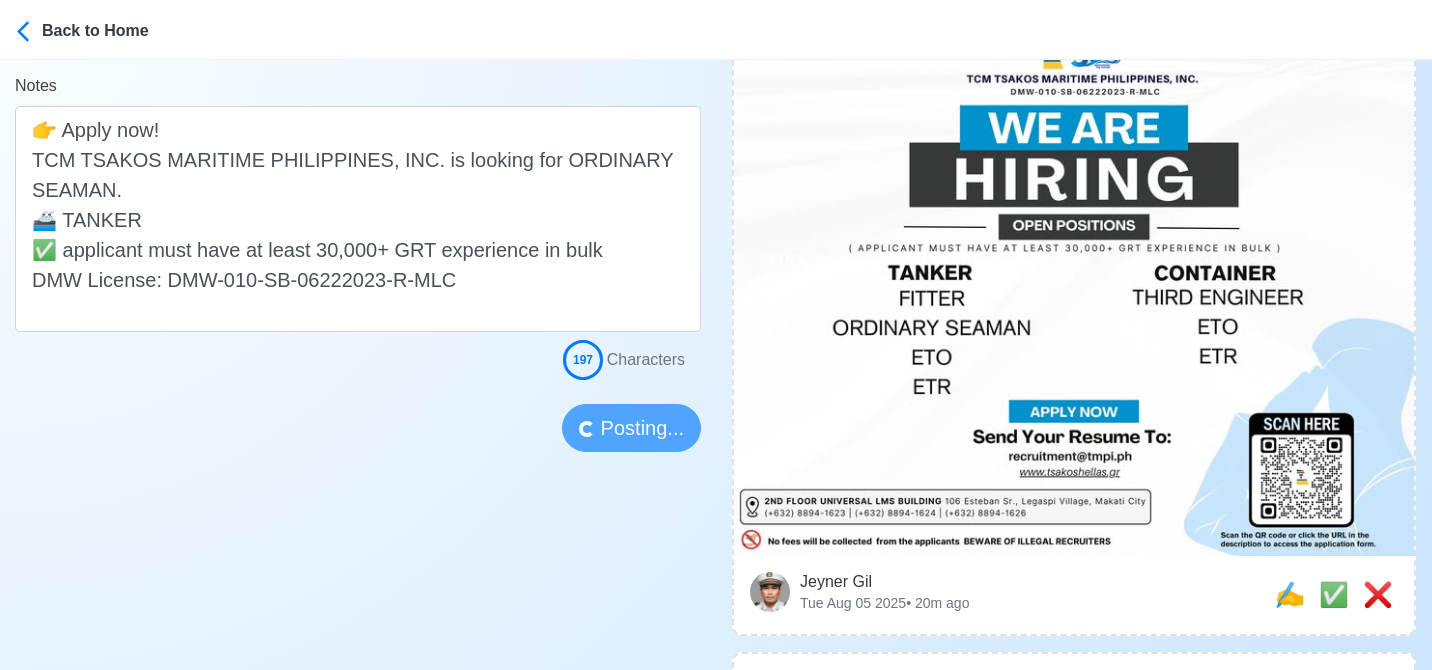 type 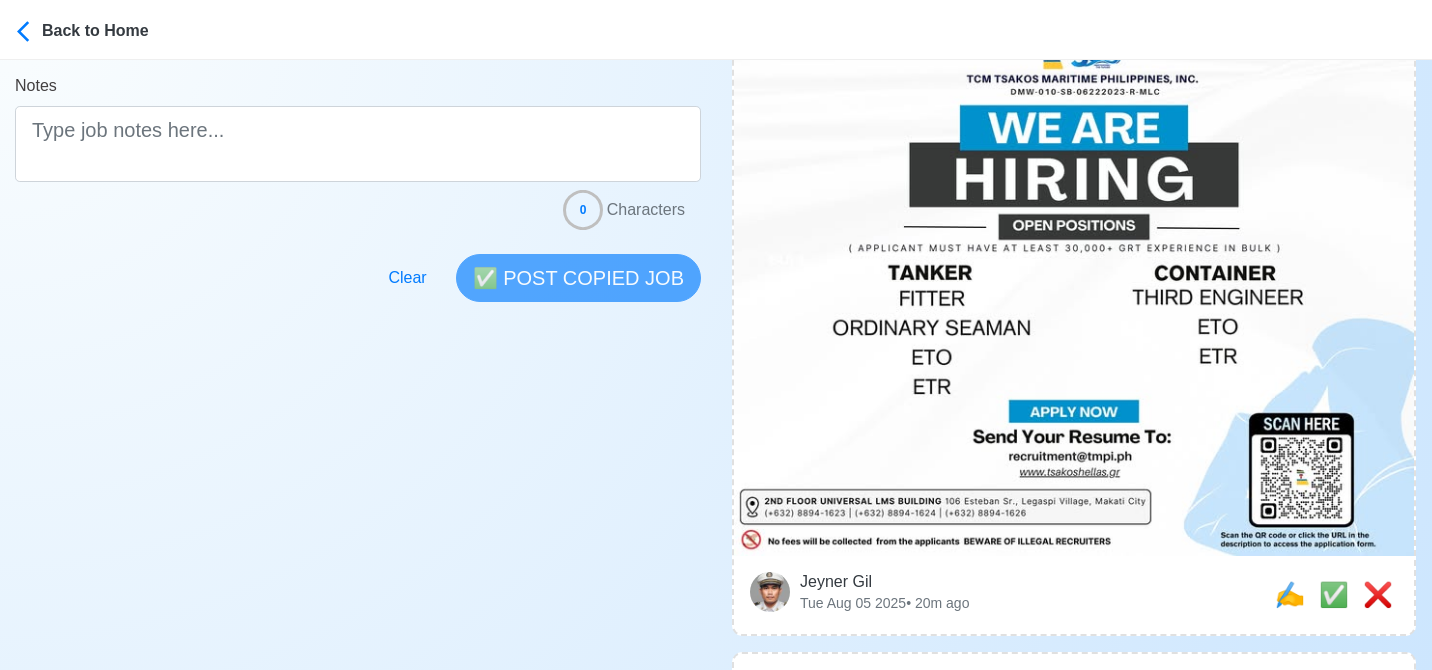 click on "Post Job   Jeyner Gil Job Post Header Position Master Chief Officer 2nd Officer 3rd Officer Junior Officer Chief Engineer 2nd Engineer 3rd Engineer 4th Engineer Gas Engineer Junior Engineer 1st Assistant Engineer 2nd Assistant Engineer 3rd Assistant Engineer ETO/ETR Electrician Electrical Engineer Oiler Fitter Welder Chief Cook Chef Cook Messman Wiper Rigger Ordinary Seaman Able Seaman Motorman Pumpman Bosun Cadet Reefer Mechanic Operator Repairman Painter Steward Waiter Others Company Vessel Type Date Posted       08/05/2025 Recipient Email Notes 0 Characters Clear ✅ POST COPIED JOB" at bounding box center [358, 68679] 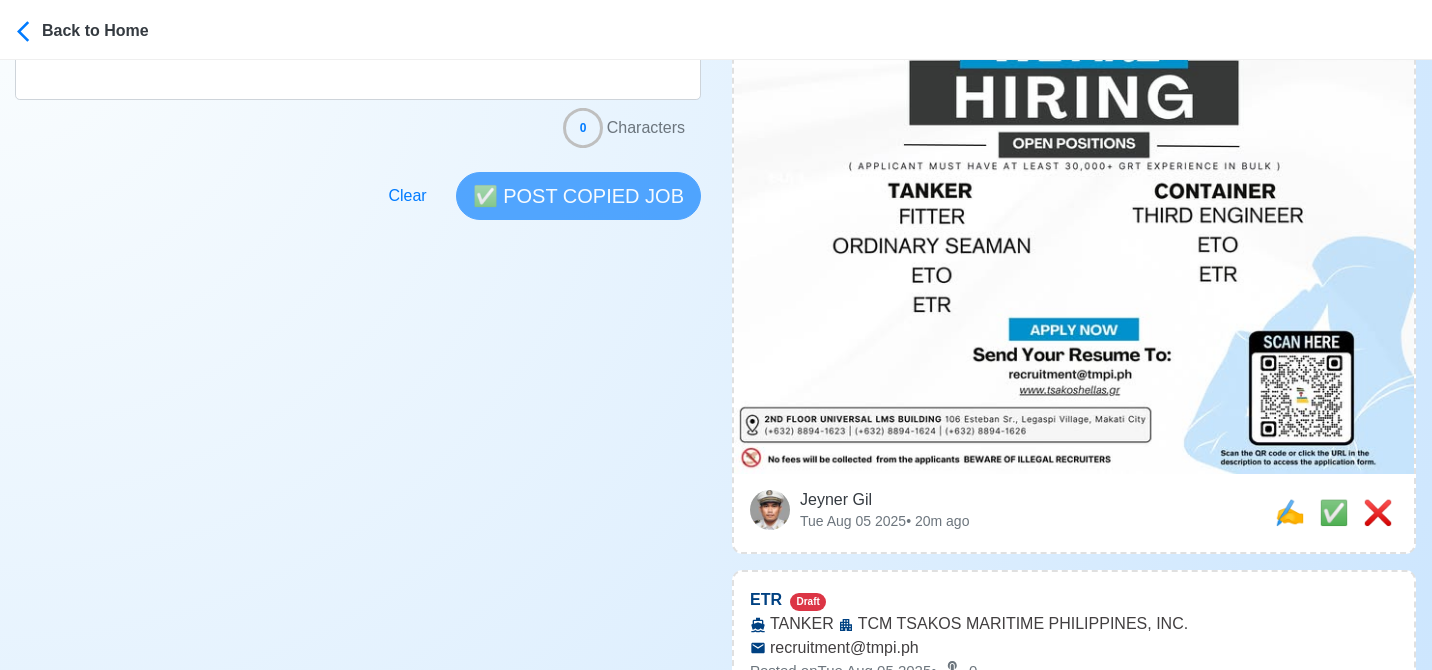 scroll, scrollTop: 600, scrollLeft: 0, axis: vertical 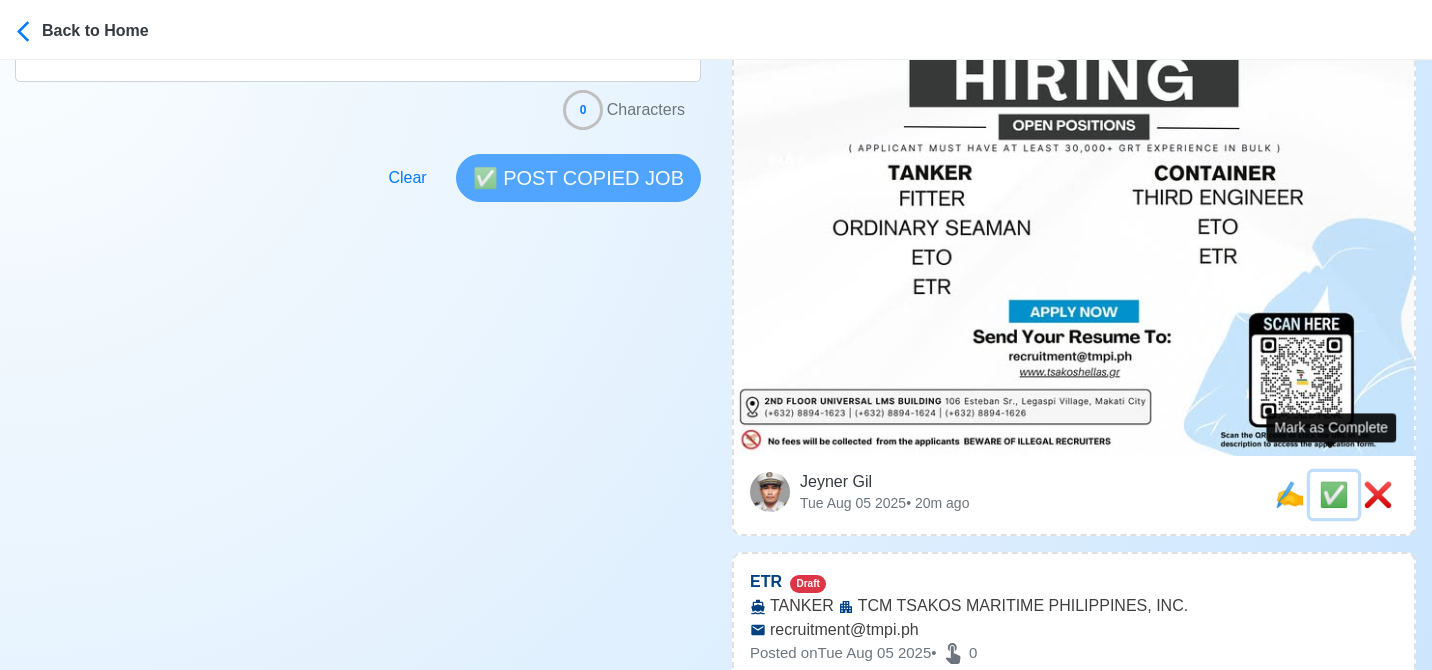 click on "✅" at bounding box center [1334, 494] 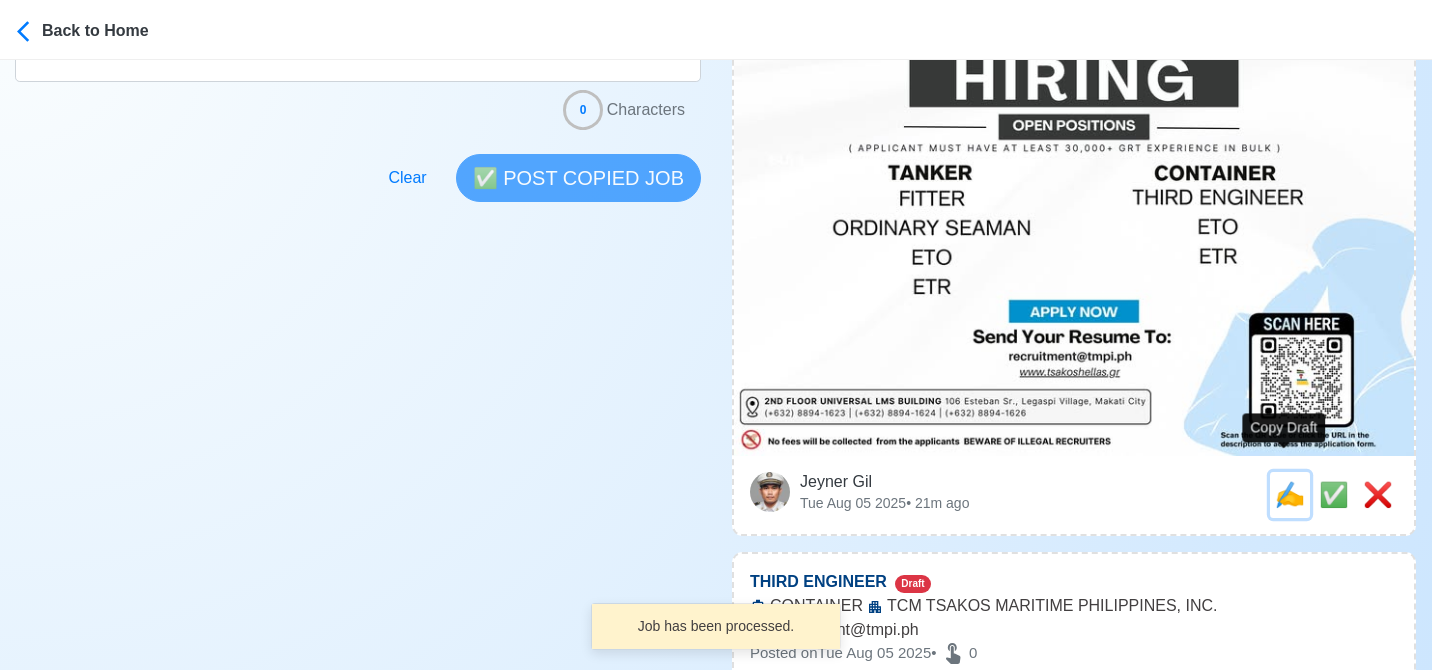 click on "✍️" at bounding box center (1290, 494) 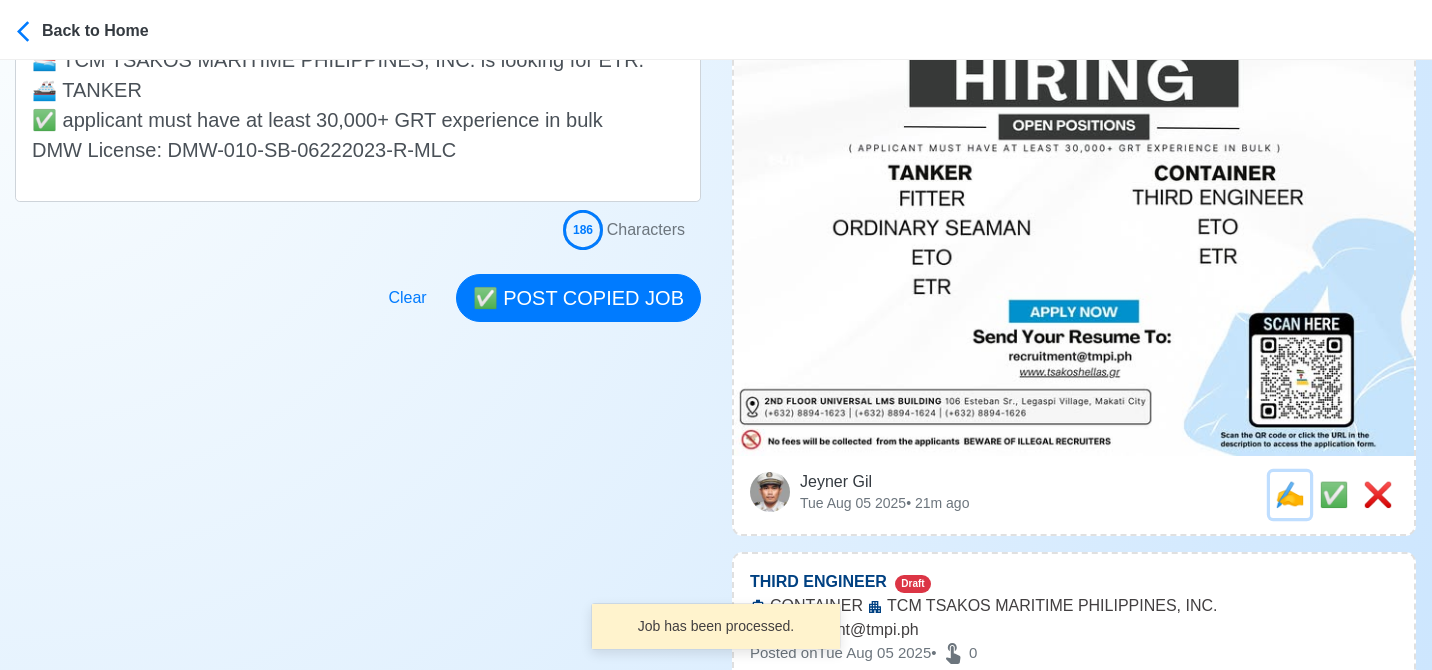 scroll, scrollTop: 0, scrollLeft: 0, axis: both 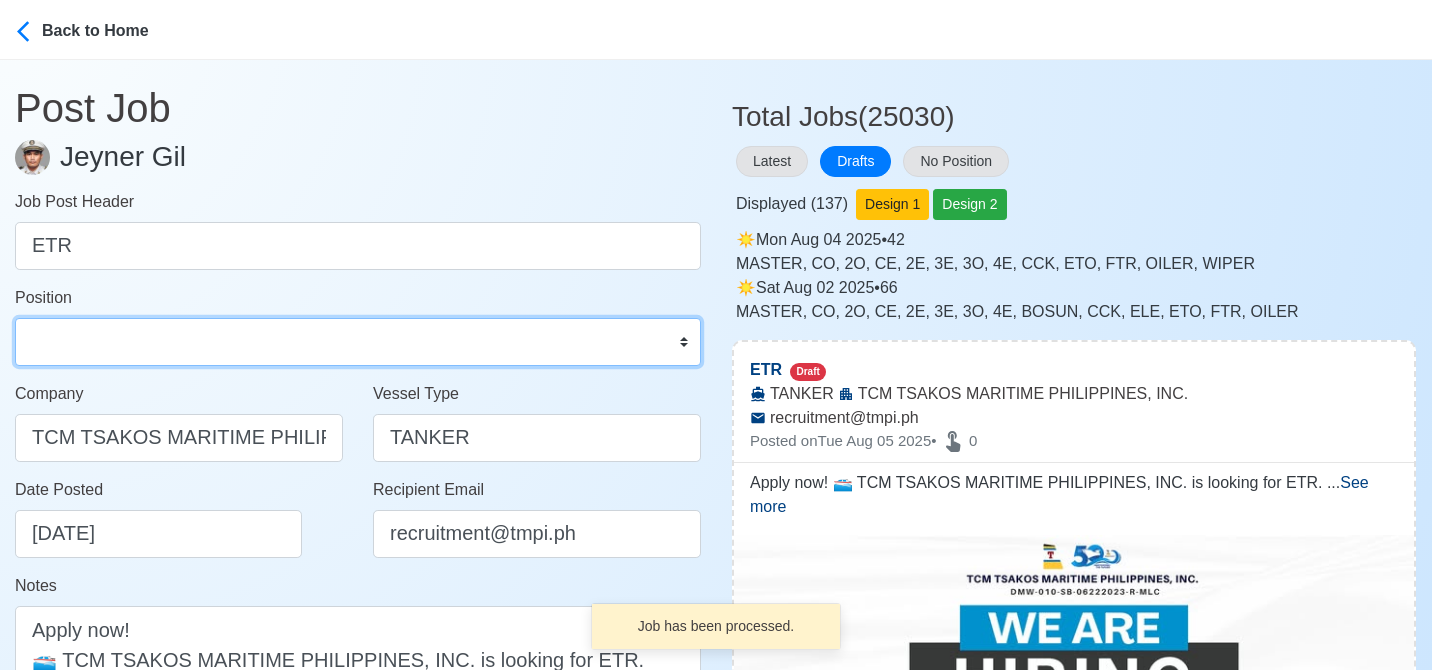 click on "Master Chief Officer 2nd Officer 3rd Officer Junior Officer Chief Engineer 2nd Engineer 3rd Engineer 4th Engineer Gas Engineer Junior Engineer 1st Assistant Engineer 2nd Assistant Engineer 3rd Assistant Engineer ETO/ETR Electrician Electrical Engineer Oiler Fitter Welder Chief Cook Chef Cook Messman Wiper Rigger Ordinary Seaman Able Seaman Motorman Pumpman Bosun Cadet Reefer Mechanic Operator Repairman Painter Steward Waiter Others" at bounding box center (358, 342) 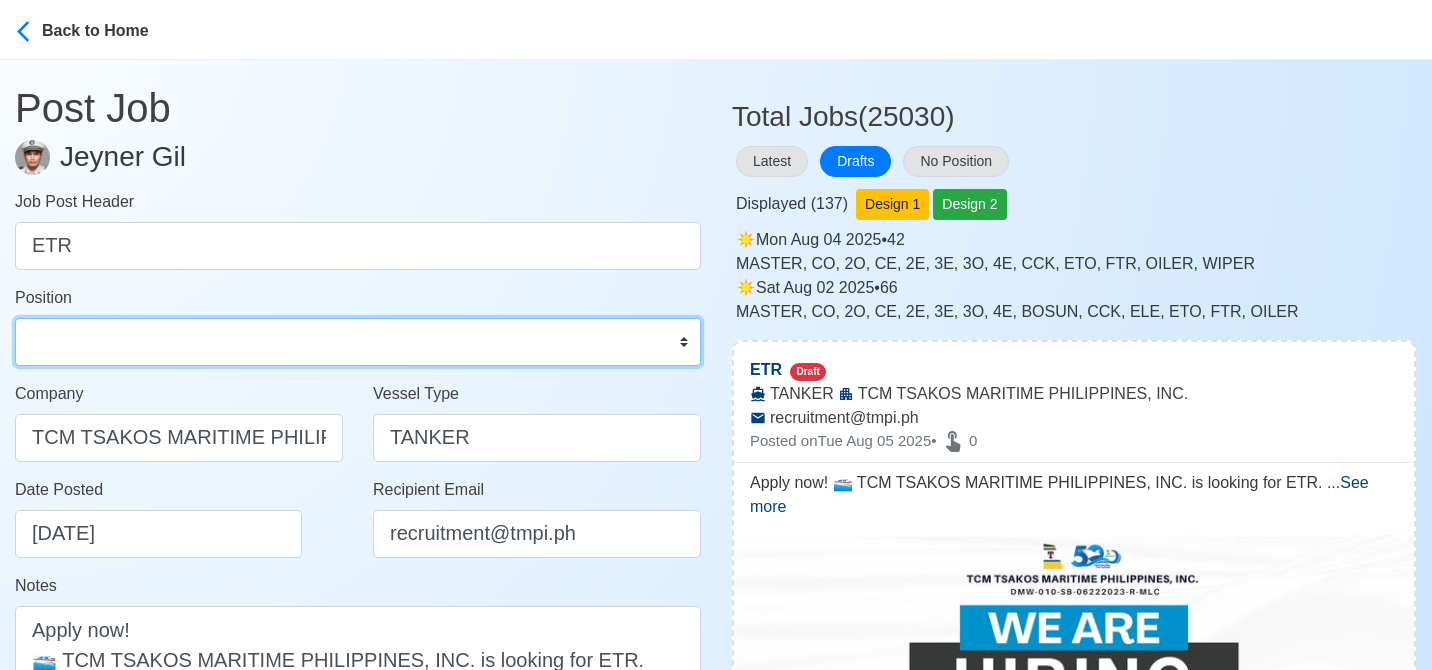 select on "ETO/ETR" 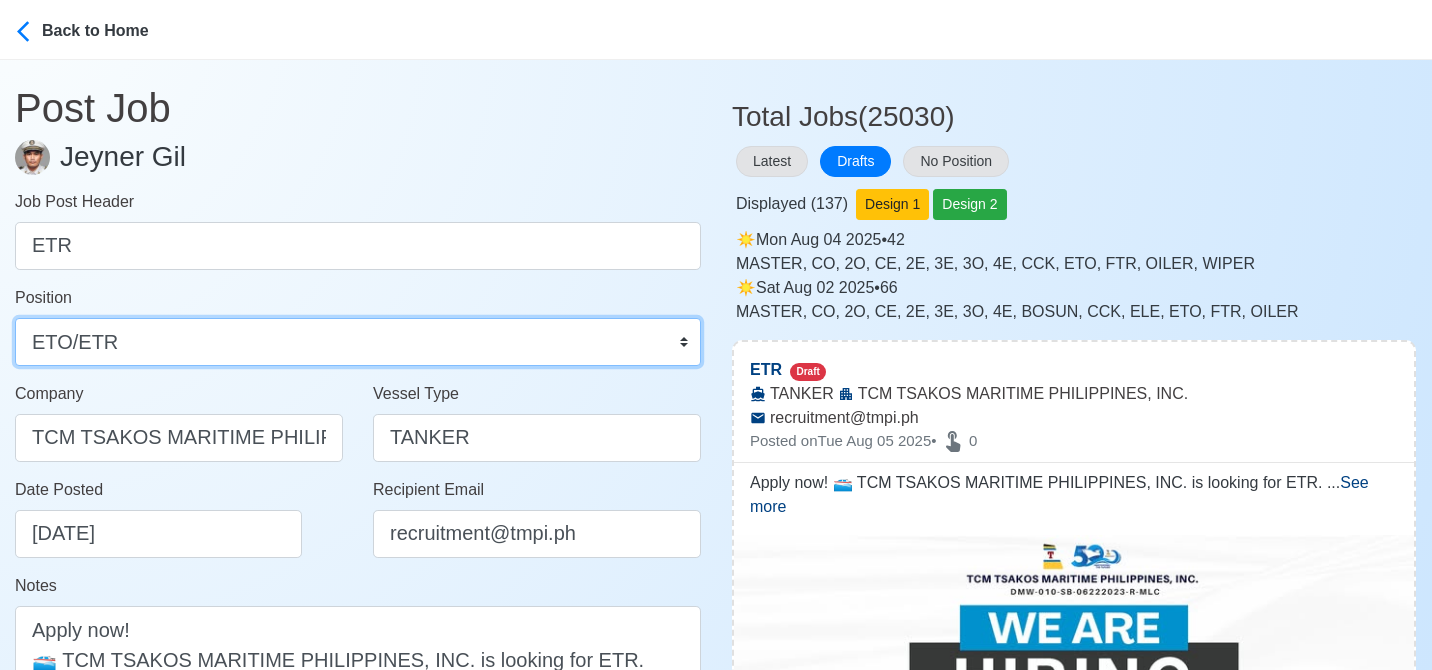 click on "Master Chief Officer 2nd Officer 3rd Officer Junior Officer Chief Engineer 2nd Engineer 3rd Engineer 4th Engineer Gas Engineer Junior Engineer 1st Assistant Engineer 2nd Assistant Engineer 3rd Assistant Engineer ETO/ETR Electrician Electrical Engineer Oiler Fitter Welder Chief Cook Chef Cook Messman Wiper Rigger Ordinary Seaman Able Seaman Motorman Pumpman Bosun Cadet Reefer Mechanic Operator Repairman Painter Steward Waiter Others" at bounding box center [358, 342] 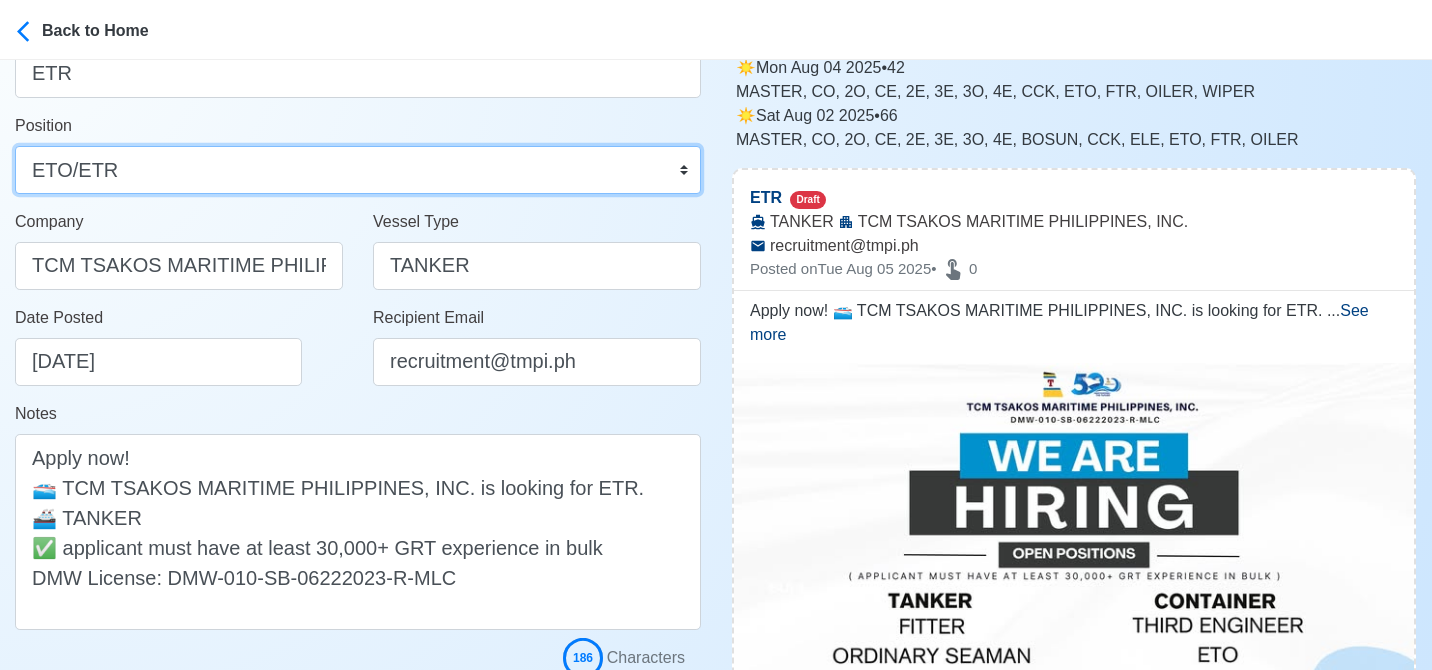 scroll, scrollTop: 300, scrollLeft: 0, axis: vertical 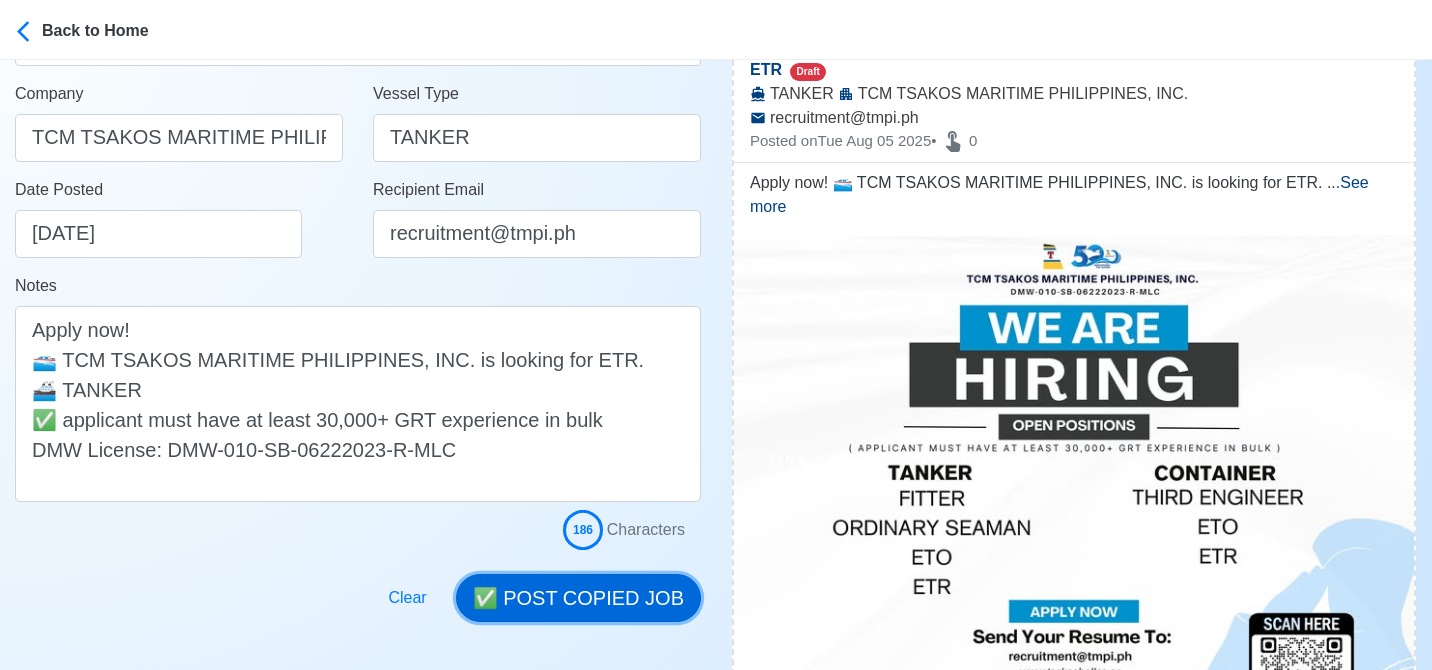 click on "✅ POST COPIED JOB" at bounding box center [578, 598] 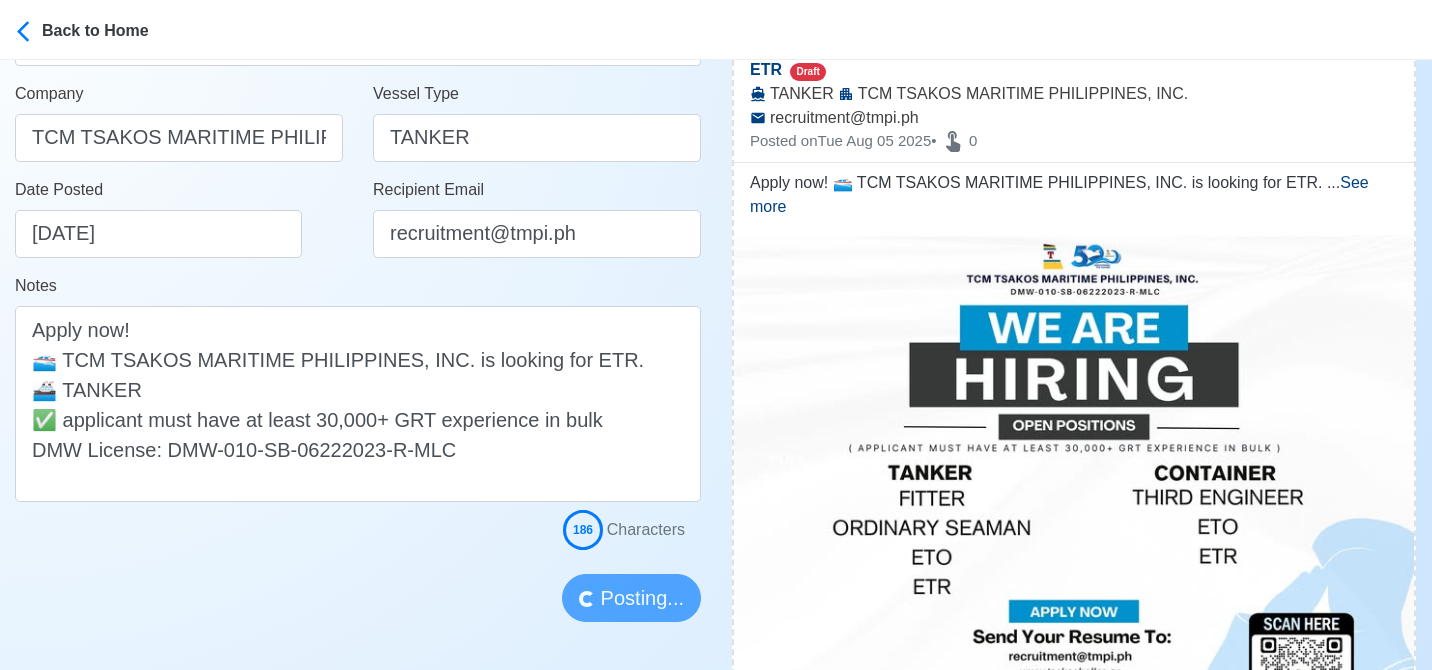 type 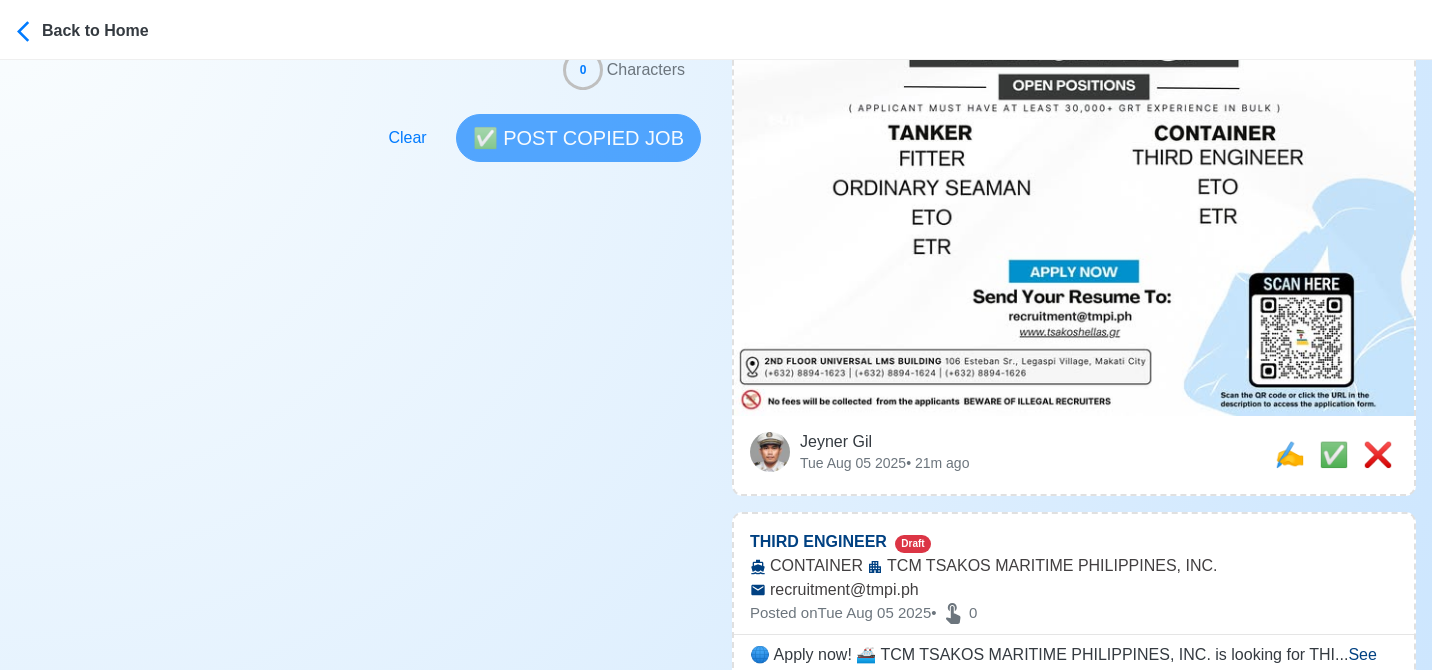scroll, scrollTop: 700, scrollLeft: 0, axis: vertical 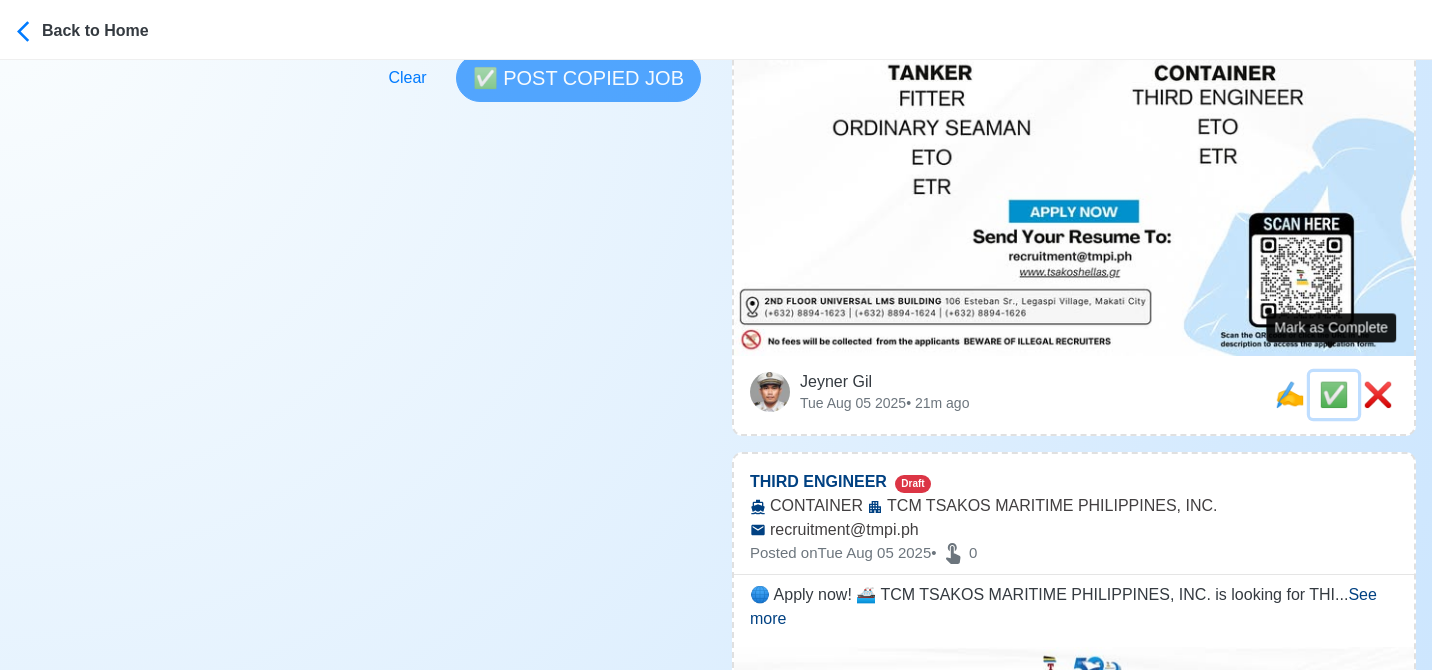 click on "✅" at bounding box center (1334, 394) 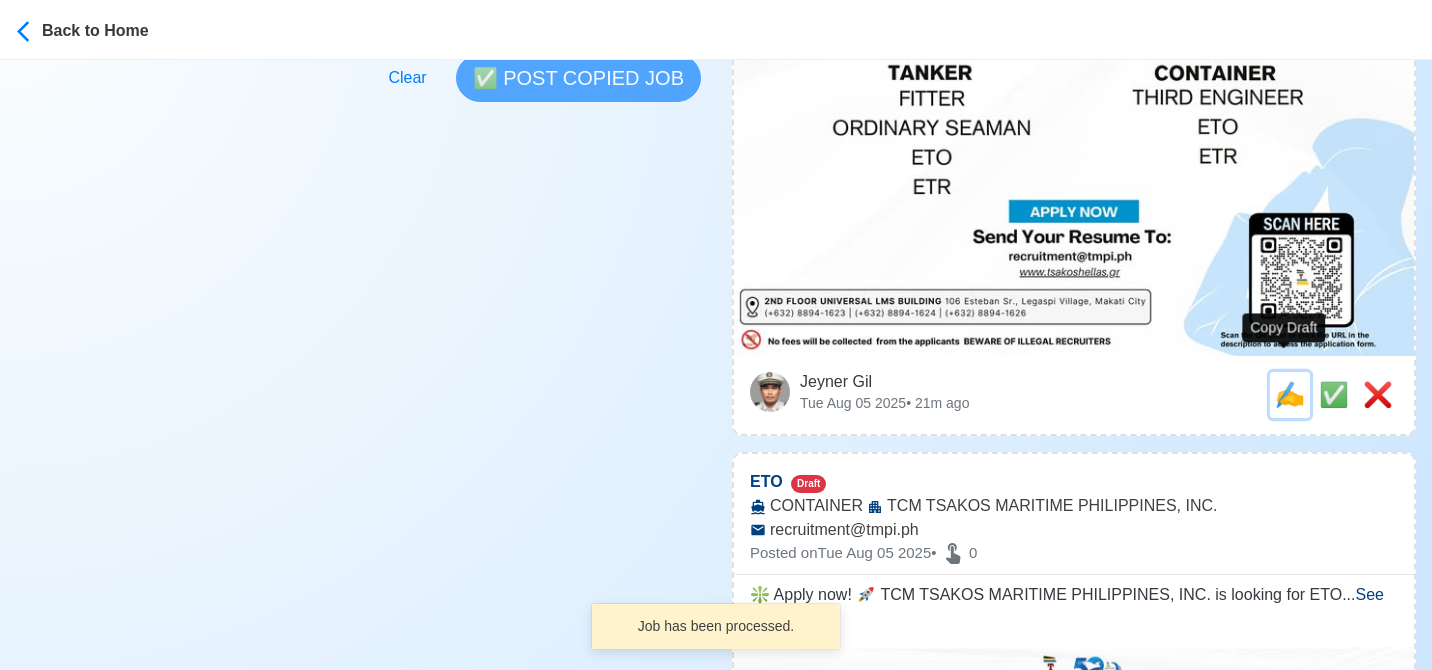 click on "✍️" at bounding box center (1290, 394) 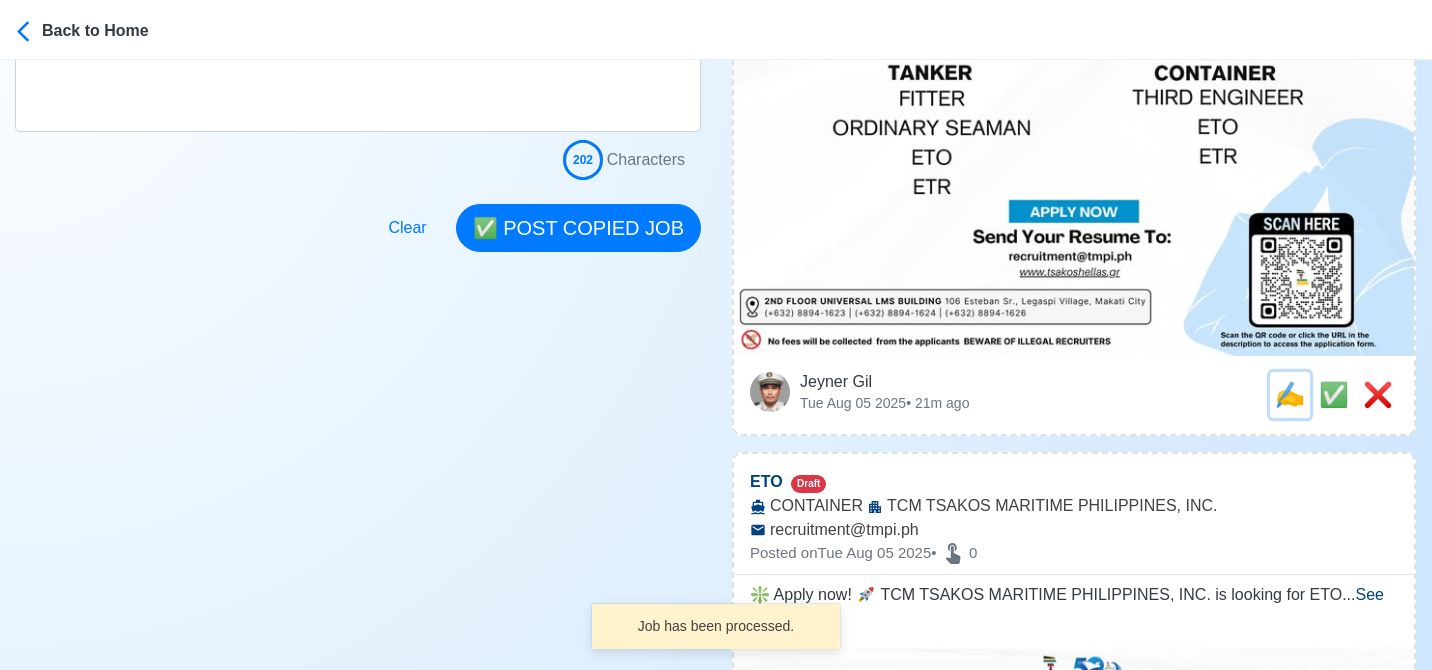 scroll, scrollTop: 0, scrollLeft: 0, axis: both 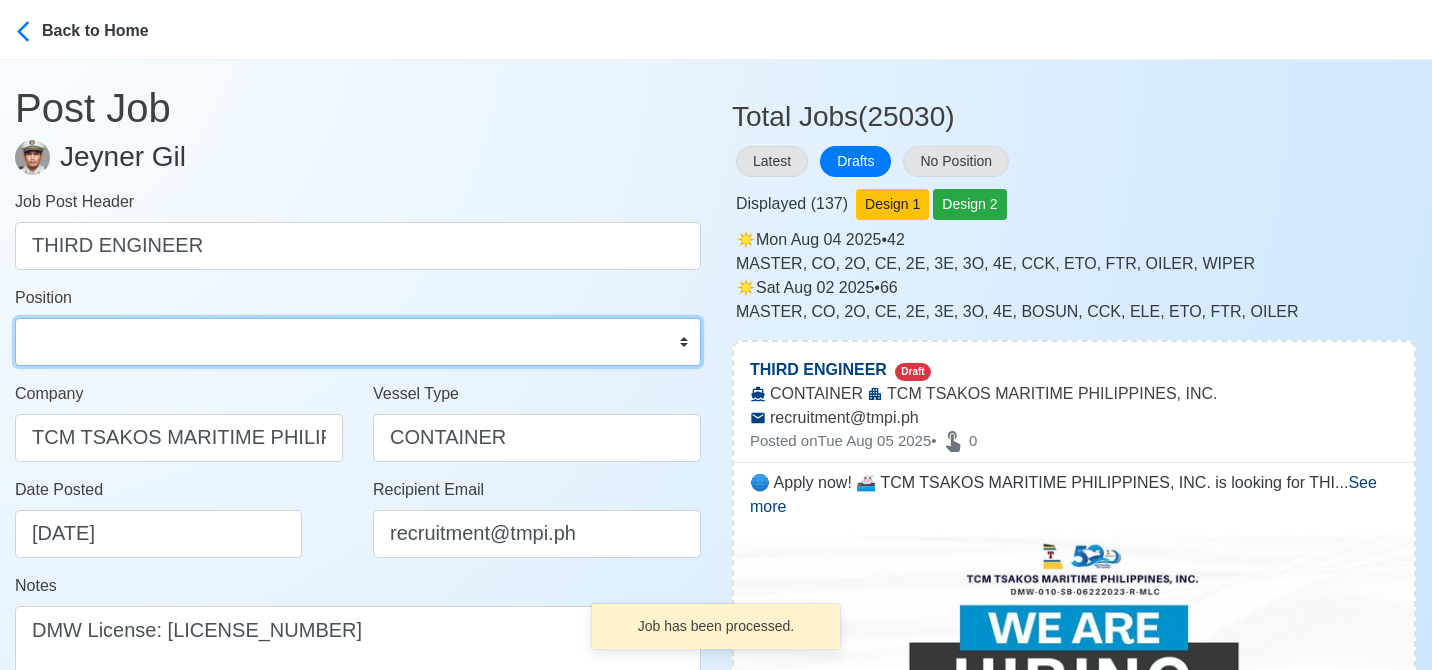 drag, startPoint x: 382, startPoint y: 345, endPoint x: 404, endPoint y: 347, distance: 22.090721 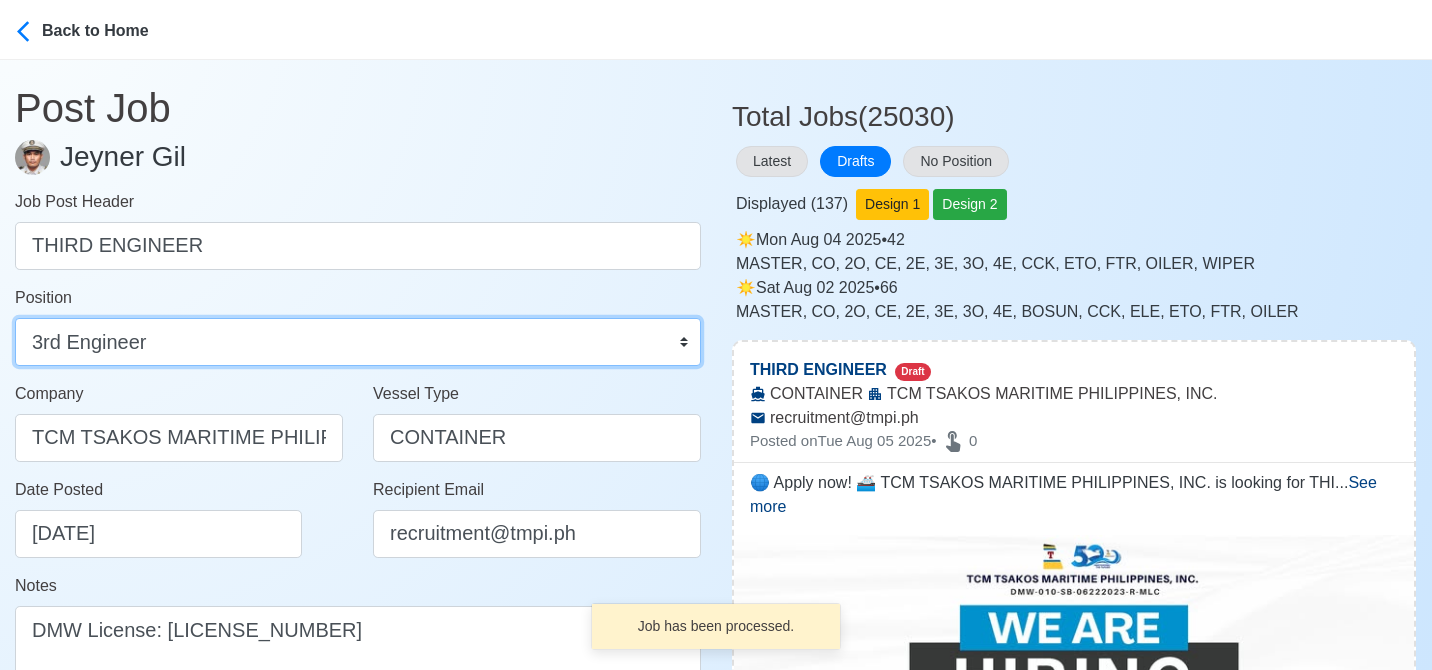 click on "Master Chief Officer 2nd Officer 3rd Officer Junior Officer Chief Engineer 2nd Engineer 3rd Engineer 4th Engineer Gas Engineer Junior Engineer 1st Assistant Engineer 2nd Assistant Engineer 3rd Assistant Engineer ETO/ETR Electrician Electrical Engineer Oiler Fitter Welder Chief Cook Chef Cook Messman Wiper Rigger Ordinary Seaman Able Seaman Motorman Pumpman Bosun Cadet Reefer Mechanic Operator Repairman Painter Steward Waiter Others" at bounding box center (358, 342) 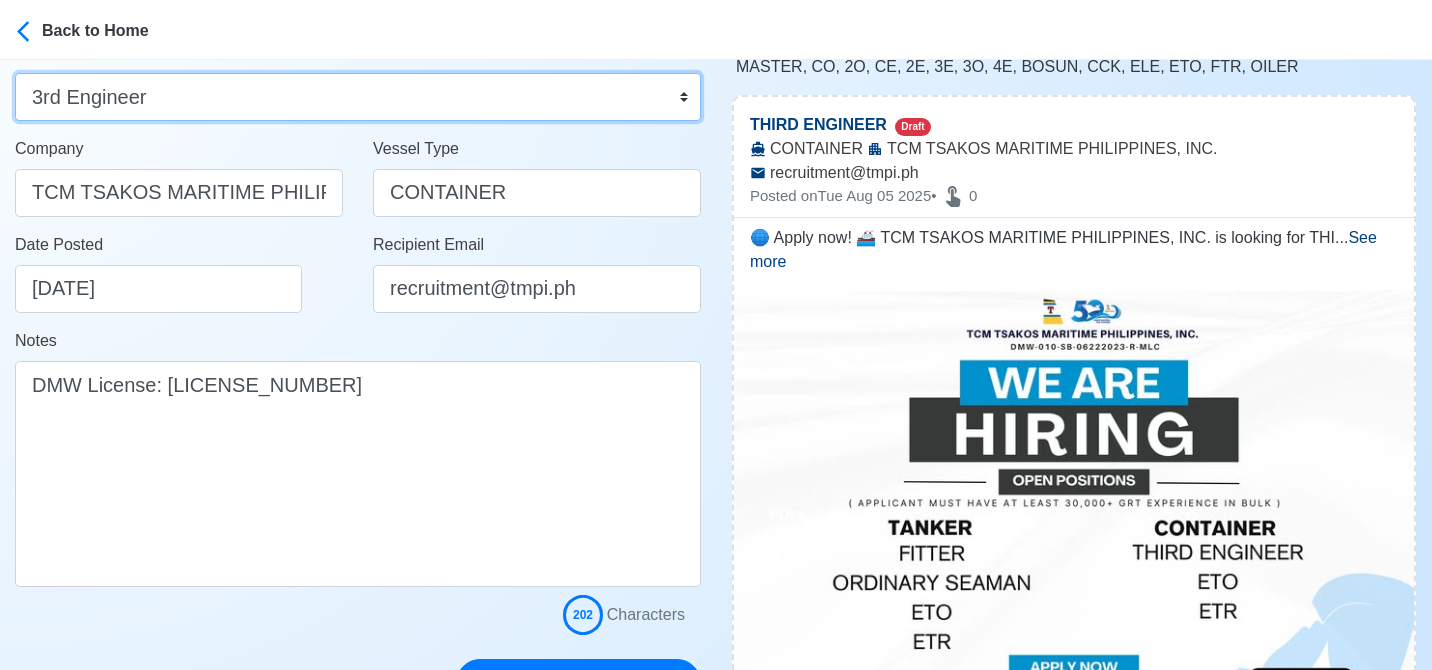 scroll, scrollTop: 400, scrollLeft: 0, axis: vertical 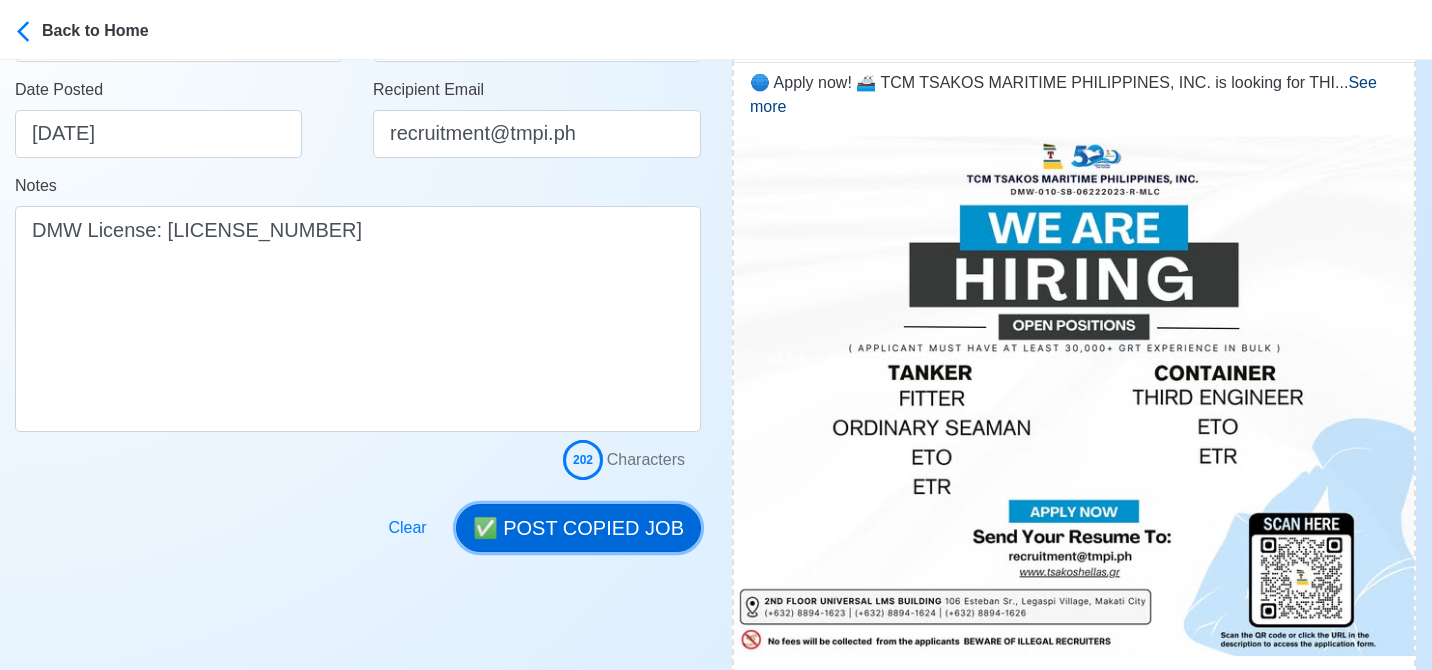 click on "✅ POST COPIED JOB" at bounding box center (578, 528) 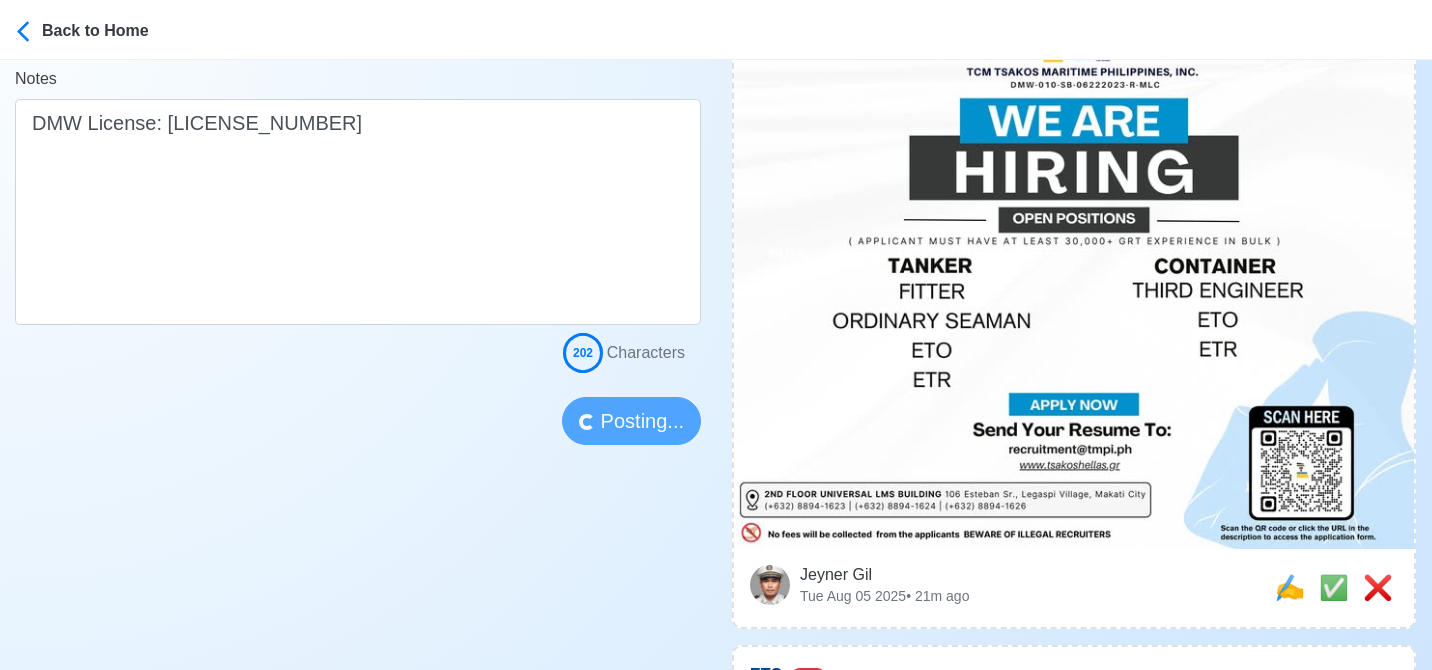 scroll, scrollTop: 600, scrollLeft: 0, axis: vertical 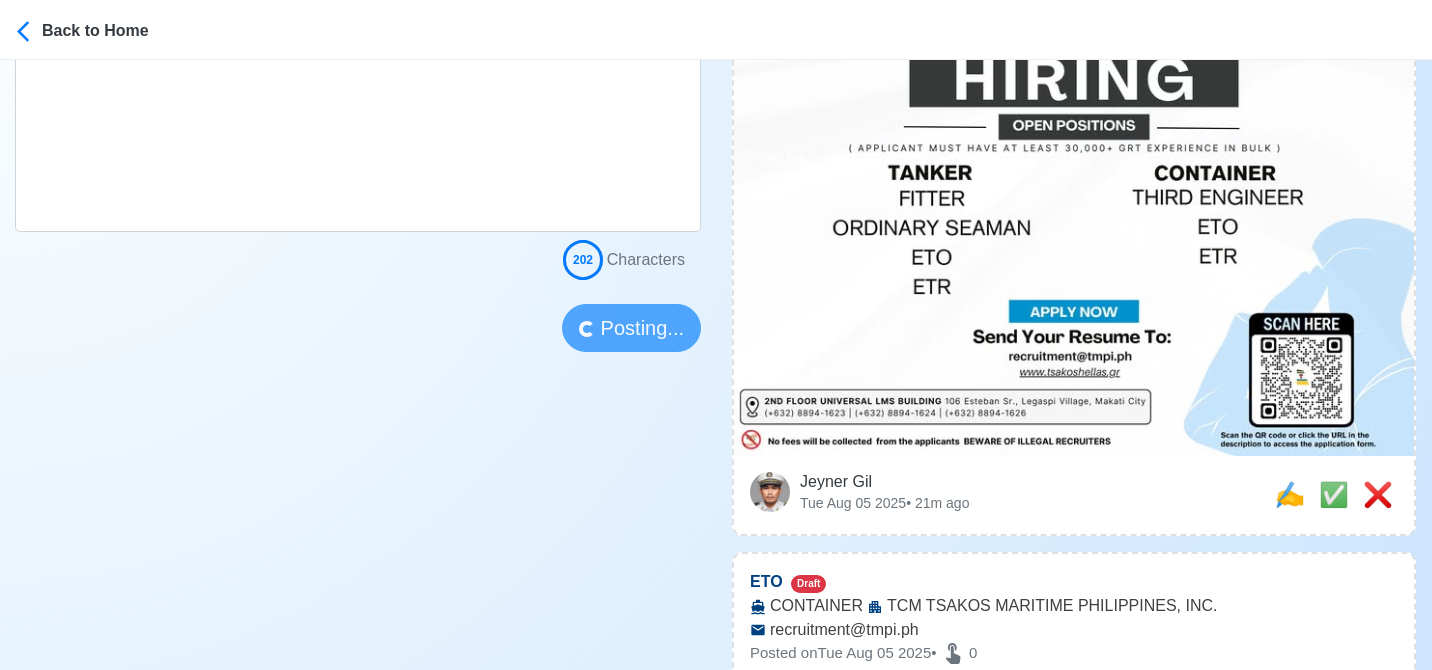 type 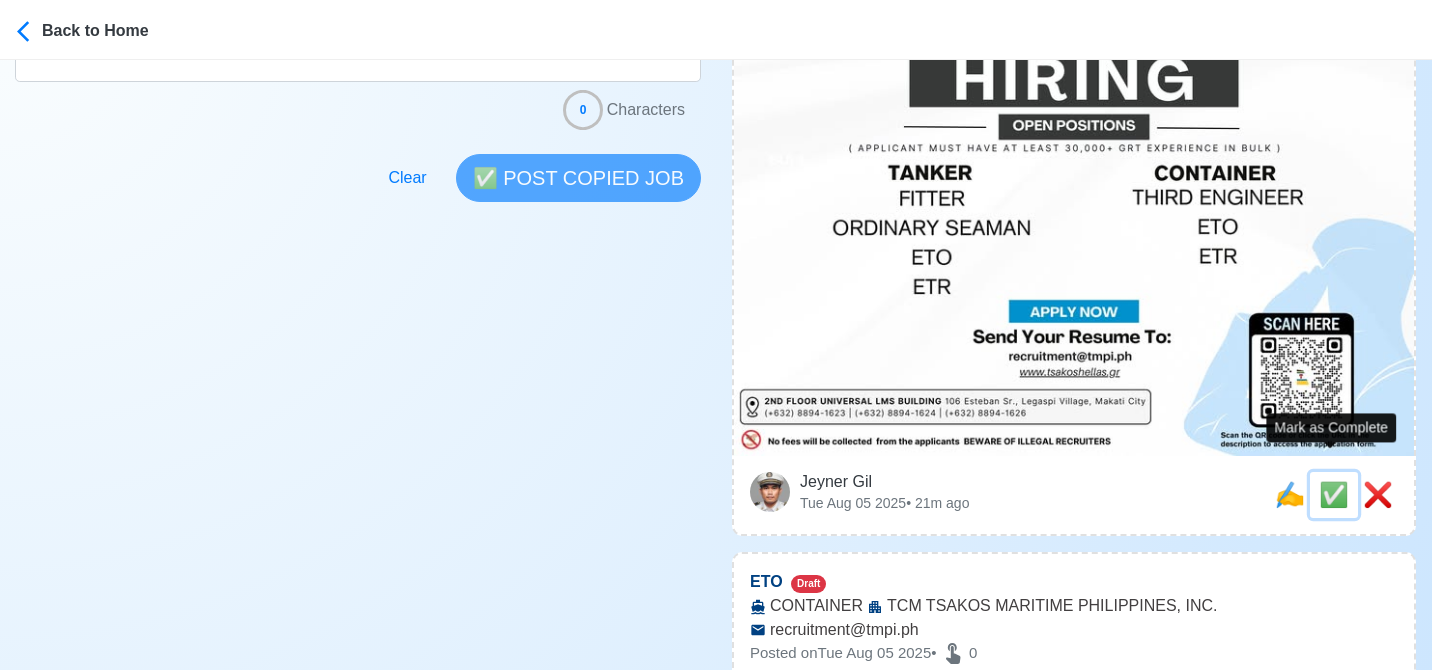 click on "✅" at bounding box center [1334, 494] 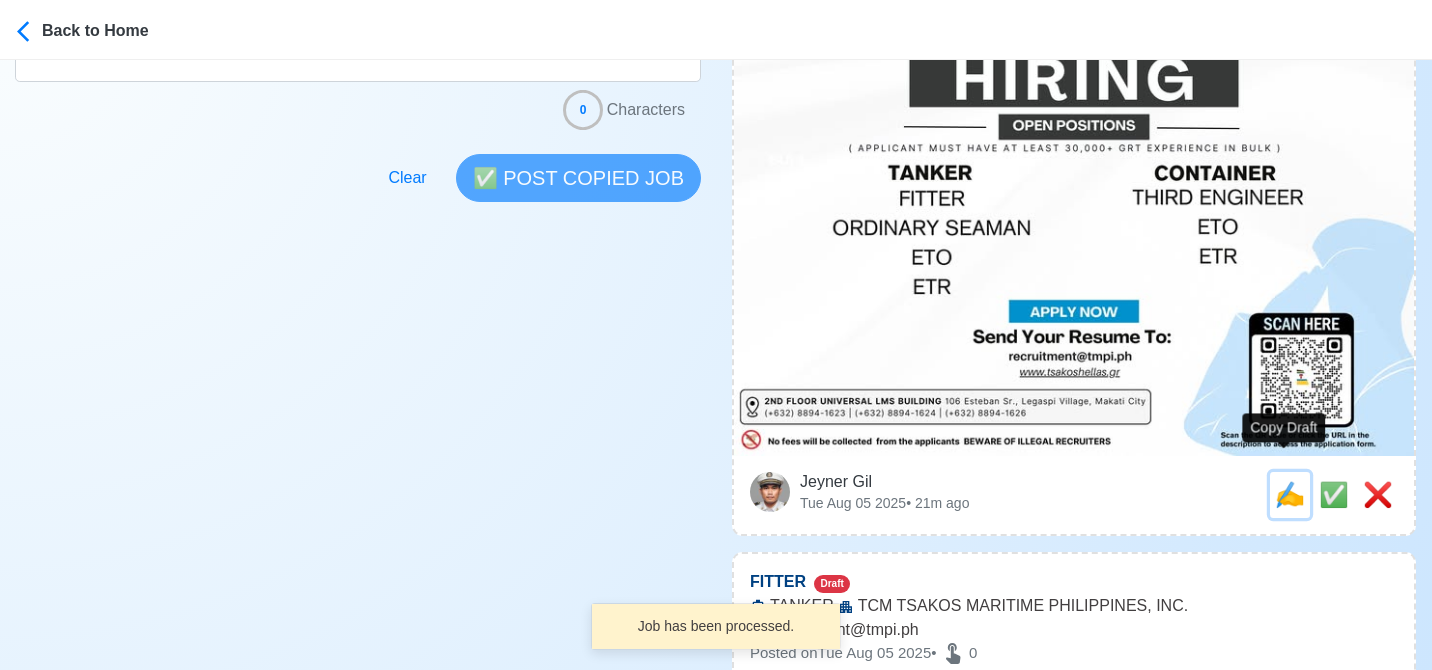 click on "✍️" at bounding box center [1290, 494] 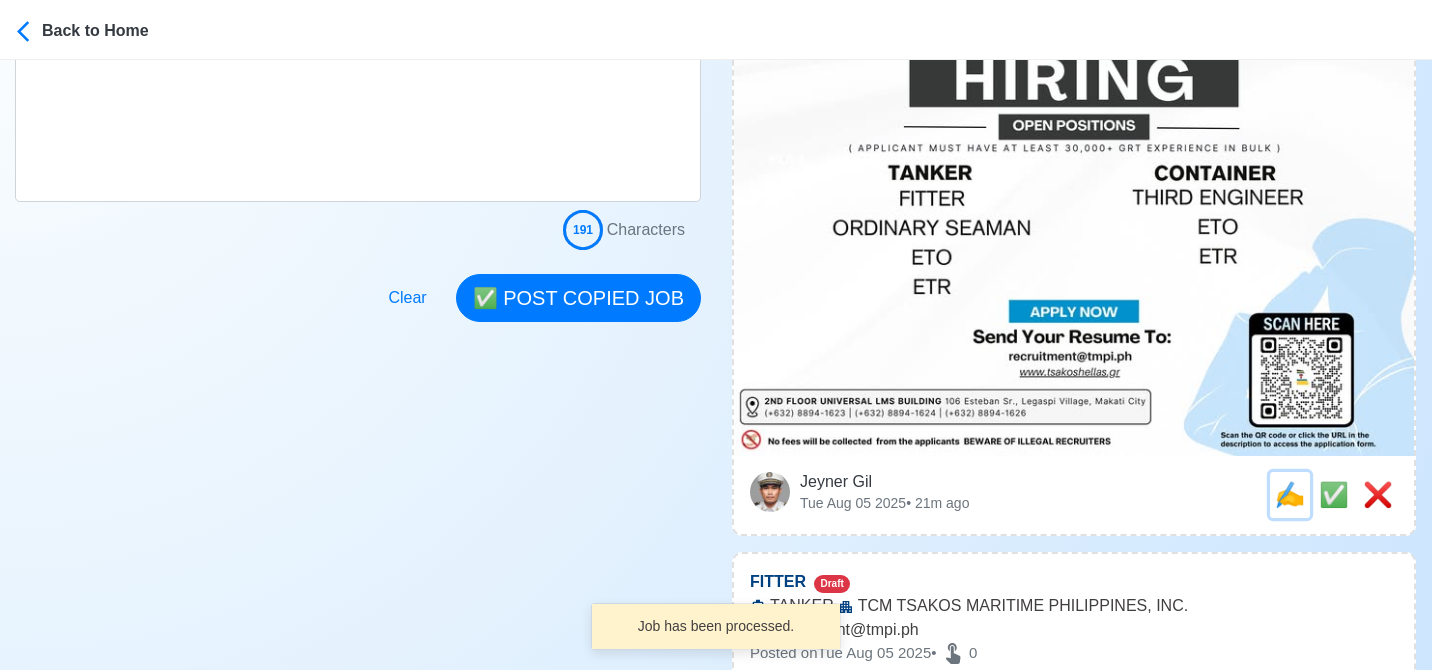 scroll, scrollTop: 0, scrollLeft: 0, axis: both 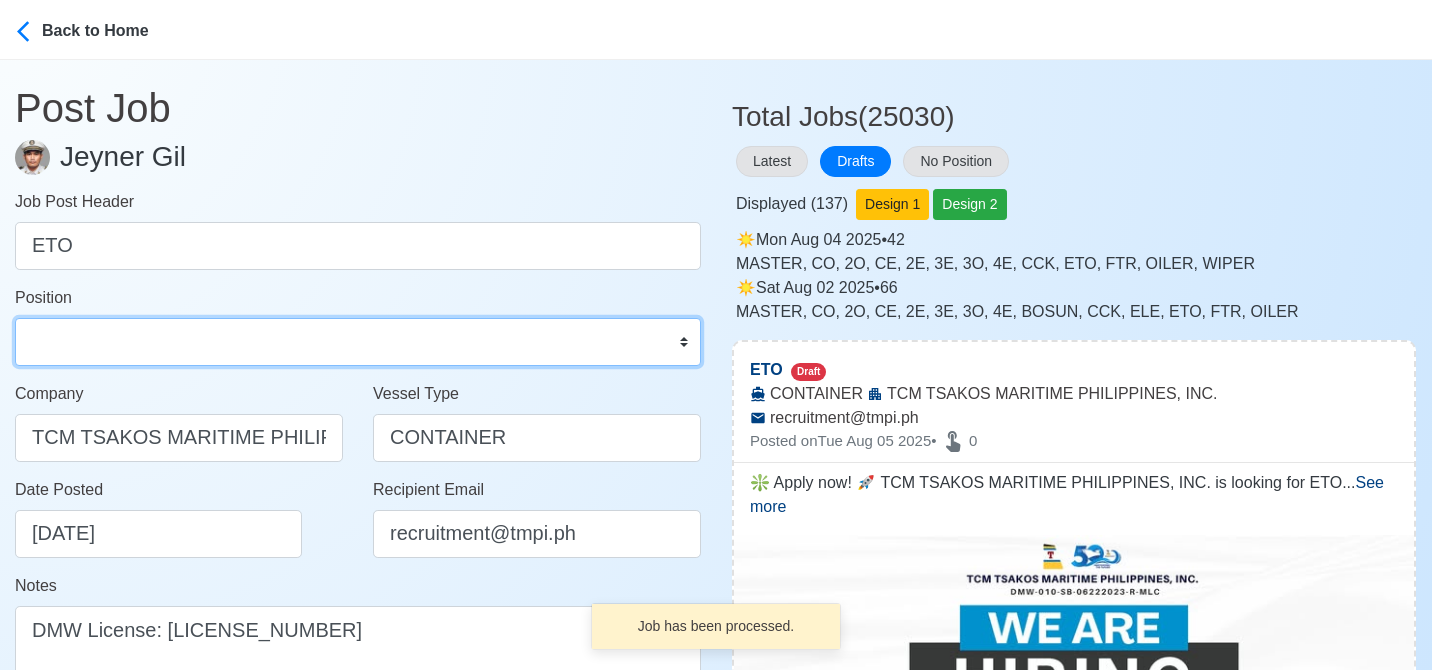 click on "Master Chief Officer 2nd Officer 3rd Officer Junior Officer Chief Engineer 2nd Engineer 3rd Engineer 4th Engineer Gas Engineer Junior Engineer 1st Assistant Engineer 2nd Assistant Engineer 3rd Assistant Engineer ETO/ETR Electrician Electrical Engineer Oiler Fitter Welder Chief Cook Chef Cook Messman Wiper Rigger Ordinary Seaman Able Seaman Motorman Pumpman Bosun Cadet Reefer Mechanic Operator Repairman Painter Steward Waiter Others" at bounding box center [358, 342] 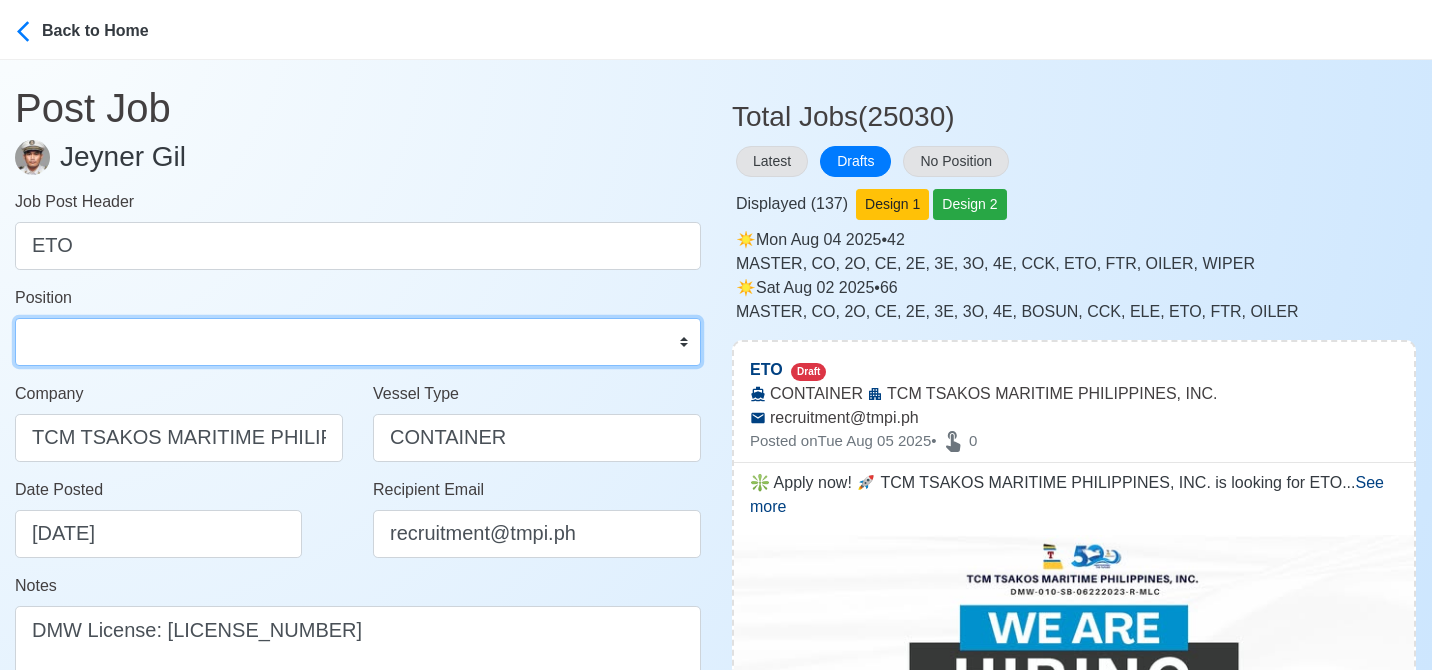 select on "ETO/ETR" 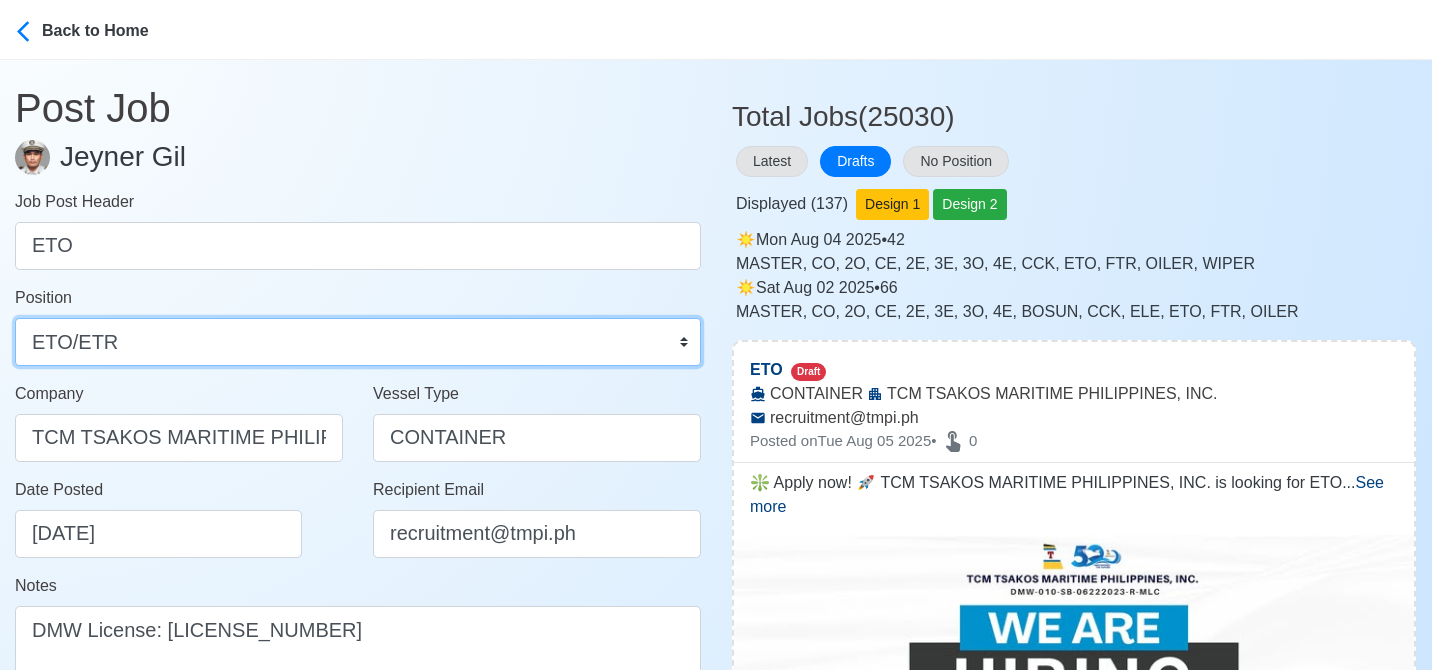 click on "Master Chief Officer 2nd Officer 3rd Officer Junior Officer Chief Engineer 2nd Engineer 3rd Engineer 4th Engineer Gas Engineer Junior Engineer 1st Assistant Engineer 2nd Assistant Engineer 3rd Assistant Engineer ETO/ETR Electrician Electrical Engineer Oiler Fitter Welder Chief Cook Chef Cook Messman Wiper Rigger Ordinary Seaman Able Seaman Motorman Pumpman Bosun Cadet Reefer Mechanic Operator Repairman Painter Steward Waiter Others" at bounding box center (358, 342) 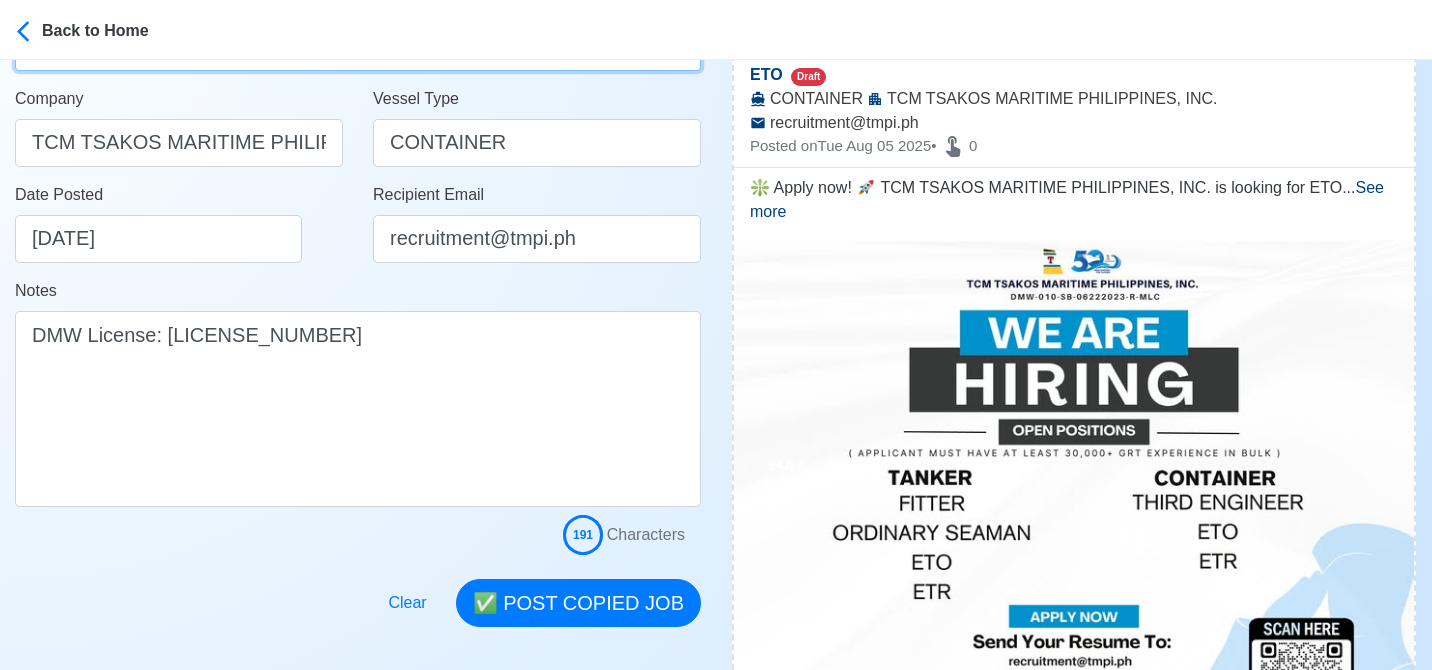 scroll, scrollTop: 400, scrollLeft: 0, axis: vertical 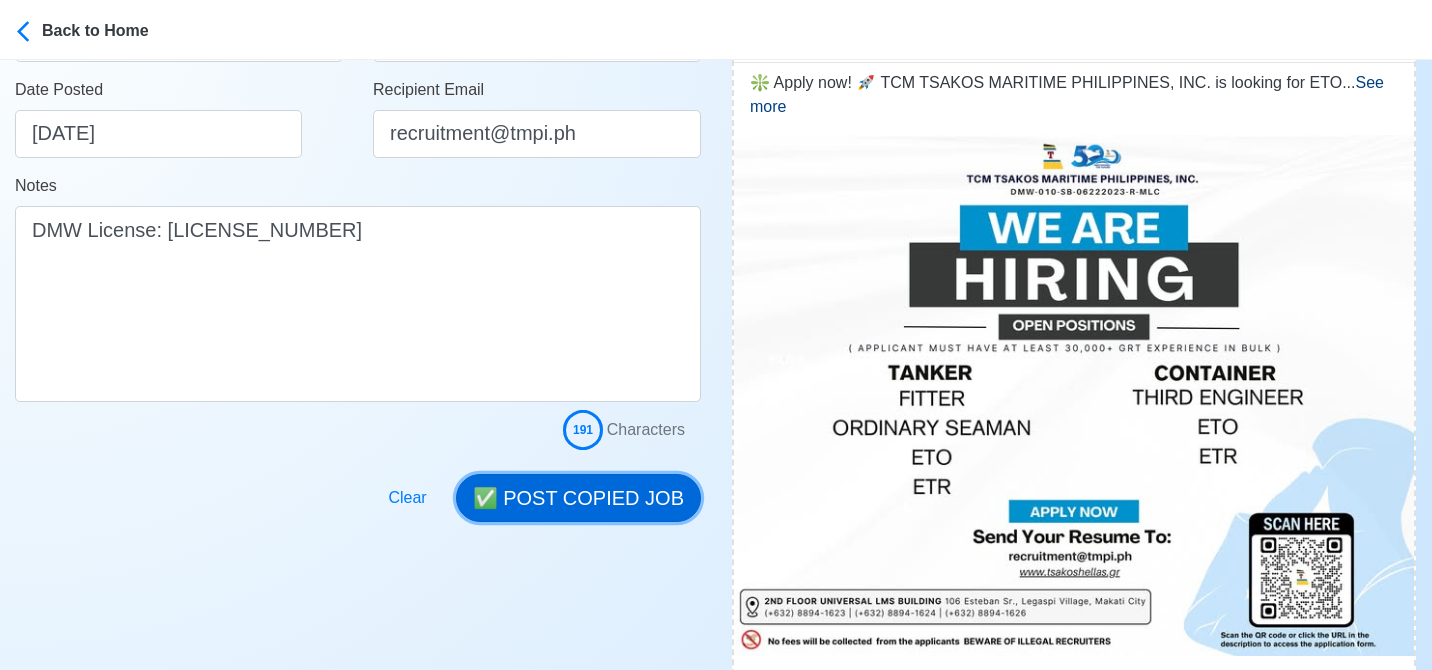 click on "✅ POST COPIED JOB" at bounding box center [578, 498] 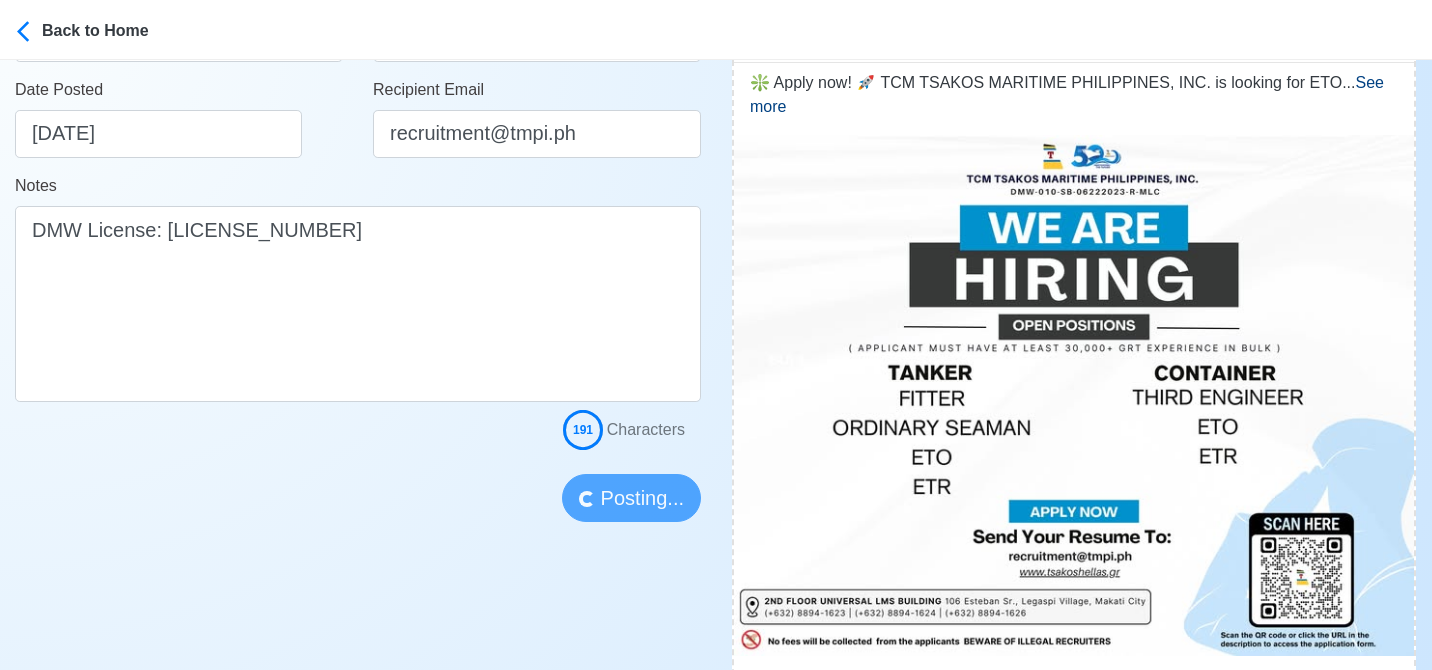 type 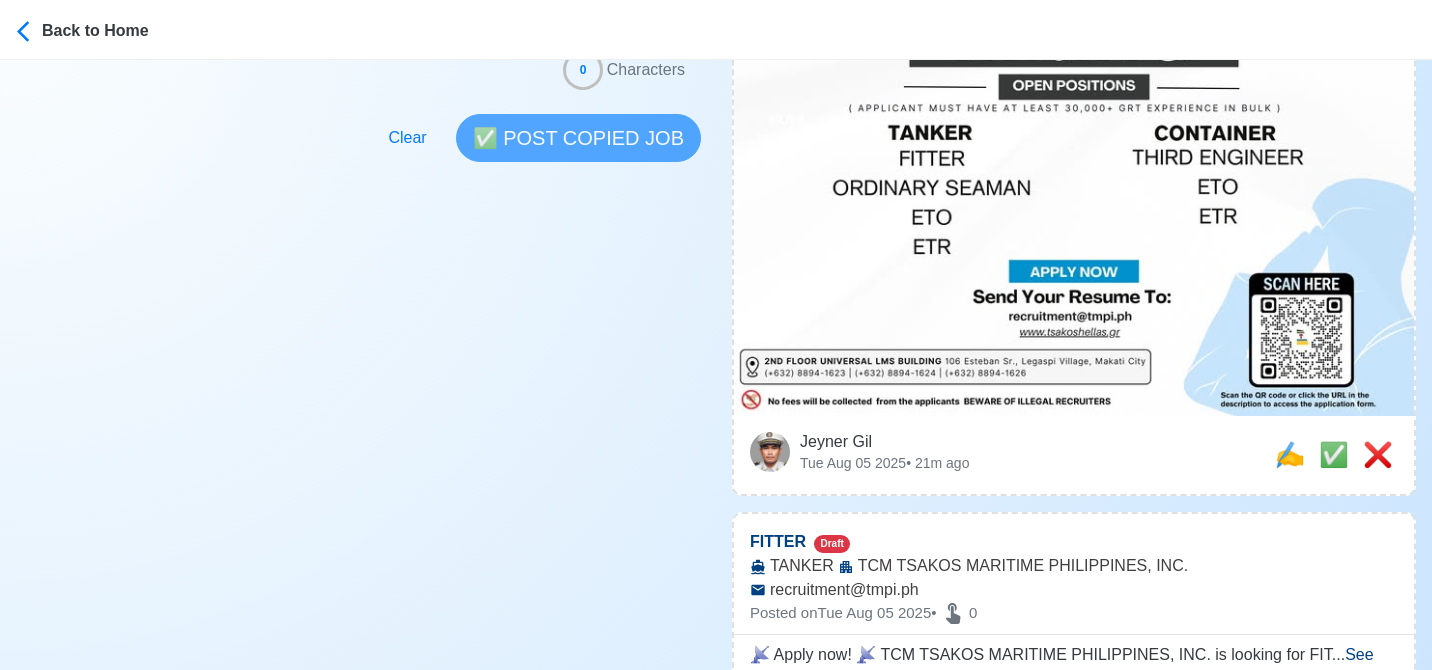 scroll, scrollTop: 700, scrollLeft: 0, axis: vertical 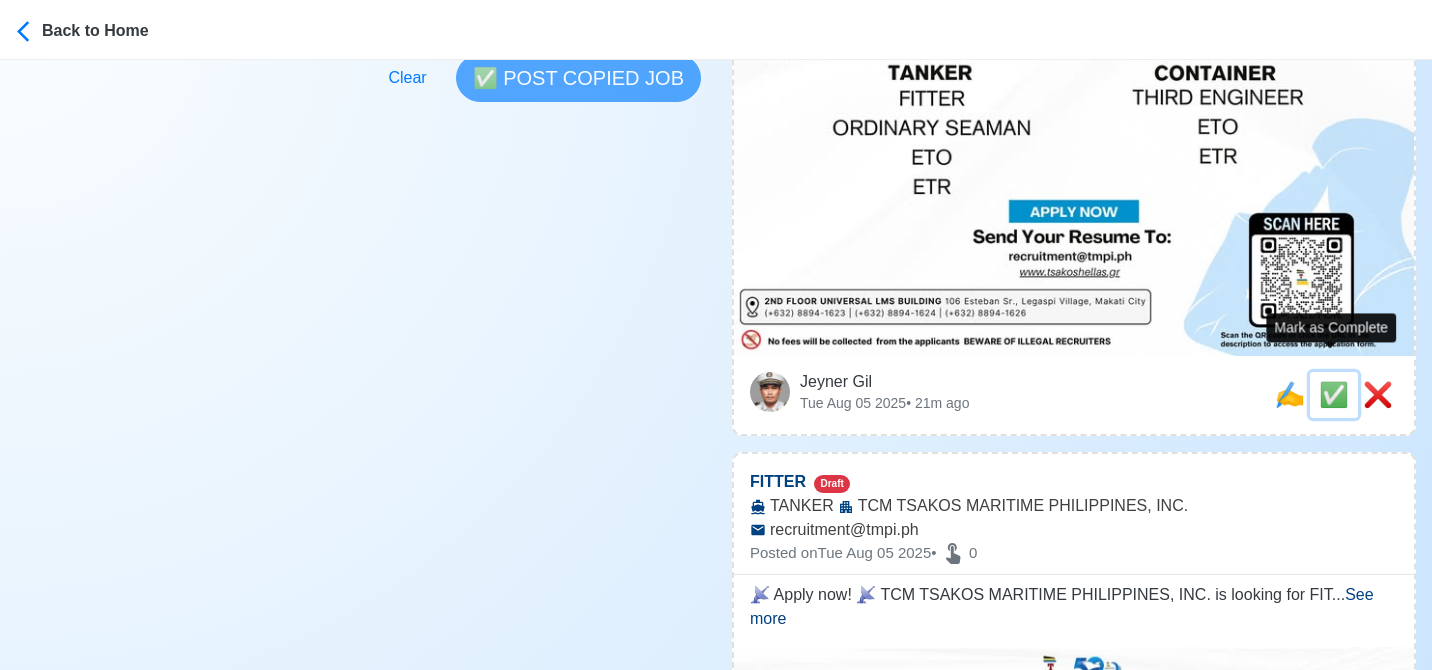 click on "✅" at bounding box center (1334, 394) 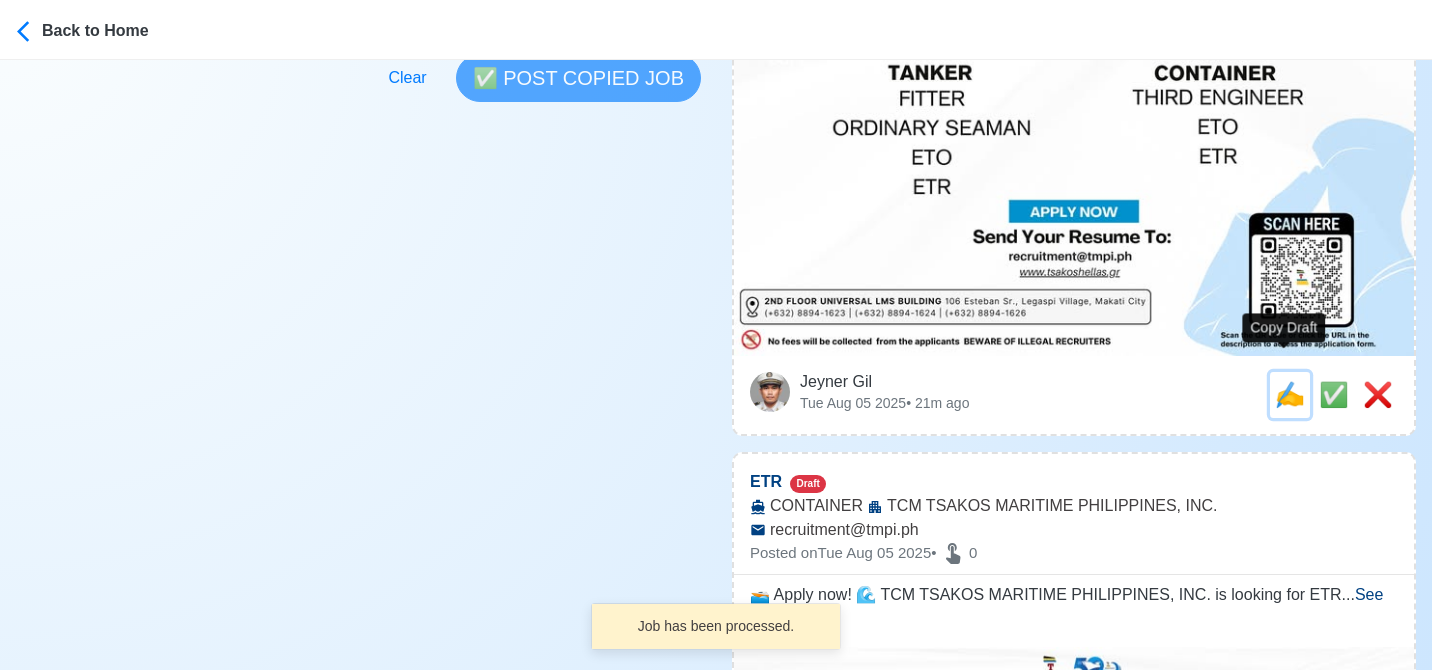 click on "✍️" at bounding box center (1290, 394) 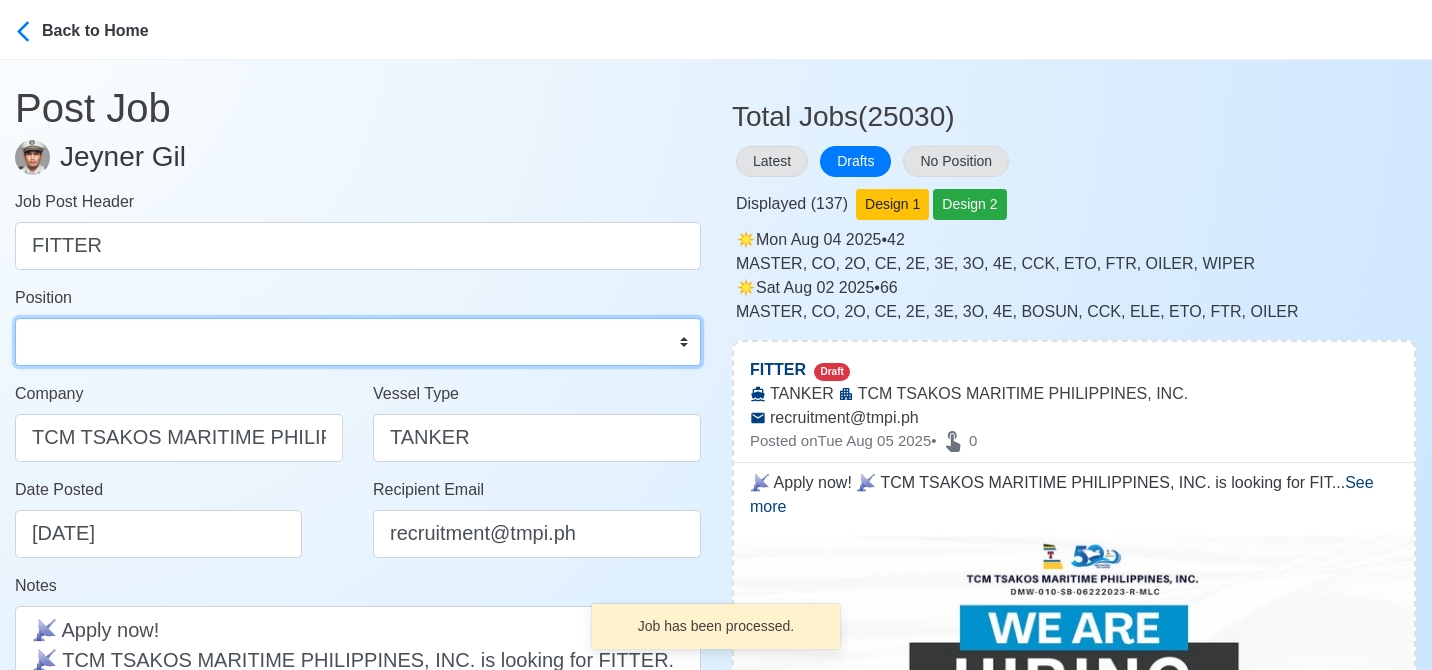 click on "Master Chief Officer 2nd Officer 3rd Officer Junior Officer Chief Engineer 2nd Engineer 3rd Engineer 4th Engineer Gas Engineer Junior Engineer 1st Assistant Engineer 2nd Assistant Engineer 3rd Assistant Engineer ETO/ETR Electrician Electrical Engineer Oiler Fitter Welder Chief Cook Chef Cook Messman Wiper Rigger Ordinary Seaman Able Seaman Motorman Pumpman Bosun Cadet Reefer Mechanic Operator Repairman Painter Steward Waiter Others" at bounding box center [358, 342] 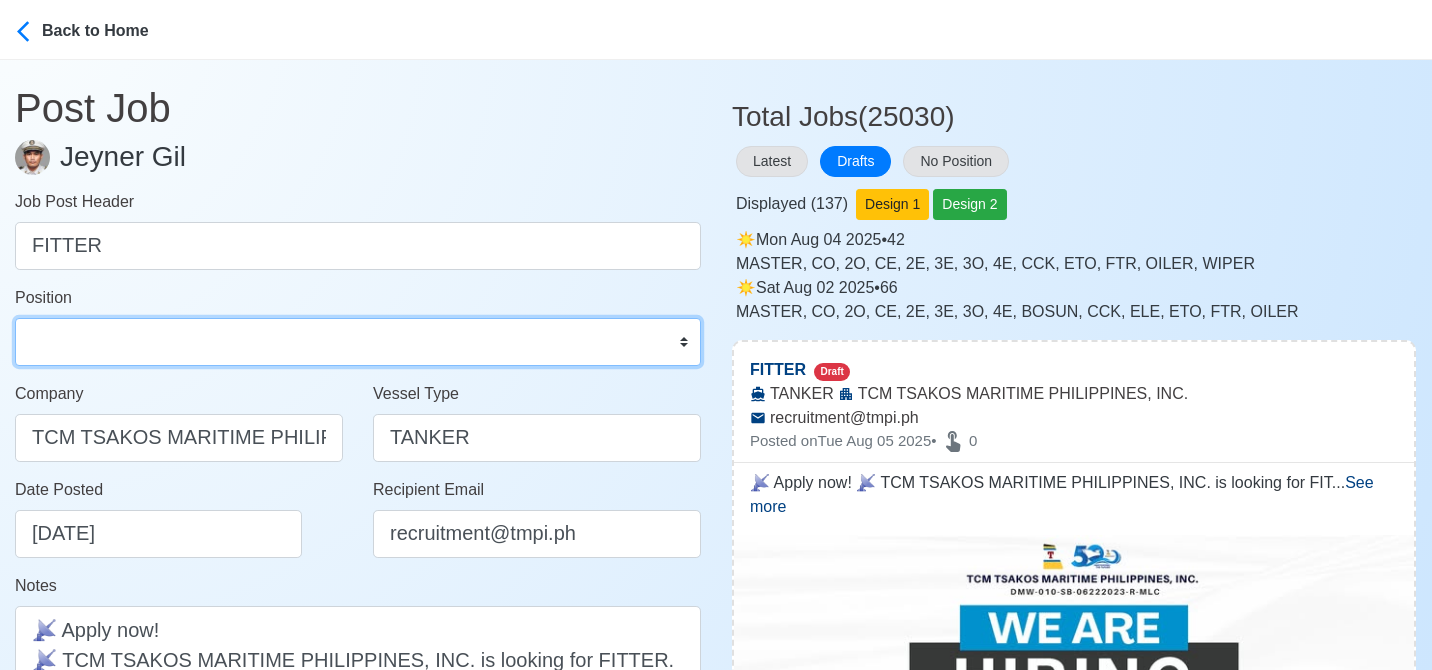 select on "Fitter" 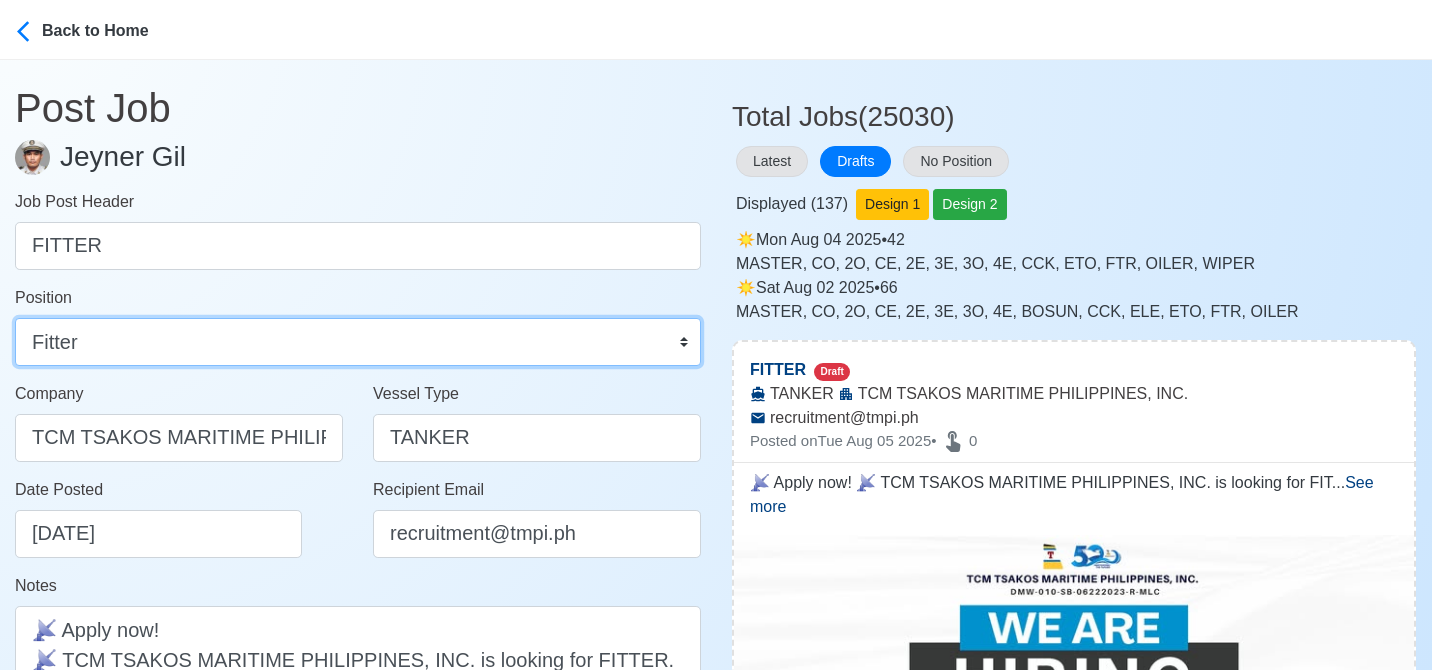 click on "Master Chief Officer 2nd Officer 3rd Officer Junior Officer Chief Engineer 2nd Engineer 3rd Engineer 4th Engineer Gas Engineer Junior Engineer 1st Assistant Engineer 2nd Assistant Engineer 3rd Assistant Engineer ETO/ETR Electrician Electrical Engineer Oiler Fitter Welder Chief Cook Chef Cook Messman Wiper Rigger Ordinary Seaman Able Seaman Motorman Pumpman Bosun Cadet Reefer Mechanic Operator Repairman Painter Steward Waiter Others" at bounding box center [358, 342] 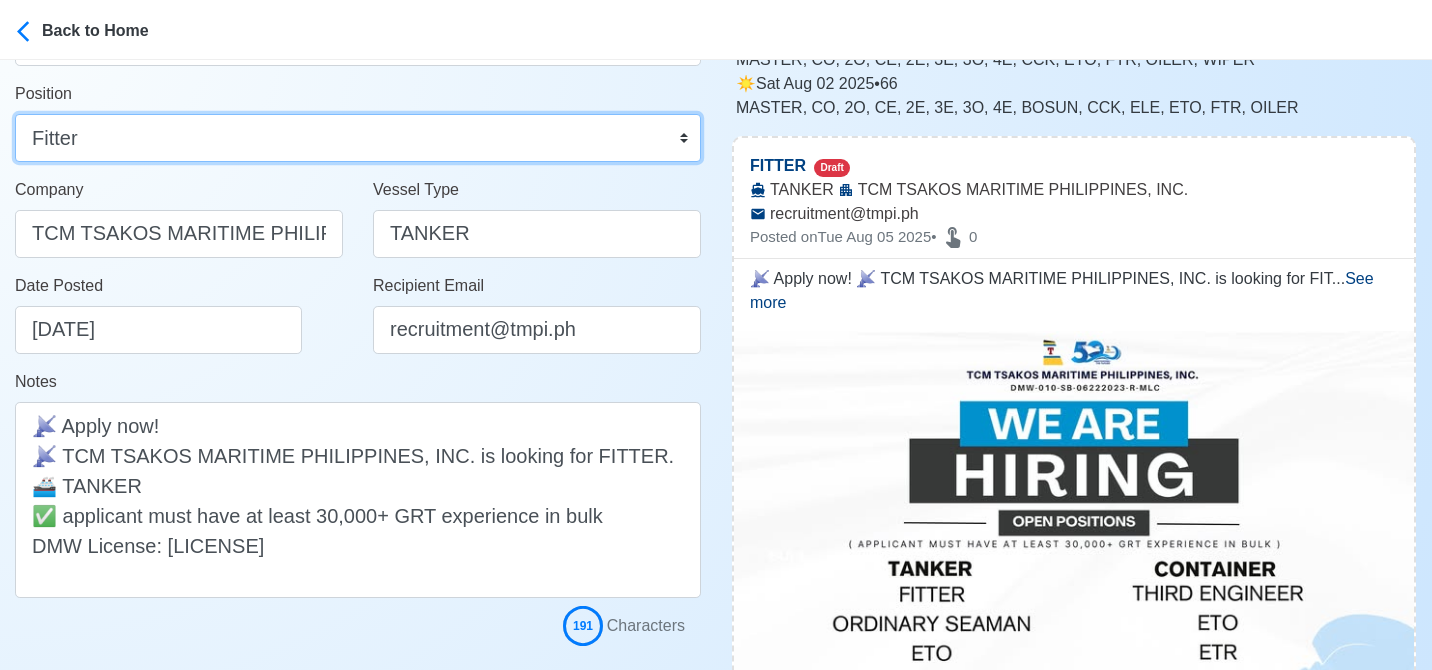 scroll, scrollTop: 300, scrollLeft: 0, axis: vertical 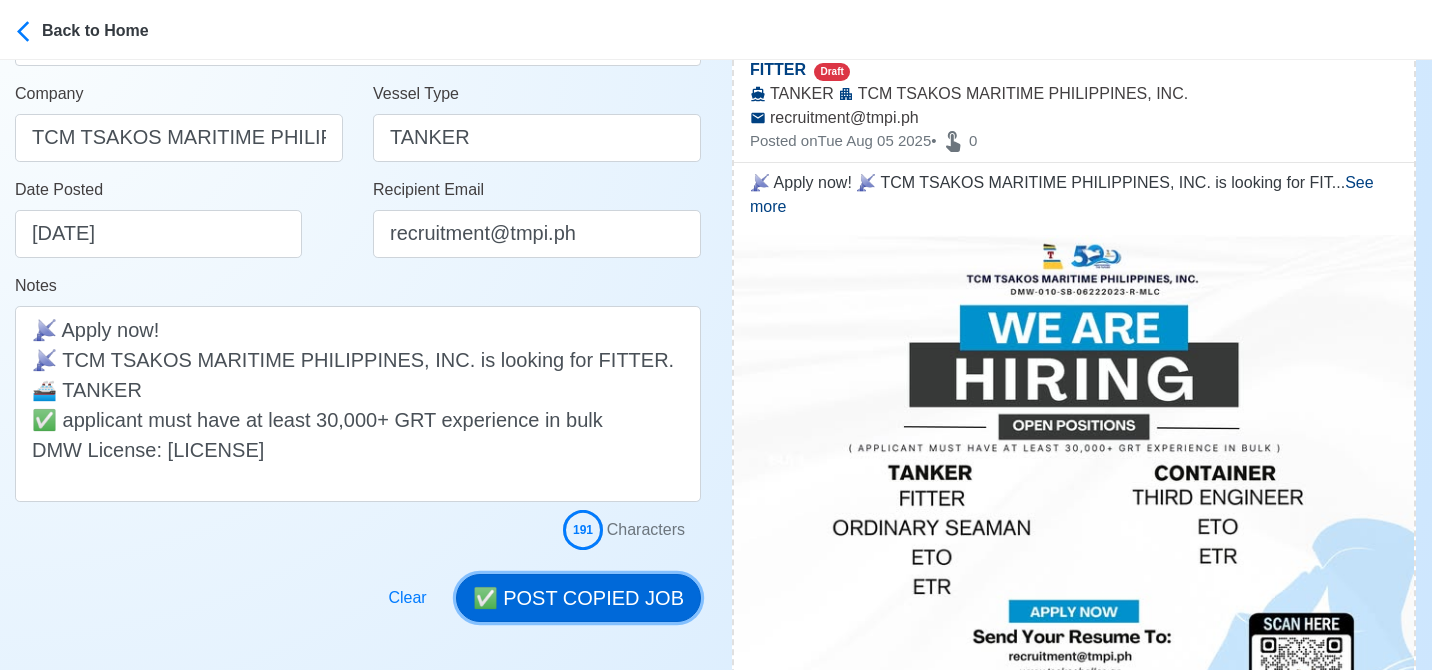 click on "✅ POST COPIED JOB" at bounding box center (578, 598) 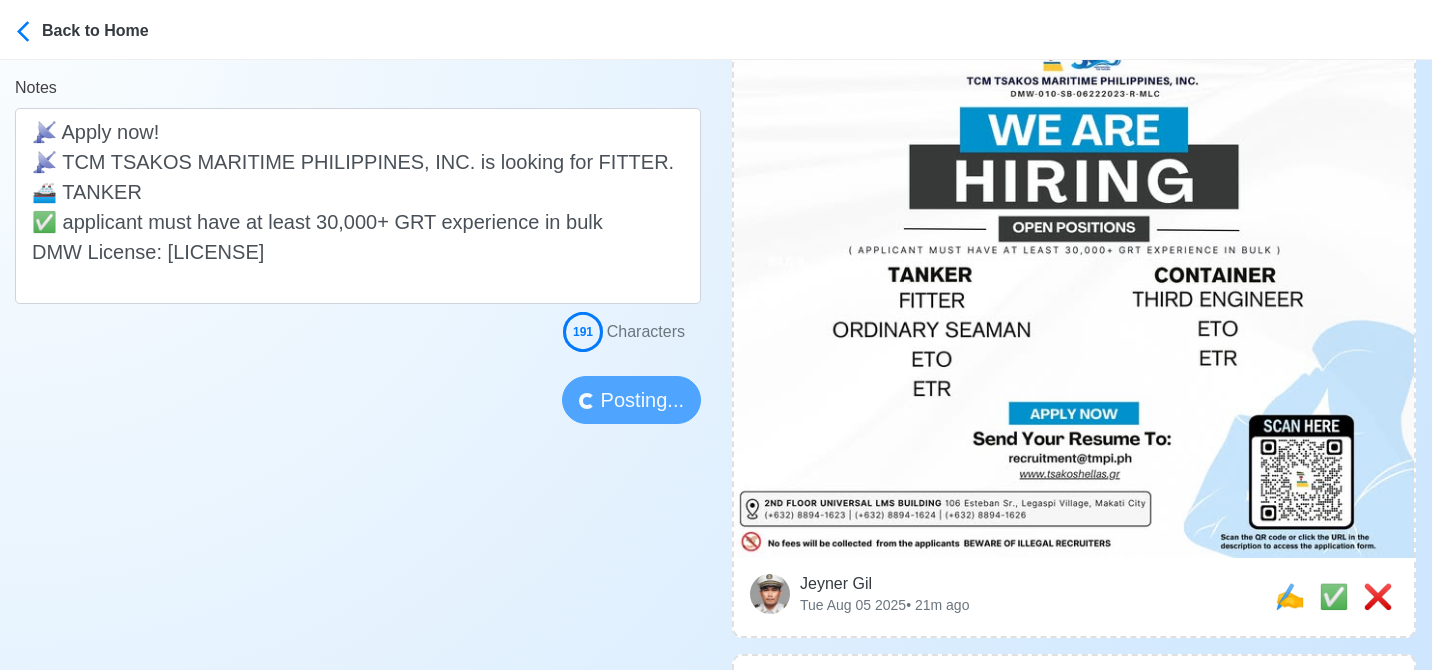 scroll, scrollTop: 500, scrollLeft: 0, axis: vertical 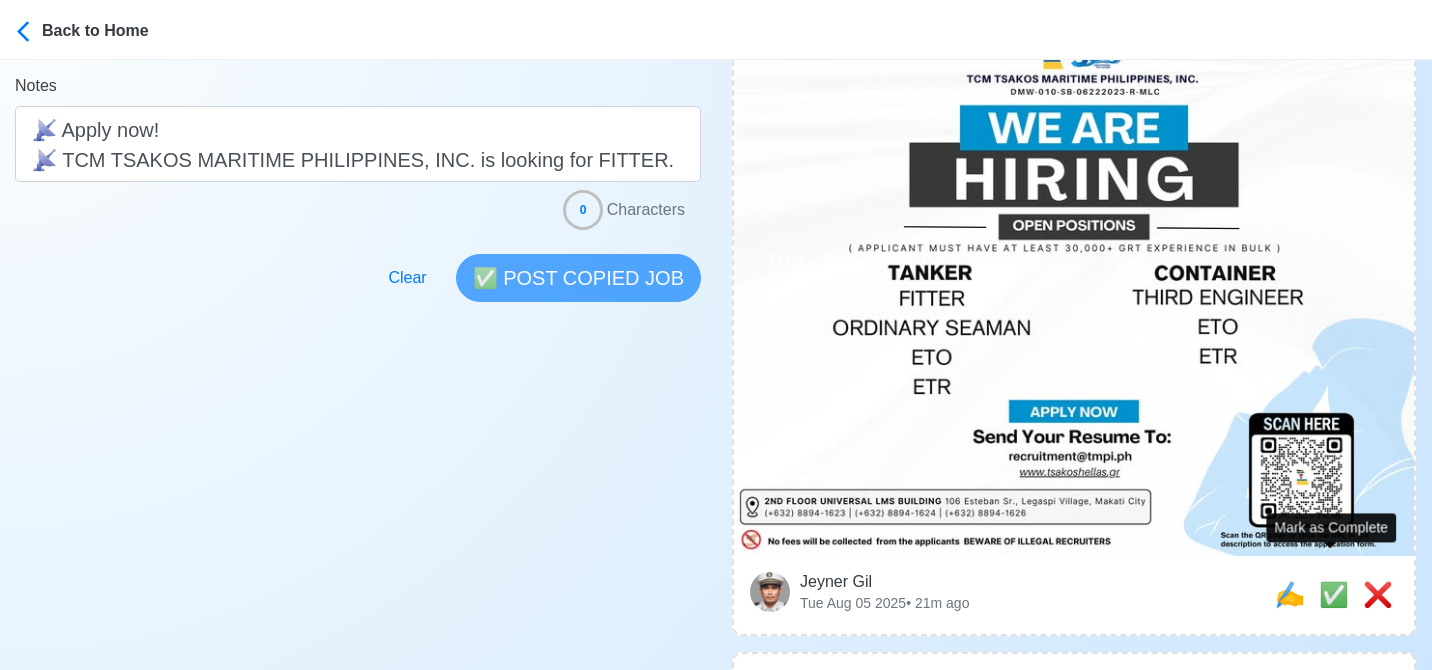 type 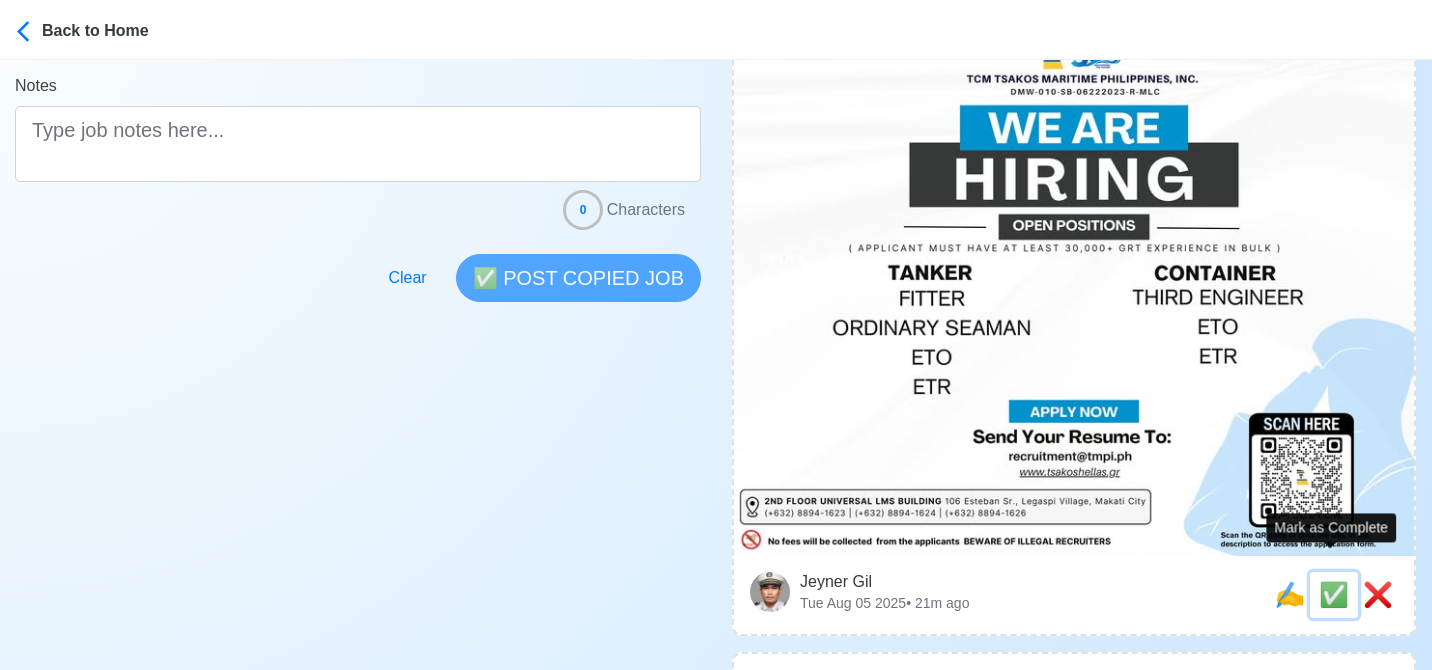 click on "✅" at bounding box center (1334, 594) 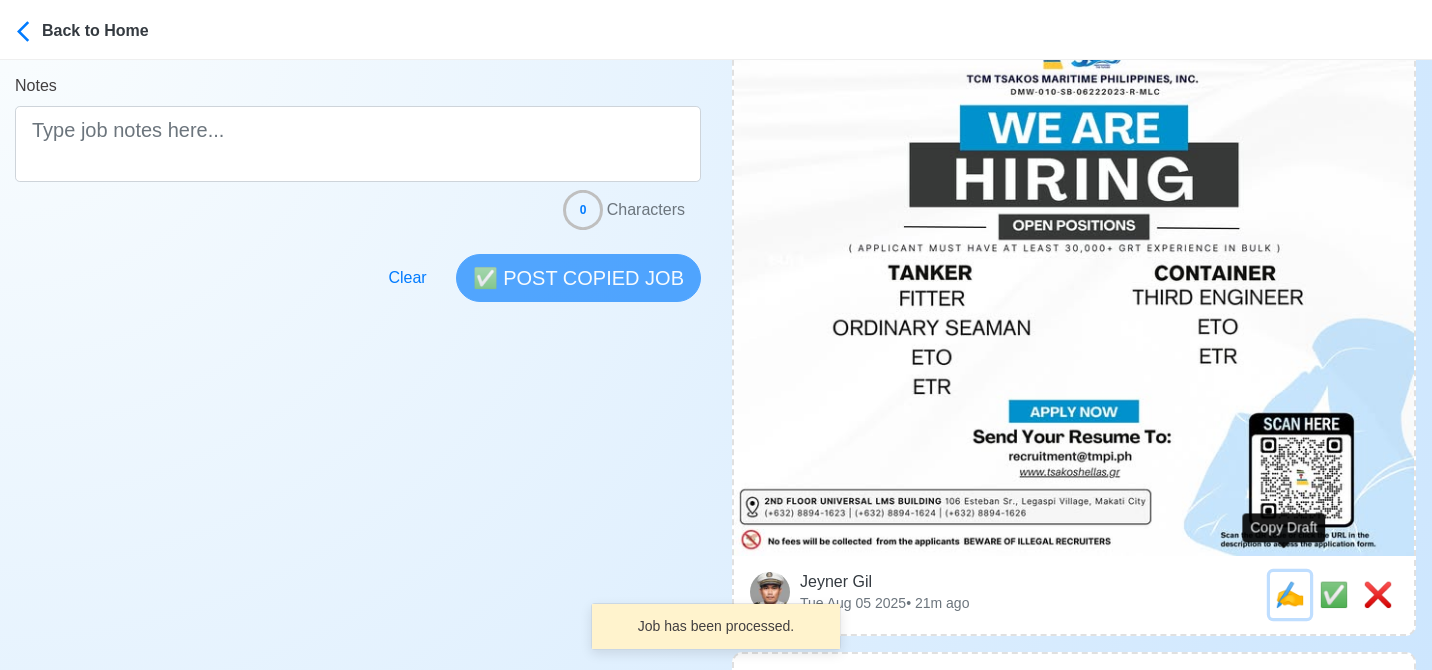 click on "✍️" at bounding box center (1290, 594) 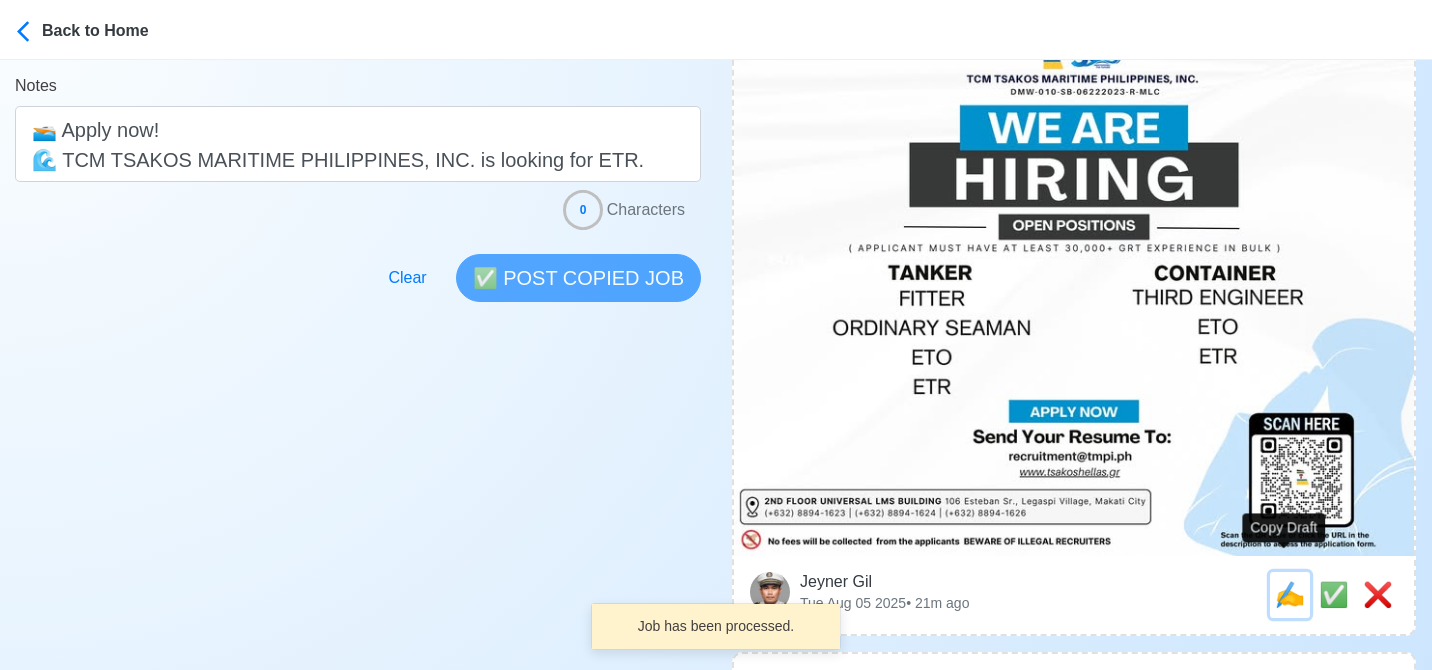 scroll, scrollTop: 0, scrollLeft: 0, axis: both 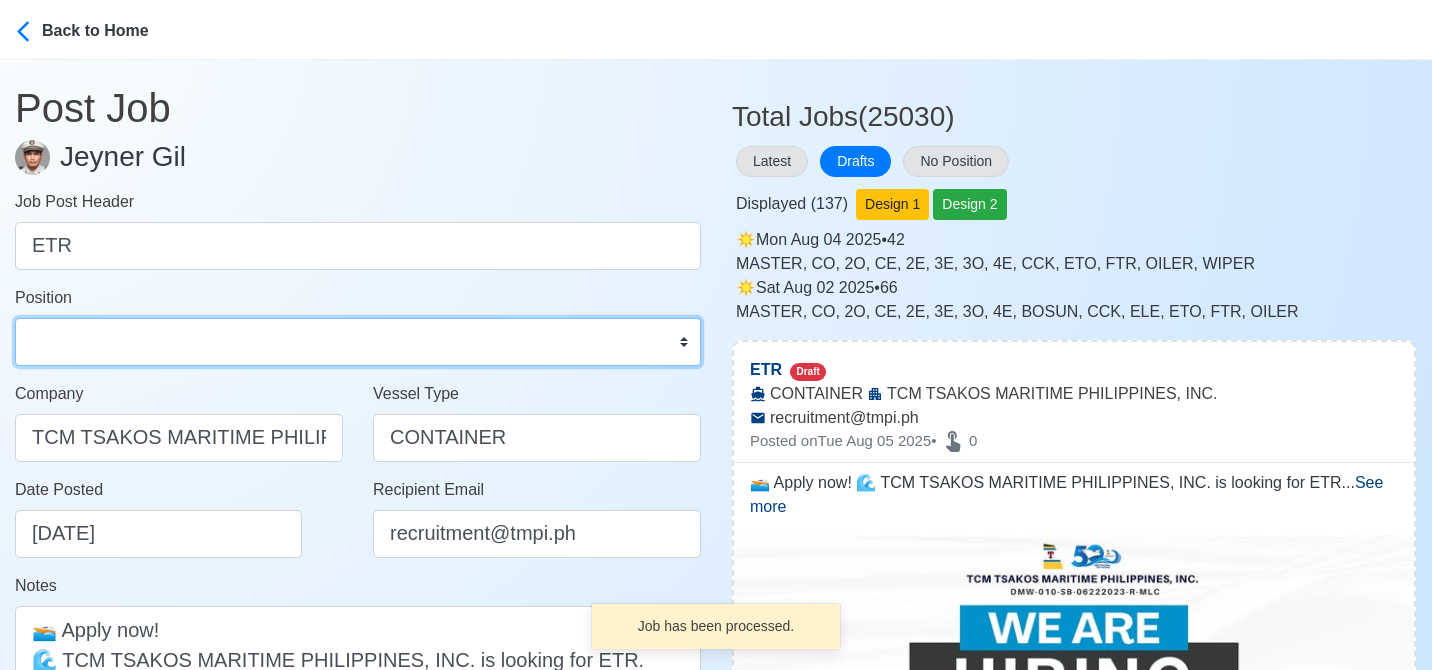click on "Master Chief Officer 2nd Officer 3rd Officer Junior Officer Chief Engineer 2nd Engineer 3rd Engineer 4th Engineer Gas Engineer Junior Engineer 1st Assistant Engineer 2nd Assistant Engineer 3rd Assistant Engineer ETO/ETR Electrician Electrical Engineer Oiler Fitter Welder Chief Cook Chef Cook Messman Wiper Rigger Ordinary Seaman Able Seaman Motorman Pumpman Bosun Cadet Reefer Mechanic Operator Repairman Painter Steward Waiter Others" at bounding box center [358, 342] 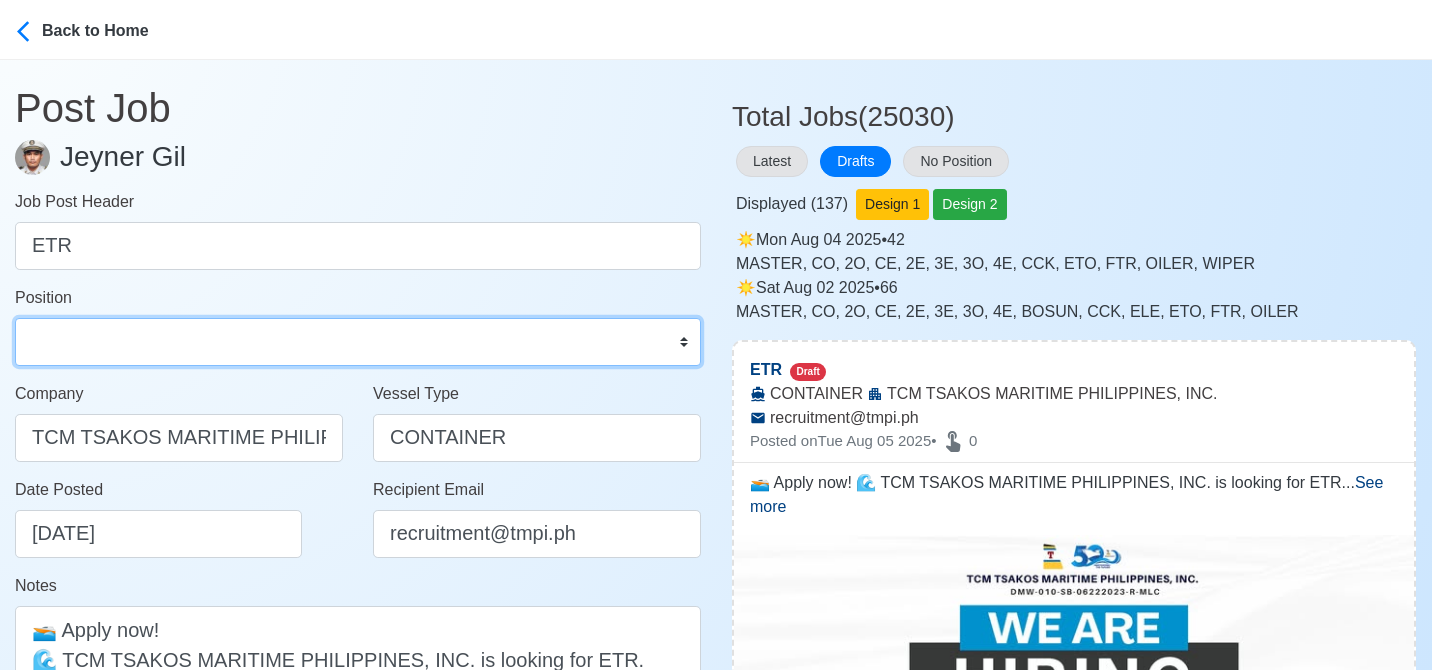select on "ETO/ETR" 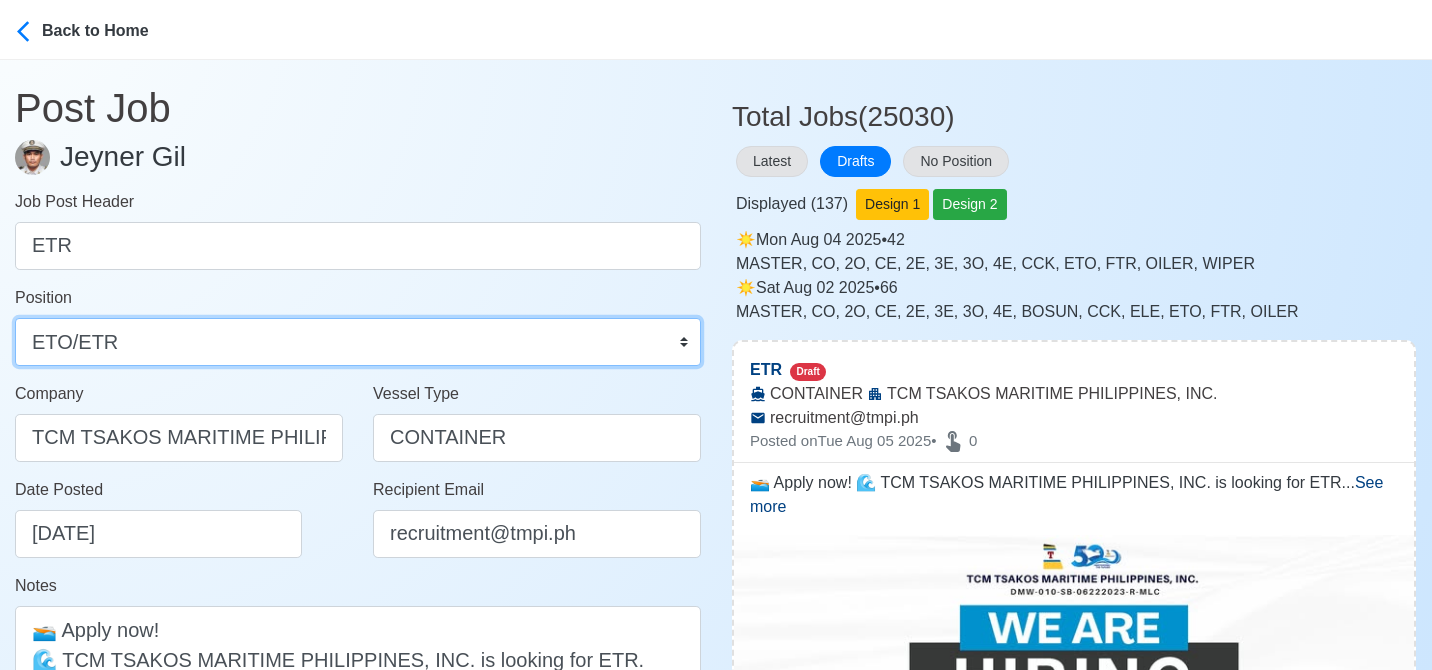 click on "Master Chief Officer 2nd Officer 3rd Officer Junior Officer Chief Engineer 2nd Engineer 3rd Engineer 4th Engineer Gas Engineer Junior Engineer 1st Assistant Engineer 2nd Assistant Engineer 3rd Assistant Engineer ETO/ETR Electrician Electrical Engineer Oiler Fitter Welder Chief Cook Chef Cook Messman Wiper Rigger Ordinary Seaman Able Seaman Motorman Pumpman Bosun Cadet Reefer Mechanic Operator Repairman Painter Steward Waiter Others" at bounding box center [358, 342] 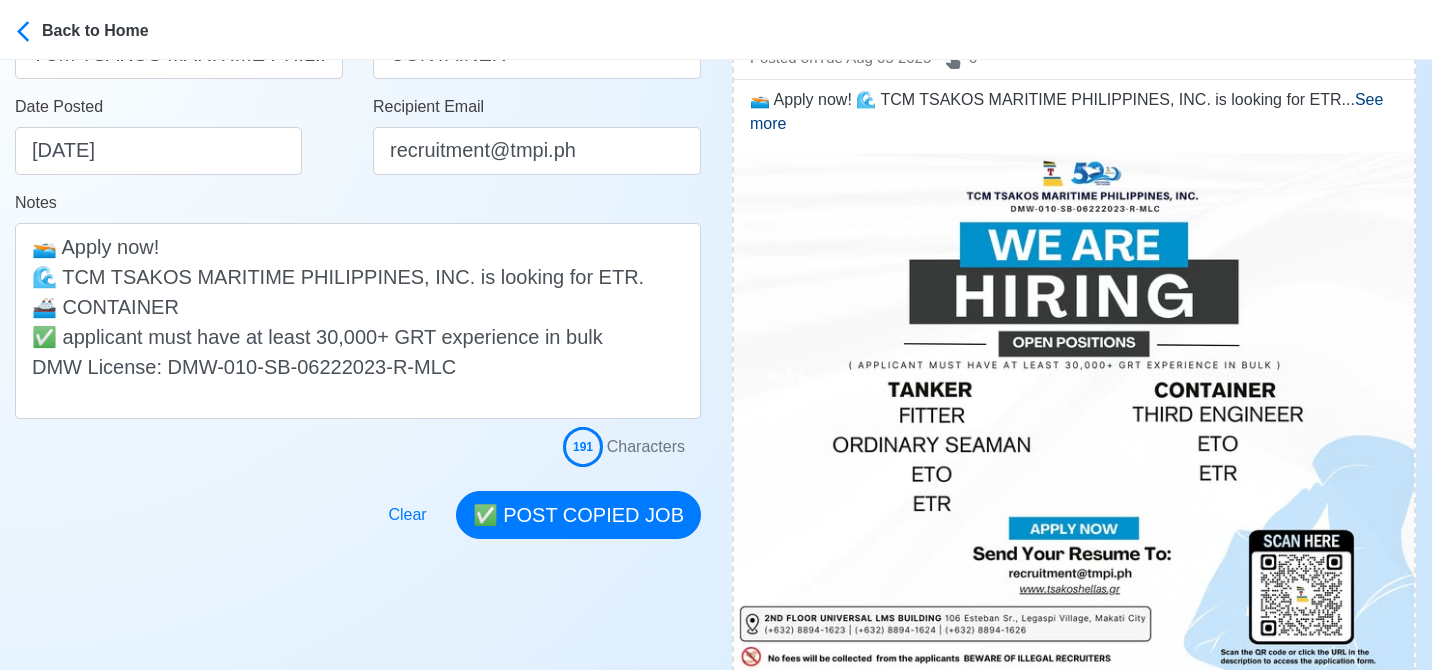 scroll, scrollTop: 400, scrollLeft: 0, axis: vertical 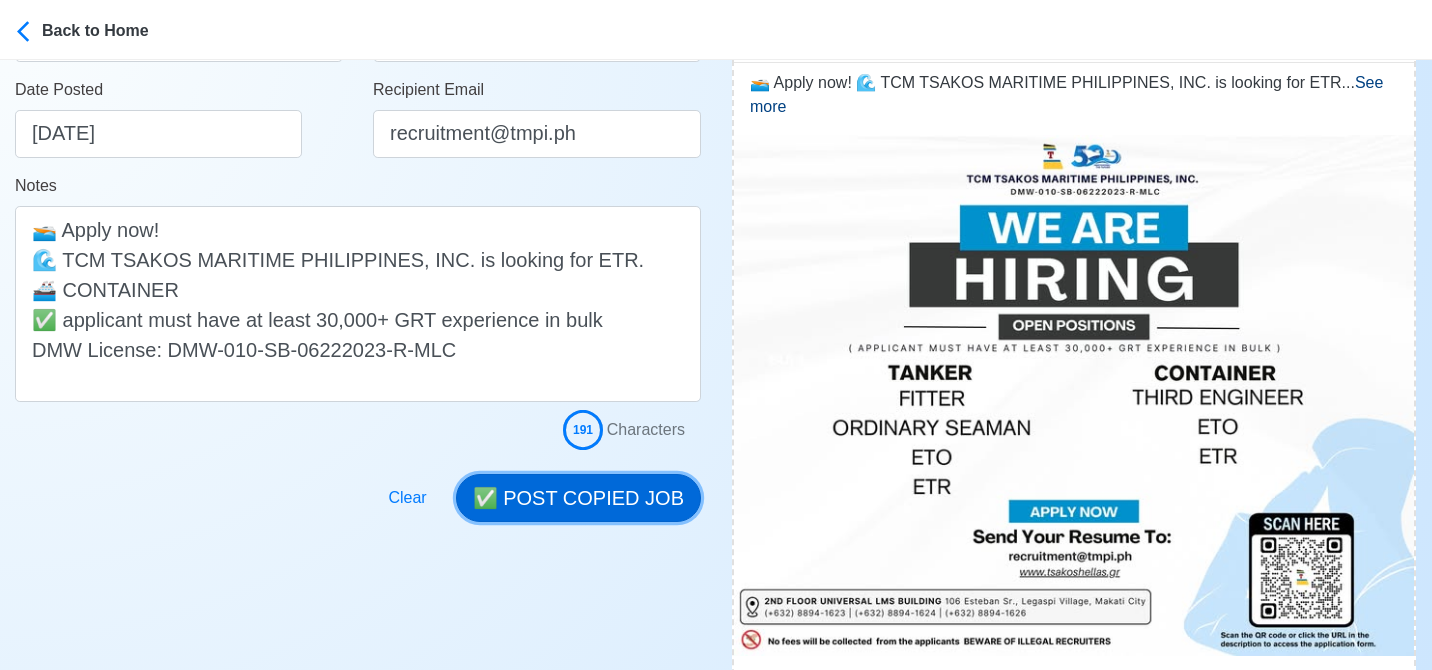 click on "✅ POST COPIED JOB" at bounding box center [578, 498] 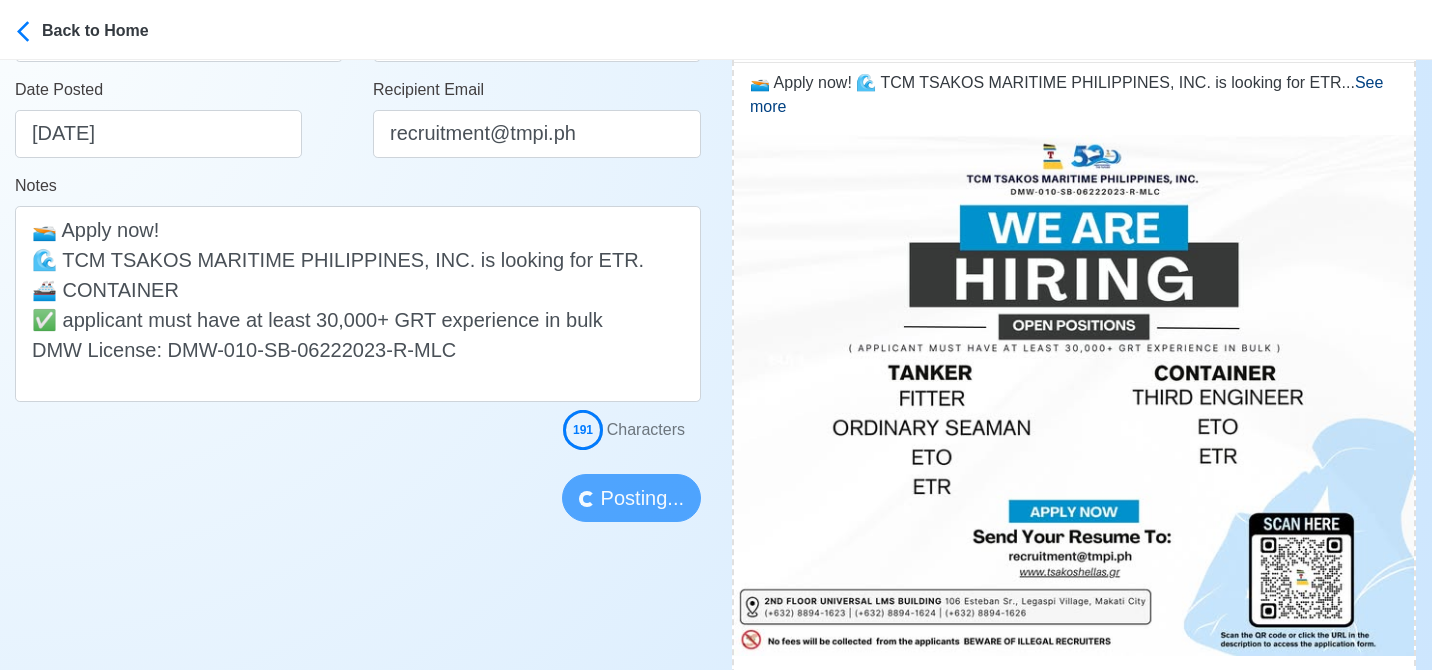 type 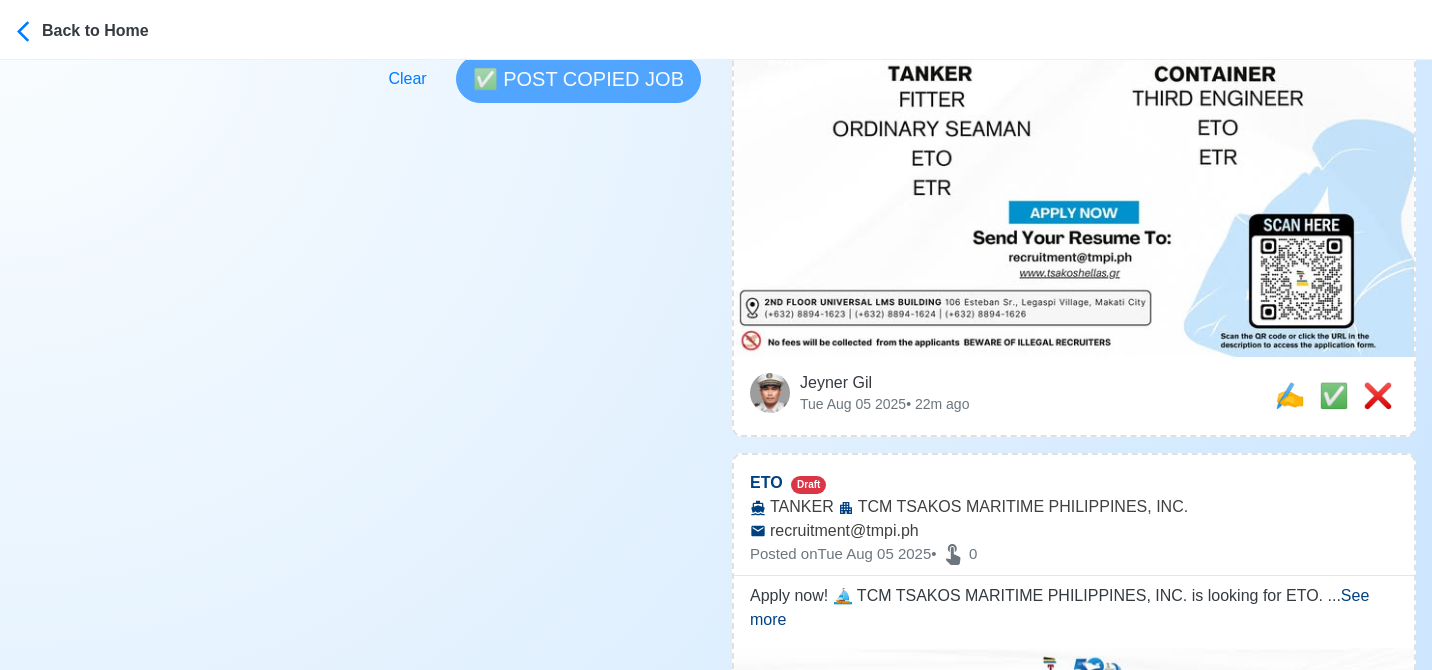 scroll, scrollTop: 700, scrollLeft: 0, axis: vertical 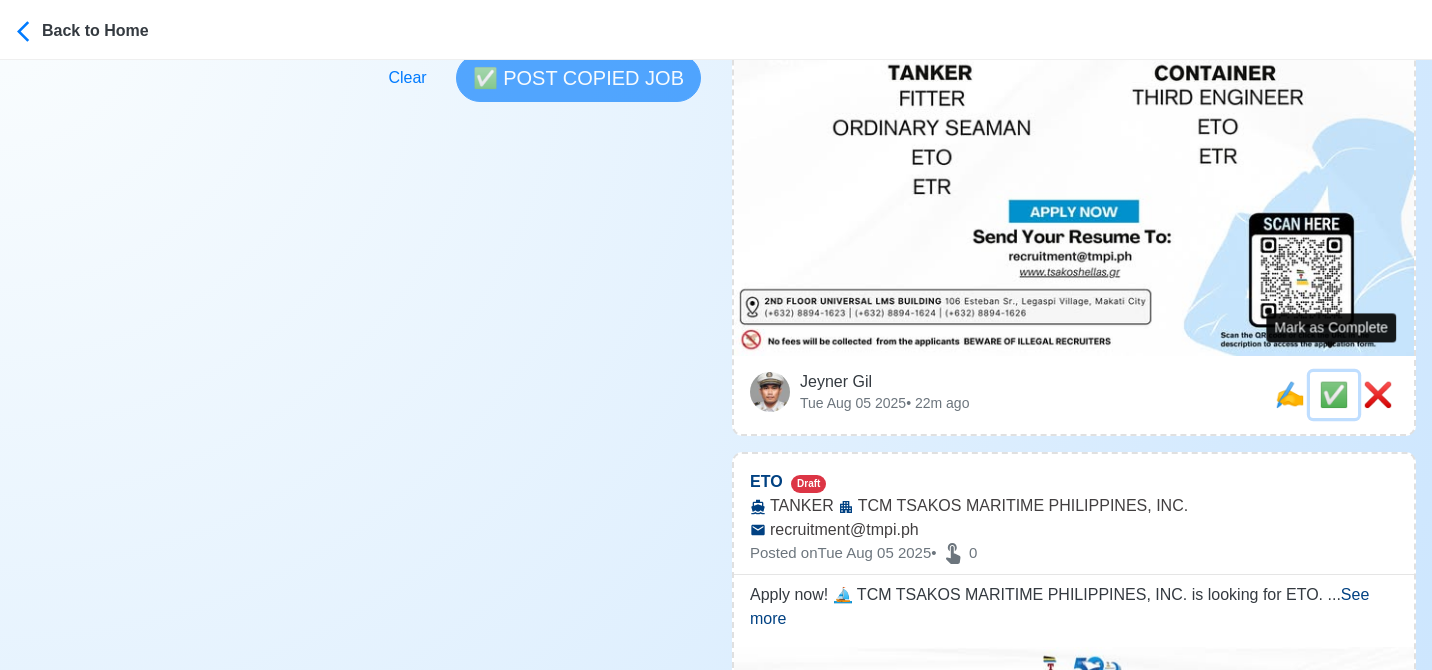 click on "✅" at bounding box center [1334, 394] 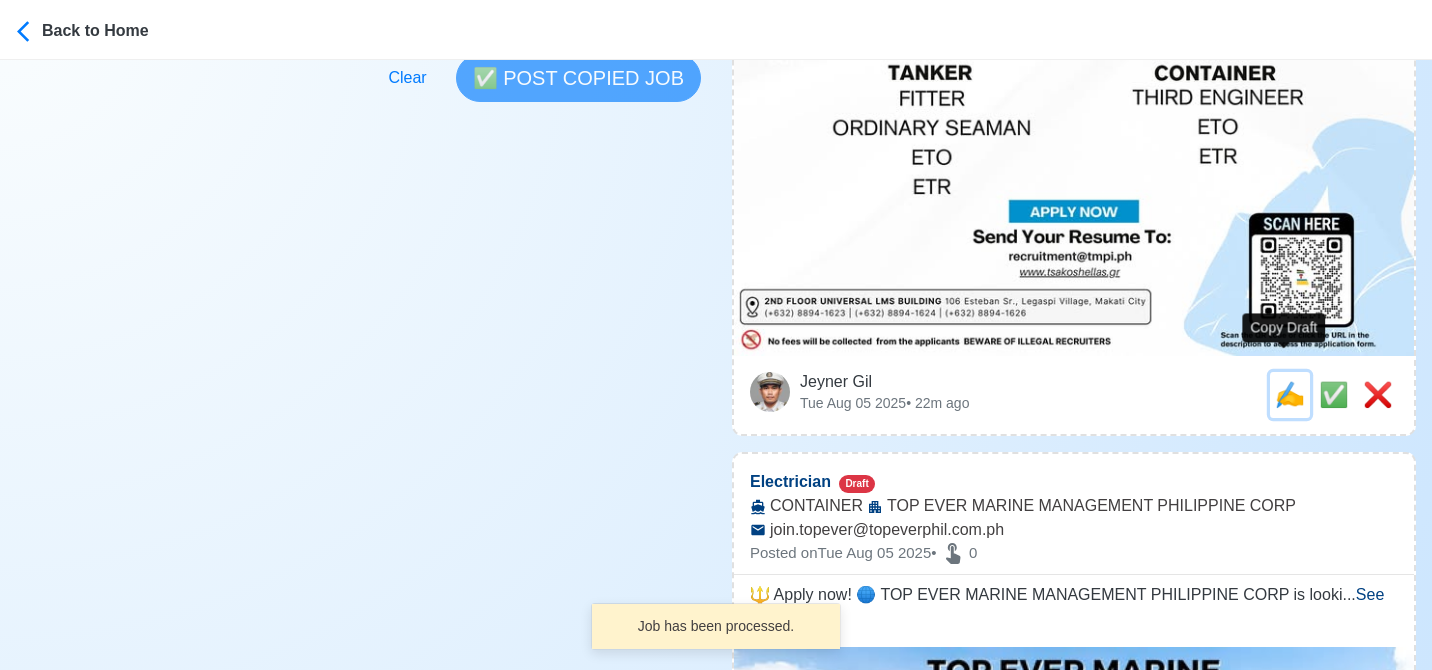 click on "✍️" at bounding box center (1290, 394) 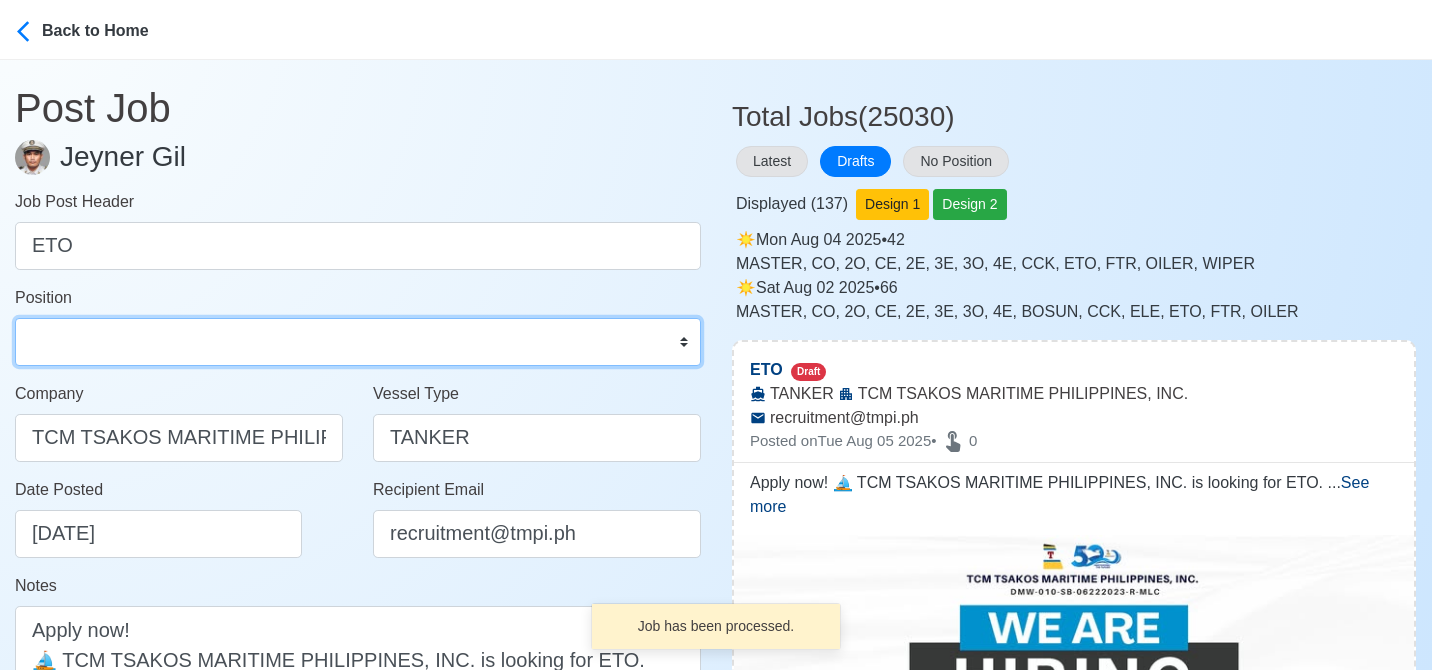 click on "Master Chief Officer 2nd Officer 3rd Officer Junior Officer Chief Engineer 2nd Engineer 3rd Engineer 4th Engineer Gas Engineer Junior Engineer 1st Assistant Engineer 2nd Assistant Engineer 3rd Assistant Engineer ETO/ETR Electrician Electrical Engineer Oiler Fitter Welder Chief Cook Chef Cook Messman Wiper Rigger Ordinary Seaman Able Seaman Motorman Pumpman Bosun Cadet Reefer Mechanic Operator Repairman Painter Steward Waiter Others" at bounding box center (358, 342) 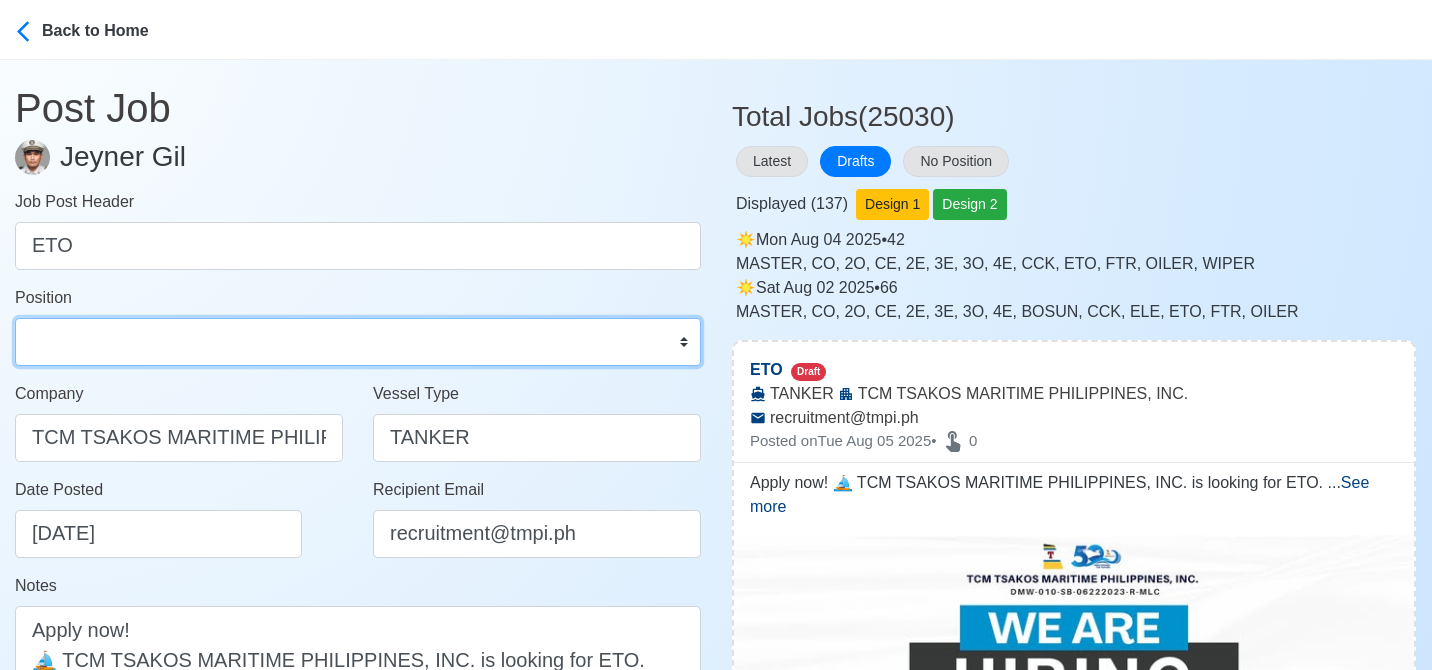 select on "ETO/ETR" 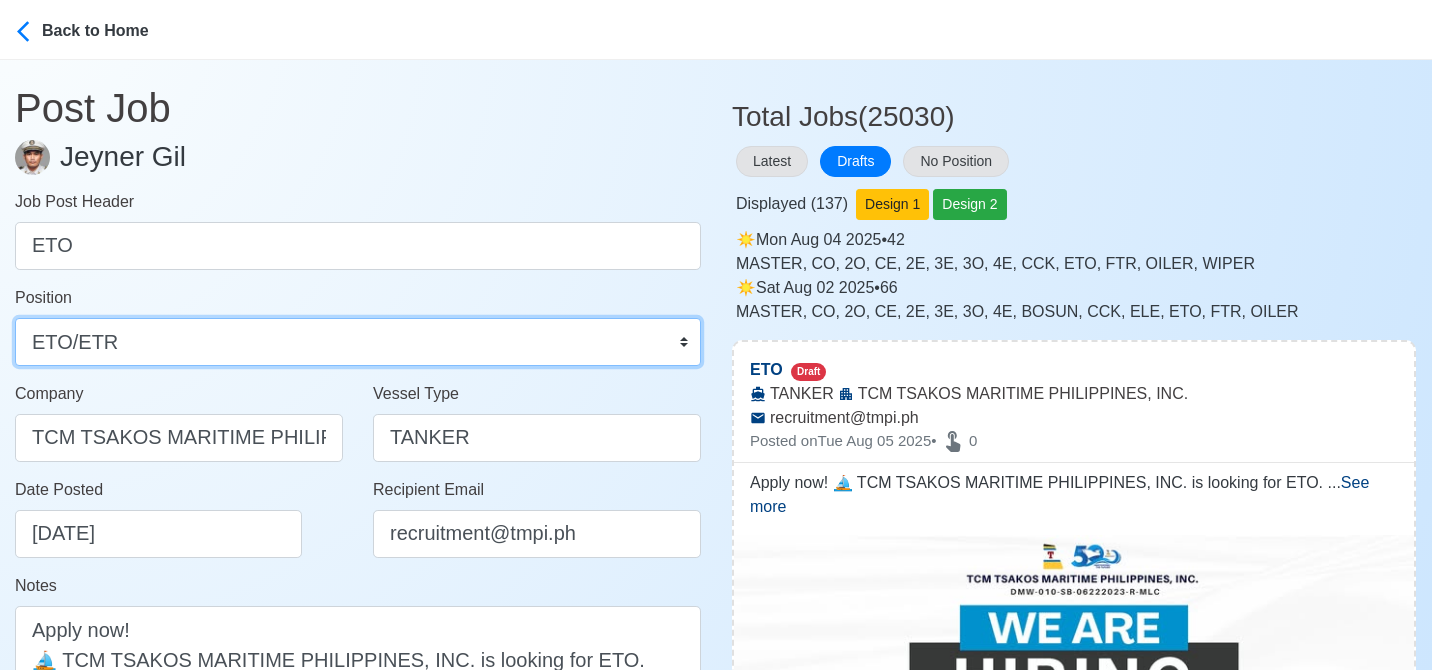 click on "Master Chief Officer 2nd Officer 3rd Officer Junior Officer Chief Engineer 2nd Engineer 3rd Engineer 4th Engineer Gas Engineer Junior Engineer 1st Assistant Engineer 2nd Assistant Engineer 3rd Assistant Engineer ETO/ETR Electrician Electrical Engineer Oiler Fitter Welder Chief Cook Chef Cook Messman Wiper Rigger Ordinary Seaman Able Seaman Motorman Pumpman Bosun Cadet Reefer Mechanic Operator Repairman Painter Steward Waiter Others" at bounding box center [358, 342] 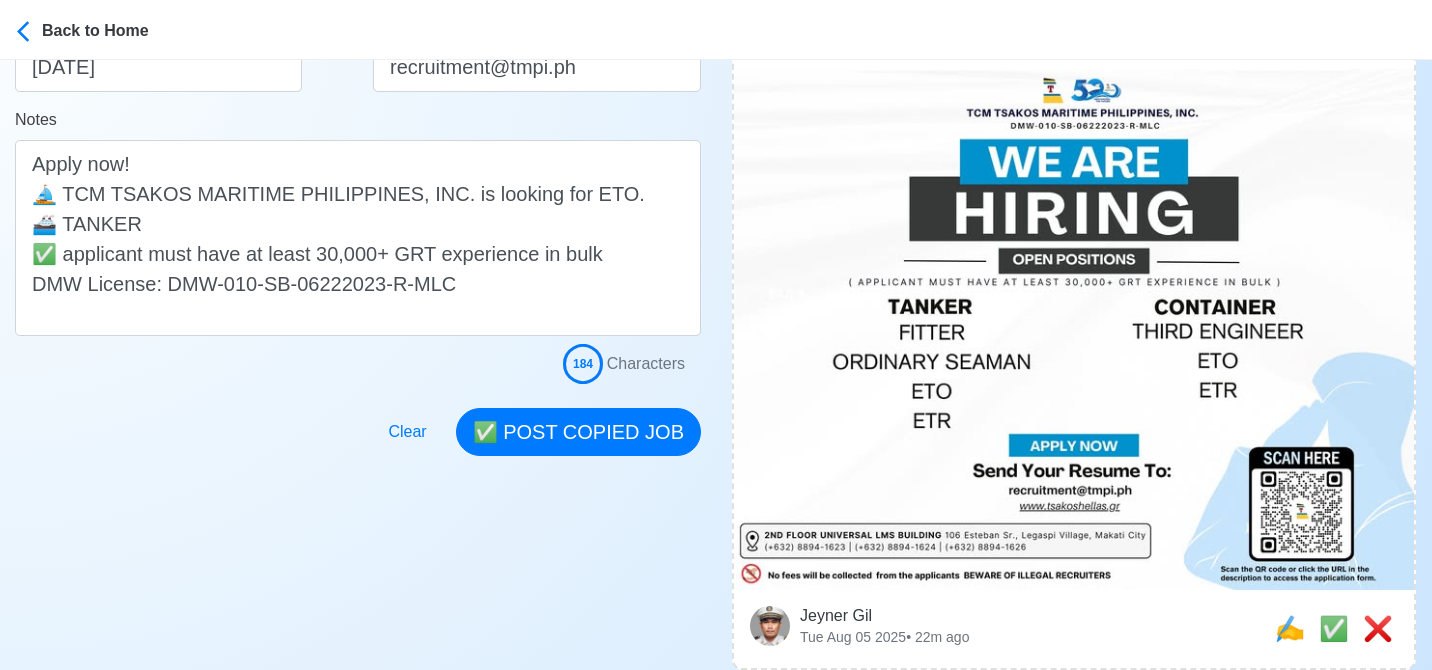 scroll, scrollTop: 500, scrollLeft: 0, axis: vertical 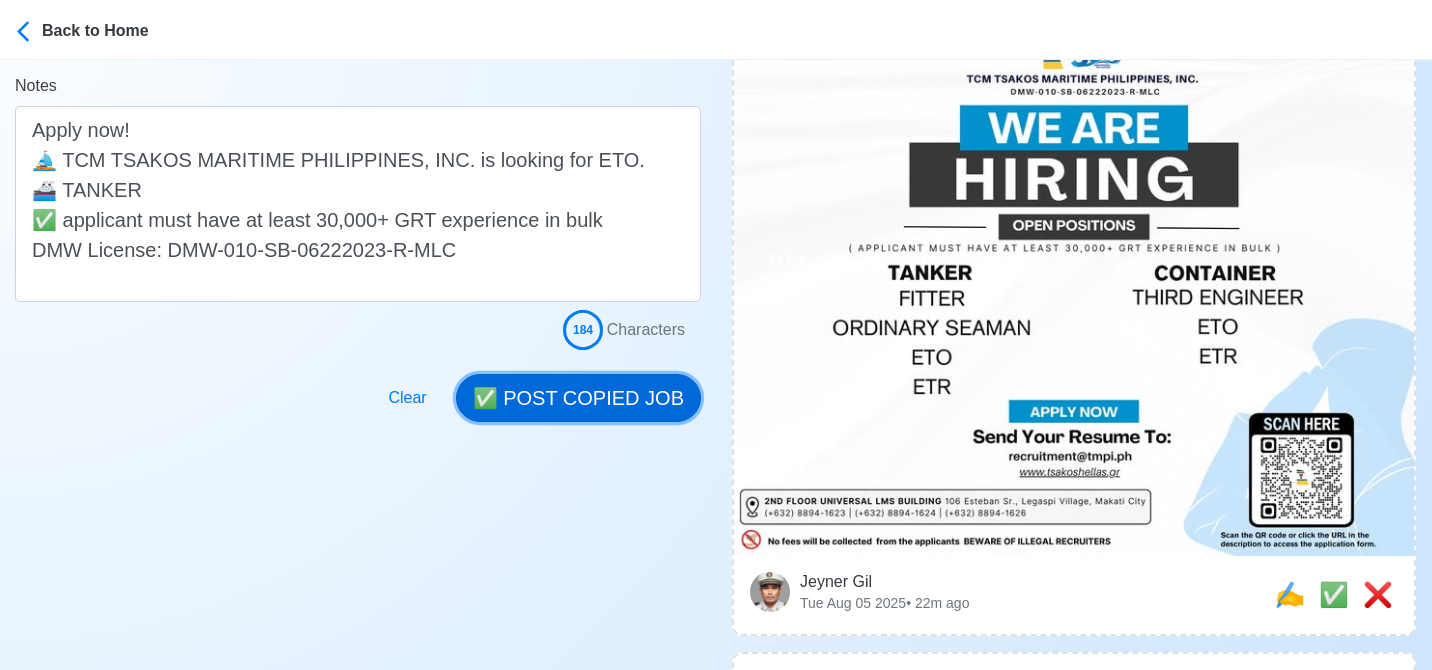 click on "✅ POST COPIED JOB" at bounding box center (578, 398) 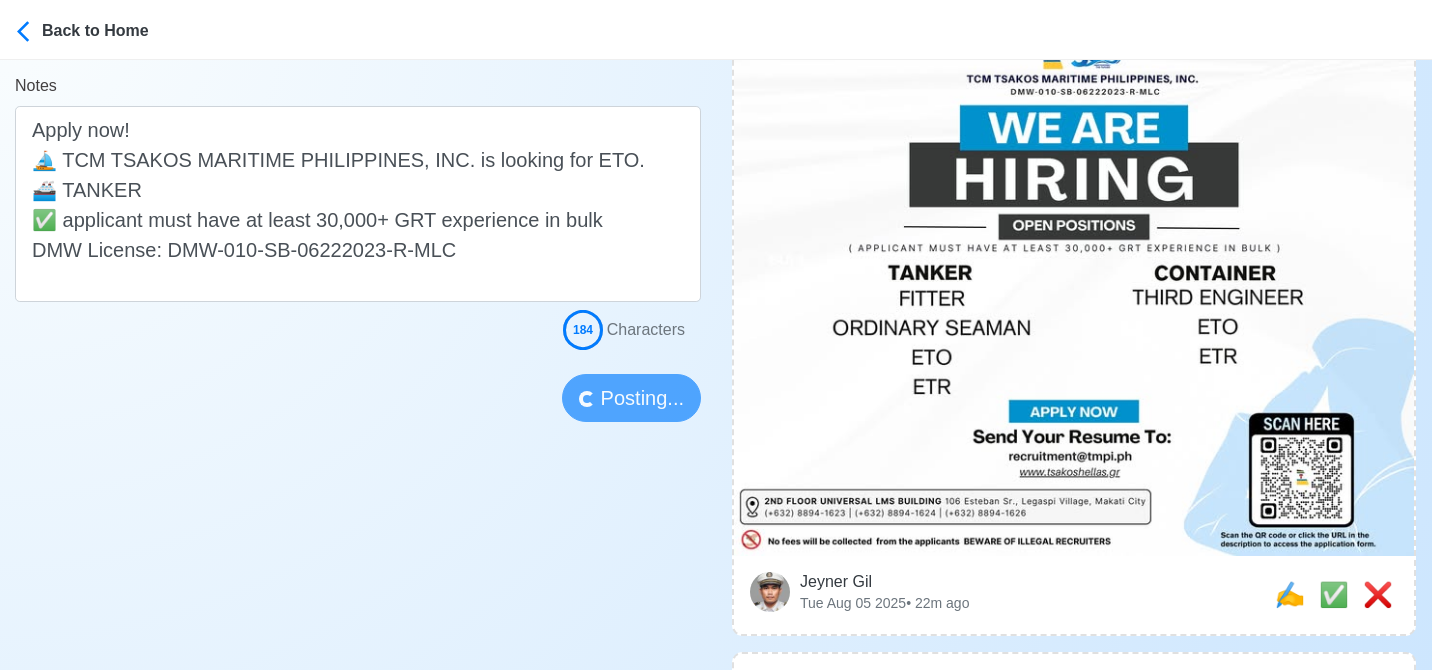 type 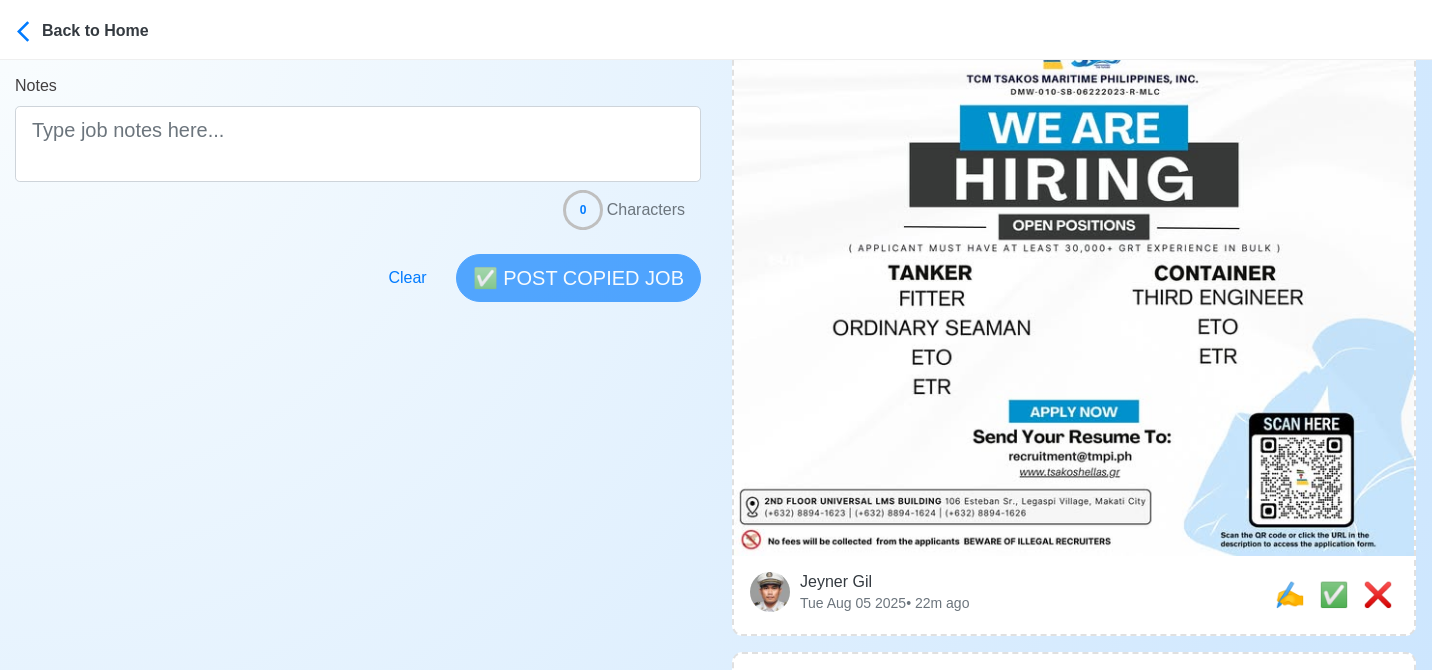 click at bounding box center (1074, 296) 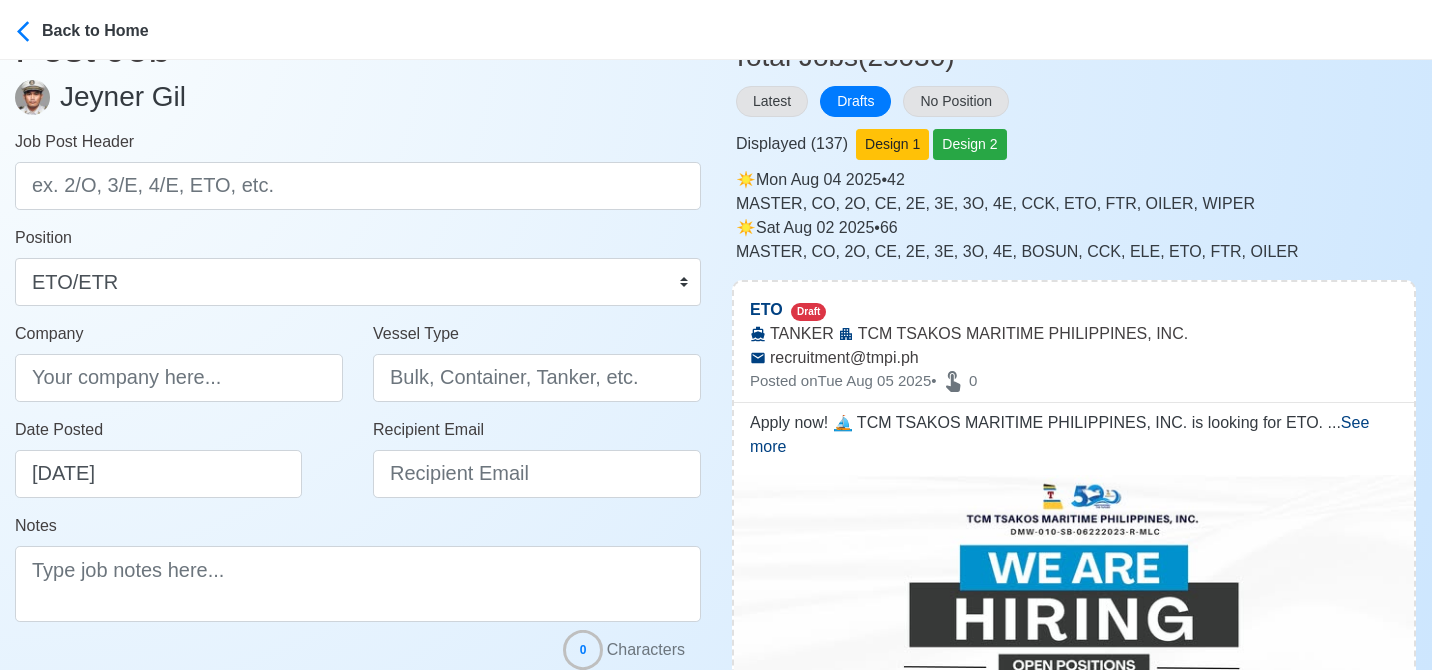 scroll, scrollTop: 0, scrollLeft: 0, axis: both 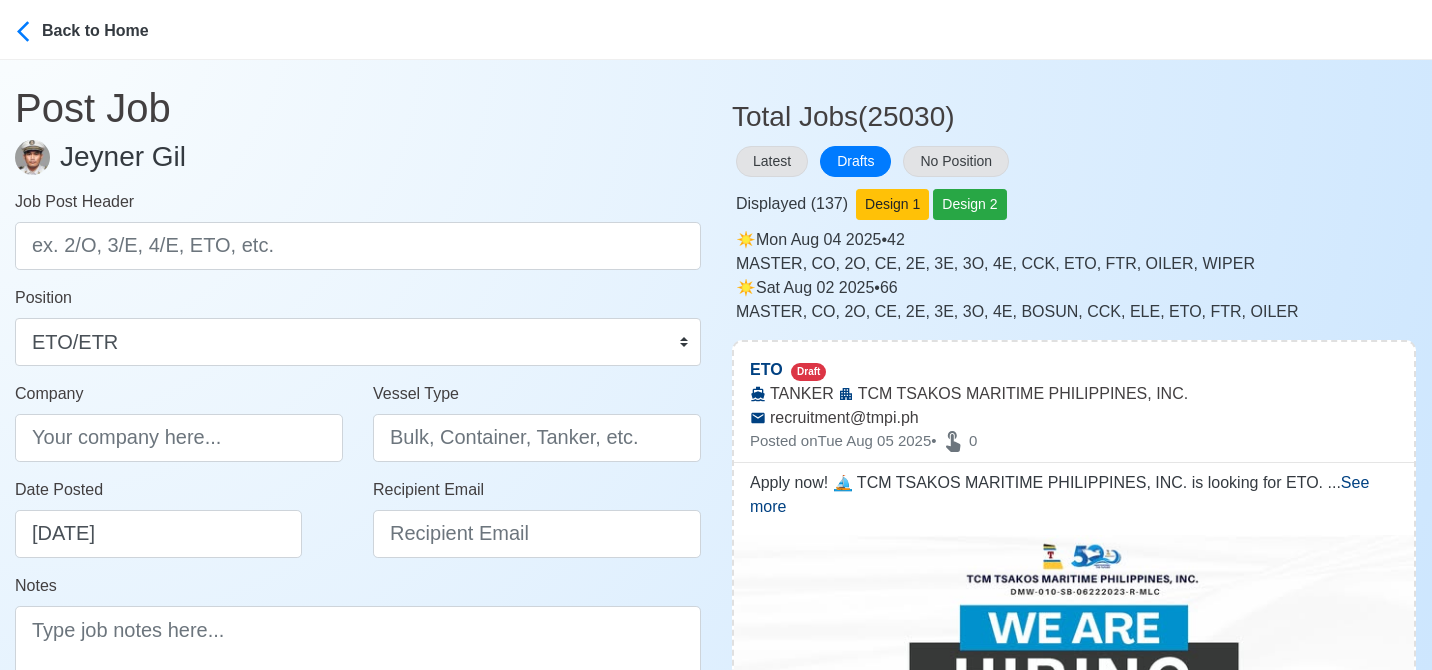 click on "☀️️  Sat Aug 02 2025  •  66 MASTER, CO, 2O, CE, 2E, 3E, 3O, 4E, BOSUN, CCK, ELE, ETO, FTR, OILER" at bounding box center (1076, 300) 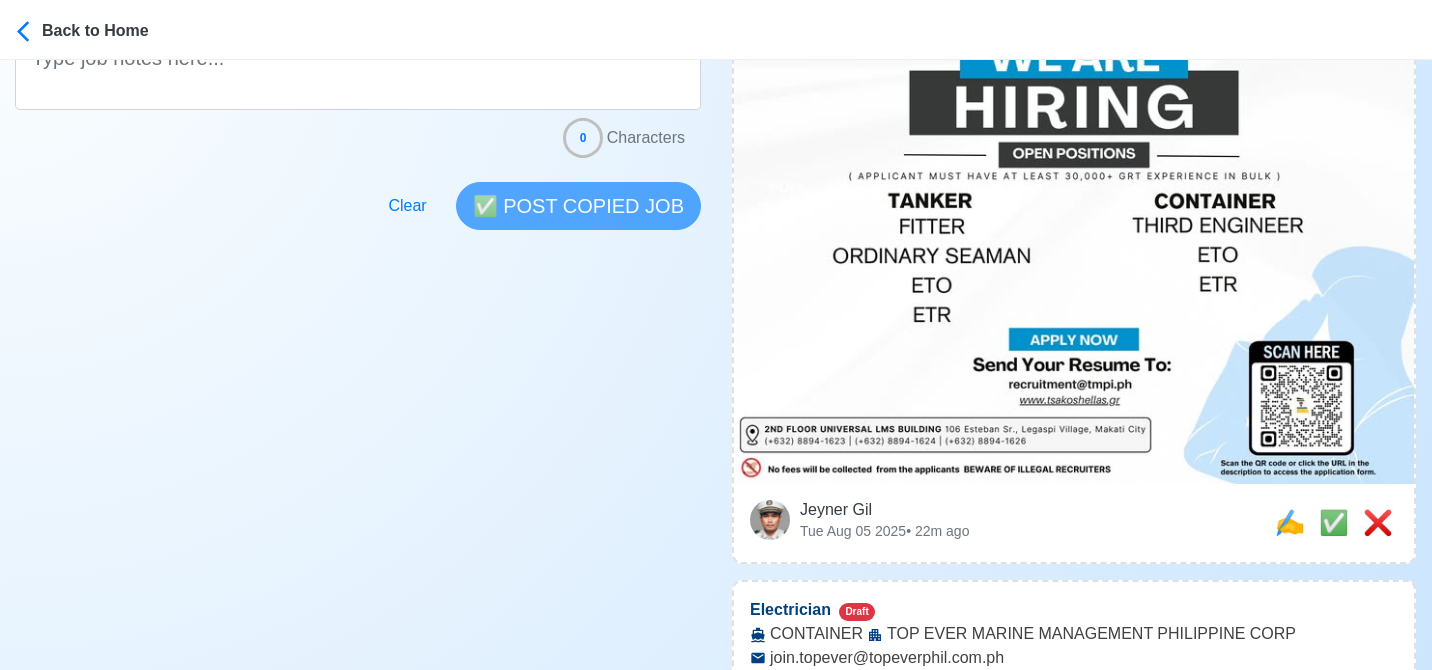 scroll, scrollTop: 600, scrollLeft: 0, axis: vertical 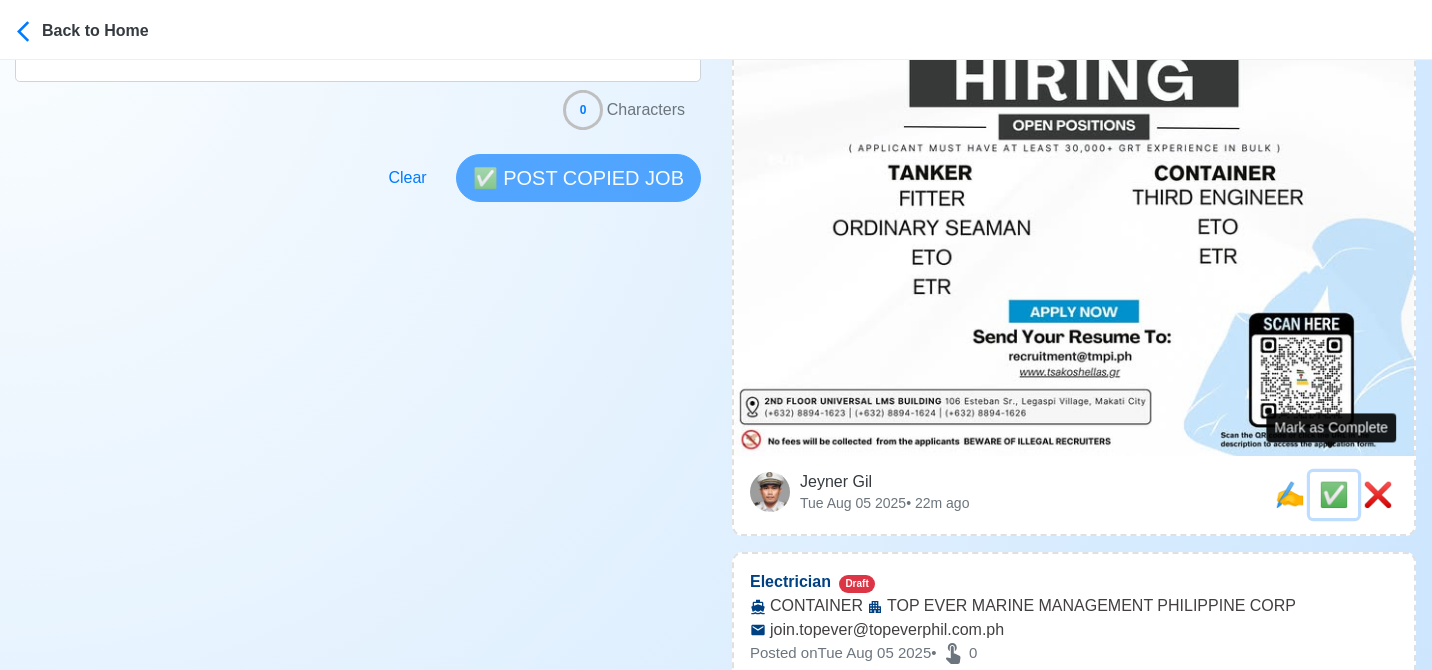 click on "✅" at bounding box center [1334, 494] 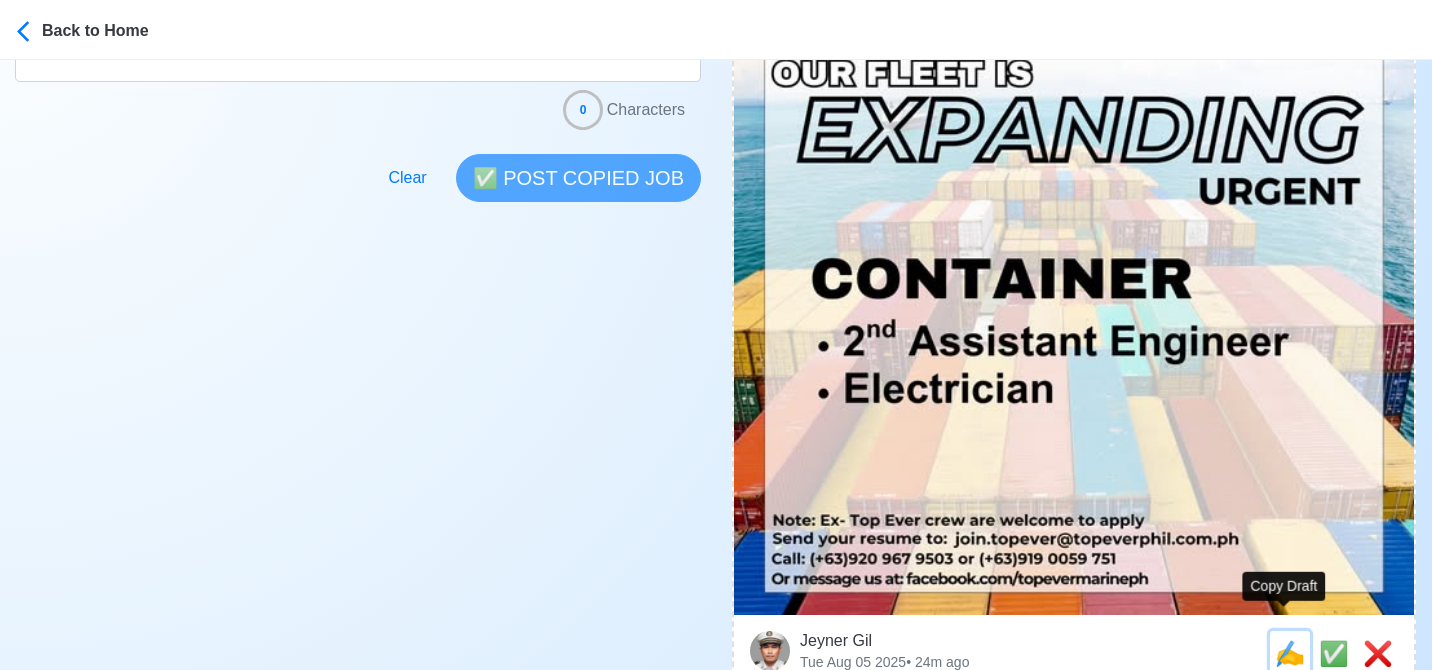 click on "✍️" at bounding box center (1290, 653) 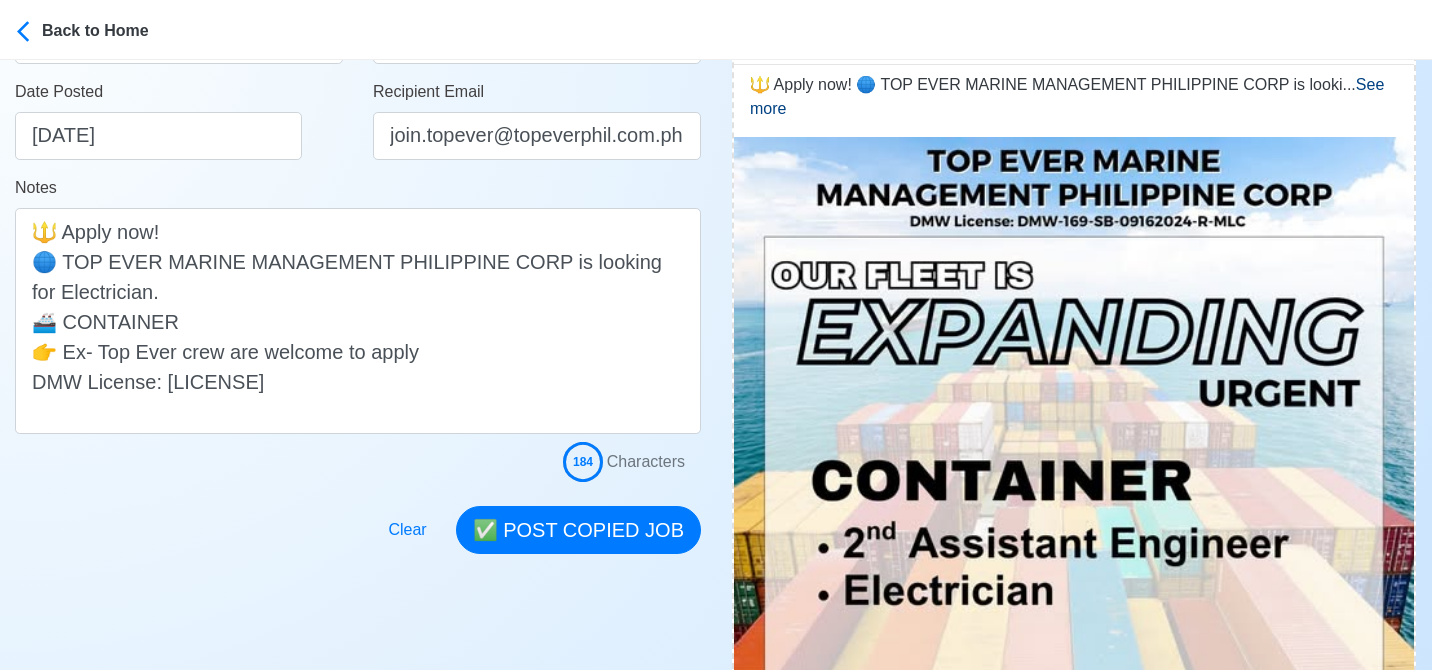 scroll, scrollTop: 400, scrollLeft: 0, axis: vertical 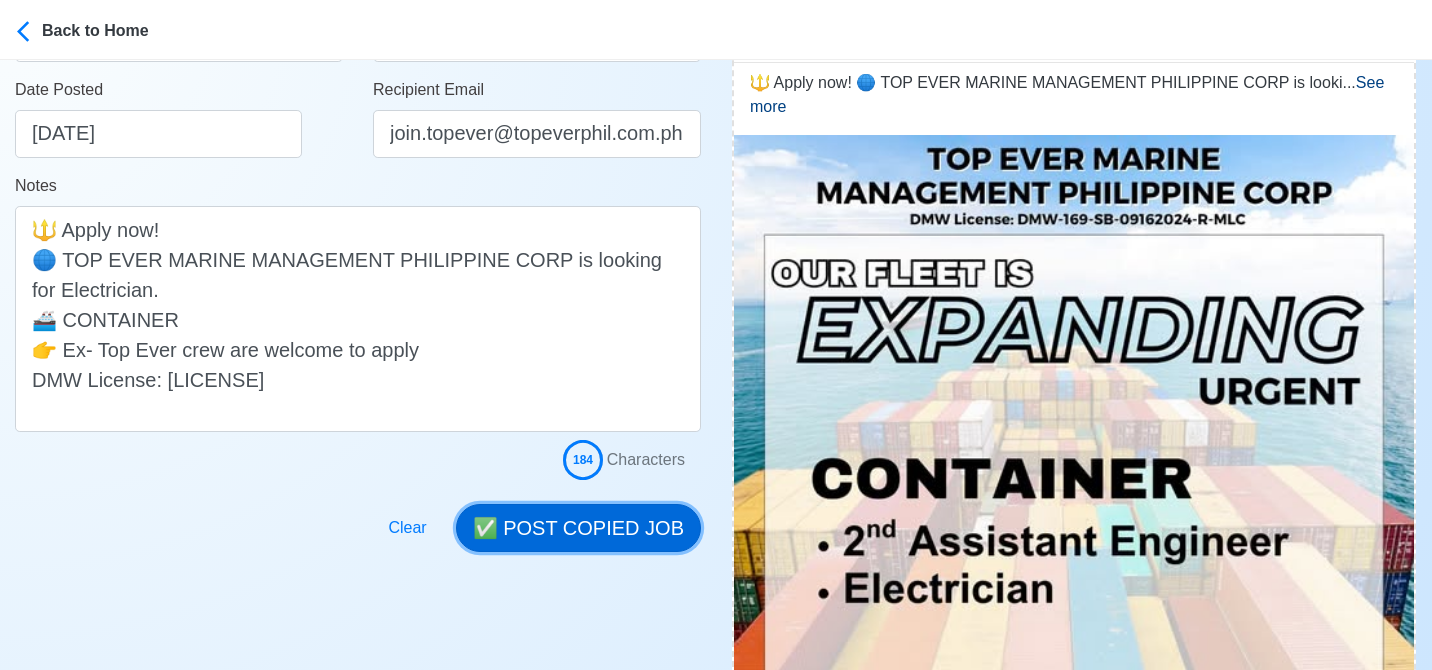 click on "✅ POST COPIED JOB" at bounding box center [578, 528] 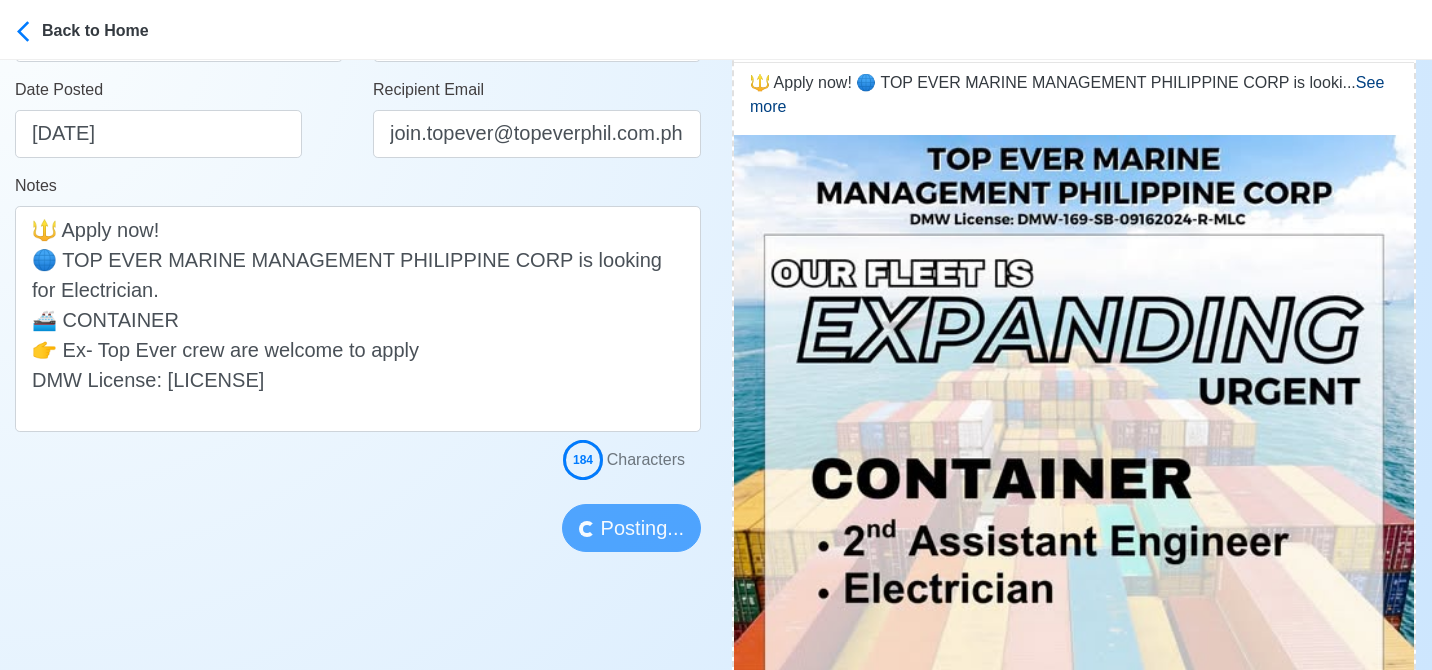 type 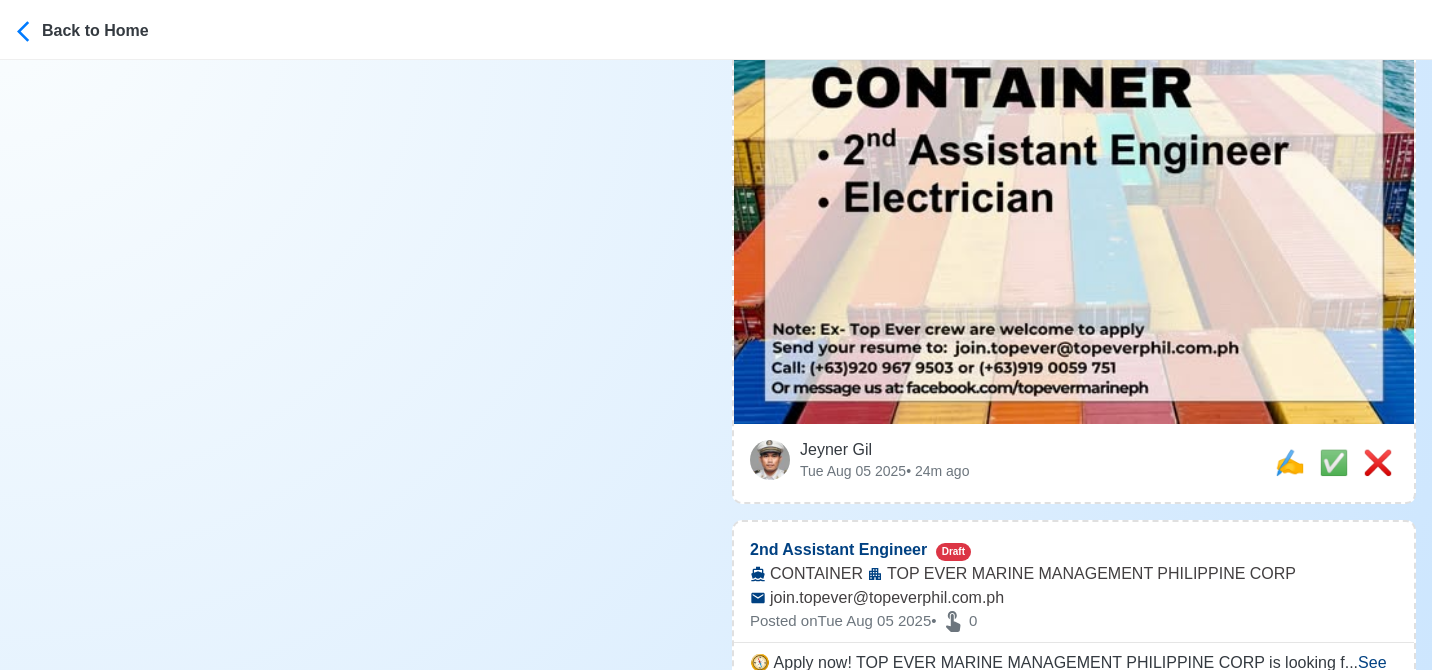 scroll, scrollTop: 800, scrollLeft: 0, axis: vertical 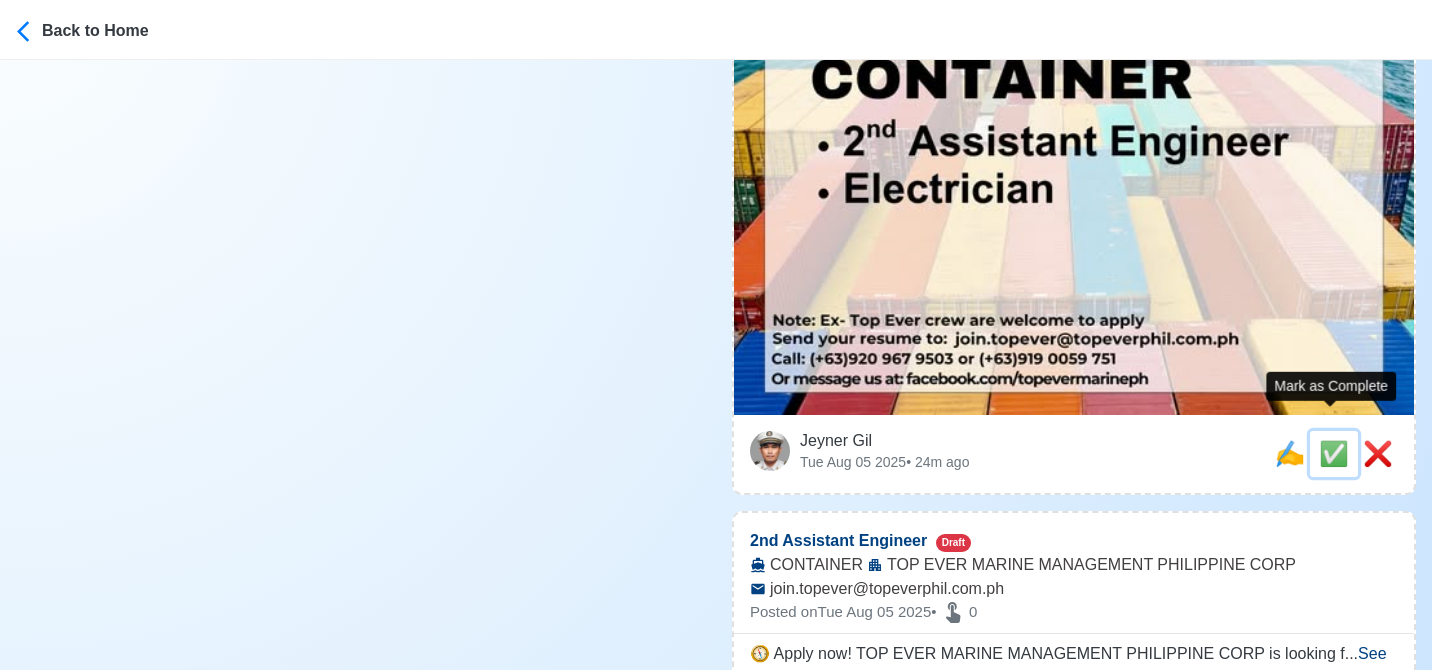 click on "✅" at bounding box center (1334, 453) 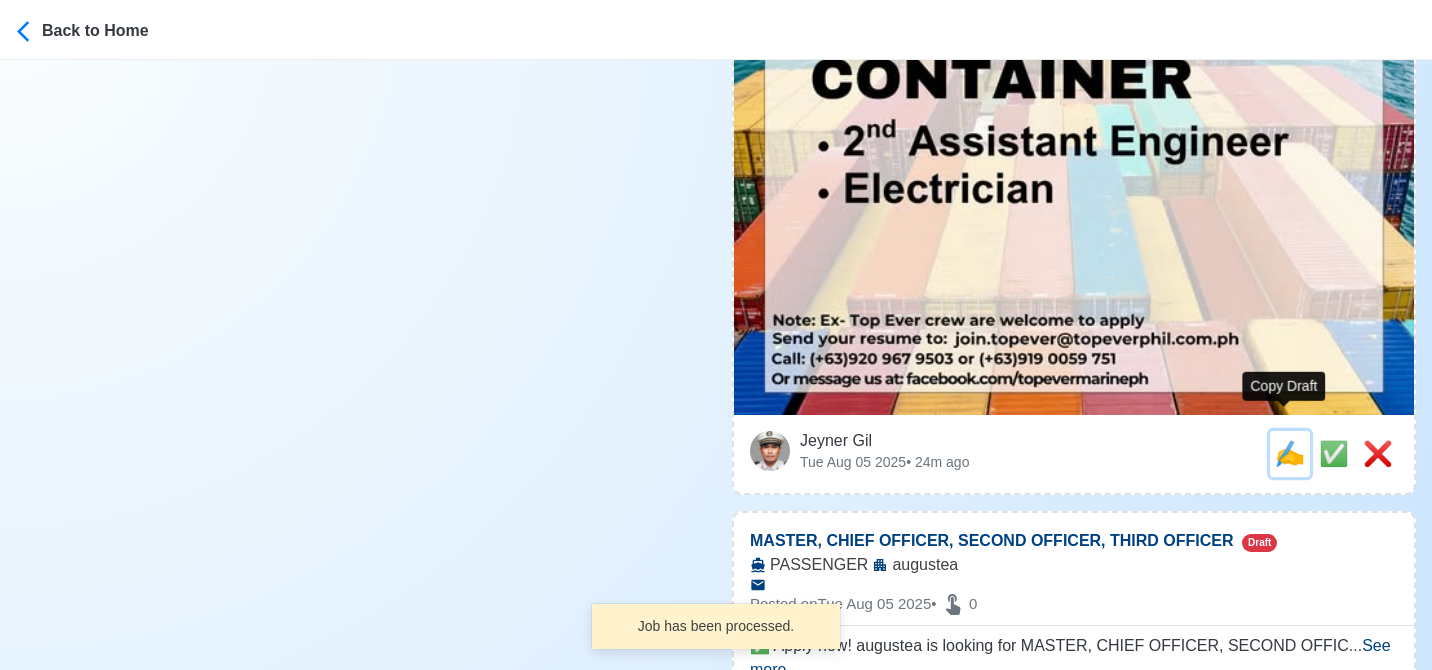 click on "✍️" at bounding box center [1290, 453] 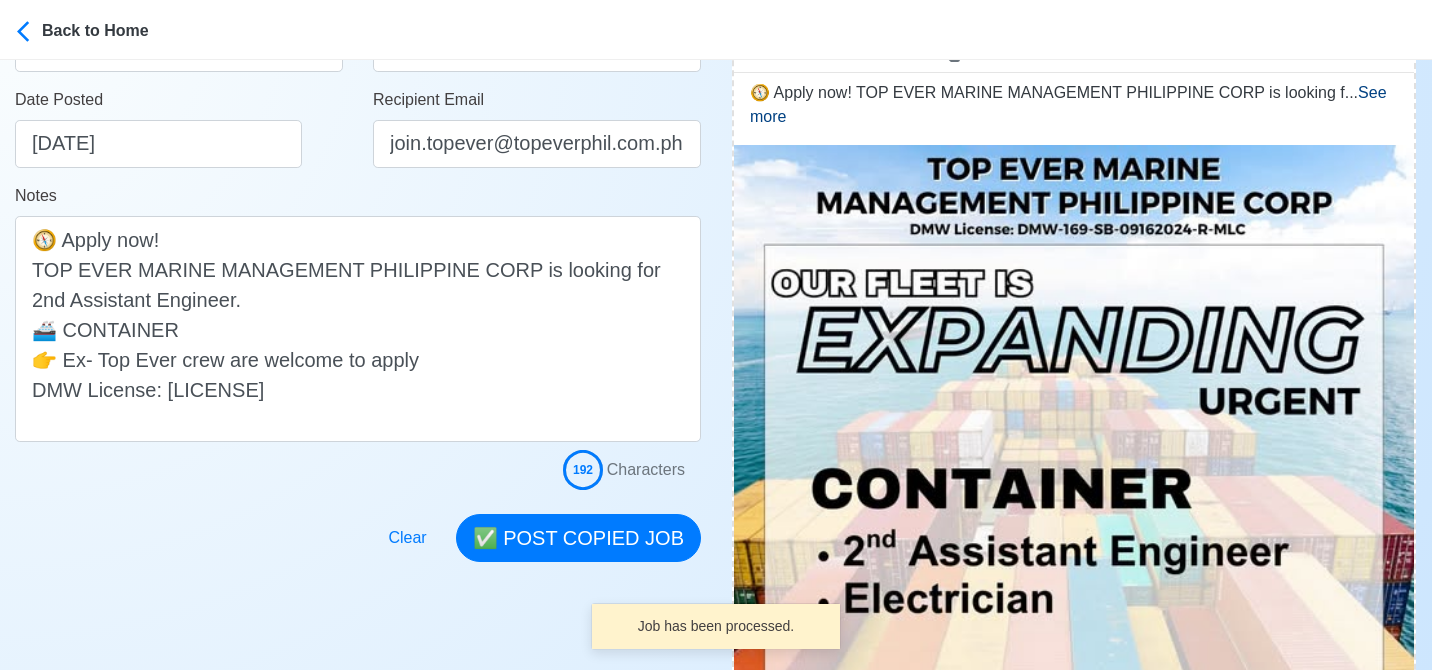 scroll, scrollTop: 400, scrollLeft: 0, axis: vertical 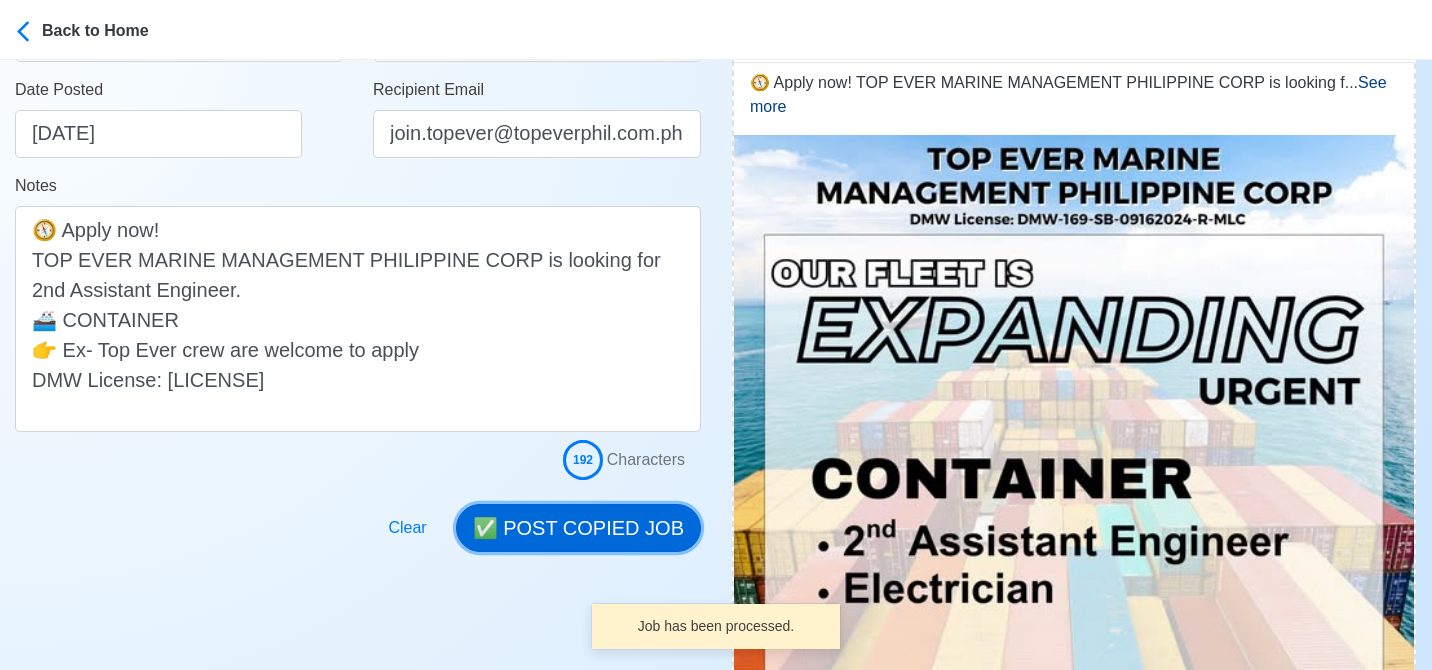 click on "✅ POST COPIED JOB" at bounding box center (578, 528) 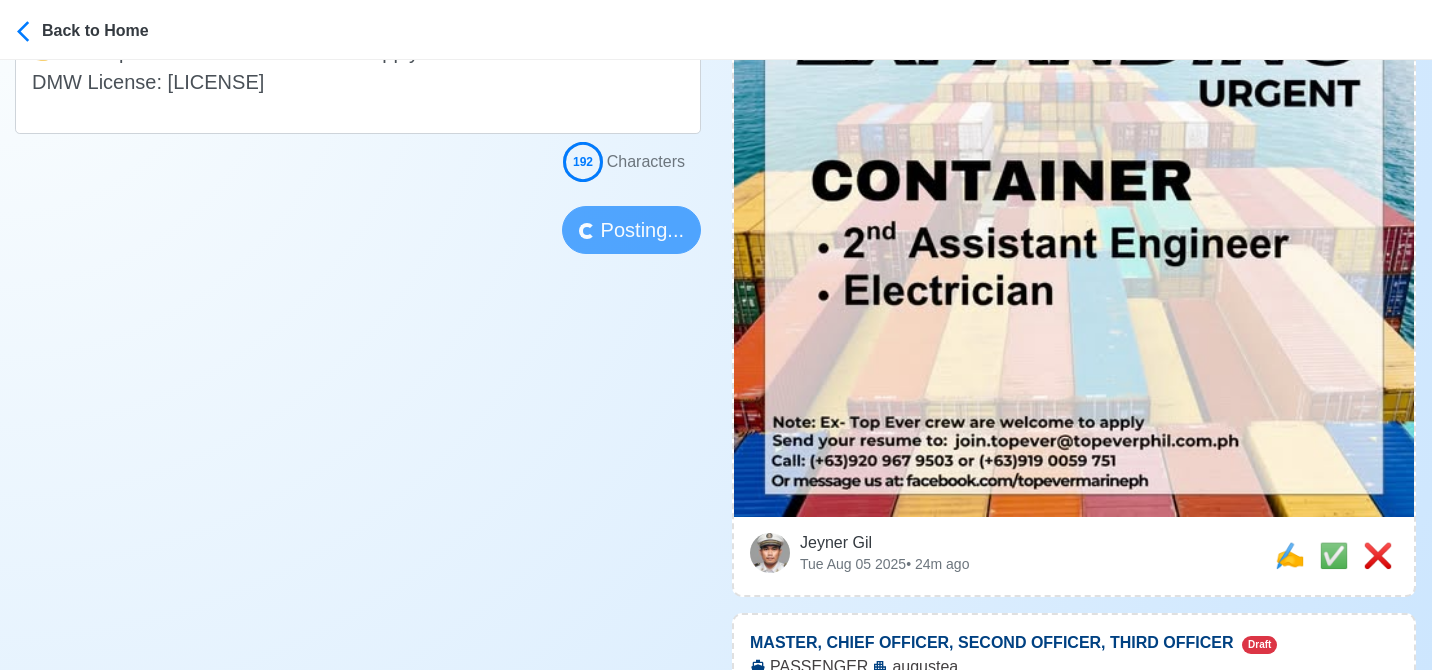 scroll, scrollTop: 700, scrollLeft: 0, axis: vertical 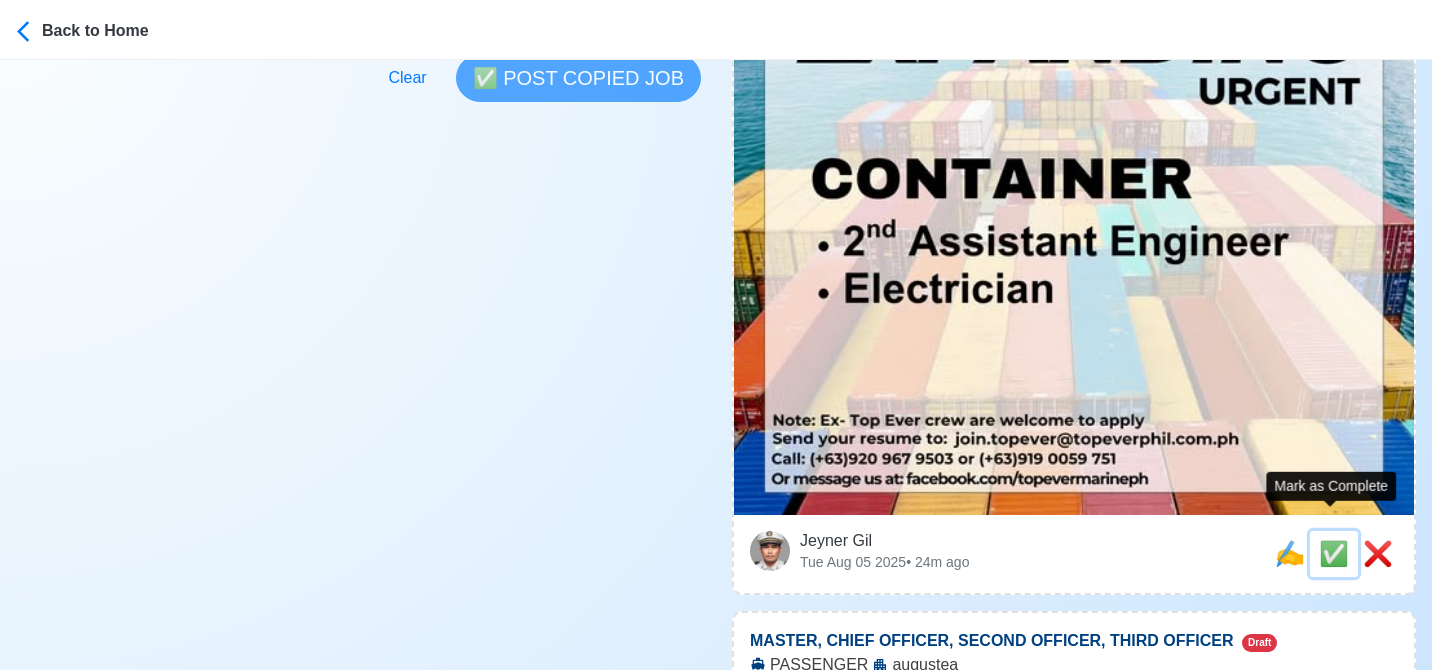 click on "✅" at bounding box center (1334, 553) 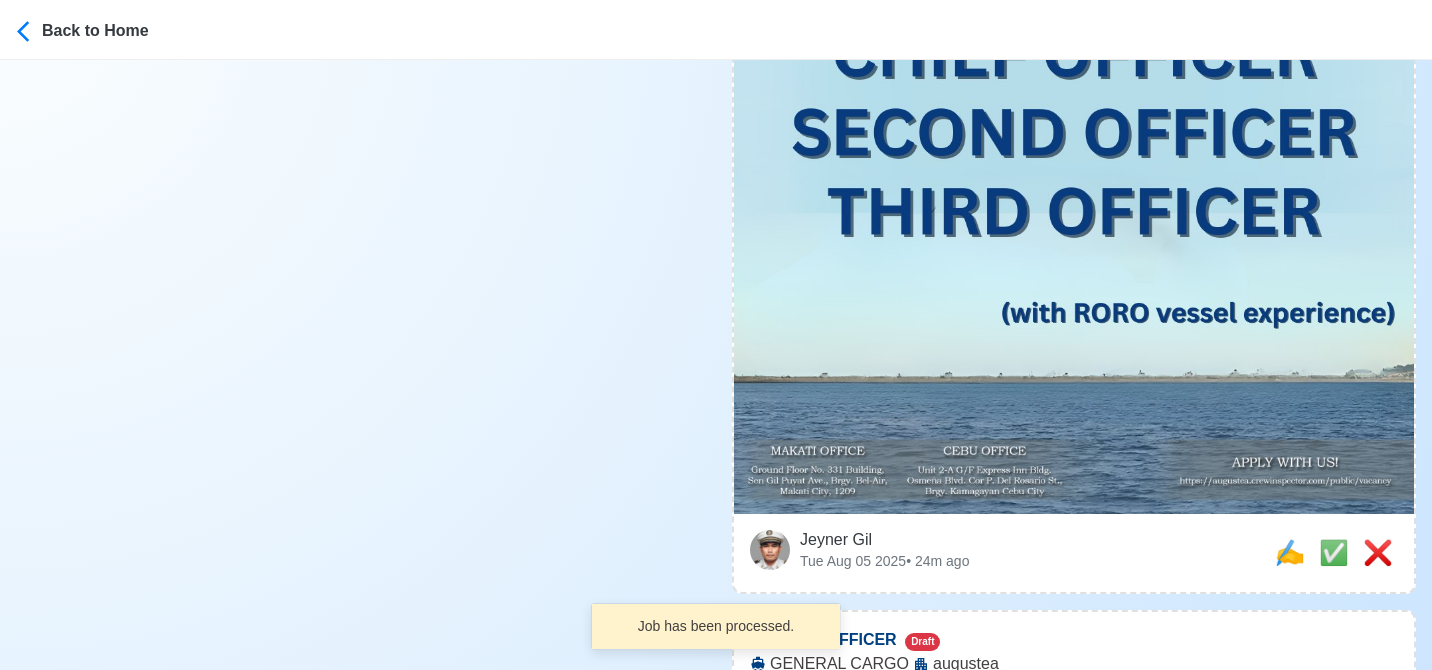 scroll, scrollTop: 900, scrollLeft: 0, axis: vertical 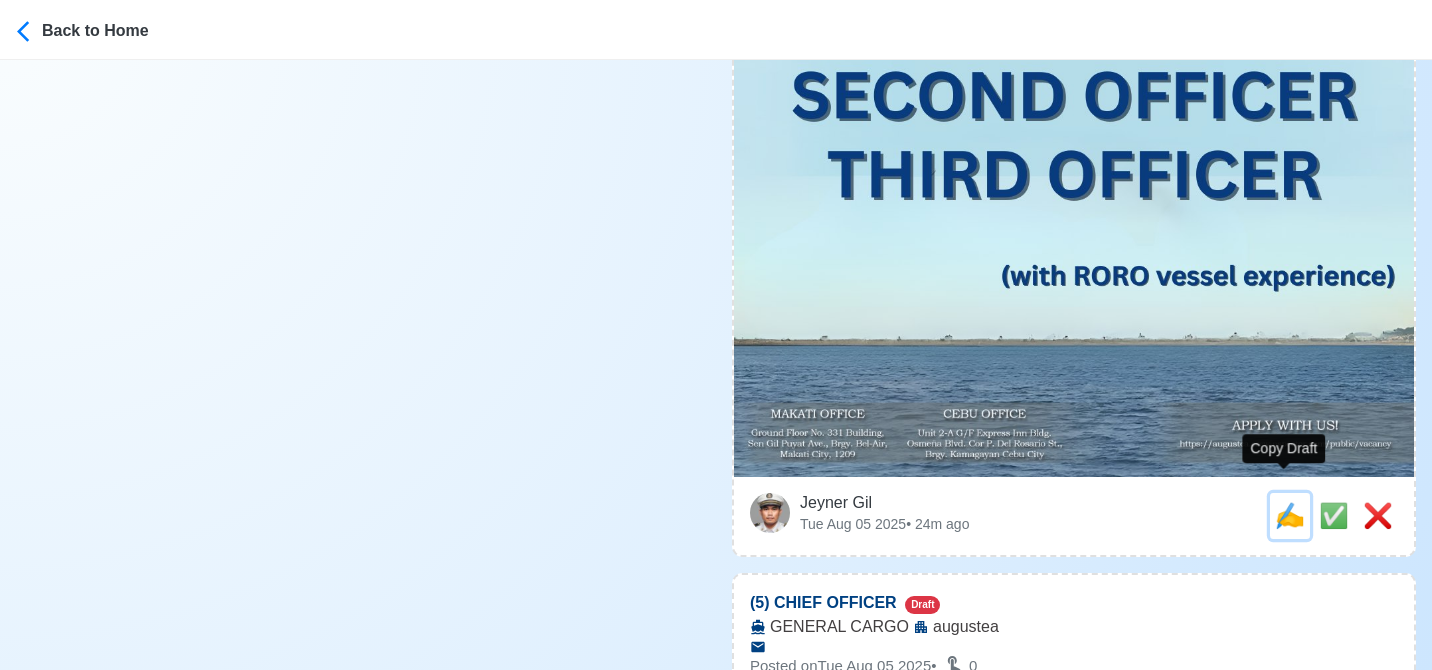click on "✍️" at bounding box center [1290, 515] 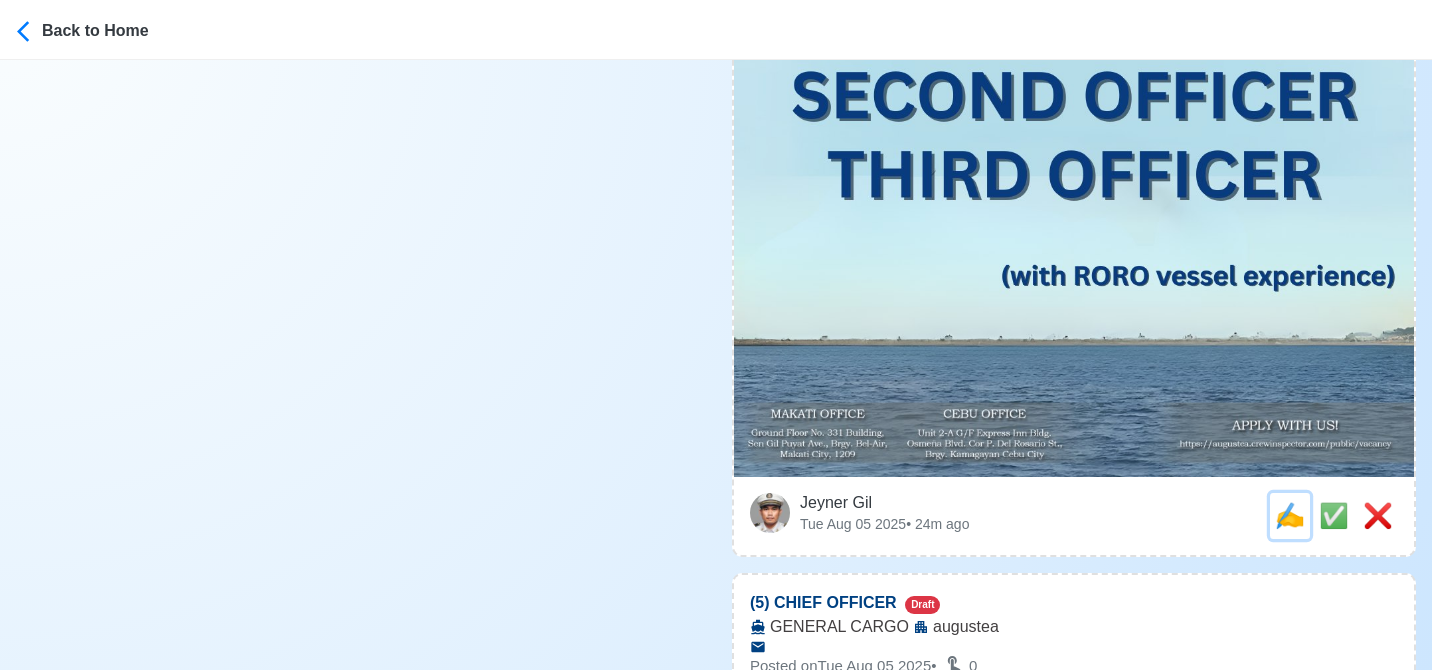 scroll, scrollTop: 0, scrollLeft: 0, axis: both 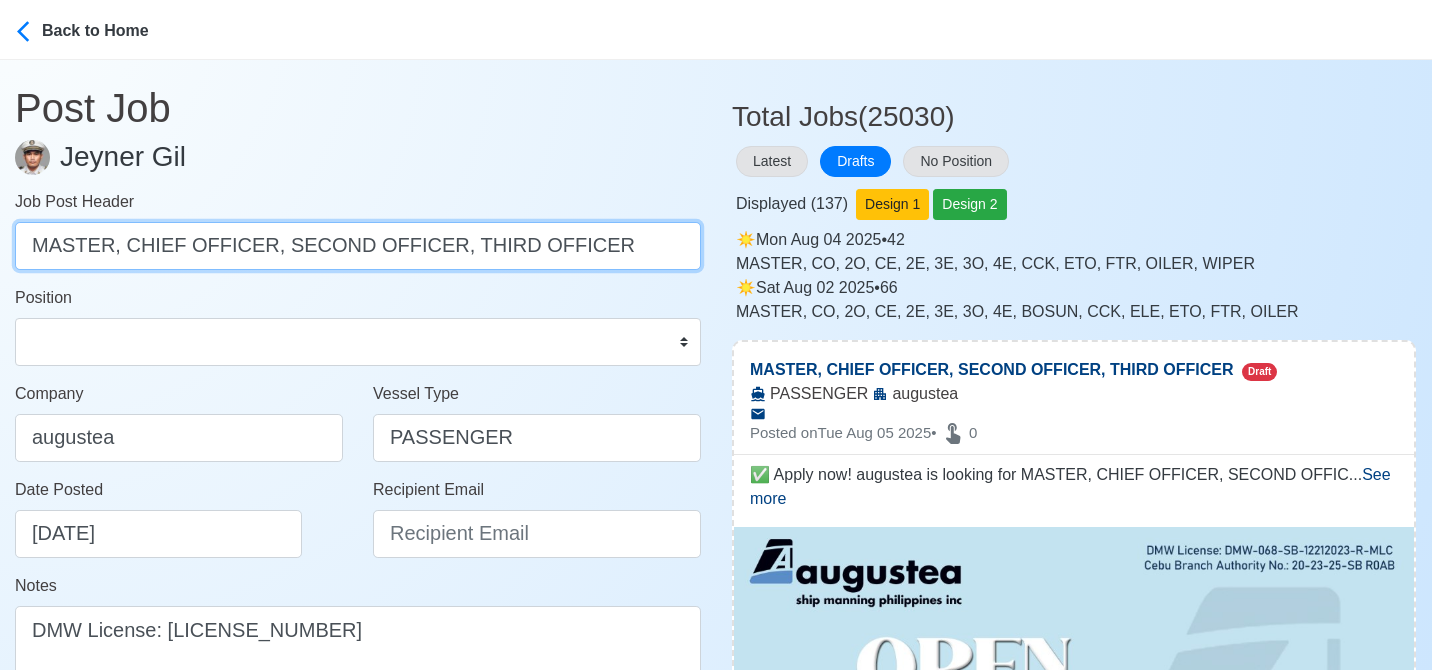drag, startPoint x: 116, startPoint y: 241, endPoint x: 705, endPoint y: 315, distance: 593.6304 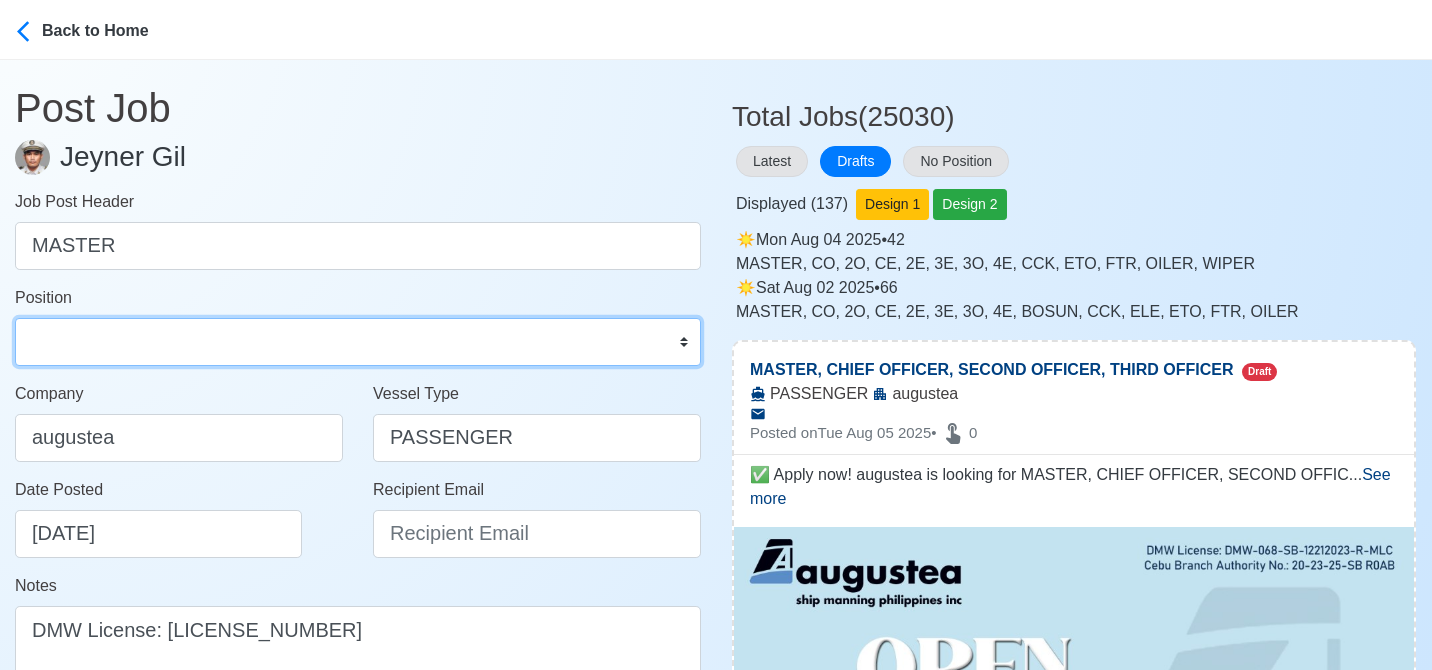 click on "Master Chief Officer 2nd Officer 3rd Officer Junior Officer Chief Engineer 2nd Engineer 3rd Engineer 4th Engineer Gas Engineer Junior Engineer 1st Assistant Engineer 2nd Assistant Engineer 3rd Assistant Engineer ETO/ETR Electrician Electrical Engineer Oiler Fitter Welder Chief Cook Chef Cook Messman Wiper Rigger Ordinary Seaman Able Seaman Motorman Pumpman Bosun Cadet Reefer Mechanic Operator Repairman Painter Steward Waiter Others" at bounding box center [358, 342] 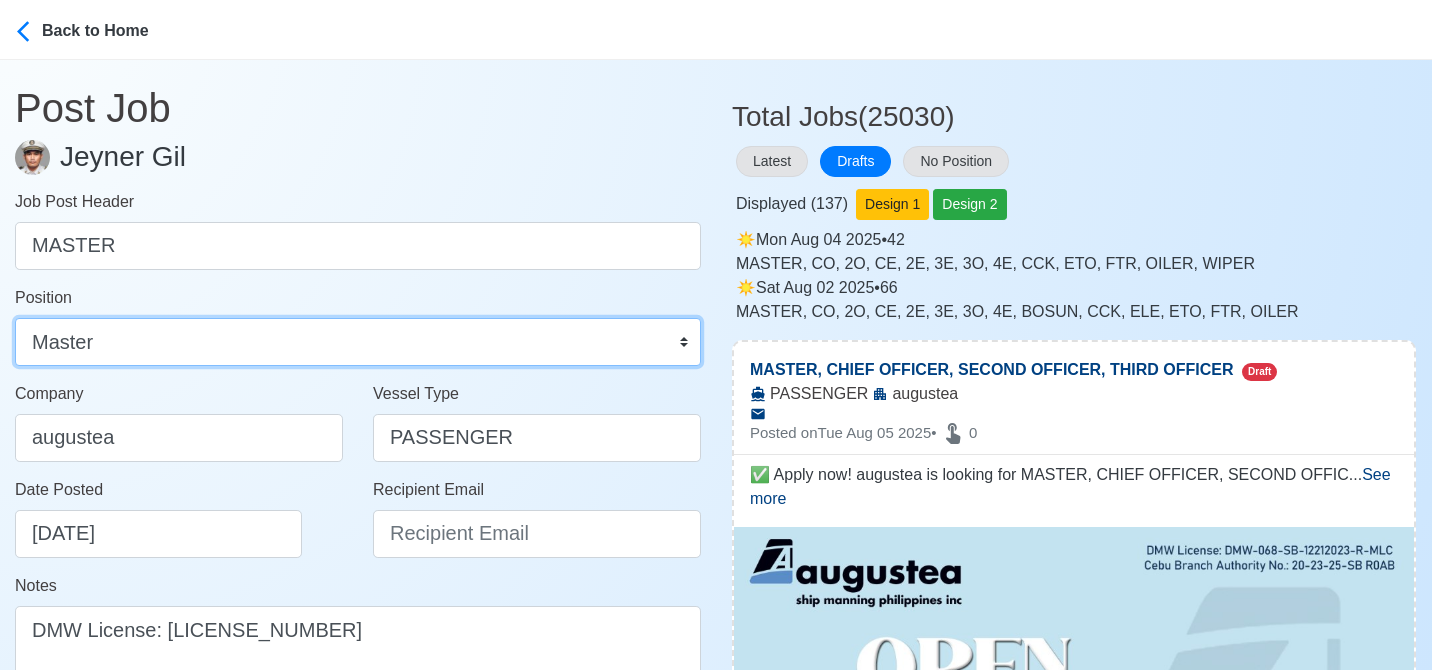 click on "Master Chief Officer 2nd Officer 3rd Officer Junior Officer Chief Engineer 2nd Engineer 3rd Engineer 4th Engineer Gas Engineer Junior Engineer 1st Assistant Engineer 2nd Assistant Engineer 3rd Assistant Engineer ETO/ETR Electrician Electrical Engineer Oiler Fitter Welder Chief Cook Chef Cook Messman Wiper Rigger Ordinary Seaman Able Seaman Motorman Pumpman Bosun Cadet Reefer Mechanic Operator Repairman Painter Steward Waiter Others" at bounding box center [358, 342] 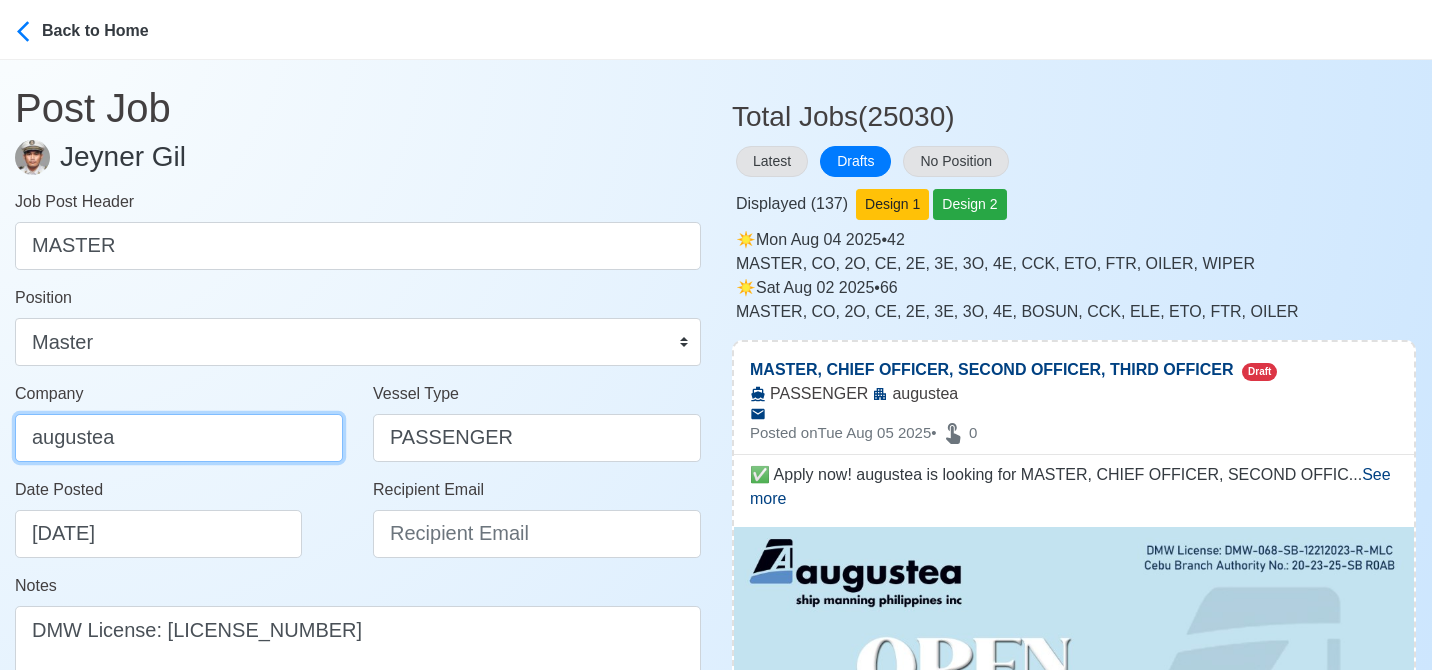 click on "augustea" at bounding box center [179, 438] 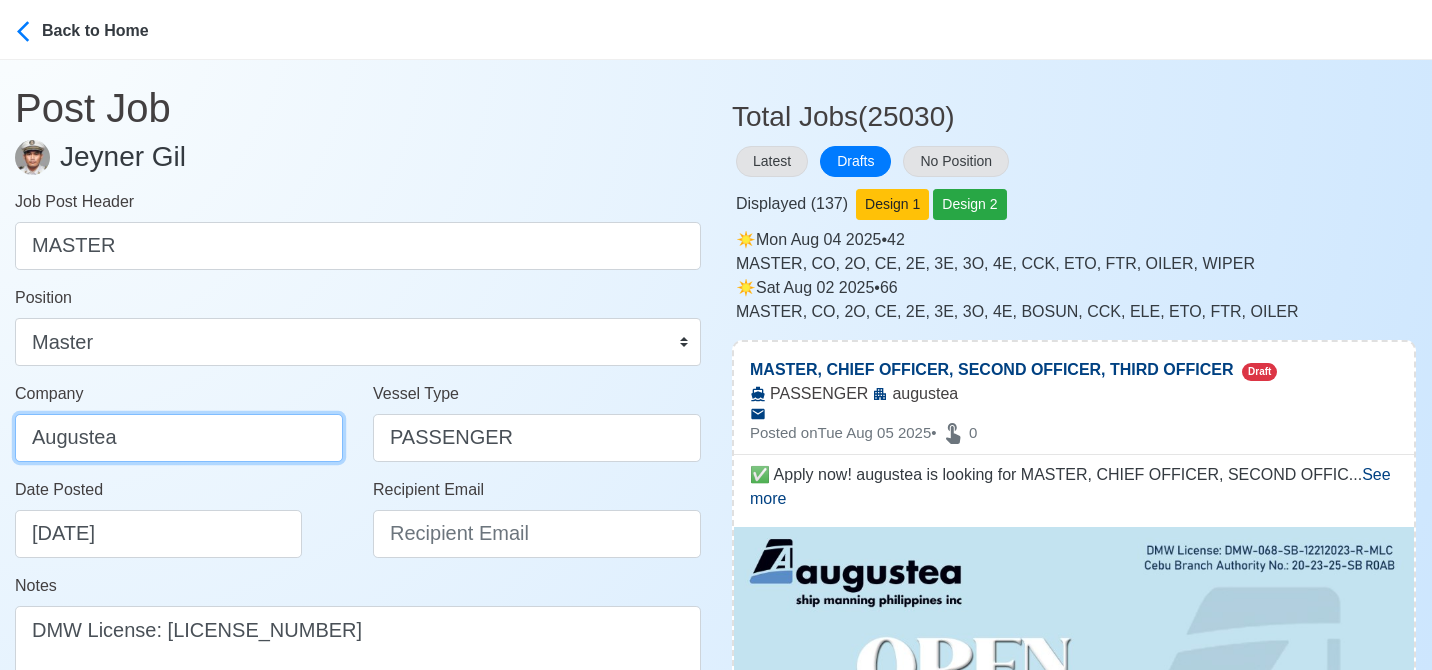 drag, startPoint x: 162, startPoint y: 443, endPoint x: 5, endPoint y: 419, distance: 158.8238 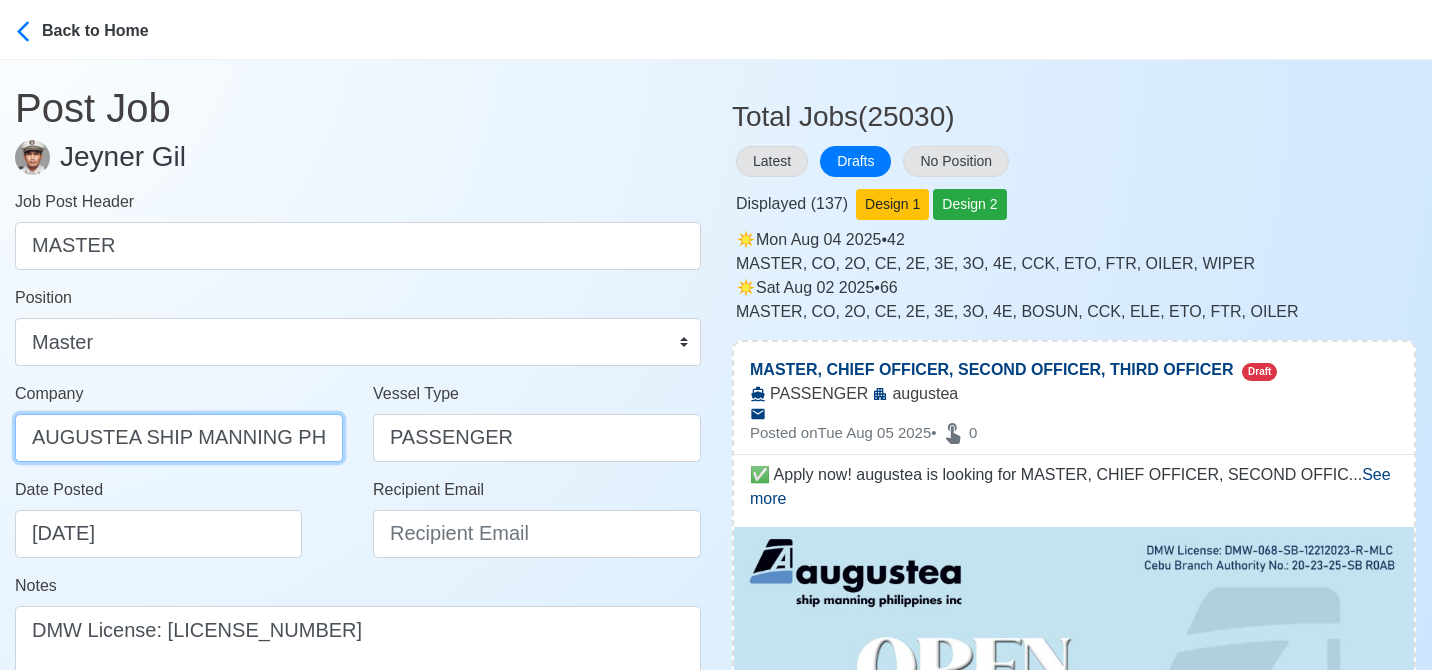 scroll, scrollTop: 0, scrollLeft: 102, axis: horizontal 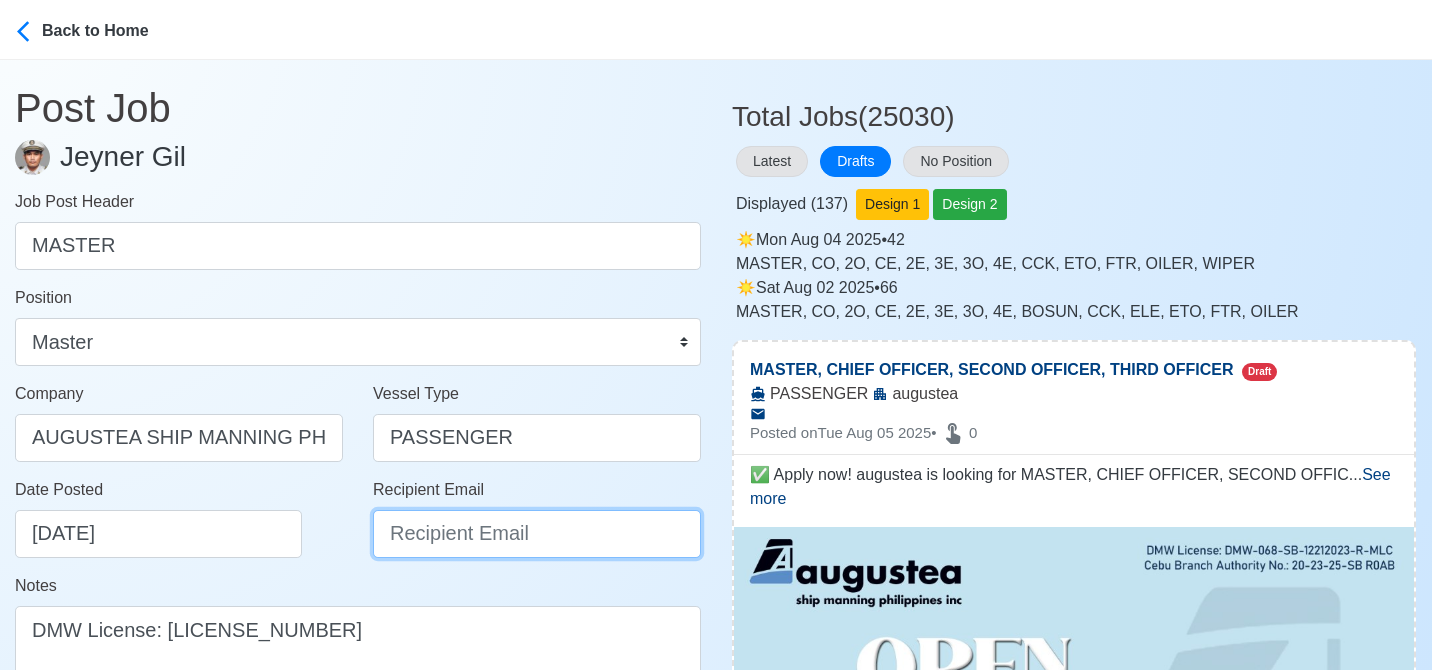 click on "Recipient Email" at bounding box center (537, 534) 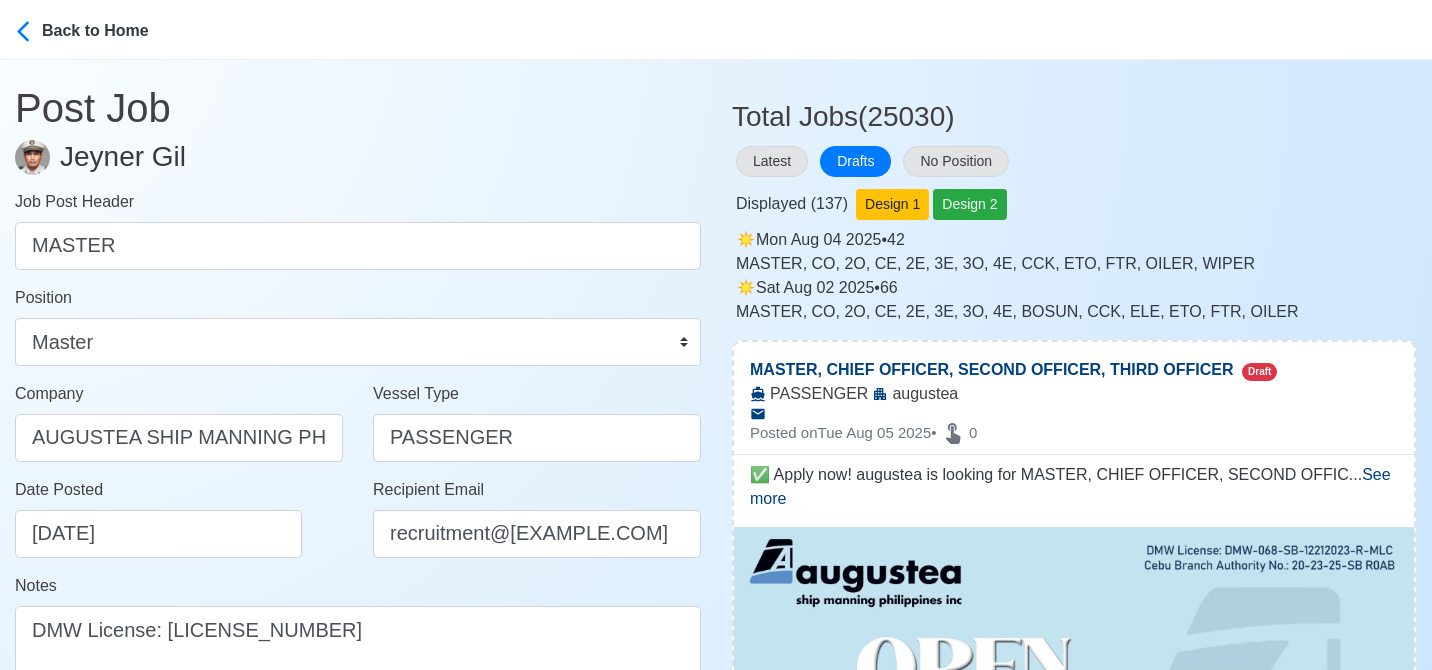 click on "Date Posted       08/05/2025" at bounding box center (184, 518) 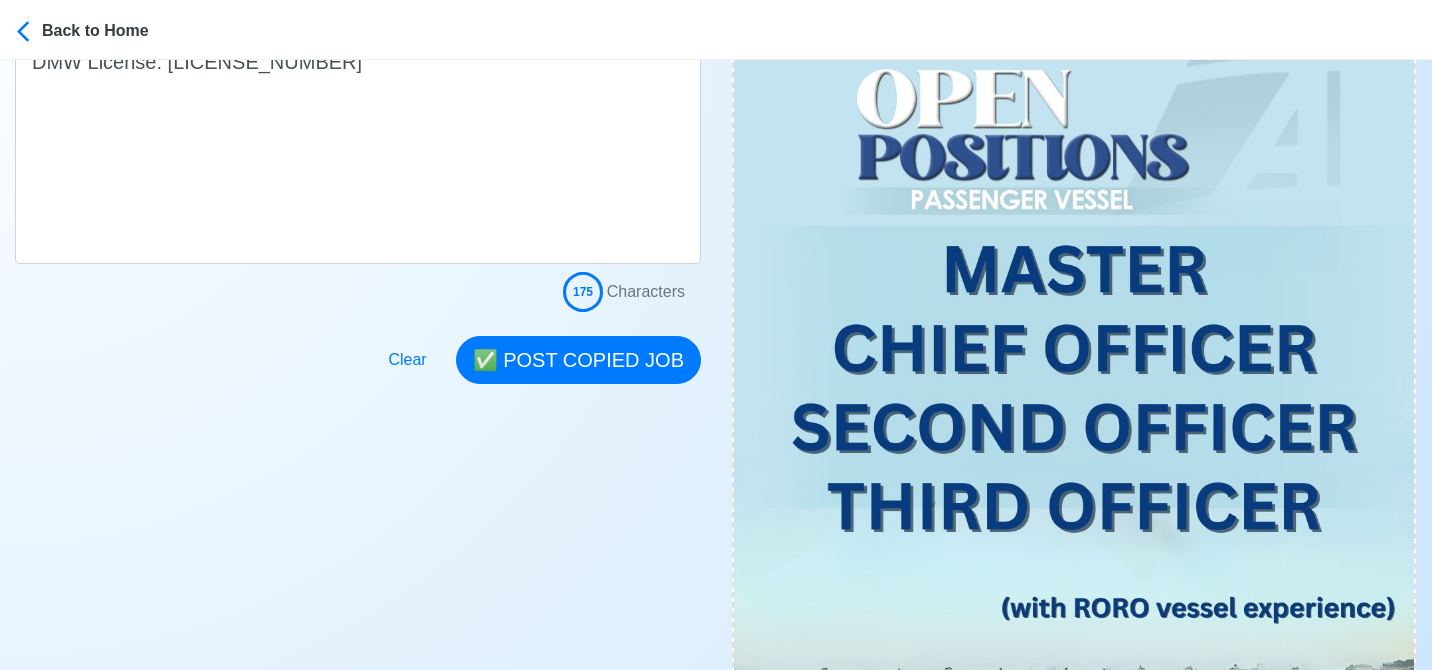 scroll, scrollTop: 600, scrollLeft: 0, axis: vertical 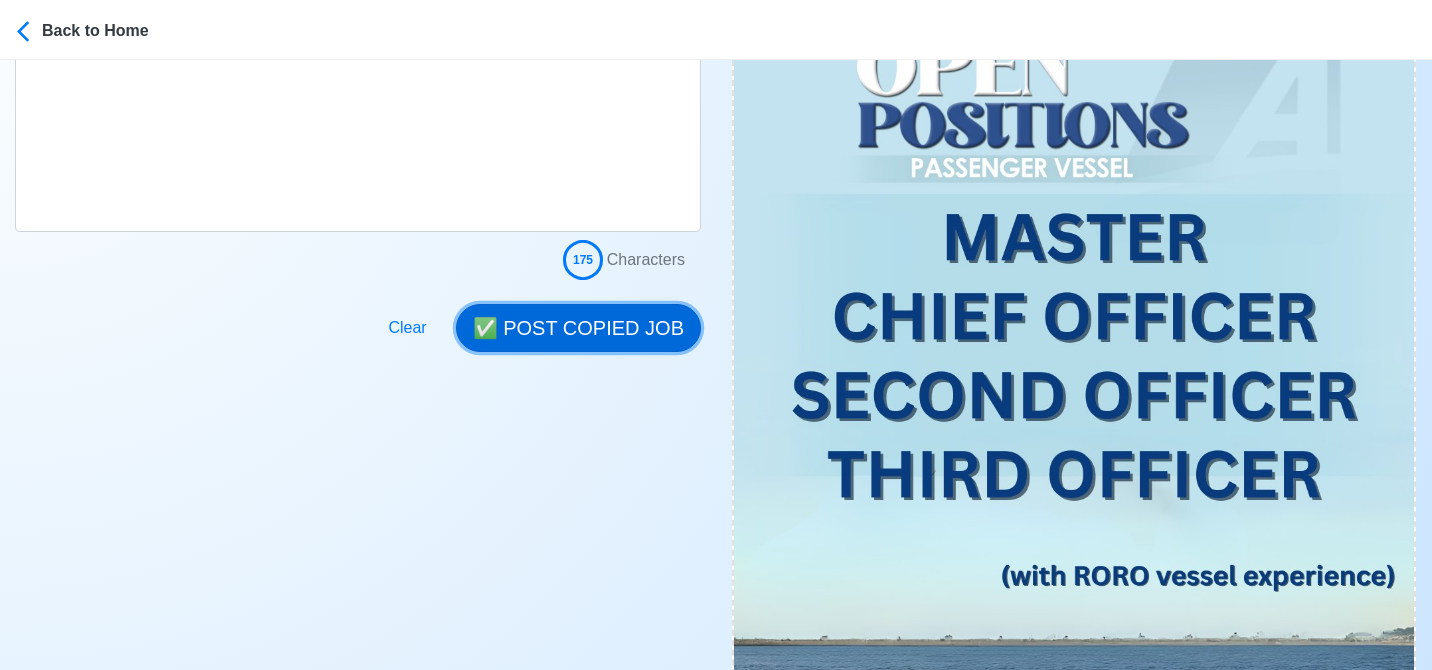click on "✅ POST COPIED JOB" at bounding box center (578, 328) 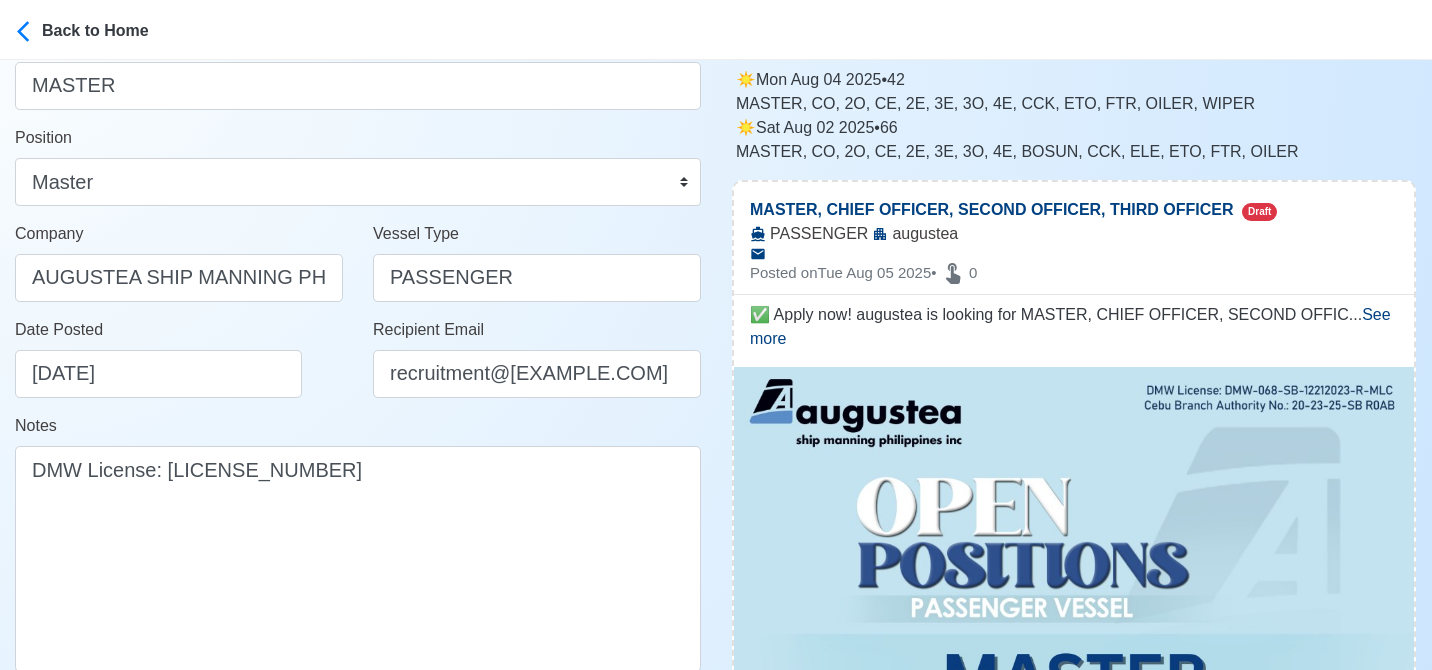scroll, scrollTop: 300, scrollLeft: 0, axis: vertical 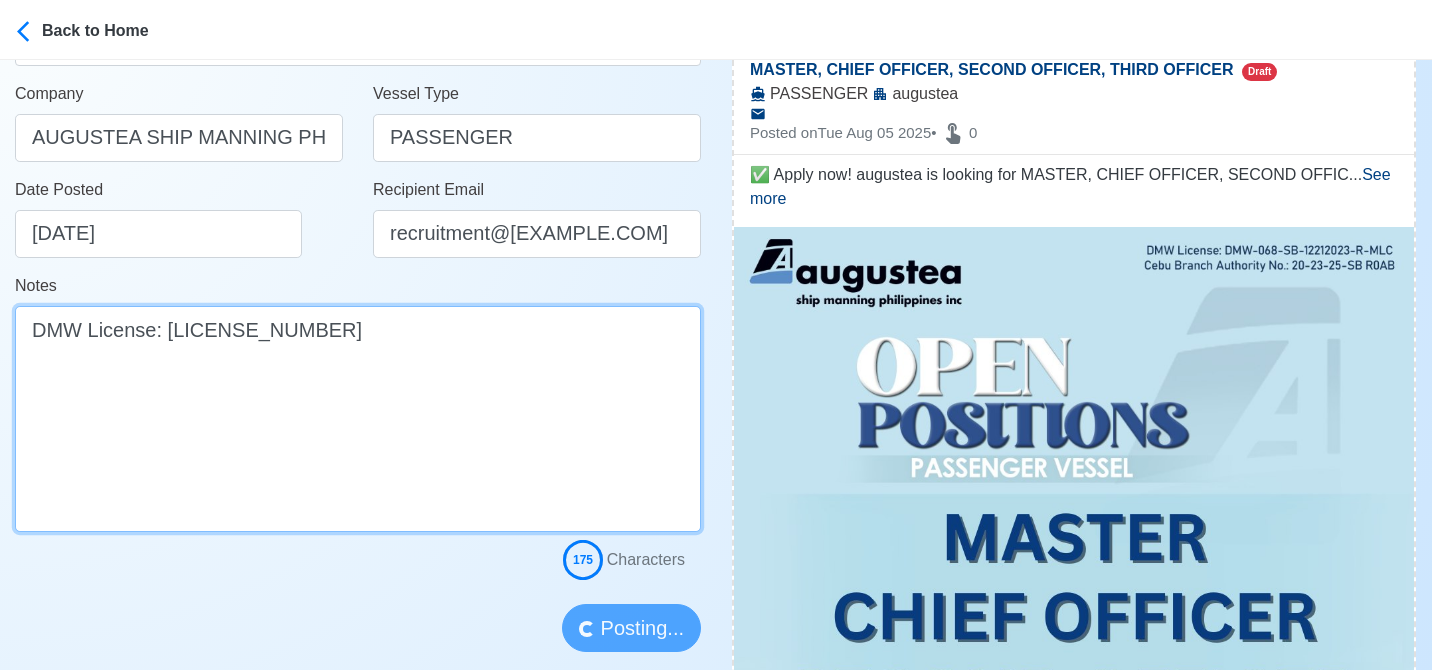 drag, startPoint x: 324, startPoint y: 359, endPoint x: 359, endPoint y: 399, distance: 53.15073 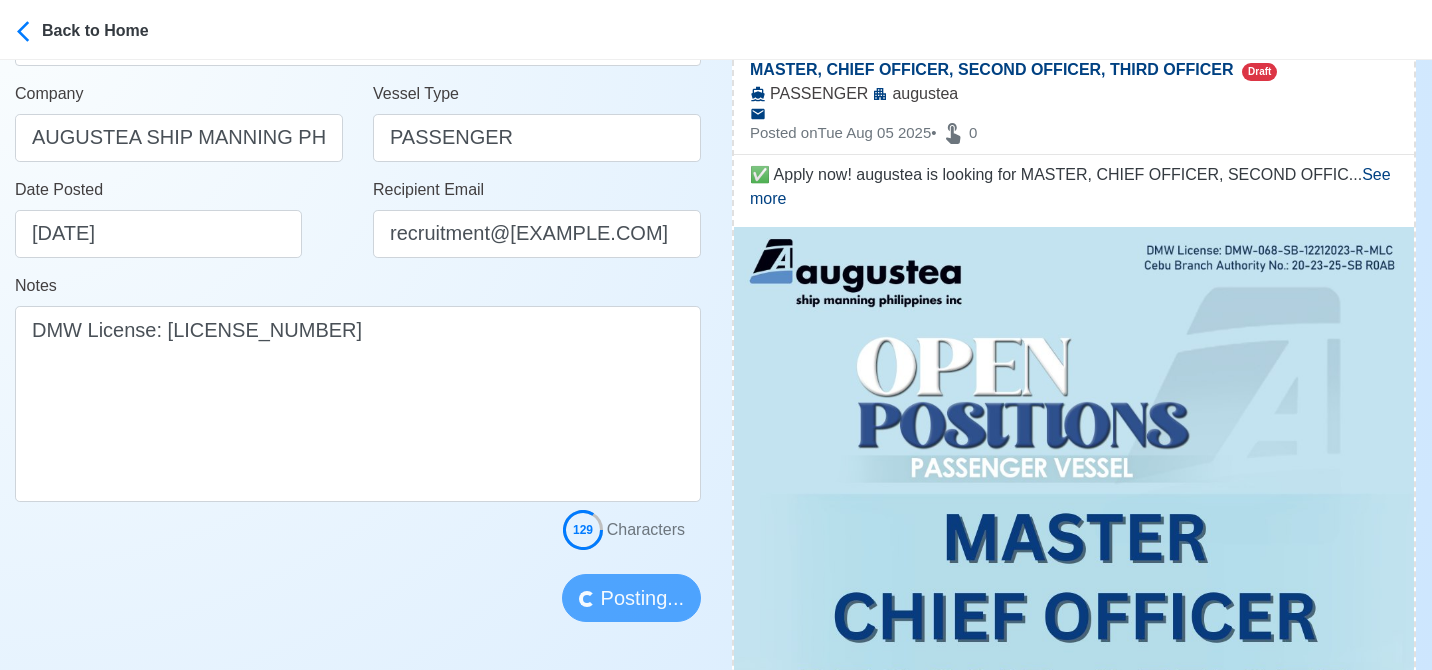 click at bounding box center (358, 586) 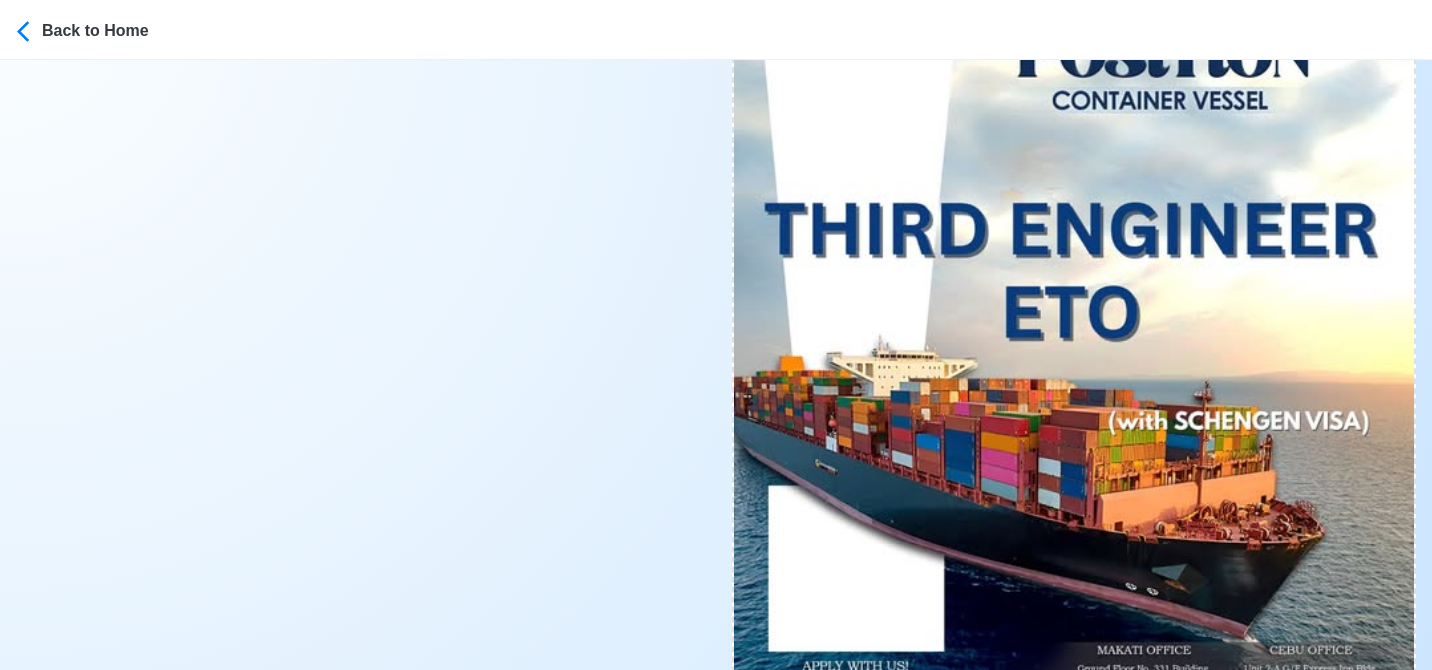 scroll, scrollTop: 5200, scrollLeft: 0, axis: vertical 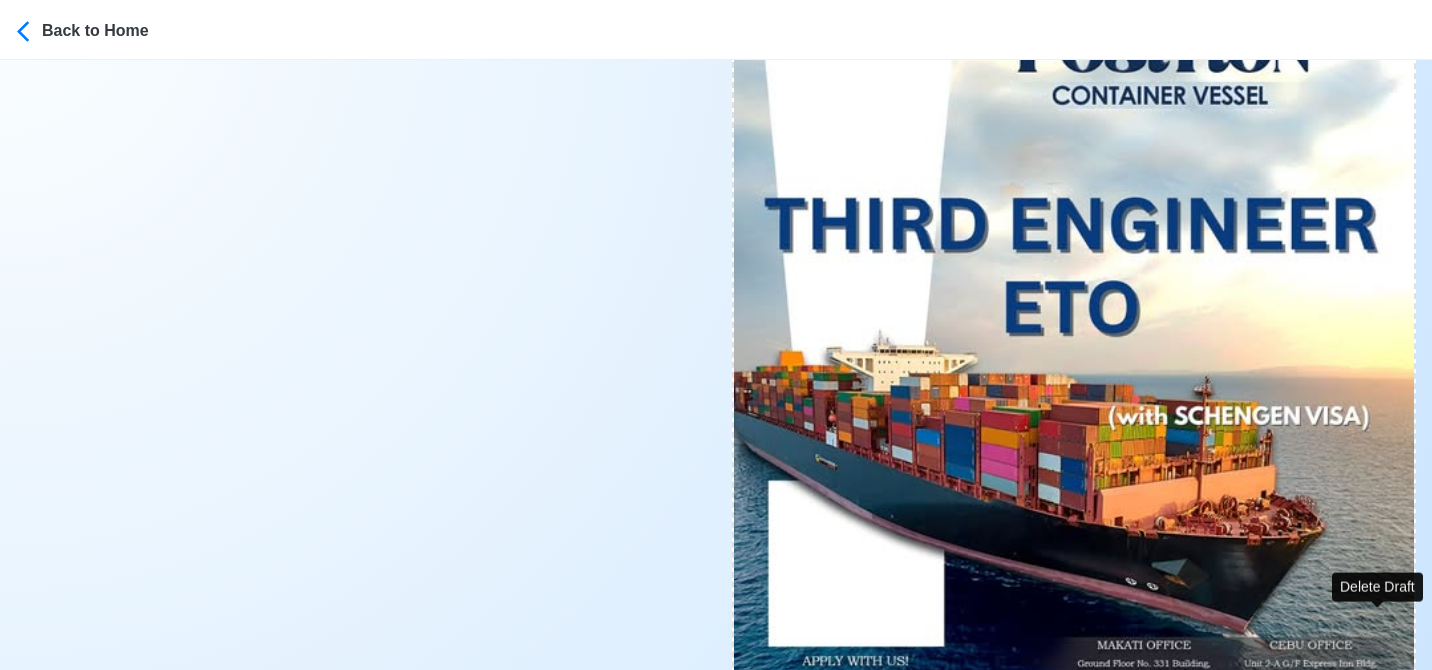 click on "❌" at bounding box center (1378, 747) 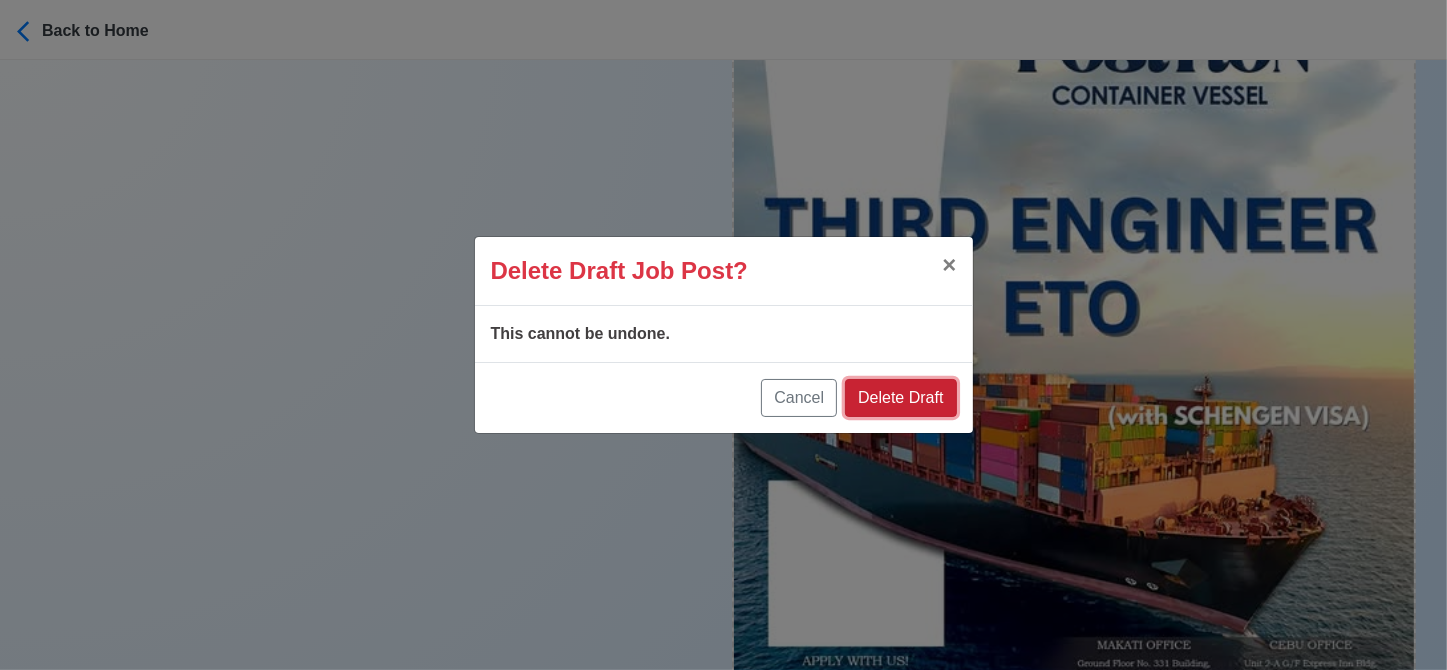 click on "Delete Draft" at bounding box center [900, 398] 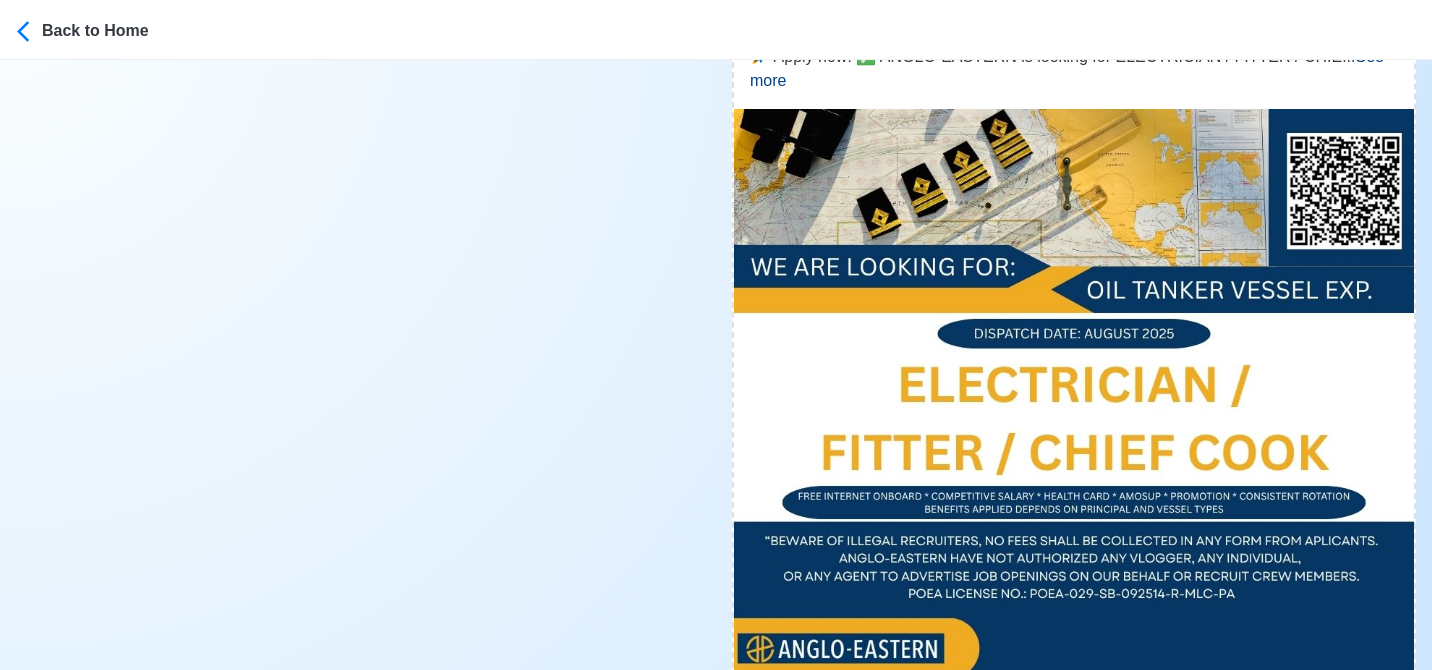 scroll, scrollTop: 10800, scrollLeft: 0, axis: vertical 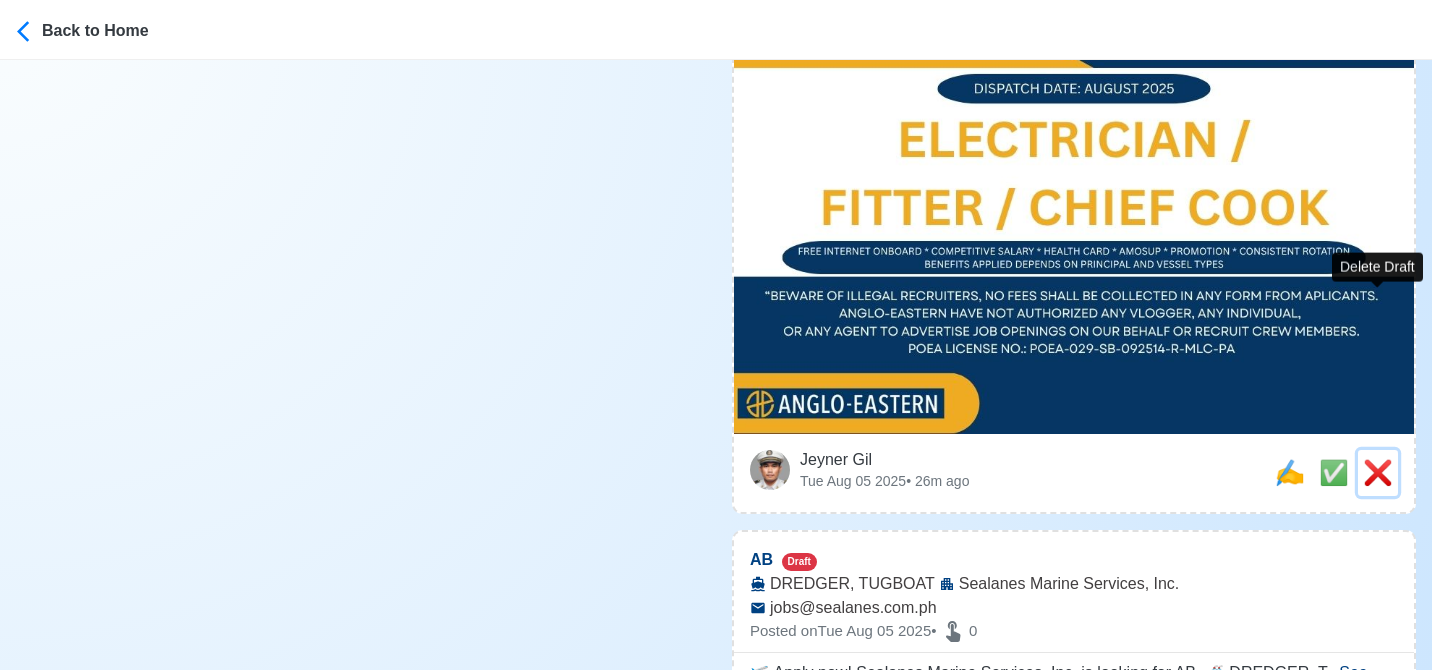 click on "❌" at bounding box center [1378, 472] 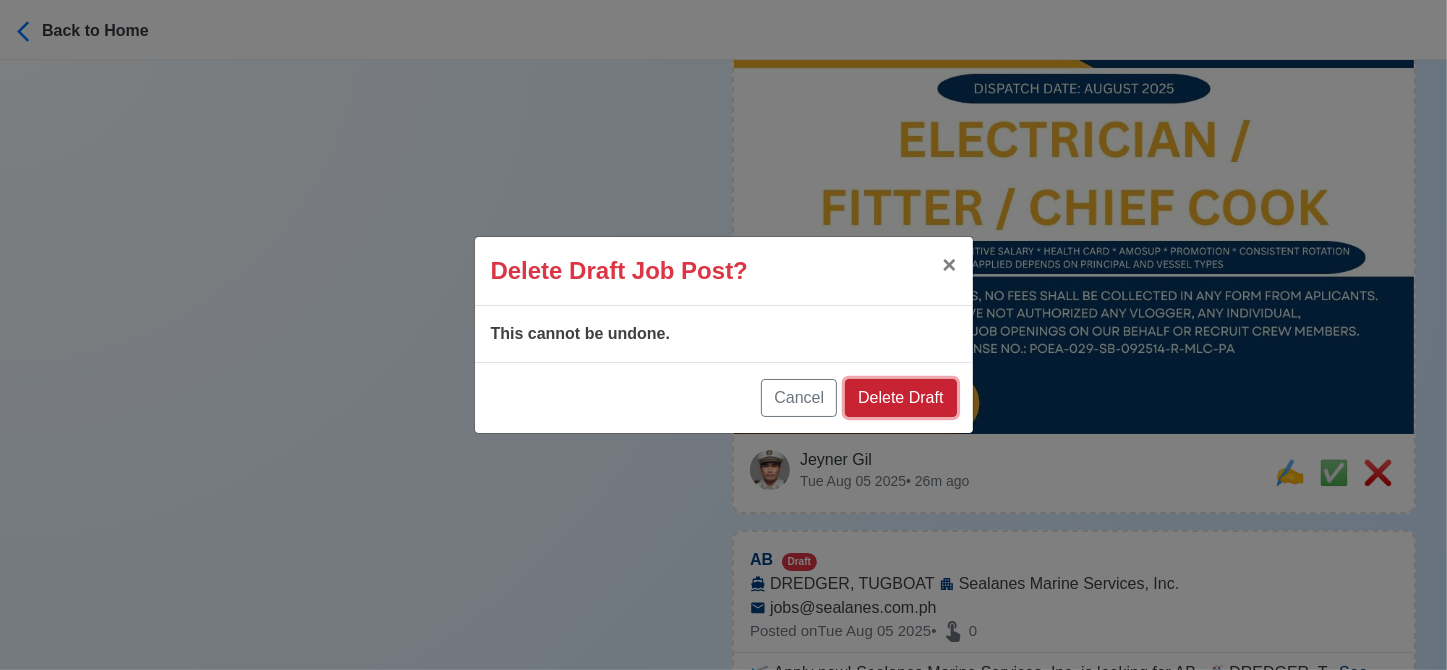 click on "Delete Draft" at bounding box center (900, 398) 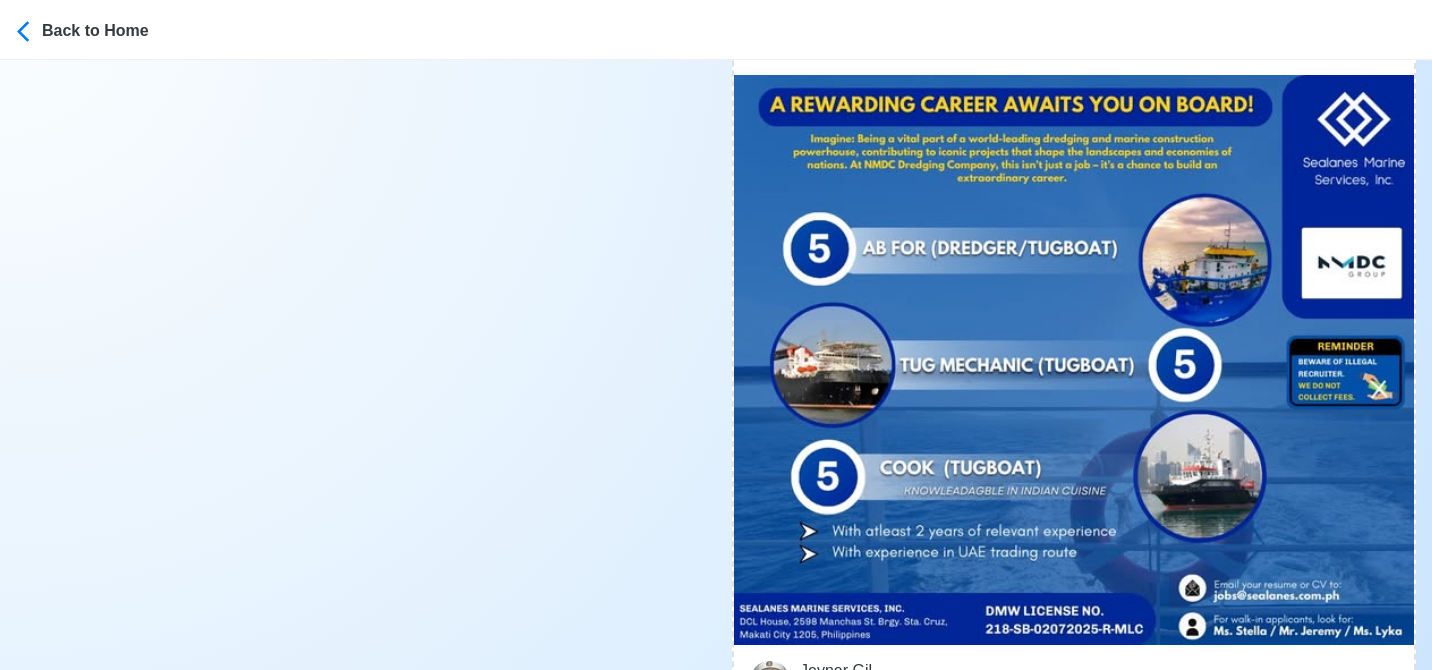 scroll, scrollTop: 13200, scrollLeft: 0, axis: vertical 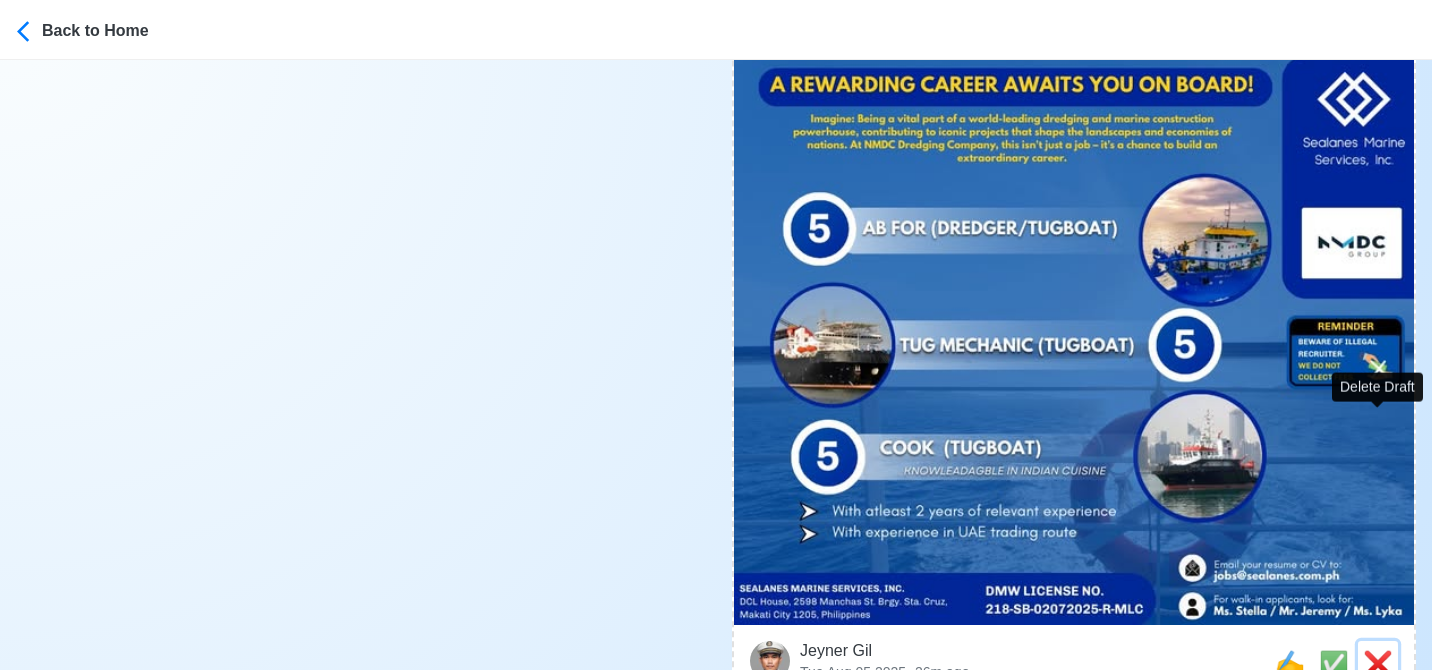 click on "❌" at bounding box center (1378, 663) 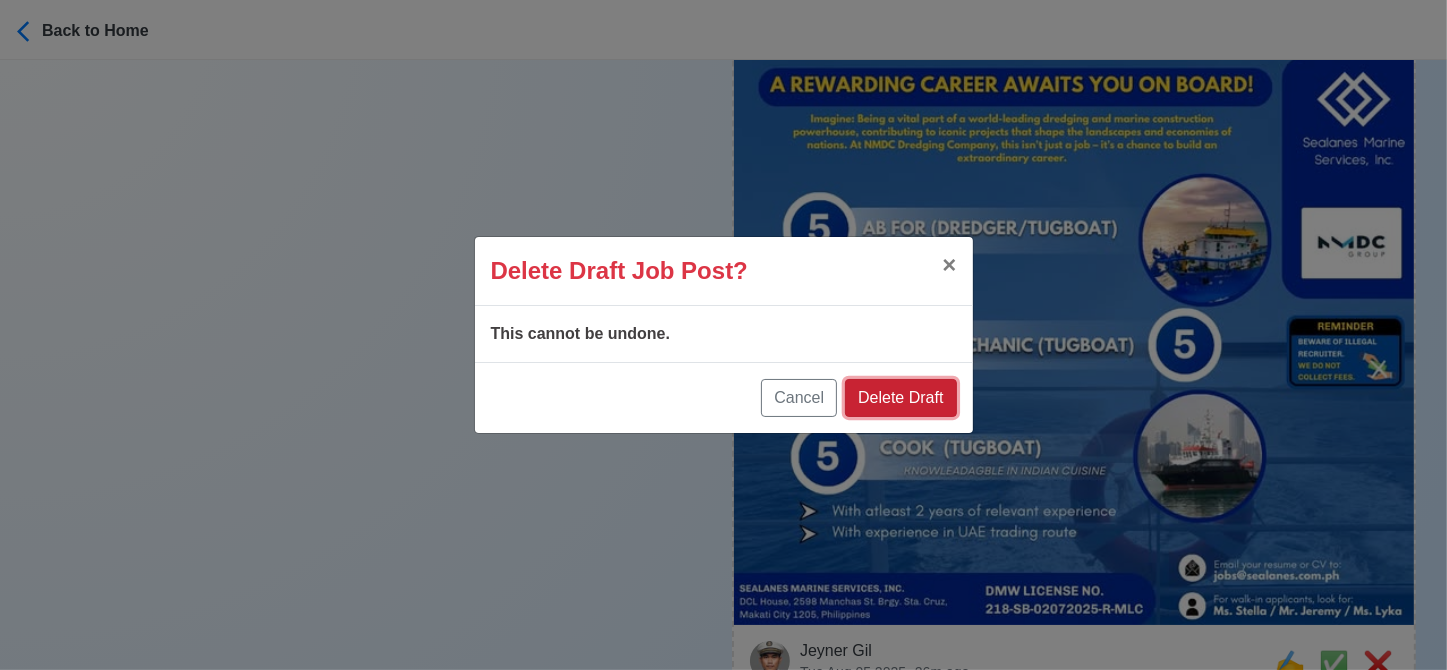 click on "Delete Draft" at bounding box center (900, 398) 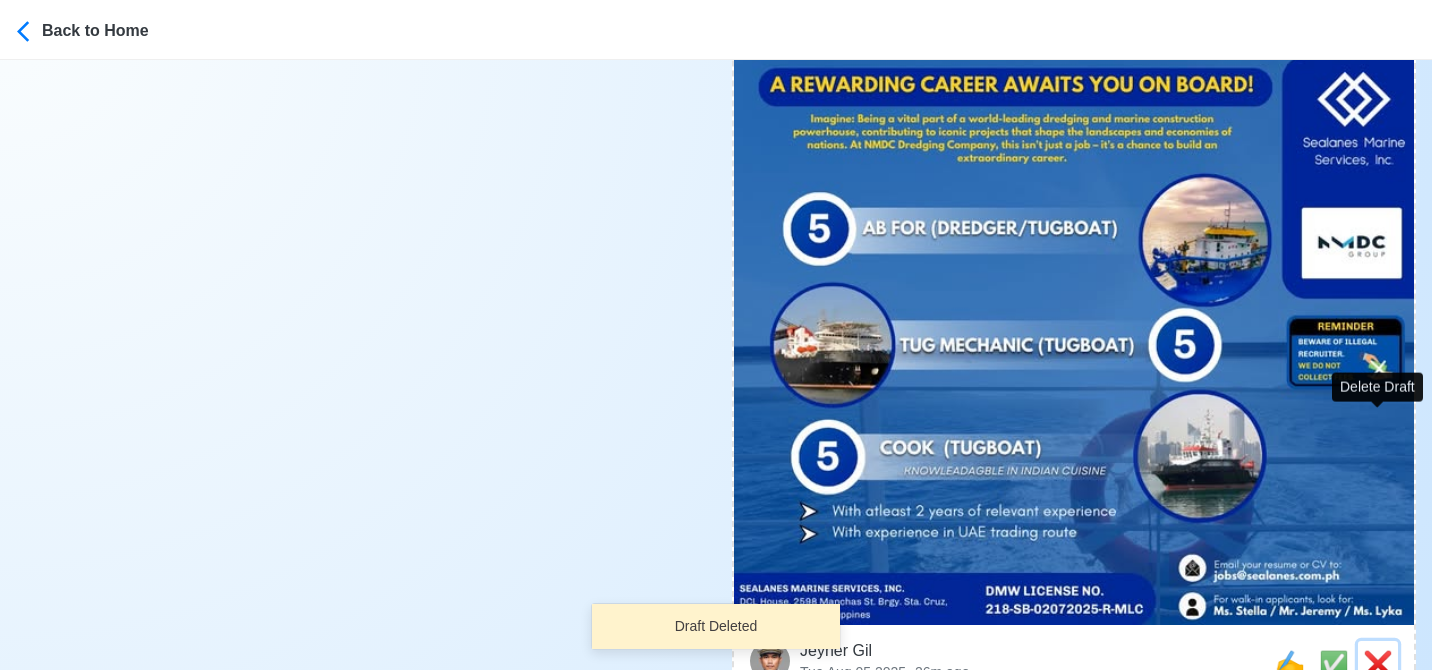 click on "❌" at bounding box center (1378, 663) 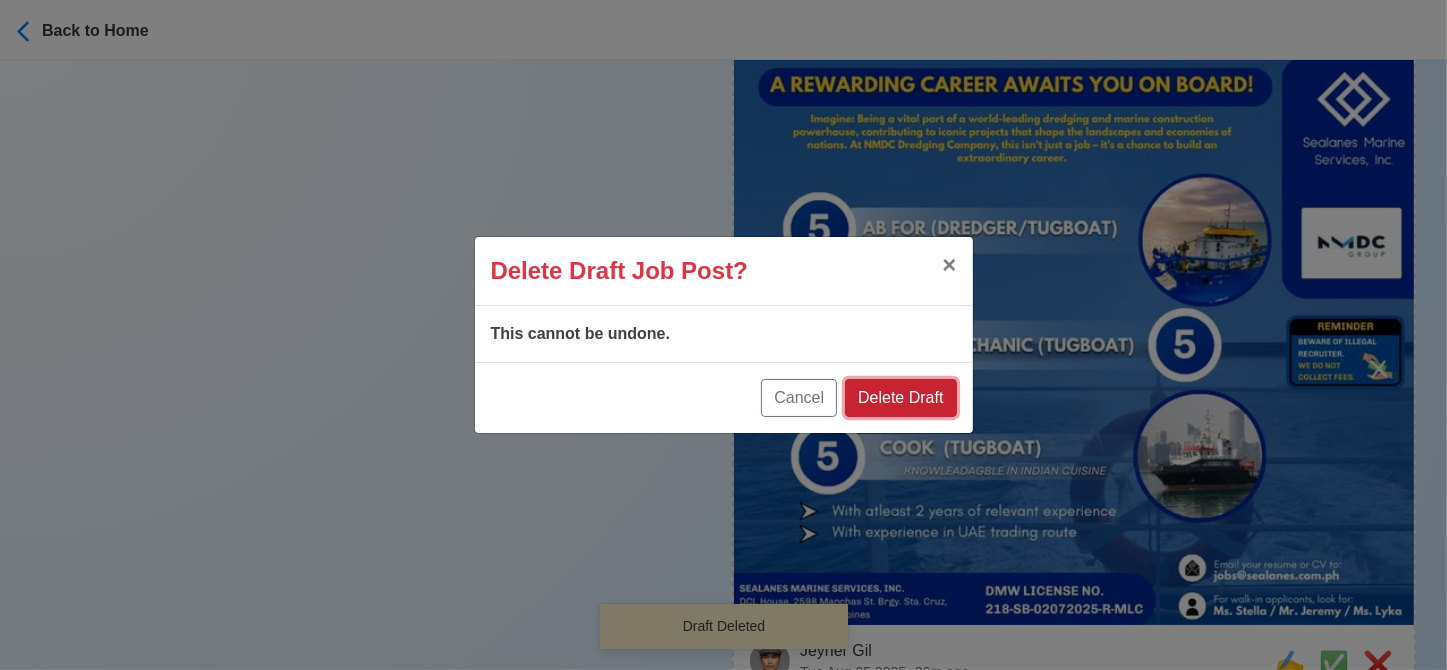 click on "Delete Draft" at bounding box center (900, 398) 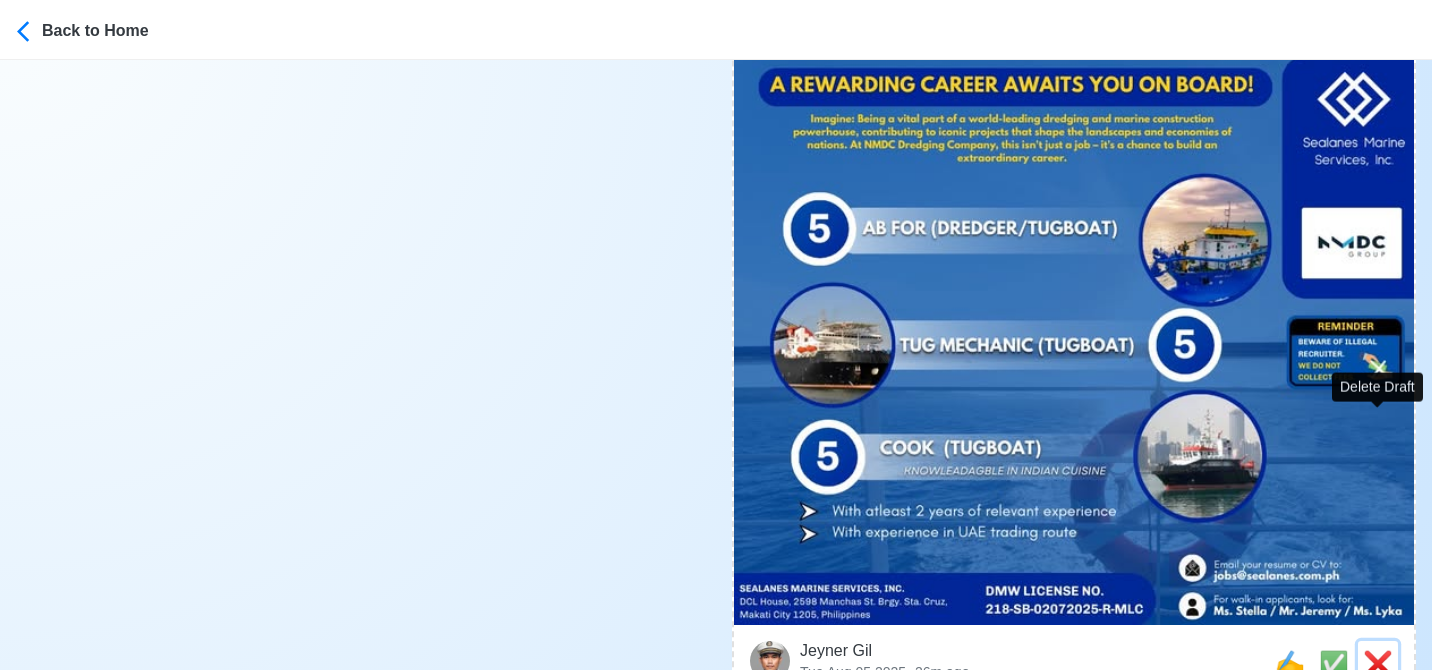 click on "❌" at bounding box center [1378, 663] 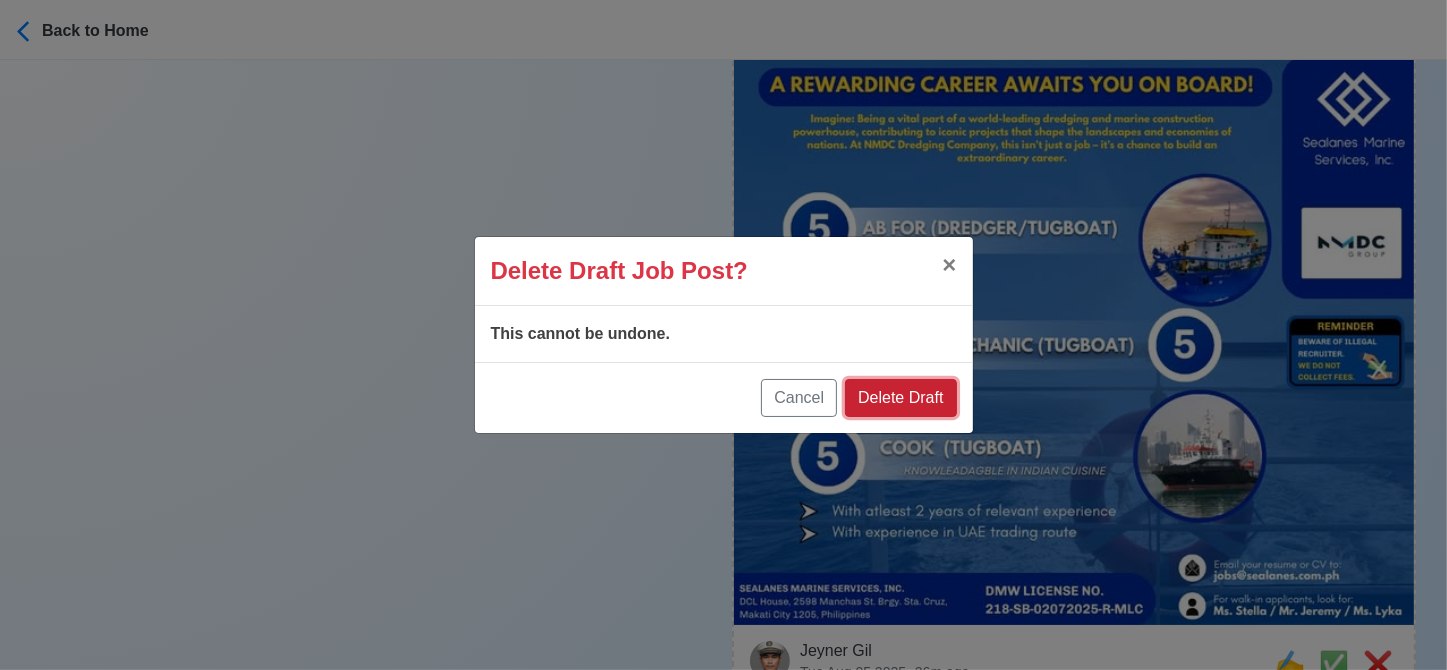 click on "Delete Draft" at bounding box center (900, 398) 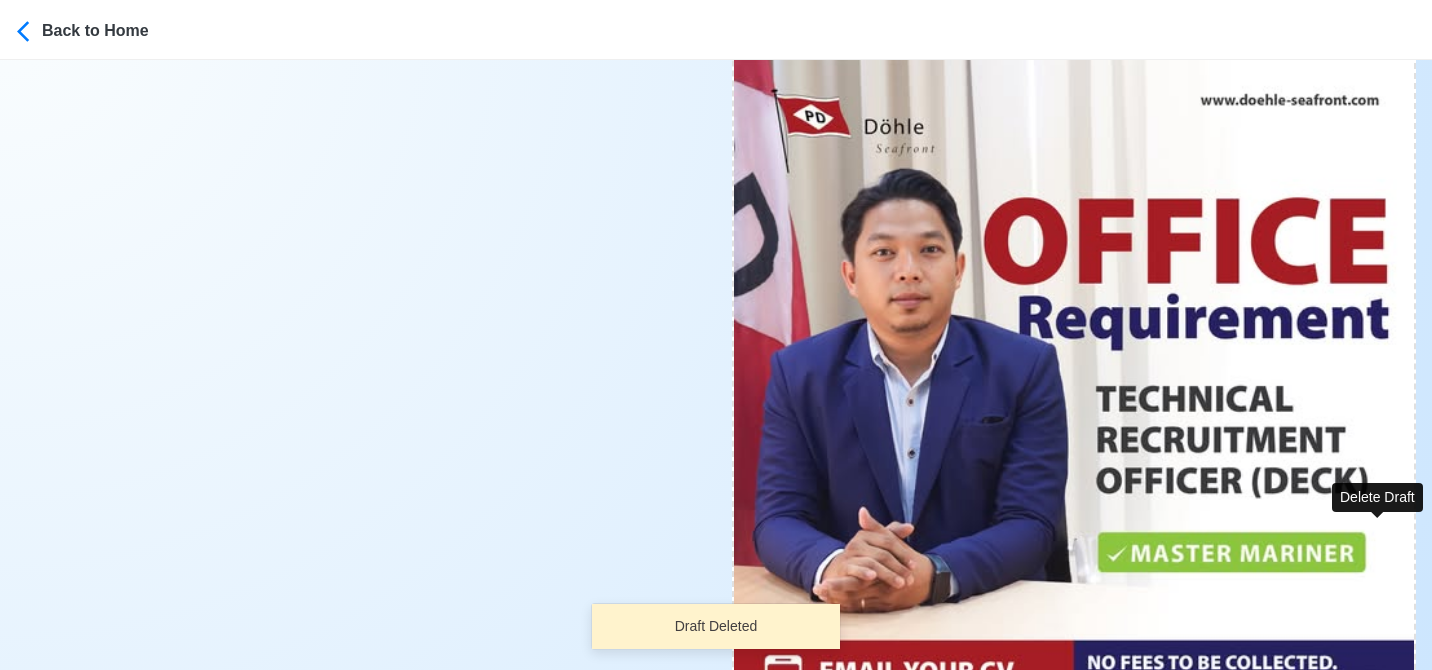click on "❌" at bounding box center [1378, 773] 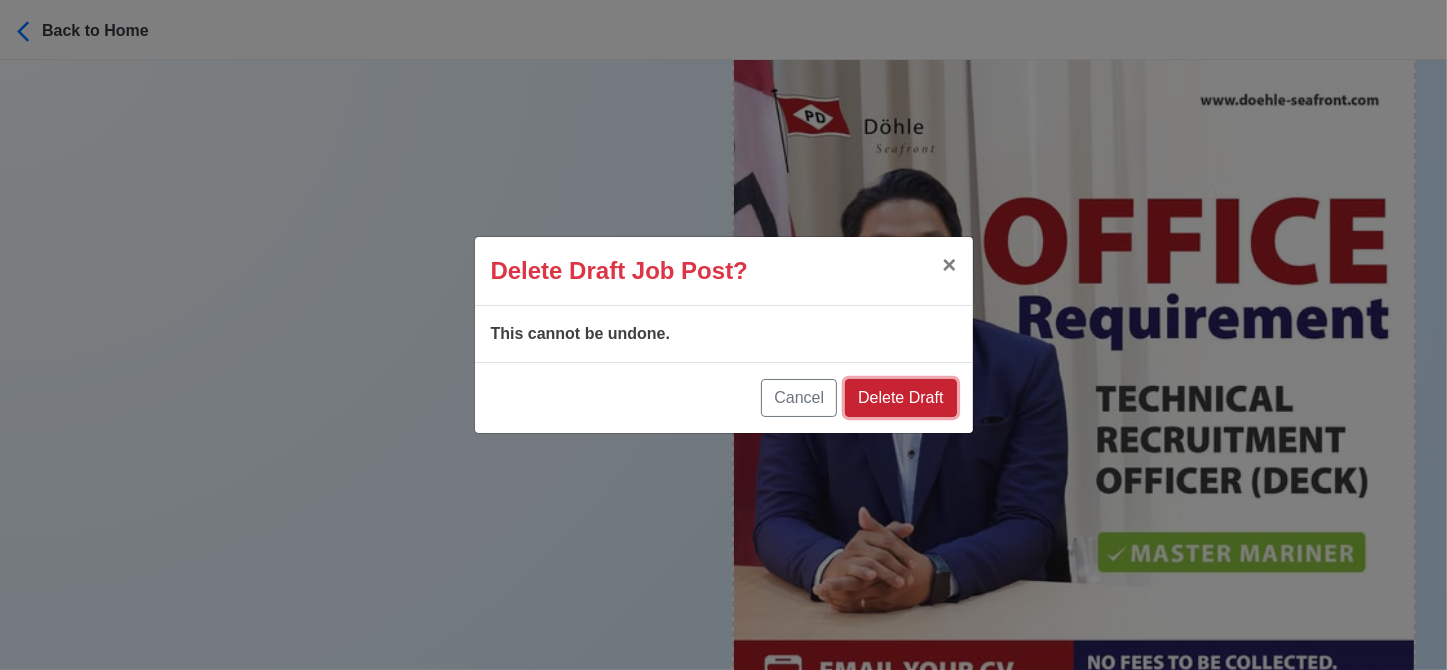 click on "Delete Draft" at bounding box center (900, 398) 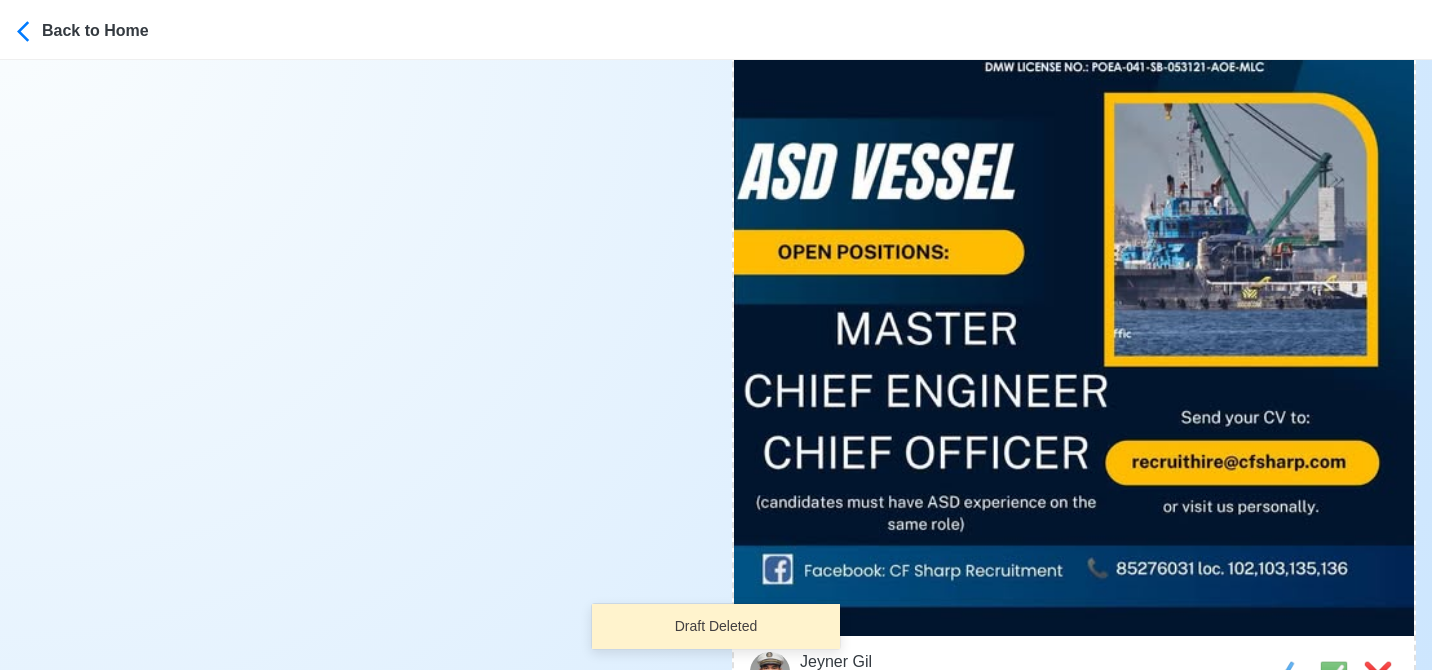 scroll, scrollTop: 14300, scrollLeft: 0, axis: vertical 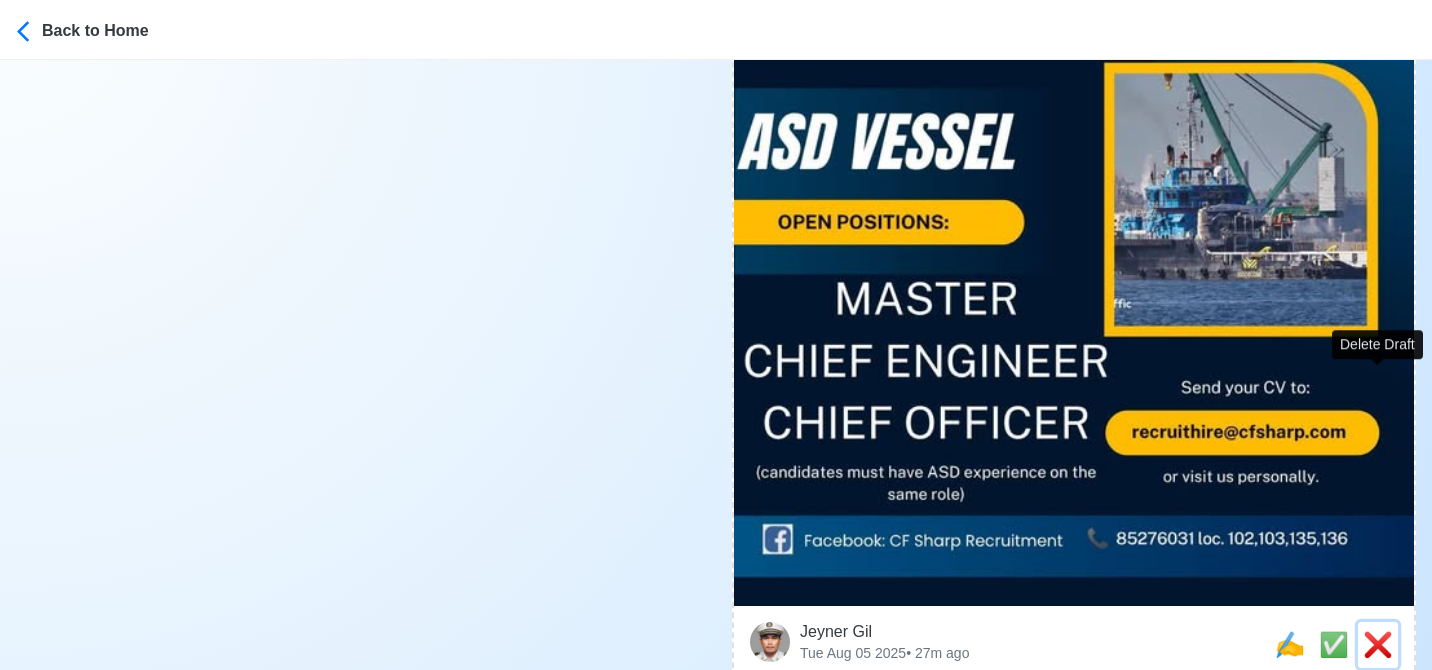 click on "❌" at bounding box center (1378, 644) 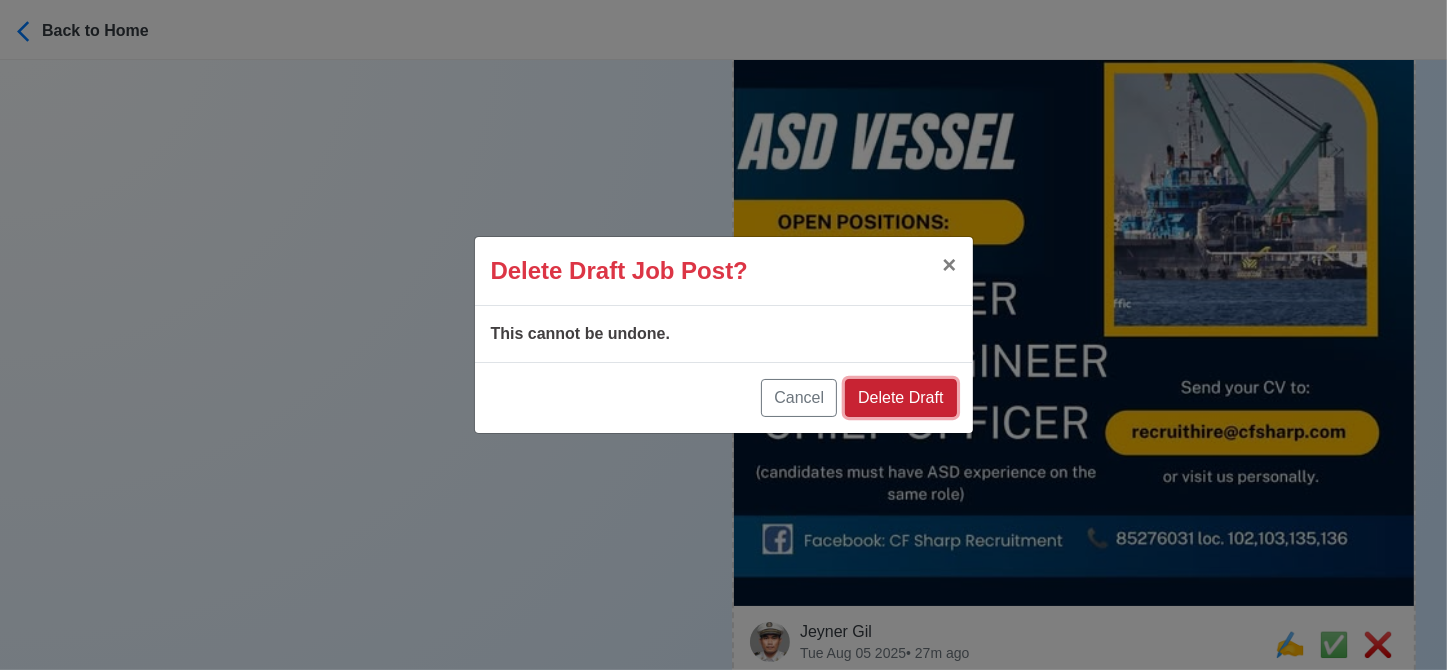 click on "Delete Draft" at bounding box center [900, 398] 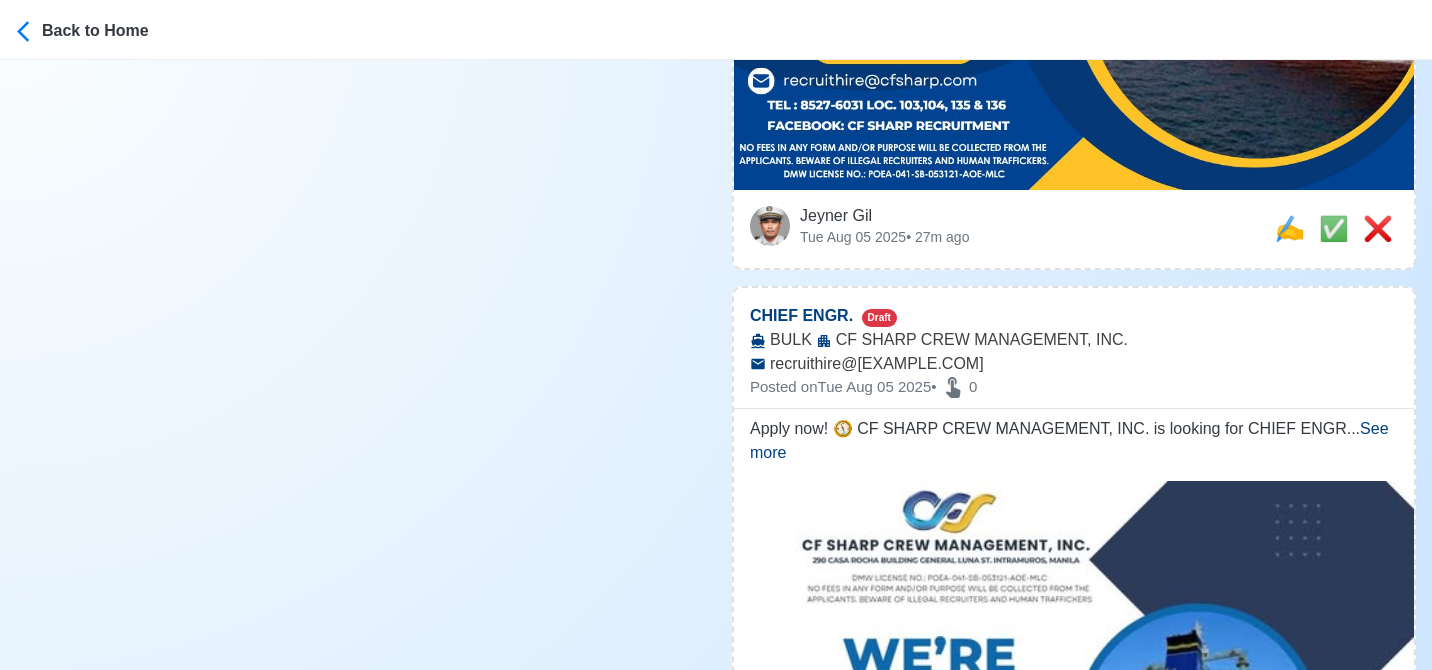 scroll, scrollTop: 18900, scrollLeft: 0, axis: vertical 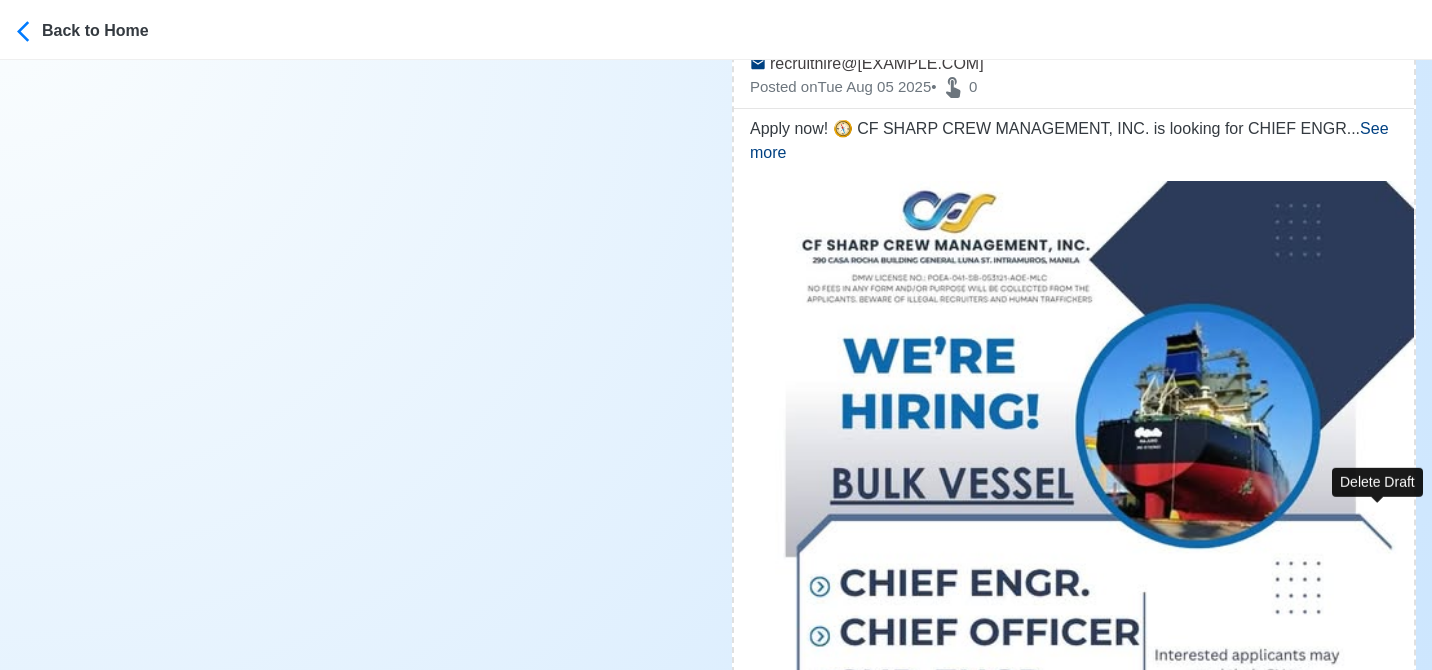 click on "❌" at bounding box center (1378, 900) 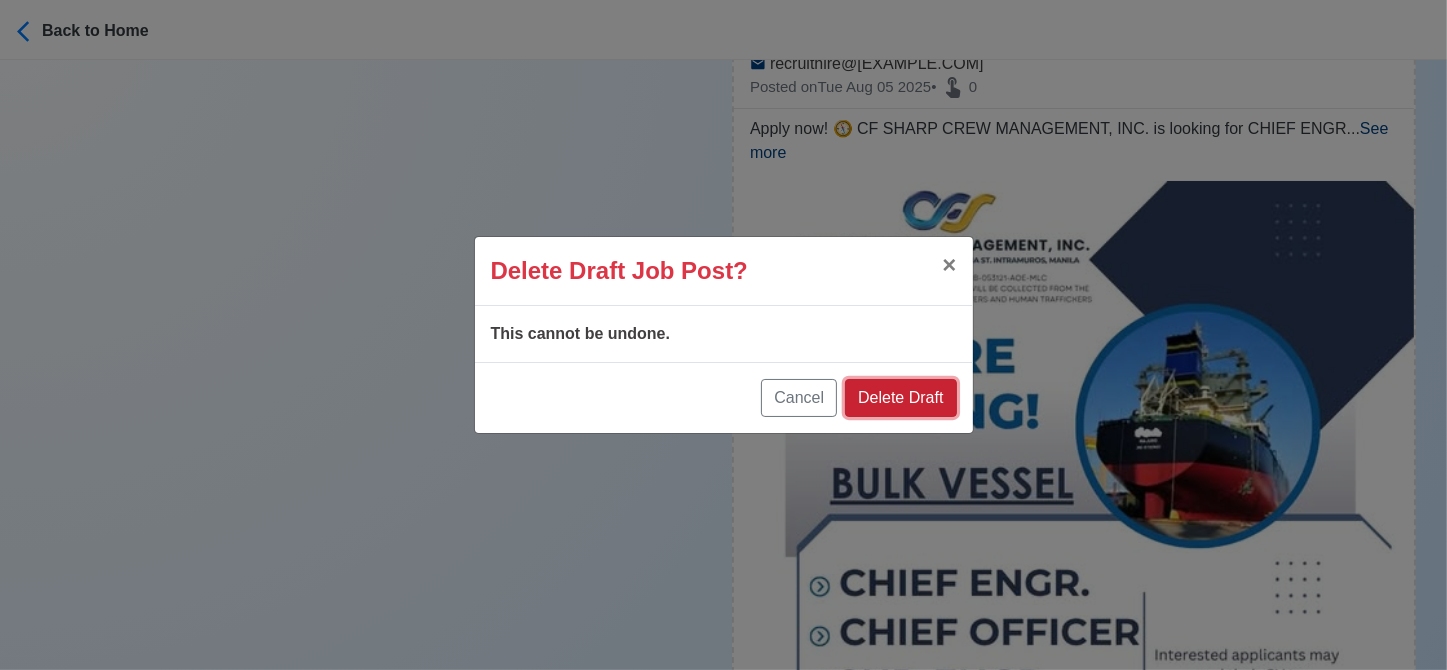 click on "Delete Draft" at bounding box center (900, 398) 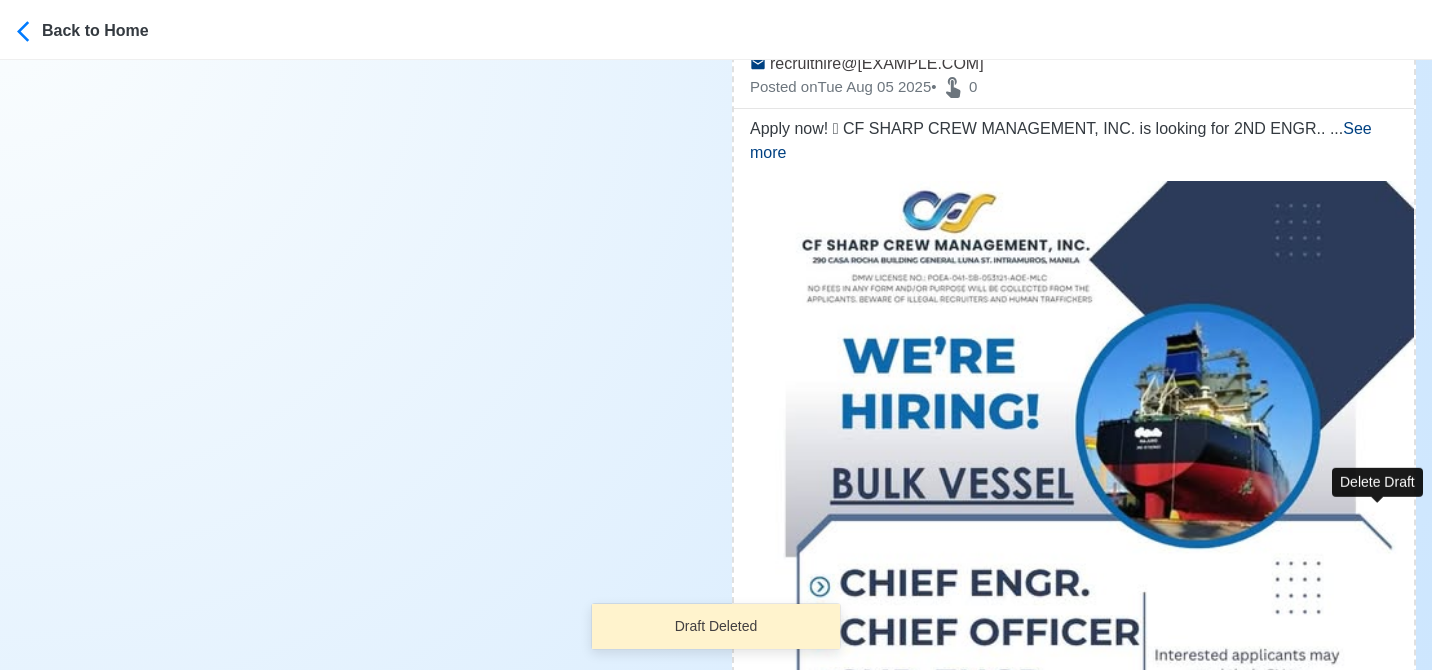 click on "❌" at bounding box center [1378, 899] 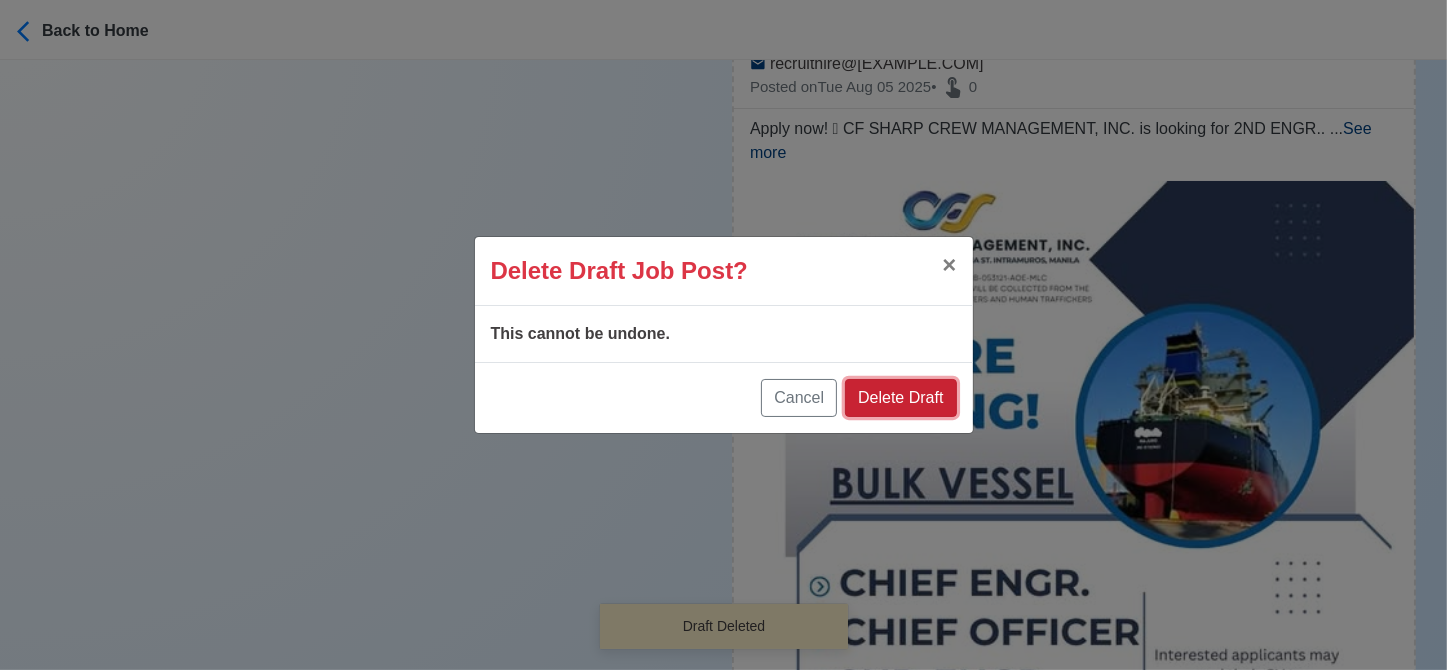 click on "Delete Draft" at bounding box center [900, 398] 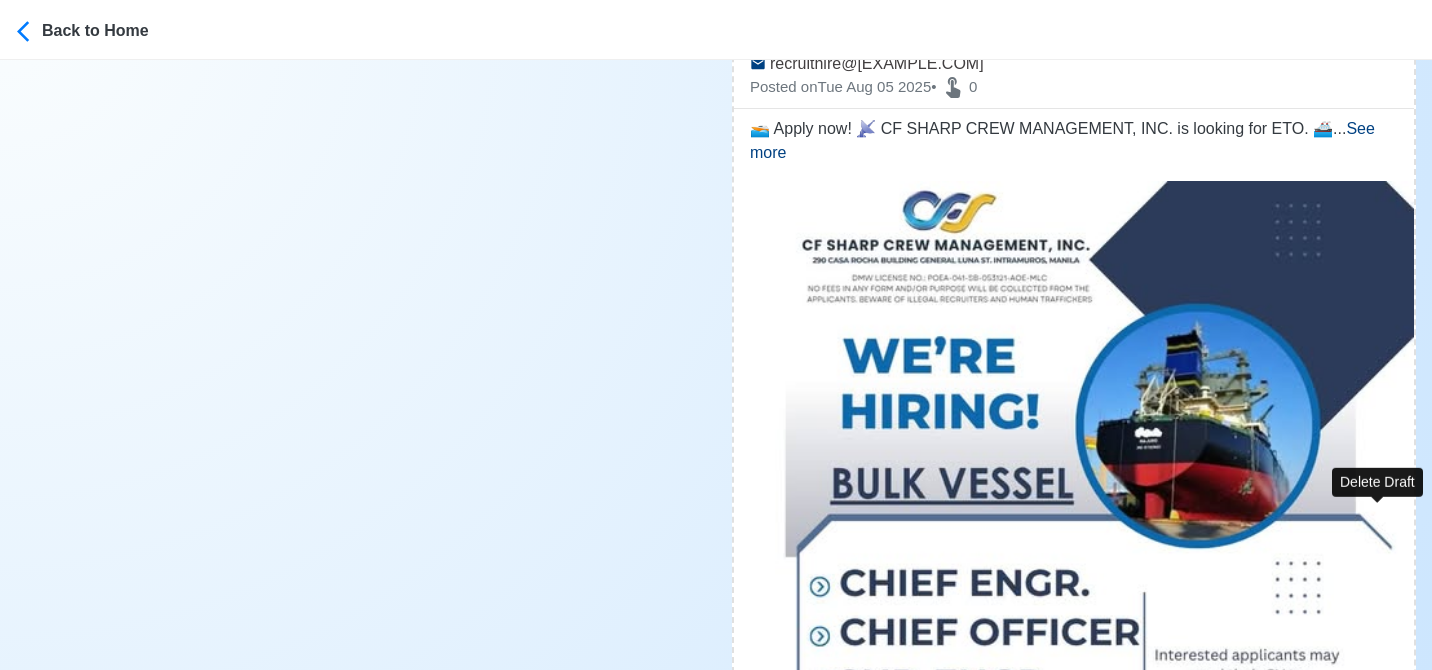 click on "❌" at bounding box center (1378, 899) 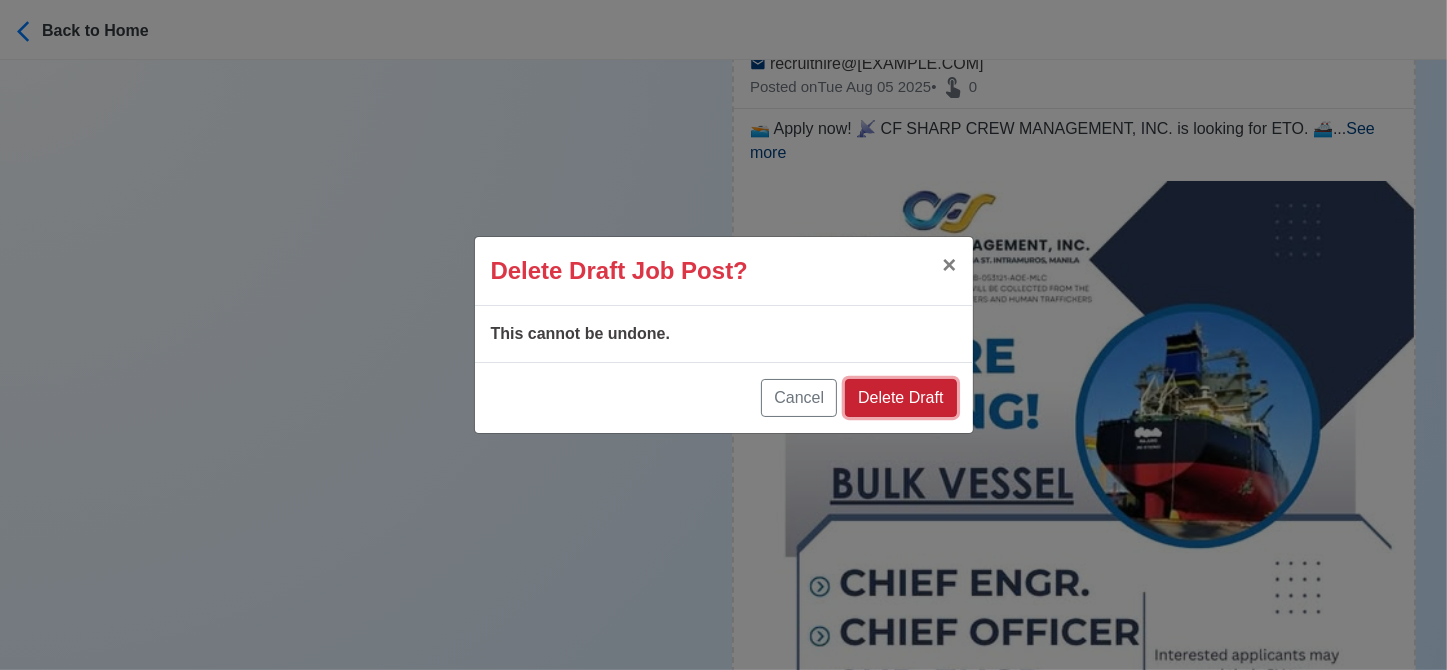 click on "Delete Draft" at bounding box center [900, 398] 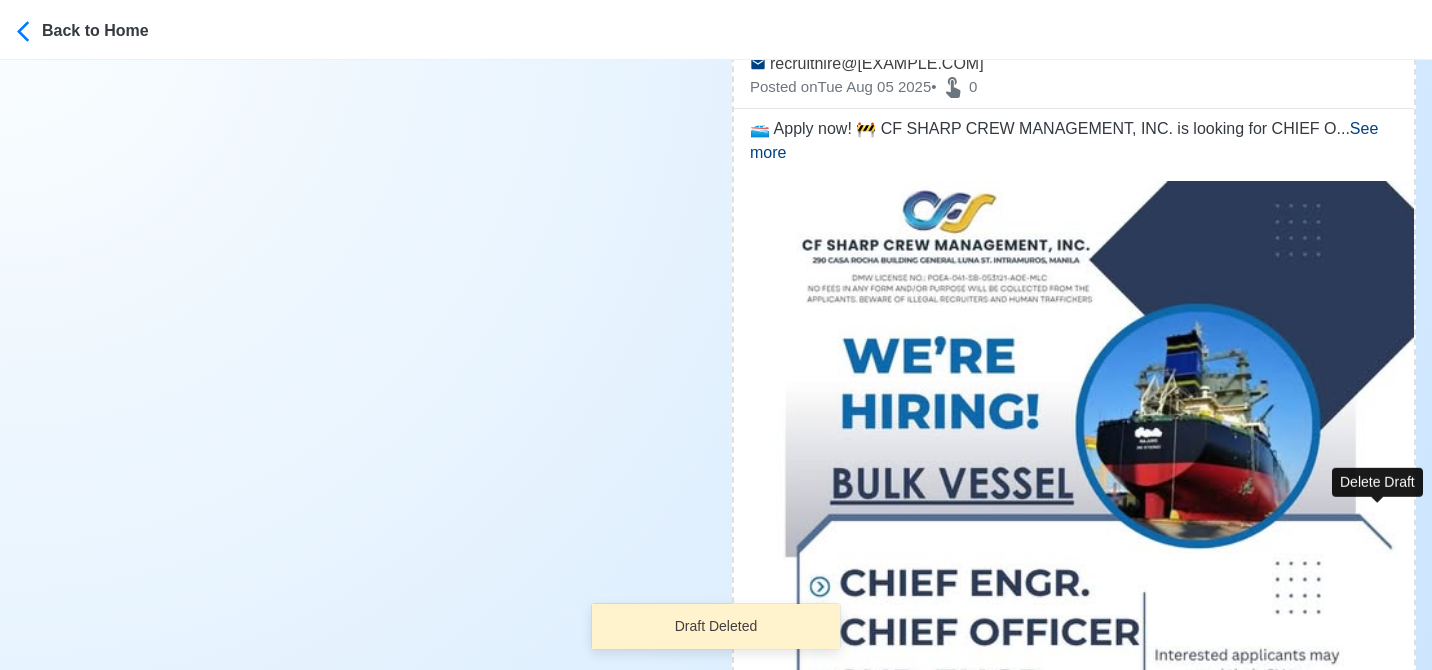 click on "❌" at bounding box center (1378, 899) 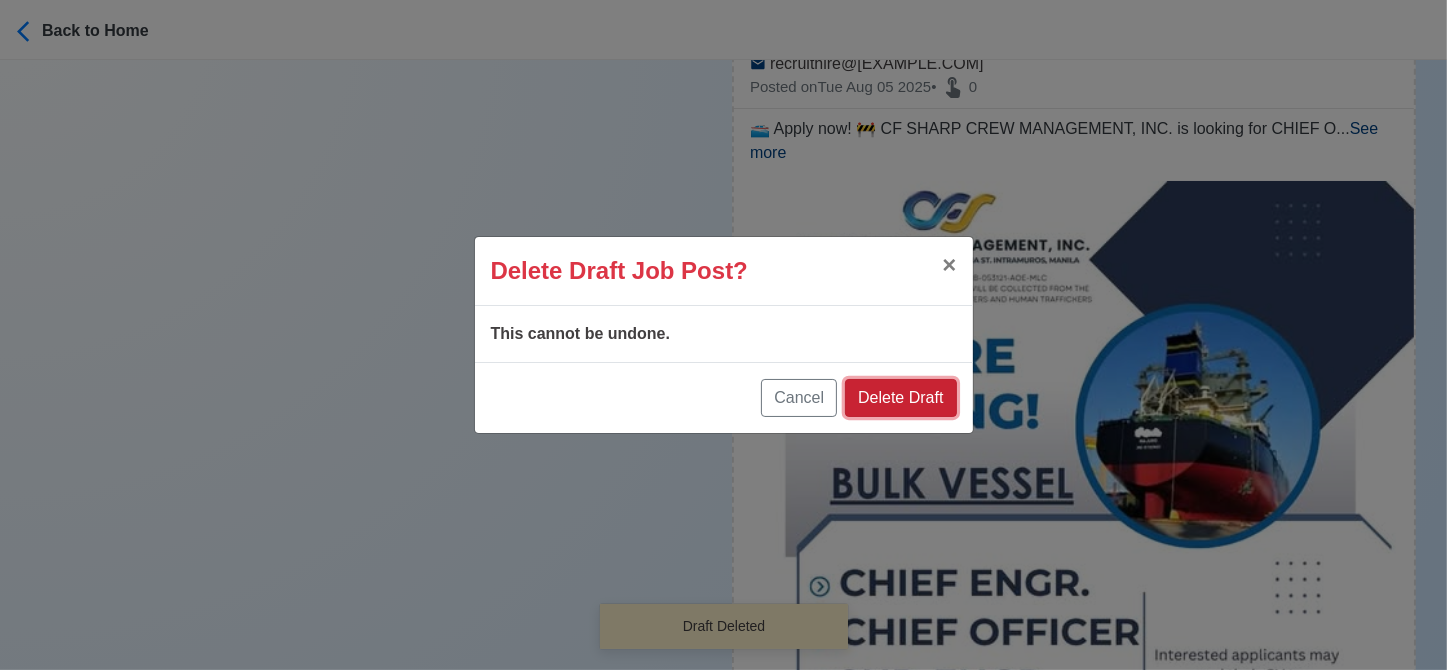 click on "Delete Draft" at bounding box center [900, 398] 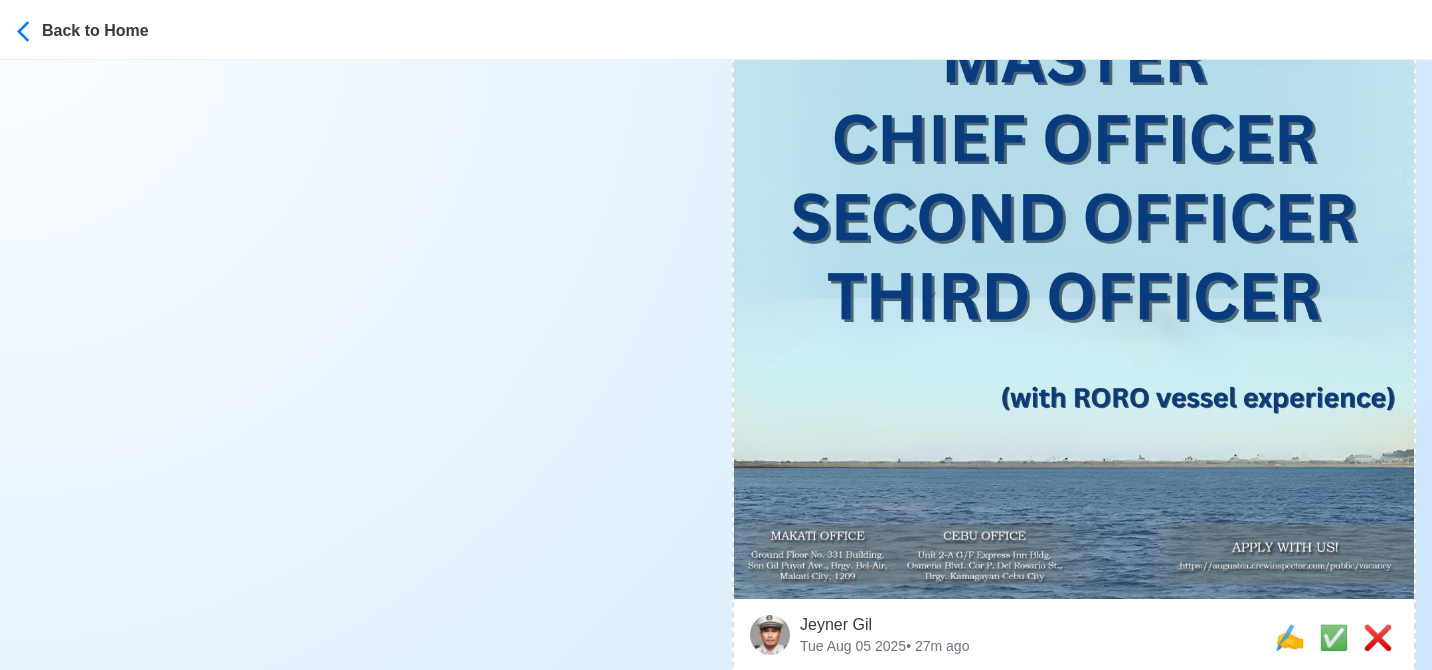 scroll, scrollTop: 0, scrollLeft: 0, axis: both 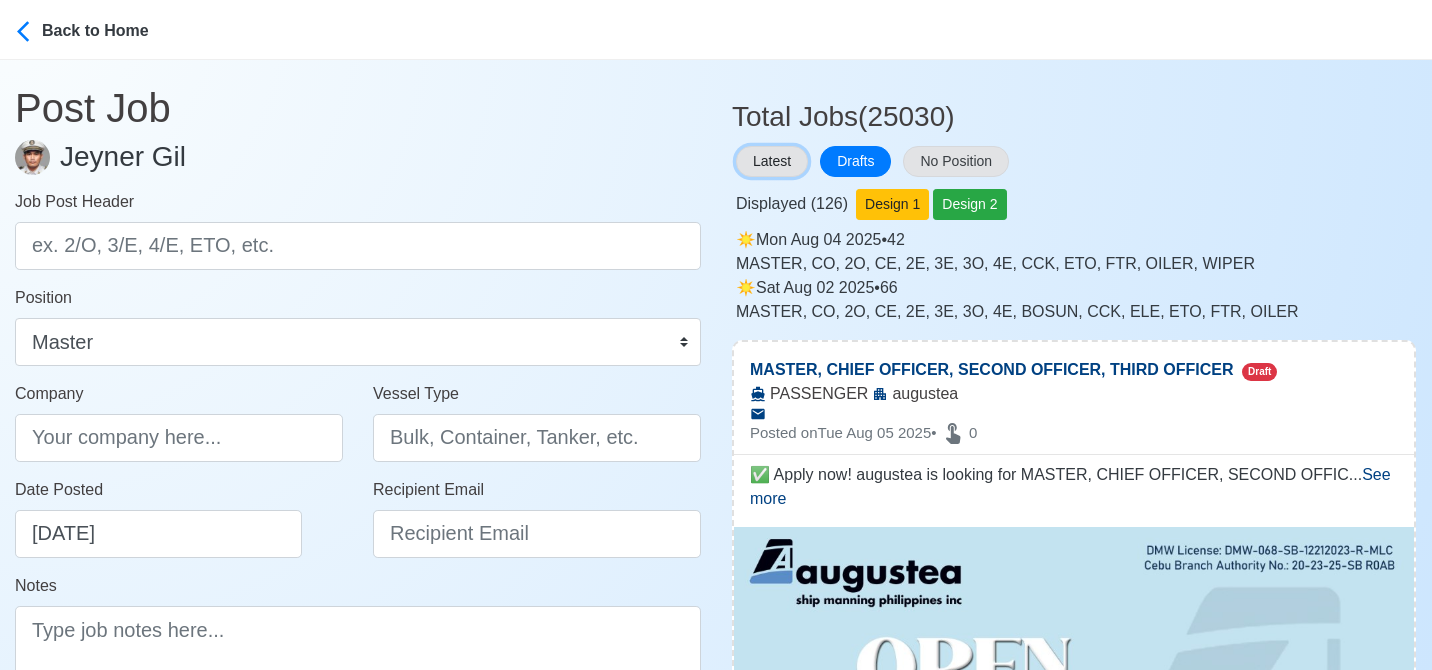 click on "Latest" at bounding box center [772, 161] 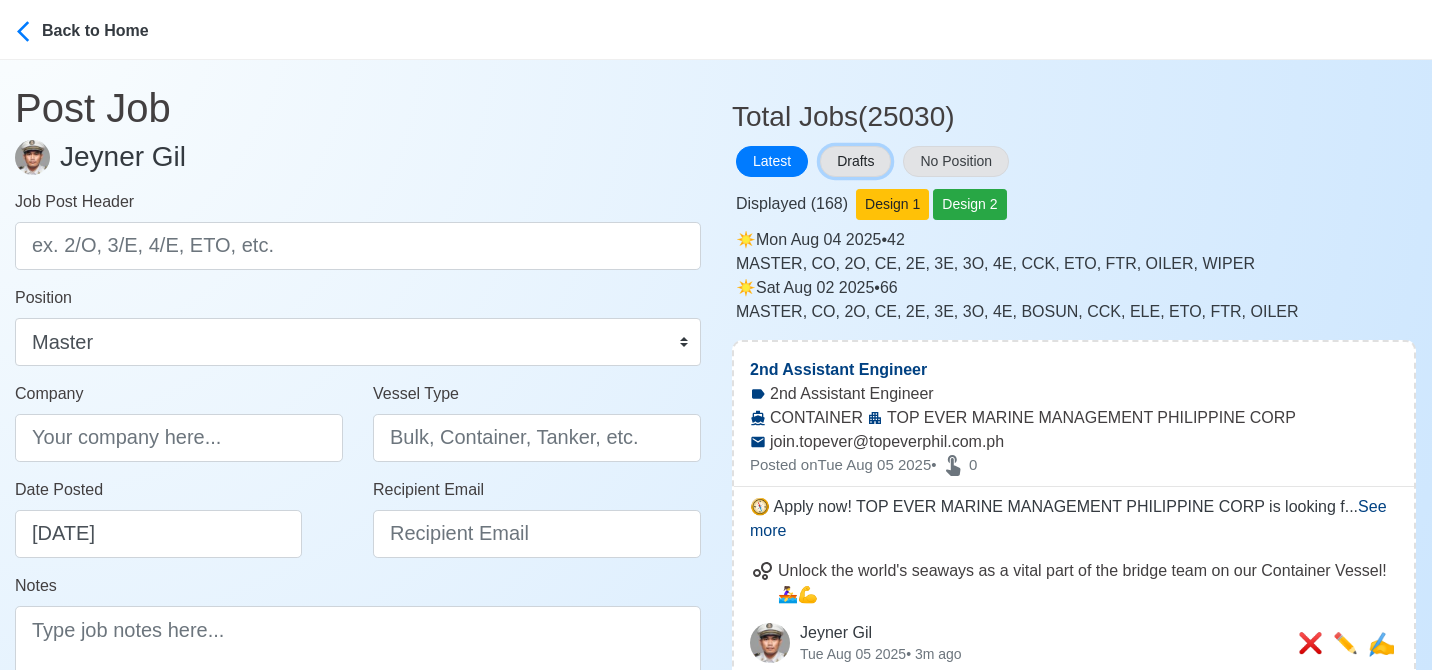 click on "Drafts" at bounding box center [855, 161] 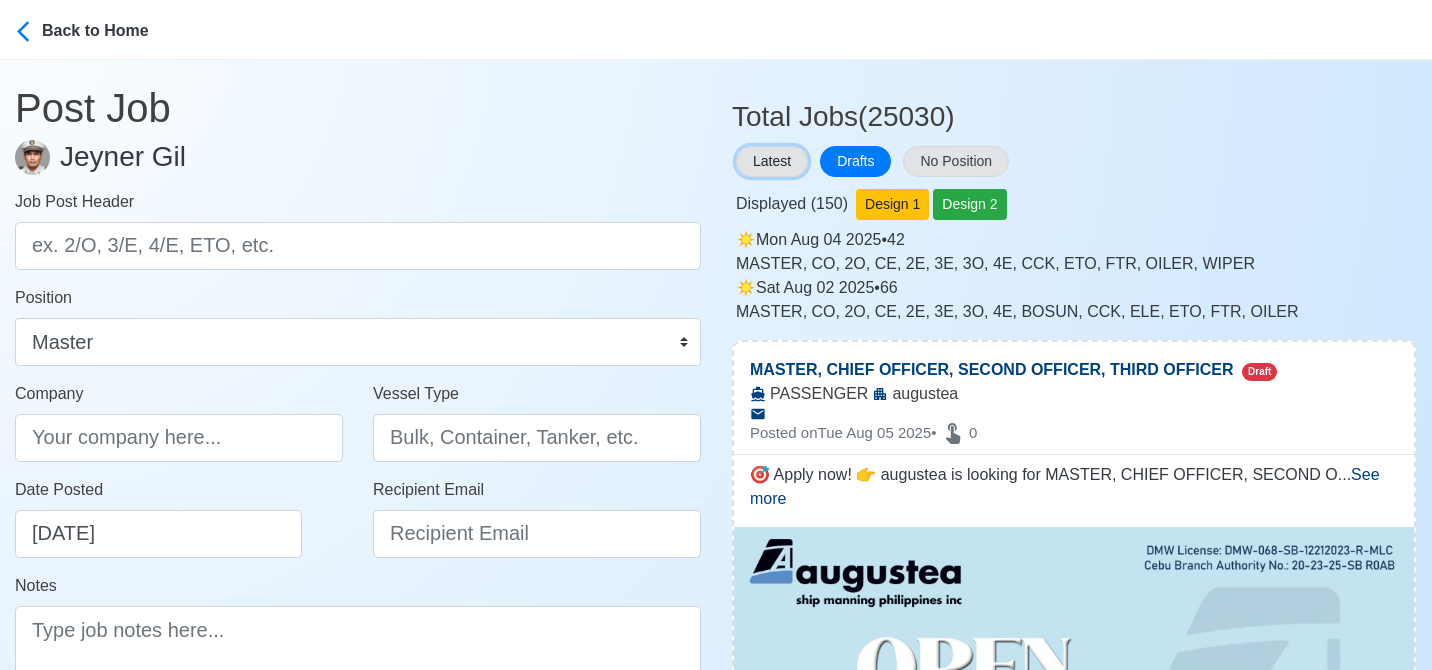 click on "Latest" at bounding box center (772, 161) 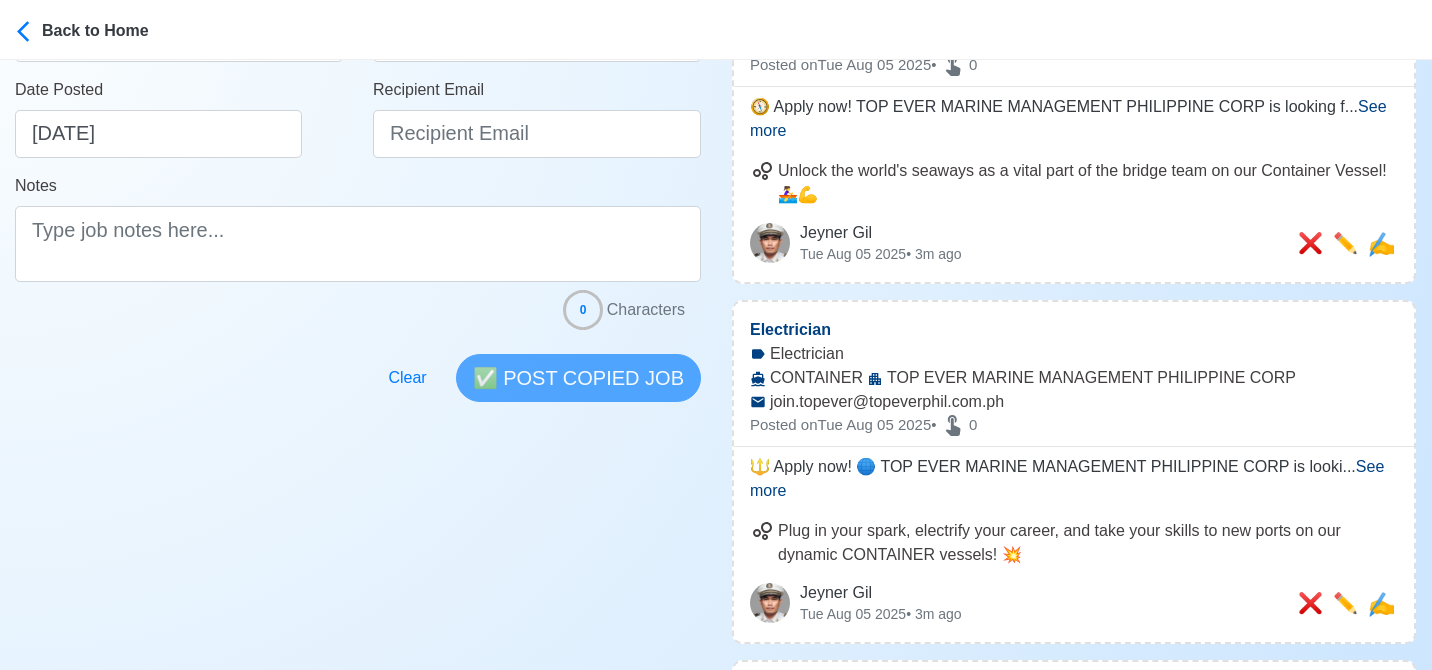 scroll, scrollTop: 0, scrollLeft: 0, axis: both 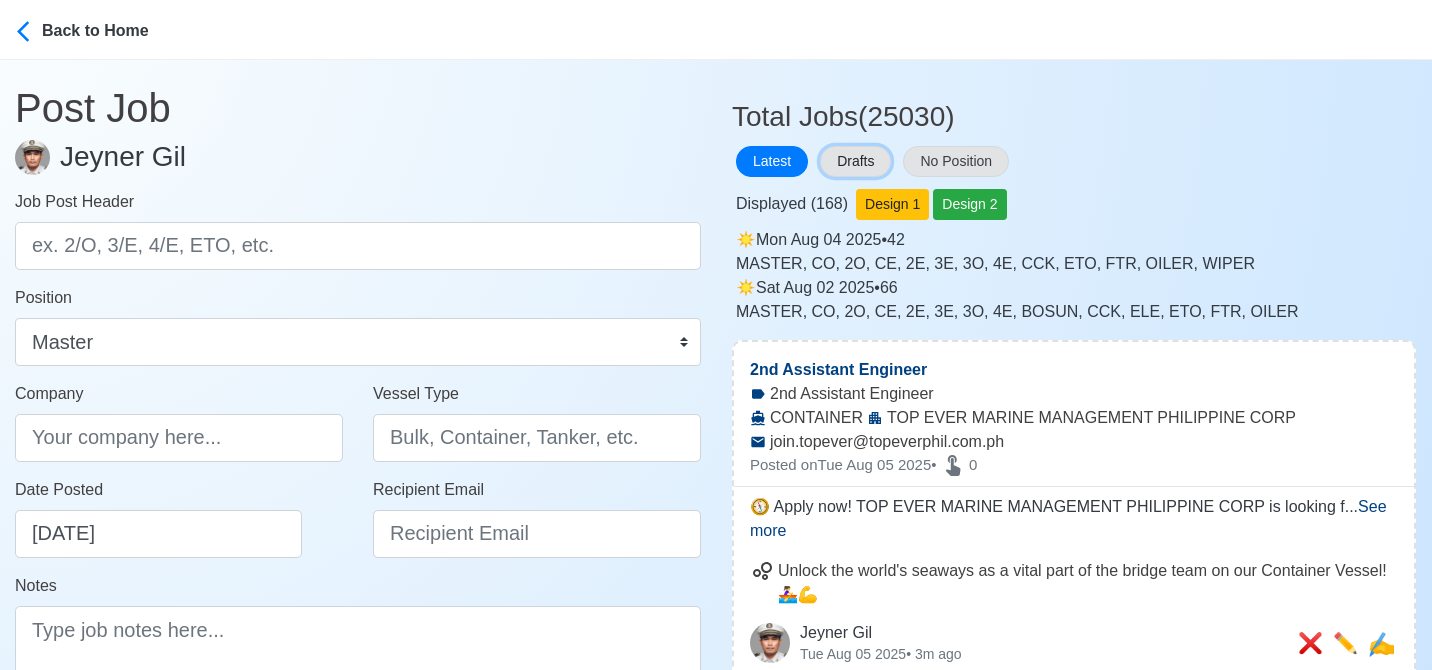 click on "Drafts" at bounding box center [855, 161] 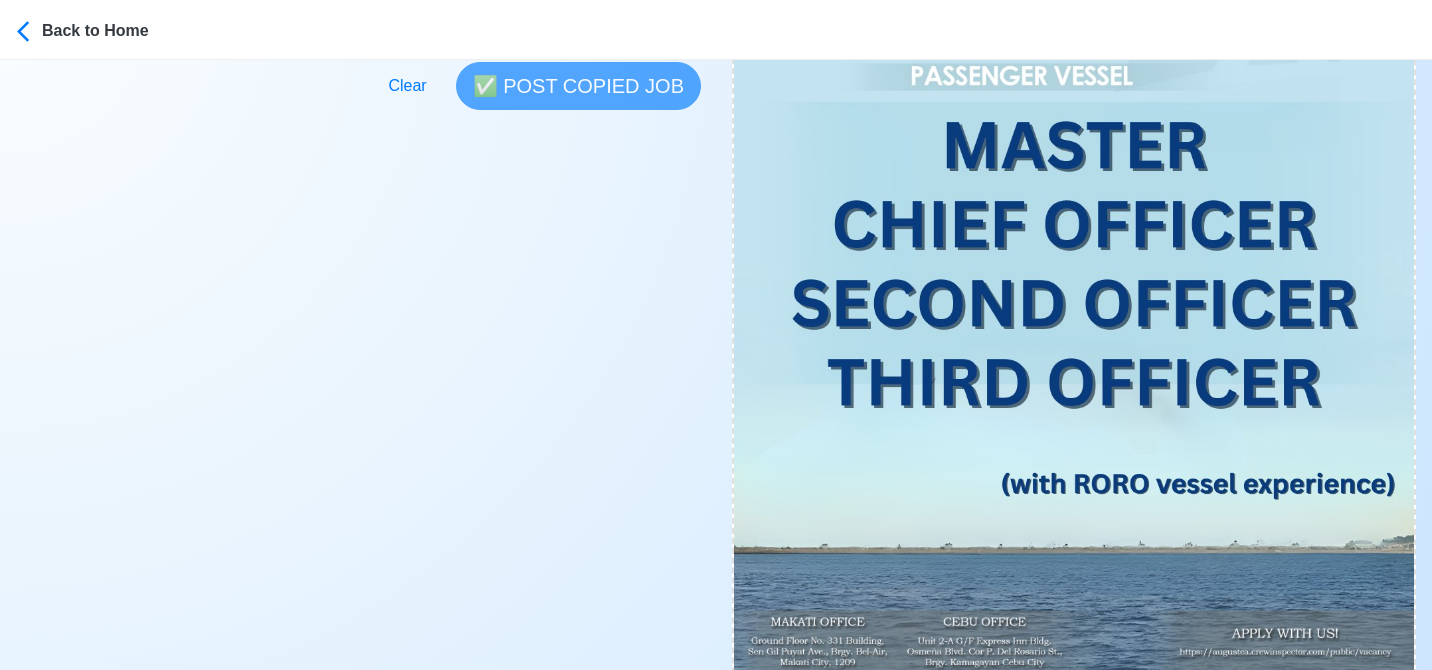 scroll, scrollTop: 800, scrollLeft: 0, axis: vertical 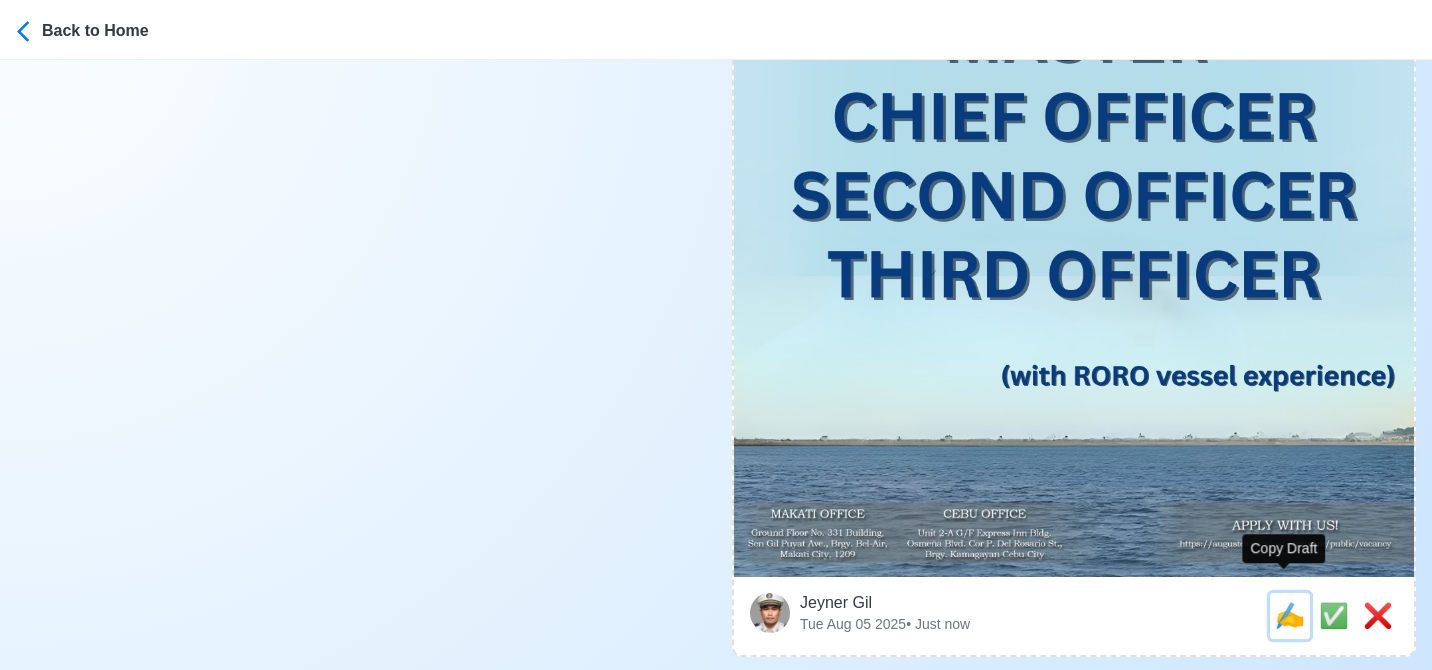 click on "✍️" at bounding box center (1290, 615) 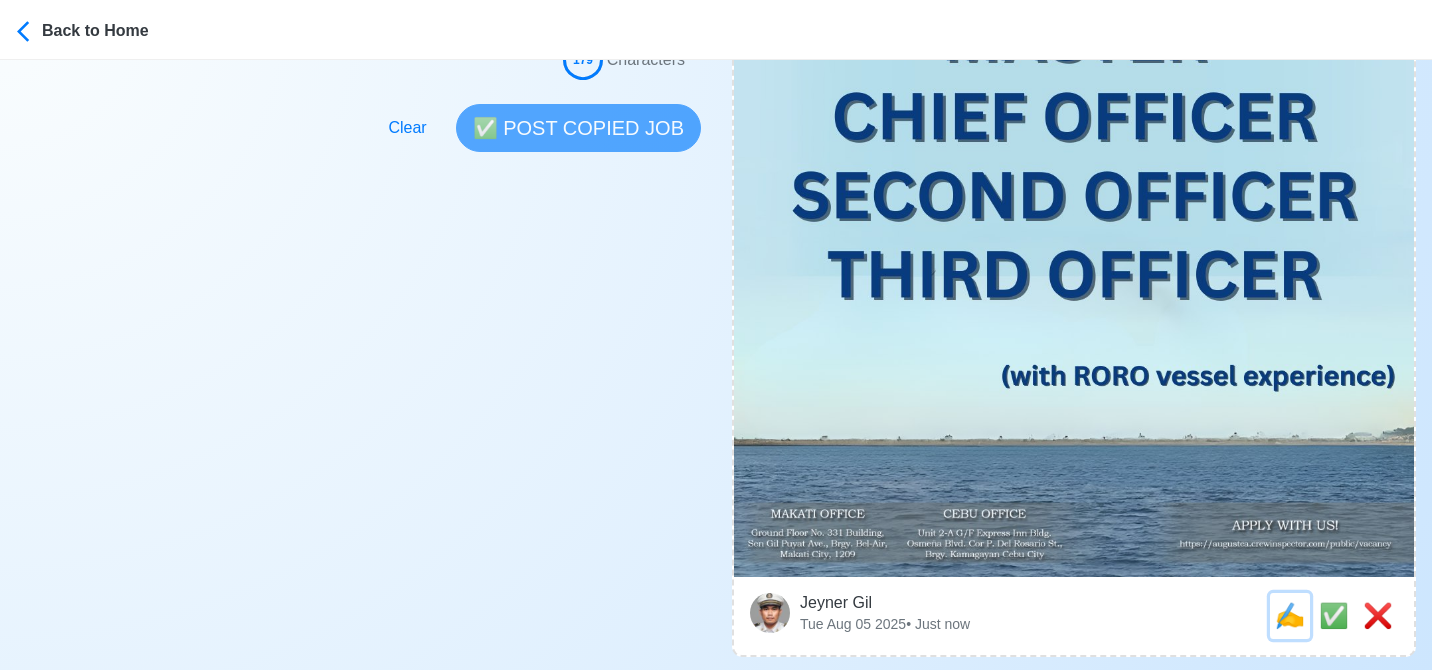 scroll, scrollTop: 0, scrollLeft: 0, axis: both 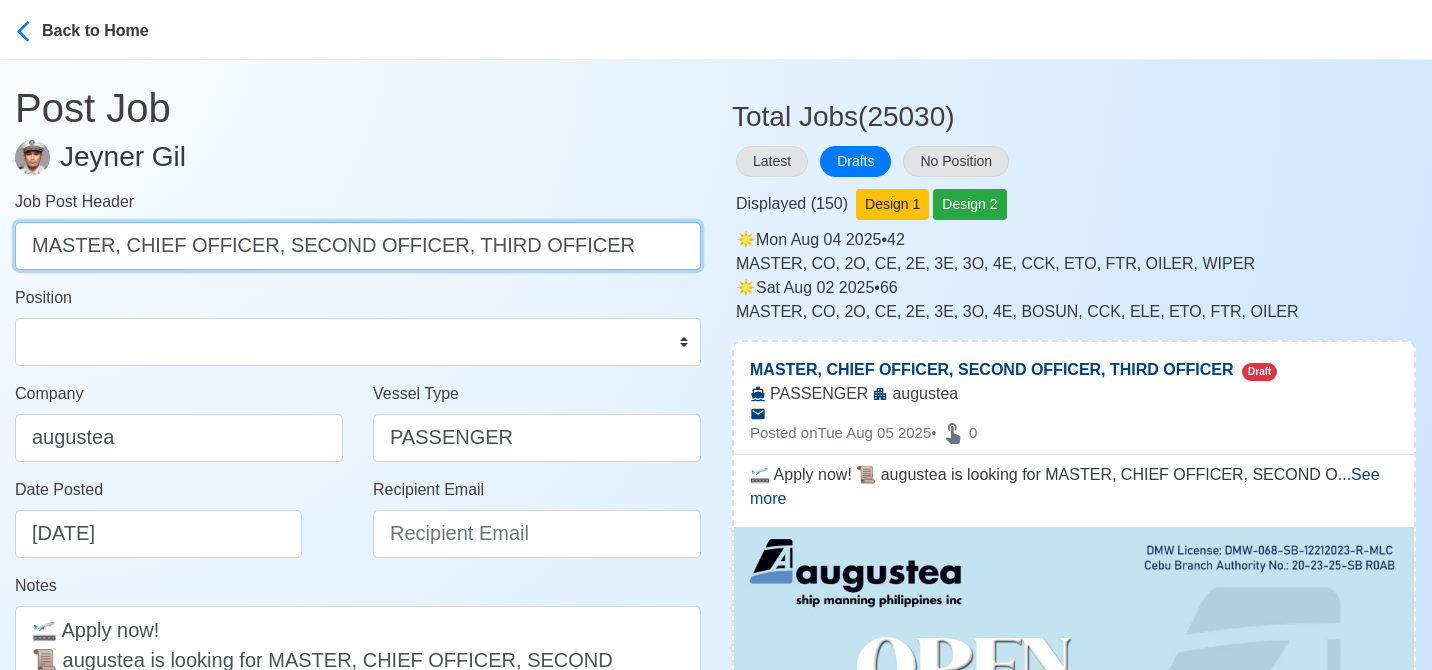 drag, startPoint x: 114, startPoint y: 247, endPoint x: 755, endPoint y: 293, distance: 642.64844 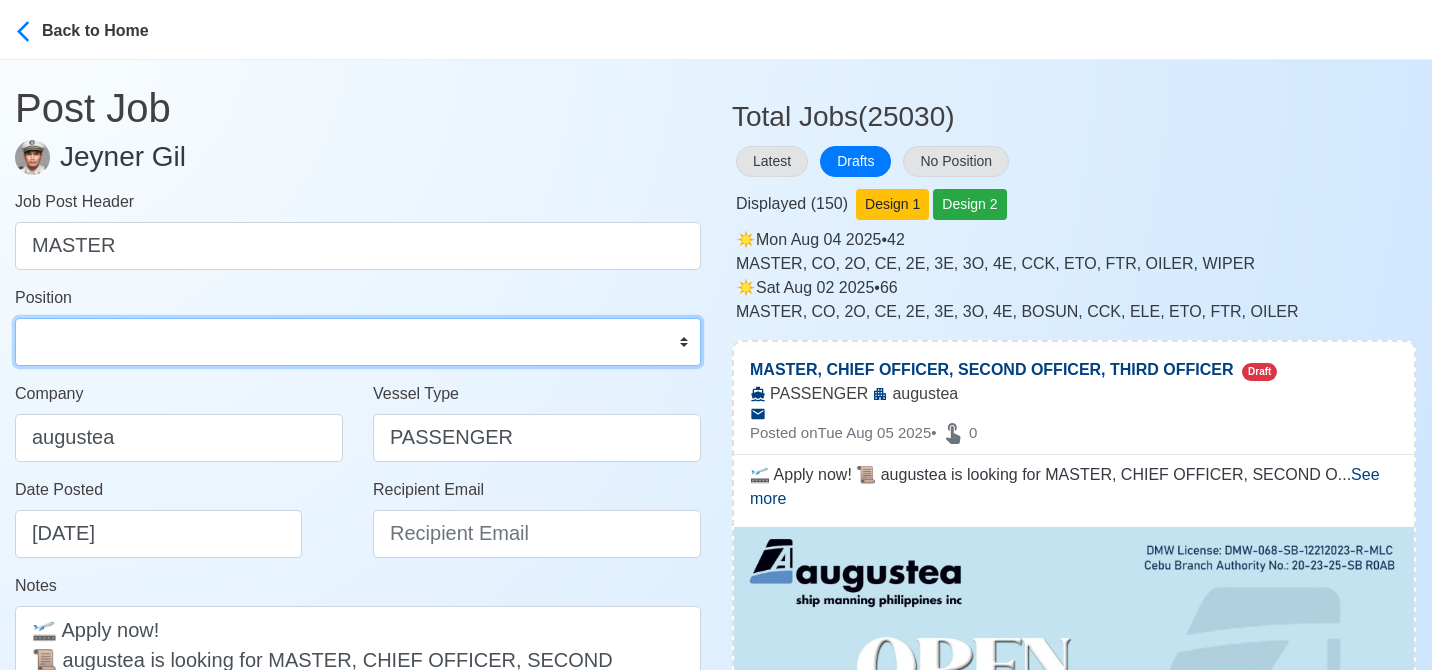 click on "Master Chief Officer 2nd Officer 3rd Officer Junior Officer Chief Engineer 2nd Engineer 3rd Engineer 4th Engineer Gas Engineer Junior Engineer 1st Assistant Engineer 2nd Assistant Engineer 3rd Assistant Engineer ETO/ETR Electrician Electrical Engineer Oiler Fitter Welder Chief Cook Chef Cook Messman Wiper Rigger Ordinary Seaman Able Seaman Motorman Pumpman Bosun Cadet Reefer Mechanic Operator Repairman Painter Steward Waiter Others" at bounding box center (358, 342) 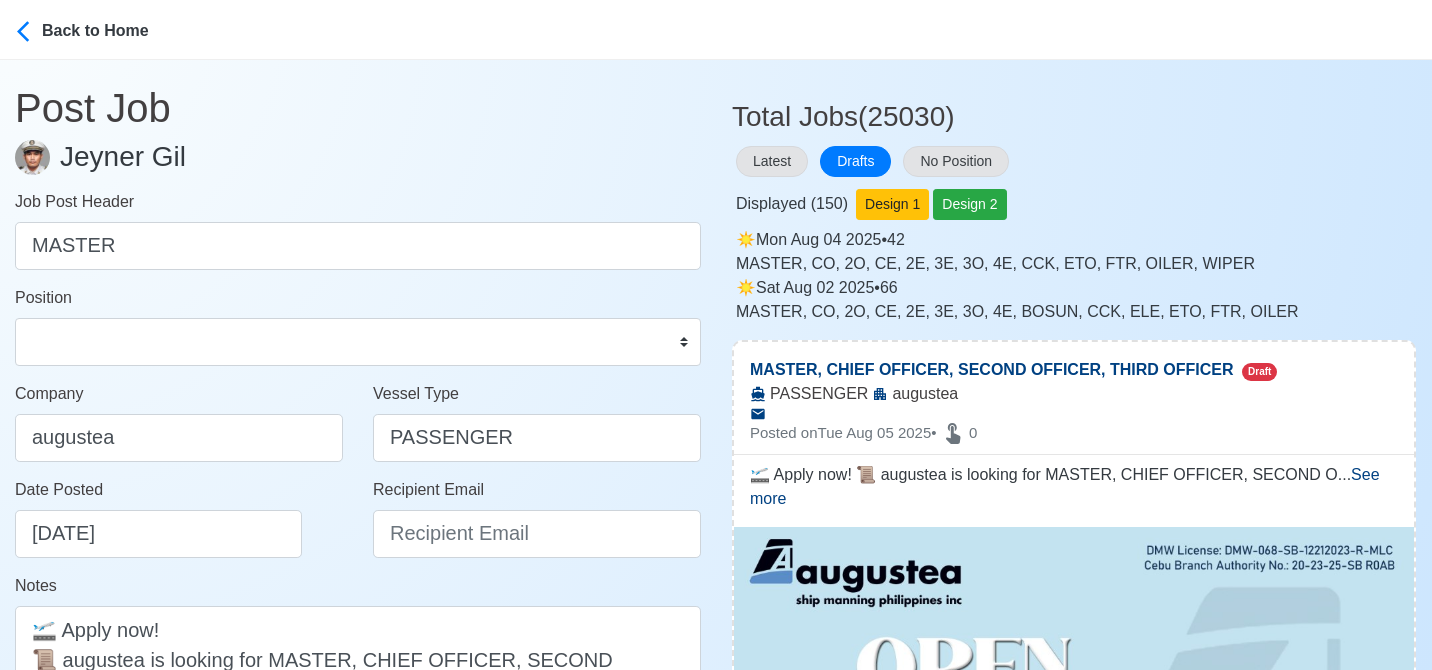 click on "Total Jobs  (25030)" at bounding box center [1074, 109] 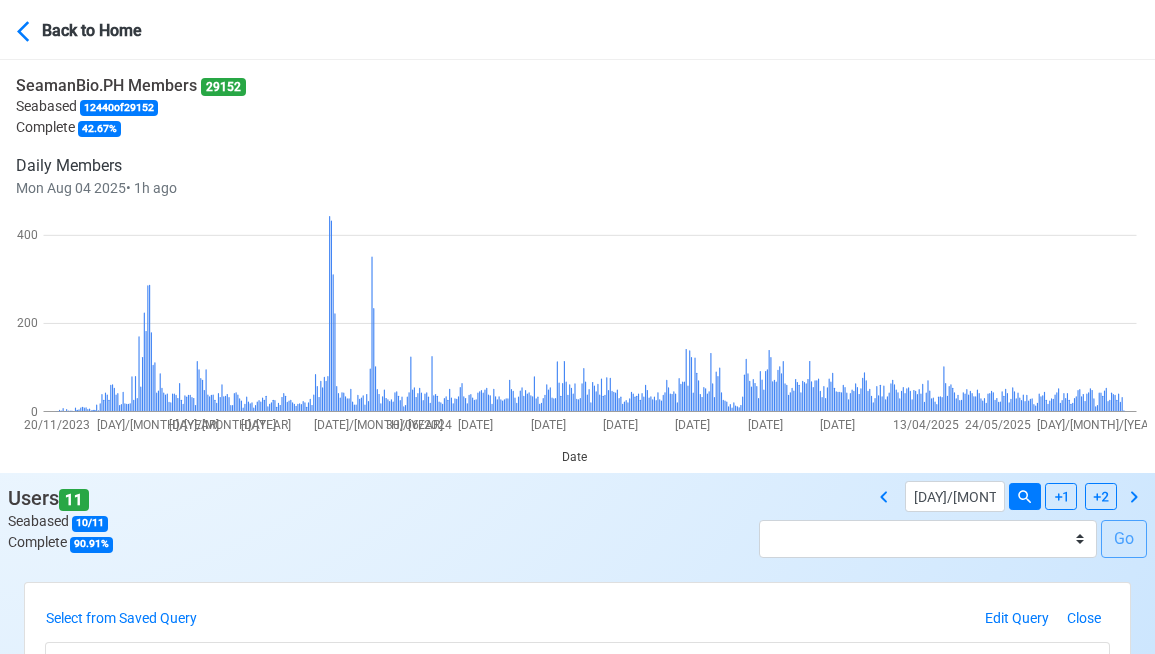 select on "50" 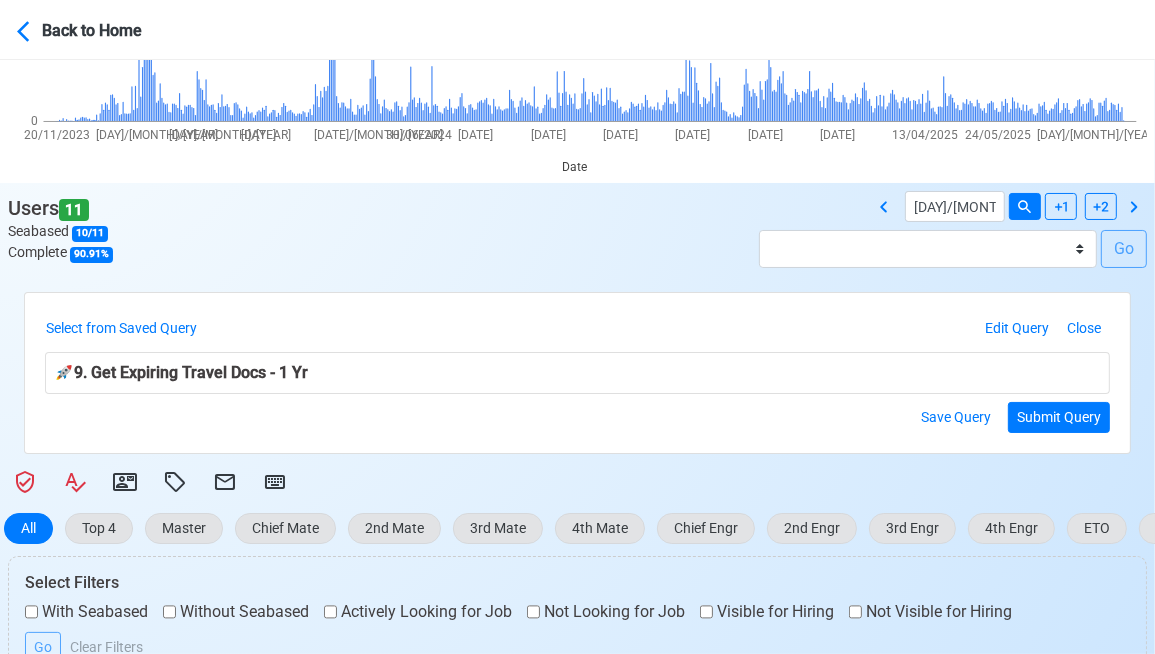 click on "Back to Home" at bounding box center [577, 30] 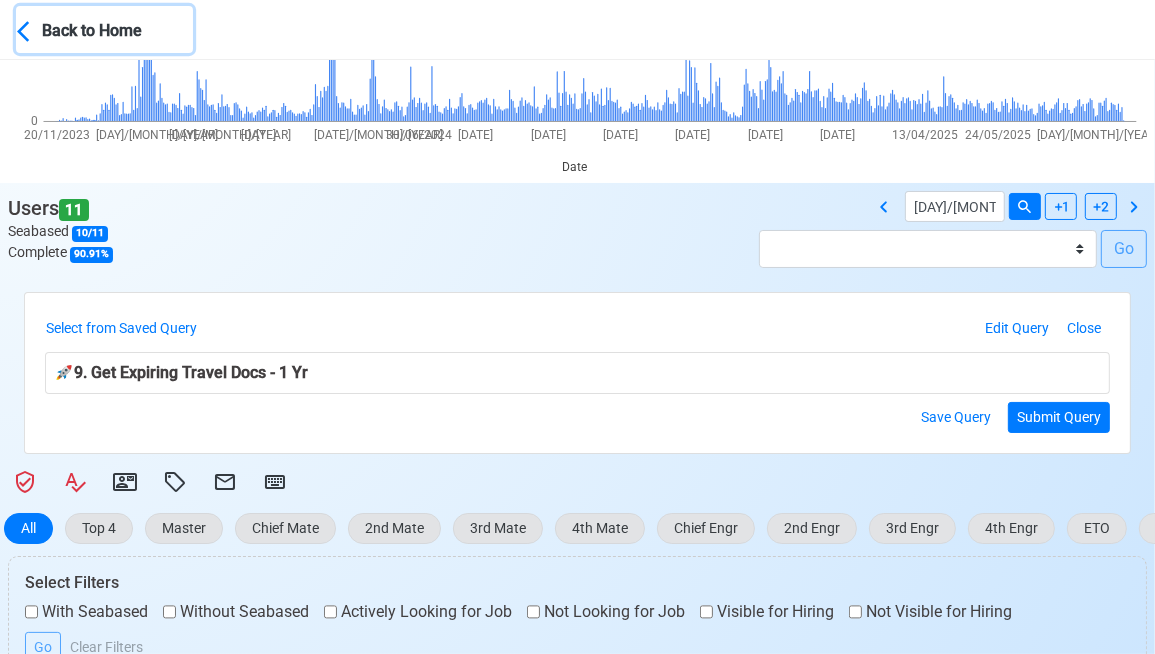 click 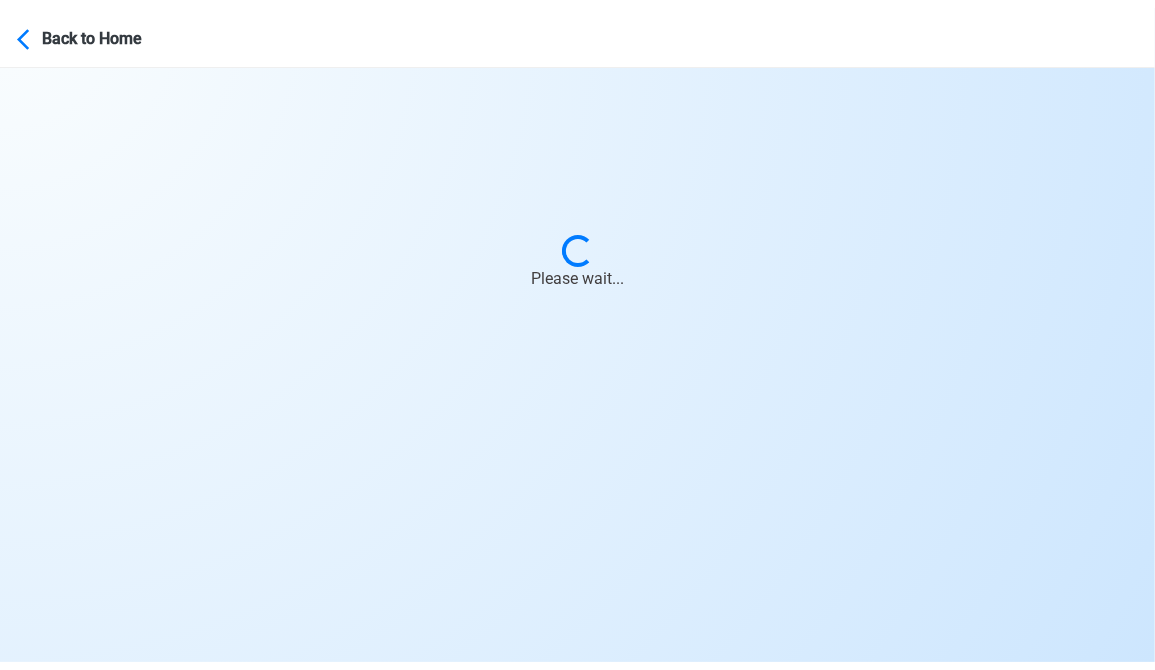 scroll, scrollTop: 0, scrollLeft: 0, axis: both 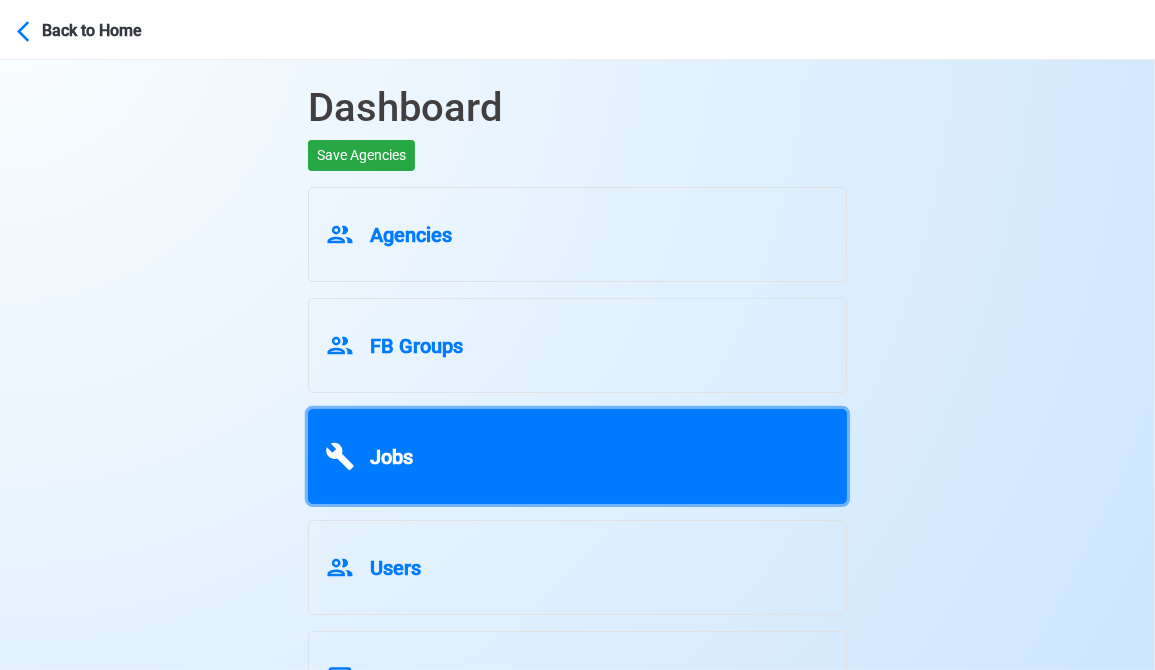 click on "Jobs" at bounding box center (391, 457) 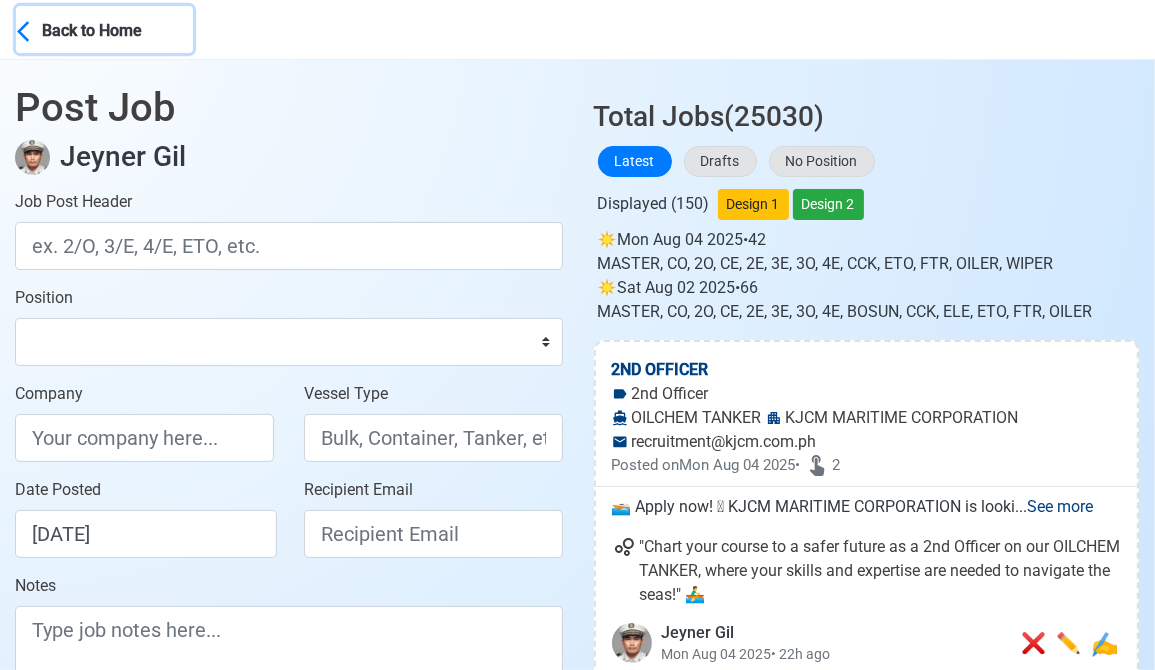 click on "Back to Home" at bounding box center (117, 29) 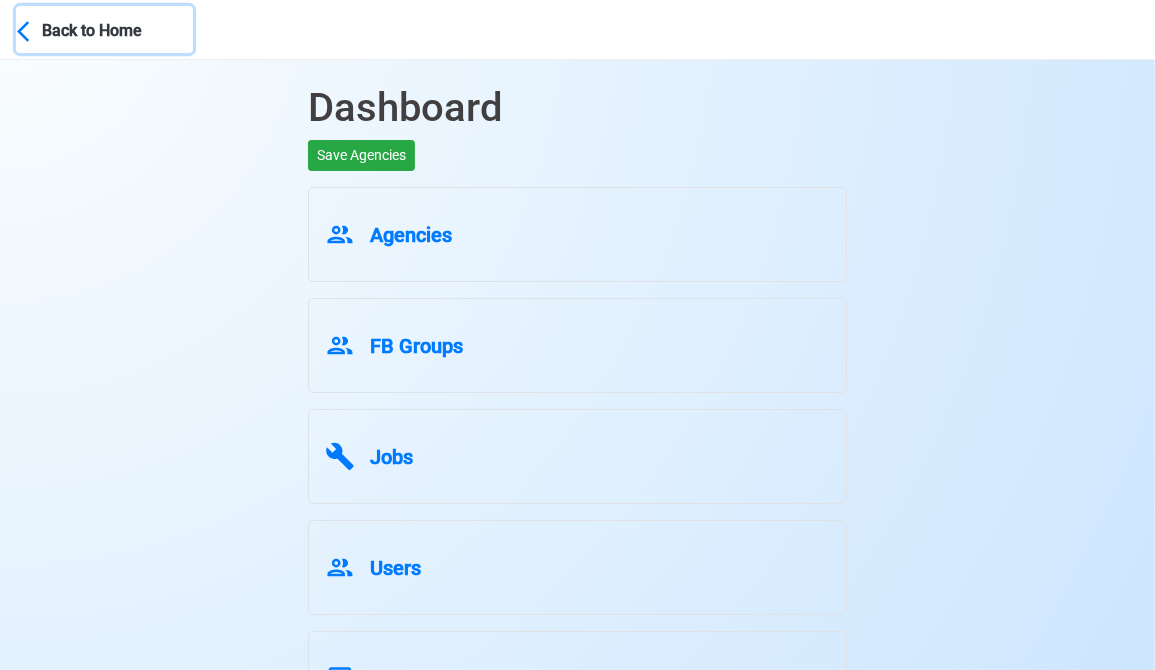 click on "Back to Home" at bounding box center (104, 29) 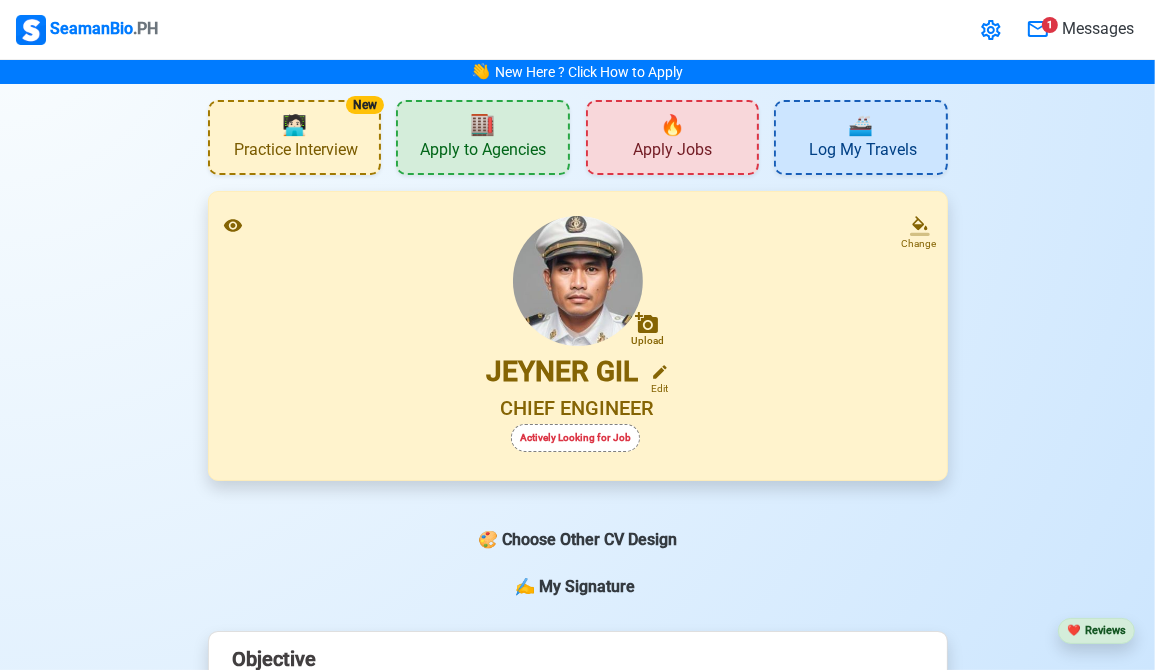click on "🔥 Apply Jobs" at bounding box center [673, 137] 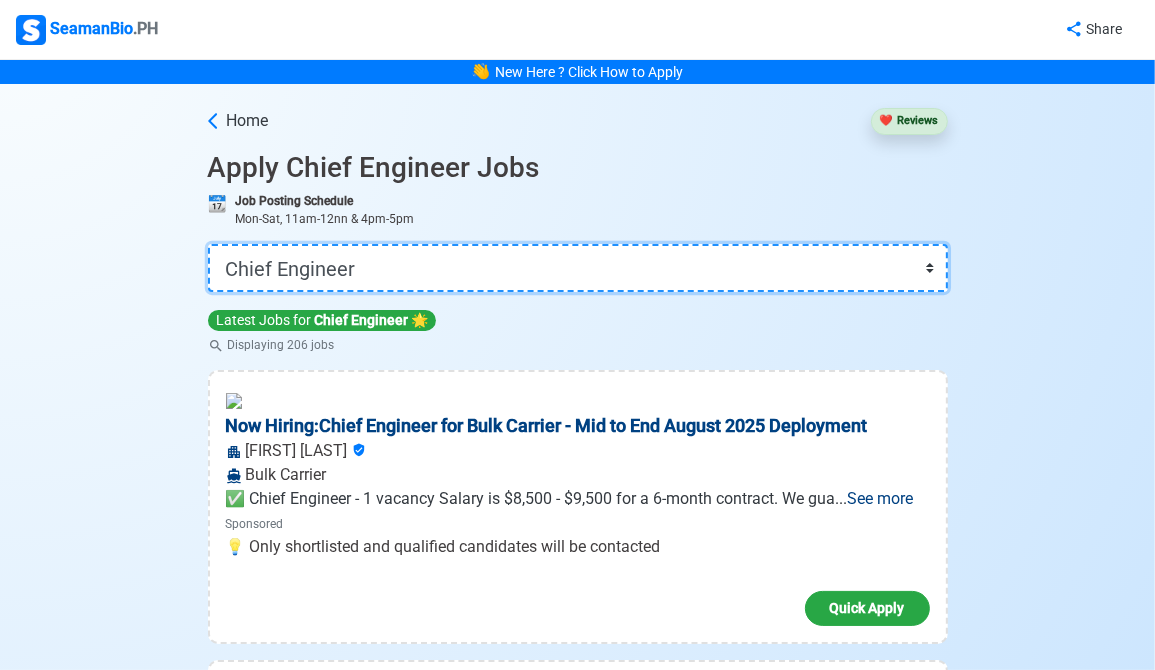 click on "👉 Select Rank or Position Master Chief Officer 2nd Officer 3rd Officer Junior Officer Chief Engineer 2nd Engineer 3rd Engineer 4th Engineer Gas Engineer Junior Engineer 1st Assistant Engineer 2nd Assistant Engineer 3rd Assistant Engineer ETO/ETR Electrician Electrical Engineer Oiler Fitter Welder Chief Cook Chef Cook Messman Wiper Rigger Ordinary Seaman Able Seaman Motorman Pumpman Bosun Cadet Reefer Mechanic Operator Repairman Painter Steward Waiter Others" at bounding box center [578, 268] 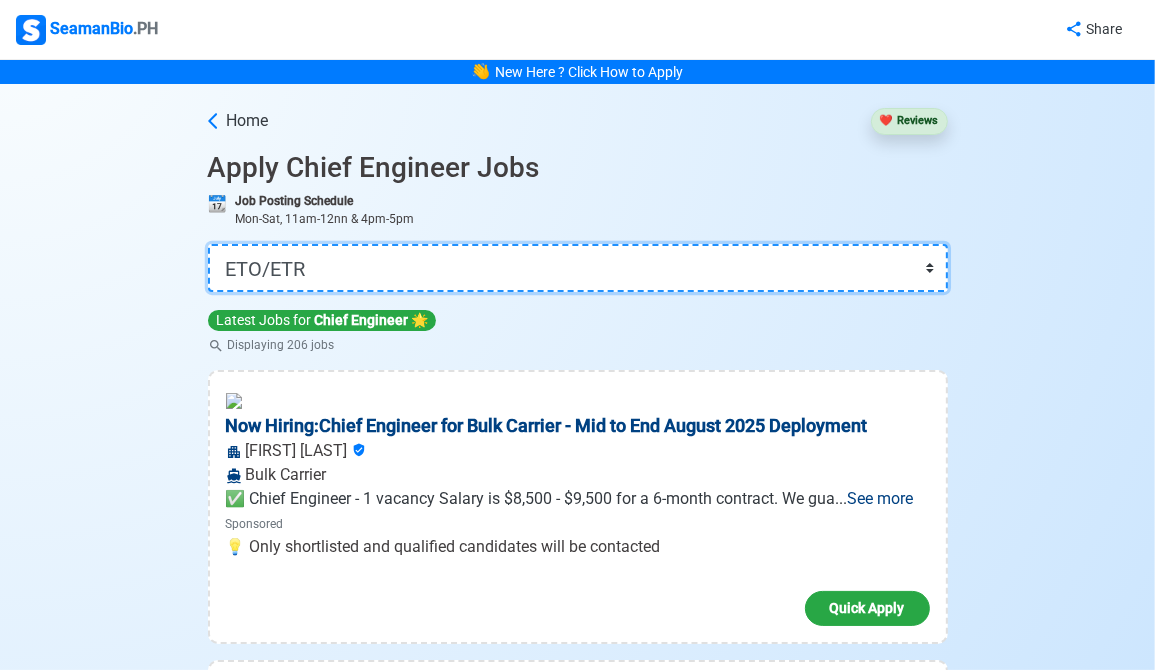 click on "👉 Select Rank or Position Master Chief Officer 2nd Officer 3rd Officer Junior Officer Chief Engineer 2nd Engineer 3rd Engineer 4th Engineer Gas Engineer Junior Engineer 1st Assistant Engineer 2nd Assistant Engineer 3rd Assistant Engineer ETO/ETR Electrician Electrical Engineer Oiler Fitter Welder Chief Cook Chef Cook Messman Wiper Rigger Ordinary Seaman Able Seaman Motorman Pumpman Bosun Cadet Reefer Mechanic Operator Repairman Painter Steward Waiter Others" at bounding box center [578, 268] 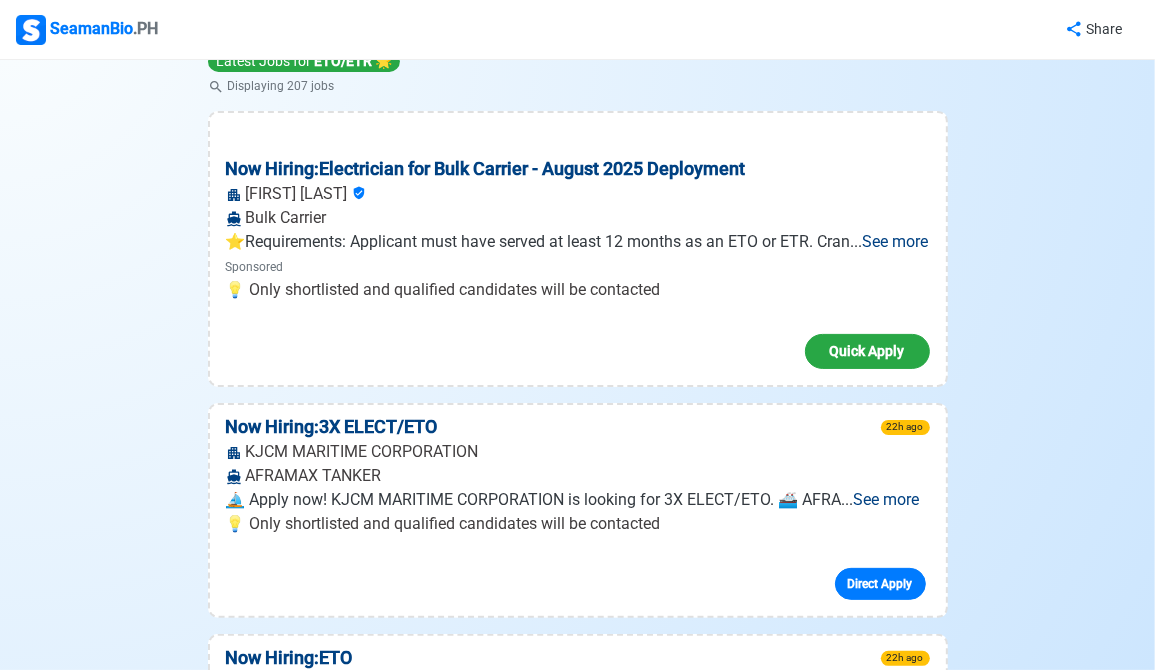scroll, scrollTop: 0, scrollLeft: 0, axis: both 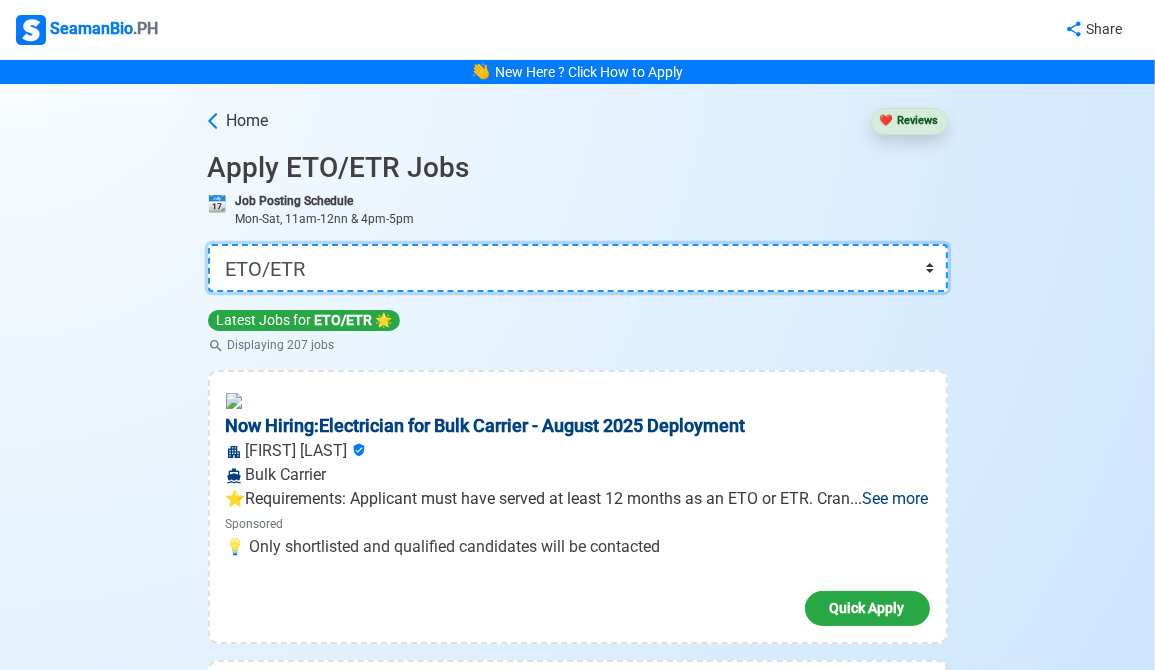 click on "👉 Select Rank or Position Master Chief Officer 2nd Officer 3rd Officer Junior Officer Chief Engineer 2nd Engineer 3rd Engineer 4th Engineer Gas Engineer Junior Engineer 1st Assistant Engineer 2nd Assistant Engineer 3rd Assistant Engineer ETO/ETR Electrician Electrical Engineer Oiler Fitter Welder Chief Cook Chef Cook Messman Wiper Rigger Ordinary Seaman Able Seaman Motorman Pumpman Bosun Cadet Reefer Mechanic Operator Repairman Painter Steward Waiter Others" at bounding box center (578, 268) 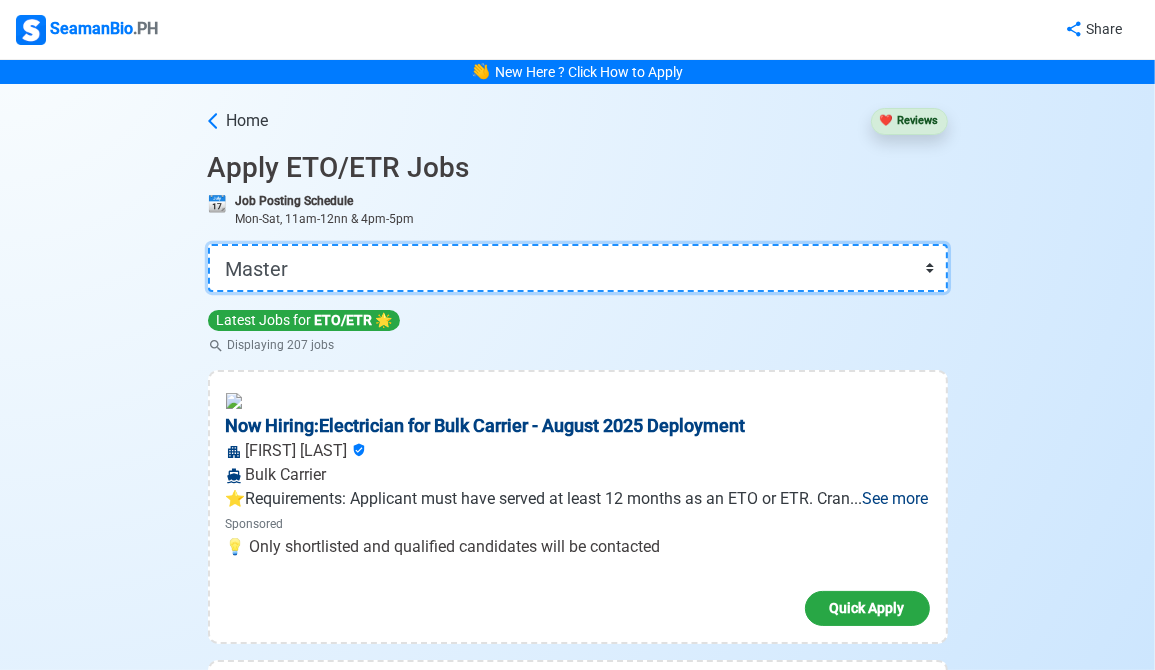 click on "👉 Select Rank or Position Master Chief Officer 2nd Officer 3rd Officer Junior Officer Chief Engineer 2nd Engineer 3rd Engineer 4th Engineer Gas Engineer Junior Engineer 1st Assistant Engineer 2nd Assistant Engineer 3rd Assistant Engineer ETO/ETR Electrician Electrical Engineer Oiler Fitter Welder Chief Cook Chef Cook Messman Wiper Rigger Ordinary Seaman Able Seaman Motorman Pumpman Bosun Cadet Reefer Mechanic Operator Repairman Painter Steward Waiter Others" at bounding box center [578, 268] 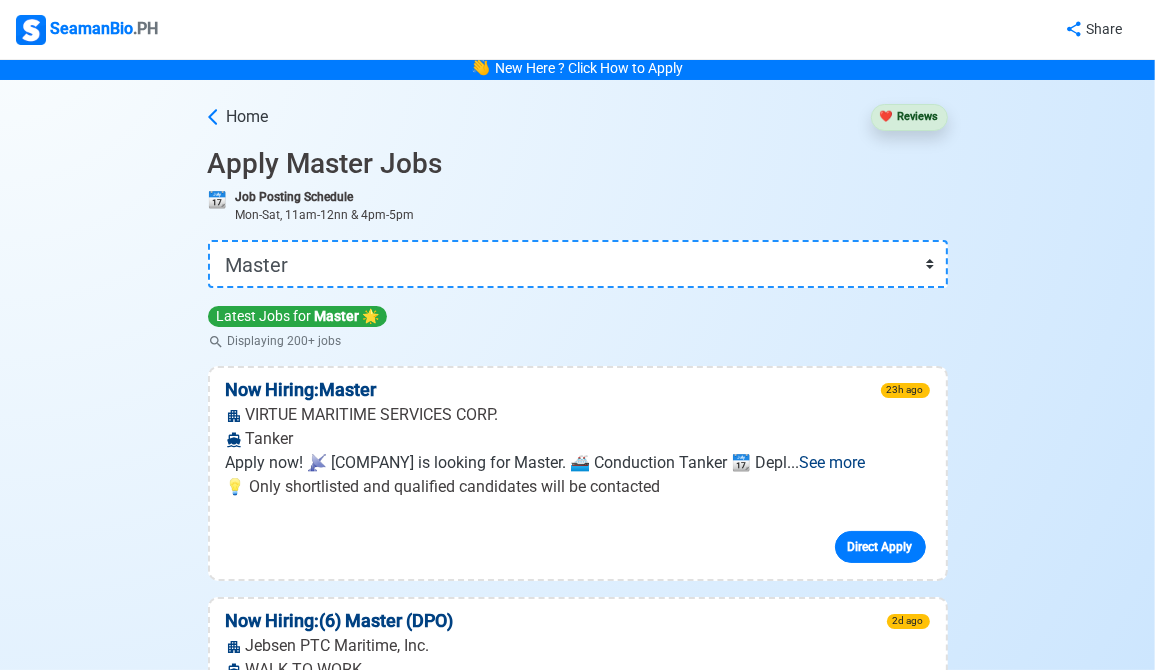 scroll, scrollTop: 0, scrollLeft: 0, axis: both 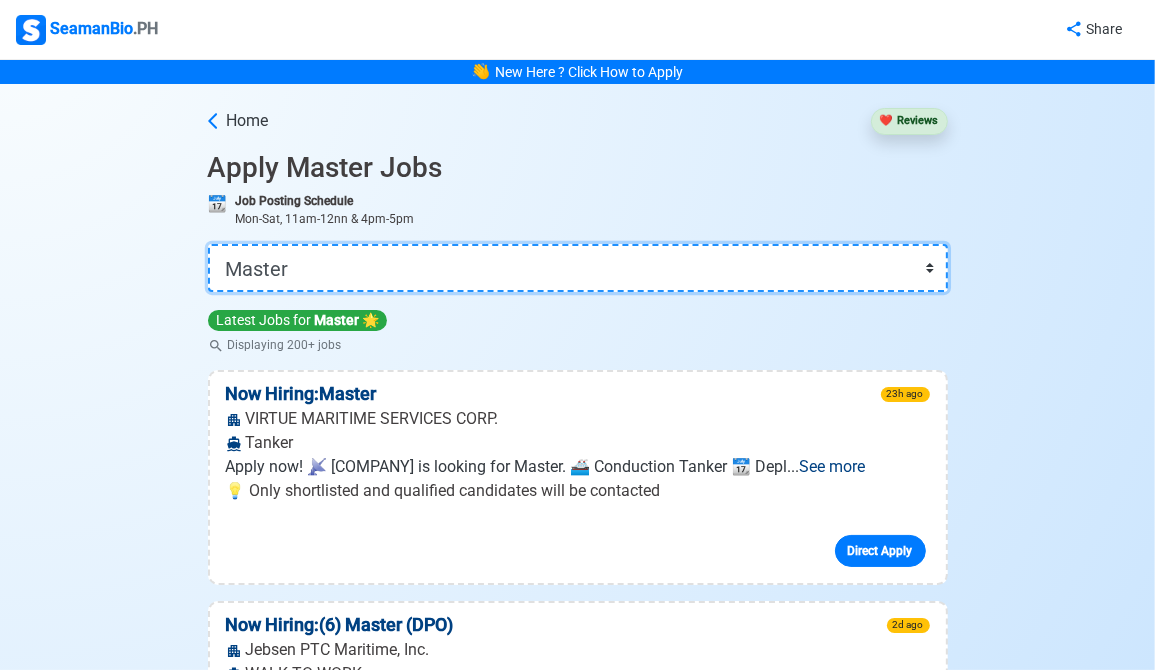 click on "👉 Select Rank or Position Master Chief Officer 2nd Officer 3rd Officer Junior Officer Chief Engineer 2nd Engineer 3rd Engineer 4th Engineer Gas Engineer Junior Engineer 1st Assistant Engineer 2nd Assistant Engineer 3rd Assistant Engineer ETO/ETR Electrician Electrical Engineer Oiler Fitter Welder Chief Cook Chef Cook Messman Wiper Rigger Ordinary Seaman Able Seaman Motorman Pumpman Bosun Cadet Reefer Mechanic Operator Repairman Painter Steward Waiter Others" at bounding box center (578, 268) 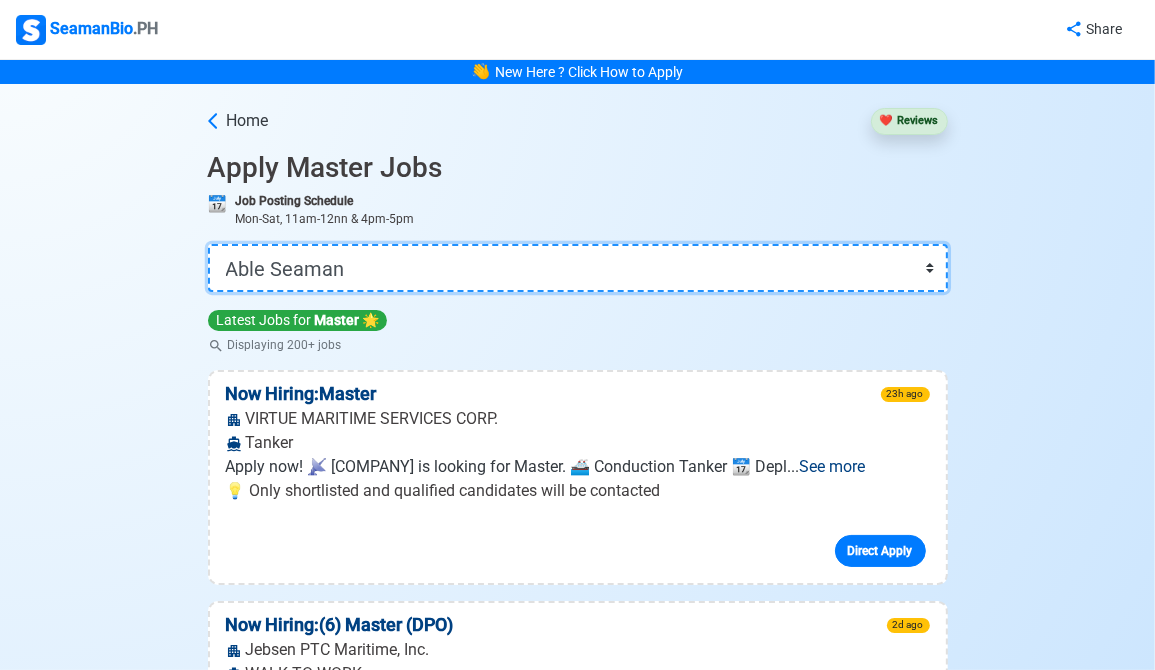 click on "👉 Select Rank or Position Master Chief Officer 2nd Officer 3rd Officer Junior Officer Chief Engineer 2nd Engineer 3rd Engineer 4th Engineer Gas Engineer Junior Engineer 1st Assistant Engineer 2nd Assistant Engineer 3rd Assistant Engineer ETO/ETR Electrician Electrical Engineer Oiler Fitter Welder Chief Cook Chef Cook Messman Wiper Rigger Ordinary Seaman Able Seaman Motorman Pumpman Bosun Cadet Reefer Mechanic Operator Repairman Painter Steward Waiter Others" at bounding box center (578, 268) 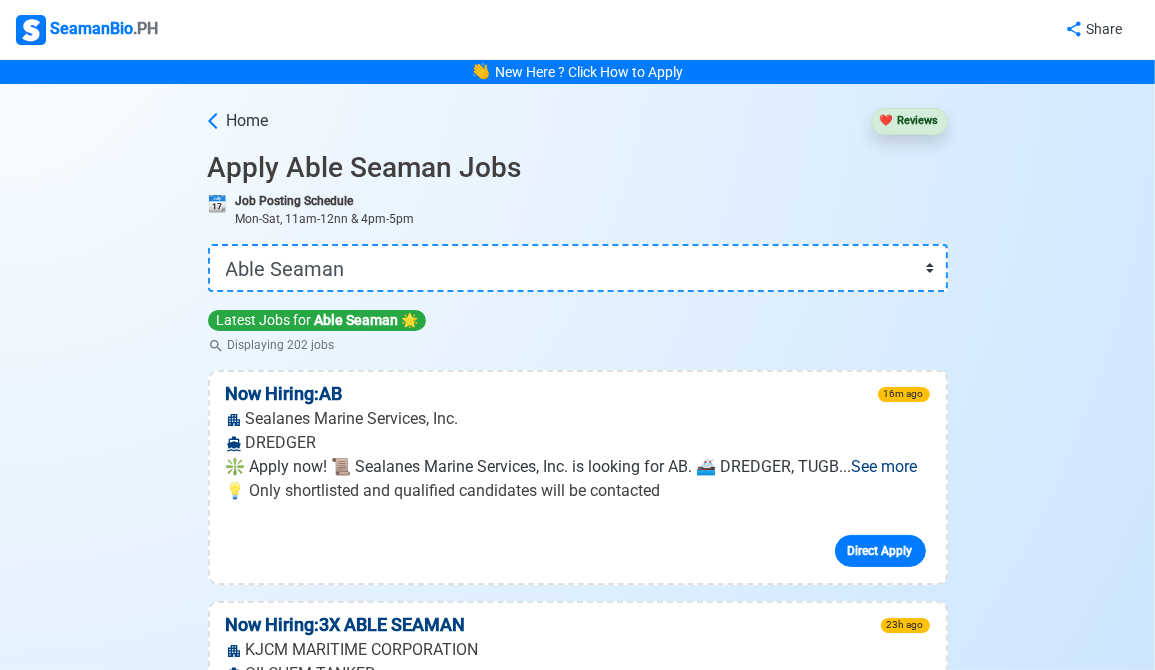 click on "Apply Able Seaman Jobs" at bounding box center [578, 168] 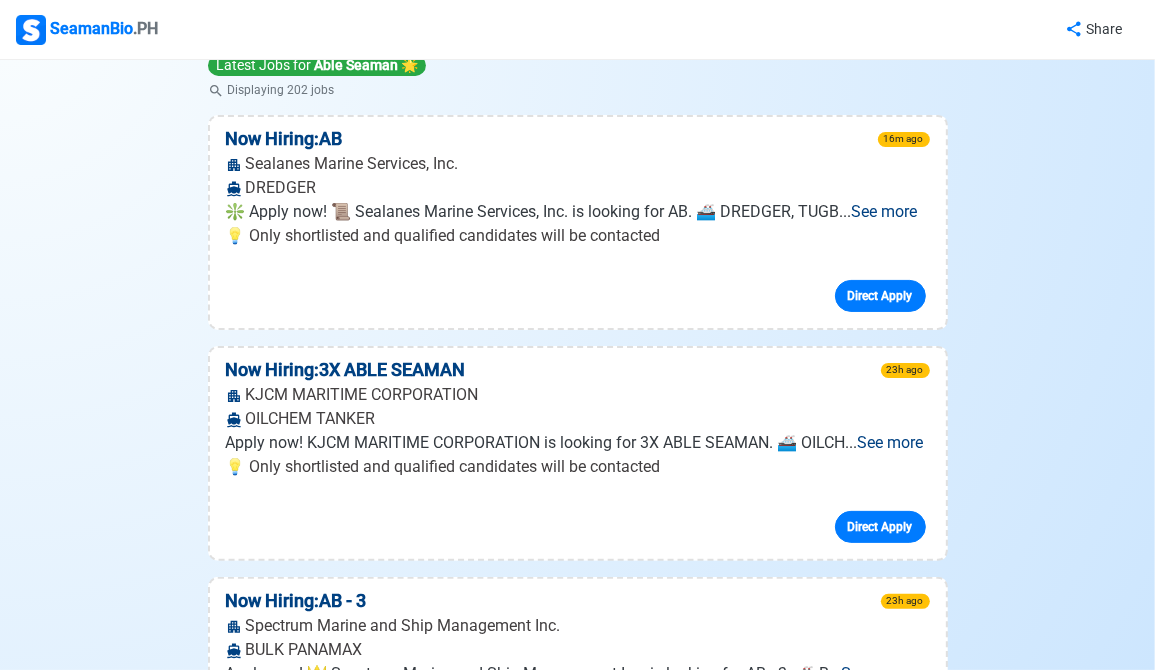 scroll, scrollTop: 0, scrollLeft: 0, axis: both 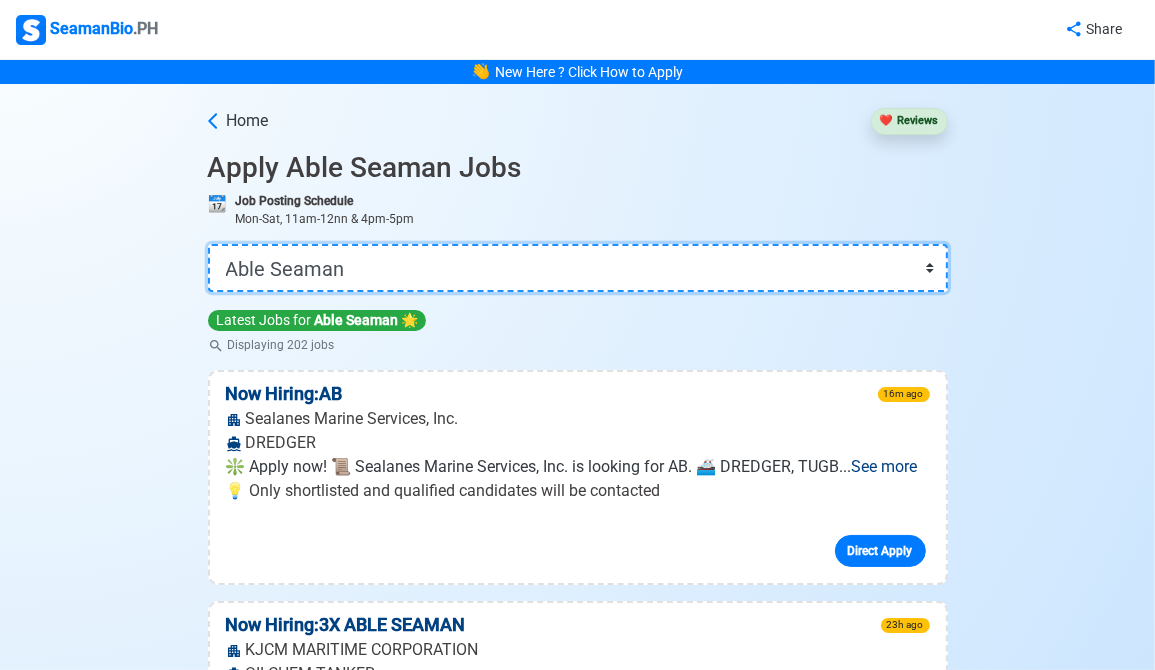 click on "👉 Select Rank or Position Master Chief Officer 2nd Officer 3rd Officer Junior Officer Chief Engineer 2nd Engineer 3rd Engineer 4th Engineer Gas Engineer Junior Engineer 1st Assistant Engineer 2nd Assistant Engineer 3rd Assistant Engineer ETO/ETR Electrician Electrical Engineer Oiler Fitter Welder Chief Cook Chef Cook Messman Wiper Rigger Ordinary Seaman Able Seaman Motorman Pumpman Bosun Cadet Reefer Mechanic Operator Repairman Painter Steward Waiter Others" at bounding box center (578, 268) 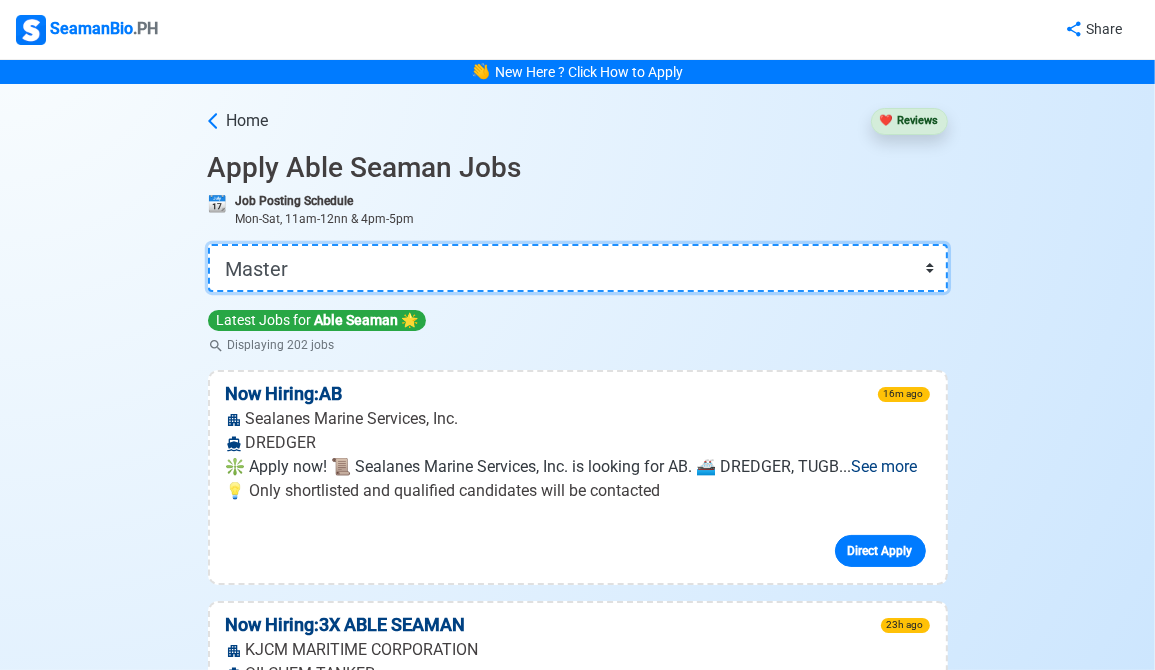click on "👉 Select Rank or Position Master Chief Officer 2nd Officer 3rd Officer Junior Officer Chief Engineer 2nd Engineer 3rd Engineer 4th Engineer Gas Engineer Junior Engineer 1st Assistant Engineer 2nd Assistant Engineer 3rd Assistant Engineer ETO/ETR Electrician Electrical Engineer Oiler Fitter Welder Chief Cook Chef Cook Messman Wiper Rigger Ordinary Seaman Able Seaman Motorman Pumpman Bosun Cadet Reefer Mechanic Operator Repairman Painter Steward Waiter Others" at bounding box center (578, 268) 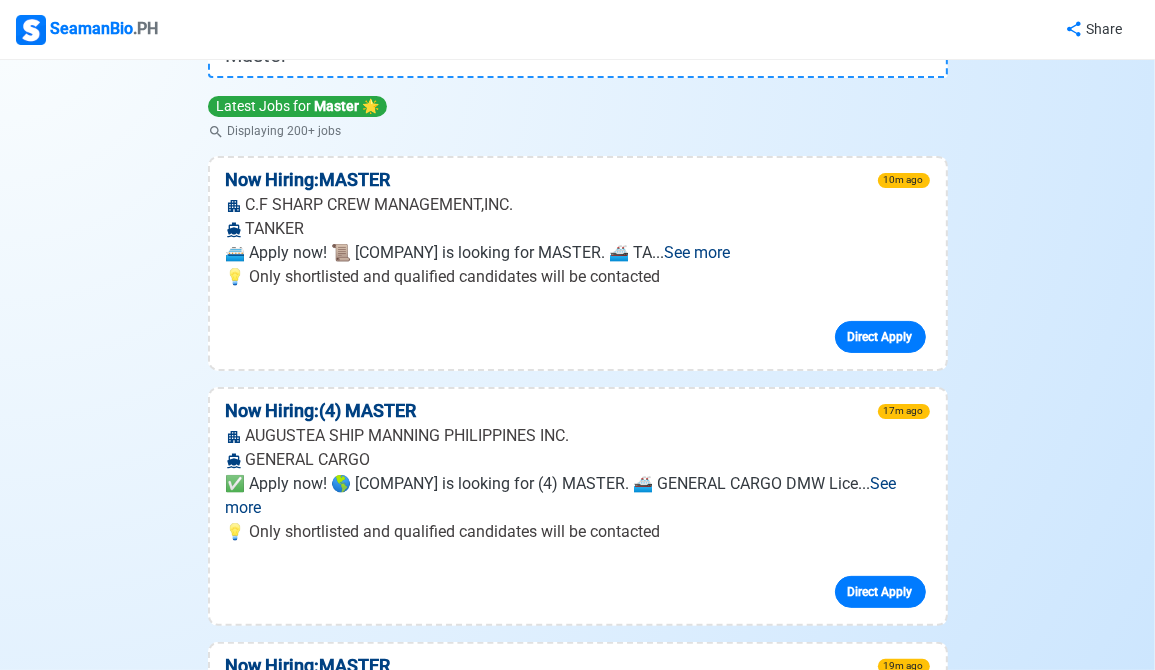 scroll, scrollTop: 0, scrollLeft: 0, axis: both 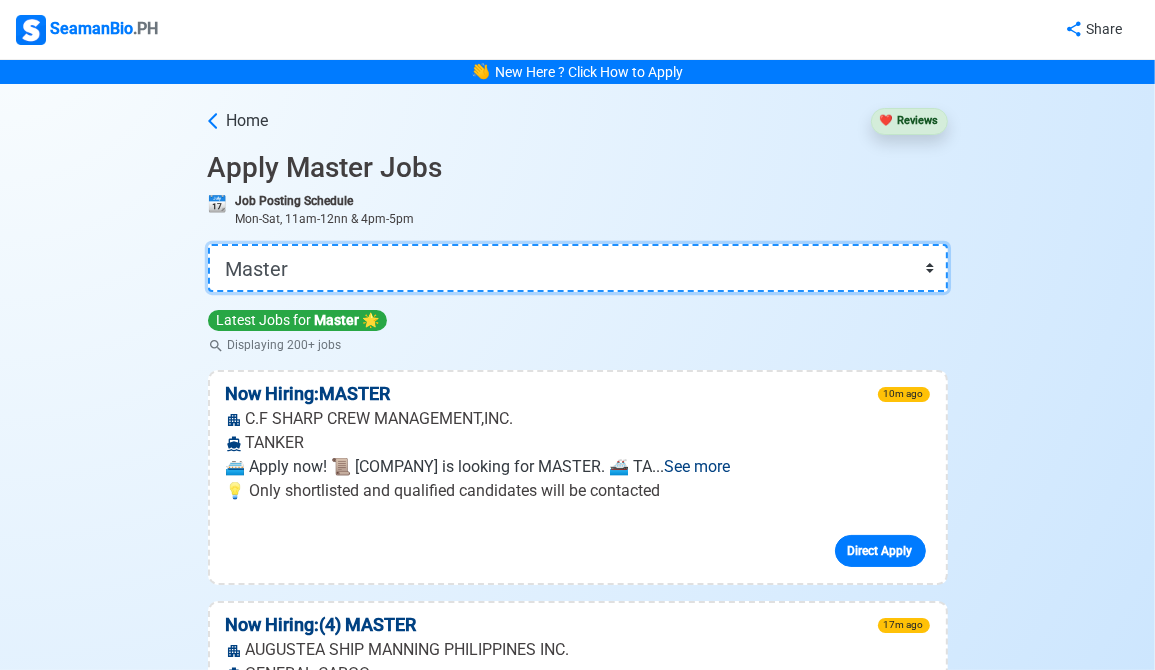 click on "👉 Select Rank or Position Master Chief Officer 2nd Officer 3rd Officer Junior Officer Chief Engineer 2nd Engineer 3rd Engineer 4th Engineer Gas Engineer Junior Engineer 1st Assistant Engineer 2nd Assistant Engineer 3rd Assistant Engineer ETO/ETR Electrician Electrical Engineer Oiler Fitter Welder Chief Cook Chef Cook Messman Wiper Rigger Ordinary Seaman Able Seaman Motorman Pumpman Bosun Cadet Reefer Mechanic Operator Repairman Painter Steward Waiter Others" at bounding box center [578, 268] 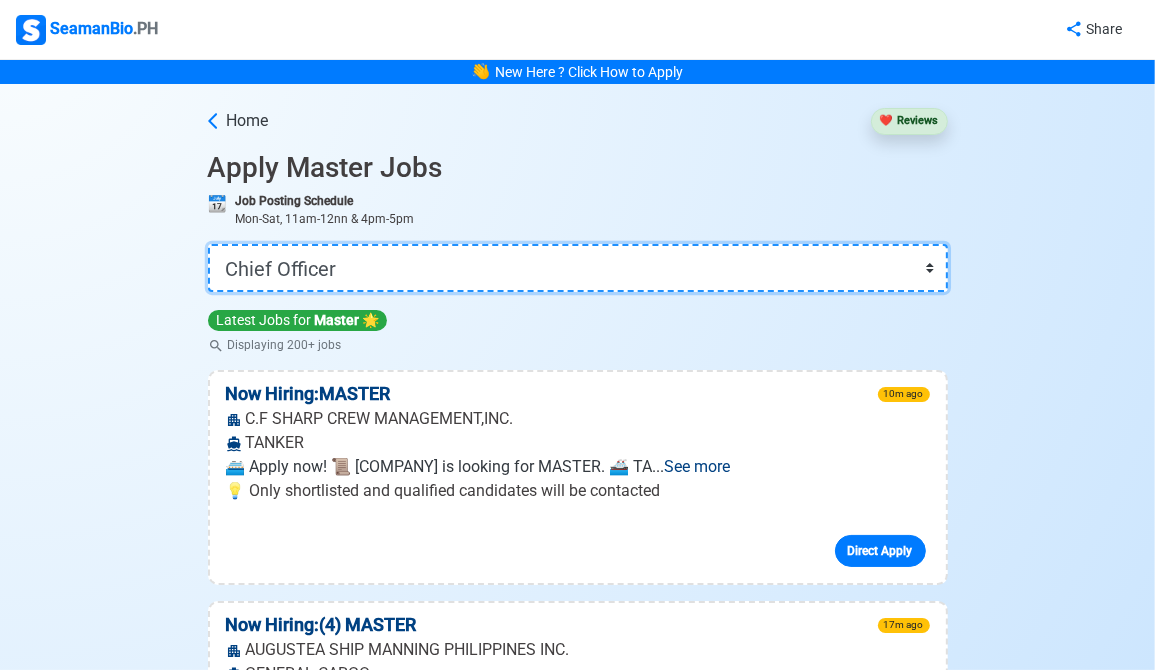 click on "👉 Select Rank or Position Master Chief Officer 2nd Officer 3rd Officer Junior Officer Chief Engineer 2nd Engineer 3rd Engineer 4th Engineer Gas Engineer Junior Engineer 1st Assistant Engineer 2nd Assistant Engineer 3rd Assistant Engineer ETO/ETR Electrician Electrical Engineer Oiler Fitter Welder Chief Cook Chef Cook Messman Wiper Rigger Ordinary Seaman Able Seaman Motorman Pumpman Bosun Cadet Reefer Mechanic Operator Repairman Painter Steward Waiter Others" at bounding box center [578, 268] 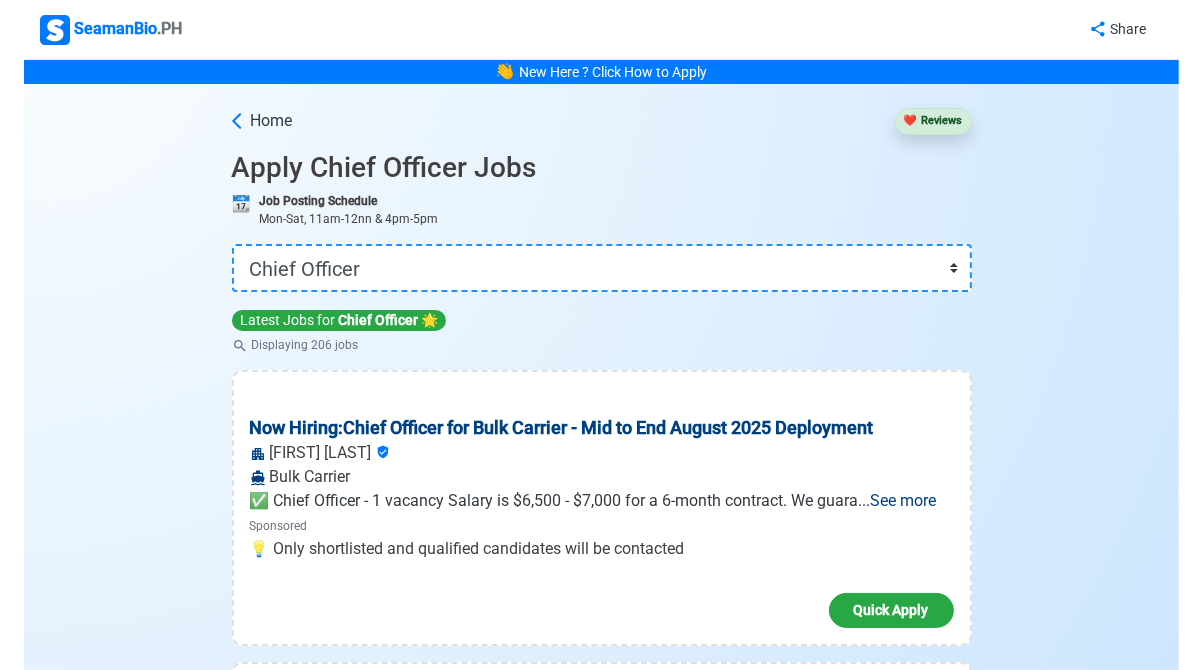 scroll, scrollTop: 8648, scrollLeft: 0, axis: vertical 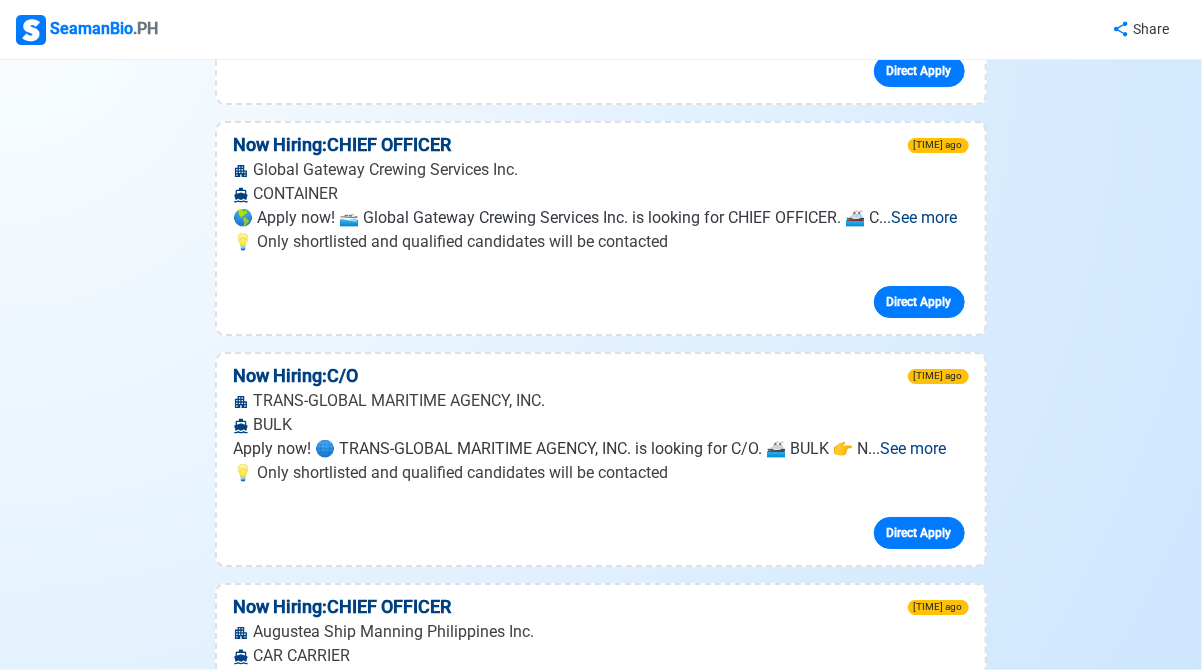 click at bounding box center (31, 30) 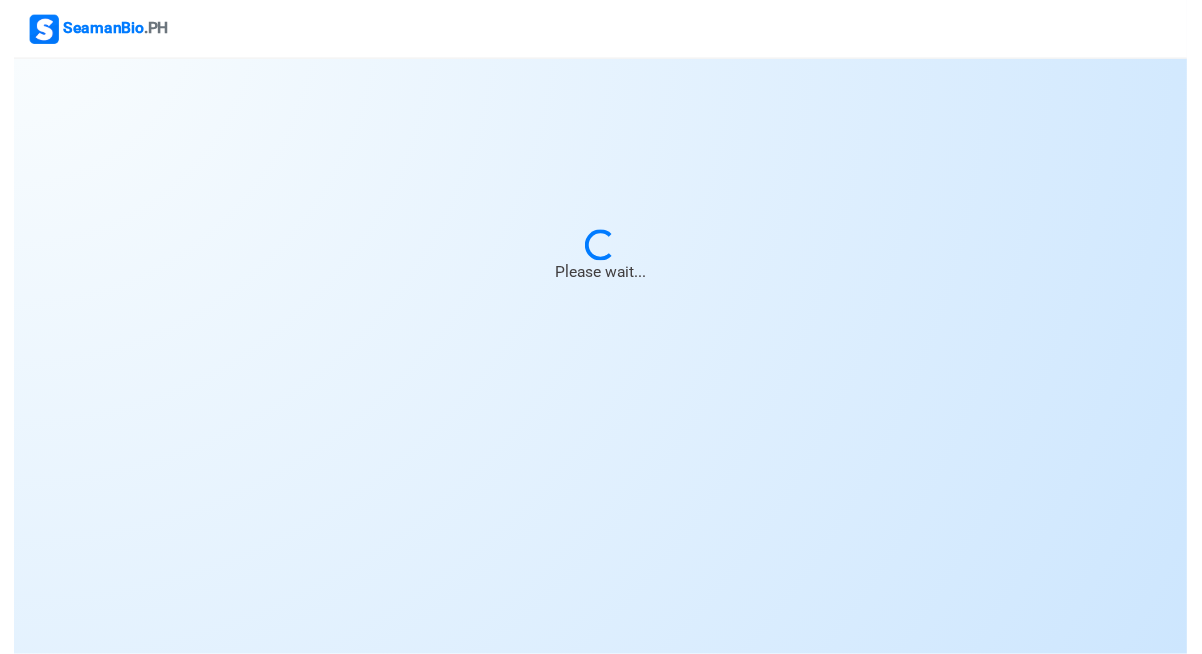 scroll, scrollTop: 0, scrollLeft: 0, axis: both 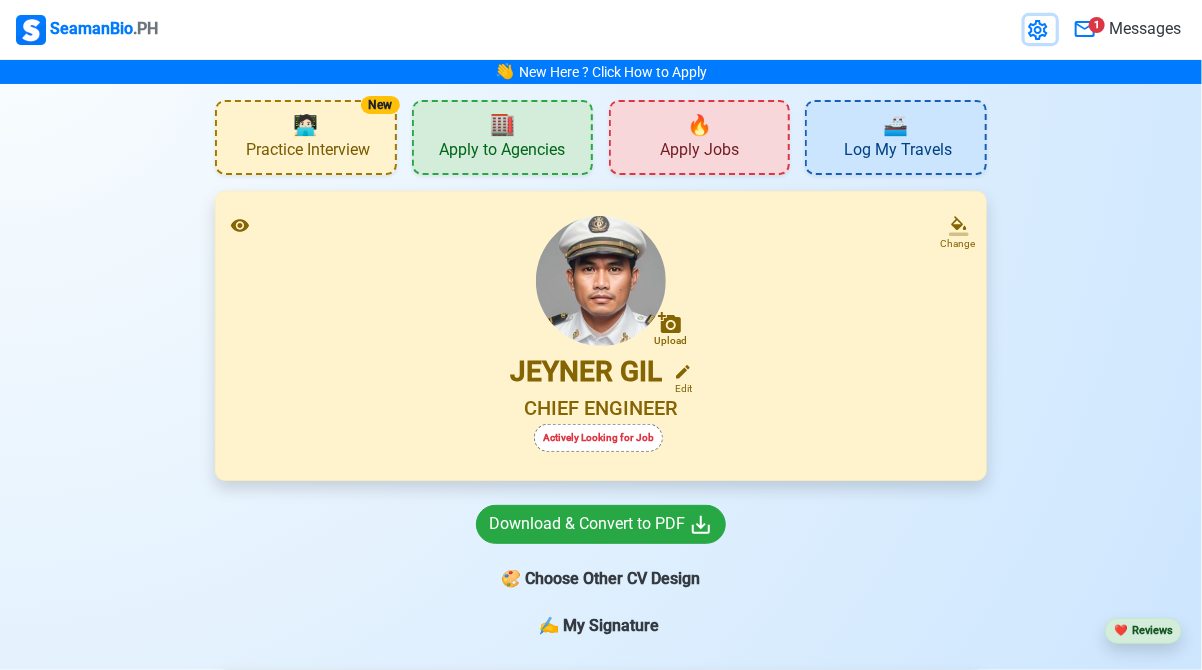 click 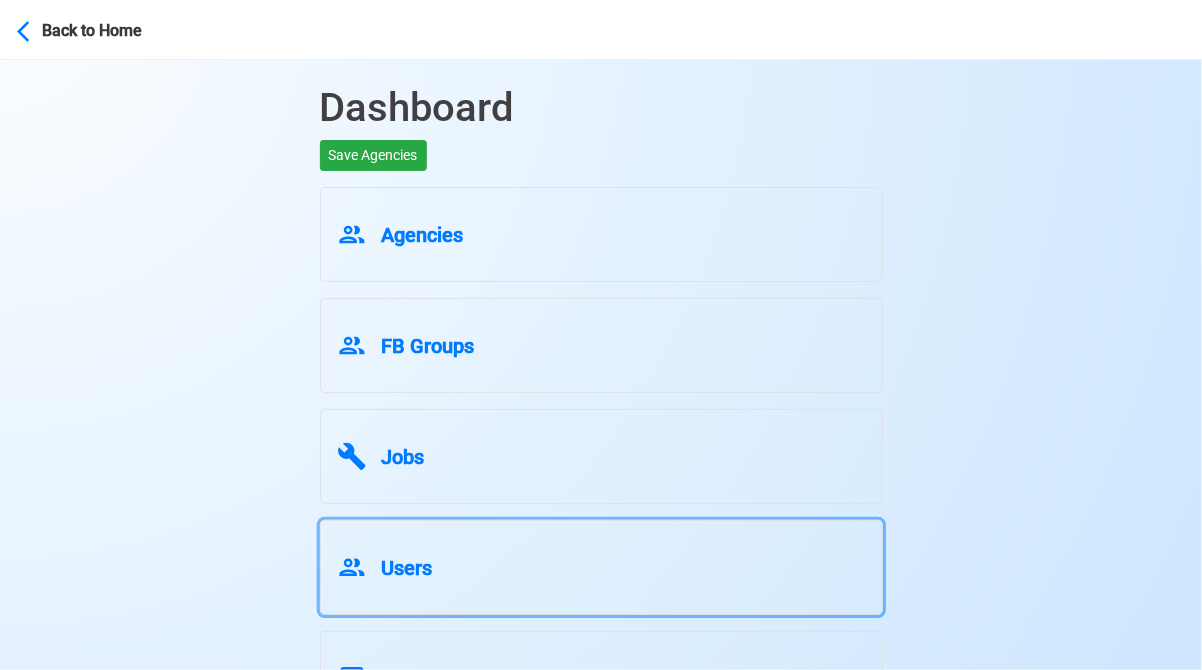 drag, startPoint x: 434, startPoint y: 558, endPoint x: 444, endPoint y: 551, distance: 12.206555 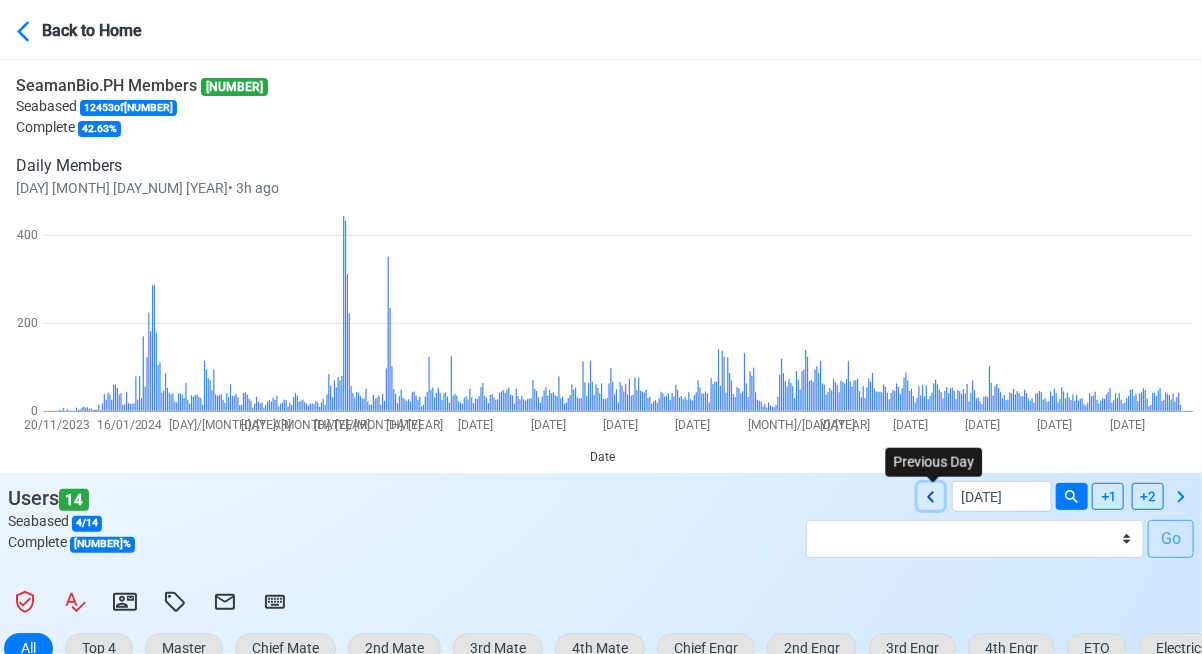 click 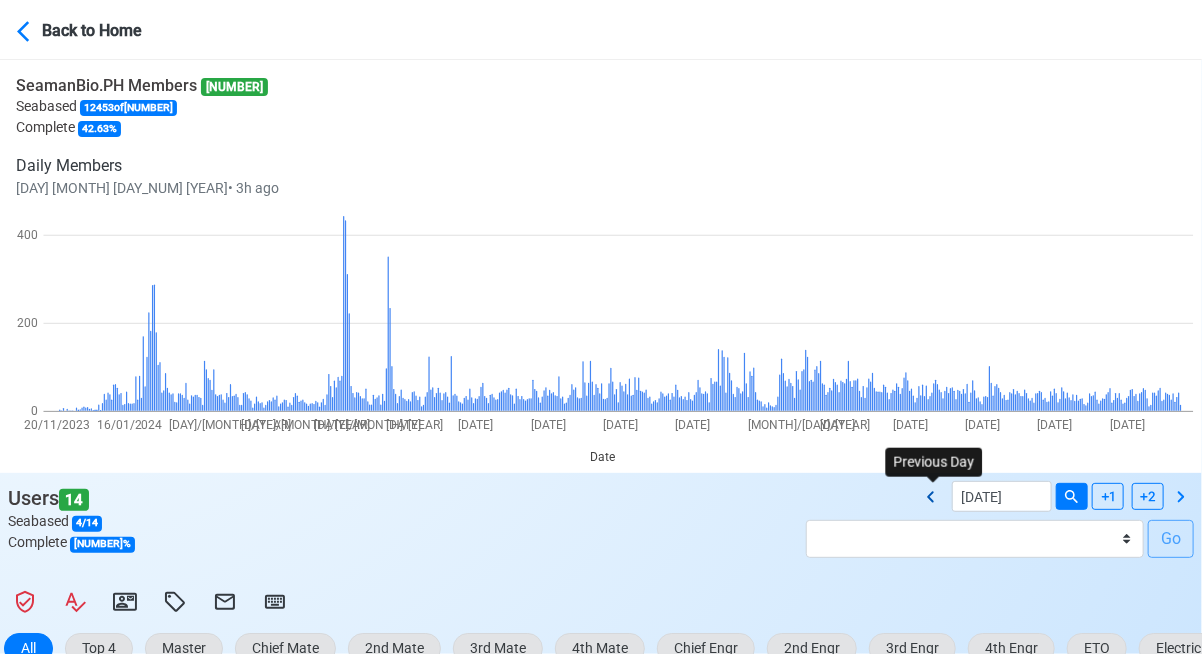 type on "08/04/2025" 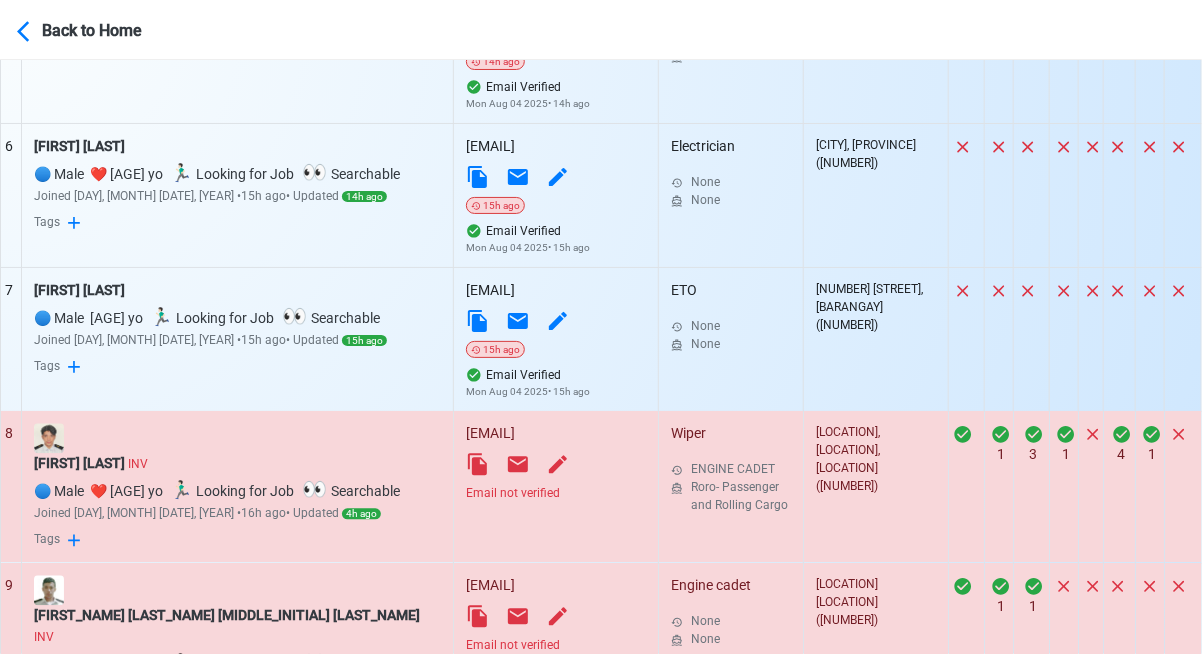 scroll, scrollTop: 1851, scrollLeft: 0, axis: vertical 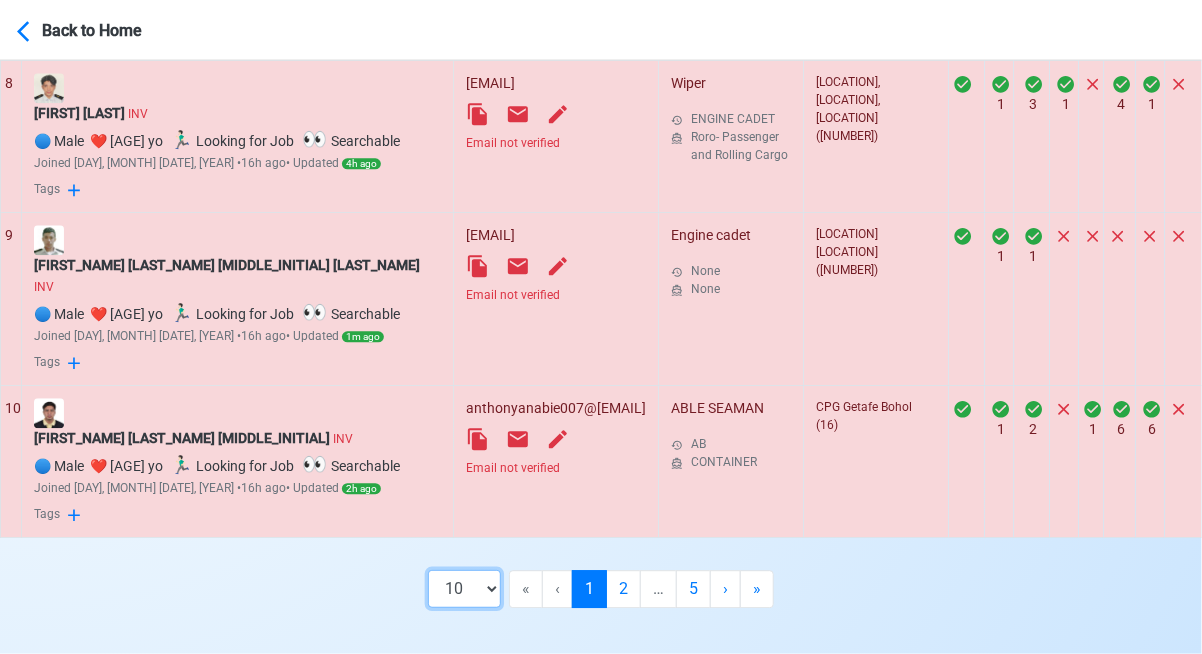 click on "10 50 100 200" at bounding box center (464, 589) 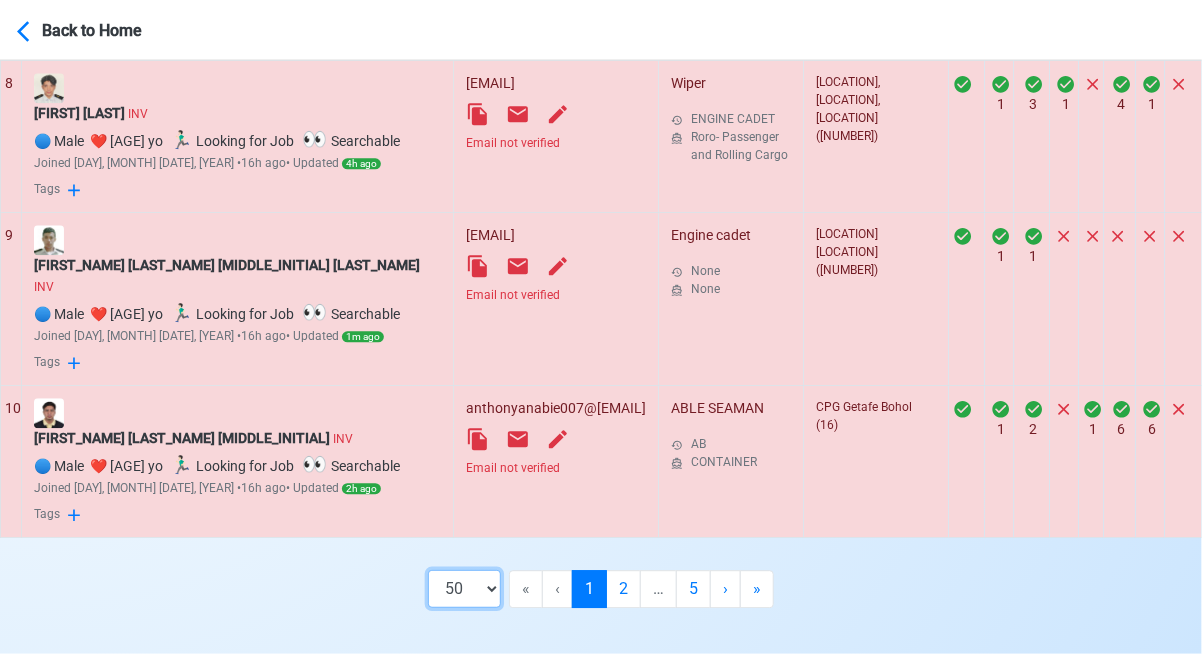 click on "10 50 100 200" at bounding box center (464, 589) 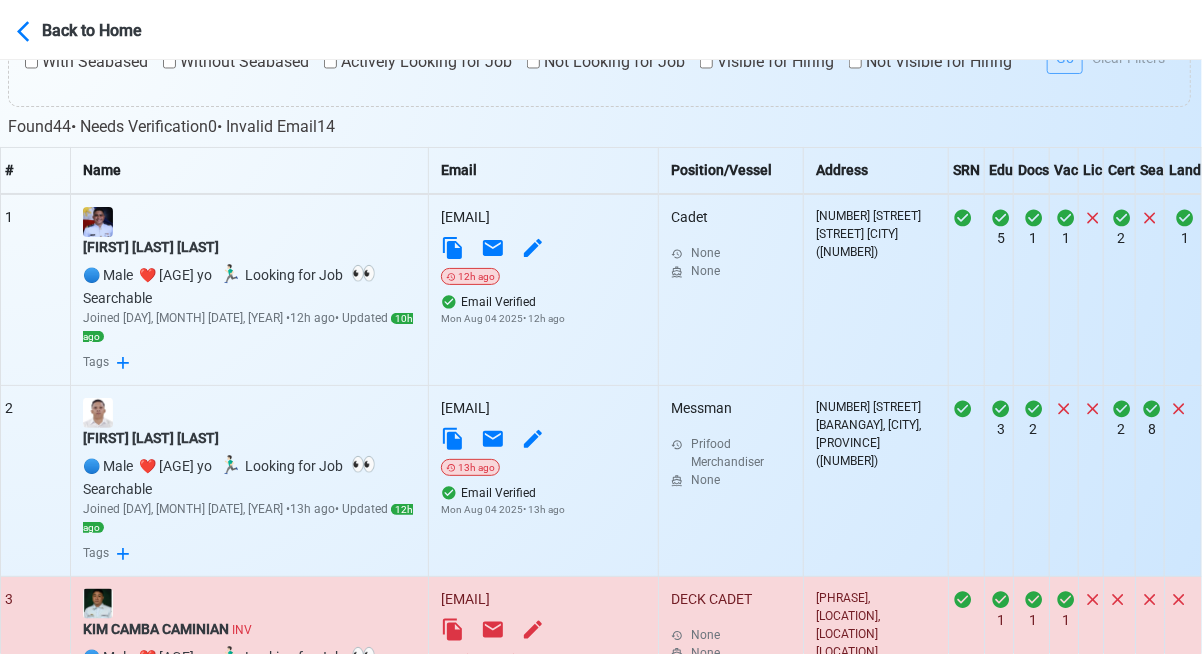scroll, scrollTop: 800, scrollLeft: 0, axis: vertical 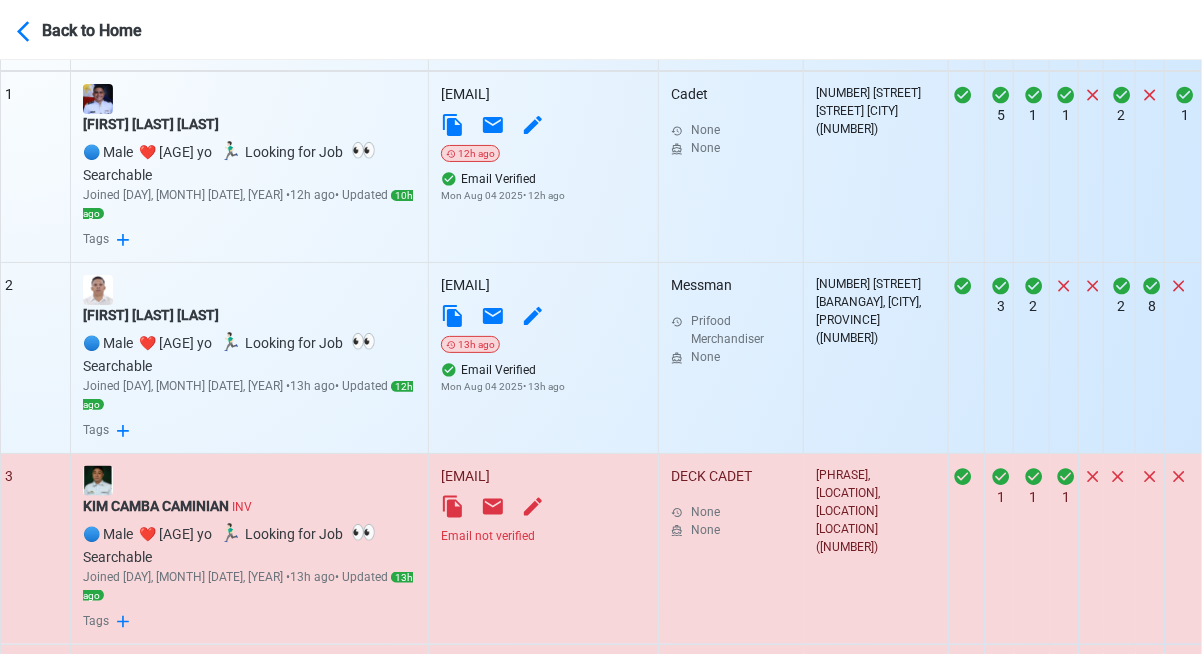 click on "Email not verified" at bounding box center (543, 536) 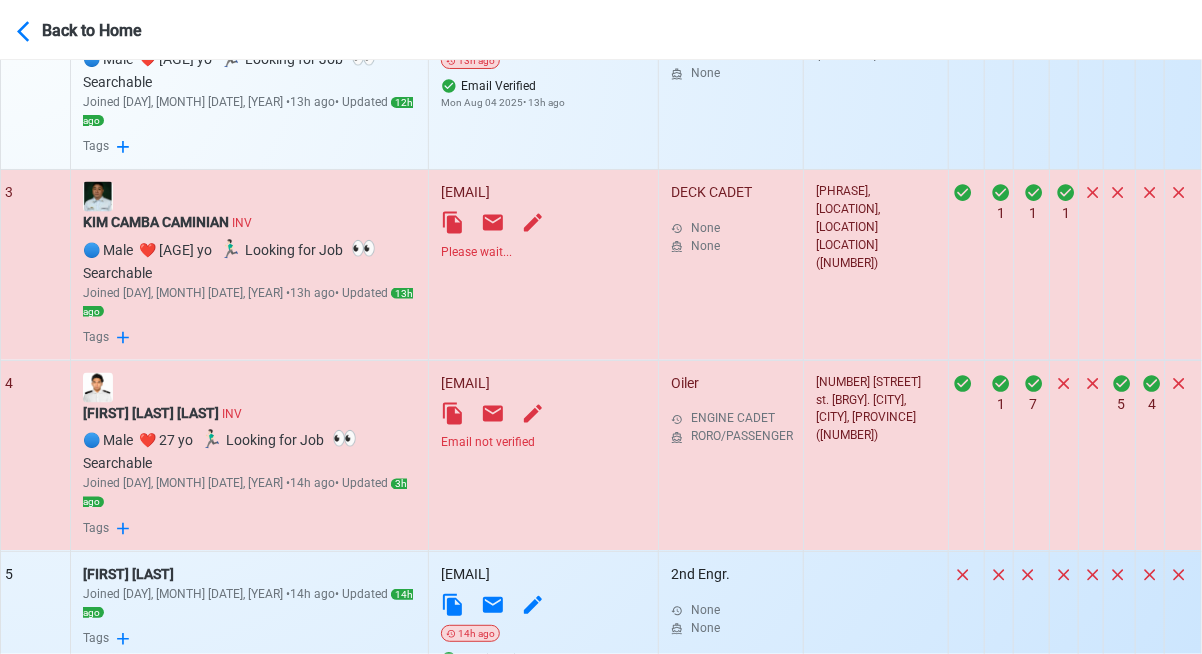 scroll, scrollTop: 1100, scrollLeft: 0, axis: vertical 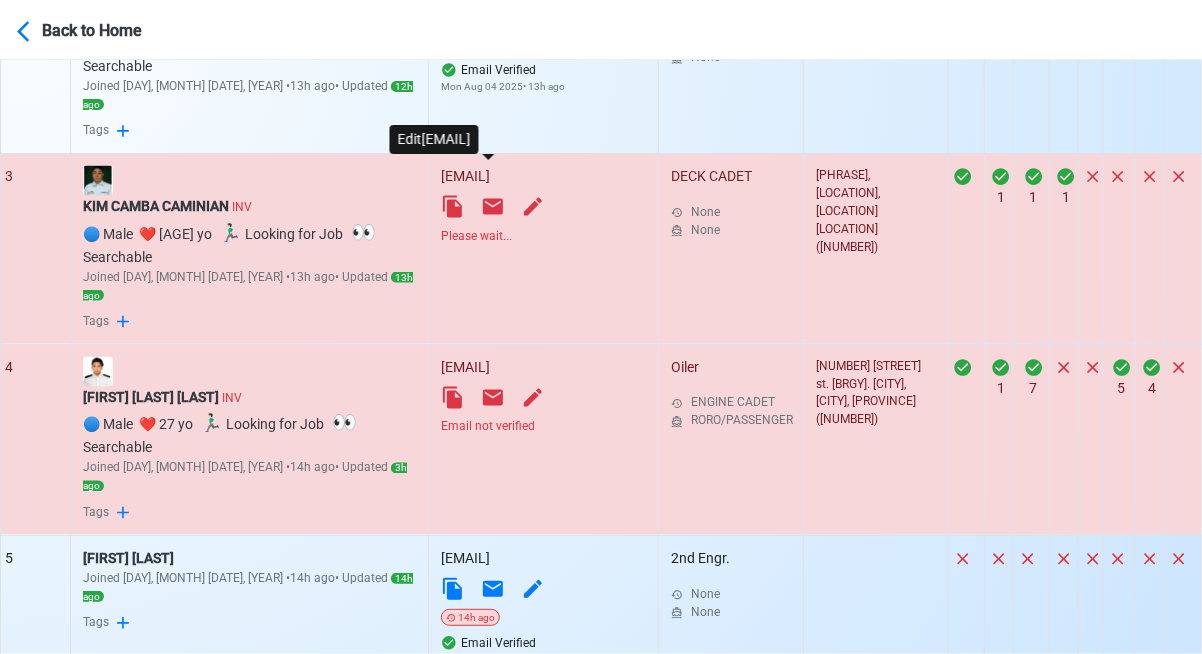 click 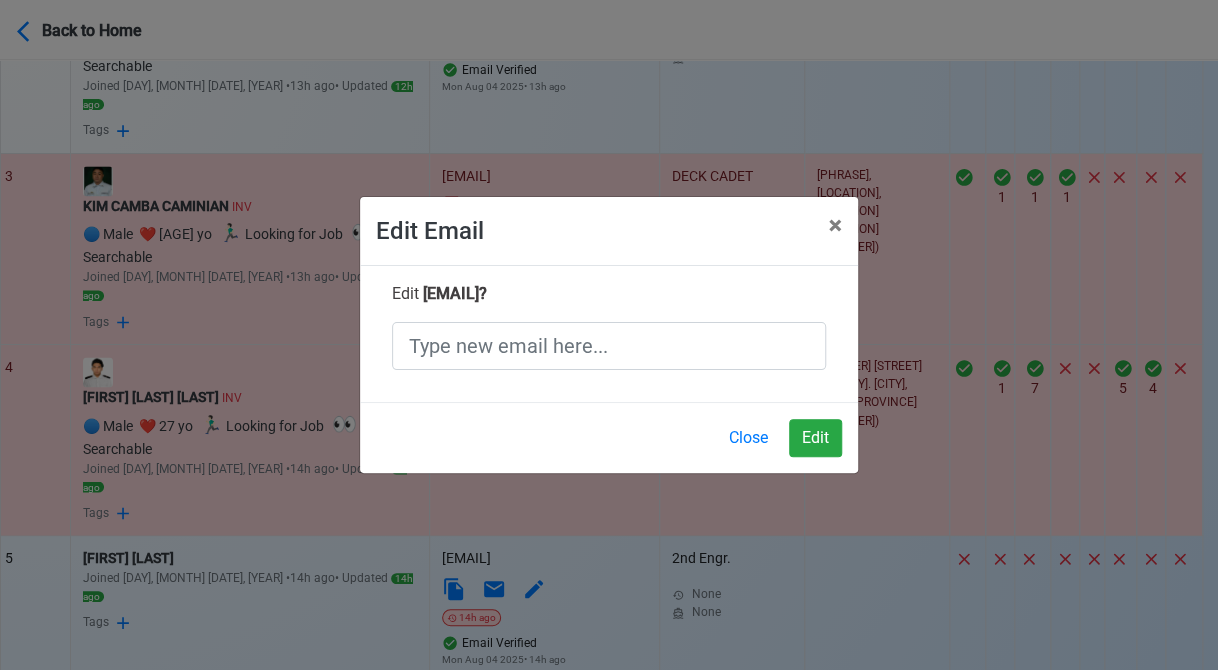 drag, startPoint x: 609, startPoint y: 295, endPoint x: 424, endPoint y: 296, distance: 185.0027 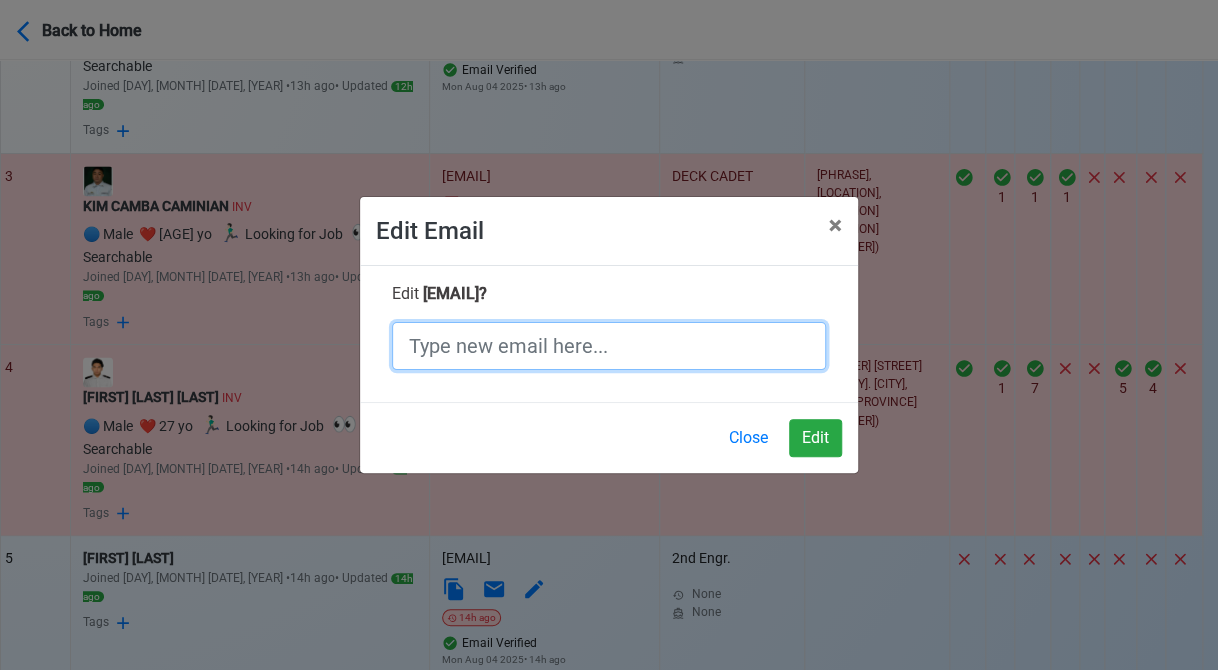 click 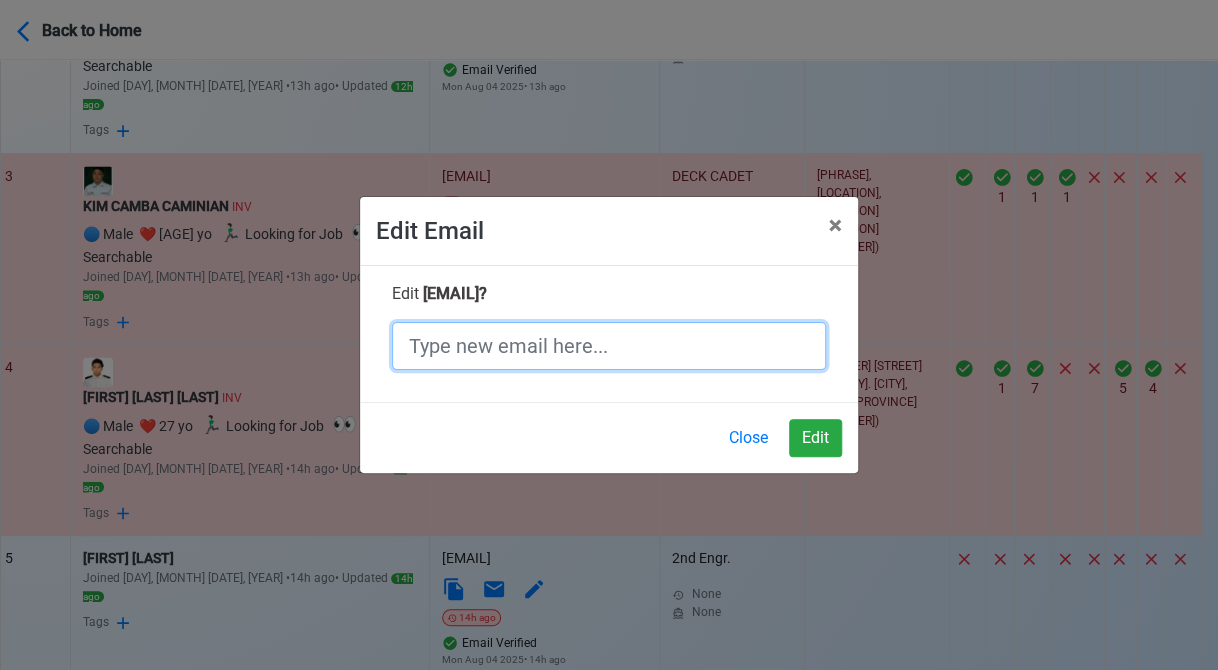 paste on "kimcaminian@gamil.com" 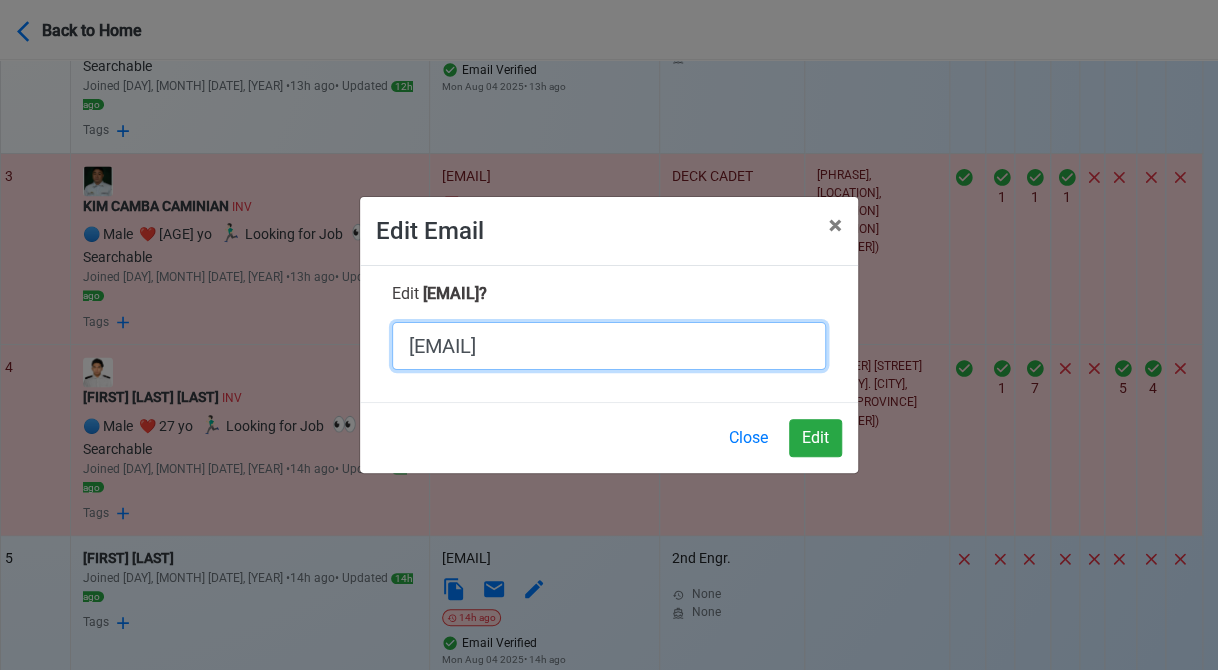 click on "kimcaminian@gamil.com" 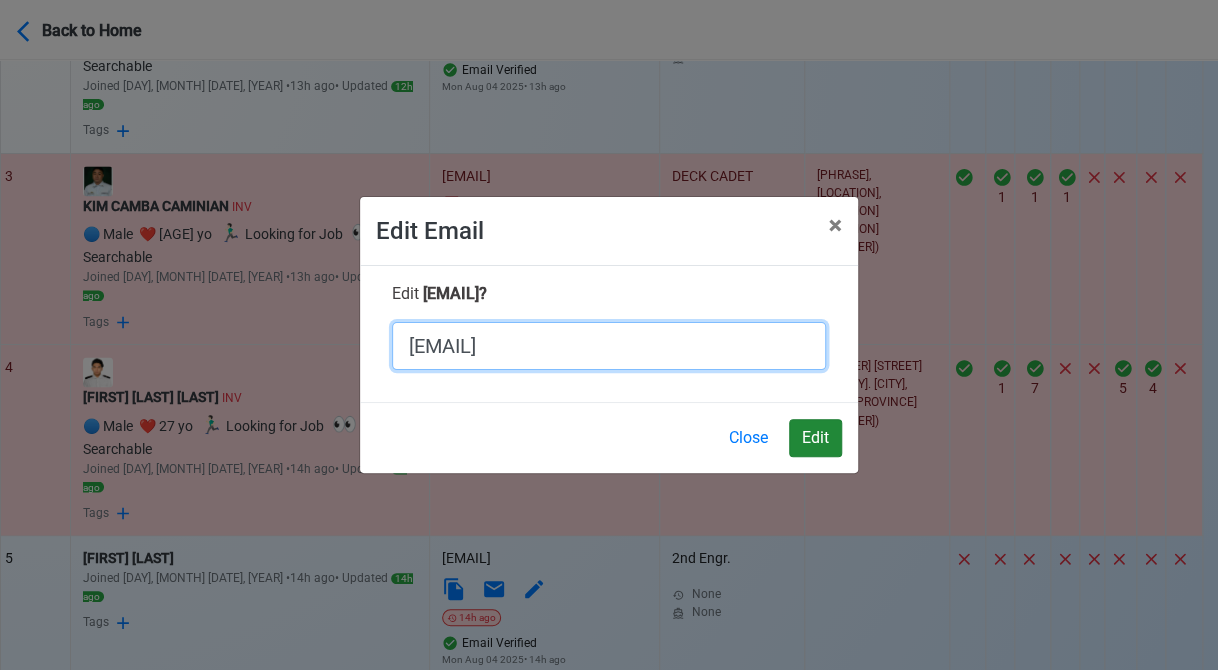 type on "kimcaminian@gmail.com" 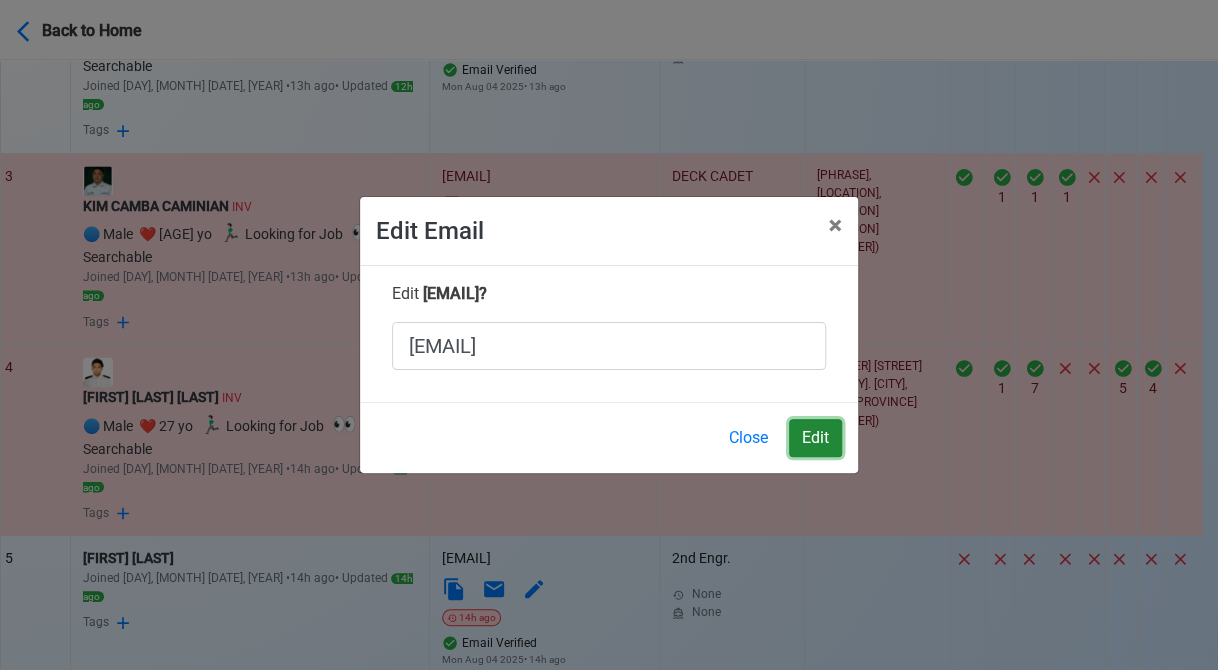click on "Edit" at bounding box center (815, 438) 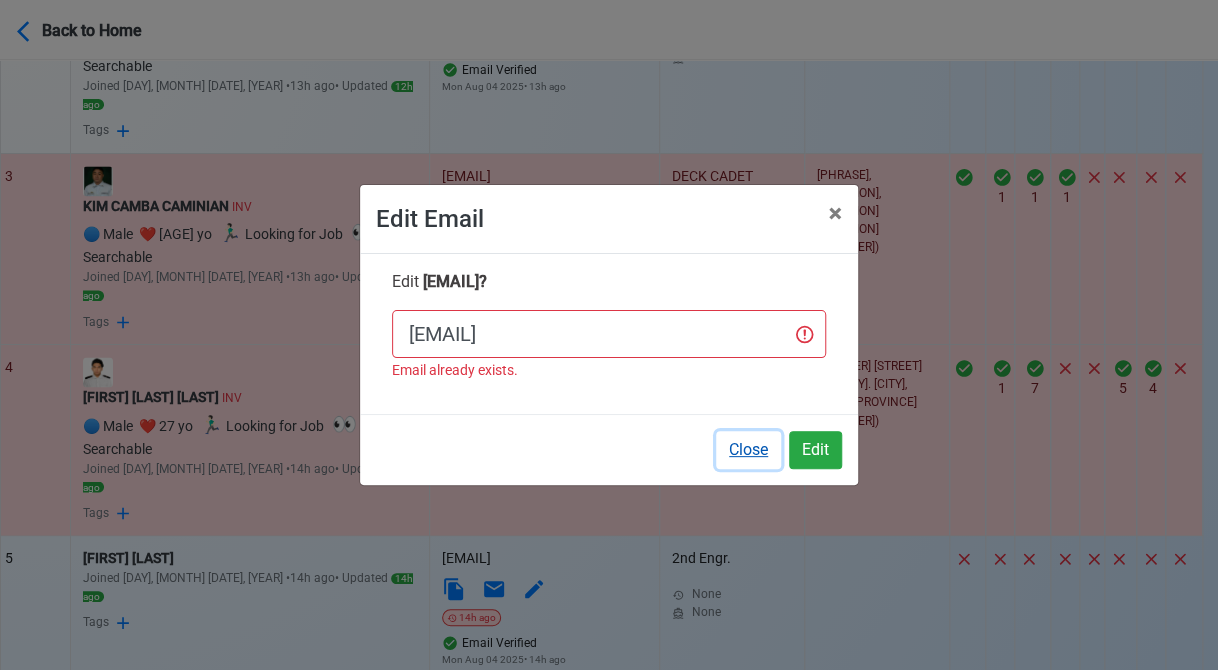 click on "Close" at bounding box center (748, 450) 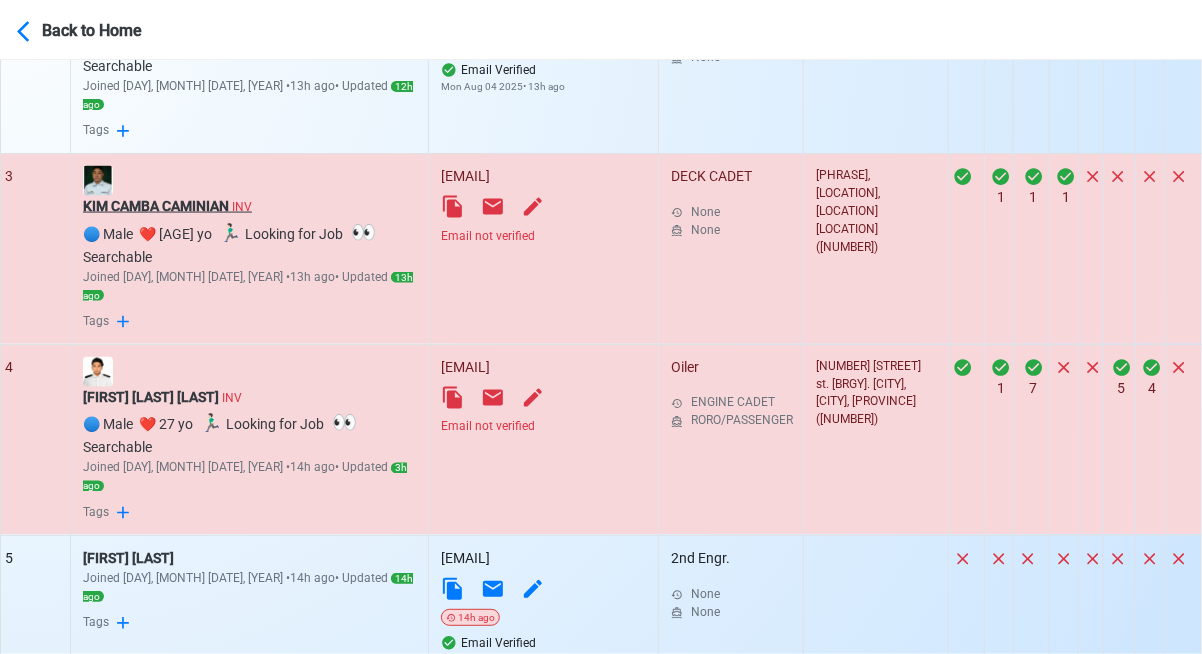 click on "KIM CAMBA CAMINIAN   INV" at bounding box center (249, 206) 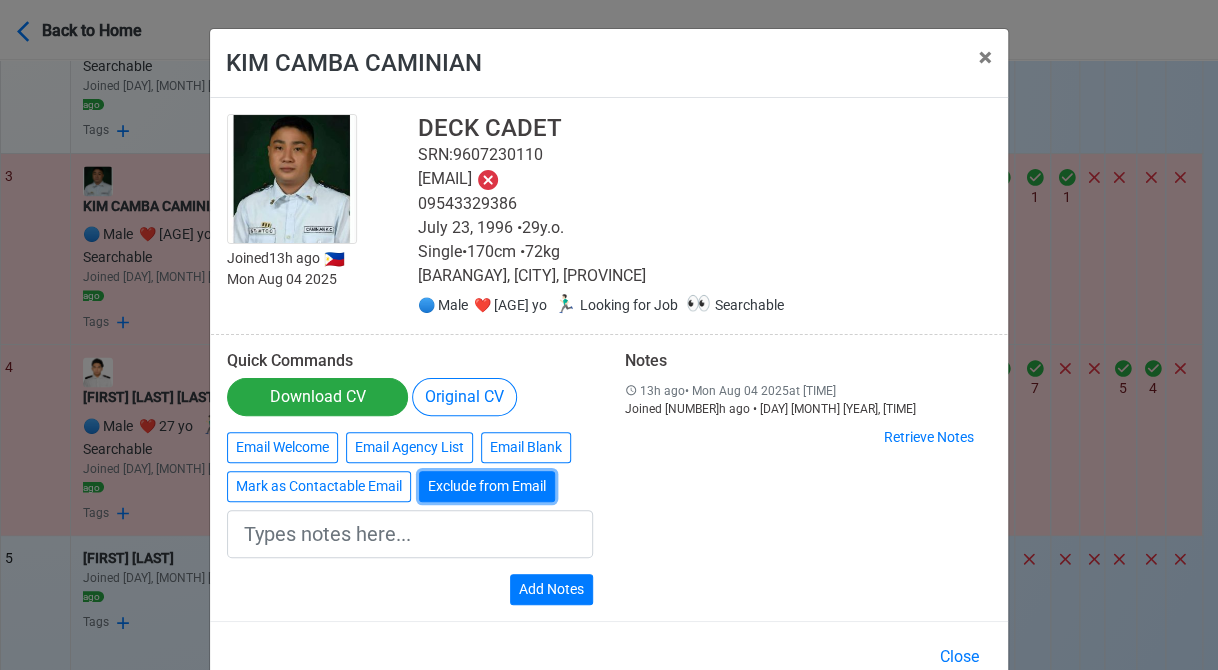 click on "Exclude from Email" at bounding box center [487, 486] 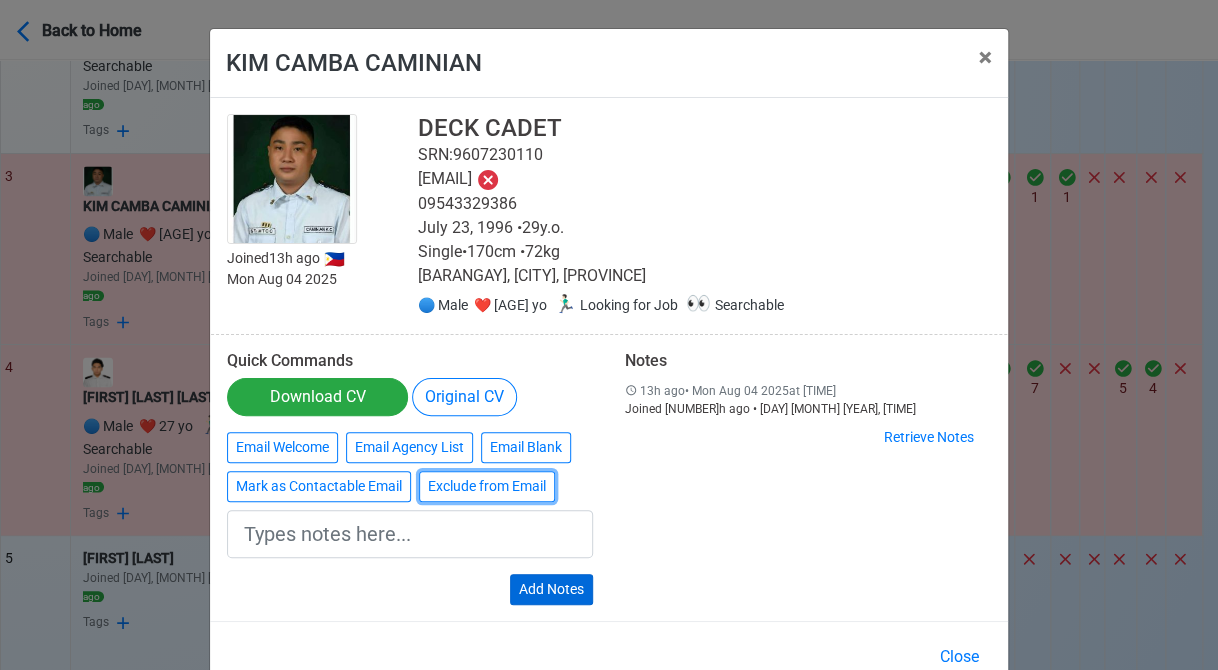 type on "Exclude from Email" 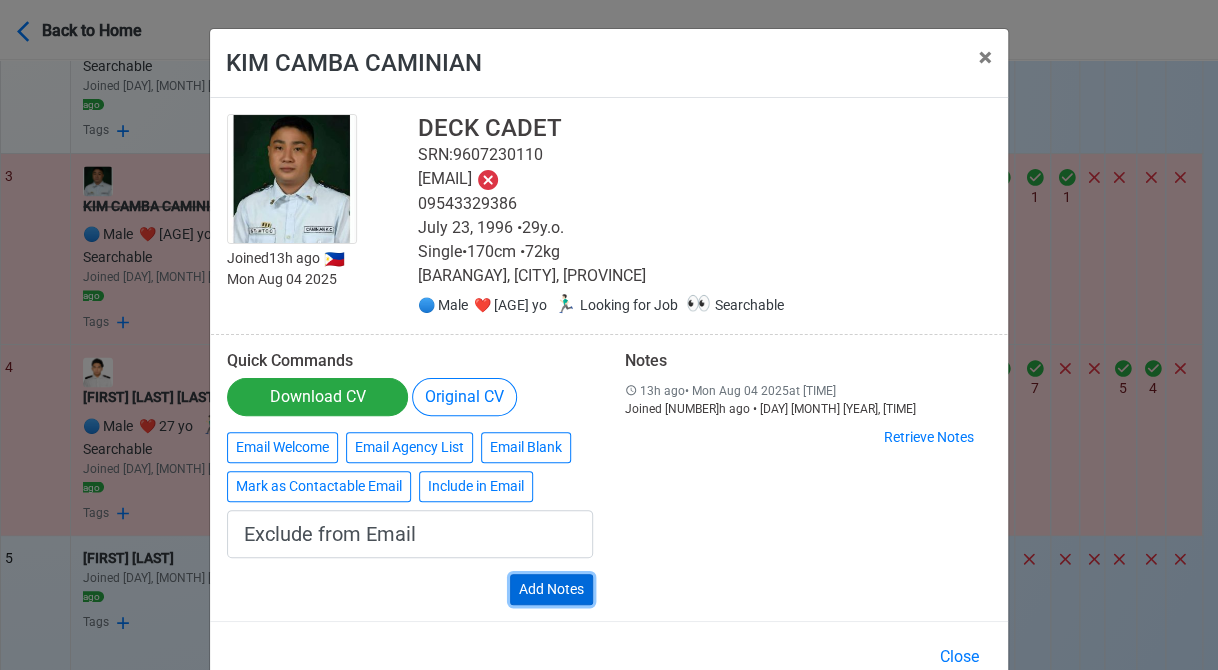 click on "Add Notes" at bounding box center (551, 589) 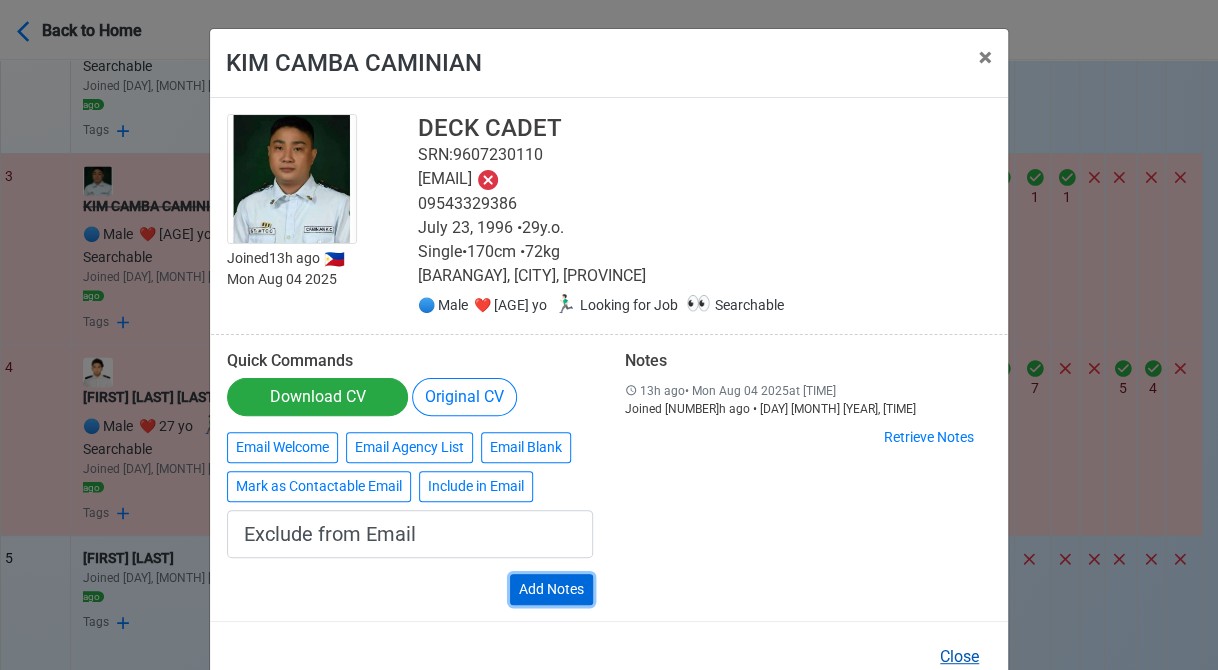 type 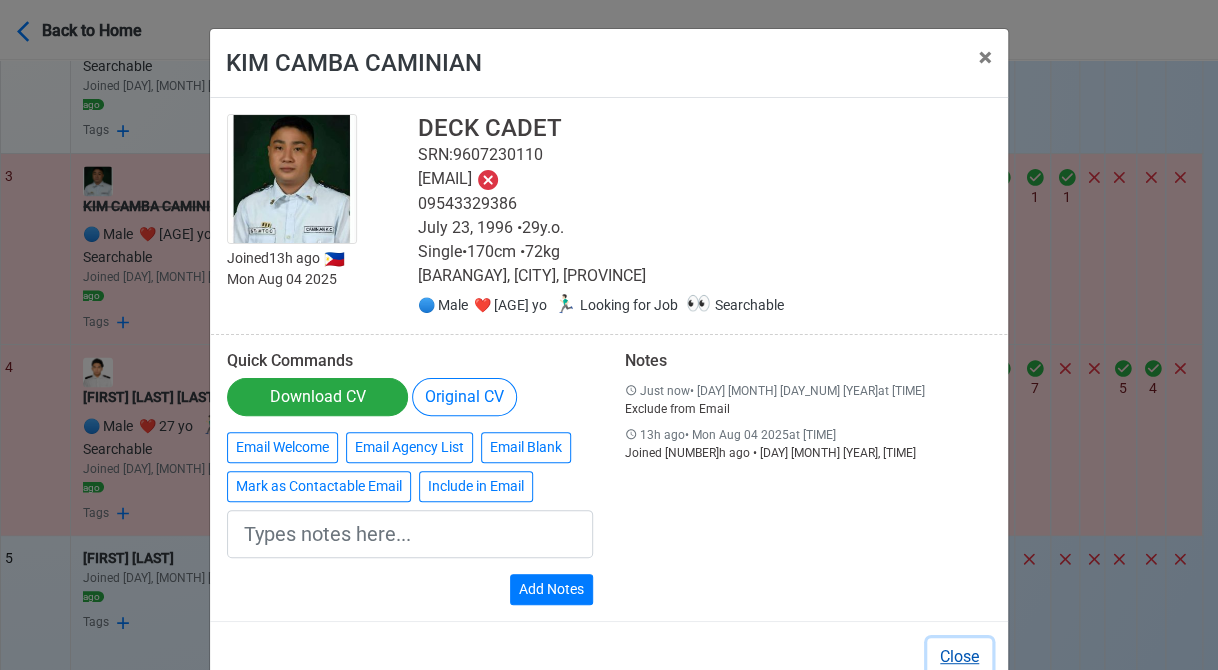 click on "Close" at bounding box center [959, 657] 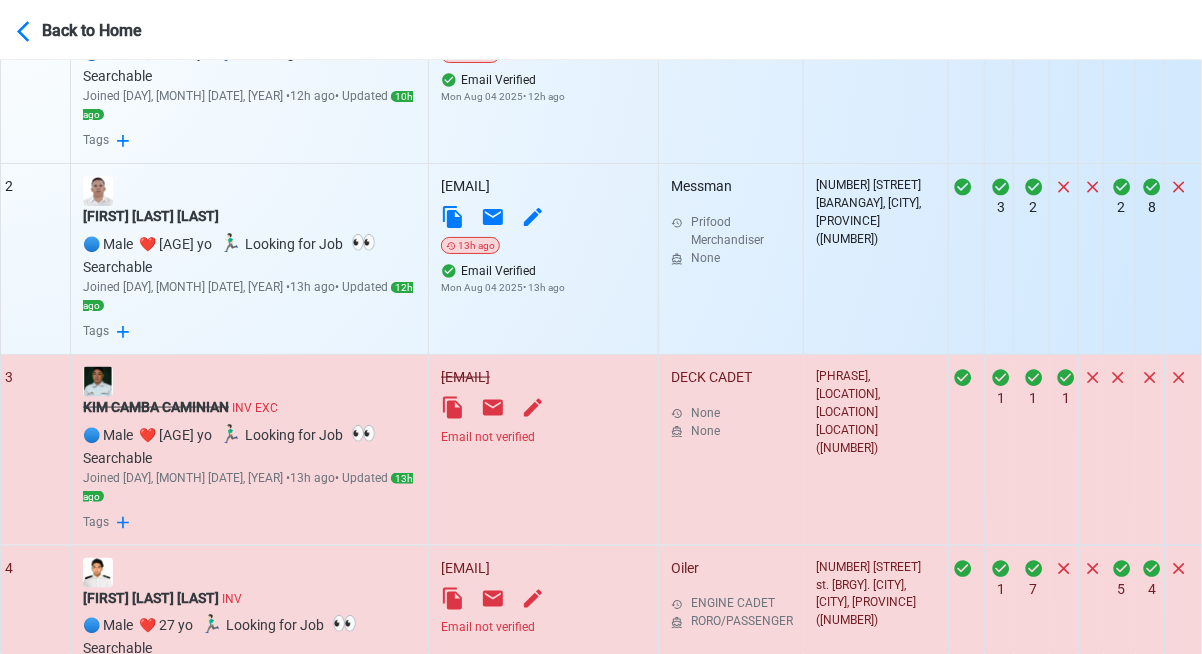 scroll, scrollTop: 900, scrollLeft: 0, axis: vertical 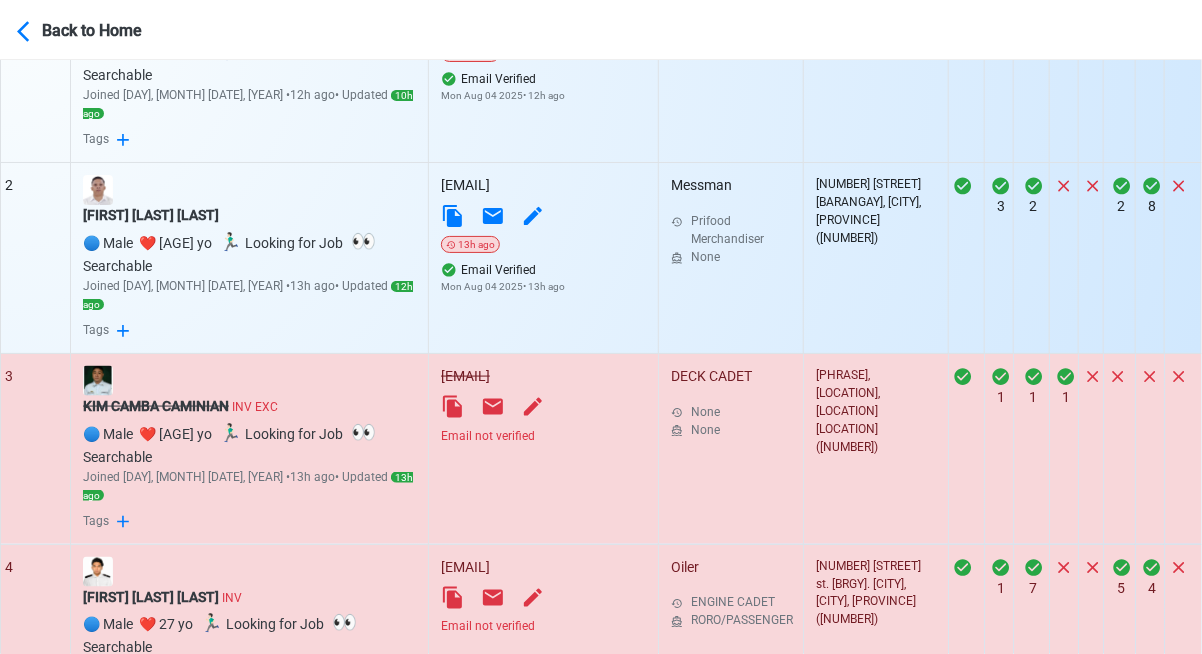 drag, startPoint x: 548, startPoint y: 346, endPoint x: 392, endPoint y: 333, distance: 156.54073 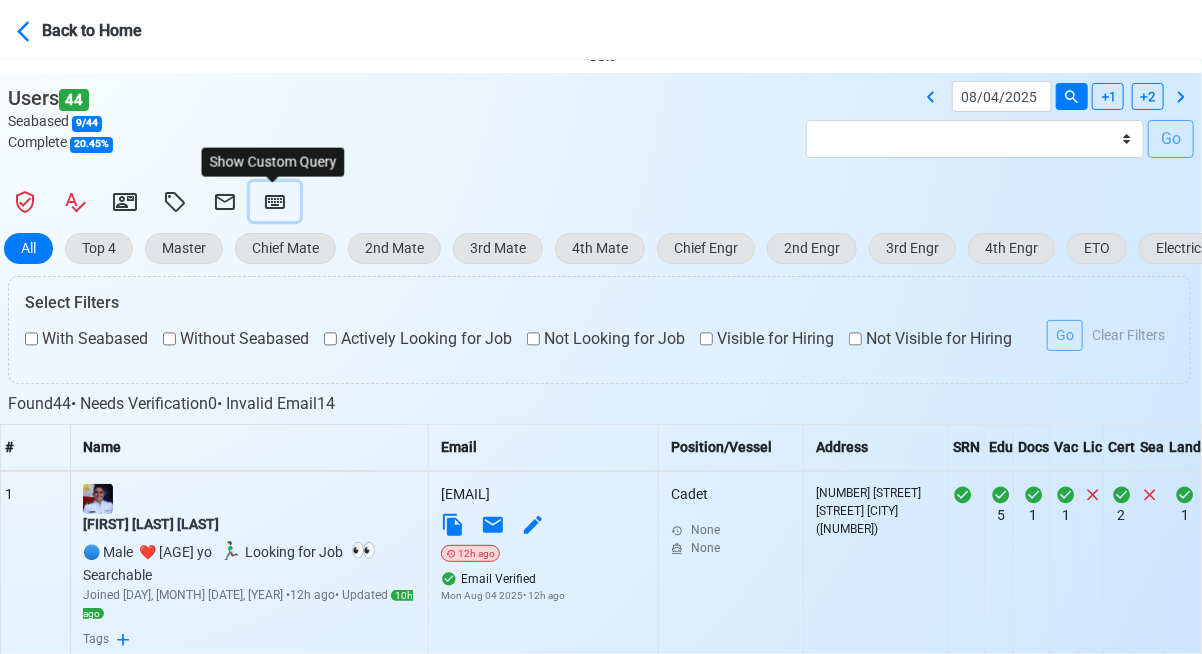 click 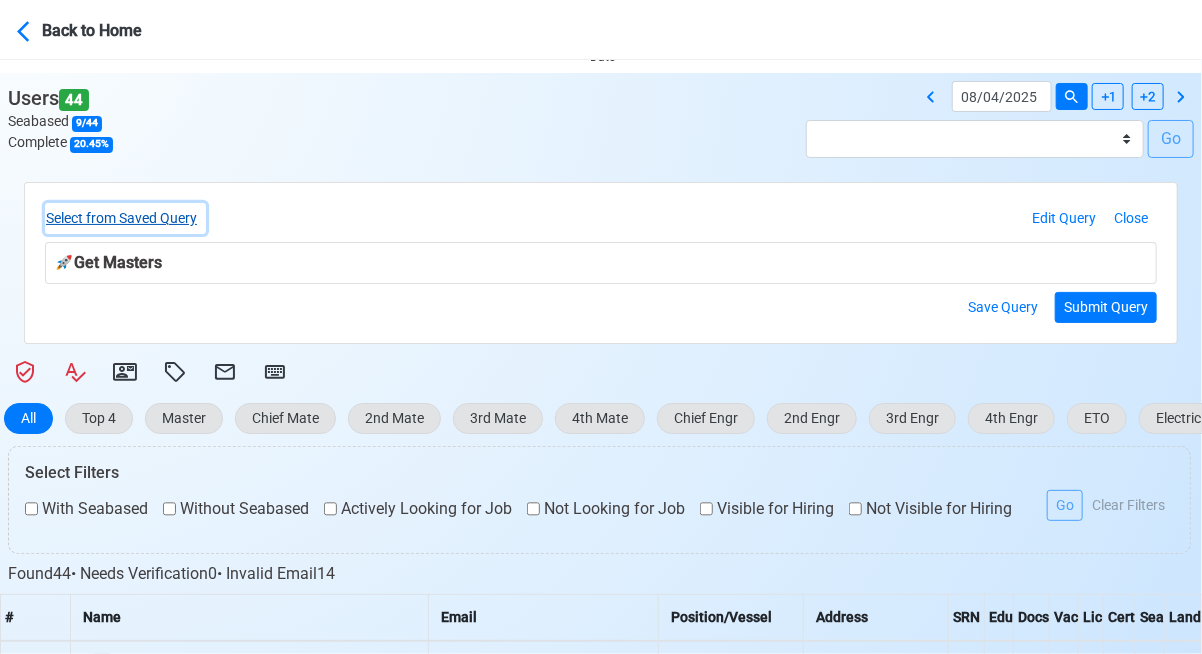 click on "Select from Saved Query" at bounding box center [125, 218] 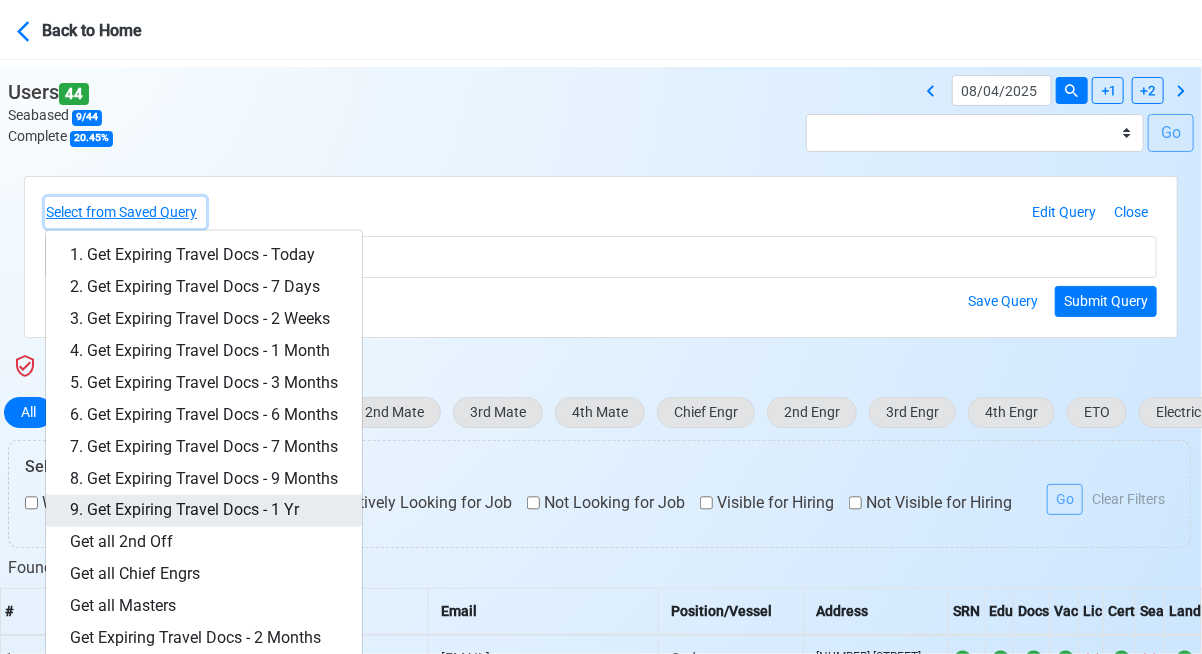 scroll, scrollTop: 700, scrollLeft: 0, axis: vertical 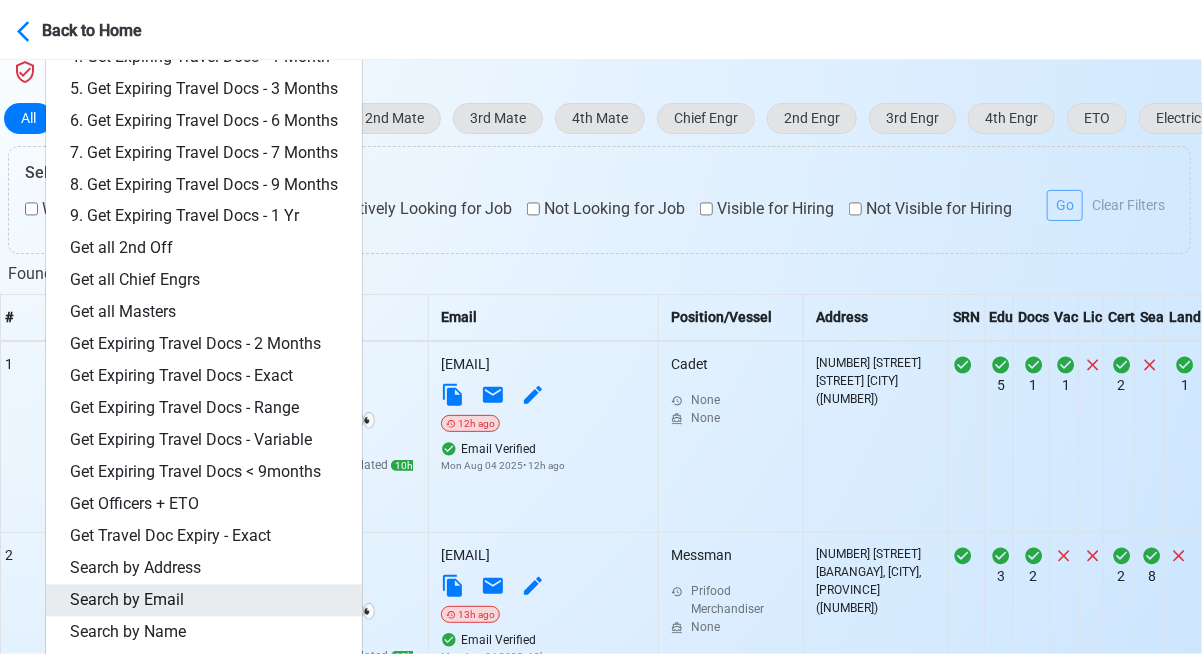 click on "Search by Email" at bounding box center (204, 601) 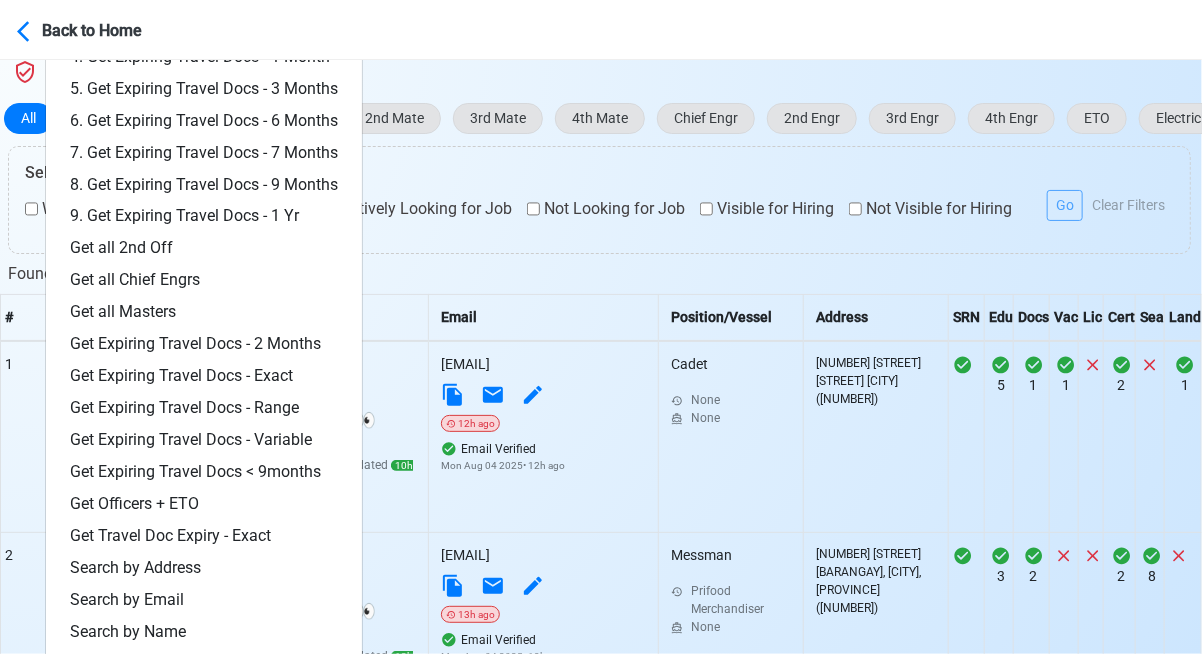 scroll, scrollTop: 291, scrollLeft: 0, axis: vertical 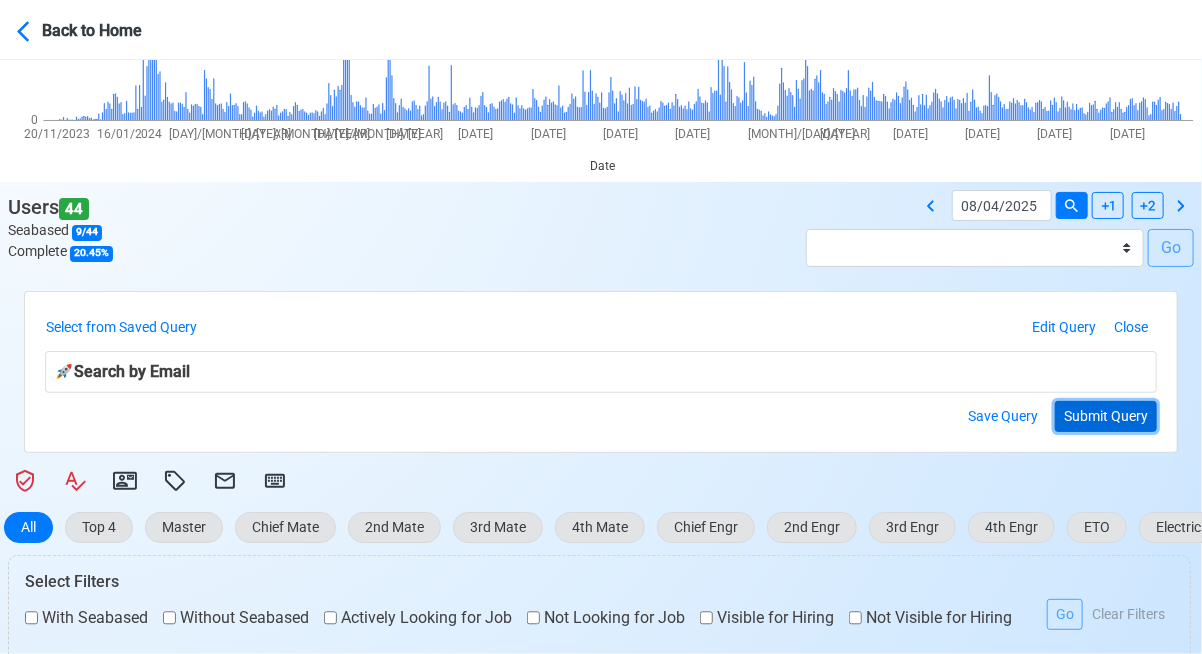 click on "Submit Query" at bounding box center (1106, 416) 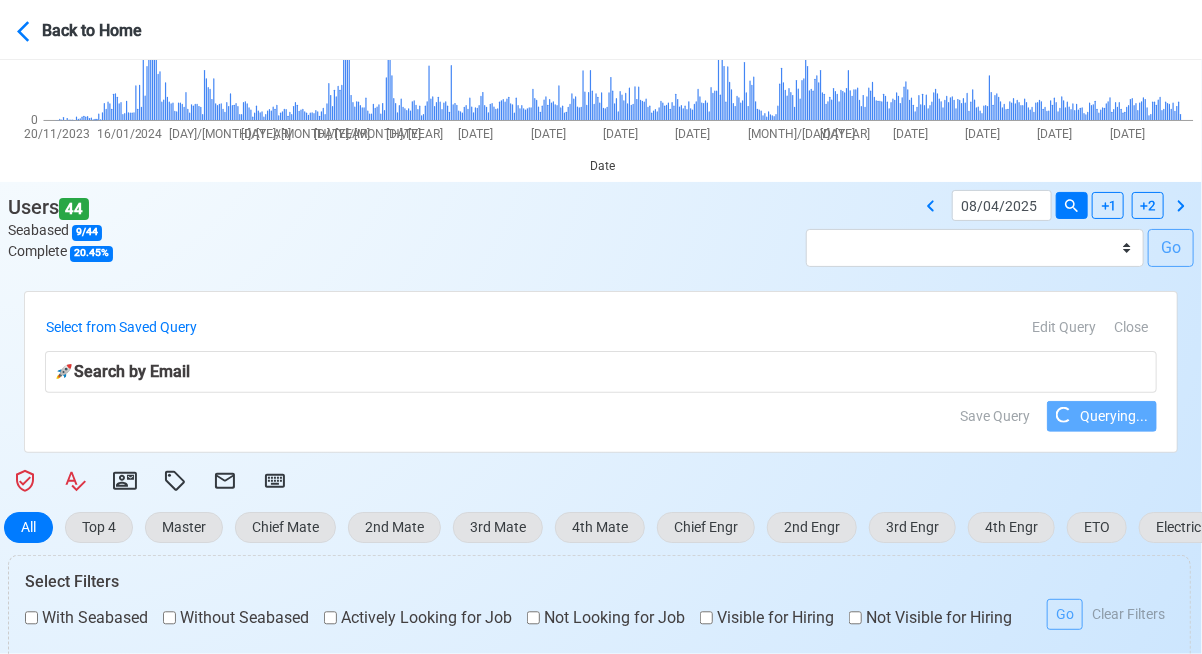 click on "🚀  Search by Email" at bounding box center (601, 372) 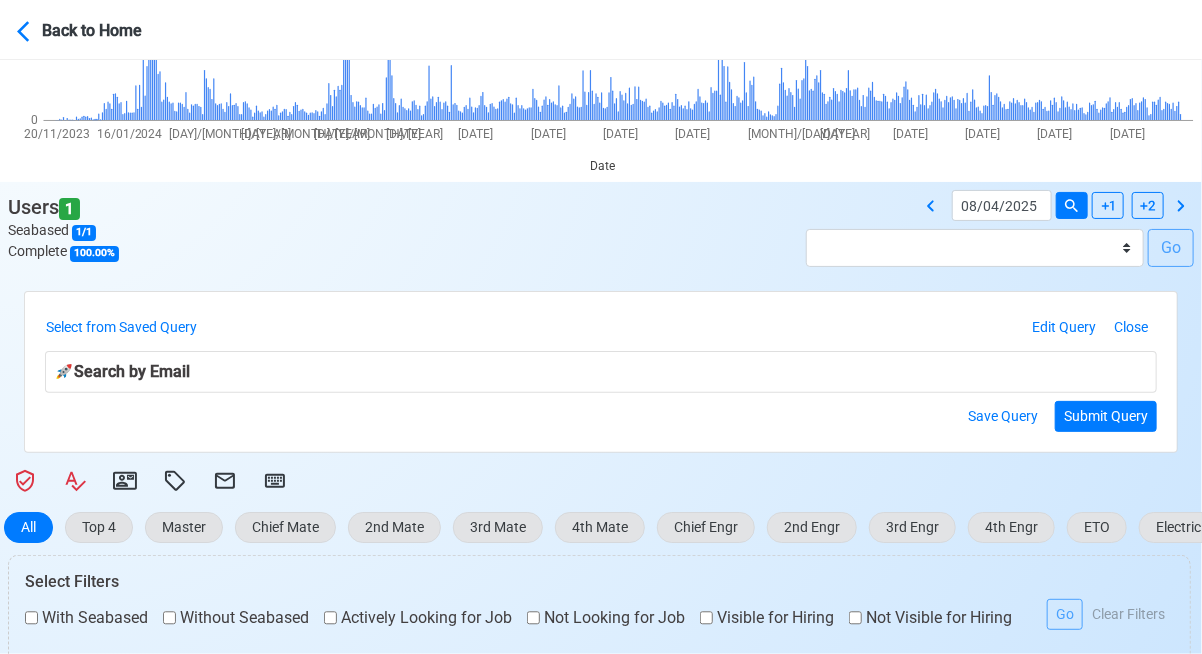 click on "🚀  Search by Email" at bounding box center [601, 372] 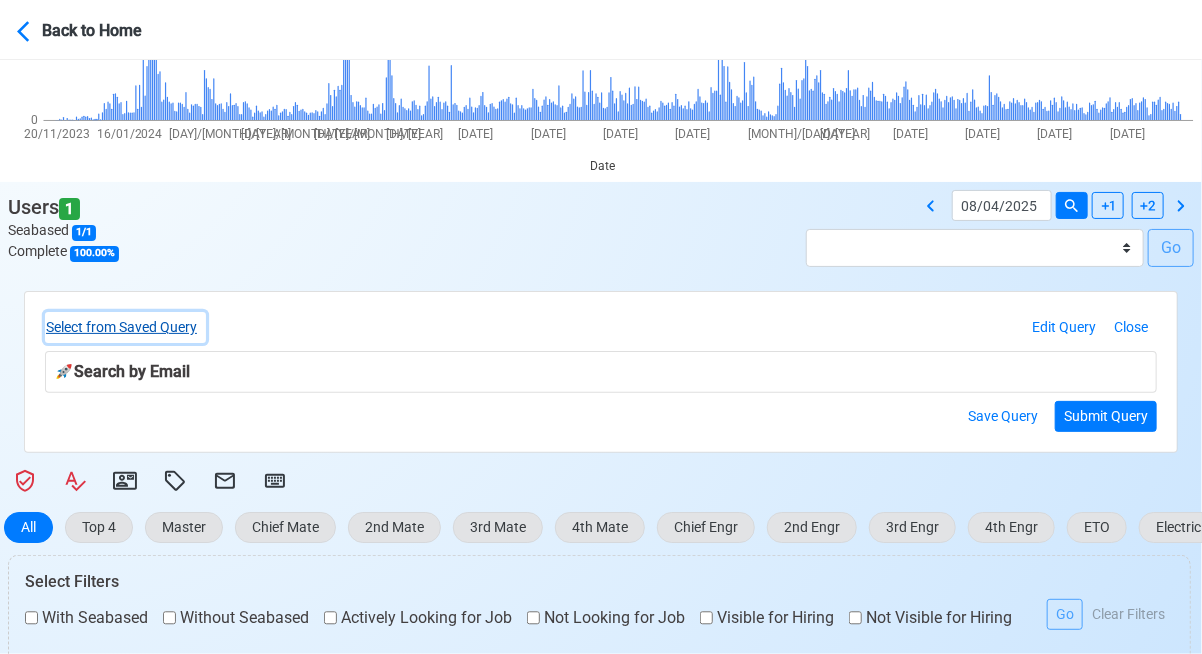 click on "Select from Saved Query" at bounding box center (125, 327) 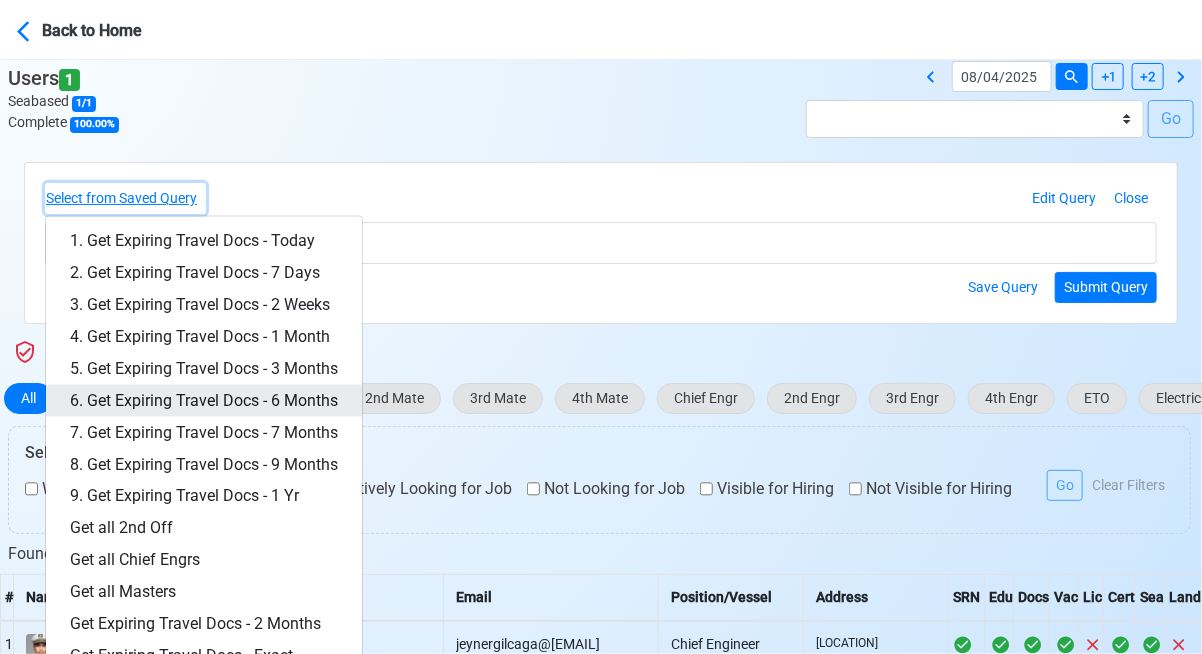 scroll, scrollTop: 703, scrollLeft: 0, axis: vertical 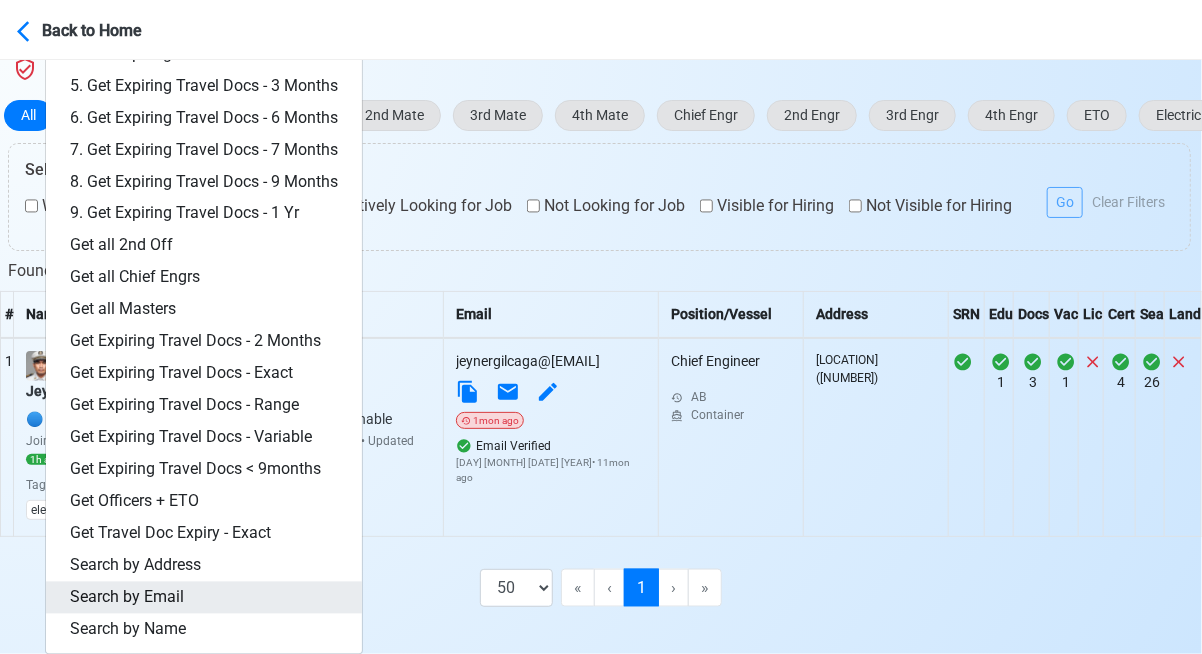 click on "Search by Email" at bounding box center [204, 598] 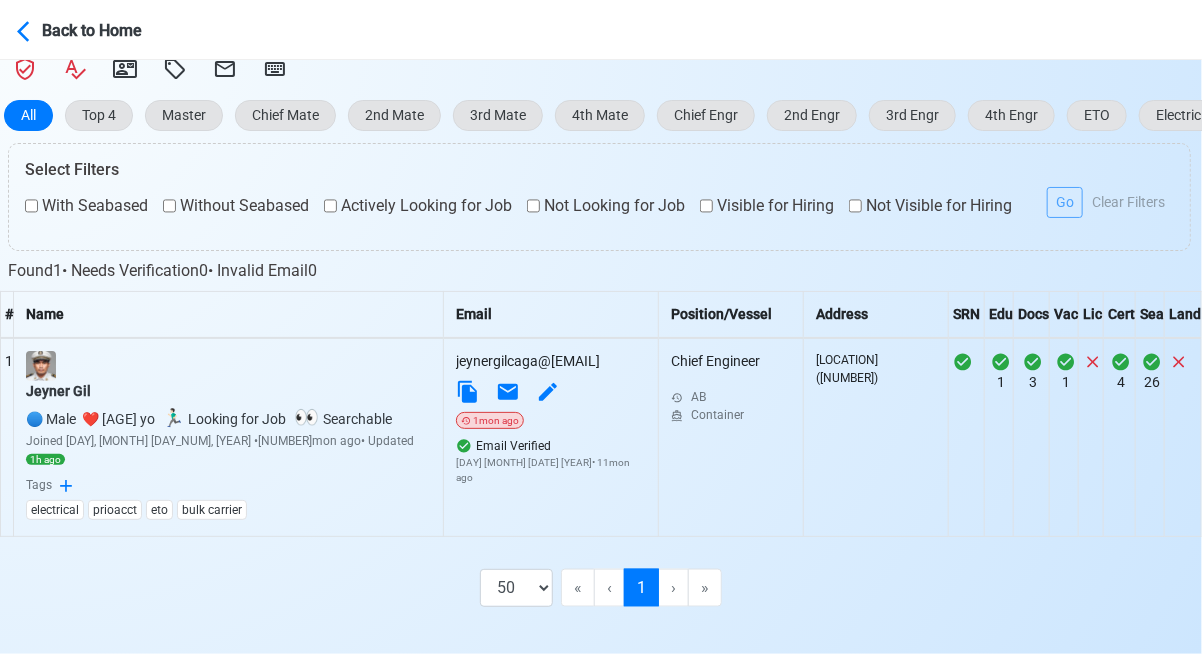 scroll, scrollTop: 291, scrollLeft: 0, axis: vertical 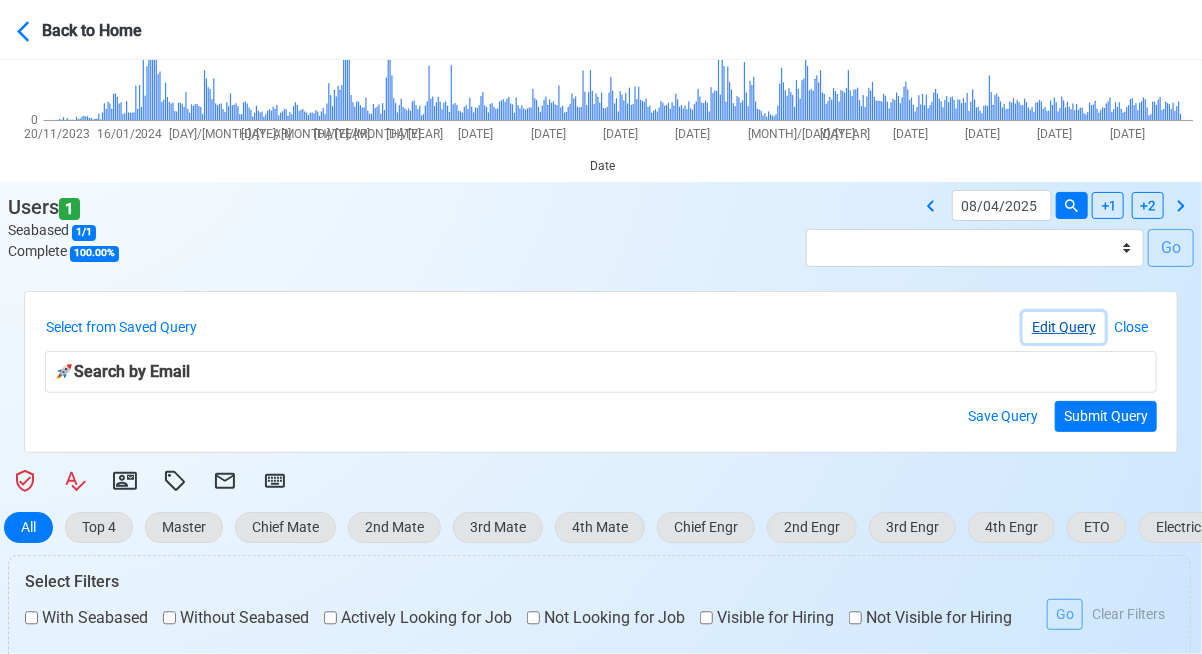 click on "Edit Query" at bounding box center (1064, 327) 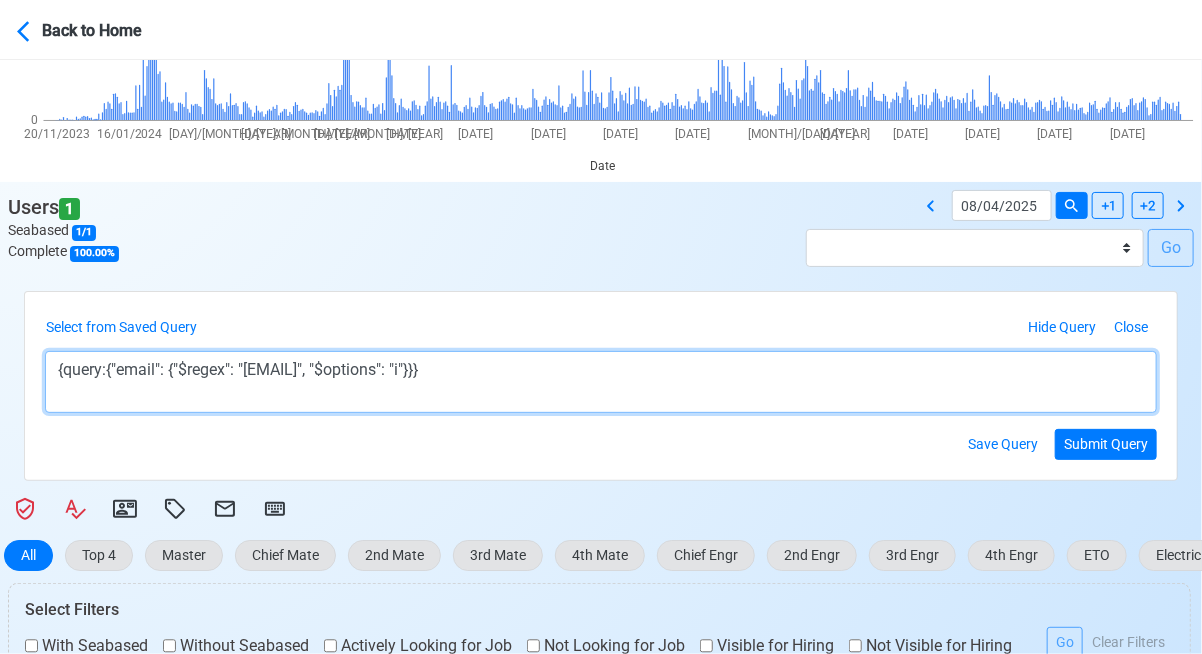 drag, startPoint x: 247, startPoint y: 375, endPoint x: 426, endPoint y: 383, distance: 179.17868 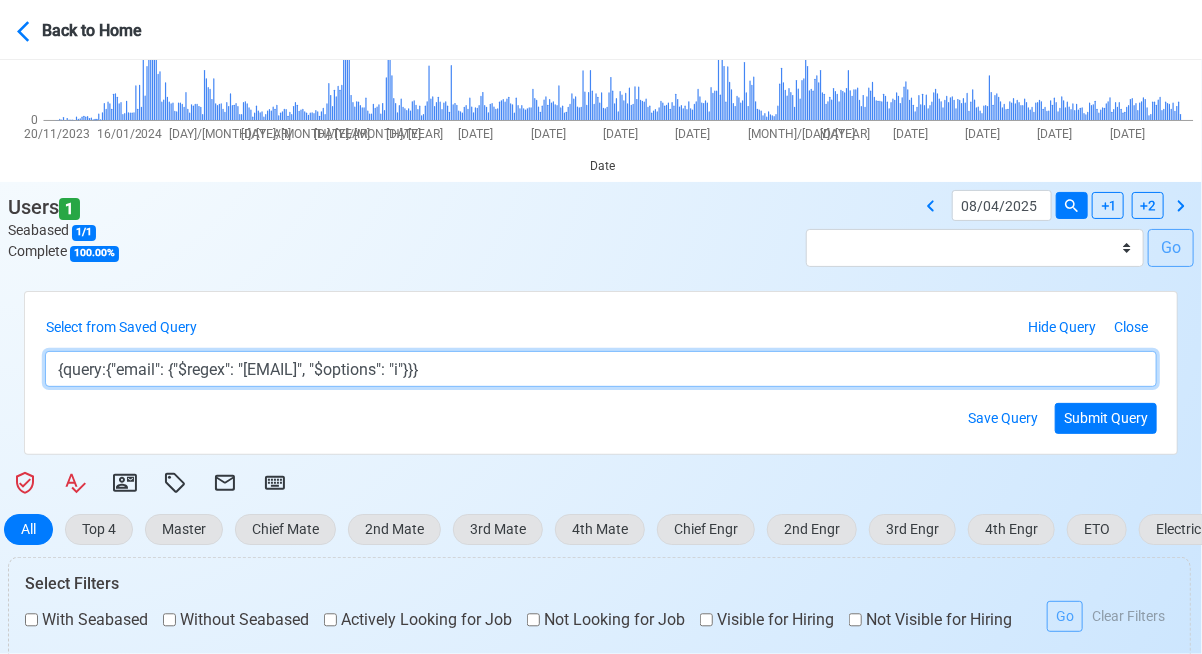 click on "{query:{"email": {"$regex": "kimcaminian@gamil.com", "$options": "i"}}}" at bounding box center (601, 369) 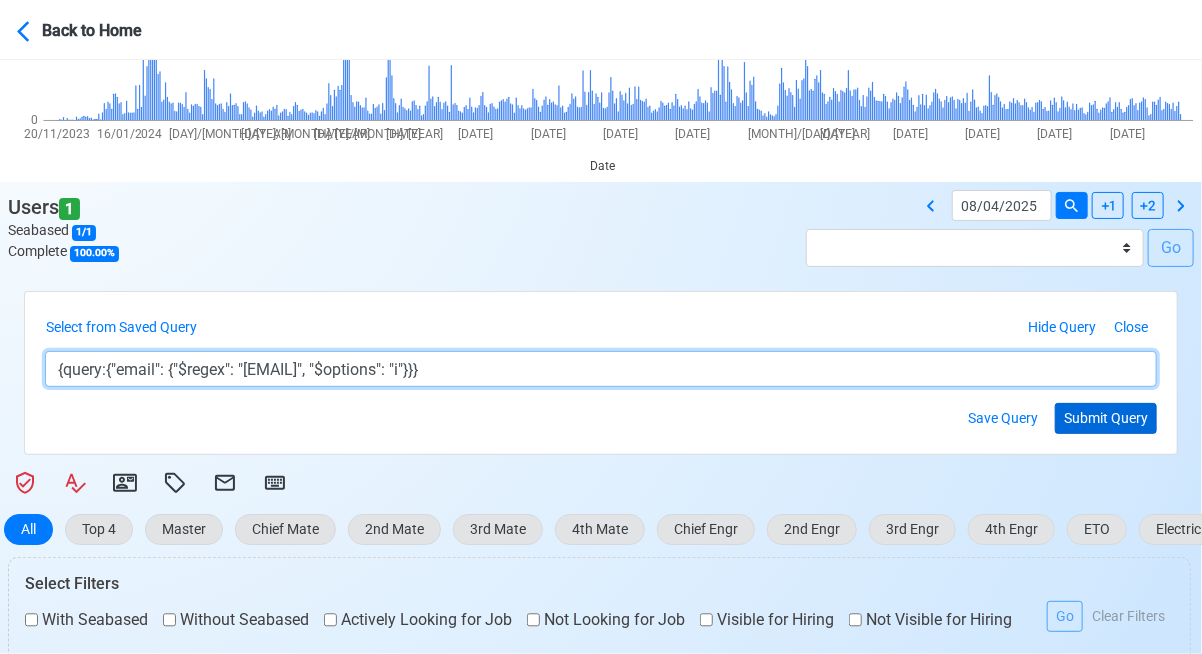 type on "{query:{"email": {"$regex": "kimcaminian@gmail.com", "$options": "i"}}}" 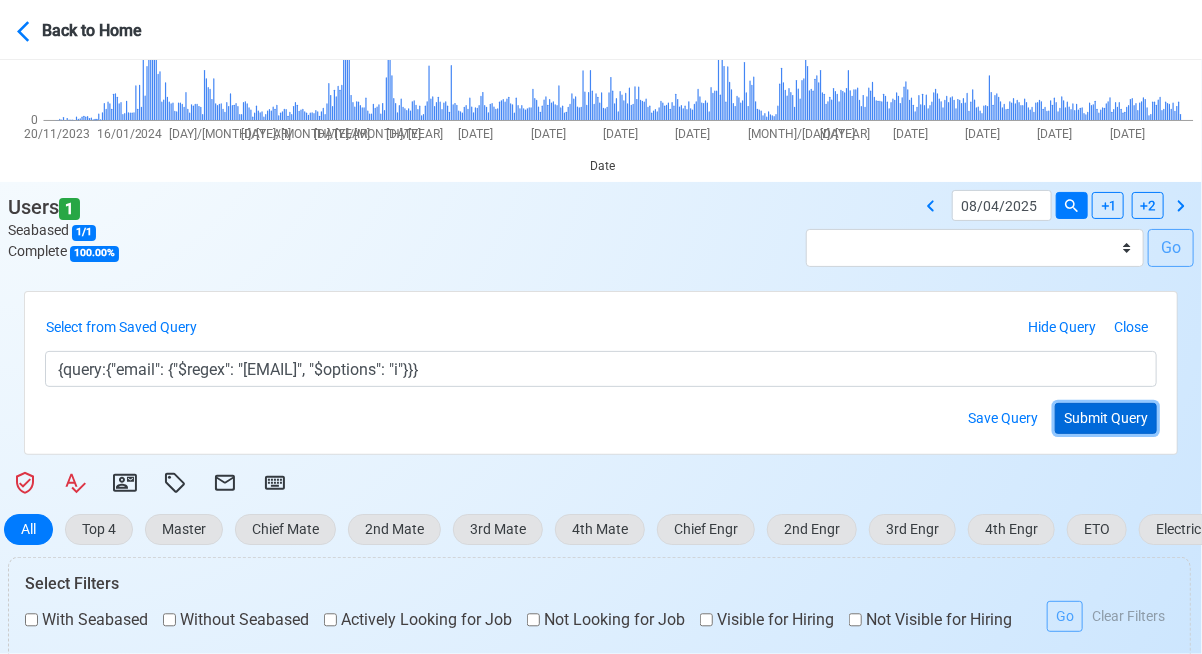 click on "Submit Query" at bounding box center [1106, 418] 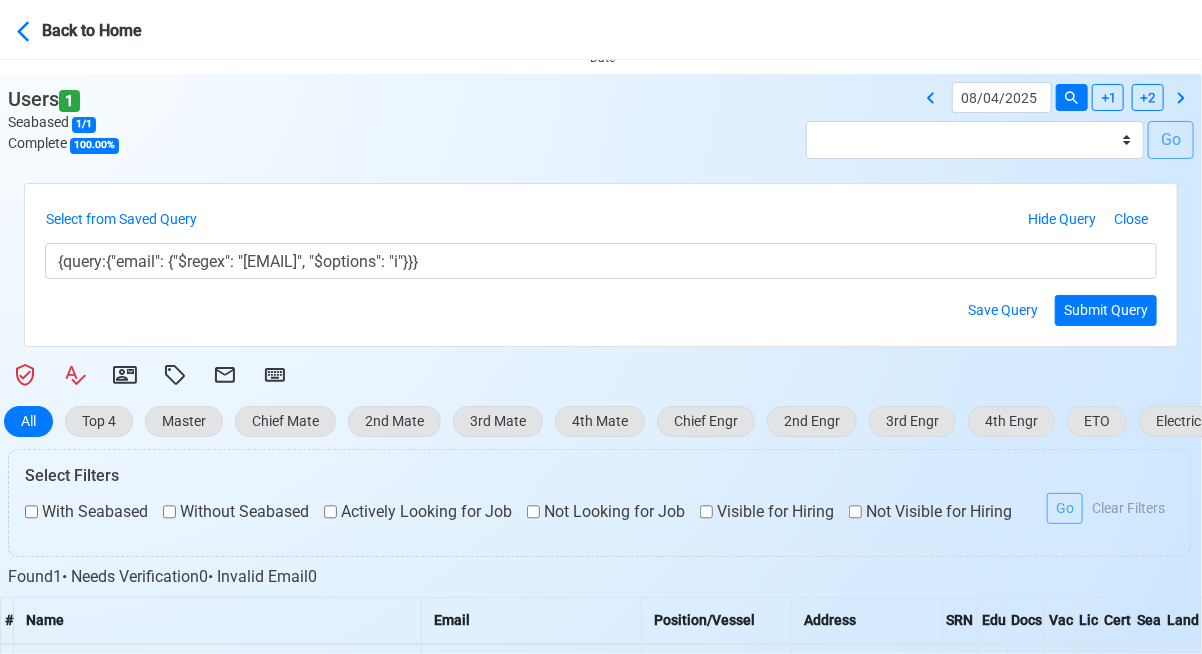 scroll, scrollTop: 474, scrollLeft: 0, axis: vertical 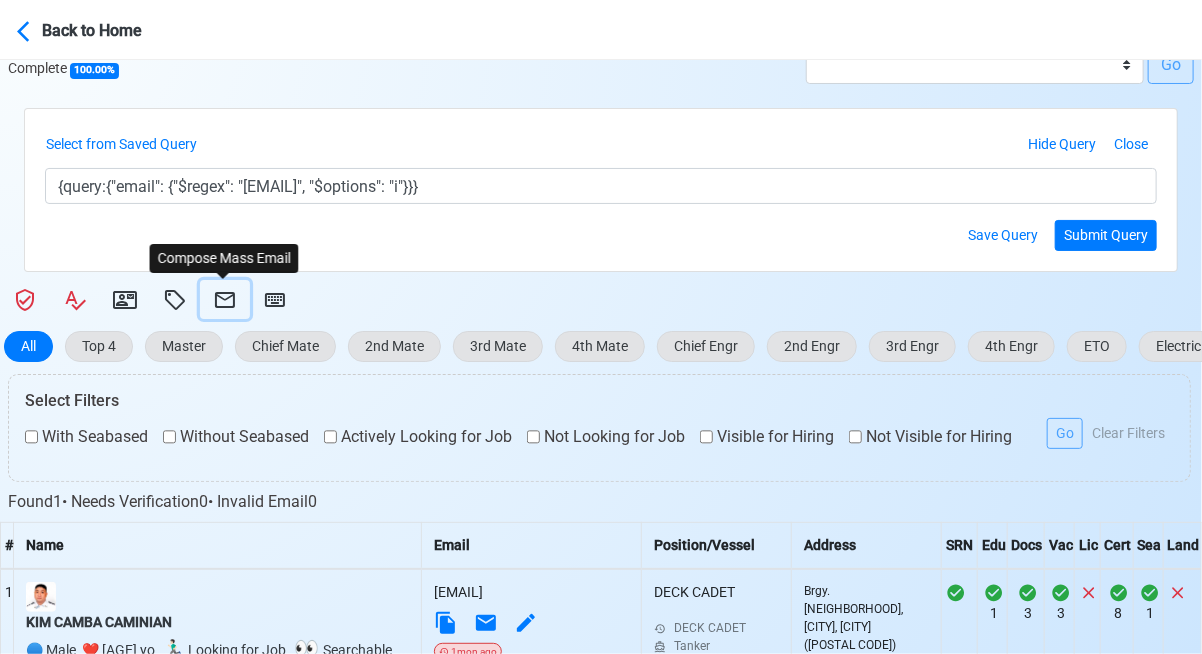 click 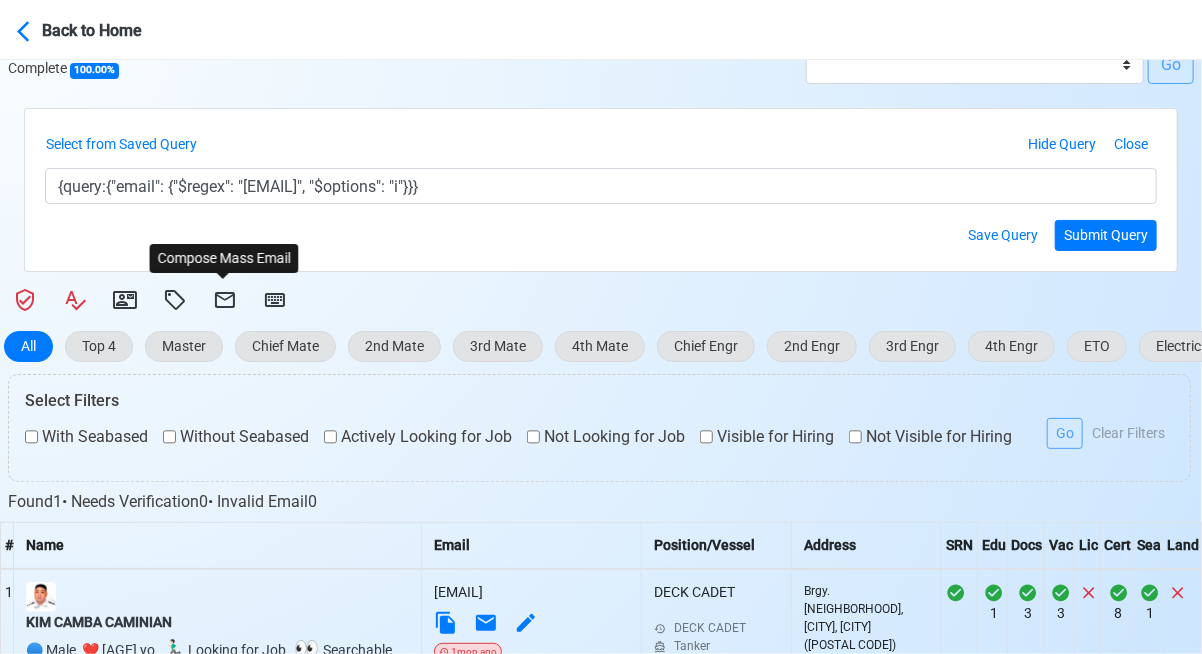 select on "d-3b19375d23d24df28478c14aceb0a42a" 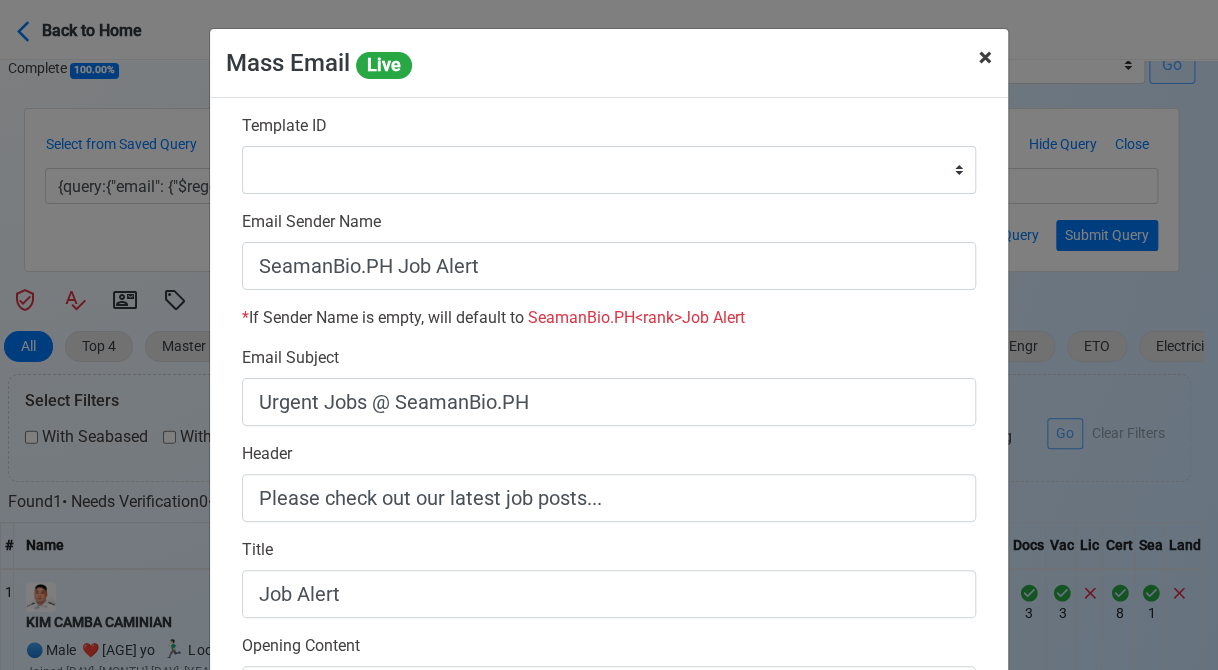 click on "×" at bounding box center (985, 57) 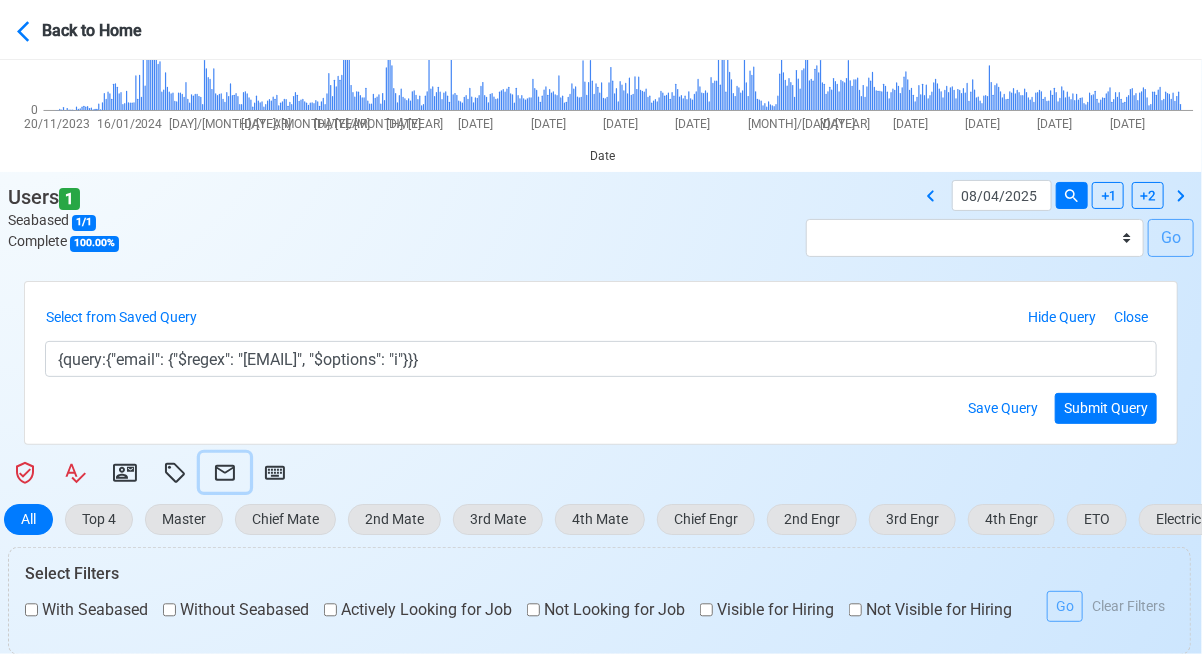 scroll, scrollTop: 274, scrollLeft: 0, axis: vertical 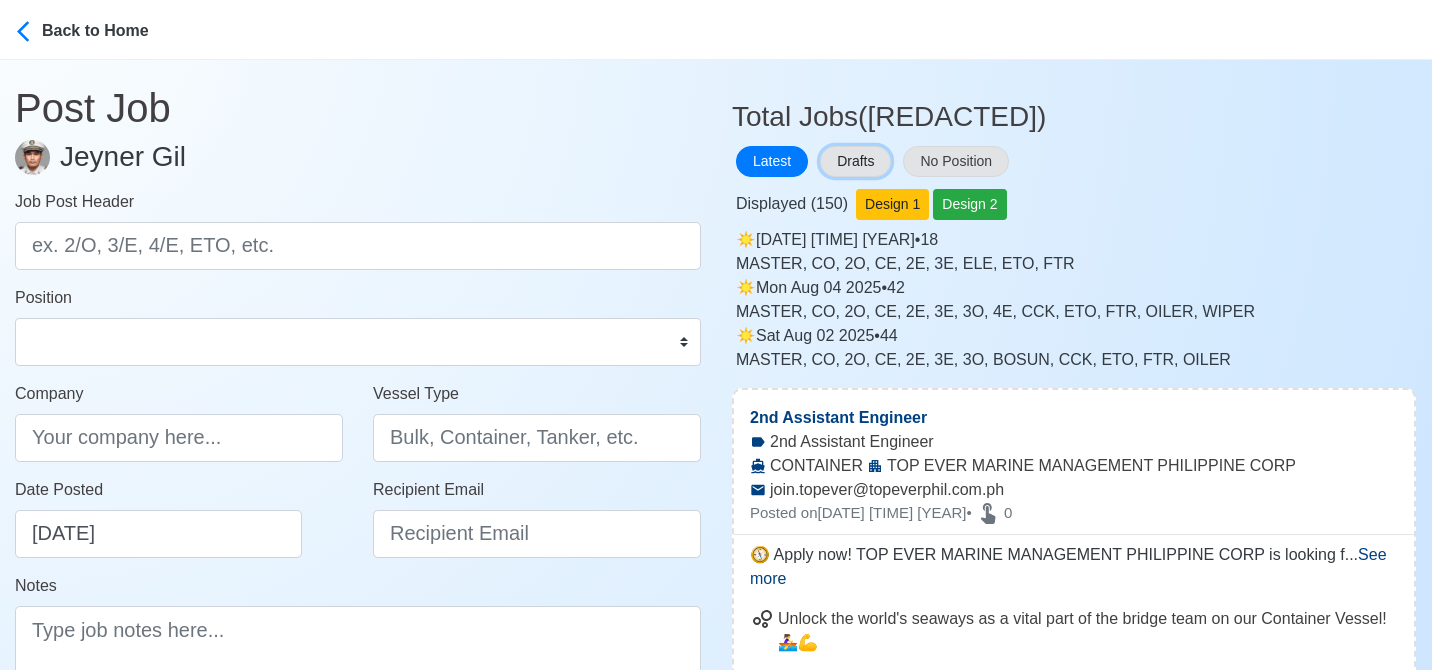 click on "Drafts" at bounding box center (855, 161) 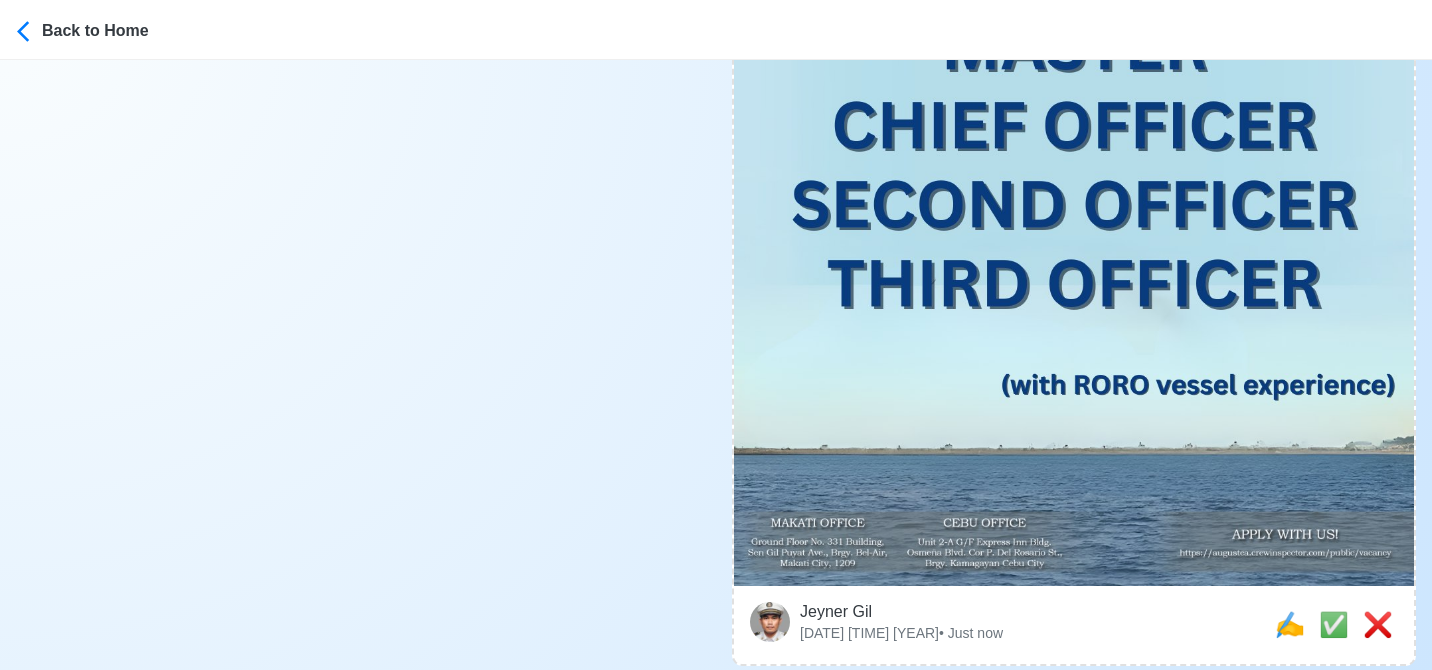 scroll, scrollTop: 900, scrollLeft: 0, axis: vertical 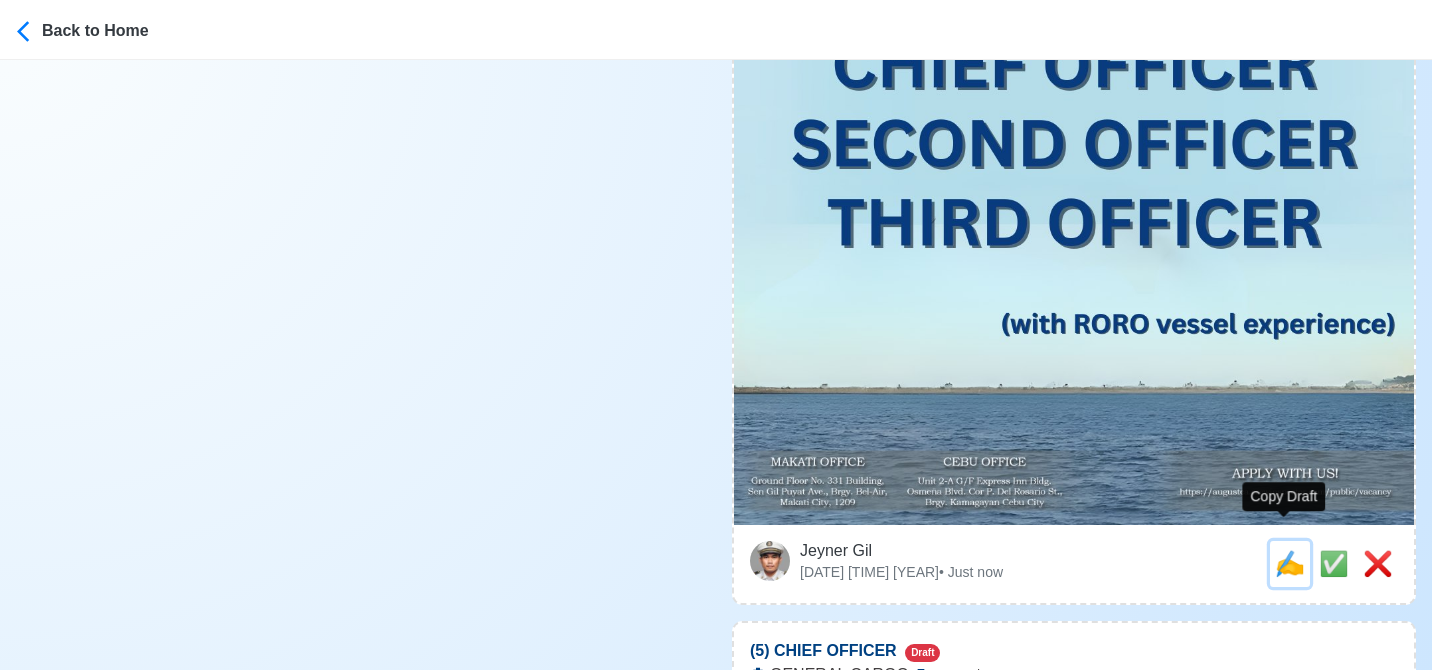 click on "✍️" at bounding box center (1290, 563) 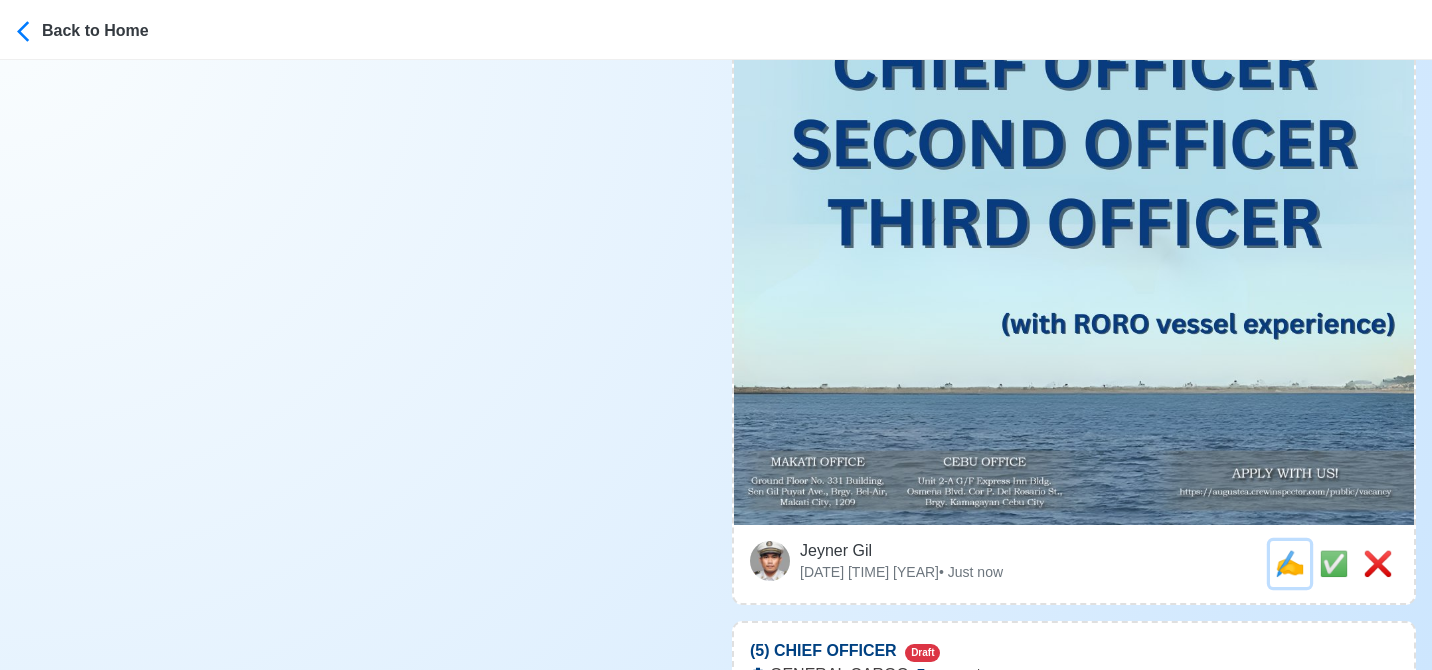 scroll, scrollTop: 0, scrollLeft: 0, axis: both 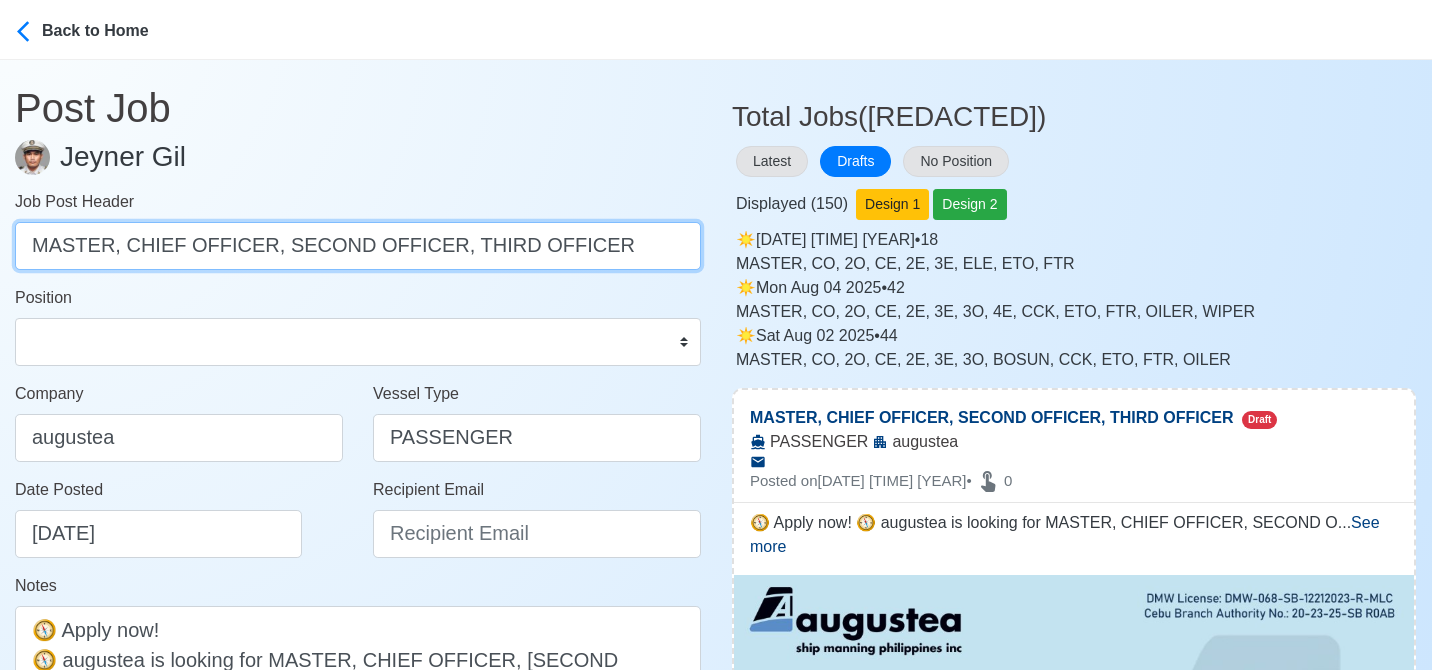 drag, startPoint x: 112, startPoint y: 246, endPoint x: 659, endPoint y: 279, distance: 547.9945 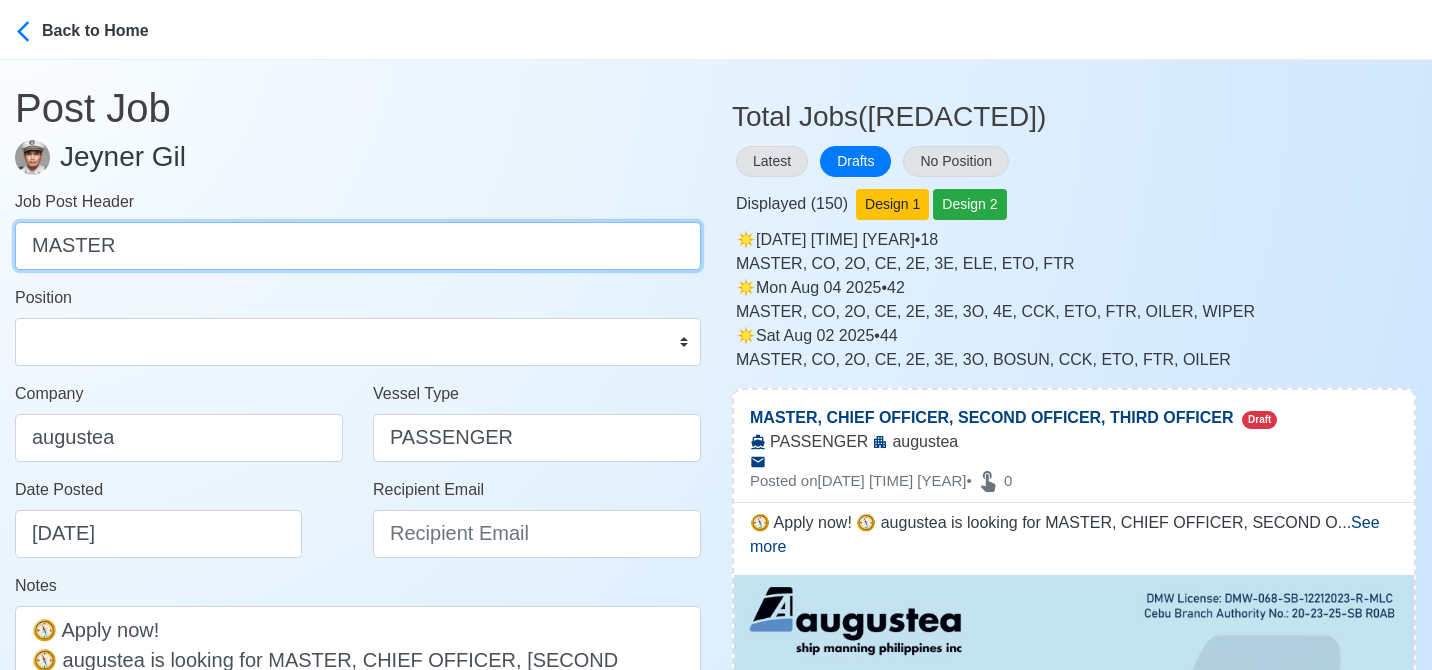 type on "MASTER" 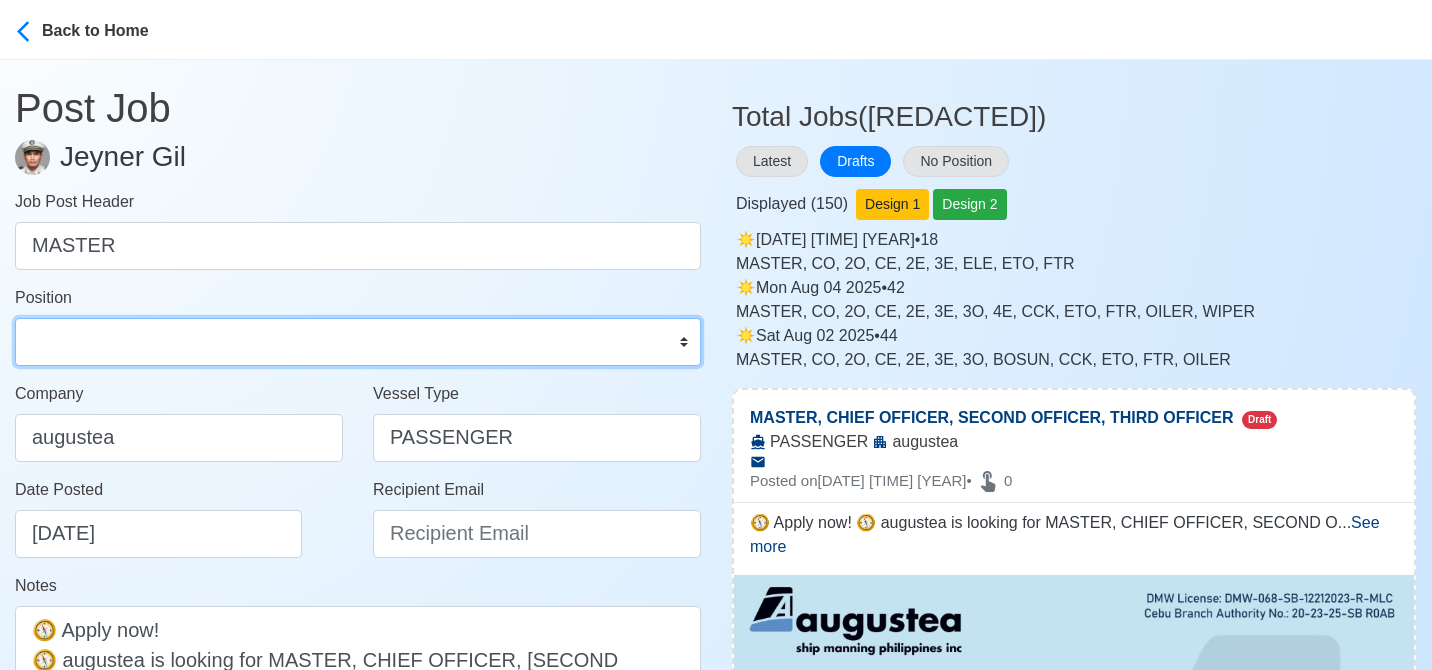 click on "Master Chief Officer 2nd Officer 3rd Officer Junior Officer Chief Engineer 2nd Engineer 3rd Engineer 4th Engineer Gas Engineer Junior Engineer 1st Assistant Engineer 2nd Assistant Engineer 3rd Assistant Engineer ETO/ETR Electrician Electrical Engineer Oiler Fitter Welder Chief Cook Chef Cook Messman Wiper Rigger Ordinary Seaman Able Seaman Motorman Pumpman Bosun Cadet Reefer Mechanic Operator Repairman Painter Steward Waiter Others" at bounding box center [358, 342] 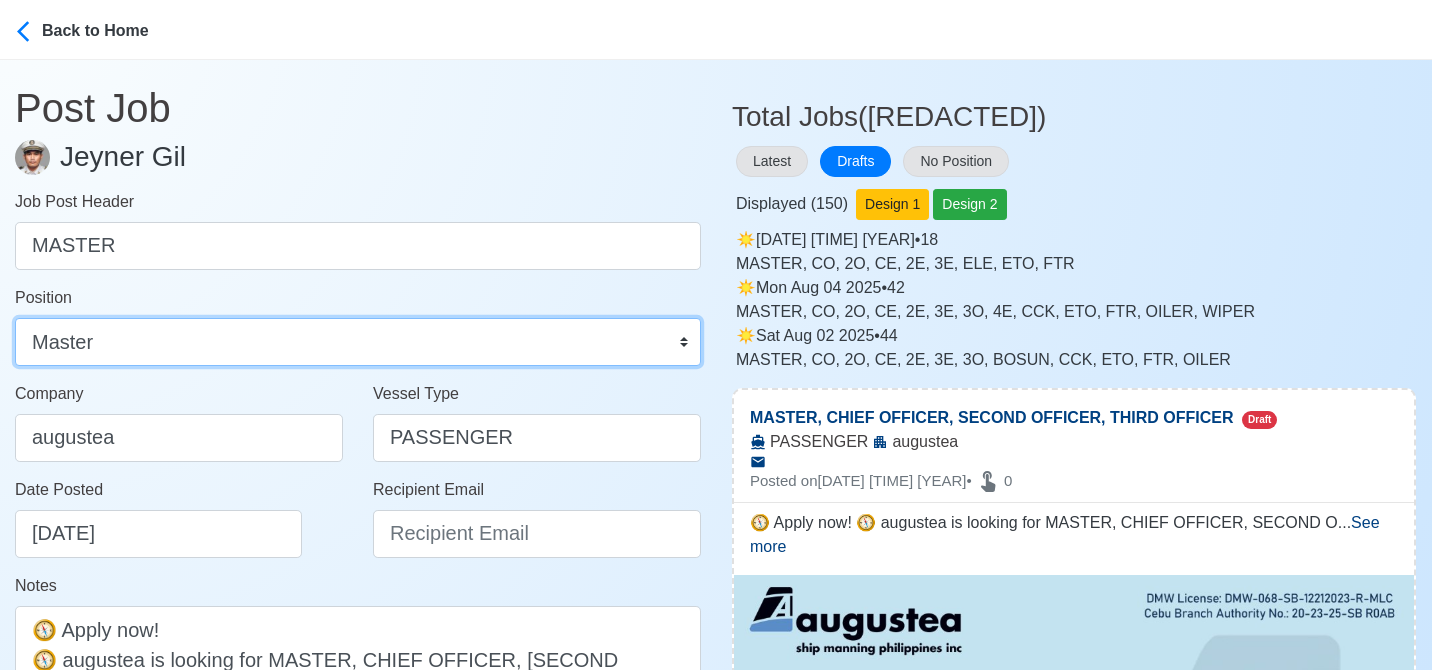 click on "Master Chief Officer 2nd Officer 3rd Officer Junior Officer Chief Engineer 2nd Engineer 3rd Engineer 4th Engineer Gas Engineer Junior Engineer 1st Assistant Engineer 2nd Assistant Engineer 3rd Assistant Engineer ETO/ETR Electrician Electrical Engineer Oiler Fitter Welder Chief Cook Chef Cook Messman Wiper Rigger Ordinary Seaman Able Seaman Motorman Pumpman Bosun Cadet Reefer Mechanic Operator Repairman Painter Steward Waiter Others" at bounding box center [358, 342] 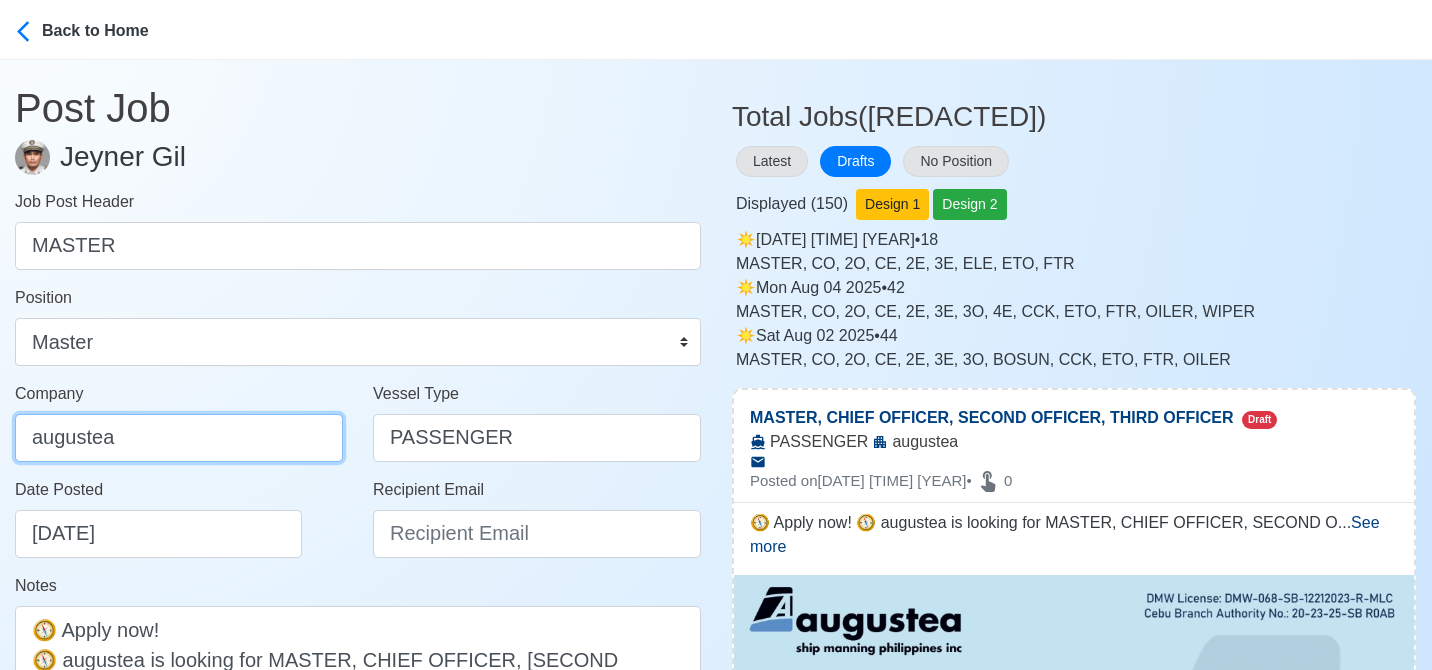 click on "augustea" at bounding box center [179, 438] 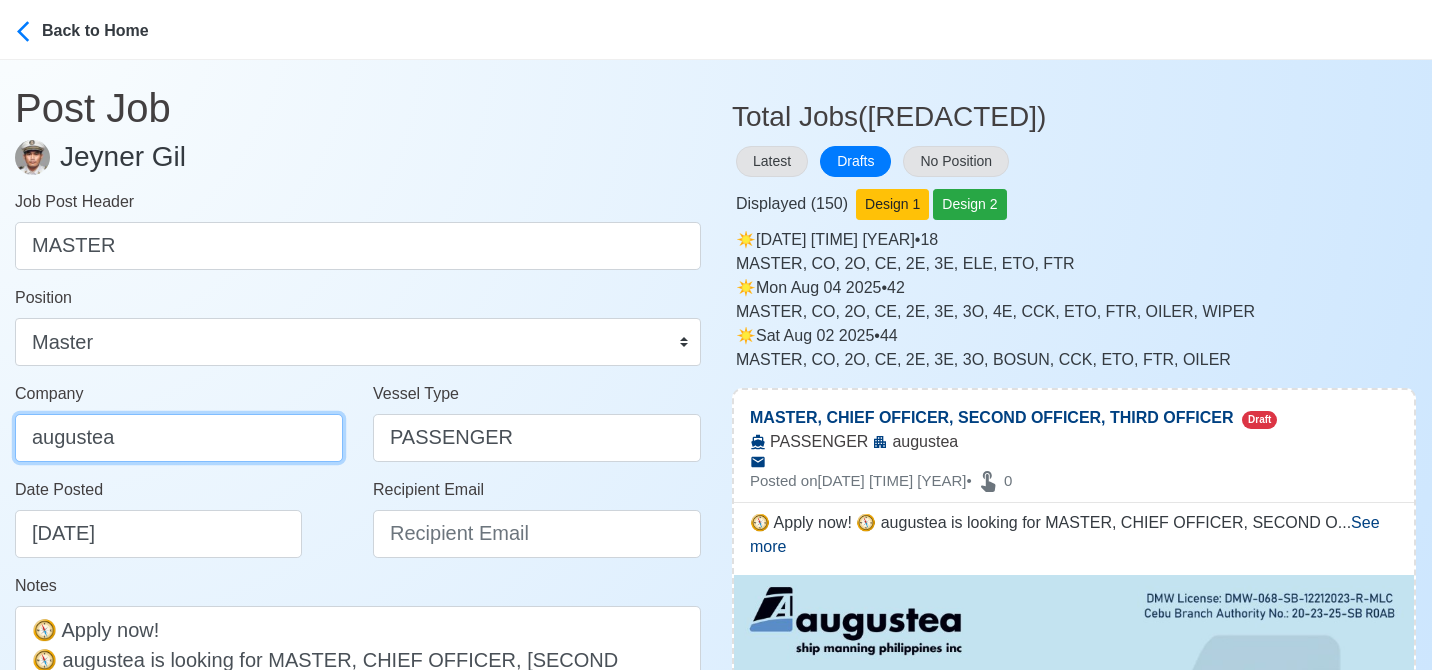 drag, startPoint x: 138, startPoint y: 437, endPoint x: -17, endPoint y: 433, distance: 155.0516 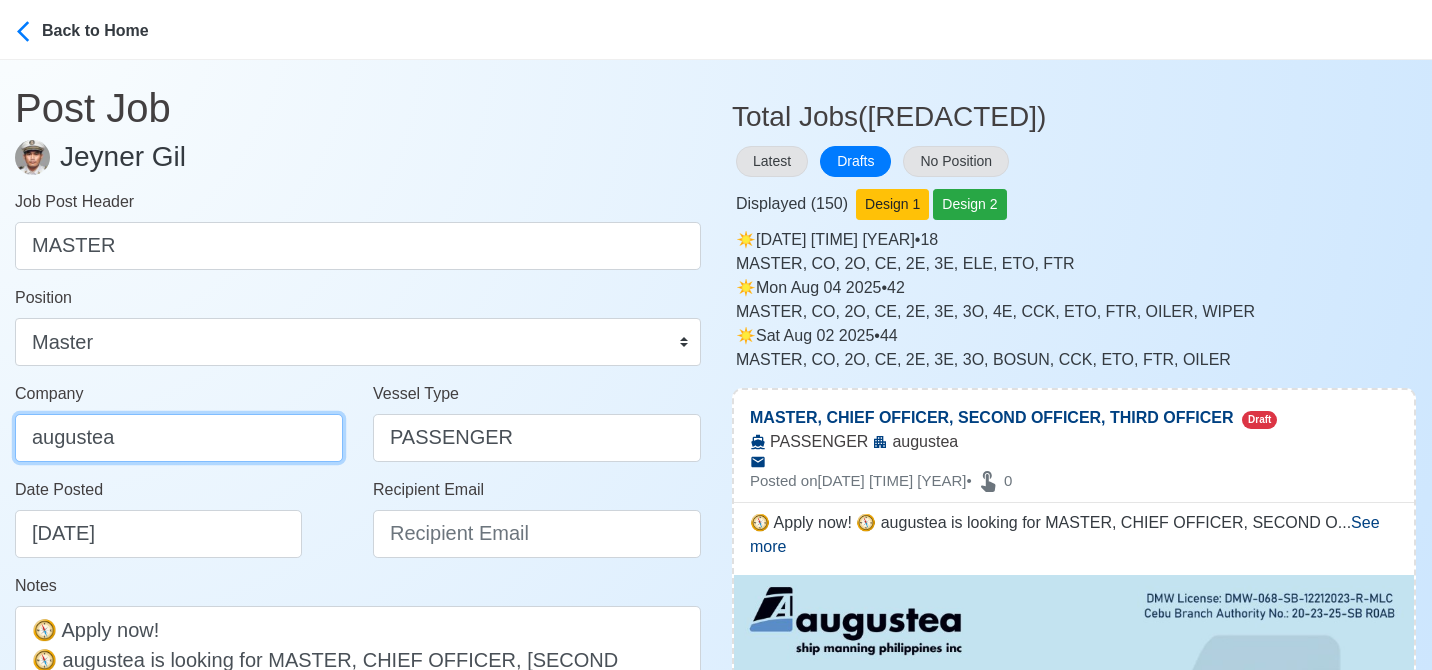 click on "Back to Home Post Job   Jeyner Gil Job Post Header MASTER Position Master Chief Officer 2nd Officer 3rd Officer Junior Officer Chief Engineer 2nd Engineer 3rd Engineer 4th Engineer Gas Engineer Junior Engineer 1st Assistant Engineer 2nd Assistant Engineer 3rd Assistant Engineer ETO/ETR Electrician Electrical Engineer Oiler Fitter Welder Chief Cook Chef Cook Messman Wiper Rigger Ordinary Seaman Able Seaman Motorman Pumpman Bosun Cadet Reefer Mechanic Operator Repairman Painter Steward Waiter Others Company augustea Vessel Type PASSENGER Date Posted       08/05/2025 Recipient Email Notes 🧭 Apply now!
🧭 augustea is looking for MASTER, CHIEF OFFICER, SECOND OFFICER, THIRD OFFICER.
🚢 PASSENGER
✅ with RORO vessel experience
DMW License: DMW-068-SB-12212023-R-MLC
179 Characters Clear ✅ POST COPIED JOB Total Jobs  (25048) Latest Drafts No Position Displayed ( 150 ) Design 1 Design 2 ☀️️  Tue Aug 05 2025  •  18 MASTER, CO, 2O, CE, 2E, 3E, ELE, ETO, FTR ☀️️  Mon Aug 04 2025  •  42" at bounding box center [716, 335] 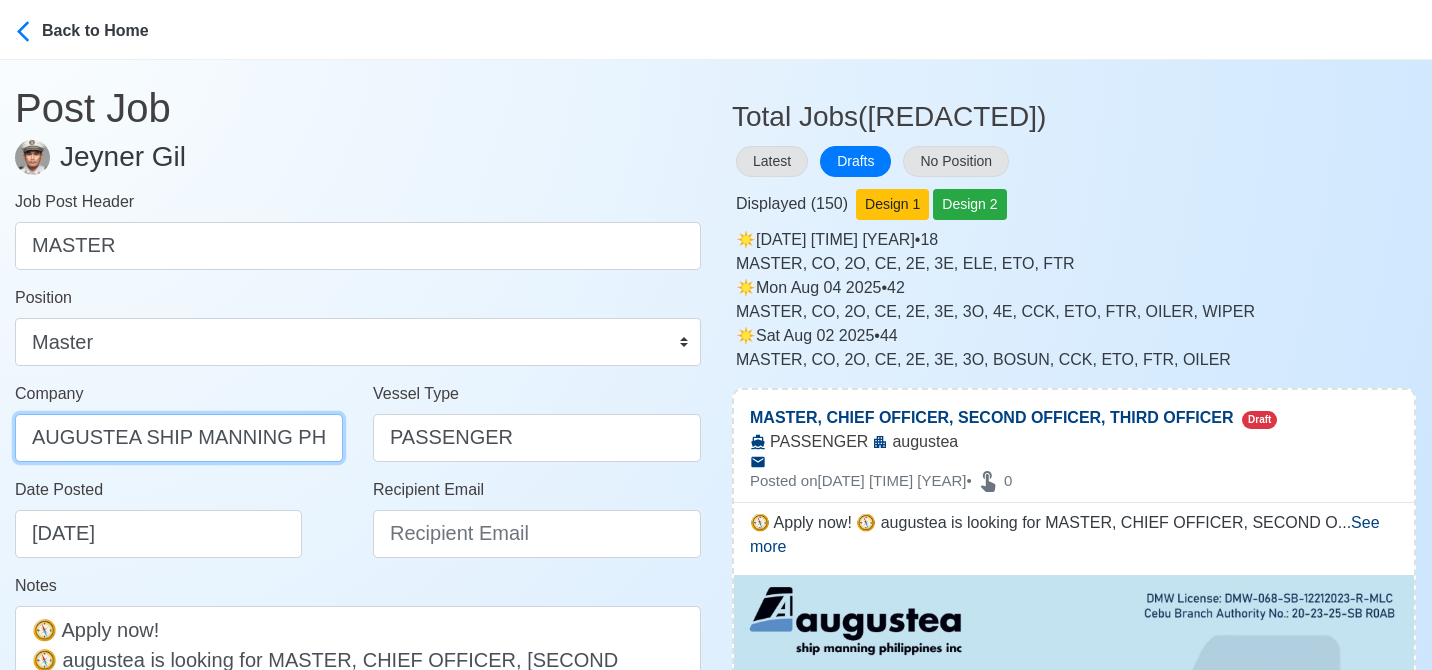scroll, scrollTop: 0, scrollLeft: 106, axis: horizontal 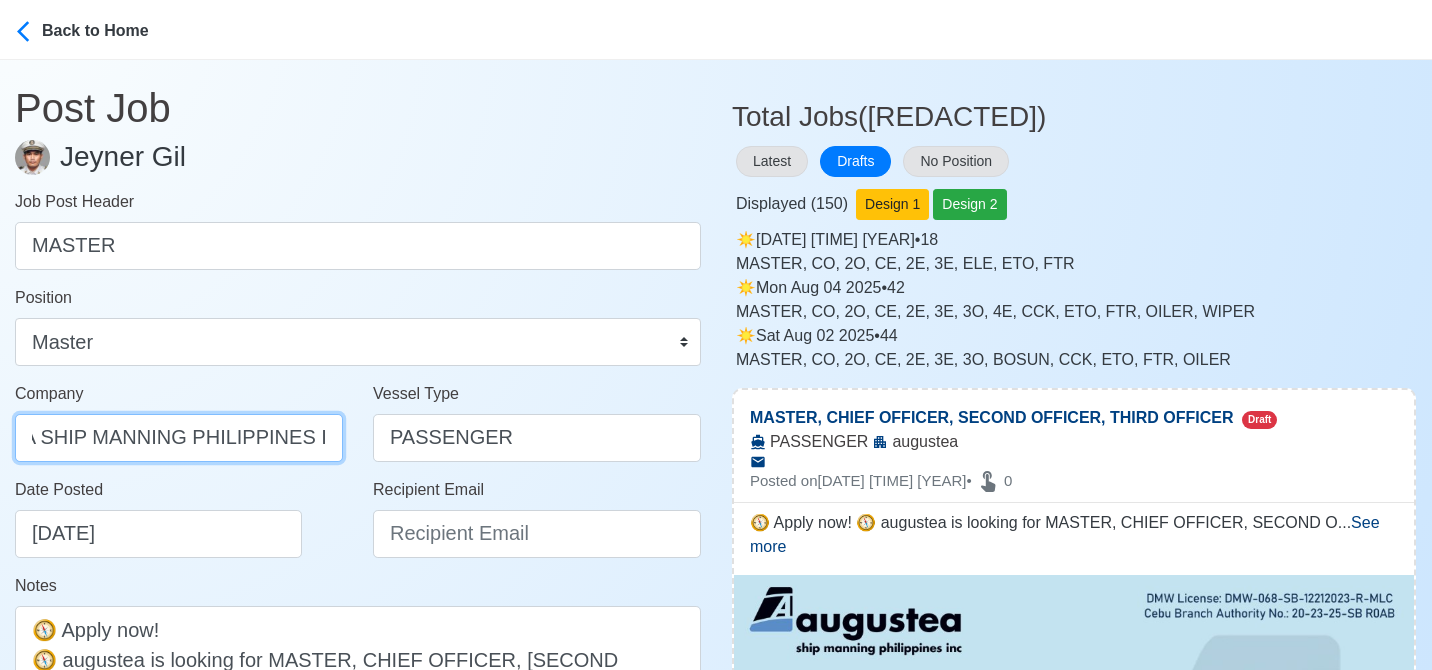 type on "AUGUSTEA SHIP MANNING PHILIPPINES INC." 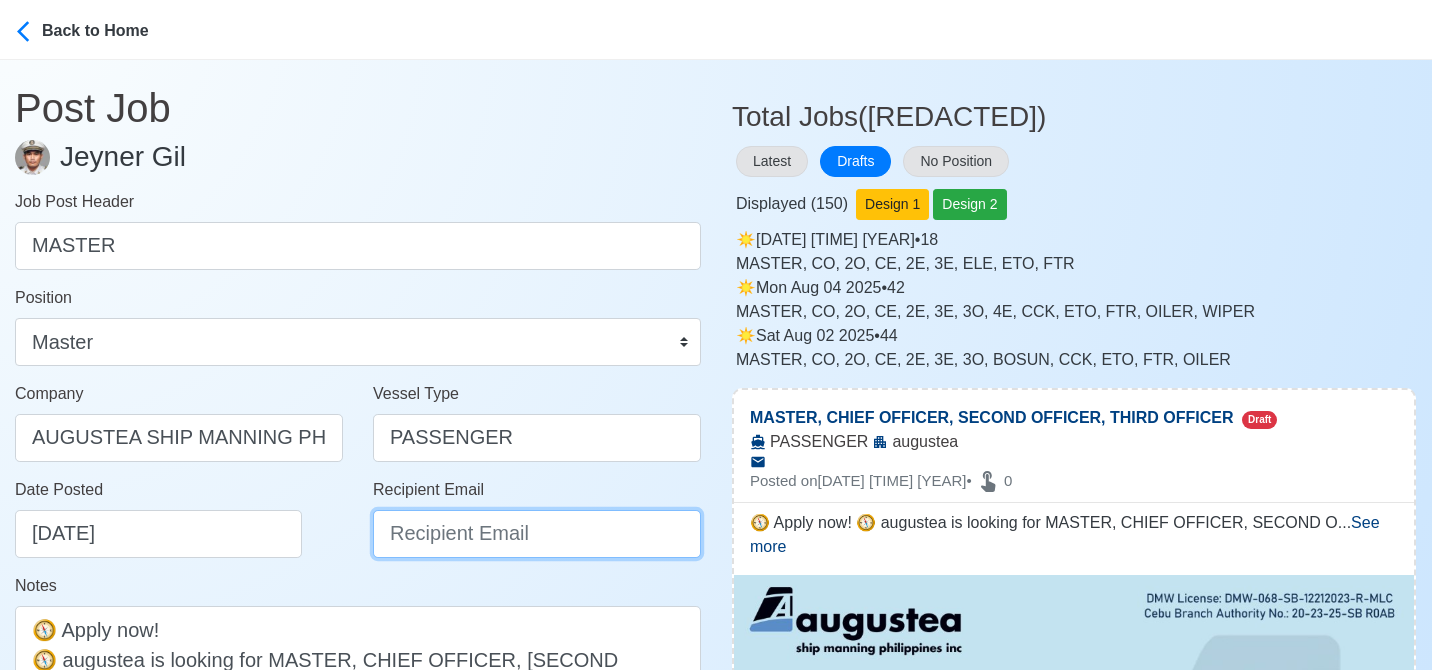 click on "Recipient Email" at bounding box center [537, 534] 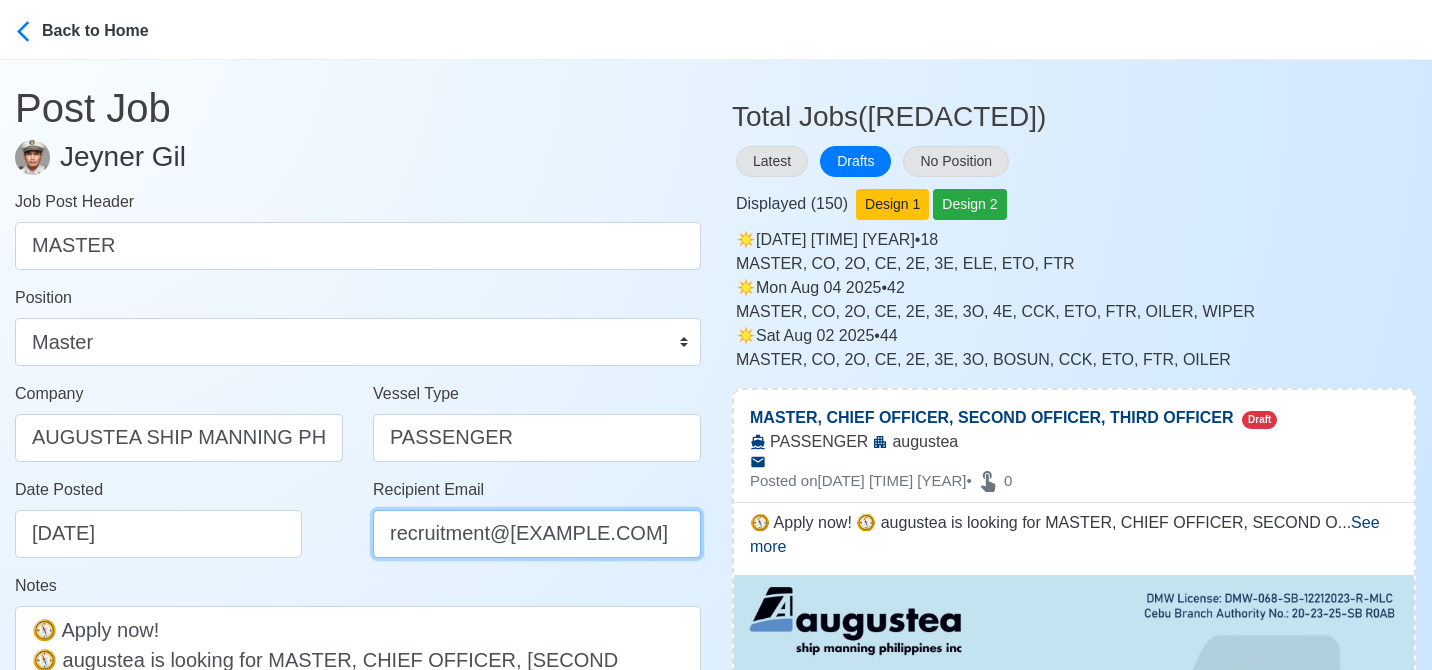 type on "recruitment@[EXAMPLE.COM]" 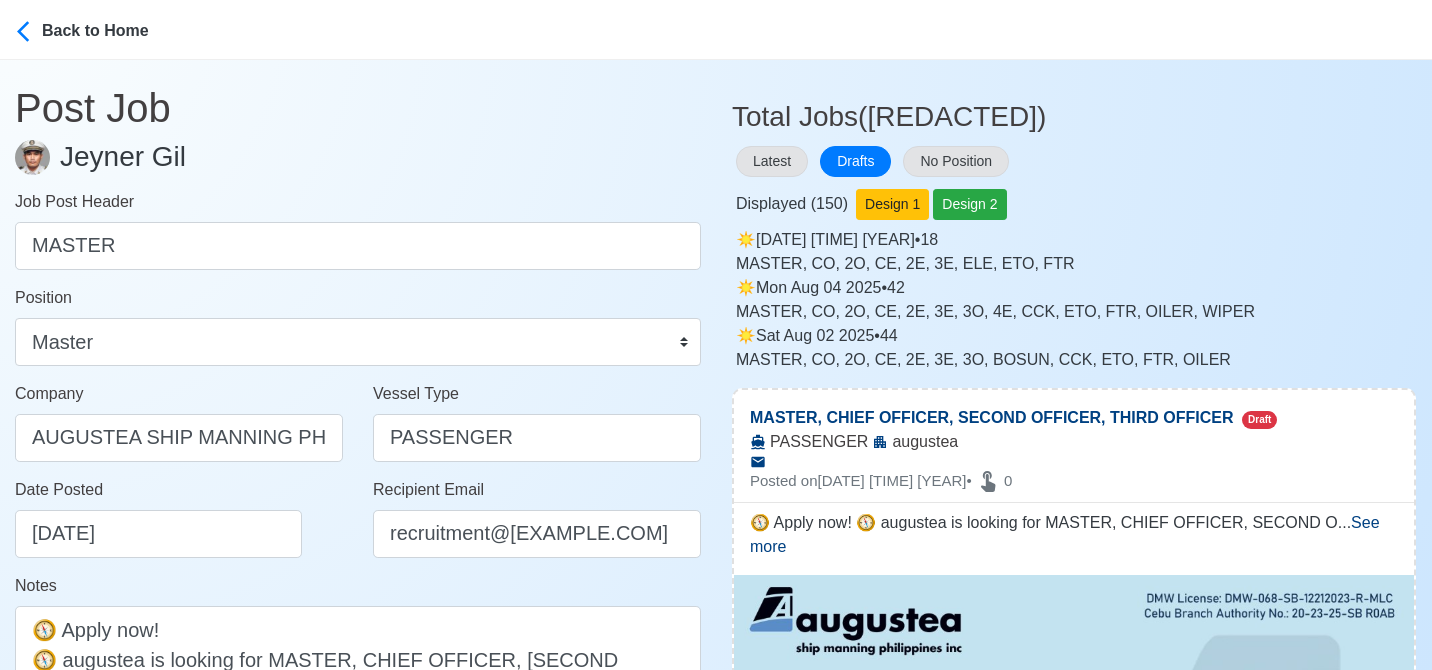 click on "Date Posted       08/05/2025" at bounding box center (184, 518) 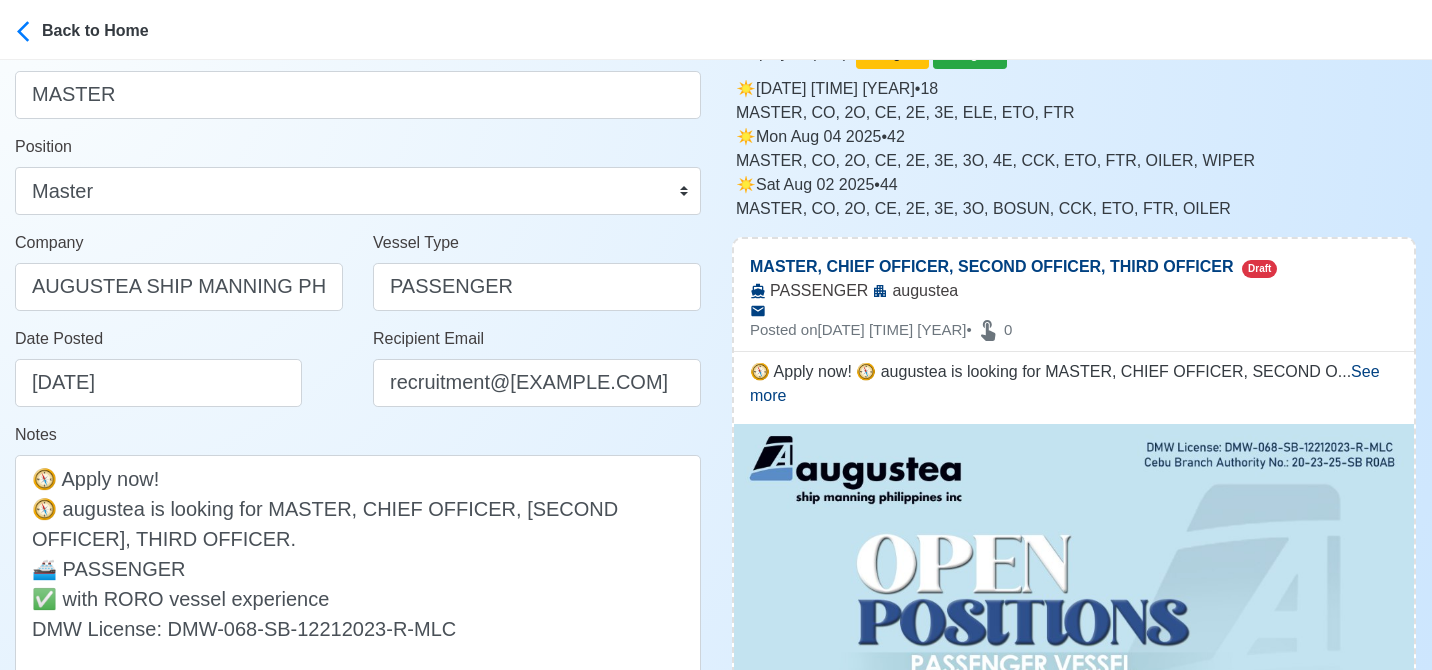 scroll, scrollTop: 200, scrollLeft: 0, axis: vertical 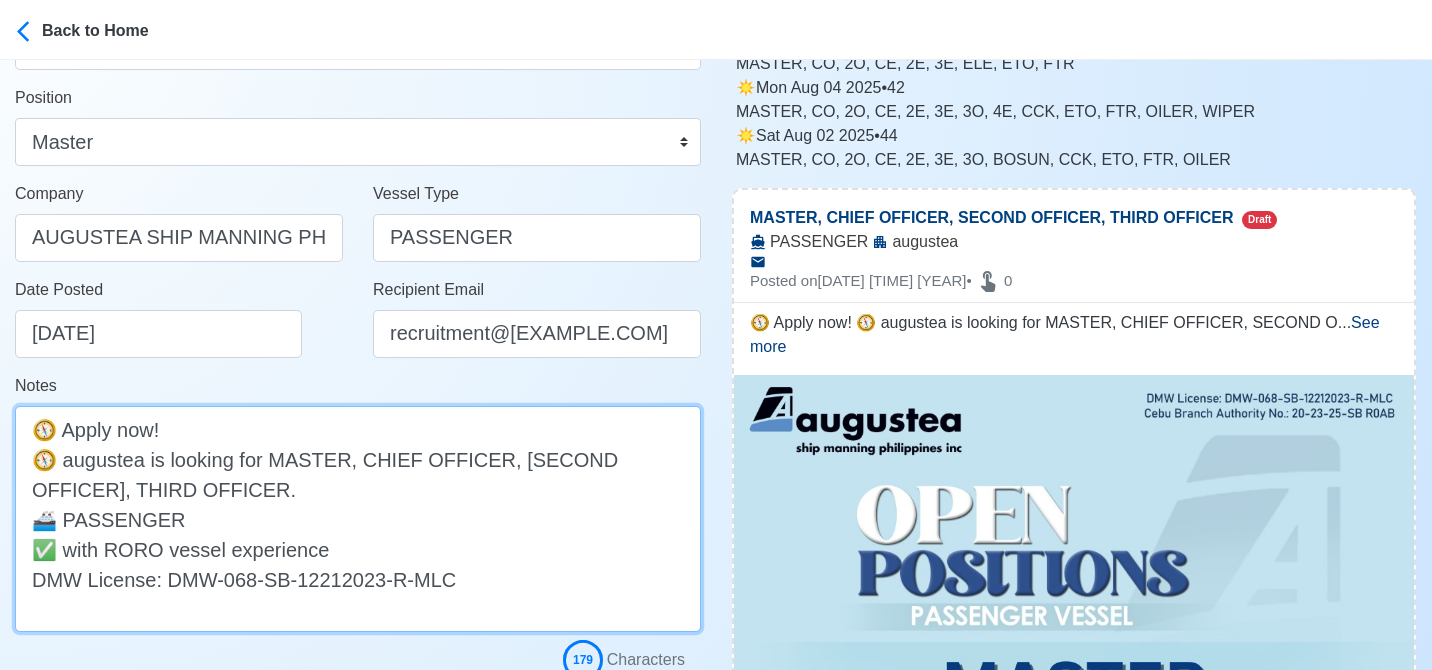 drag, startPoint x: 357, startPoint y: 459, endPoint x: 371, endPoint y: 503, distance: 46.173584 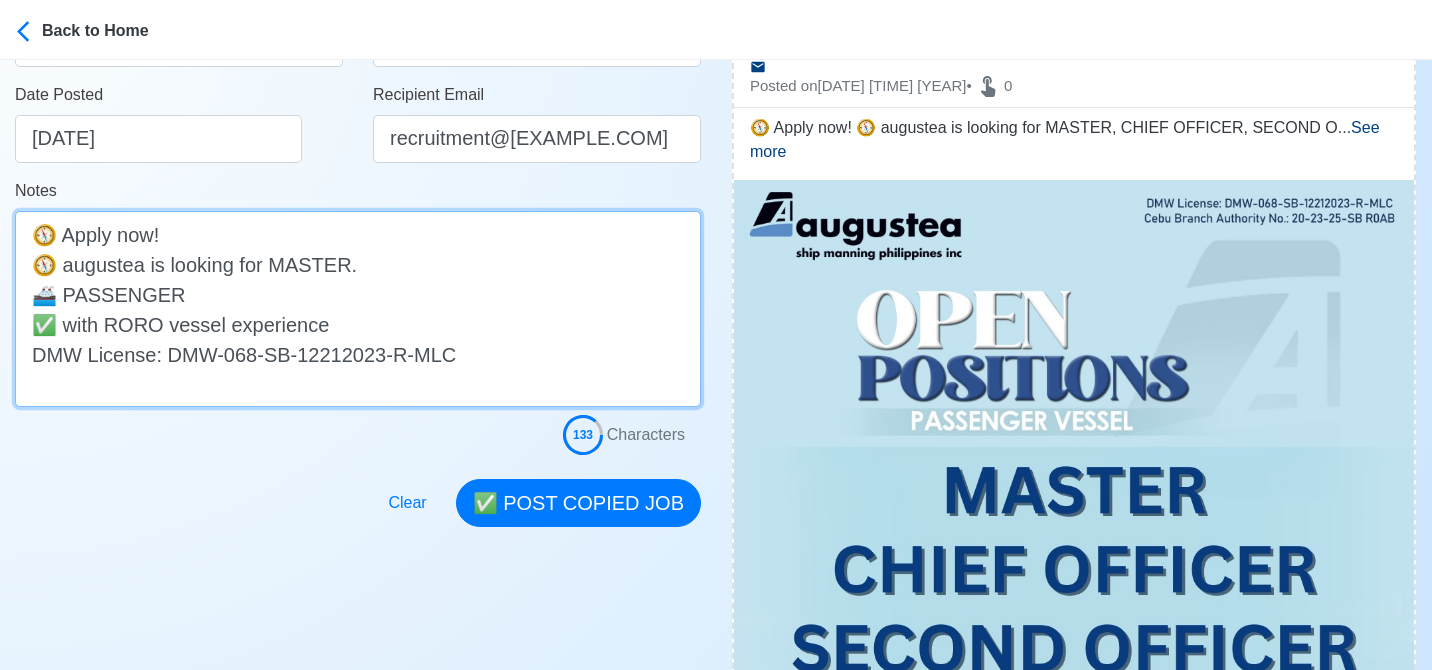 scroll, scrollTop: 500, scrollLeft: 0, axis: vertical 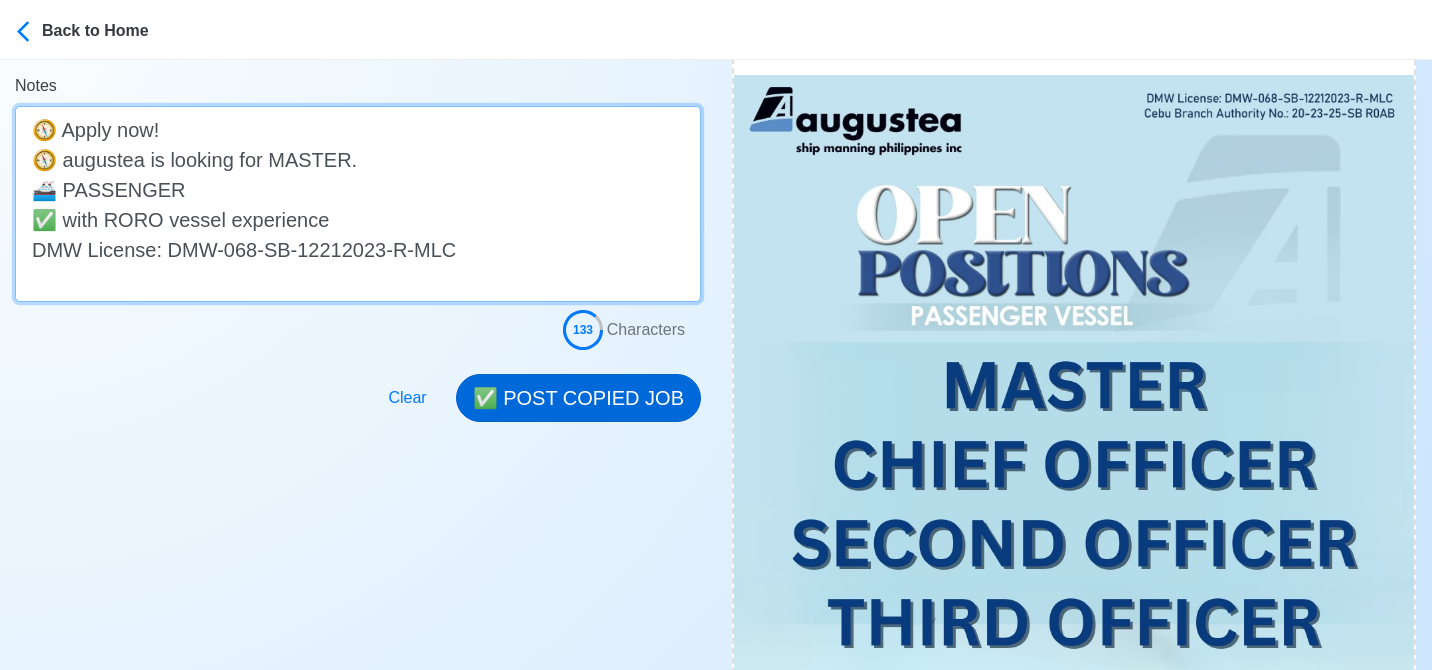 type on "🧭 Apply now!
🧭 augustea is looking for MASTER.
🚢 PASSENGER
✅ with RORO vessel experience
DMW License: DMW-068-SB-12212023-R-MLC" 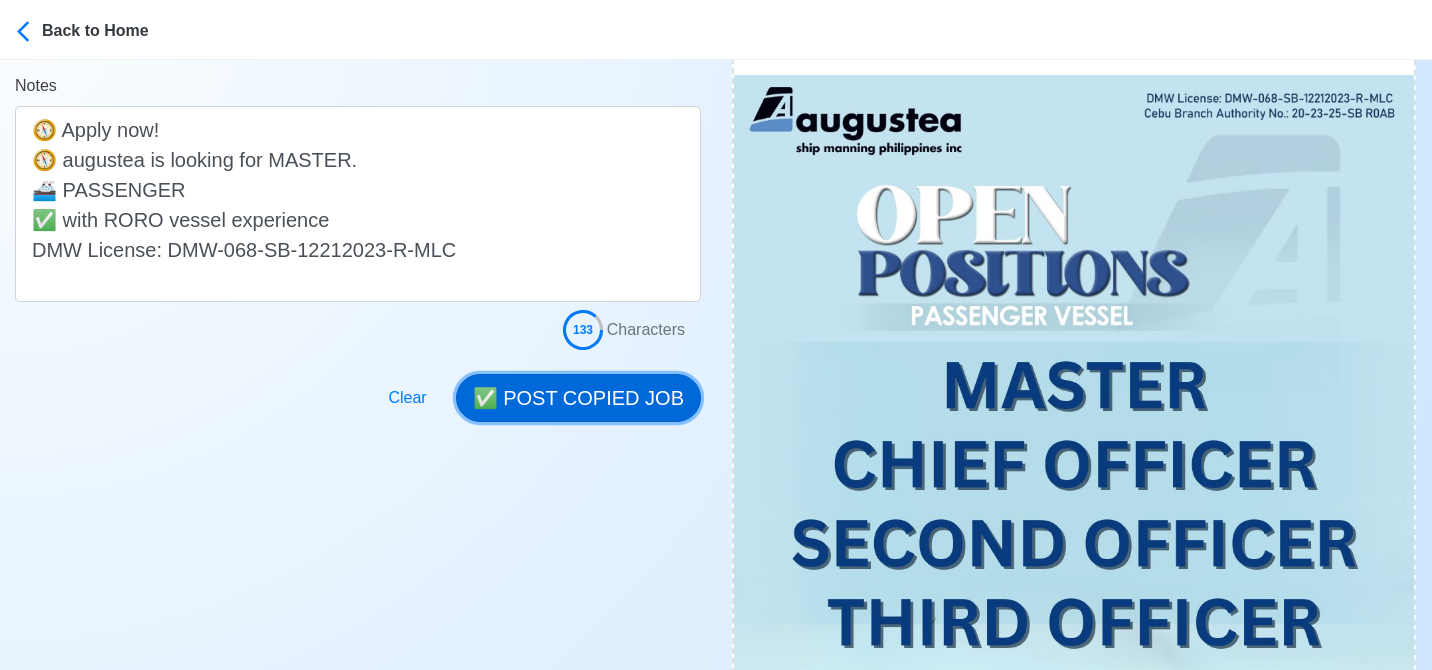 click on "✅ POST COPIED JOB" at bounding box center [578, 398] 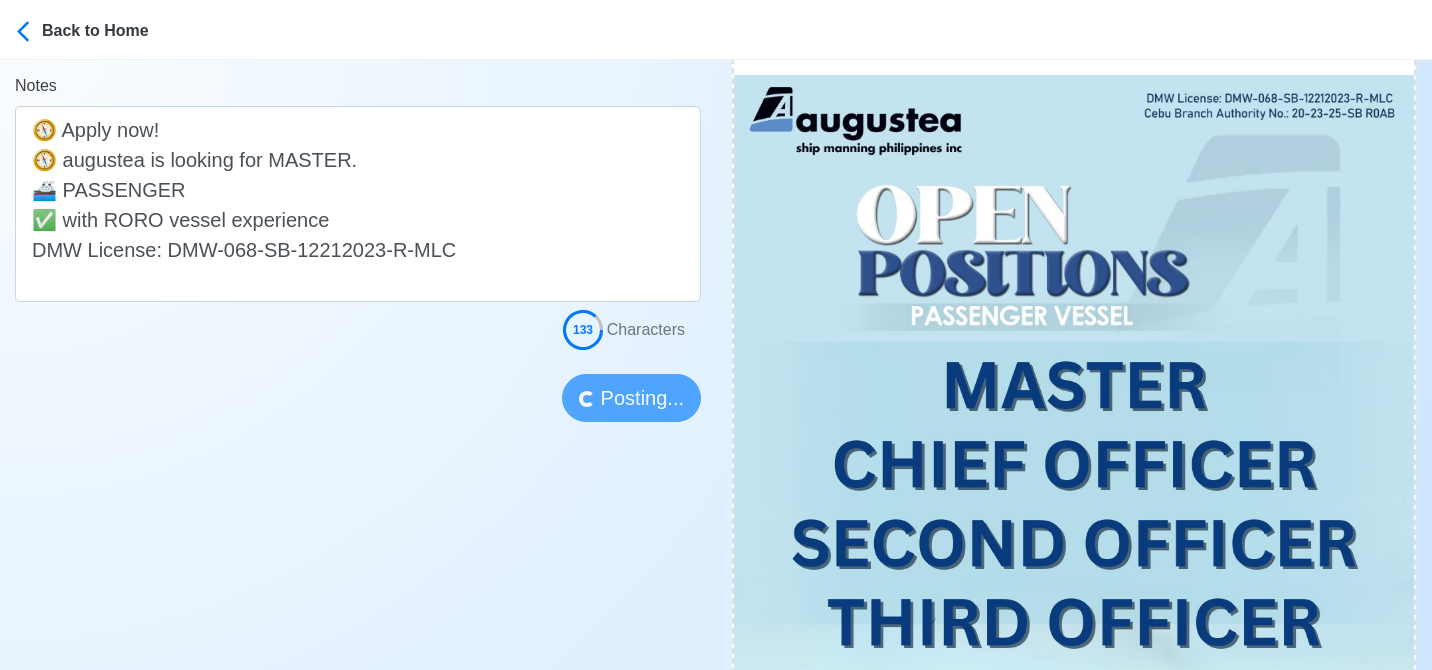 type 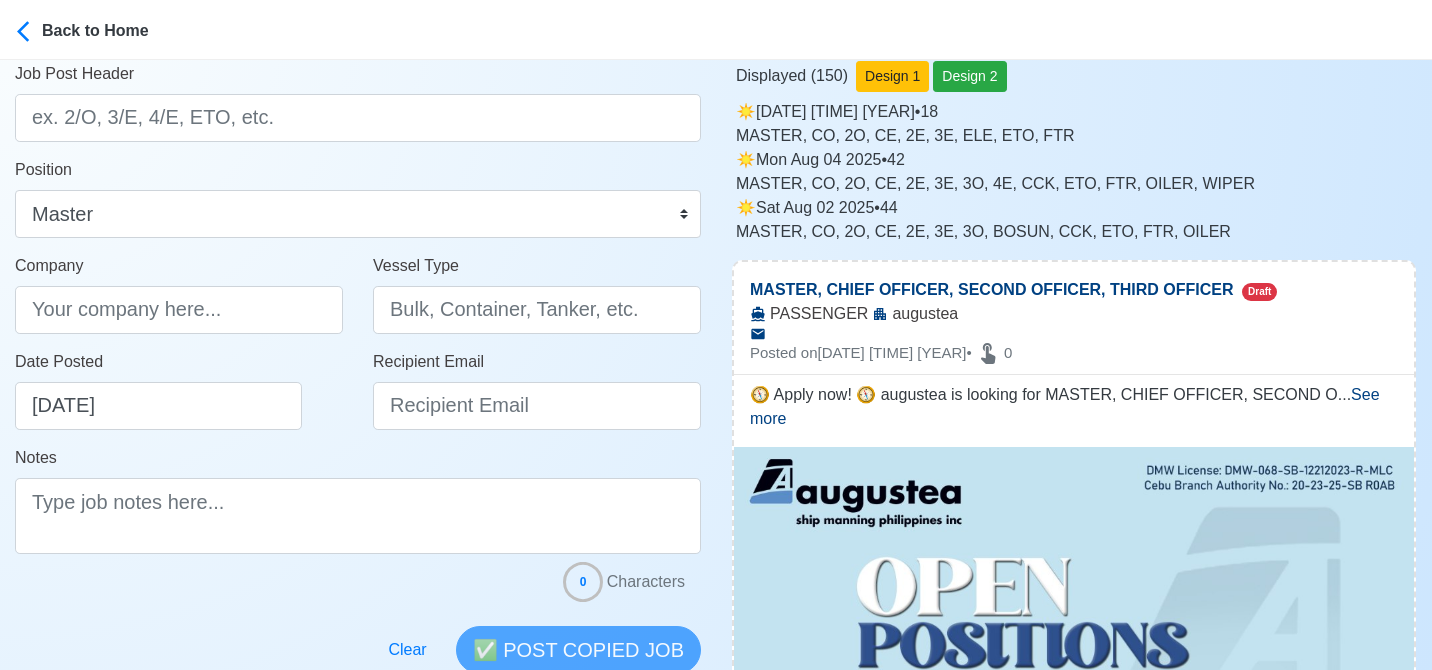 scroll, scrollTop: 0, scrollLeft: 0, axis: both 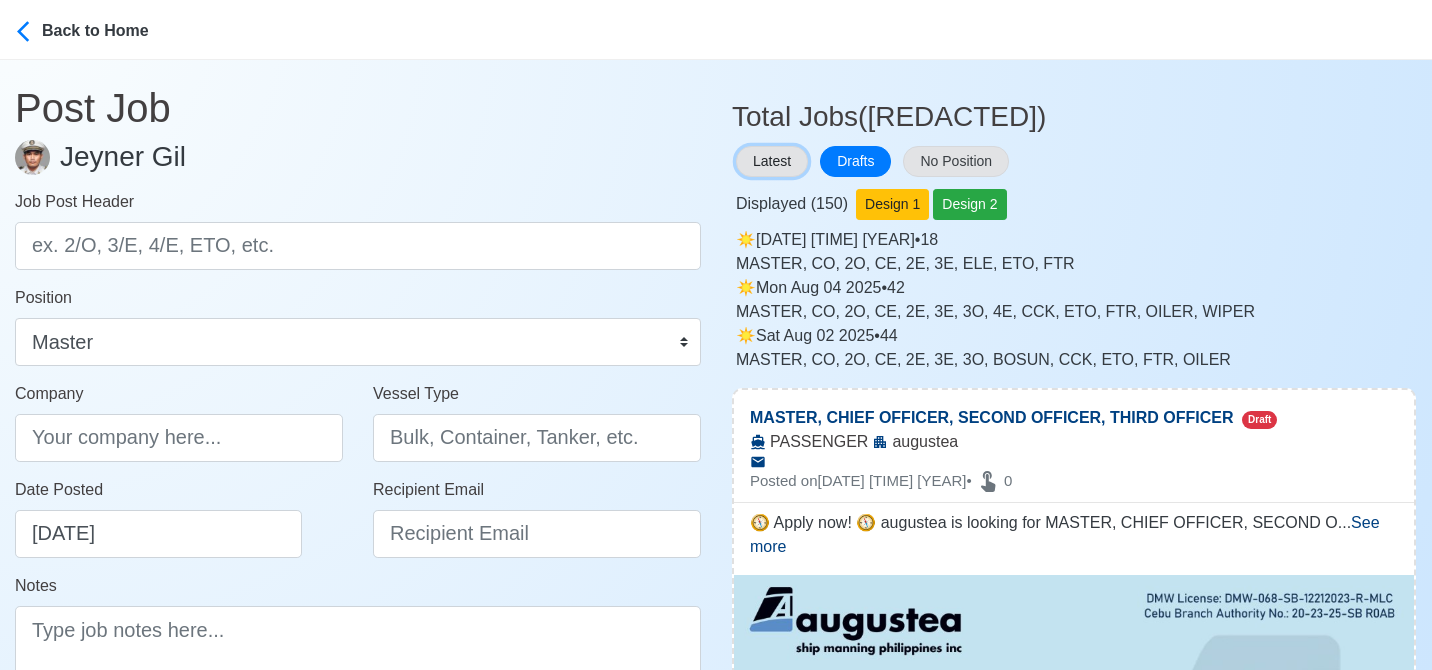click on "Latest" at bounding box center [772, 161] 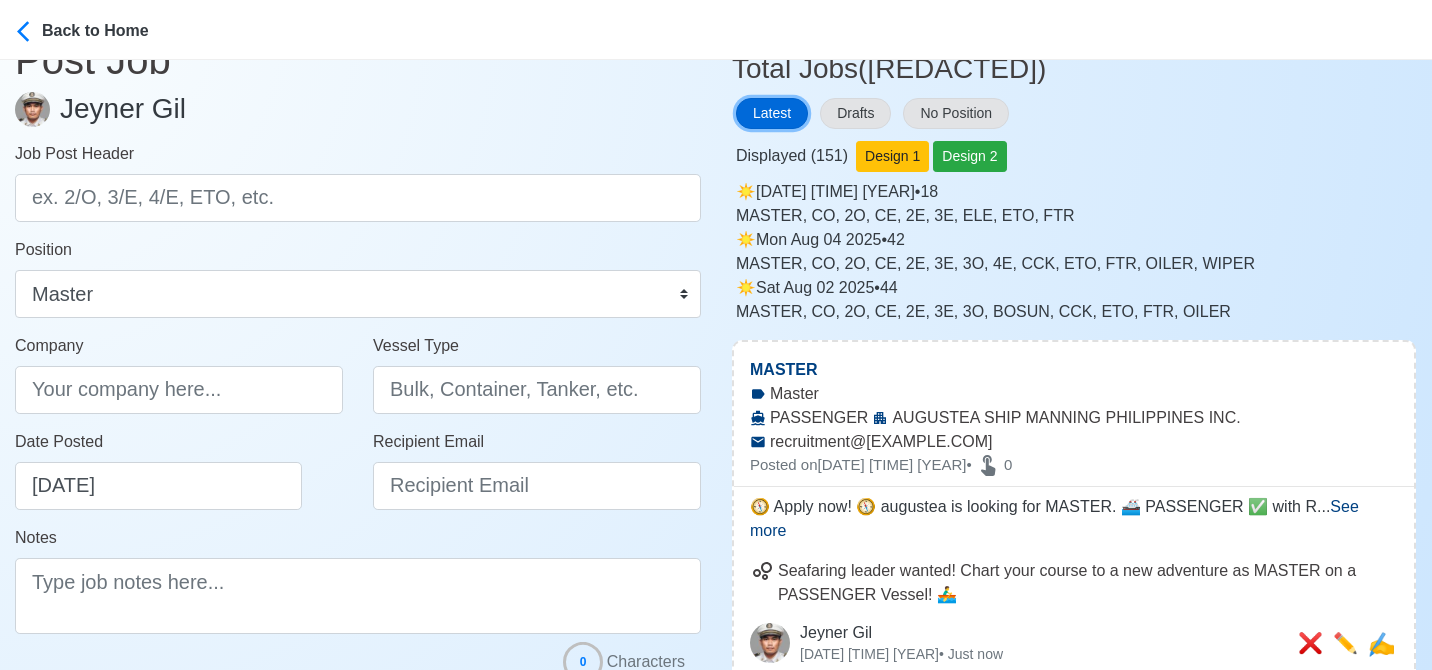 scroll, scrollTop: 200, scrollLeft: 0, axis: vertical 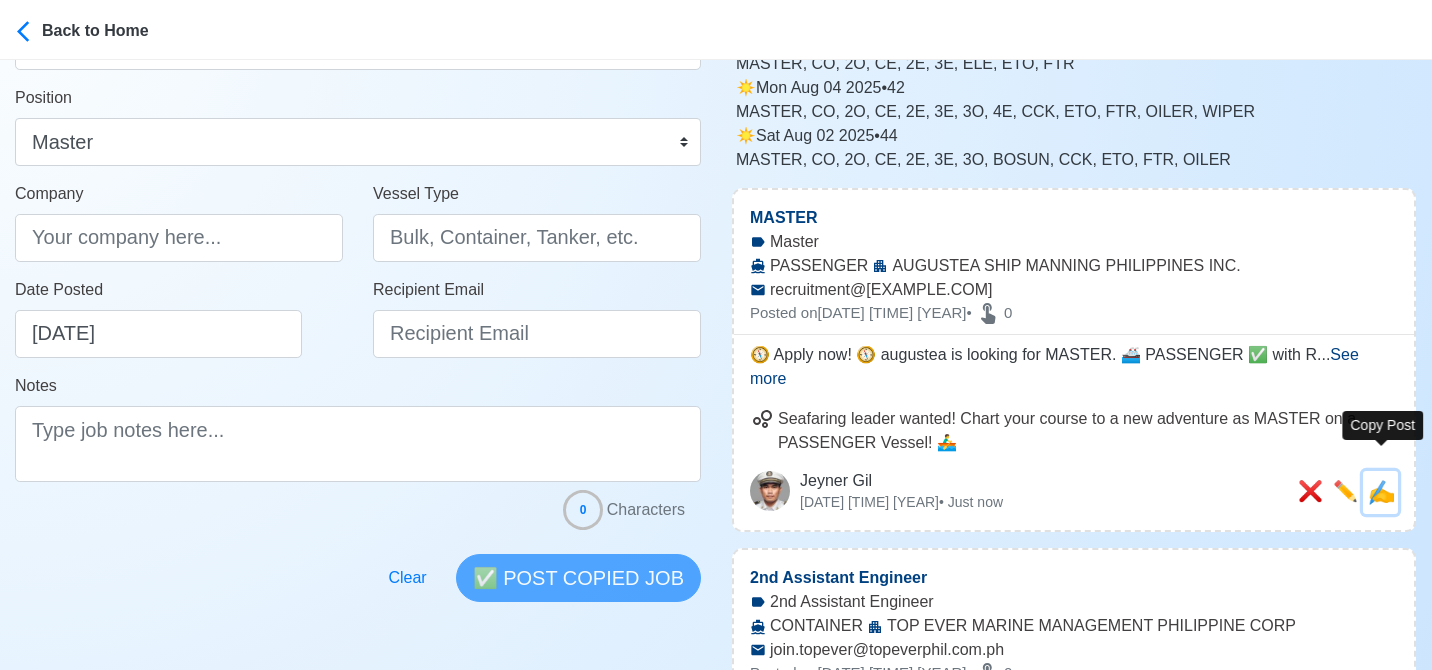 drag, startPoint x: 1376, startPoint y: 470, endPoint x: 1341, endPoint y: 463, distance: 35.69314 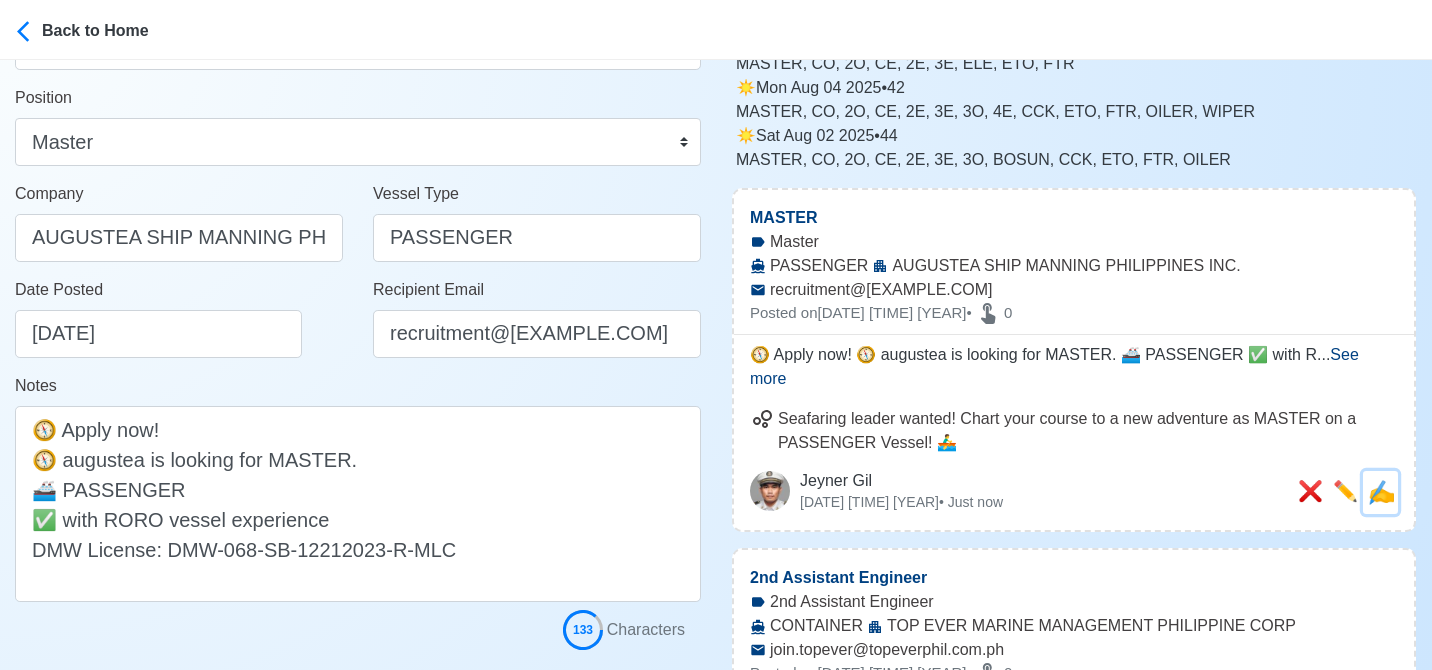 scroll, scrollTop: 0, scrollLeft: 0, axis: both 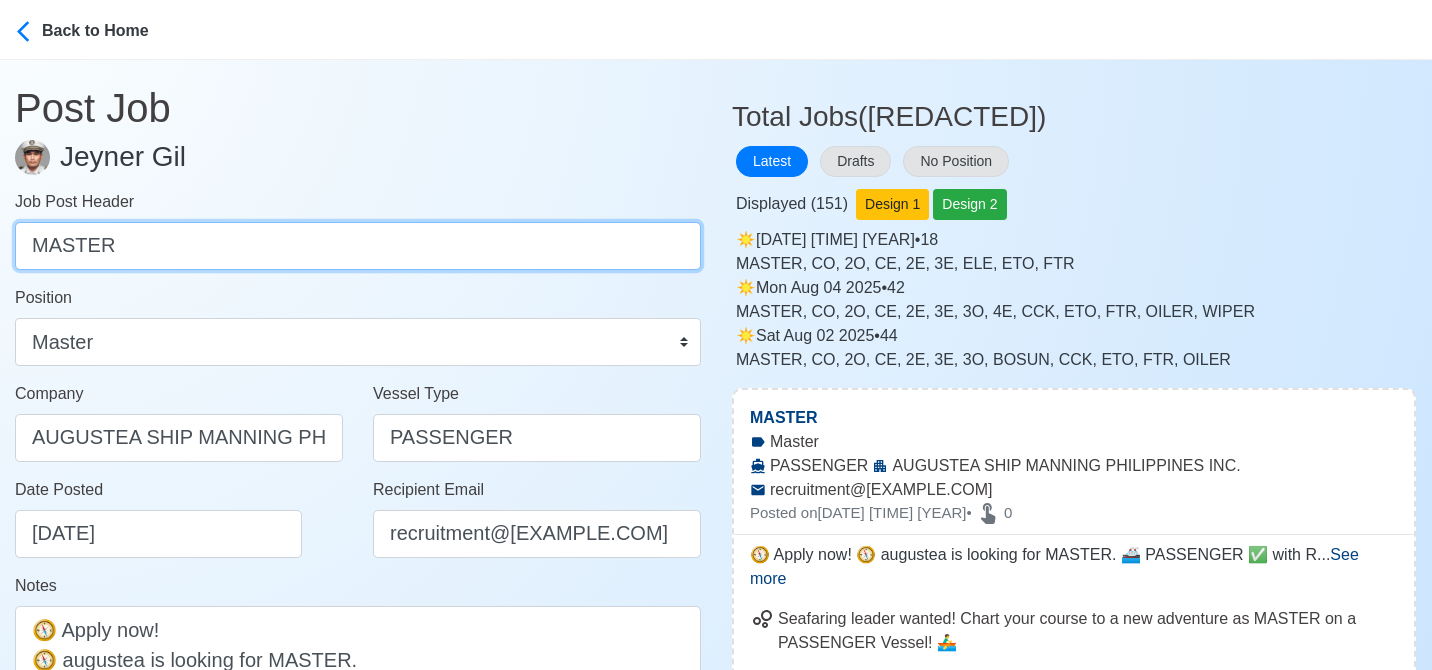 click on "MASTER" at bounding box center (358, 246) 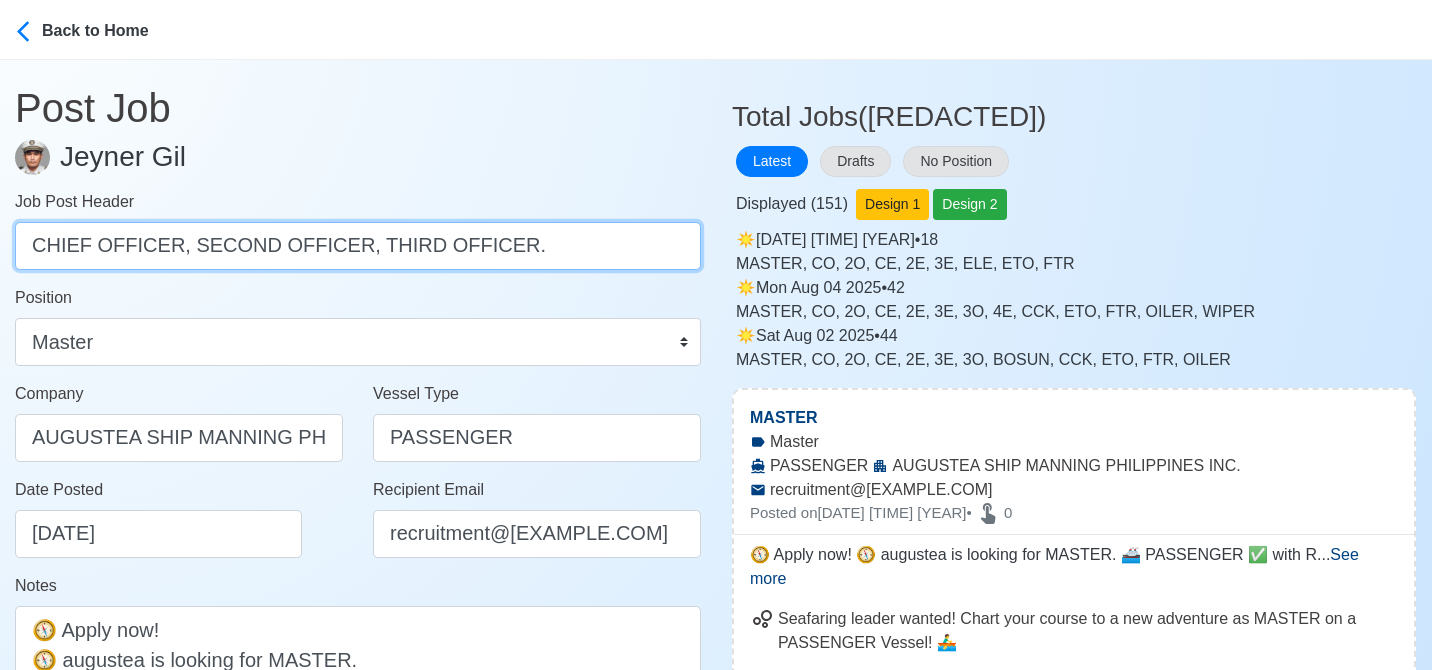 drag, startPoint x: 176, startPoint y: 247, endPoint x: 520, endPoint y: 273, distance: 344.98117 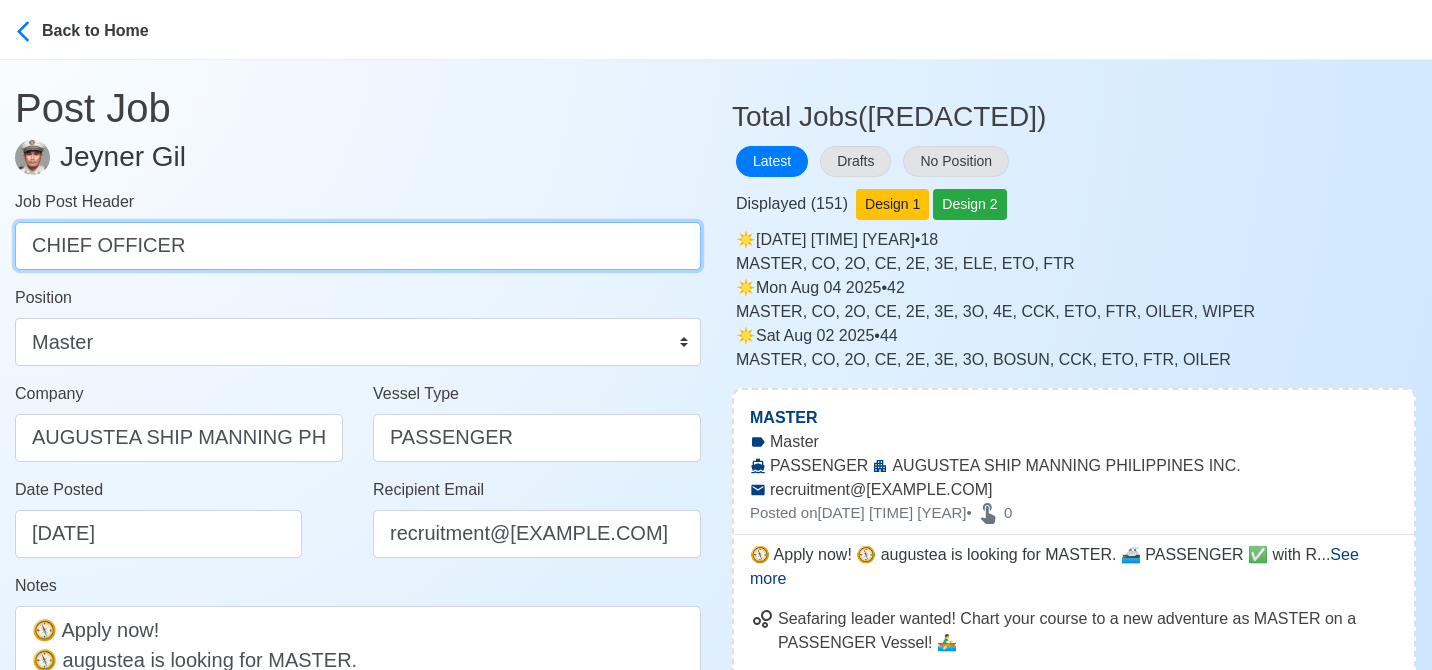 type on "CHIEF OFFICER" 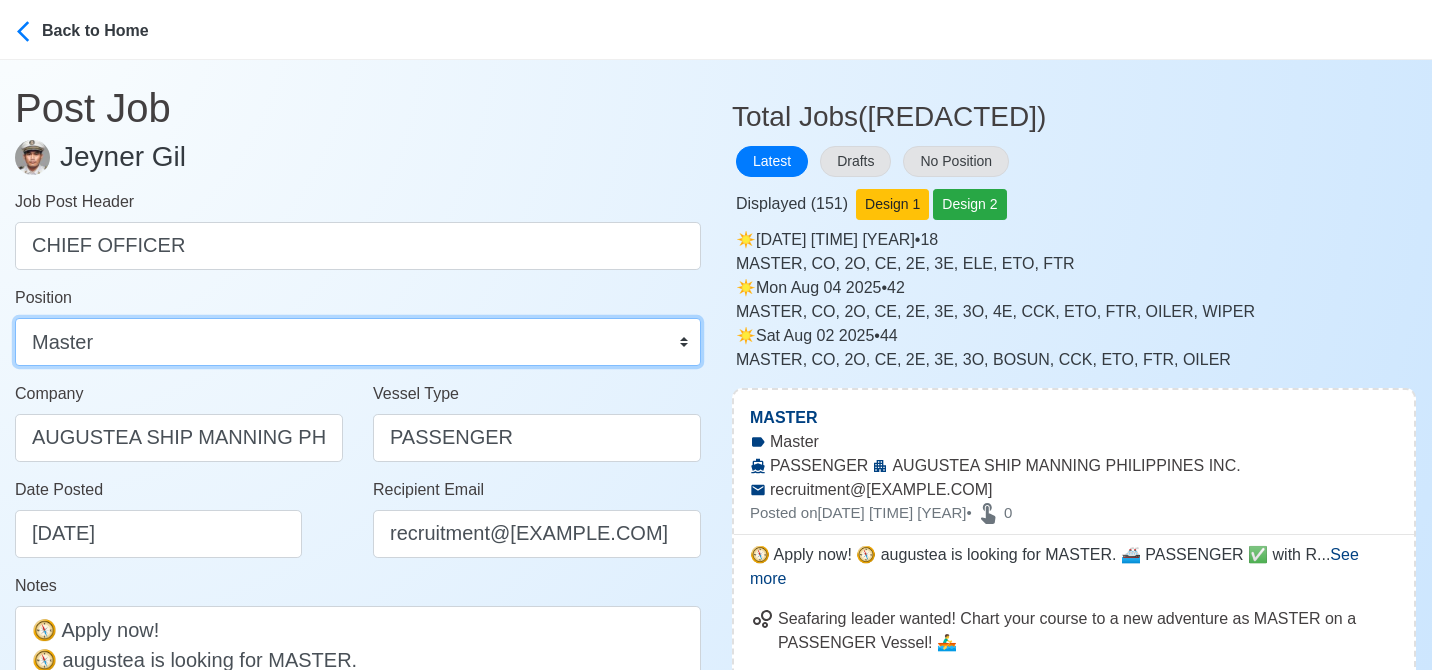 click on "Master Chief Officer 2nd Officer 3rd Officer Junior Officer Chief Engineer 2nd Engineer 3rd Engineer 4th Engineer Gas Engineer Junior Engineer 1st Assistant Engineer 2nd Assistant Engineer 3rd Assistant Engineer ETO/ETR Electrician Electrical Engineer Oiler Fitter Welder Chief Cook Chef Cook Messman Wiper Rigger Ordinary Seaman Able Seaman Motorman Pumpman Bosun Cadet Reefer Mechanic Operator Repairman Painter Steward Waiter Others" at bounding box center [358, 342] 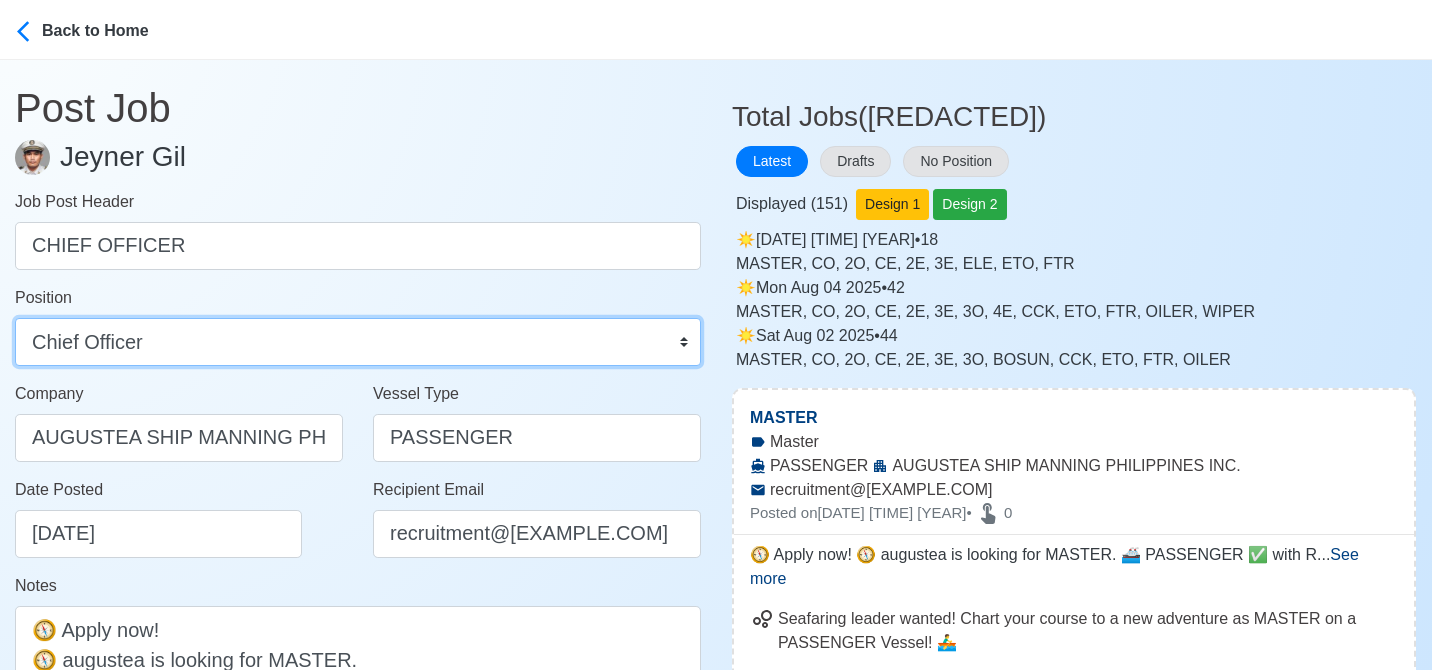 click on "Master Chief Officer 2nd Officer 3rd Officer Junior Officer Chief Engineer 2nd Engineer 3rd Engineer 4th Engineer Gas Engineer Junior Engineer 1st Assistant Engineer 2nd Assistant Engineer 3rd Assistant Engineer ETO/ETR Electrician Electrical Engineer Oiler Fitter Welder Chief Cook Chef Cook Messman Wiper Rigger Ordinary Seaman Able Seaman Motorman Pumpman Bosun Cadet Reefer Mechanic Operator Repairman Painter Steward Waiter Others" at bounding box center (358, 342) 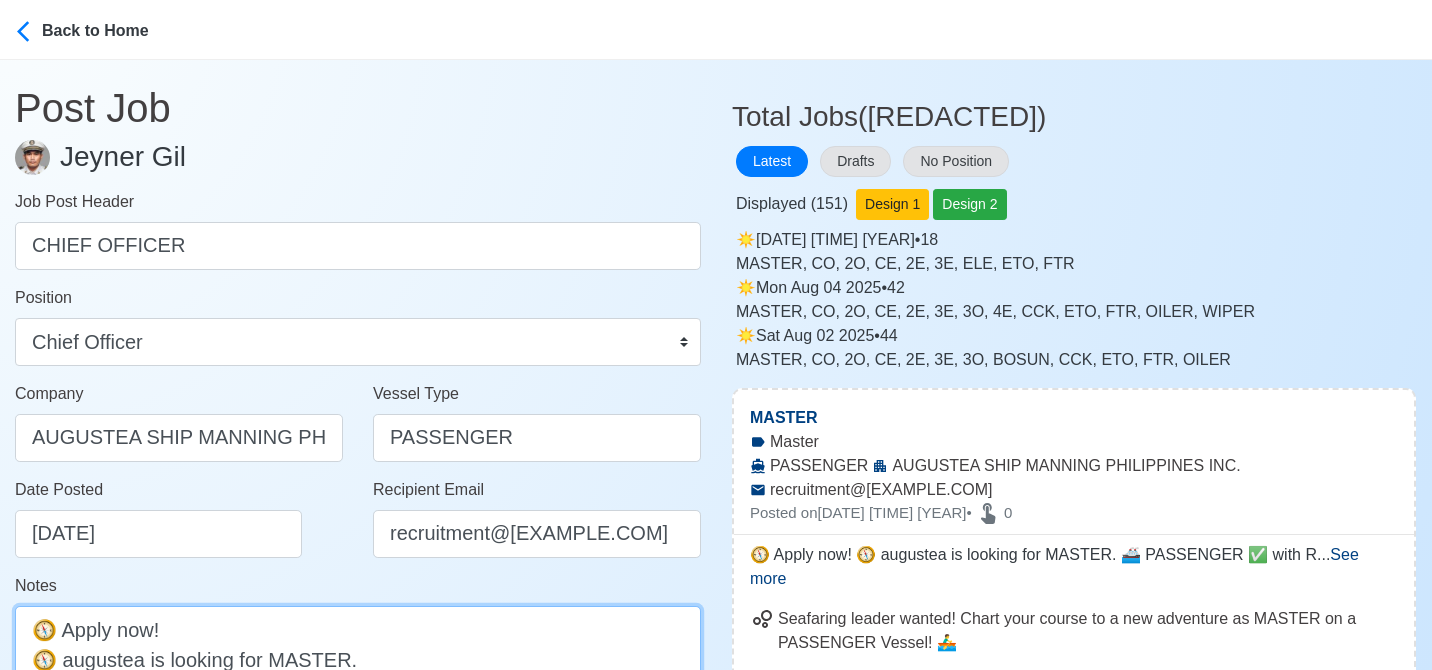 click on "🧭 Apply now!
🧭 augustea is looking for MASTER.
🚢 PASSENGER
✅ with RORO vessel experience
DMW License: DMW-068-SB-12212023-R-MLC" at bounding box center [358, 704] 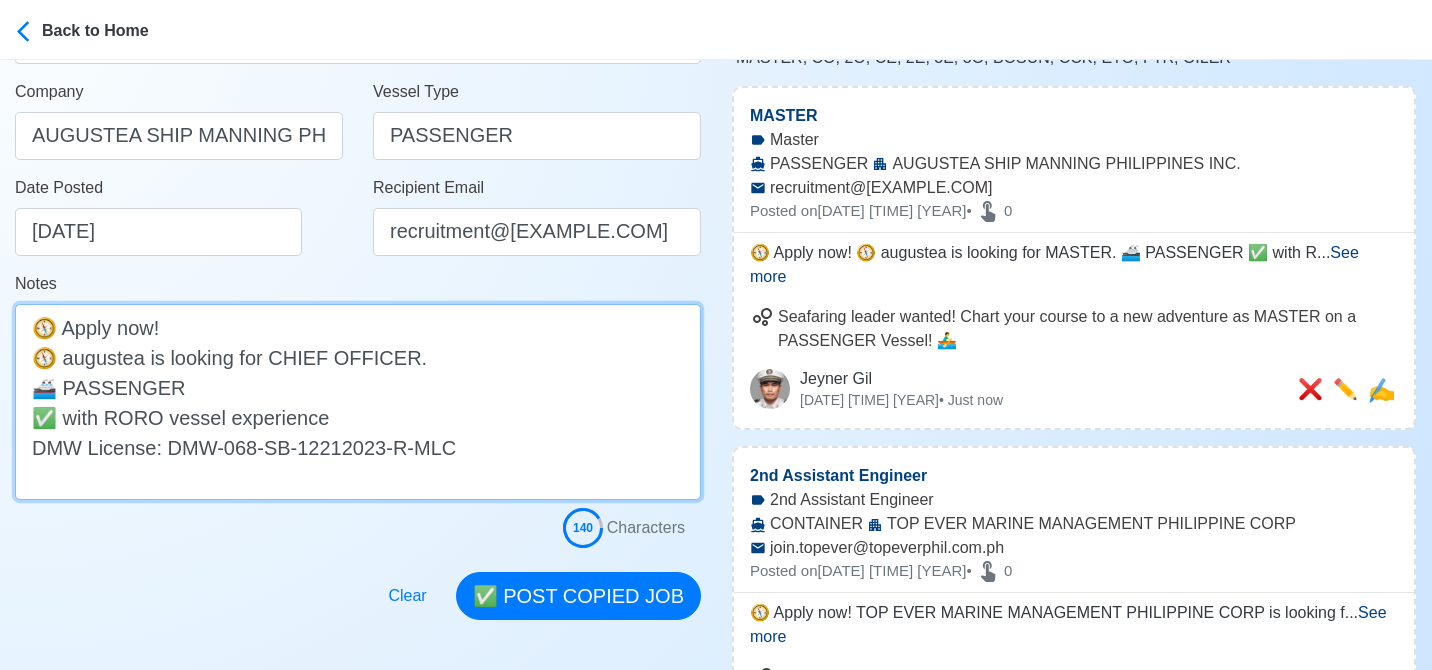 scroll, scrollTop: 303, scrollLeft: 0, axis: vertical 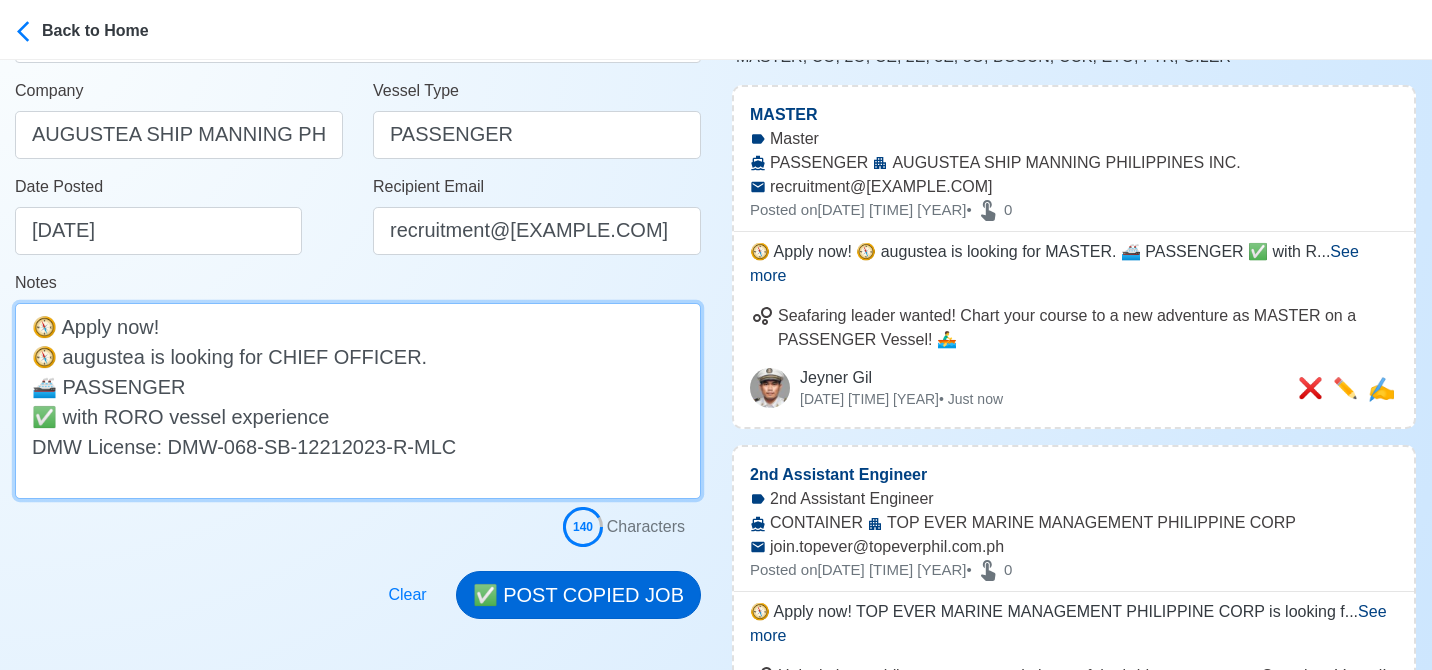 type on "🧭 Apply now!
🧭 augustea is looking for CHIEF OFFICER.
🚢 PASSENGER
✅ with RORO vessel experience
DMW License: DMW-068-SB-12212023-R-MLC" 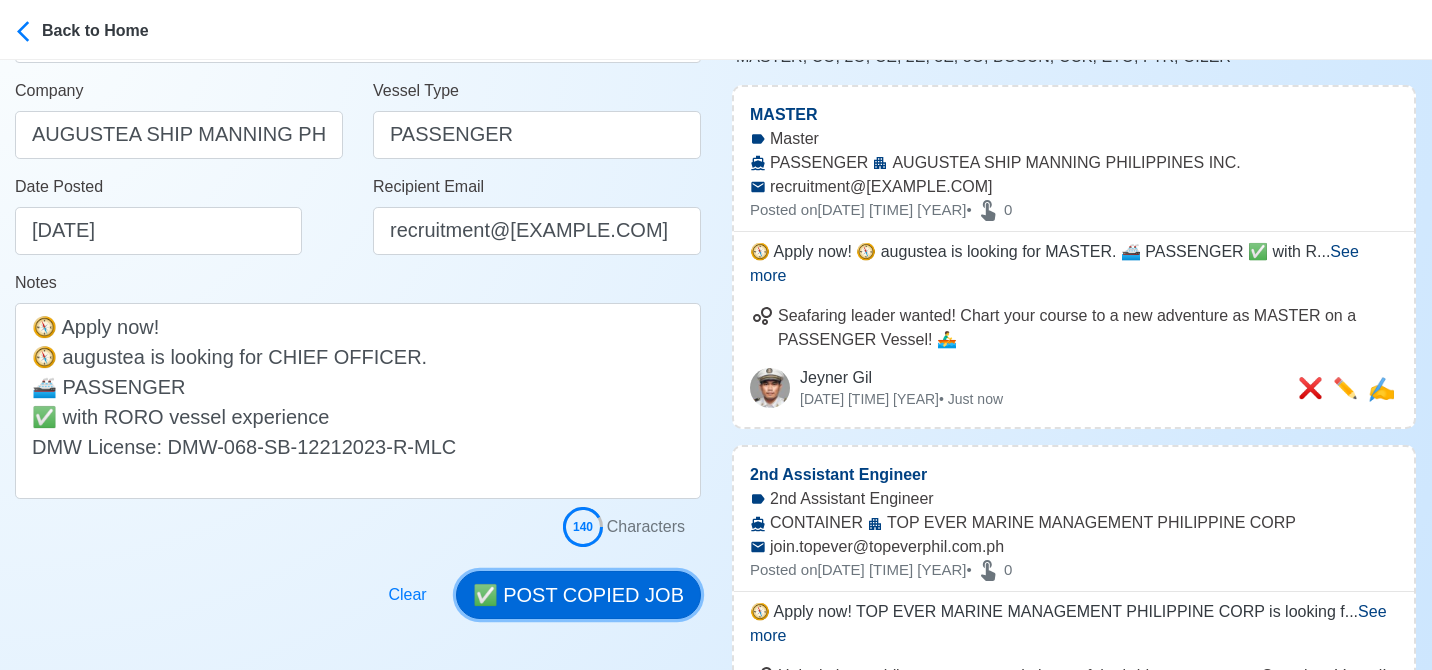 click on "✅ POST COPIED JOB" at bounding box center [578, 595] 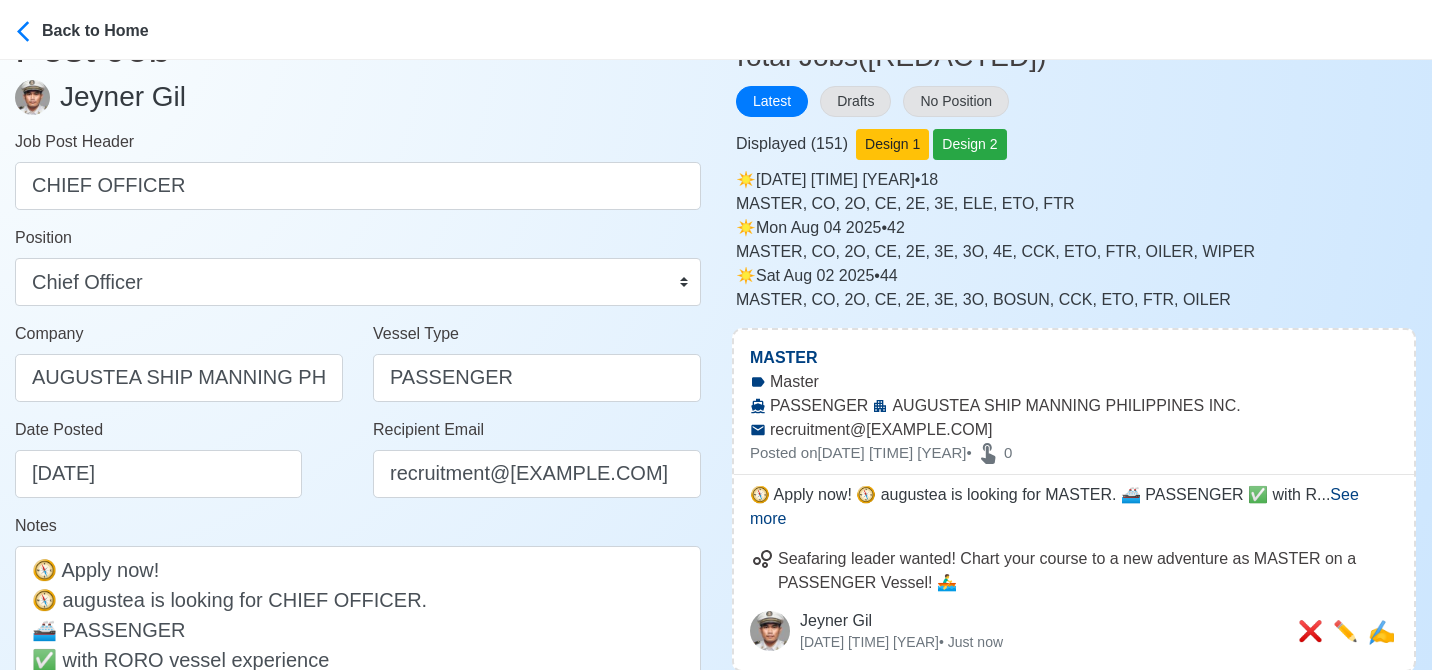 scroll, scrollTop: 100, scrollLeft: 0, axis: vertical 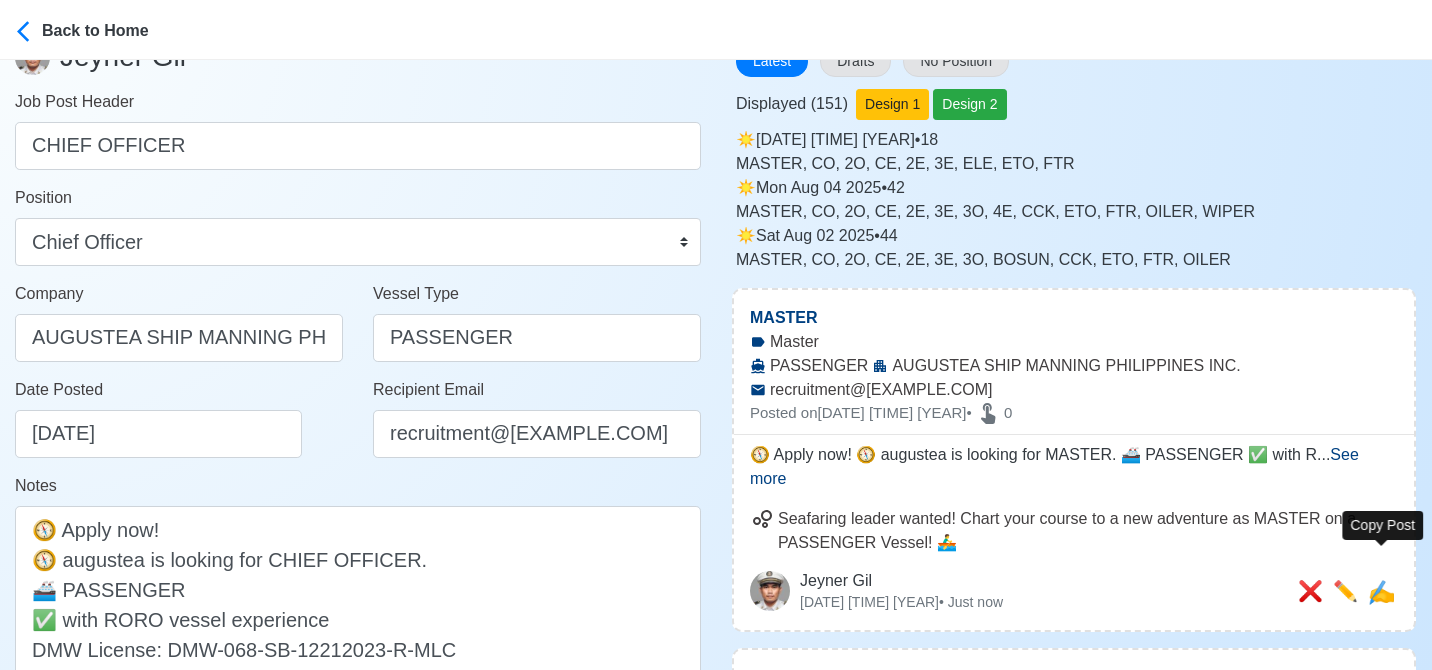 type 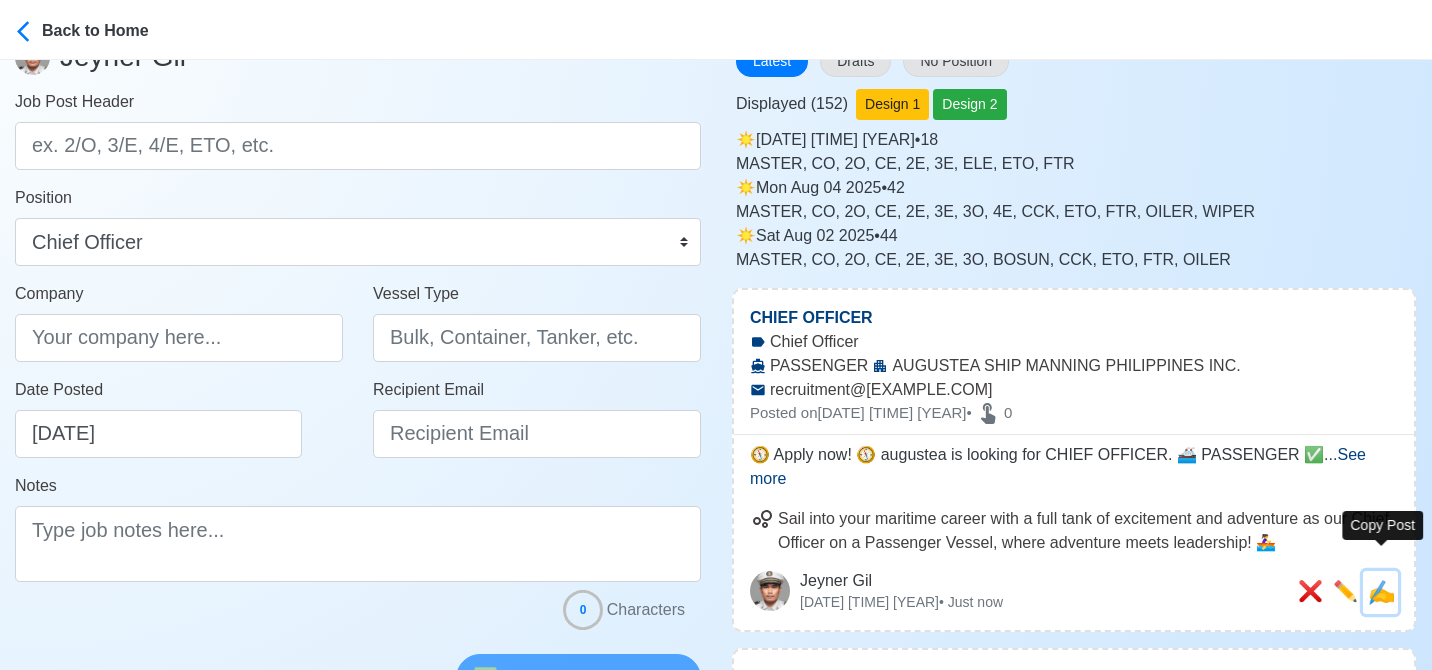 click on "✍️" at bounding box center [1381, 592] 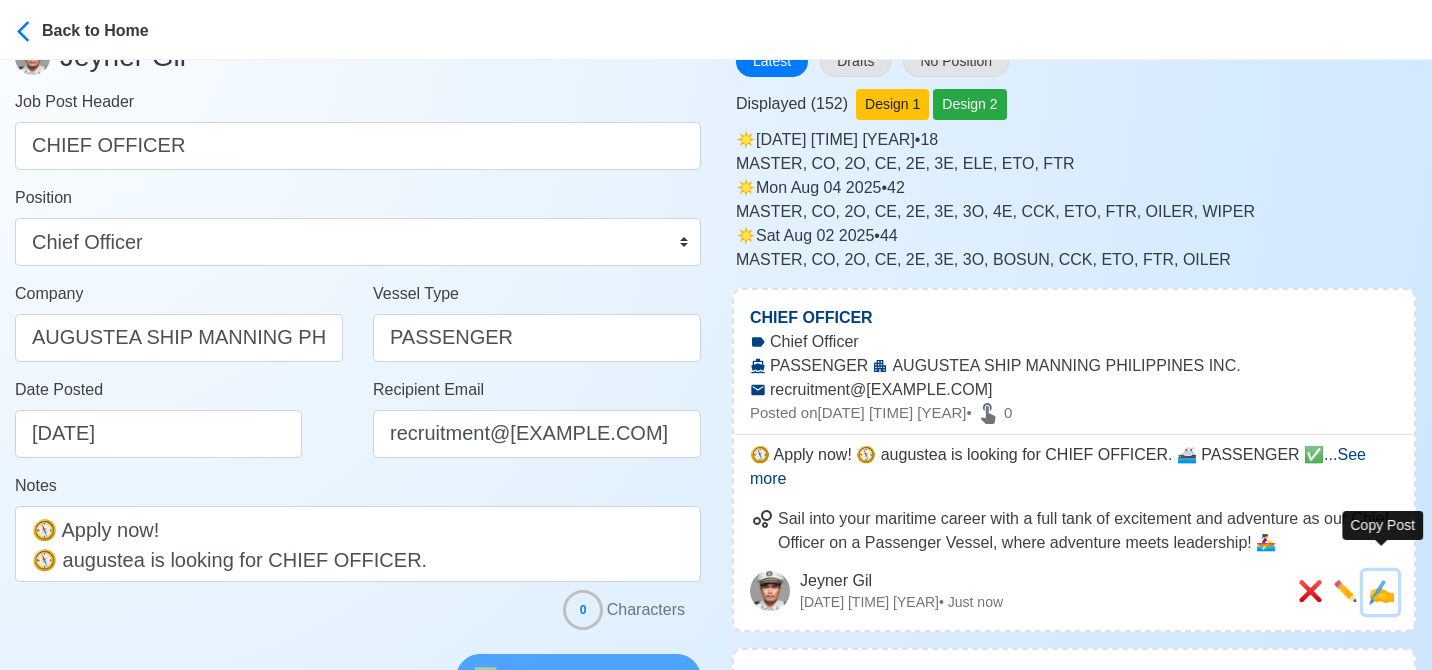 scroll, scrollTop: 0, scrollLeft: 0, axis: both 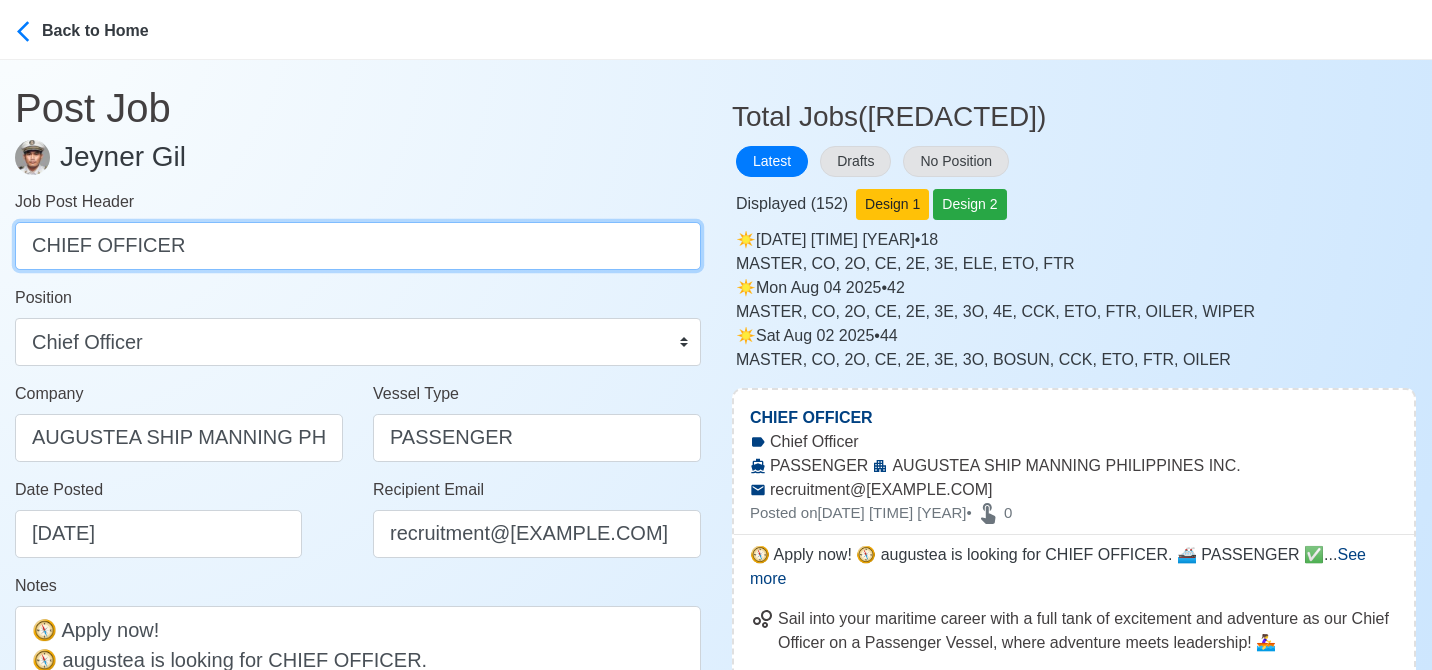 click on "CHIEF OFFICER" at bounding box center (358, 246) 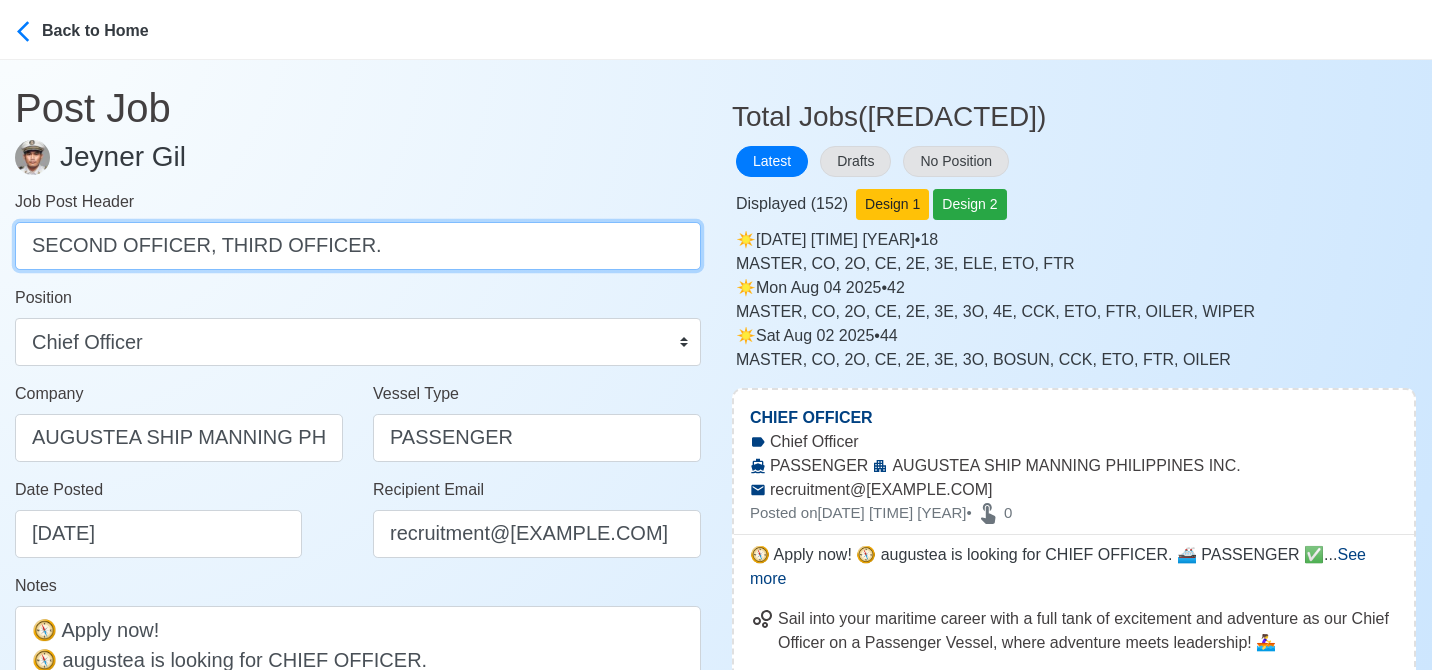 drag, startPoint x: 196, startPoint y: 251, endPoint x: 332, endPoint y: 242, distance: 136.29747 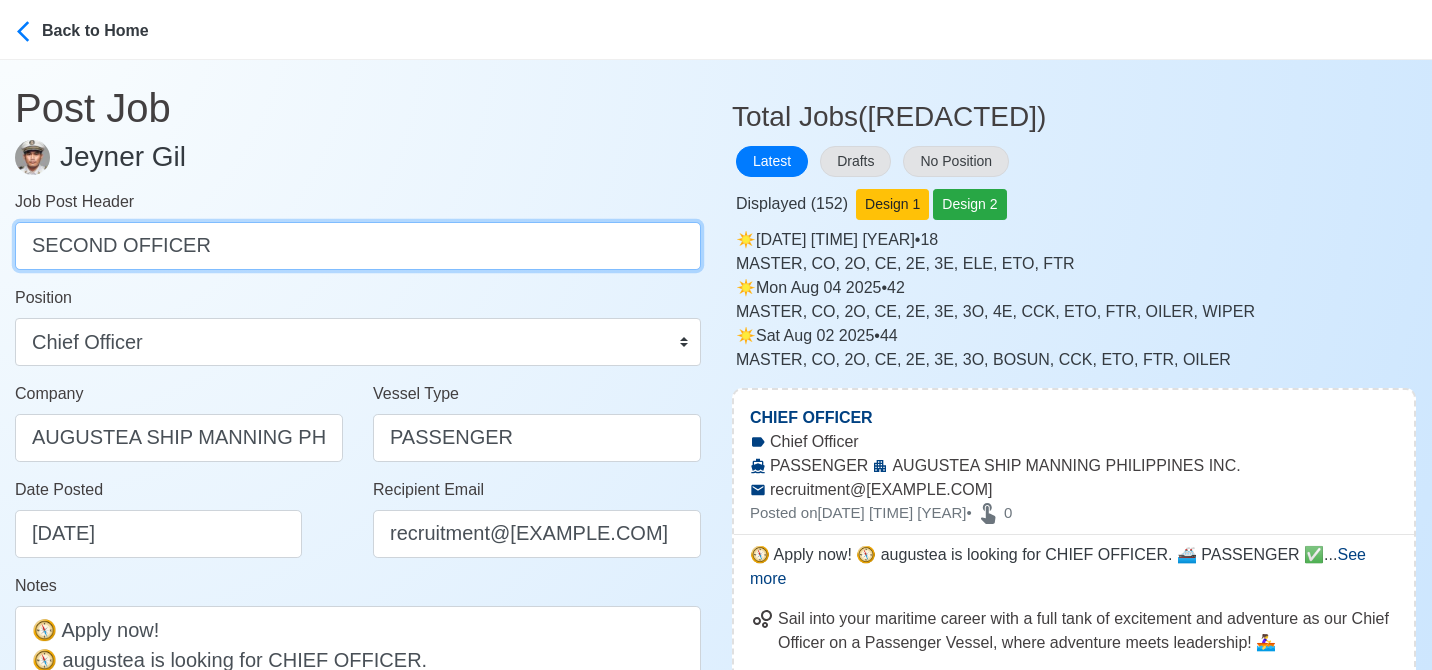 type on "SECOND OFFICER" 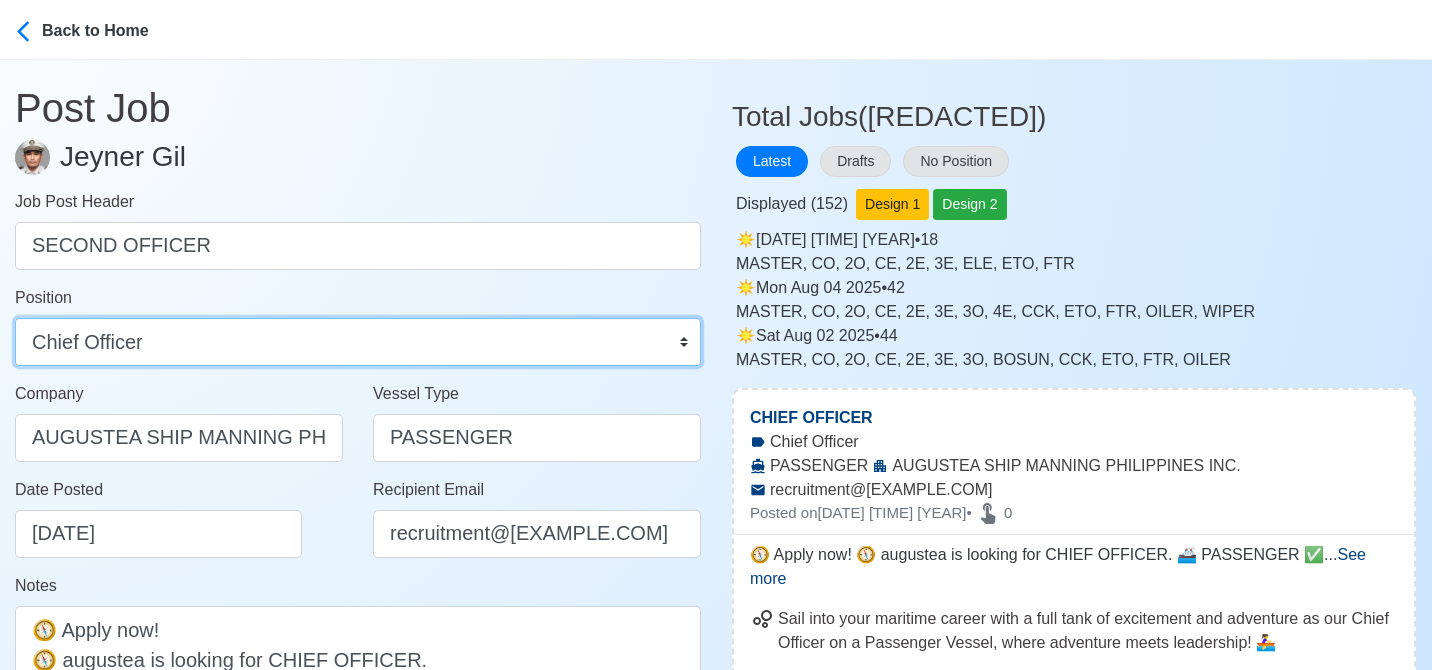 click on "Master Chief Officer 2nd Officer 3rd Officer Junior Officer Chief Engineer 2nd Engineer 3rd Engineer 4th Engineer Gas Engineer Junior Engineer 1st Assistant Engineer 2nd Assistant Engineer 3rd Assistant Engineer ETO/ETR Electrician Electrical Engineer Oiler Fitter Welder Chief Cook Chef Cook Messman Wiper Rigger Ordinary Seaman Able Seaman Motorman Pumpman Bosun Cadet Reefer Mechanic Operator Repairman Painter Steward Waiter Others" at bounding box center (358, 342) 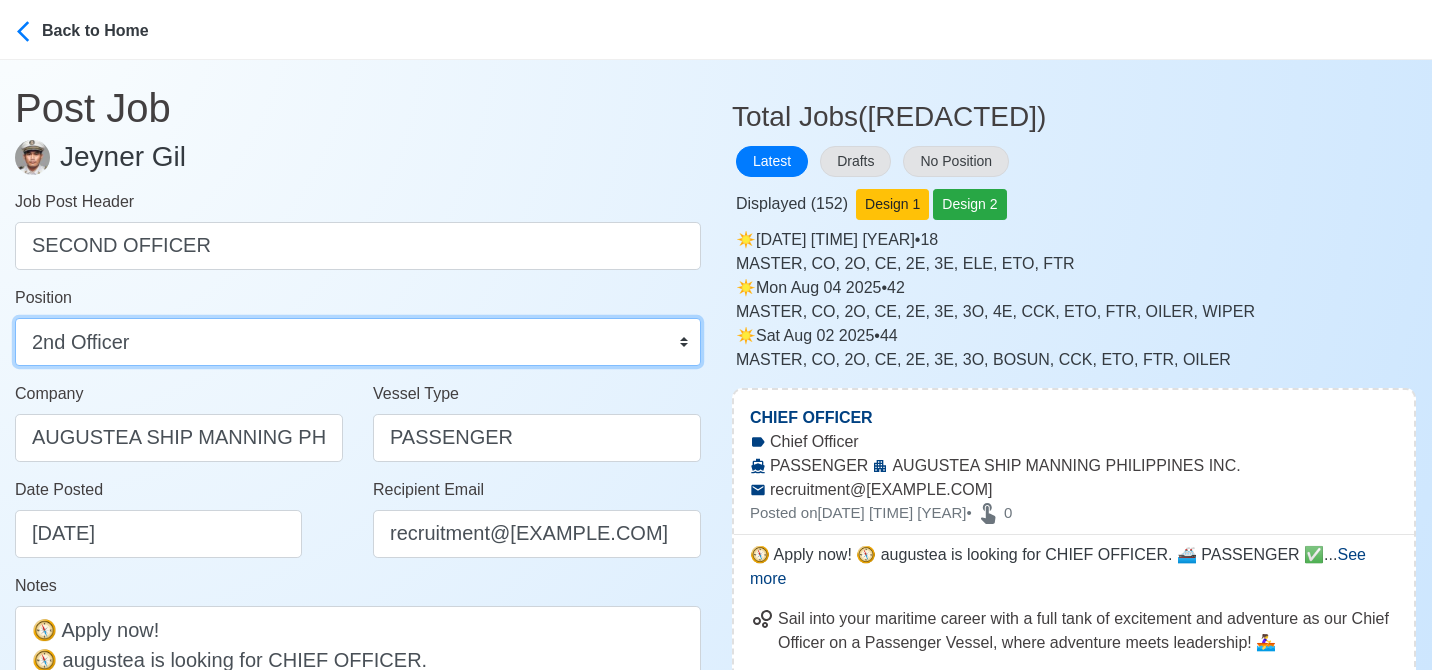 click on "Master Chief Officer 2nd Officer 3rd Officer Junior Officer Chief Engineer 2nd Engineer 3rd Engineer 4th Engineer Gas Engineer Junior Engineer 1st Assistant Engineer 2nd Assistant Engineer 3rd Assistant Engineer ETO/ETR Electrician Electrical Engineer Oiler Fitter Welder Chief Cook Chef Cook Messman Wiper Rigger Ordinary Seaman Able Seaman Motorman Pumpman Bosun Cadet Reefer Mechanic Operator Repairman Painter Steward Waiter Others" at bounding box center (358, 342) 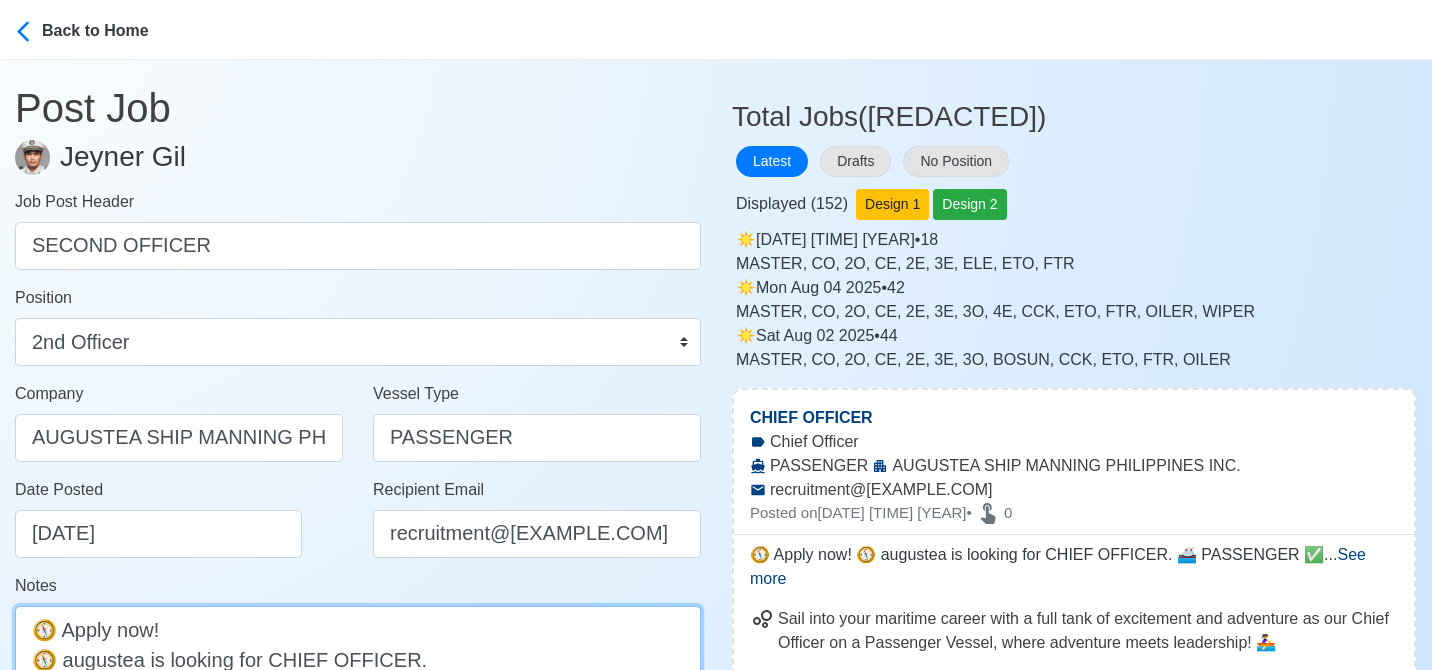 click on "🧭 Apply now!
🧭 augustea is looking for CHIEF OFFICER.
🚢 PASSENGER
✅ with RORO vessel experience
DMW License: DMW-068-SB-12212023-R-MLC" at bounding box center [358, 704] 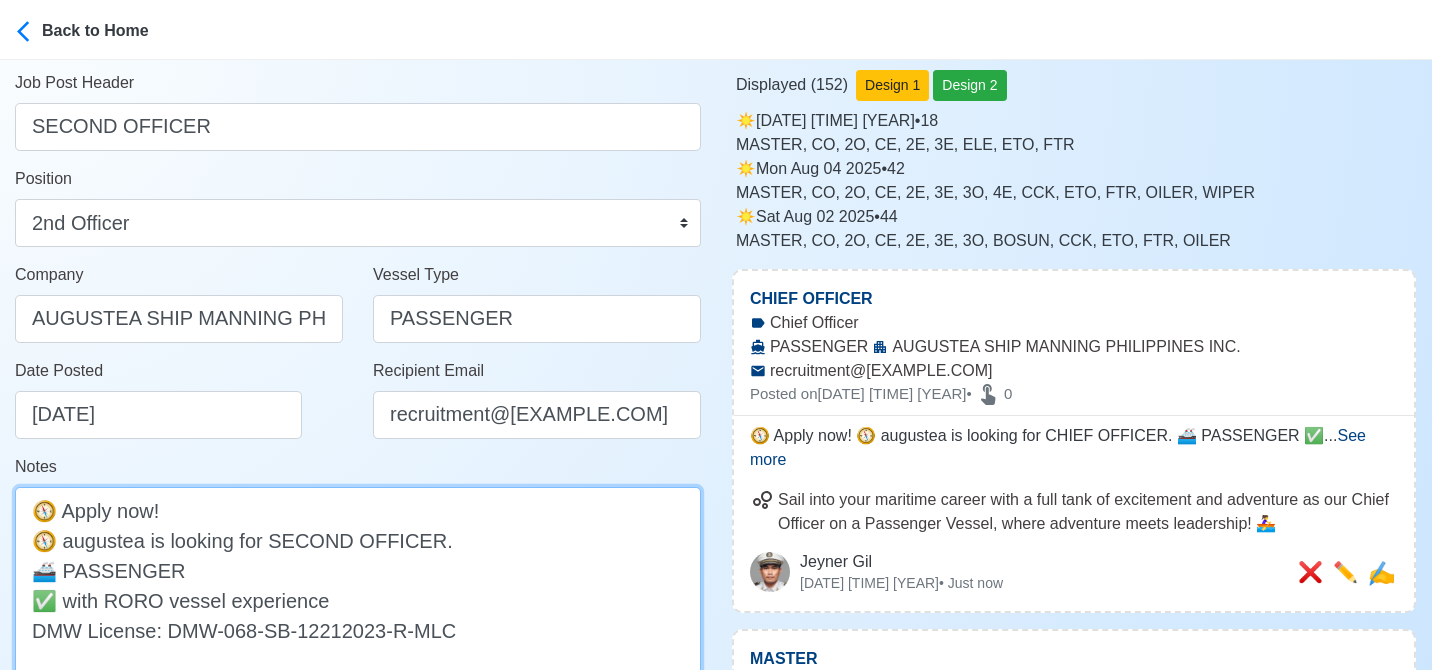 scroll, scrollTop: 403, scrollLeft: 0, axis: vertical 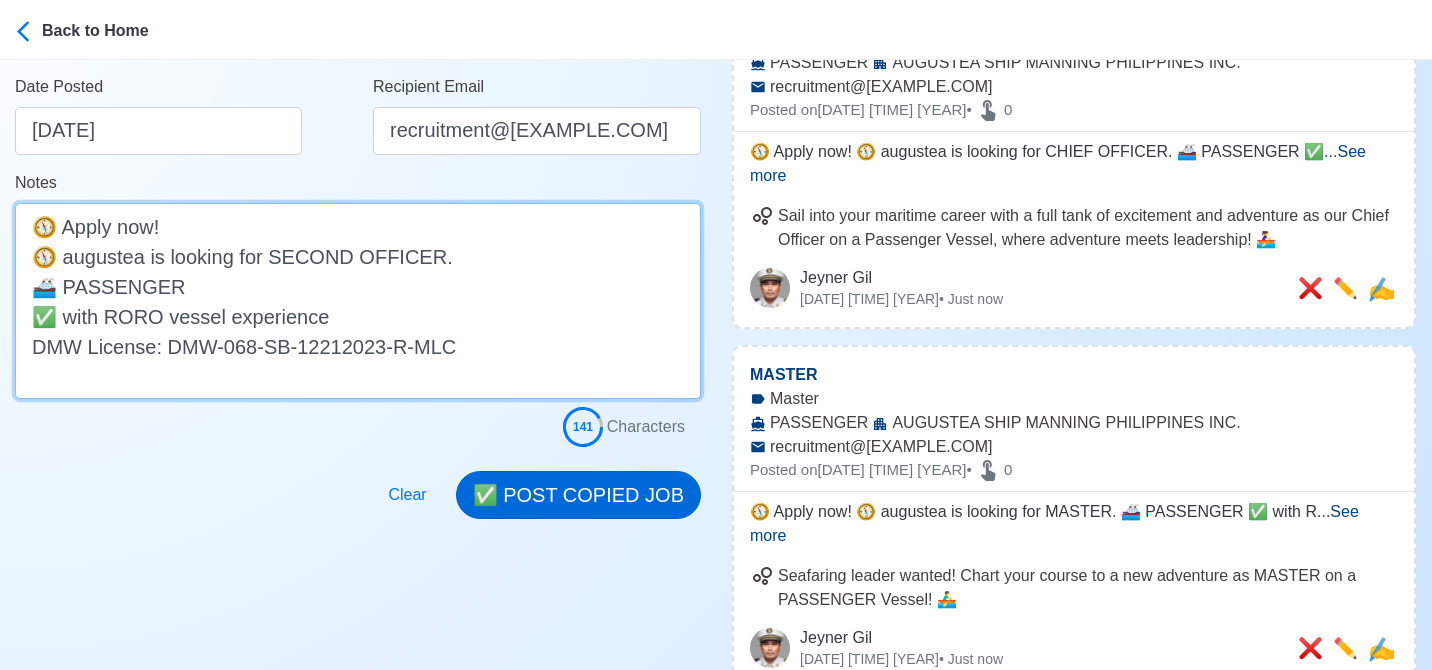 type on "🧭 Apply now!
🧭 augustea is looking for SECOND OFFICER.
🚢 PASSENGER
✅ with RORO vessel experience
DMW License: DMW-068-SB-12212023-R-MLC" 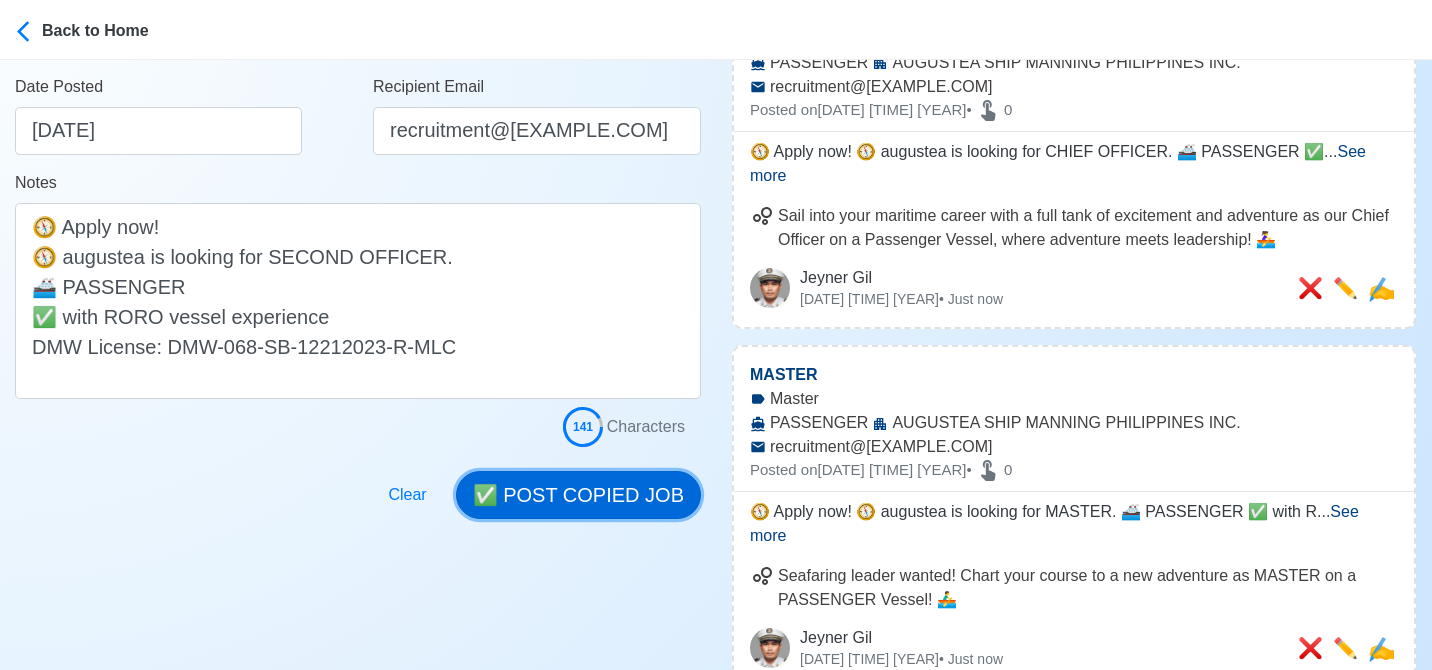 click on "✅ POST COPIED JOB" at bounding box center (578, 495) 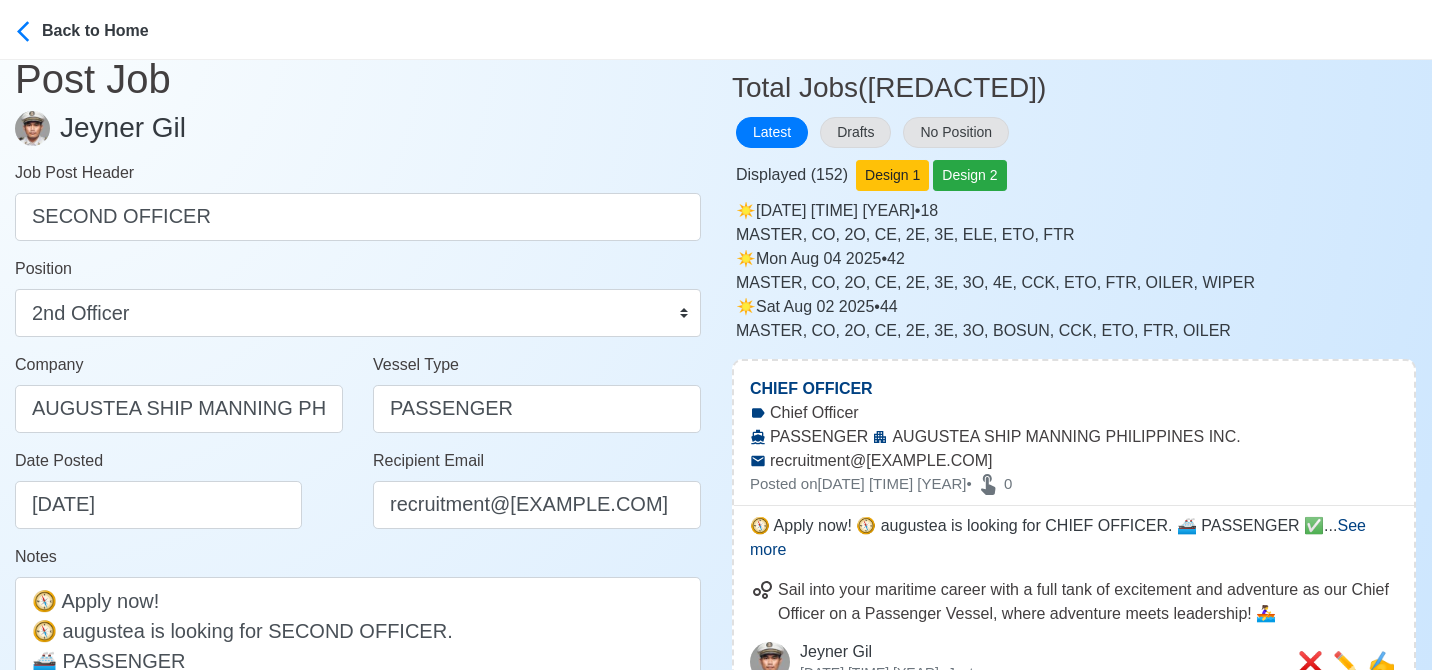 scroll, scrollTop: 3, scrollLeft: 0, axis: vertical 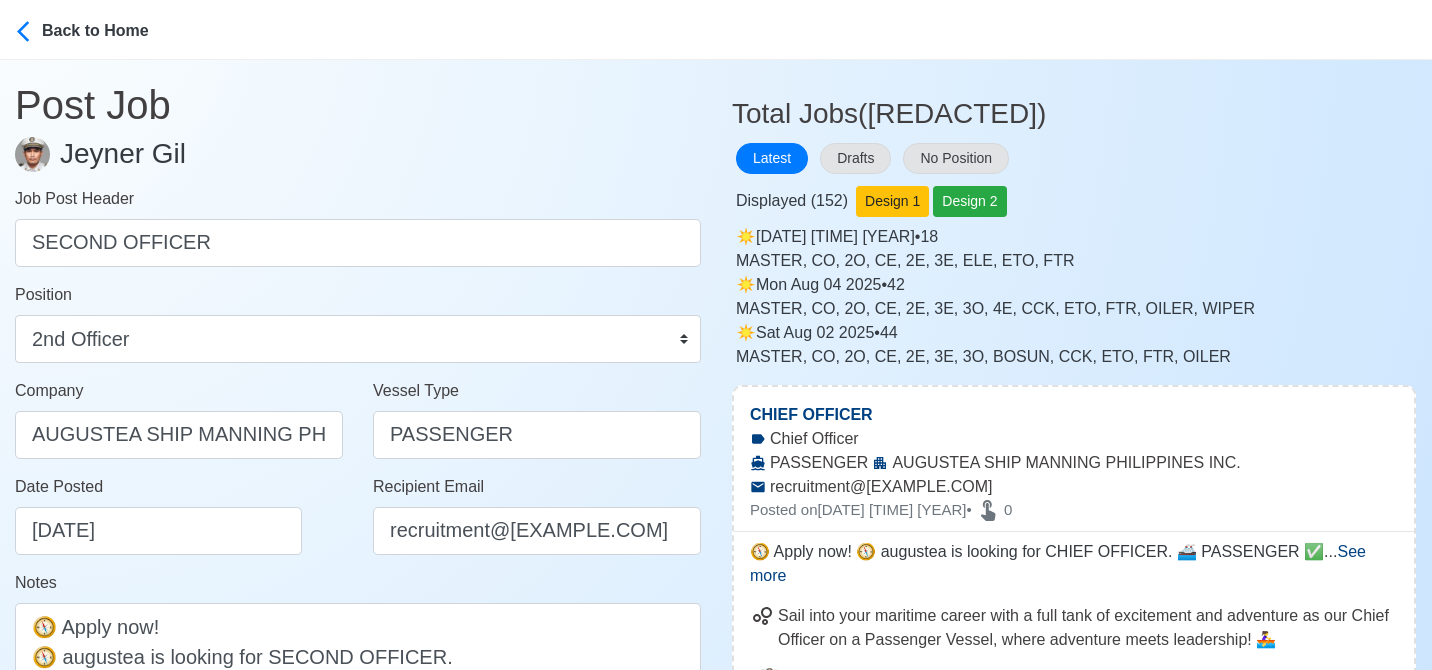 type 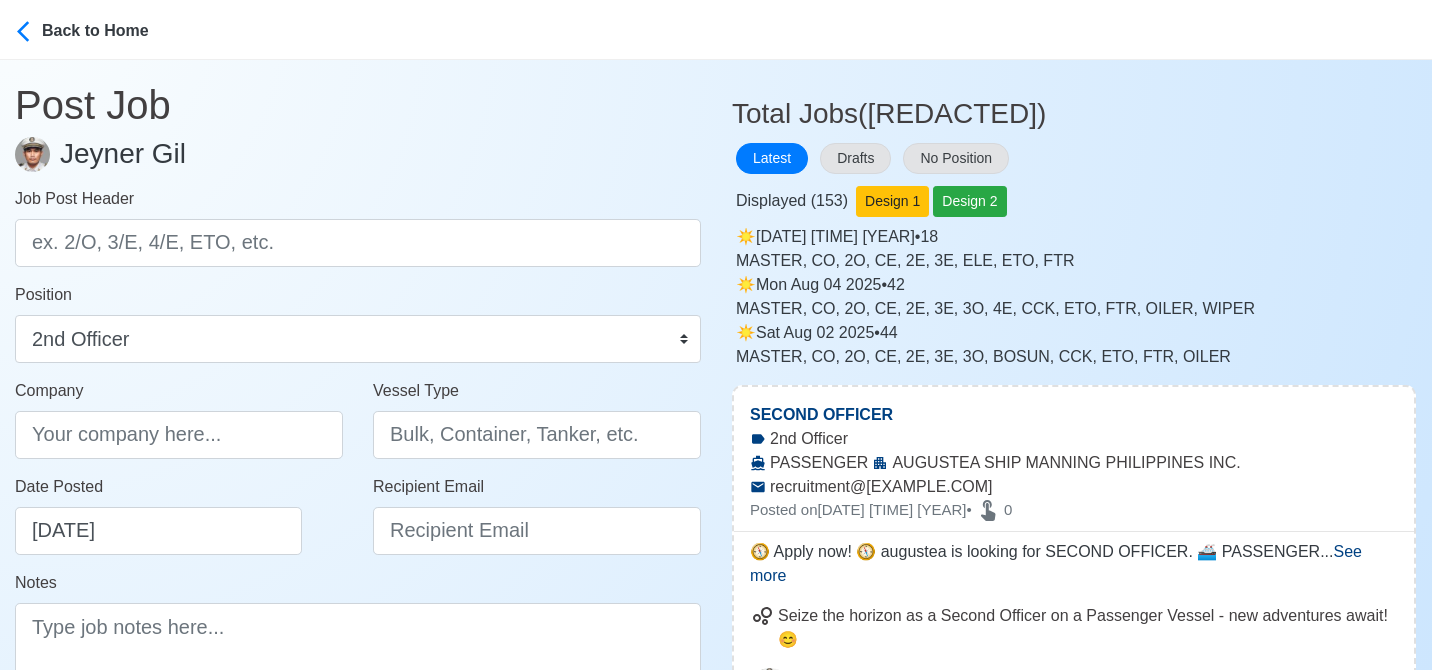 scroll, scrollTop: 203, scrollLeft: 0, axis: vertical 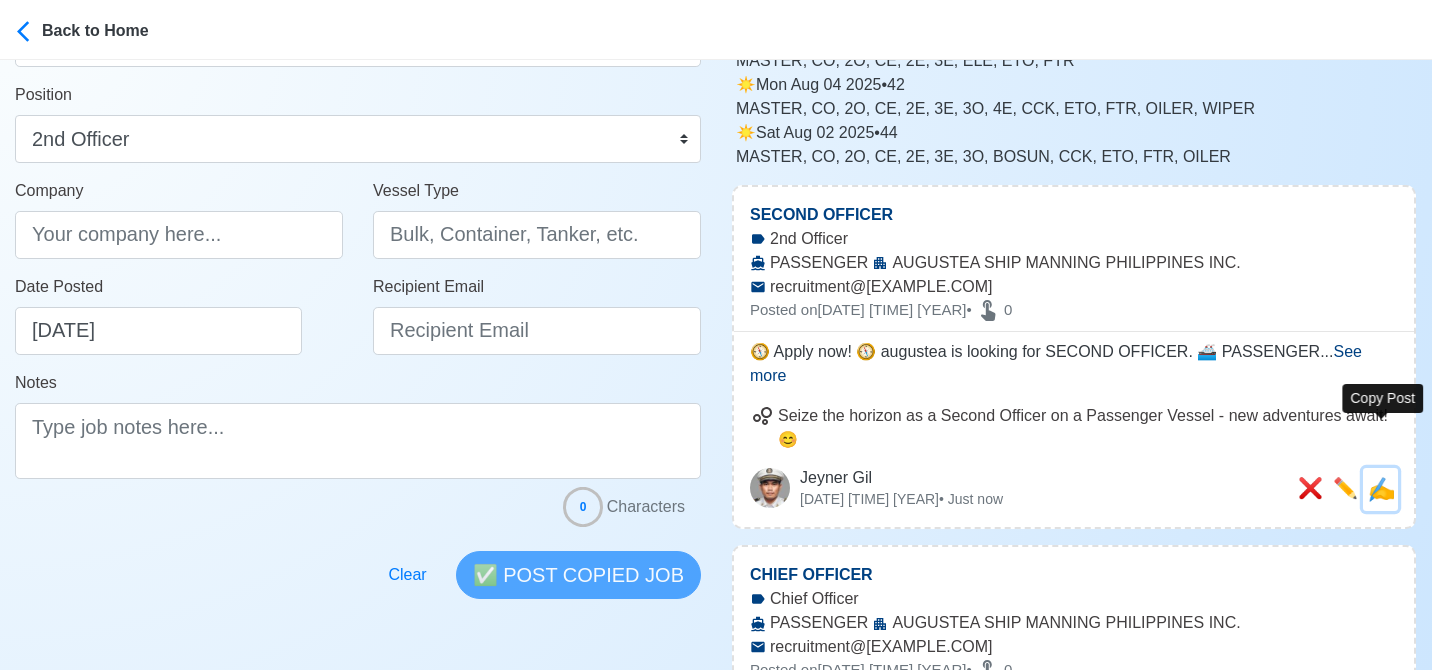 click on "✍️" at bounding box center (1381, 489) 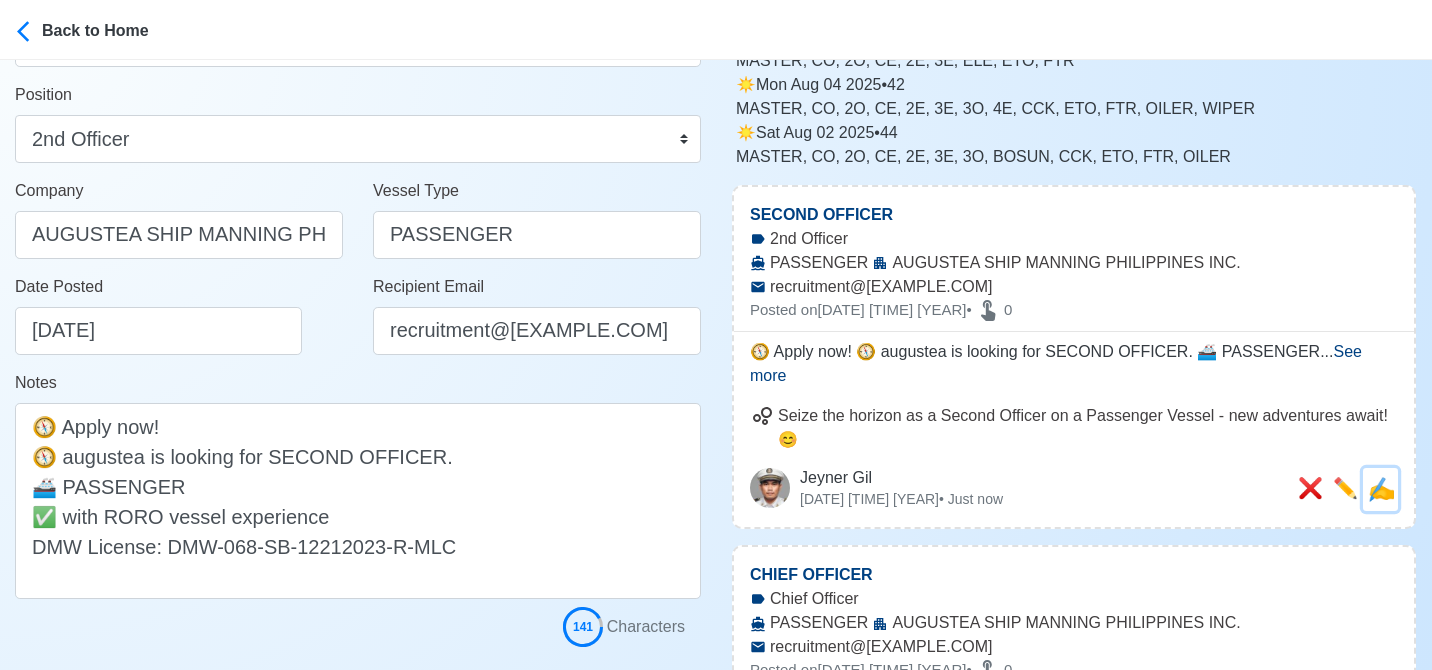 scroll, scrollTop: 0, scrollLeft: 0, axis: both 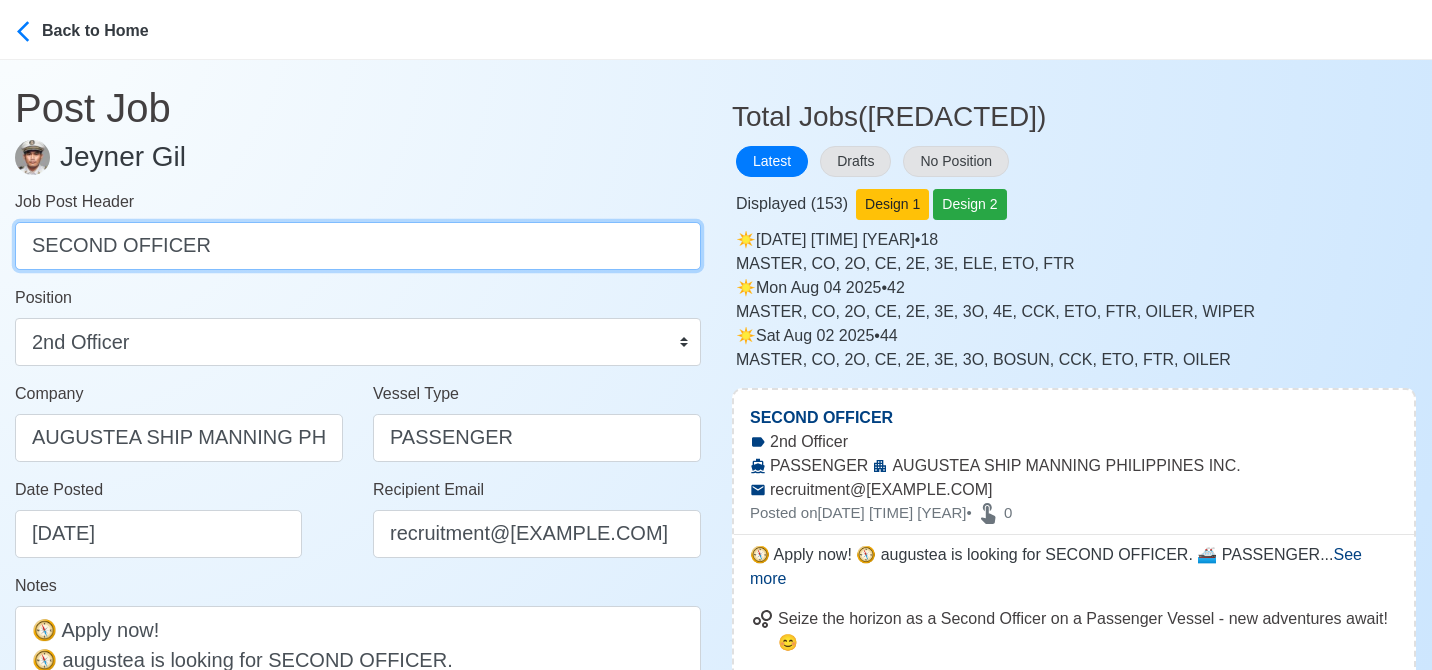click on "SECOND OFFICER" at bounding box center [358, 246] 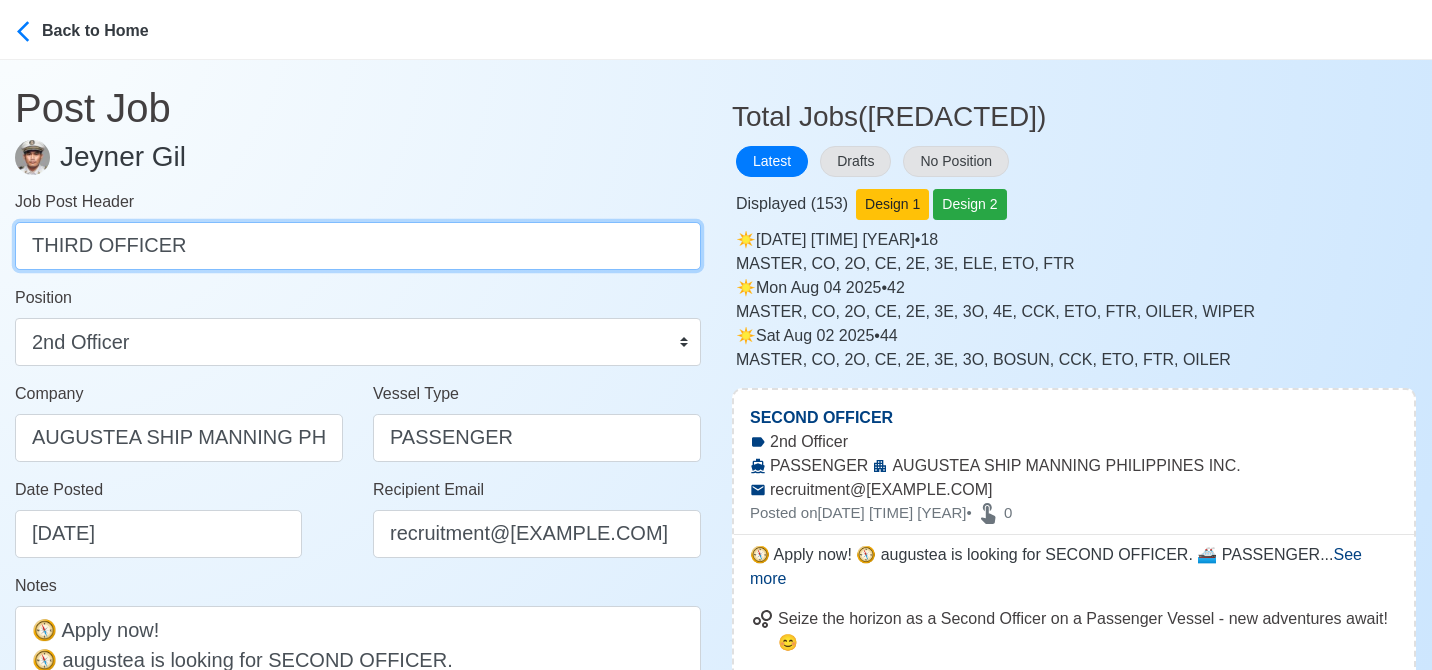 type on "THIRD OFFICER" 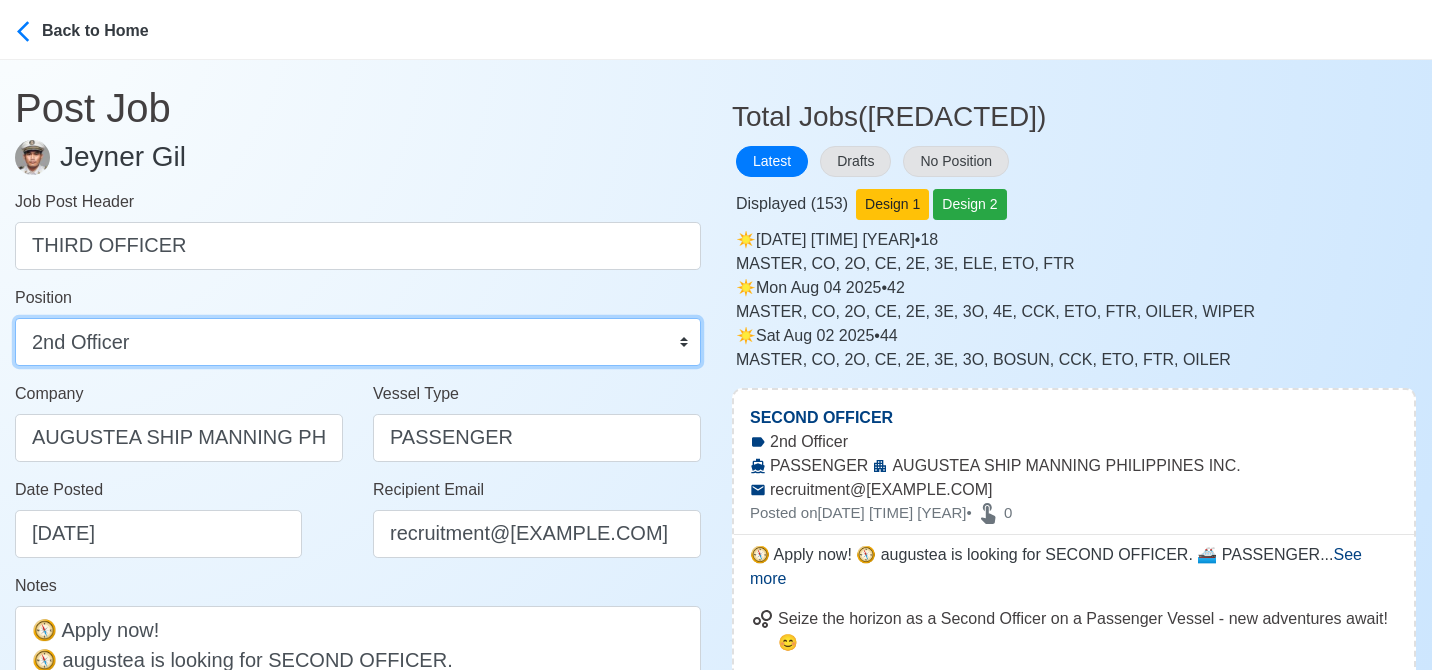 click on "Master Chief Officer 2nd Officer 3rd Officer Junior Officer Chief Engineer 2nd Engineer 3rd Engineer 4th Engineer Gas Engineer Junior Engineer 1st Assistant Engineer 2nd Assistant Engineer 3rd Assistant Engineer ETO/ETR Electrician Electrical Engineer Oiler Fitter Welder Chief Cook Chef Cook Messman Wiper Rigger Ordinary Seaman Able Seaman Motorman Pumpman Bosun Cadet Reefer Mechanic Operator Repairman Painter Steward Waiter Others" at bounding box center [358, 342] 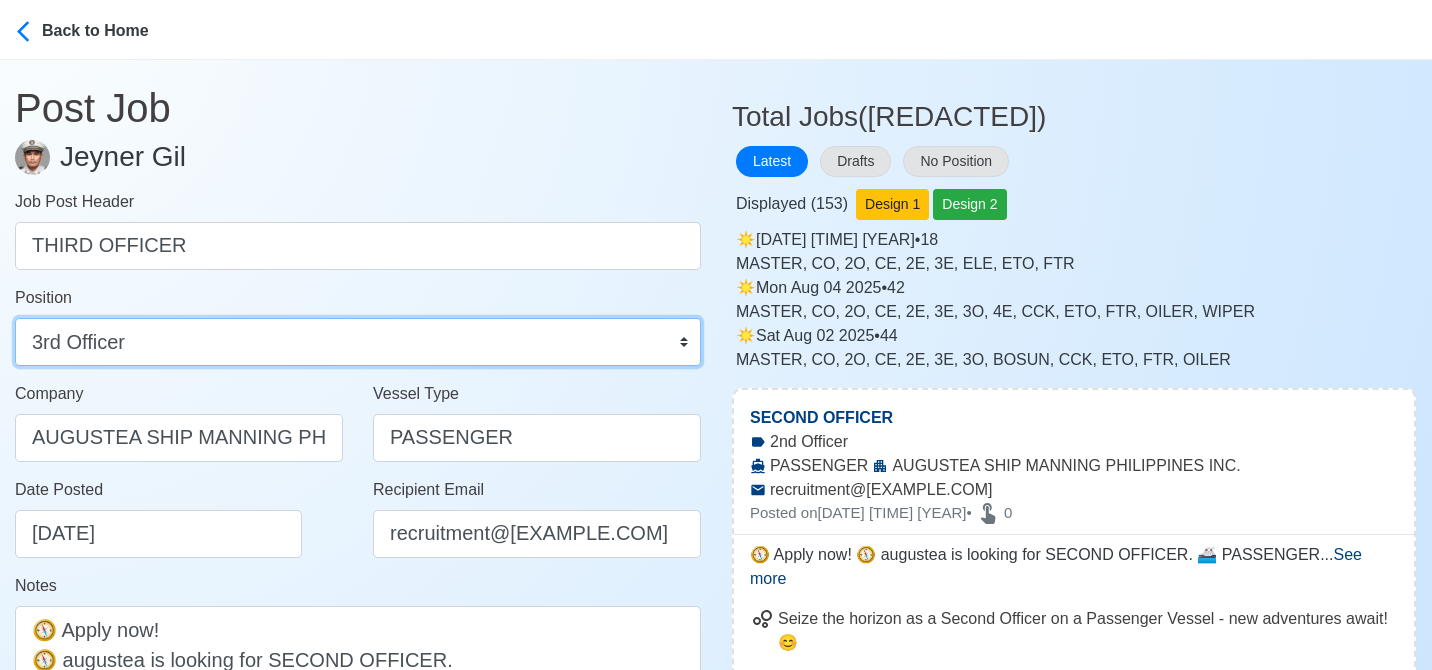 click on "Master Chief Officer 2nd Officer 3rd Officer Junior Officer Chief Engineer 2nd Engineer 3rd Engineer 4th Engineer Gas Engineer Junior Engineer 1st Assistant Engineer 2nd Assistant Engineer 3rd Assistant Engineer ETO/ETR Electrician Electrical Engineer Oiler Fitter Welder Chief Cook Chef Cook Messman Wiper Rigger Ordinary Seaman Able Seaman Motorman Pumpman Bosun Cadet Reefer Mechanic Operator Repairman Painter Steward Waiter Others" at bounding box center [358, 342] 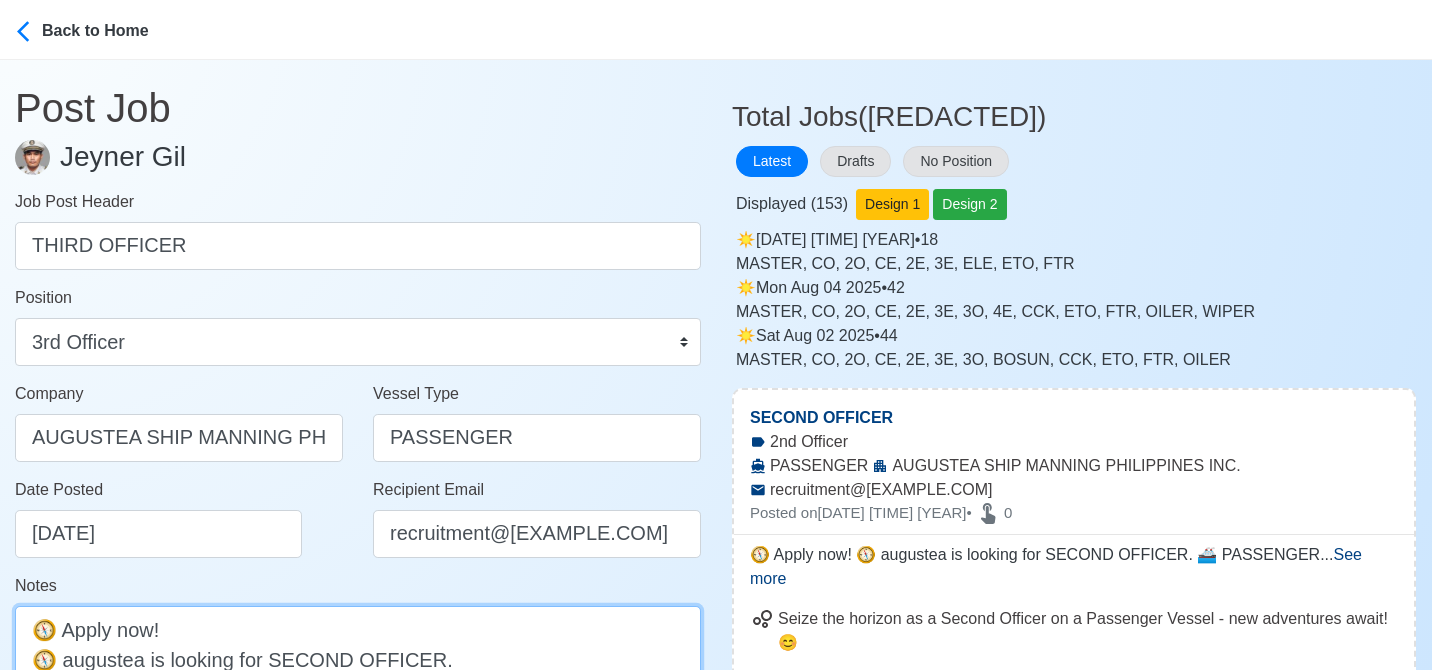 click on "🧭 Apply now!
🧭 augustea is looking for SECOND OFFICER.
🚢 PASSENGER
✅ with RORO vessel experience
DMW License: DMW-068-SB-12212023-R-MLC" at bounding box center (358, 704) 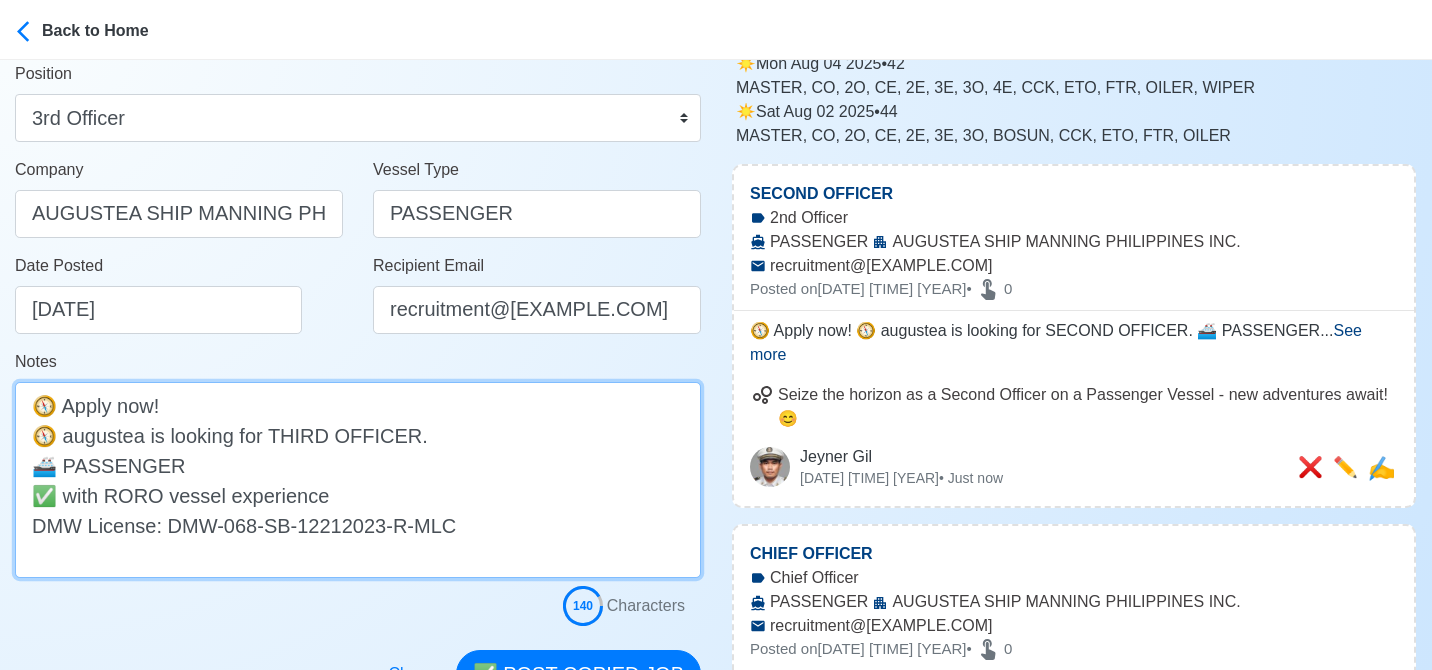 scroll, scrollTop: 403, scrollLeft: 0, axis: vertical 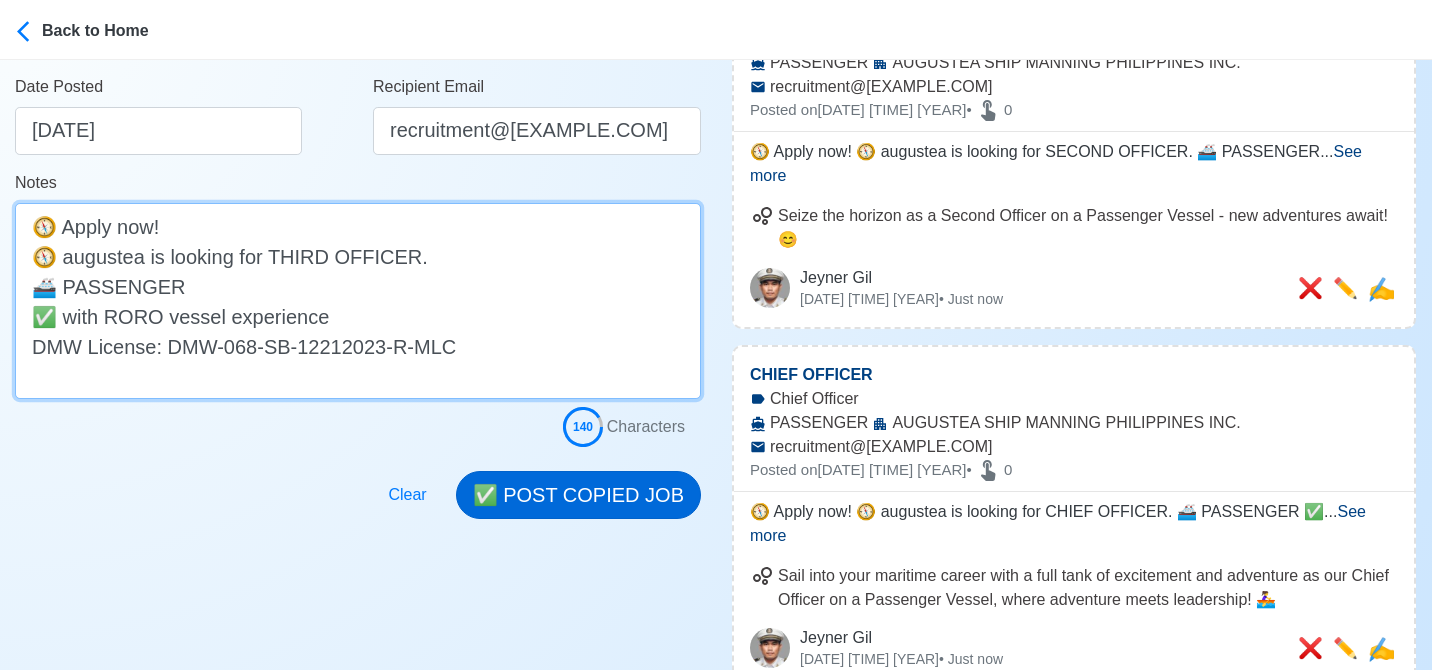 type on "🧭 Apply now!
🧭 augustea is looking for THIRD OFFICER.
🚢 PASSENGER
✅ with RORO vessel experience
DMW License: DMW-068-SB-12212023-R-MLC" 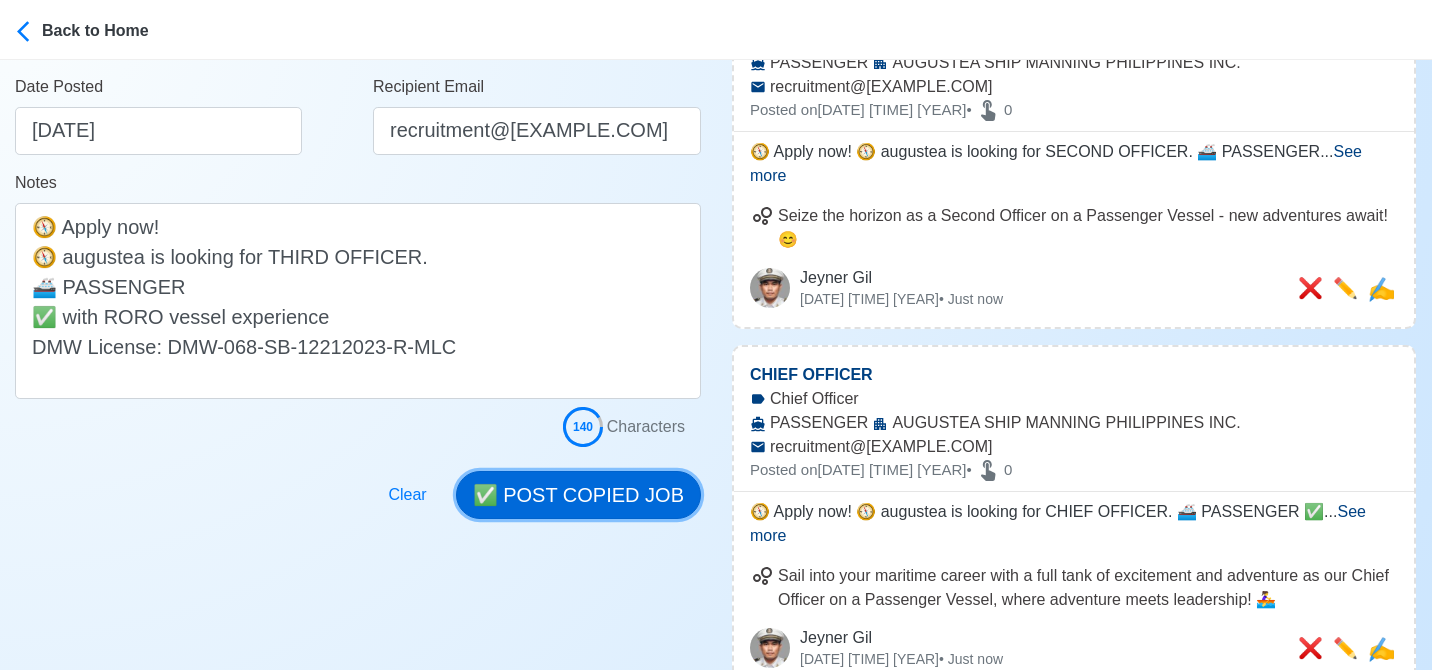 click on "✅ POST COPIED JOB" at bounding box center [578, 495] 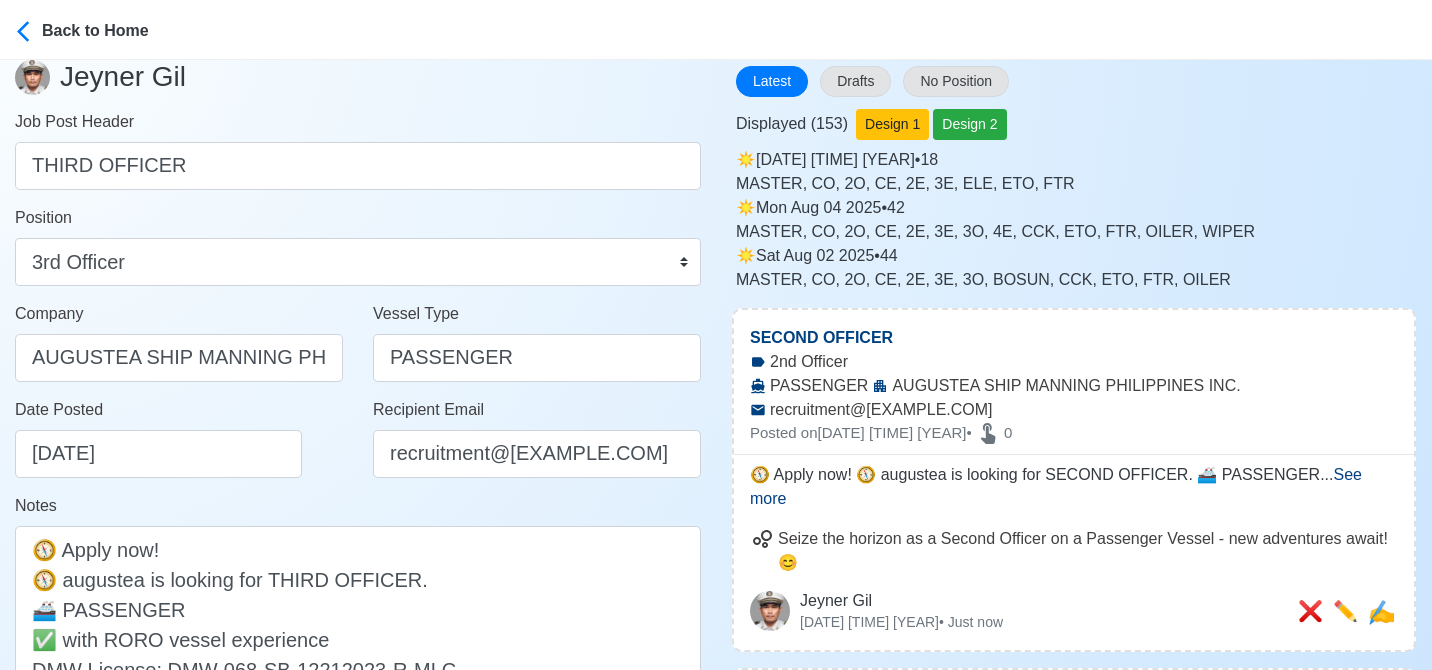 scroll, scrollTop: 3, scrollLeft: 0, axis: vertical 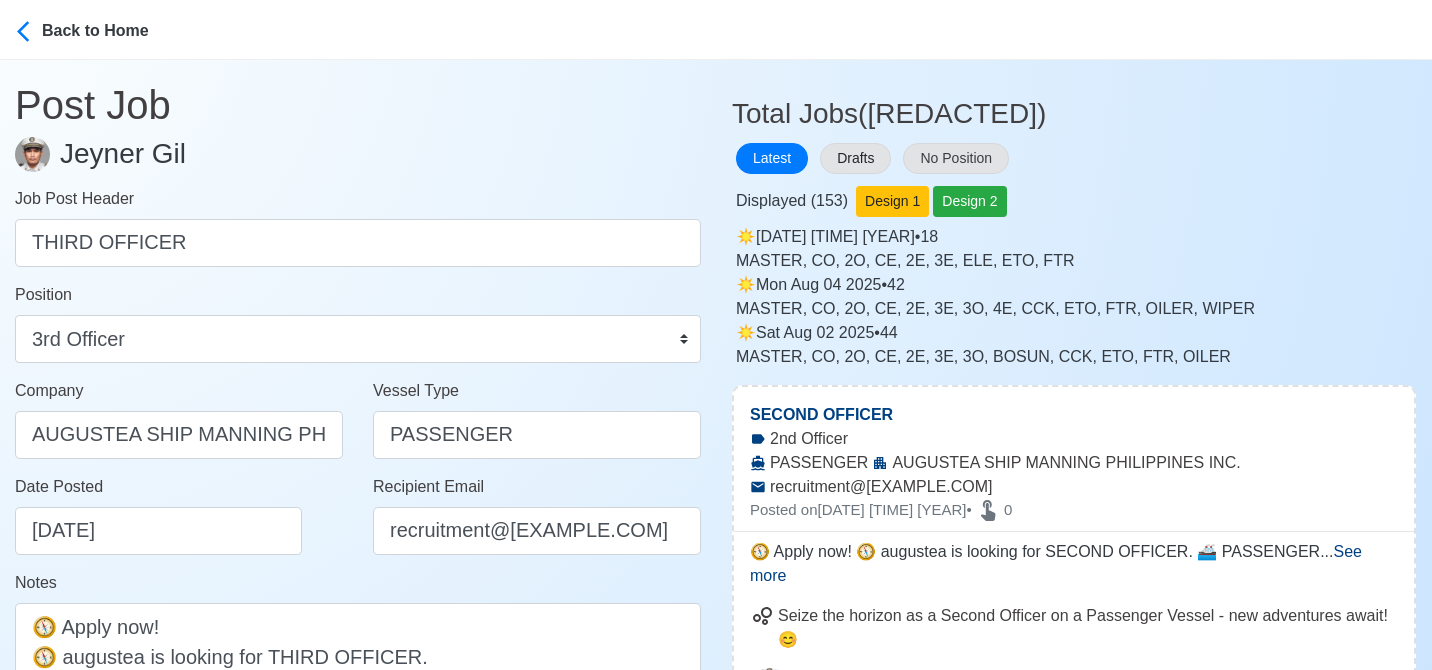 type 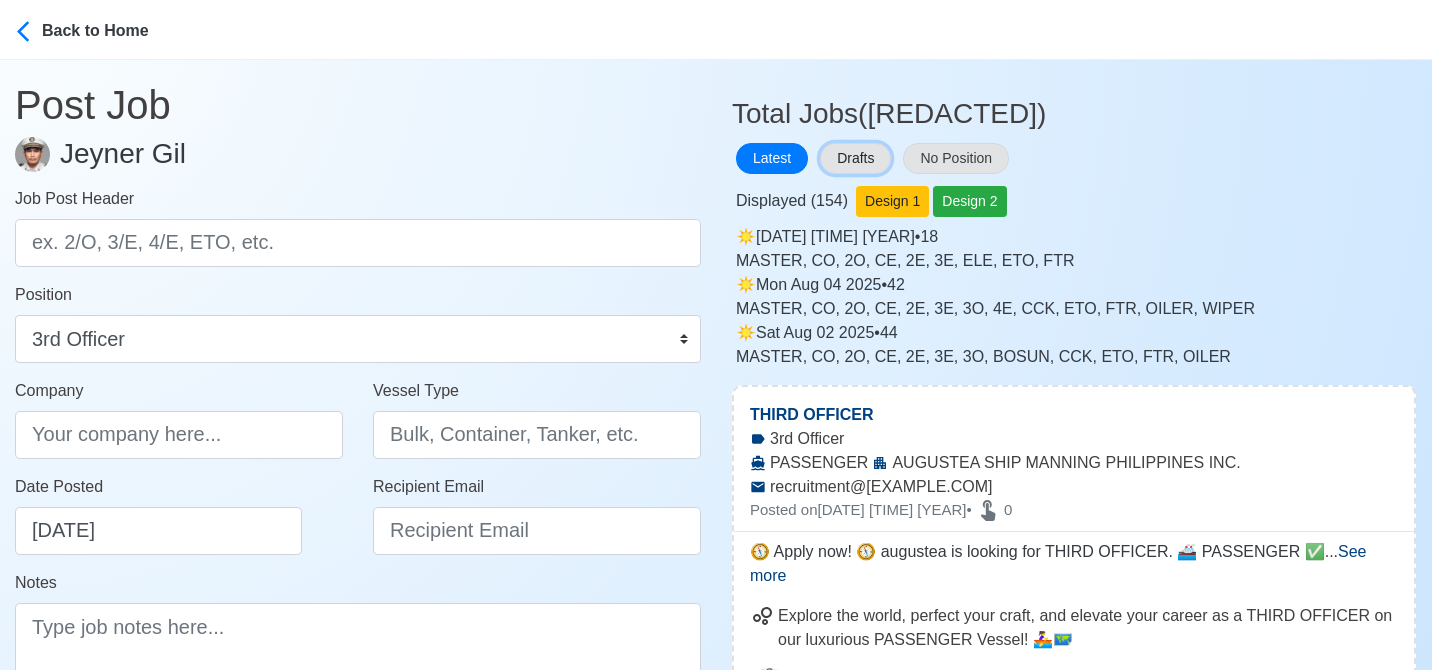 click on "Drafts" at bounding box center [855, 158] 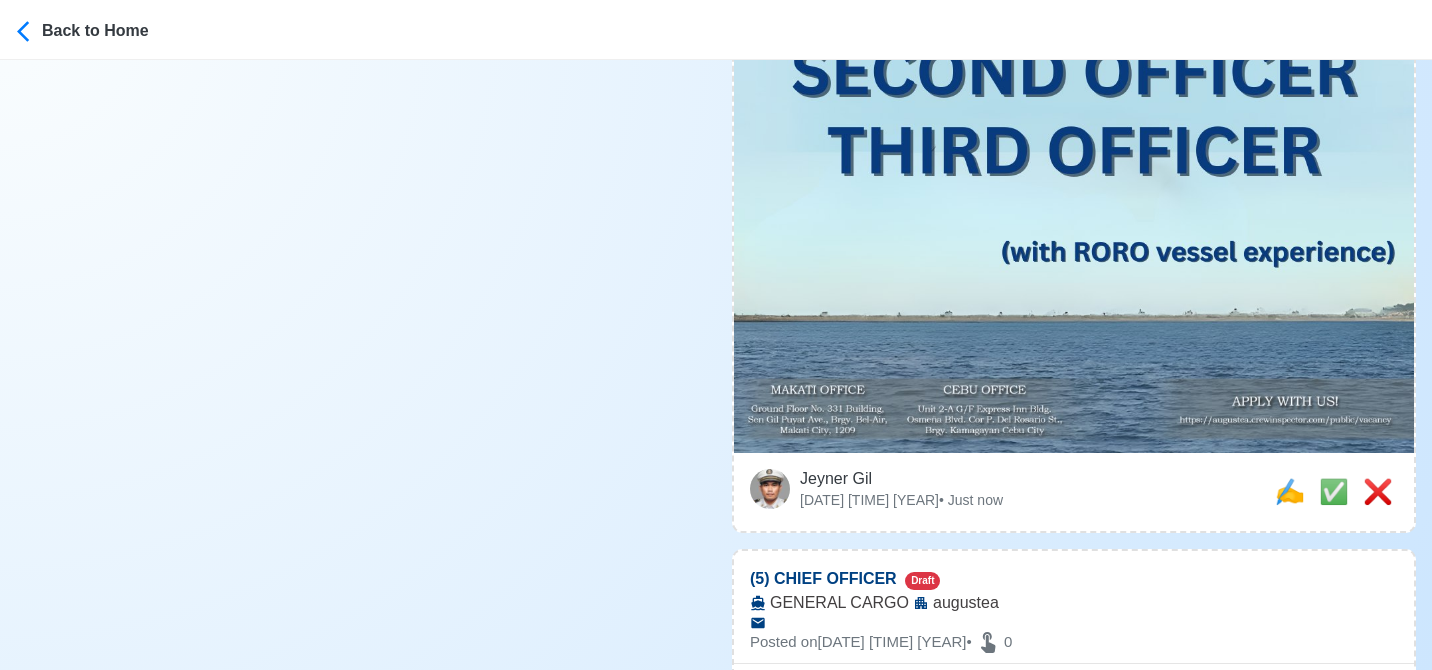 scroll, scrollTop: 1003, scrollLeft: 0, axis: vertical 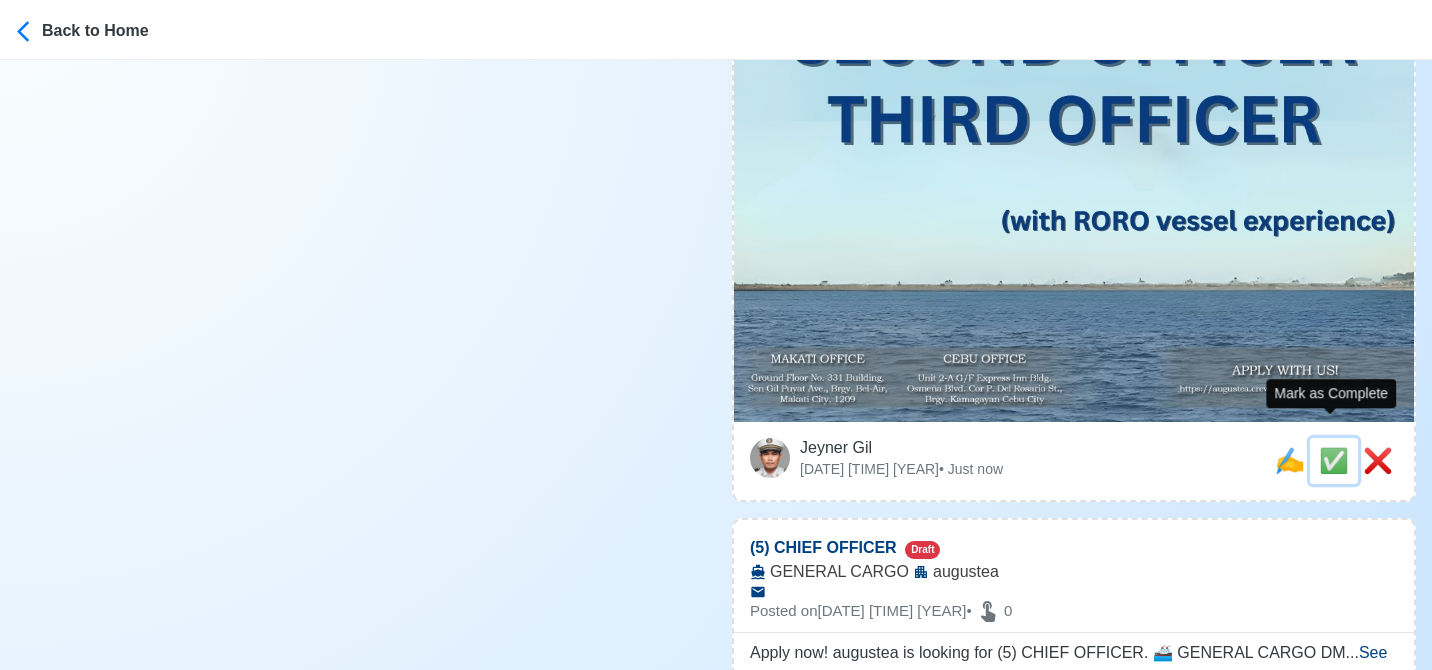 click on "✅" at bounding box center [1334, 460] 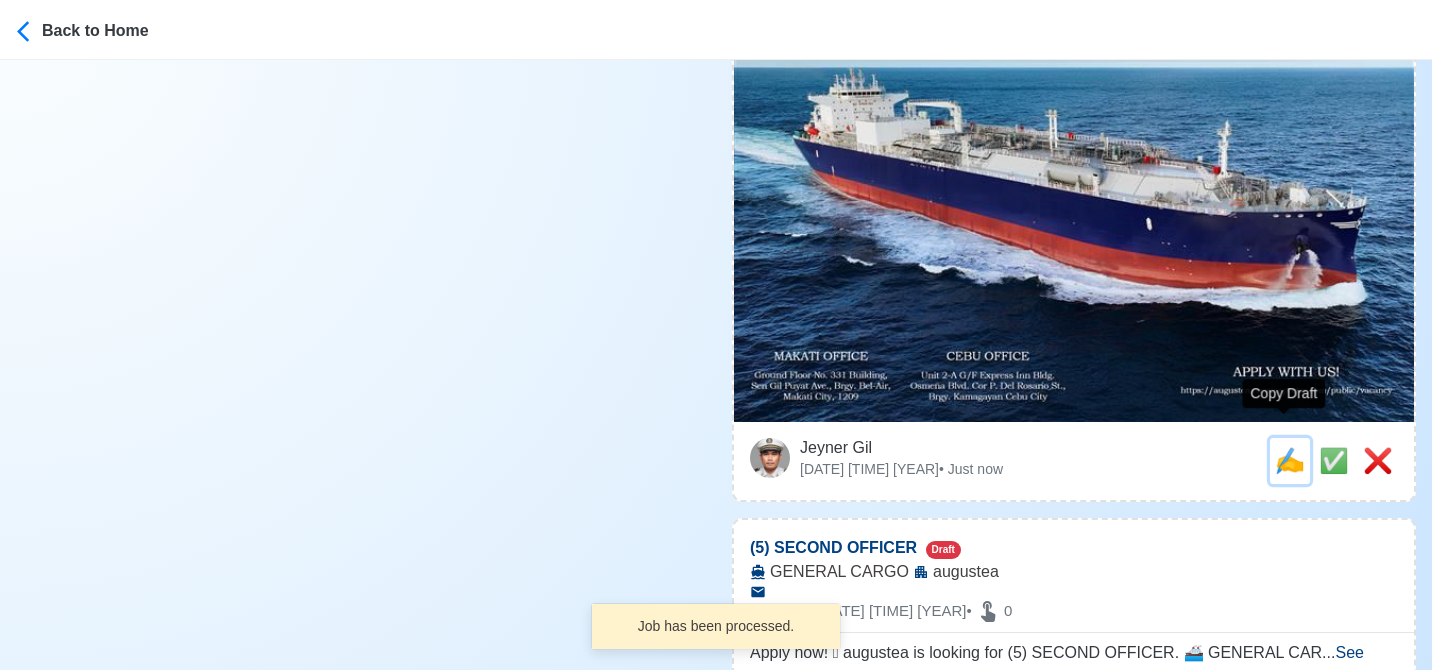 click on "✍️" at bounding box center (1290, 460) 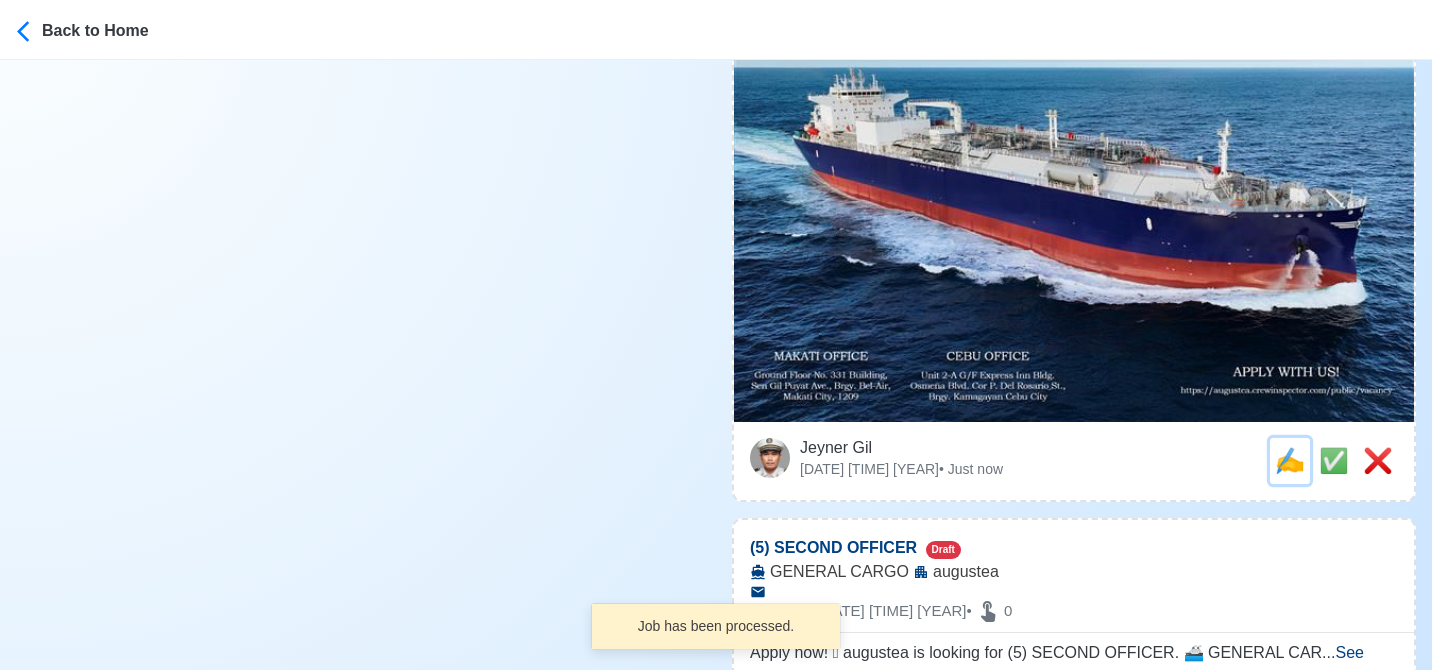 scroll, scrollTop: 0, scrollLeft: 0, axis: both 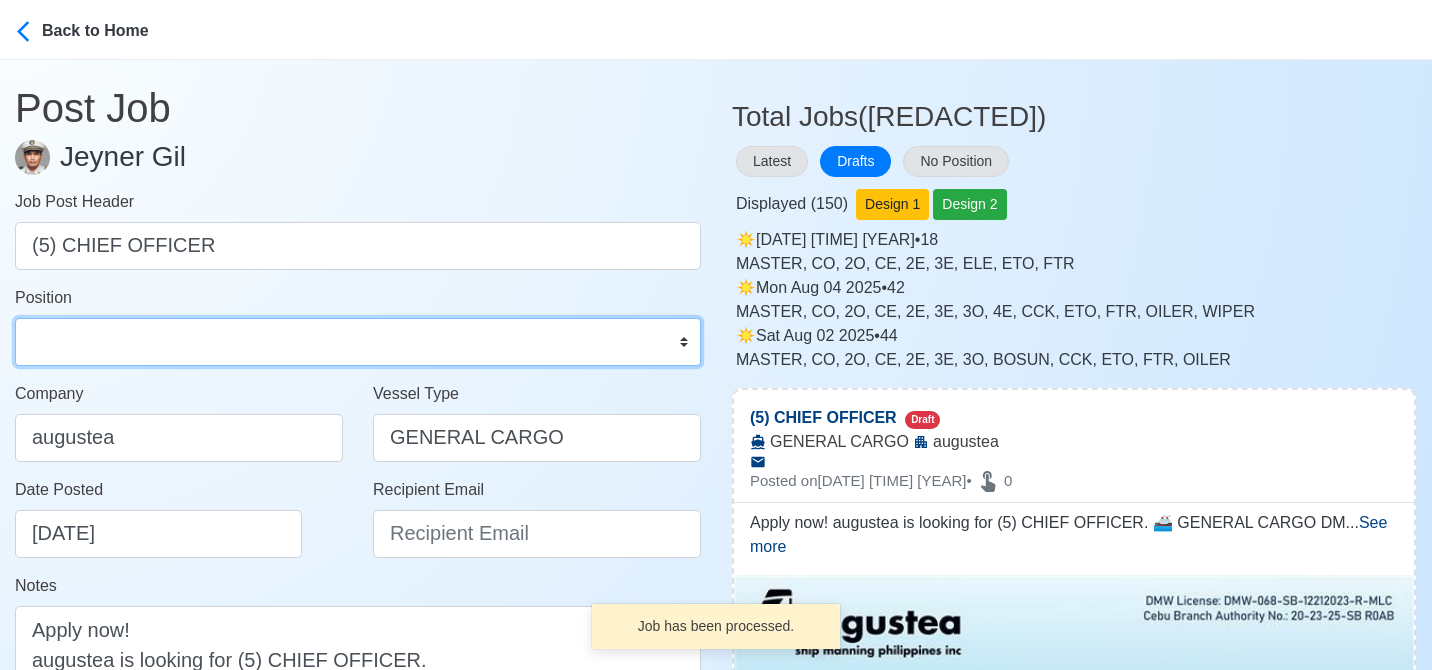 click on "Master Chief Officer 2nd Officer 3rd Officer Junior Officer Chief Engineer 2nd Engineer 3rd Engineer 4th Engineer Gas Engineer Junior Engineer 1st Assistant Engineer 2nd Assistant Engineer 3rd Assistant Engineer ETO/ETR Electrician Electrical Engineer Oiler Fitter Welder Chief Cook Chef Cook Messman Wiper Rigger Ordinary Seaman Able Seaman Motorman Pumpman Bosun Cadet Reefer Mechanic Operator Repairman Painter Steward Waiter Others" at bounding box center (358, 342) 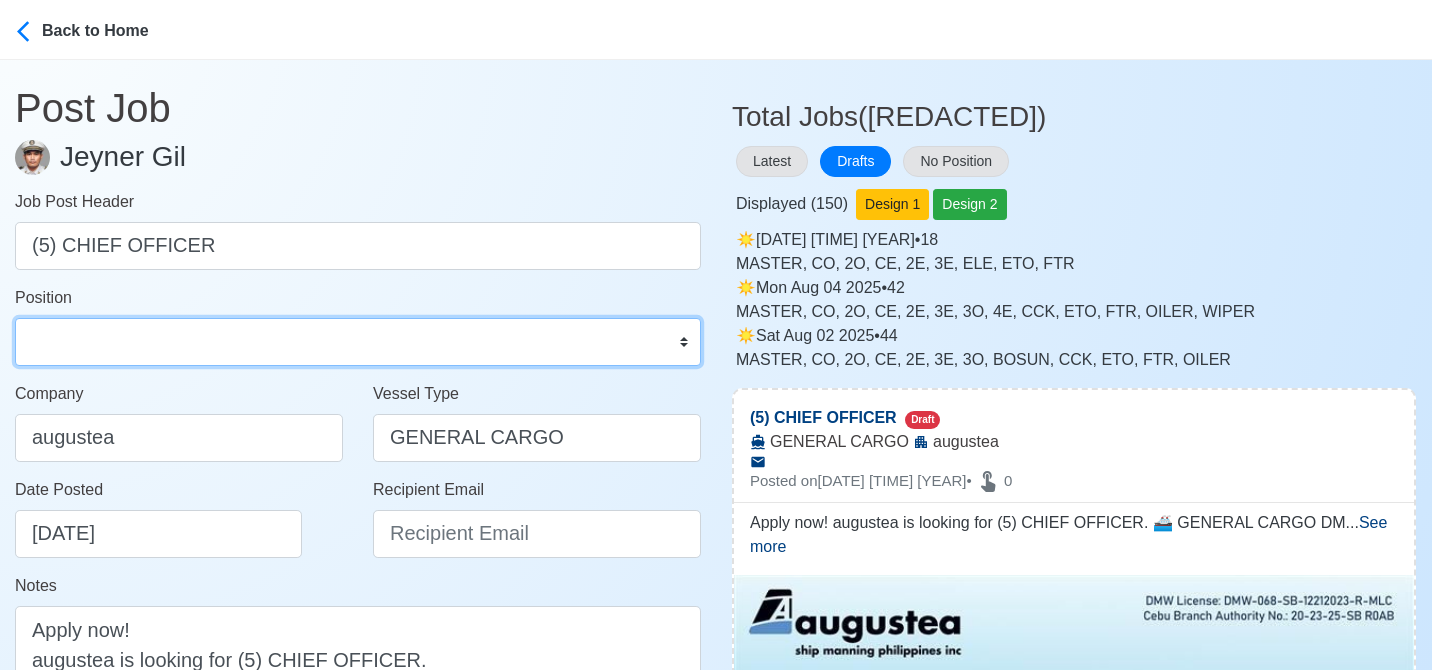 select on "Chief Officer" 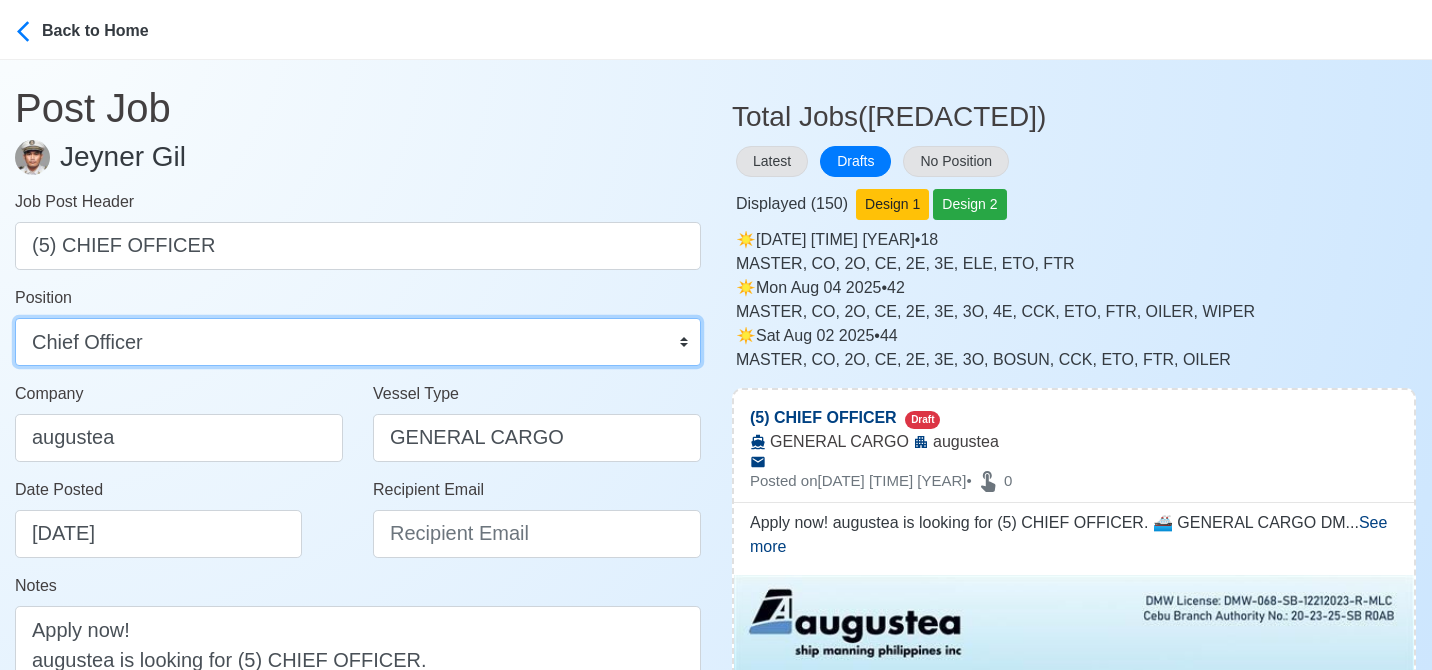 click on "Master Chief Officer 2nd Officer 3rd Officer Junior Officer Chief Engineer 2nd Engineer 3rd Engineer 4th Engineer Gas Engineer Junior Engineer 1st Assistant Engineer 2nd Assistant Engineer 3rd Assistant Engineer ETO/ETR Electrician Electrical Engineer Oiler Fitter Welder Chief Cook Chef Cook Messman Wiper Rigger Ordinary Seaman Able Seaman Motorman Pumpman Bosun Cadet Reefer Mechanic Operator Repairman Painter Steward Waiter Others" at bounding box center (358, 342) 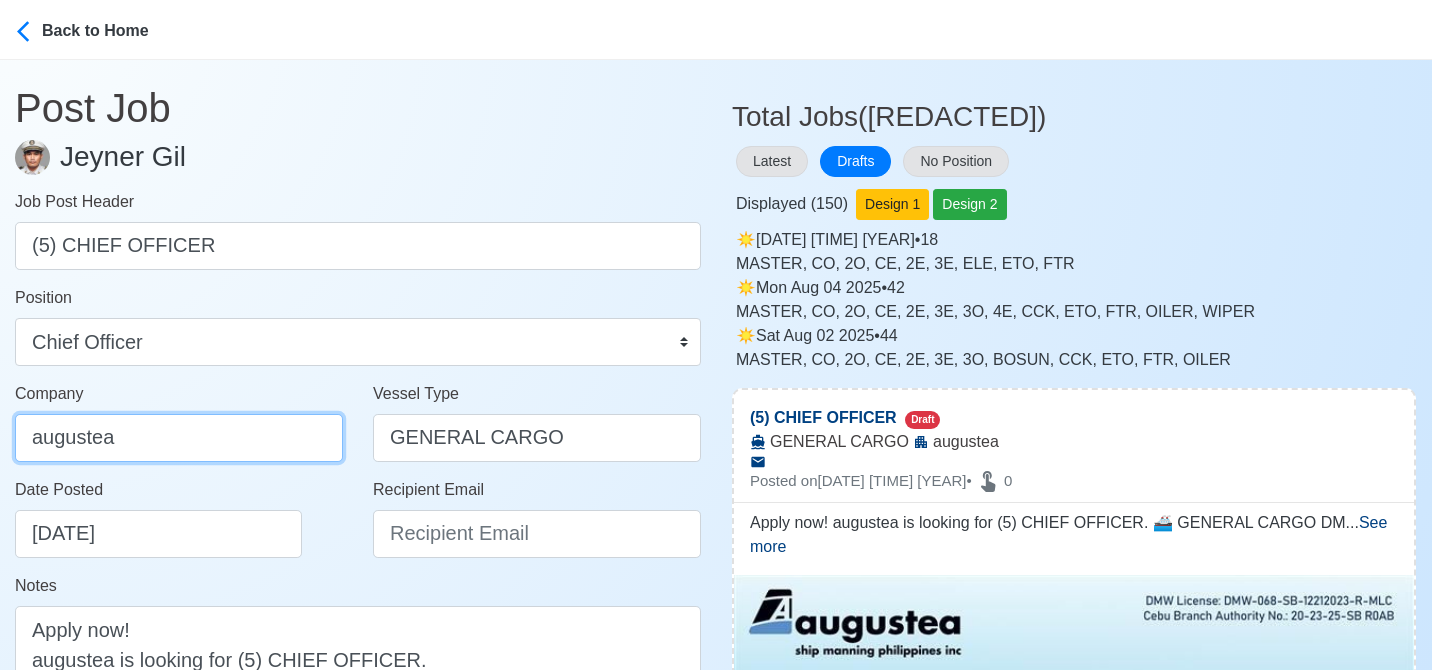 click on "augustea" at bounding box center [179, 438] 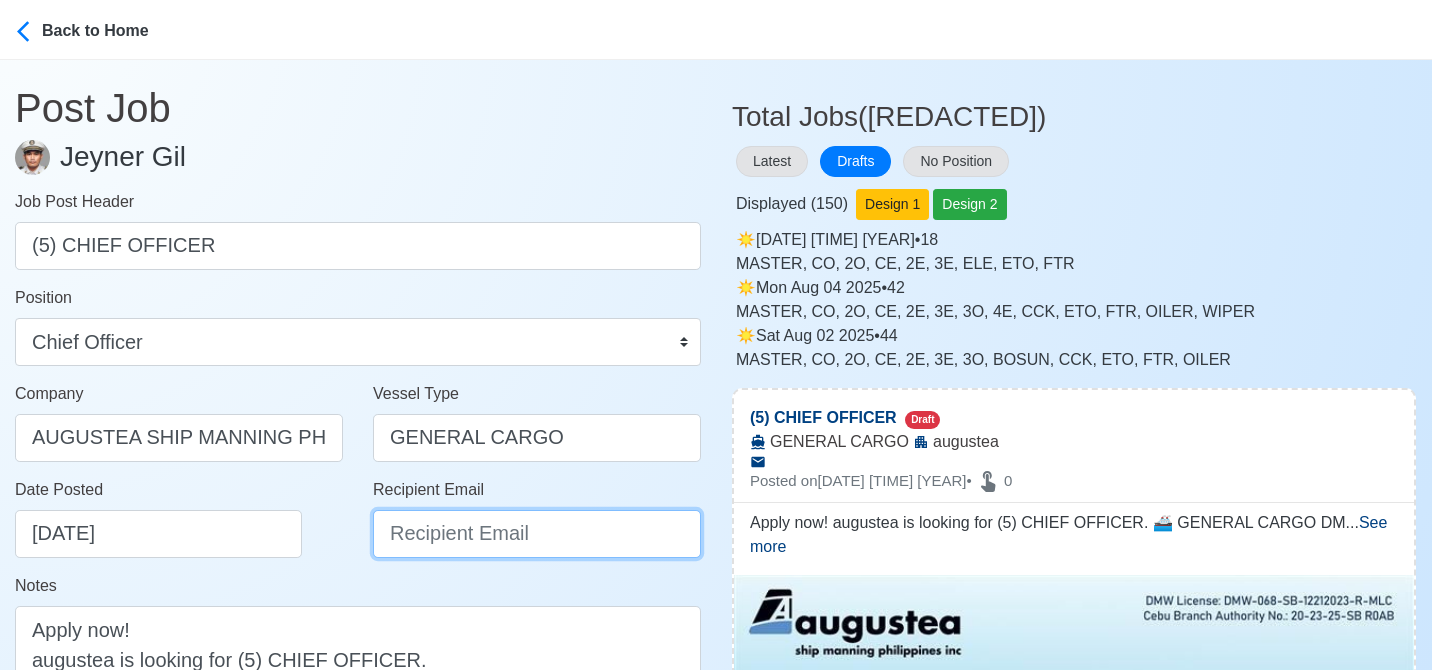 click on "Recipient Email" at bounding box center (537, 534) 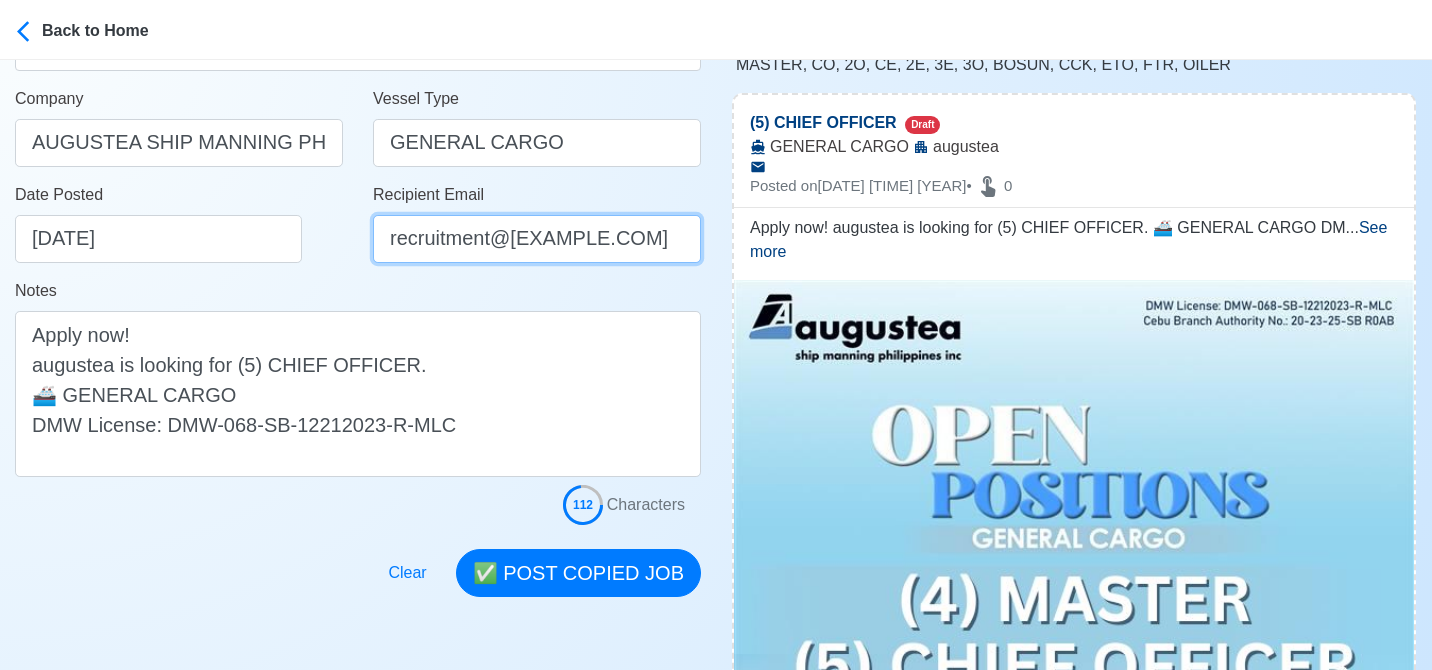 scroll, scrollTop: 300, scrollLeft: 0, axis: vertical 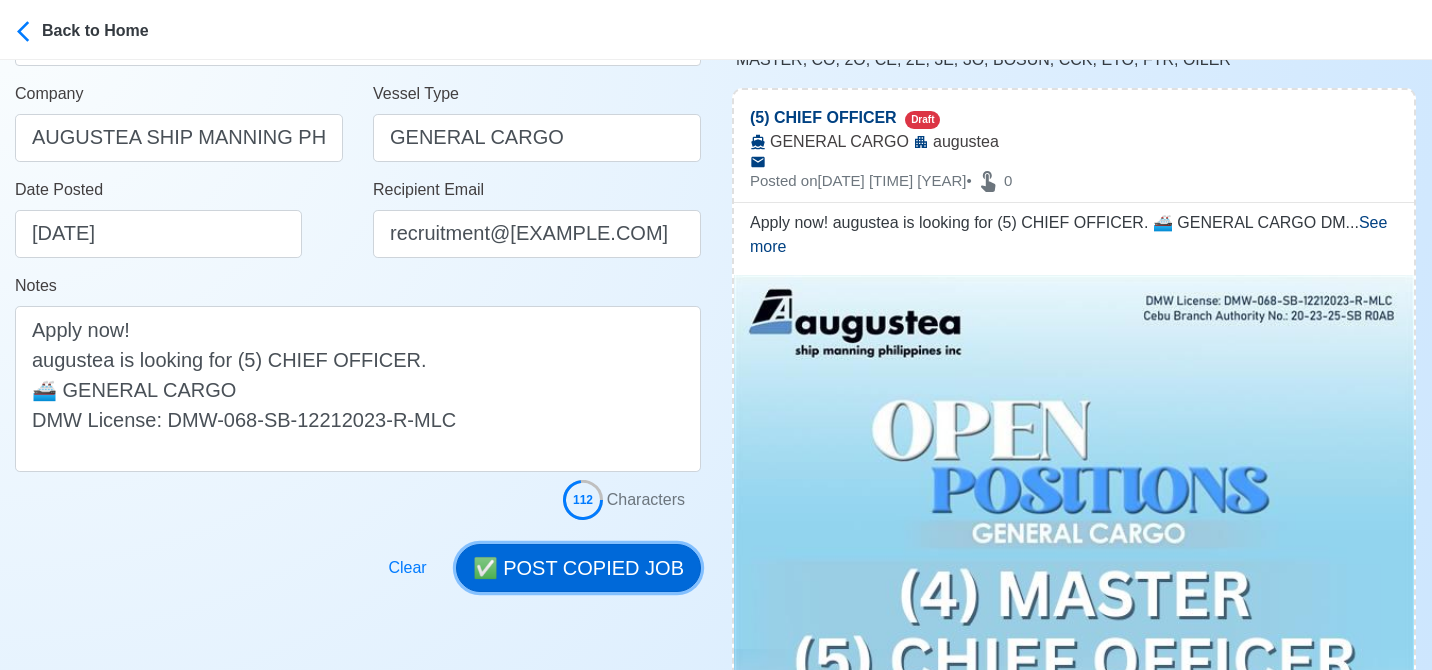 click on "✅ POST COPIED JOB" at bounding box center [578, 568] 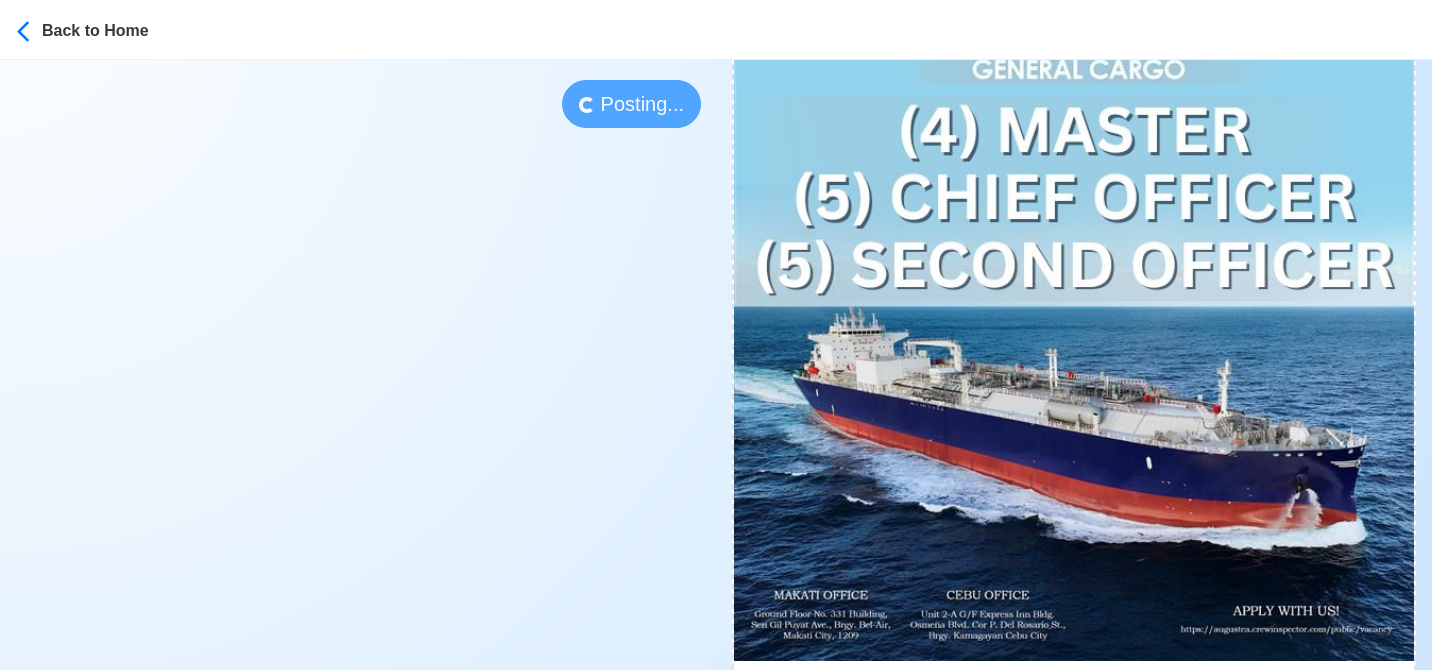 scroll, scrollTop: 800, scrollLeft: 0, axis: vertical 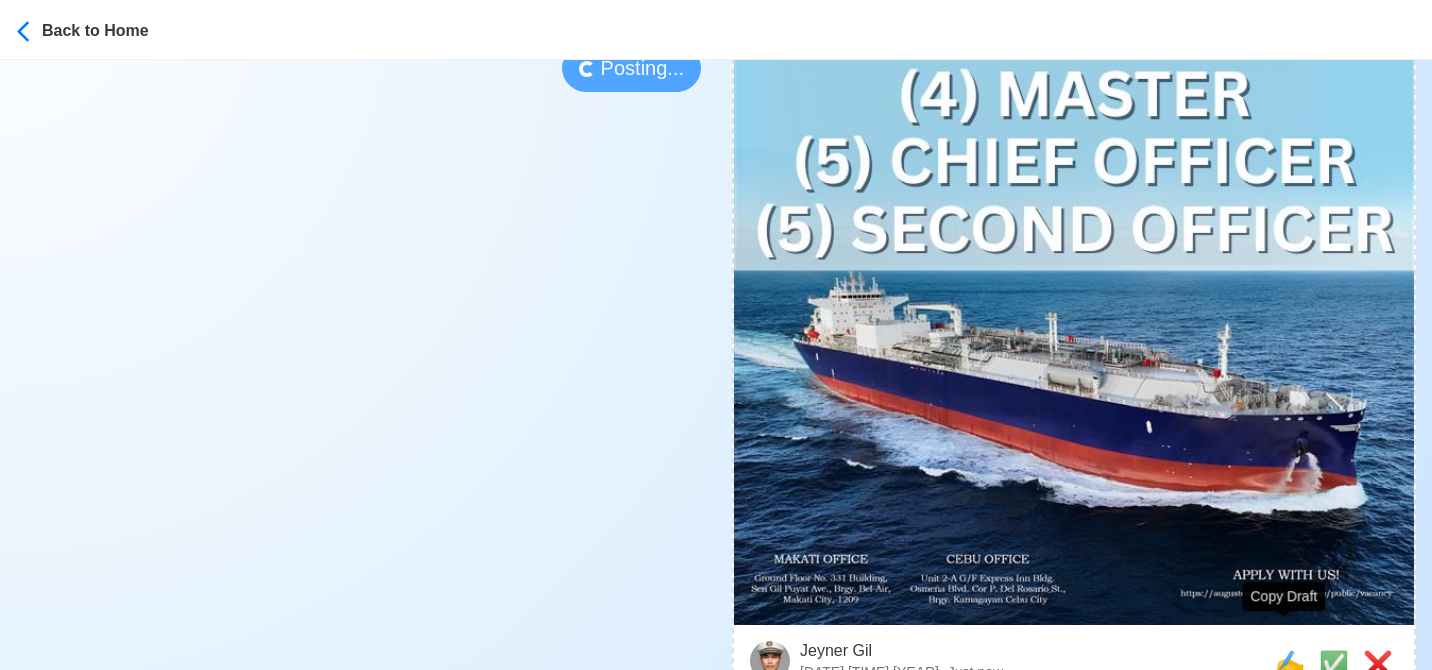 type 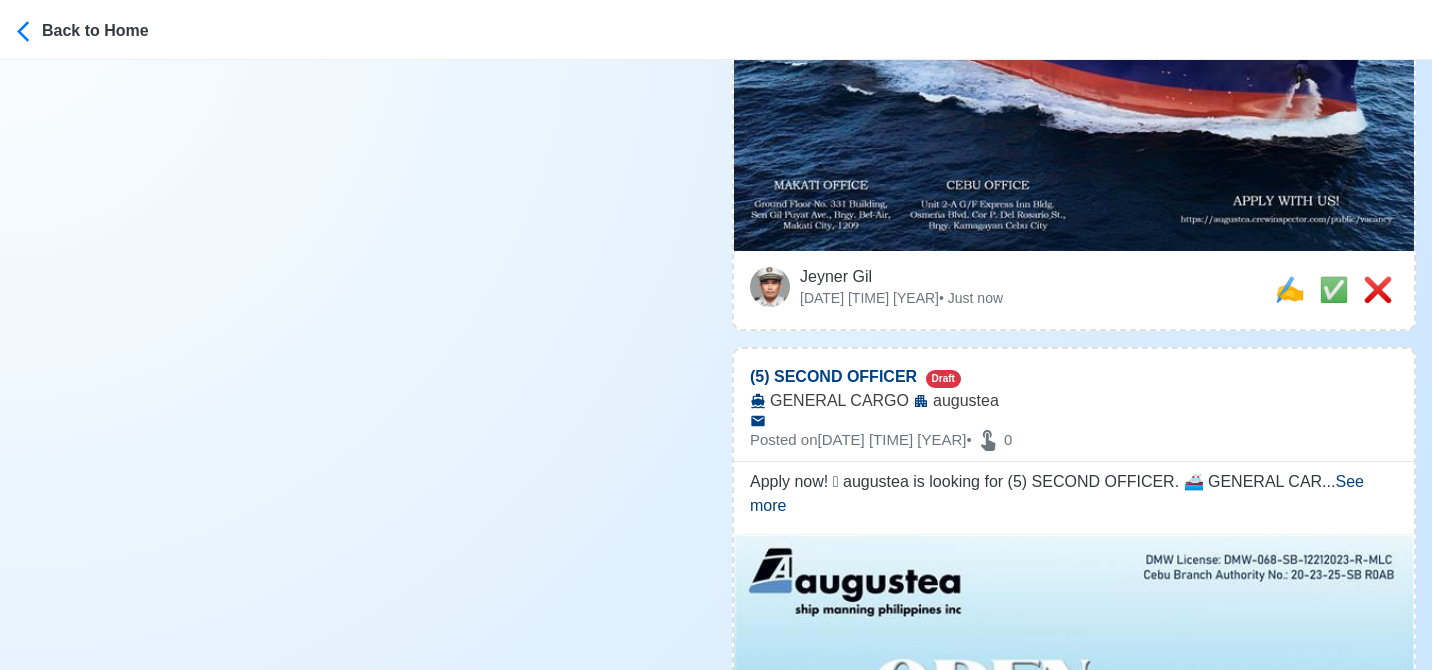 scroll, scrollTop: 1209, scrollLeft: 0, axis: vertical 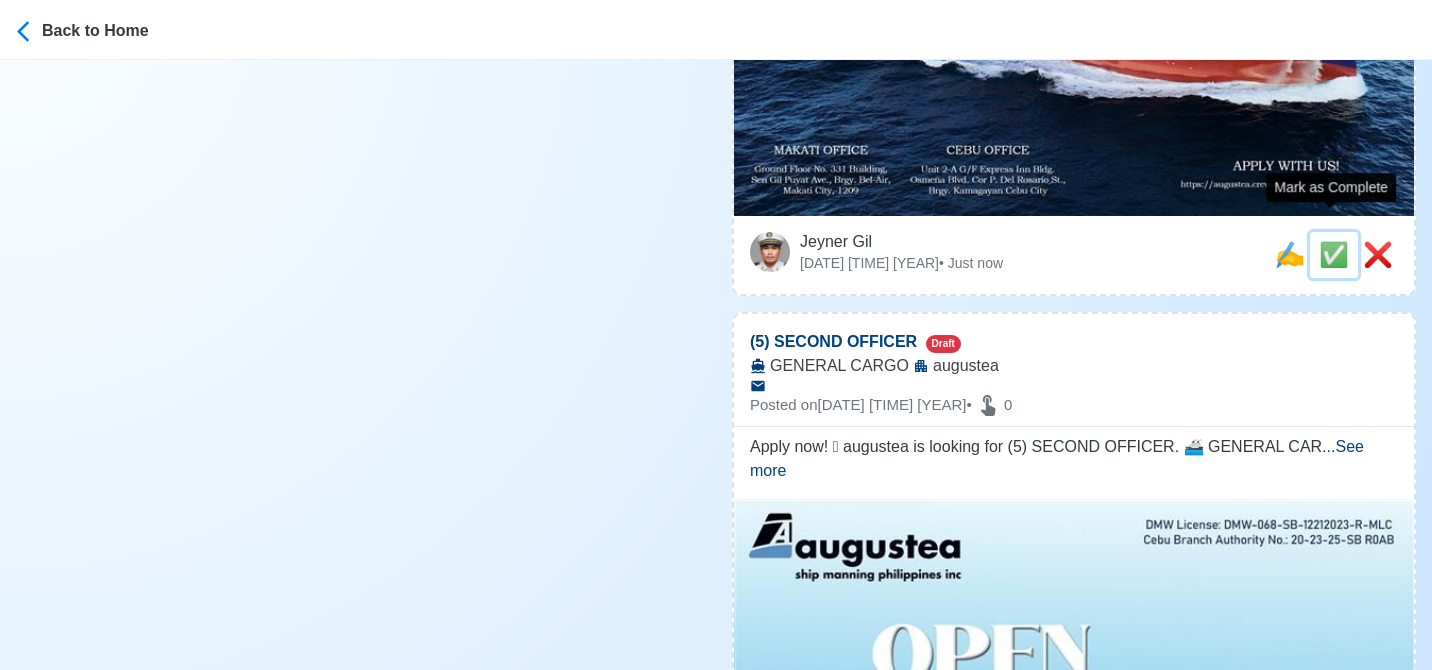 click on "✅" at bounding box center [1334, 254] 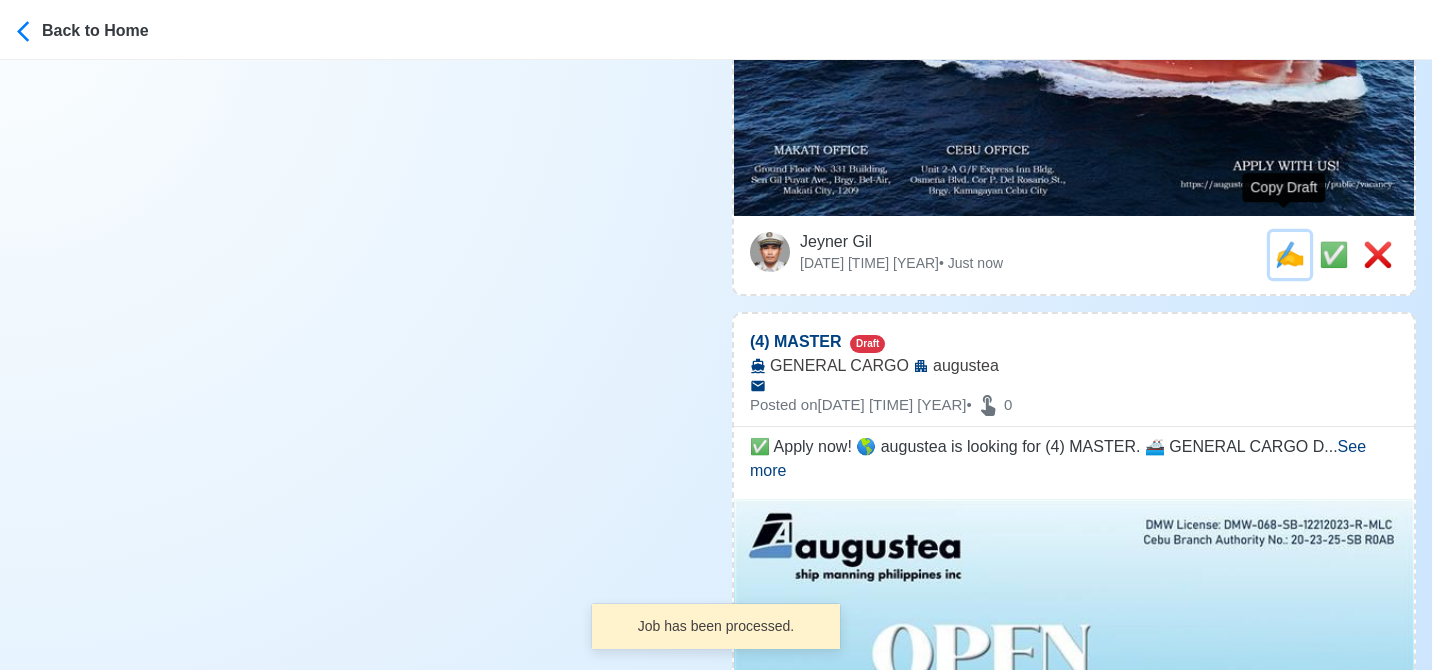 click on "✍️" at bounding box center [1290, 254] 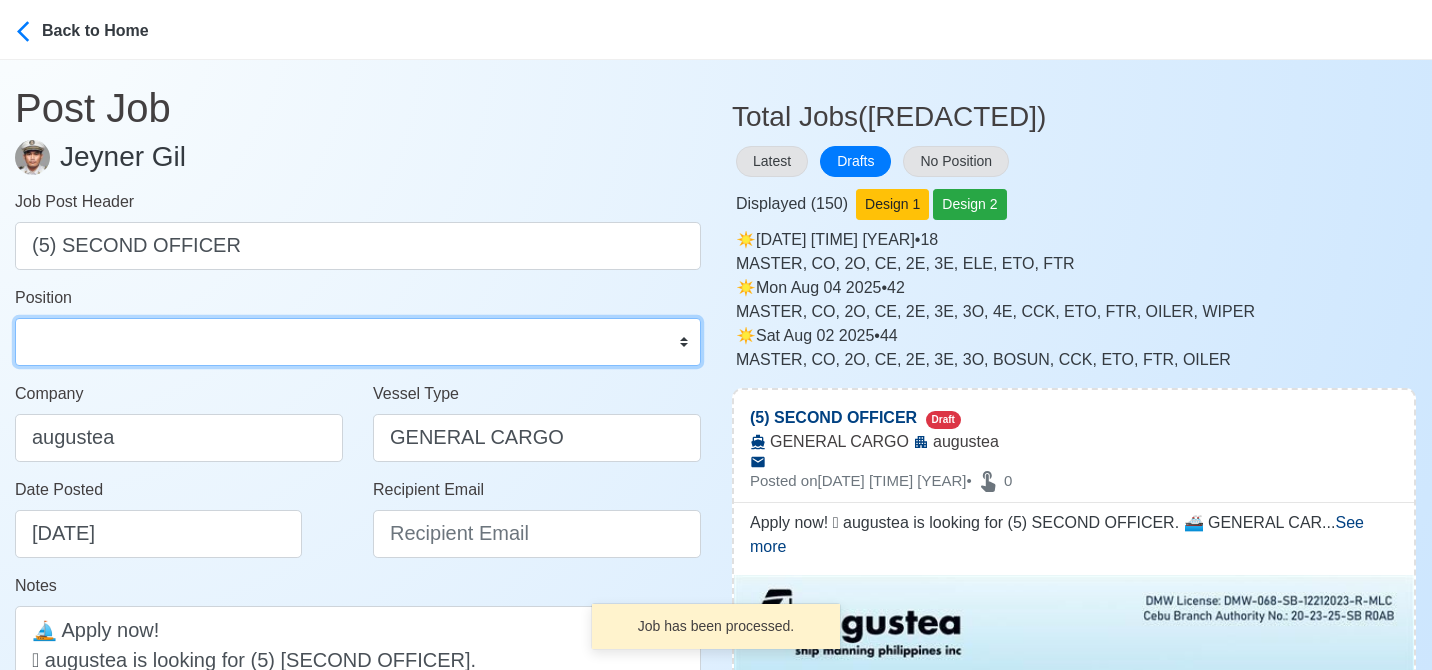 click on "Master Chief Officer 2nd Officer 3rd Officer Junior Officer Chief Engineer 2nd Engineer 3rd Engineer 4th Engineer Gas Engineer Junior Engineer 1st Assistant Engineer 2nd Assistant Engineer 3rd Assistant Engineer ETO/ETR Electrician Electrical Engineer Oiler Fitter Welder Chief Cook Chef Cook Messman Wiper Rigger Ordinary Seaman Able Seaman Motorman Pumpman Bosun Cadet Reefer Mechanic Operator Repairman Painter Steward Waiter Others" at bounding box center [358, 342] 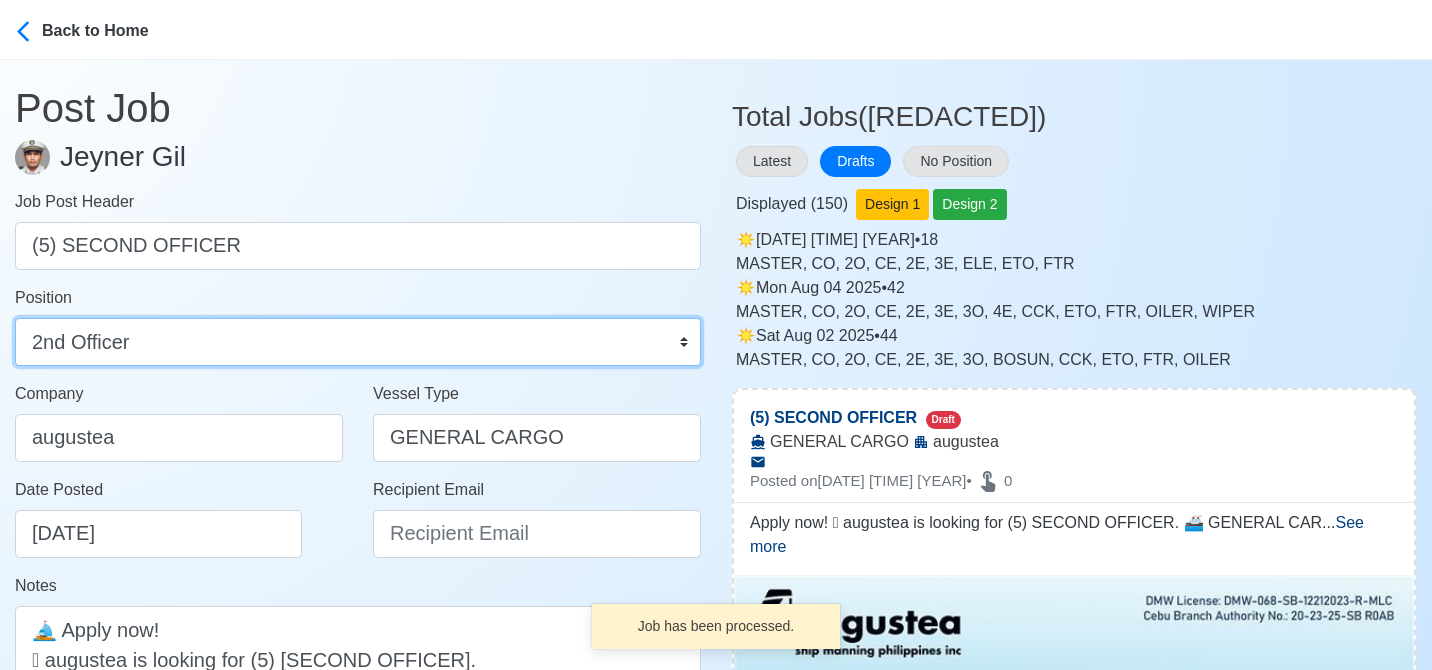 click on "Master Chief Officer 2nd Officer 3rd Officer Junior Officer Chief Engineer 2nd Engineer 3rd Engineer 4th Engineer Gas Engineer Junior Engineer 1st Assistant Engineer 2nd Assistant Engineer 3rd Assistant Engineer ETO/ETR Electrician Electrical Engineer Oiler Fitter Welder Chief Cook Chef Cook Messman Wiper Rigger Ordinary Seaman Able Seaman Motorman Pumpman Bosun Cadet Reefer Mechanic Operator Repairman Painter Steward Waiter Others" at bounding box center [358, 342] 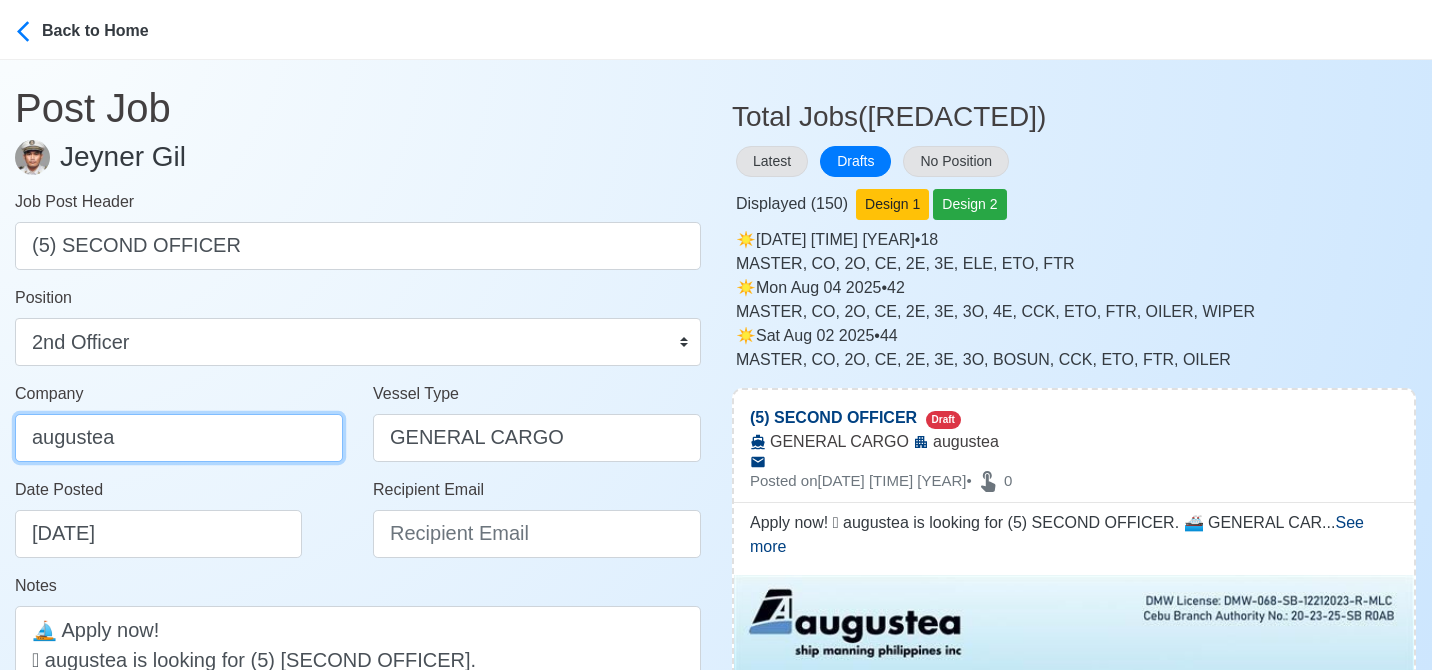 click on "augustea" at bounding box center [179, 438] 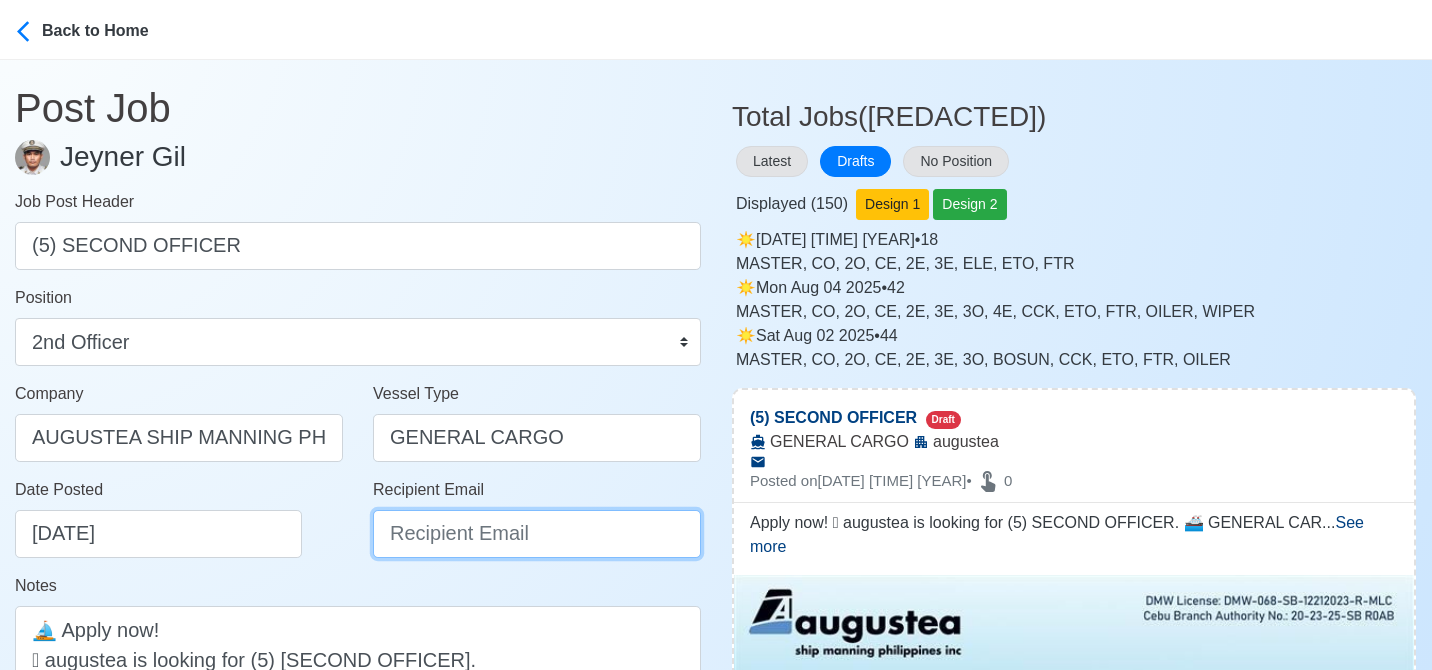 click on "Recipient Email" at bounding box center (537, 534) 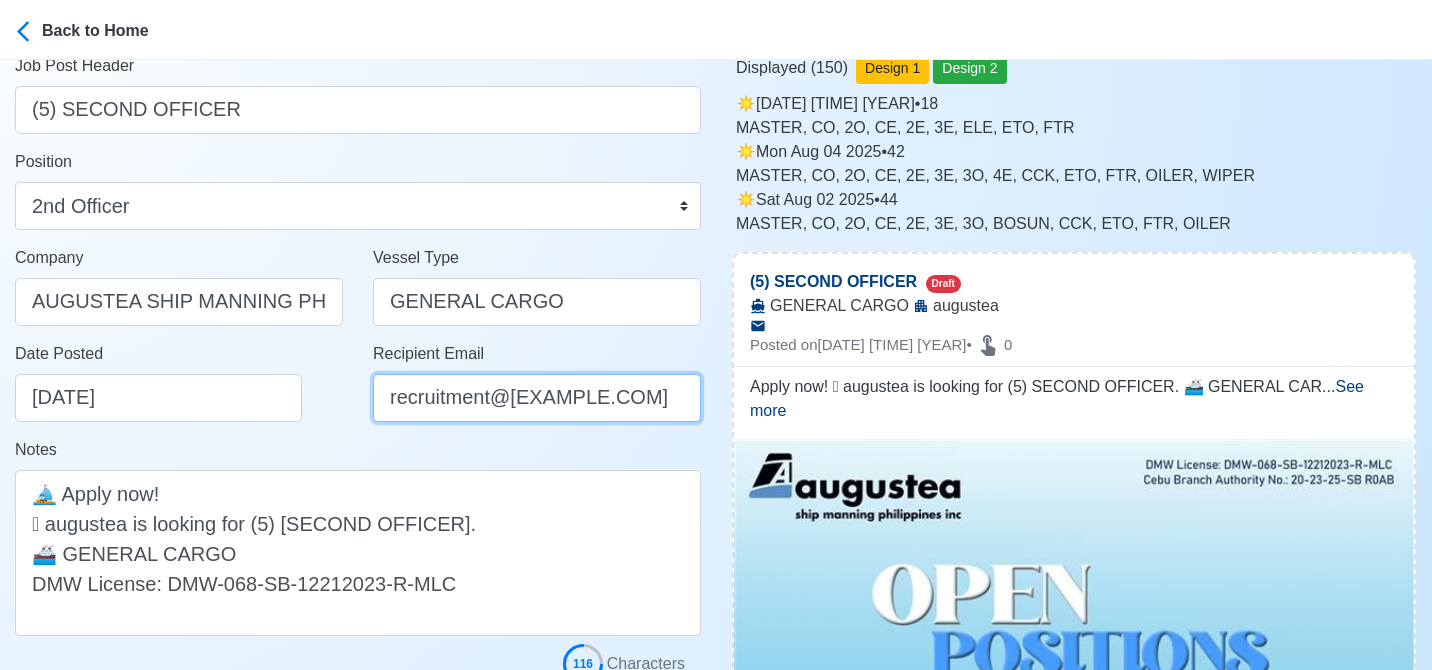 scroll, scrollTop: 400, scrollLeft: 0, axis: vertical 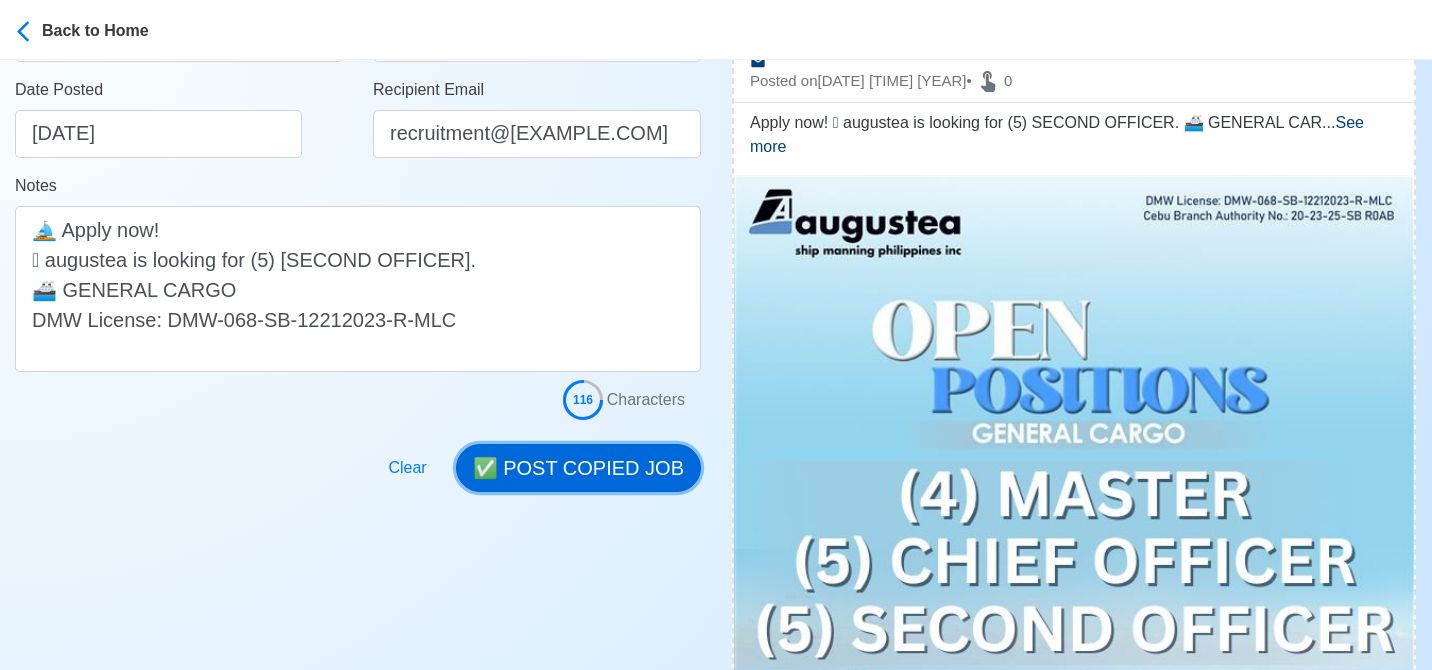 click on "✅ POST COPIED JOB" at bounding box center (578, 468) 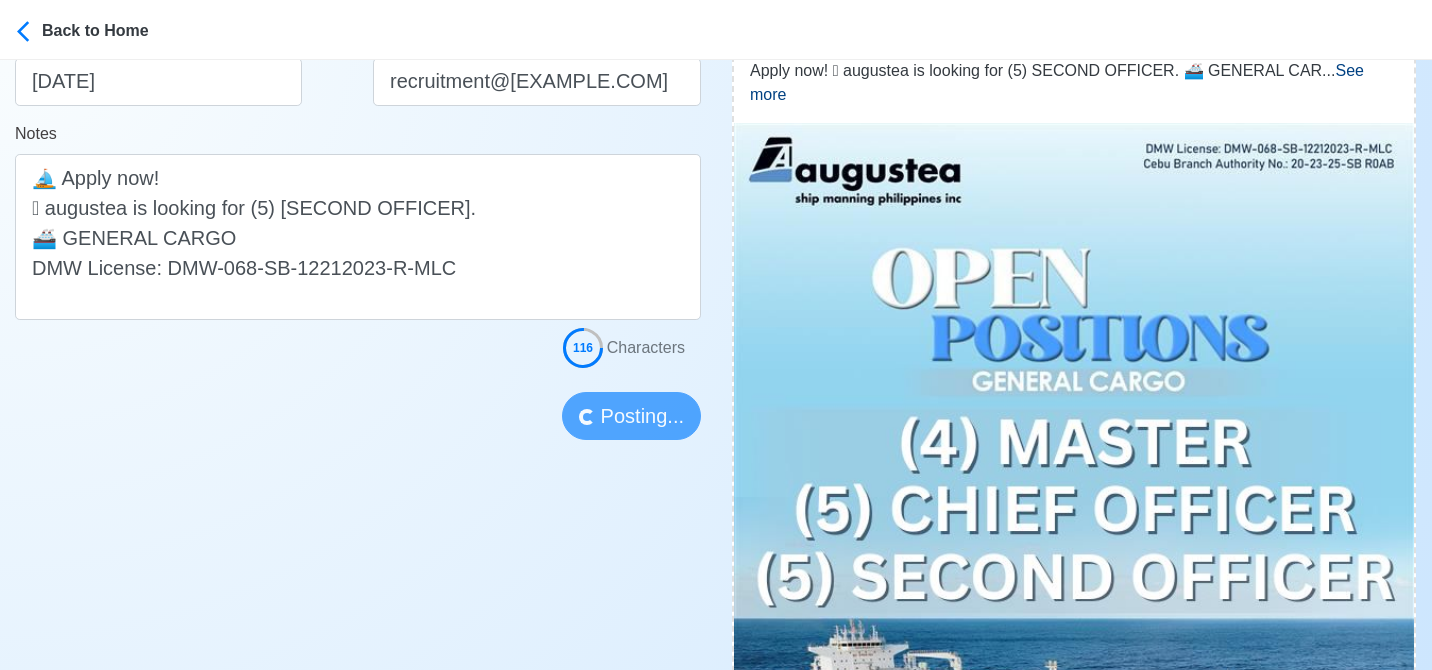 scroll, scrollTop: 600, scrollLeft: 0, axis: vertical 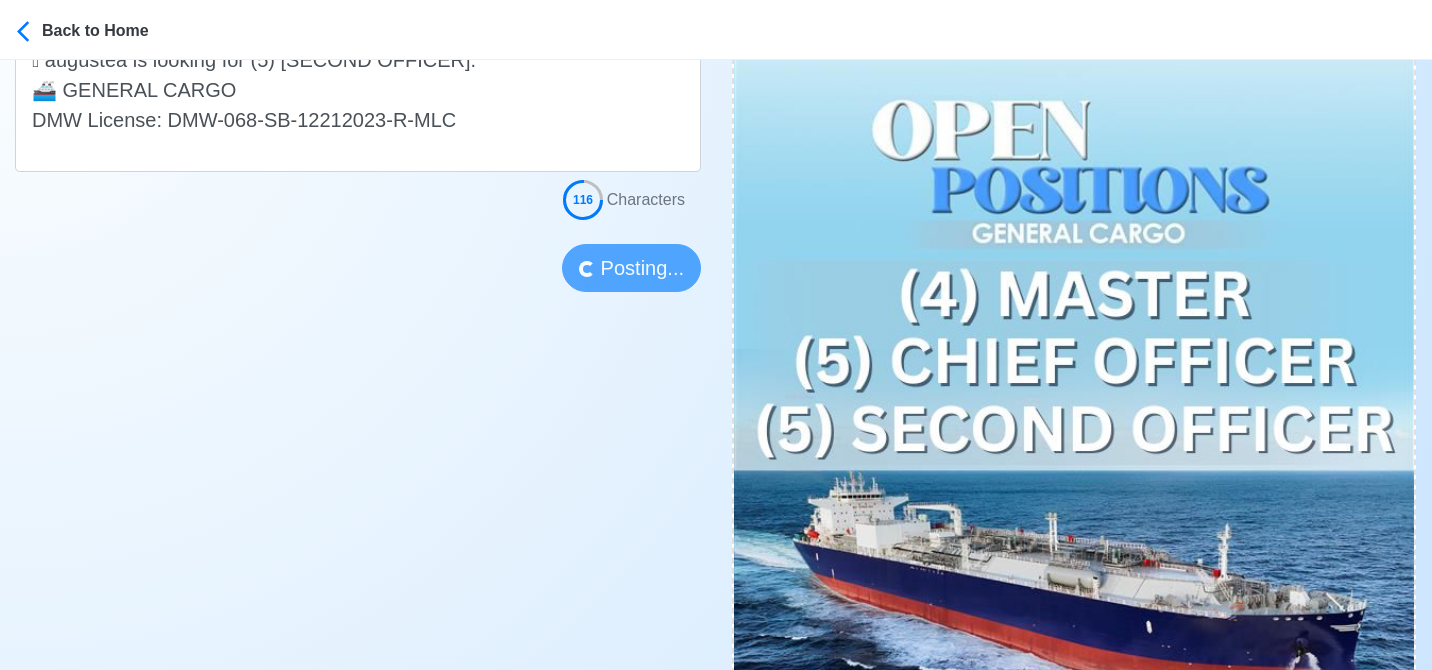type 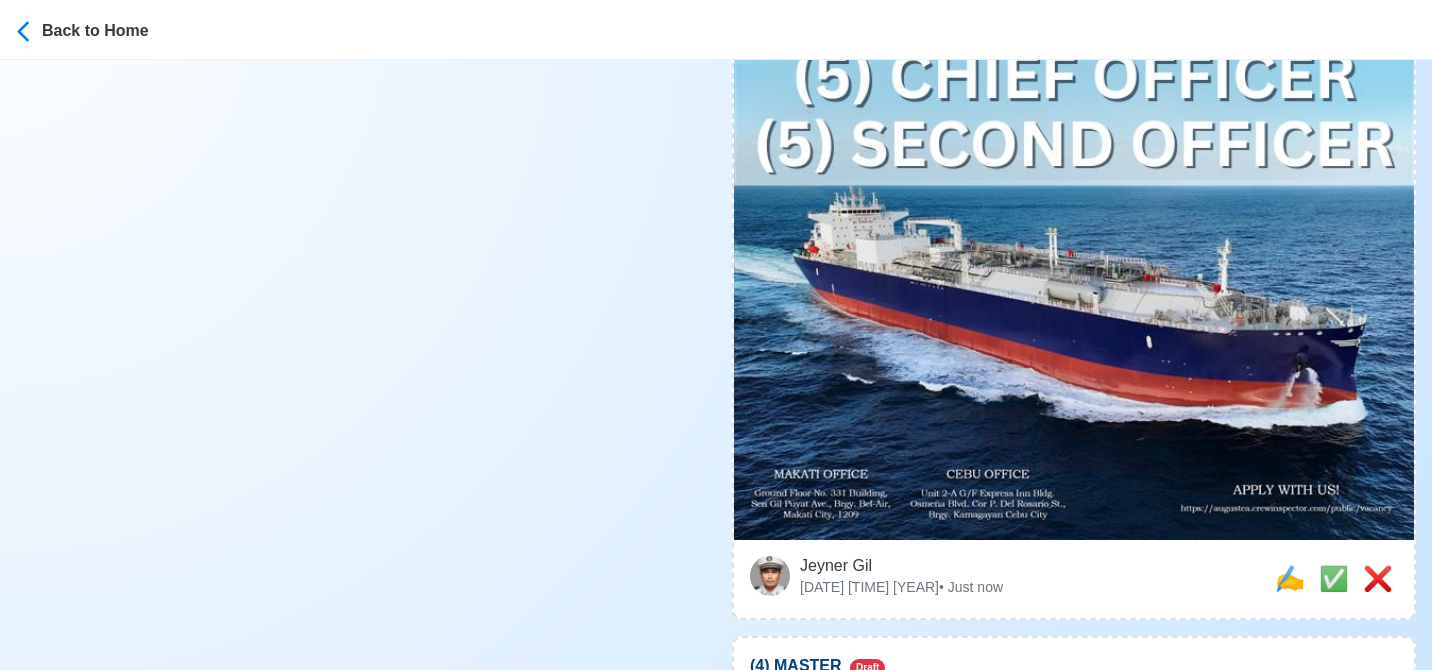 scroll, scrollTop: 1000, scrollLeft: 0, axis: vertical 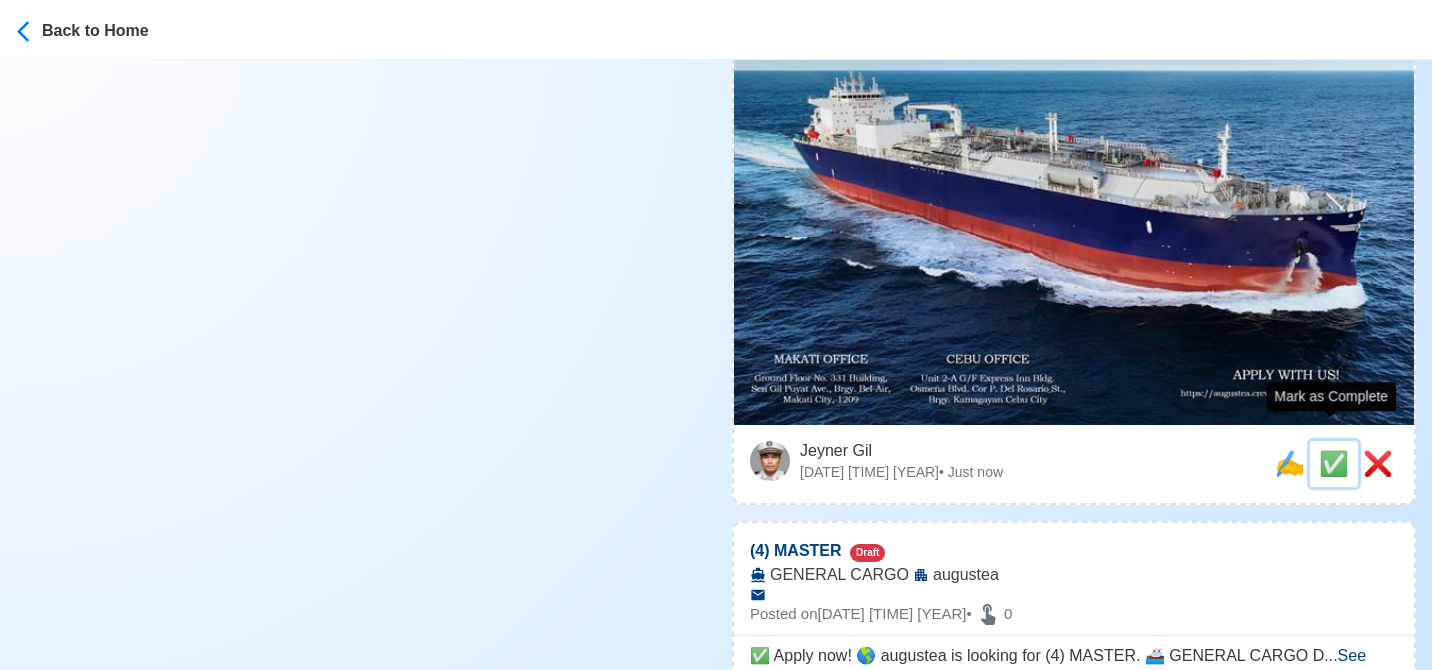 click on "✅" at bounding box center (1334, 463) 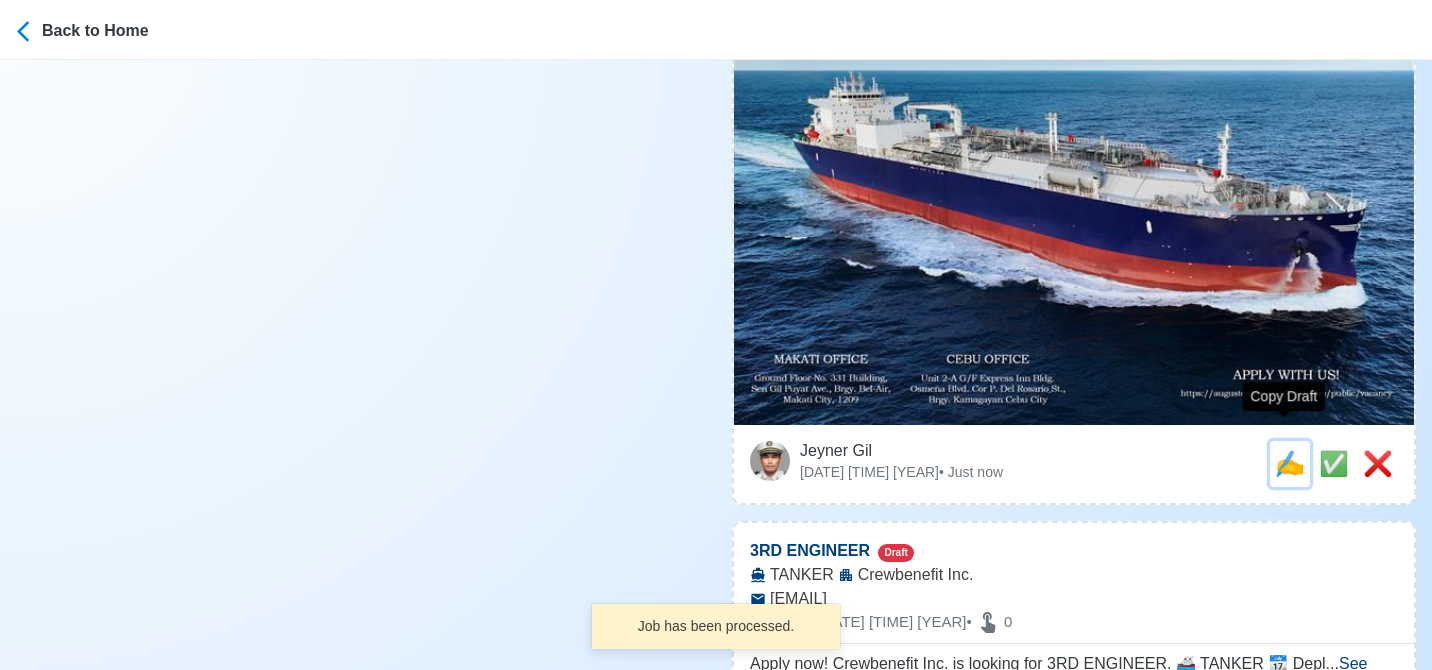 click on "✍️" at bounding box center [1290, 463] 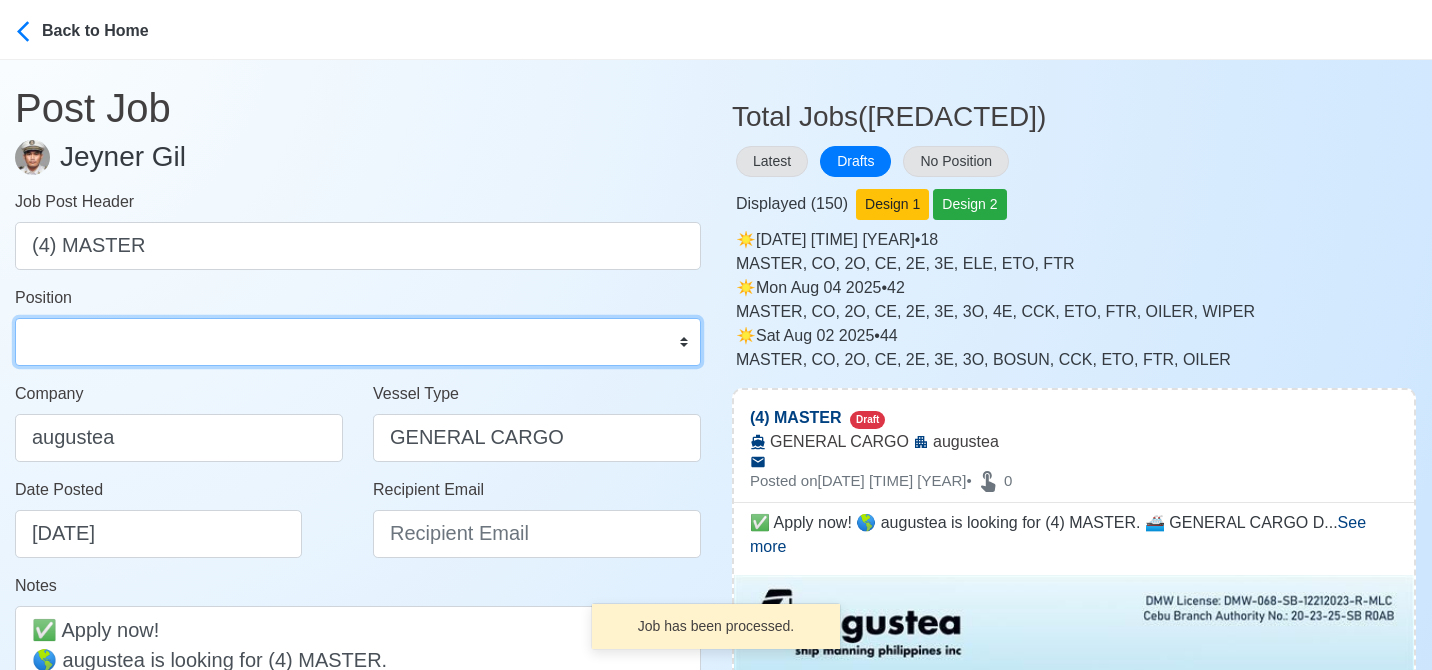 click on "Master Chief Officer 2nd Officer 3rd Officer Junior Officer Chief Engineer 2nd Engineer 3rd Engineer 4th Engineer Gas Engineer Junior Engineer 1st Assistant Engineer 2nd Assistant Engineer 3rd Assistant Engineer ETO/ETR Electrician Electrical Engineer Oiler Fitter Welder Chief Cook Chef Cook Messman Wiper Rigger Ordinary Seaman Able Seaman Motorman Pumpman Bosun Cadet Reefer Mechanic Operator Repairman Painter Steward Waiter Others" at bounding box center [358, 342] 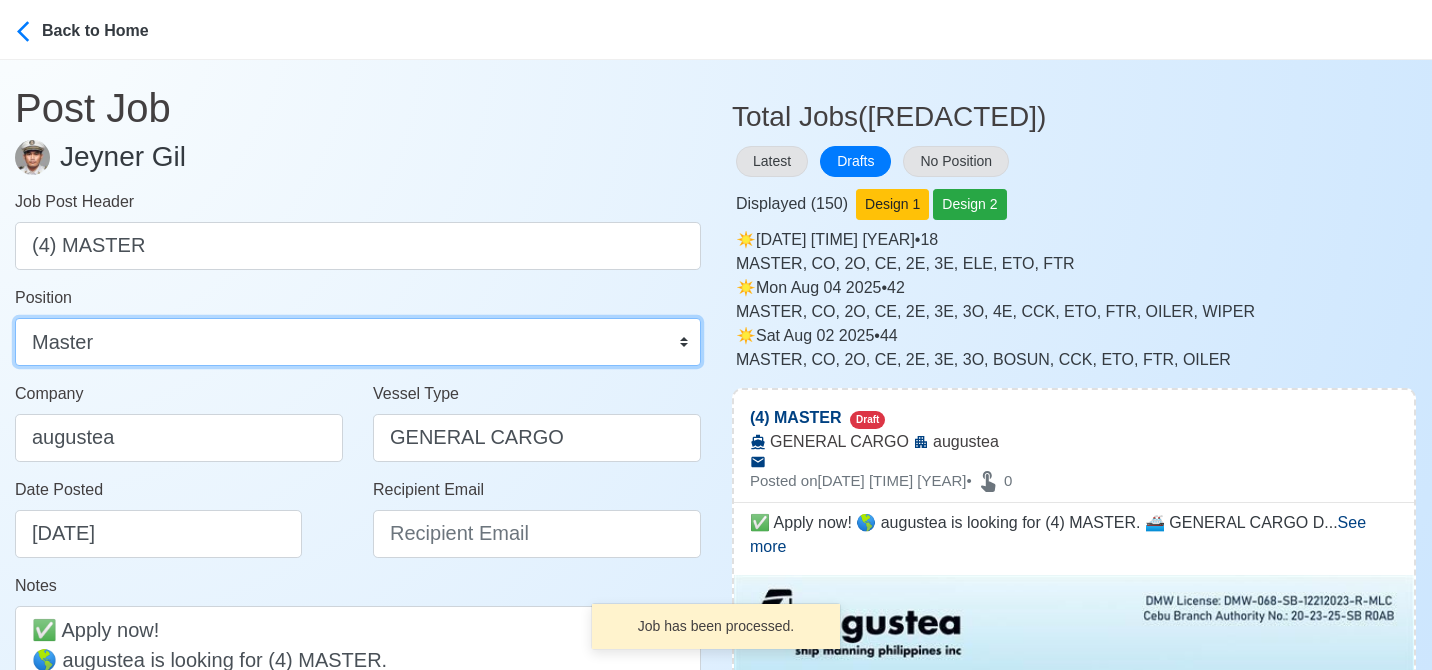 click on "Master Chief Officer 2nd Officer 3rd Officer Junior Officer Chief Engineer 2nd Engineer 3rd Engineer 4th Engineer Gas Engineer Junior Engineer 1st Assistant Engineer 2nd Assistant Engineer 3rd Assistant Engineer ETO/ETR Electrician Electrical Engineer Oiler Fitter Welder Chief Cook Chef Cook Messman Wiper Rigger Ordinary Seaman Able Seaman Motorman Pumpman Bosun Cadet Reefer Mechanic Operator Repairman Painter Steward Waiter Others" at bounding box center [358, 342] 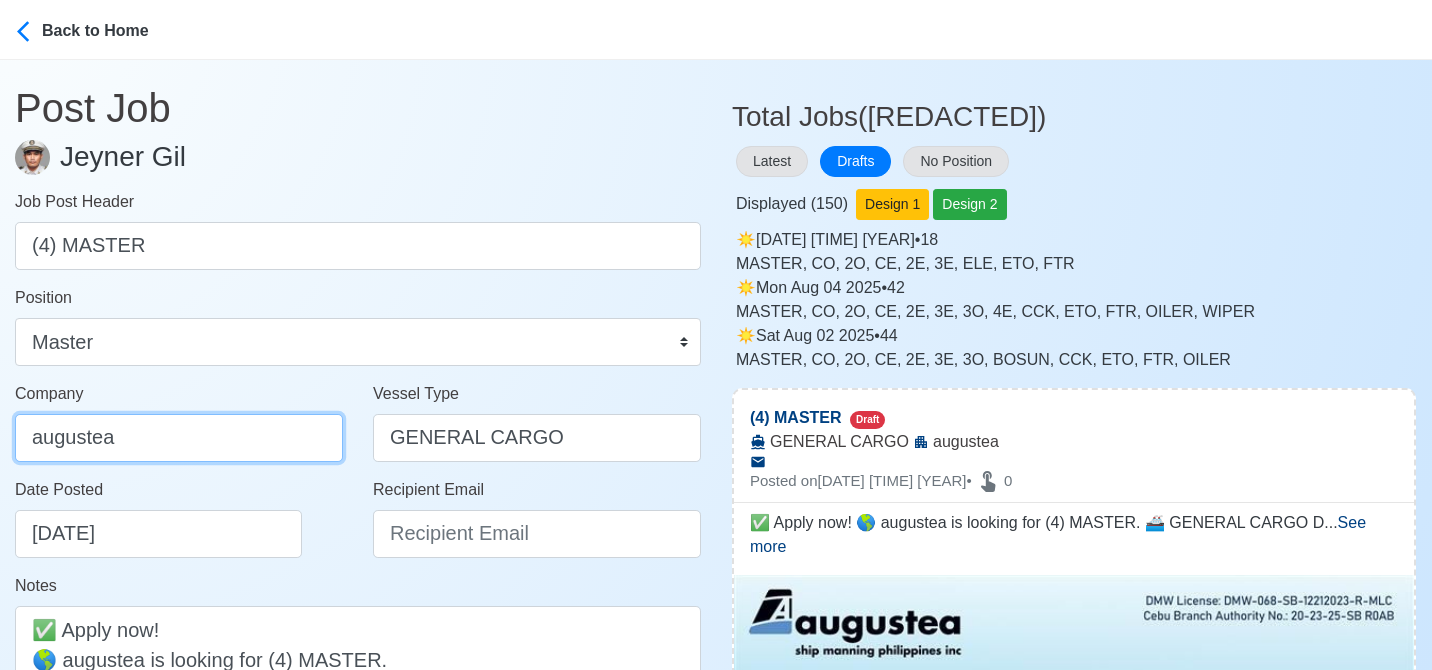 click on "augustea" at bounding box center (179, 438) 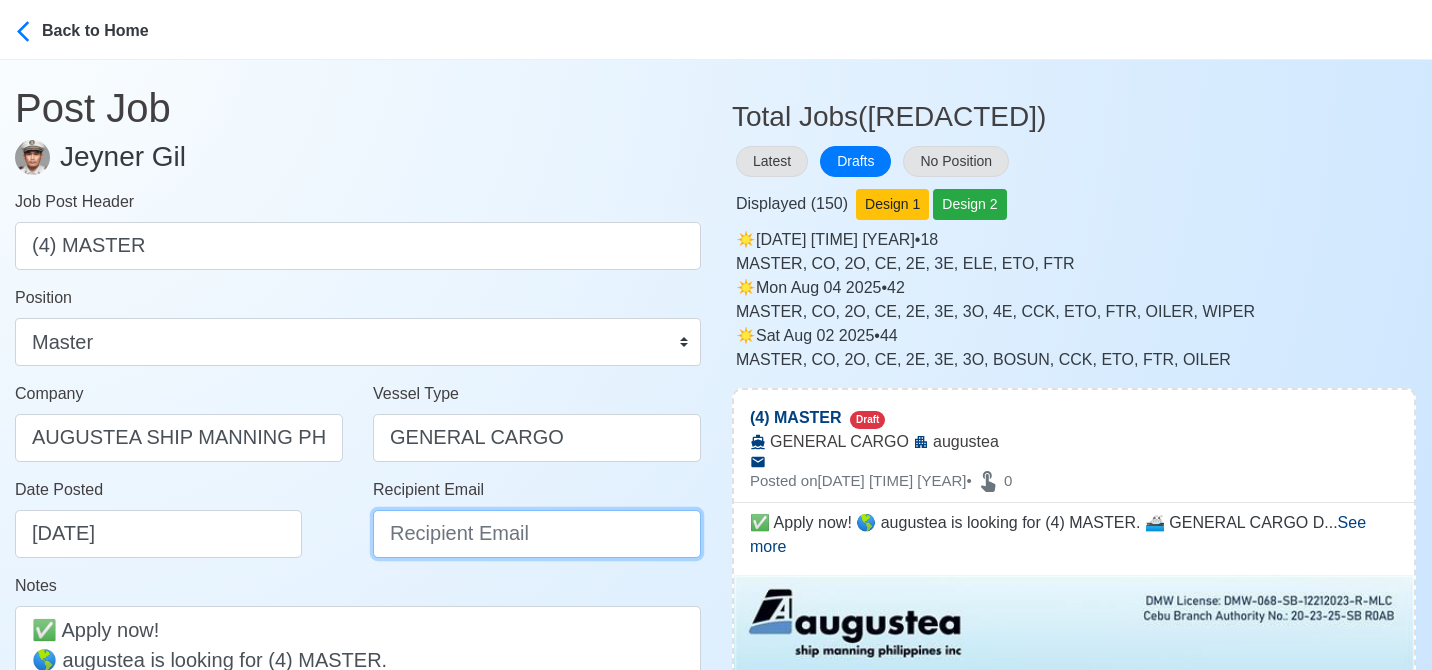 click on "Recipient Email" at bounding box center [537, 534] 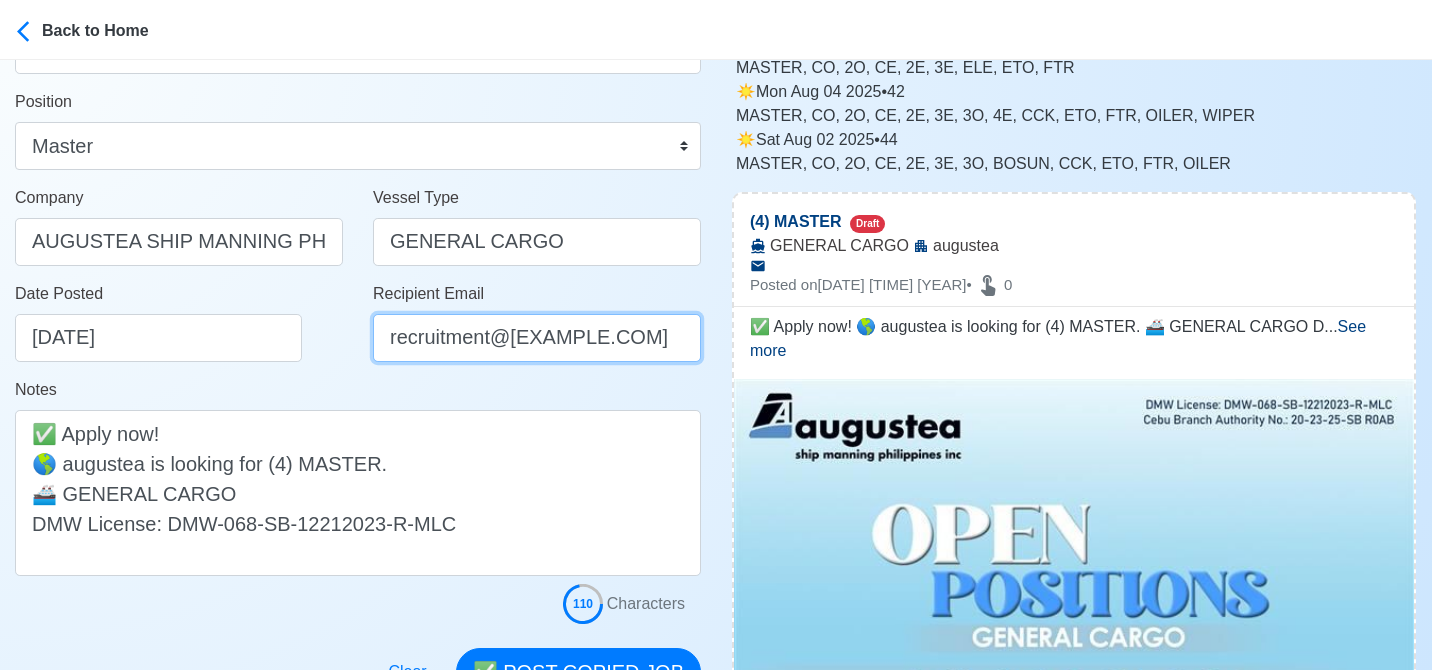 scroll, scrollTop: 500, scrollLeft: 0, axis: vertical 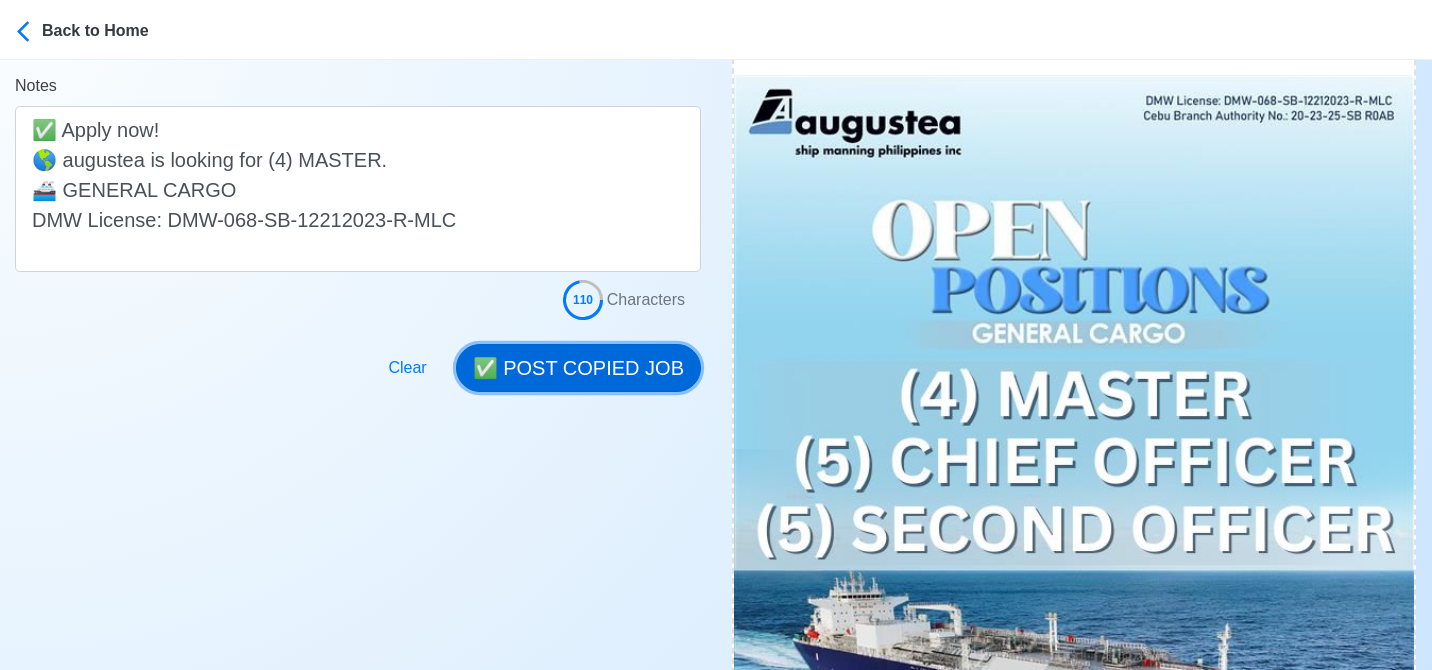 click on "✅ POST COPIED JOB" at bounding box center [578, 368] 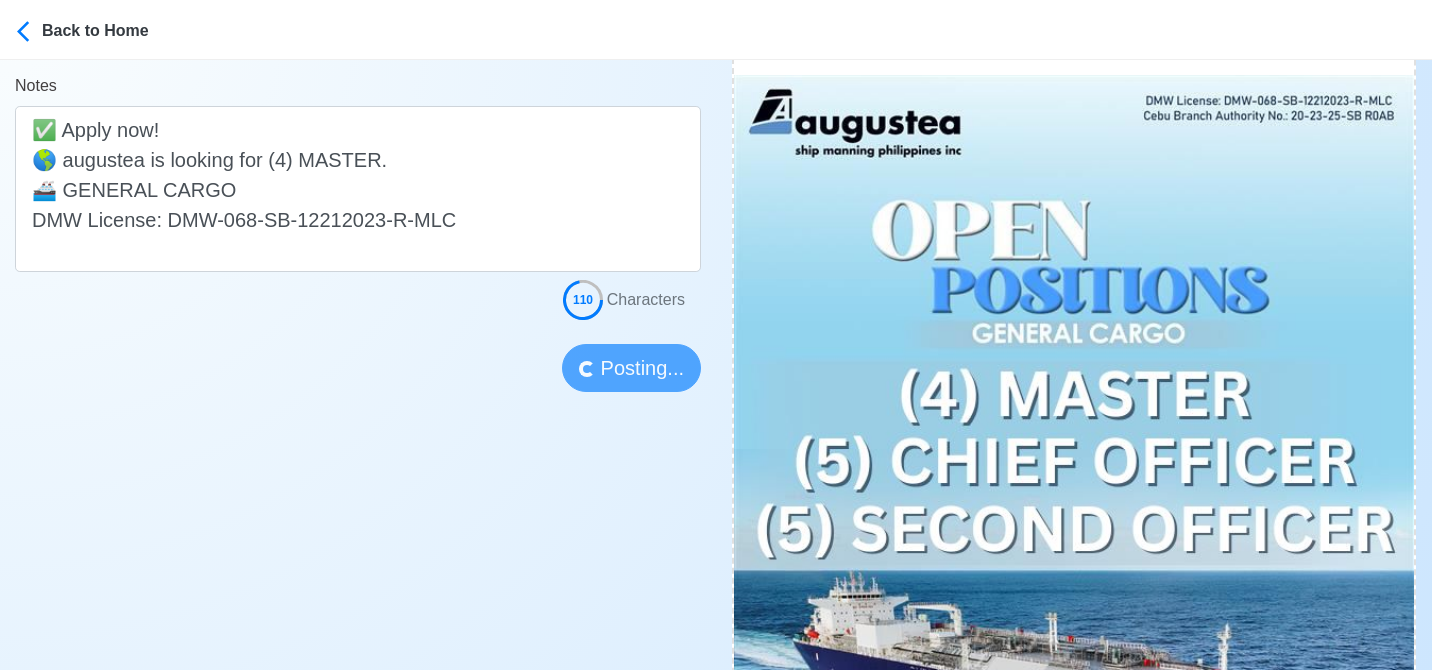 type 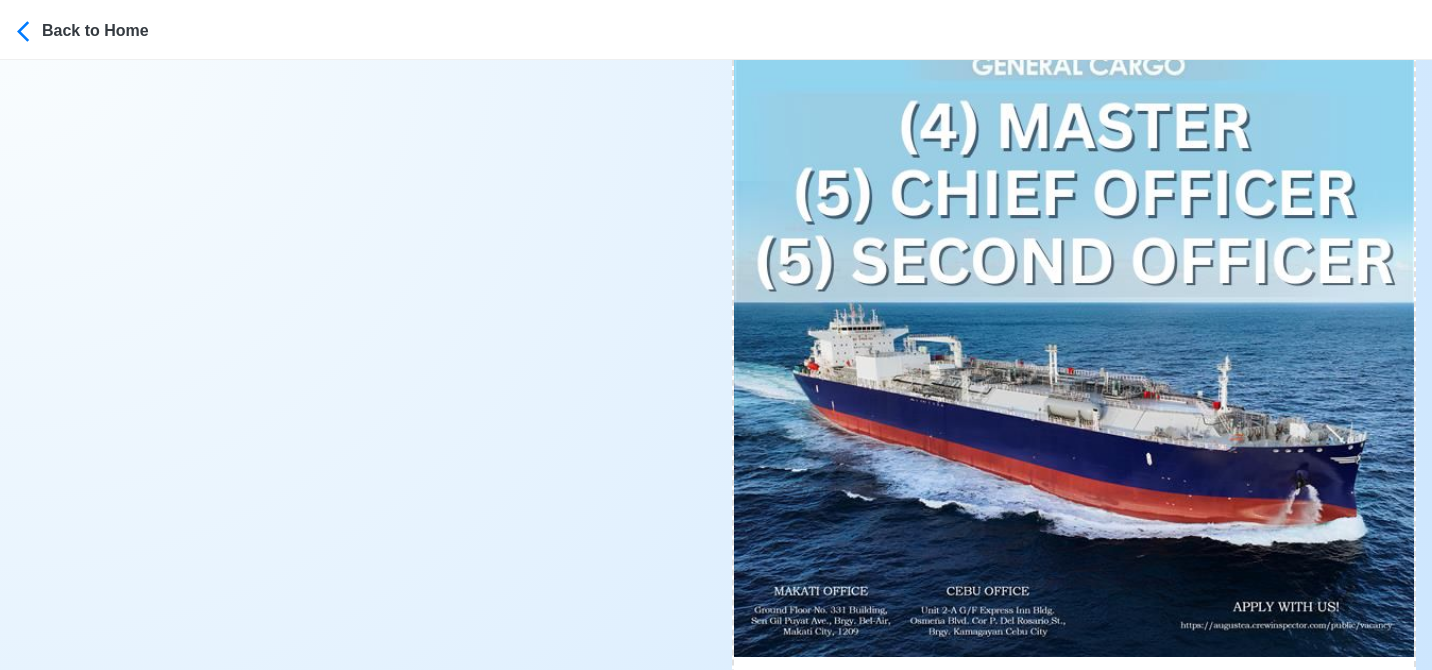 scroll, scrollTop: 1000, scrollLeft: 0, axis: vertical 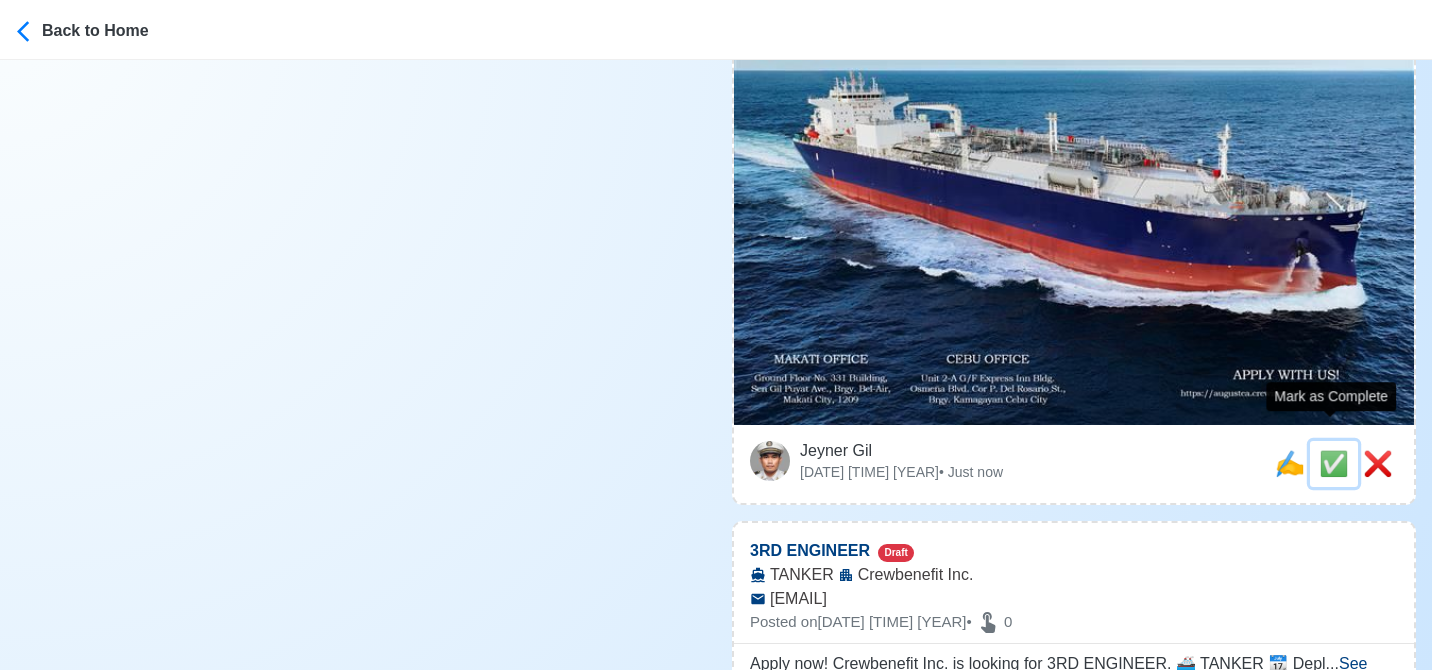 click on "✅" at bounding box center (1334, 463) 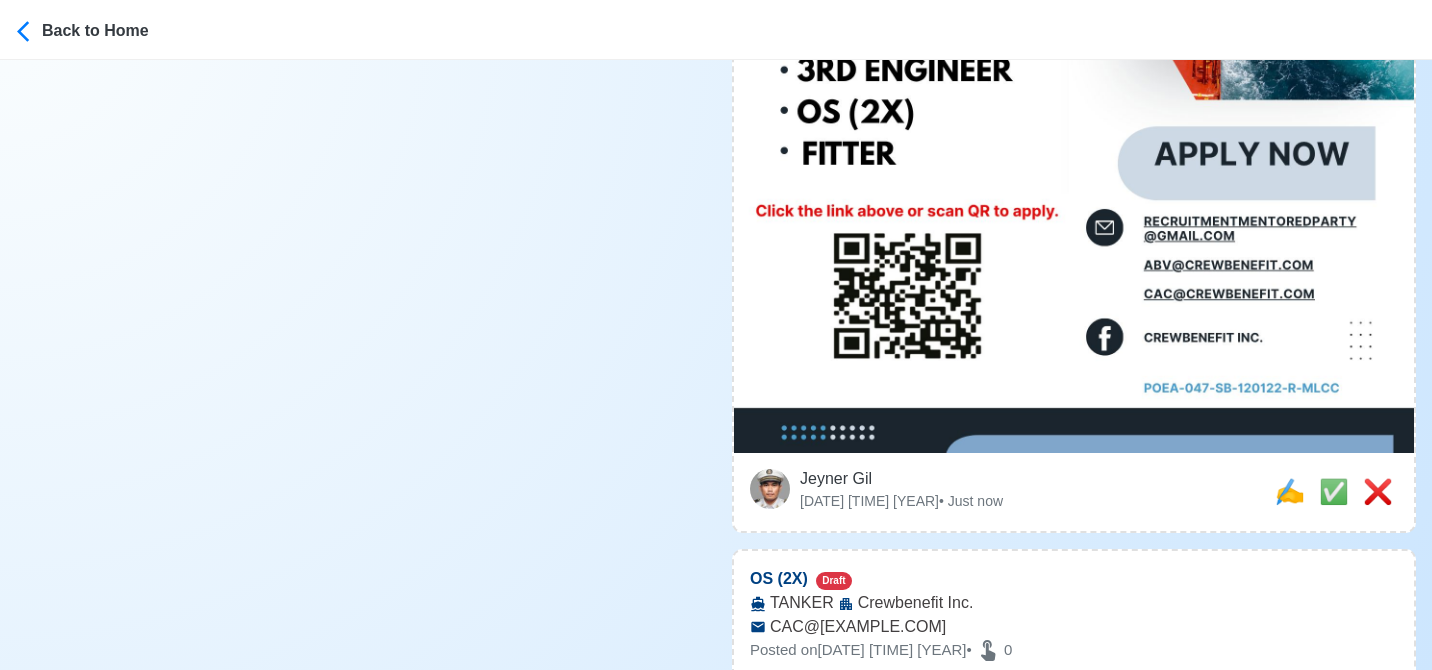 scroll, scrollTop: 1100, scrollLeft: 0, axis: vertical 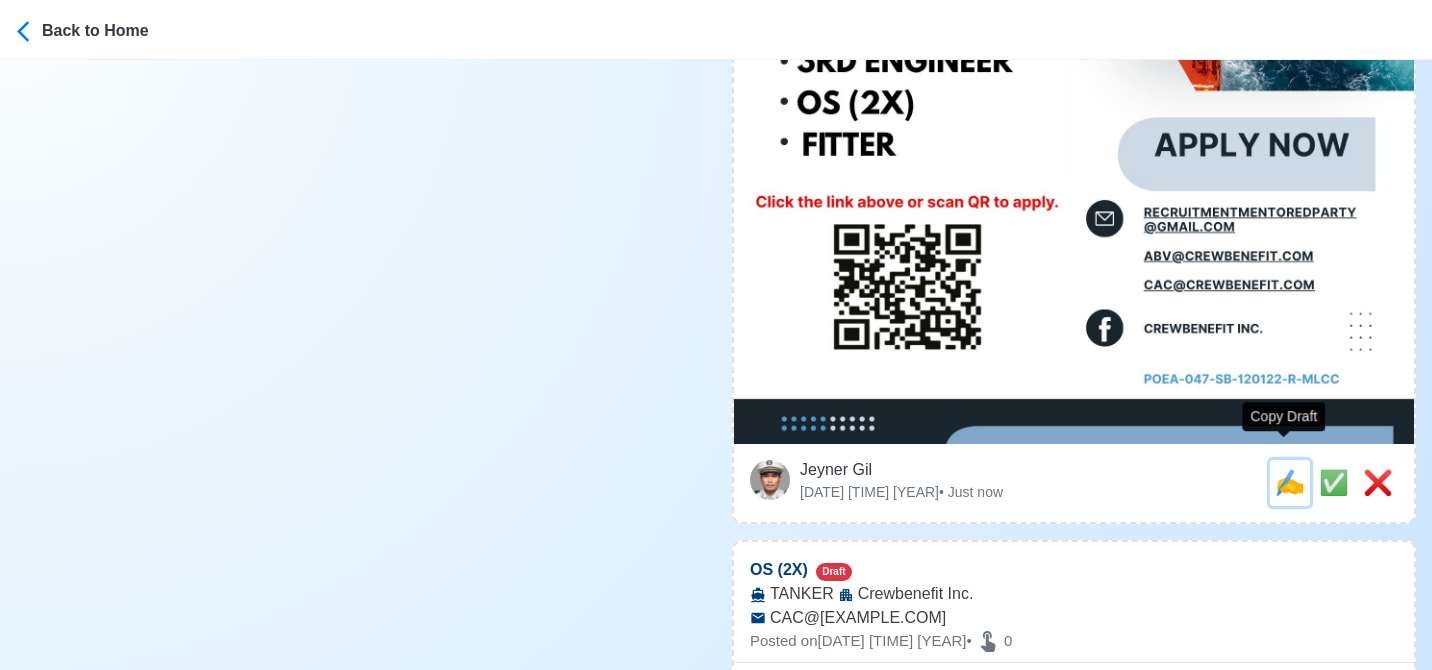 click on "✍️" at bounding box center (1290, 482) 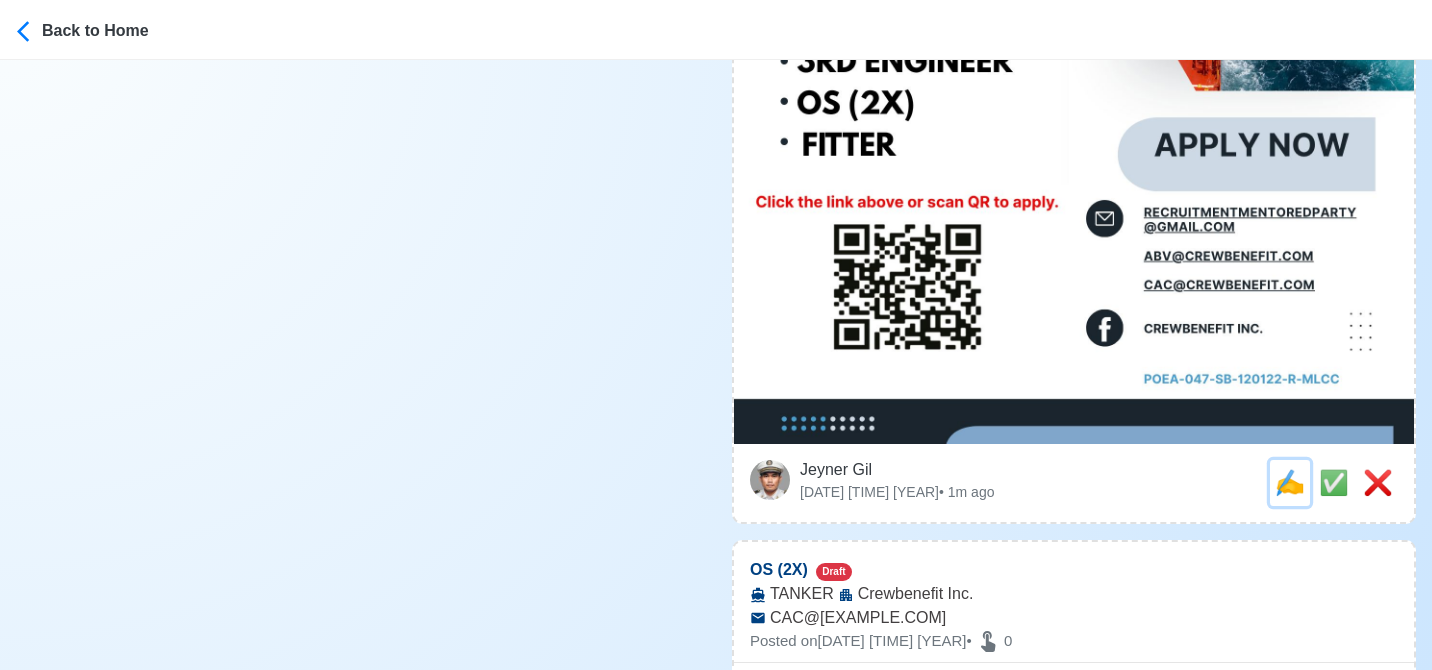 scroll, scrollTop: 0, scrollLeft: 0, axis: both 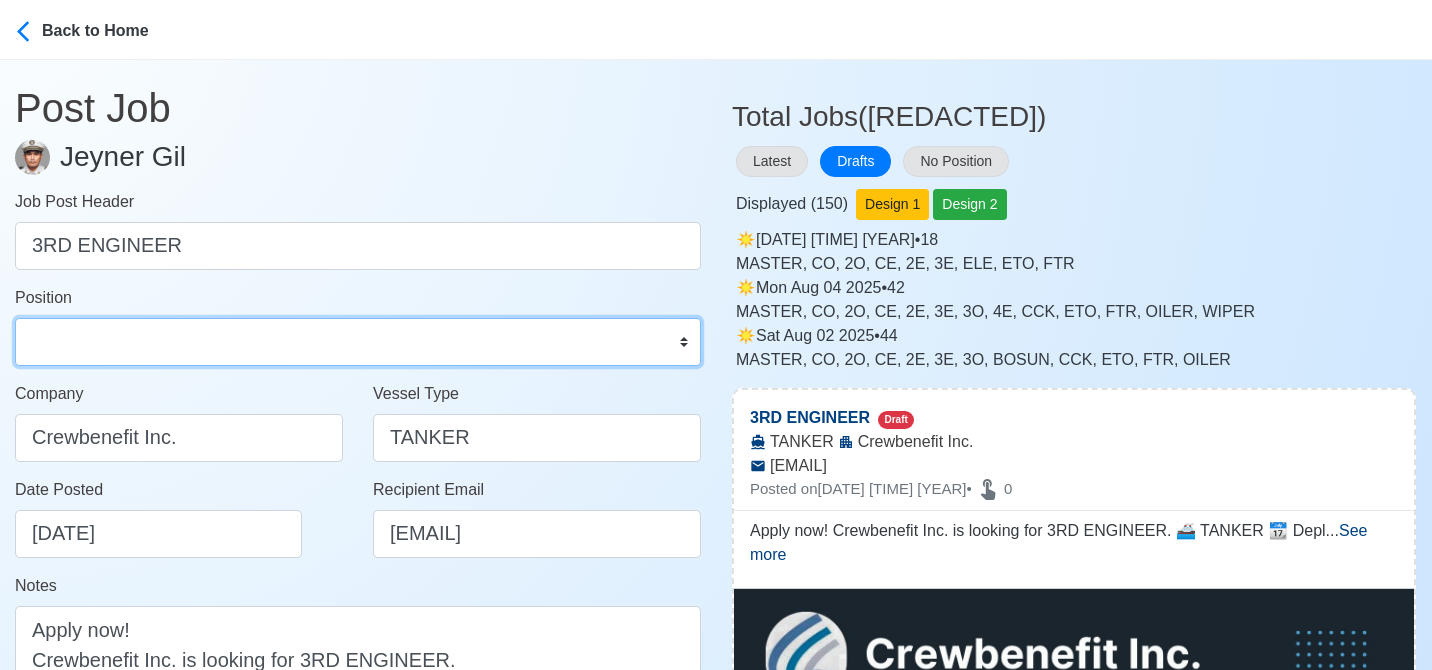 click on "Master Chief Officer 2nd Officer 3rd Officer Junior Officer Chief Engineer 2nd Engineer 3rd Engineer 4th Engineer Gas Engineer Junior Engineer 1st Assistant Engineer 2nd Assistant Engineer 3rd Assistant Engineer ETO/ETR Electrician Electrical Engineer Oiler Fitter Welder Chief Cook Chef Cook Messman Wiper Rigger Ordinary Seaman Able Seaman Motorman Pumpman Bosun Cadet Reefer Mechanic Operator Repairman Painter Steward Waiter Others" at bounding box center [358, 342] 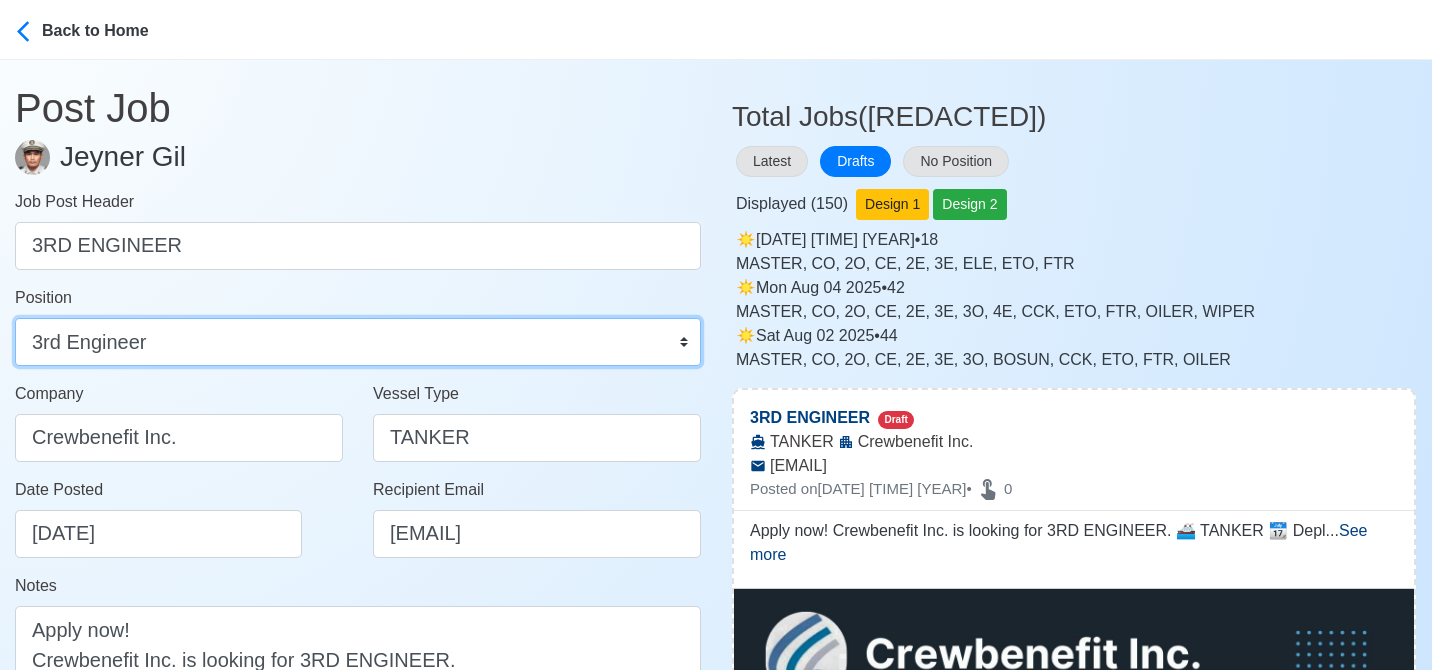 click on "Master Chief Officer 2nd Officer 3rd Officer Junior Officer Chief Engineer 2nd Engineer 3rd Engineer 4th Engineer Gas Engineer Junior Engineer 1st Assistant Engineer 2nd Assistant Engineer 3rd Assistant Engineer ETO/ETR Electrician Electrical Engineer Oiler Fitter Welder Chief Cook Chef Cook Messman Wiper Rigger Ordinary Seaman Able Seaman Motorman Pumpman Bosun Cadet Reefer Mechanic Operator Repairman Painter Steward Waiter Others" at bounding box center [358, 342] 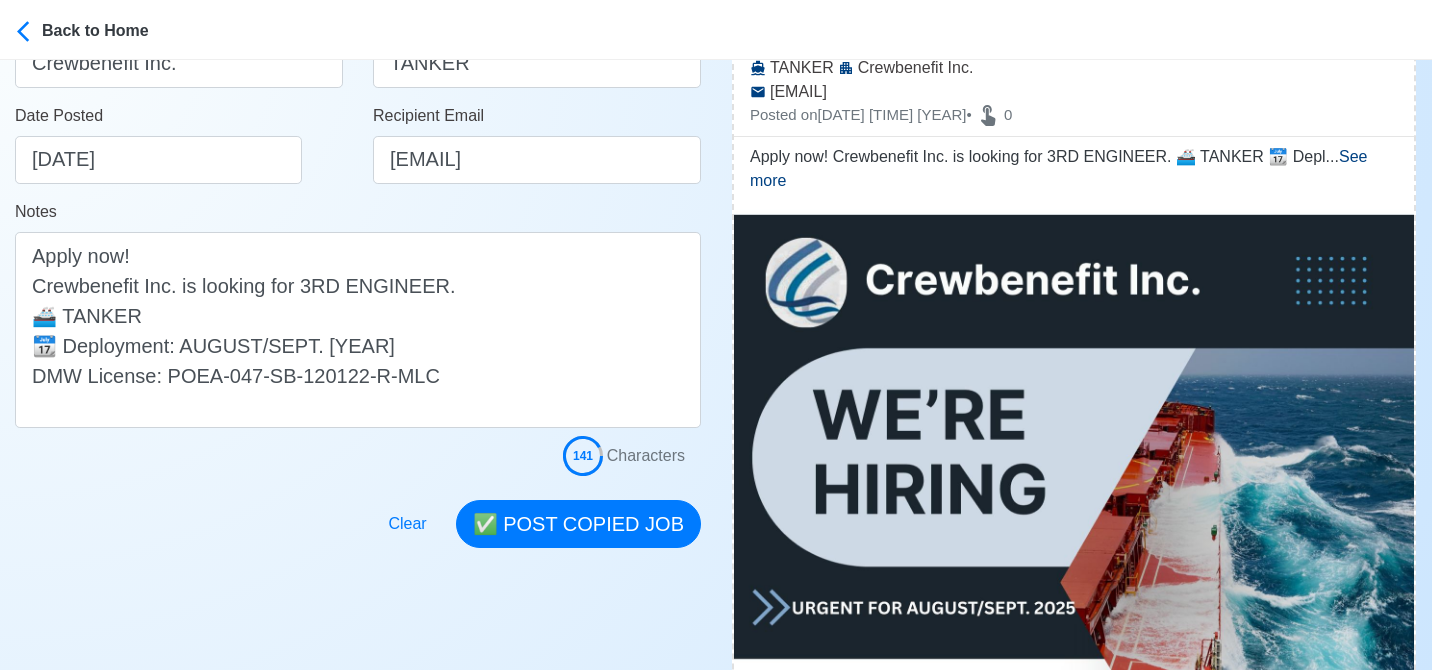 scroll, scrollTop: 400, scrollLeft: 0, axis: vertical 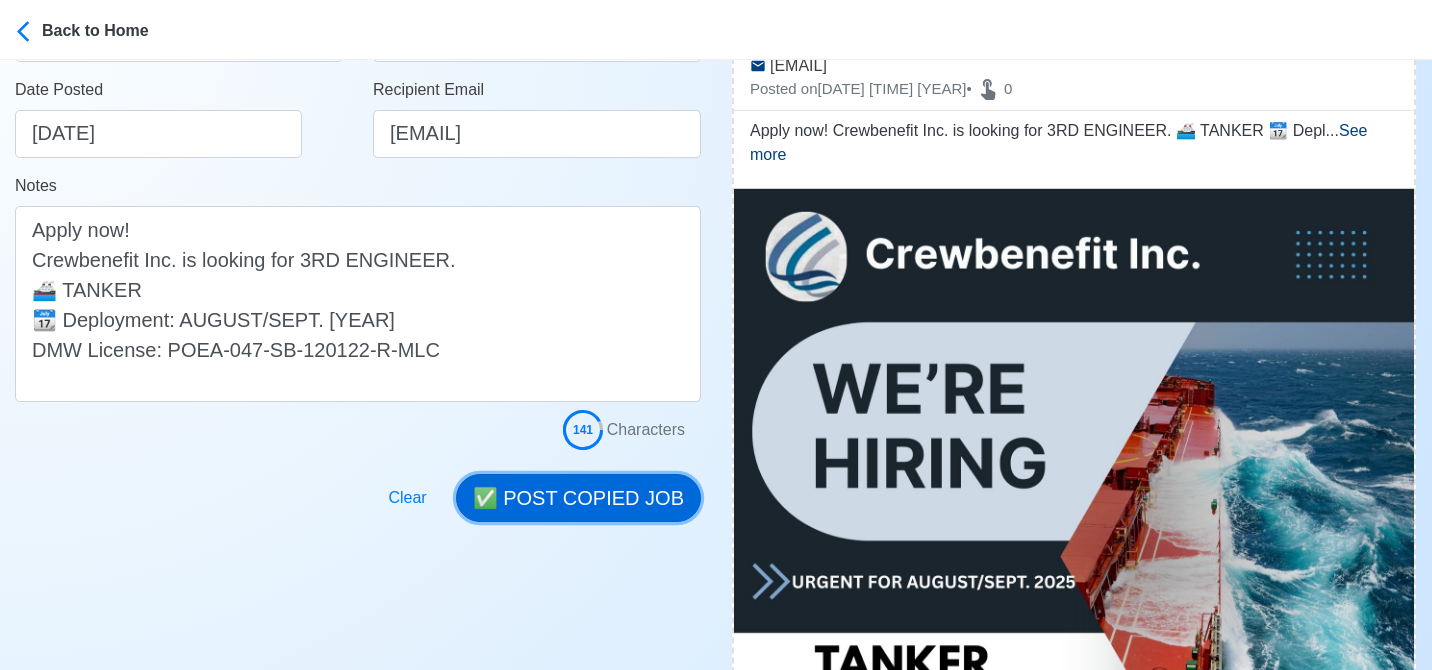 click on "✅ POST COPIED JOB" at bounding box center [578, 498] 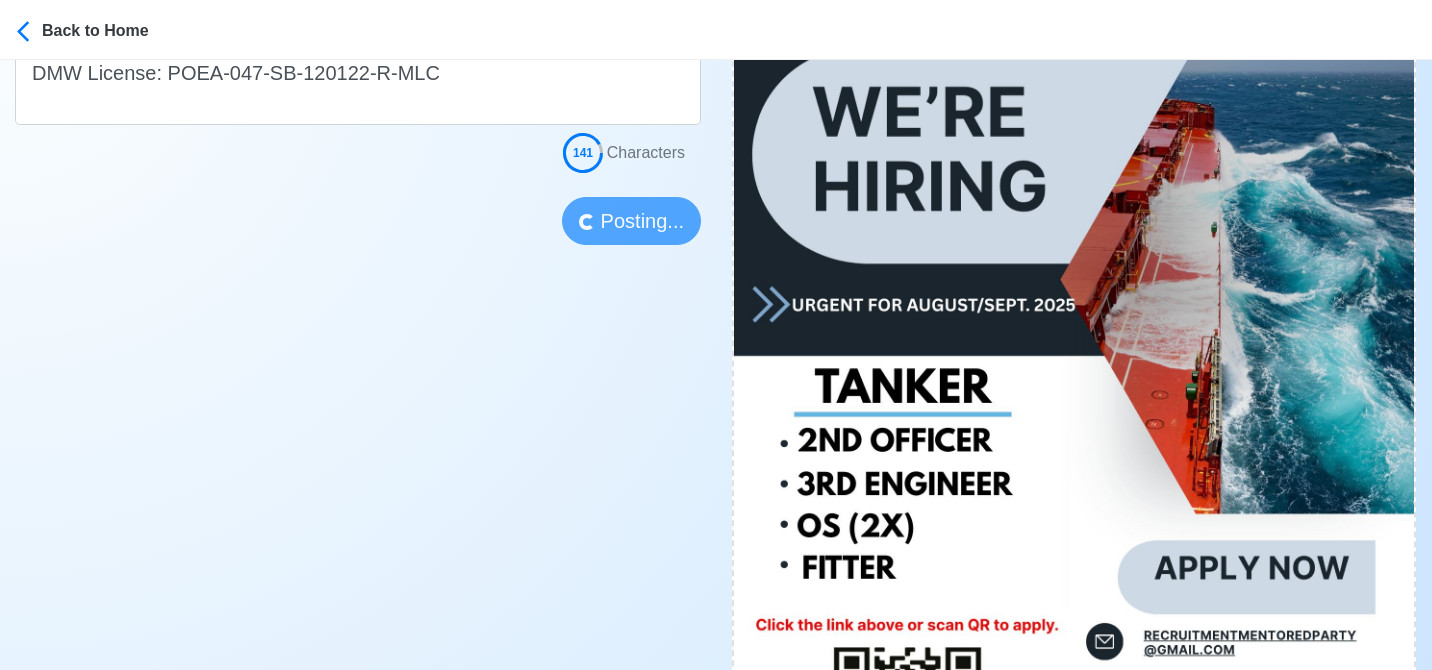 scroll, scrollTop: 700, scrollLeft: 0, axis: vertical 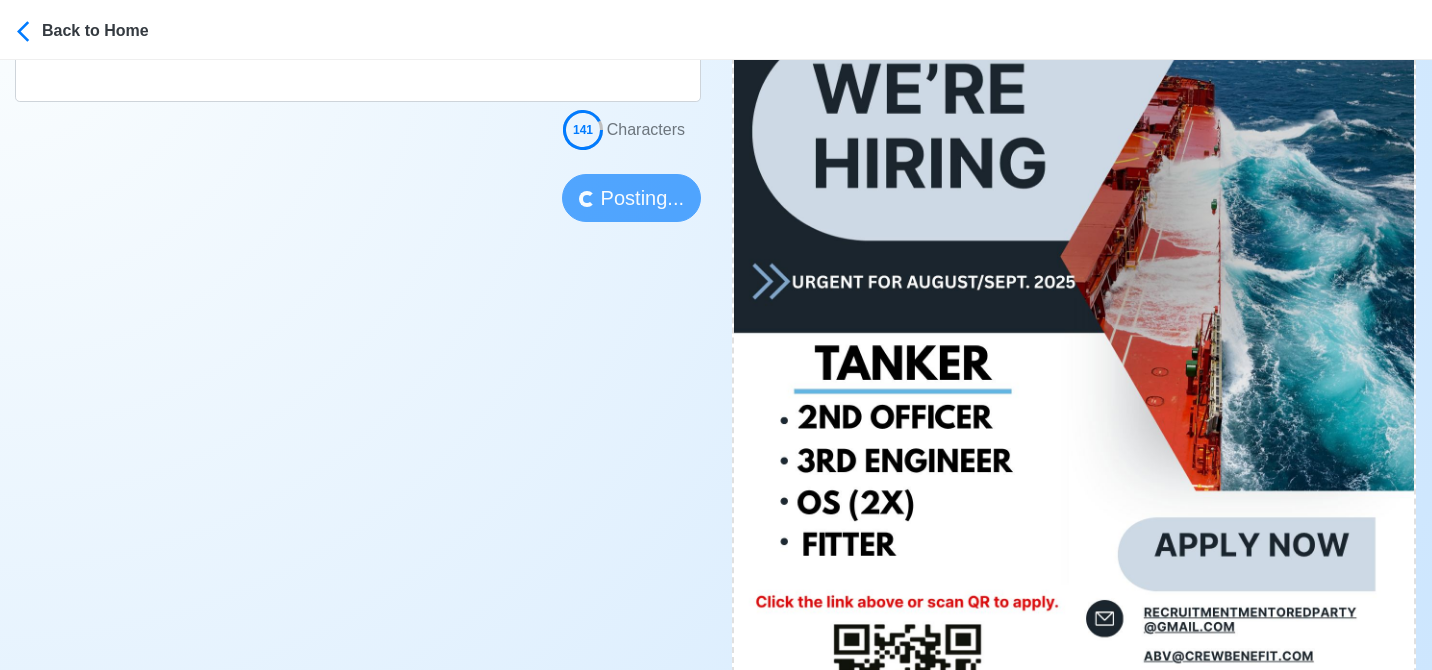 type 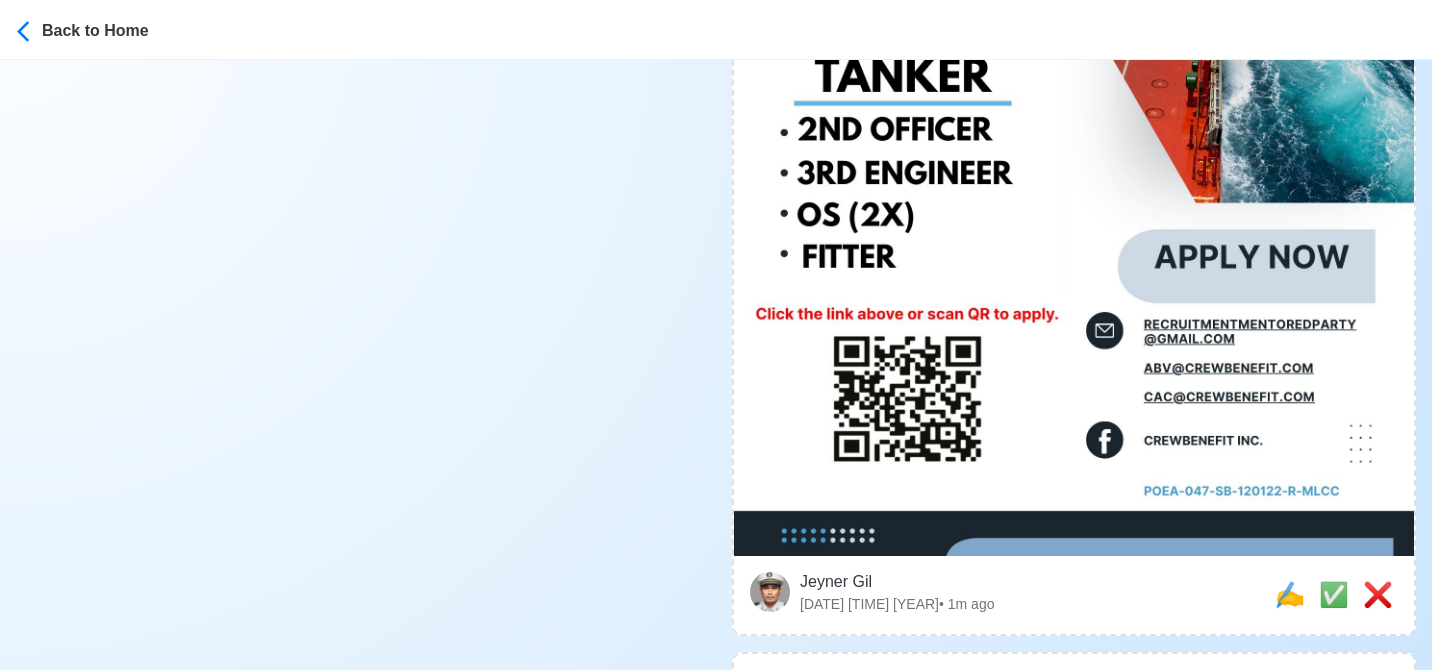 scroll, scrollTop: 1000, scrollLeft: 0, axis: vertical 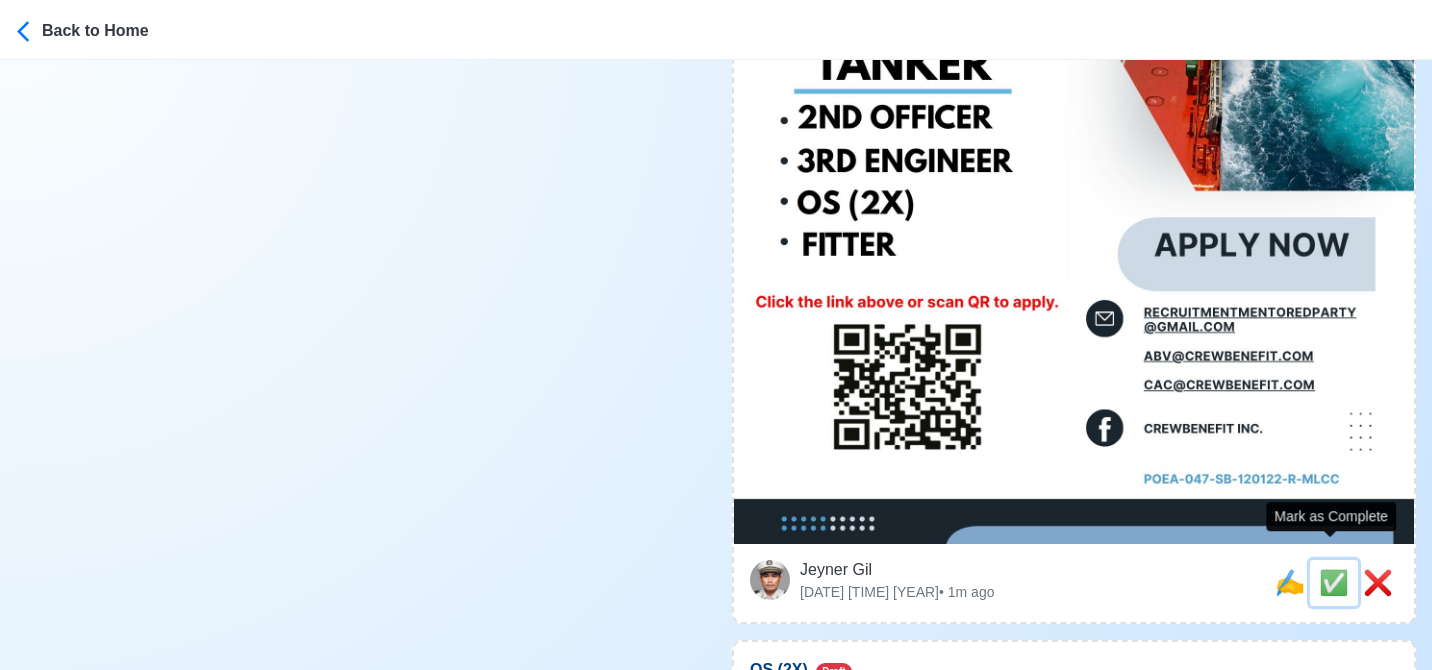click on "✅" at bounding box center (1334, 582) 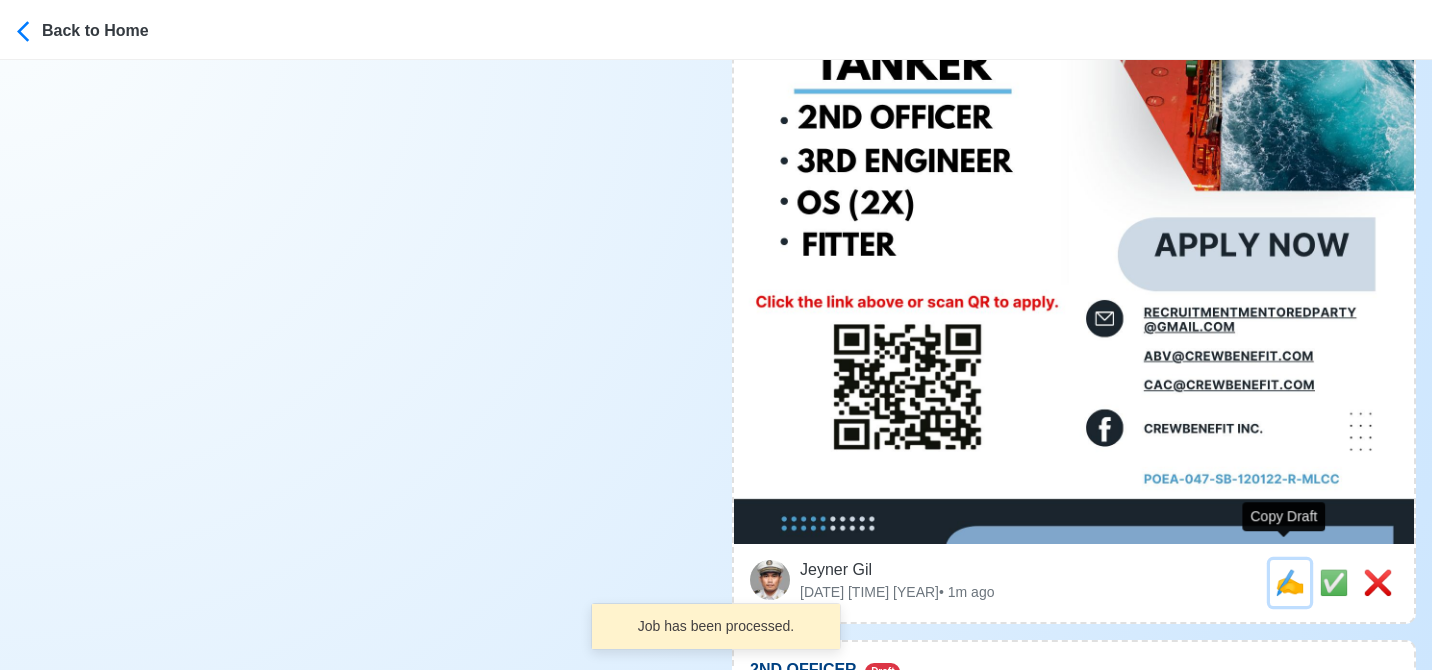 click on "✍️" at bounding box center (1290, 582) 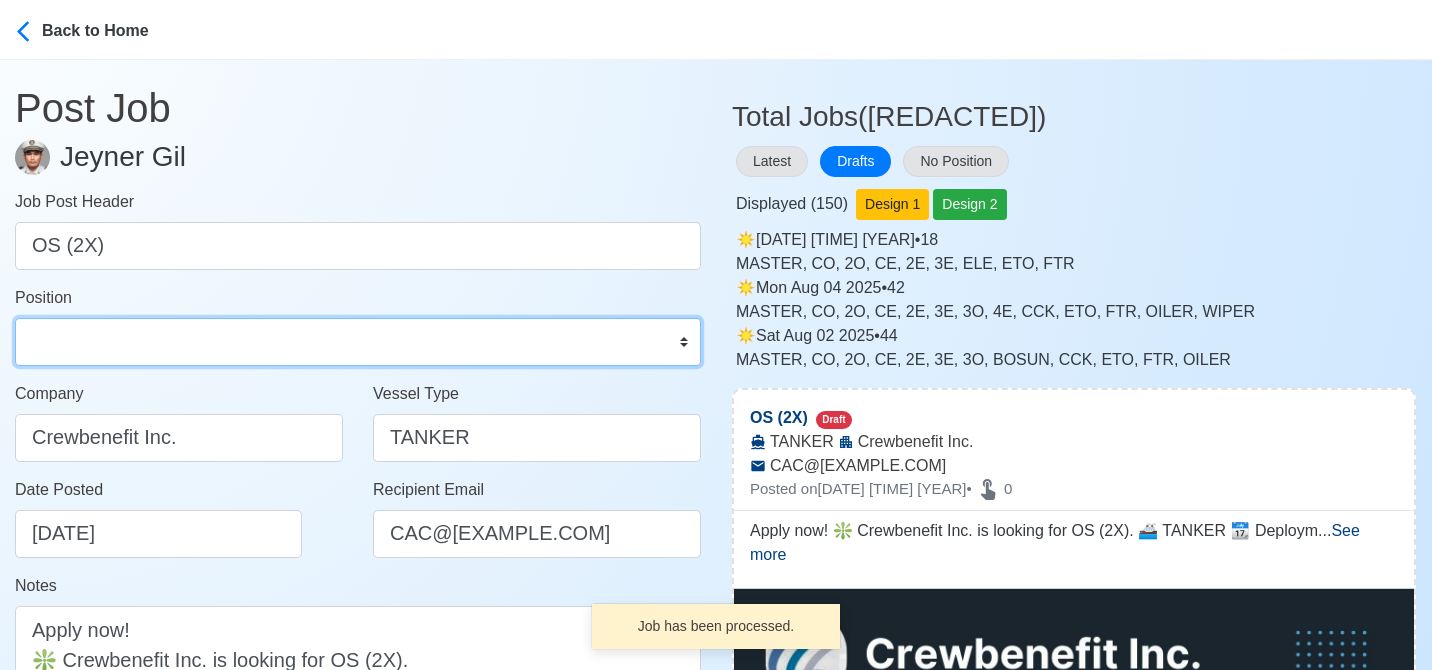 click on "Master Chief Officer 2nd Officer 3rd Officer Junior Officer Chief Engineer 2nd Engineer 3rd Engineer 4th Engineer Gas Engineer Junior Engineer 1st Assistant Engineer 2nd Assistant Engineer 3rd Assistant Engineer ETO/ETR Electrician Electrical Engineer Oiler Fitter Welder Chief Cook Chef Cook Messman Wiper Rigger Ordinary Seaman Able Seaman Motorman Pumpman Bosun Cadet Reefer Mechanic Operator Repairman Painter Steward Waiter Others" at bounding box center [358, 342] 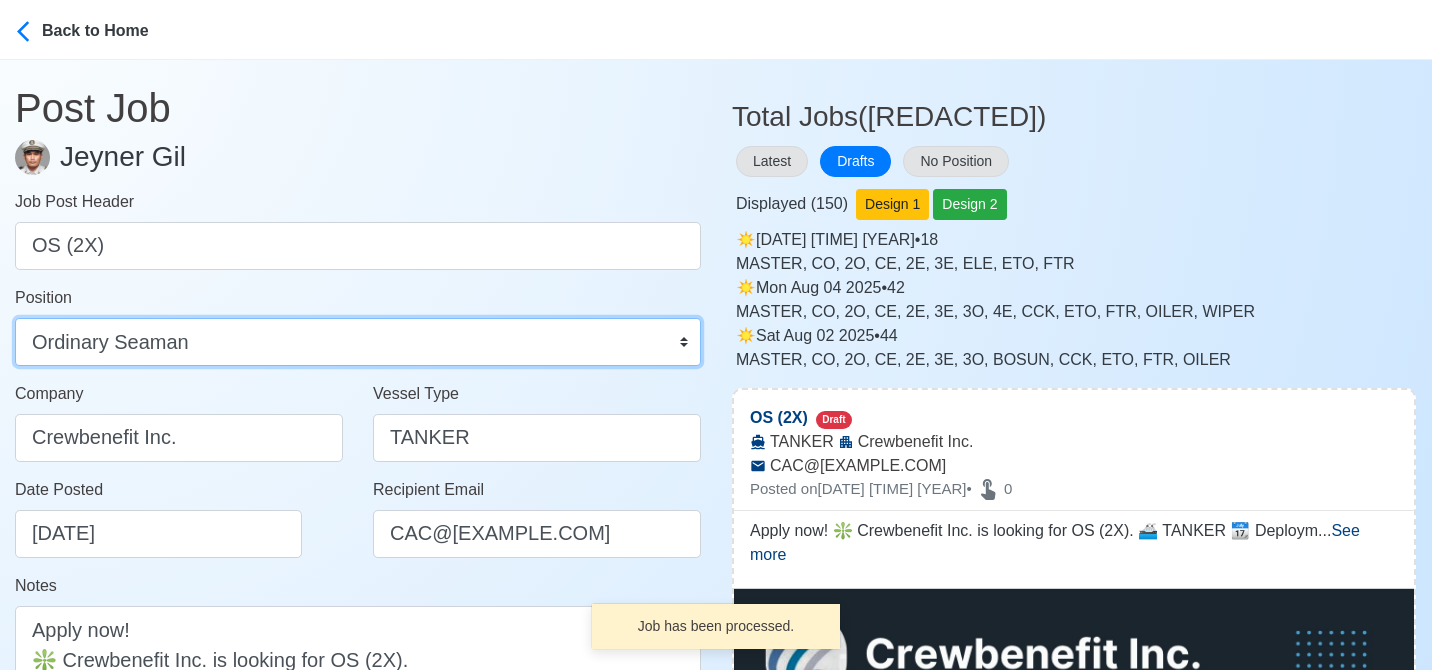 click on "Master Chief Officer 2nd Officer 3rd Officer Junior Officer Chief Engineer 2nd Engineer 3rd Engineer 4th Engineer Gas Engineer Junior Engineer 1st Assistant Engineer 2nd Assistant Engineer 3rd Assistant Engineer ETO/ETR Electrician Electrical Engineer Oiler Fitter Welder Chief Cook Chef Cook Messman Wiper Rigger Ordinary Seaman Able Seaman Motorman Pumpman Bosun Cadet Reefer Mechanic Operator Repairman Painter Steward Waiter Others" at bounding box center [358, 342] 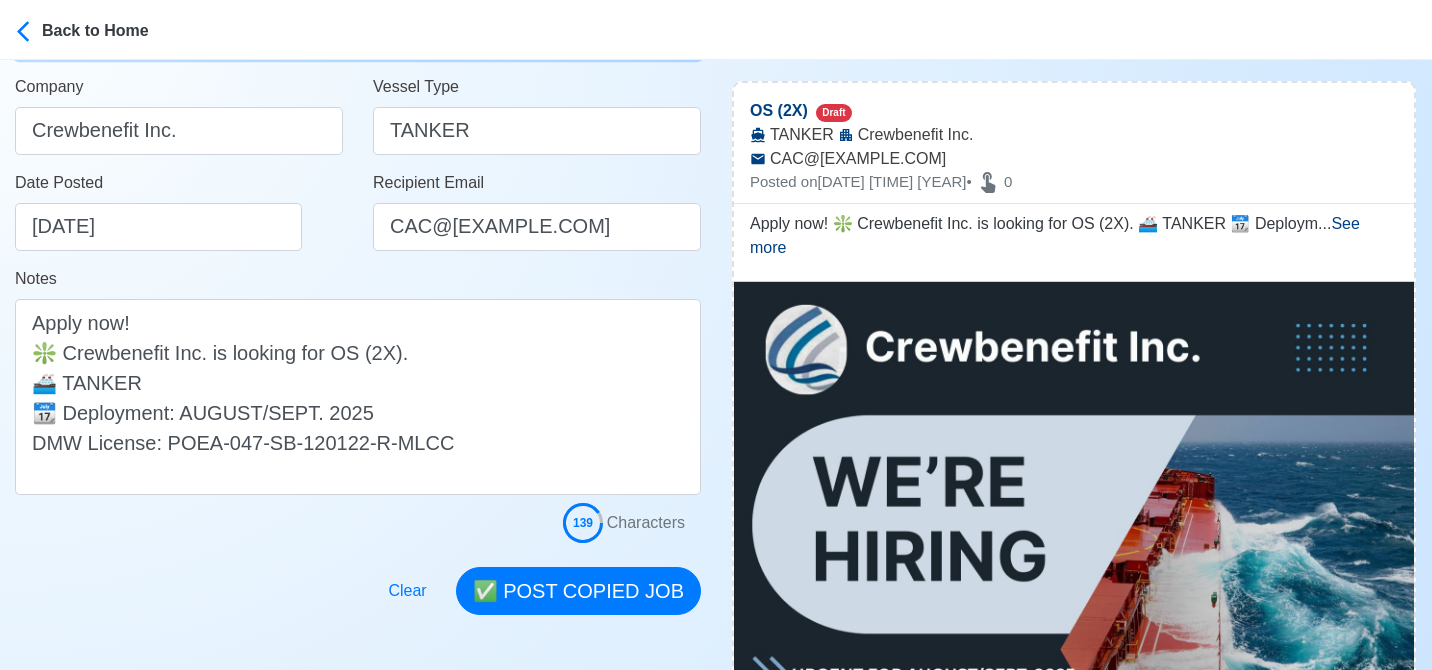scroll, scrollTop: 400, scrollLeft: 0, axis: vertical 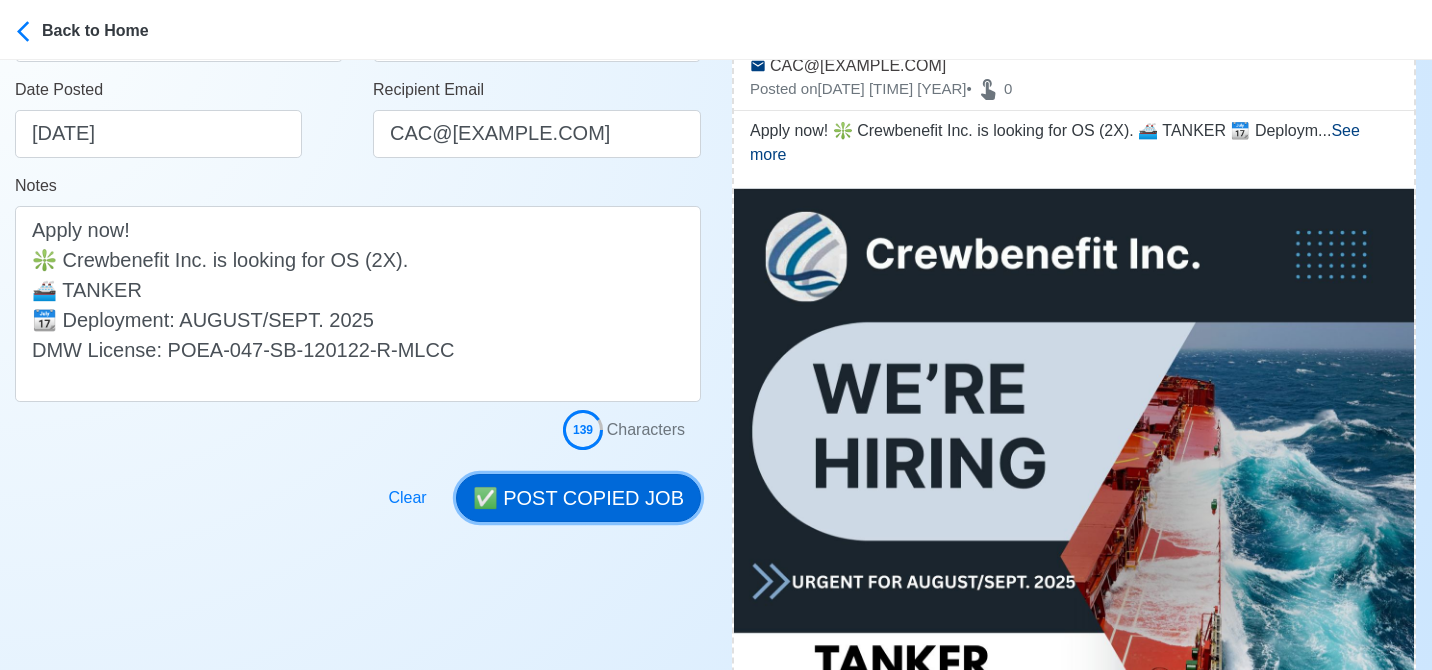 click on "✅ POST COPIED JOB" at bounding box center (578, 498) 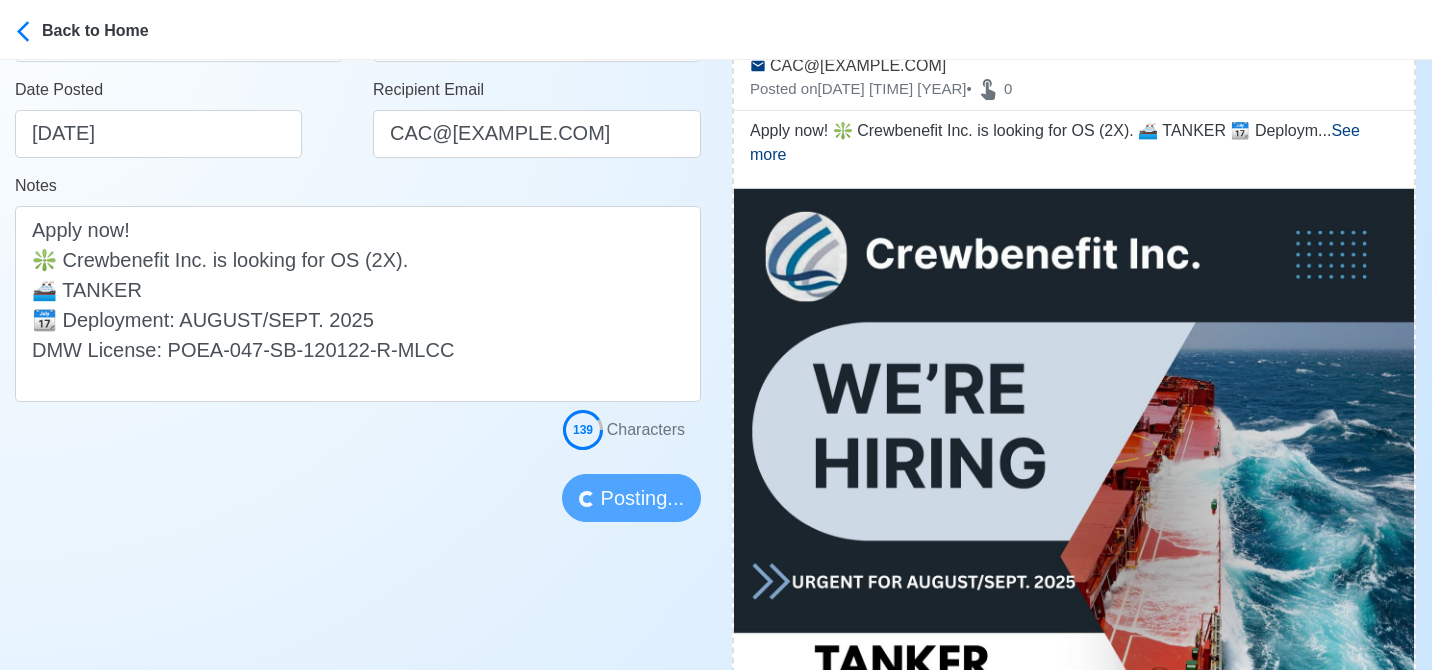 type 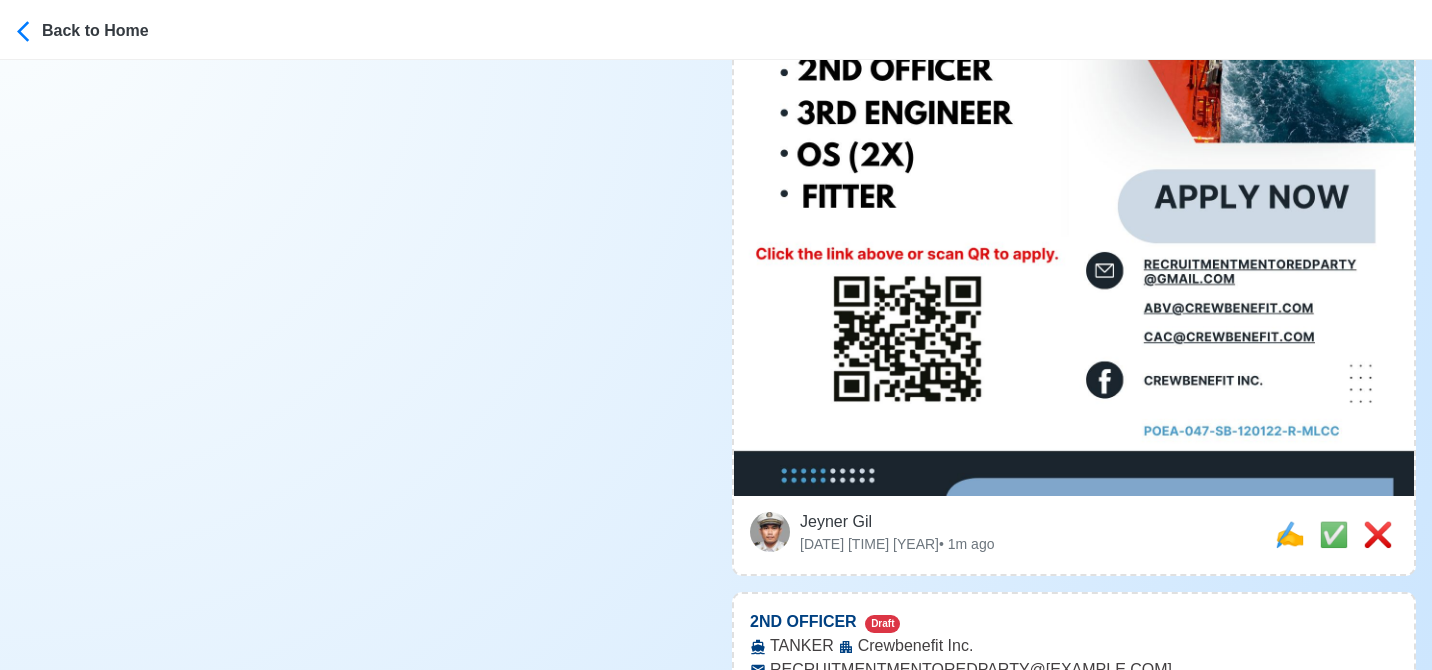 scroll, scrollTop: 1100, scrollLeft: 0, axis: vertical 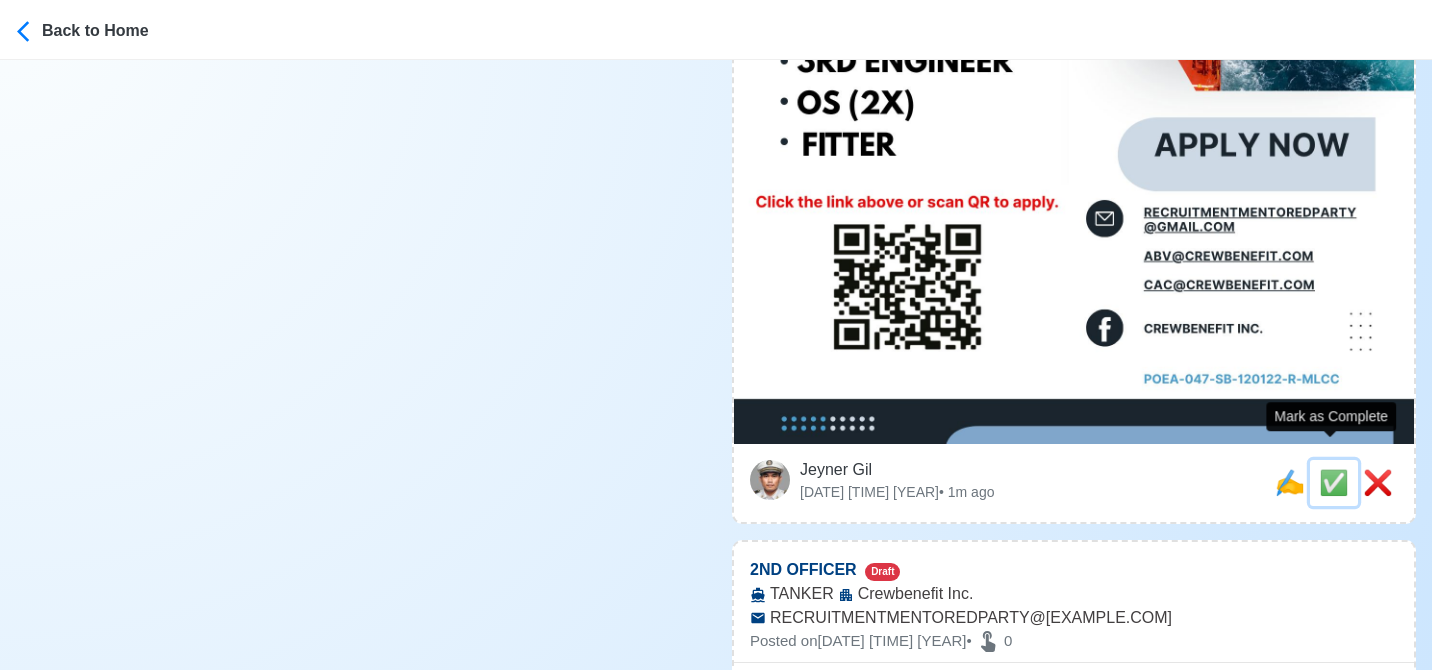 click on "✅" at bounding box center [1334, 482] 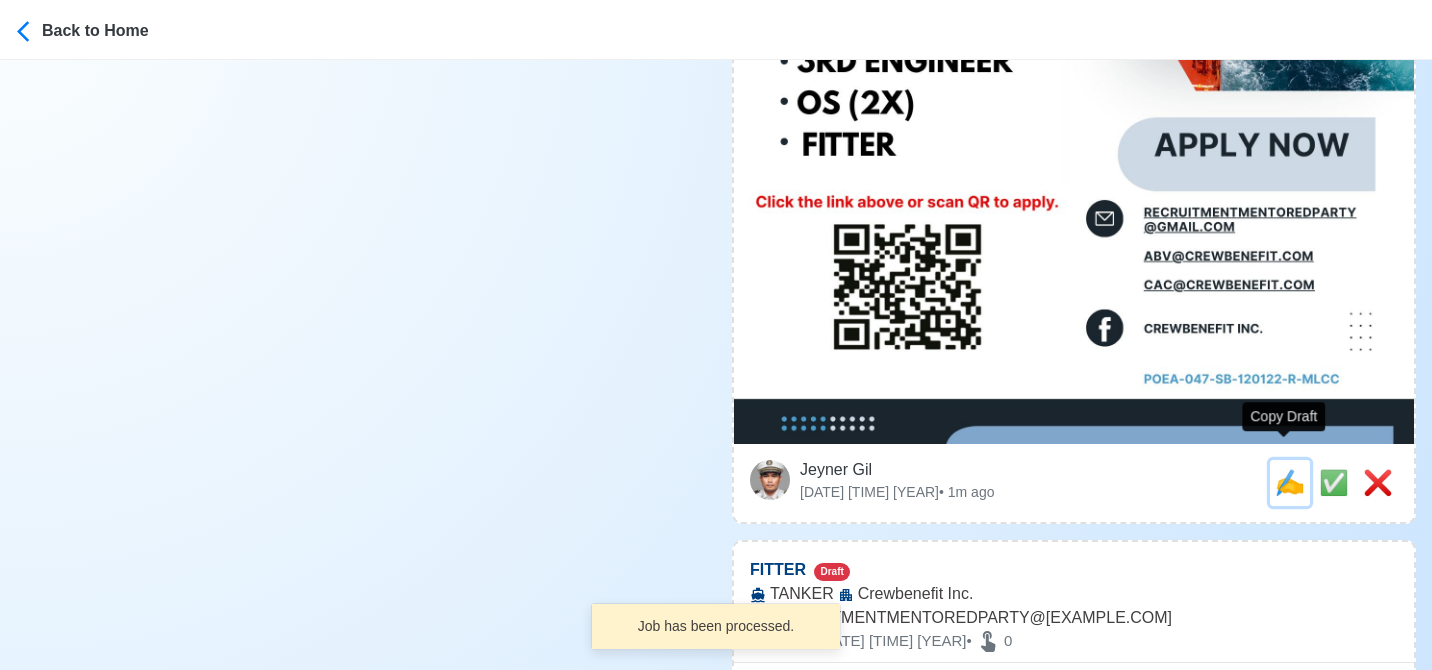 click on "✍️" at bounding box center [1290, 482] 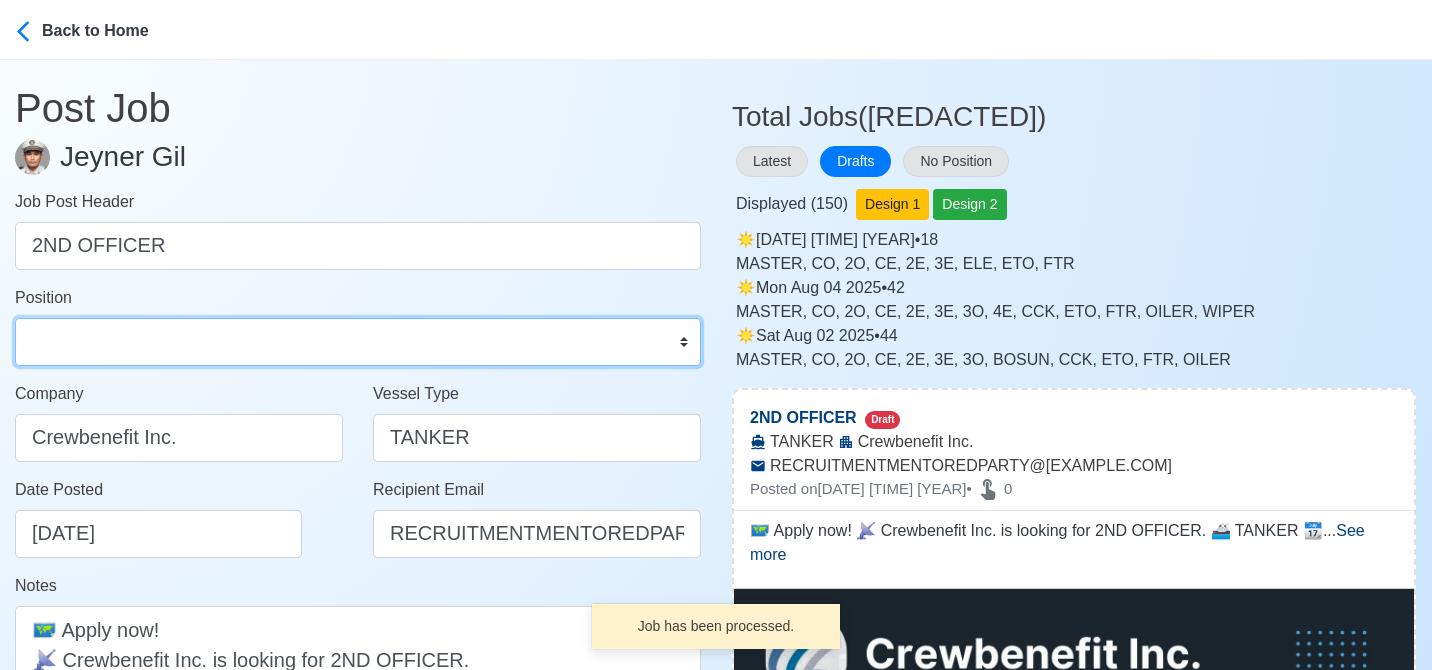 click on "Master Chief Officer 2nd Officer 3rd Officer Junior Officer Chief Engineer 2nd Engineer 3rd Engineer 4th Engineer Gas Engineer Junior Engineer 1st Assistant Engineer 2nd Assistant Engineer 3rd Assistant Engineer ETO/ETR Electrician Electrical Engineer Oiler Fitter Welder Chief Cook Chef Cook Messman Wiper Rigger Ordinary Seaman Able Seaman Motorman Pumpman Bosun Cadet Reefer Mechanic Operator Repairman Painter Steward Waiter Others" at bounding box center (358, 342) 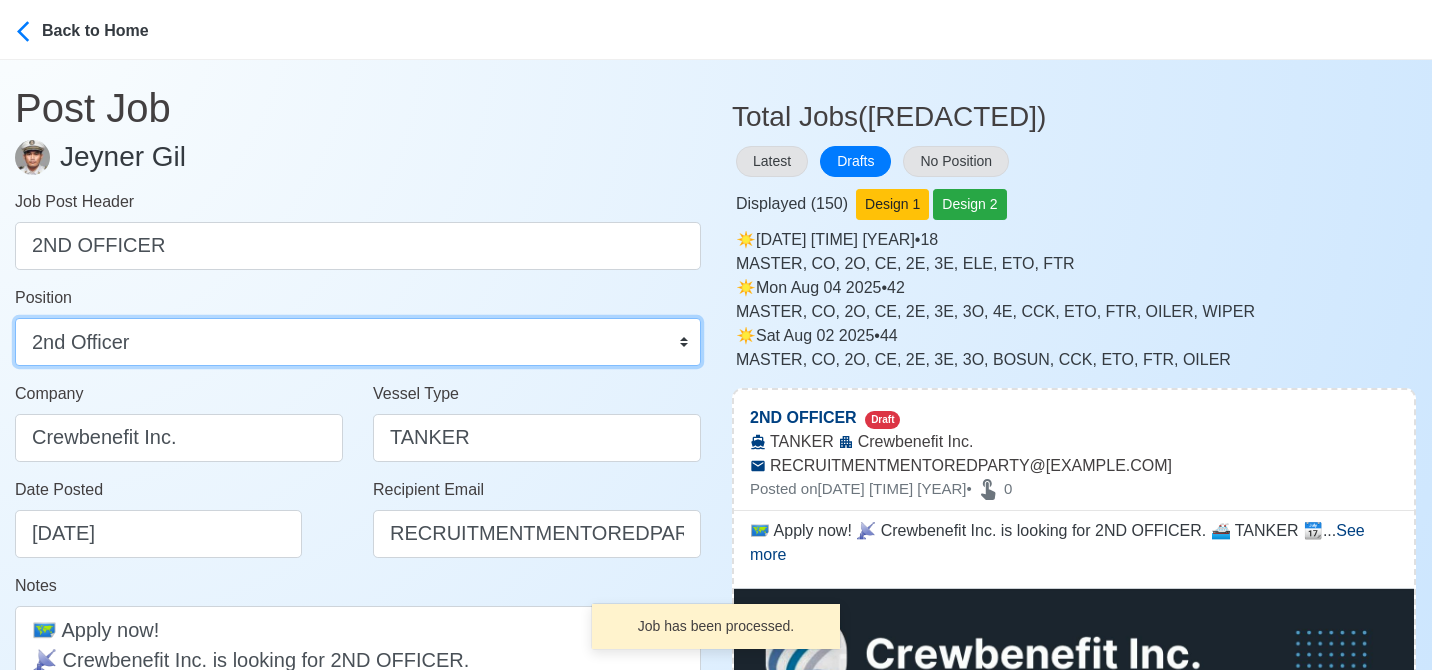 click on "Master Chief Officer 2nd Officer 3rd Officer Junior Officer Chief Engineer 2nd Engineer 3rd Engineer 4th Engineer Gas Engineer Junior Engineer 1st Assistant Engineer 2nd Assistant Engineer 3rd Assistant Engineer ETO/ETR Electrician Electrical Engineer Oiler Fitter Welder Chief Cook Chef Cook Messman Wiper Rigger Ordinary Seaman Able Seaman Motorman Pumpman Bosun Cadet Reefer Mechanic Operator Repairman Painter Steward Waiter Others" at bounding box center [358, 342] 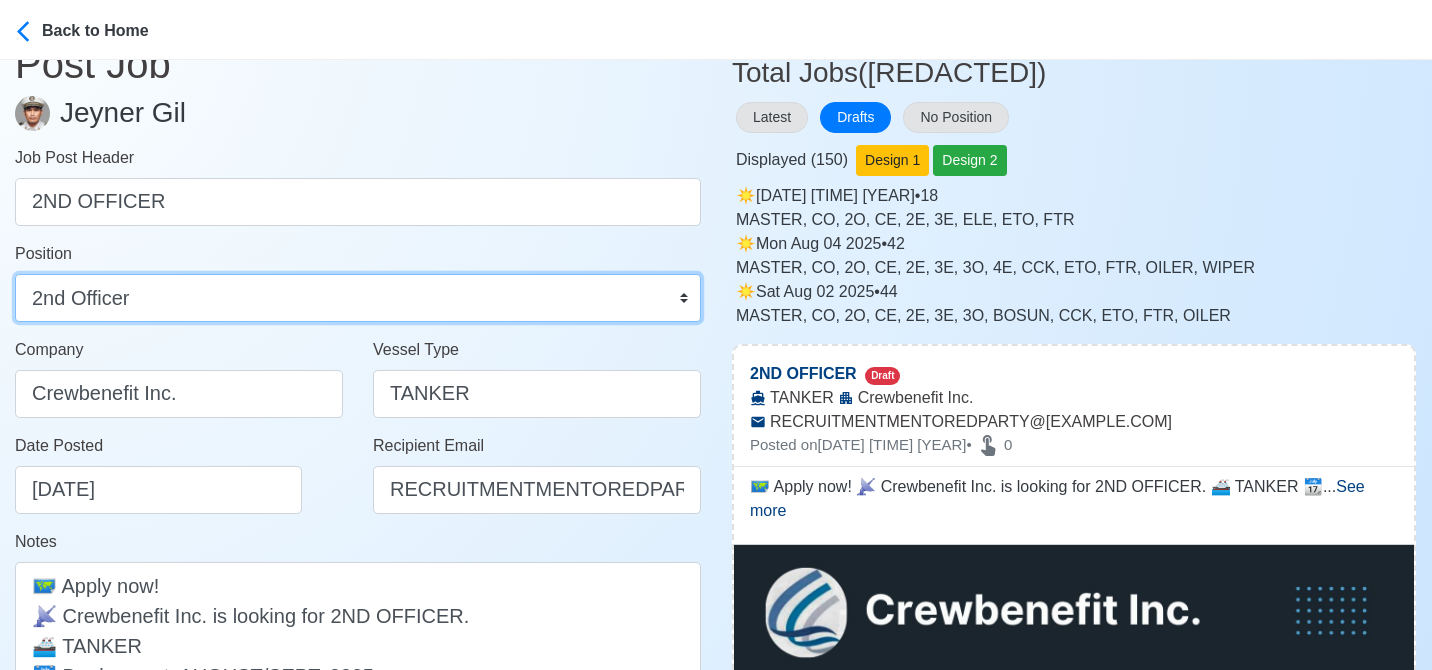 scroll, scrollTop: 400, scrollLeft: 0, axis: vertical 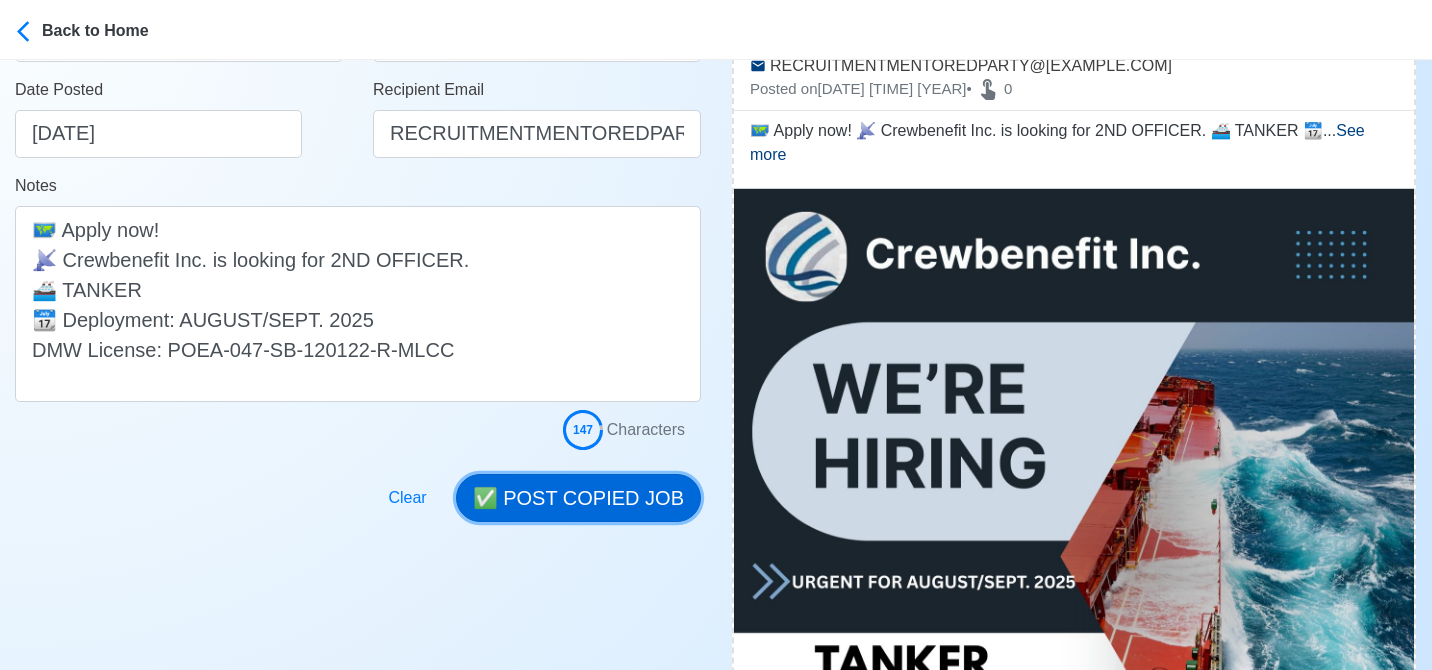 click on "✅ POST COPIED JOB" at bounding box center [578, 498] 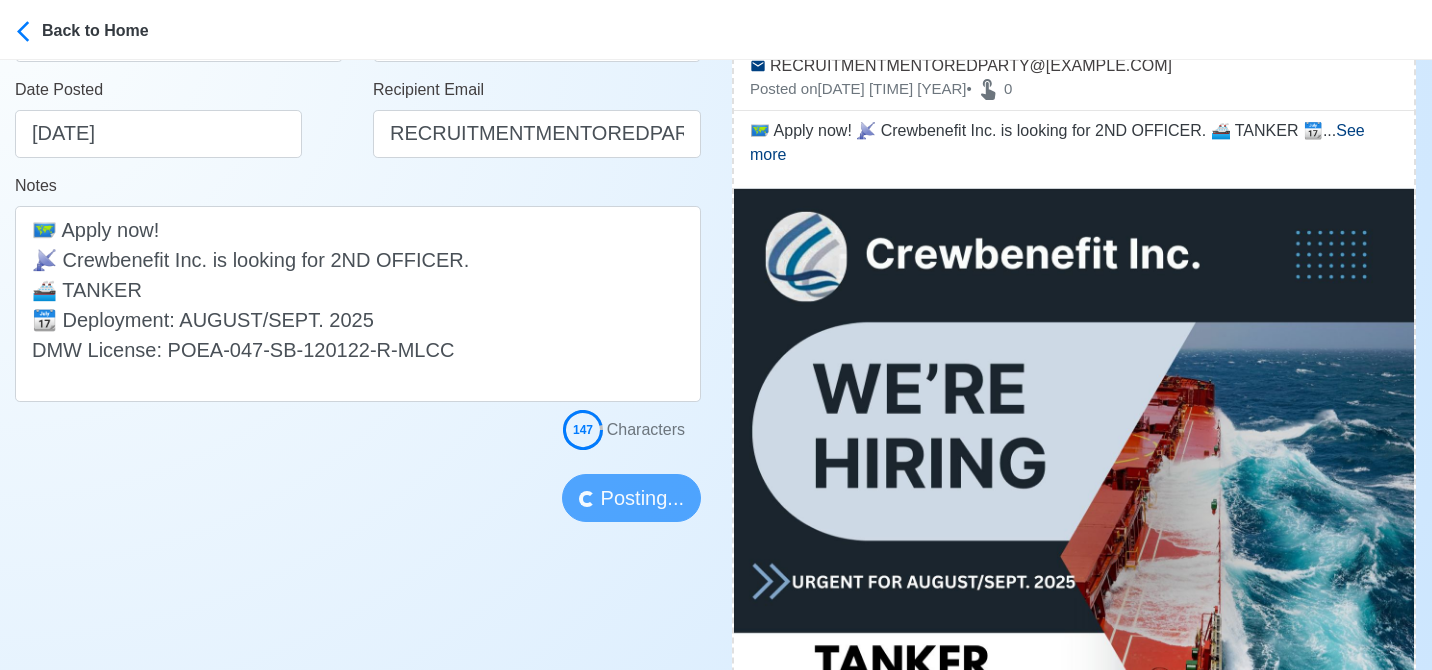 type 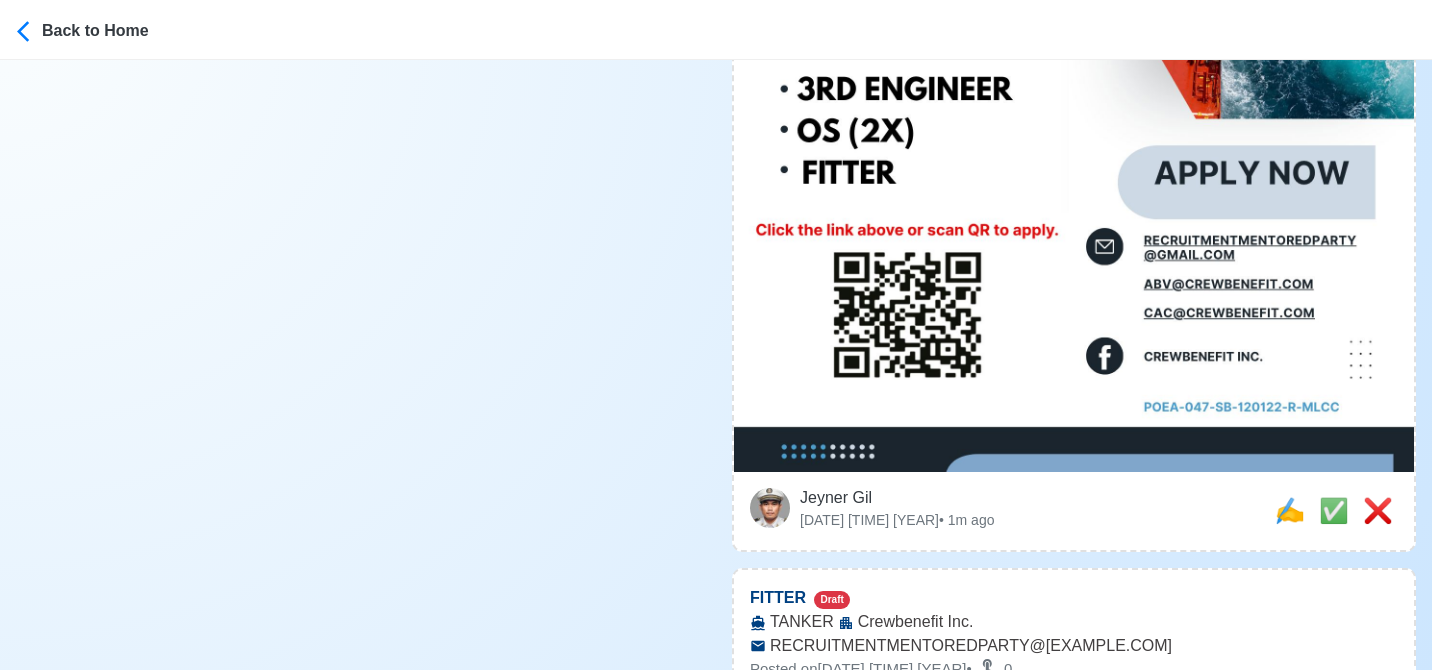 scroll, scrollTop: 1100, scrollLeft: 0, axis: vertical 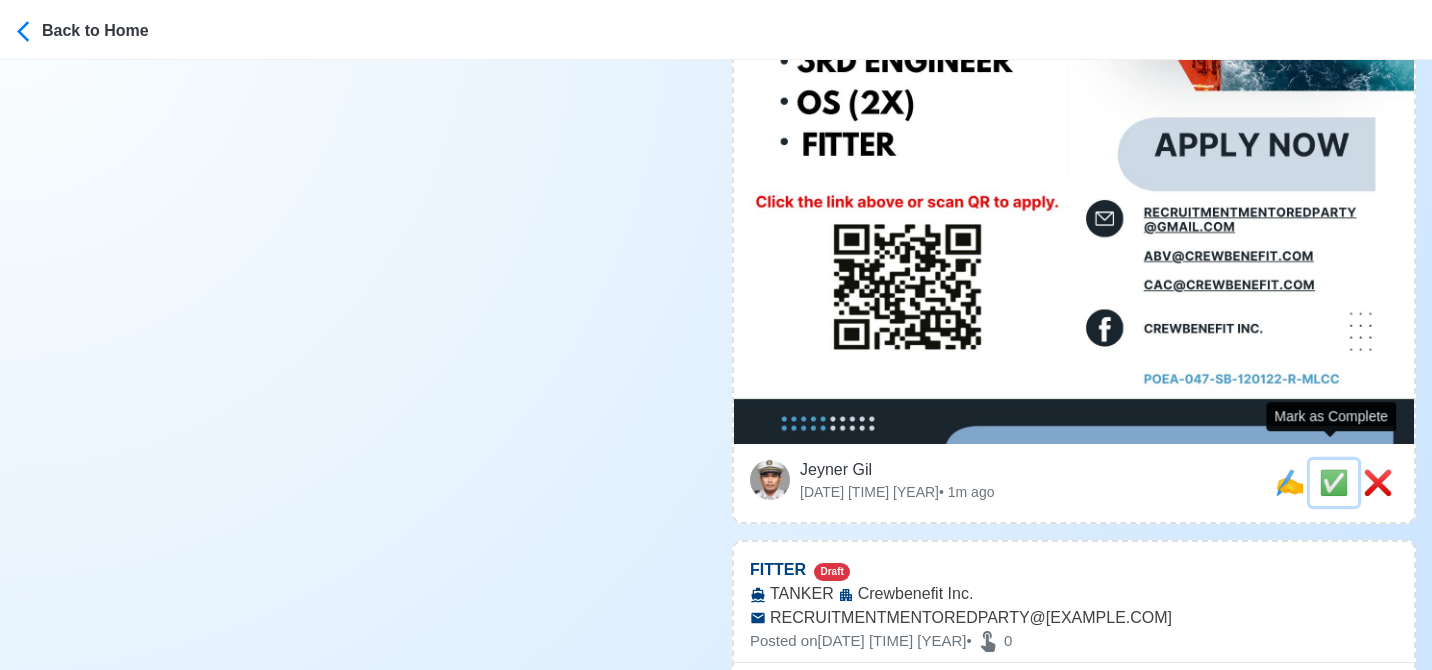 click on "✅" at bounding box center [1334, 482] 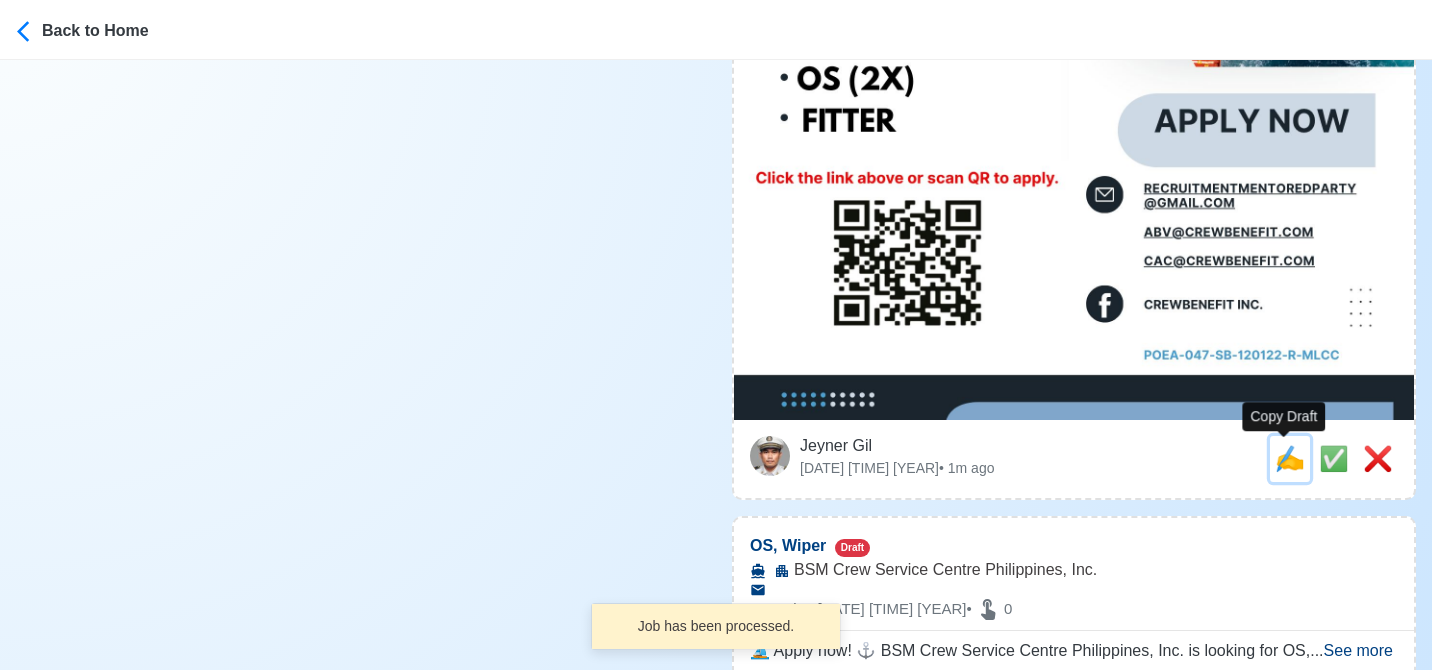 click on "✍️" at bounding box center [1290, 458] 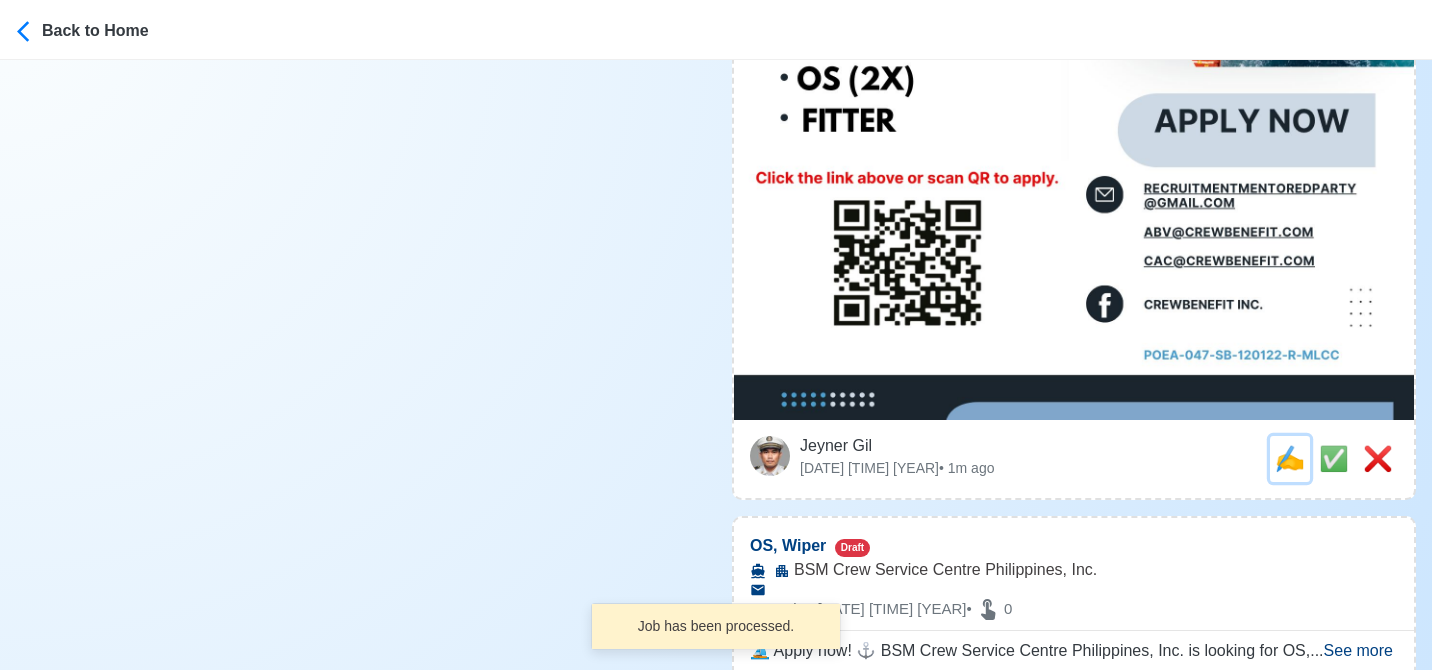 scroll, scrollTop: 0, scrollLeft: 0, axis: both 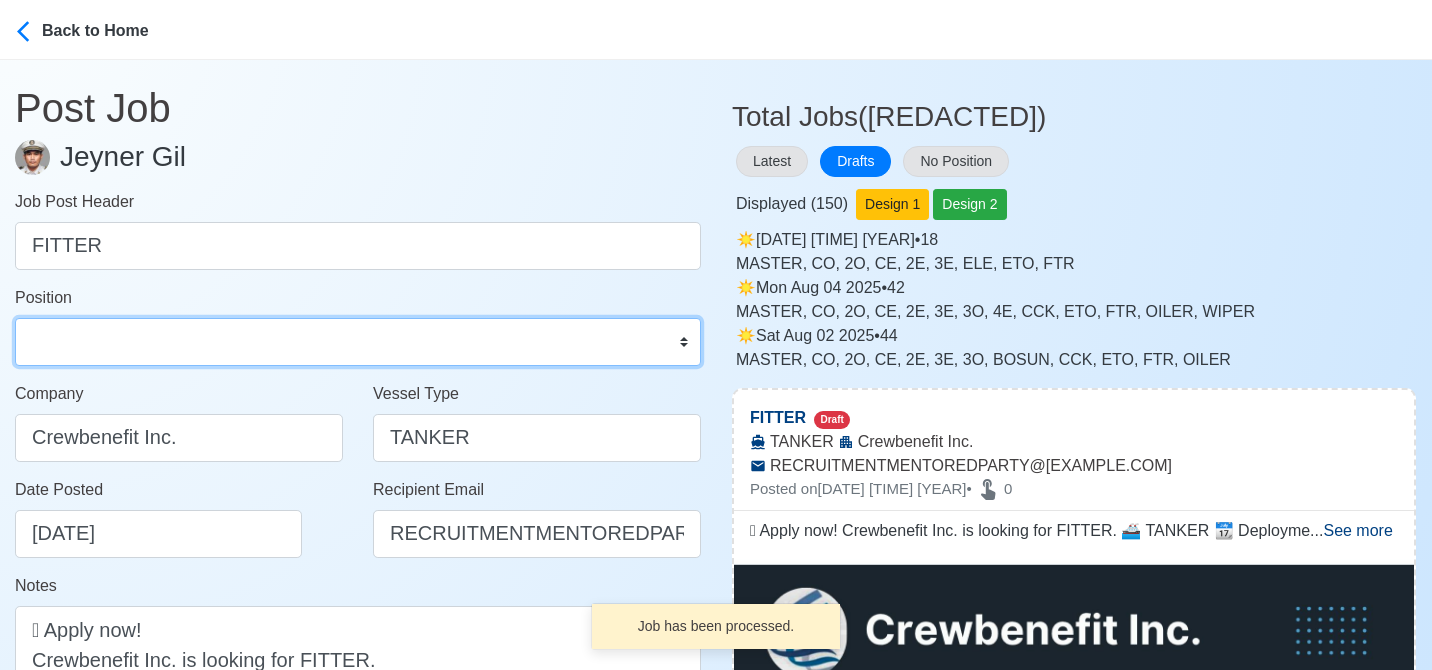 click on "Master Chief Officer 2nd Officer 3rd Officer Junior Officer Chief Engineer 2nd Engineer 3rd Engineer 4th Engineer Gas Engineer Junior Engineer 1st Assistant Engineer 2nd Assistant Engineer 3rd Assistant Engineer ETO/ETR Electrician Electrical Engineer Oiler Fitter Welder Chief Cook Chef Cook Messman Wiper Rigger Ordinary Seaman Able Seaman Motorman Pumpman Bosun Cadet Reefer Mechanic Operator Repairman Painter Steward Waiter Others" at bounding box center (358, 342) 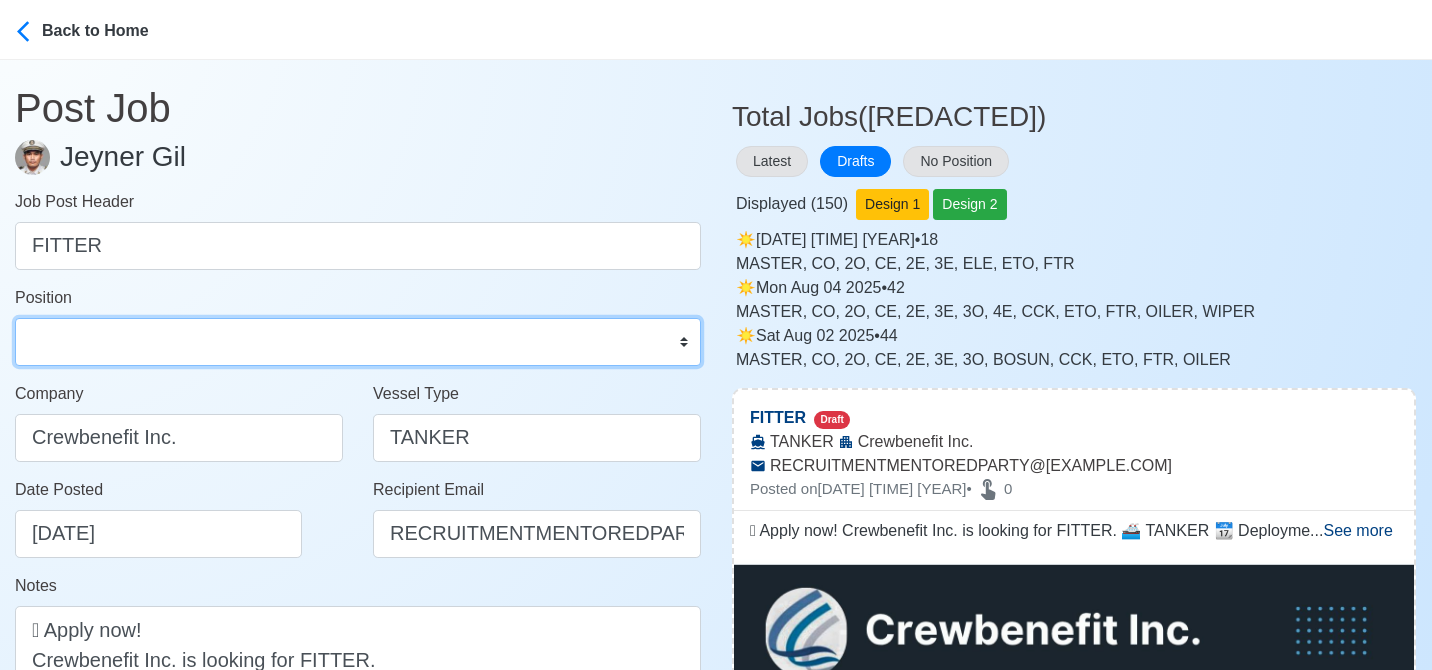 select on "Fitter" 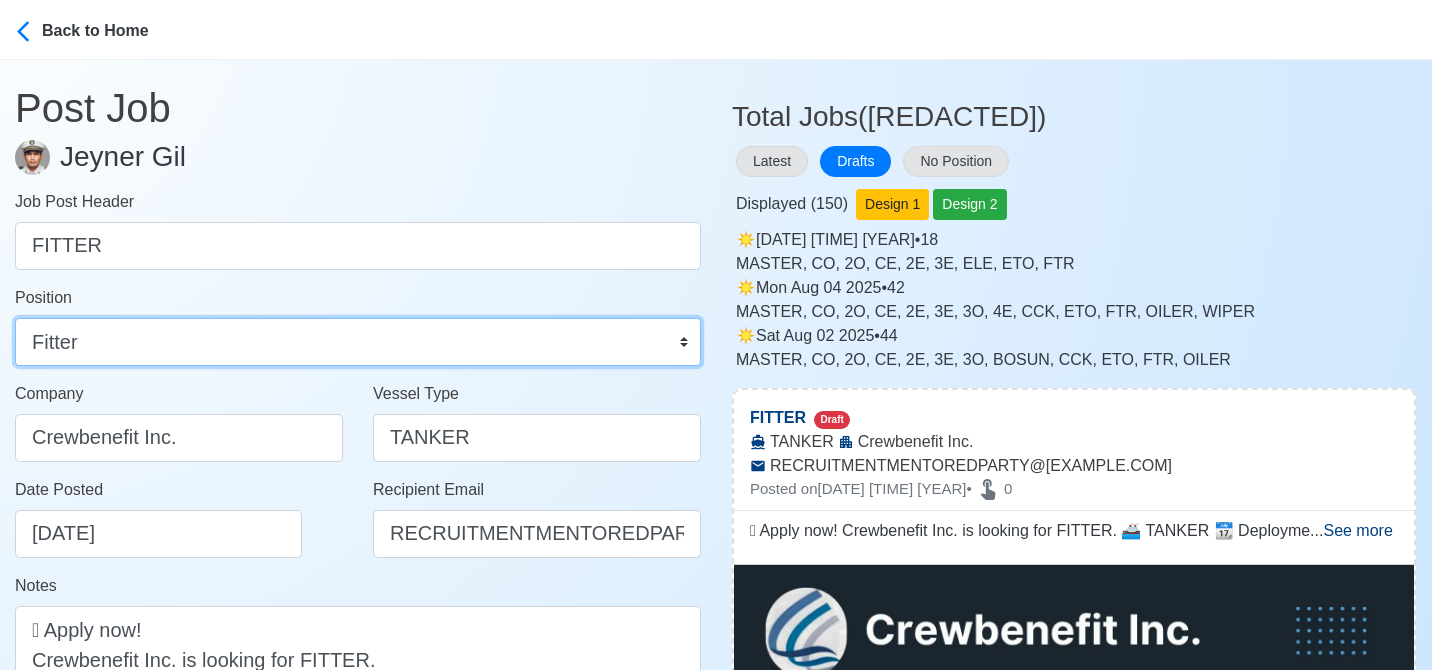 click on "Master Chief Officer 2nd Officer 3rd Officer Junior Officer Chief Engineer 2nd Engineer 3rd Engineer 4th Engineer Gas Engineer Junior Engineer 1st Assistant Engineer 2nd Assistant Engineer 3rd Assistant Engineer ETO/ETR Electrician Electrical Engineer Oiler Fitter Welder Chief Cook Chef Cook Messman Wiper Rigger Ordinary Seaman Able Seaman Motorman Pumpman Bosun Cadet Reefer Mechanic Operator Repairman Painter Steward Waiter Others" at bounding box center [358, 342] 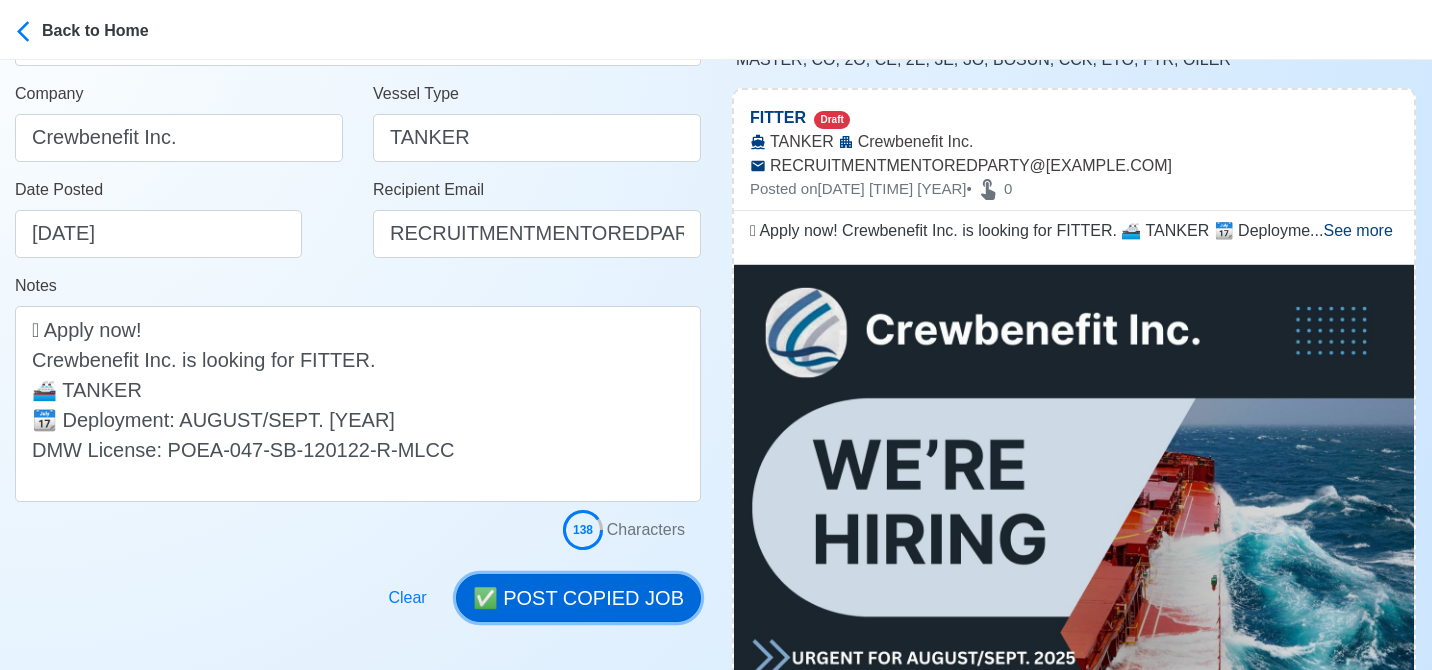 click on "✅ POST COPIED JOB" at bounding box center [578, 598] 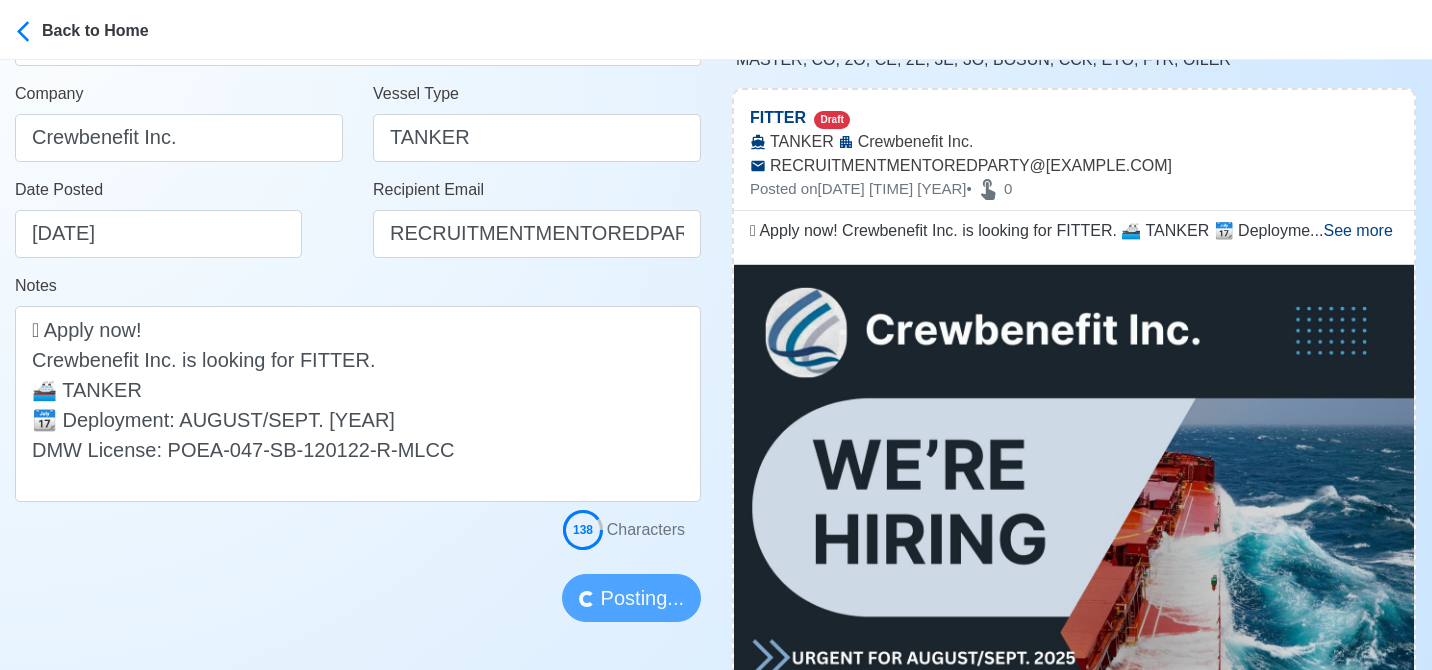 type 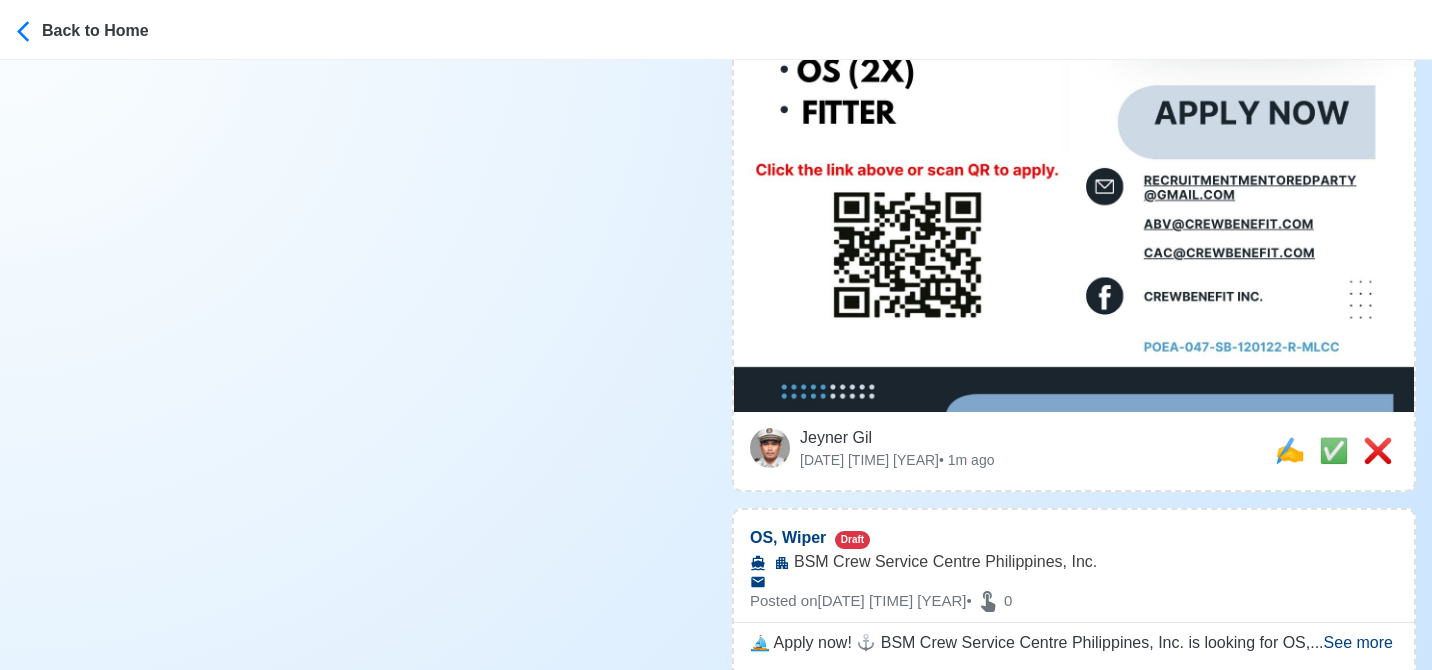 scroll, scrollTop: 1200, scrollLeft: 0, axis: vertical 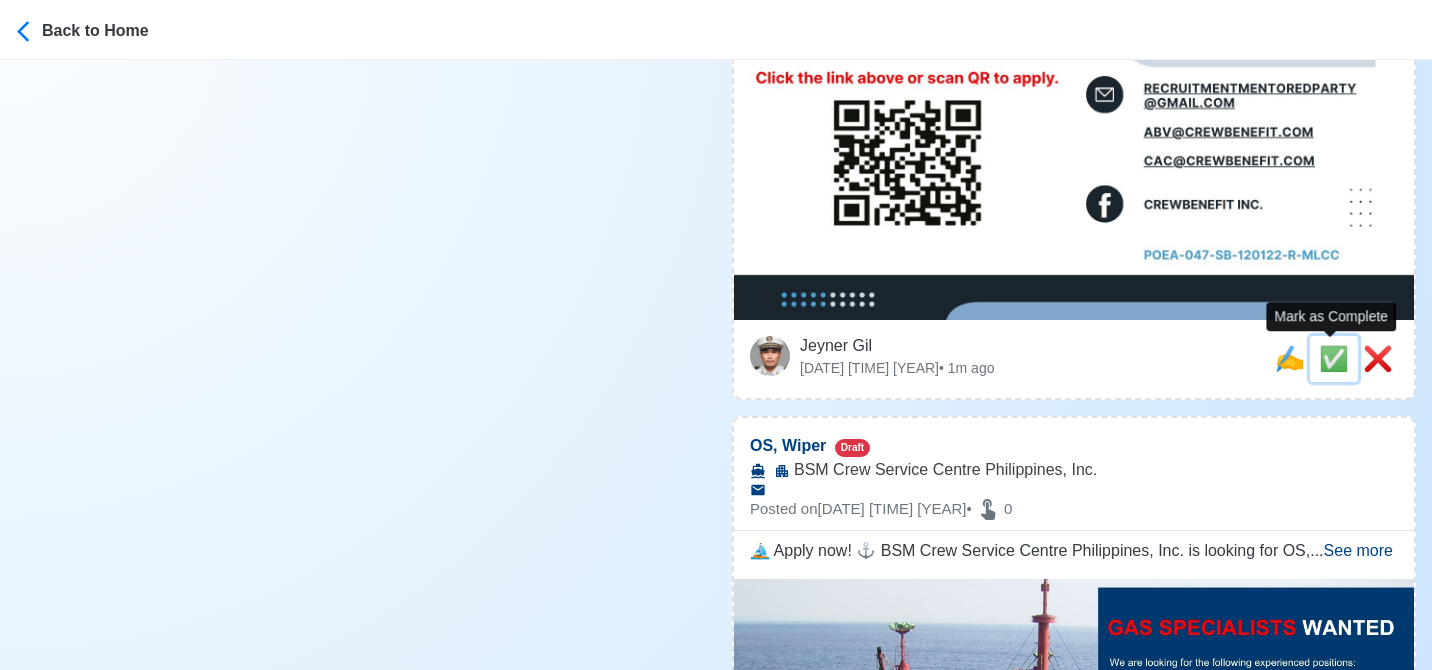 click on "✅" at bounding box center (1334, 358) 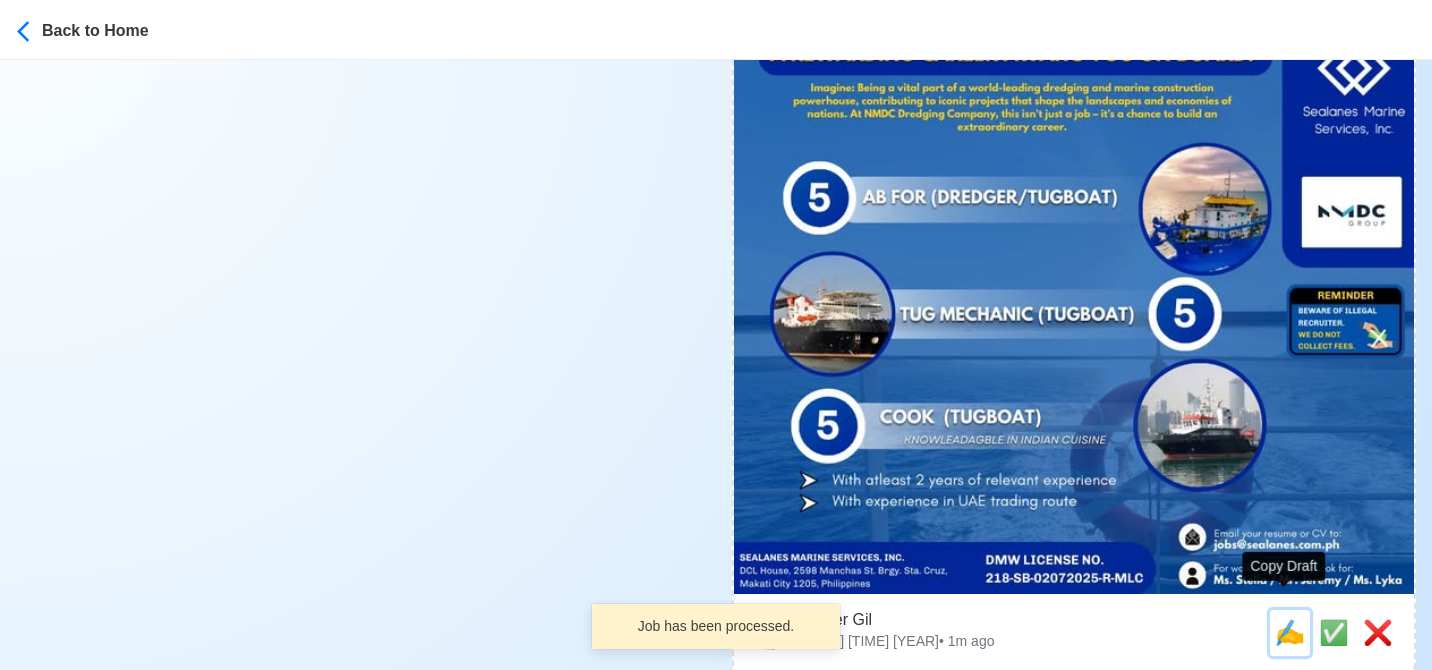 click on "✍️" at bounding box center [1290, 632] 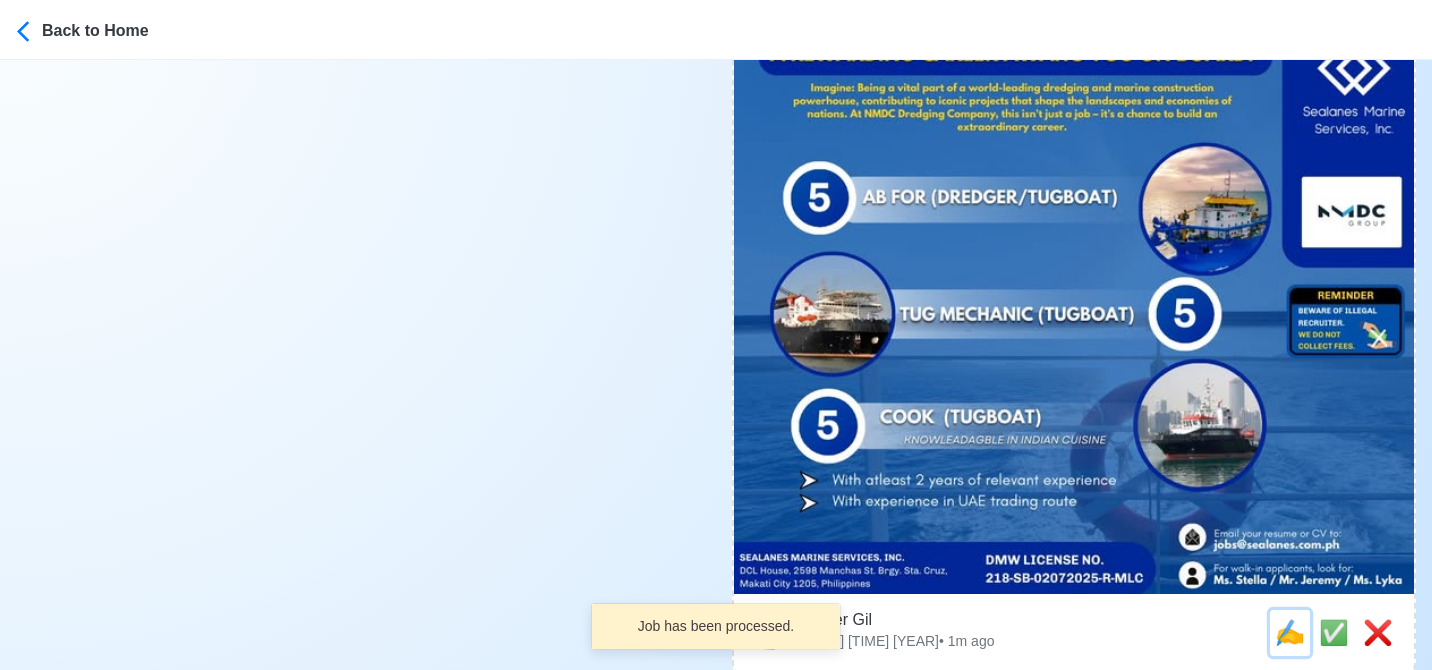 scroll, scrollTop: 0, scrollLeft: 0, axis: both 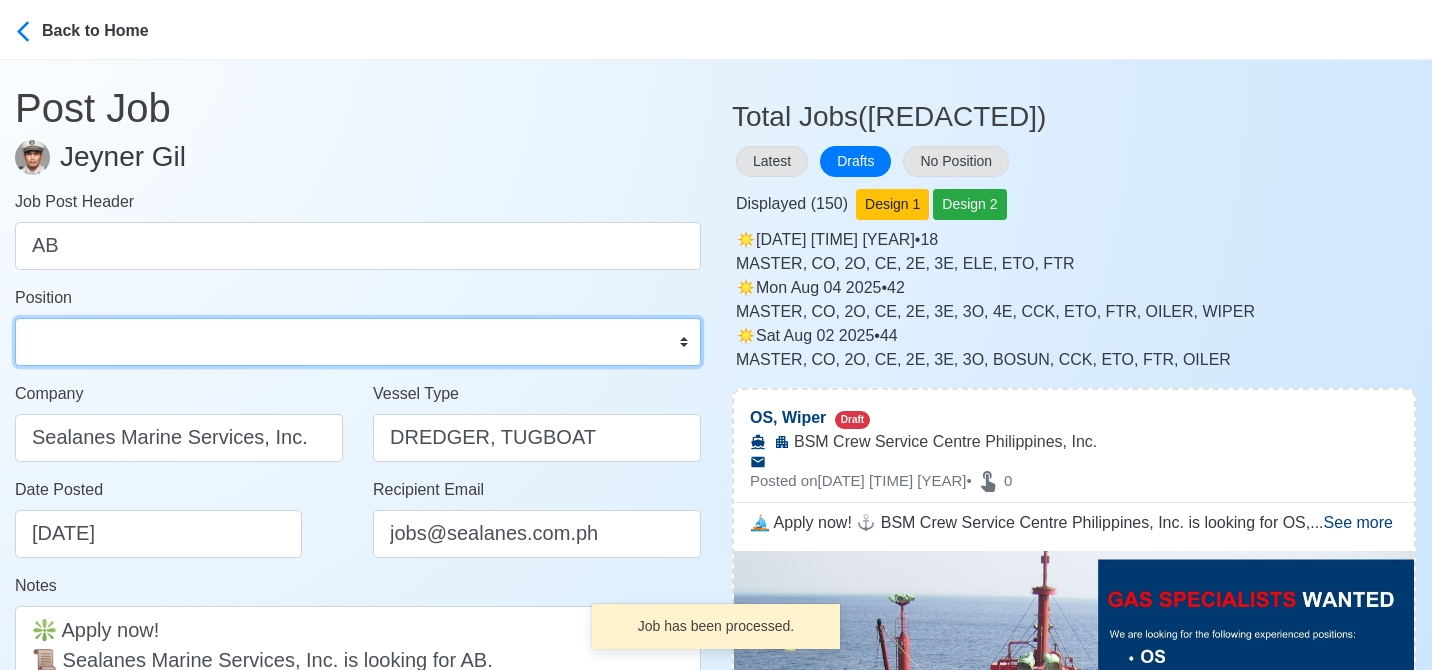 click on "Master Chief Officer 2nd Officer 3rd Officer Junior Officer Chief Engineer 2nd Engineer 3rd Engineer 4th Engineer Gas Engineer Junior Engineer 1st Assistant Engineer 2nd Assistant Engineer 3rd Assistant Engineer ETO/ETR Electrician Electrical Engineer Oiler Fitter Welder Chief Cook Chef Cook Messman Wiper Rigger Ordinary Seaman Able Seaman Motorman Pumpman Bosun Cadet Reefer Mechanic Operator Repairman Painter Steward Waiter Others" at bounding box center [358, 342] 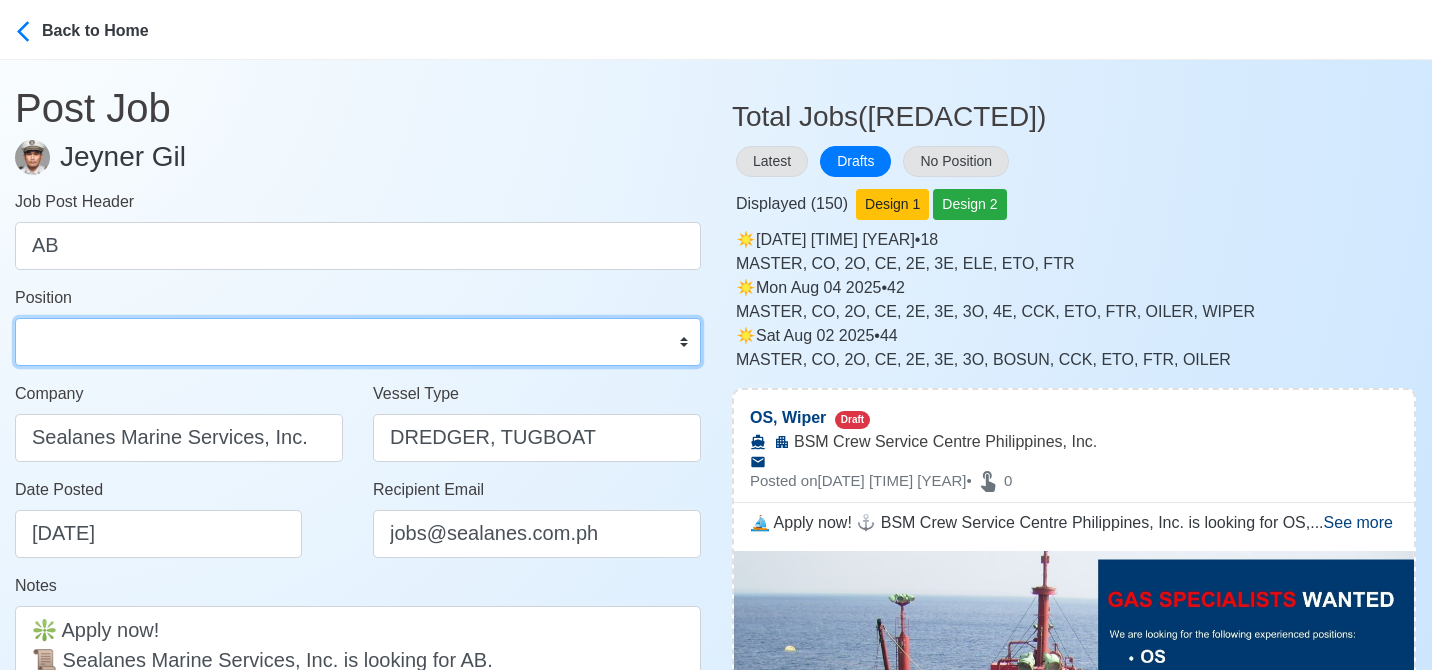 select on "Able Seaman" 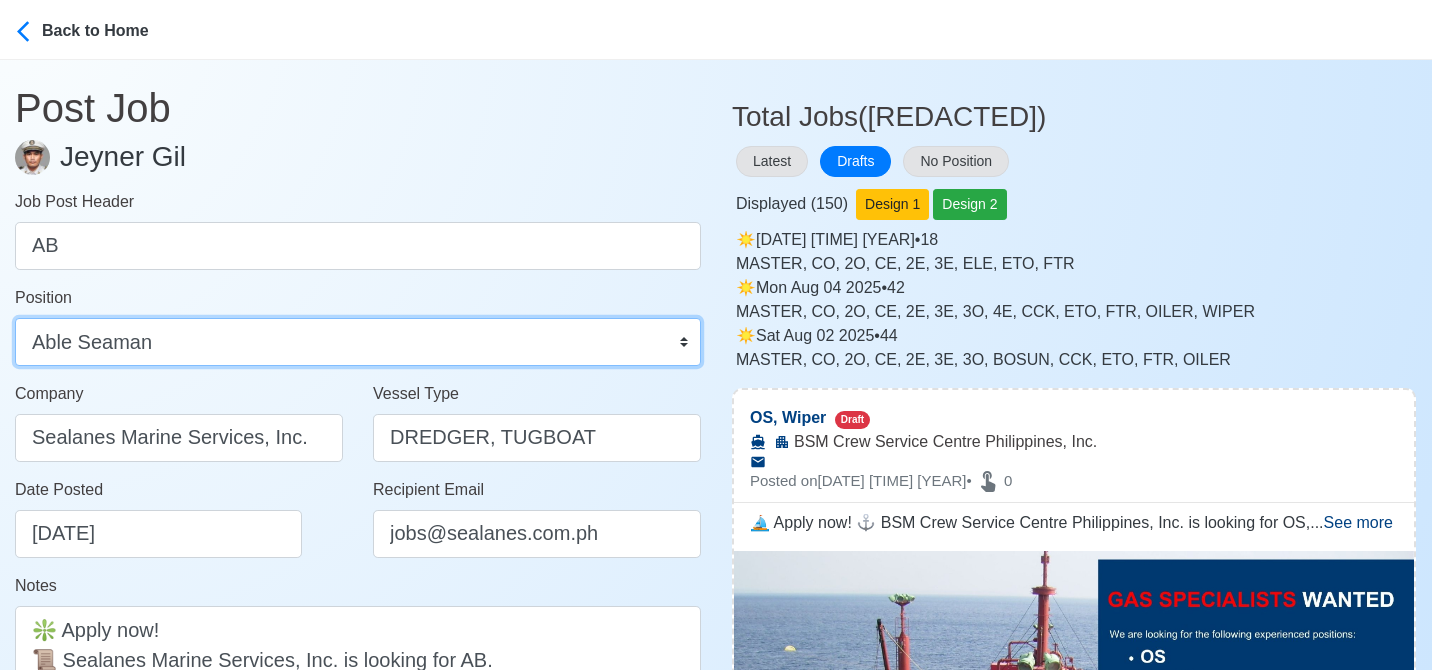 click on "Master Chief Officer 2nd Officer 3rd Officer Junior Officer Chief Engineer 2nd Engineer 3rd Engineer 4th Engineer Gas Engineer Junior Engineer 1st Assistant Engineer 2nd Assistant Engineer 3rd Assistant Engineer ETO/ETR Electrician Electrical Engineer Oiler Fitter Welder Chief Cook Chef Cook Messman Wiper Rigger Ordinary Seaman Able Seaman Motorman Pumpman Bosun Cadet Reefer Mechanic Operator Repairman Painter Steward Waiter Others" at bounding box center [358, 342] 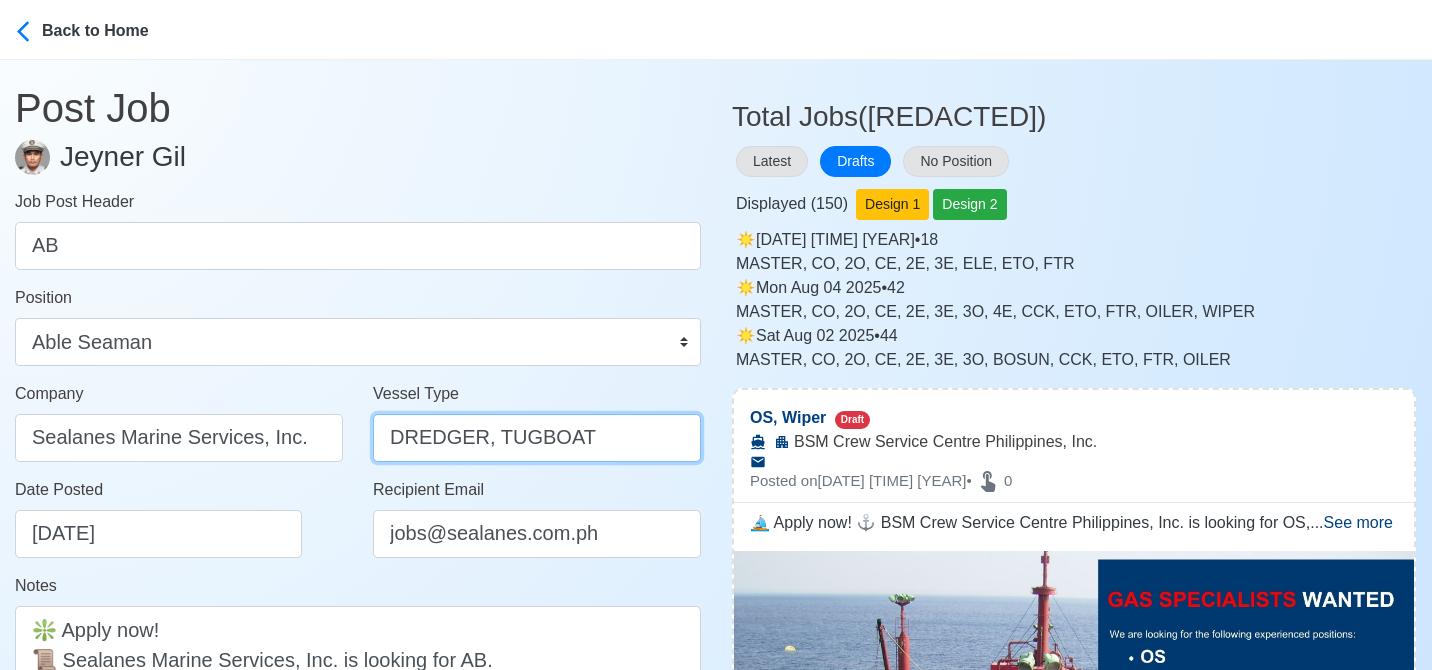 click on "DREDGER, TUGBOAT" at bounding box center (537, 438) 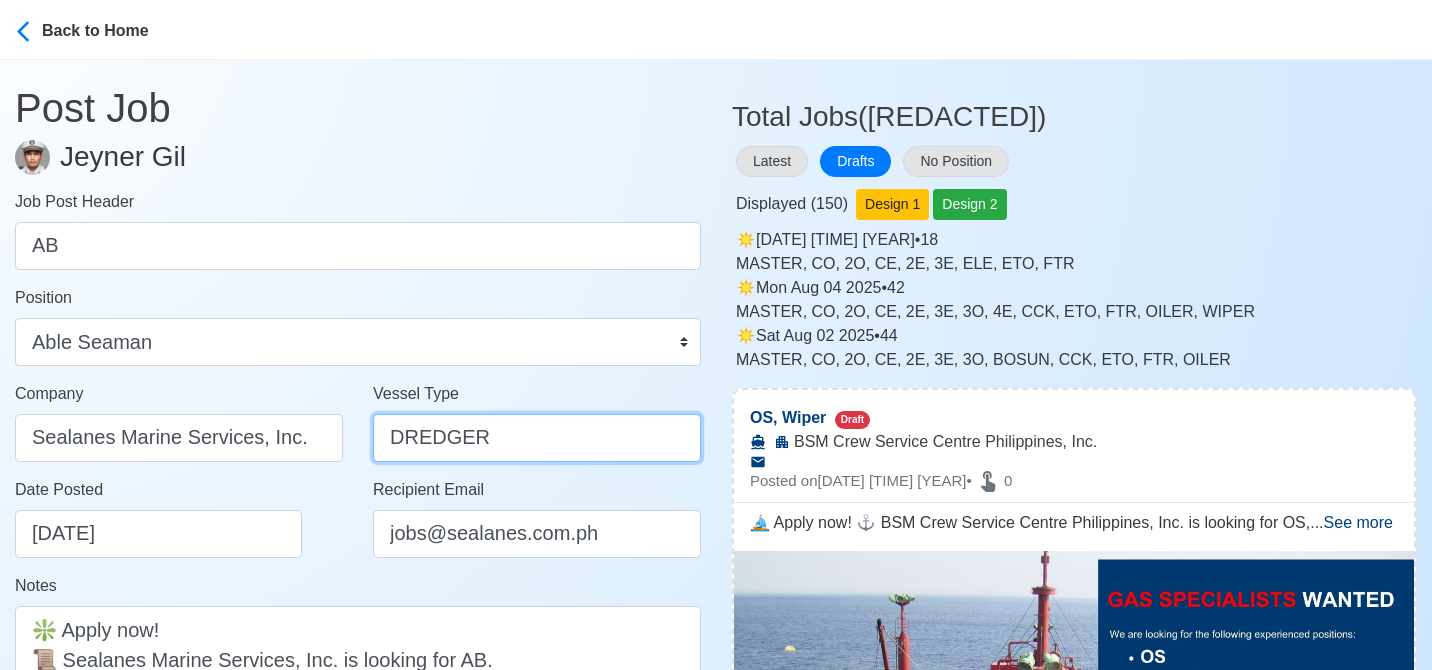 type on "DREDGER" 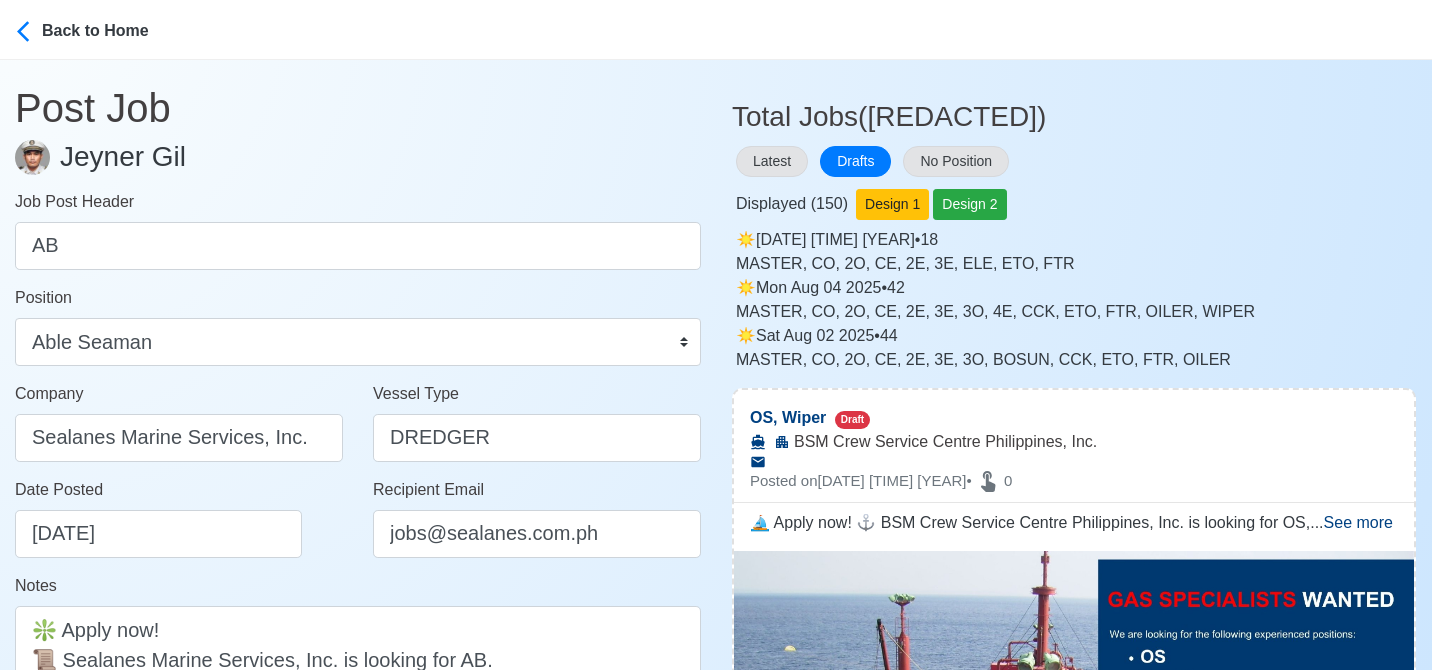 click on "Date Posted       08/05/2025" at bounding box center [179, 526] 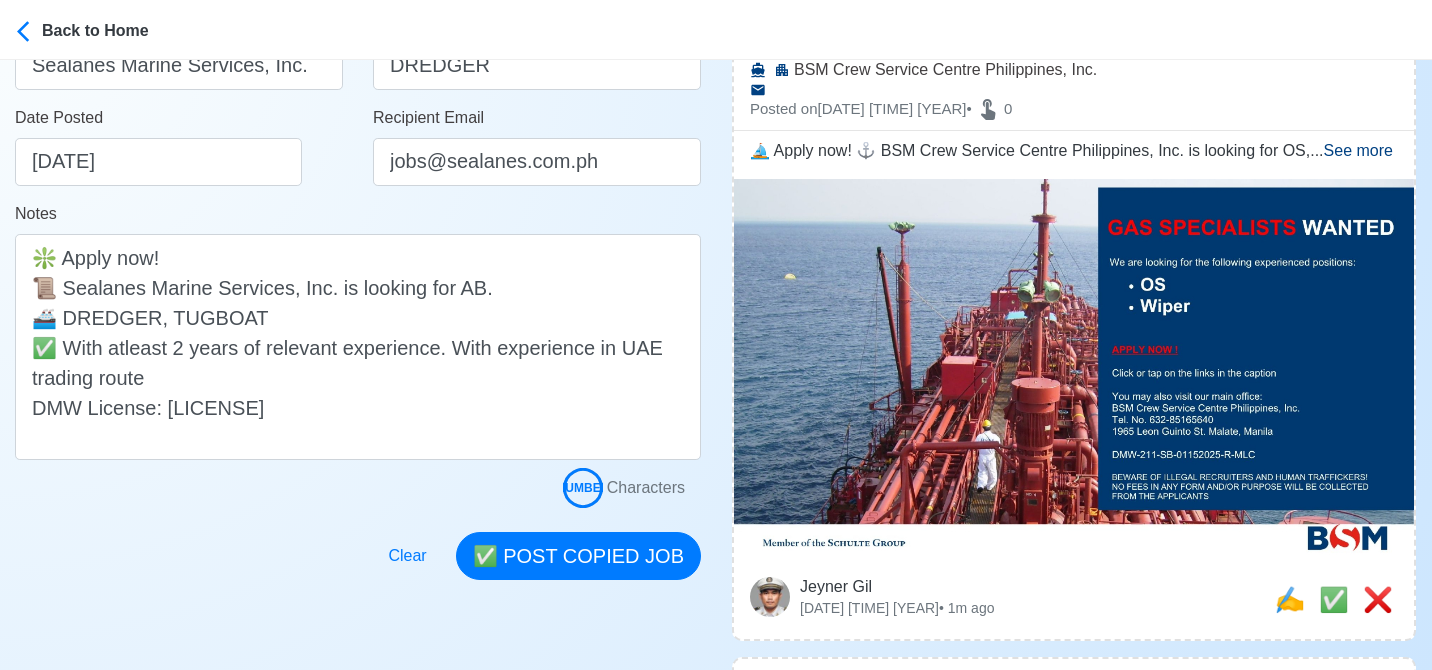scroll, scrollTop: 400, scrollLeft: 0, axis: vertical 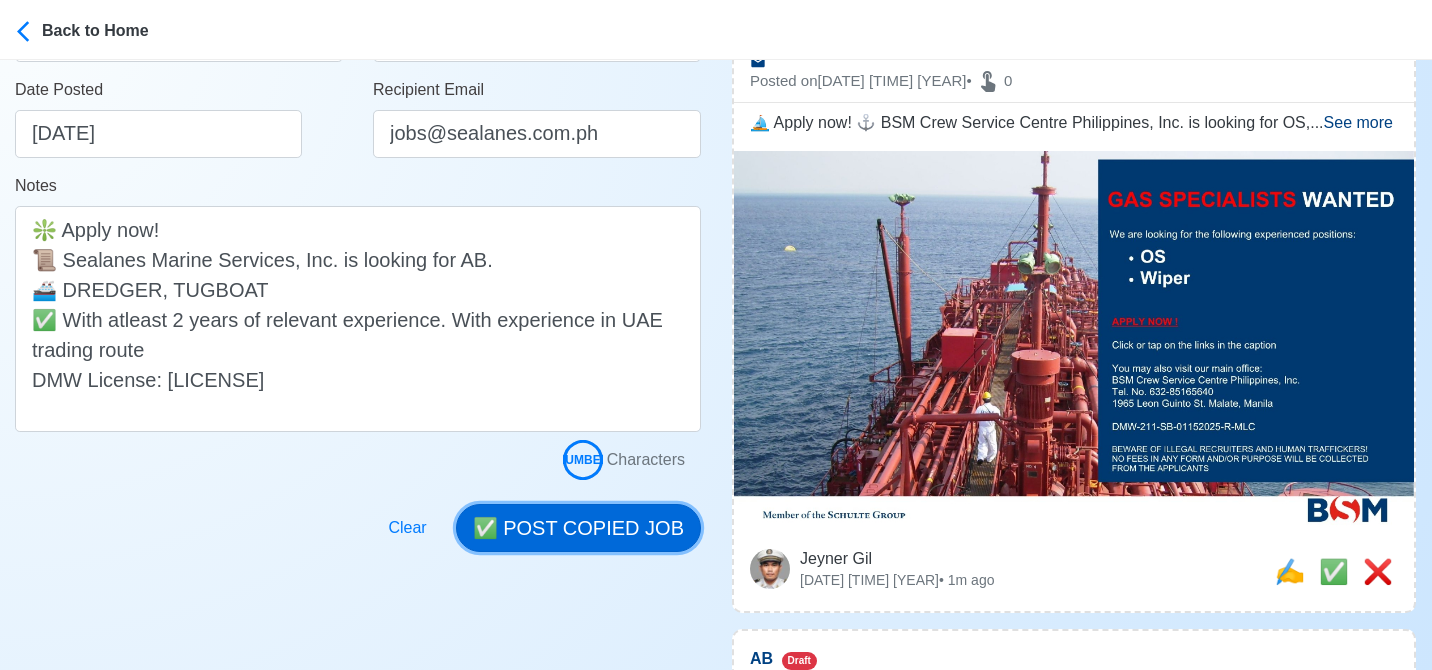 click on "✅ POST COPIED JOB" at bounding box center (578, 528) 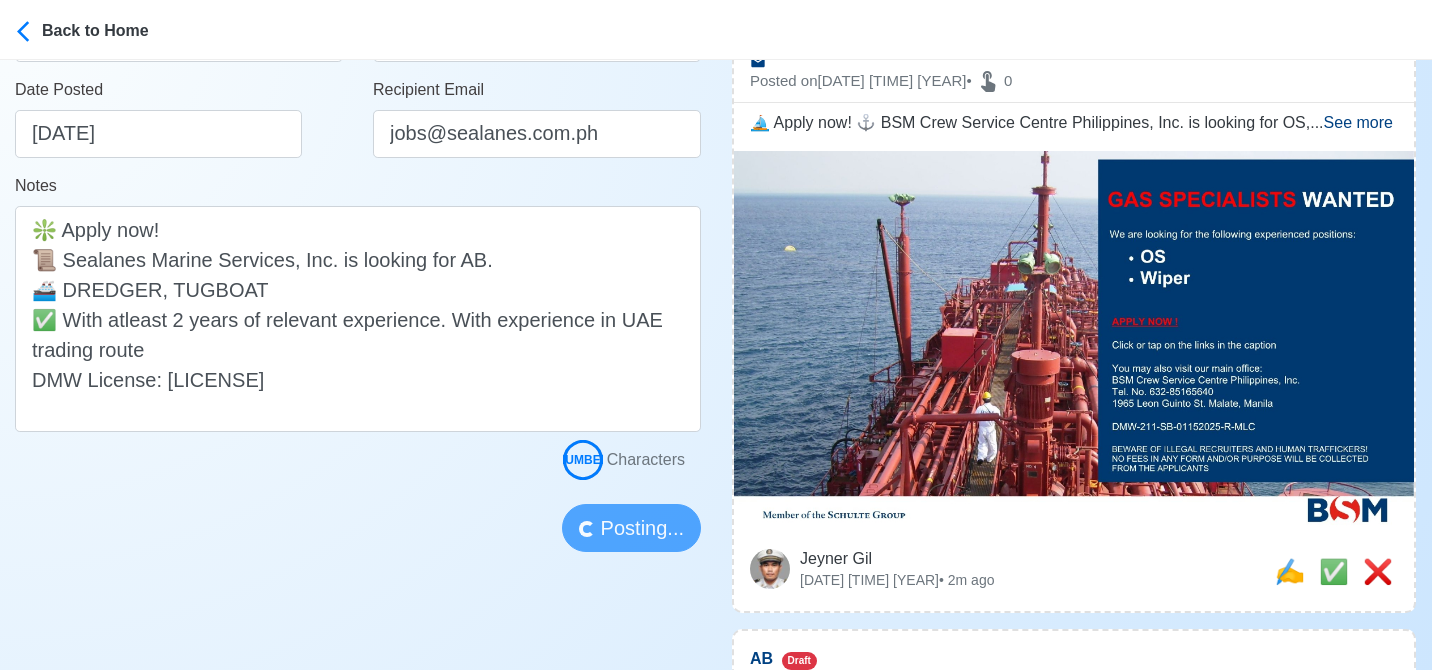 type 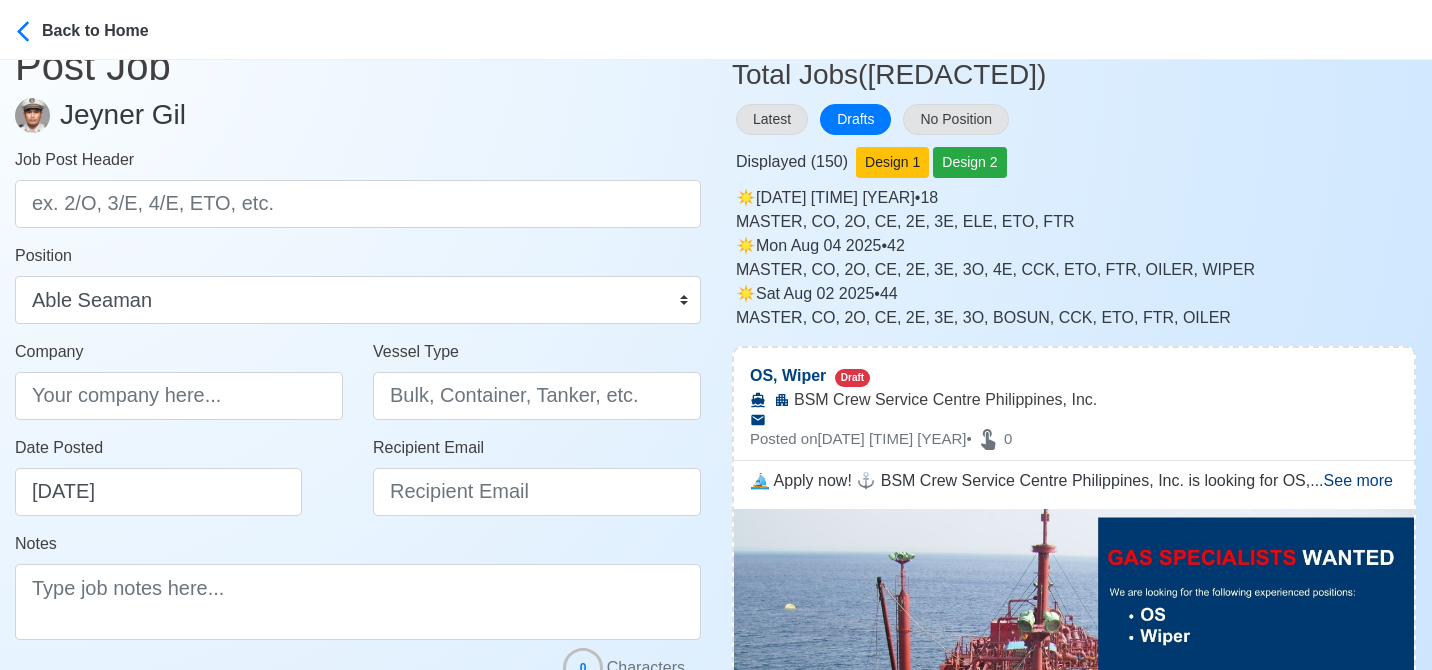 scroll, scrollTop: 0, scrollLeft: 0, axis: both 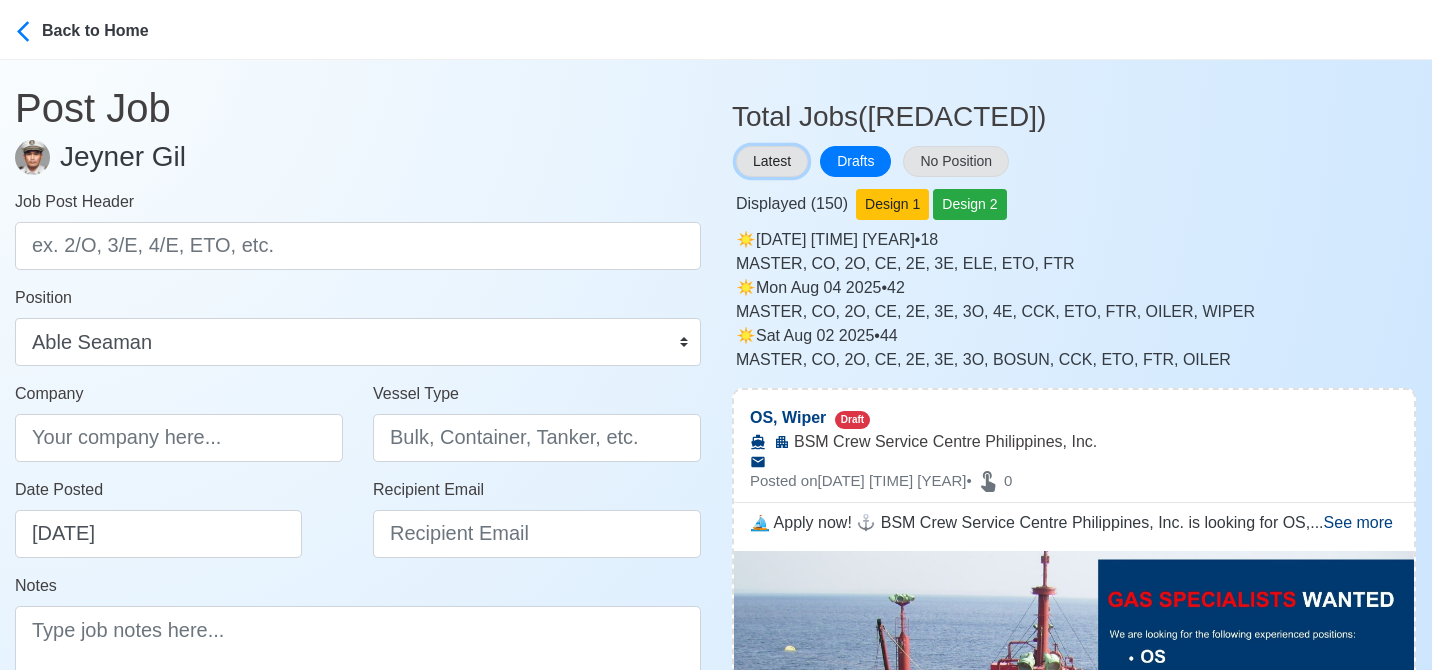 click on "Latest" at bounding box center [772, 161] 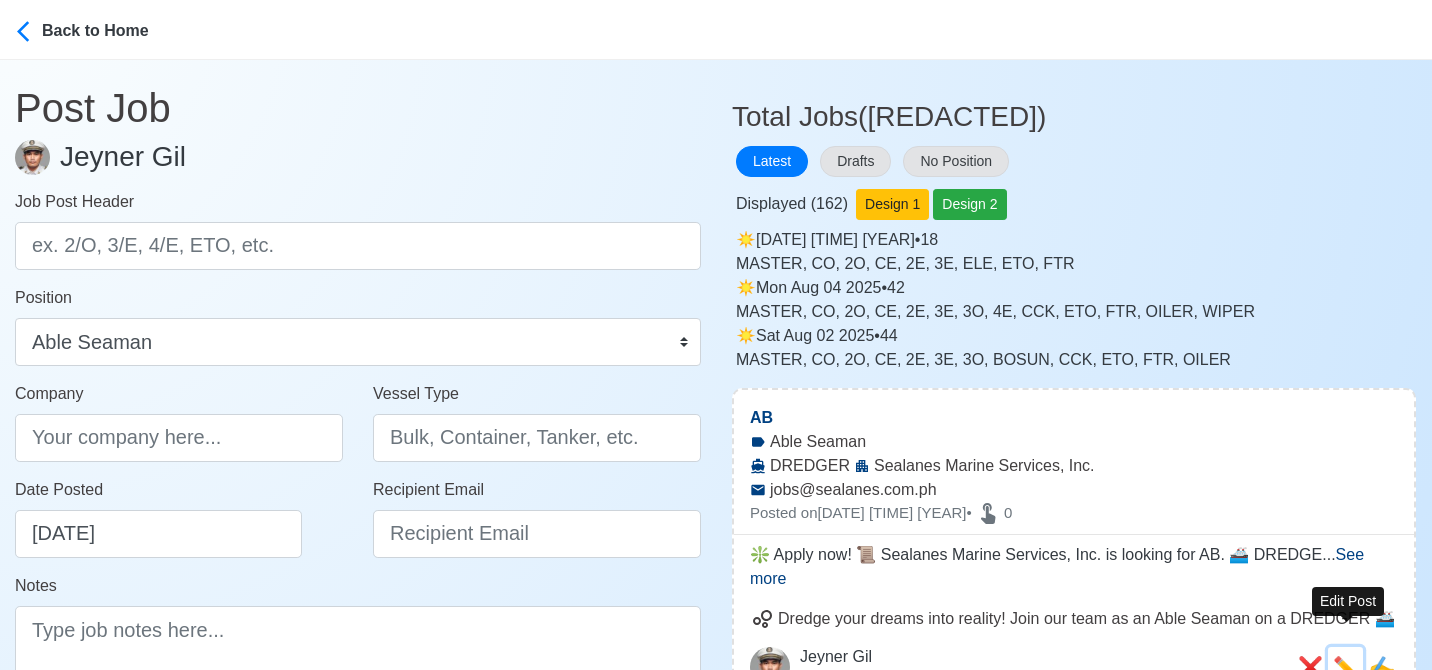 click on "✏️" at bounding box center (1345, 667) 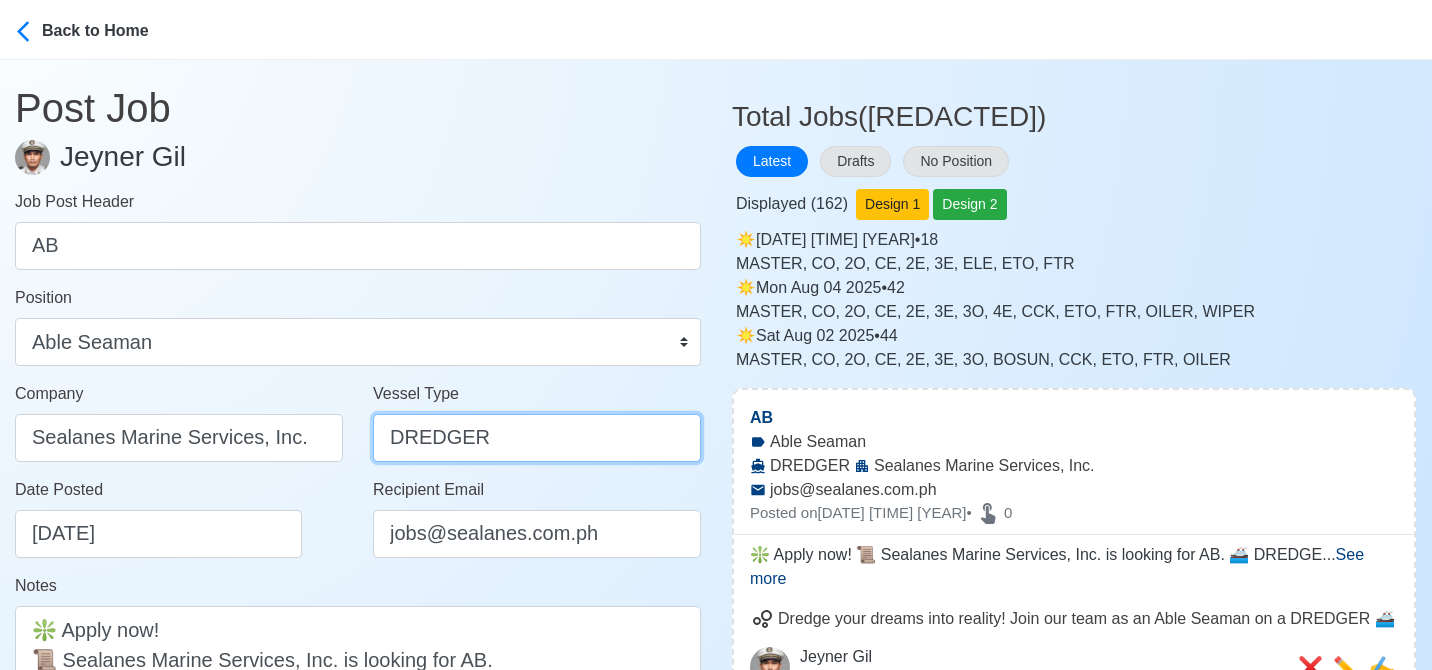click on "DREDGER" at bounding box center (537, 438) 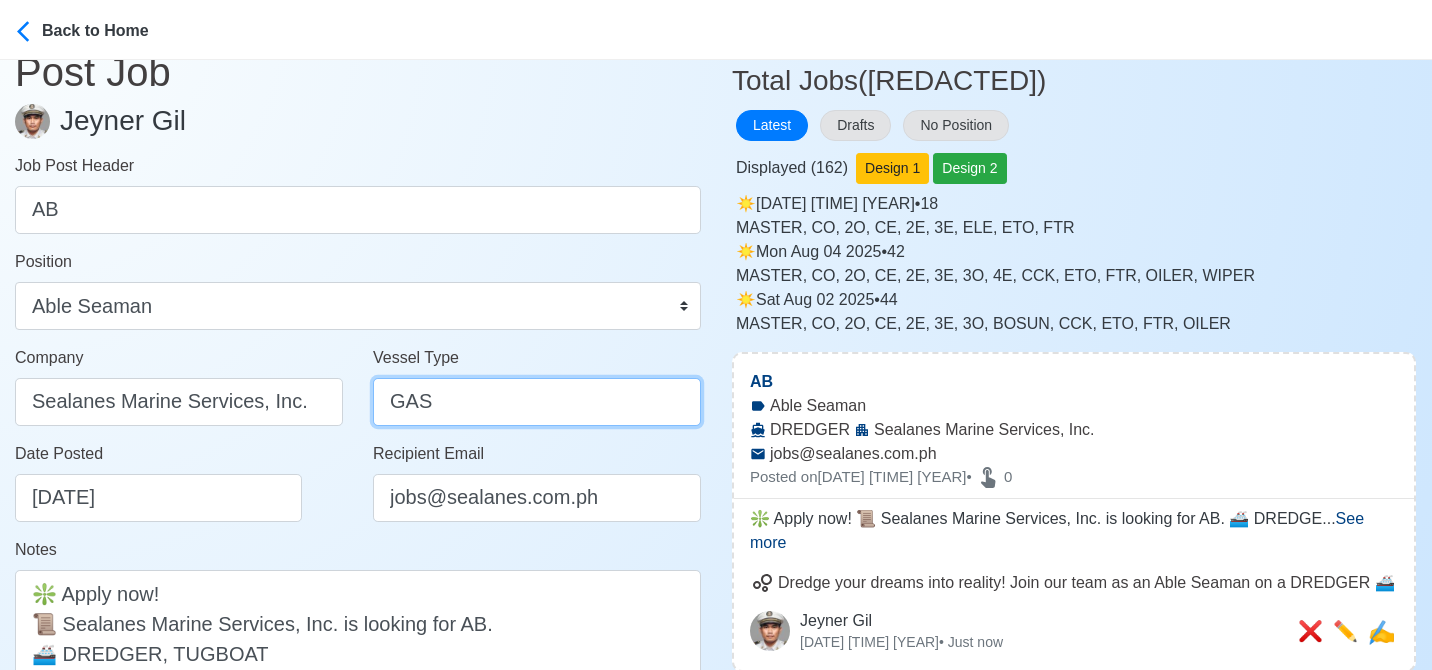 scroll, scrollTop: 200, scrollLeft: 0, axis: vertical 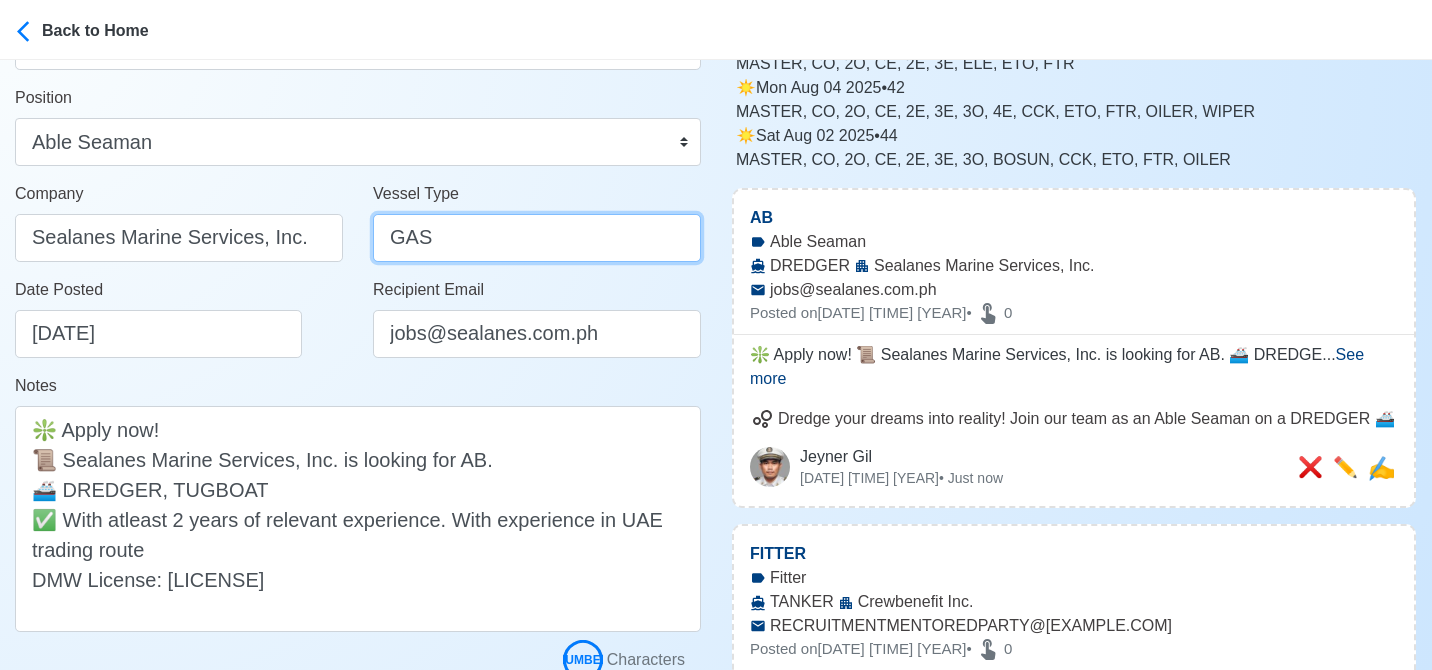 type on "GAS" 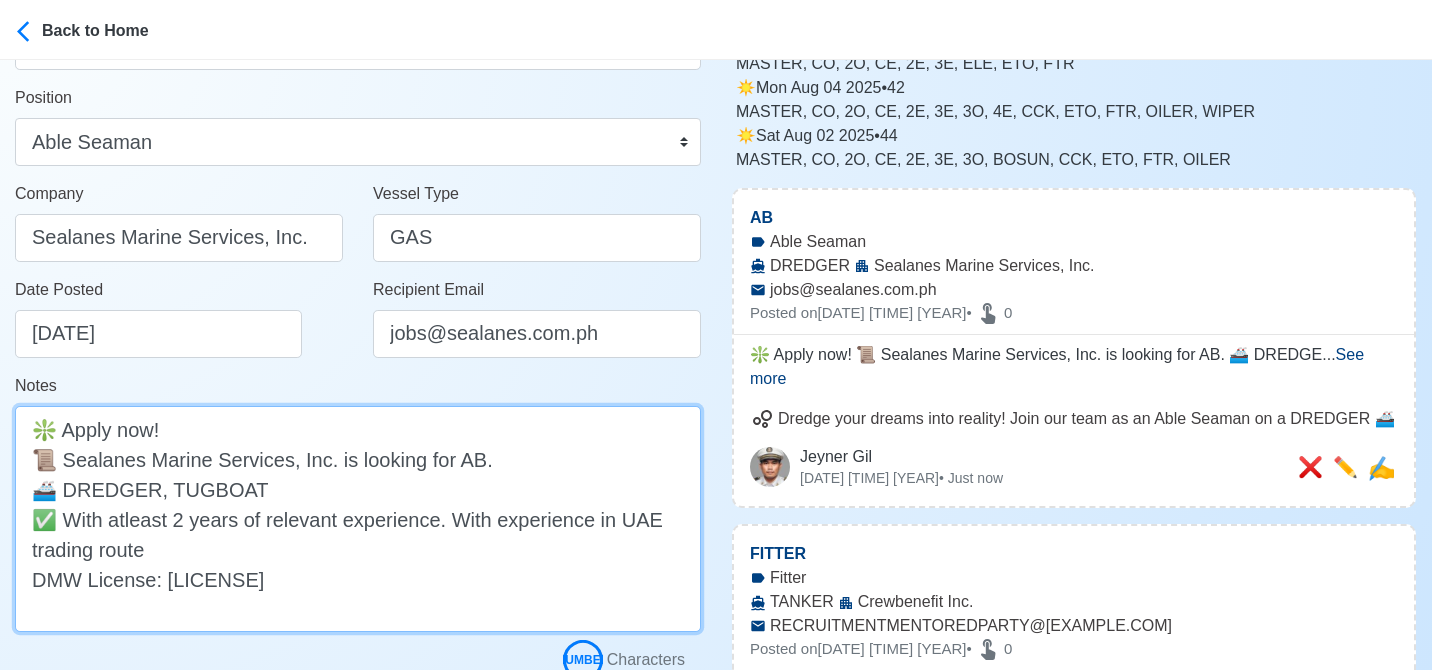 drag, startPoint x: 256, startPoint y: 480, endPoint x: 68, endPoint y: 477, distance: 188.02394 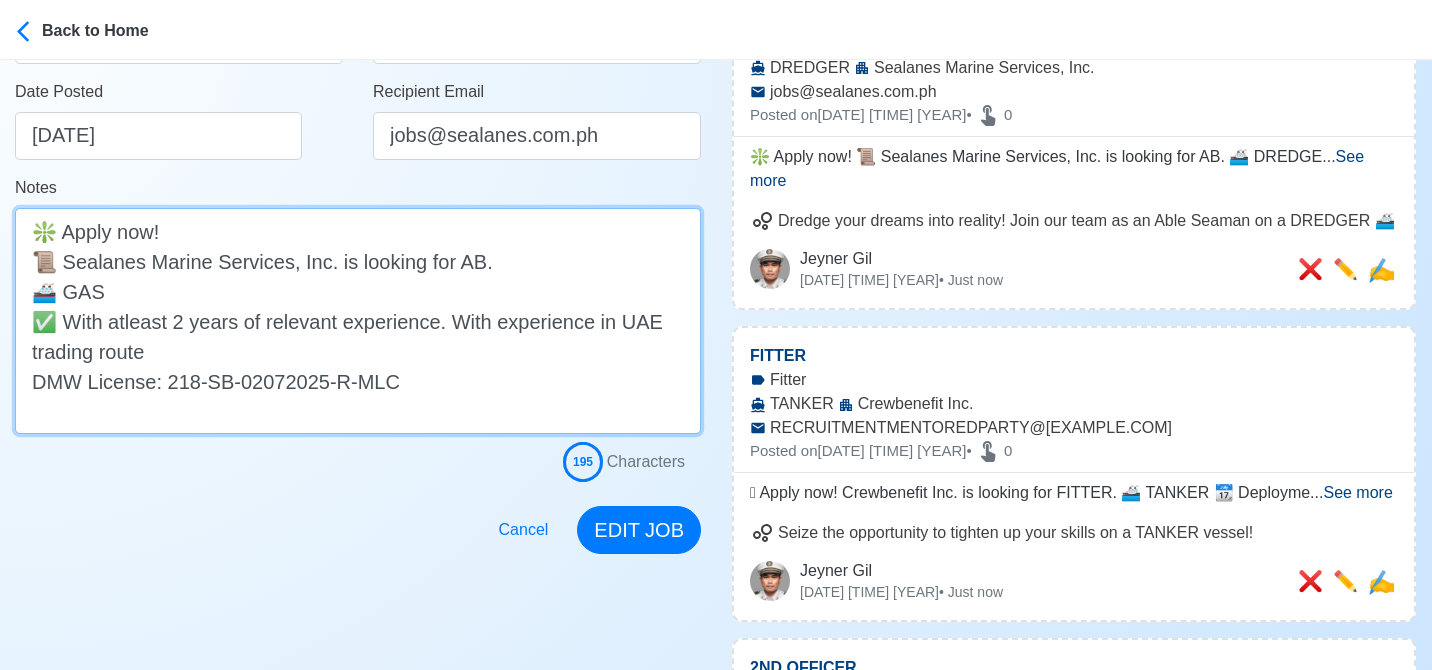 scroll, scrollTop: 500, scrollLeft: 0, axis: vertical 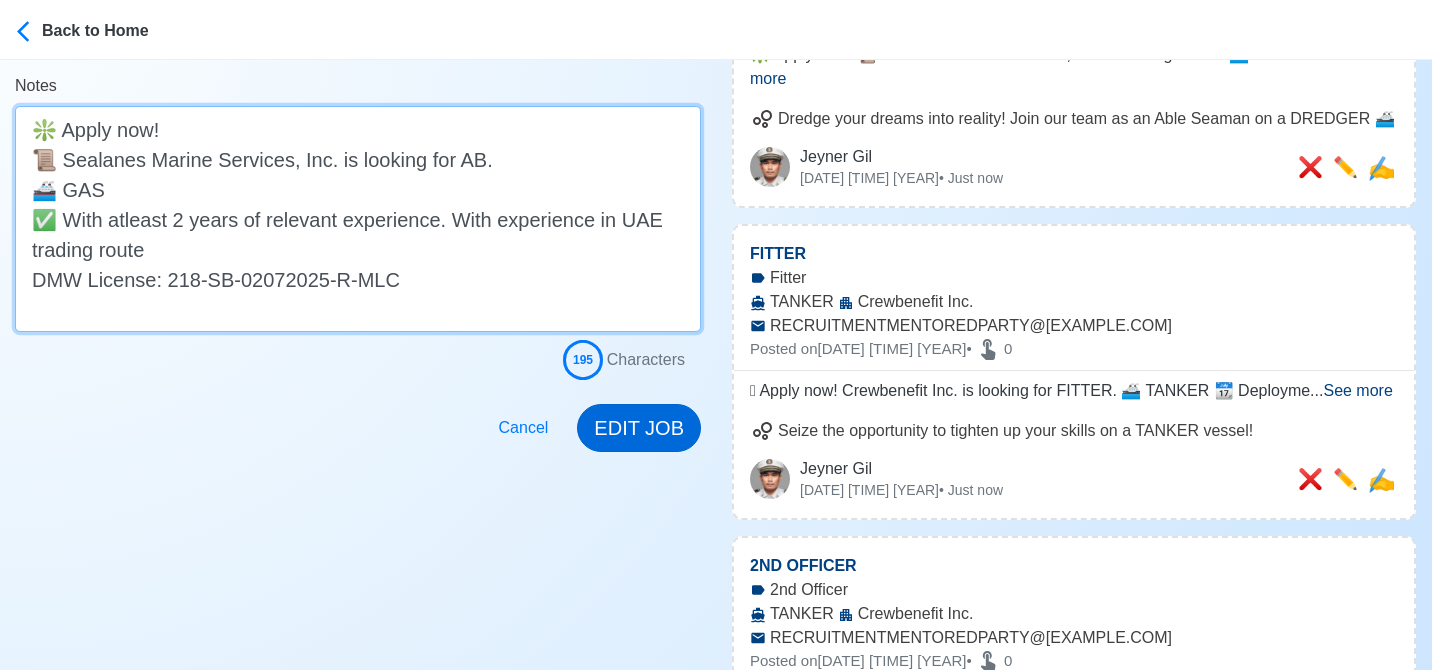 type on "❇️ Apply now!
📜 Sealanes Marine Services, Inc. is looking for AB.
🚢 GAS
✅ With atleast 2 years of relevant experience. With experience in UAE trading route
DMW License: 218-SB-02072025-R-MLC" 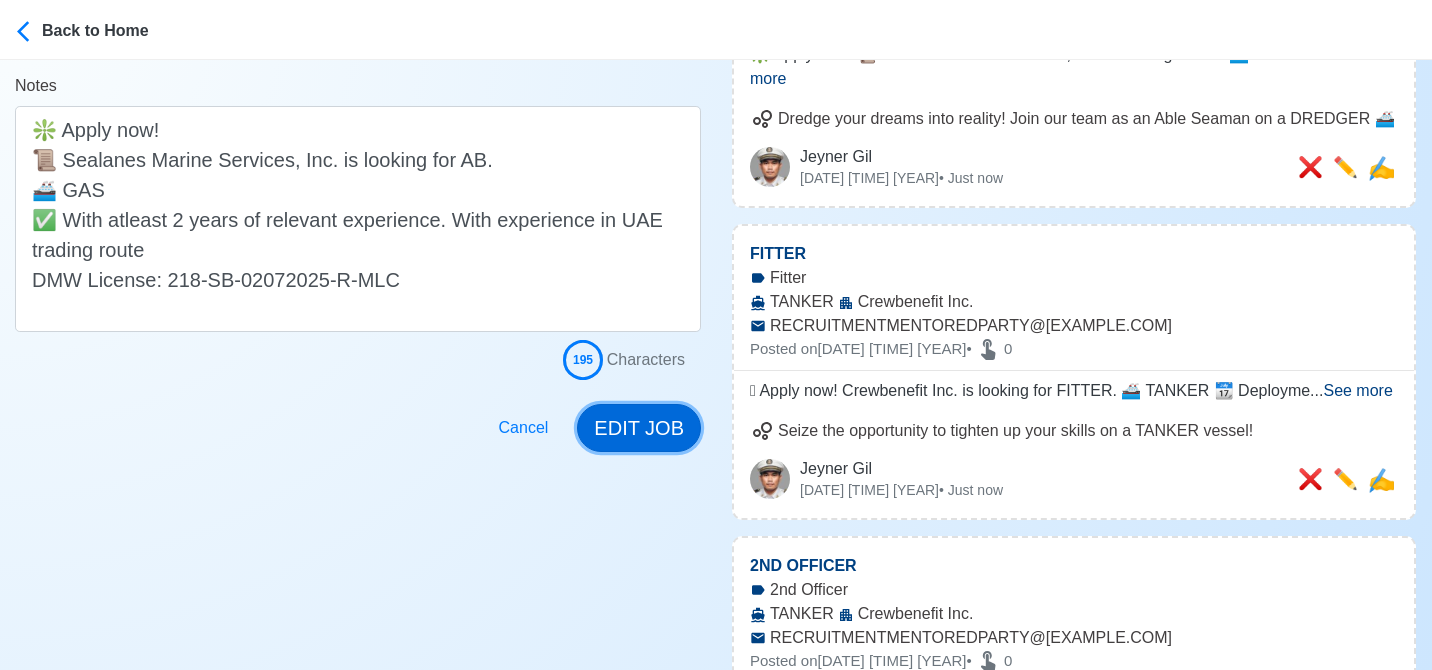 click on "EDIT JOB" at bounding box center [639, 428] 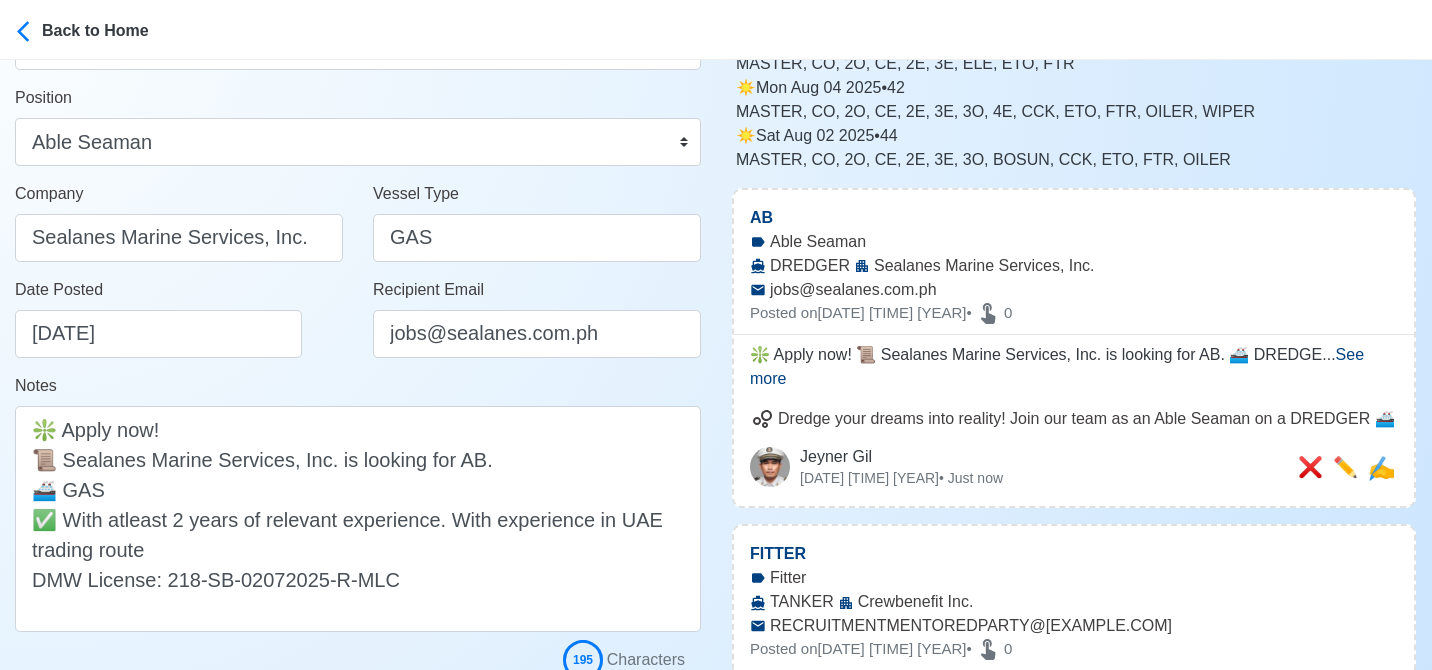 scroll, scrollTop: 0, scrollLeft: 0, axis: both 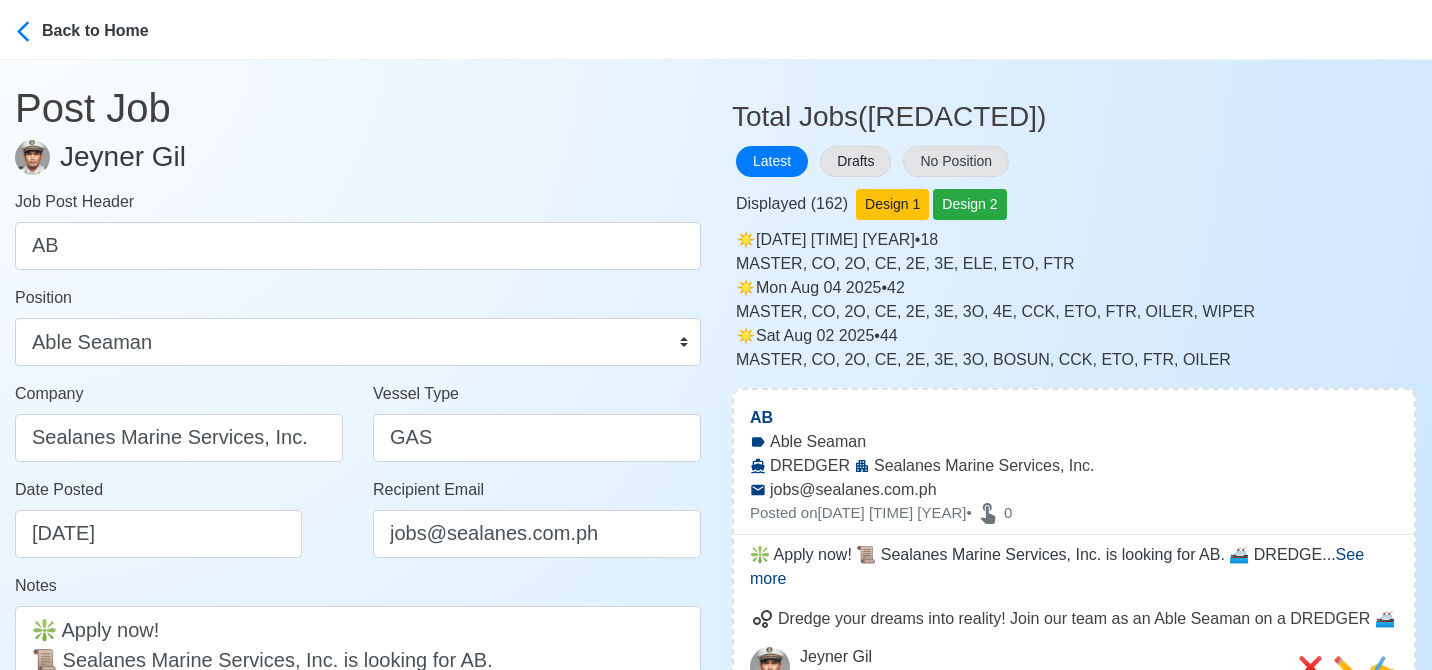 type 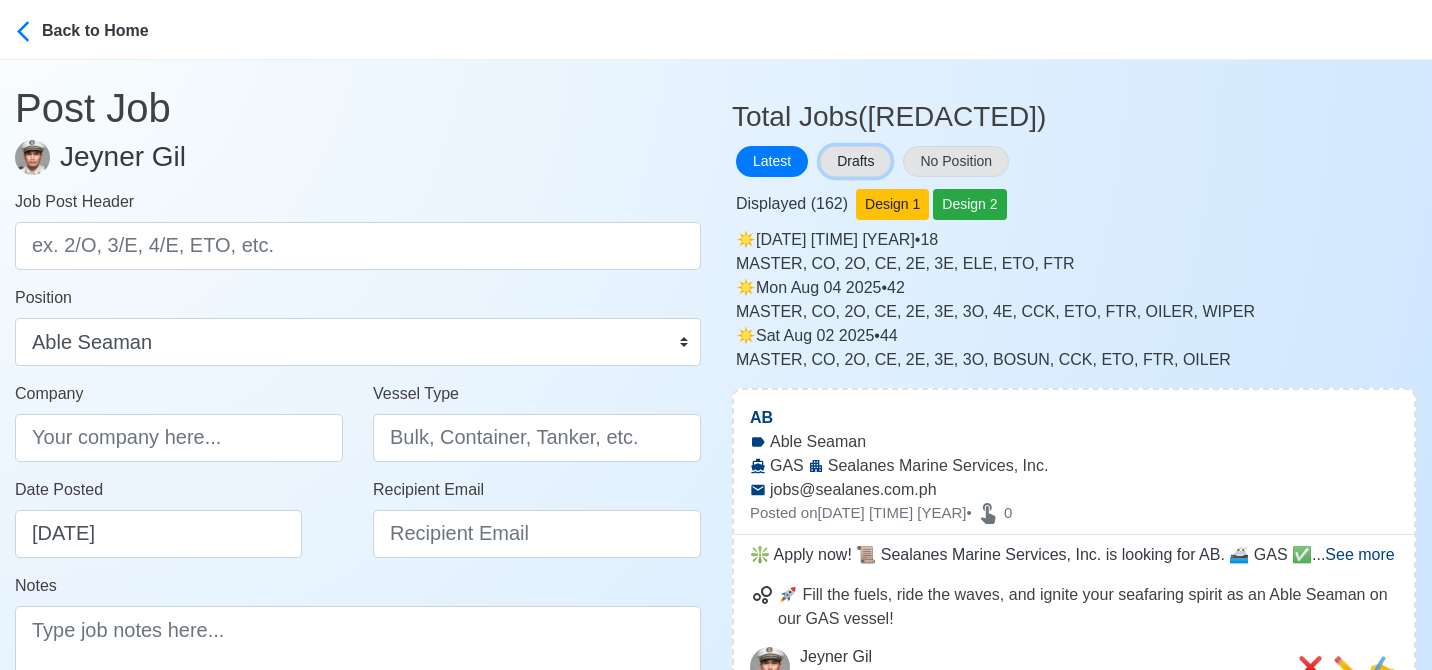 click on "Drafts" at bounding box center [855, 161] 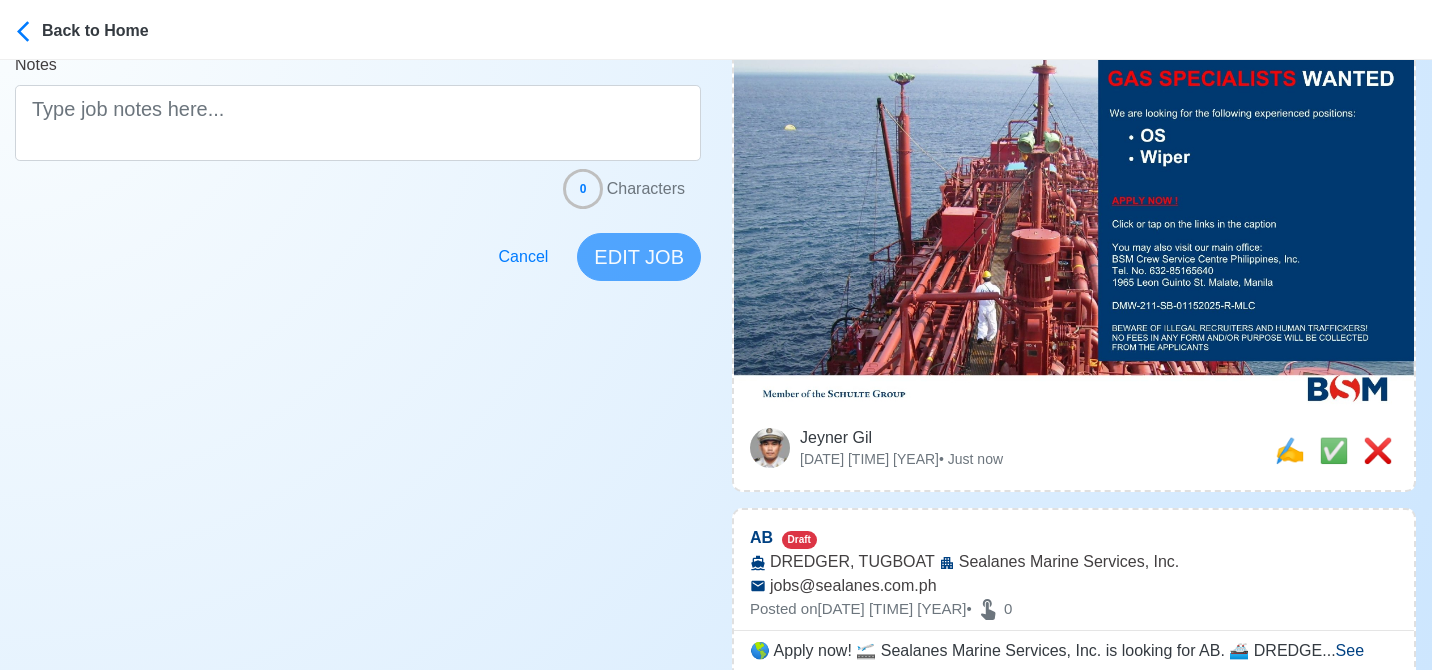 scroll, scrollTop: 600, scrollLeft: 0, axis: vertical 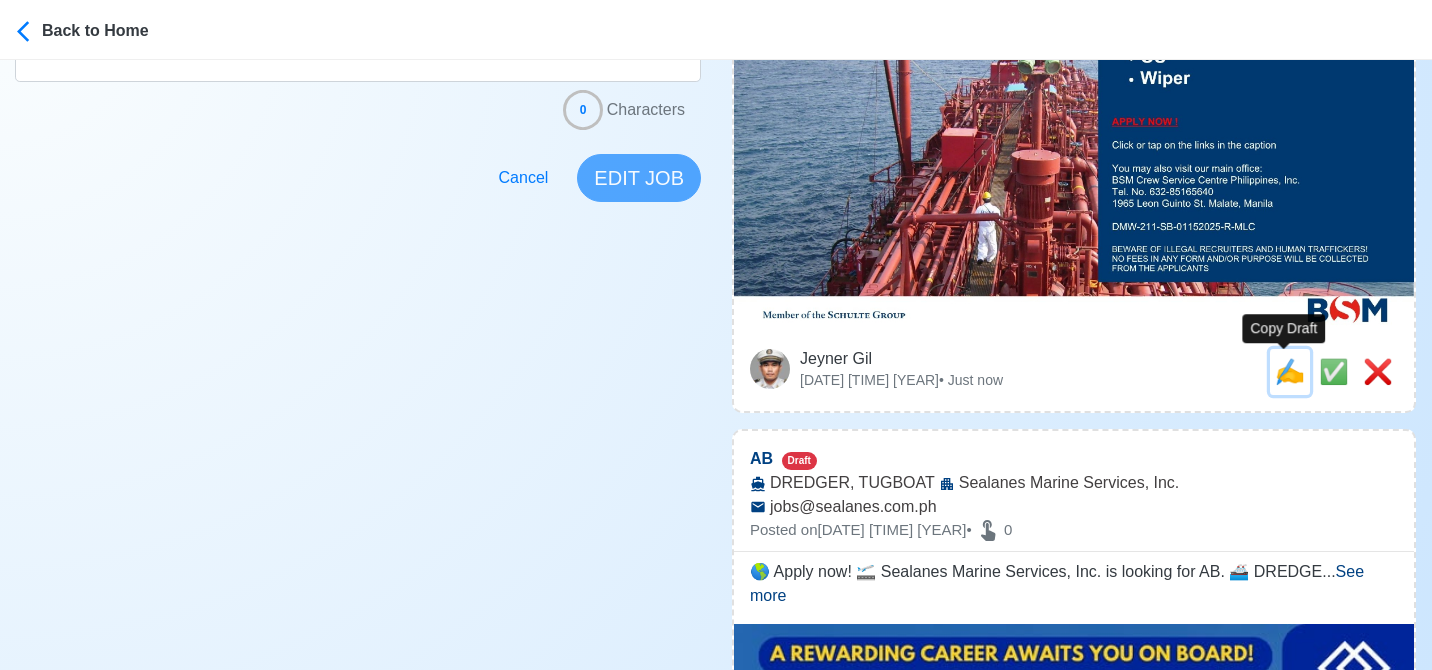 click on "✍️" at bounding box center [1290, 371] 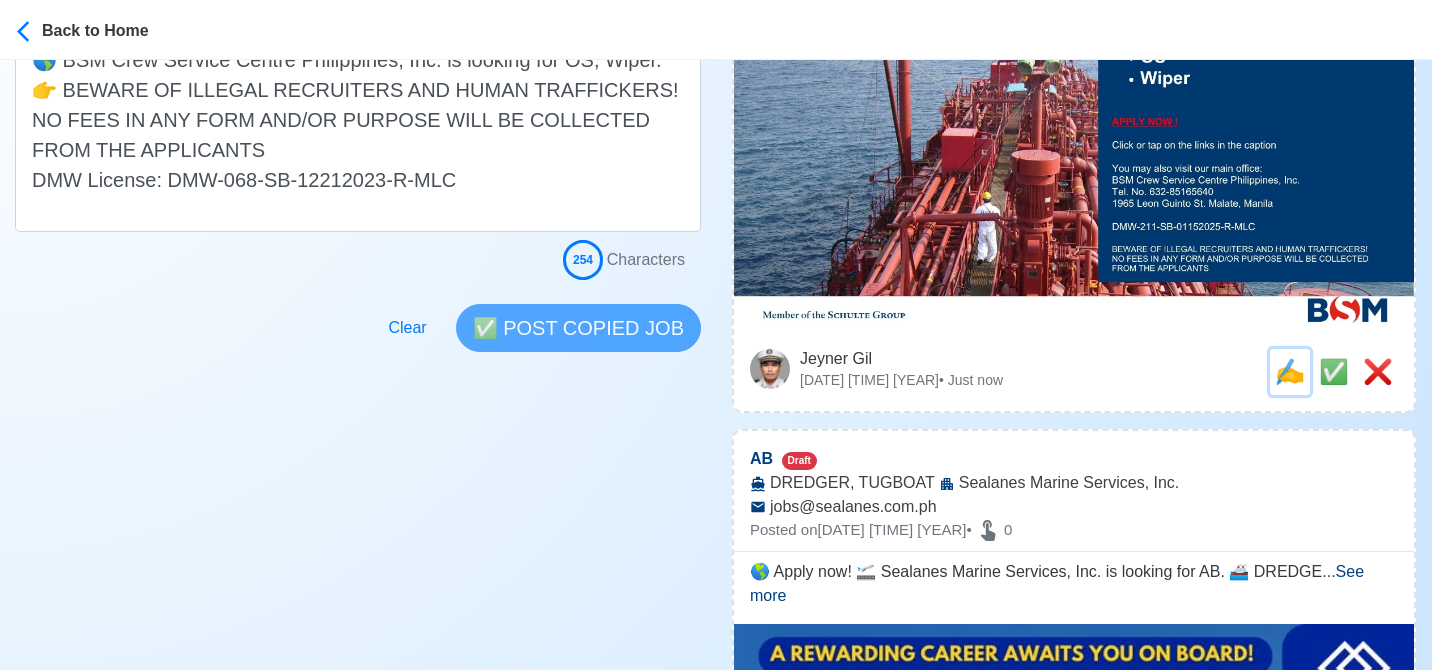 scroll, scrollTop: 0, scrollLeft: 0, axis: both 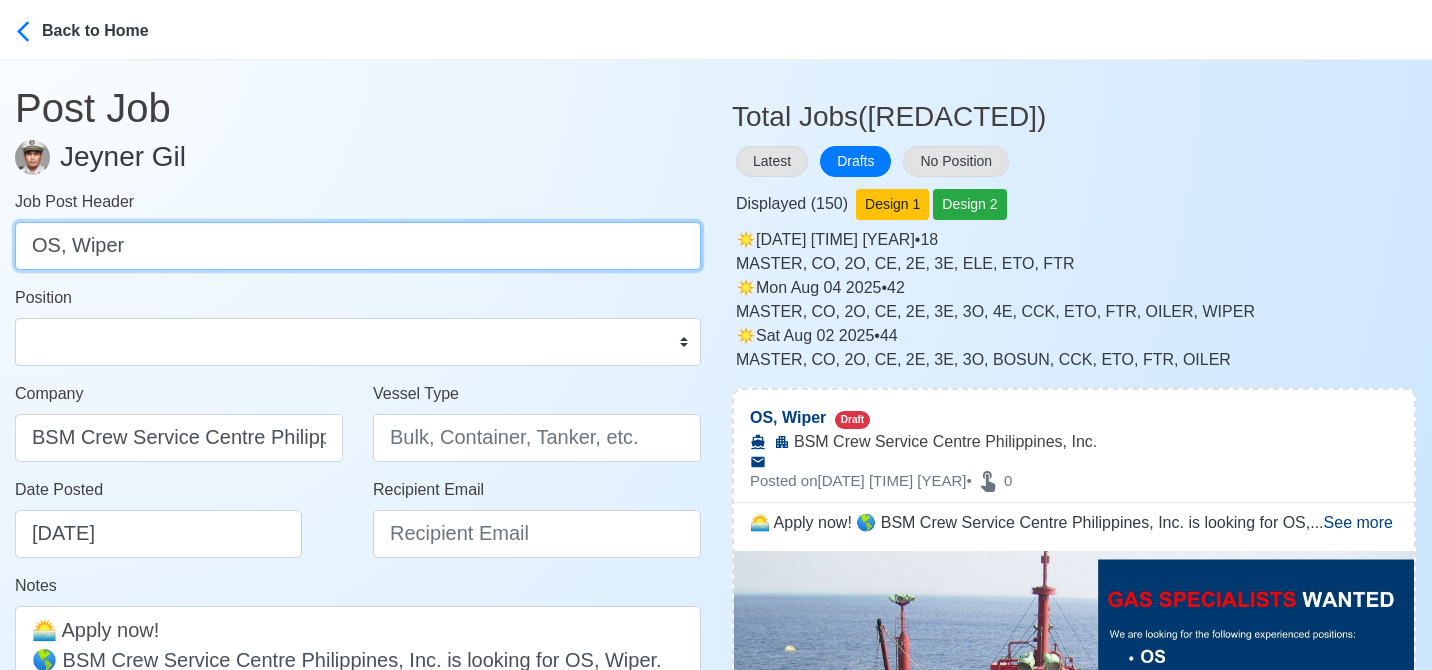 drag, startPoint x: 69, startPoint y: 245, endPoint x: -15, endPoint y: 256, distance: 84.71718 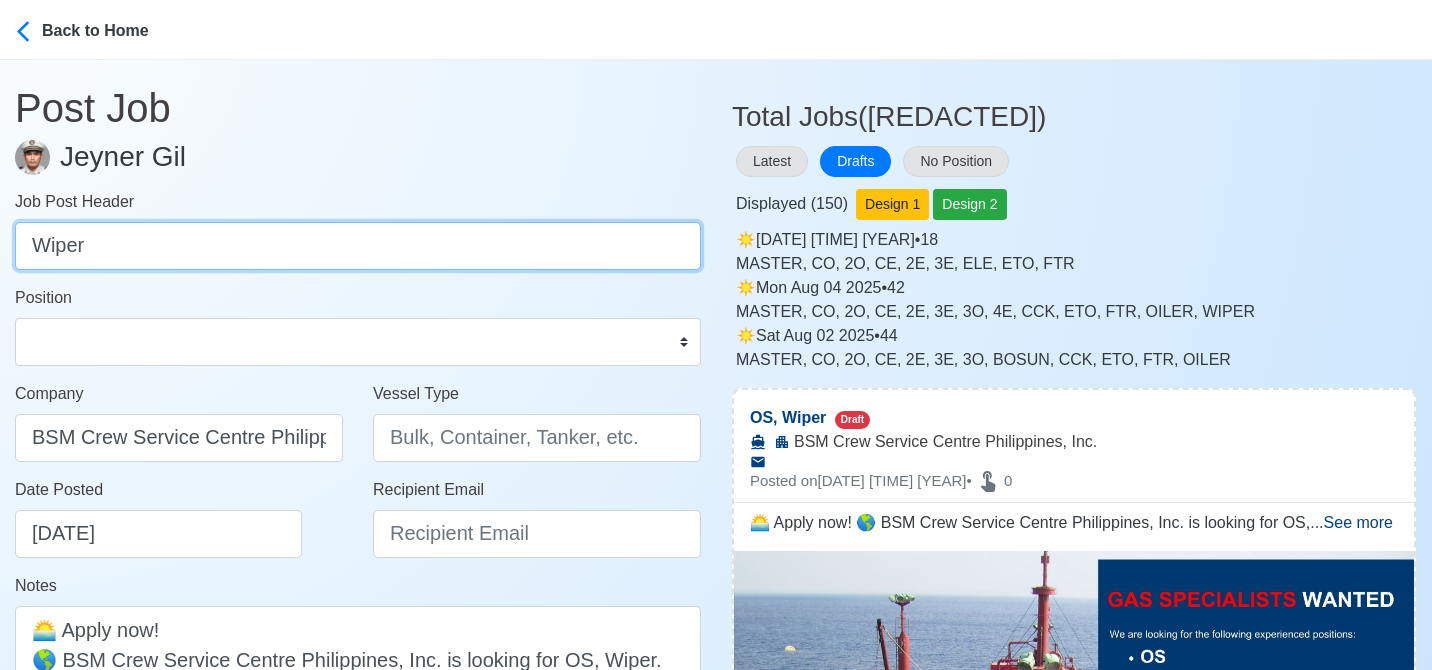 type on "Wiper" 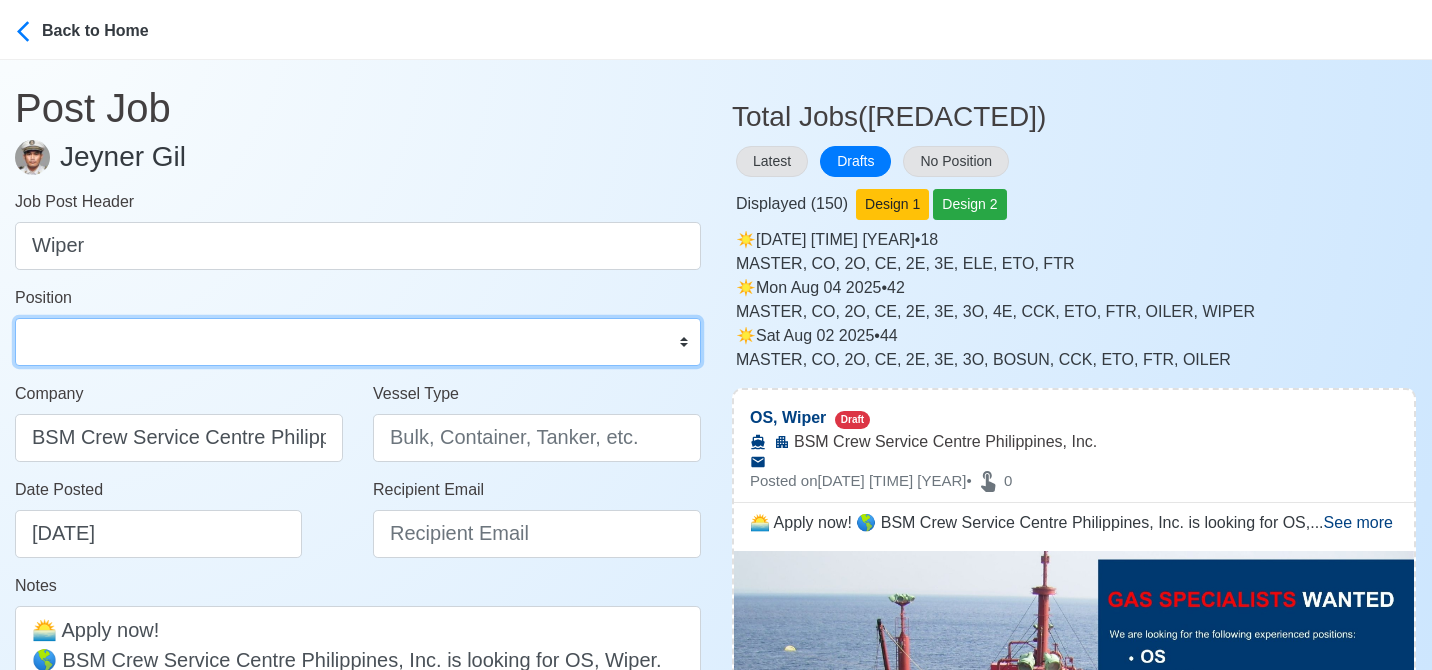 click on "Master Chief Officer 2nd Officer 3rd Officer Junior Officer Chief Engineer 2nd Engineer 3rd Engineer 4th Engineer Gas Engineer Junior Engineer 1st Assistant Engineer 2nd Assistant Engineer 3rd Assistant Engineer ETO/ETR Electrician Electrical Engineer Oiler Fitter Welder Chief Cook Chef Cook Messman Wiper Rigger Ordinary Seaman Able Seaman Motorman Pumpman Bosun Cadet Reefer Mechanic Operator Repairman Painter Steward Waiter Others" at bounding box center [358, 342] 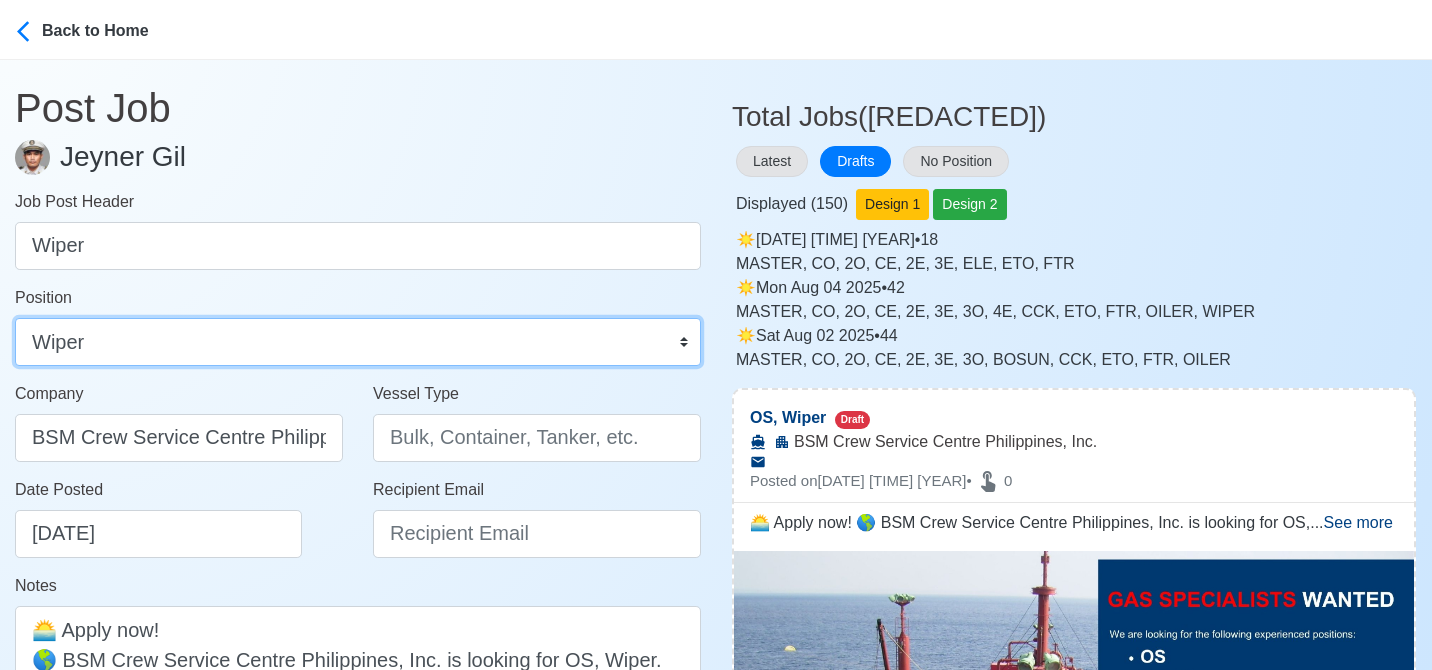 click on "Master Chief Officer 2nd Officer 3rd Officer Junior Officer Chief Engineer 2nd Engineer 3rd Engineer 4th Engineer Gas Engineer Junior Engineer 1st Assistant Engineer 2nd Assistant Engineer 3rd Assistant Engineer ETO/ETR Electrician Electrical Engineer Oiler Fitter Welder Chief Cook Chef Cook Messman Wiper Rigger Ordinary Seaman Able Seaman Motorman Pumpman Bosun Cadet Reefer Mechanic Operator Repairman Painter Steward Waiter Others" at bounding box center (358, 342) 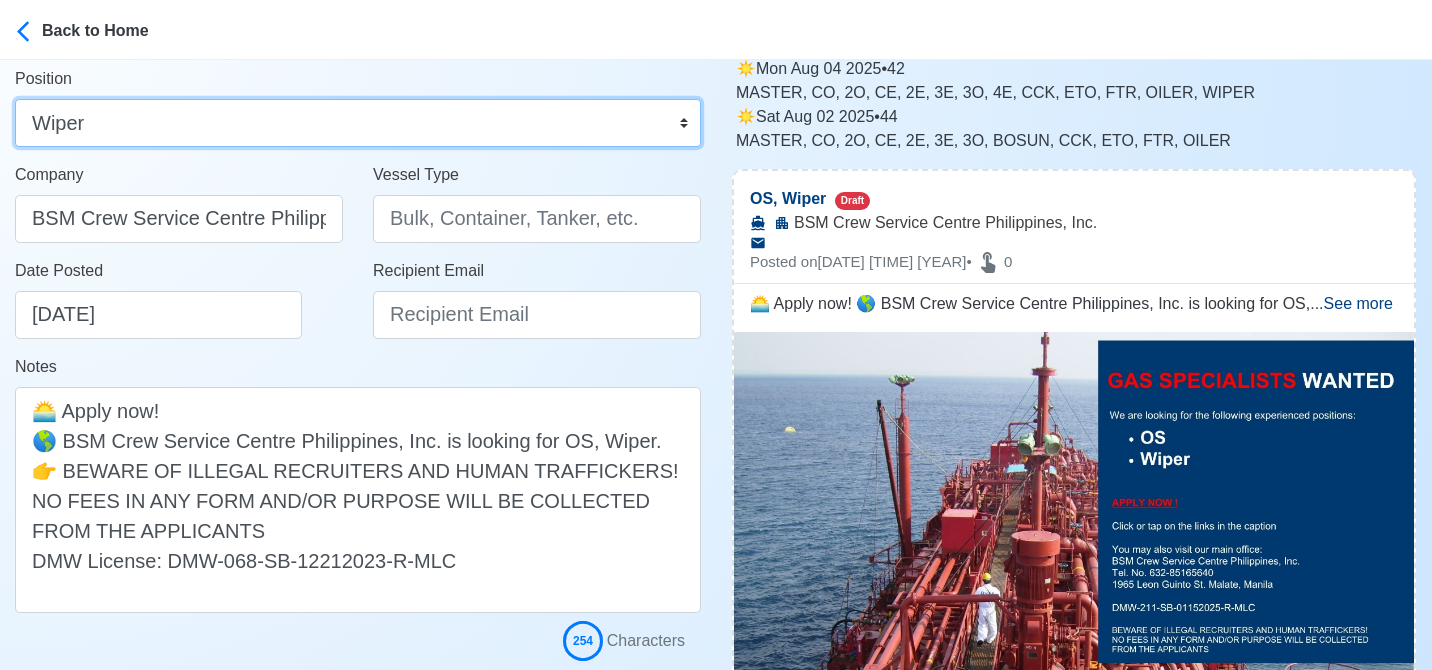 scroll, scrollTop: 300, scrollLeft: 0, axis: vertical 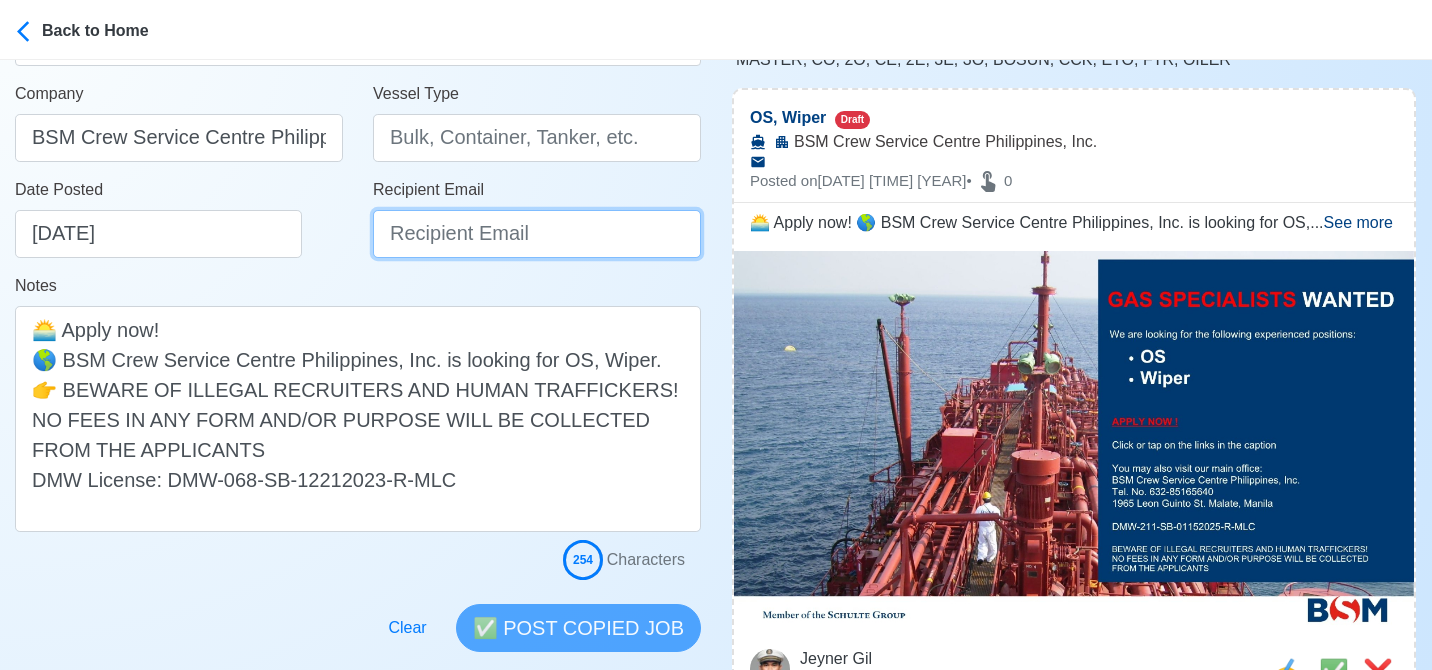 click on "Recipient Email" at bounding box center [537, 234] 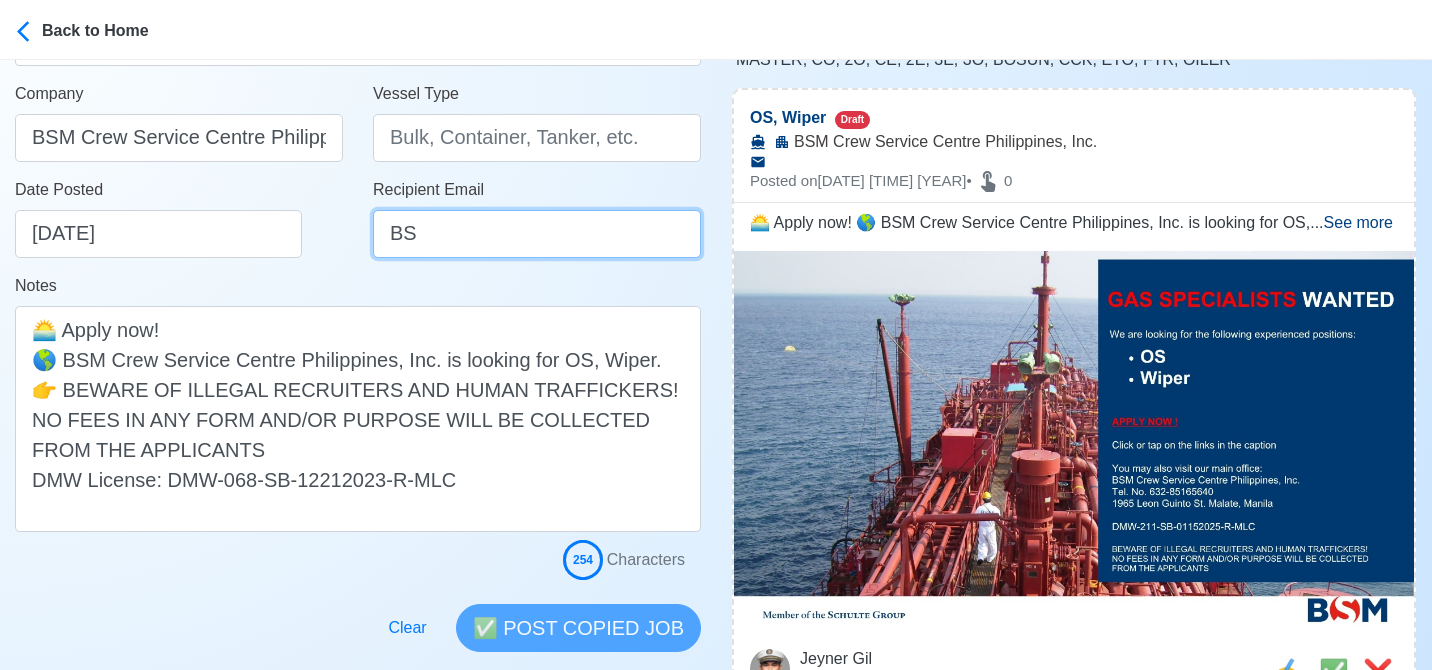 type on "B" 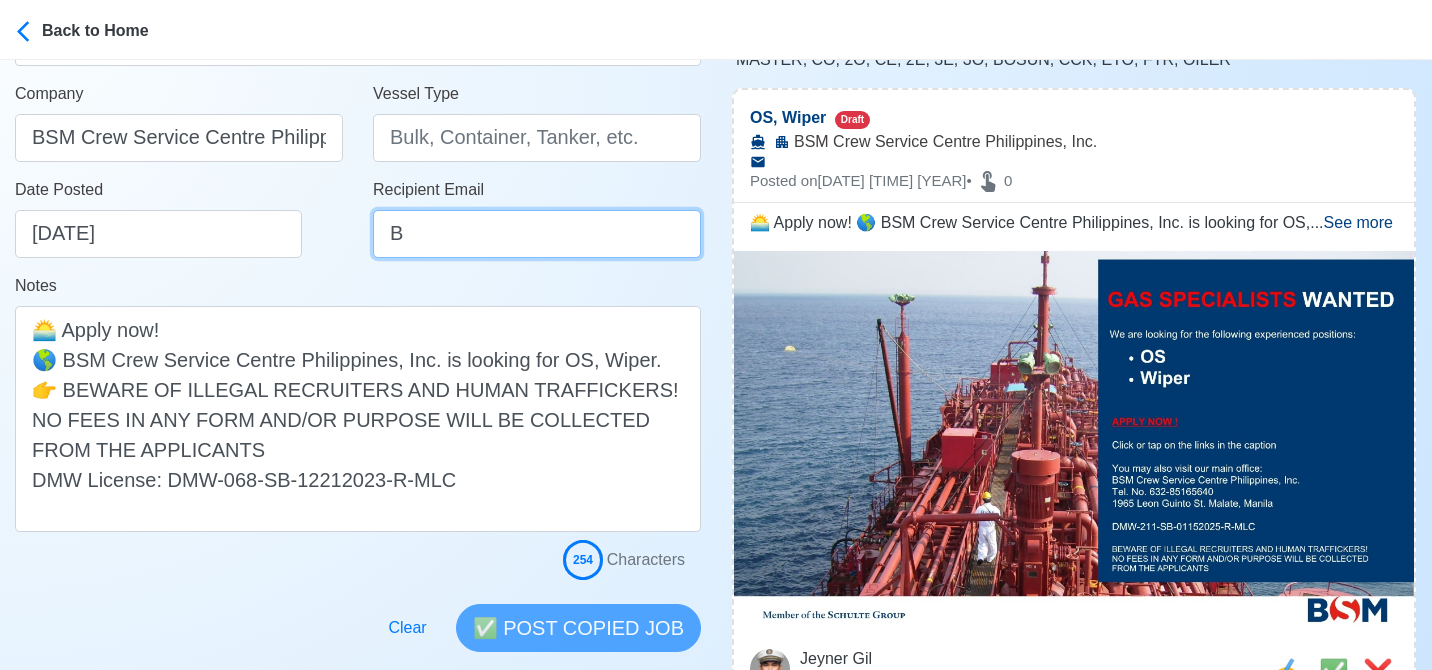 type 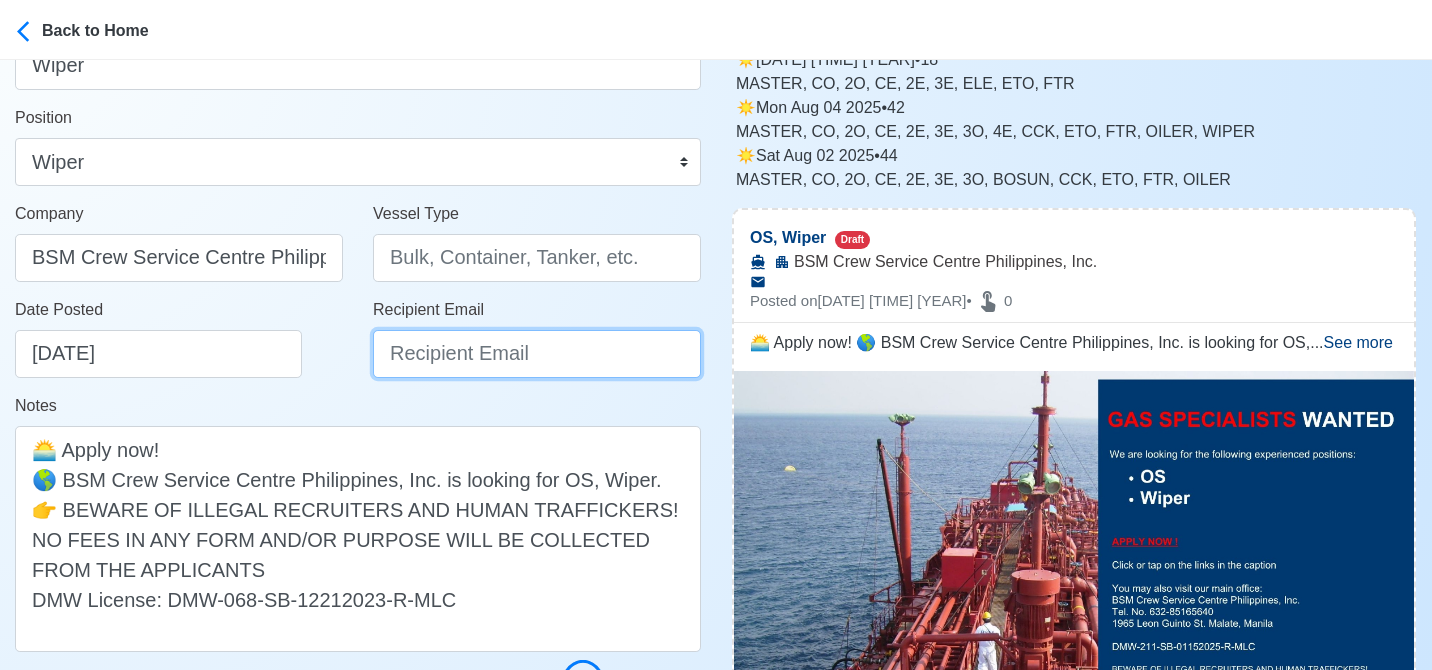 scroll, scrollTop: 0, scrollLeft: 0, axis: both 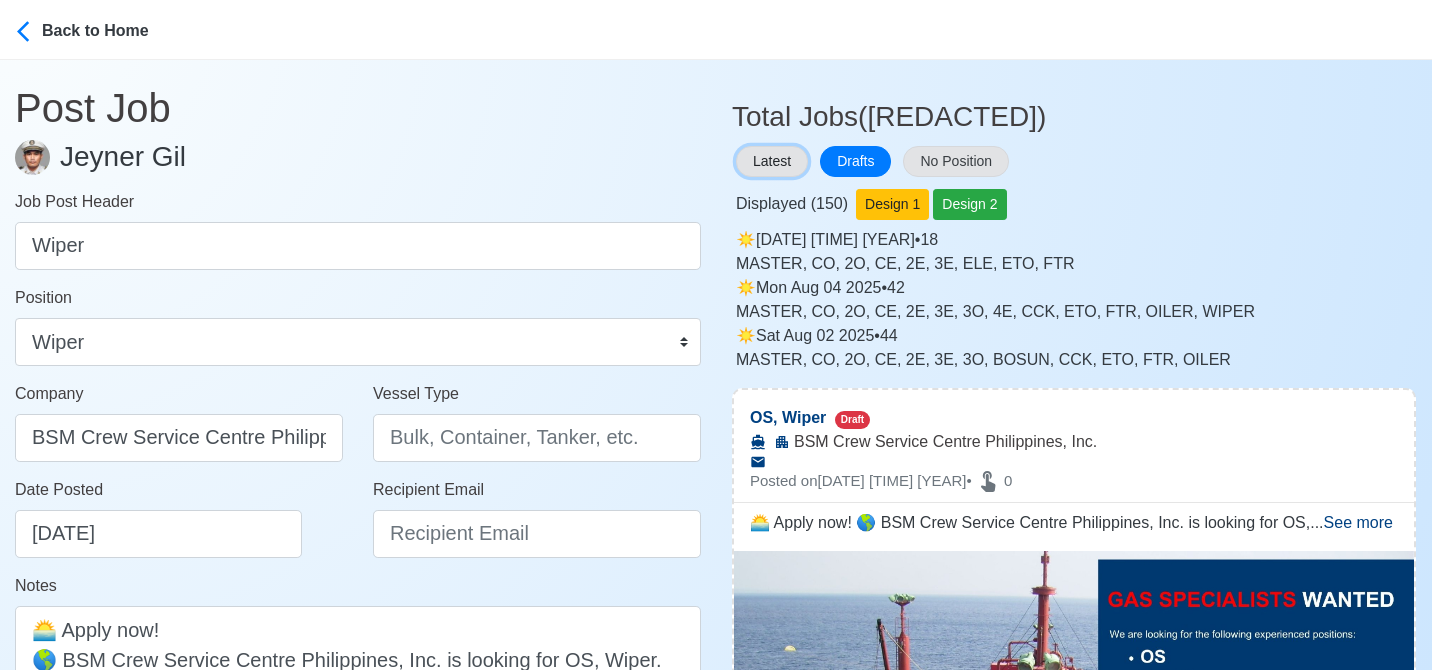 click on "Latest" at bounding box center (772, 161) 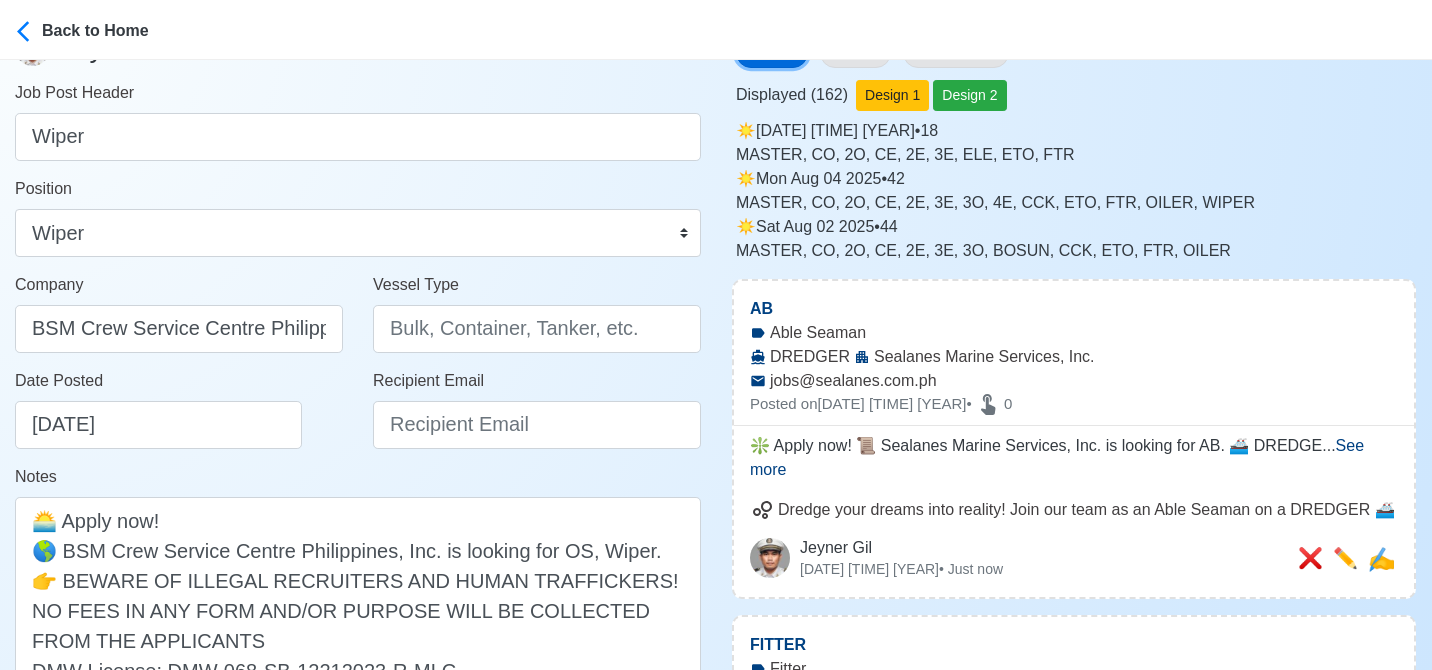 scroll, scrollTop: 0, scrollLeft: 0, axis: both 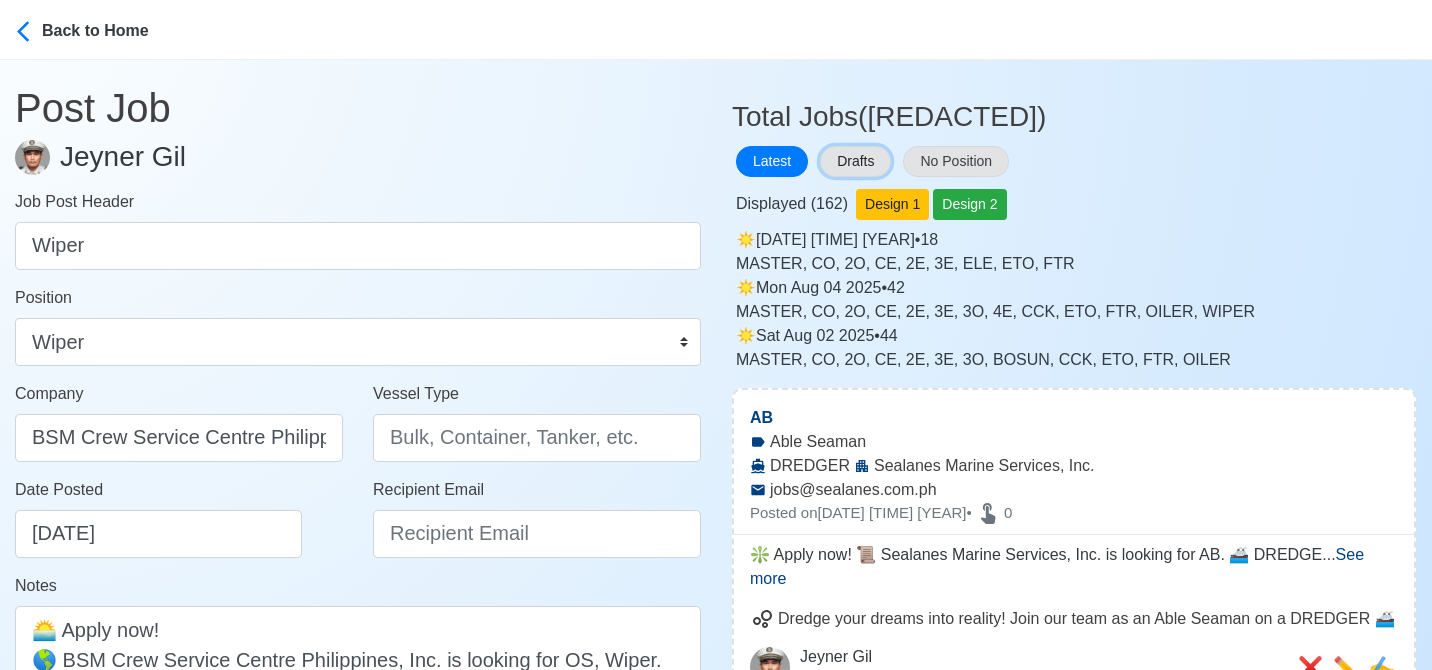 click on "Drafts" at bounding box center [855, 161] 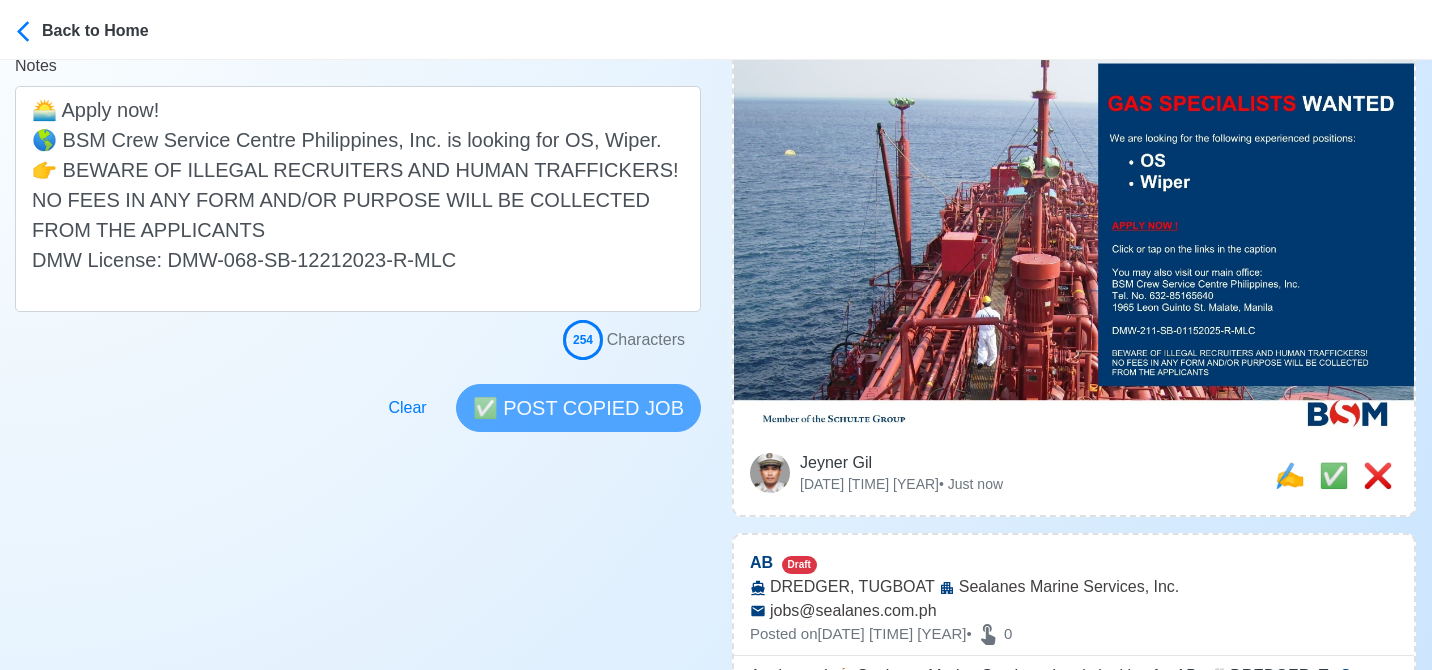 scroll, scrollTop: 400, scrollLeft: 0, axis: vertical 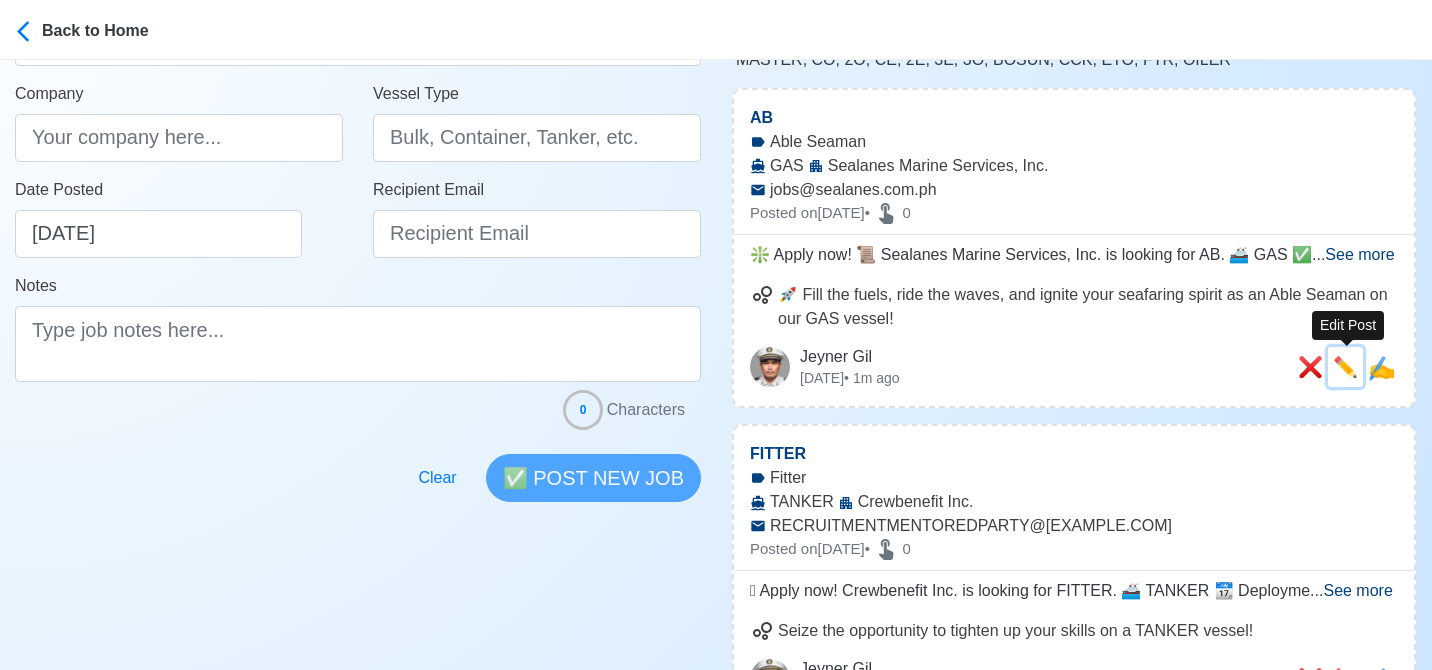 click on "✏️" at bounding box center [1345, 367] 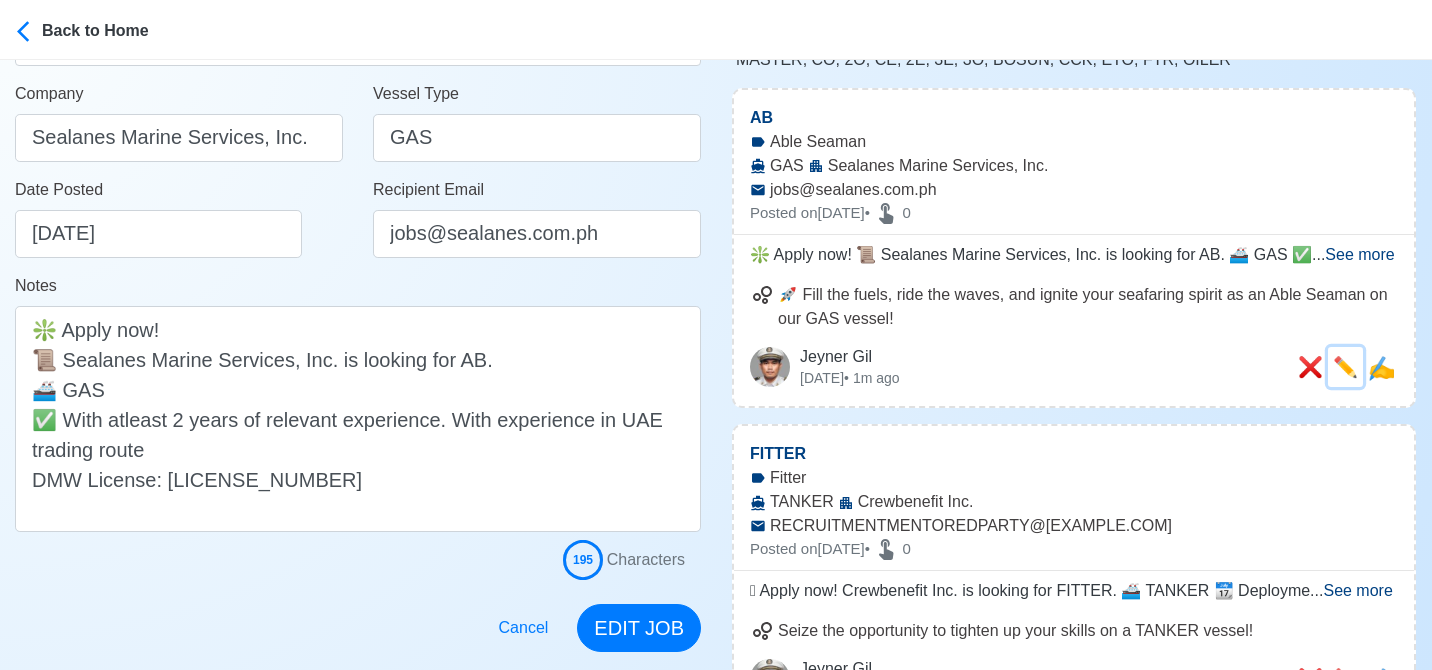 scroll, scrollTop: 0, scrollLeft: 0, axis: both 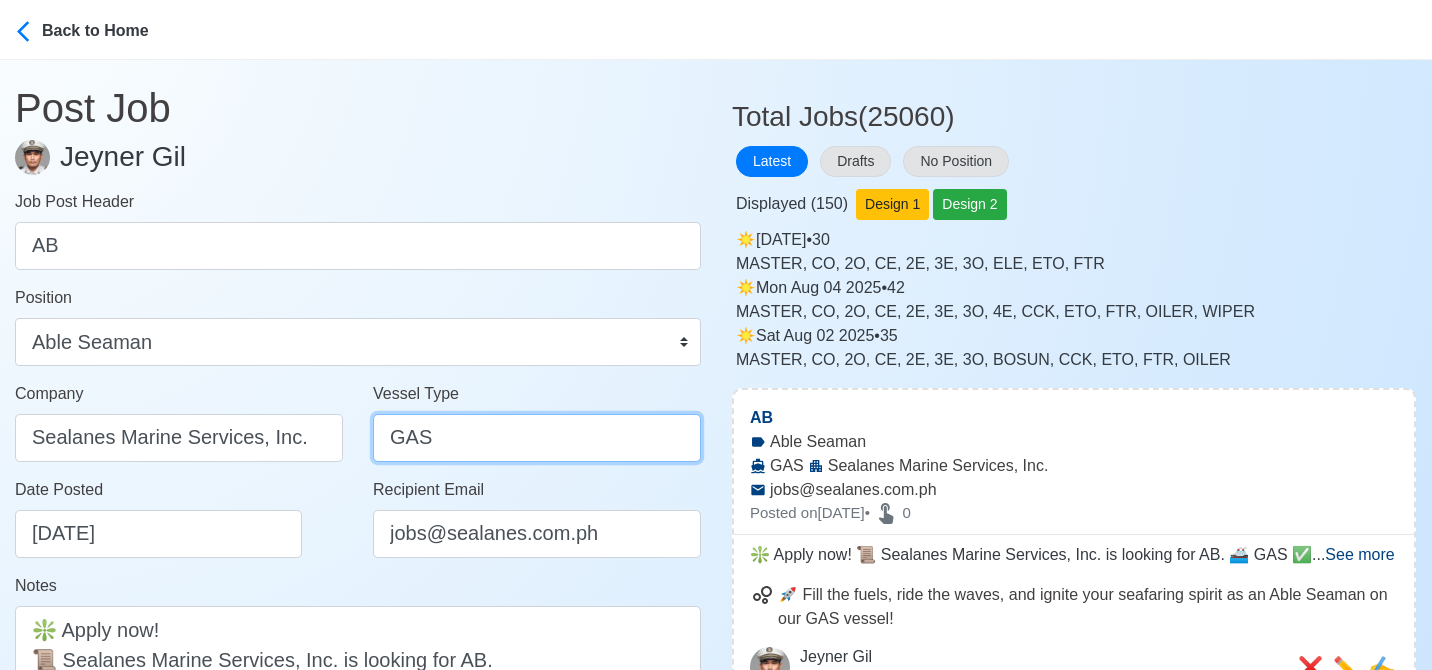 click on "GAS" at bounding box center [537, 438] 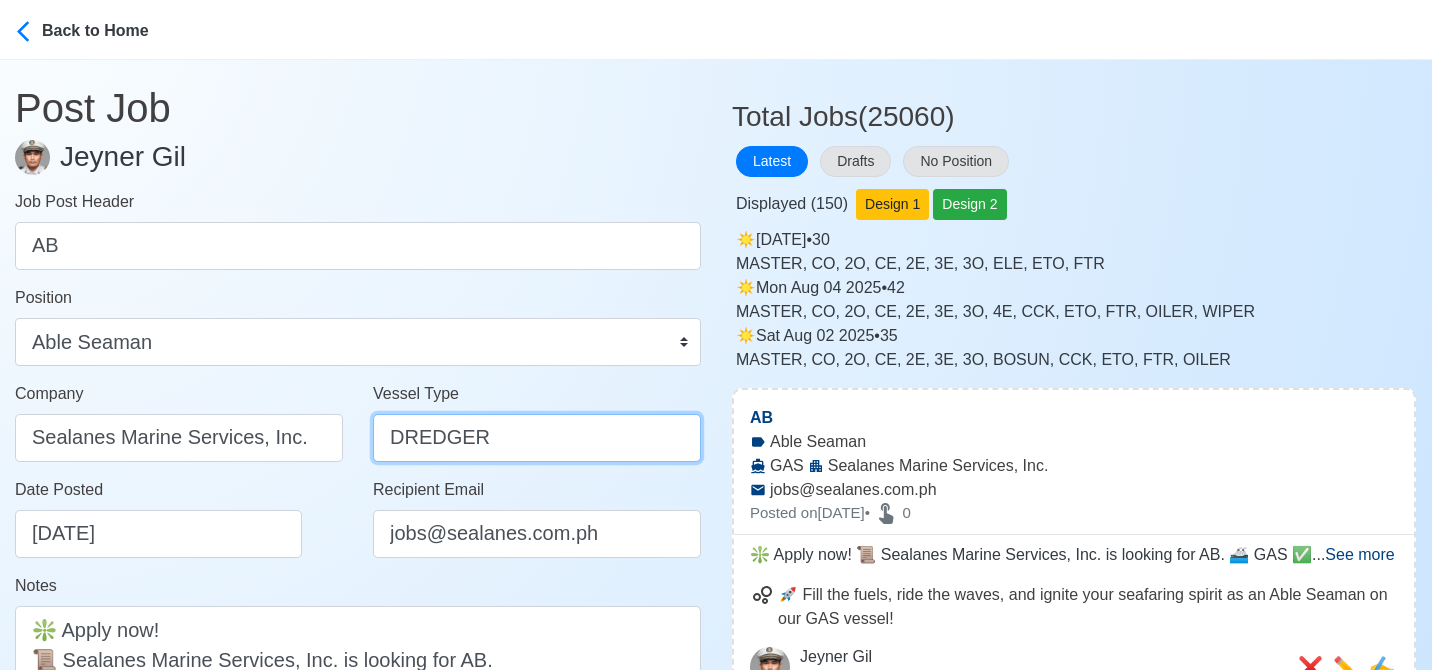 click on "DREDGER" at bounding box center (537, 438) 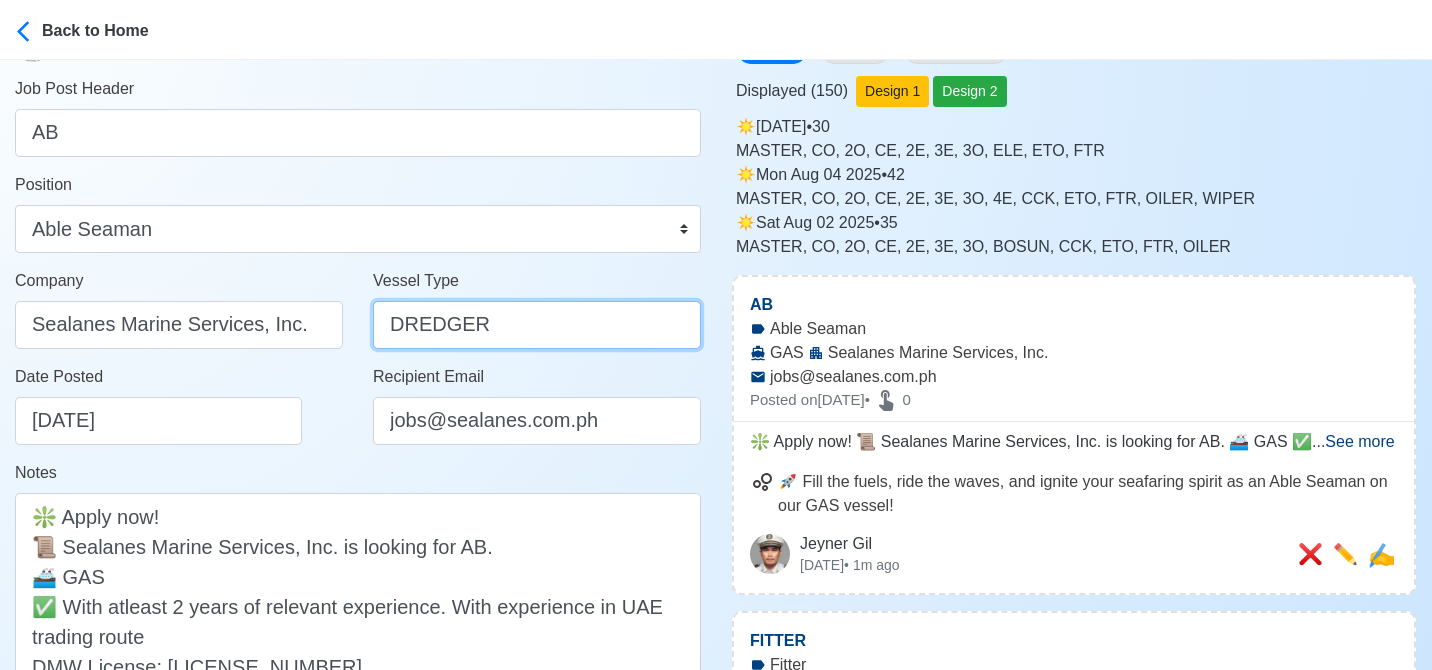 scroll, scrollTop: 200, scrollLeft: 0, axis: vertical 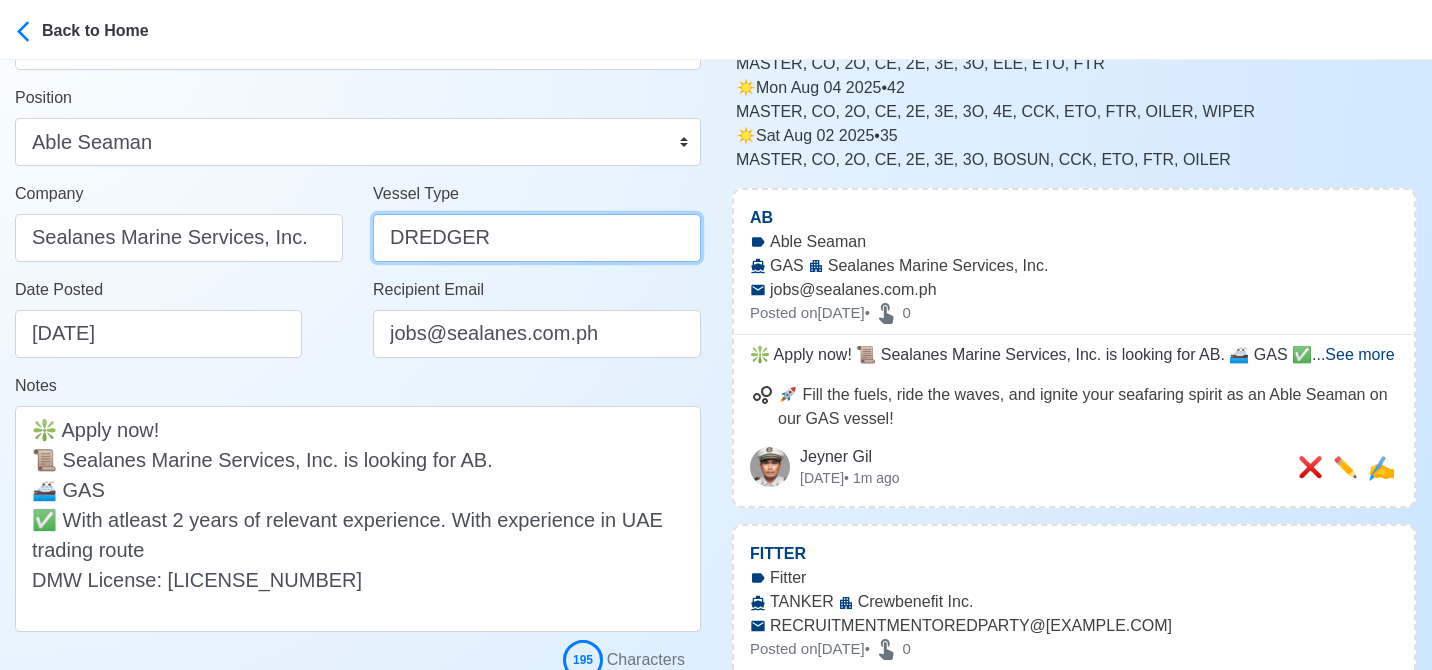 type on "DREDGER" 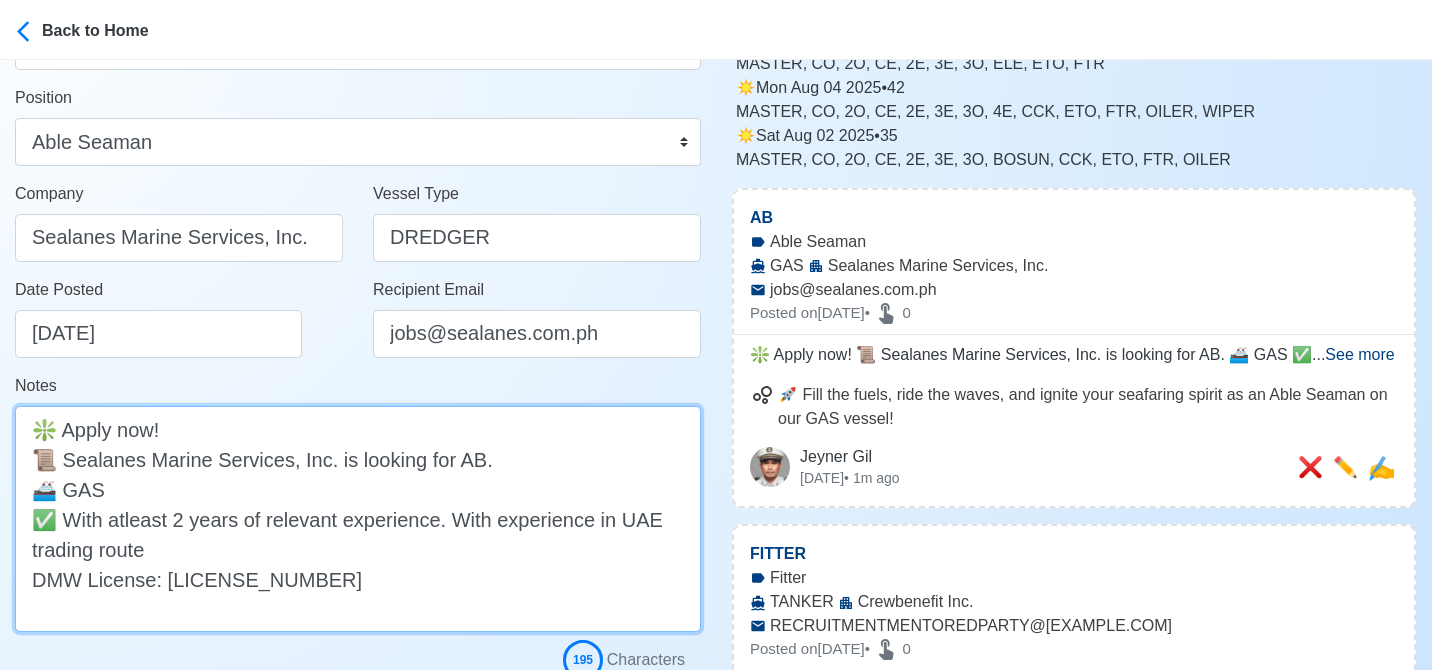 click on "❇️ Apply now!
📜 Sealanes Marine Services, Inc. is looking for AB.
🚢 GAS
✅ With atleast 2 years of relevant experience. With experience in UAE trading route
DMW License: 218-SB-02072025-R-MLC" at bounding box center [358, 519] 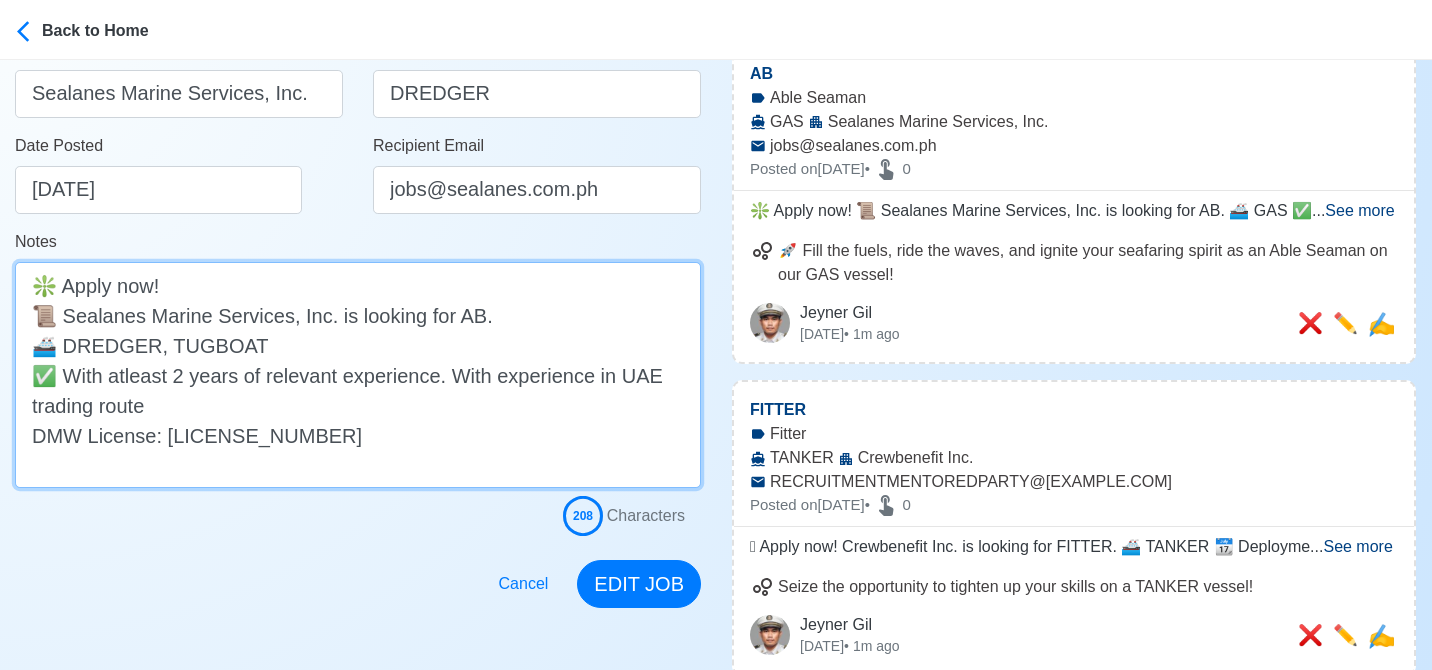 scroll, scrollTop: 500, scrollLeft: 0, axis: vertical 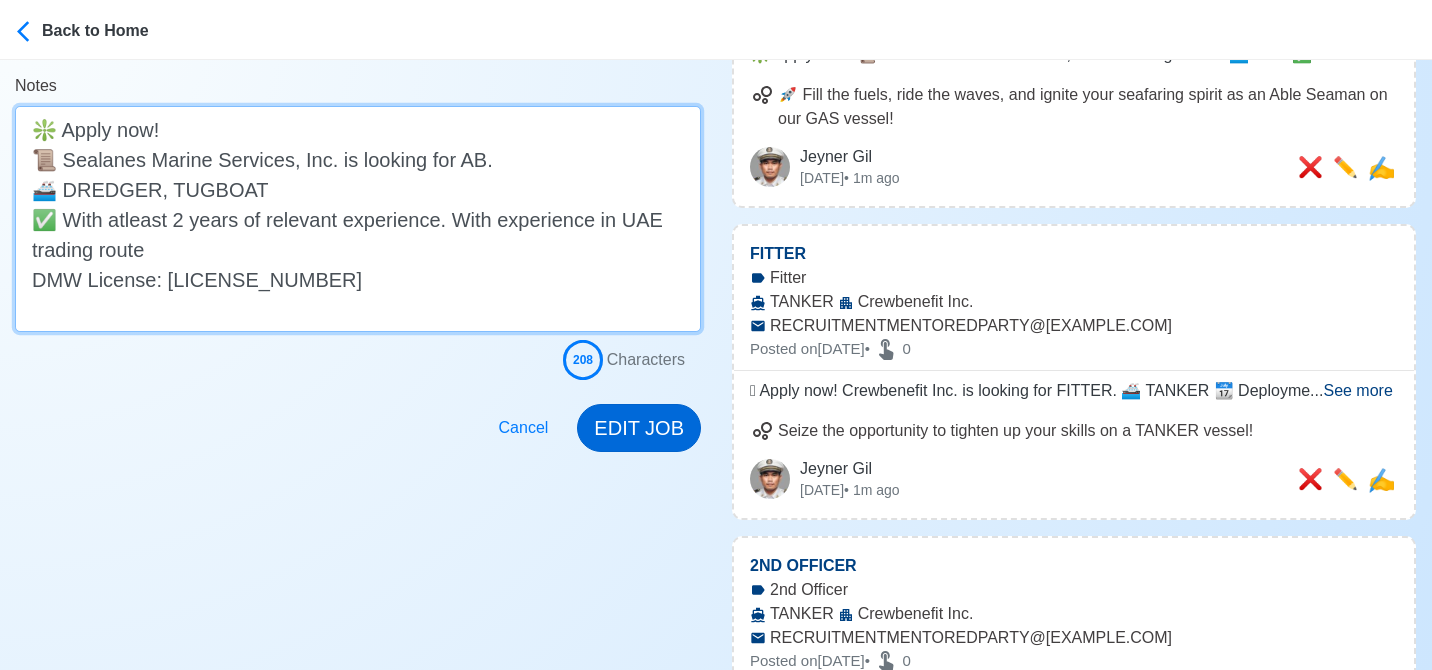 type on "❇️ Apply now!
📜 Sealanes Marine Services, Inc. is looking for AB.
🚢 DREDGER, TUGBOAT
✅ With atleast 2 years of relevant experience. With experience in UAE trading route
DMW License: [LICENSE]" 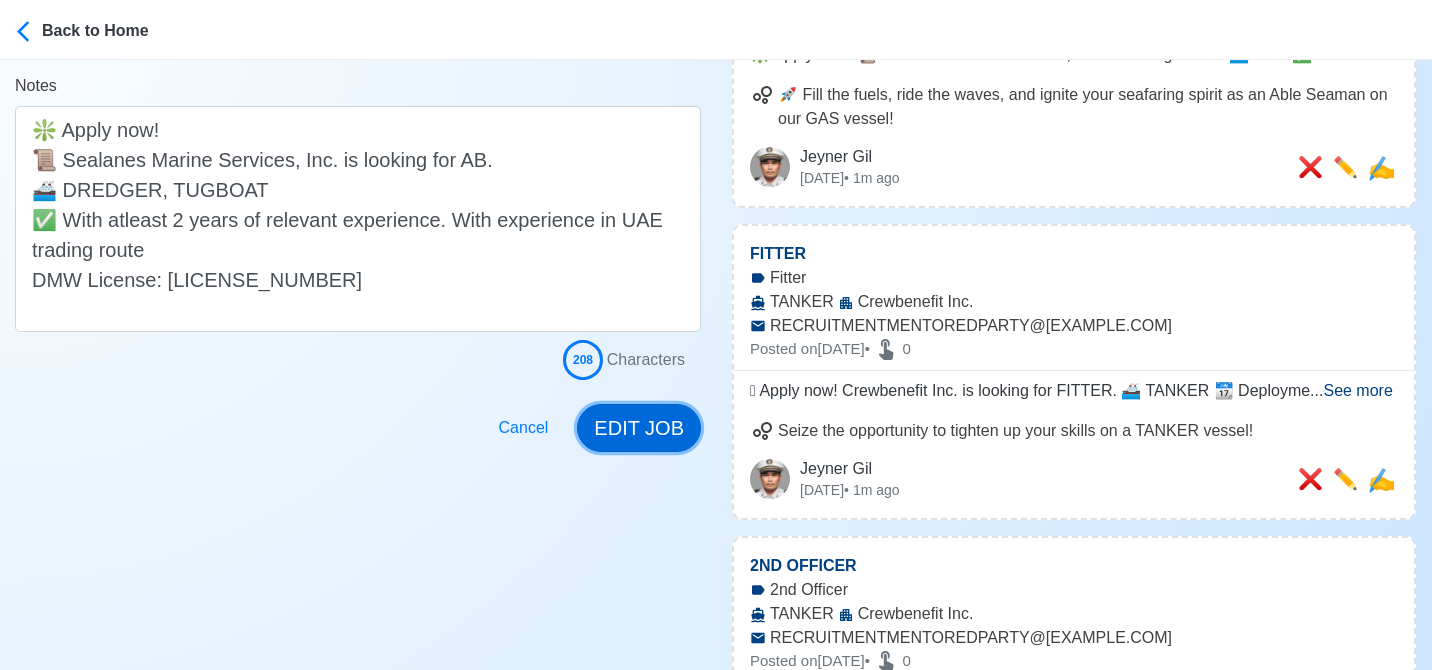 click on "EDIT JOB" at bounding box center [639, 428] 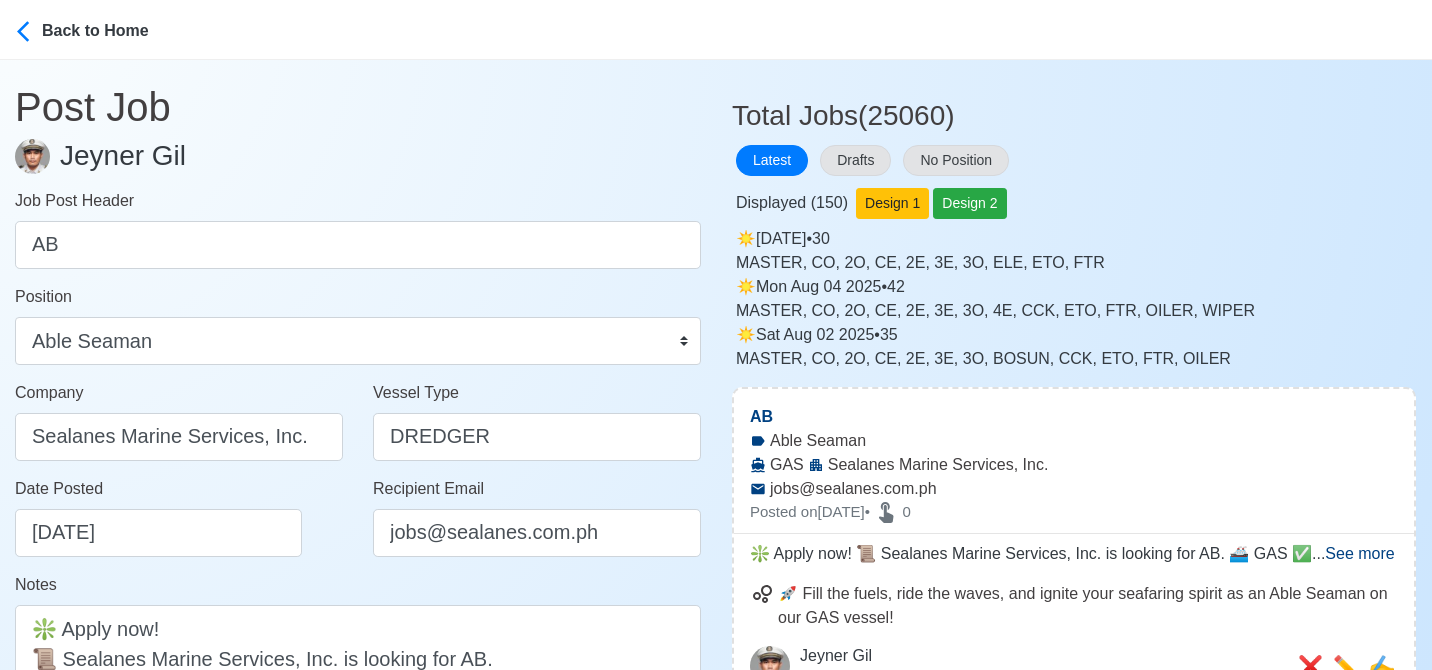 scroll, scrollTop: 0, scrollLeft: 0, axis: both 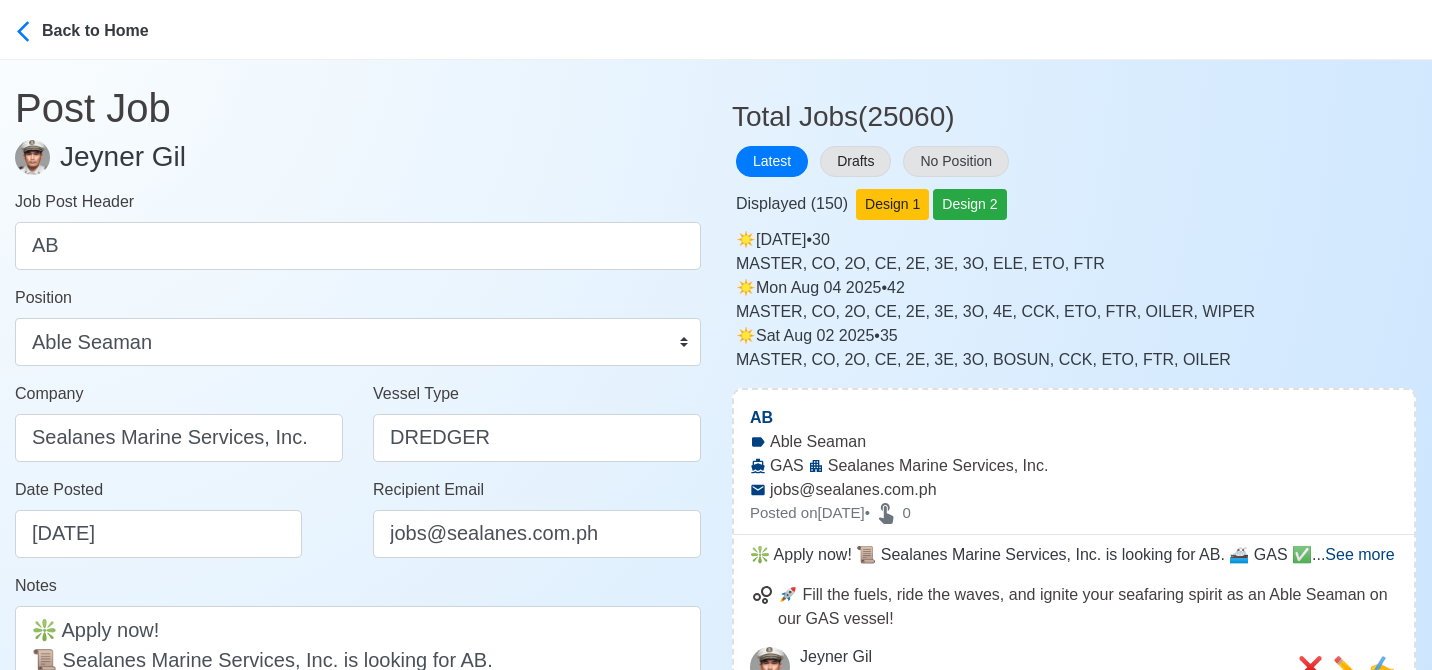 type 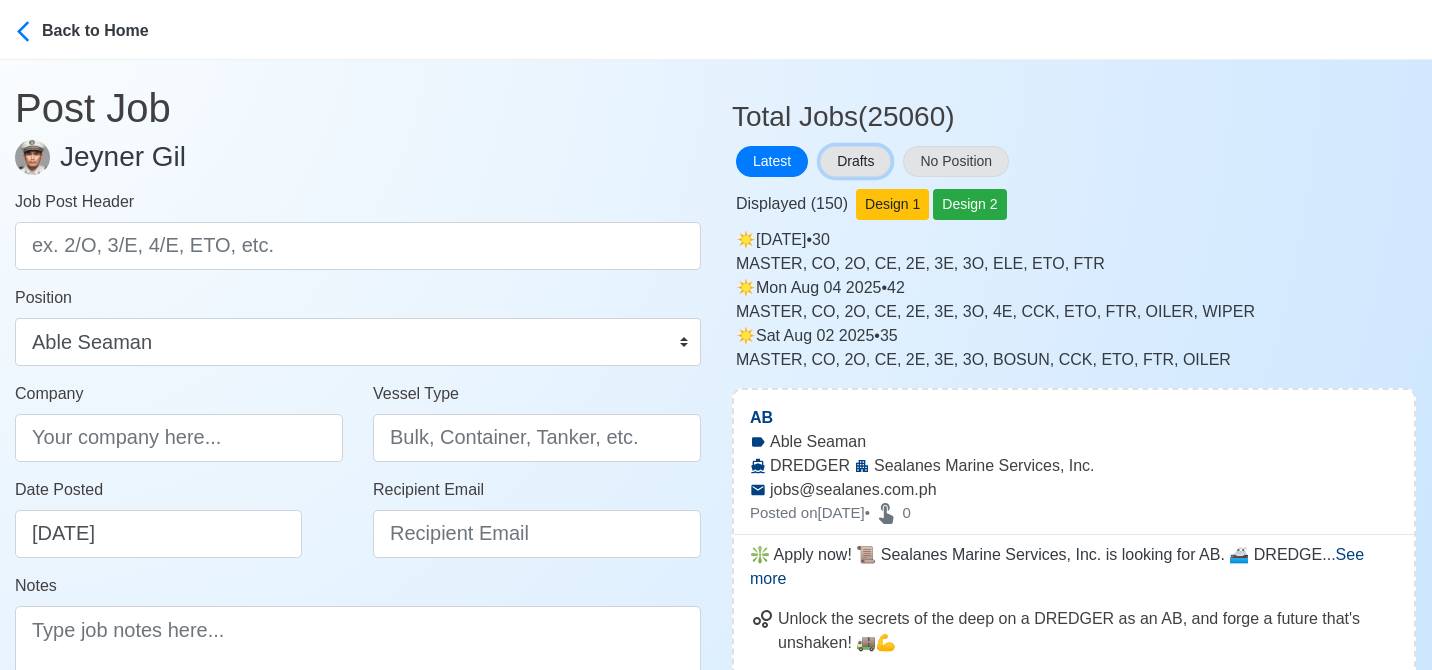 click on "Drafts" at bounding box center [855, 161] 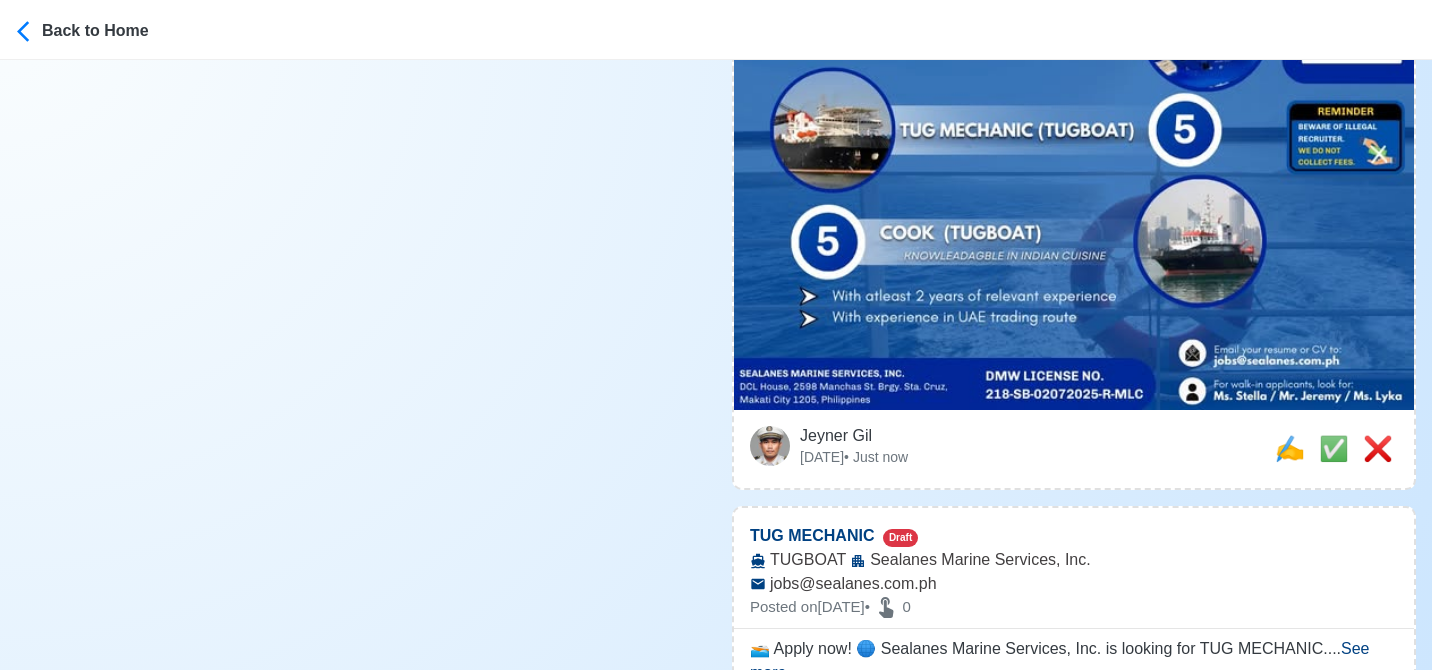 scroll, scrollTop: 1400, scrollLeft: 0, axis: vertical 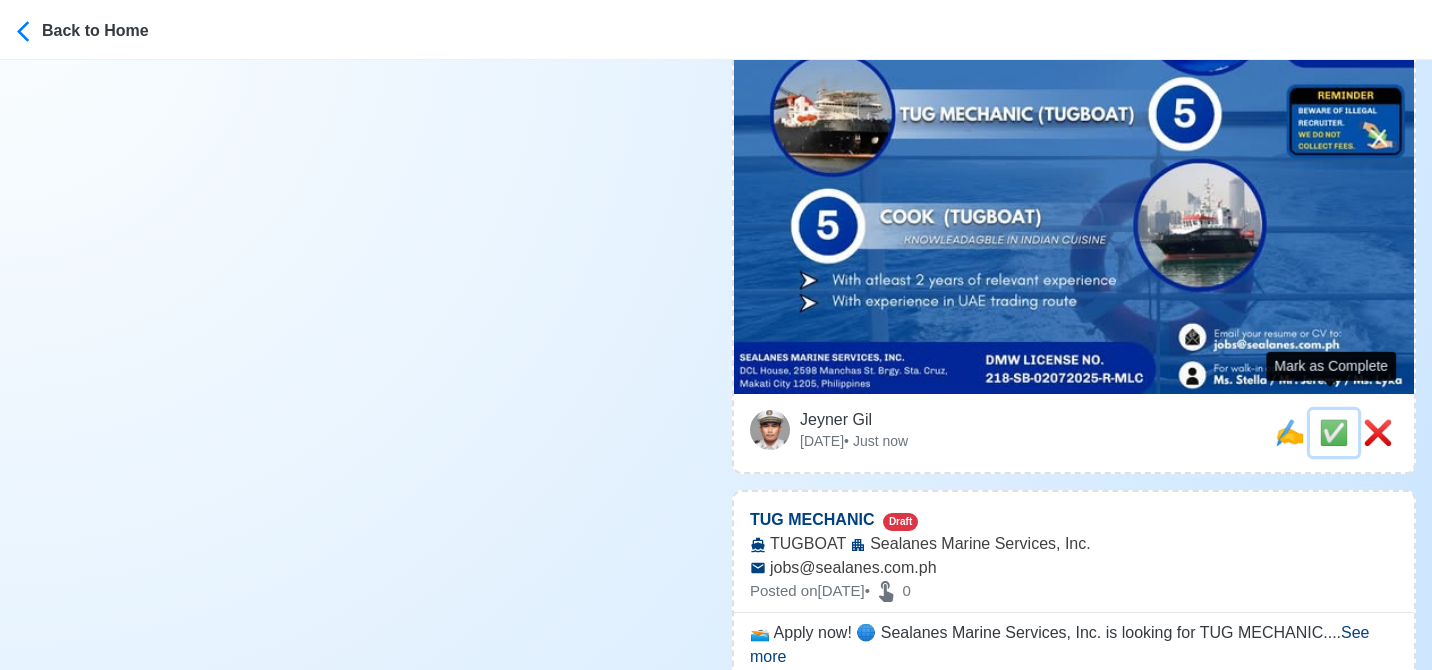click on "✅" at bounding box center [1334, 432] 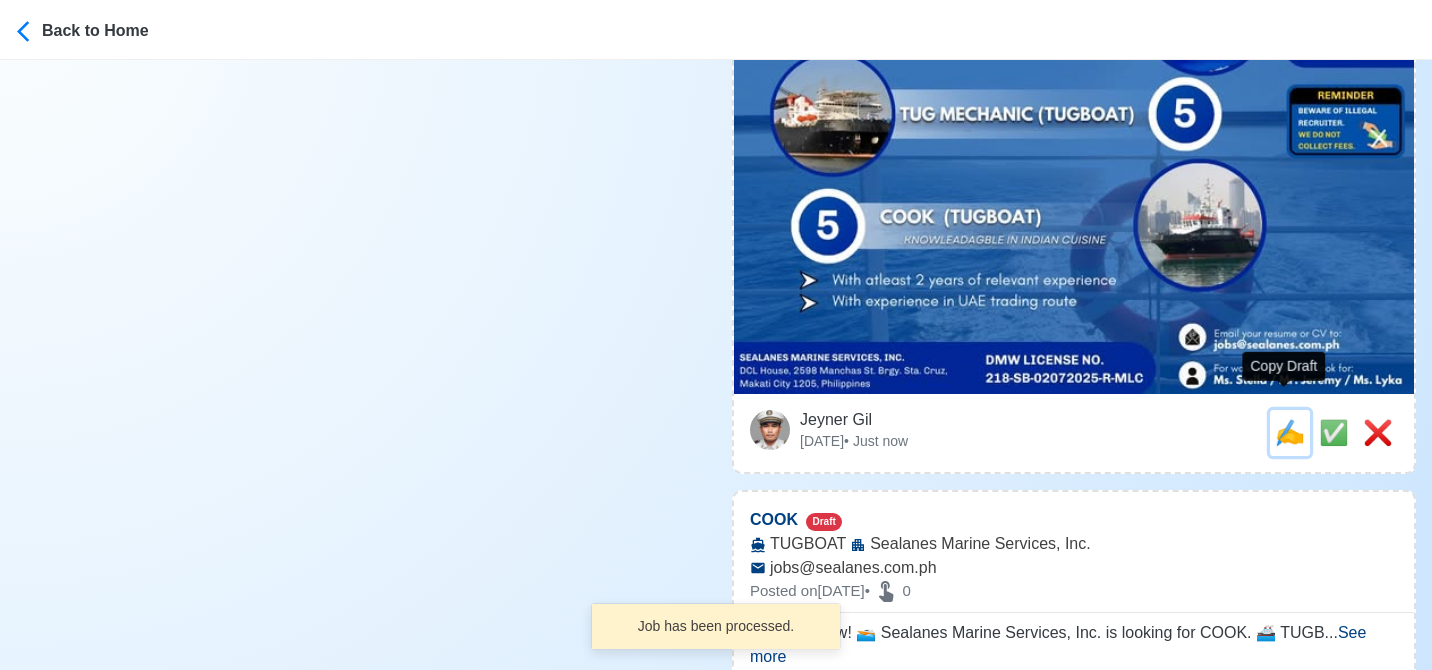 click on "✍️" at bounding box center (1290, 432) 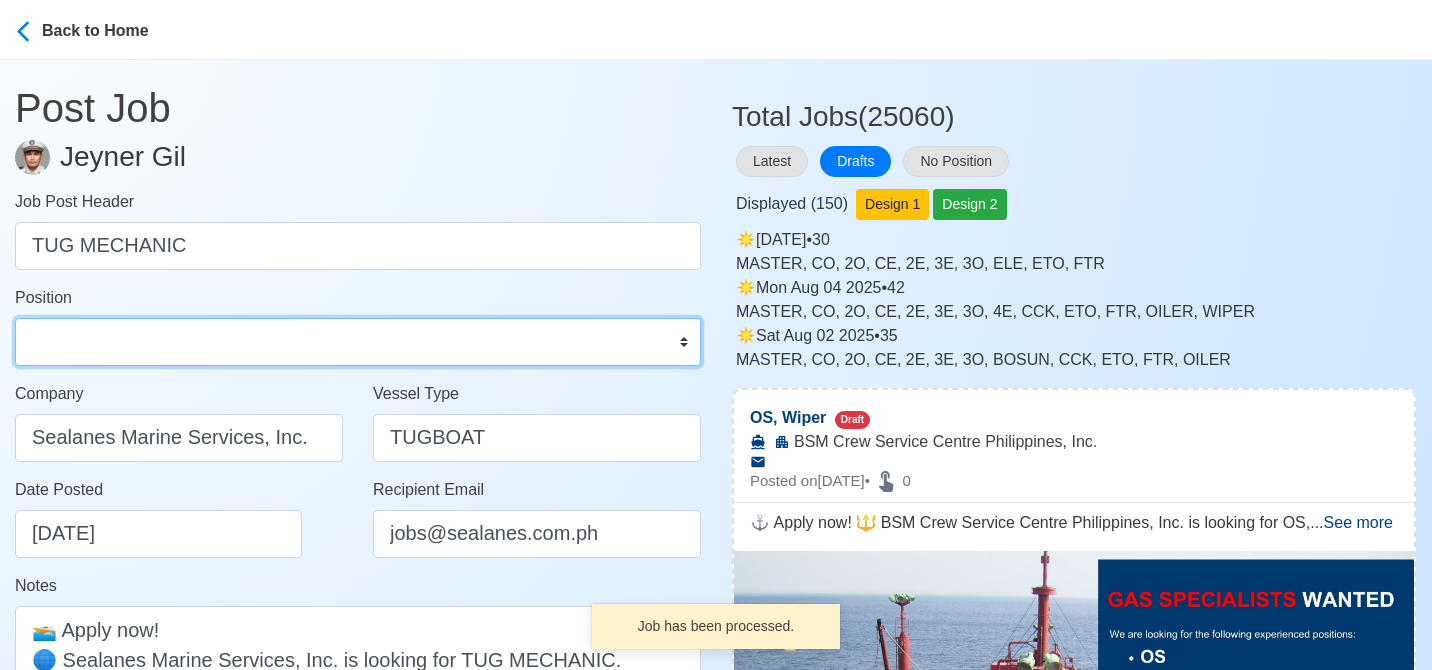 click on "Master Chief Officer 2nd Officer 3rd Officer Junior Officer Chief Engineer 2nd Engineer 3rd Engineer 4th Engineer Gas Engineer Junior Engineer 1st Assistant Engineer 2nd Assistant Engineer 3rd Assistant Engineer ETO/ETR Electrician Electrical Engineer Oiler Fitter Welder Chief Cook Chef Cook Messman Wiper Rigger Ordinary Seaman Able Seaman Motorman Pumpman Bosun Cadet Reefer Mechanic Operator Repairman Painter Steward Waiter Others" at bounding box center (358, 342) 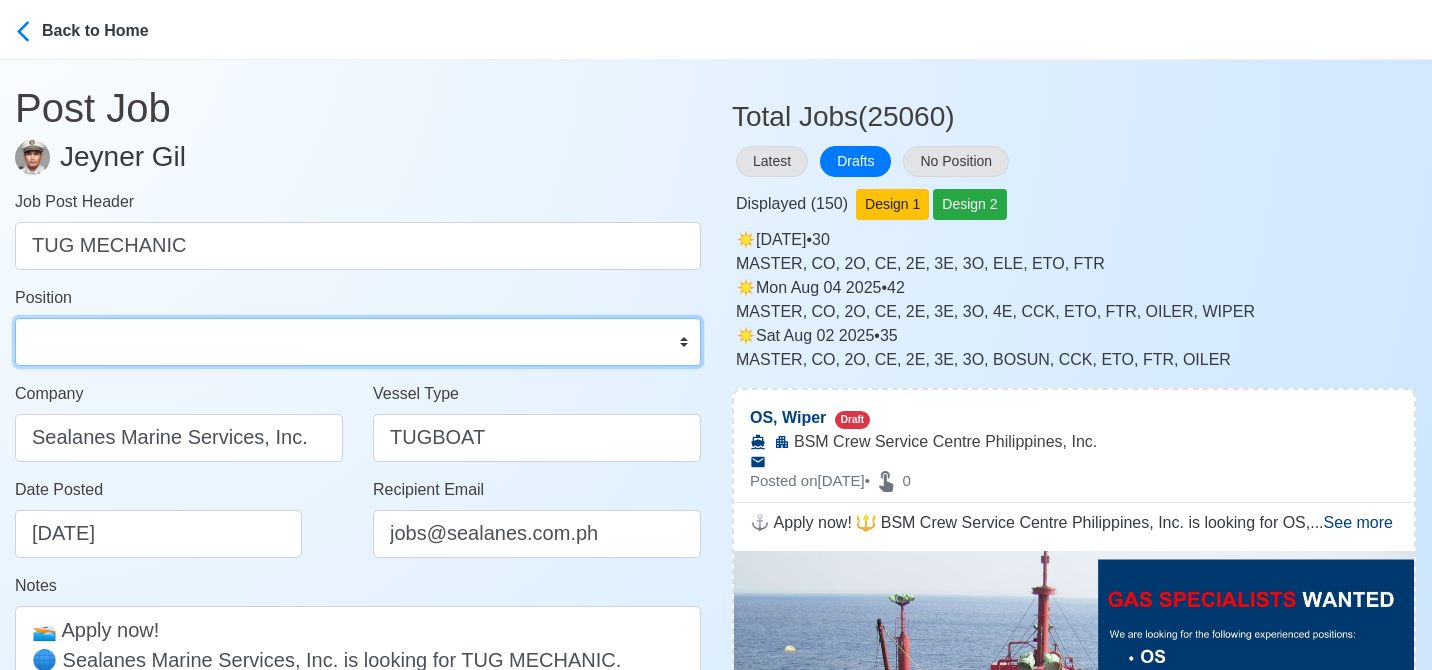 select on "Mechanic" 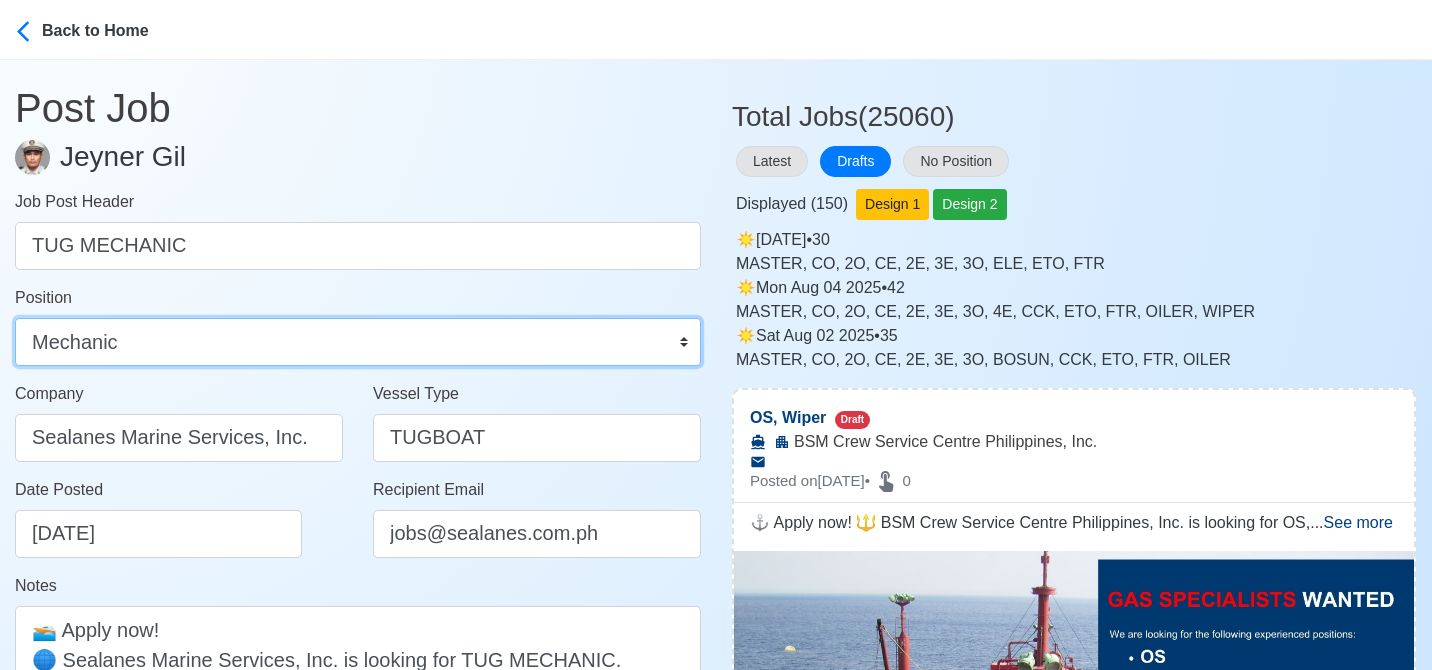 click on "Master Chief Officer 2nd Officer 3rd Officer Junior Officer Chief Engineer 2nd Engineer 3rd Engineer 4th Engineer Gas Engineer Junior Engineer 1st Assistant Engineer 2nd Assistant Engineer 3rd Assistant Engineer ETO/ETR Electrician Electrical Engineer Oiler Fitter Welder Chief Cook Chef Cook Messman Wiper Rigger Ordinary Seaman Able Seaman Motorman Pumpman Bosun Cadet Reefer Mechanic Operator Repairman Painter Steward Waiter Others" at bounding box center (358, 342) 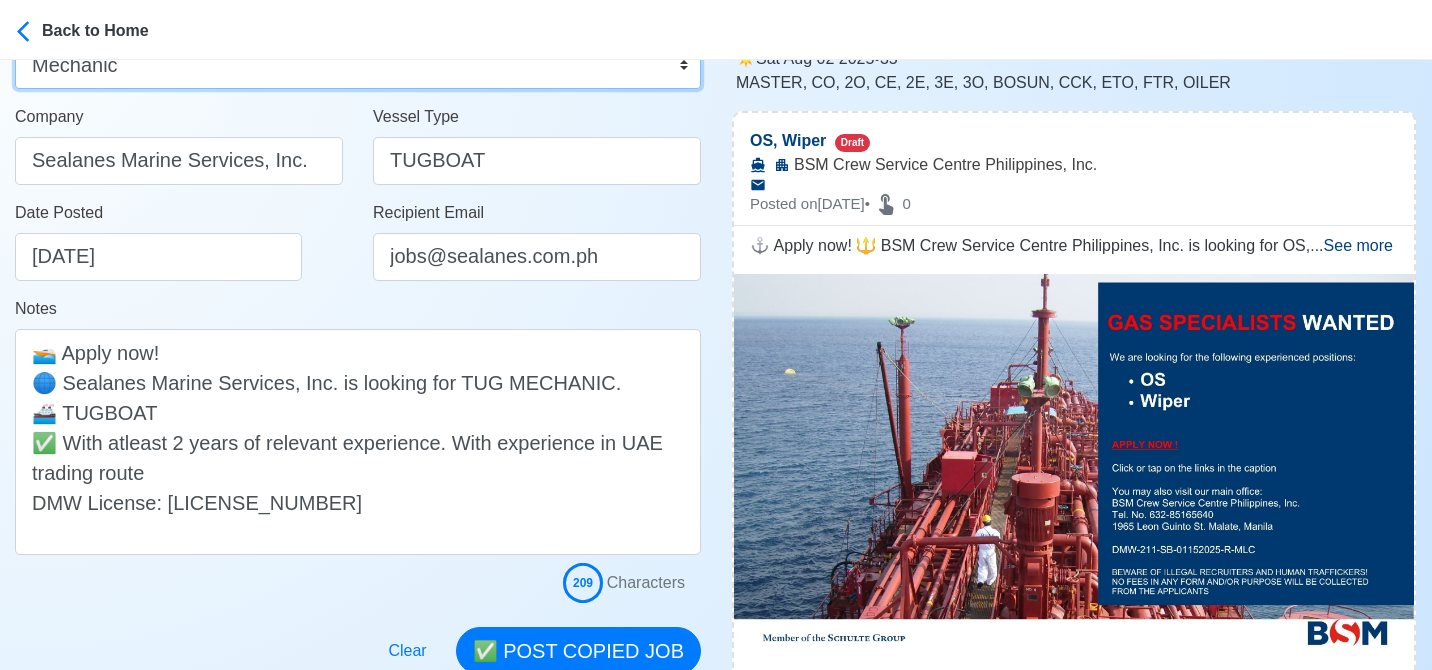 scroll, scrollTop: 300, scrollLeft: 0, axis: vertical 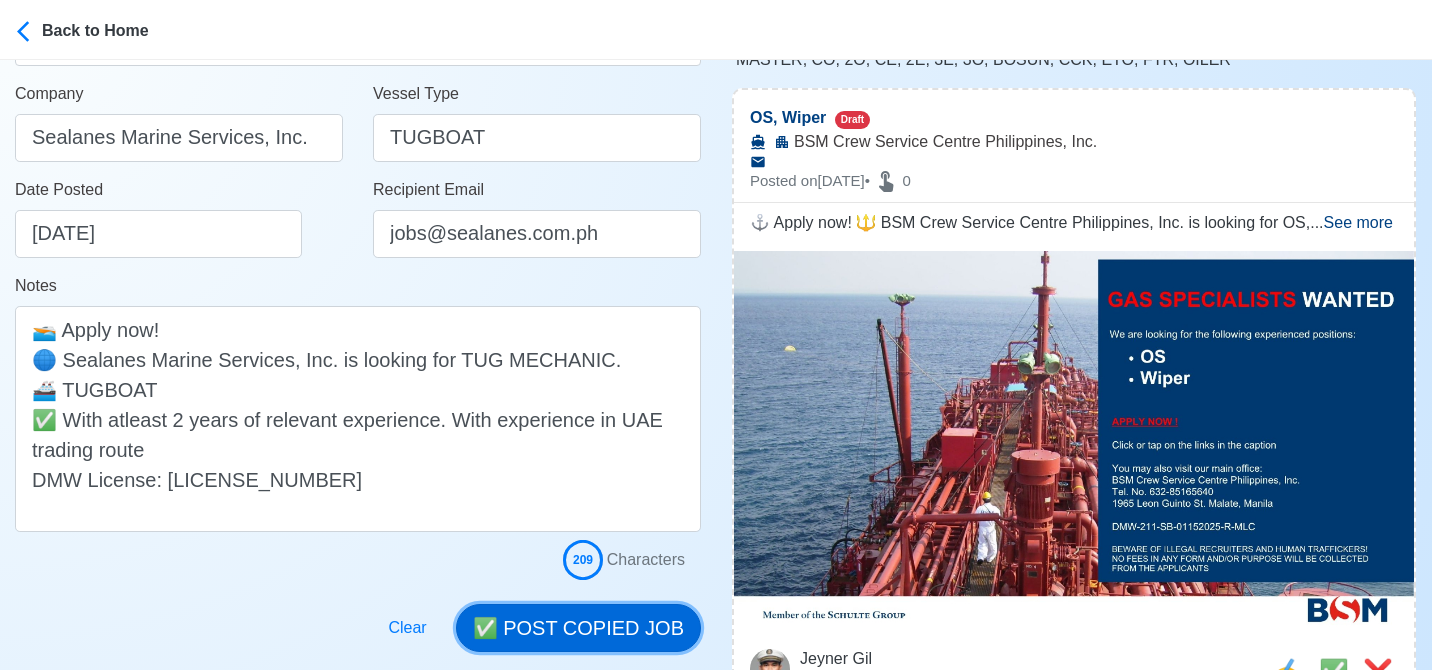 click on "✅ POST COPIED JOB" at bounding box center [578, 628] 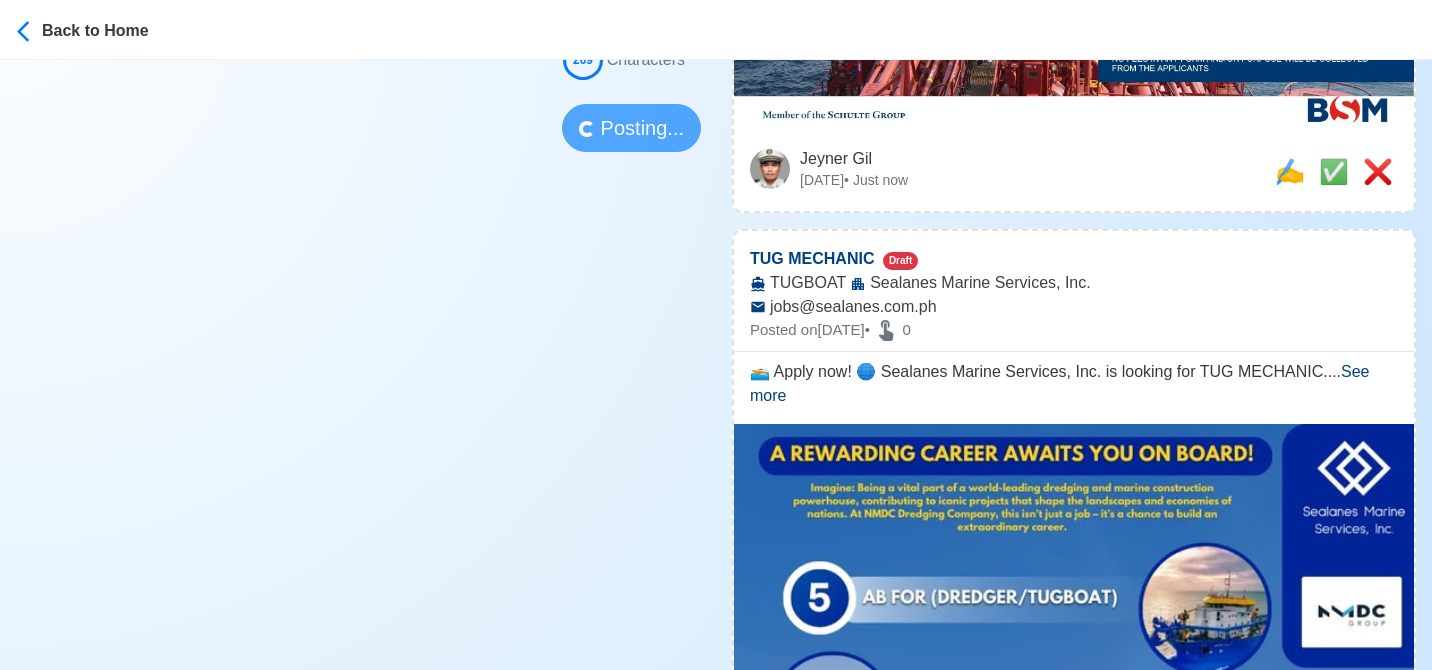 type 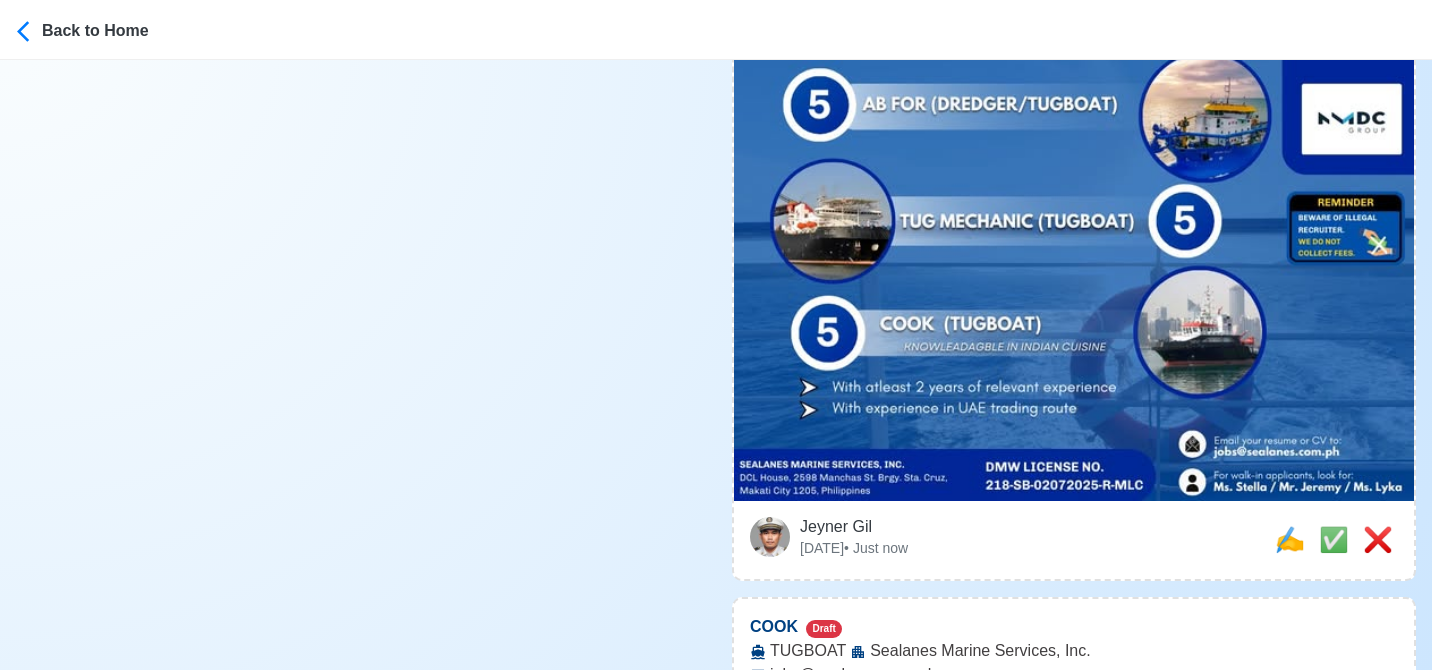 scroll, scrollTop: 1300, scrollLeft: 0, axis: vertical 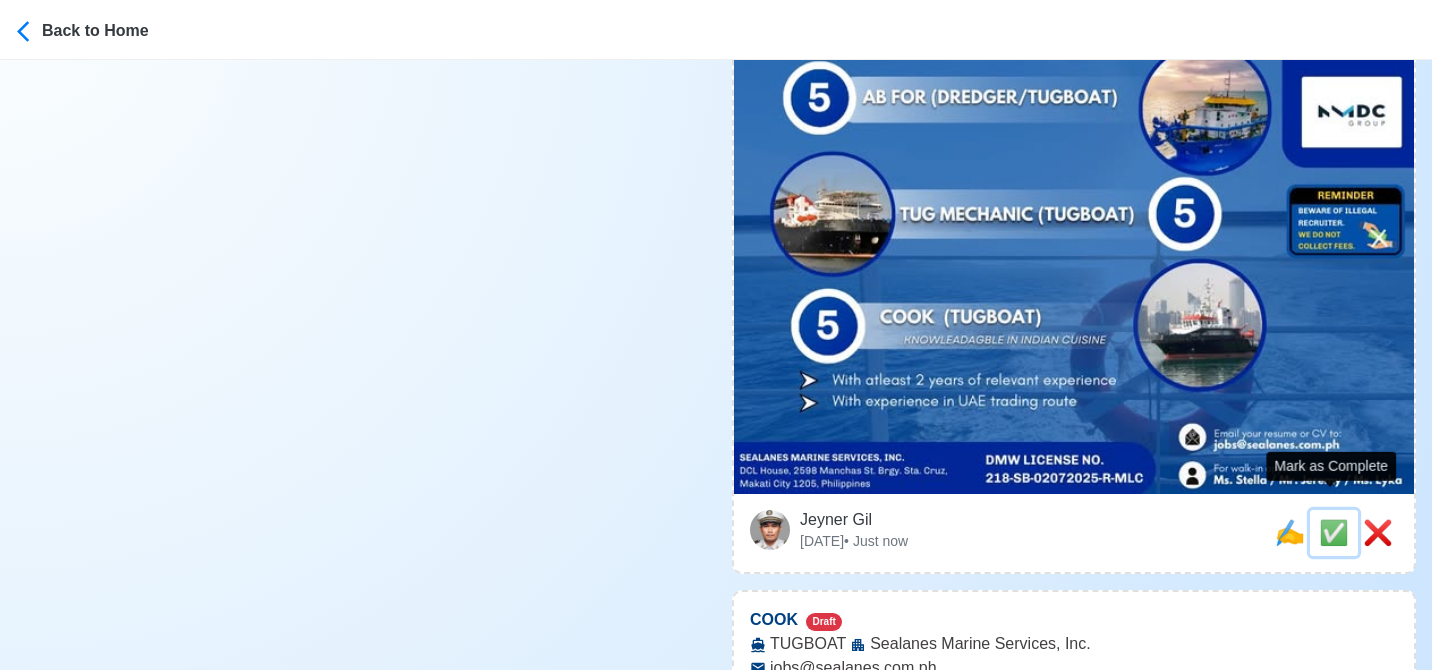 click on "✅" at bounding box center [1334, 532] 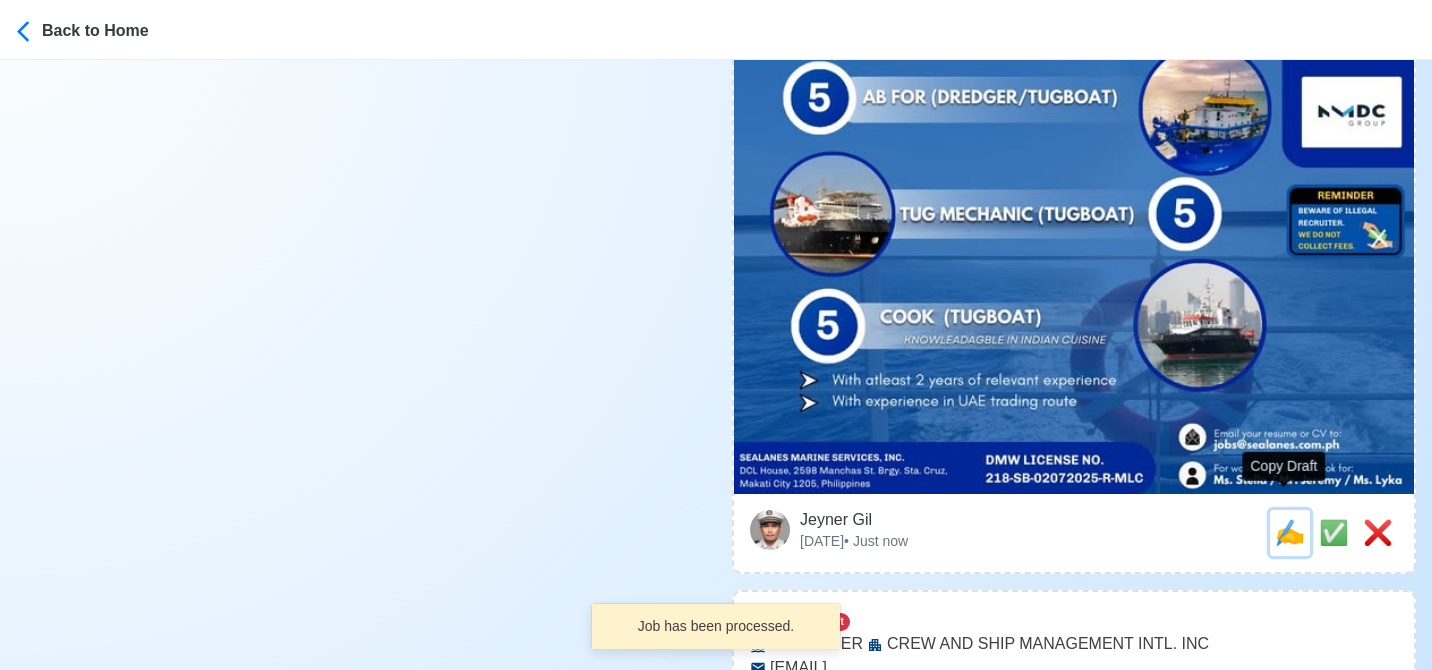click on "✍️" at bounding box center (1290, 532) 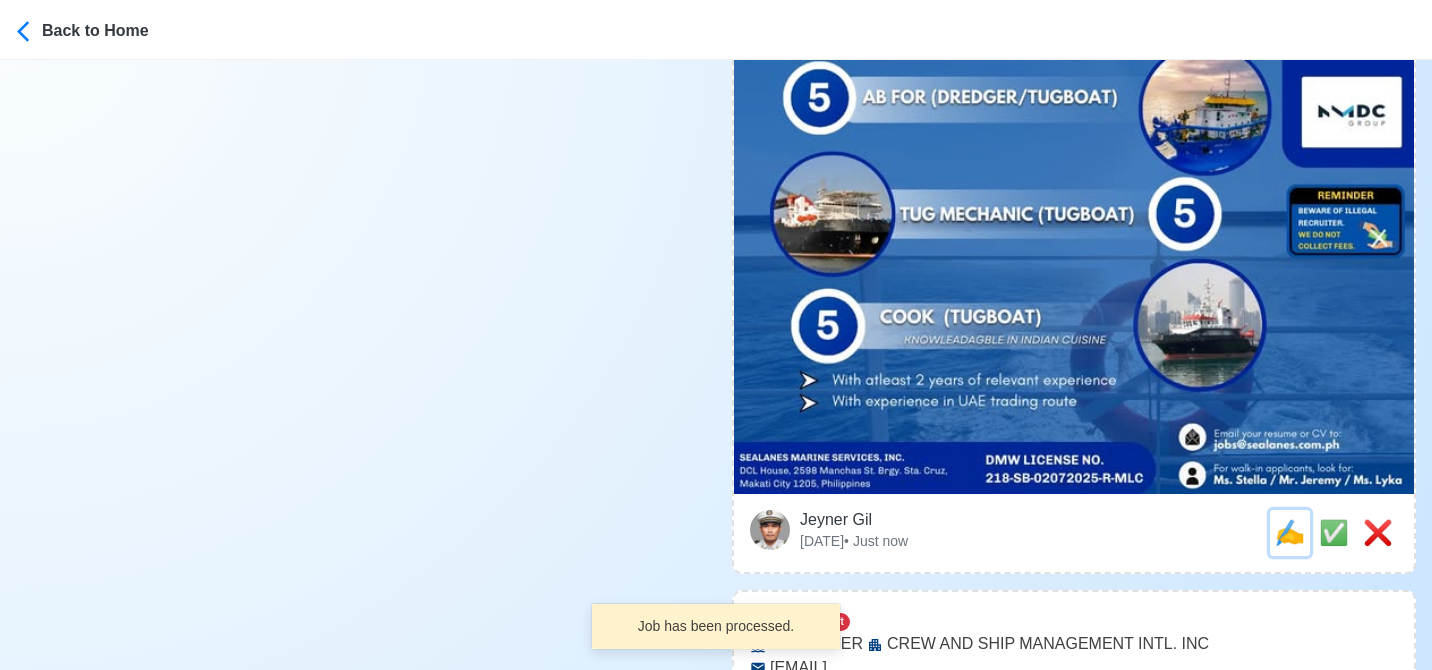 scroll, scrollTop: 0, scrollLeft: 0, axis: both 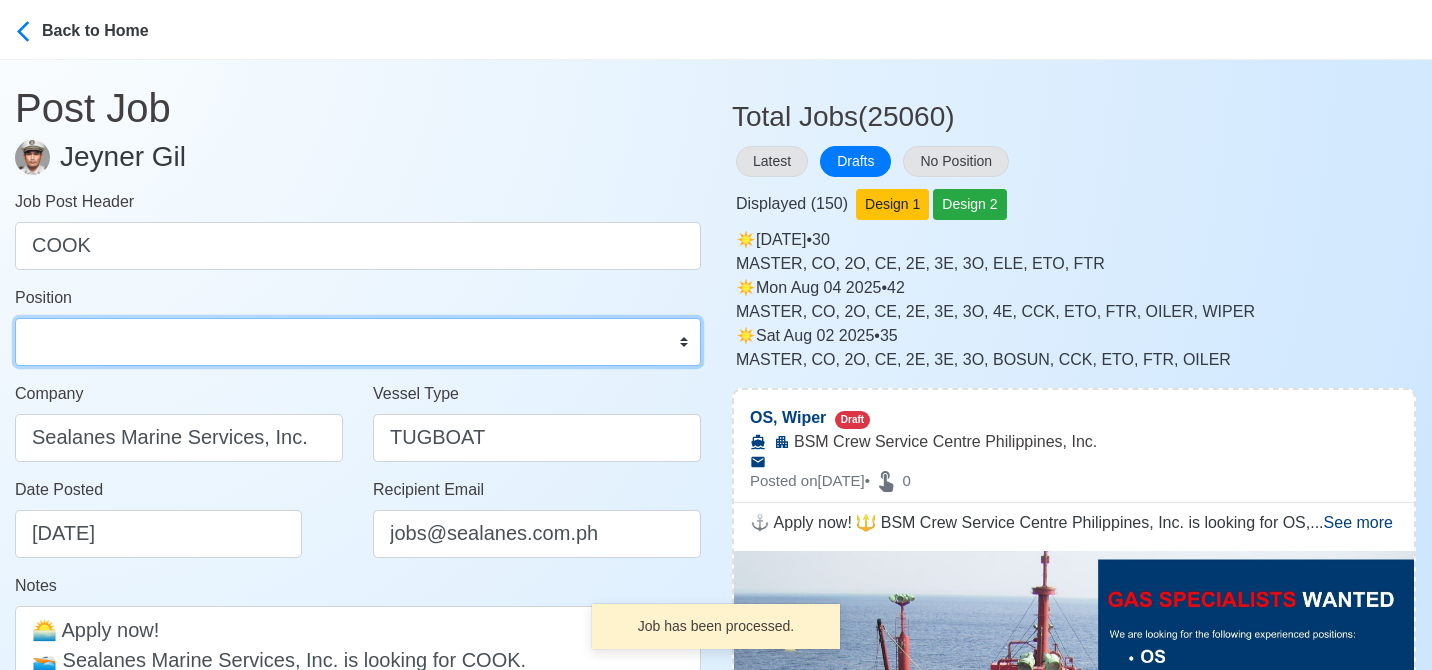 click on "Master Chief Officer 2nd Officer 3rd Officer Junior Officer Chief Engineer 2nd Engineer 3rd Engineer 4th Engineer Gas Engineer Junior Engineer 1st Assistant Engineer 2nd Assistant Engineer 3rd Assistant Engineer ETO/ETR Electrician Electrical Engineer Oiler Fitter Welder Chief Cook Chef Cook Messman Wiper Rigger Ordinary Seaman Able Seaman Motorman Pumpman Bosun Cadet Reefer Mechanic Operator Repairman Painter Steward Waiter Others" at bounding box center [358, 342] 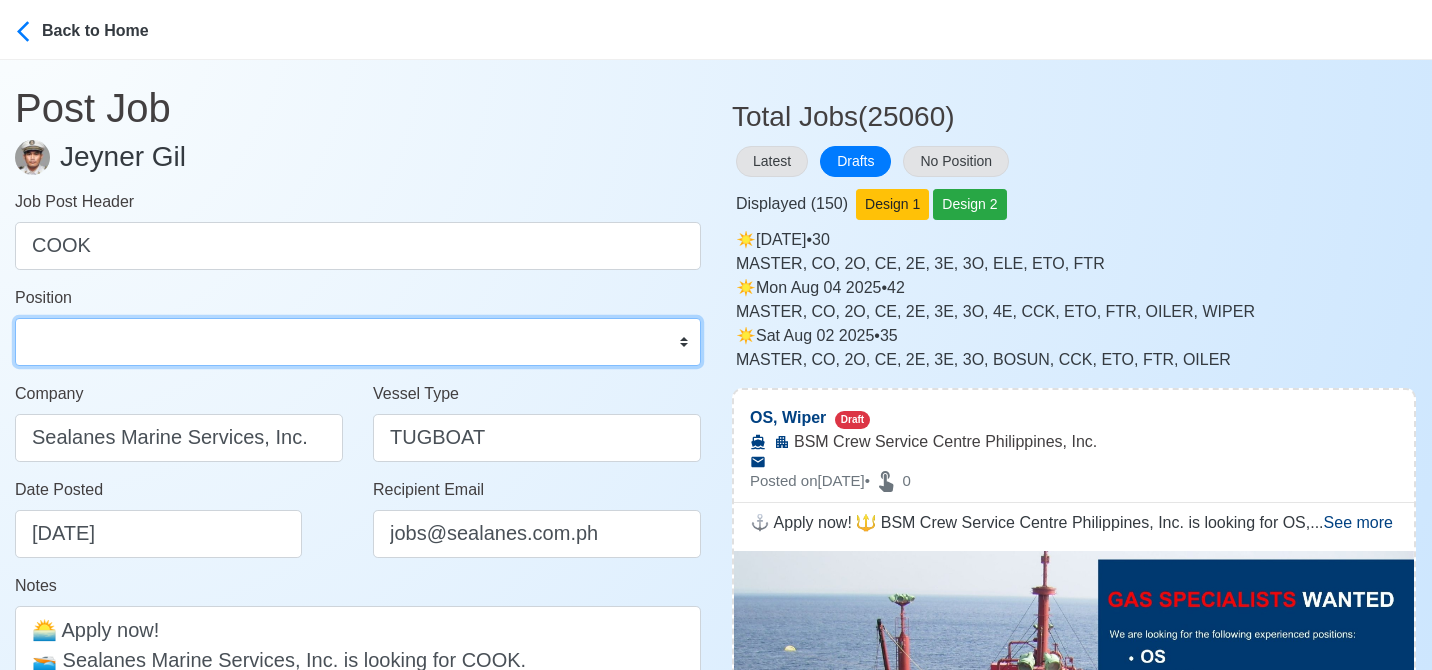select on "Cook" 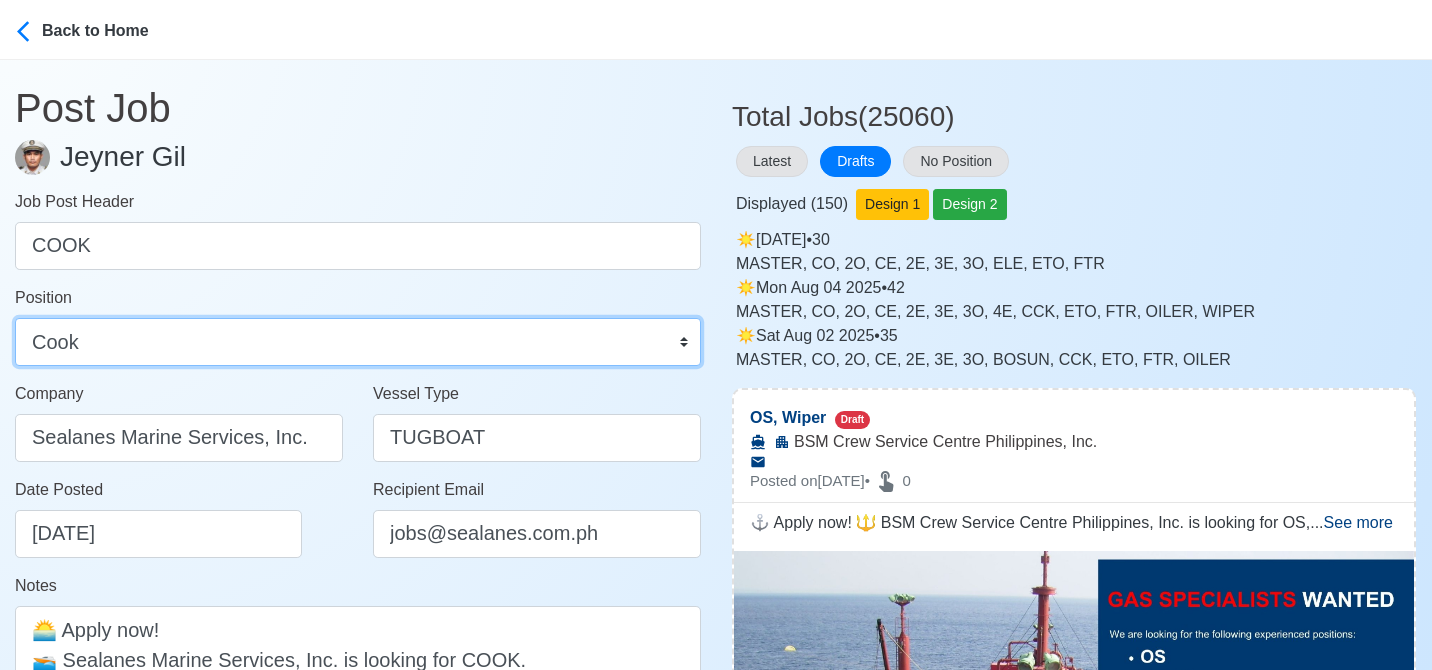 click on "Master Chief Officer 2nd Officer 3rd Officer Junior Officer Chief Engineer 2nd Engineer 3rd Engineer 4th Engineer Gas Engineer Junior Engineer 1st Assistant Engineer 2nd Assistant Engineer 3rd Assistant Engineer ETO/ETR Electrician Electrical Engineer Oiler Fitter Welder Chief Cook Chef Cook Messman Wiper Rigger Ordinary Seaman Able Seaman Motorman Pumpman Bosun Cadet Reefer Mechanic Operator Repairman Painter Steward Waiter Others" at bounding box center [358, 342] 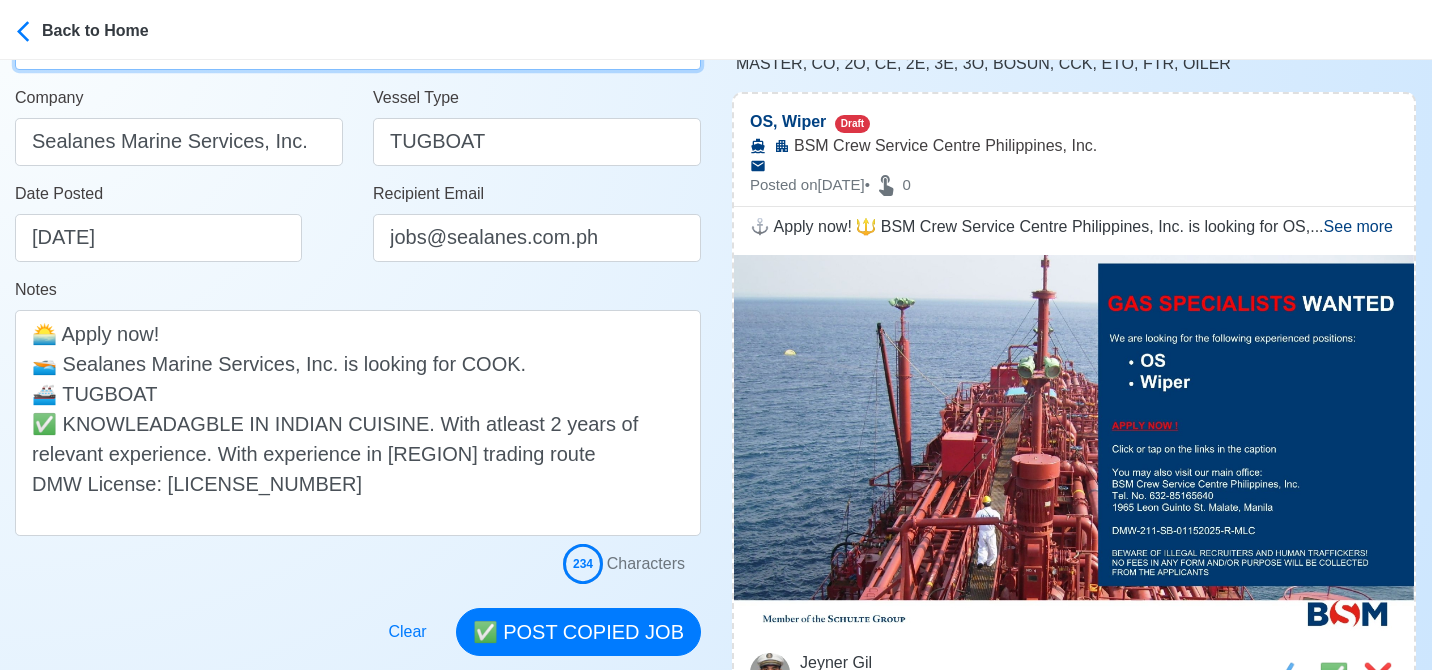 scroll, scrollTop: 300, scrollLeft: 0, axis: vertical 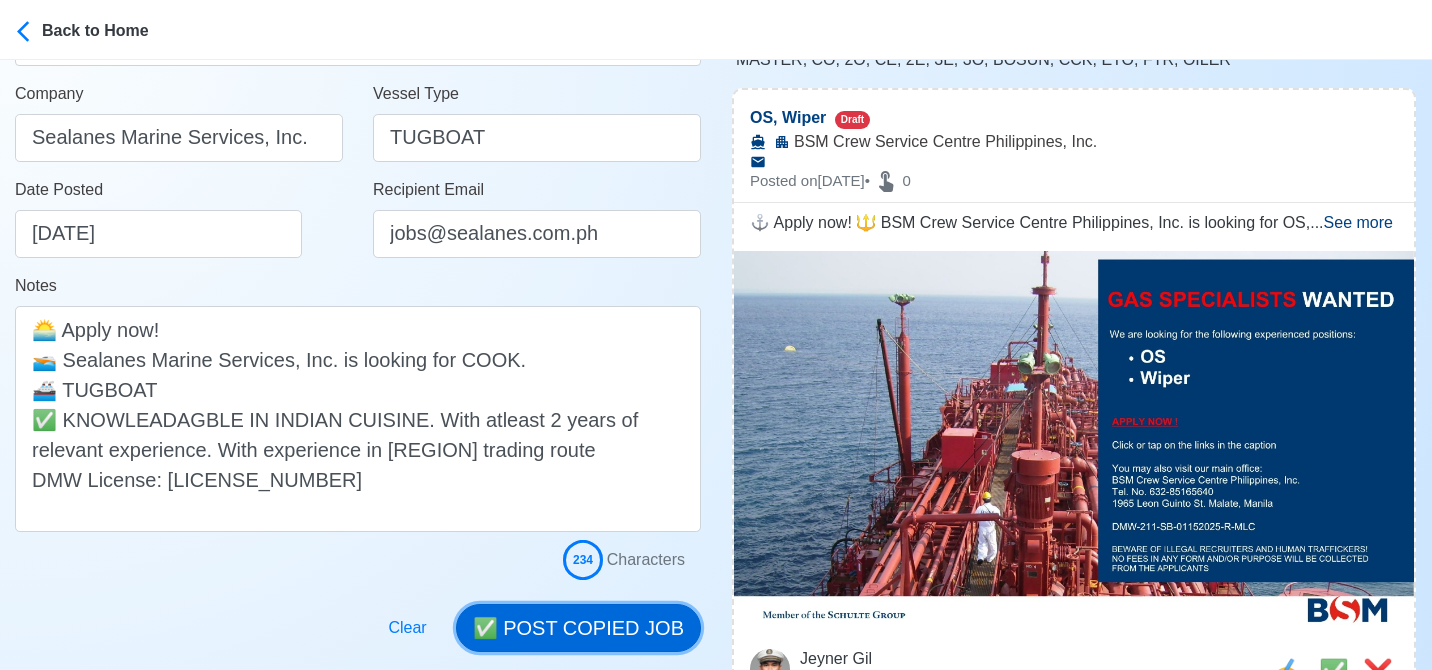click on "✅ POST COPIED JOB" at bounding box center [578, 628] 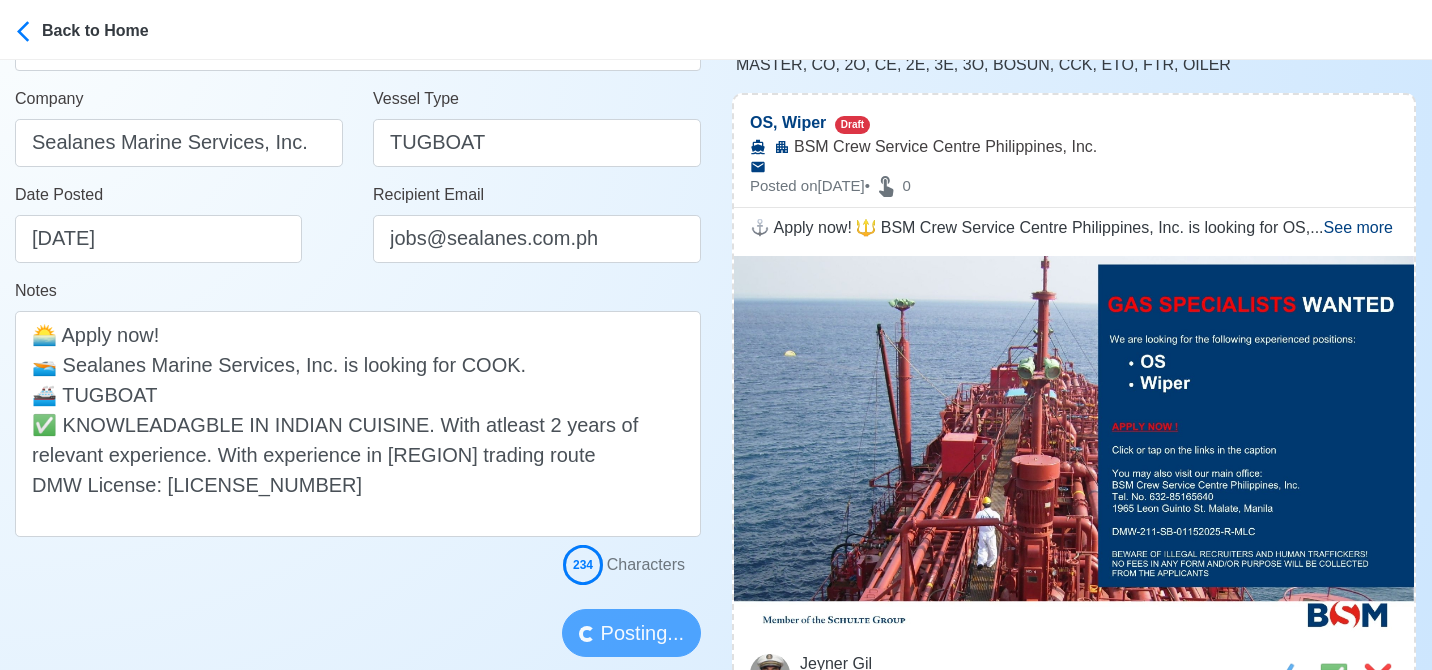 scroll, scrollTop: 300, scrollLeft: 0, axis: vertical 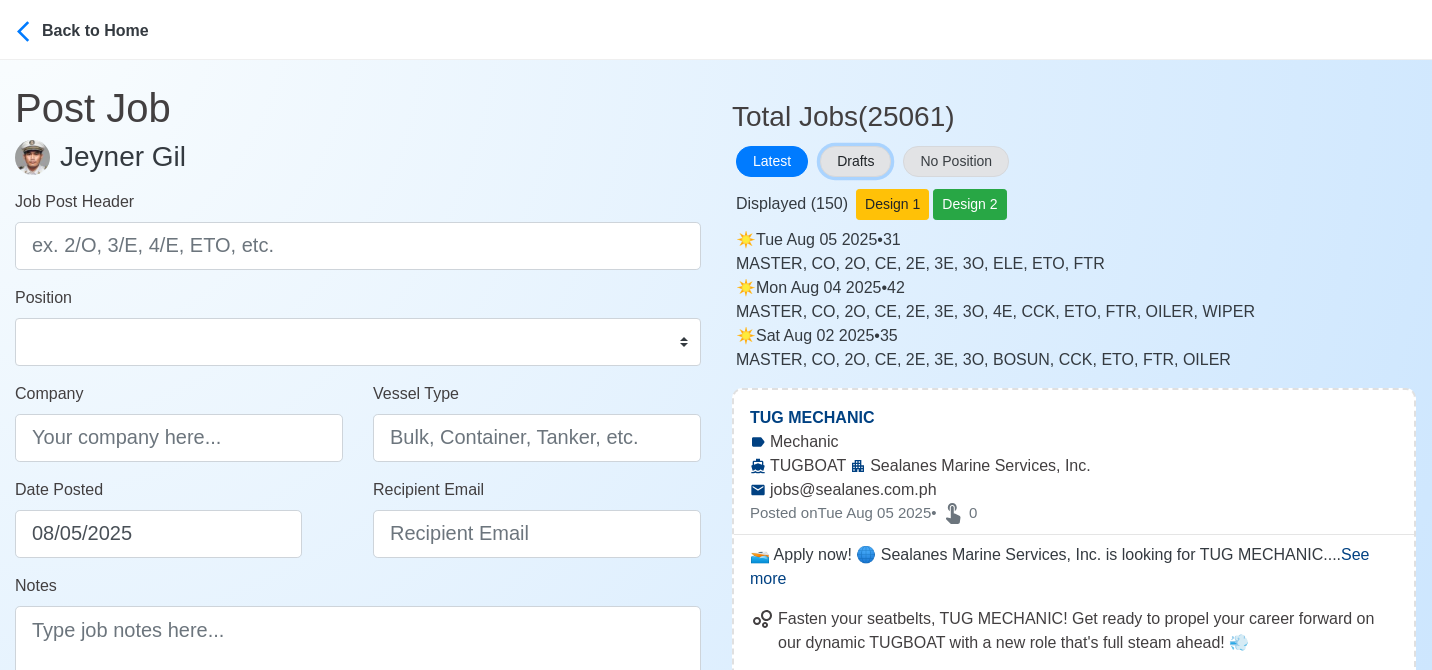 click on "Drafts" at bounding box center (855, 161) 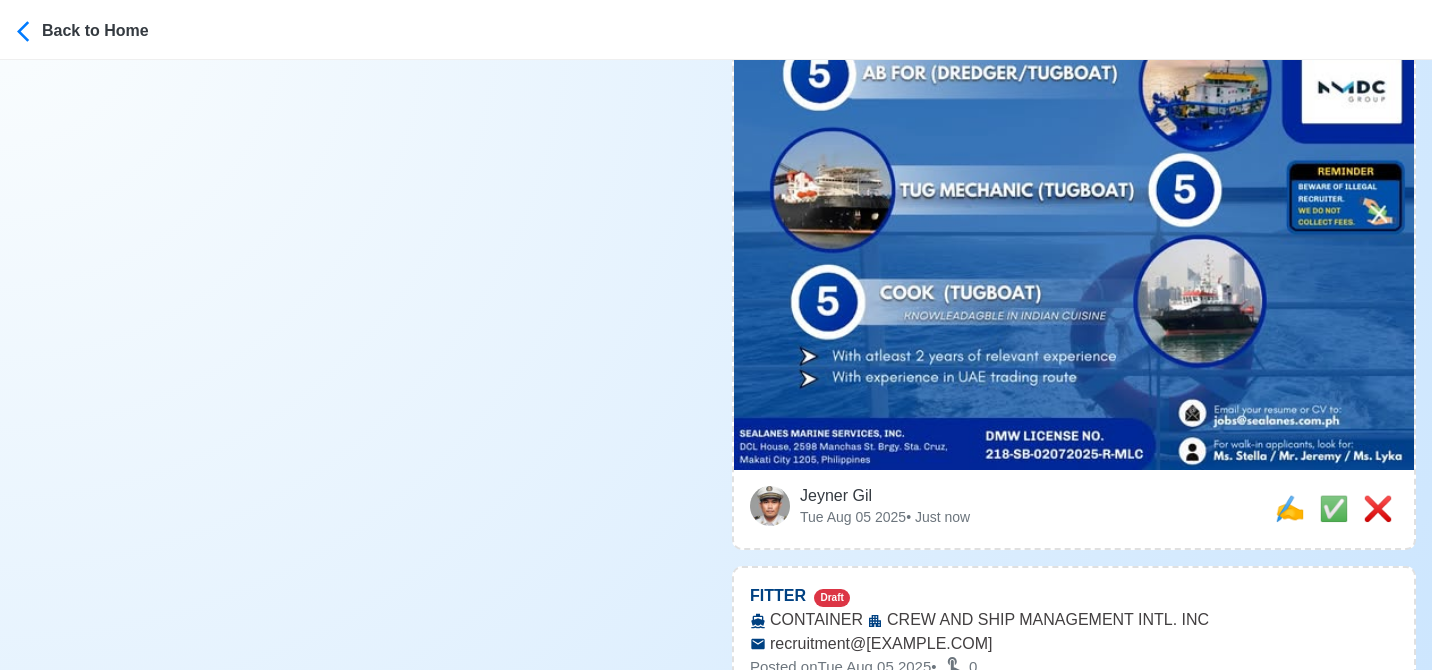 scroll, scrollTop: 1400, scrollLeft: 0, axis: vertical 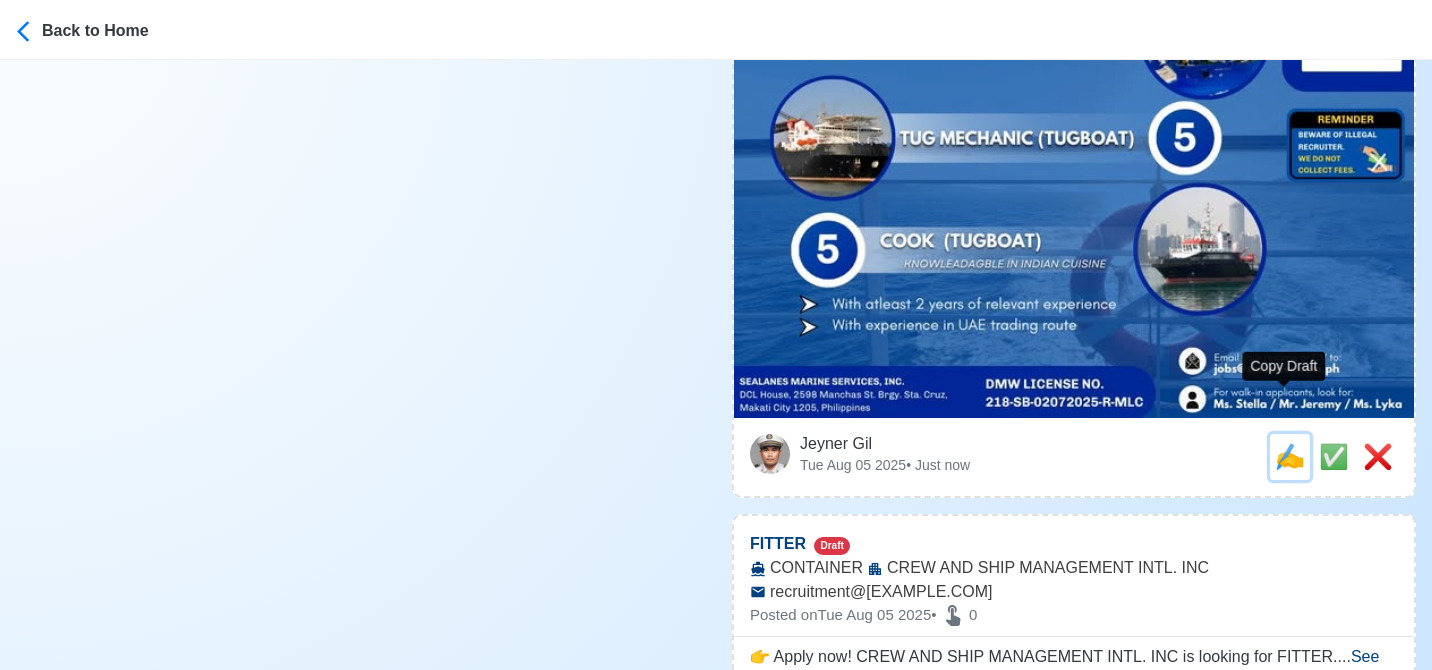 click on "✍️" at bounding box center (1290, 456) 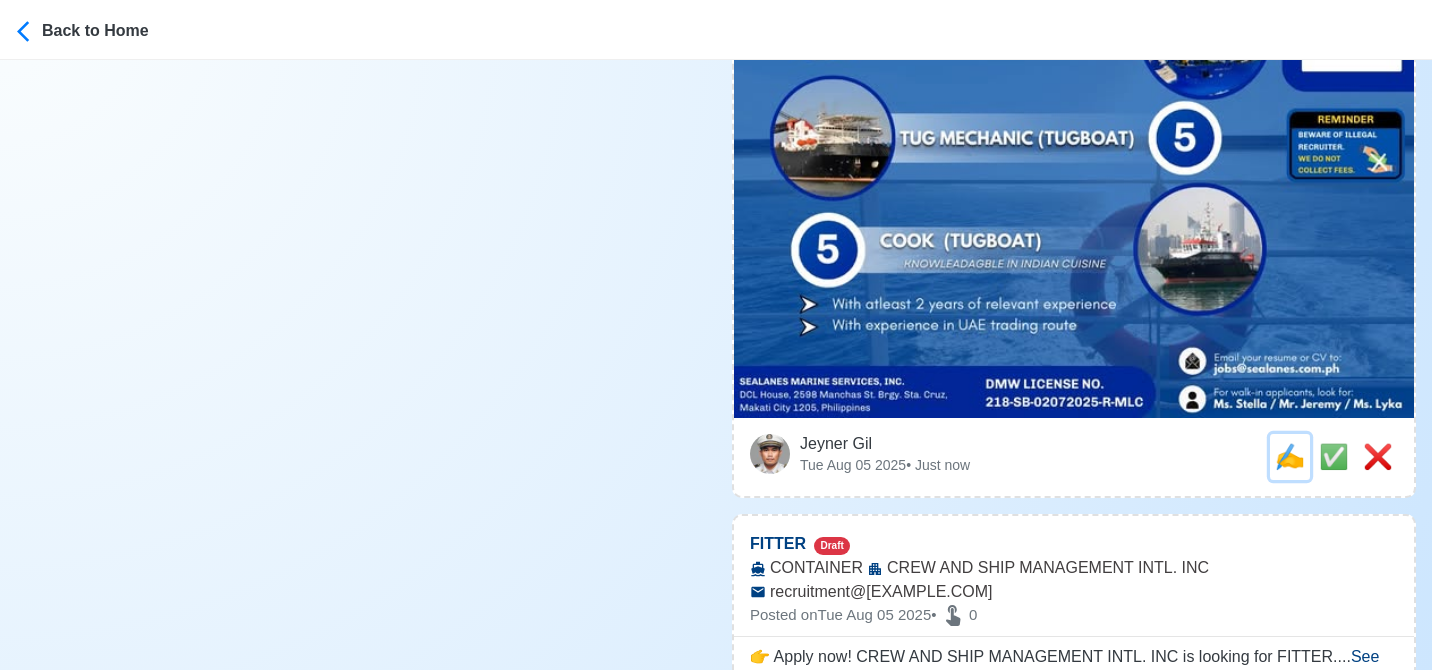 scroll, scrollTop: 0, scrollLeft: 0, axis: both 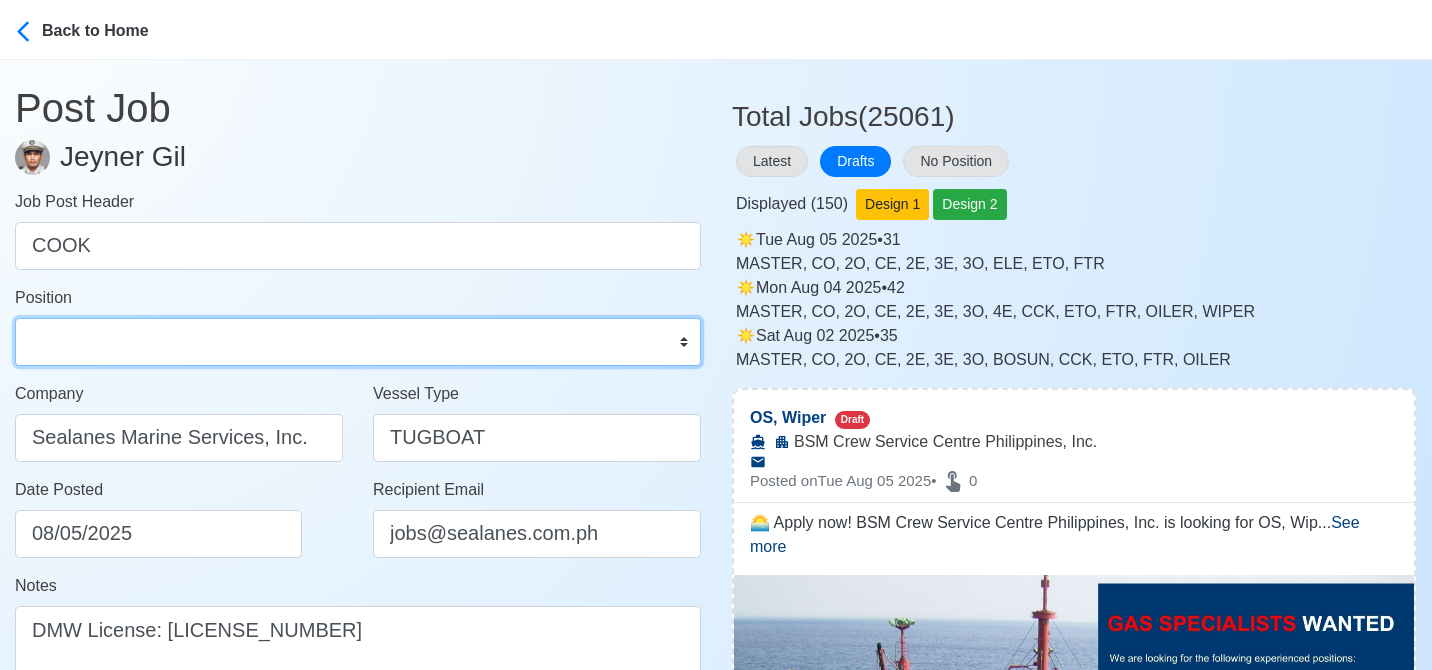 click on "Master Chief Officer 2nd Officer 3rd Officer Junior Officer Chief Engineer 2nd Engineer 3rd Engineer 4th Engineer Gas Engineer Junior Engineer 1st Assistant Engineer 2nd Assistant Engineer 3rd Assistant Engineer ETO/ETR Electrician Electrical Engineer Oiler Fitter Welder Chief Cook Chef Cook Messman Wiper Rigger Ordinary Seaman Able Seaman Motorman Pumpman Bosun Cadet Reefer Mechanic Operator Repairman Painter Steward Waiter Others" at bounding box center (358, 342) 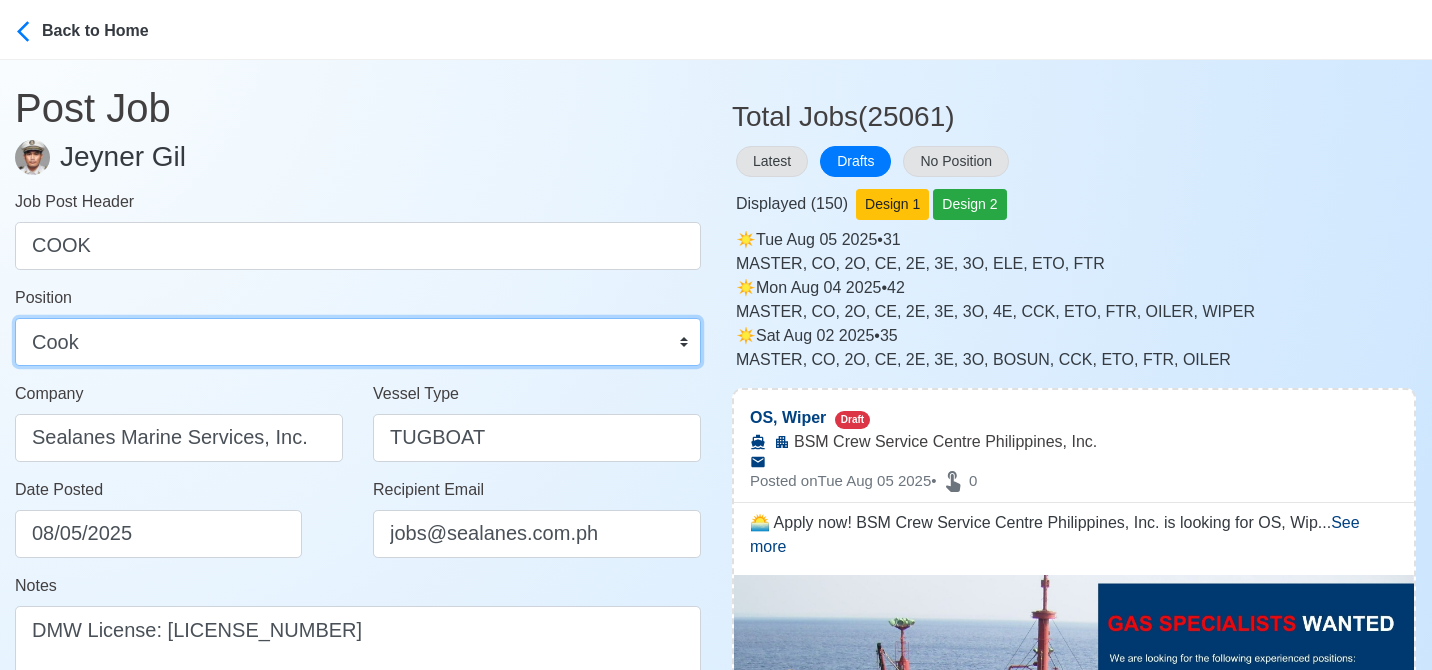 click on "Master Chief Officer 2nd Officer 3rd Officer Junior Officer Chief Engineer 2nd Engineer 3rd Engineer 4th Engineer Gas Engineer Junior Engineer 1st Assistant Engineer 2nd Assistant Engineer 3rd Assistant Engineer ETO/ETR Electrician Electrical Engineer Oiler Fitter Welder Chief Cook Chef Cook Messman Wiper Rigger Ordinary Seaman Able Seaman Motorman Pumpman Bosun Cadet Reefer Mechanic Operator Repairman Painter Steward Waiter Others" at bounding box center (358, 342) 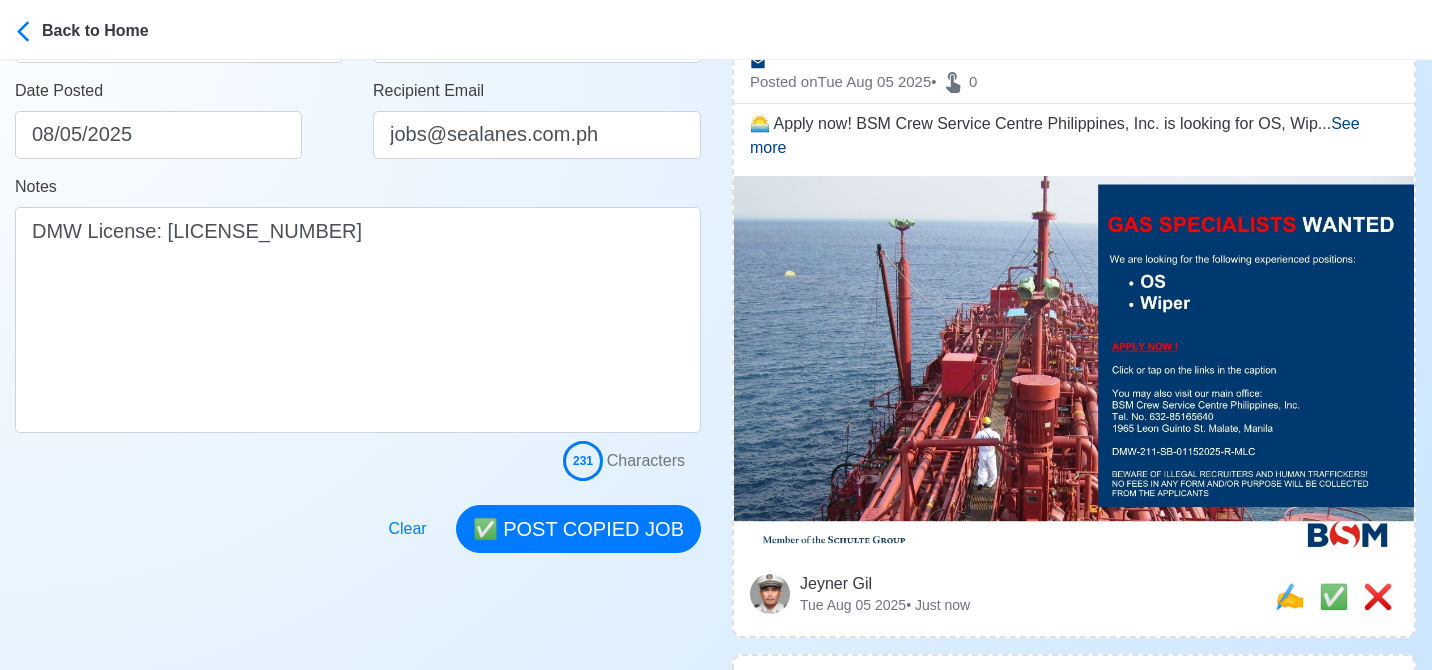 scroll, scrollTop: 400, scrollLeft: 0, axis: vertical 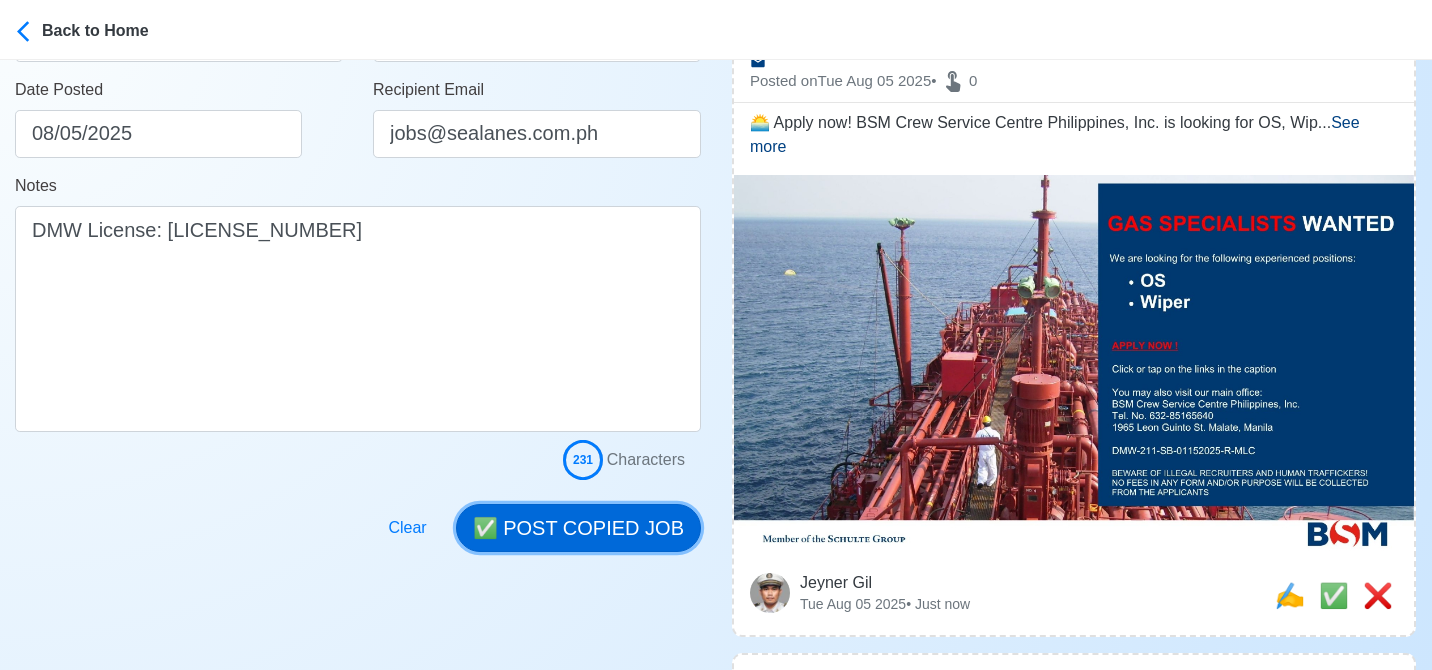 click on "✅ POST COPIED JOB" at bounding box center (578, 528) 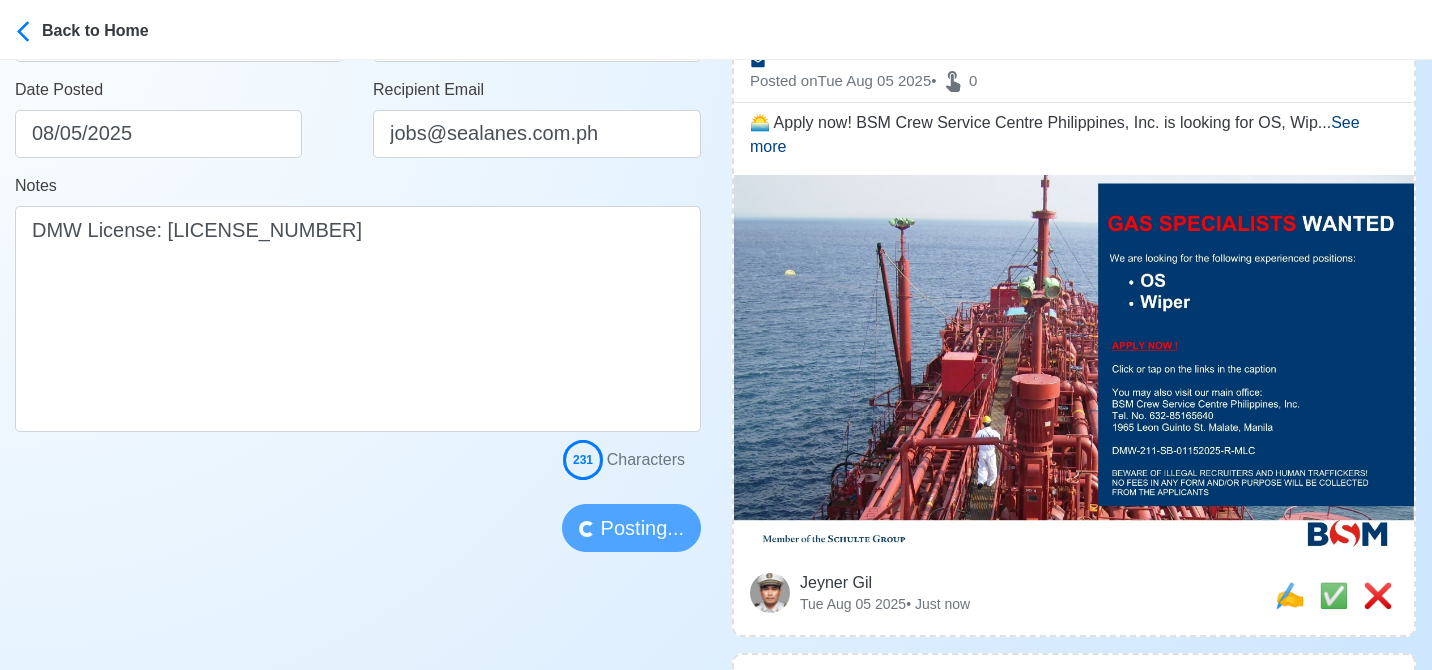 type 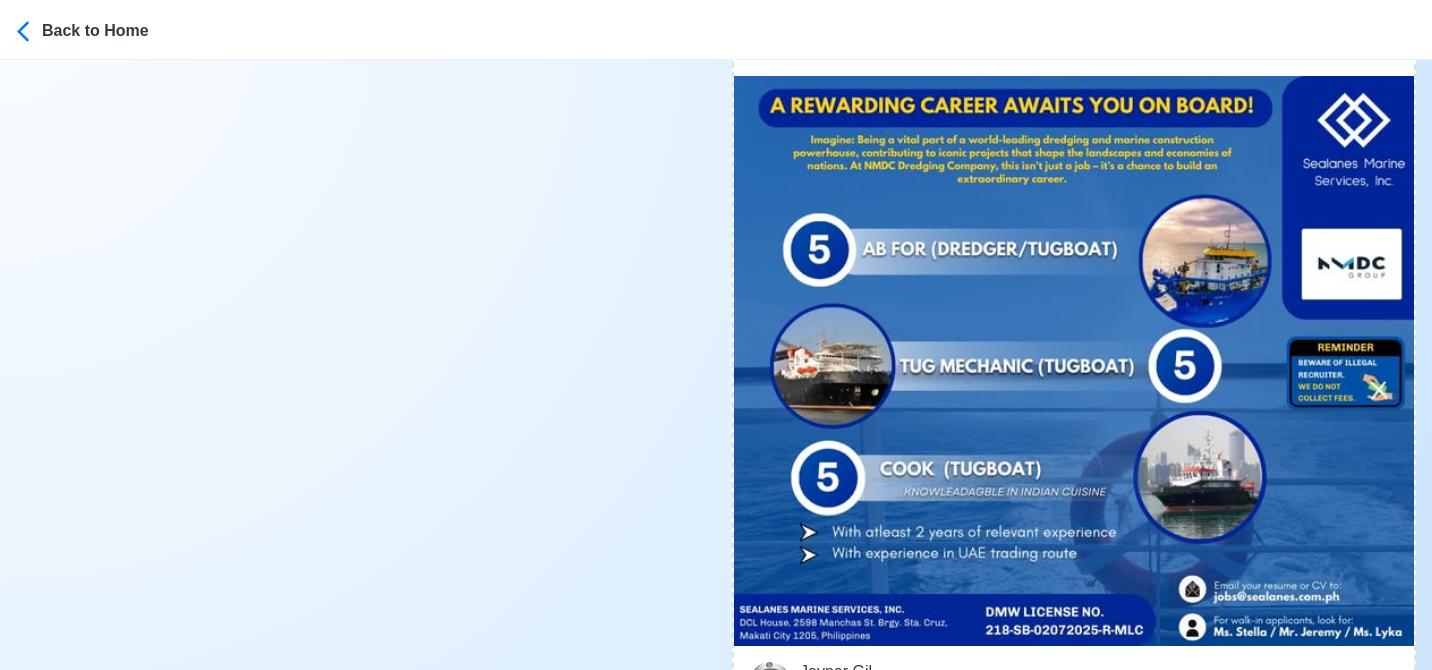 scroll, scrollTop: 1200, scrollLeft: 0, axis: vertical 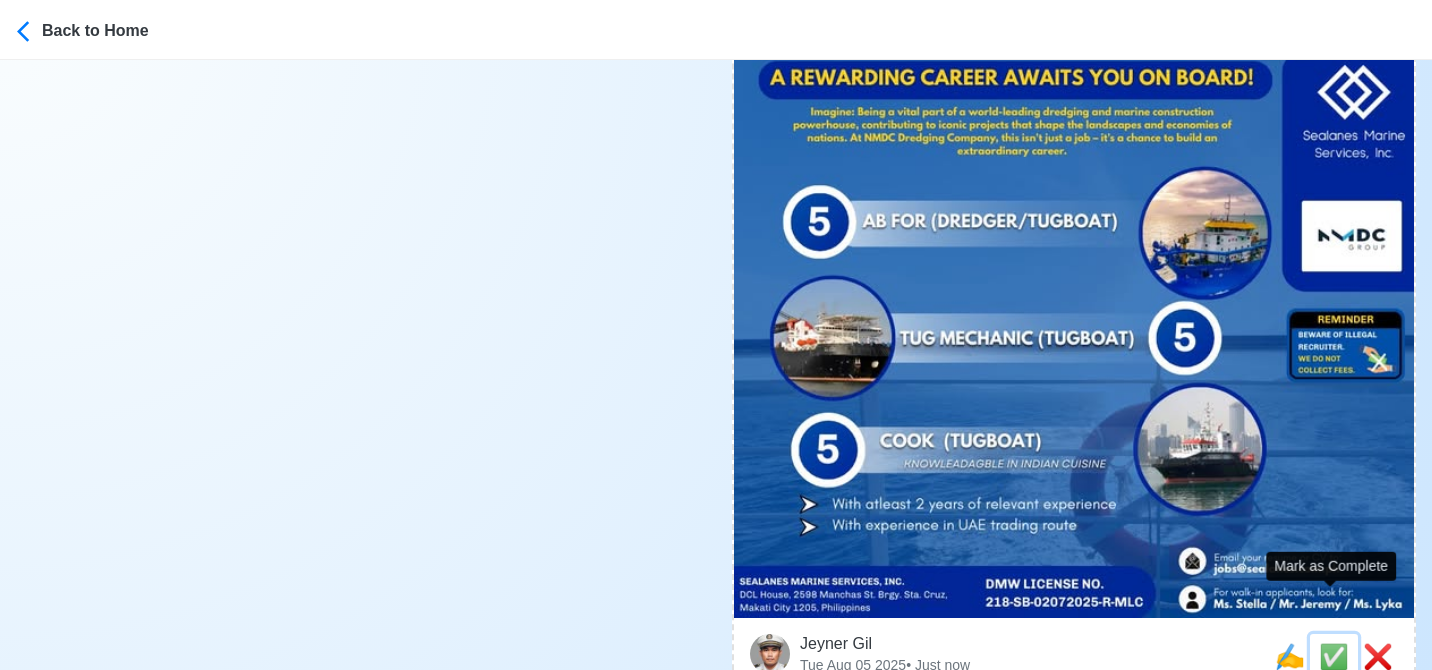 click on "✅" at bounding box center [1334, 656] 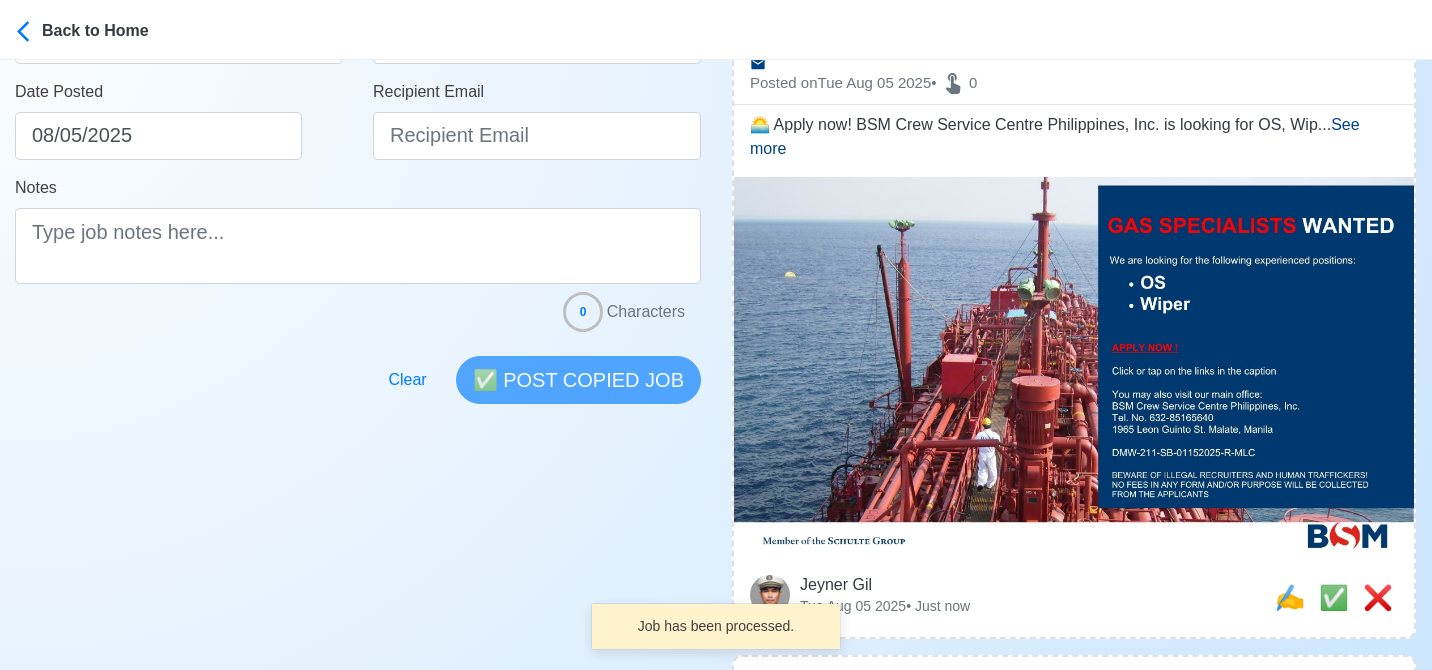 scroll, scrollTop: 400, scrollLeft: 0, axis: vertical 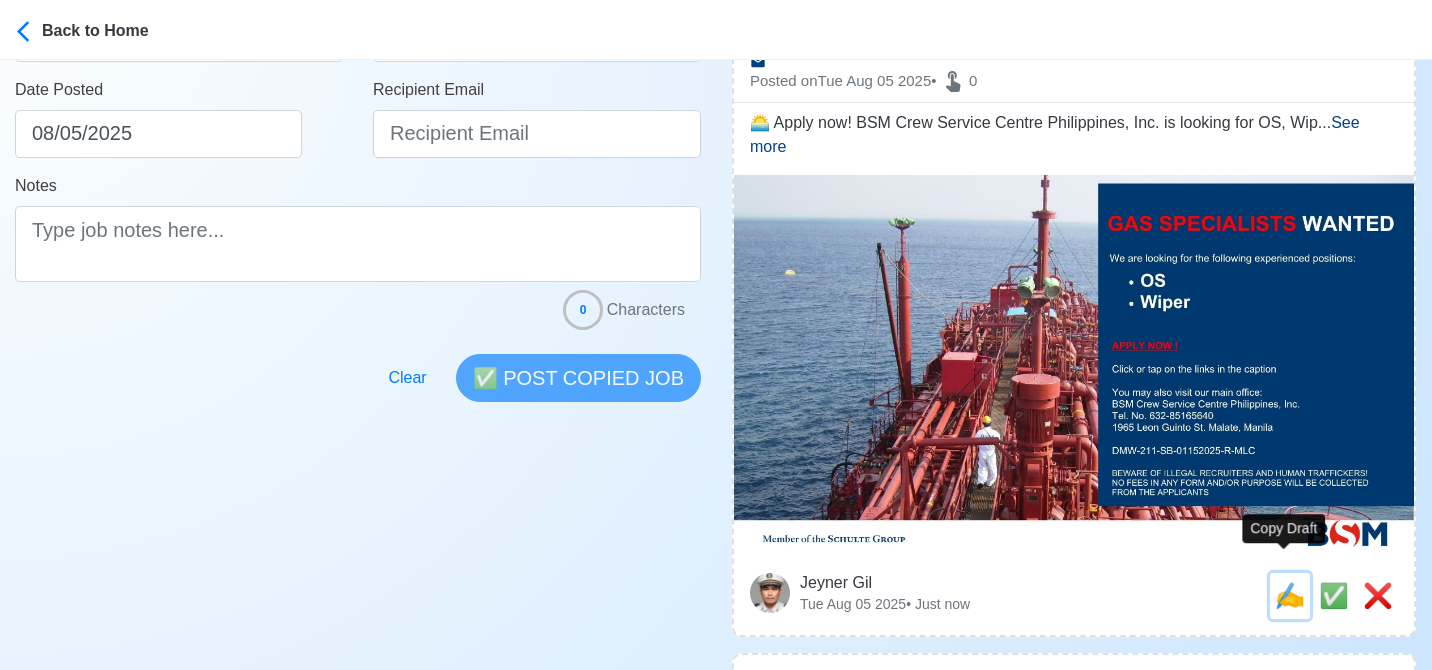 click on "✍️" at bounding box center [1290, 595] 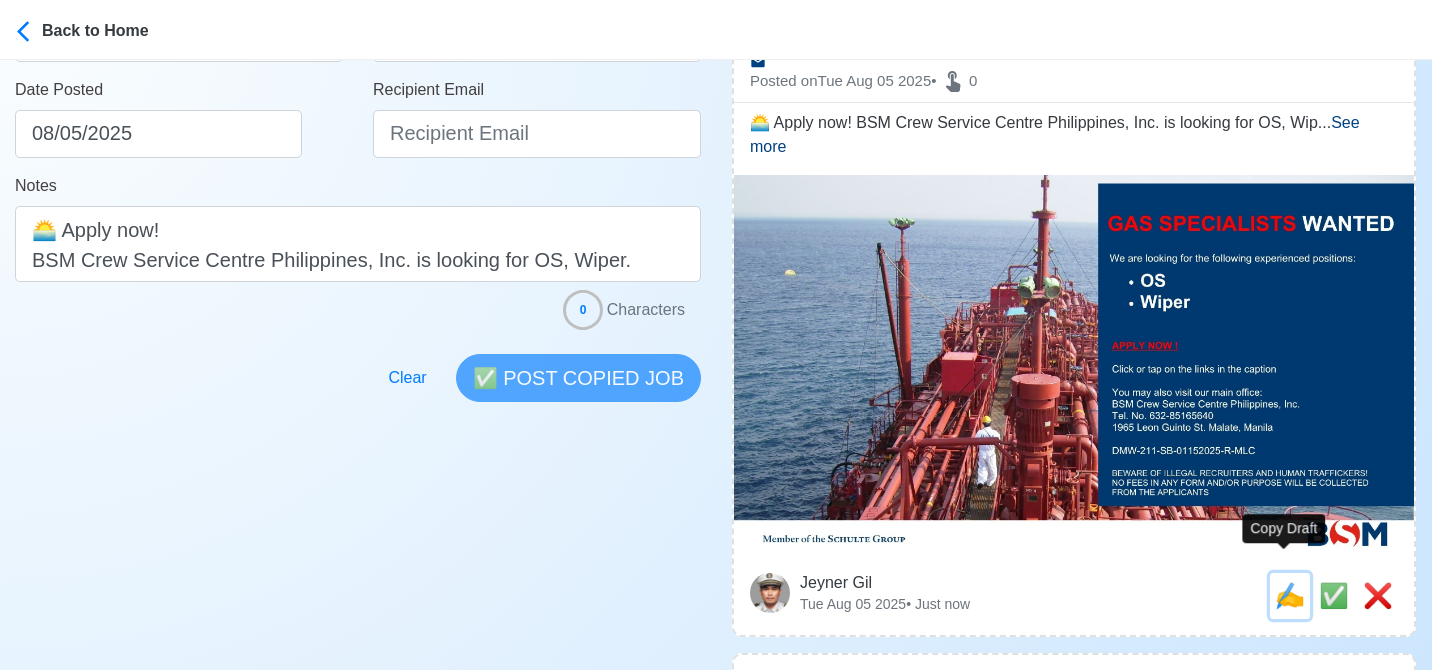scroll, scrollTop: 0, scrollLeft: 0, axis: both 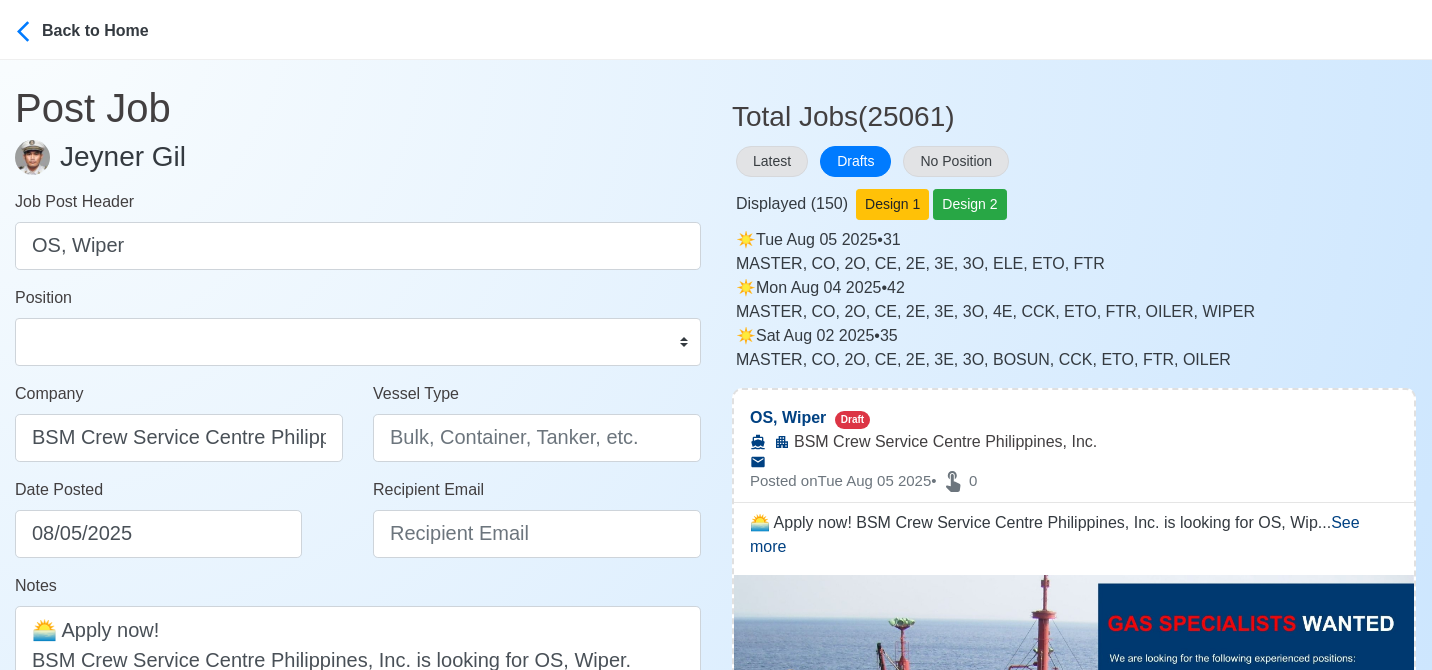 click on "Job Post Header OS, Wiper Position Master Chief Officer 2nd Officer 3rd Officer Junior Officer Chief Engineer 2nd Engineer 3rd Engineer 4th Engineer Gas Engineer Junior Engineer 1st Assistant Engineer 2nd Assistant Engineer 3rd Assistant Engineer ETO/ETR Electrician Electrical Engineer Oiler Fitter Welder Chief Cook Chef Cook Messman Wiper Rigger Ordinary Seaman Able Seaman Motorman Pumpman Bosun Cadet Reefer Mechanic Operator Repairman Painter Steward Waiter Others Company BSM Crew Service Centre Philippines, Inc. Vessel Type Date Posted [DATE] Recipient Email Notes 🌅 Apply now! BSM Crew Service Centre Philippines, Inc. is looking for OS, Wiper. 👉 BEWARE OF ILLEGAL RECRUITERS AND HUMAN TRAFFICKERS! NO FEES IN ANY FORM AND/OR PURPOSE WILL BE COLLECTED FROM THE APPLICANTS DMW License: [LICENSE] 251 Characters Clear ✅ POST COPIED JOB" at bounding box center (358, 535) 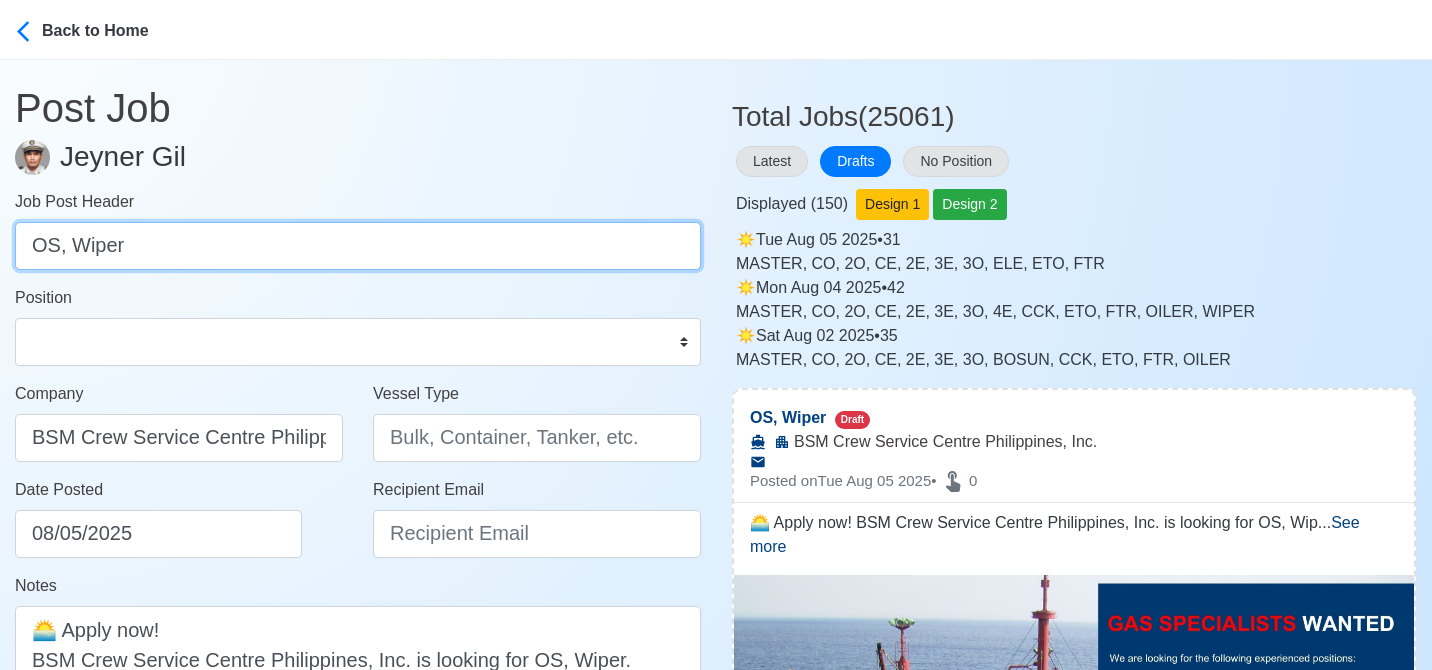 click on "OS, Wiper" at bounding box center (358, 246) 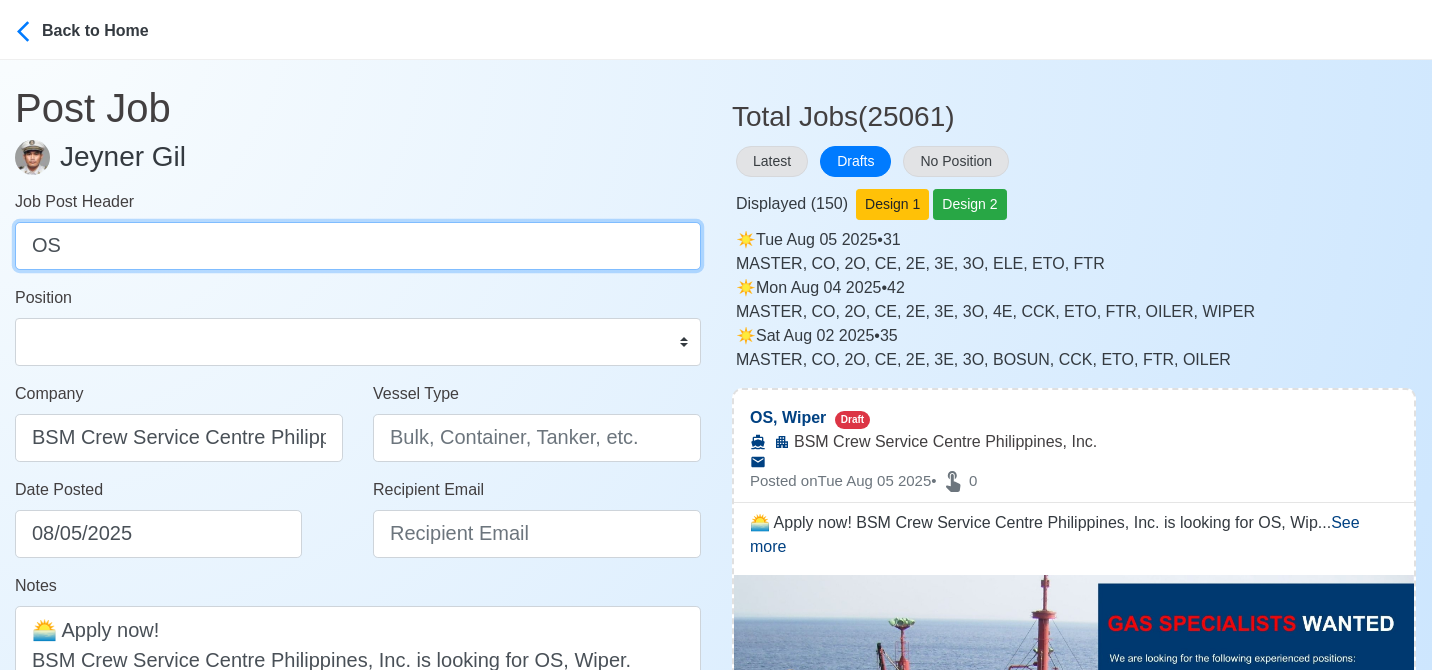 type on "OS" 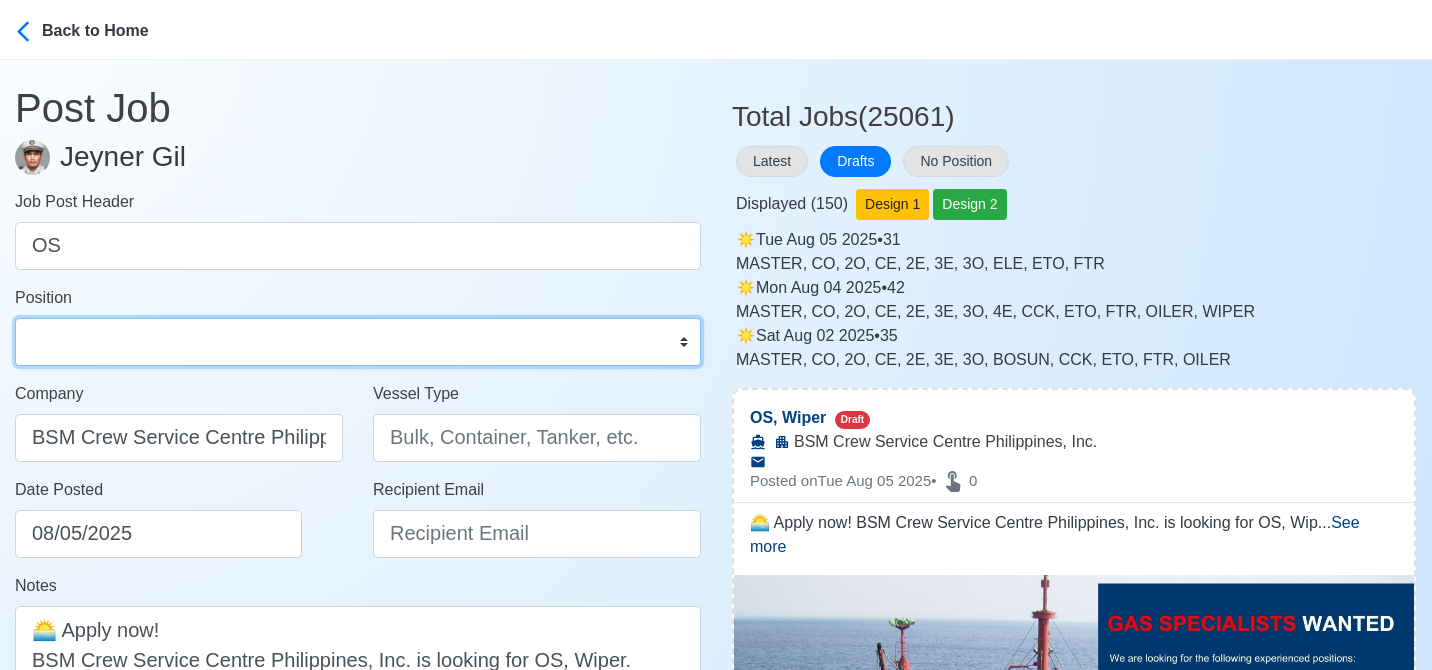 click on "Master Chief Officer 2nd Officer 3rd Officer Junior Officer Chief Engineer 2nd Engineer 3rd Engineer 4th Engineer Gas Engineer Junior Engineer 1st Assistant Engineer 2nd Assistant Engineer 3rd Assistant Engineer ETO/ETR Electrician Electrical Engineer Oiler Fitter Welder Chief Cook Chef Cook Messman Wiper Rigger Ordinary Seaman Able Seaman Motorman Pumpman Bosun Cadet Reefer Mechanic Operator Repairman Painter Steward Waiter Others" at bounding box center (358, 342) 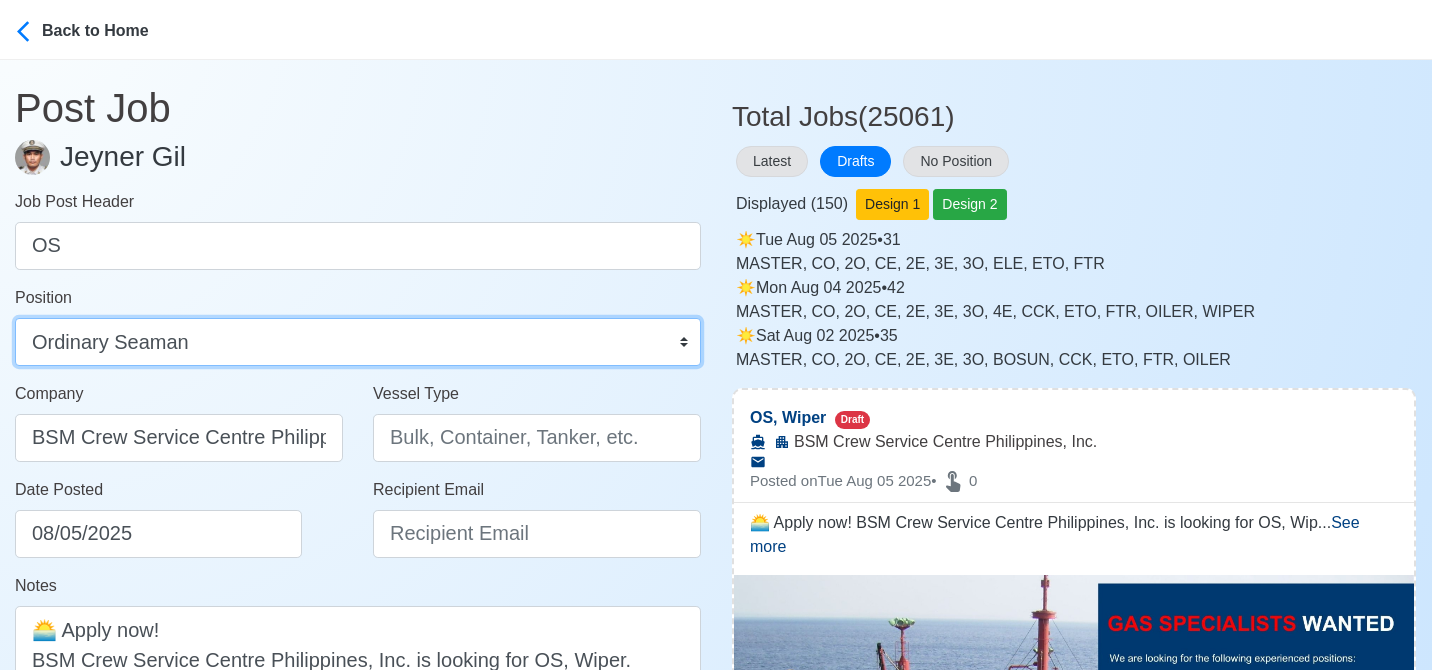 click on "Master Chief Officer 2nd Officer 3rd Officer Junior Officer Chief Engineer 2nd Engineer 3rd Engineer 4th Engineer Gas Engineer Junior Engineer 1st Assistant Engineer 2nd Assistant Engineer 3rd Assistant Engineer ETO/ETR Electrician Electrical Engineer Oiler Fitter Welder Chief Cook Chef Cook Messman Wiper Rigger Ordinary Seaman Able Seaman Motorman Pumpman Bosun Cadet Reefer Mechanic Operator Repairman Painter Steward Waiter Others" at bounding box center [358, 342] 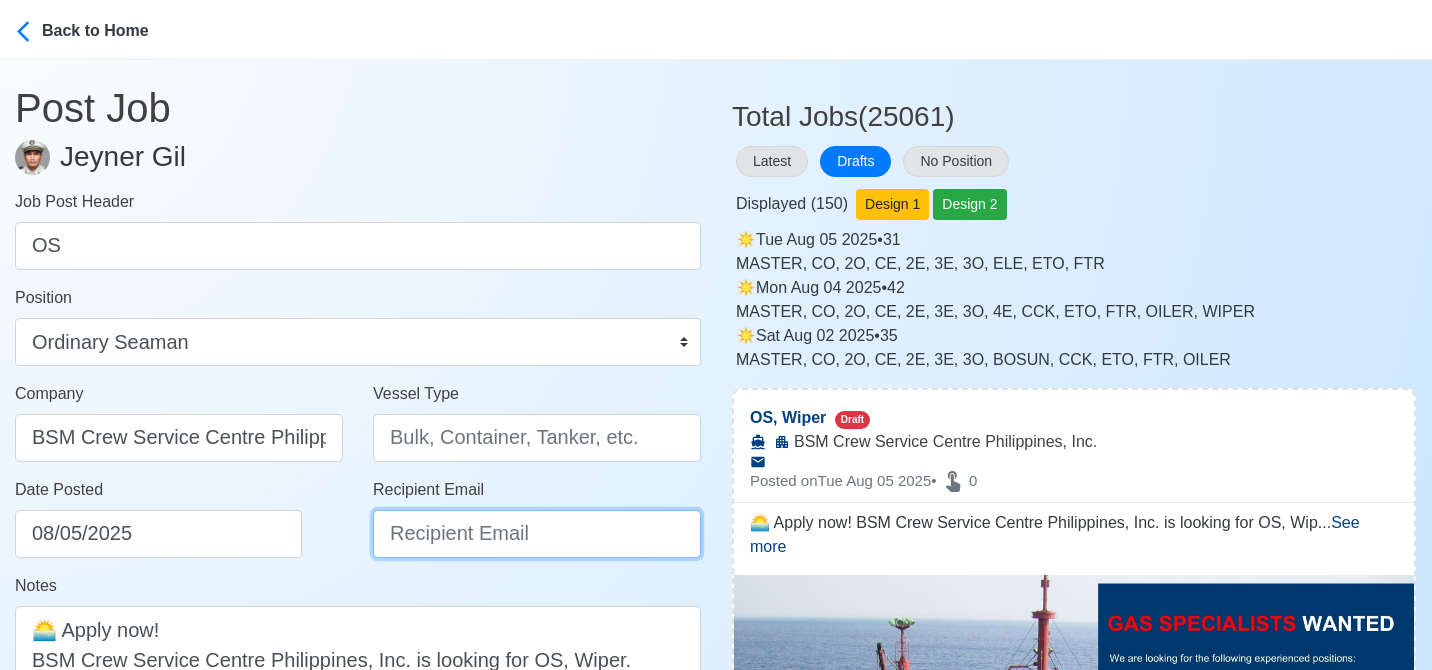 click on "Recipient Email" at bounding box center (537, 534) 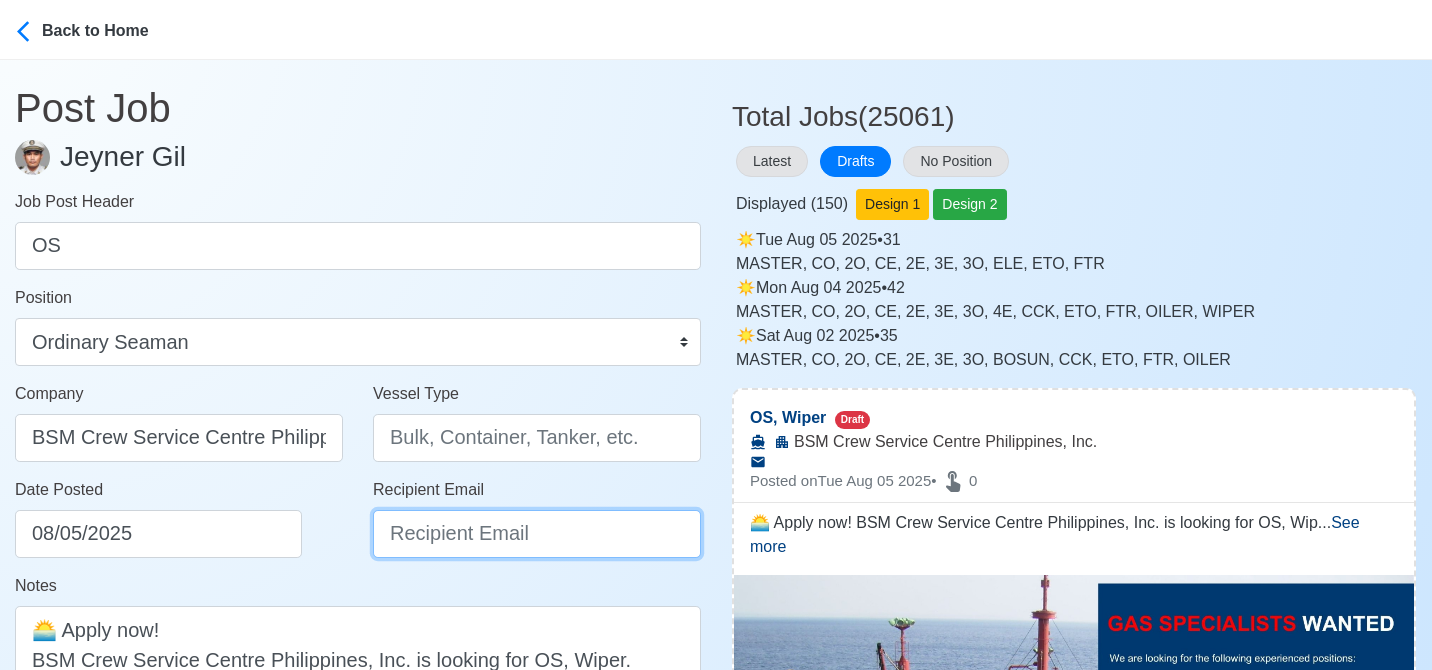 paste on "ph-csc-apply@bs-shipmanagement.com" 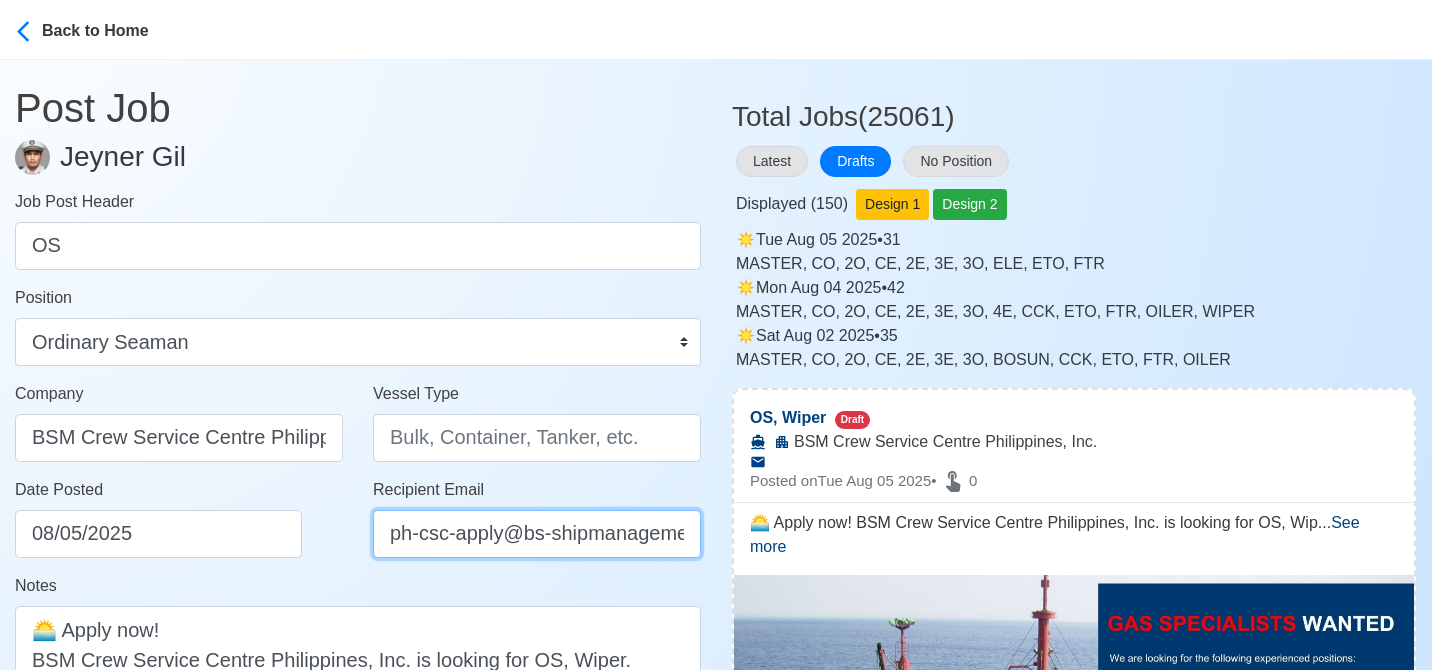 scroll, scrollTop: 0, scrollLeft: 63, axis: horizontal 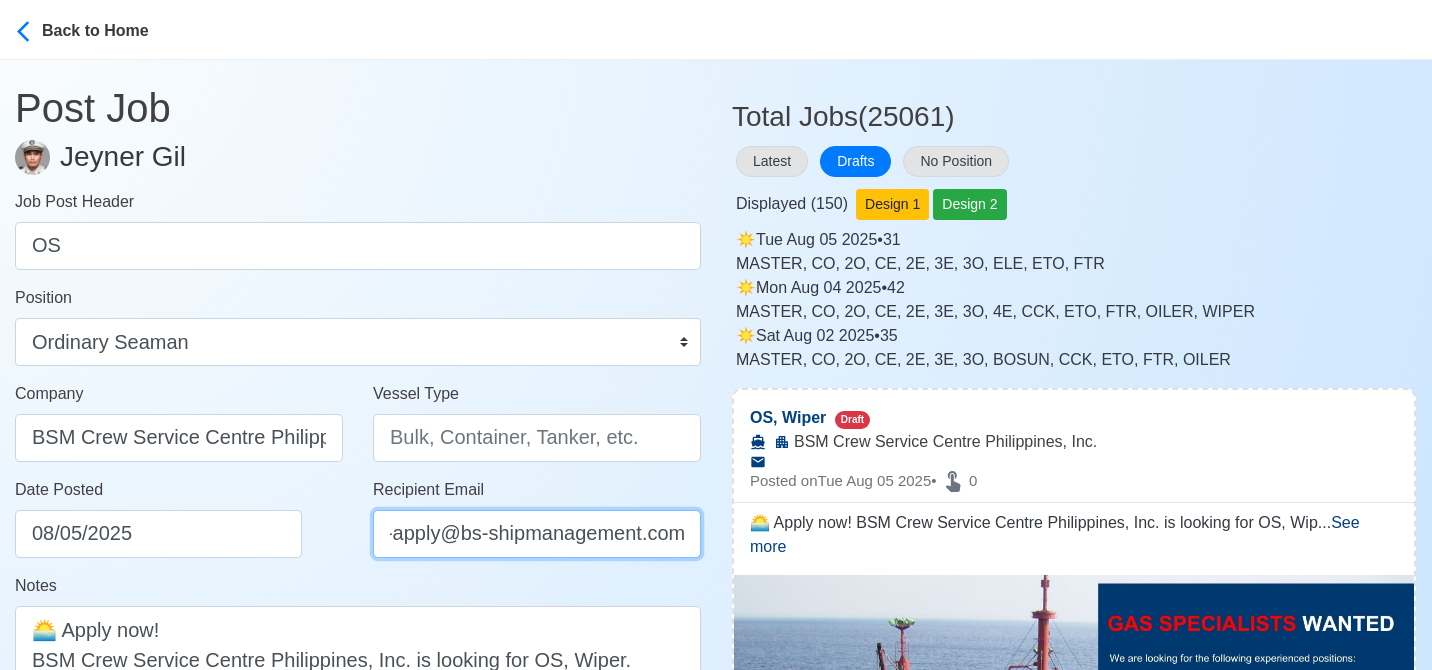 type on "ph-csc-apply@bs-shipmanagement.com" 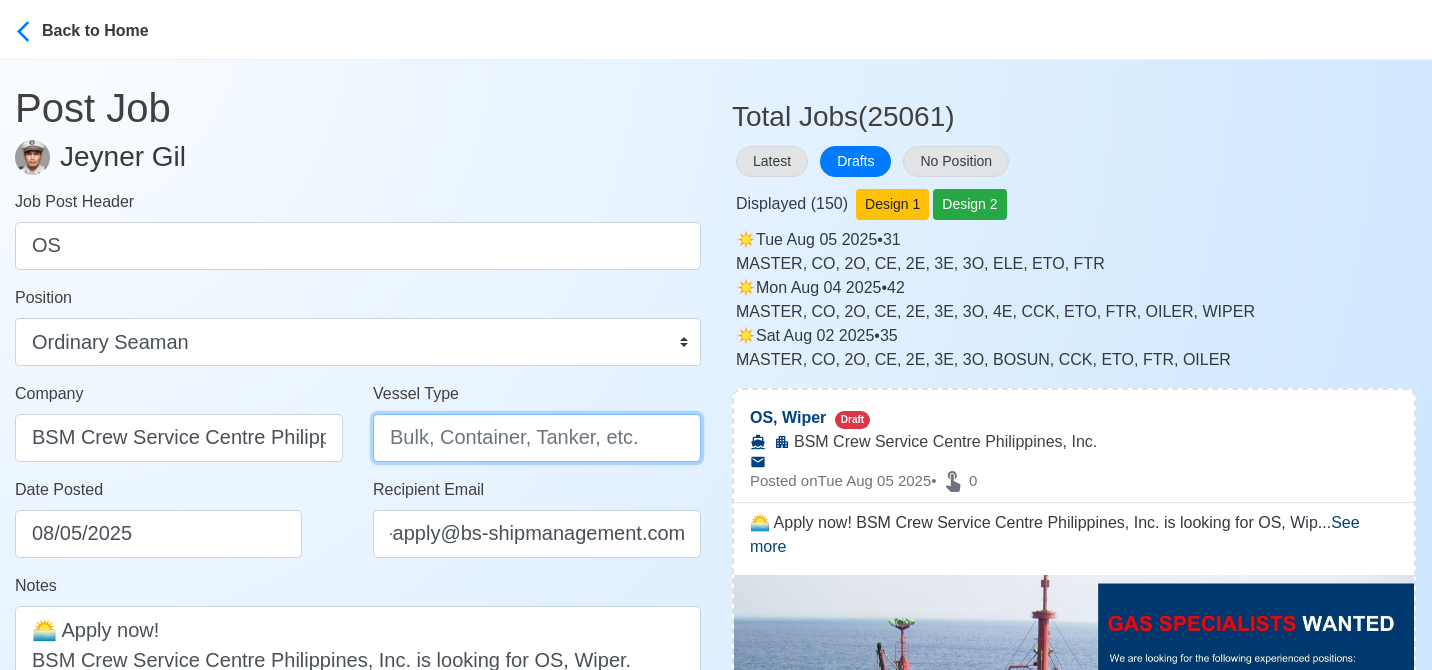 click on "Vessel Type" at bounding box center (537, 438) 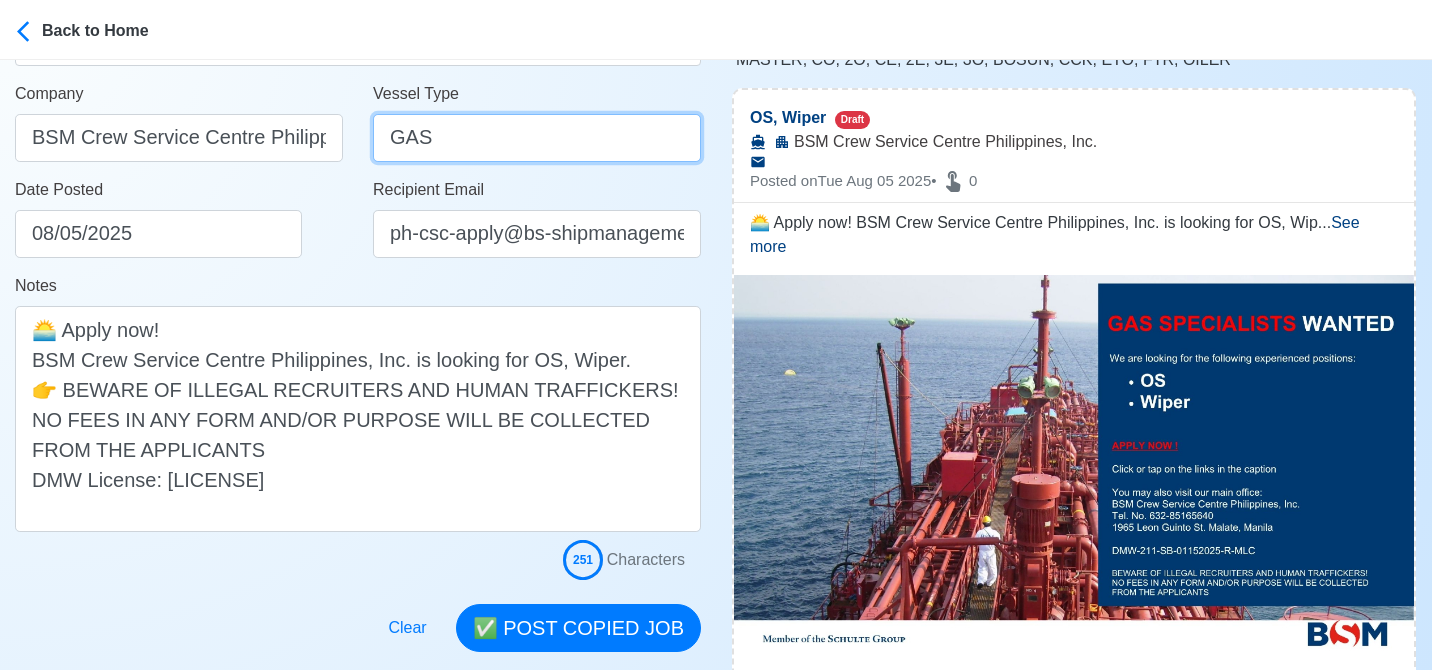 scroll, scrollTop: 400, scrollLeft: 0, axis: vertical 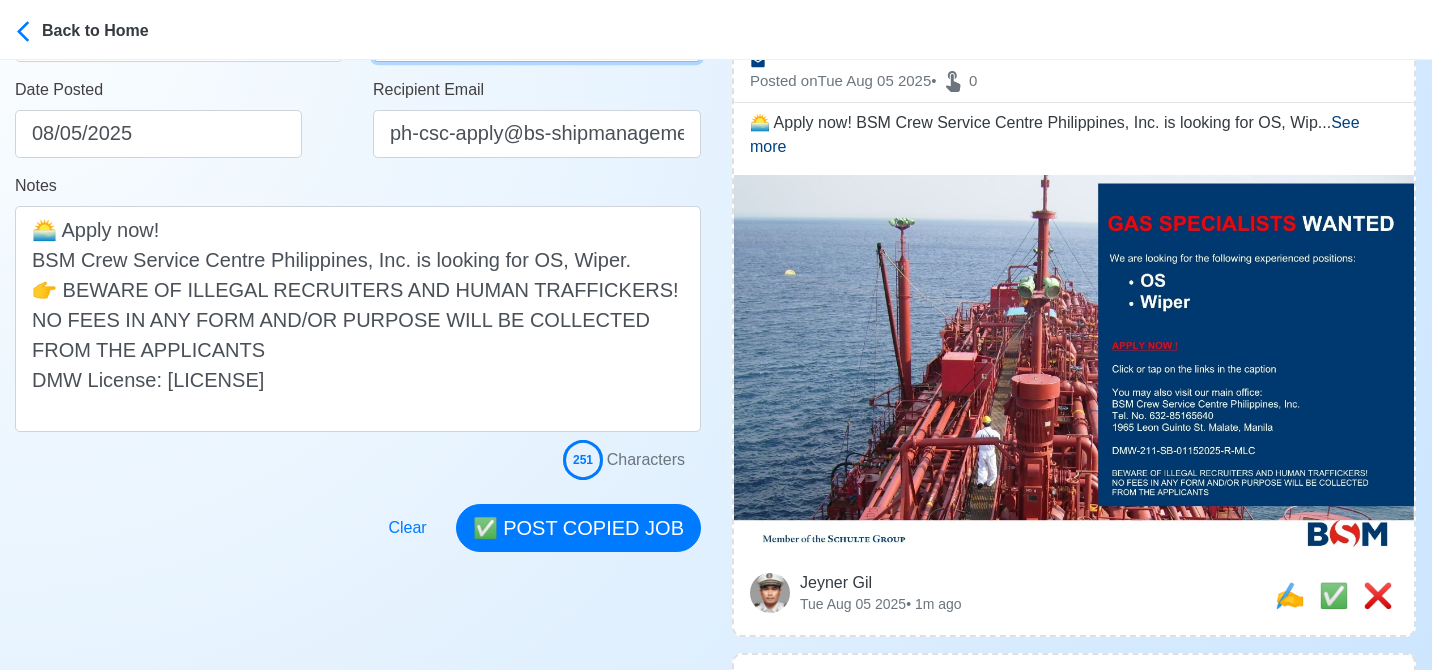 type on "GAS" 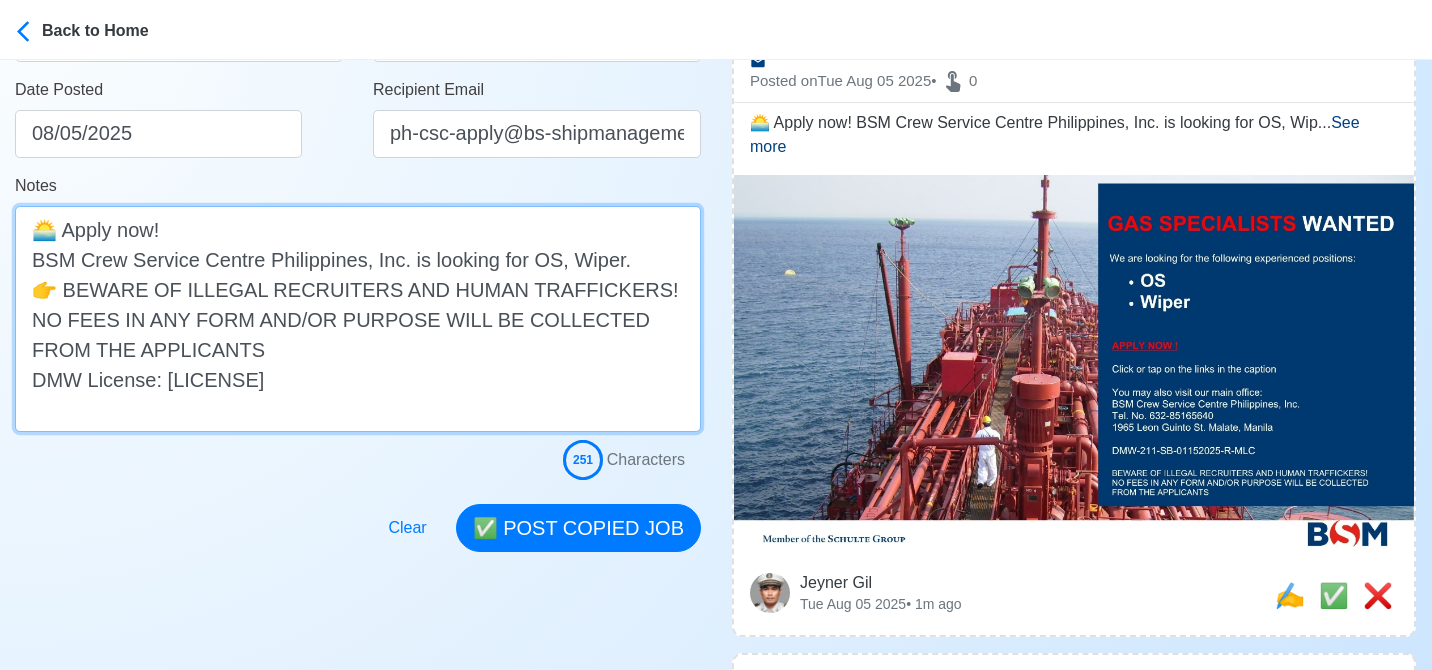 click on "🌅 Apply now!
BSM Crew Service Centre Philippines, Inc. is looking for OS, Wiper.
👉 BEWARE OF ILLEGAL RECRUITERS AND HUMAN TRAFFICKERS! NO FEES IN ANY FORM AND/OR PURPOSE WILL BE COLLECTED FROM THE APPLICANTS
DMW License: [LICENSE]" at bounding box center [358, 319] 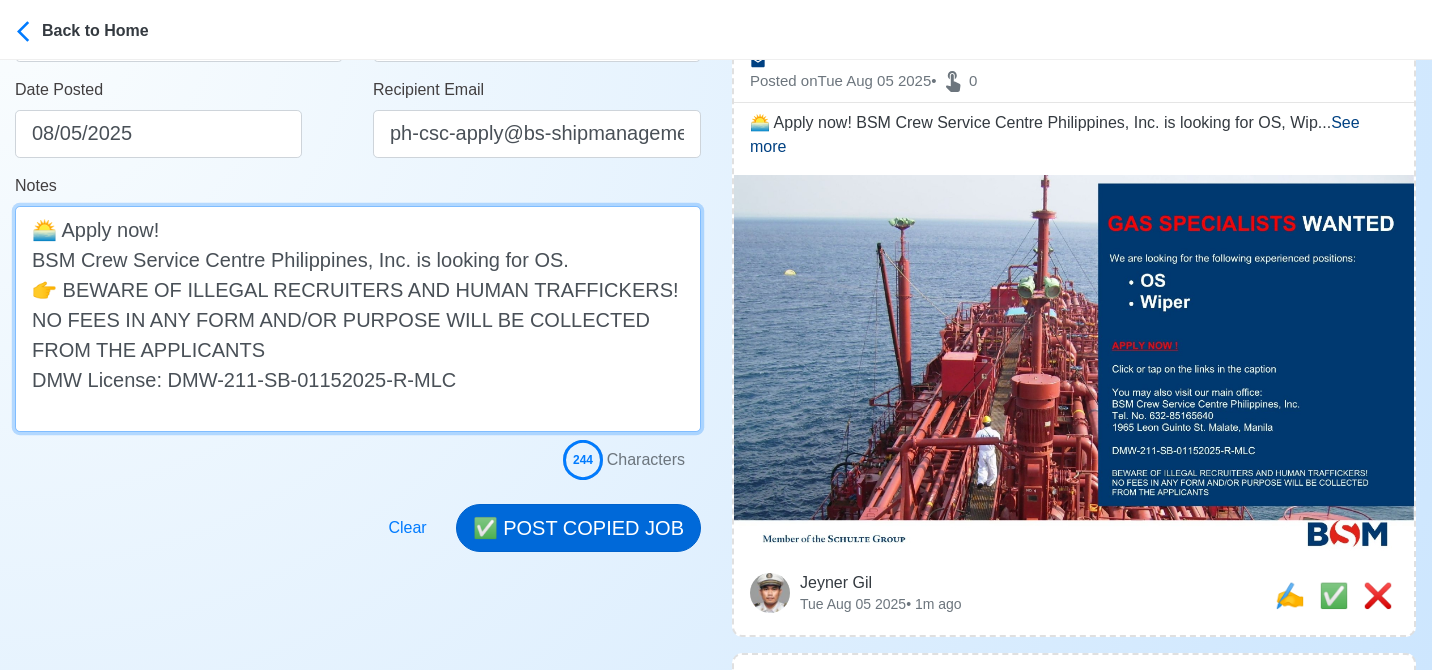 type on "🌅 Apply now!
BSM Crew Service Centre Philippines, Inc. is looking for OS.
👉 BEWARE OF ILLEGAL RECRUITERS AND HUMAN TRAFFICKERS! NO FEES IN ANY FORM AND/OR PURPOSE WILL BE COLLECTED FROM THE APPLICANTS
DMW License: DMW-211-SB-01152025-R-MLC" 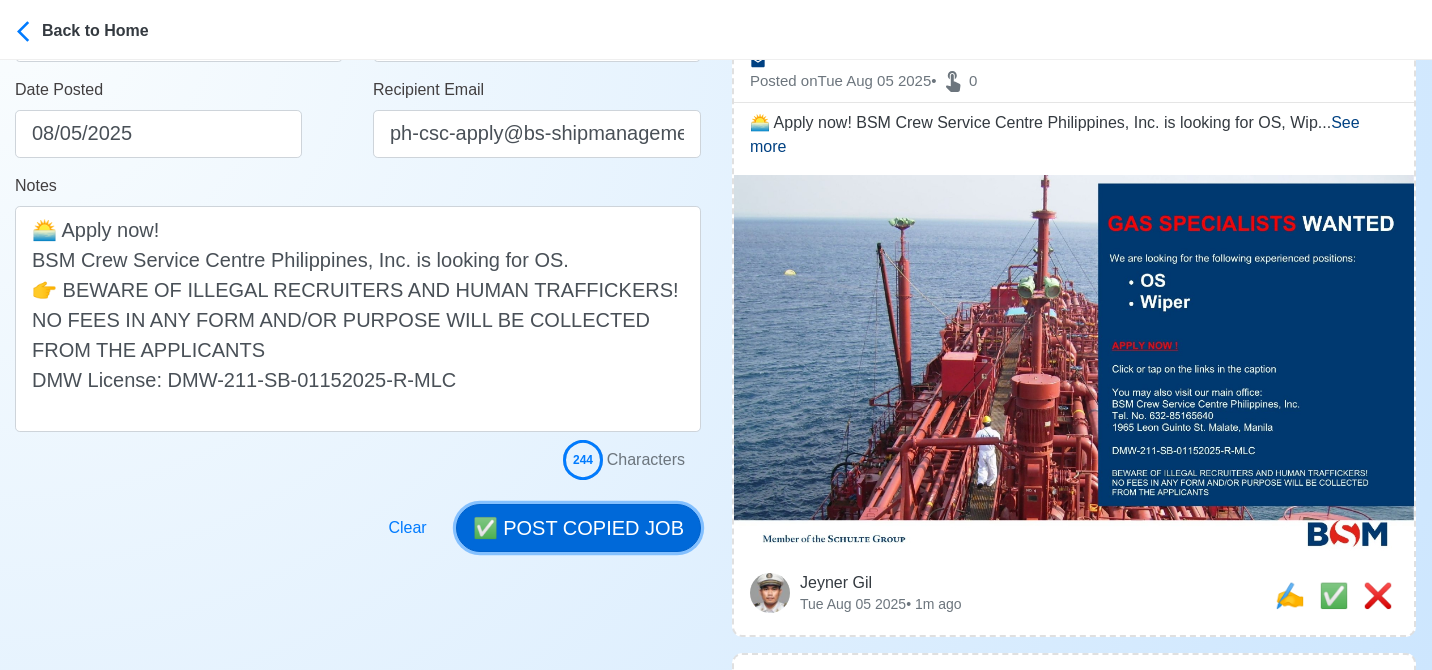 click on "✅ POST COPIED JOB" at bounding box center (578, 528) 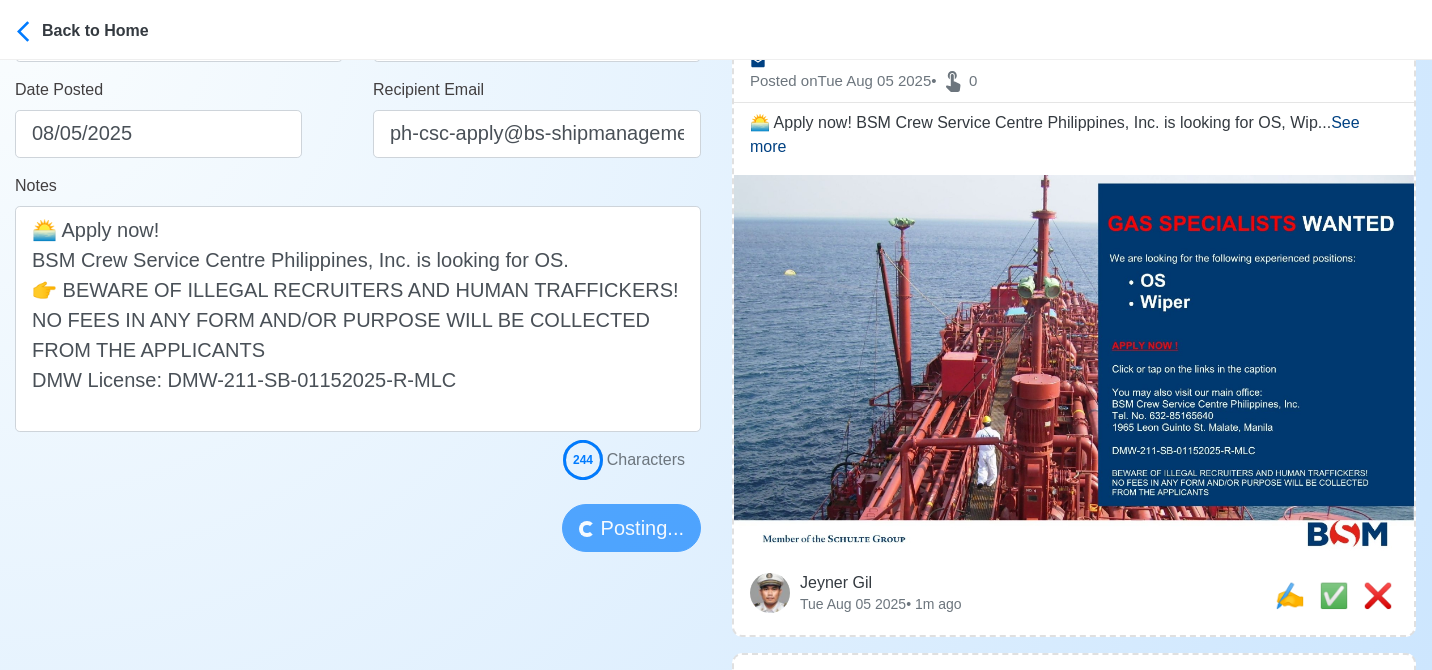 type 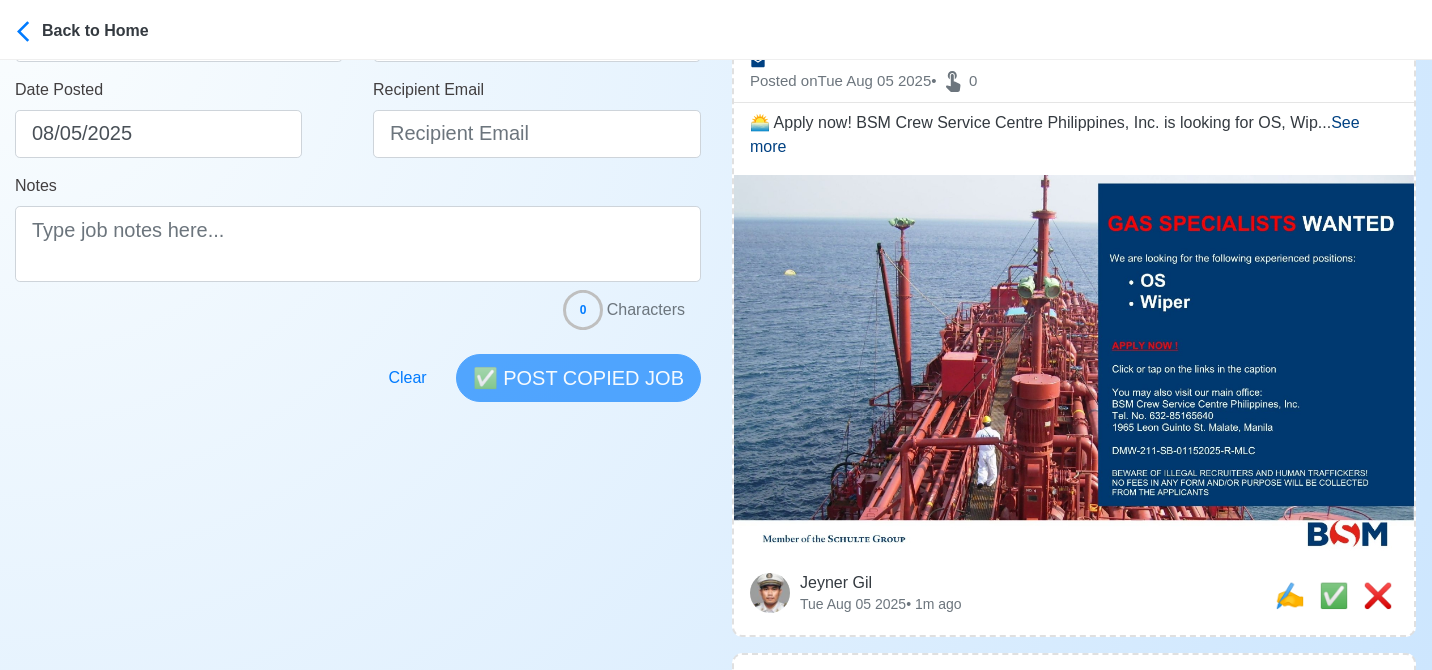 click on "Post Job   Jeyner Gil Job Post Header Position Master Chief Officer 2nd Officer 3rd Officer Junior Officer Chief Engineer 2nd Engineer 3rd Engineer 4th Engineer Gas Engineer Junior Engineer 1st Assistant Engineer 2nd Assistant Engineer 3rd Assistant Engineer ETO/ETR Electrician Electrical Engineer Oiler Fitter Welder Chief Cook Chef Cook Messman Wiper Rigger Ordinary Seaman Able Seaman Motorman Pumpman Bosun Cadet Reefer Mechanic Operator Repairman Painter Steward Waiter Others Company Vessel Type Date Posted       08/05/2025 Recipient Email Notes 0 Characters Clear ✅ POST COPIED JOB" at bounding box center [358, 74118] 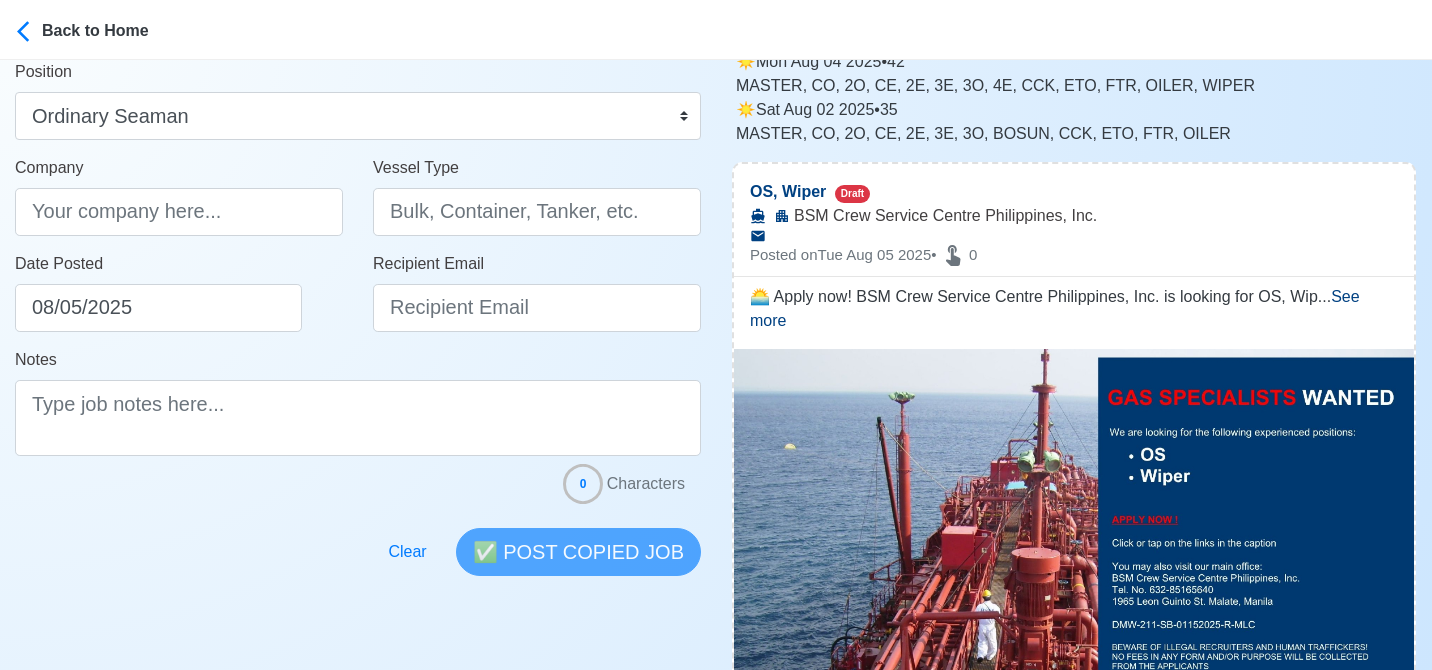 scroll, scrollTop: 0, scrollLeft: 0, axis: both 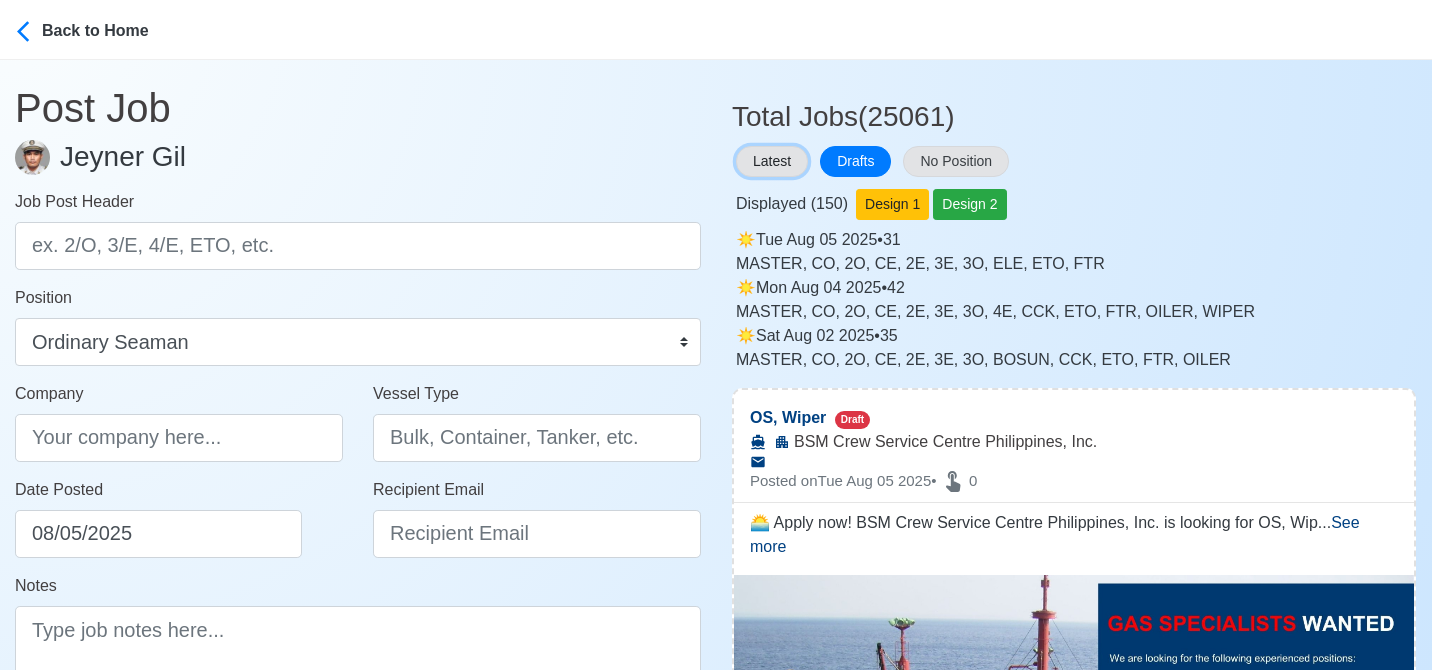 click on "Latest" at bounding box center (772, 161) 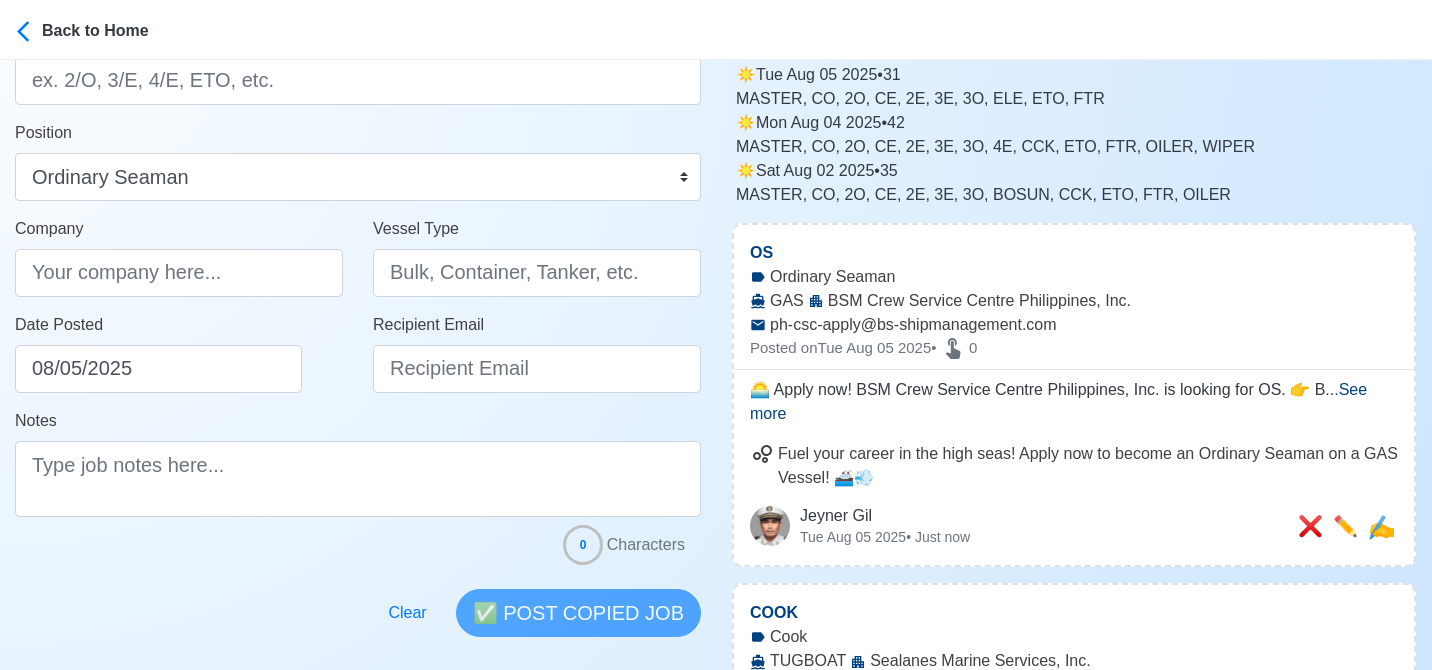 scroll, scrollTop: 200, scrollLeft: 0, axis: vertical 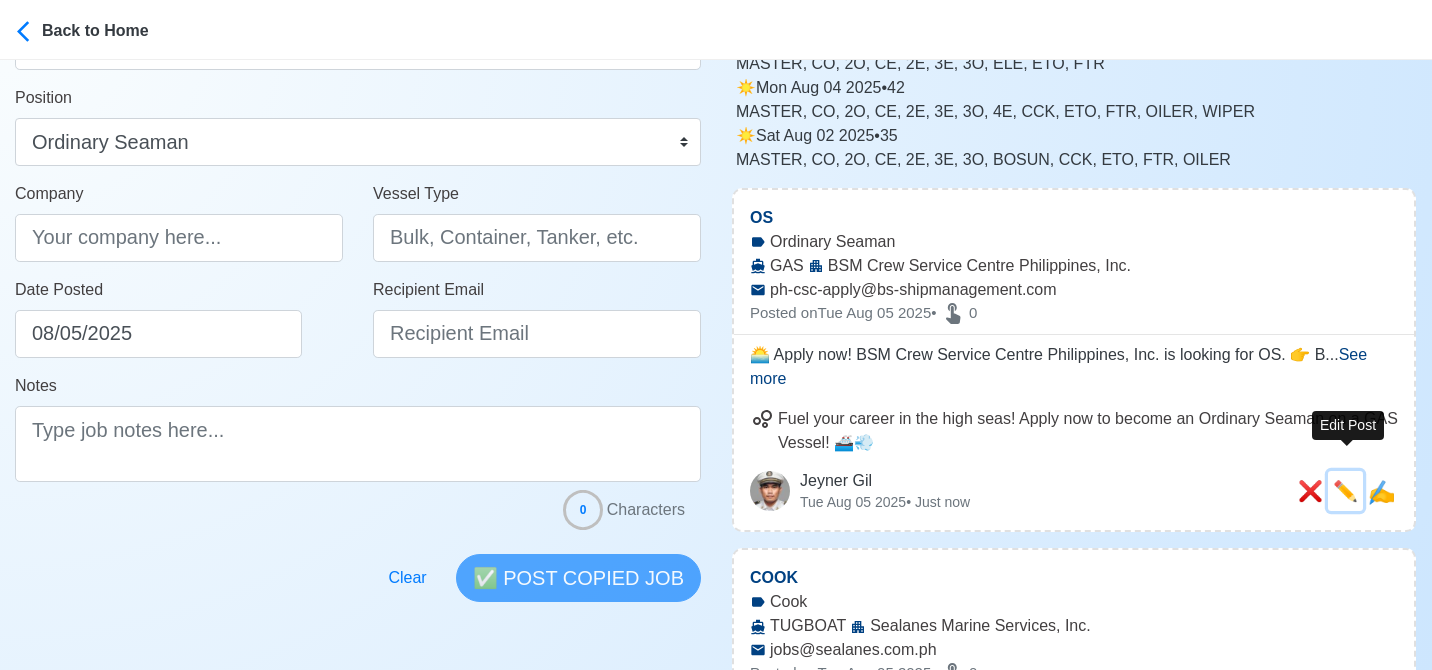 click on "✏️" at bounding box center [1345, 491] 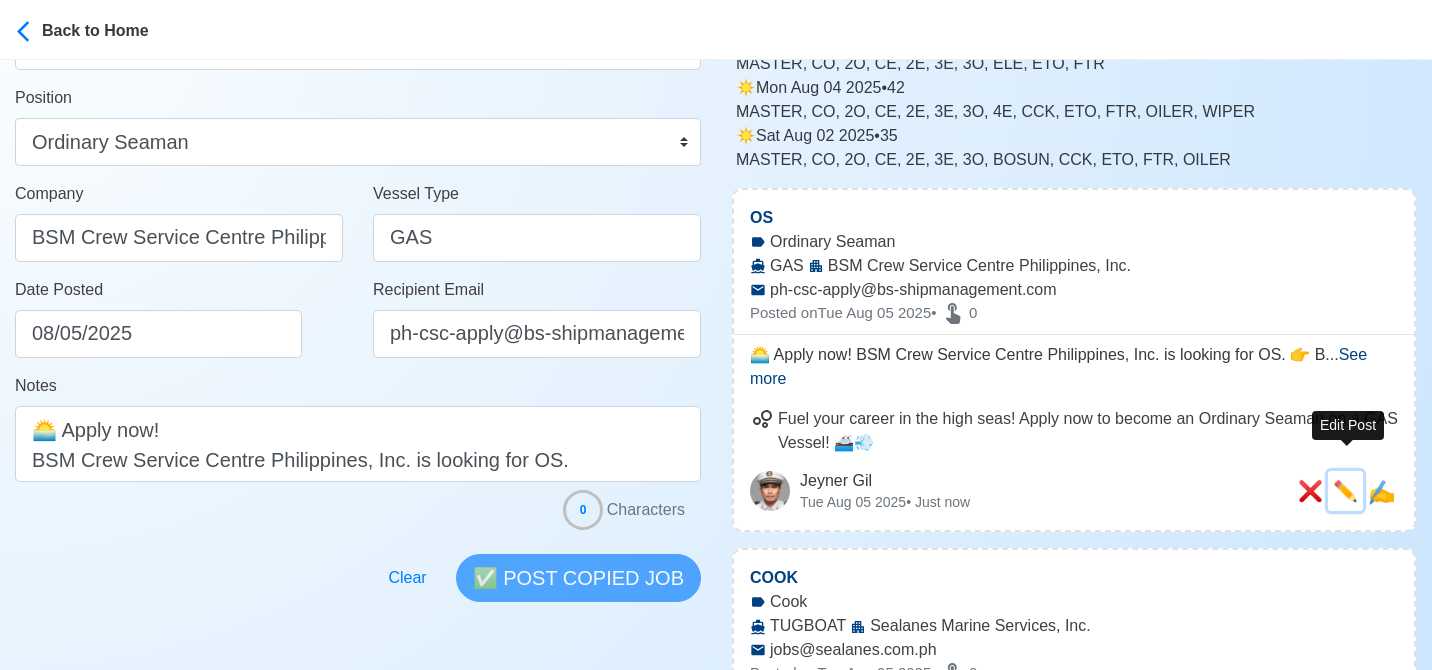 scroll, scrollTop: 0, scrollLeft: 0, axis: both 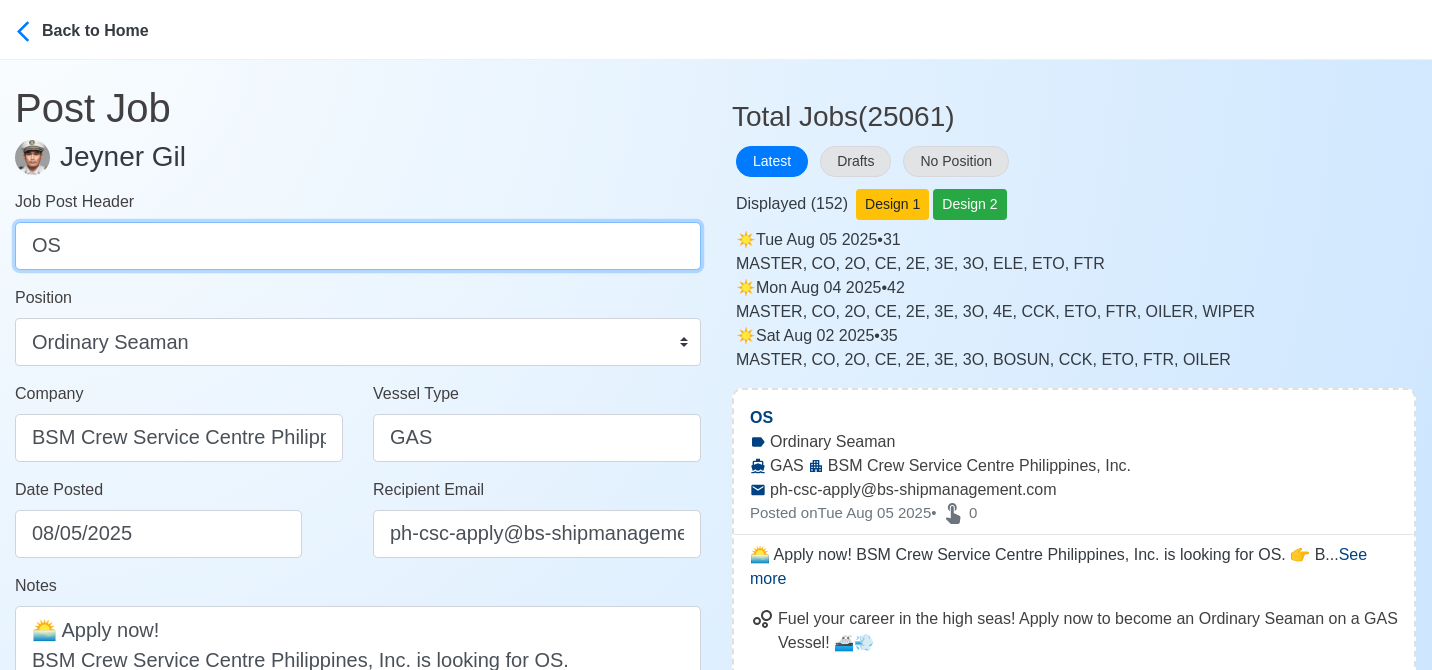 drag, startPoint x: 105, startPoint y: 244, endPoint x: -17, endPoint y: 243, distance: 122.0041 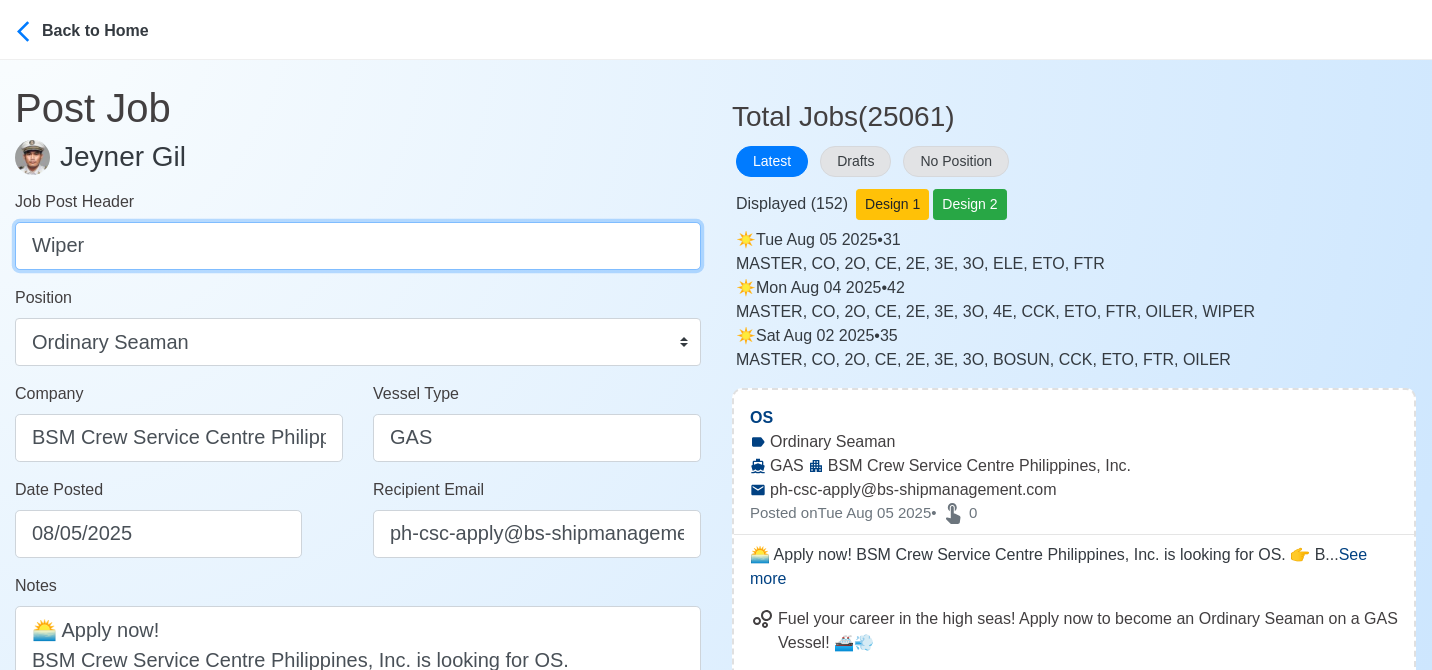 type on "Wiper" 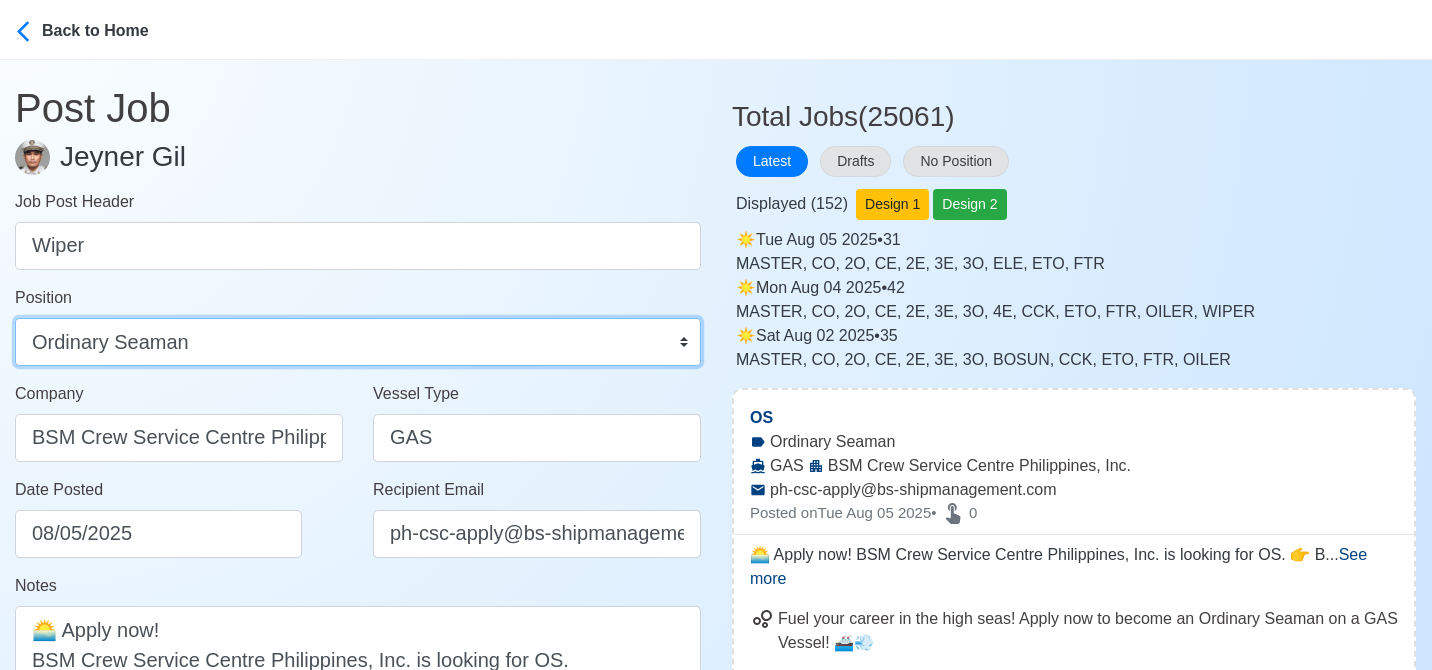 click on "Master Chief Officer 2nd Officer 3rd Officer Junior Officer Chief Engineer 2nd Engineer 3rd Engineer 4th Engineer Gas Engineer Junior Engineer 1st Assistant Engineer 2nd Assistant Engineer 3rd Assistant Engineer ETO/ETR Electrician Electrical Engineer Oiler Fitter Welder Chief Cook Chef Cook Messman Wiper Rigger Ordinary Seaman Able Seaman Motorman Pumpman Bosun Cadet Reefer Mechanic Operator Repairman Painter Steward Waiter Others" at bounding box center (358, 342) 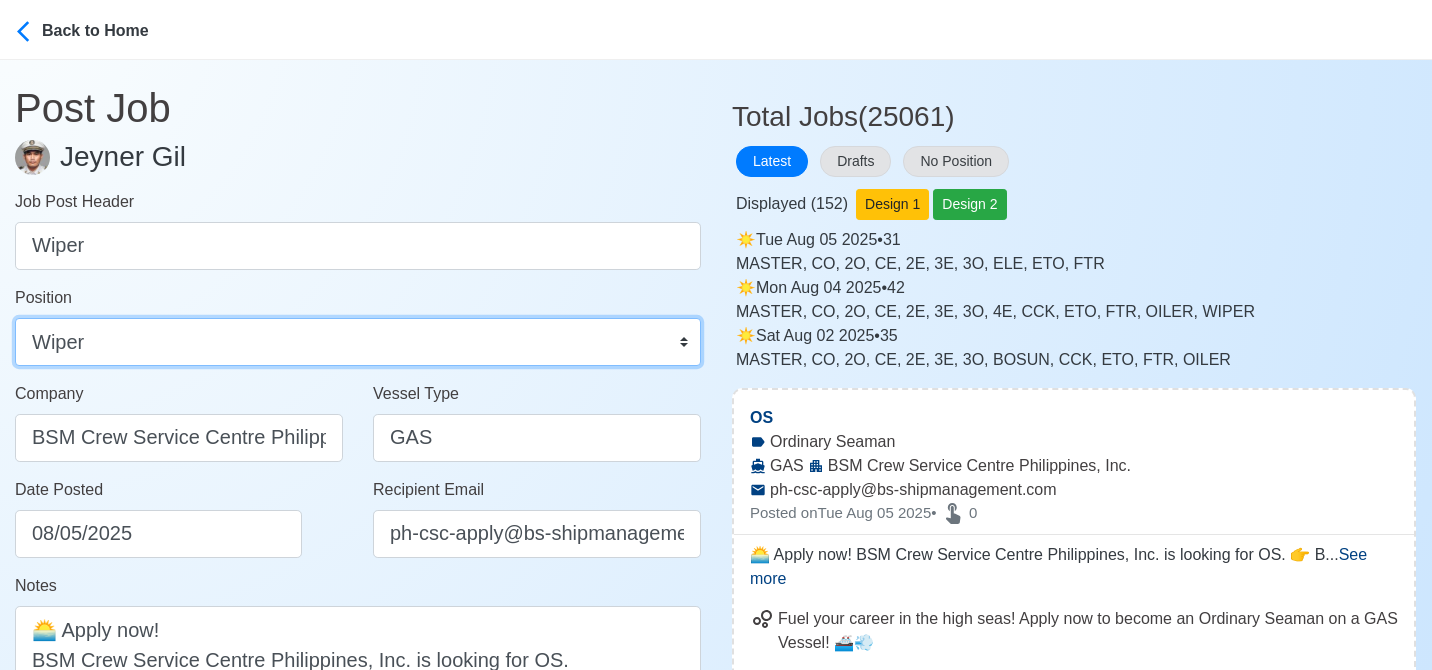 click on "Master Chief Officer 2nd Officer 3rd Officer Junior Officer Chief Engineer 2nd Engineer 3rd Engineer 4th Engineer Gas Engineer Junior Engineer 1st Assistant Engineer 2nd Assistant Engineer 3rd Assistant Engineer ETO/ETR Electrician Electrical Engineer Oiler Fitter Welder Chief Cook Chef Cook Messman Wiper Rigger Ordinary Seaman Able Seaman Motorman Pumpman Bosun Cadet Reefer Mechanic Operator Repairman Painter Steward Waiter Others" at bounding box center (358, 342) 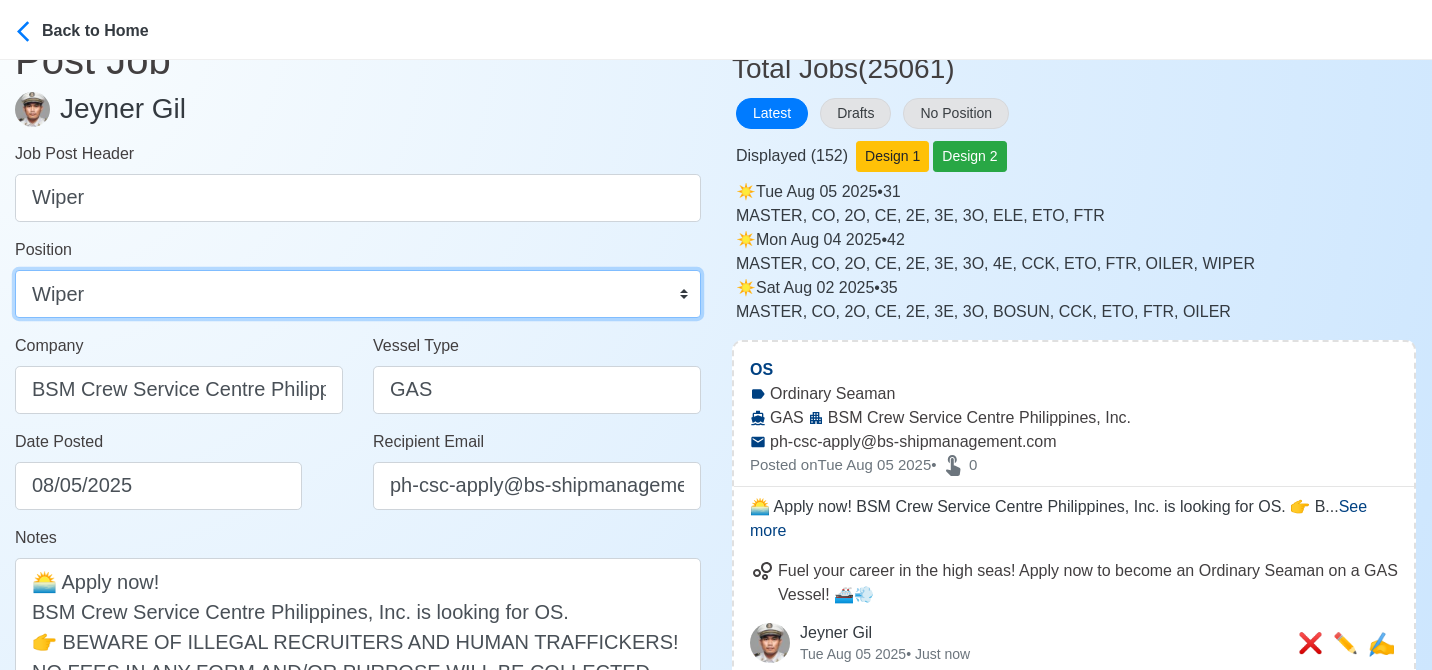 scroll, scrollTop: 100, scrollLeft: 0, axis: vertical 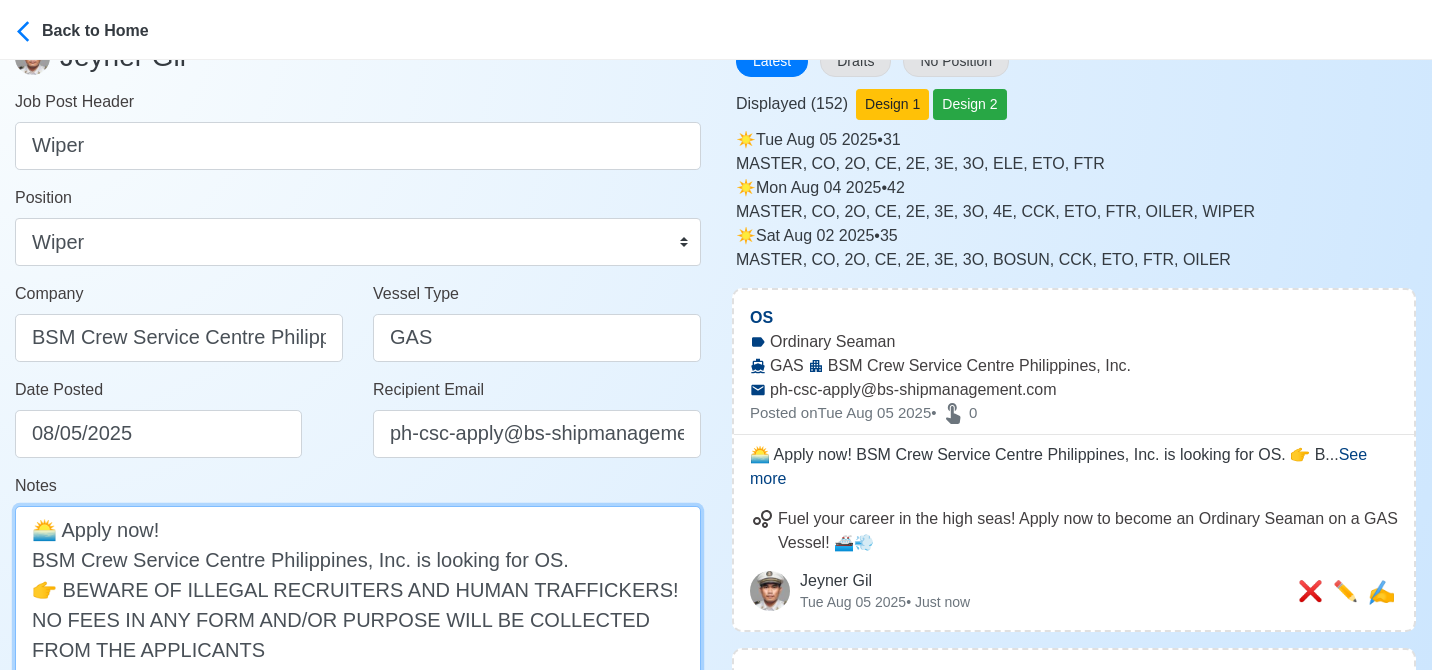 click on "🌅 Apply now!
BSM Crew Service Centre Philippines, Inc. is looking for OS.
👉 BEWARE OF ILLEGAL RECRUITERS AND HUMAN TRAFFICKERS! NO FEES IN ANY FORM AND/OR PURPOSE WILL BE COLLECTED FROM THE APPLICANTS
DMW License: DMW-211-SB-01152025-R-MLC" at bounding box center [358, 619] 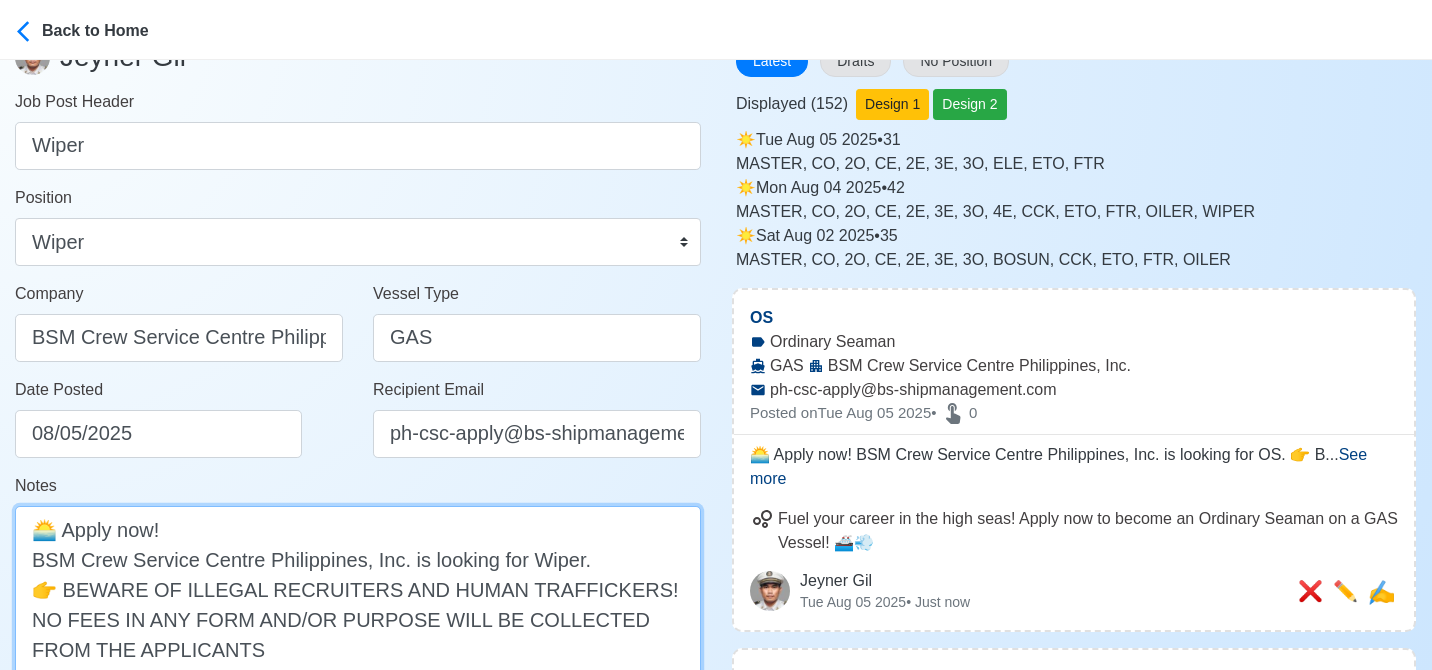 scroll, scrollTop: 400, scrollLeft: 0, axis: vertical 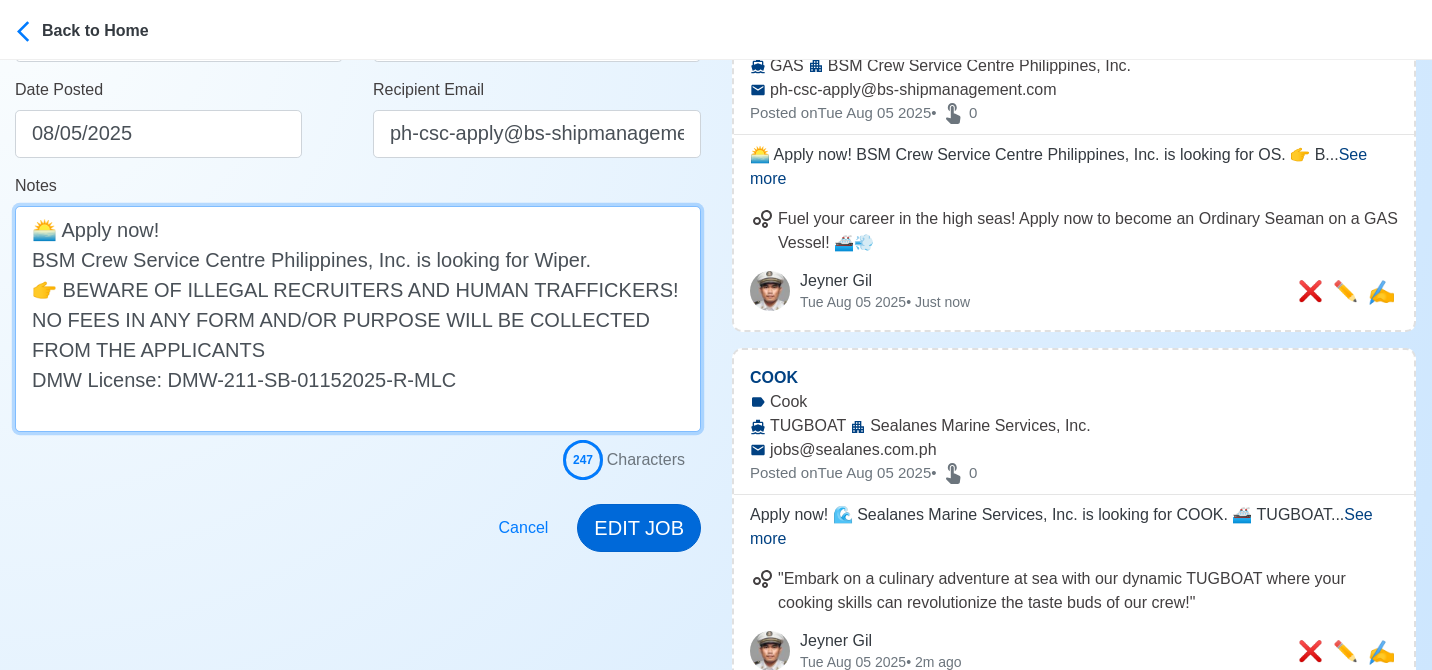 type on "🌅 Apply now!
BSM Crew Service Centre Philippines, Inc. is looking for Wiper.
👉 BEWARE OF ILLEGAL RECRUITERS AND HUMAN TRAFFICKERS! NO FEES IN ANY FORM AND/OR PURPOSE WILL BE COLLECTED FROM THE APPLICANTS
DMW License: DMW-211-SB-01152025-R-MLC" 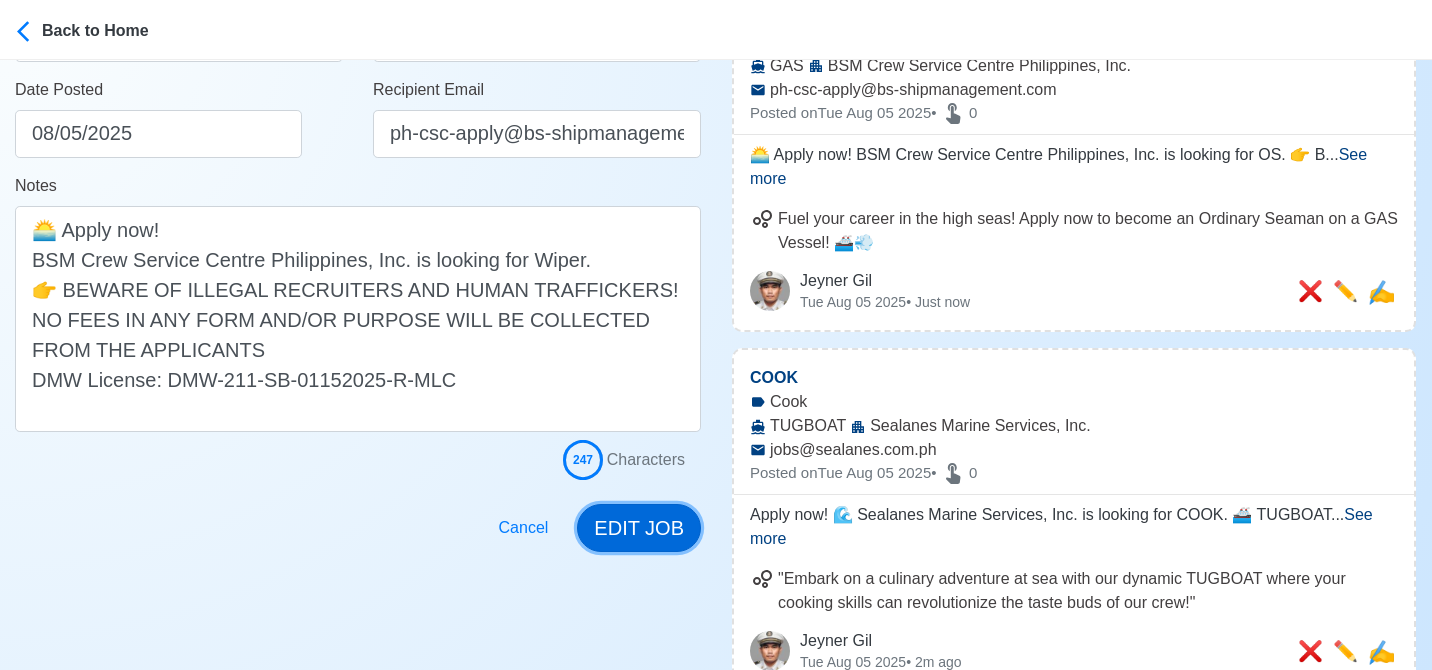 click on "EDIT JOB" at bounding box center (639, 528) 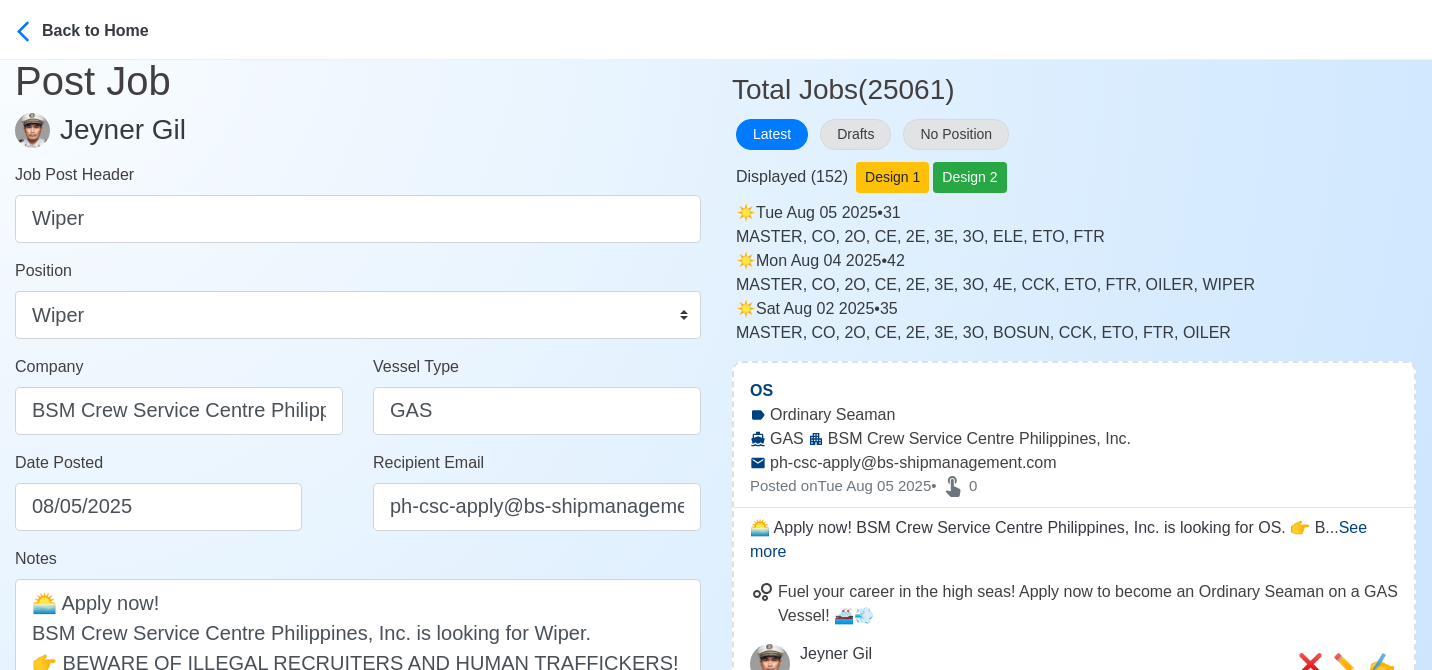 scroll, scrollTop: 0, scrollLeft: 0, axis: both 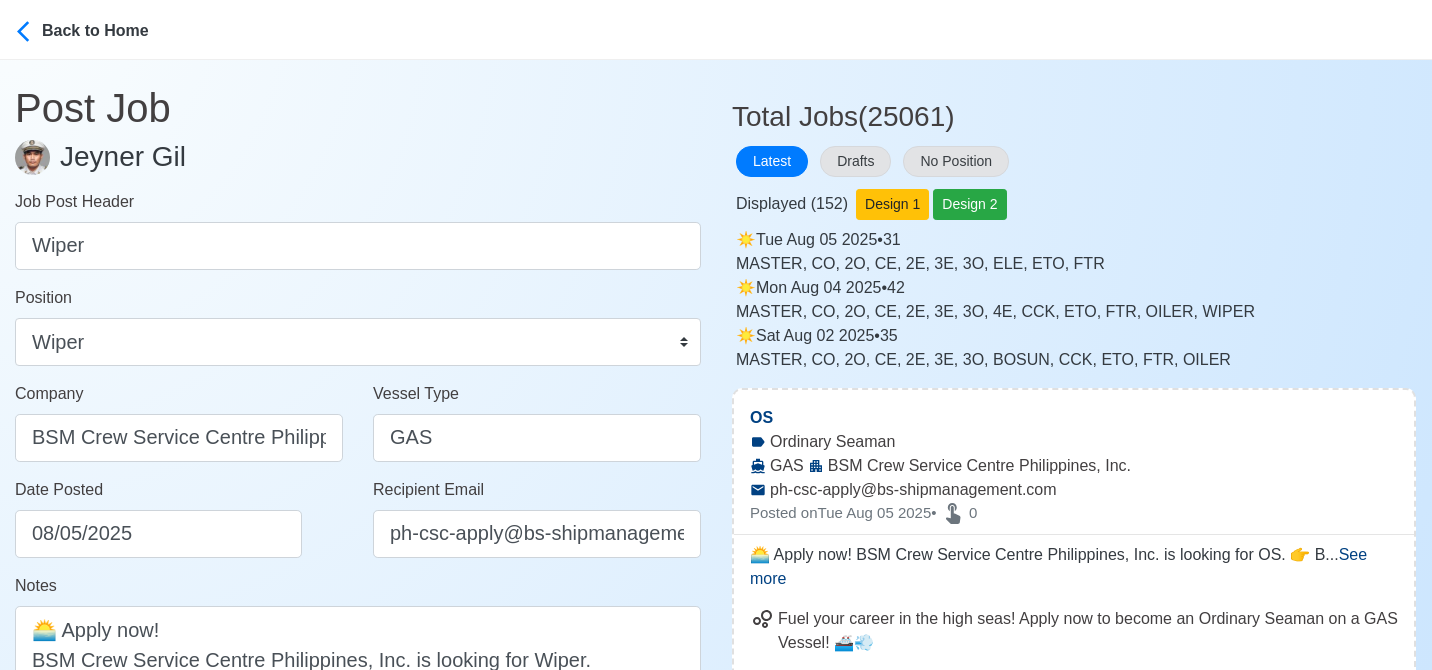 type 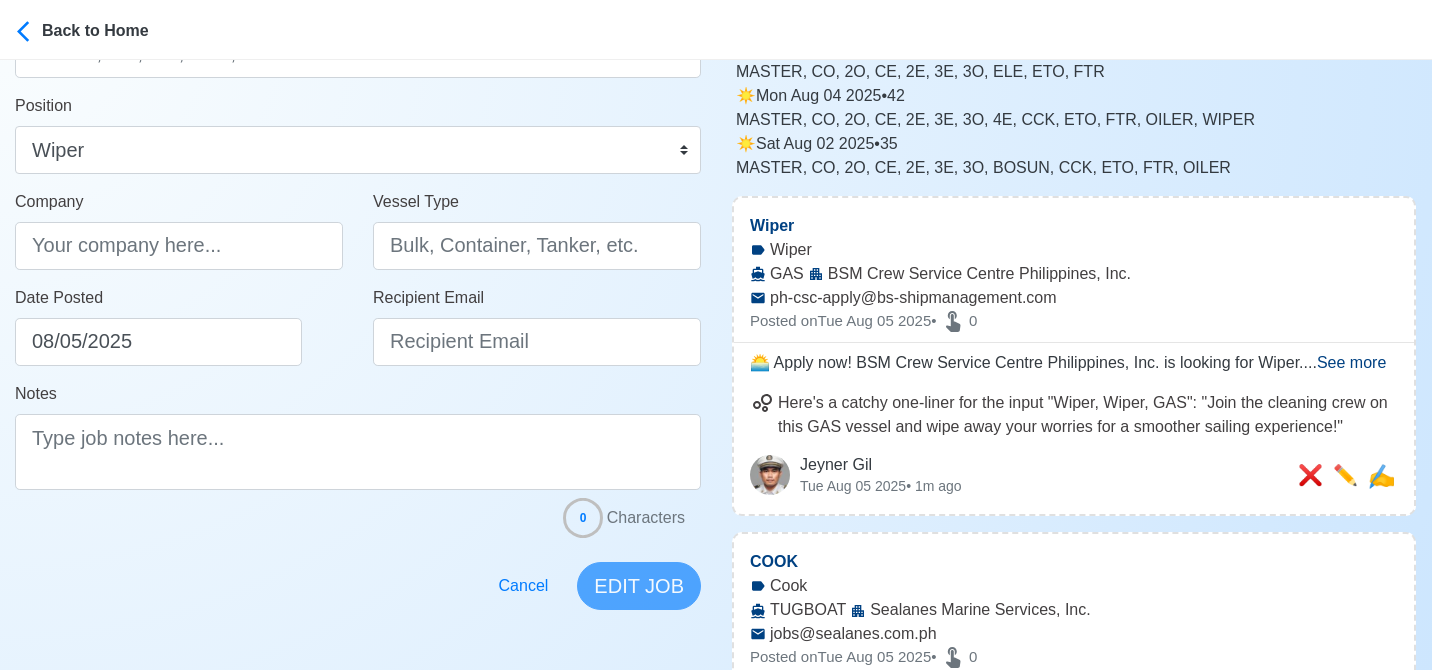 scroll, scrollTop: 200, scrollLeft: 0, axis: vertical 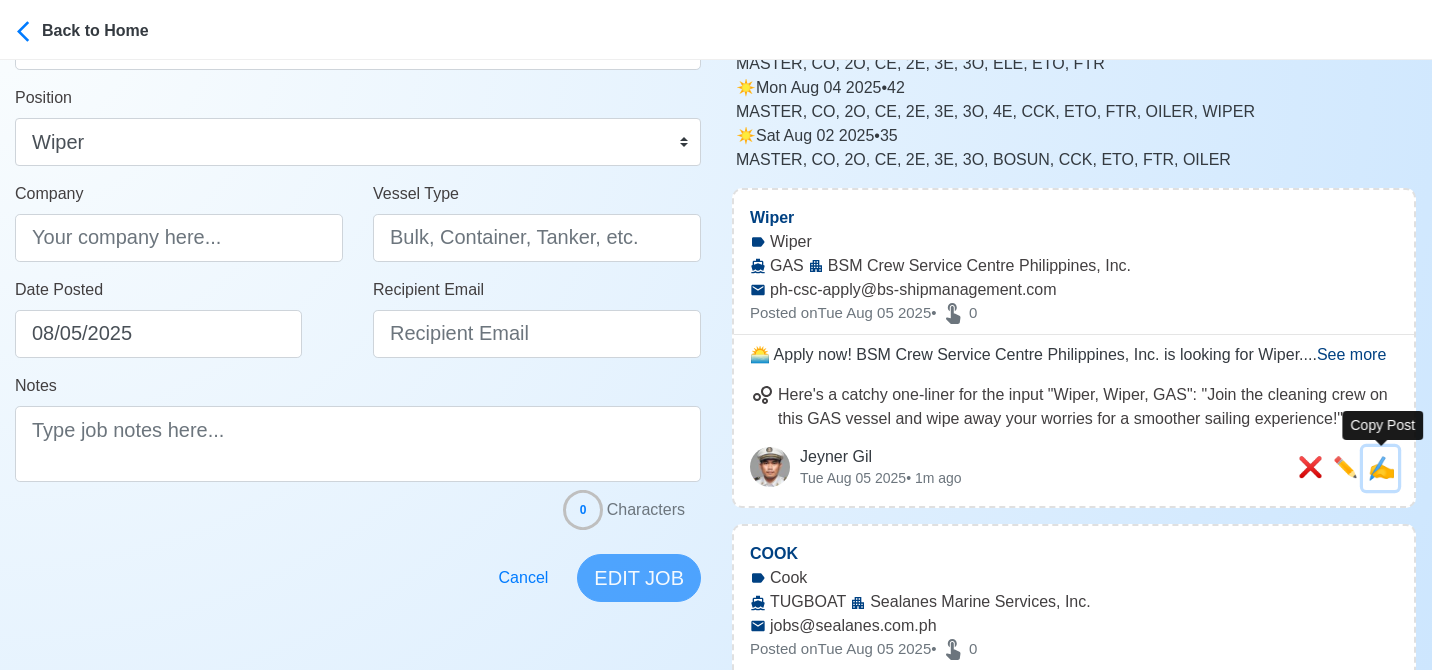 click on "✍️" at bounding box center (1381, 468) 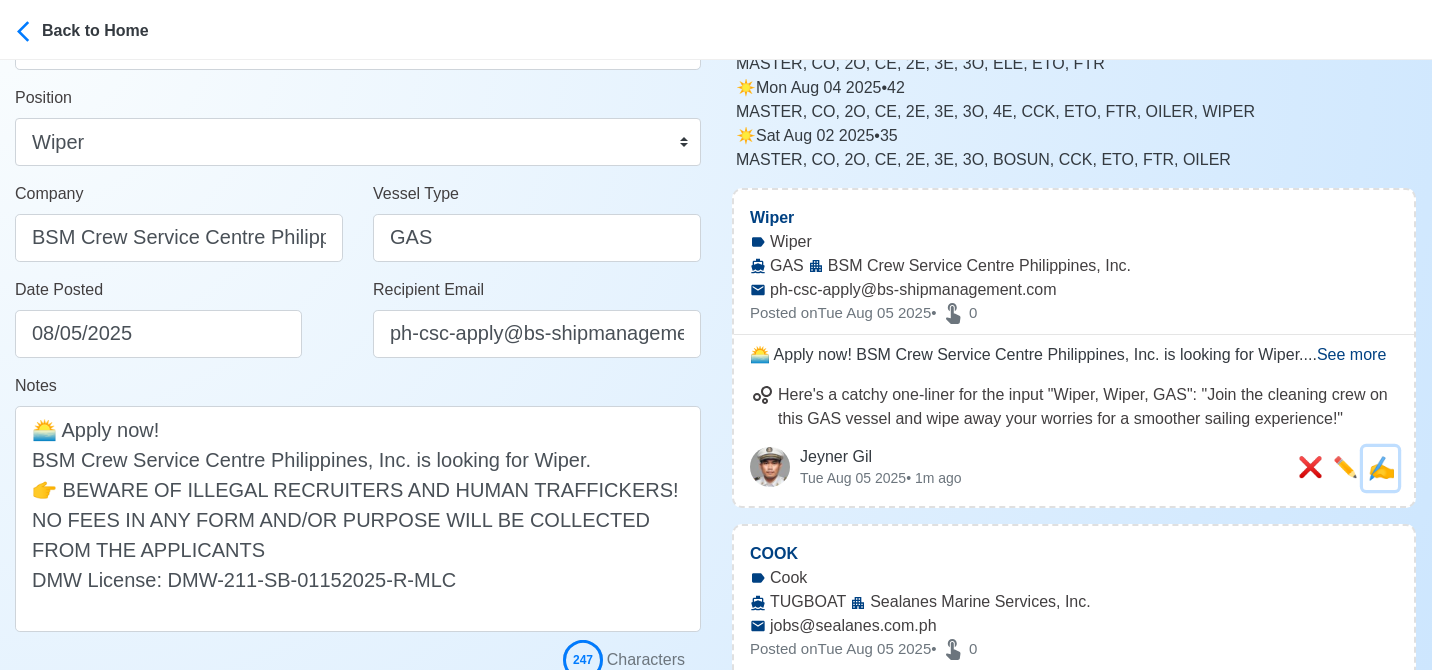 scroll, scrollTop: 0, scrollLeft: 0, axis: both 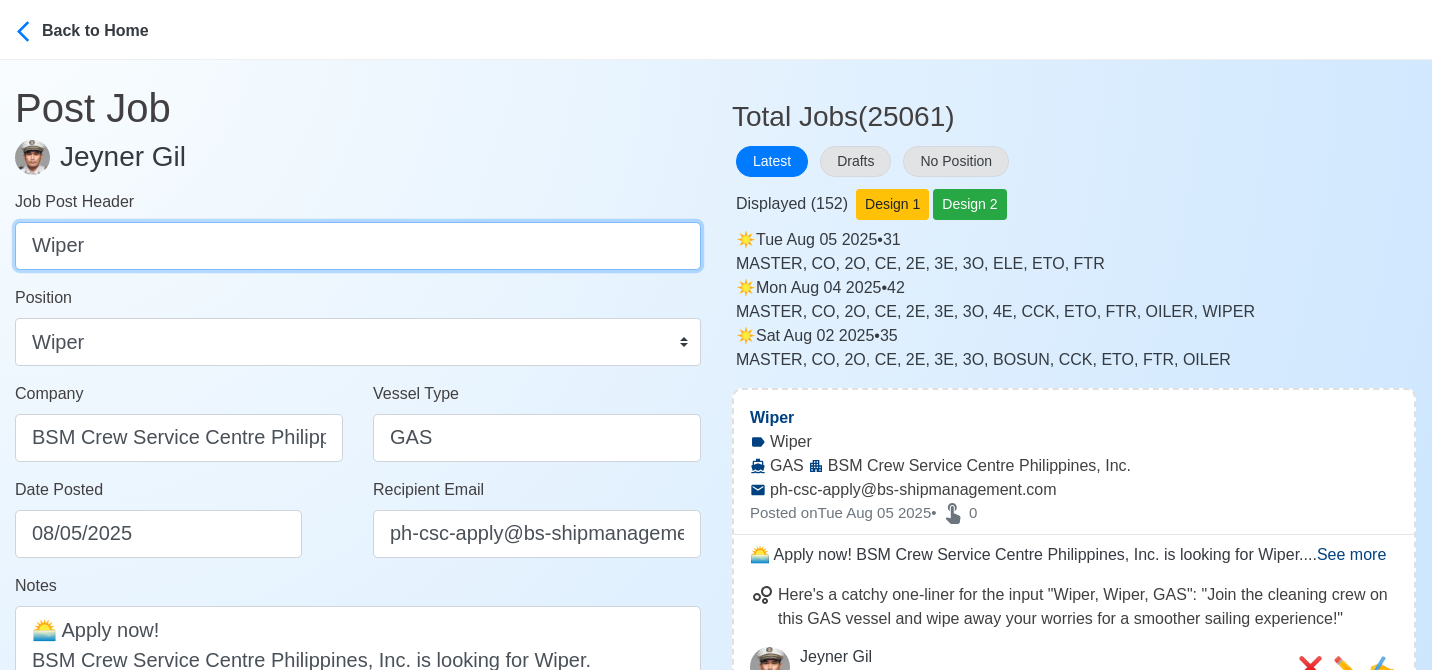 drag, startPoint x: 106, startPoint y: 239, endPoint x: -17, endPoint y: 243, distance: 123.065025 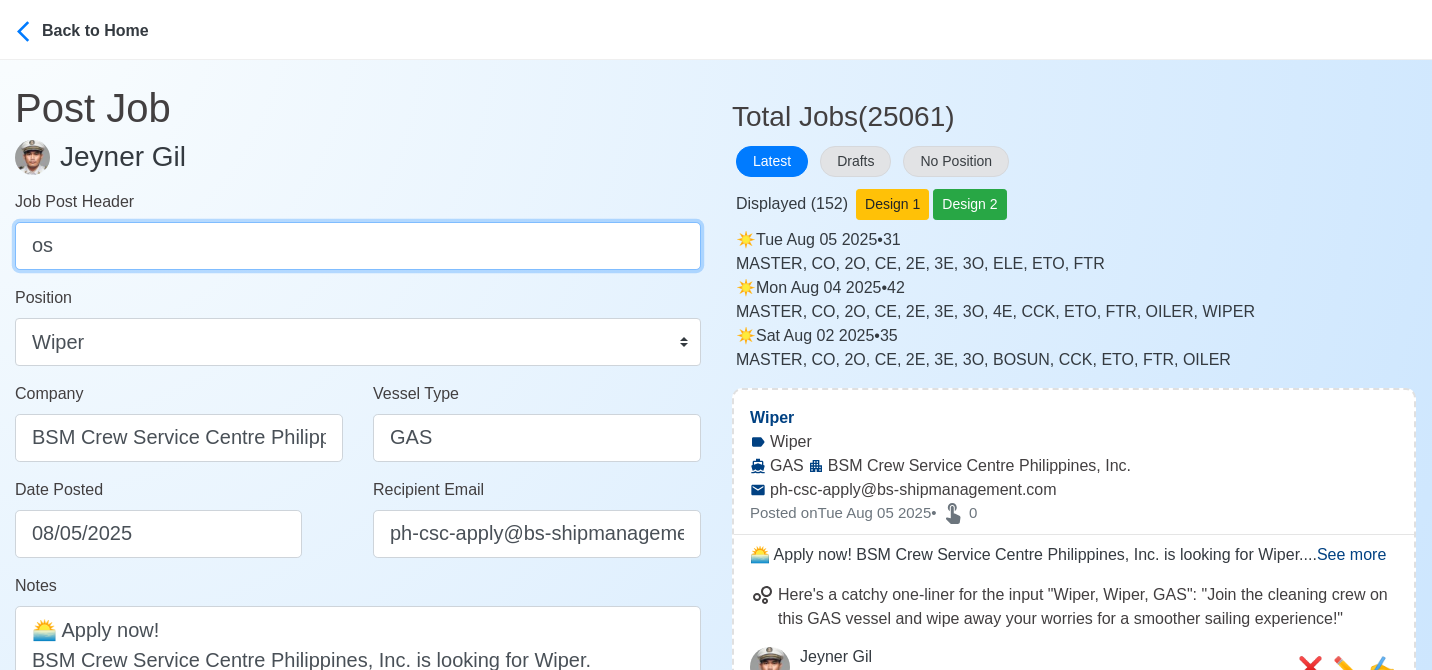 type on "o" 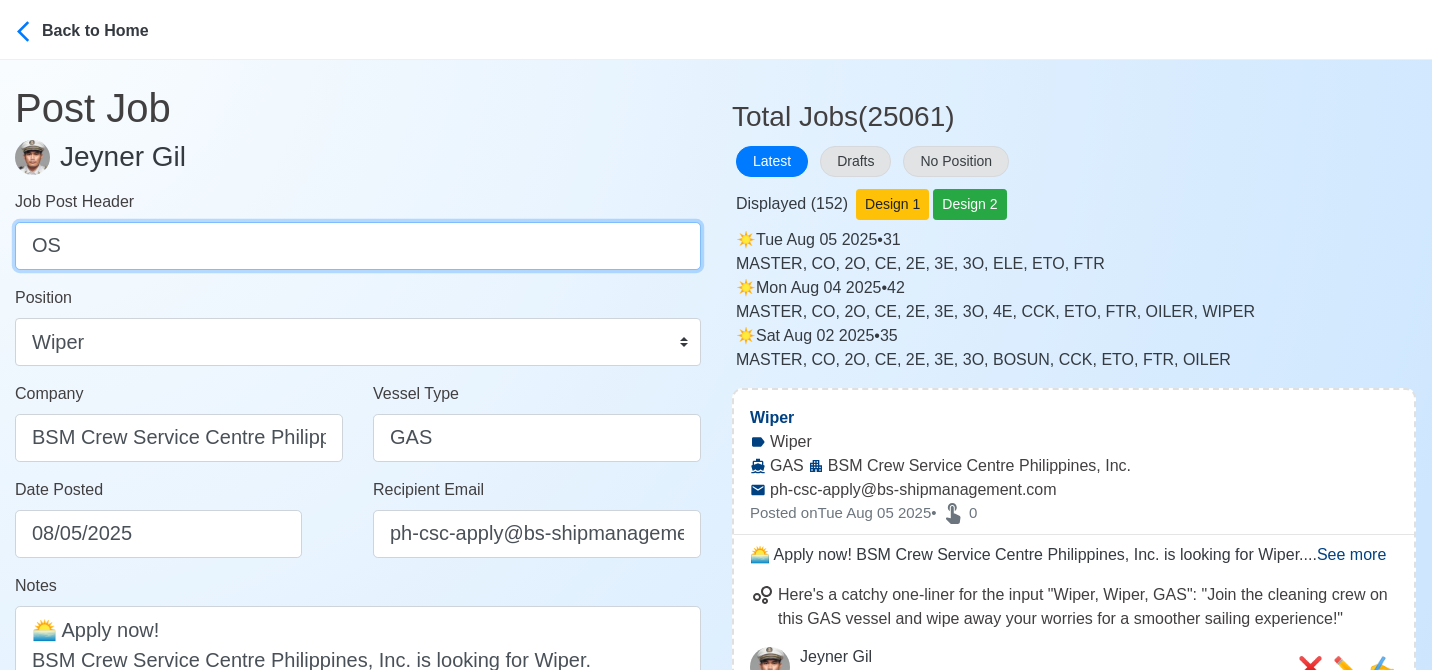 type on "OS" 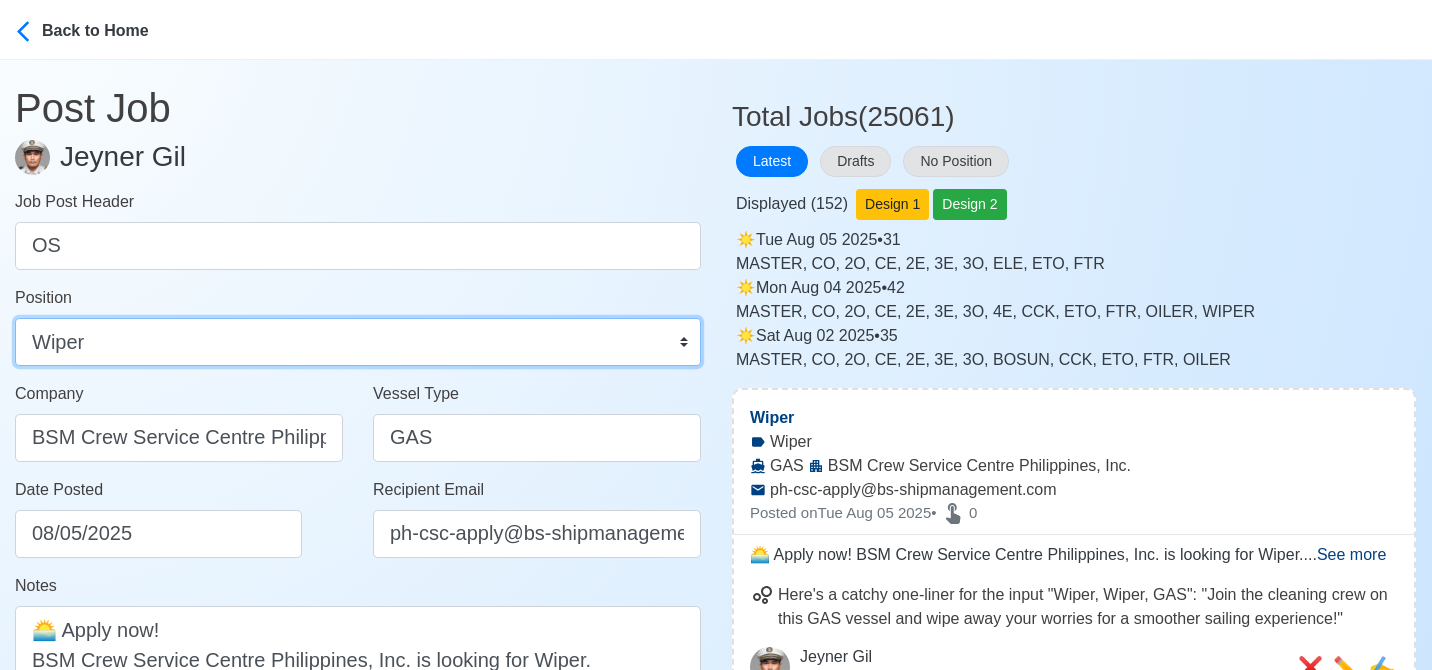 click on "Master Chief Officer 2nd Officer 3rd Officer Junior Officer Chief Engineer 2nd Engineer 3rd Engineer 4th Engineer Gas Engineer Junior Engineer 1st Assistant Engineer 2nd Assistant Engineer 3rd Assistant Engineer ETO/ETR Electrician Electrical Engineer Oiler Fitter Welder Chief Cook Chef Cook Messman Wiper Rigger Ordinary Seaman Able Seaman Motorman Pumpman Bosun Cadet Reefer Mechanic Operator Repairman Painter Steward Waiter Others" at bounding box center (358, 342) 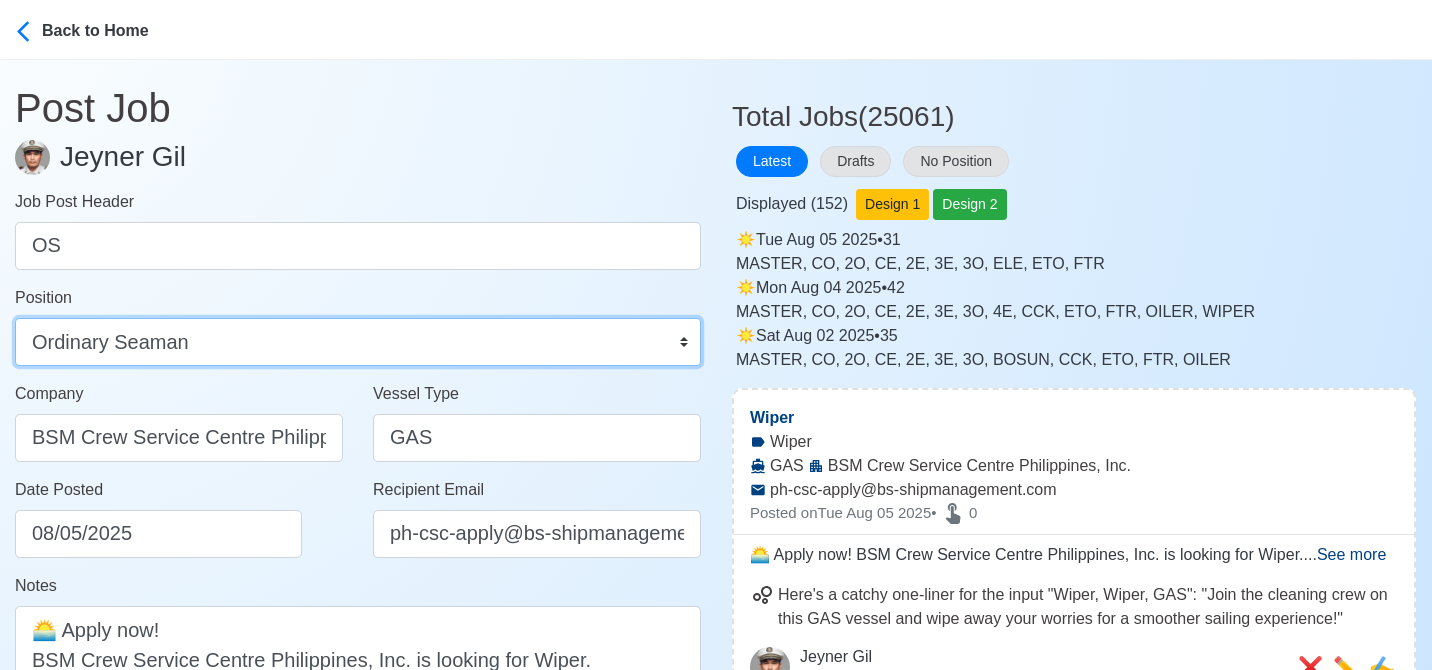 click on "Master Chief Officer 2nd Officer 3rd Officer Junior Officer Chief Engineer 2nd Engineer 3rd Engineer 4th Engineer Gas Engineer Junior Engineer 1st Assistant Engineer 2nd Assistant Engineer 3rd Assistant Engineer ETO/ETR Electrician Electrical Engineer Oiler Fitter Welder Chief Cook Chef Cook Messman Wiper Rigger Ordinary Seaman Able Seaman Motorman Pumpman Bosun Cadet Reefer Mechanic Operator Repairman Painter Steward Waiter Others" at bounding box center [358, 342] 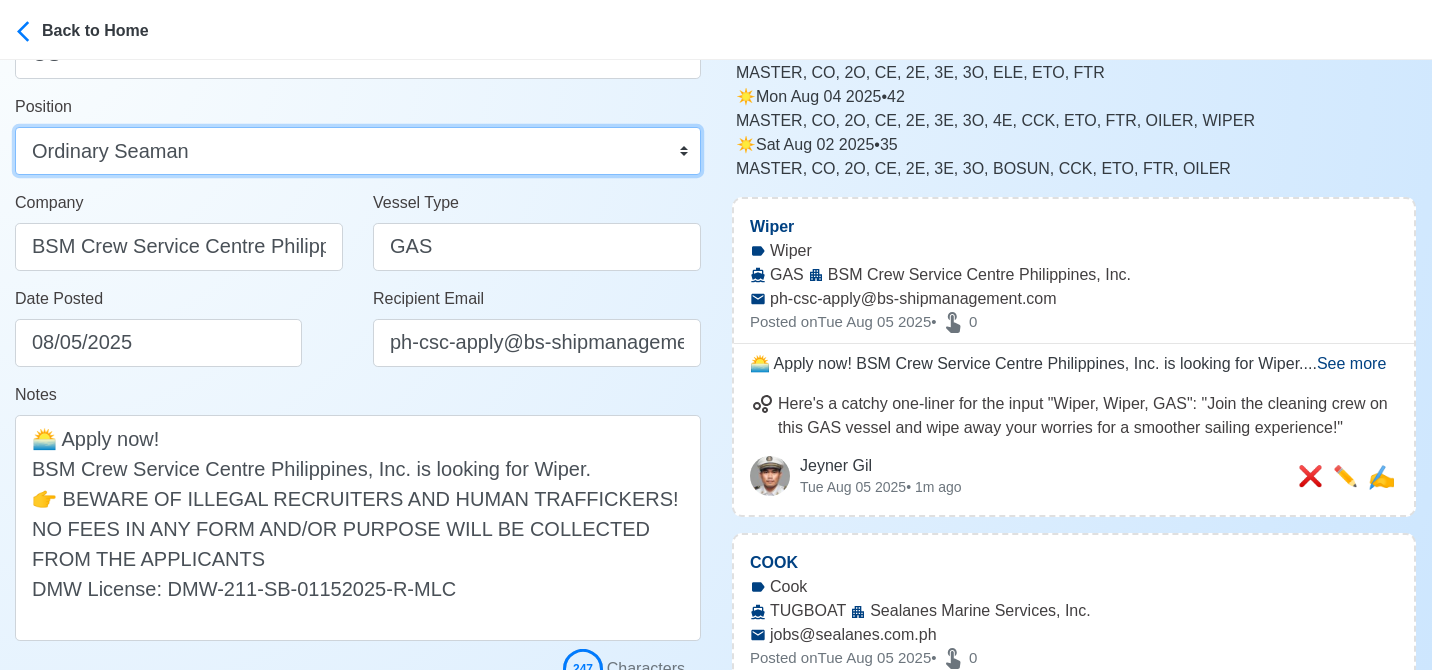 scroll, scrollTop: 200, scrollLeft: 0, axis: vertical 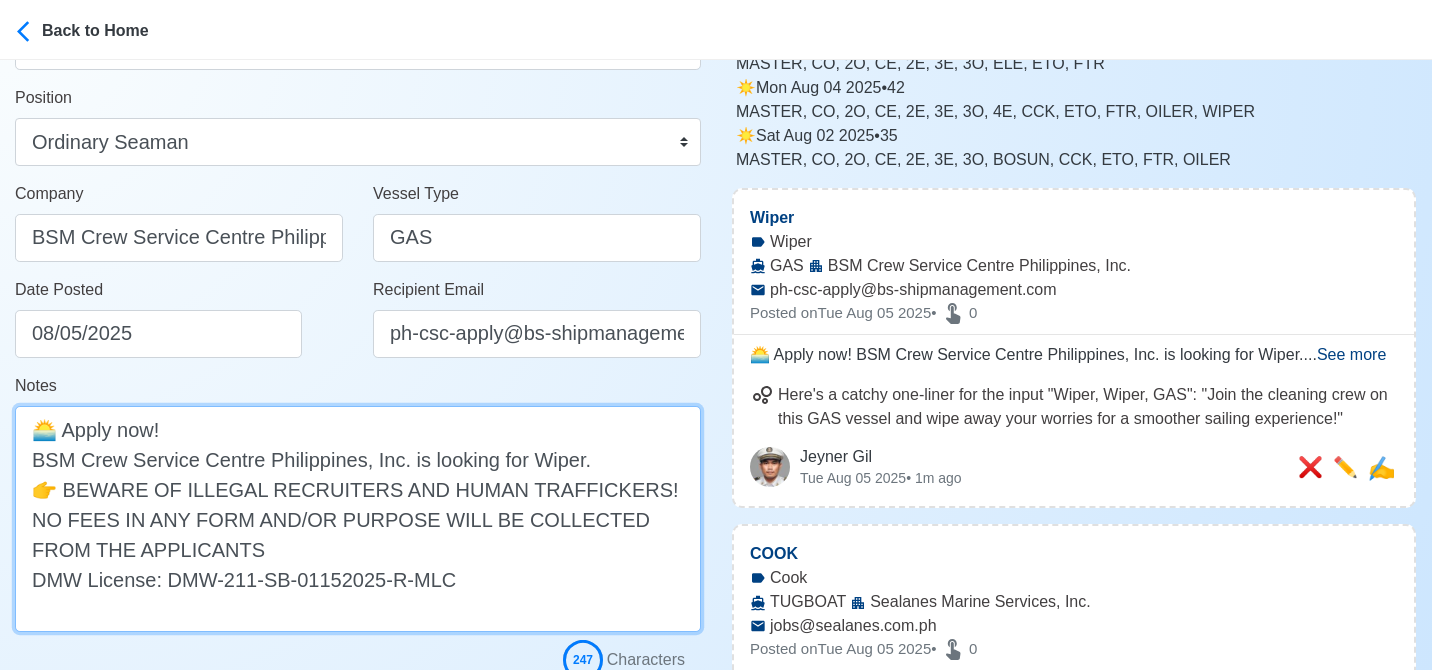 click on "🌅 Apply now!
BSM Crew Service Centre Philippines, Inc. is looking for Wiper.
👉 BEWARE OF ILLEGAL RECRUITERS AND HUMAN TRAFFICKERS! NO FEES IN ANY FORM AND/OR PURPOSE WILL BE COLLECTED FROM THE APPLICANTS
DMW License: DMW-211-SB-01152025-R-MLC" at bounding box center [358, 519] 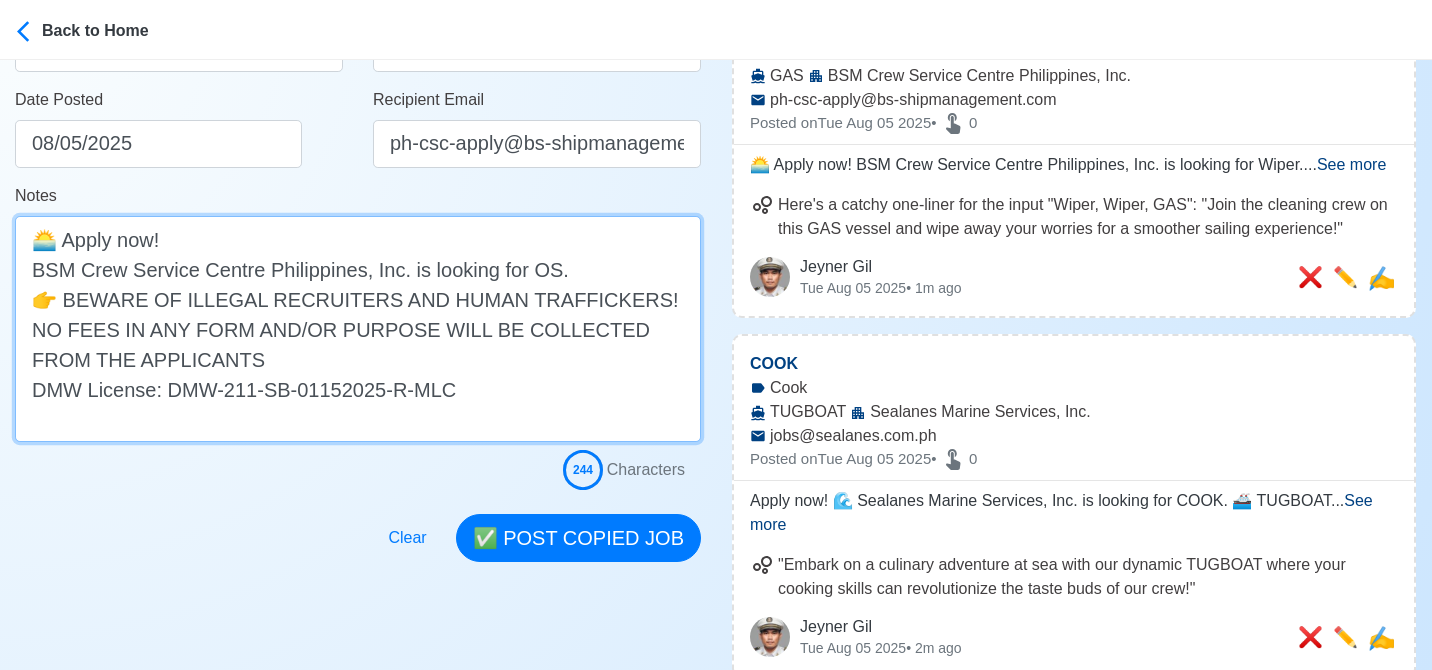 scroll, scrollTop: 400, scrollLeft: 0, axis: vertical 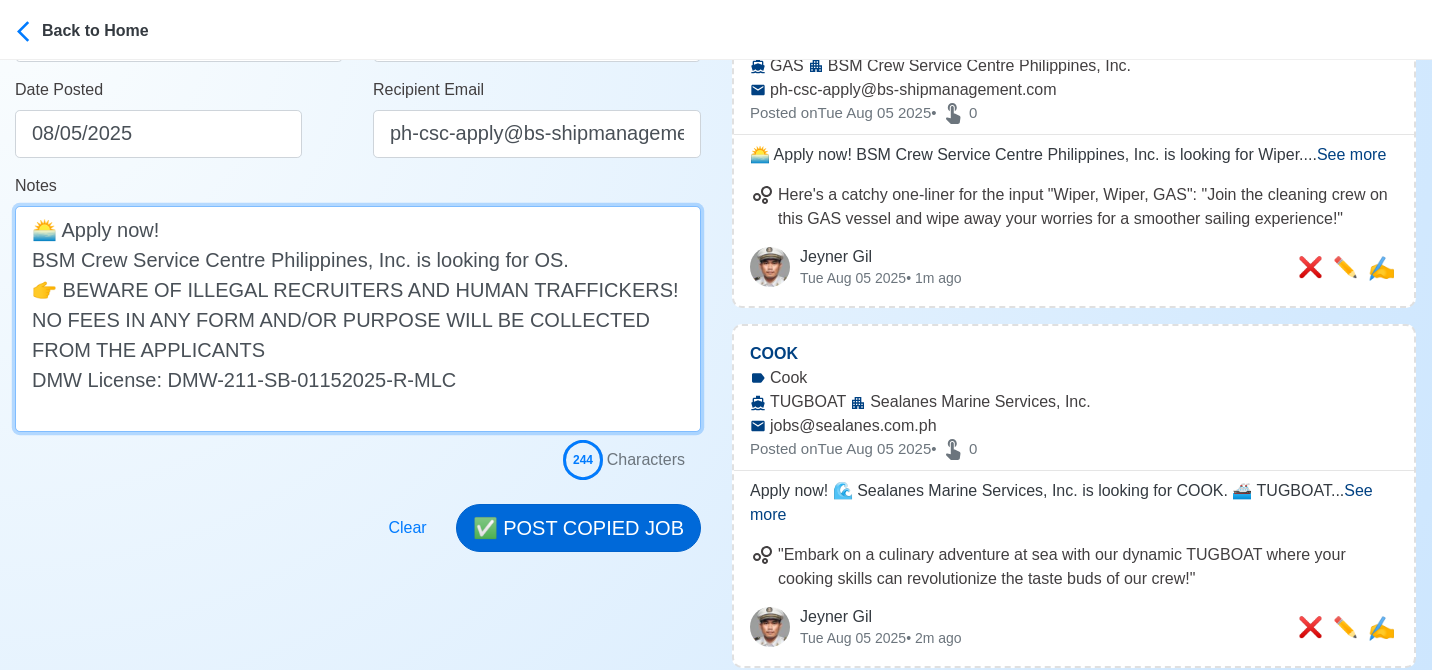 type on "🌅 Apply now!
BSM Crew Service Centre Philippines, Inc. is looking for OS.
👉 BEWARE OF ILLEGAL RECRUITERS AND HUMAN TRAFFICKERS! NO FEES IN ANY FORM AND/OR PURPOSE WILL BE COLLECTED FROM THE APPLICANTS
DMW License: DMW-211-SB-01152025-R-MLC" 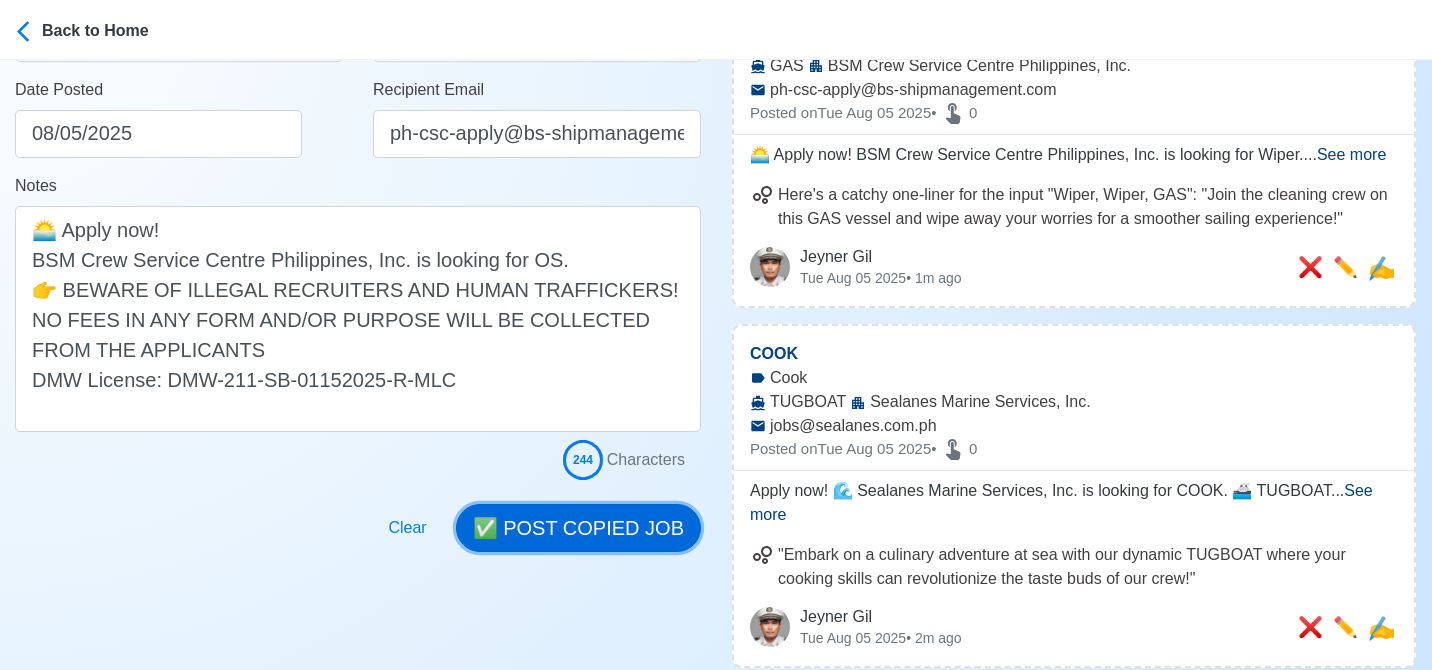 click on "✅ POST COPIED JOB" at bounding box center (578, 528) 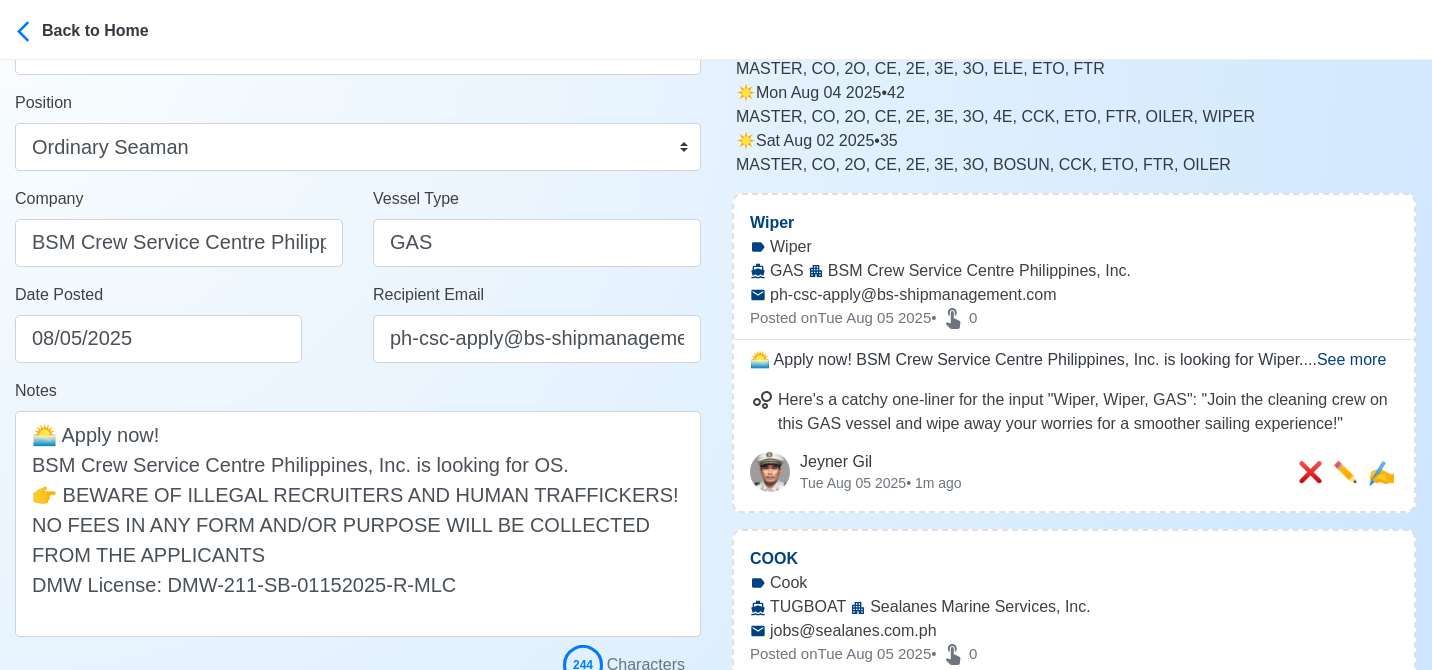 scroll, scrollTop: 0, scrollLeft: 0, axis: both 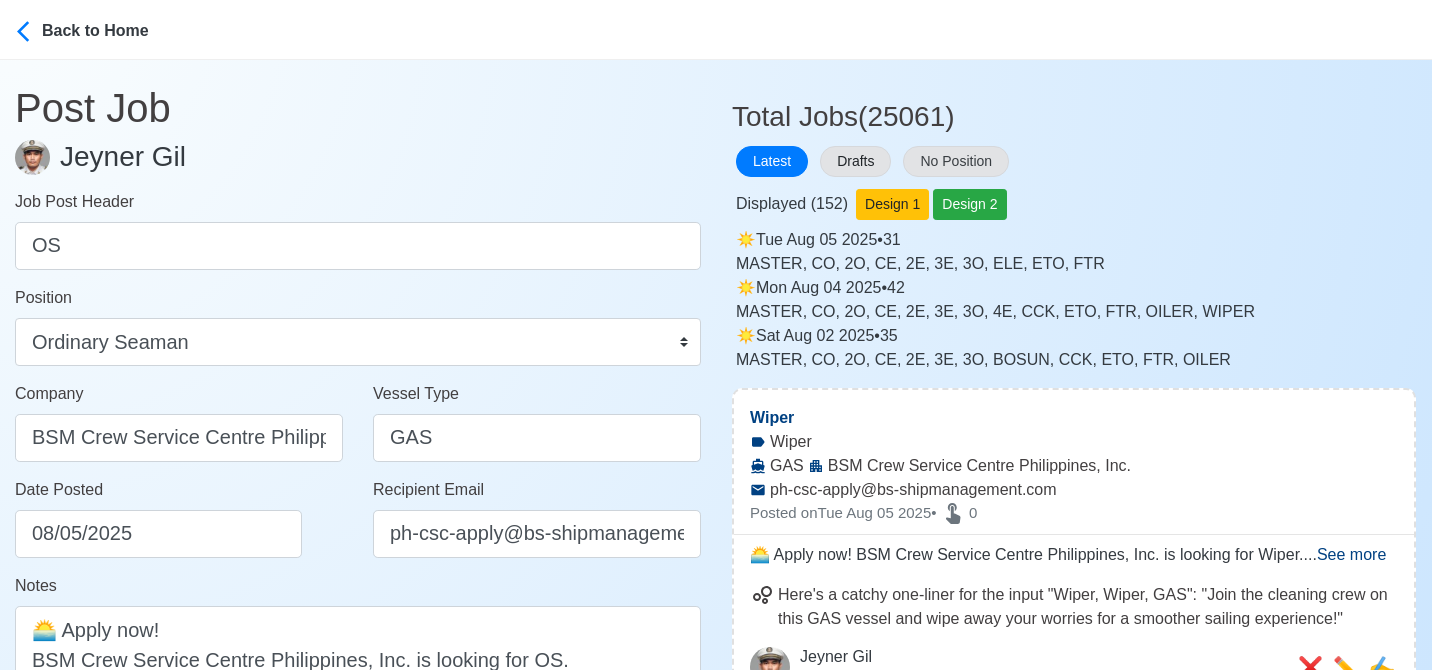 type 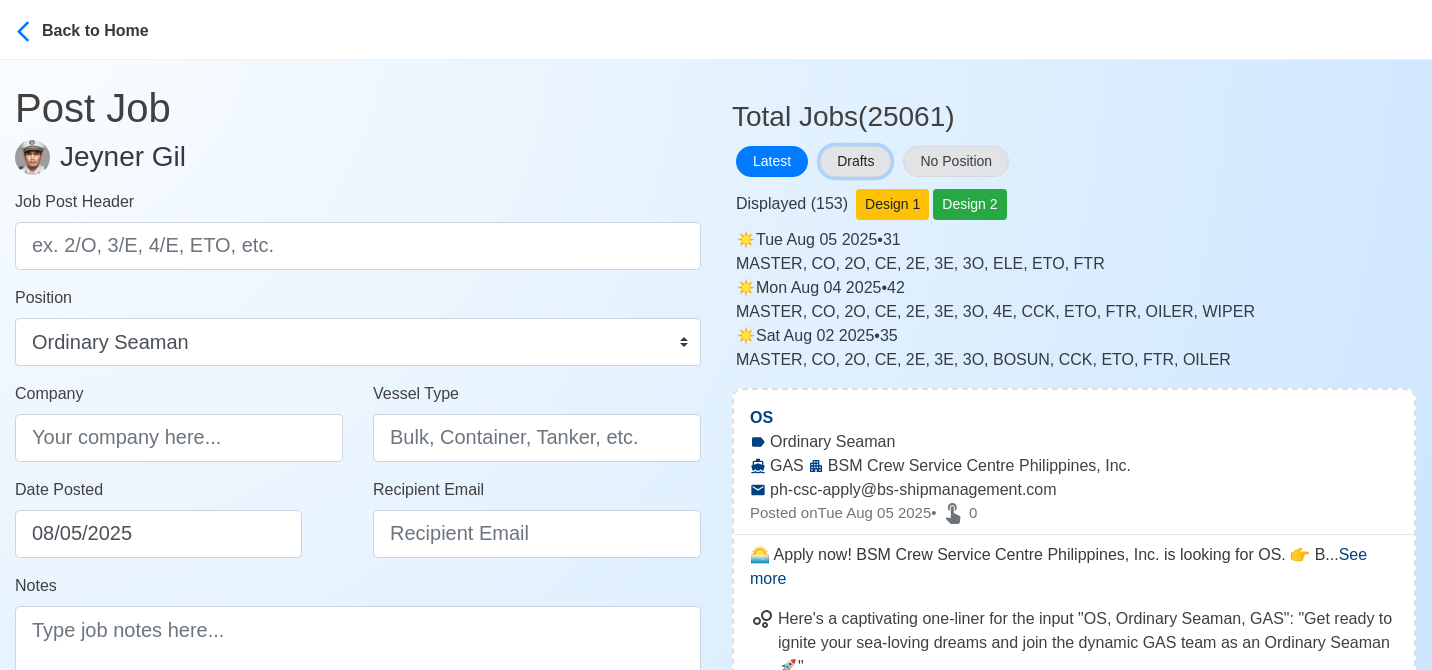 click on "Drafts" at bounding box center (855, 161) 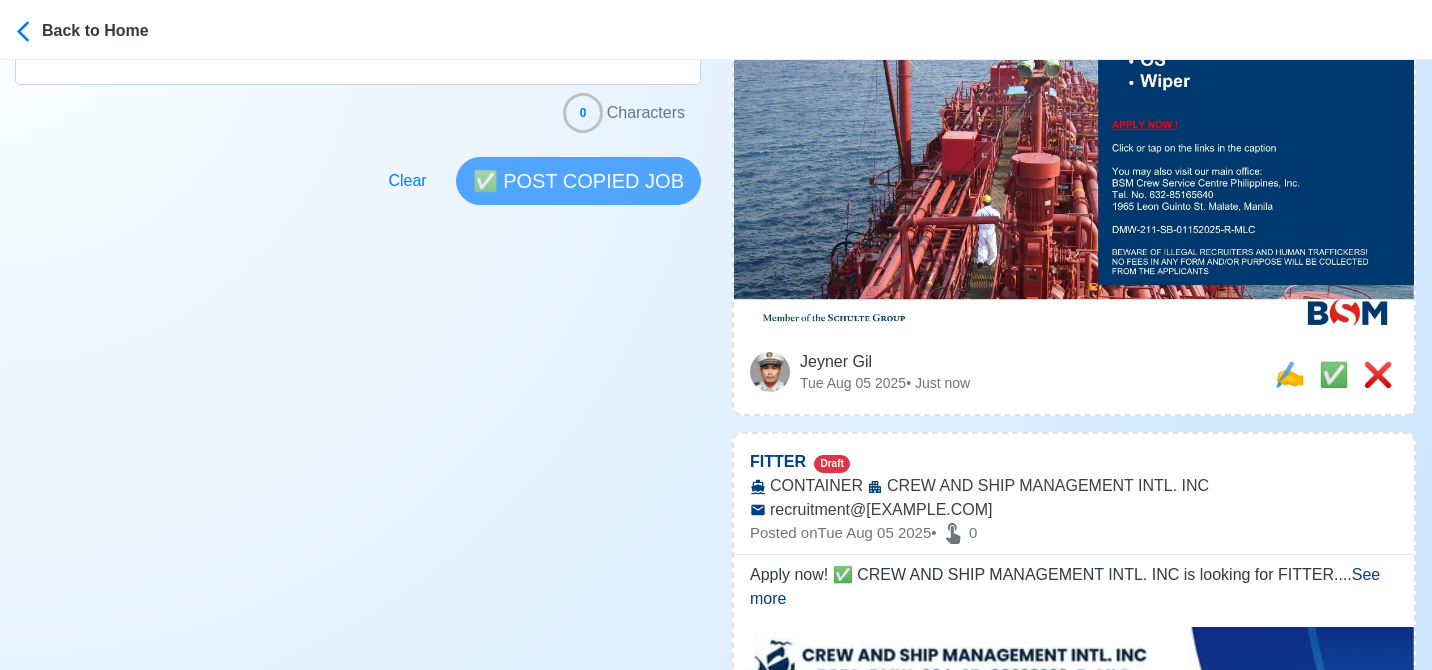 scroll, scrollTop: 600, scrollLeft: 0, axis: vertical 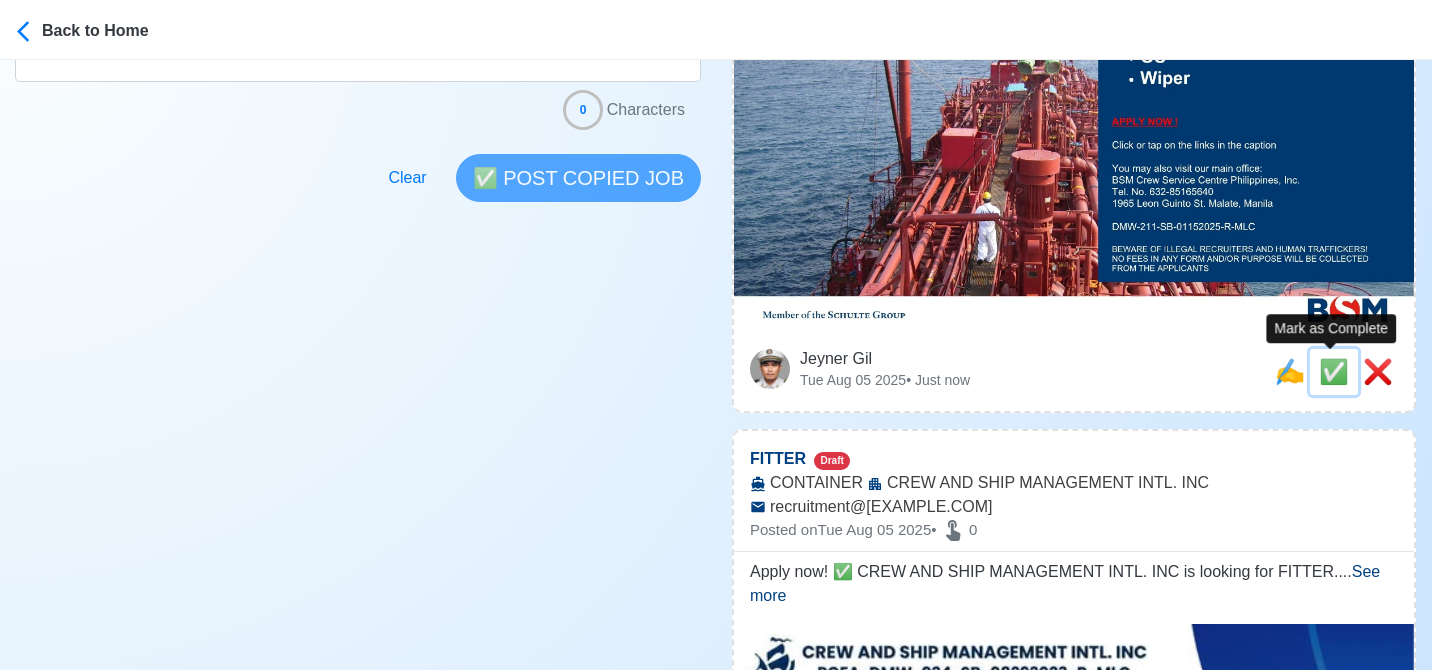 click on "✅" at bounding box center [1334, 371] 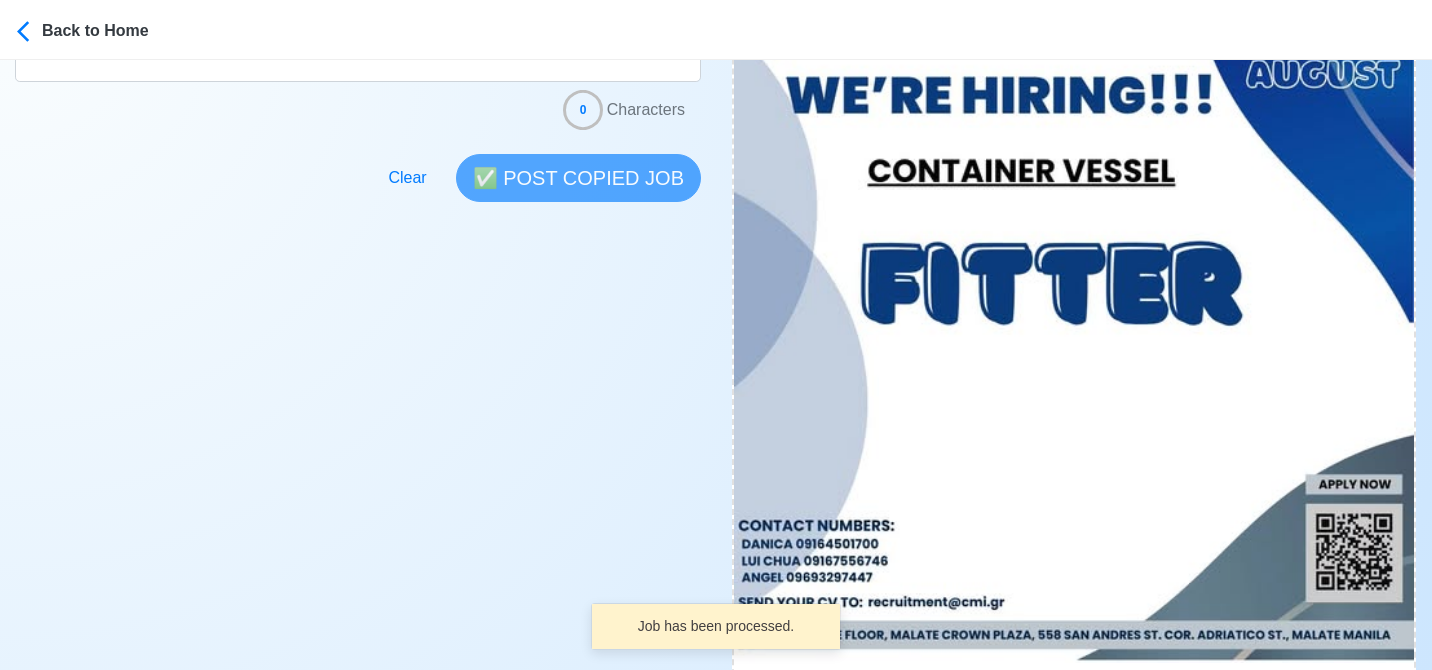 scroll, scrollTop: 900, scrollLeft: 0, axis: vertical 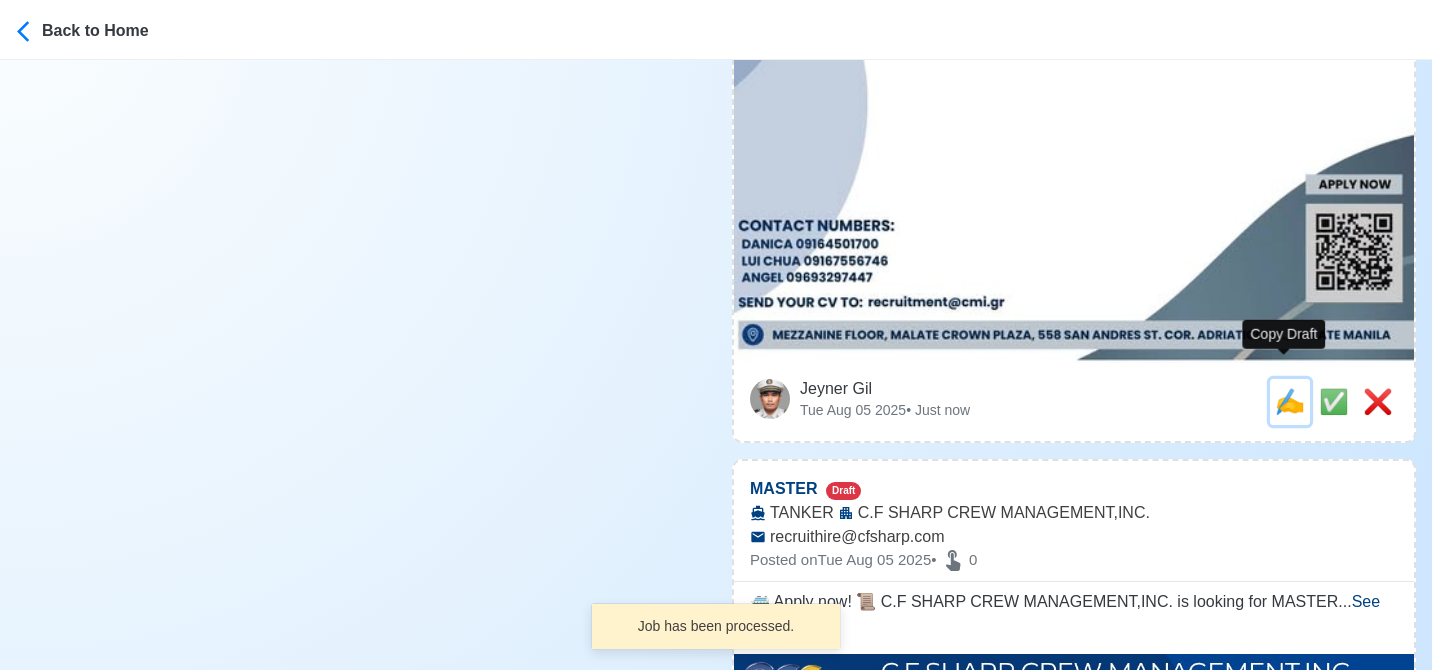 click on "✍️" at bounding box center (1290, 401) 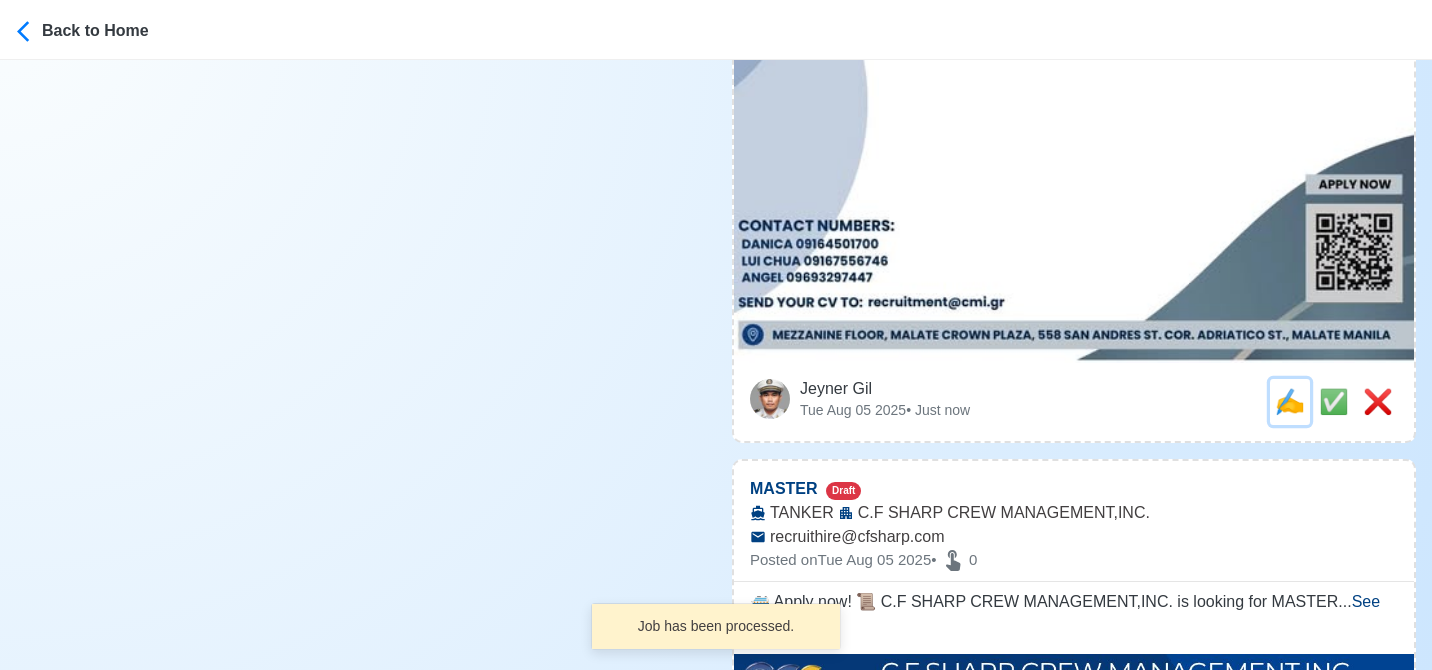 scroll, scrollTop: 0, scrollLeft: 0, axis: both 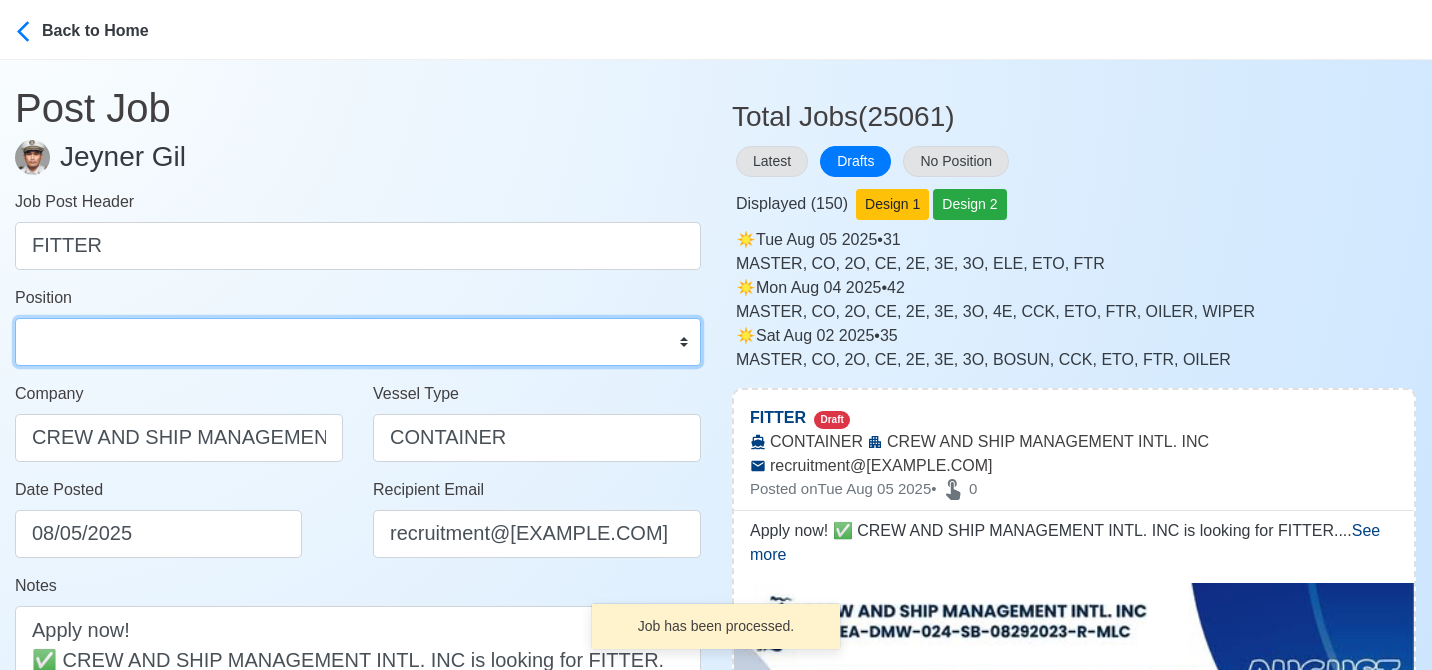 click on "Master Chief Officer 2nd Officer 3rd Officer Junior Officer Chief Engineer 2nd Engineer 3rd Engineer 4th Engineer Gas Engineer Junior Engineer 1st Assistant Engineer 2nd Assistant Engineer 3rd Assistant Engineer ETO/ETR Electrician Electrical Engineer Oiler Fitter Welder Chief Cook Chef Cook Messman Wiper Rigger Ordinary Seaman Able Seaman Motorman Pumpman Bosun Cadet Reefer Mechanic Operator Repairman Painter Steward Waiter Others" at bounding box center (358, 342) 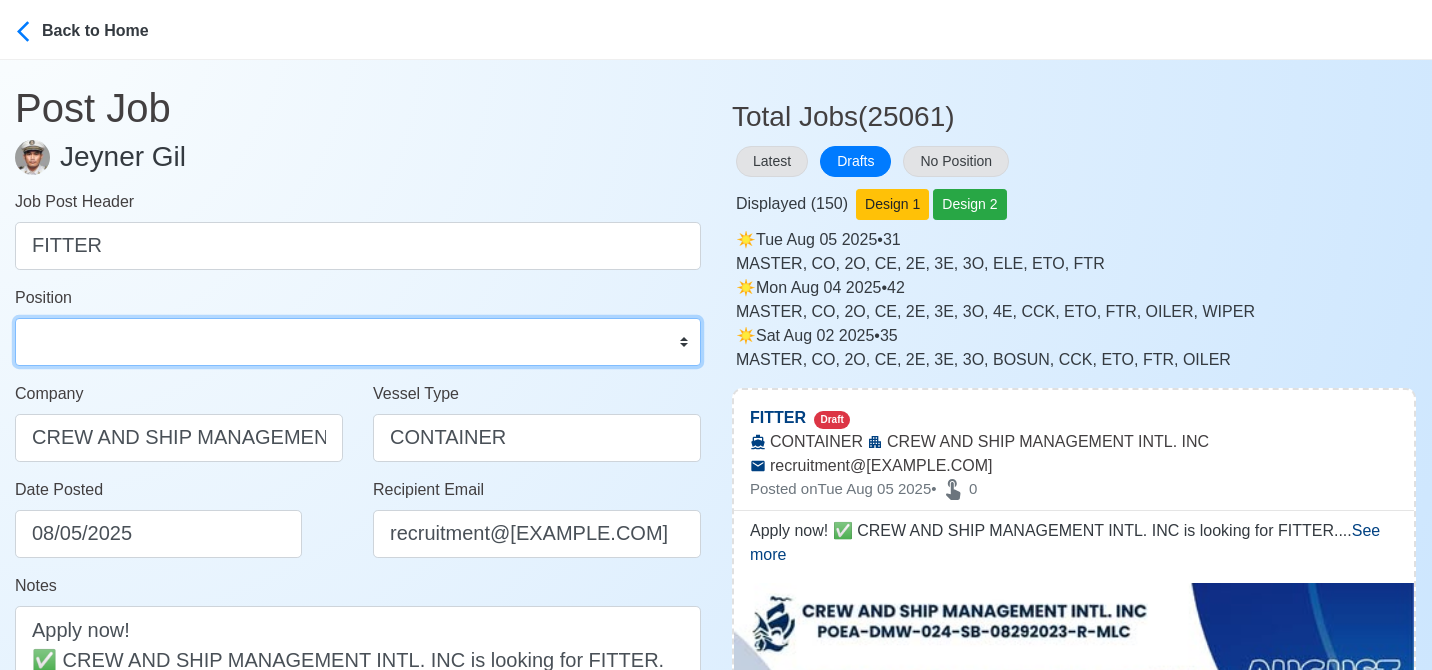 select on "Fitter" 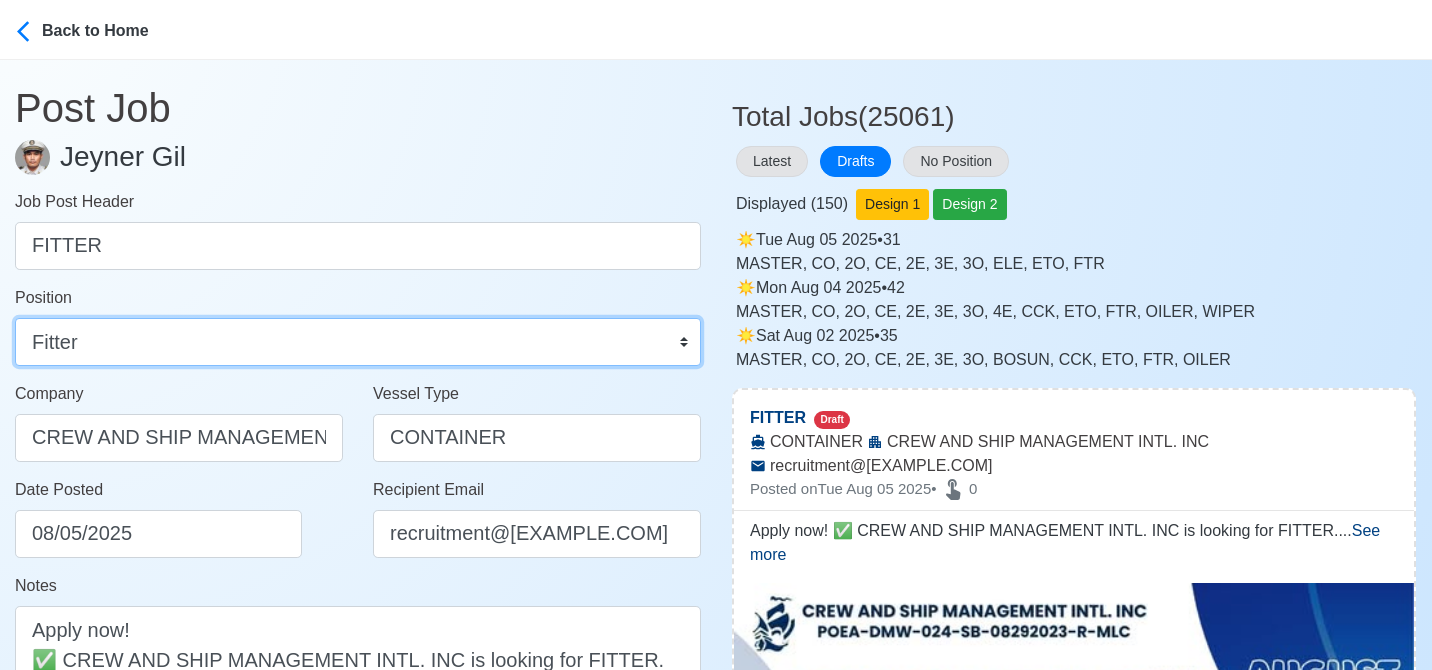 click on "Master Chief Officer 2nd Officer 3rd Officer Junior Officer Chief Engineer 2nd Engineer 3rd Engineer 4th Engineer Gas Engineer Junior Engineer 1st Assistant Engineer 2nd Assistant Engineer 3rd Assistant Engineer ETO/ETR Electrician Electrical Engineer Oiler Fitter Welder Chief Cook Chef Cook Messman Wiper Rigger Ordinary Seaman Able Seaman Motorman Pumpman Bosun Cadet Reefer Mechanic Operator Repairman Painter Steward Waiter Others" at bounding box center (358, 342) 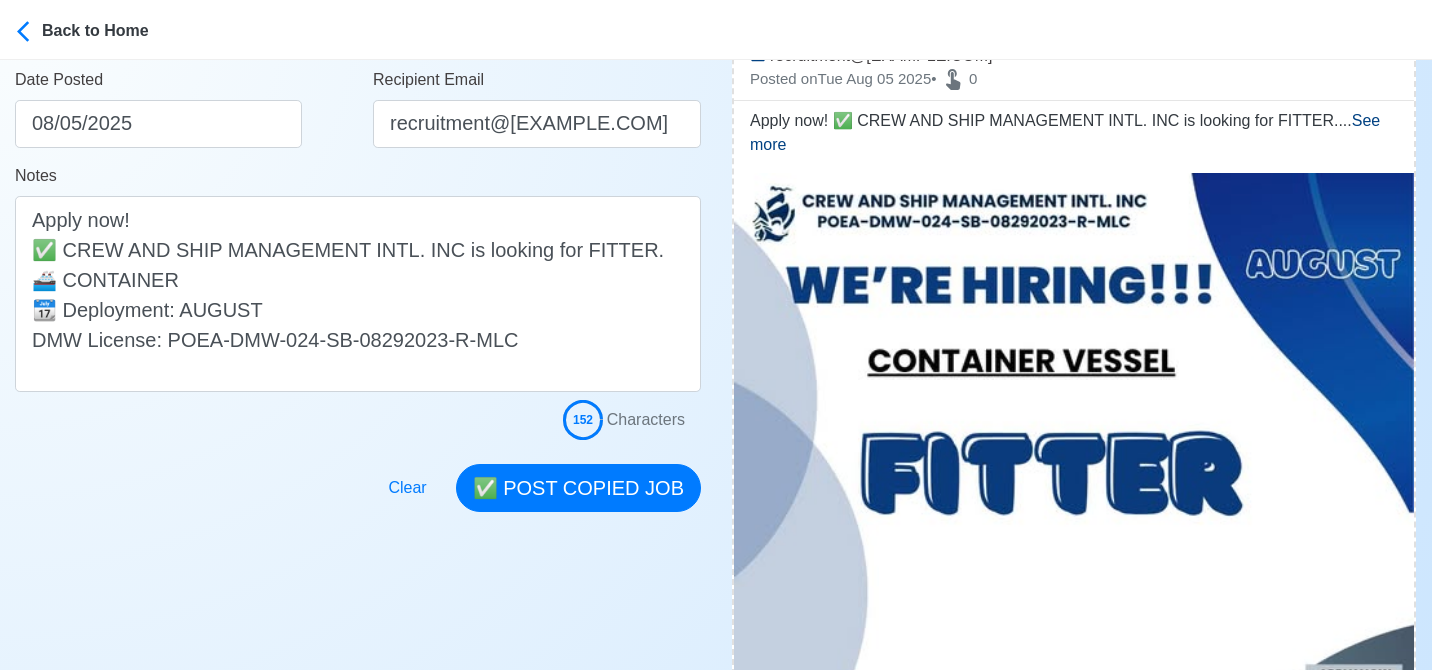 scroll, scrollTop: 600, scrollLeft: 0, axis: vertical 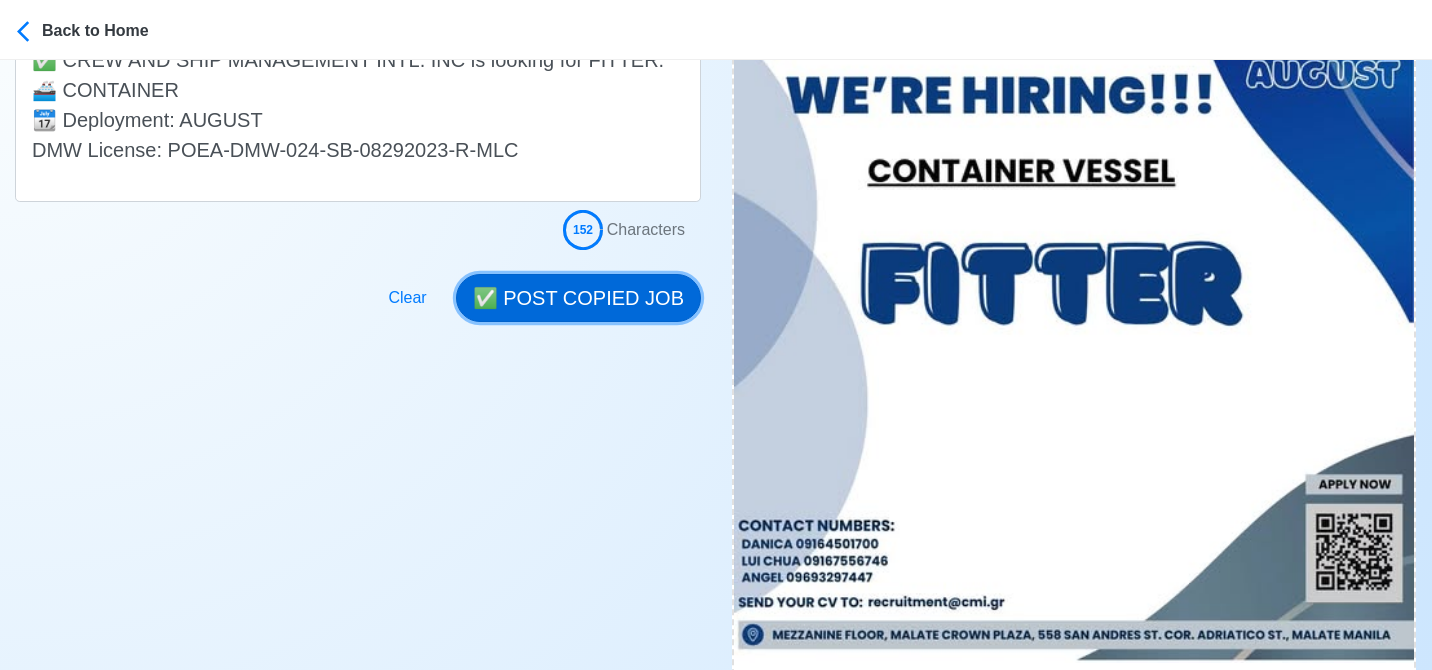 click on "✅ POST COPIED JOB" at bounding box center (578, 298) 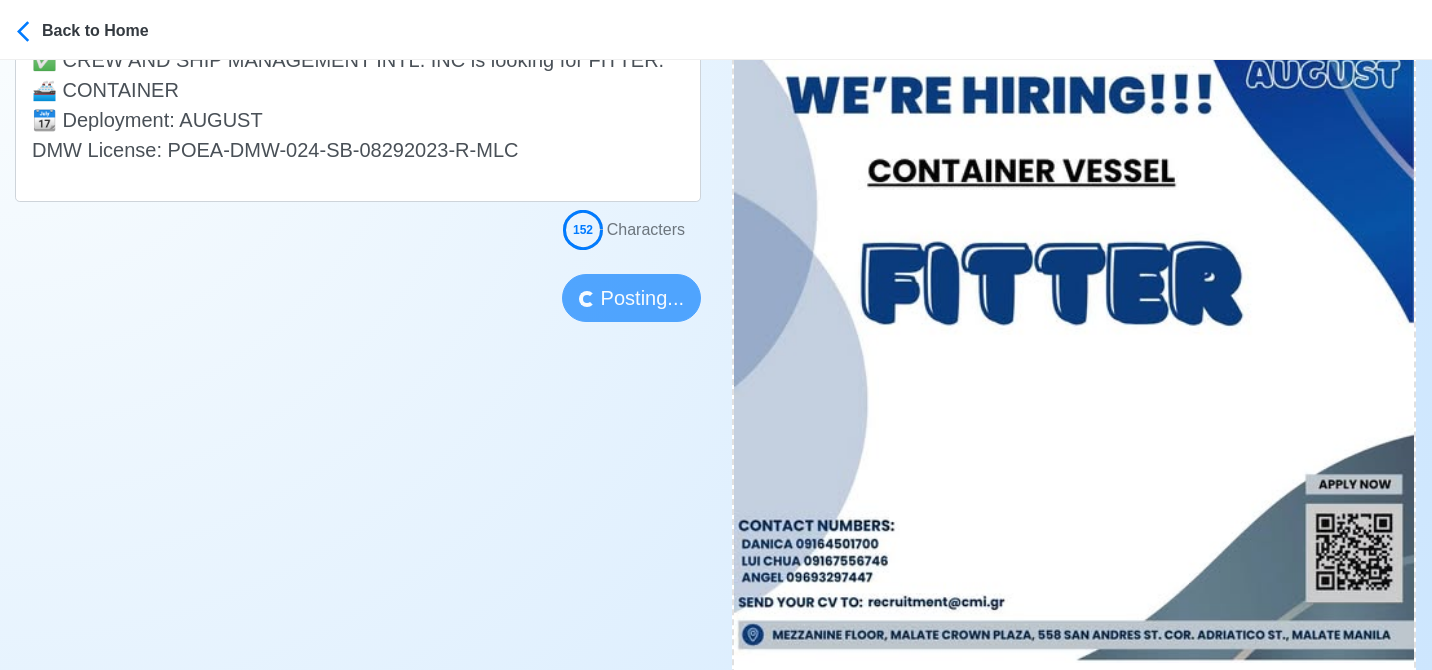 type 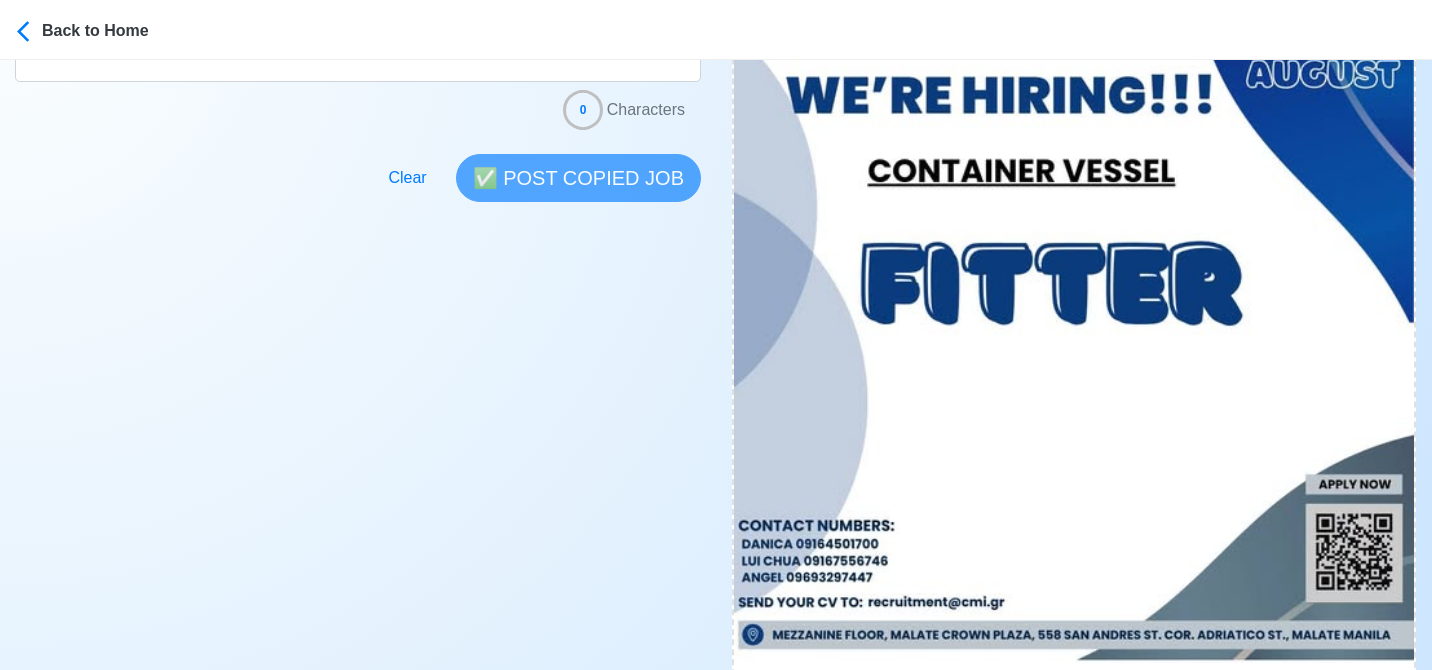 click on "Post Job   Jeyner Gil Job Post Header Position Master Chief Officer 2nd Officer 3rd Officer Junior Officer Chief Engineer 2nd Engineer 3rd Engineer 4th Engineer Gas Engineer Junior Engineer 1st Assistant Engineer 2nd Assistant Engineer 3rd Assistant Engineer ETO/ETR Electrician Electrical Engineer Oiler Fitter Welder Chief Cook Chef Cook Messman Wiper Rigger Ordinary Seaman Able Seaman Motorman Pumpman Bosun Cadet Reefer Mechanic Operator Repairman Painter Steward Waiter Others Company Vessel Type Date Posted       08/05/2025 Recipient Email Notes 0 Characters Clear ✅ POST COPIED JOB" at bounding box center [358, 73906] 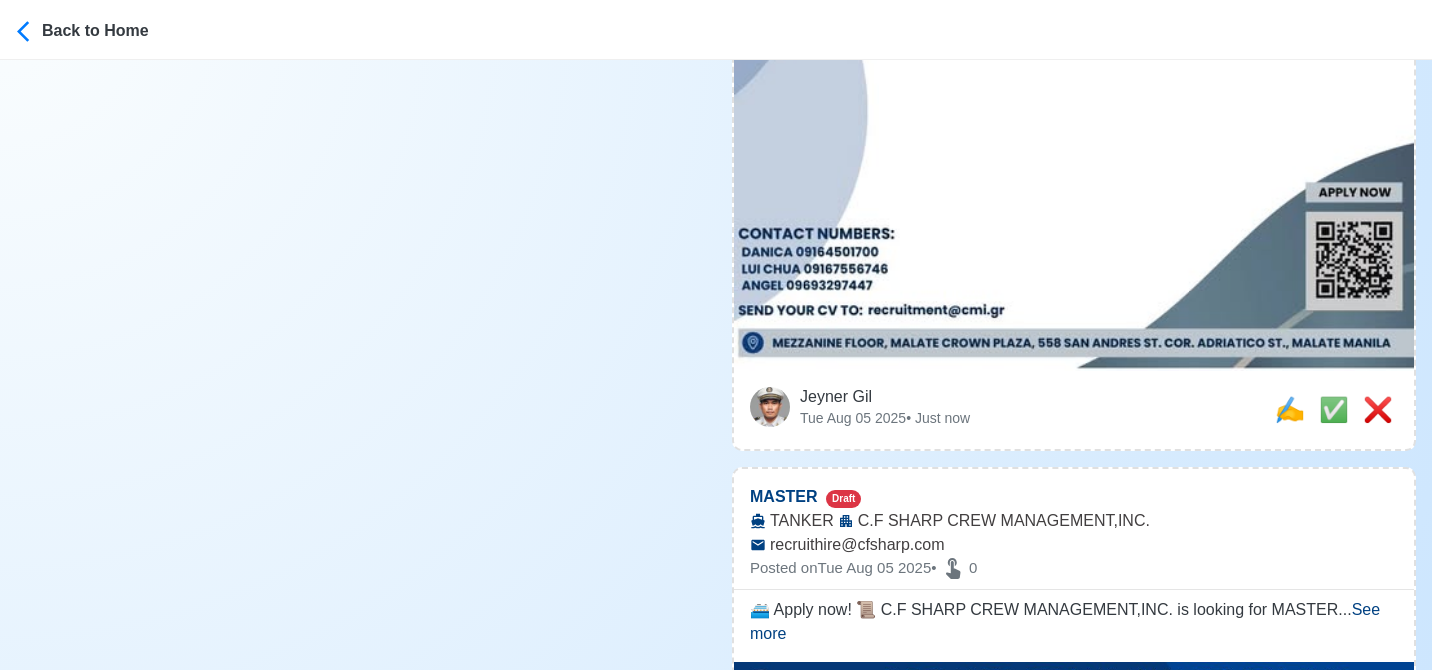 scroll, scrollTop: 900, scrollLeft: 0, axis: vertical 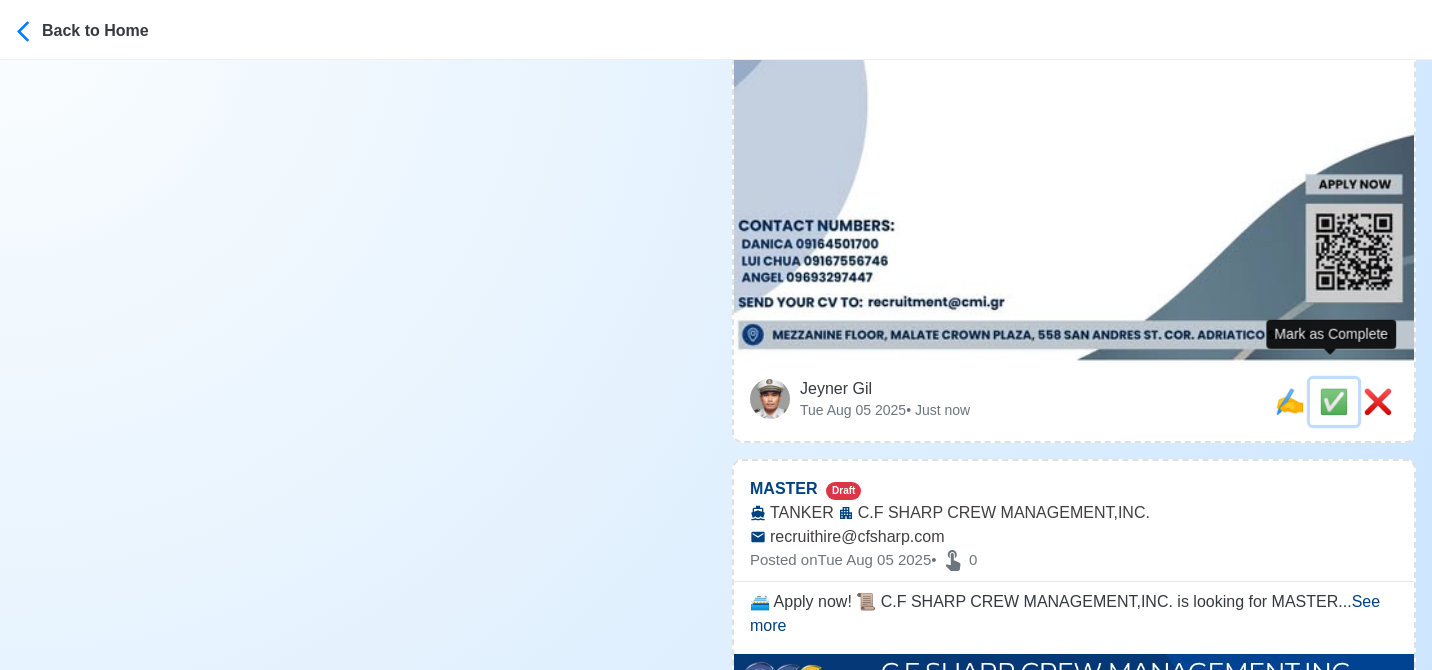 click on "✅" at bounding box center (1334, 401) 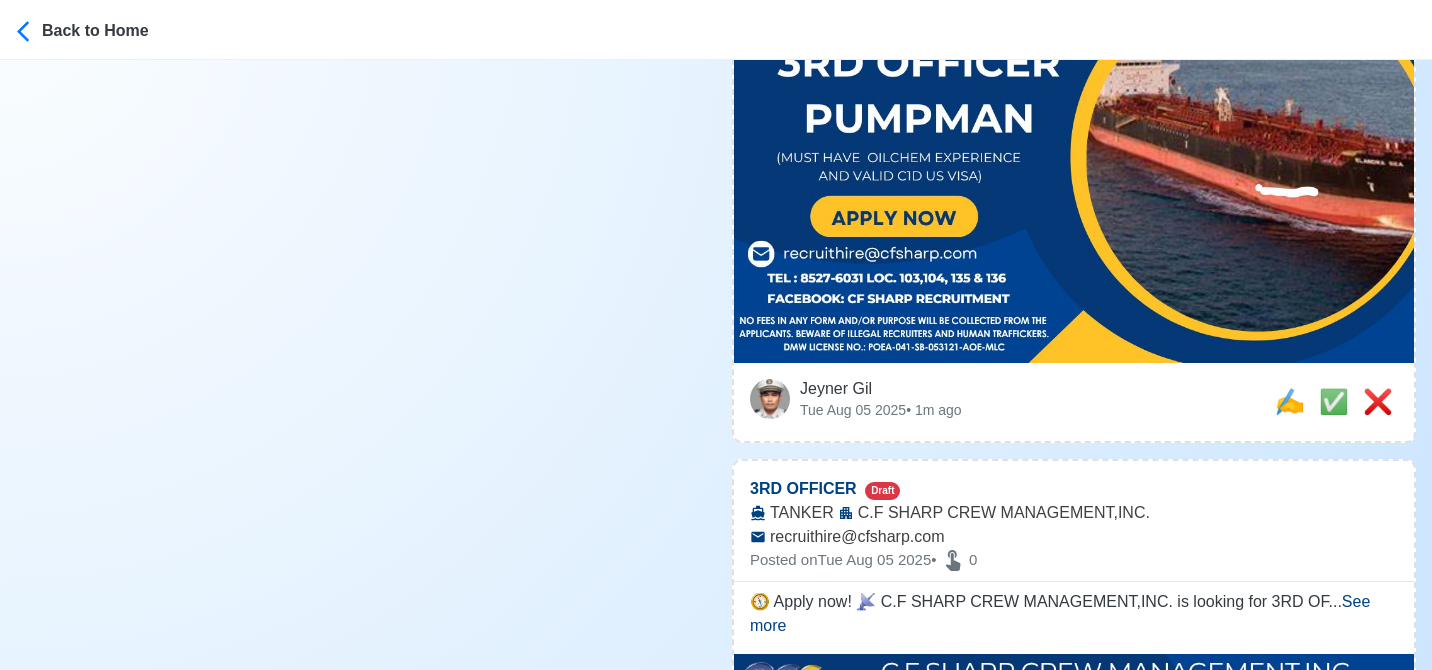 click on "Post Job   Jeyner Gil Job Post Header Position Master Chief Officer 2nd Officer 3rd Officer Junior Officer Chief Engineer 2nd Engineer 3rd Engineer 4th Engineer Gas Engineer Junior Engineer 1st Assistant Engineer 2nd Assistant Engineer 3rd Assistant Engineer ETO/ETR Electrician Electrical Engineer Oiler Fitter Welder Chief Cook Chef Cook Messman Wiper Rigger Ordinary Seaman Able Seaman Motorman Pumpman Bosun Cadet Reefer Mechanic Operator Repairman Painter Steward Waiter Others Company Vessel Type Date Posted       08/05/2025 Recipient Email Notes 0 Characters Clear ✅ POST COPIED JOB" at bounding box center [358, 73606] 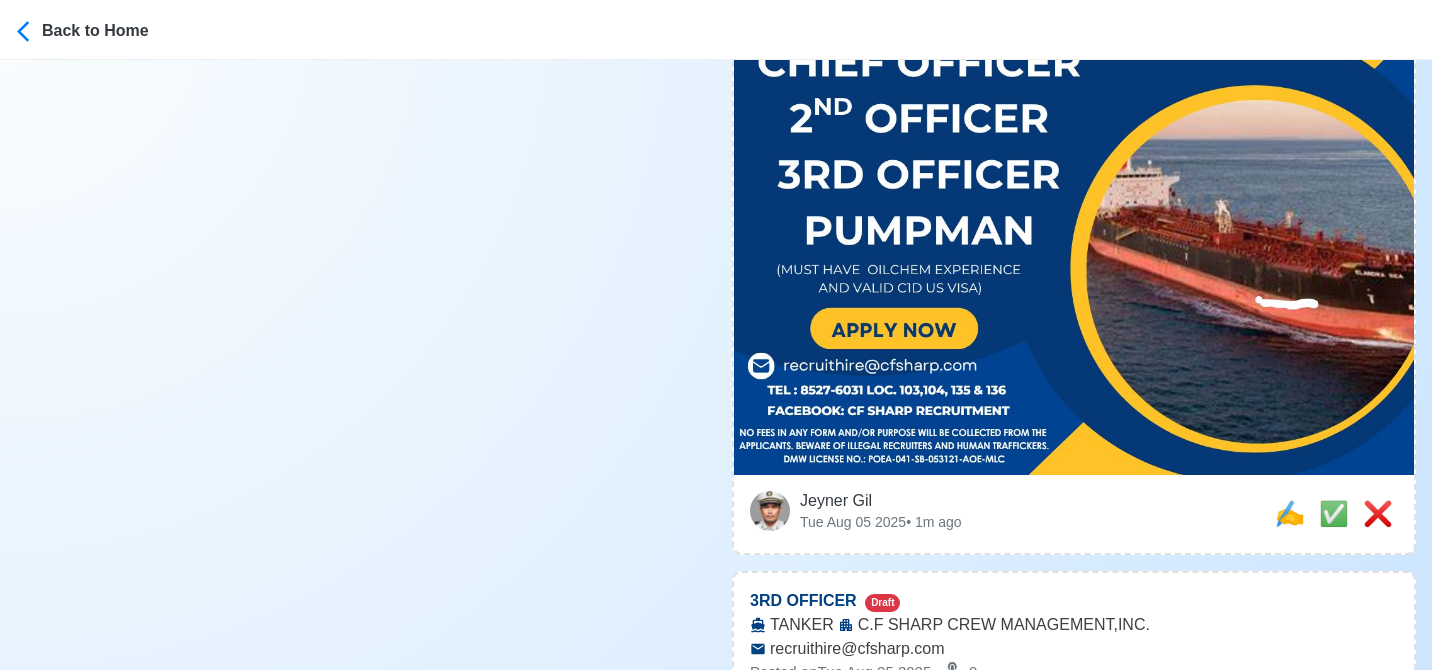 scroll, scrollTop: 800, scrollLeft: 0, axis: vertical 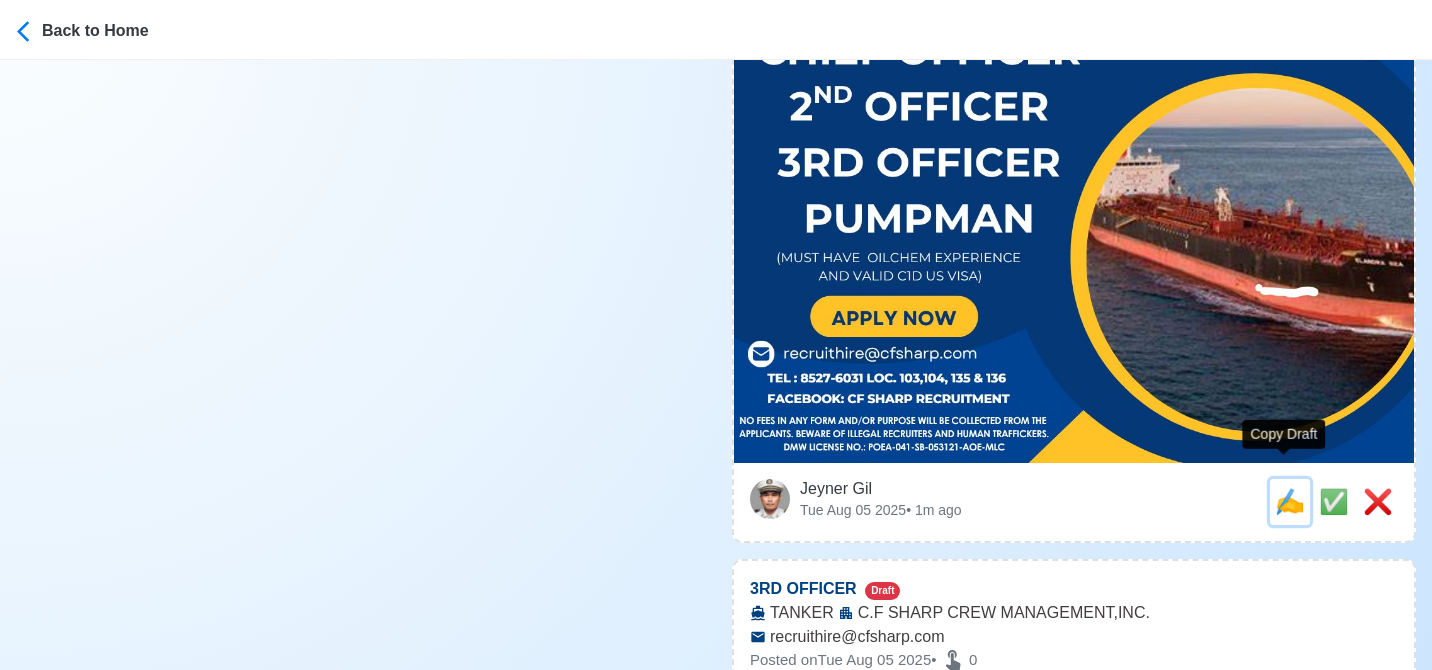 click on "✍️" at bounding box center [1290, 501] 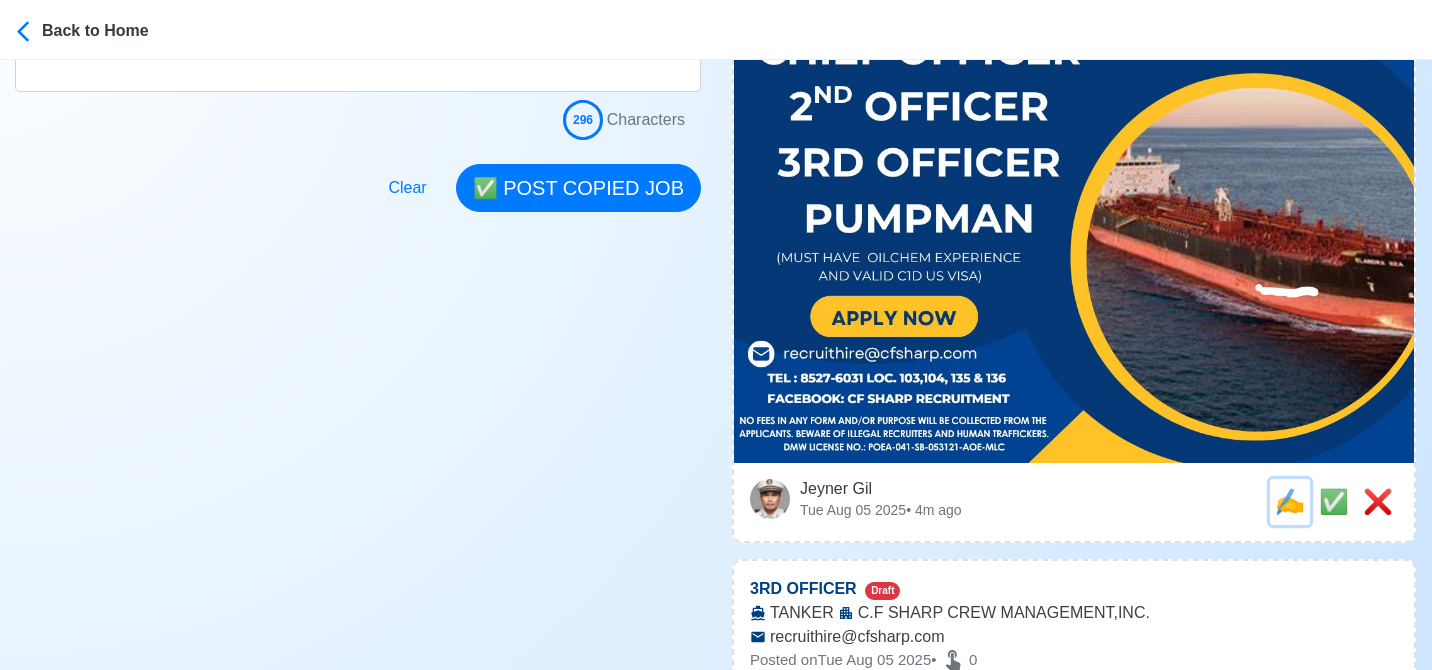 scroll, scrollTop: 0, scrollLeft: 0, axis: both 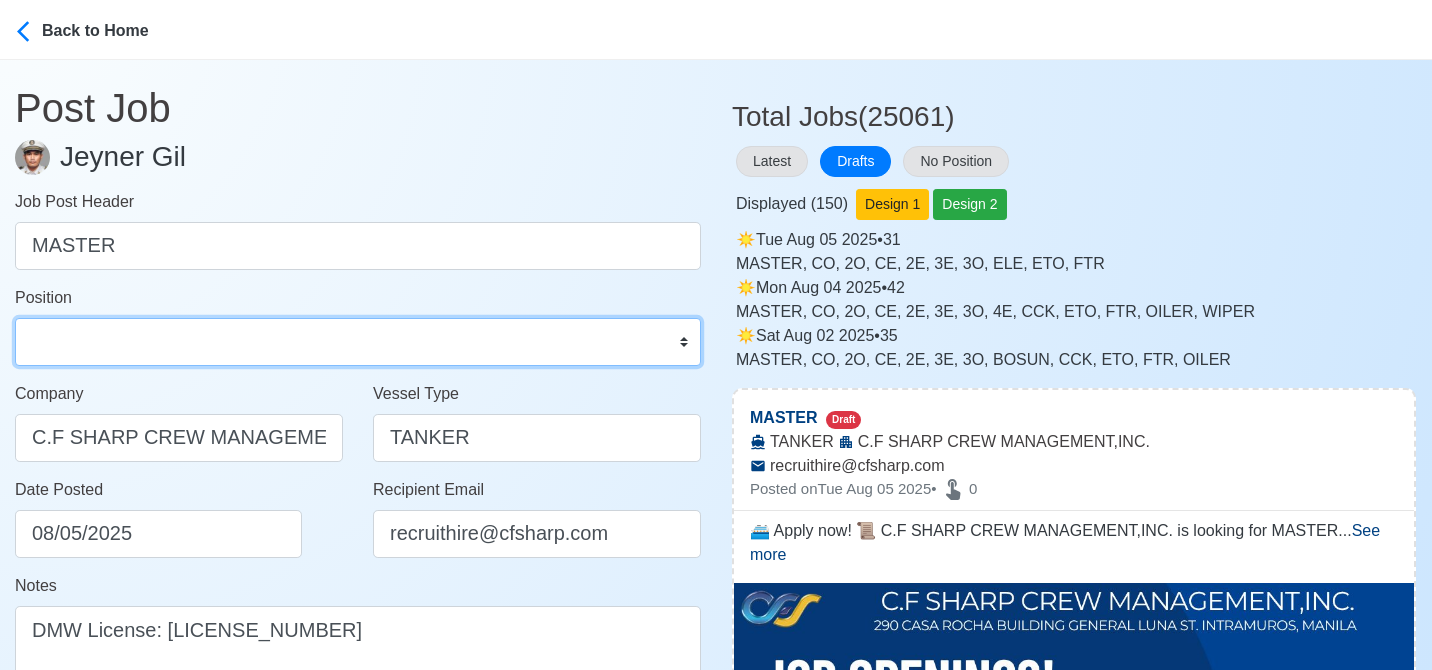 click on "Master Chief Officer 2nd Officer 3rd Officer Junior Officer Chief Engineer 2nd Engineer 3rd Engineer 4th Engineer Gas Engineer Junior Engineer 1st Assistant Engineer 2nd Assistant Engineer 3rd Assistant Engineer ETO/ETR Electrician Electrical Engineer Oiler Fitter Welder Chief Cook Chef Cook Messman Wiper Rigger Ordinary Seaman Able Seaman Motorman Pumpman Bosun Cadet Reefer Mechanic Operator Repairman Painter Steward Waiter Others" at bounding box center (358, 342) 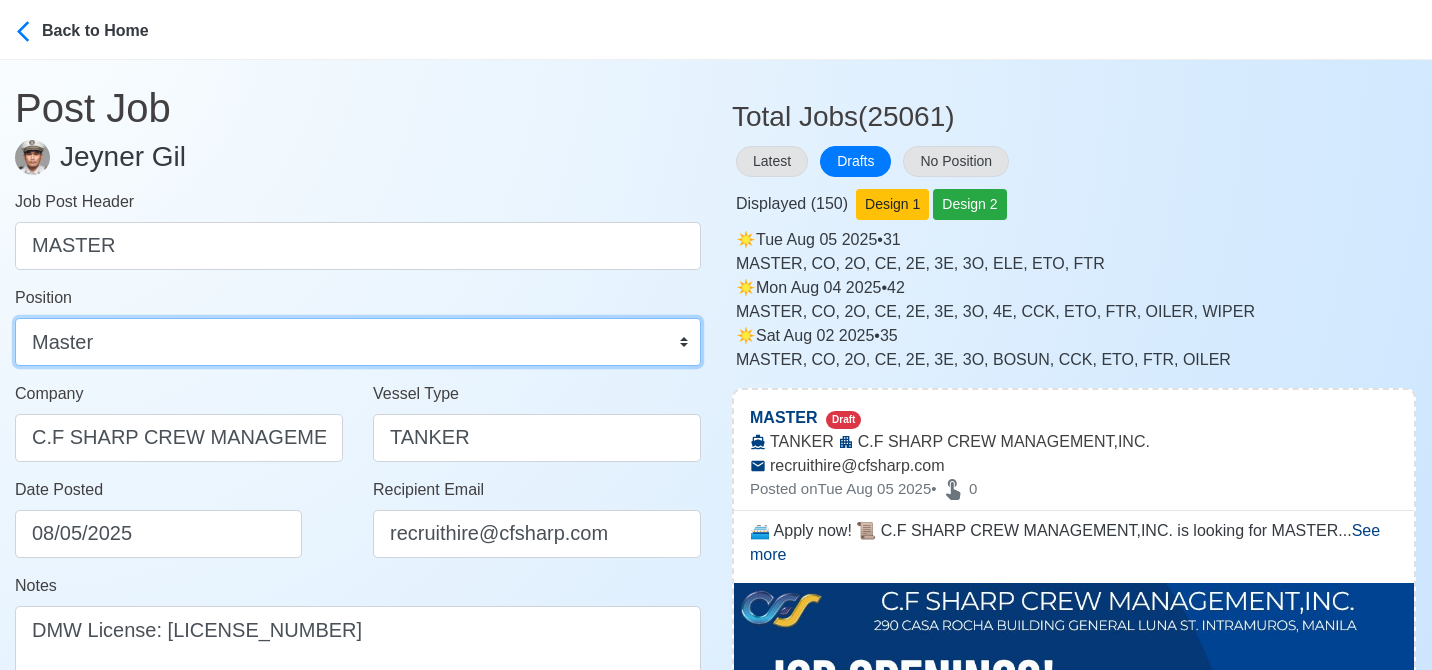 click on "Master Chief Officer 2nd Officer 3rd Officer Junior Officer Chief Engineer 2nd Engineer 3rd Engineer 4th Engineer Gas Engineer Junior Engineer 1st Assistant Engineer 2nd Assistant Engineer 3rd Assistant Engineer ETO/ETR Electrician Electrical Engineer Oiler Fitter Welder Chief Cook Chef Cook Messman Wiper Rigger Ordinary Seaman Able Seaman Motorman Pumpman Bosun Cadet Reefer Mechanic Operator Repairman Painter Steward Waiter Others" at bounding box center (358, 342) 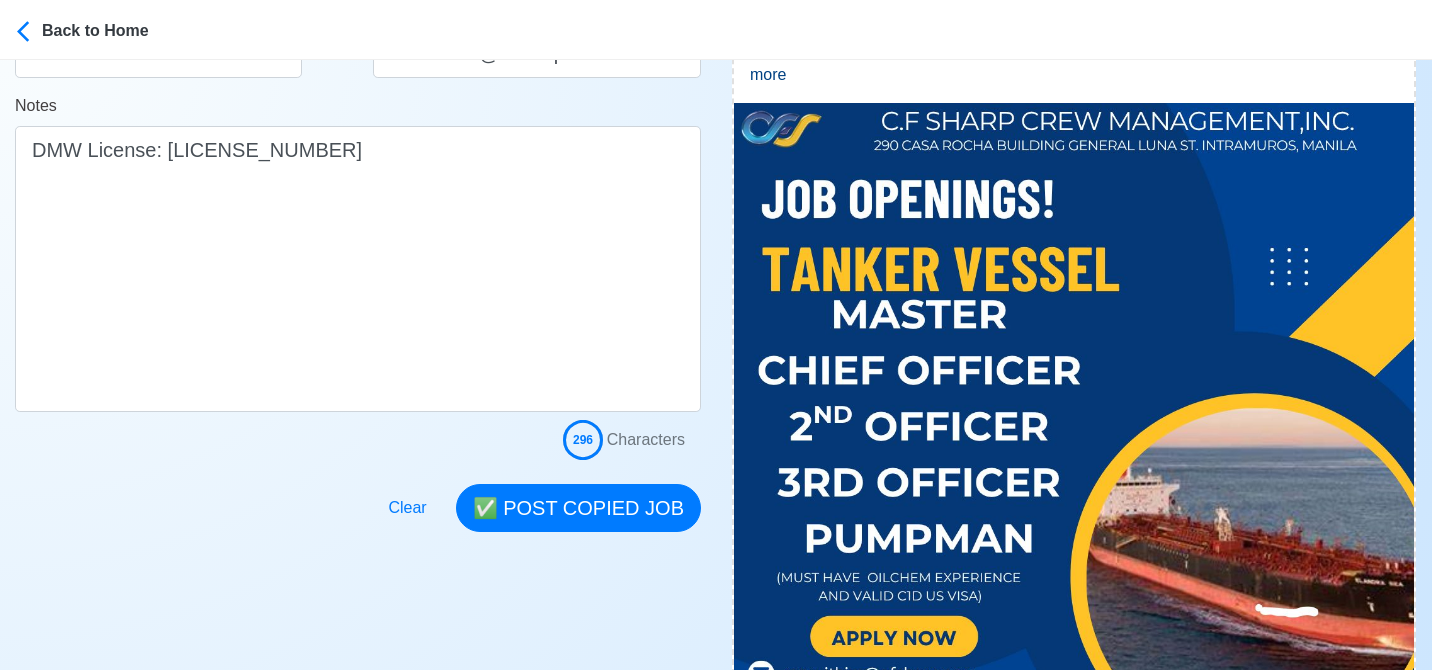 scroll, scrollTop: 600, scrollLeft: 0, axis: vertical 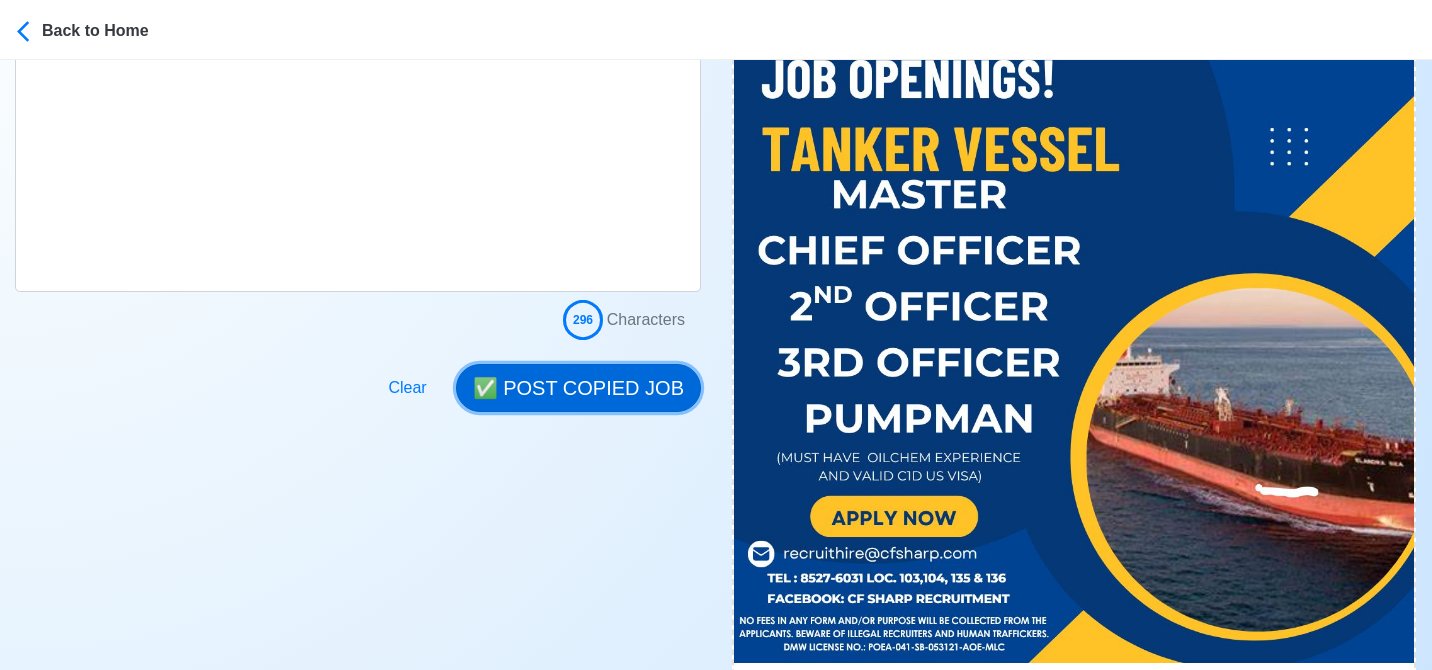 click on "✅ POST COPIED JOB" at bounding box center [578, 388] 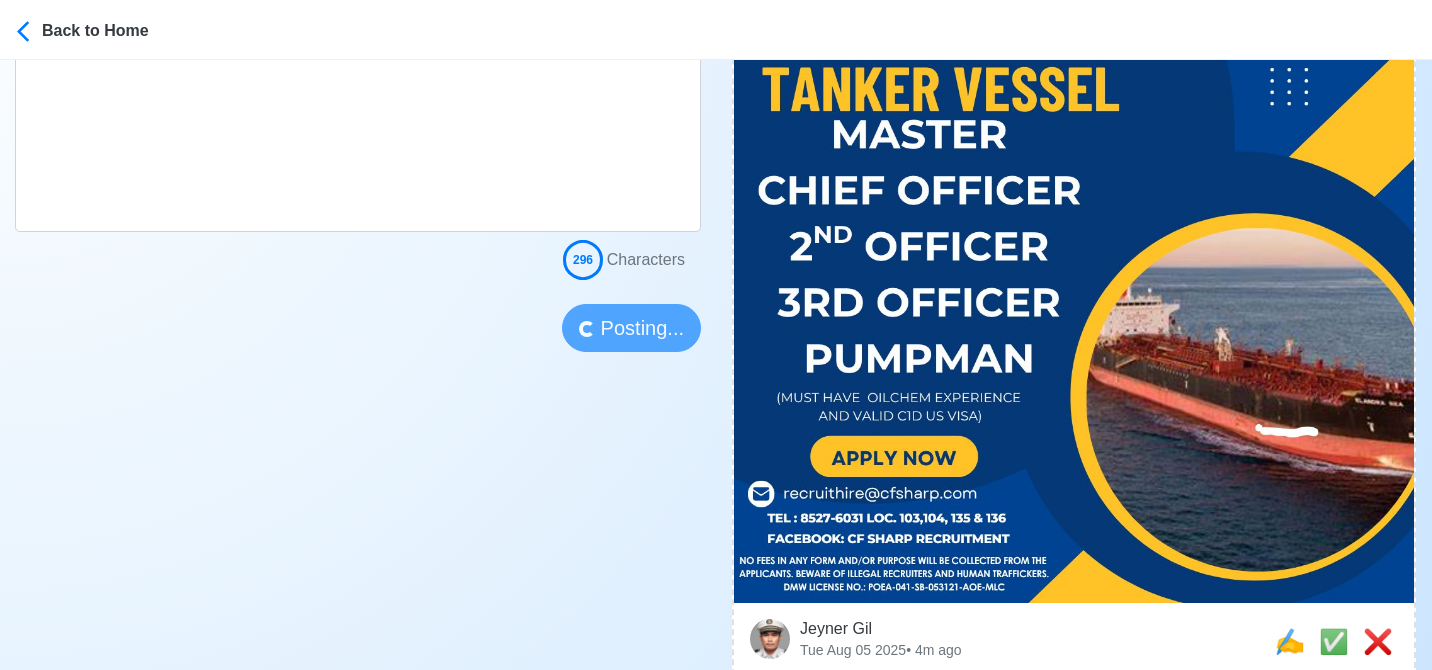 scroll, scrollTop: 700, scrollLeft: 0, axis: vertical 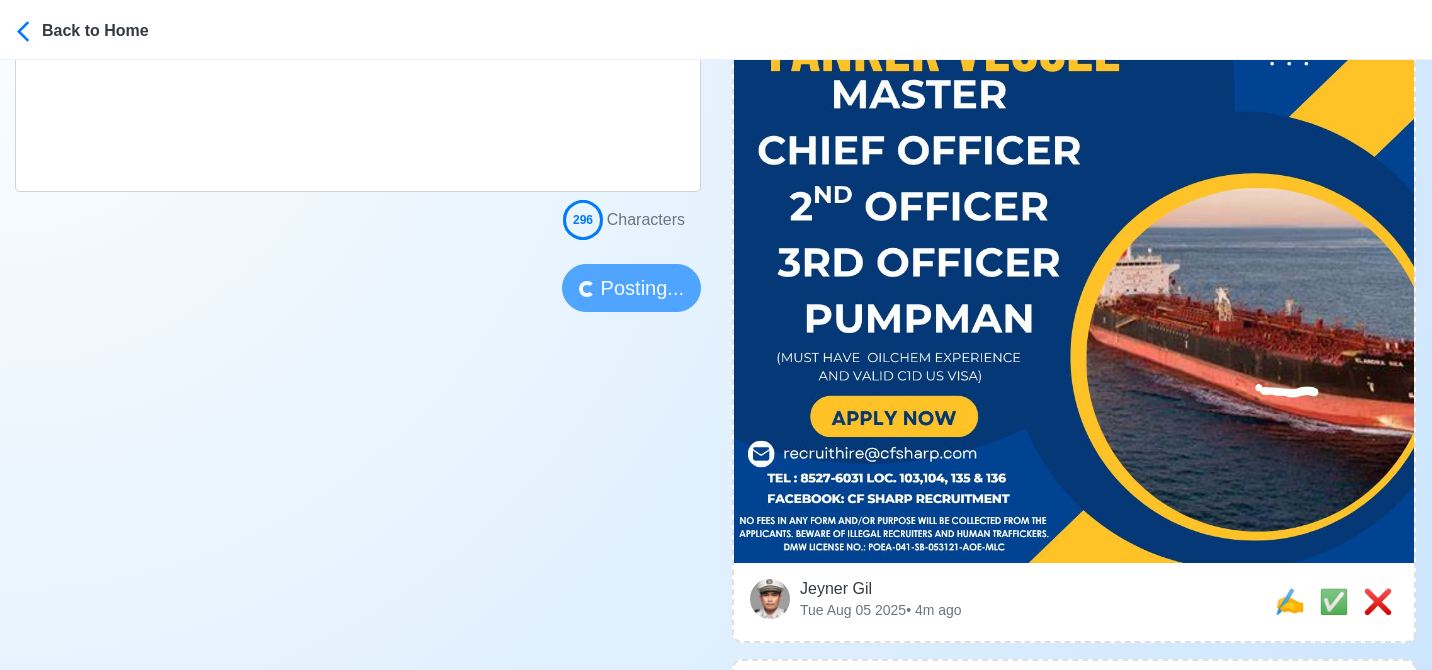 type 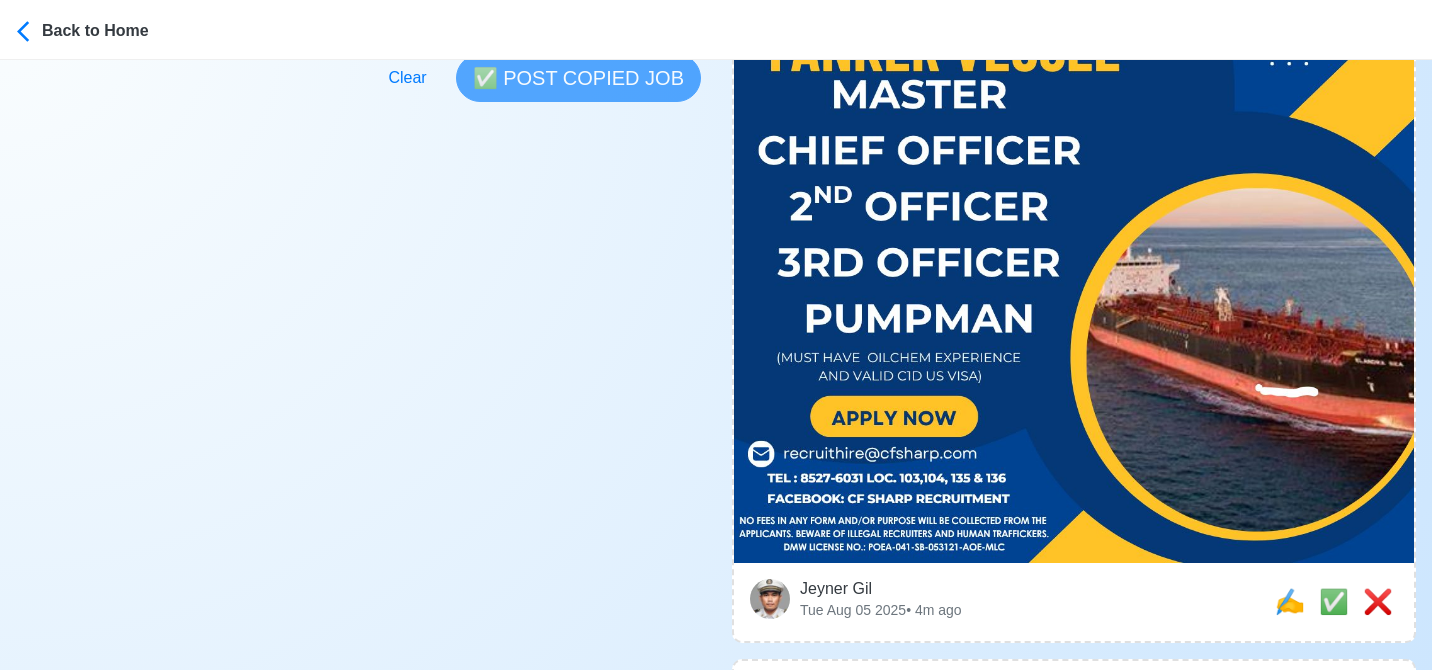 click on "Post Job   Jeyner Gil Job Post Header Position Master Chief Officer 2nd Officer 3rd Officer Junior Officer Chief Engineer 2nd Engineer 3rd Engineer 4th Engineer Gas Engineer Junior Engineer 1st Assistant Engineer 2nd Assistant Engineer 3rd Assistant Engineer ETO/ETR Electrician Electrical Engineer Oiler Fitter Welder Chief Cook Chef Cook Messman Wiper Rigger Ordinary Seaman Able Seaman Motorman Pumpman Bosun Cadet Reefer Mechanic Operator Repairman Painter Steward Waiter Others Company Vessel Type Date Posted       08/05/2025 Recipient Email Notes 0 Characters Clear ✅ POST COPIED JOB" at bounding box center [358, 73806] 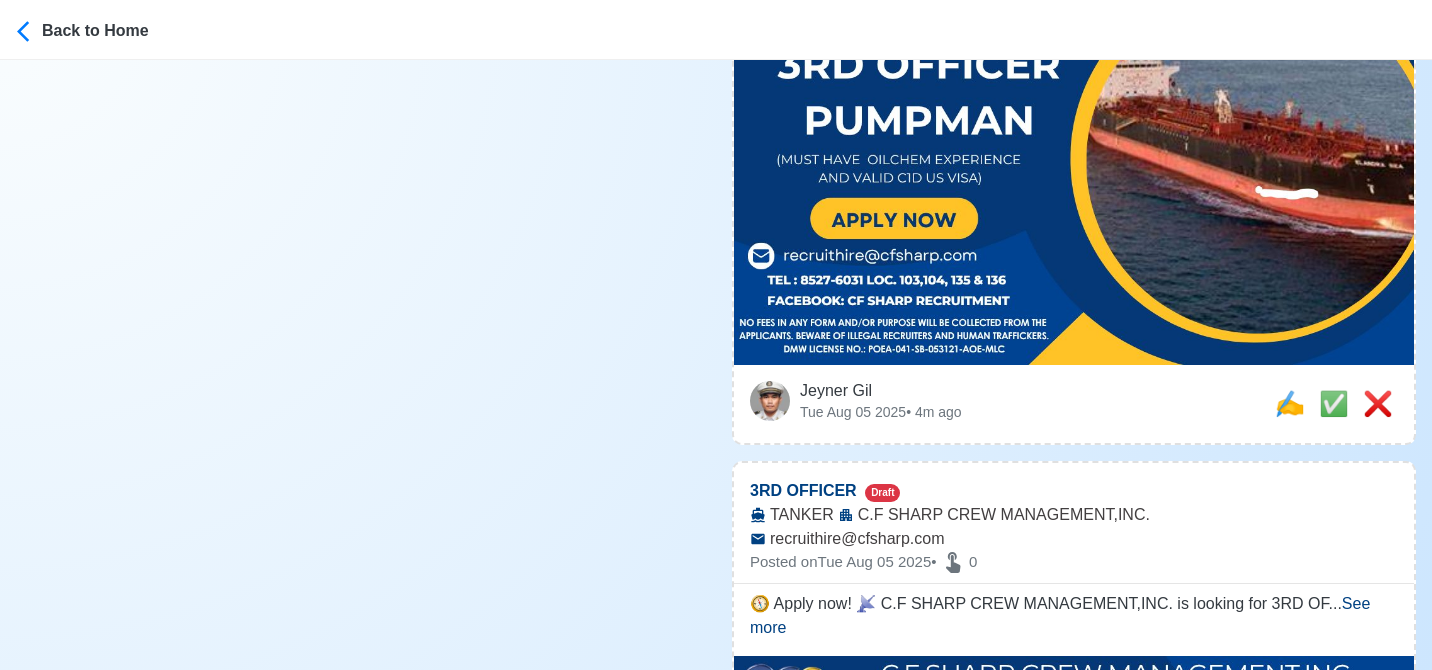 scroll, scrollTop: 900, scrollLeft: 0, axis: vertical 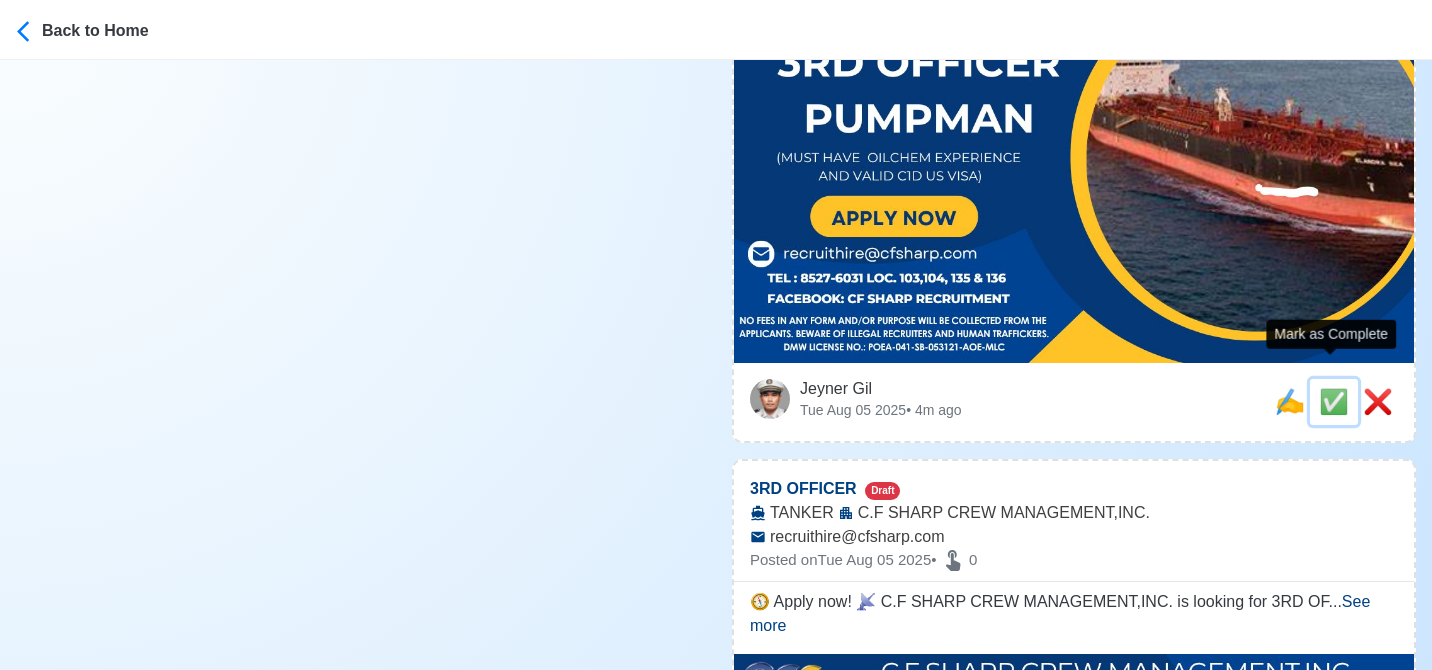 click on "✅" at bounding box center (1334, 401) 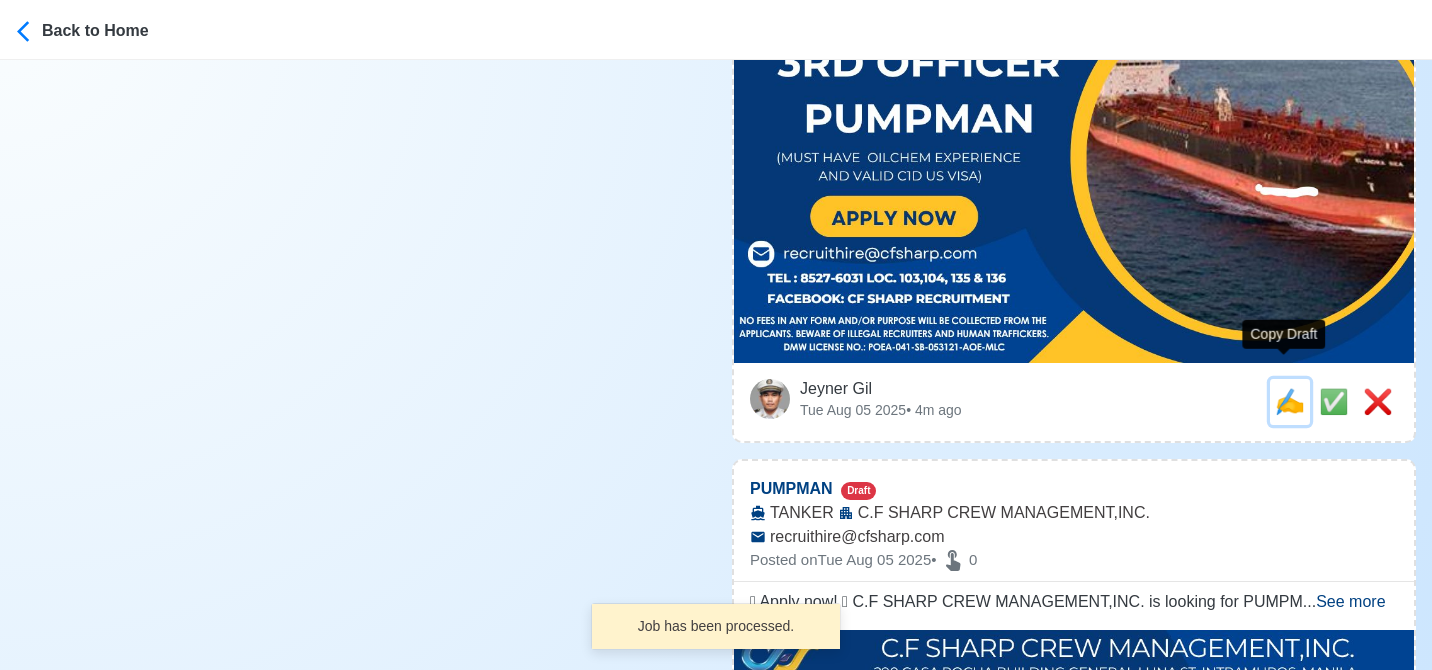 click on "✍️" at bounding box center (1290, 401) 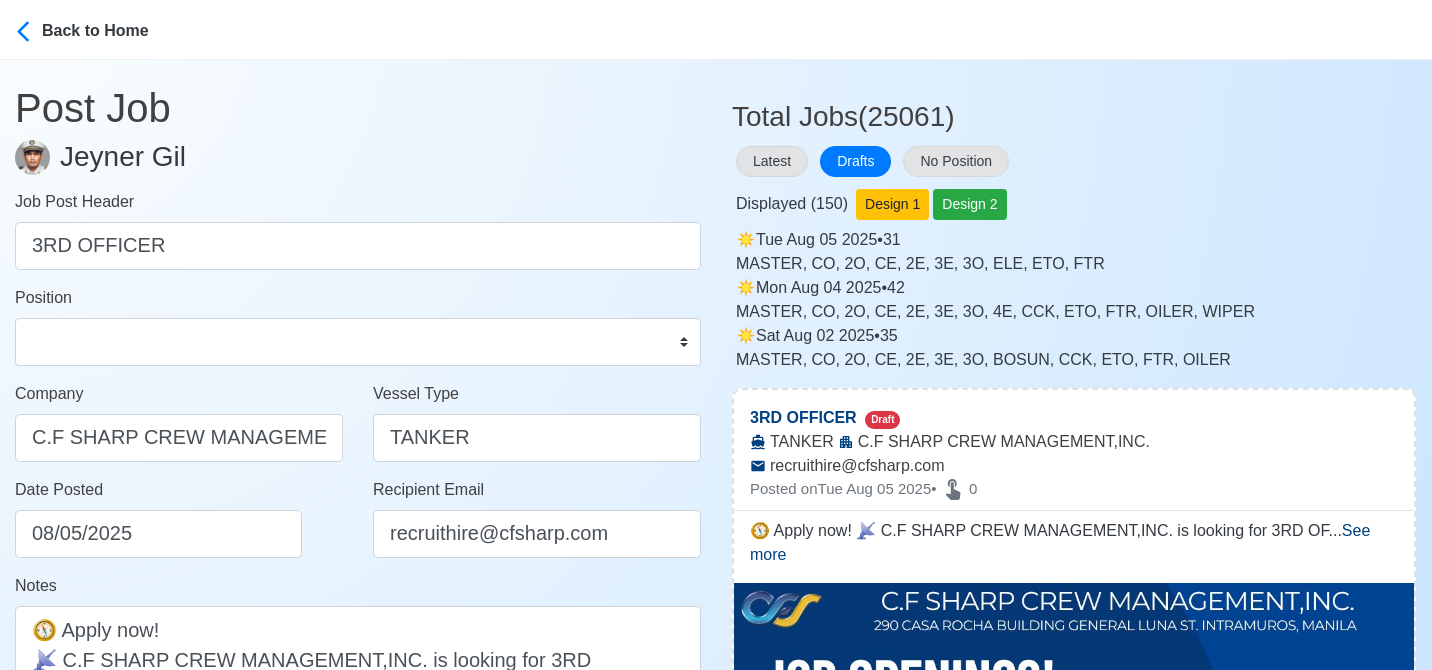click on "Job Post Header 3RD OFFICER Position Master Chief Officer 2nd Officer 3rd Officer Junior Officer Chief Engineer 2nd Engineer 3rd Engineer 4th Engineer Gas Engineer Junior Engineer 1st Assistant Engineer 2nd Assistant Engineer 3rd Assistant Engineer ETO/ETR Electrician Electrical Engineer Oiler Fitter Welder Chief Cook Chef Cook Messman Wiper Rigger Ordinary Seaman Able Seaman Motorman Pumpman Bosun Cadet Reefer Mechanic Operator Repairman Painter Steward Waiter Others Company C.F SHARP CREW MANAGEMENT,INC. Vessel Type TANKER Date Posted       08/05/2025 Recipient Email recruithire@cfsharp.com Notes 🧭 Apply now!
📡 C.F SHARP CREW MANAGEMENT,INC. is looking for 3RD OFFICER.
🚢 TANKER
✅ OILCHEM EXPERIENCE AND VALID CID US VISA
👉 NO FEES IN ANY FORM AND/OR PURPOSE WILL BE COLLECTED FROM THE APPLICANTS. BEWARE OF ILLEGAL RECRUITERS AND HUMAN TRAFFICKERS.
DMW License: POEA-041-SB-053121-AOE-MLC
300 Characters Clear ✅ POST COPIED JOB" at bounding box center [358, 565] 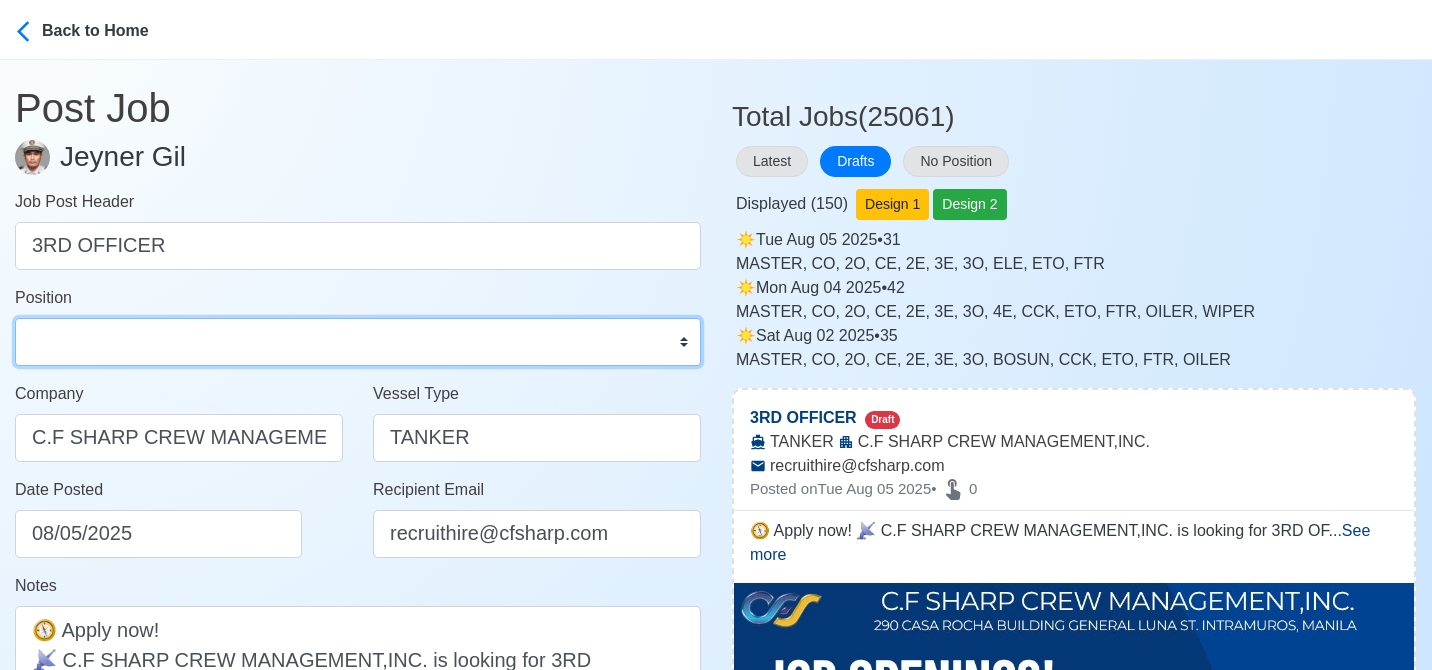click on "Master Chief Officer 2nd Officer 3rd Officer Junior Officer Chief Engineer 2nd Engineer 3rd Engineer 4th Engineer Gas Engineer Junior Engineer 1st Assistant Engineer 2nd Assistant Engineer 3rd Assistant Engineer ETO/ETR Electrician Electrical Engineer Oiler Fitter Welder Chief Cook Chef Cook Messman Wiper Rigger Ordinary Seaman Able Seaman Motorman Pumpman Bosun Cadet Reefer Mechanic Operator Repairman Painter Steward Waiter Others" at bounding box center [358, 342] 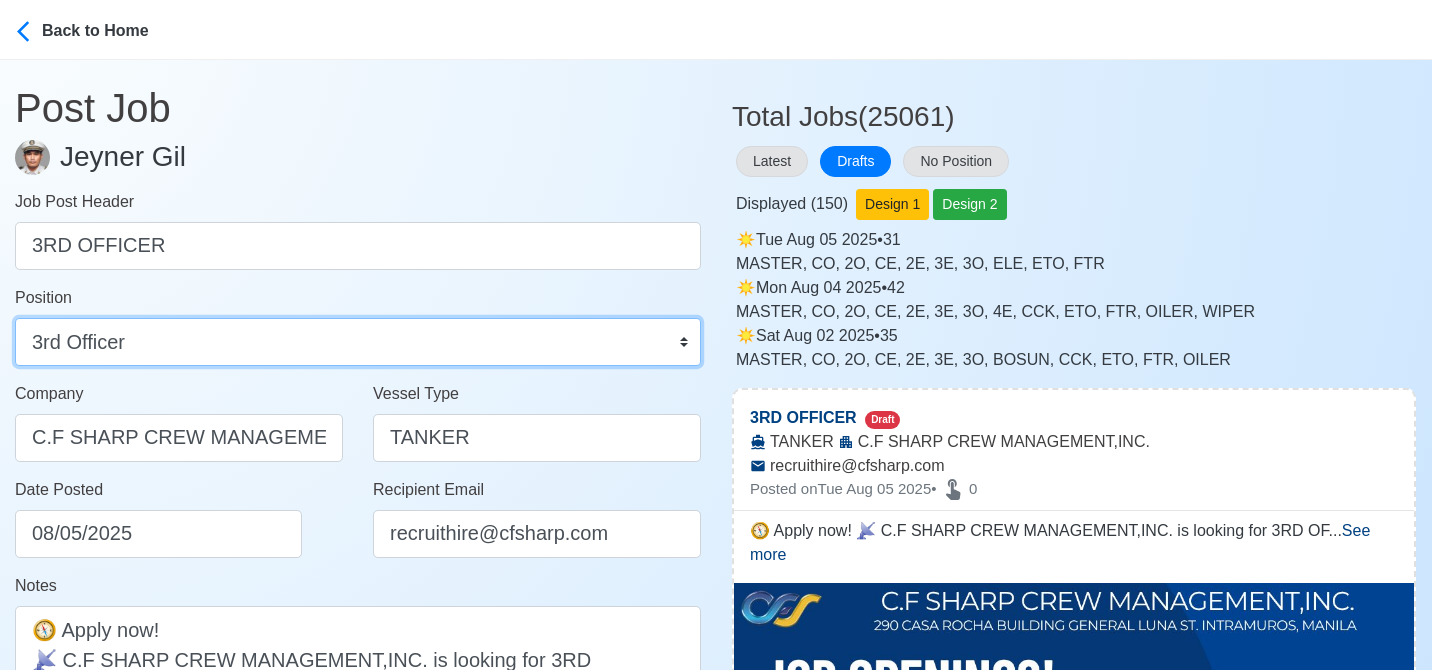click on "Master Chief Officer 2nd Officer 3rd Officer Junior Officer Chief Engineer 2nd Engineer 3rd Engineer 4th Engineer Gas Engineer Junior Engineer 1st Assistant Engineer 2nd Assistant Engineer 3rd Assistant Engineer ETO/ETR Electrician Electrical Engineer Oiler Fitter Welder Chief Cook Chef Cook Messman Wiper Rigger Ordinary Seaman Able Seaman Motorman Pumpman Bosun Cadet Reefer Mechanic Operator Repairman Painter Steward Waiter Others" at bounding box center [358, 342] 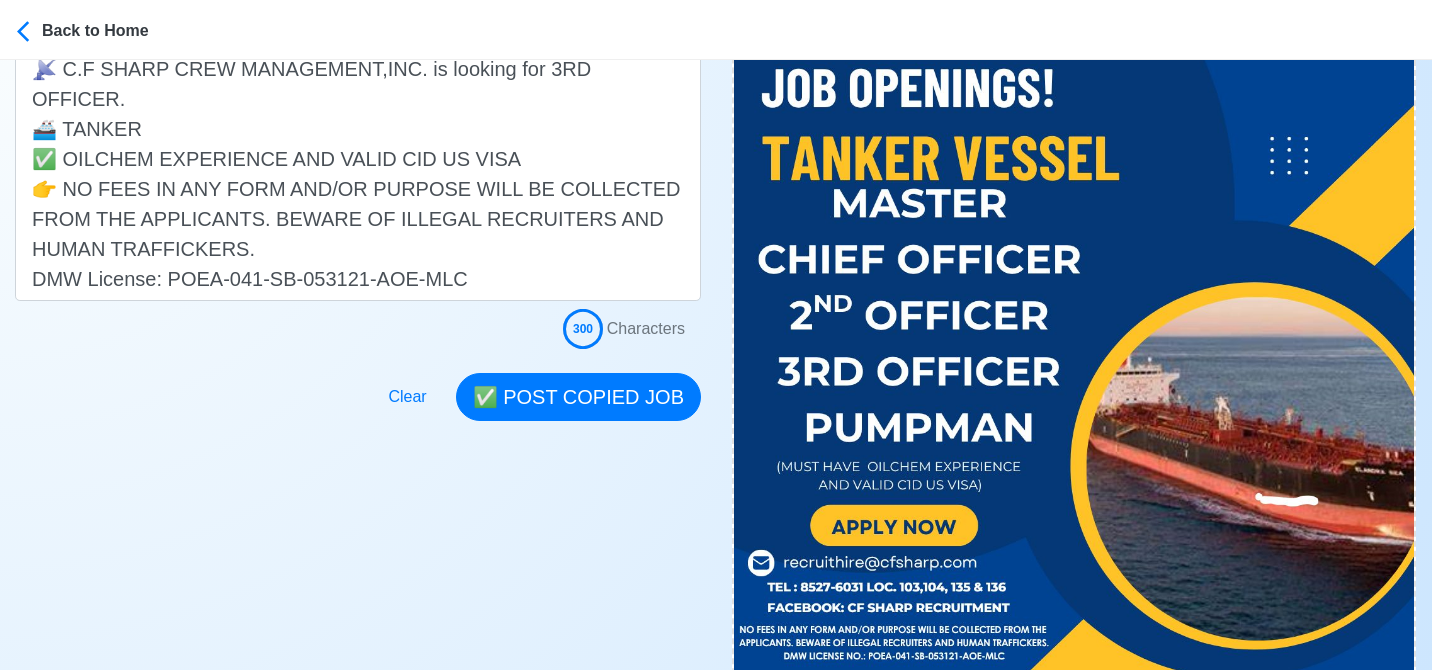 scroll, scrollTop: 600, scrollLeft: 0, axis: vertical 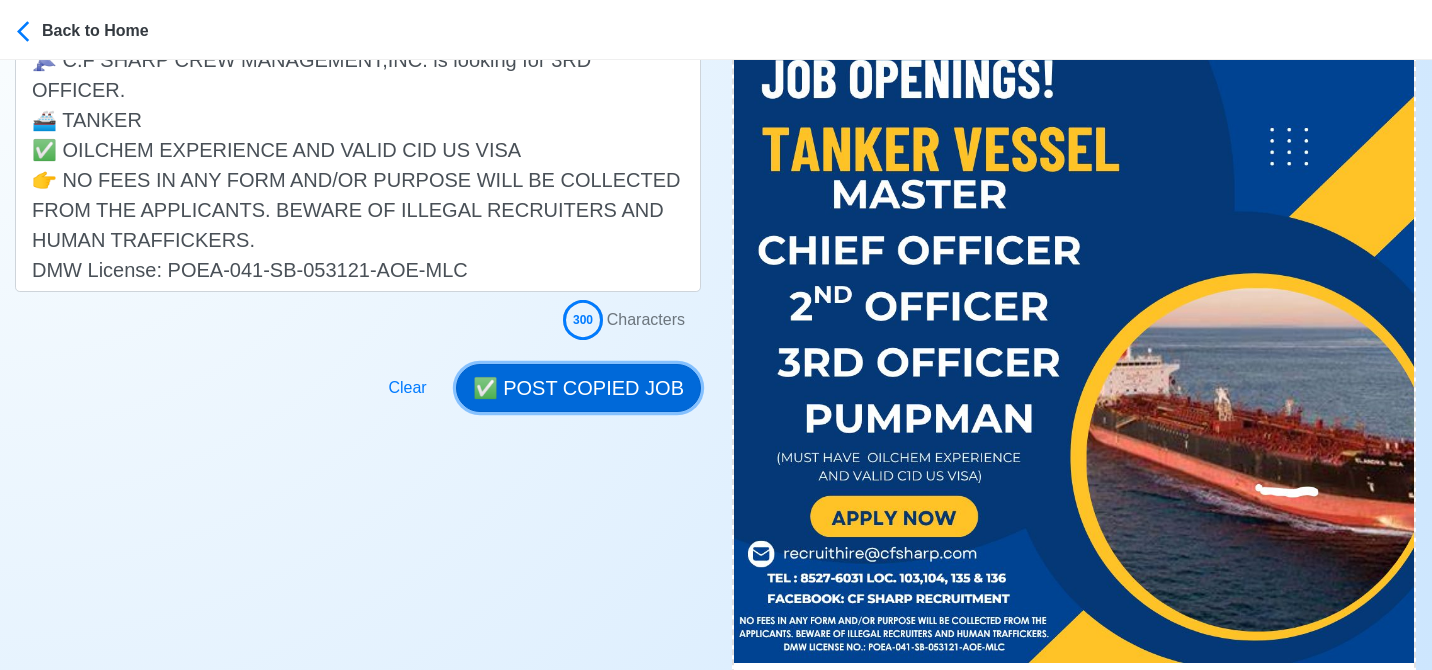 click on "✅ POST COPIED JOB" at bounding box center [578, 388] 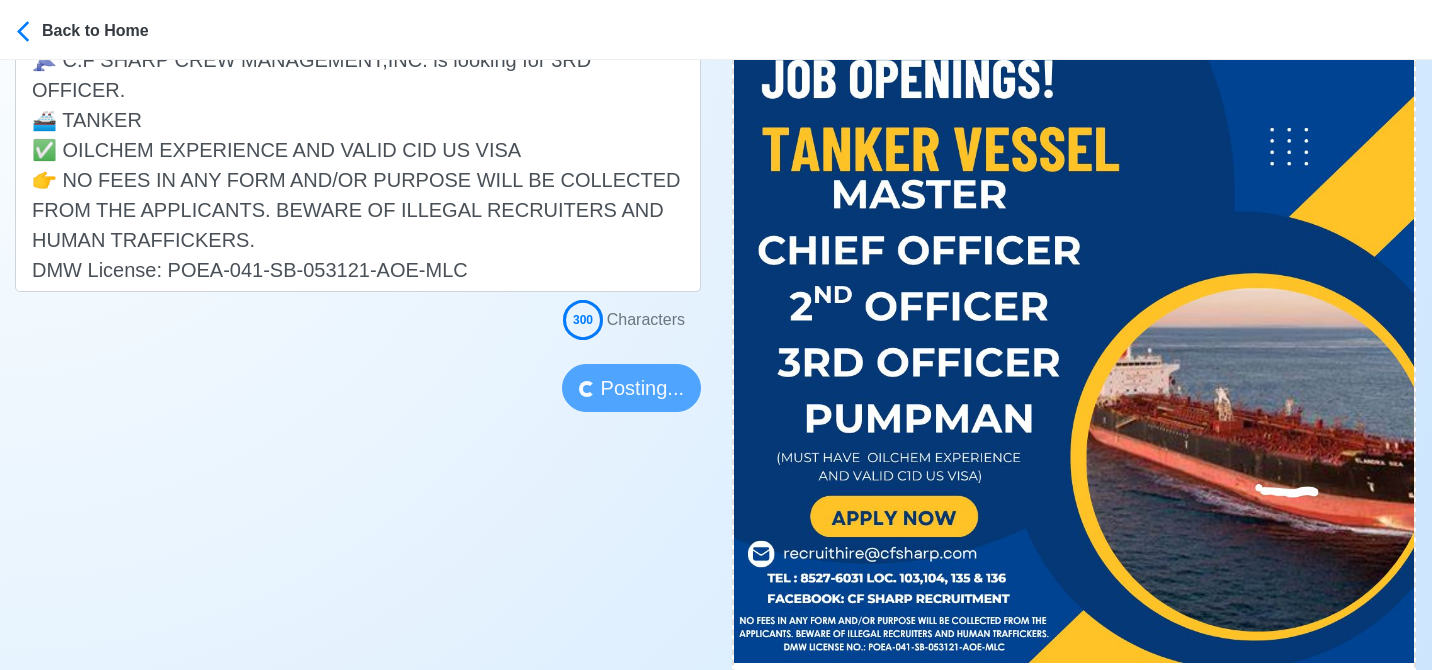 type 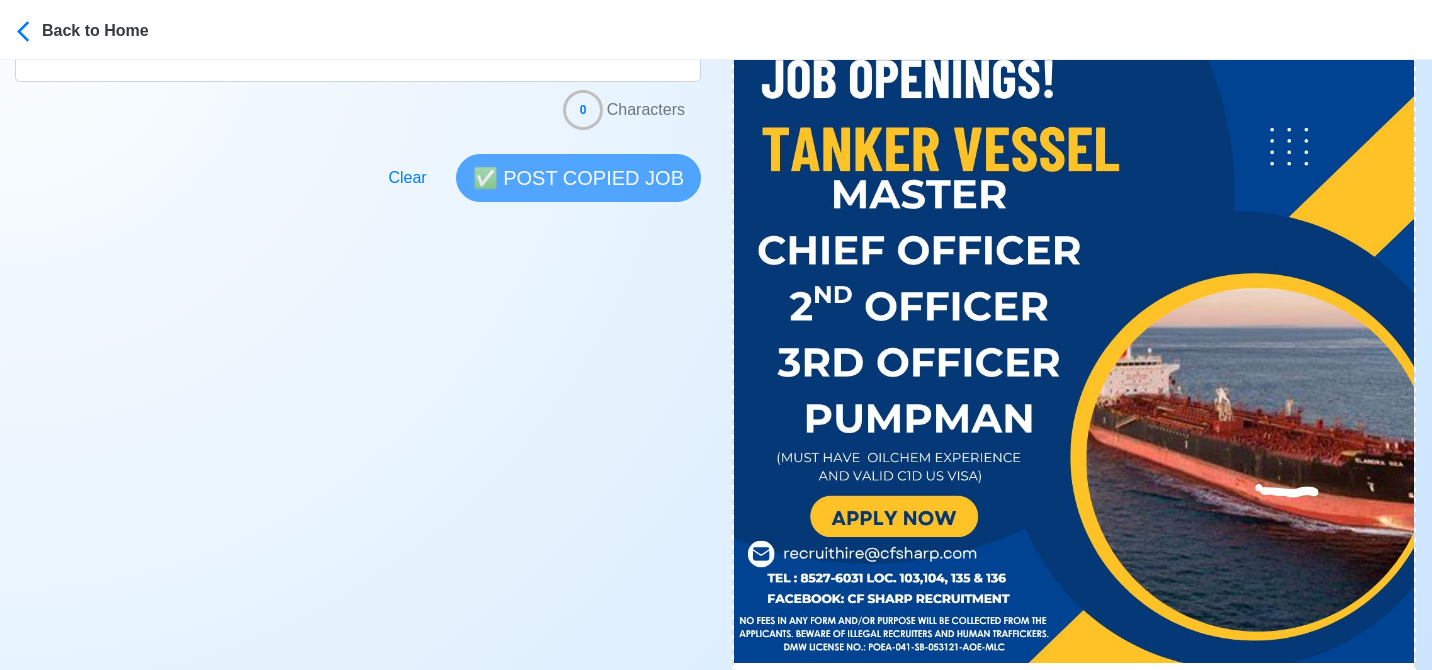 click at bounding box center (358, 166) 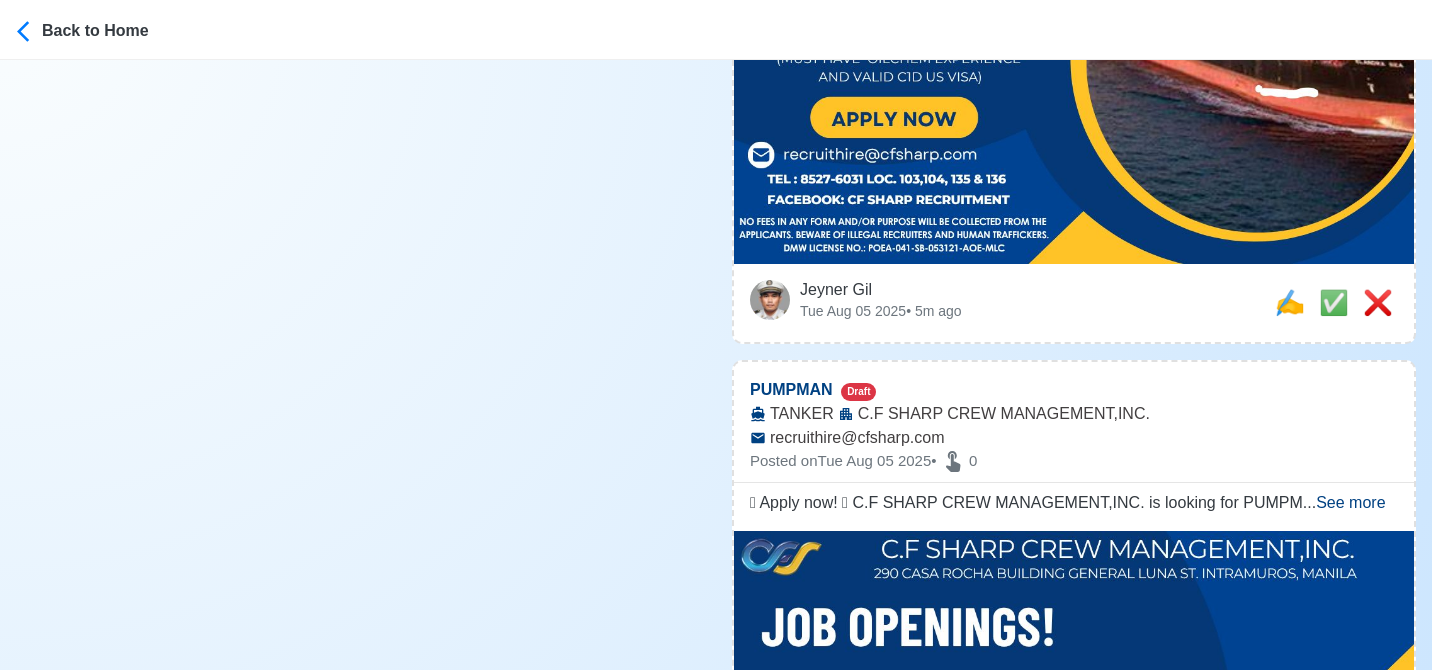 scroll, scrollTop: 1000, scrollLeft: 0, axis: vertical 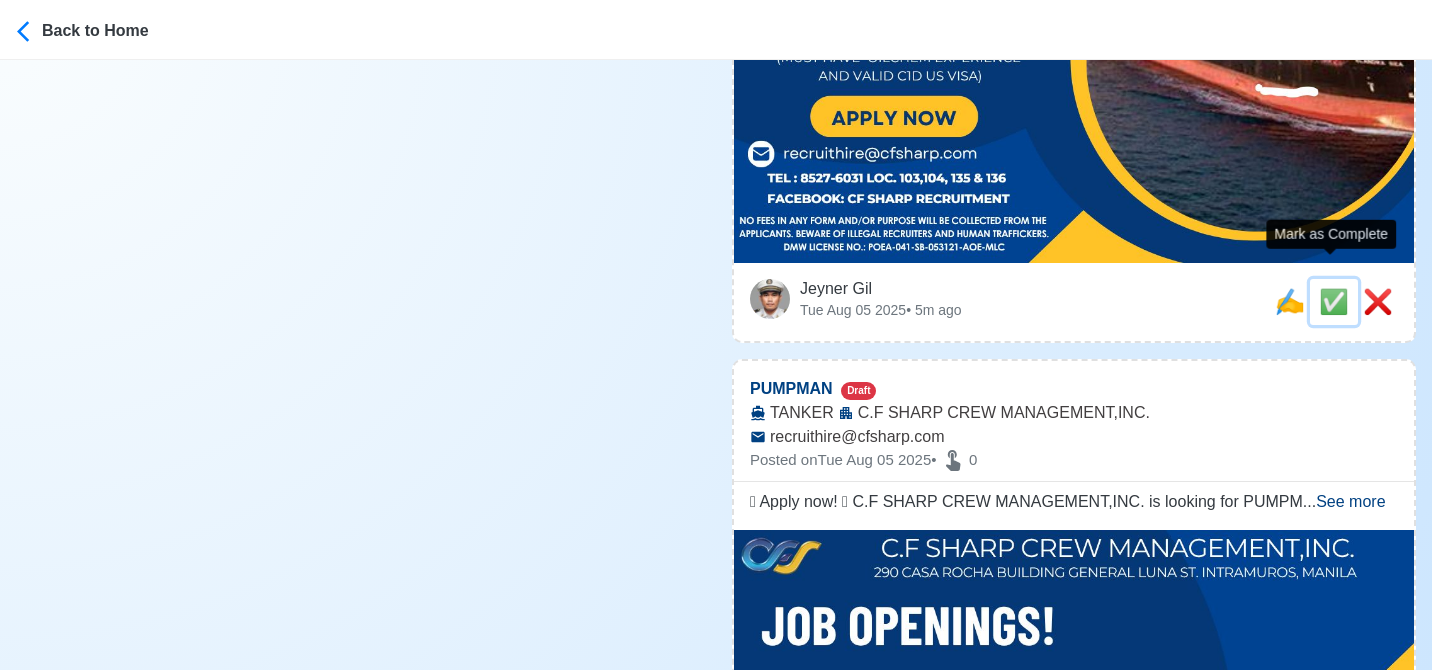 click on "✅" at bounding box center [1334, 301] 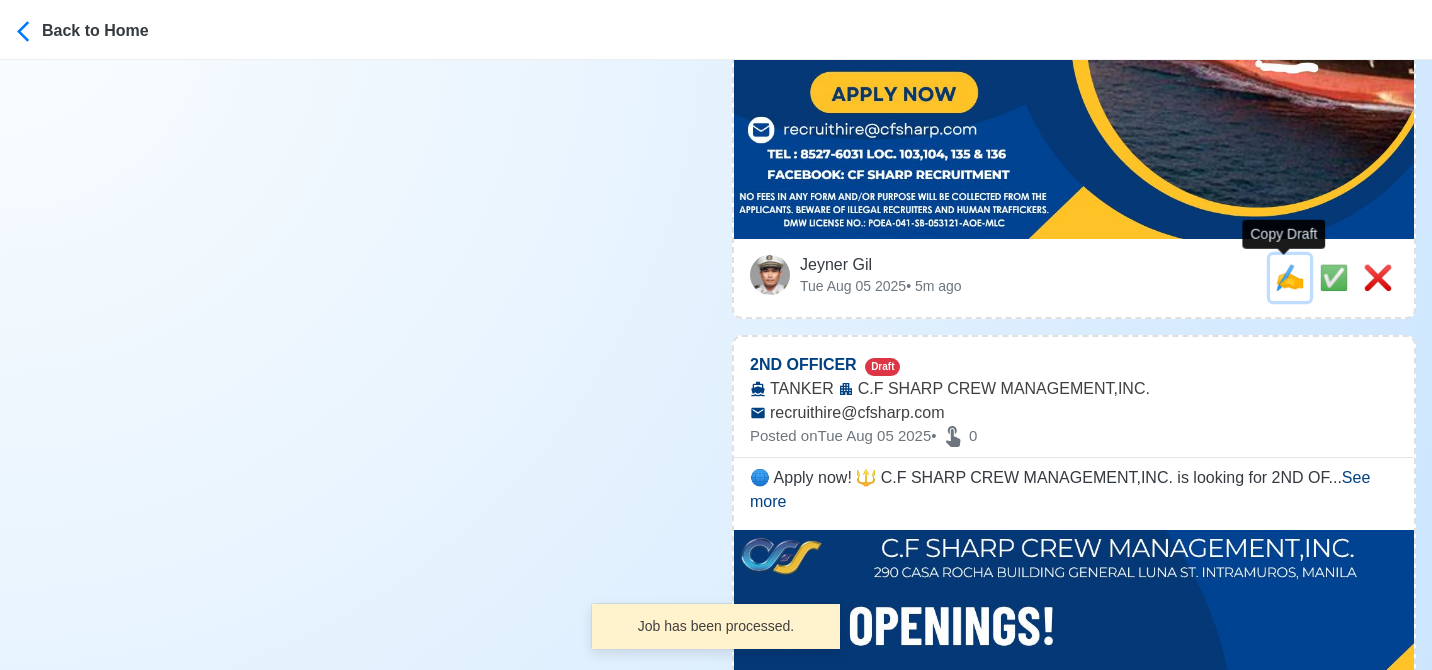 click on "✍️" at bounding box center (1290, 277) 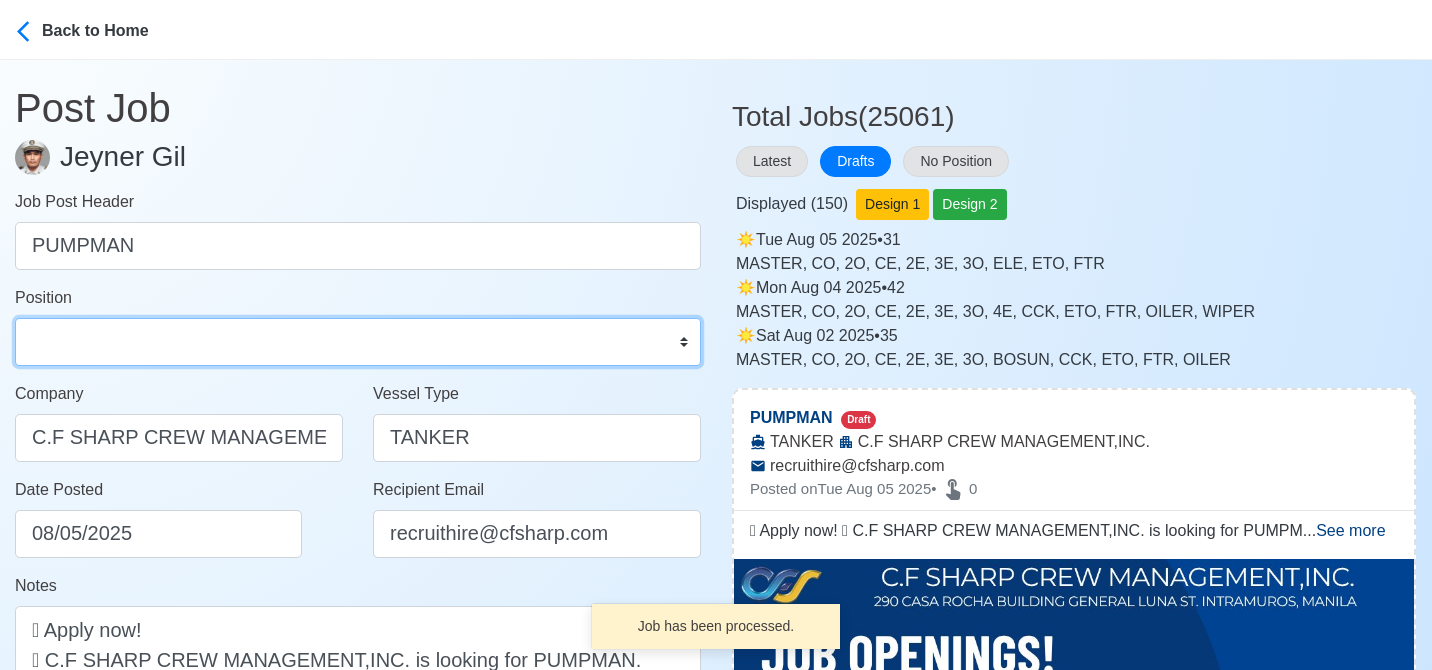 click on "Master Chief Officer 2nd Officer 3rd Officer Junior Officer Chief Engineer 2nd Engineer 3rd Engineer 4th Engineer Gas Engineer Junior Engineer 1st Assistant Engineer 2nd Assistant Engineer 3rd Assistant Engineer ETO/ETR Electrician Electrical Engineer Oiler Fitter Welder Chief Cook Chef Cook Messman Wiper Rigger Ordinary Seaman Able Seaman Motorman Pumpman Bosun Cadet Reefer Mechanic Operator Repairman Painter Steward Waiter Others" at bounding box center (358, 342) 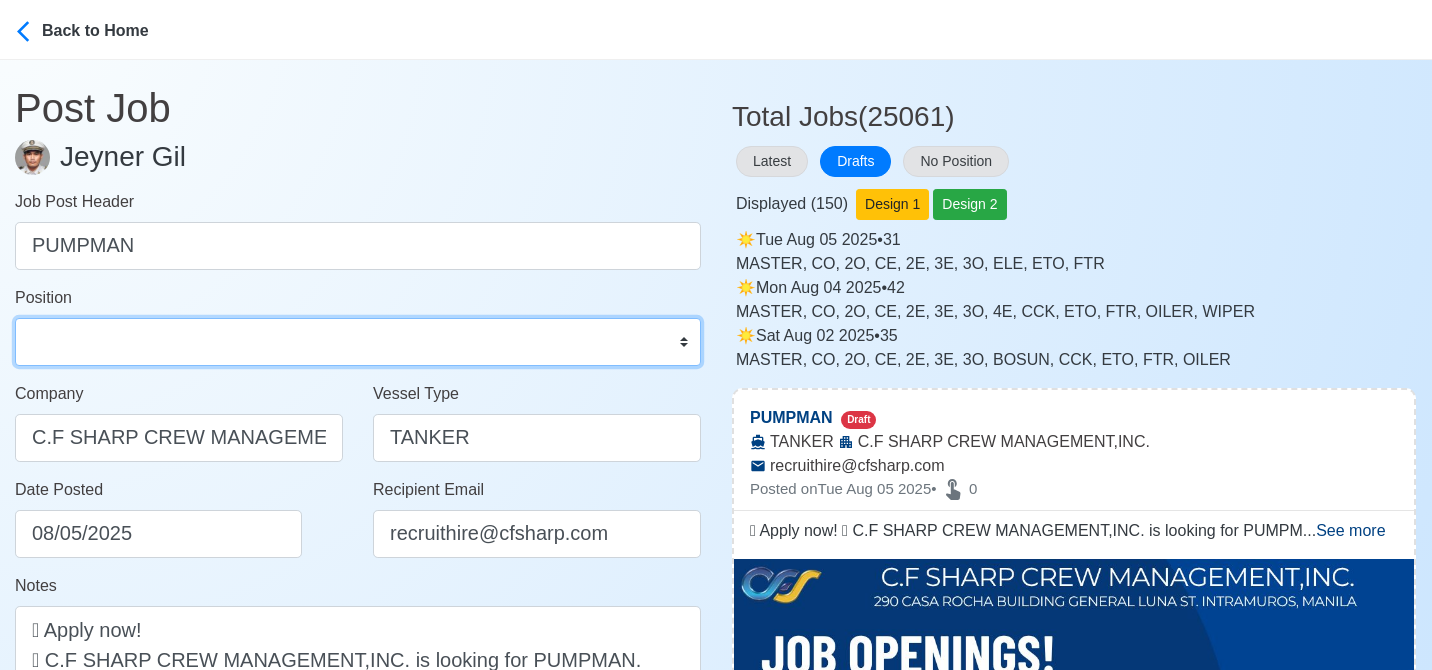 select on "Pumpman" 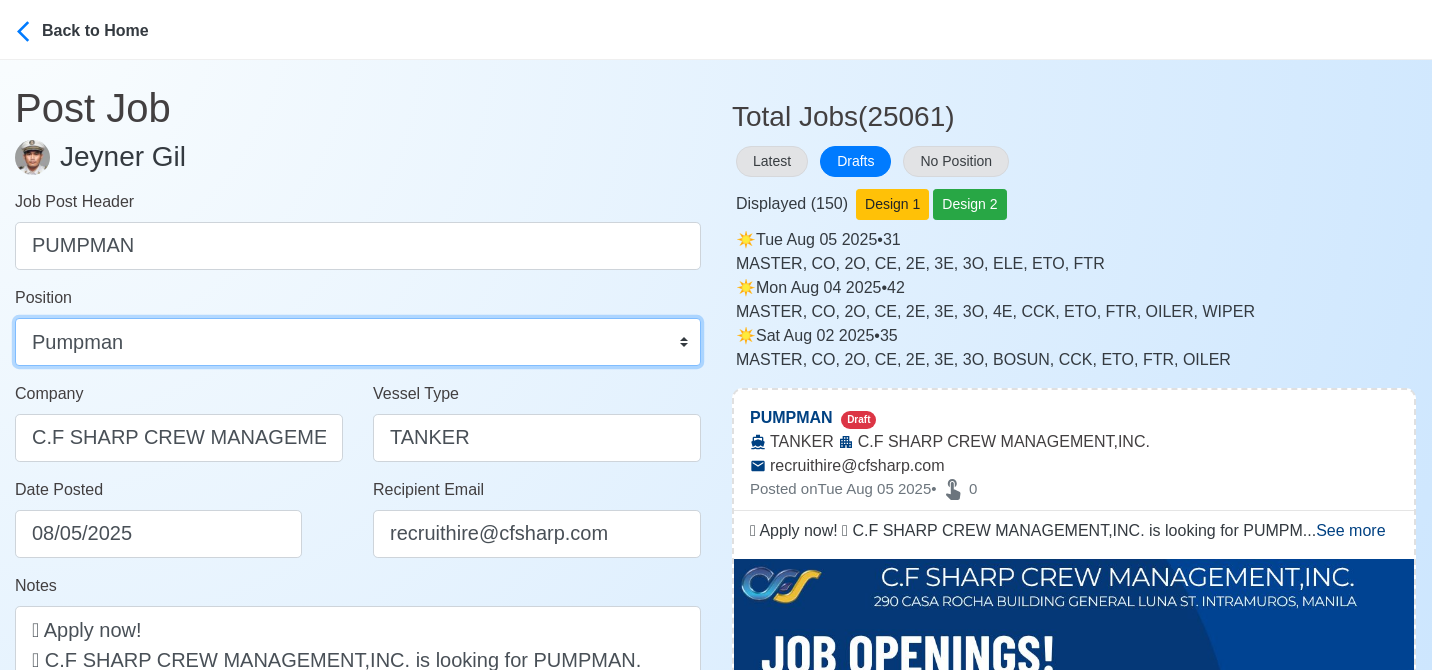 click on "Master Chief Officer 2nd Officer 3rd Officer Junior Officer Chief Engineer 2nd Engineer 3rd Engineer 4th Engineer Gas Engineer Junior Engineer 1st Assistant Engineer 2nd Assistant Engineer 3rd Assistant Engineer ETO/ETR Electrician Electrical Engineer Oiler Fitter Welder Chief Cook Chef Cook Messman Wiper Rigger Ordinary Seaman Able Seaman Motorman Pumpman Bosun Cadet Reefer Mechanic Operator Repairman Painter Steward Waiter Others" at bounding box center (358, 342) 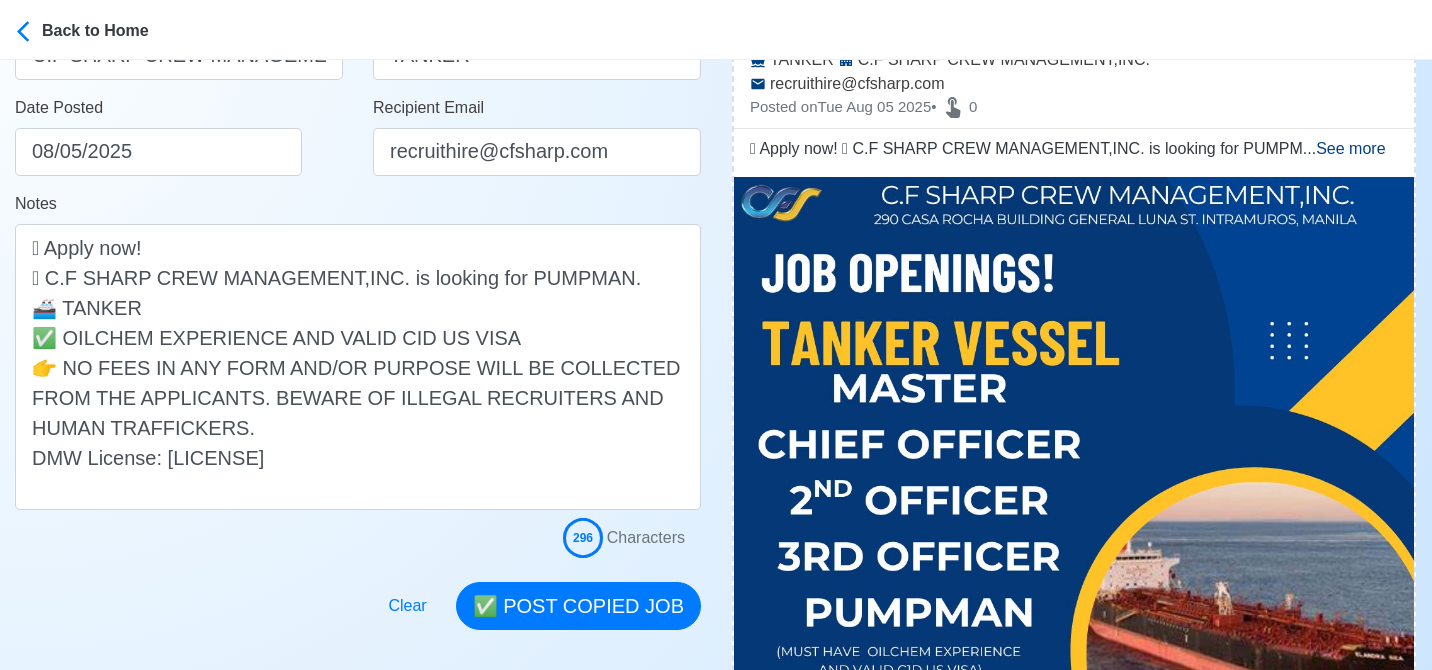 scroll, scrollTop: 400, scrollLeft: 0, axis: vertical 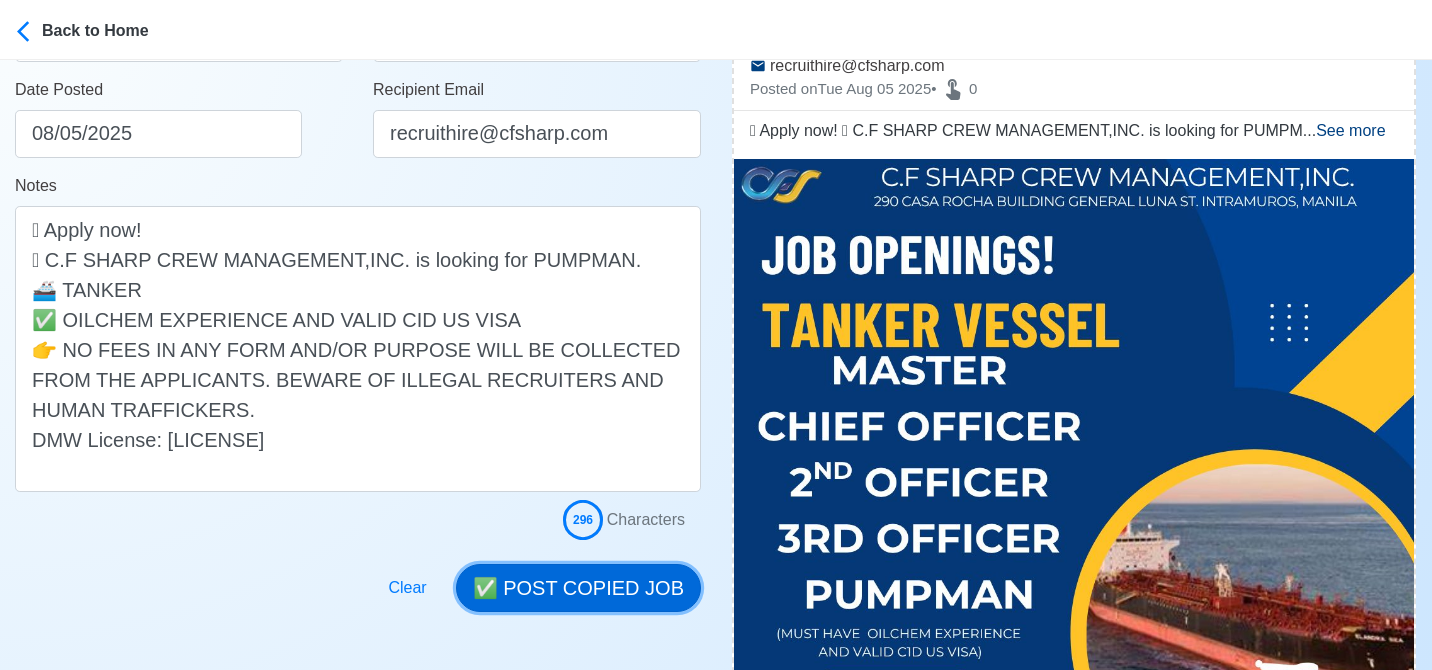 click on "✅ POST COPIED JOB" at bounding box center [578, 588] 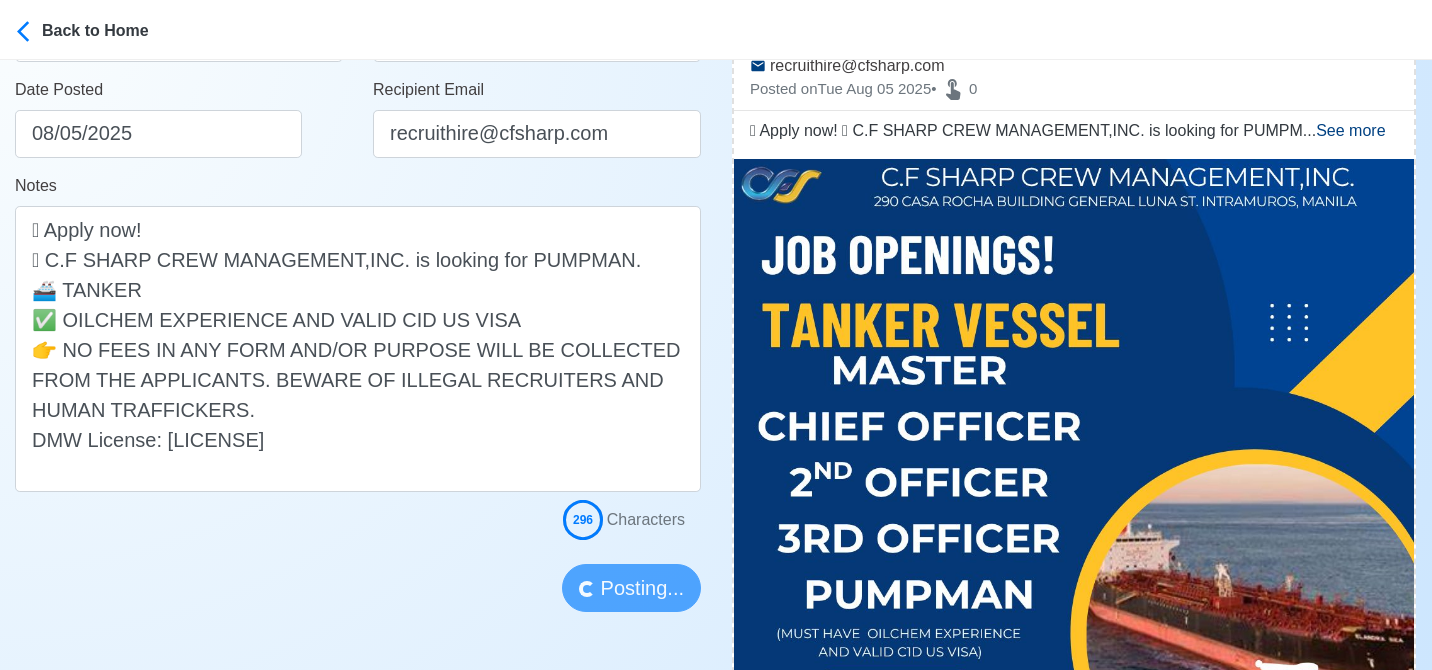 type 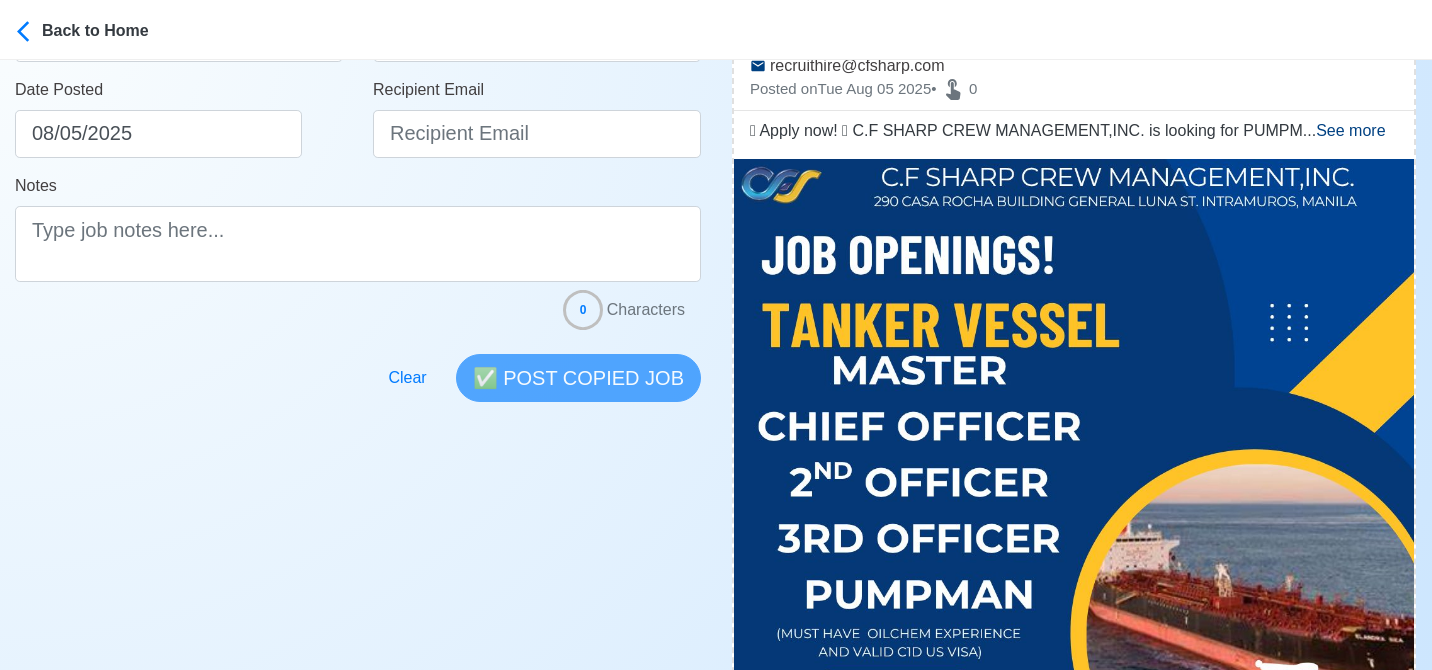 click at bounding box center [358, 314] 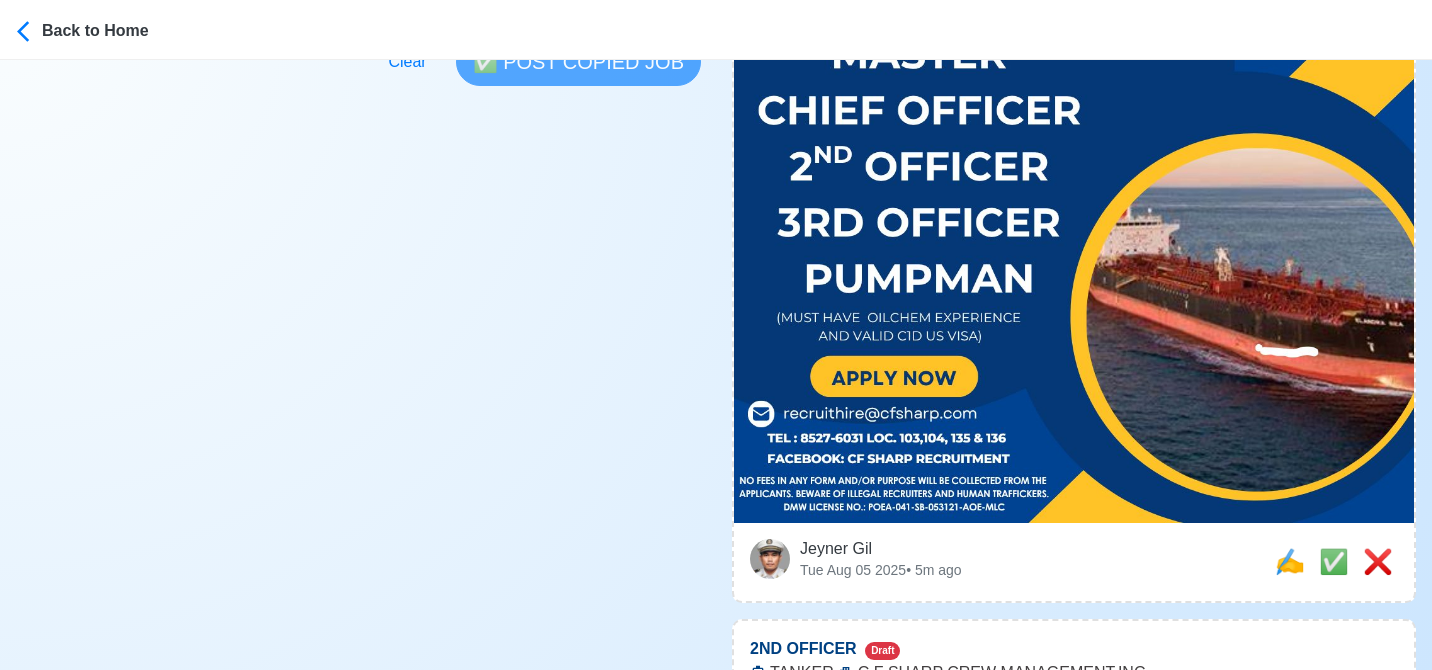 scroll, scrollTop: 900, scrollLeft: 0, axis: vertical 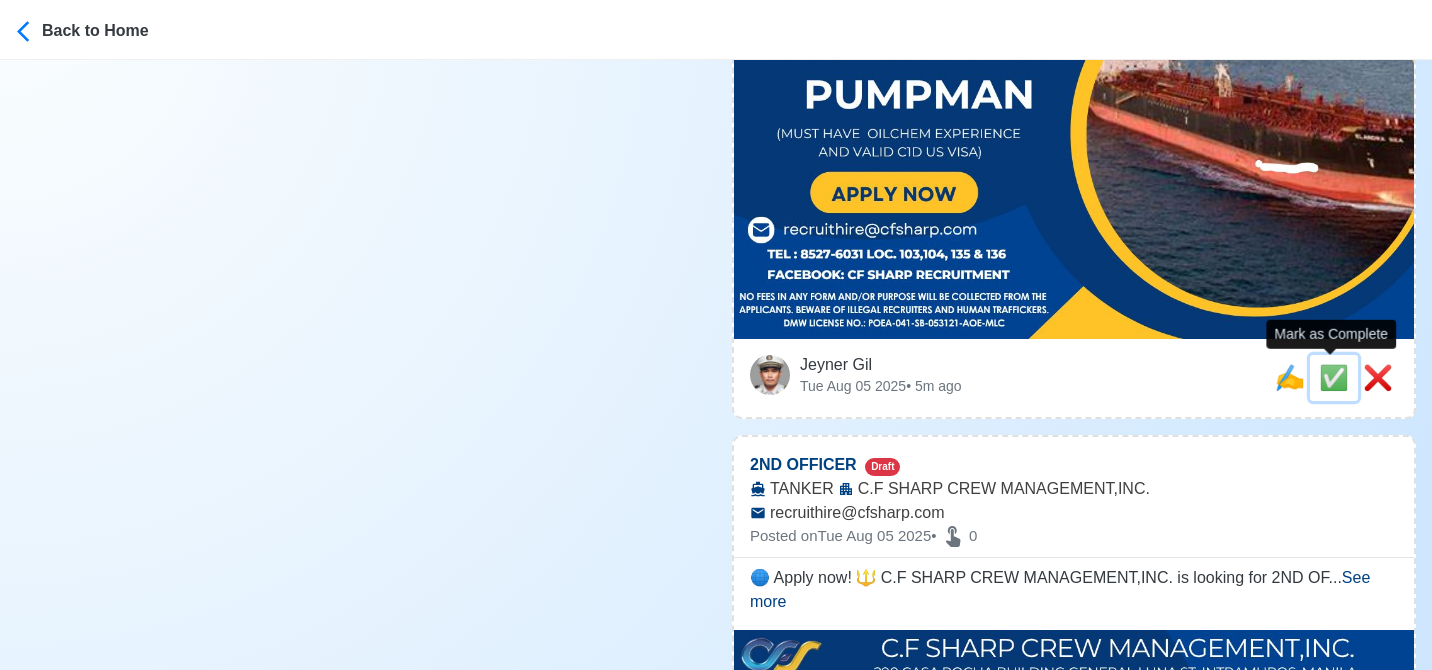 click on "✅" at bounding box center [1334, 377] 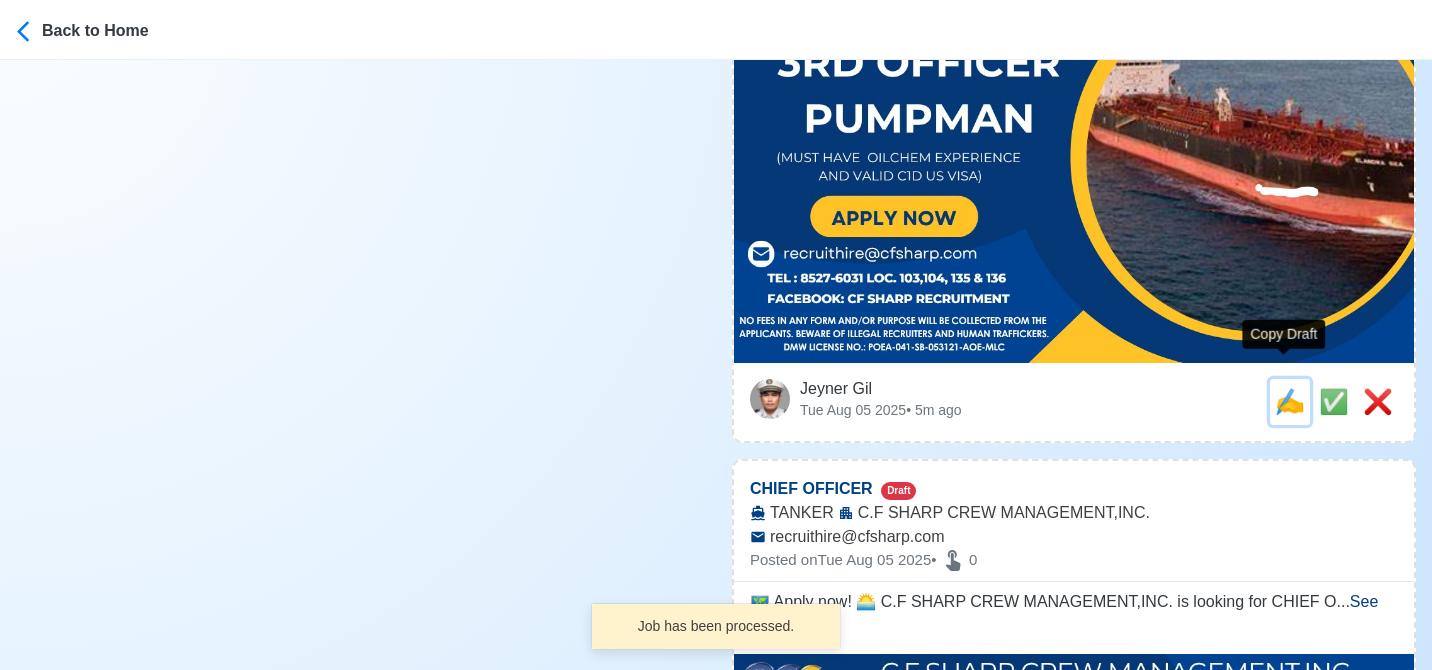 click on "✍️" at bounding box center (1290, 401) 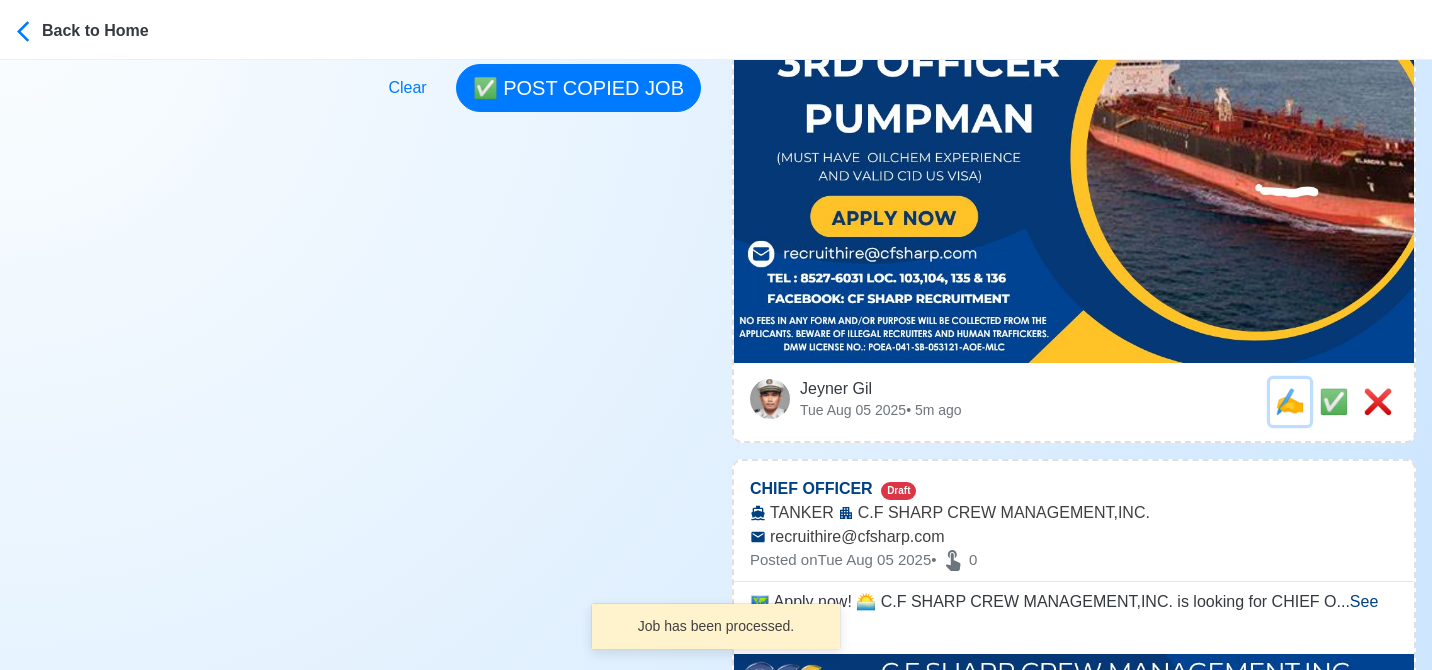 scroll, scrollTop: 0, scrollLeft: 0, axis: both 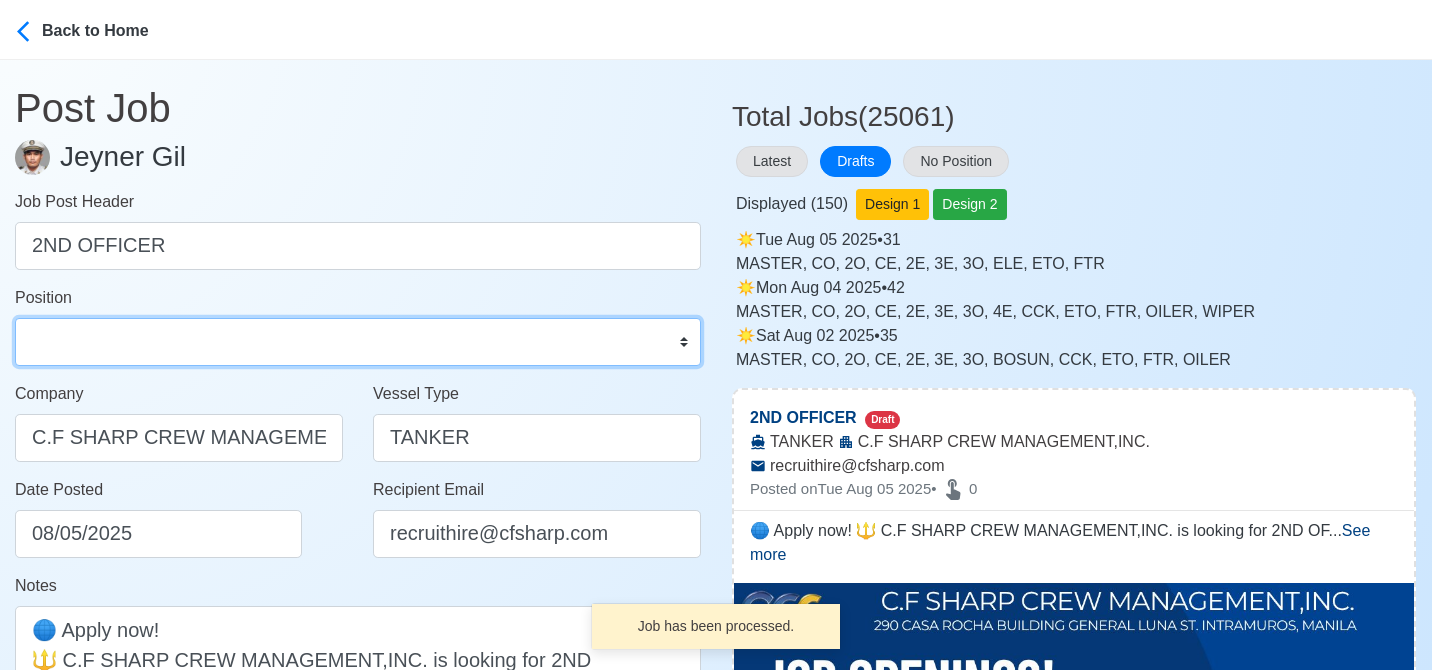 click on "Master Chief Officer 2nd Officer 3rd Officer Junior Officer Chief Engineer 2nd Engineer 3rd Engineer 4th Engineer Gas Engineer Junior Engineer 1st Assistant Engineer 2nd Assistant Engineer 3rd Assistant Engineer ETO/ETR Electrician Electrical Engineer Oiler Fitter Welder Chief Cook Chef Cook Messman Wiper Rigger Ordinary Seaman Able Seaman Motorman Pumpman Bosun Cadet Reefer Mechanic Operator Repairman Painter Steward Waiter Others" at bounding box center (358, 342) 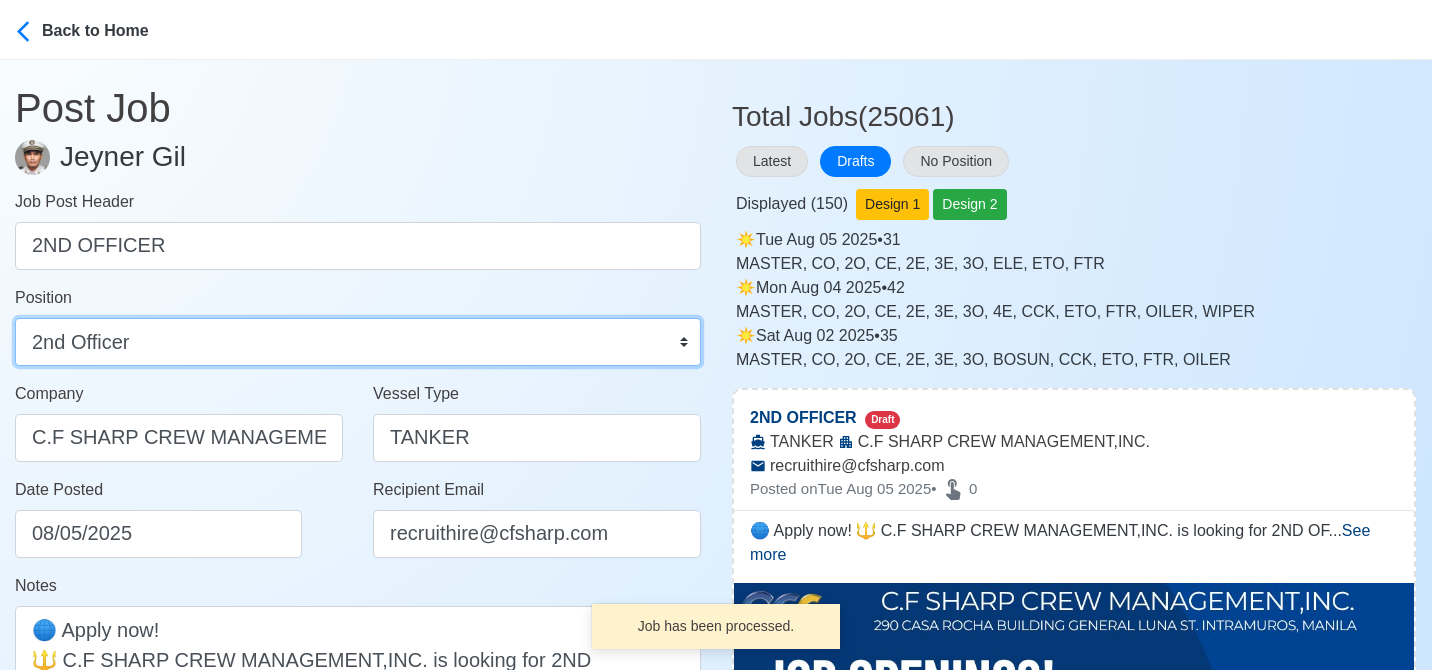click on "Master Chief Officer 2nd Officer 3rd Officer Junior Officer Chief Engineer 2nd Engineer 3rd Engineer 4th Engineer Gas Engineer Junior Engineer 1st Assistant Engineer 2nd Assistant Engineer 3rd Assistant Engineer ETO/ETR Electrician Electrical Engineer Oiler Fitter Welder Chief Cook Chef Cook Messman Wiper Rigger Ordinary Seaman Able Seaman Motorman Pumpman Bosun Cadet Reefer Mechanic Operator Repairman Painter Steward Waiter Others" at bounding box center [358, 342] 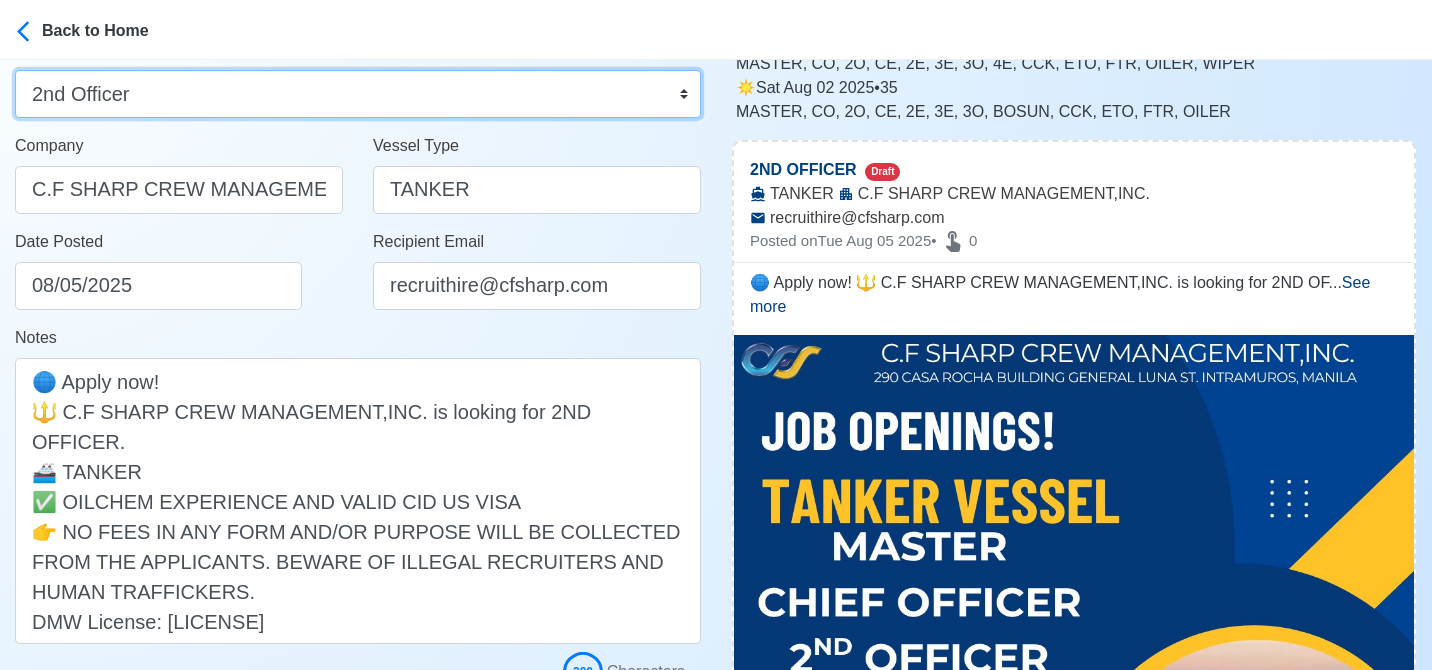 scroll, scrollTop: 400, scrollLeft: 0, axis: vertical 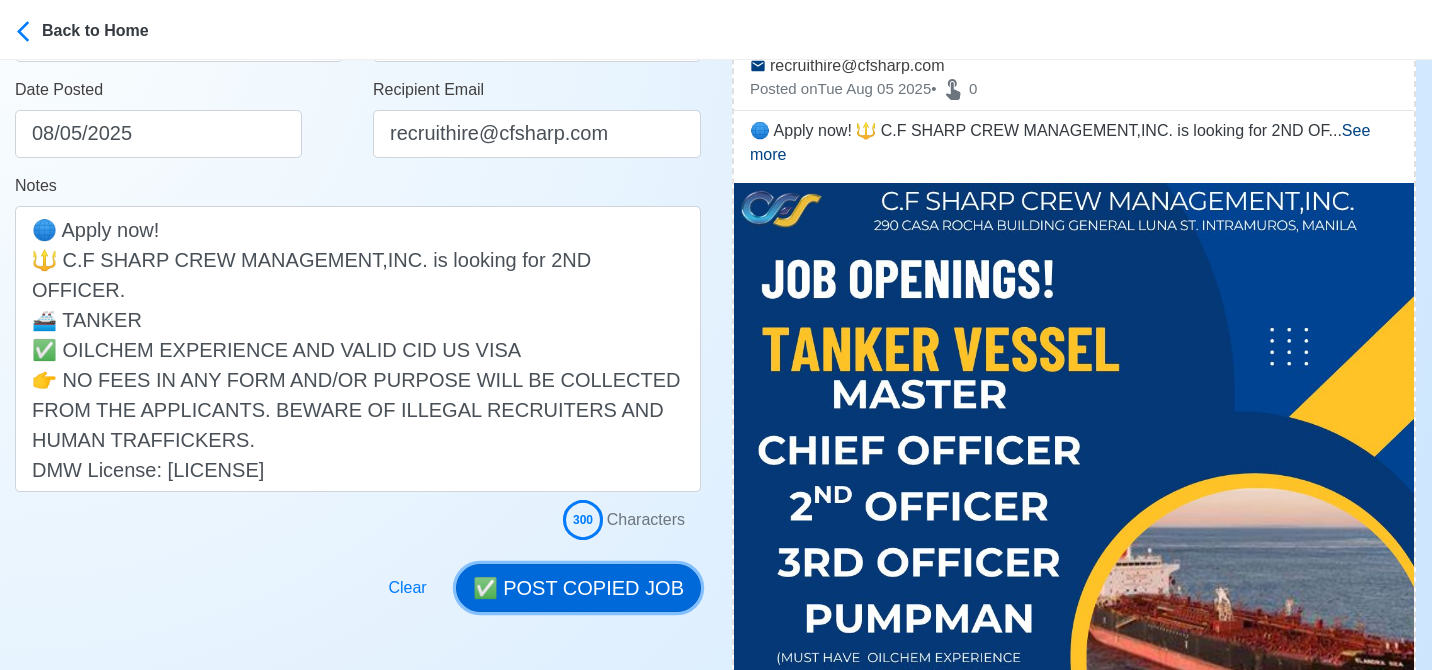 click on "✅ POST COPIED JOB" at bounding box center (578, 588) 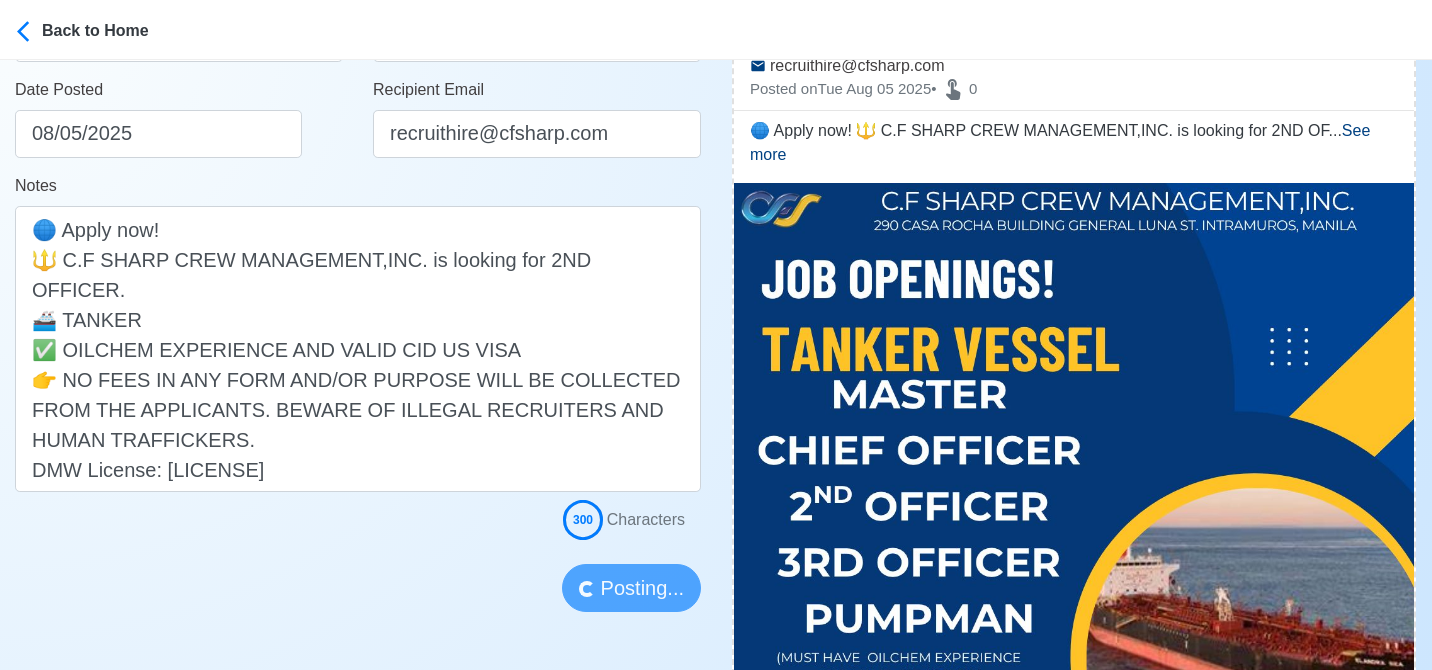 type 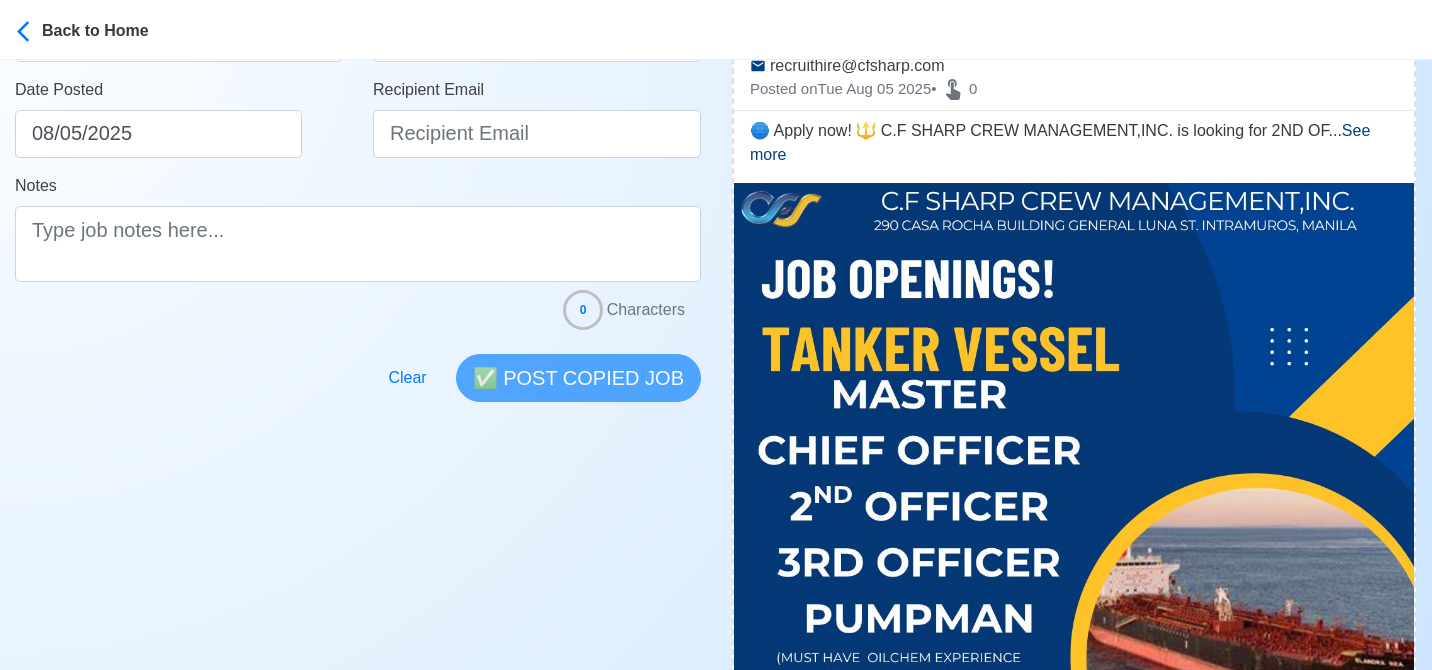 click at bounding box center (358, 366) 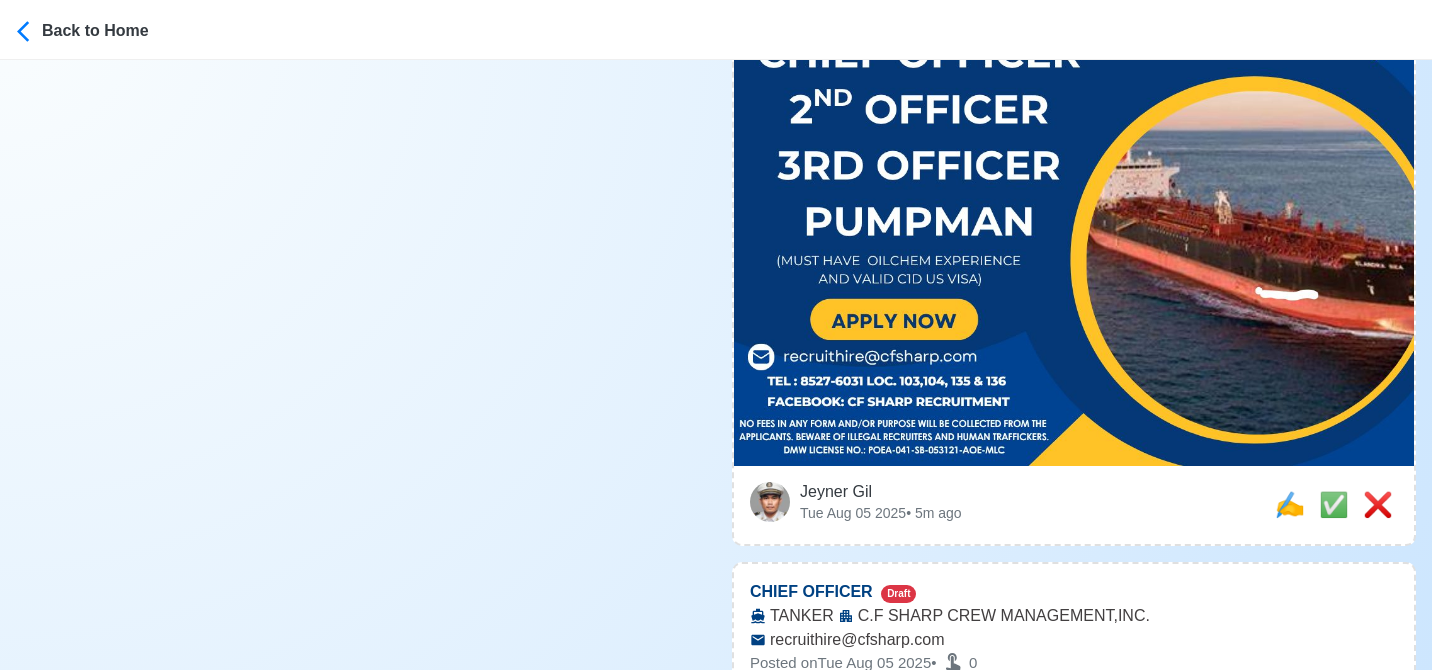 scroll, scrollTop: 800, scrollLeft: 0, axis: vertical 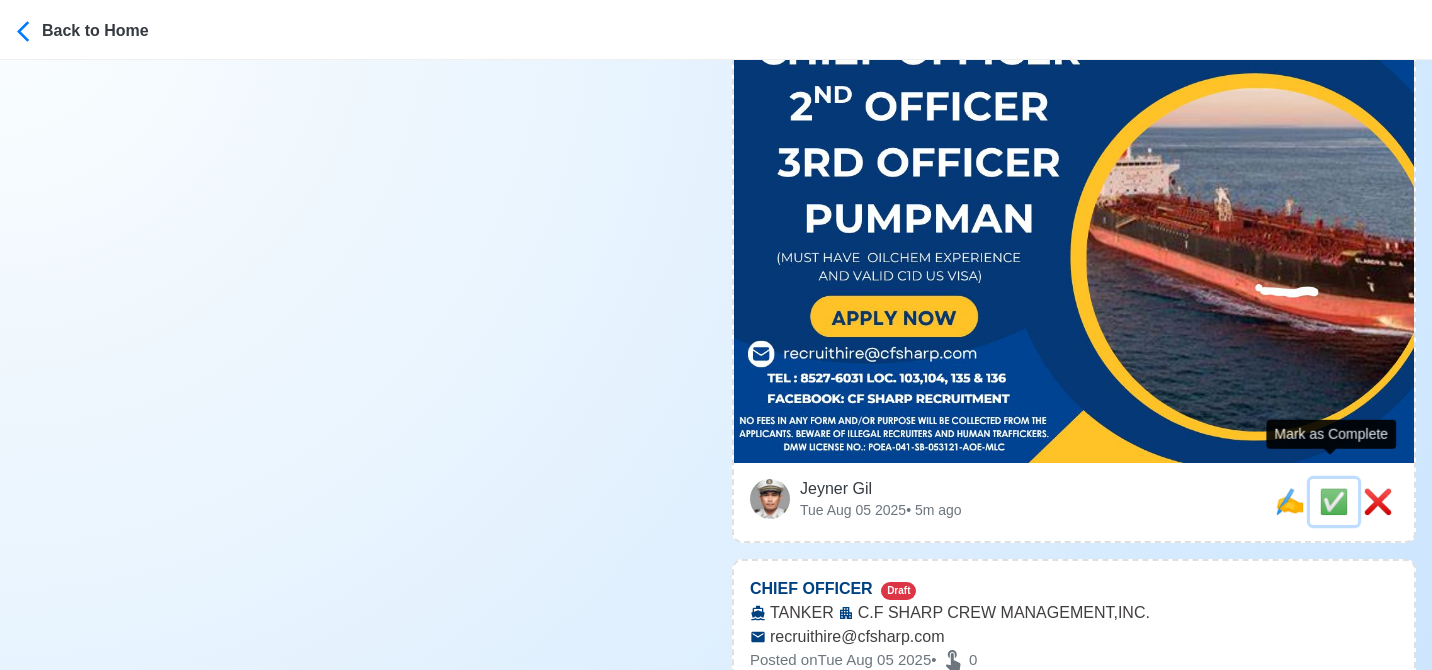 click on "✅" at bounding box center [1334, 501] 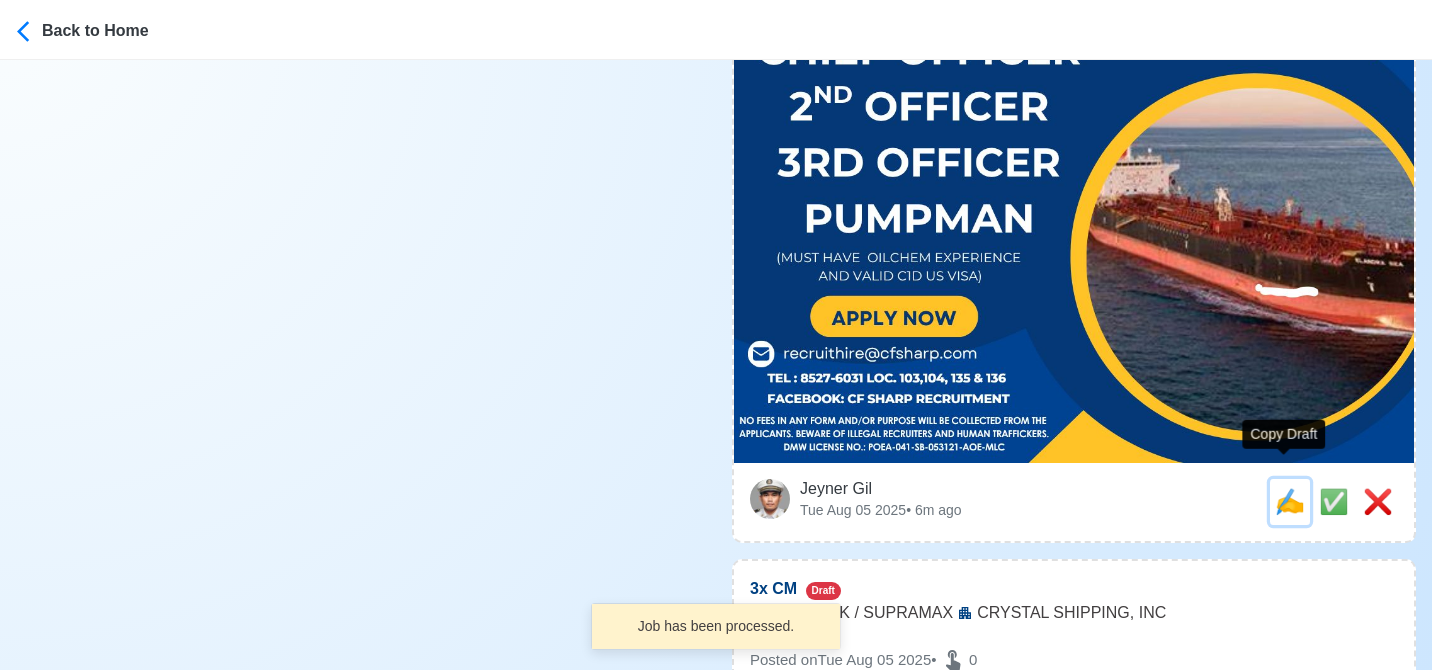 click on "✍️" at bounding box center (1290, 501) 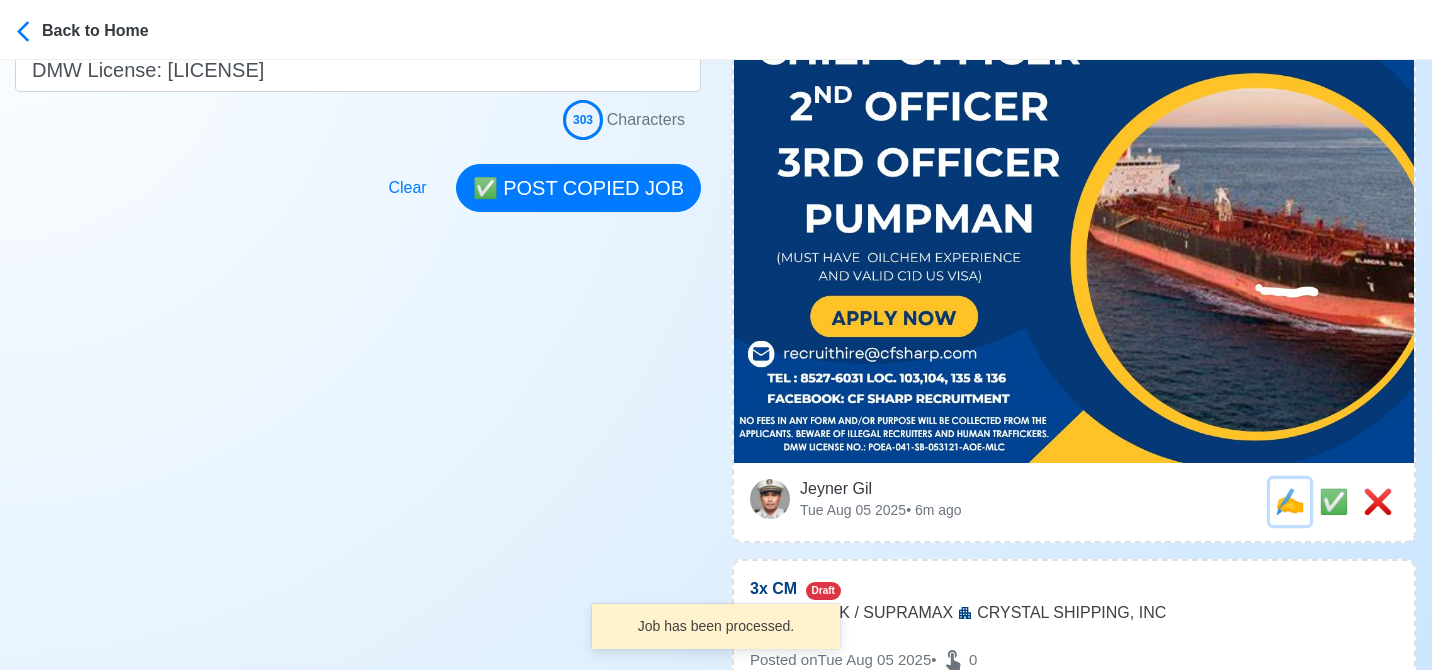 scroll, scrollTop: 0, scrollLeft: 0, axis: both 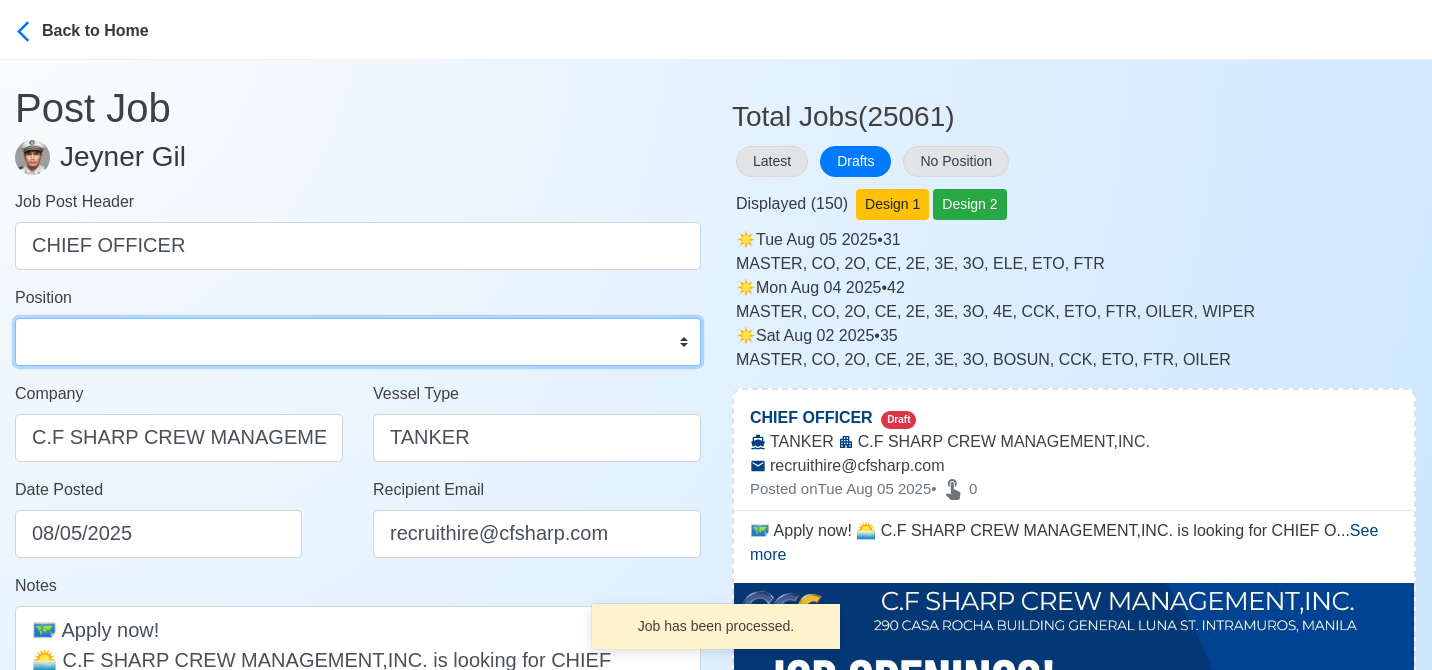 click on "Master Chief Officer 2nd Officer 3rd Officer Junior Officer Chief Engineer 2nd Engineer 3rd Engineer 4th Engineer Gas Engineer Junior Engineer 1st Assistant Engineer 2nd Assistant Engineer 3rd Assistant Engineer ETO/ETR Electrician Electrical Engineer Oiler Fitter Welder Chief Cook Chef Cook Messman Wiper Rigger Ordinary Seaman Able Seaman Motorman Pumpman Bosun Cadet Reefer Mechanic Operator Repairman Painter Steward Waiter Others" at bounding box center [358, 342] 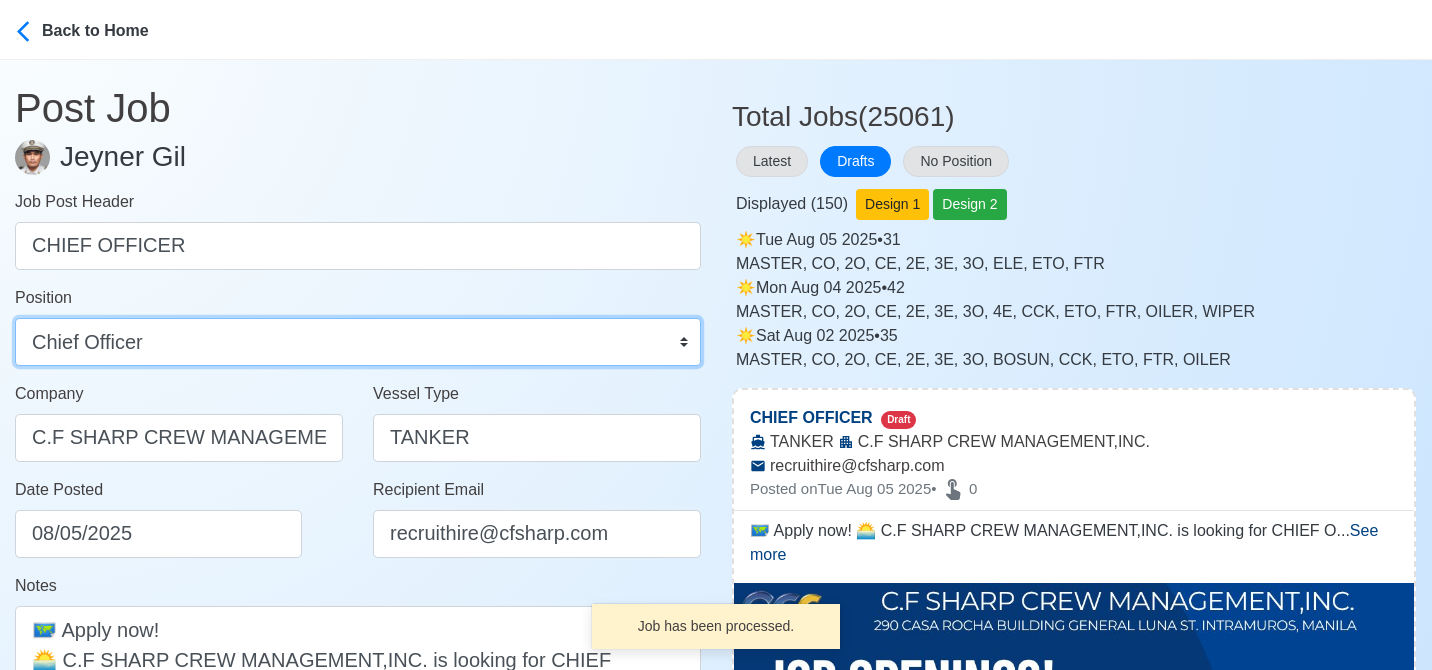 click on "Master Chief Officer 2nd Officer 3rd Officer Junior Officer Chief Engineer 2nd Engineer 3rd Engineer 4th Engineer Gas Engineer Junior Engineer 1st Assistant Engineer 2nd Assistant Engineer 3rd Assistant Engineer ETO/ETR Electrician Electrical Engineer Oiler Fitter Welder Chief Cook Chef Cook Messman Wiper Rigger Ordinary Seaman Able Seaman Motorman Pumpman Bosun Cadet Reefer Mechanic Operator Repairman Painter Steward Waiter Others" at bounding box center (358, 342) 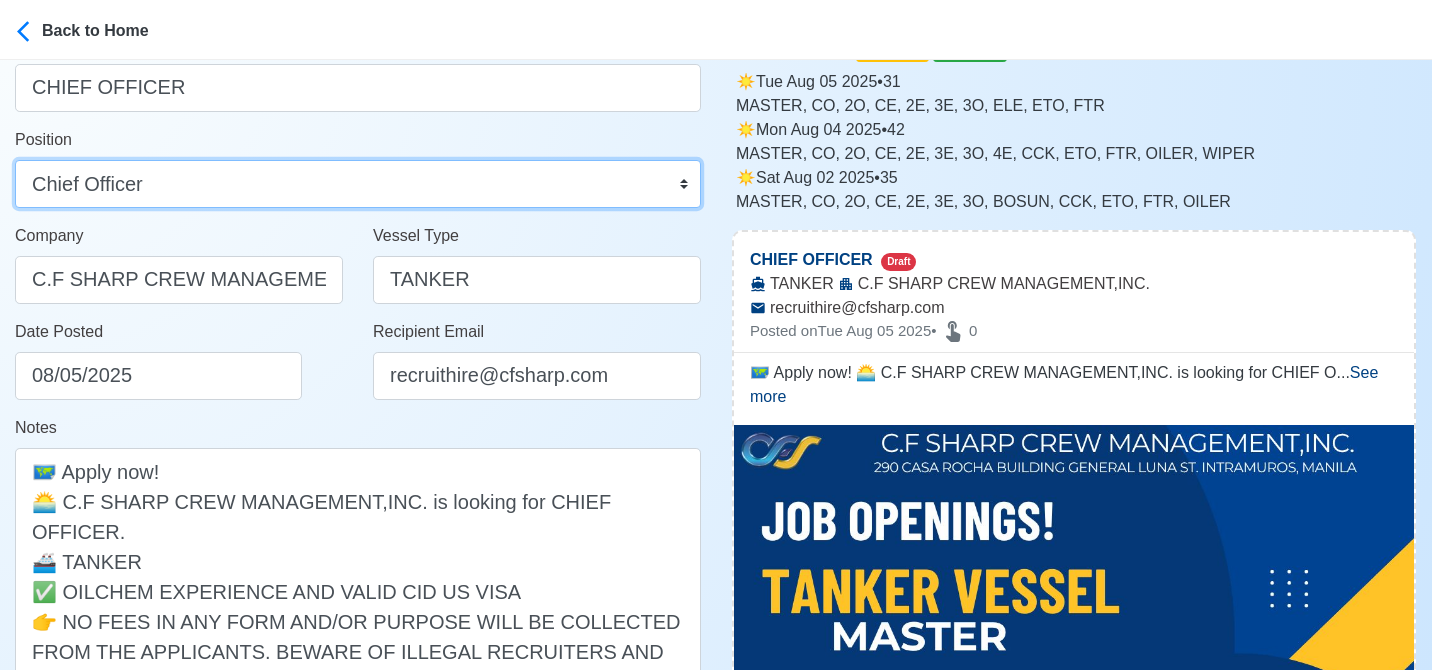 scroll, scrollTop: 400, scrollLeft: 0, axis: vertical 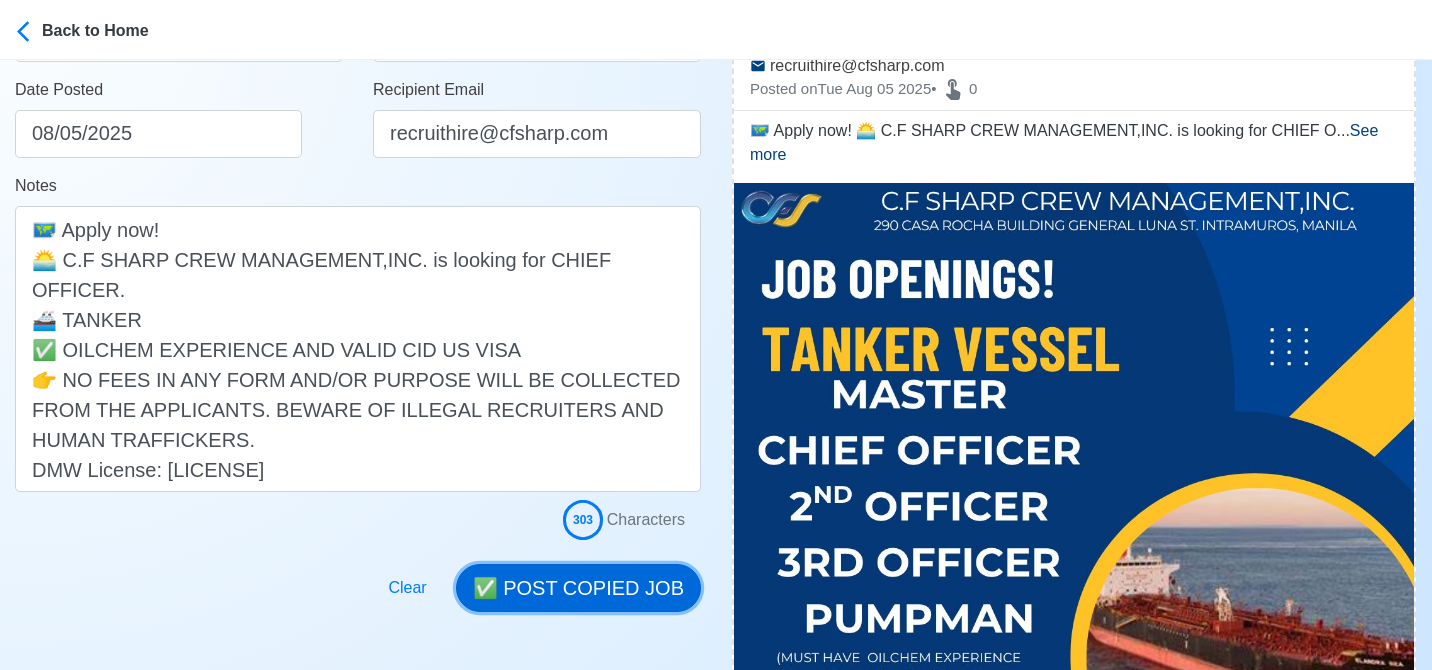 click on "✅ POST COPIED JOB" at bounding box center [578, 588] 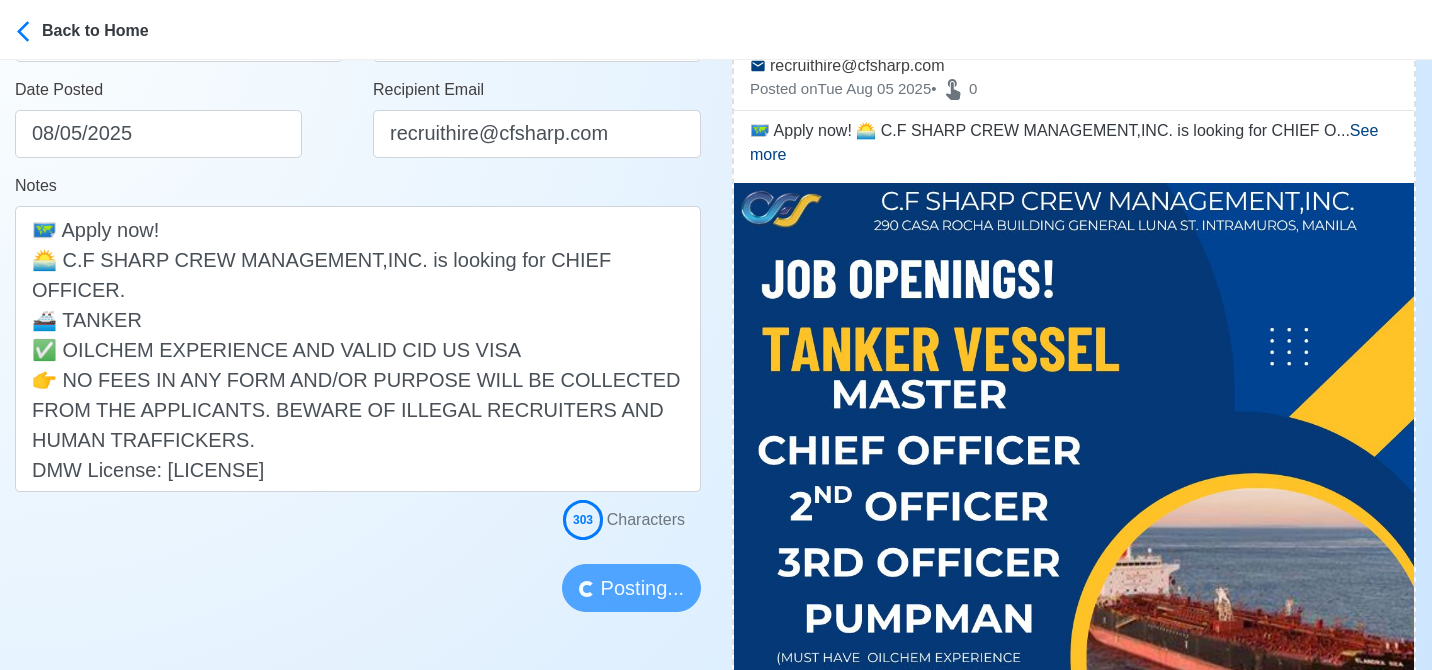 type 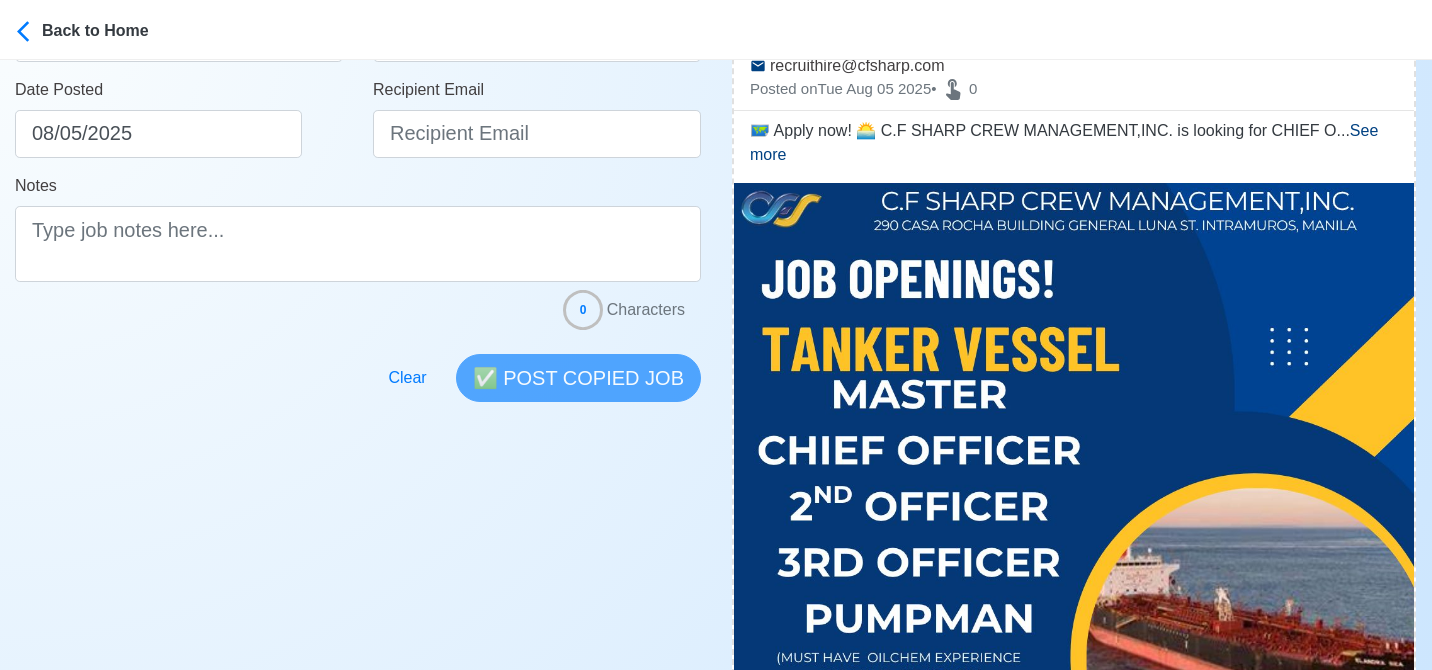click at bounding box center (358, 366) 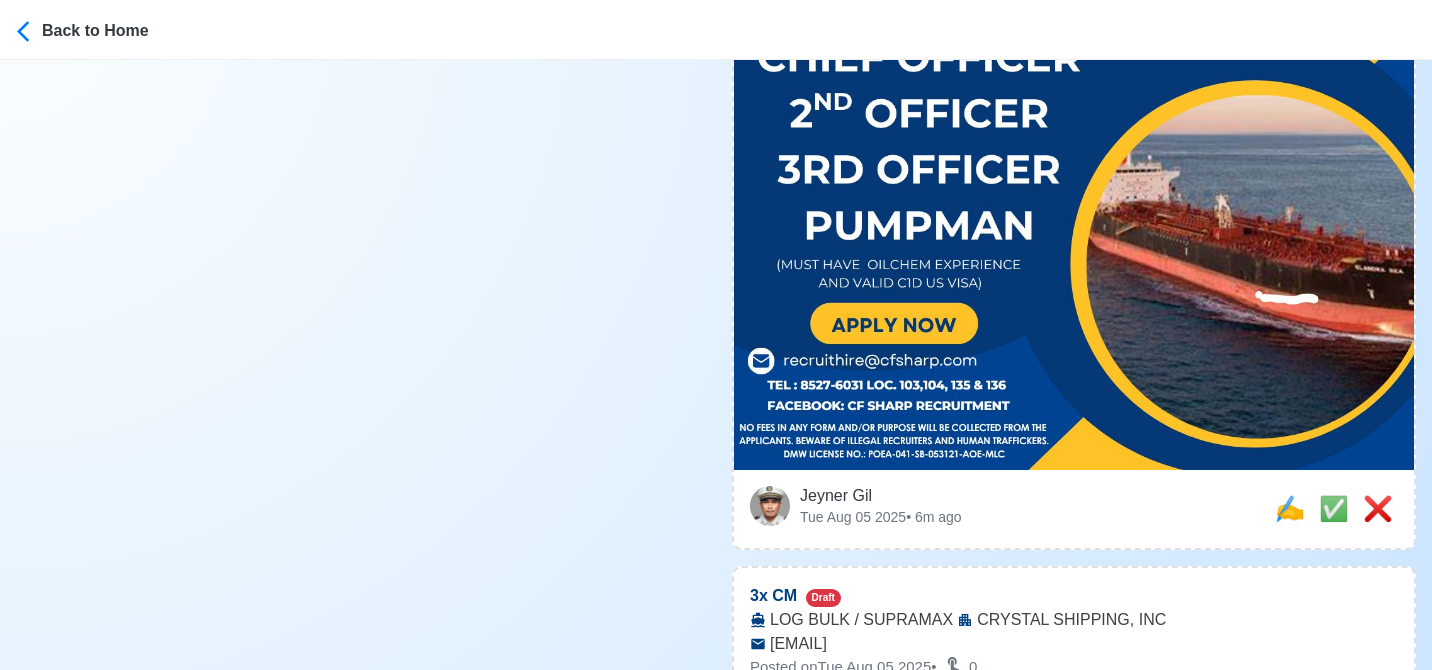 scroll, scrollTop: 800, scrollLeft: 0, axis: vertical 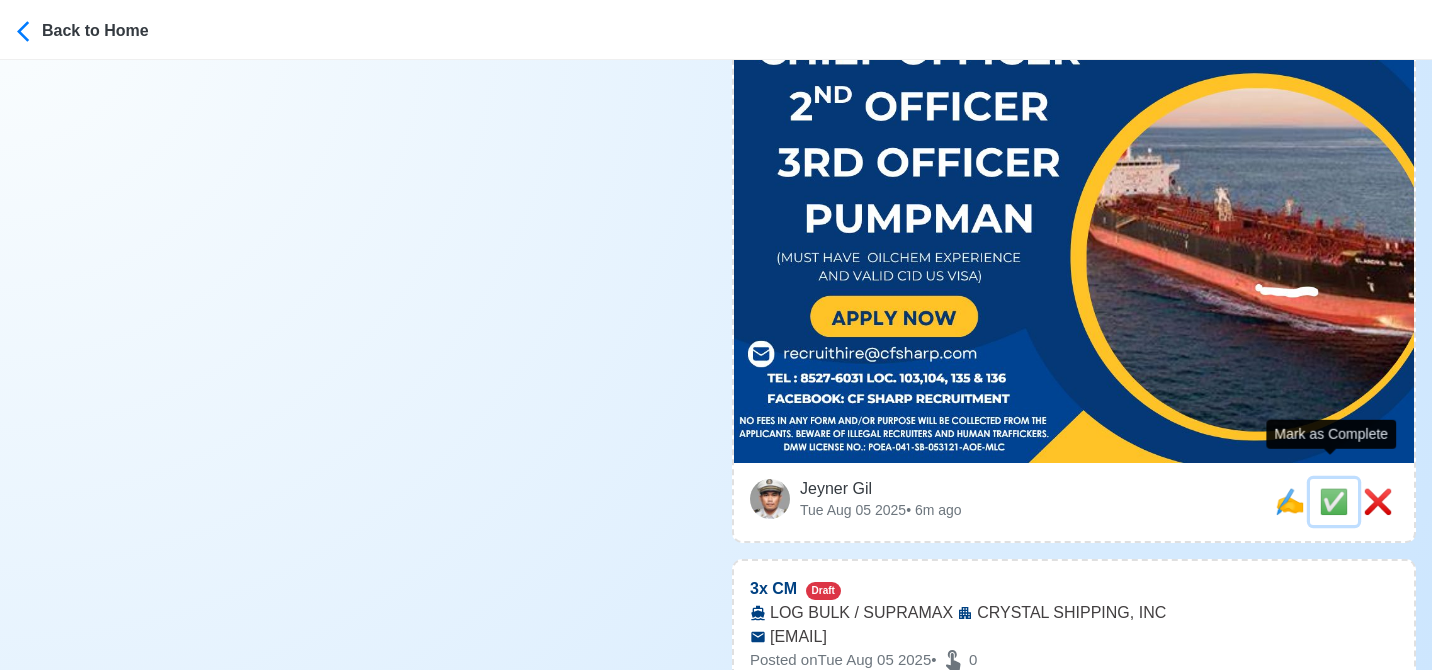 click on "✅" at bounding box center [1334, 501] 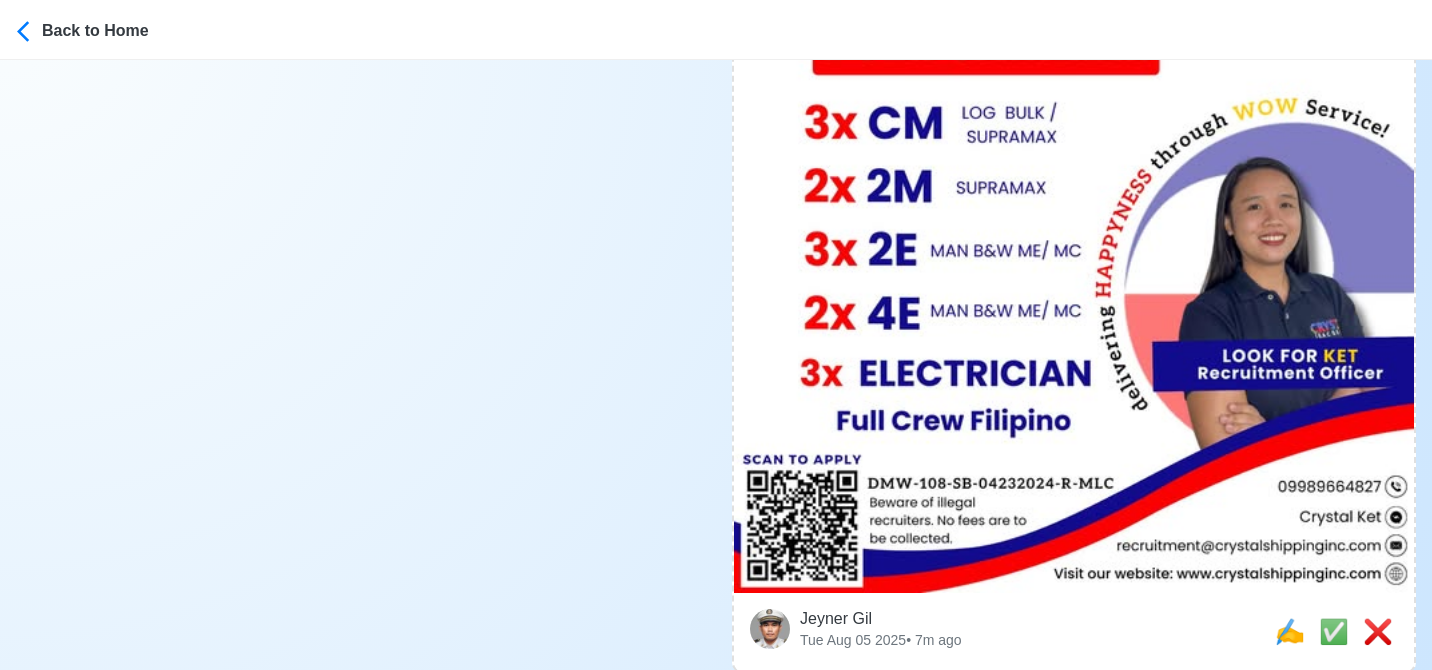 scroll, scrollTop: 1100, scrollLeft: 0, axis: vertical 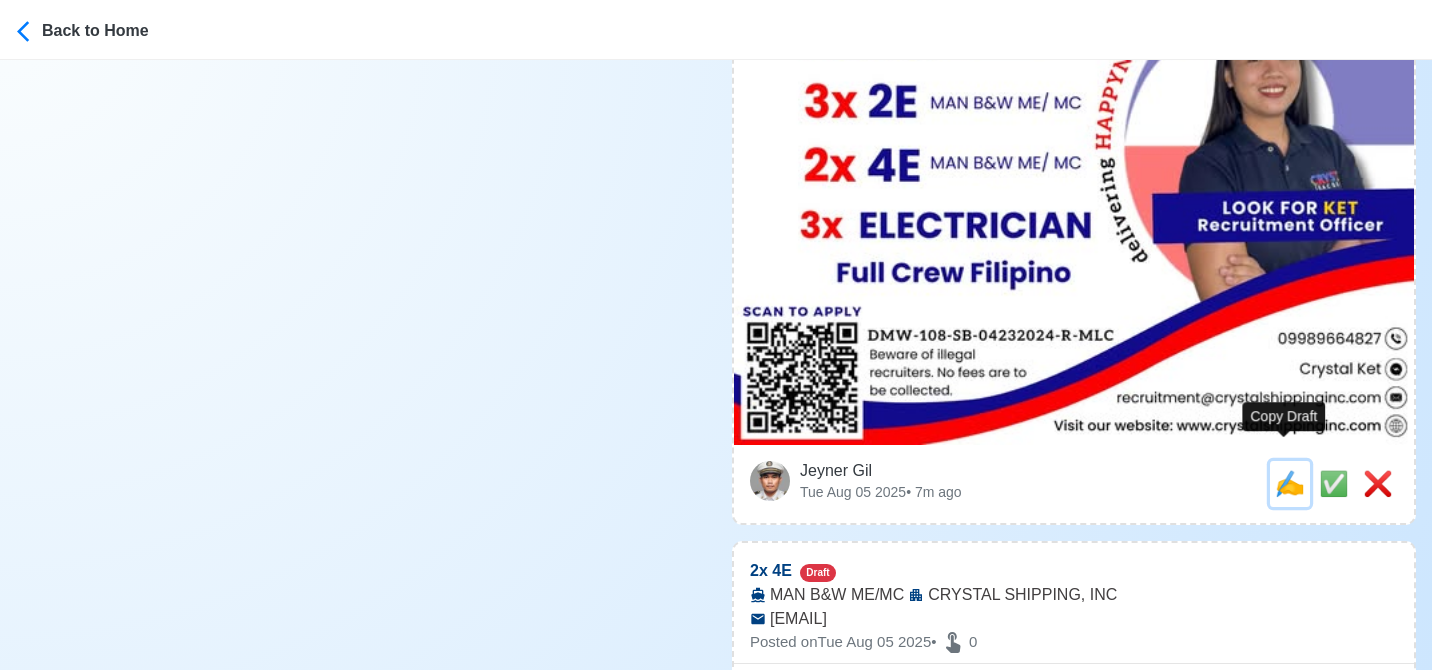 click on "✍️" at bounding box center (1290, 483) 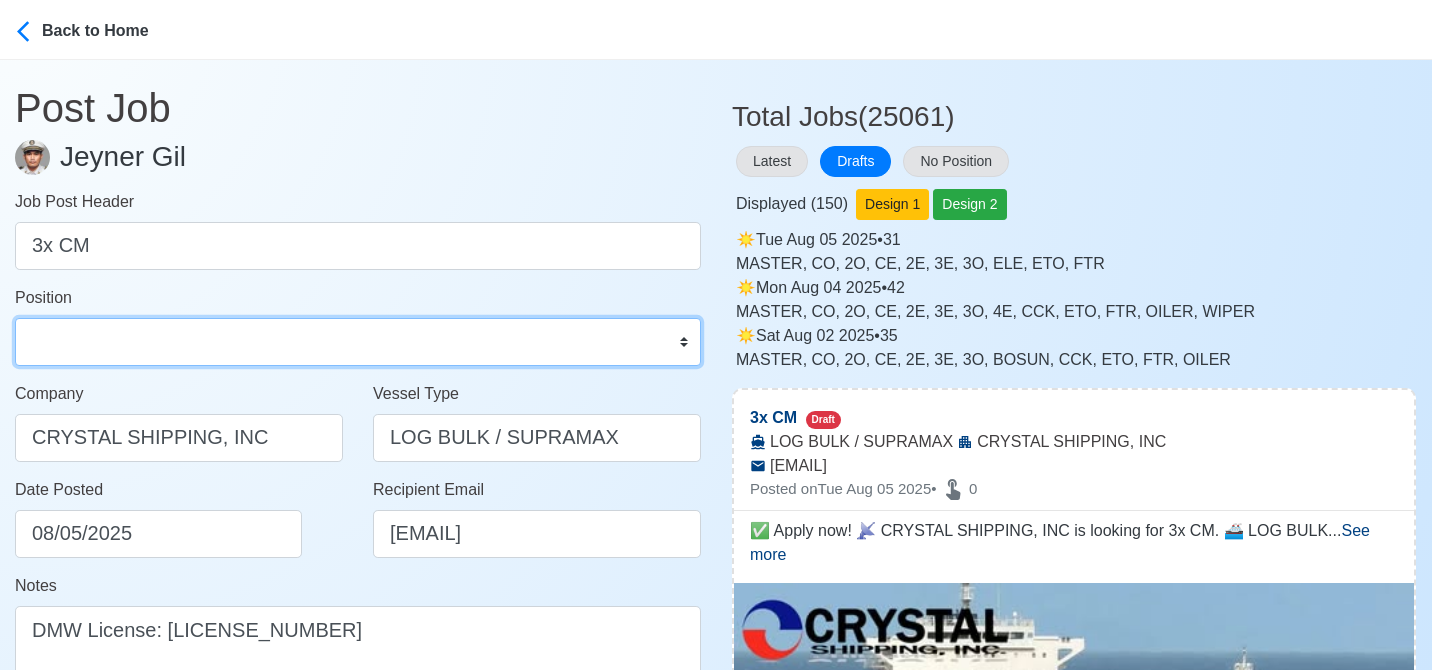 click on "Master Chief Officer 2nd Officer 3rd Officer Junior Officer Chief Engineer 2nd Engineer 3rd Engineer 4th Engineer Gas Engineer Junior Engineer 1st Assistant Engineer 2nd Assistant Engineer 3rd Assistant Engineer ETO/ETR Electrician Electrical Engineer Oiler Fitter Welder Chief Cook Chef Cook Messman Wiper Rigger Ordinary Seaman Able Seaman Motorman Pumpman Bosun Cadet Reefer Mechanic Operator Repairman Painter Steward Waiter Others" at bounding box center [358, 342] 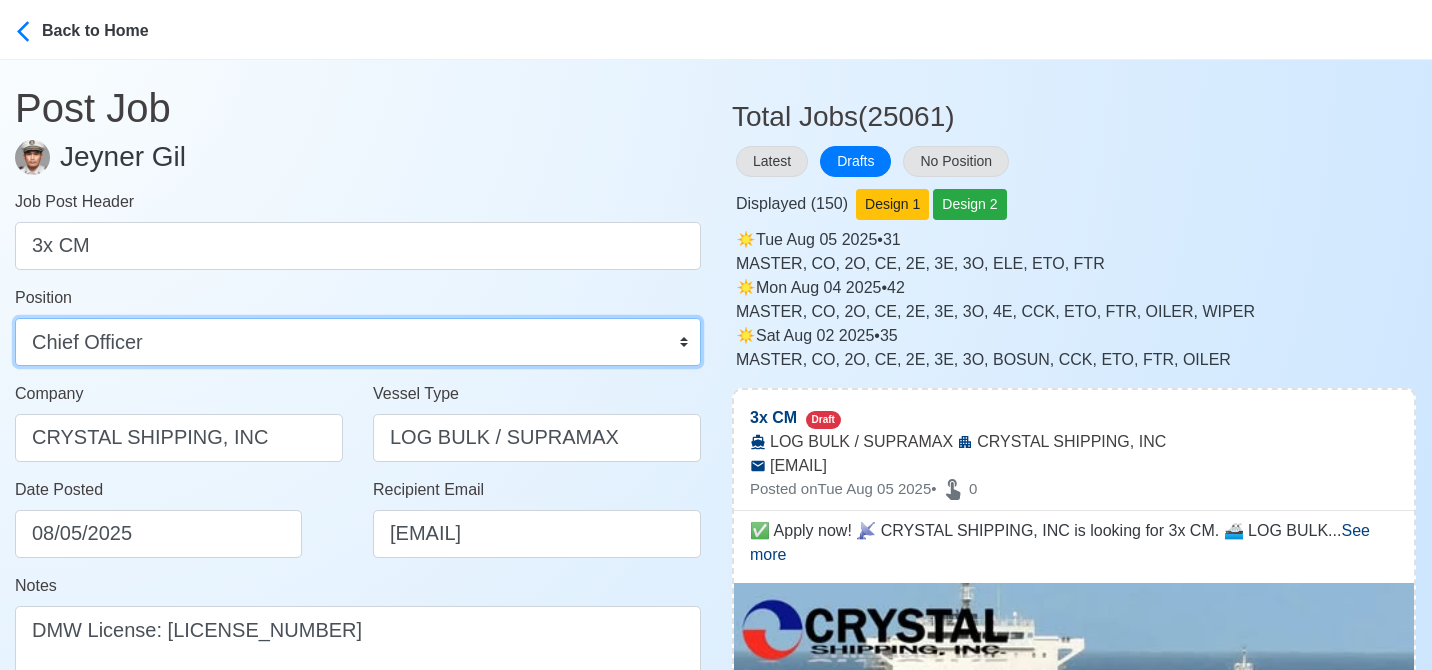 click on "Master Chief Officer 2nd Officer 3rd Officer Junior Officer Chief Engineer 2nd Engineer 3rd Engineer 4th Engineer Gas Engineer Junior Engineer 1st Assistant Engineer 2nd Assistant Engineer 3rd Assistant Engineer ETO/ETR Electrician Electrical Engineer Oiler Fitter Welder Chief Cook Chef Cook Messman Wiper Rigger Ordinary Seaman Able Seaman Motorman Pumpman Bosun Cadet Reefer Mechanic Operator Repairman Painter Steward Waiter Others" at bounding box center [358, 342] 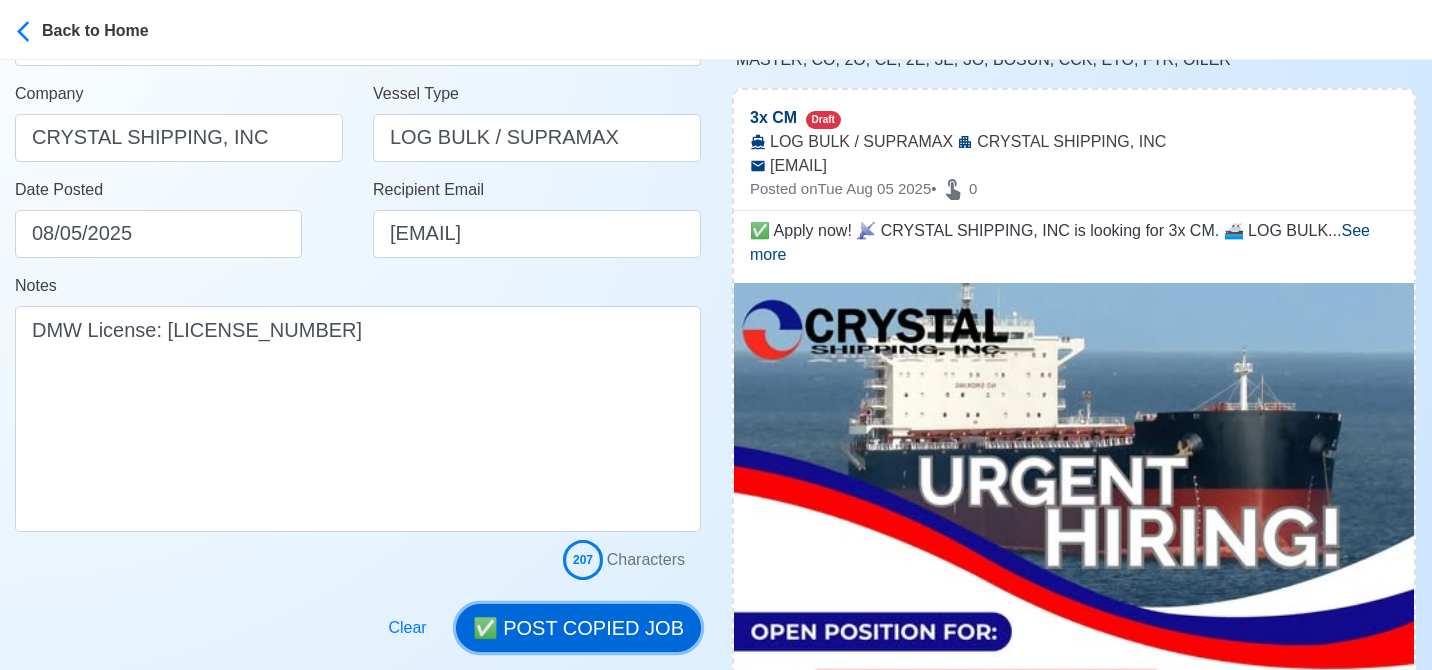 click on "✅ POST COPIED JOB" at bounding box center (578, 628) 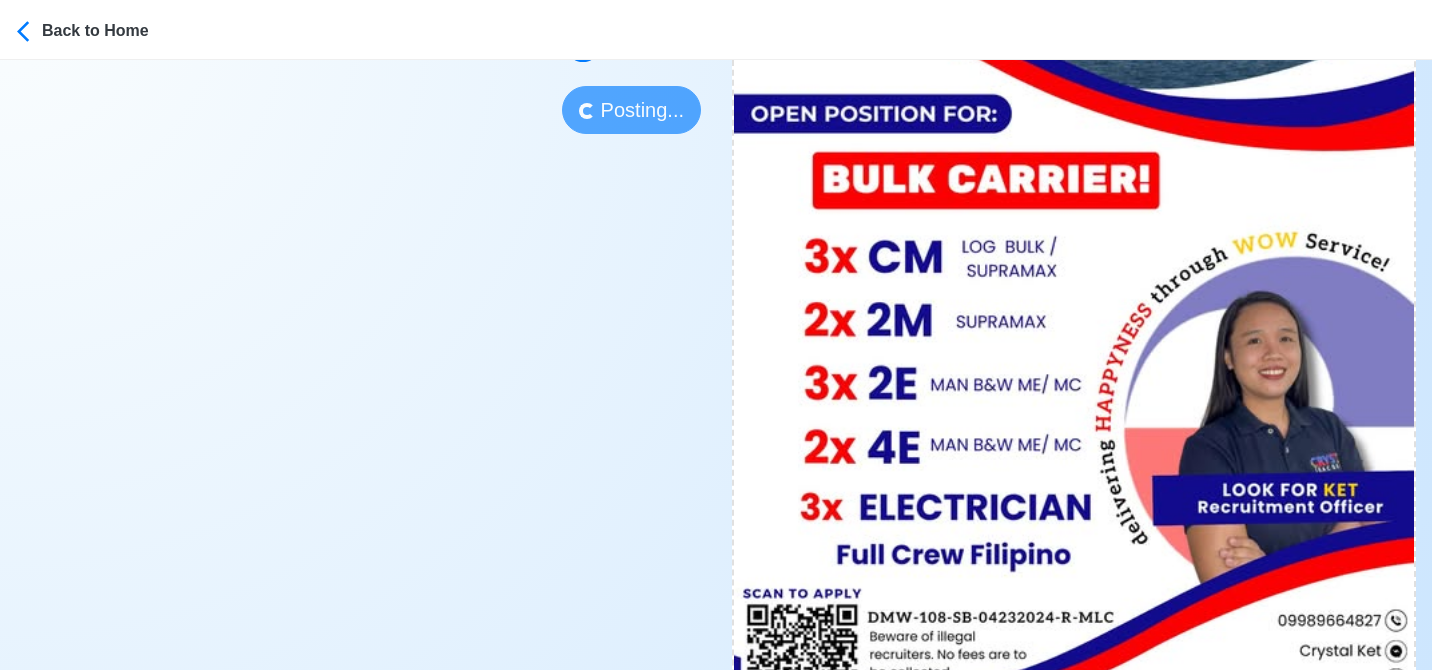 scroll, scrollTop: 900, scrollLeft: 0, axis: vertical 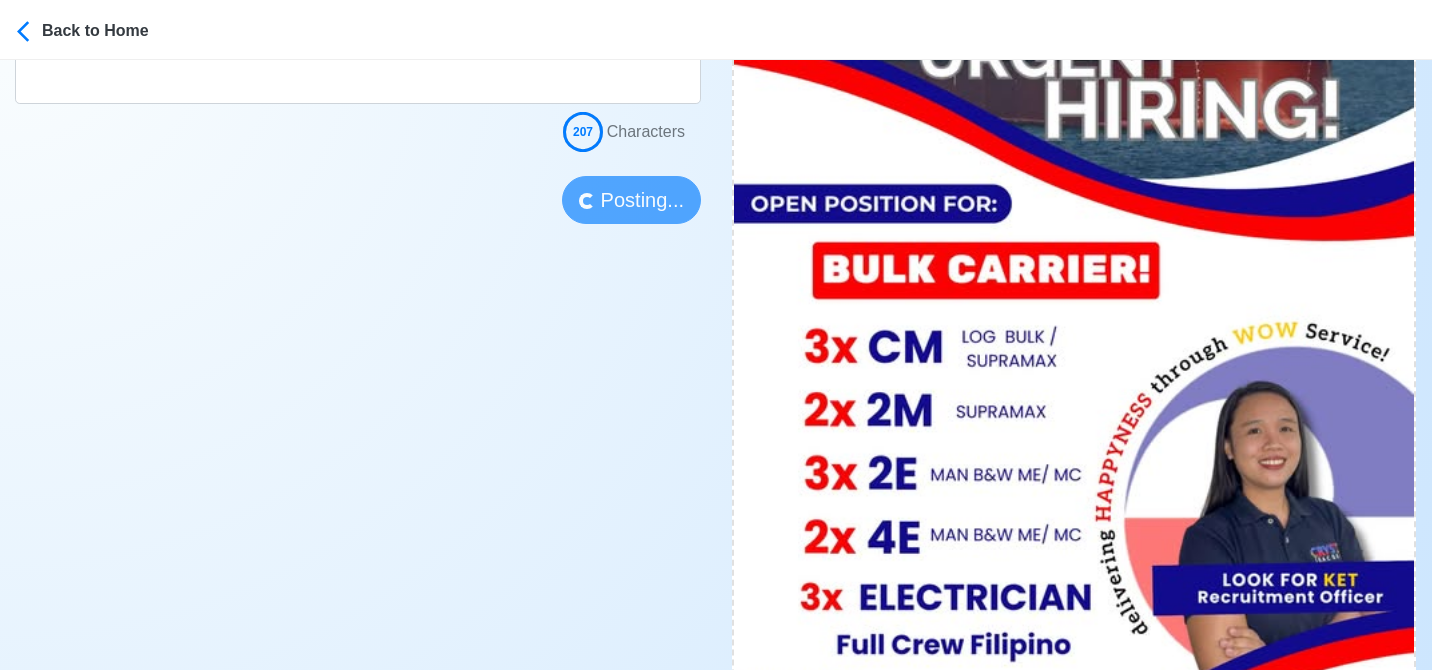 type 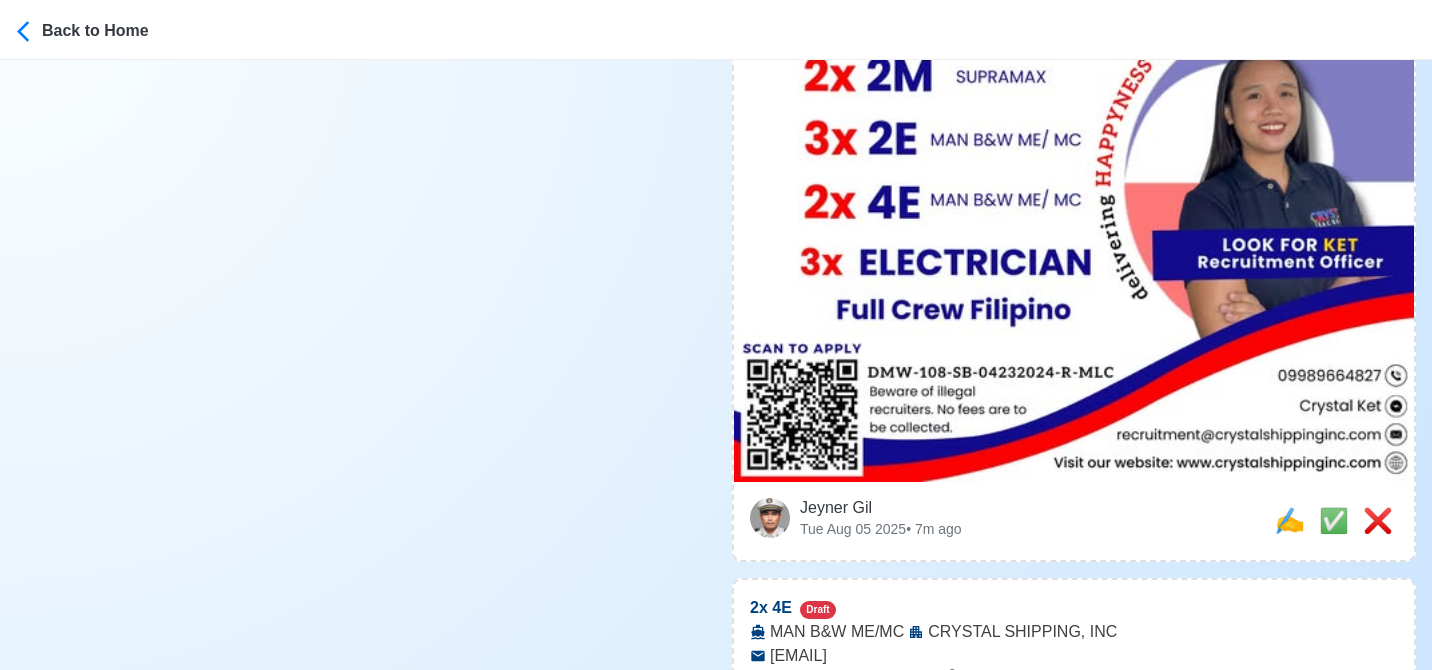 scroll, scrollTop: 1100, scrollLeft: 0, axis: vertical 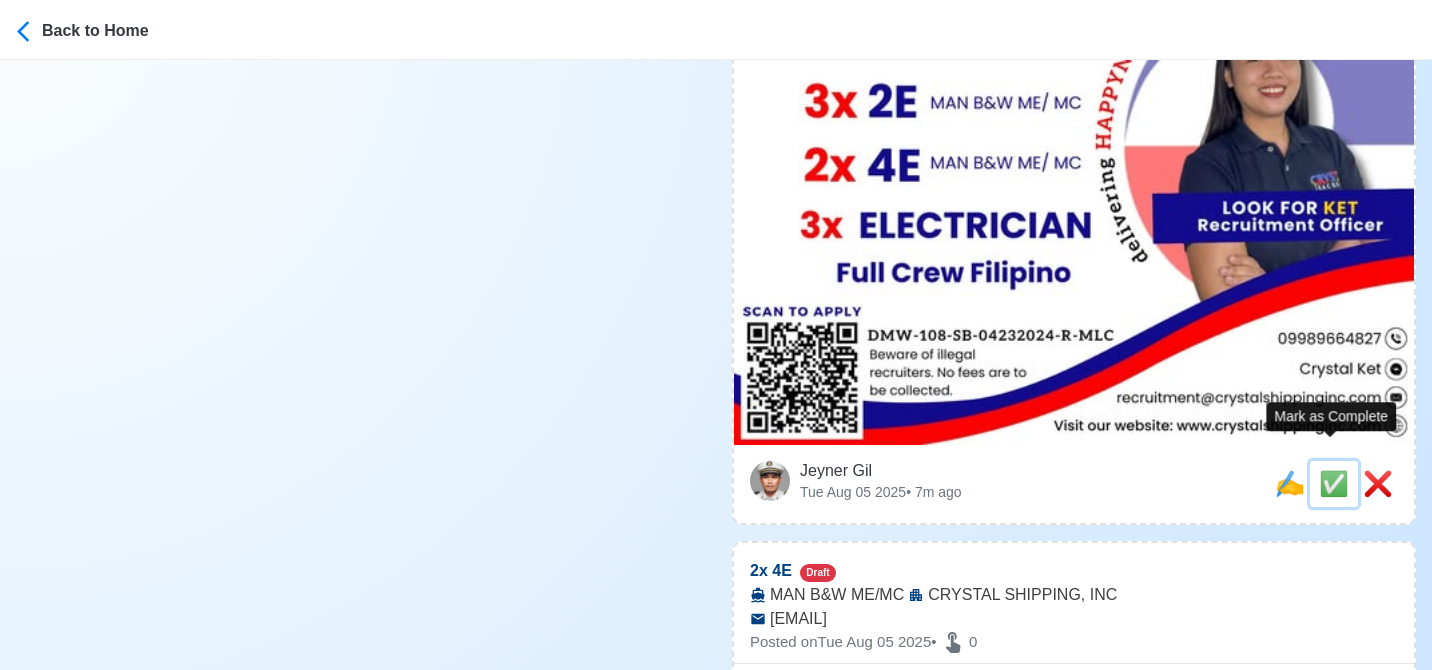 click on "✅" at bounding box center (1334, 483) 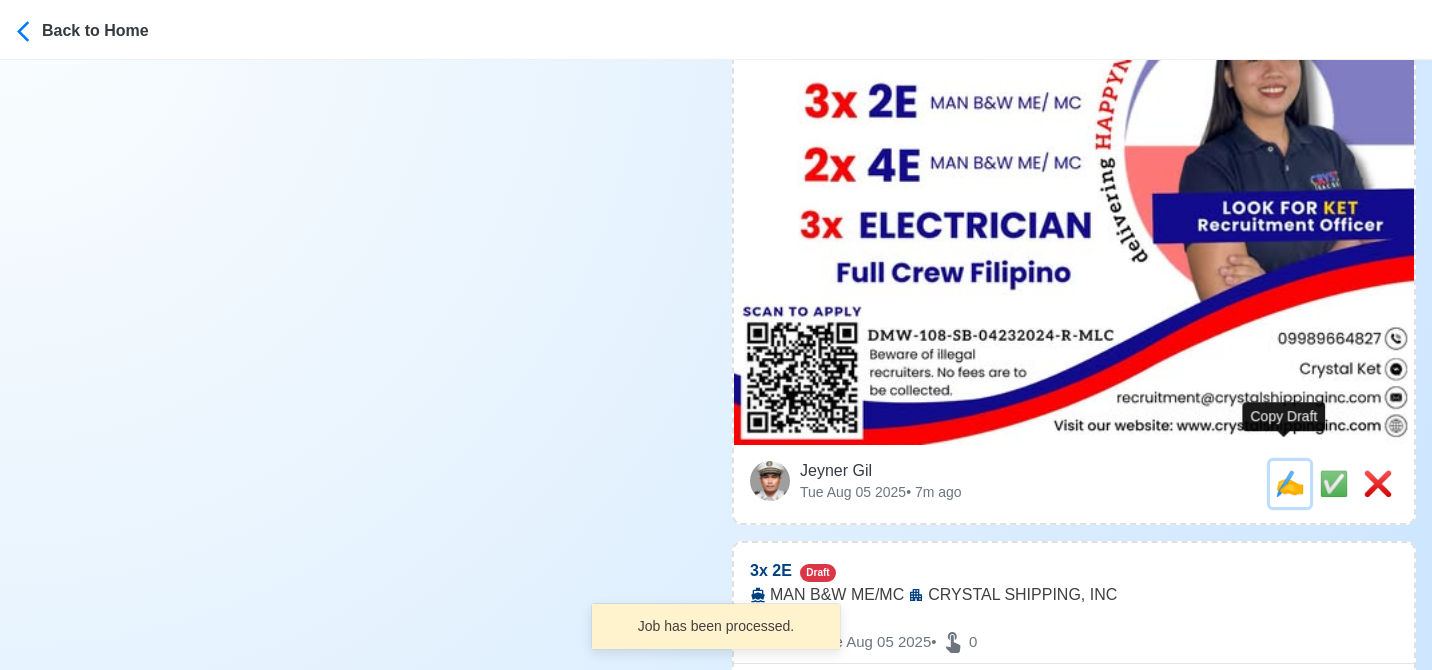 click on "✍️" at bounding box center [1290, 483] 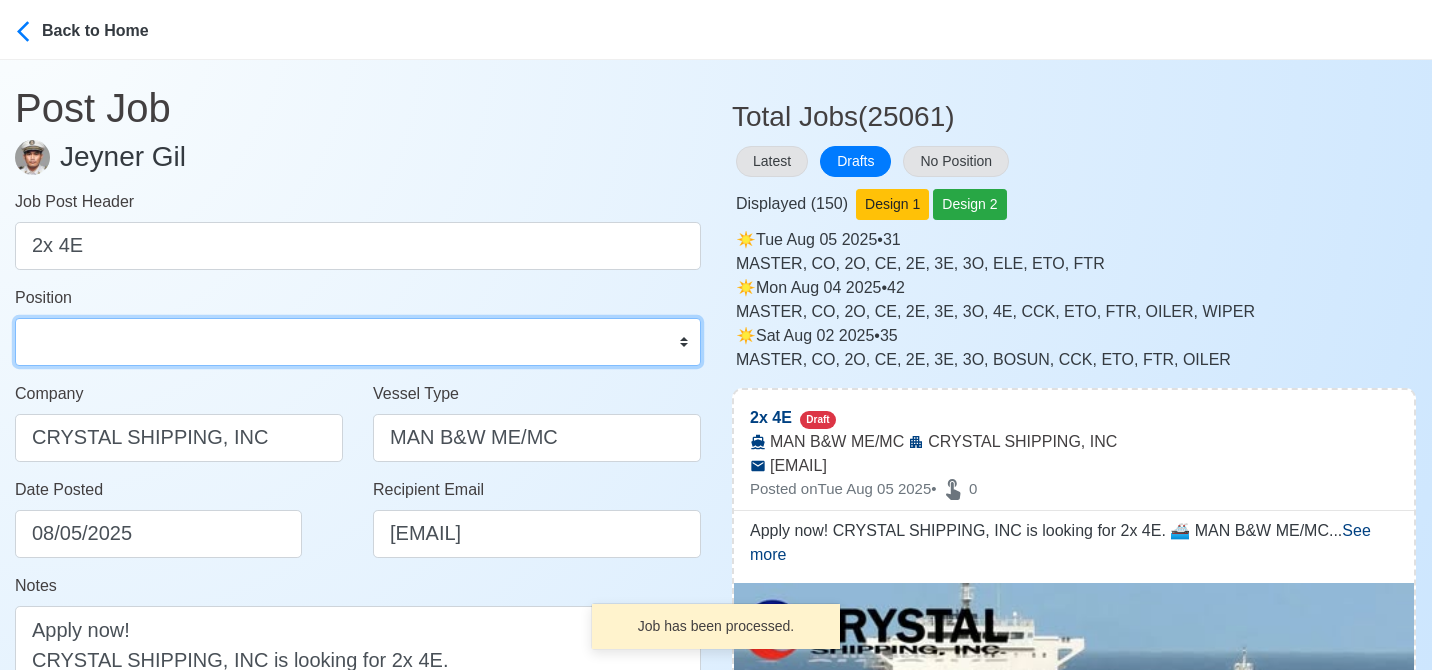 click on "Master Chief Officer 2nd Officer 3rd Officer Junior Officer Chief Engineer 2nd Engineer 3rd Engineer 4th Engineer Gas Engineer Junior Engineer 1st Assistant Engineer 2nd Assistant Engineer 3rd Assistant Engineer ETO/ETR Electrician Electrical Engineer Oiler Fitter Welder Chief Cook Chef Cook Messman Wiper Rigger Ordinary Seaman Able Seaman Motorman Pumpman Bosun Cadet Reefer Mechanic Operator Repairman Painter Steward Waiter Others" at bounding box center [358, 342] 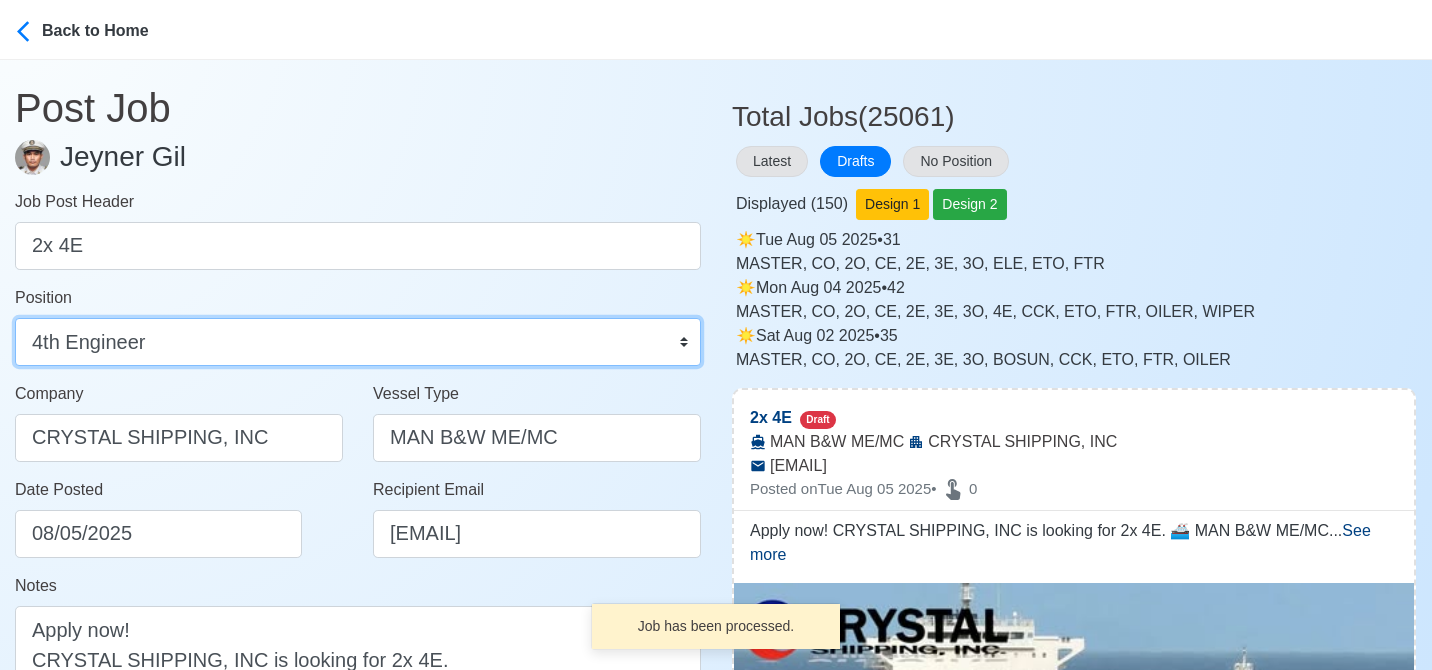 click on "Master Chief Officer 2nd Officer 3rd Officer Junior Officer Chief Engineer 2nd Engineer 3rd Engineer 4th Engineer Gas Engineer Junior Engineer 1st Assistant Engineer 2nd Assistant Engineer 3rd Assistant Engineer ETO/ETR Electrician Electrical Engineer Oiler Fitter Welder Chief Cook Chef Cook Messman Wiper Rigger Ordinary Seaman Able Seaman Motorman Pumpman Bosun Cadet Reefer Mechanic Operator Repairman Painter Steward Waiter Others" at bounding box center (358, 342) 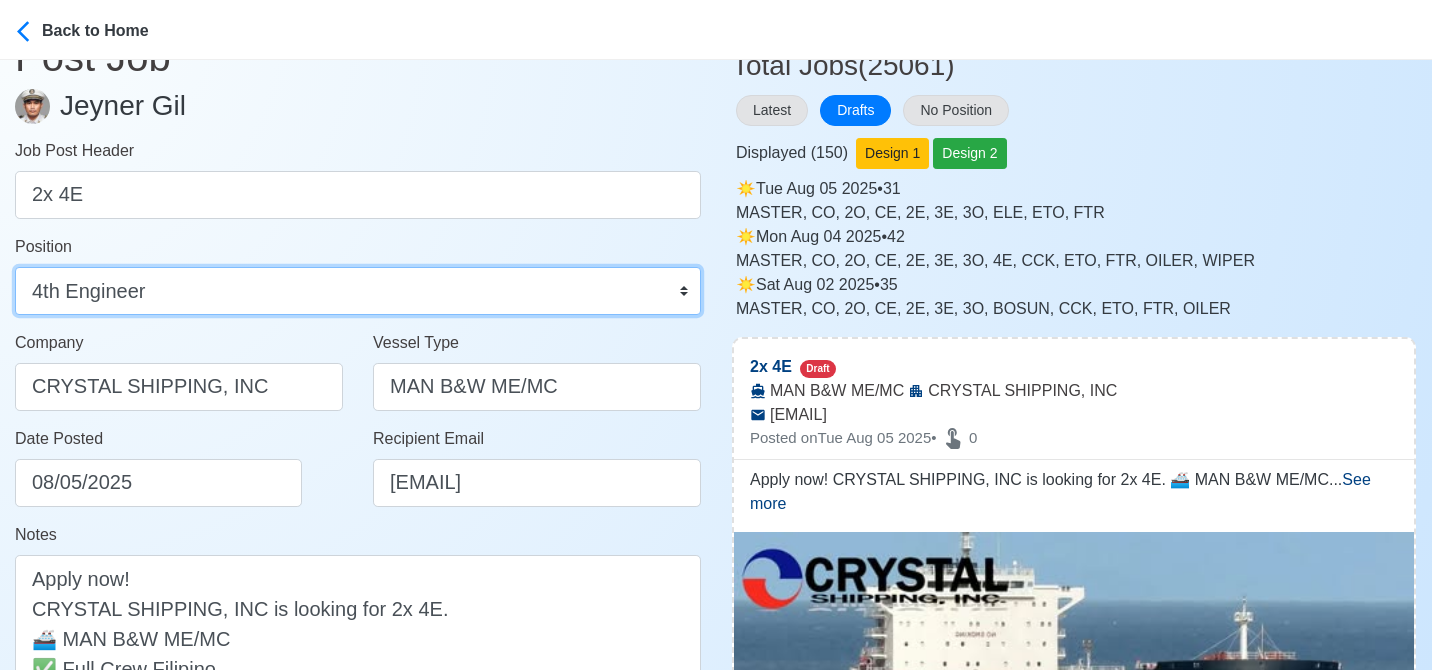 scroll, scrollTop: 300, scrollLeft: 0, axis: vertical 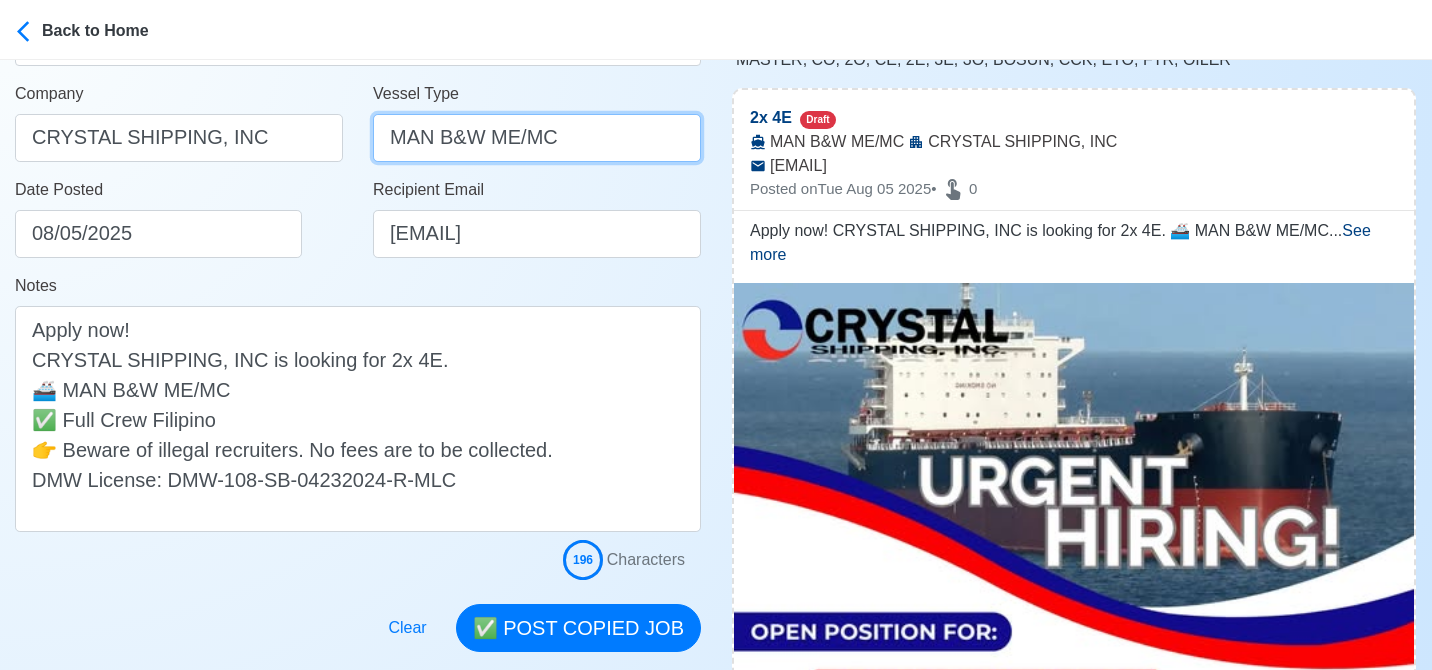 drag, startPoint x: 588, startPoint y: 142, endPoint x: 345, endPoint y: 131, distance: 243.24884 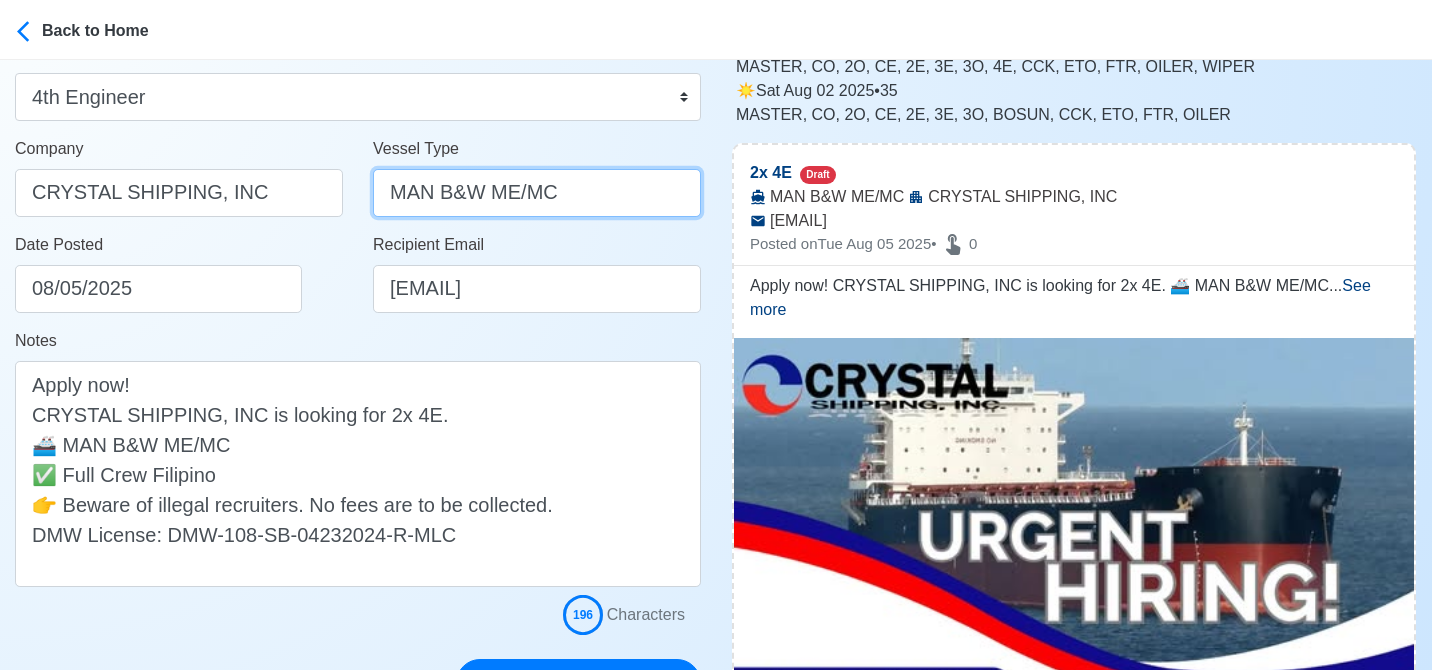 scroll, scrollTop: 200, scrollLeft: 0, axis: vertical 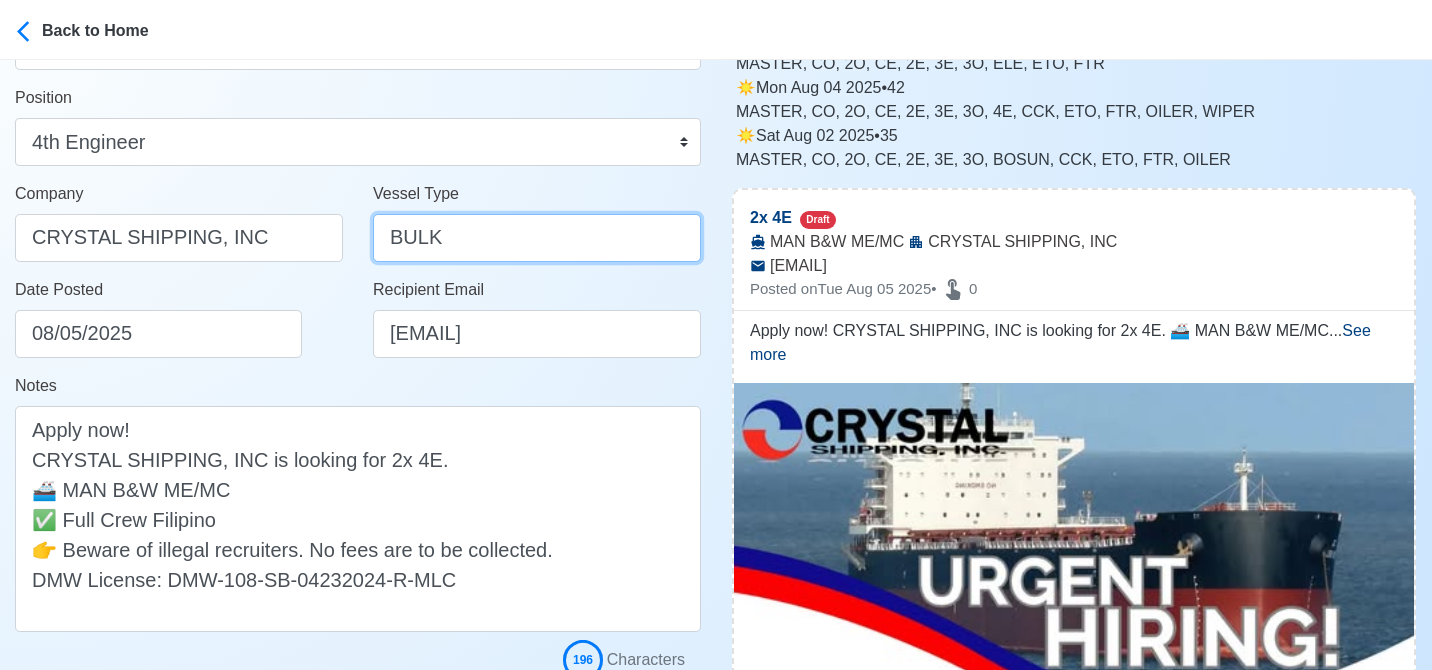 type on "BULK" 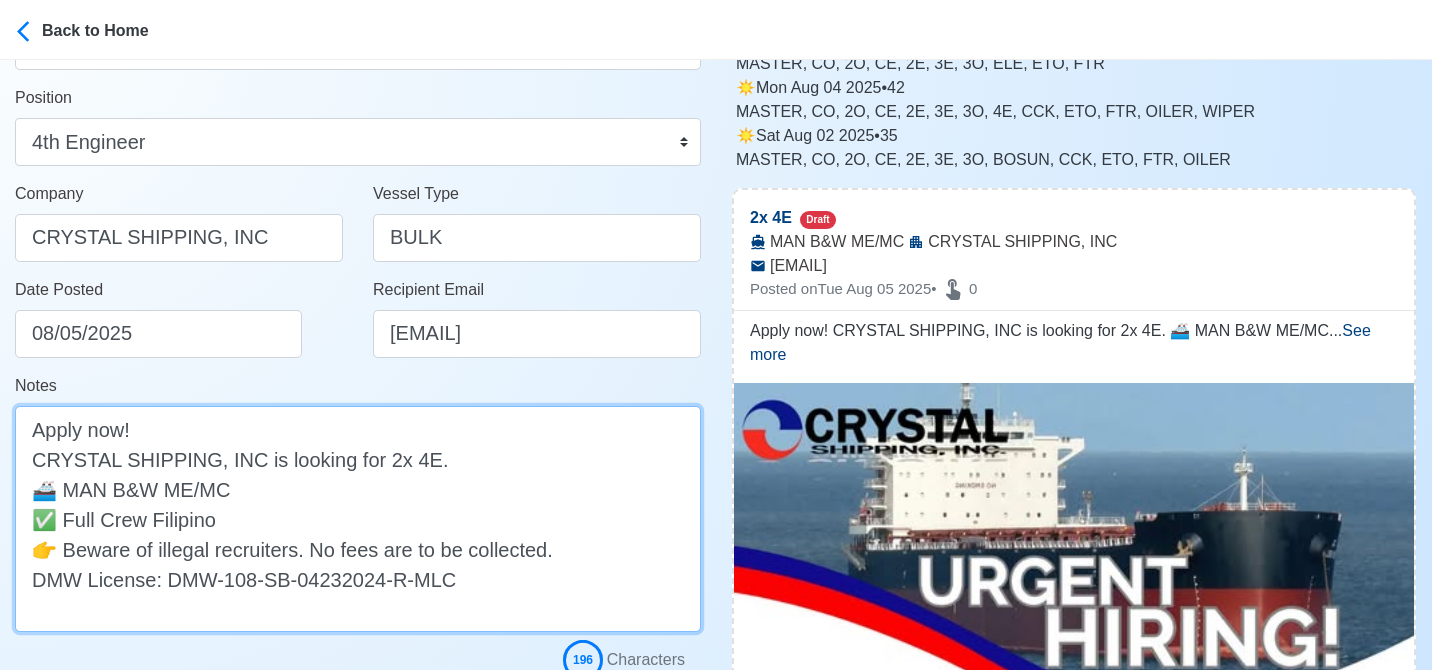 click on "Apply now!
CRYSTAL SHIPPING, INC is looking for 2x 4E.
🚢 MAN B&W ME/MC
✅ Full Crew Filipino
👉 Beware of illegal recruiters. No fees are to be collected.
DMW License: DMW-108-SB-04232024-R-MLC" at bounding box center (358, 519) 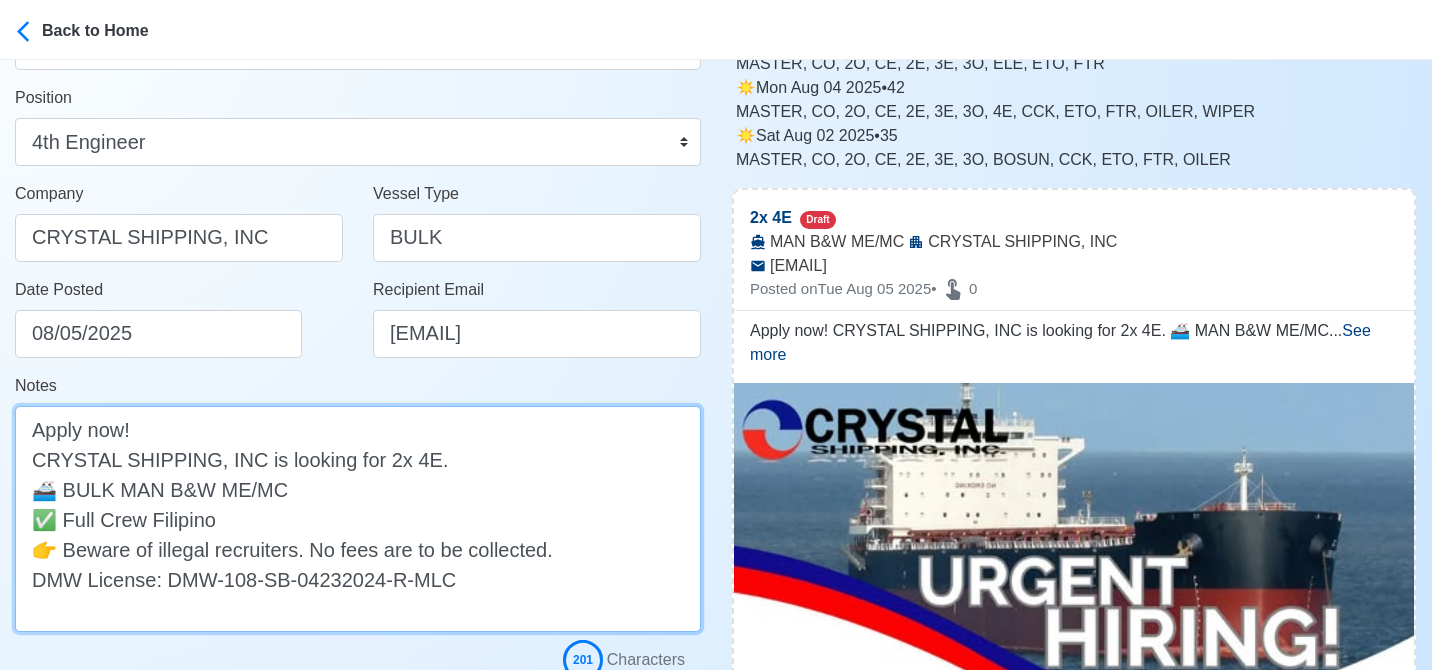 click on "Apply now!
CRYSTAL SHIPPING, INC is looking for 2x 4E.
🚢 BULK MAN B&W ME/MC
✅ Full Crew Filipino
👉 Beware of illegal recruiters. No fees are to be collected.
DMW License: DMW-108-SB-04232024-R-MLC" at bounding box center (358, 519) 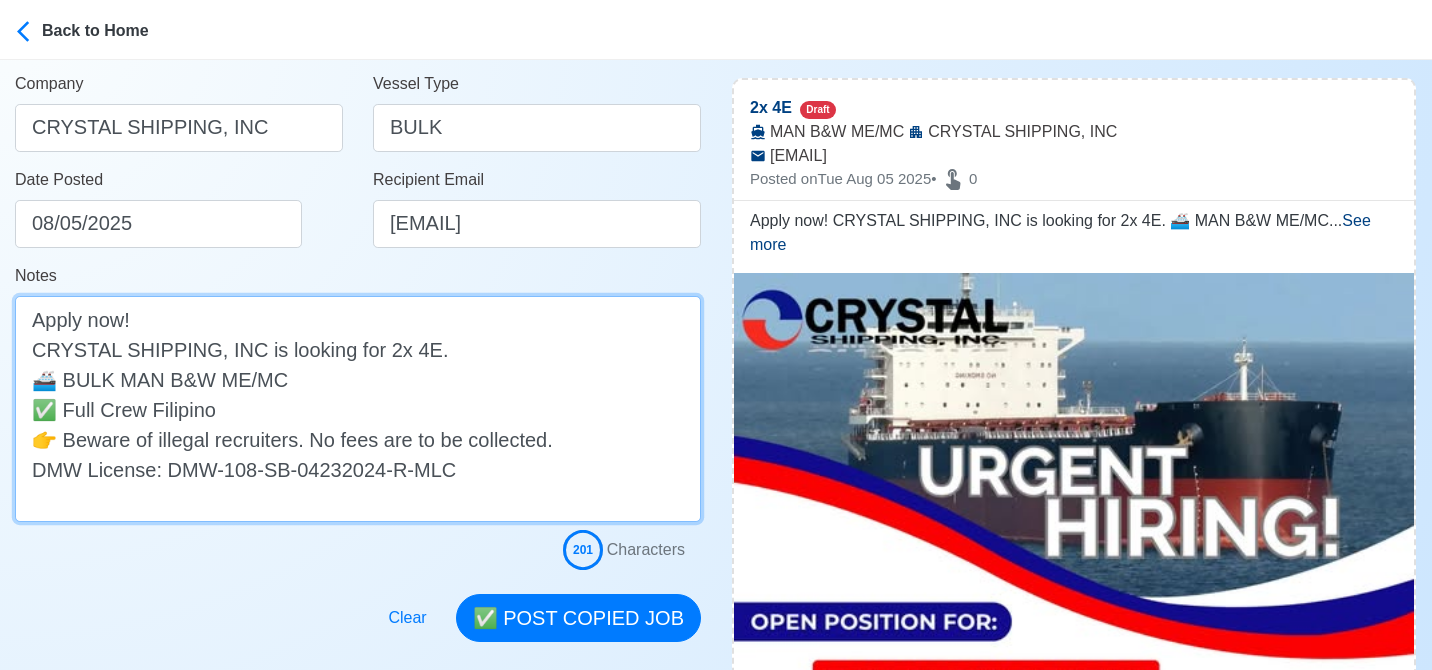 scroll, scrollTop: 600, scrollLeft: 0, axis: vertical 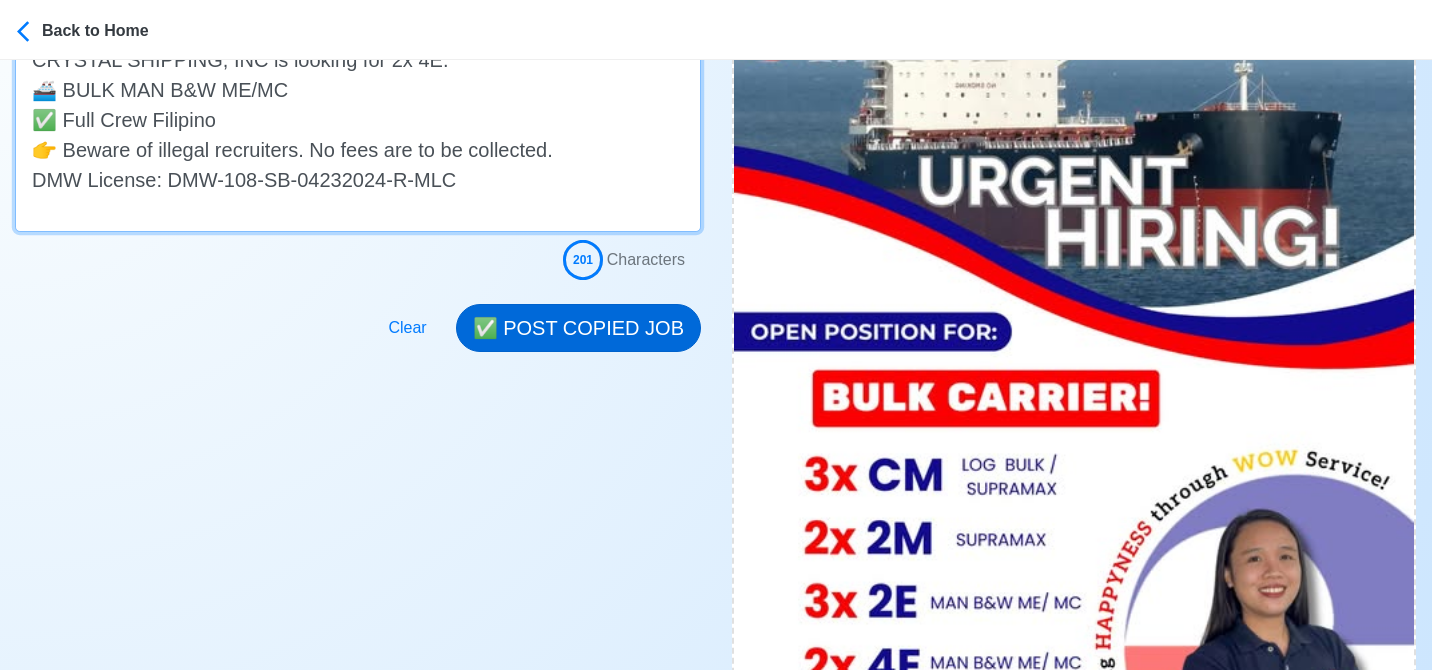 type on "Apply now!
CRYSTAL SHIPPING, INC is looking for 2x 4E.
🚢 BULK MAN B&W ME/MC
✅ Full Crew Filipino
👉 Beware of illegal recruiters. No fees are to be collected.
DMW License: DMW-108-SB-04232024-R-MLC" 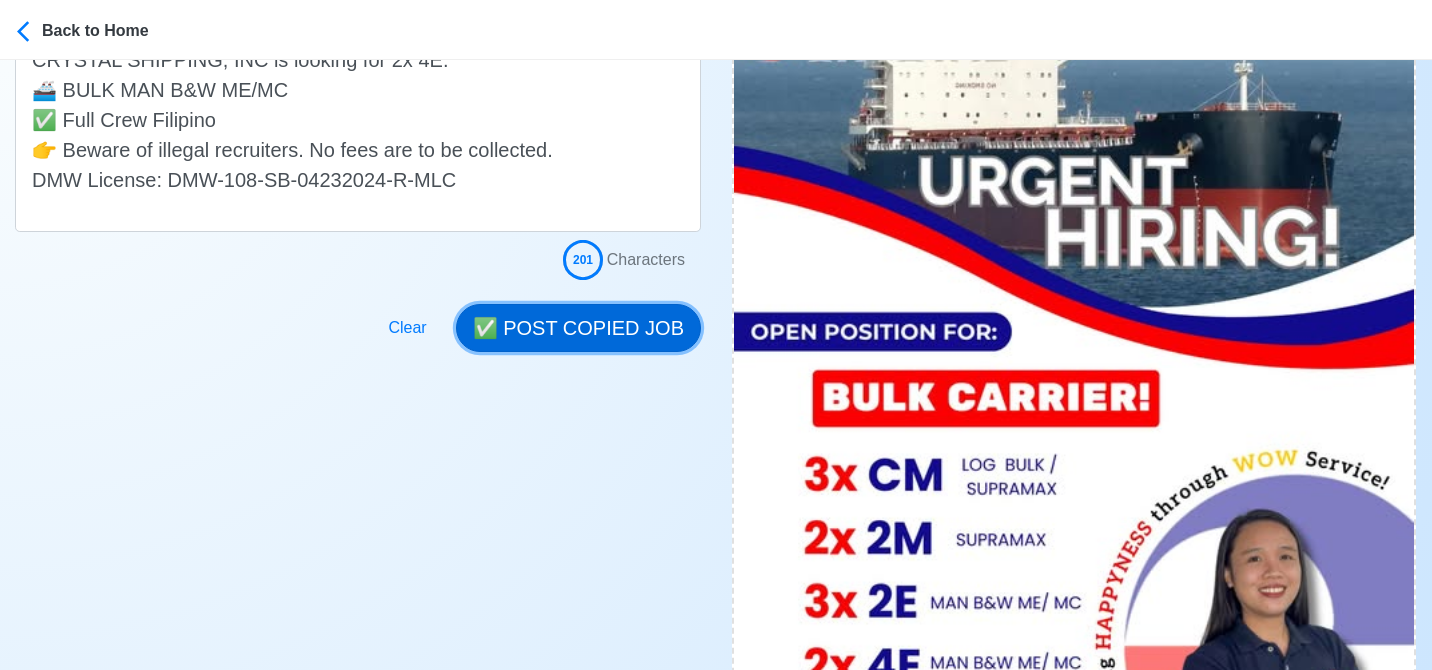 click on "✅ POST COPIED JOB" at bounding box center (578, 328) 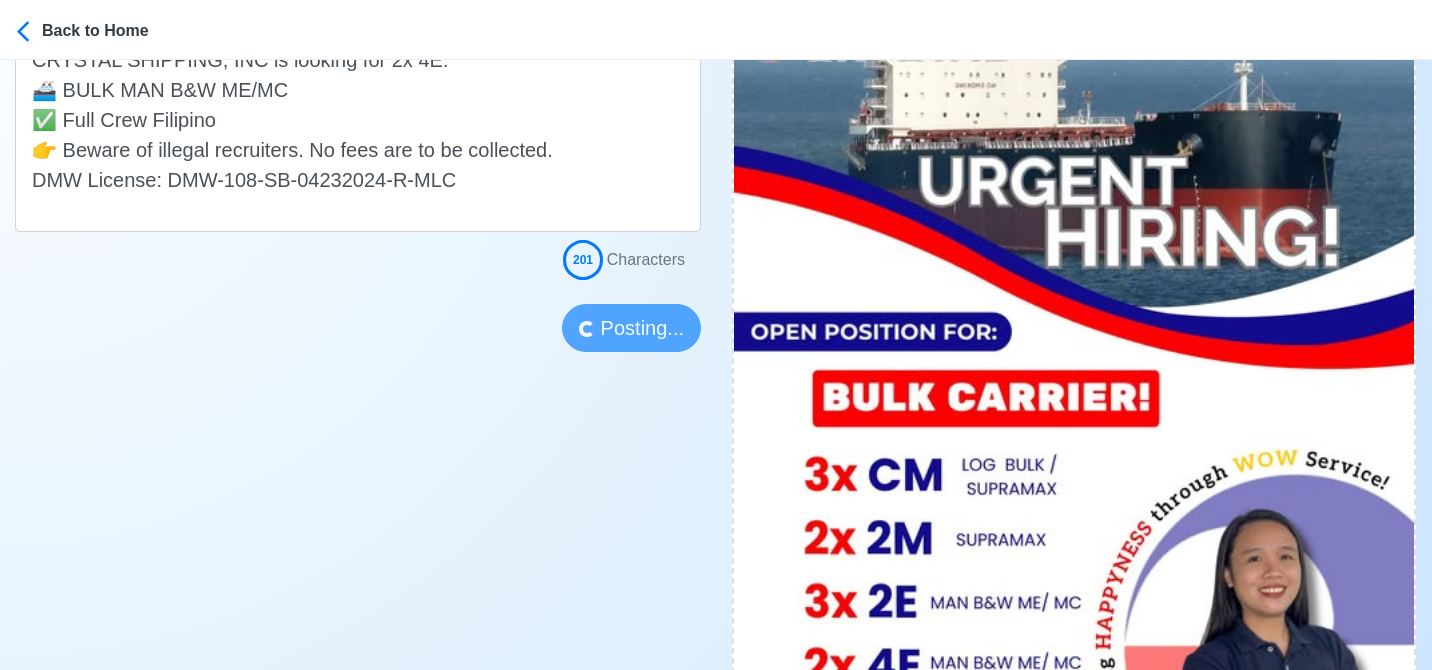type 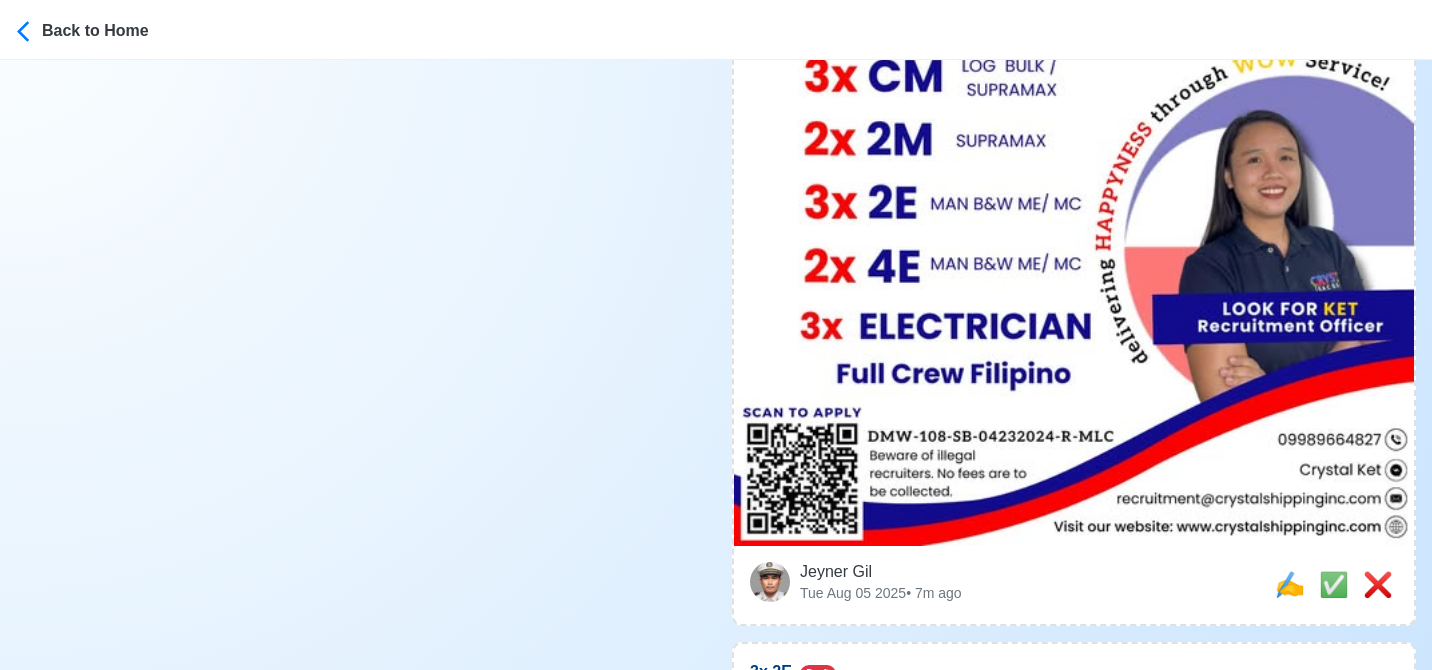 scroll, scrollTop: 1000, scrollLeft: 0, axis: vertical 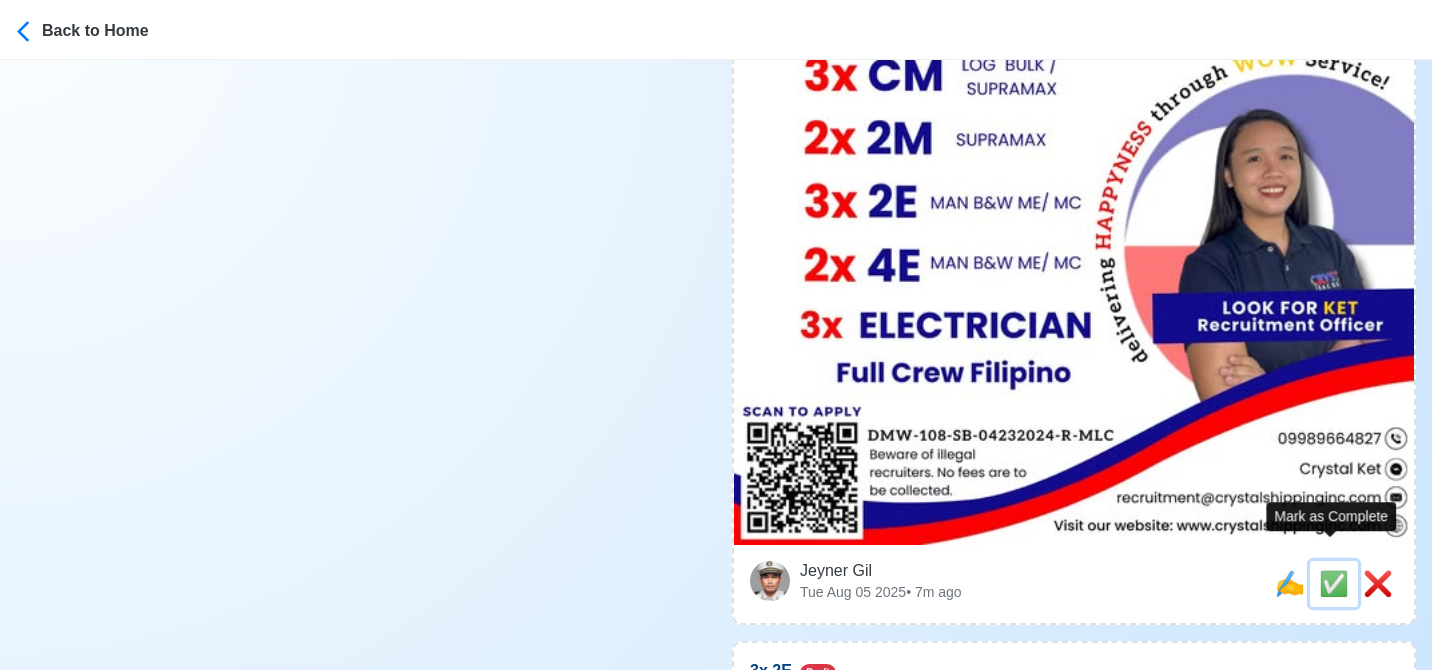 click on "✅" at bounding box center [1334, 583] 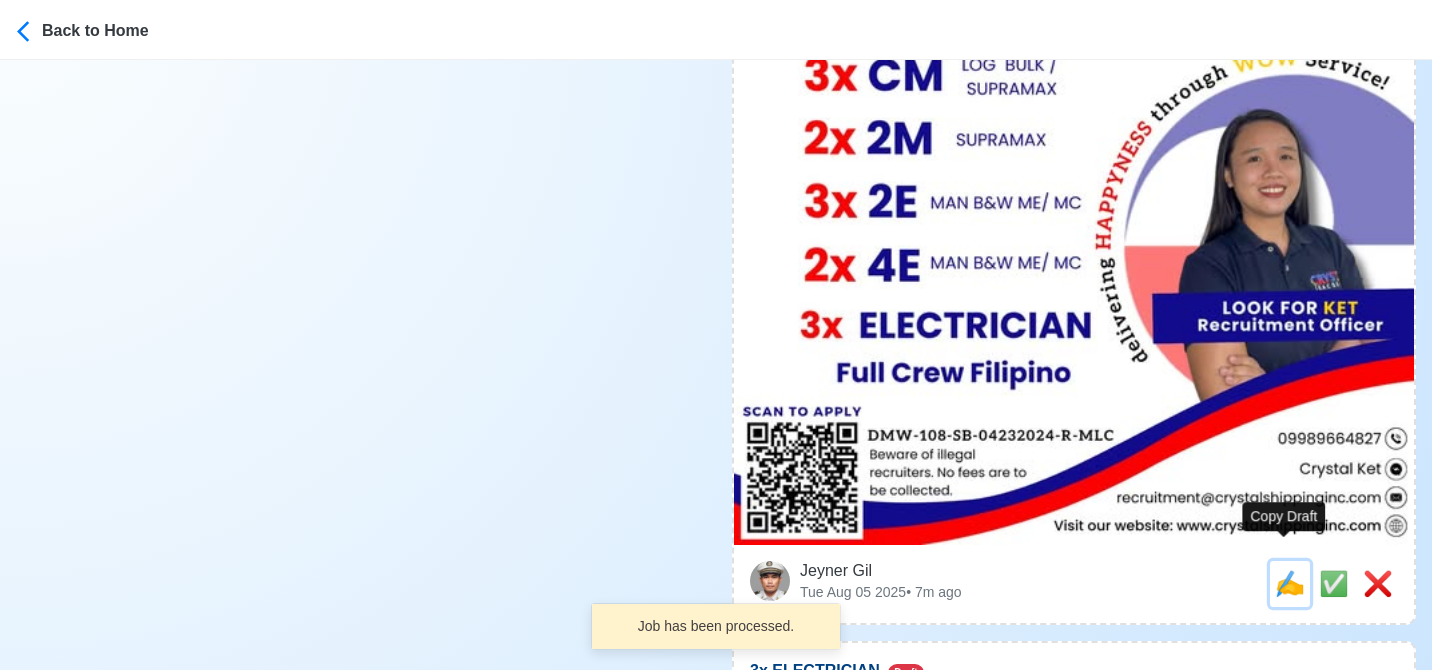 click on "✍️" at bounding box center [1290, 583] 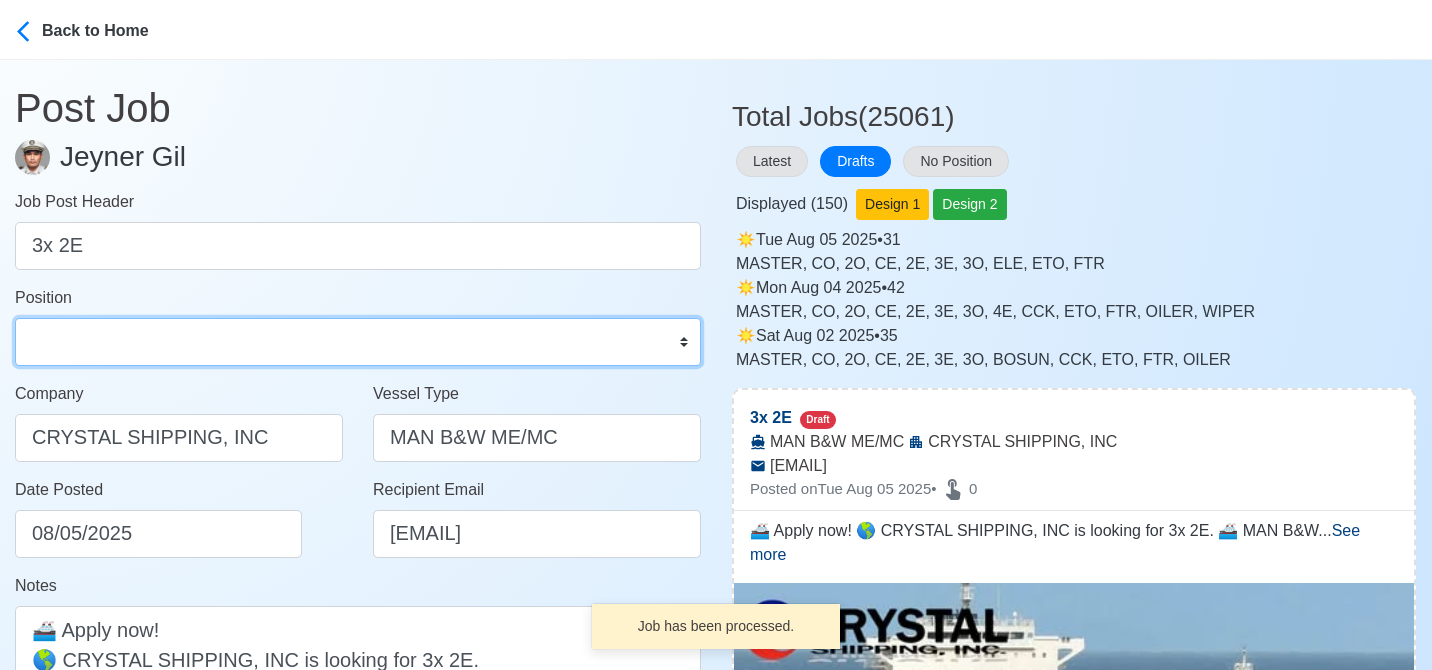 click on "Master Chief Officer 2nd Officer 3rd Officer Junior Officer Chief Engineer 2nd Engineer 3rd Engineer 4th Engineer Gas Engineer Junior Engineer 1st Assistant Engineer 2nd Assistant Engineer 3rd Assistant Engineer ETO/ETR Electrician Electrical Engineer Oiler Fitter Welder Chief Cook Chef Cook Messman Wiper Rigger Ordinary Seaman Able Seaman Motorman Pumpman Bosun Cadet Reefer Mechanic Operator Repairman Painter Steward Waiter Others" at bounding box center (358, 342) 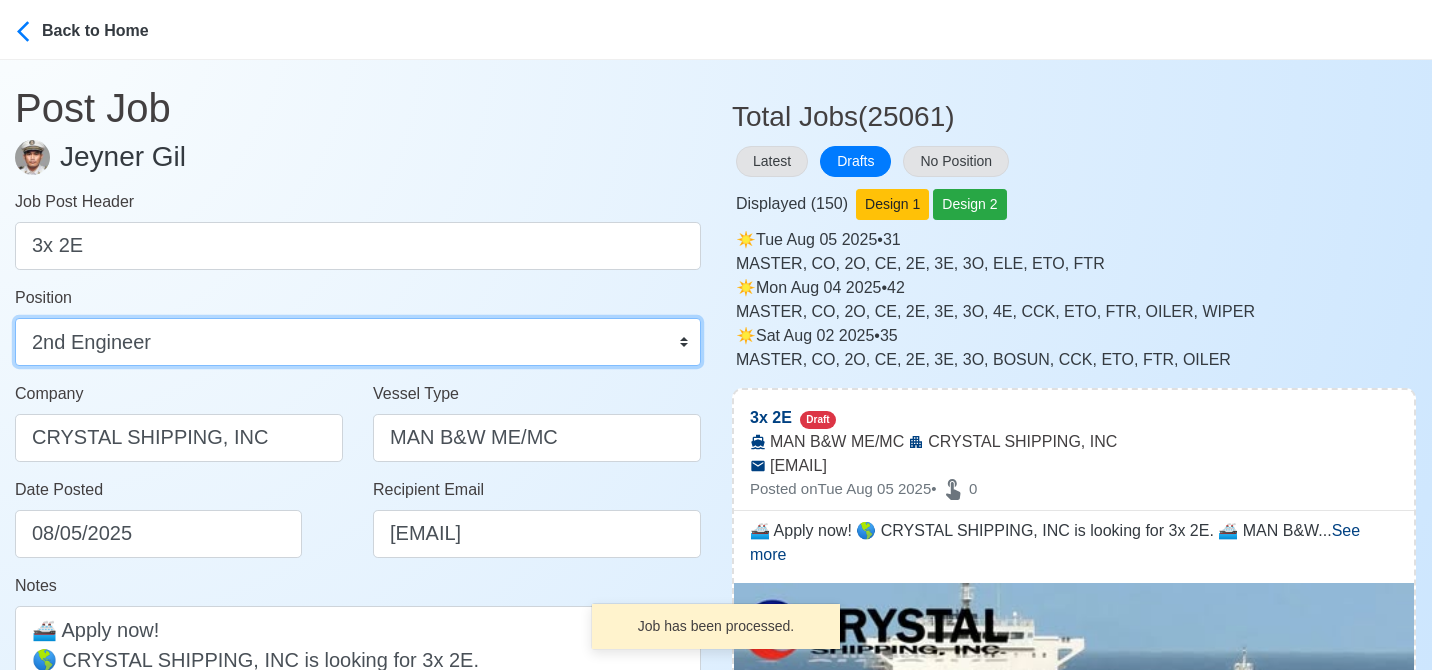 click on "Master Chief Officer 2nd Officer 3rd Officer Junior Officer Chief Engineer 2nd Engineer 3rd Engineer 4th Engineer Gas Engineer Junior Engineer 1st Assistant Engineer 2nd Assistant Engineer 3rd Assistant Engineer ETO/ETR Electrician Electrical Engineer Oiler Fitter Welder Chief Cook Chef Cook Messman Wiper Rigger Ordinary Seaman Able Seaman Motorman Pumpman Bosun Cadet Reefer Mechanic Operator Repairman Painter Steward Waiter Others" at bounding box center [358, 342] 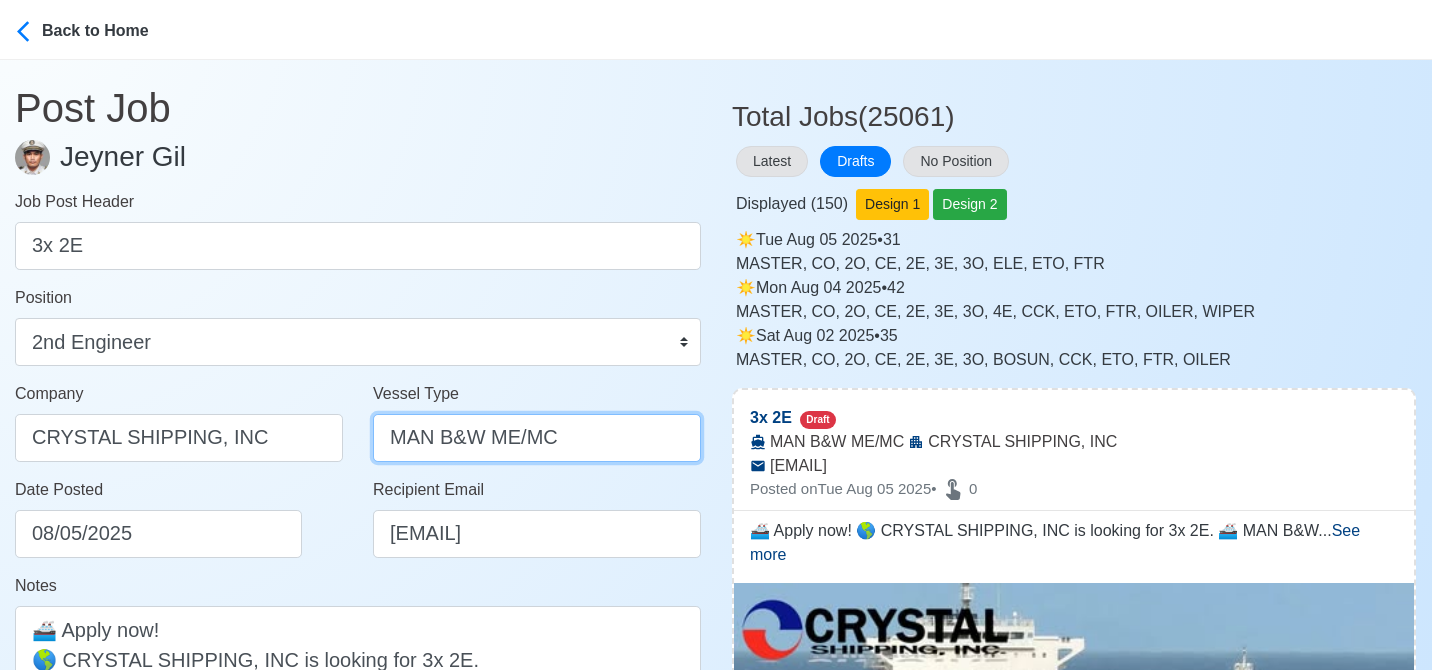 drag, startPoint x: 395, startPoint y: 437, endPoint x: 634, endPoint y: 458, distance: 239.92082 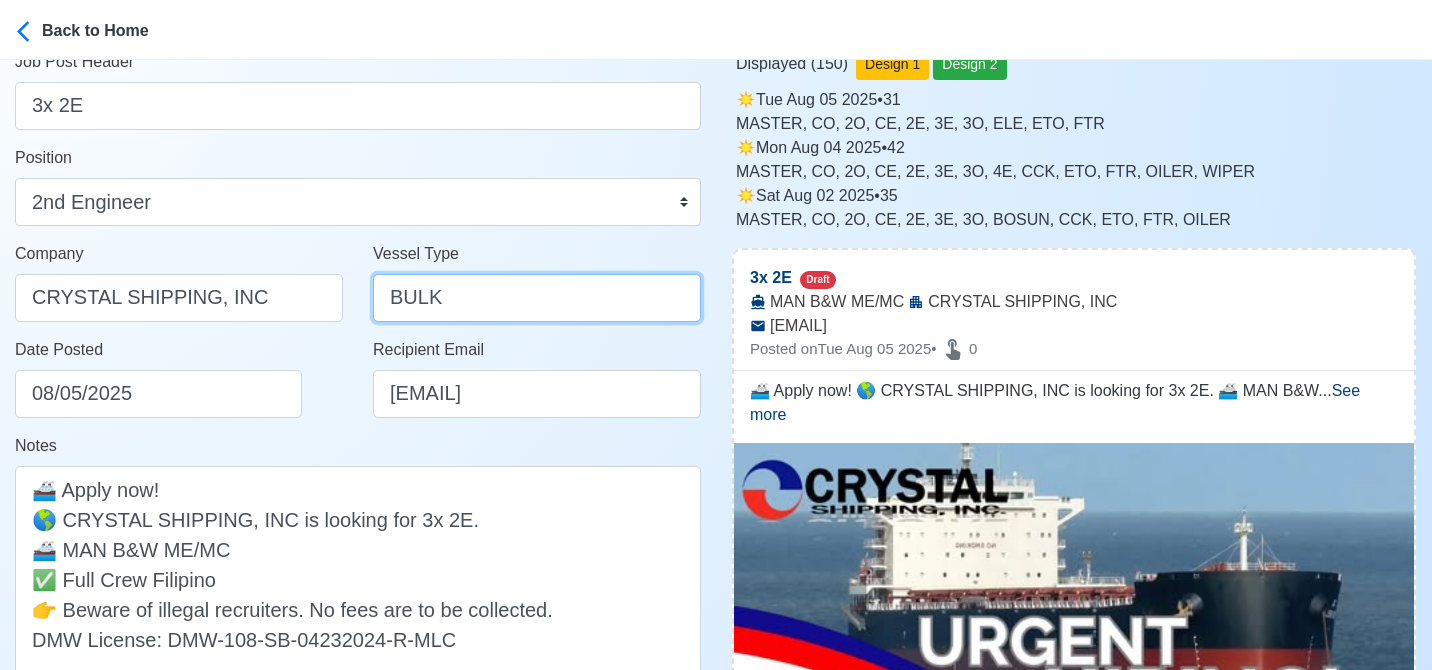 scroll, scrollTop: 400, scrollLeft: 0, axis: vertical 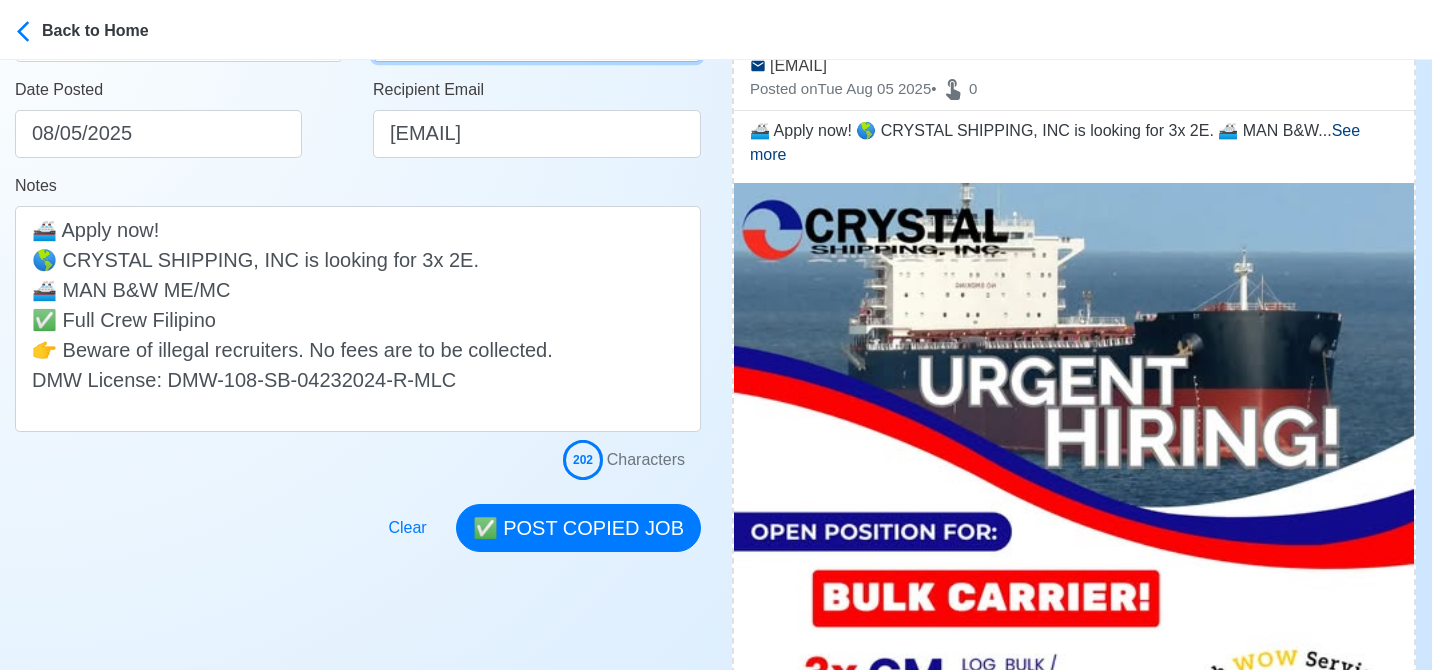 type on "BULK" 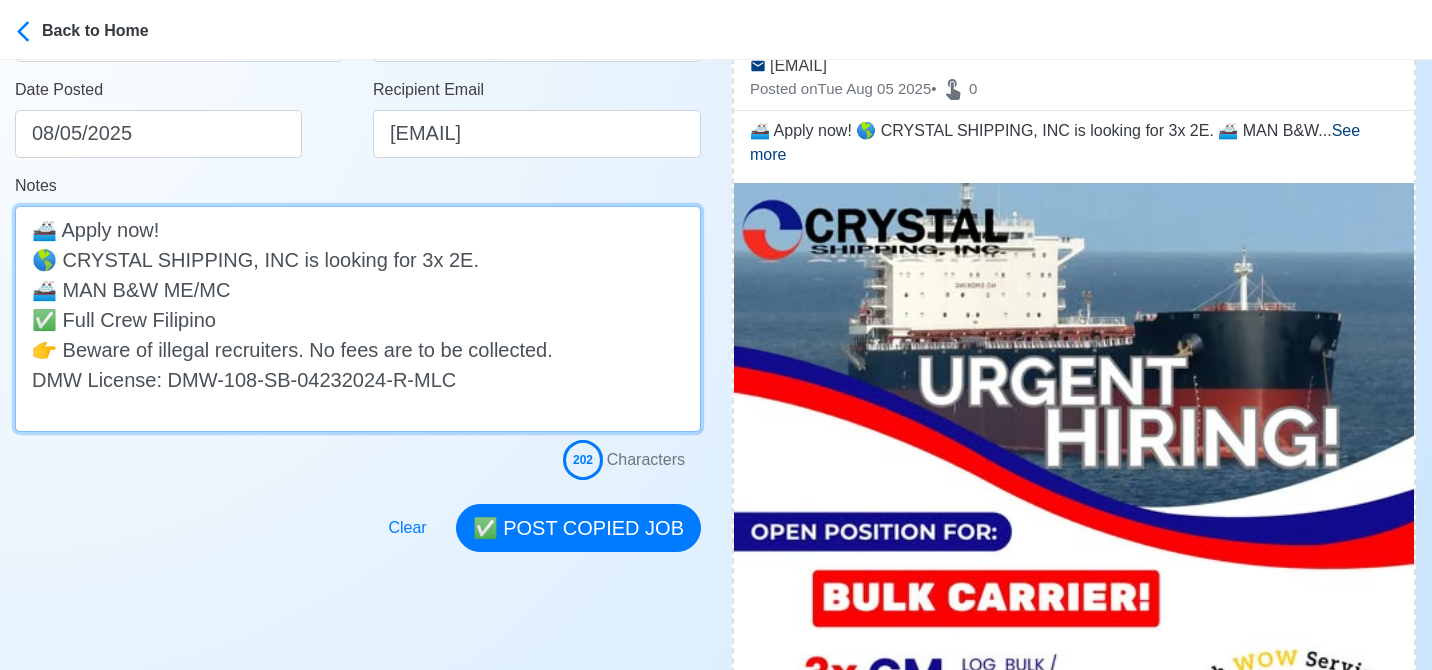 click on "🚢 Apply now!
🌎 CRYSTAL SHIPPING, INC is looking for 3x 2E.
🚢 MAN B&W ME/MC
✅ Full Crew Filipino
👉 Beware of illegal recruiters. No fees are to be collected.
DMW License: DMW-108-SB-04232024-R-MLC" at bounding box center (358, 319) 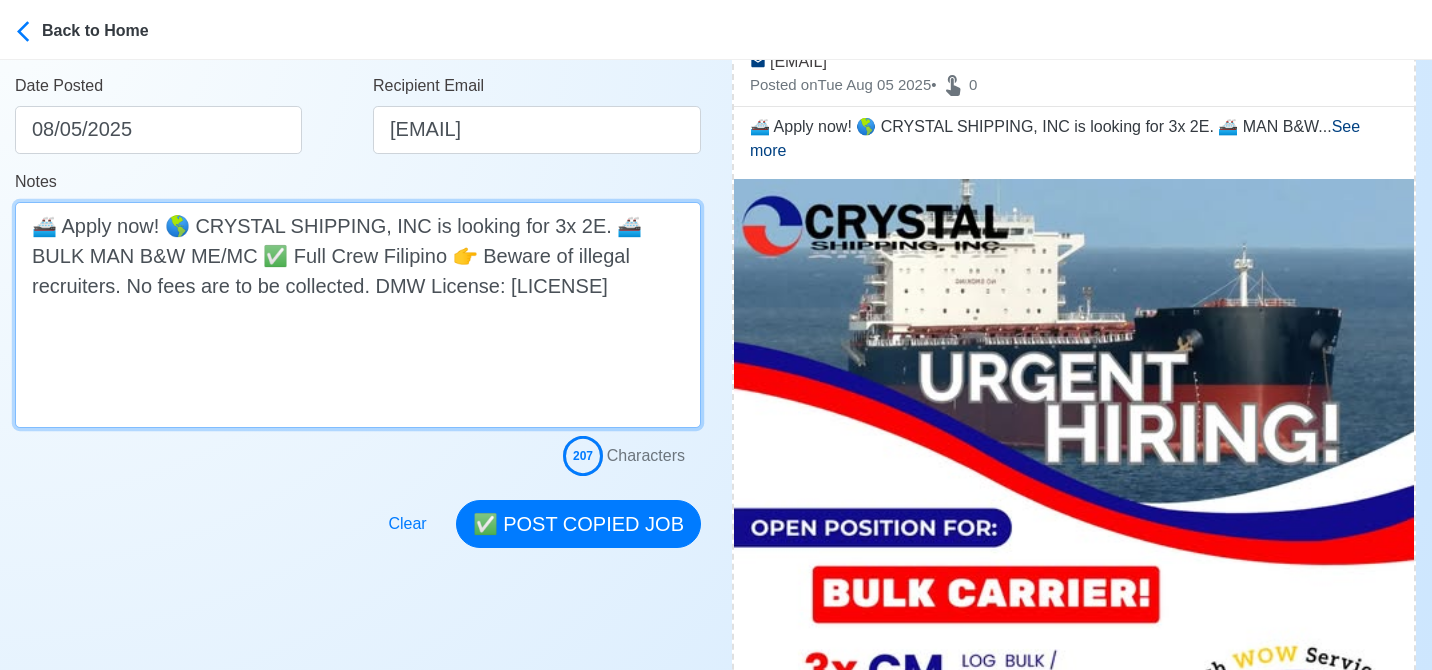 scroll, scrollTop: 600, scrollLeft: 0, axis: vertical 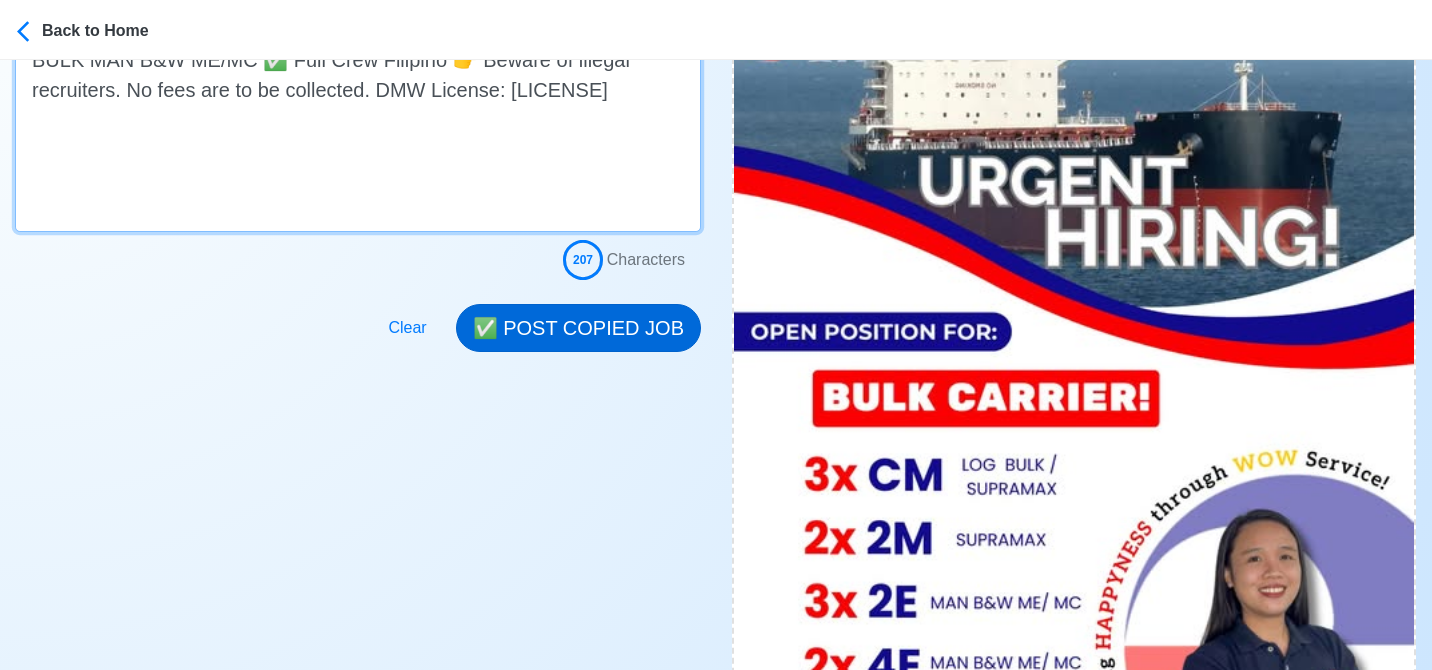 type on "🚢 Apply now!
🌎 CRYSTAL SHIPPING, INC is looking for 3x 2E.
🚢 BULK MAN B&W ME/MC
✅ Full Crew Filipino
👉 Beware of illegal recruiters. No fees are to be collected.
DMW License: DMW-108-SB-04232024-R-MLC" 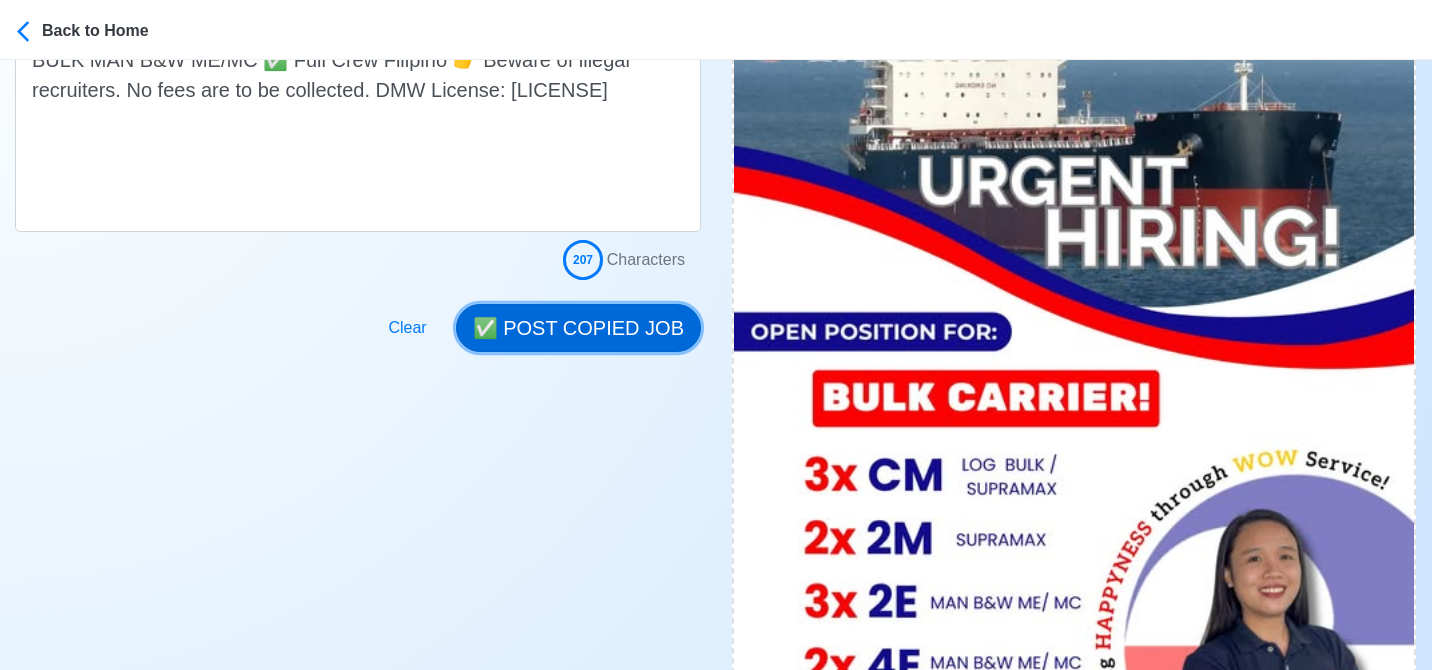 click on "✅ POST COPIED JOB" at bounding box center [578, 328] 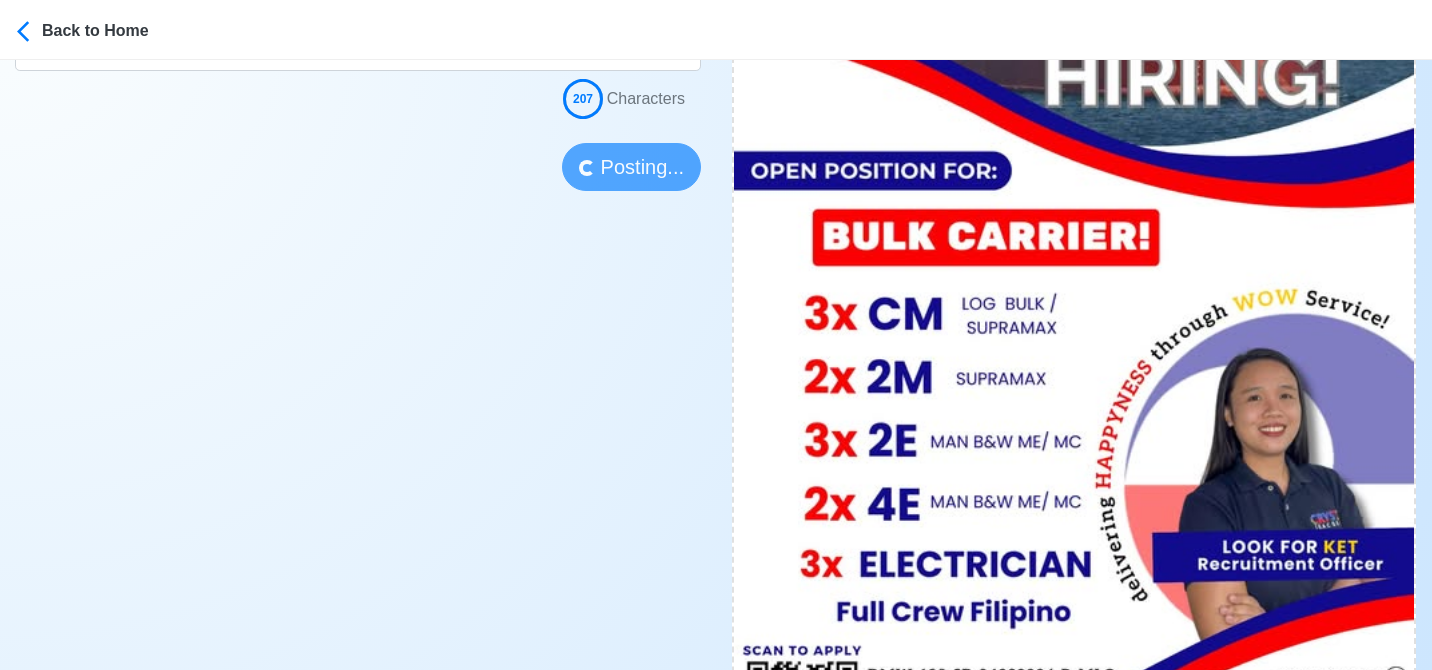 scroll, scrollTop: 800, scrollLeft: 0, axis: vertical 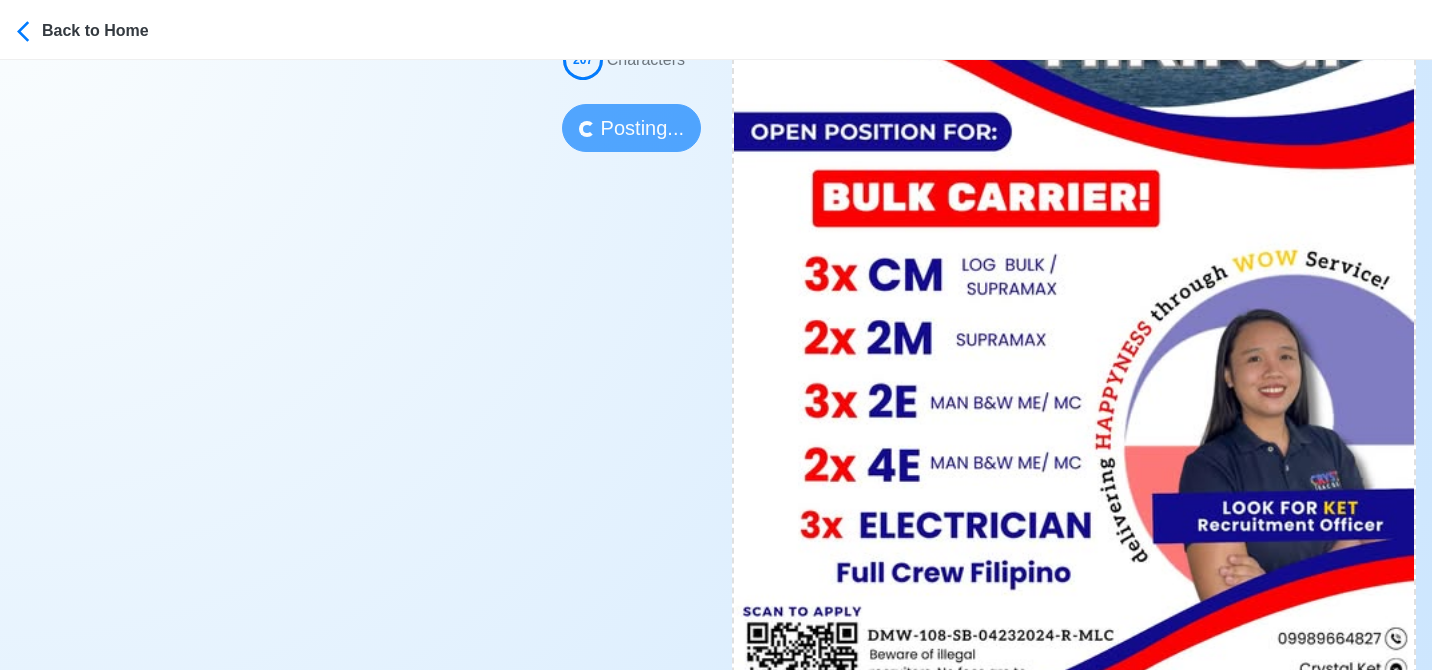 type 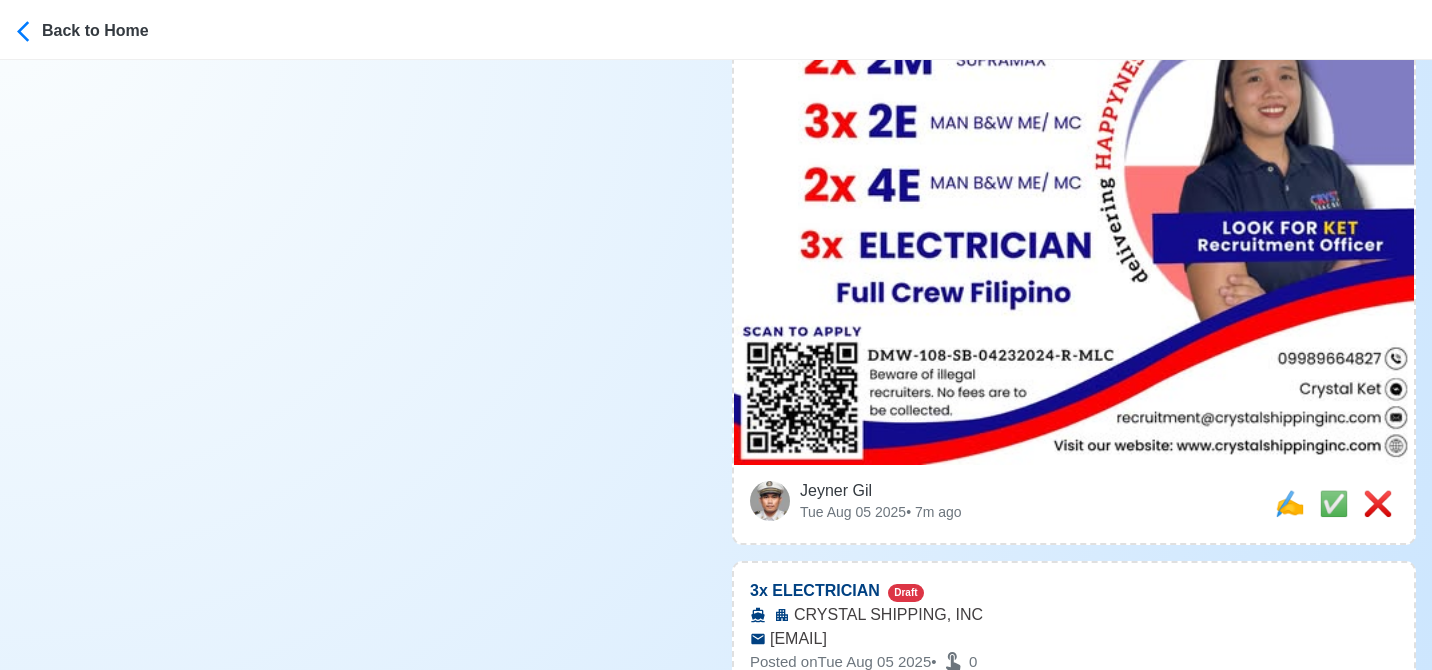 scroll, scrollTop: 1100, scrollLeft: 0, axis: vertical 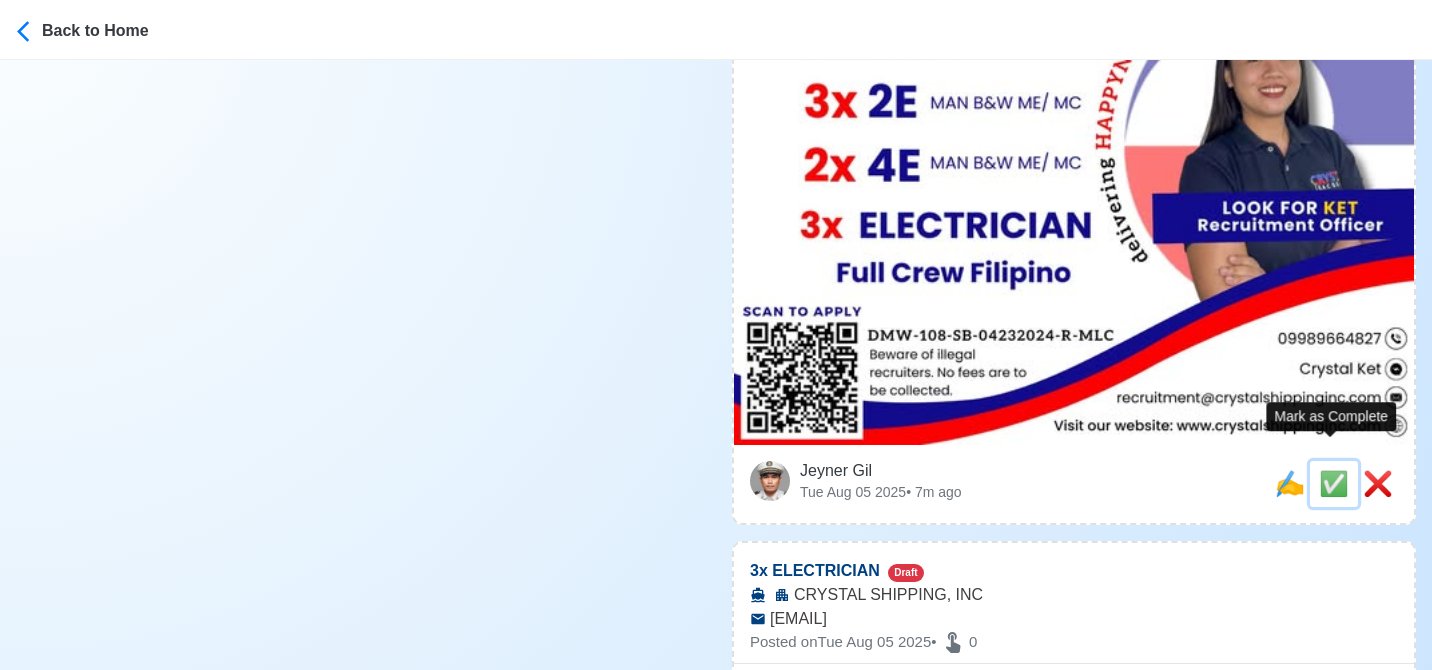 click on "✅" at bounding box center [1334, 483] 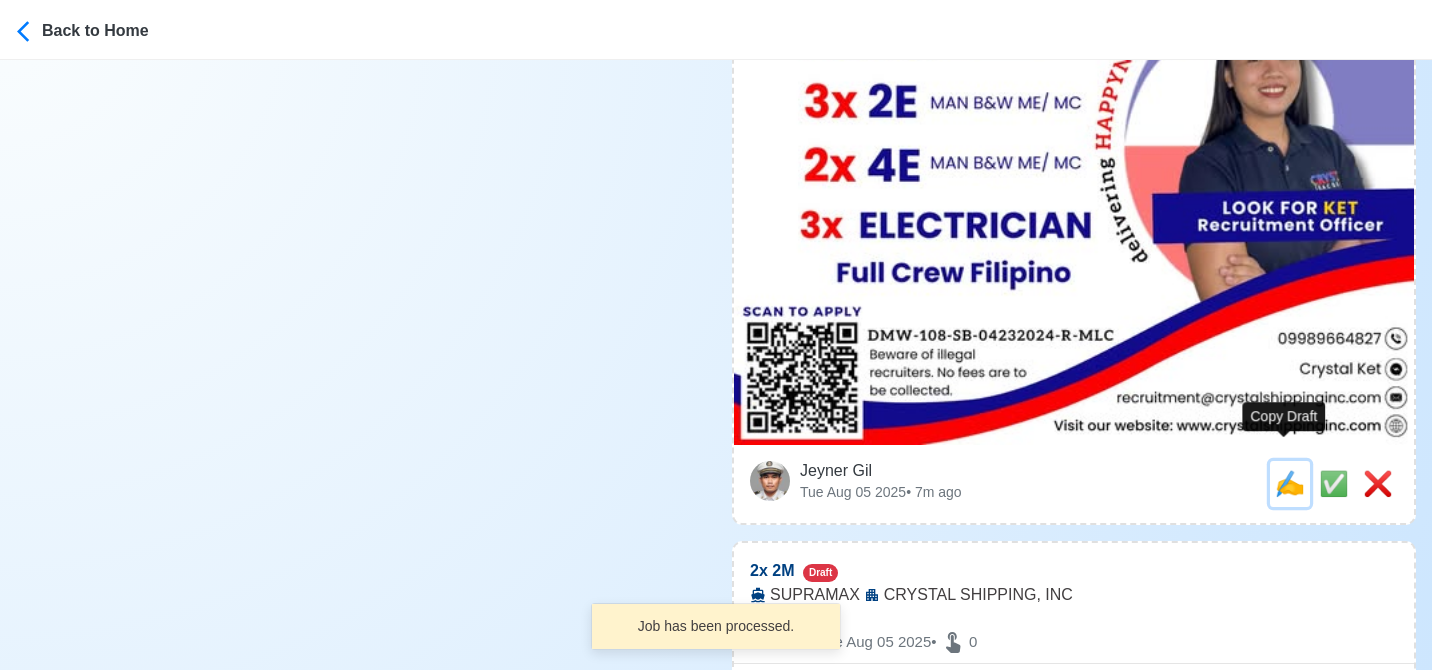 click on "✍️" at bounding box center [1290, 483] 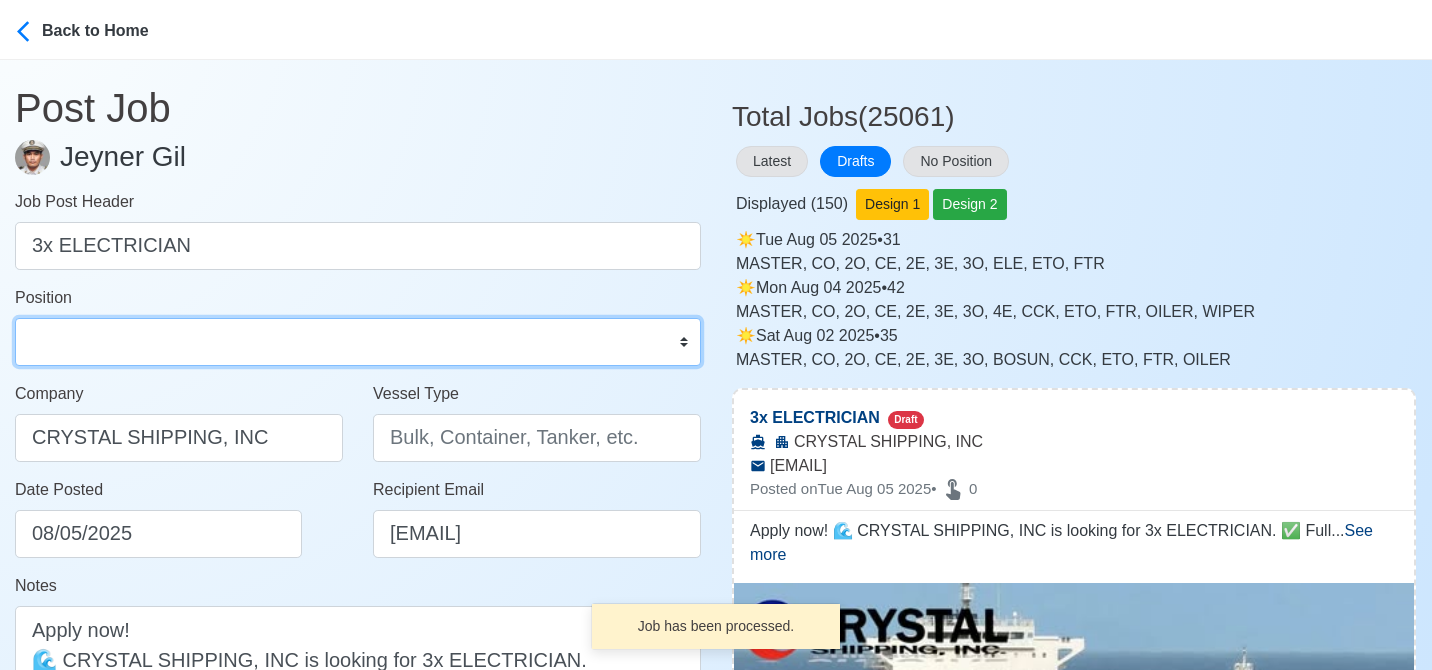 click on "Master Chief Officer 2nd Officer 3rd Officer Junior Officer Chief Engineer 2nd Engineer 3rd Engineer 4th Engineer Gas Engineer Junior Engineer 1st Assistant Engineer 2nd Assistant Engineer 3rd Assistant Engineer ETO/ETR Electrician Electrical Engineer Oiler Fitter Welder Chief Cook Chef Cook Messman Wiper Rigger Ordinary Seaman Able Seaman Motorman Pumpman Bosun Cadet Reefer Mechanic Operator Repairman Painter Steward Waiter Others" at bounding box center [358, 342] 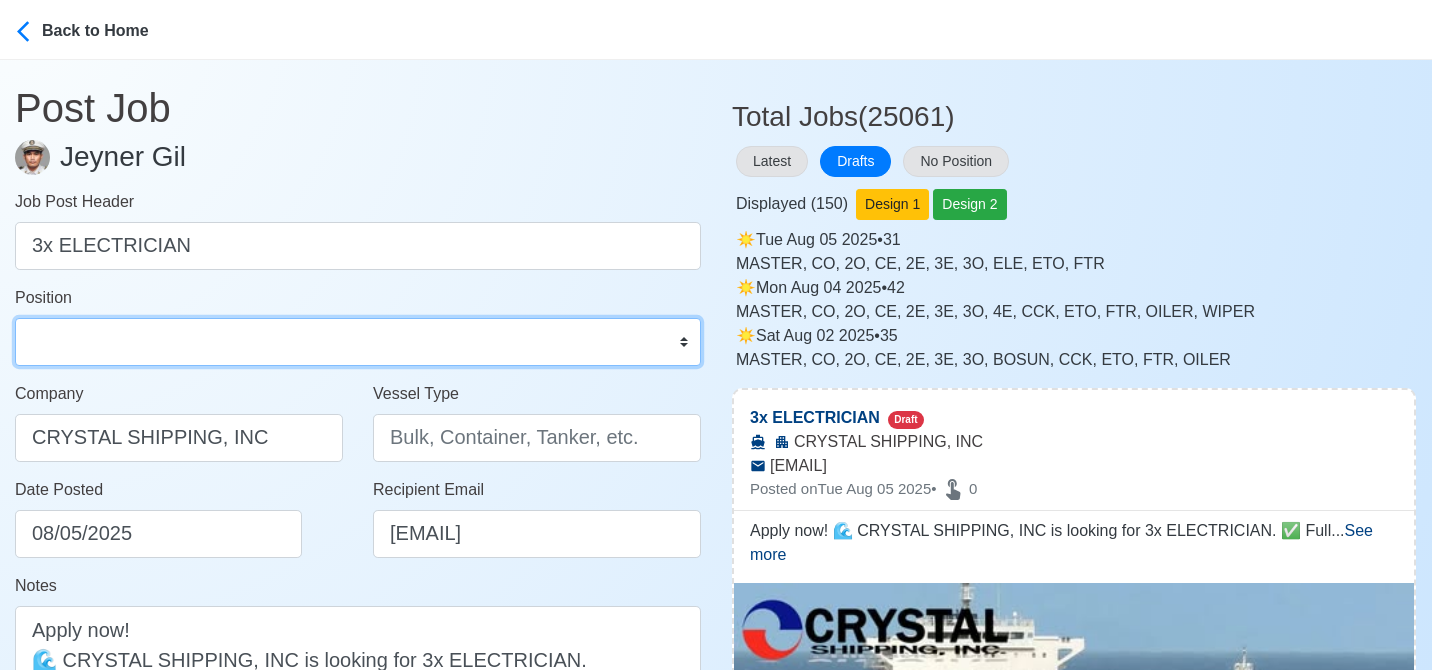 select on "Electrician" 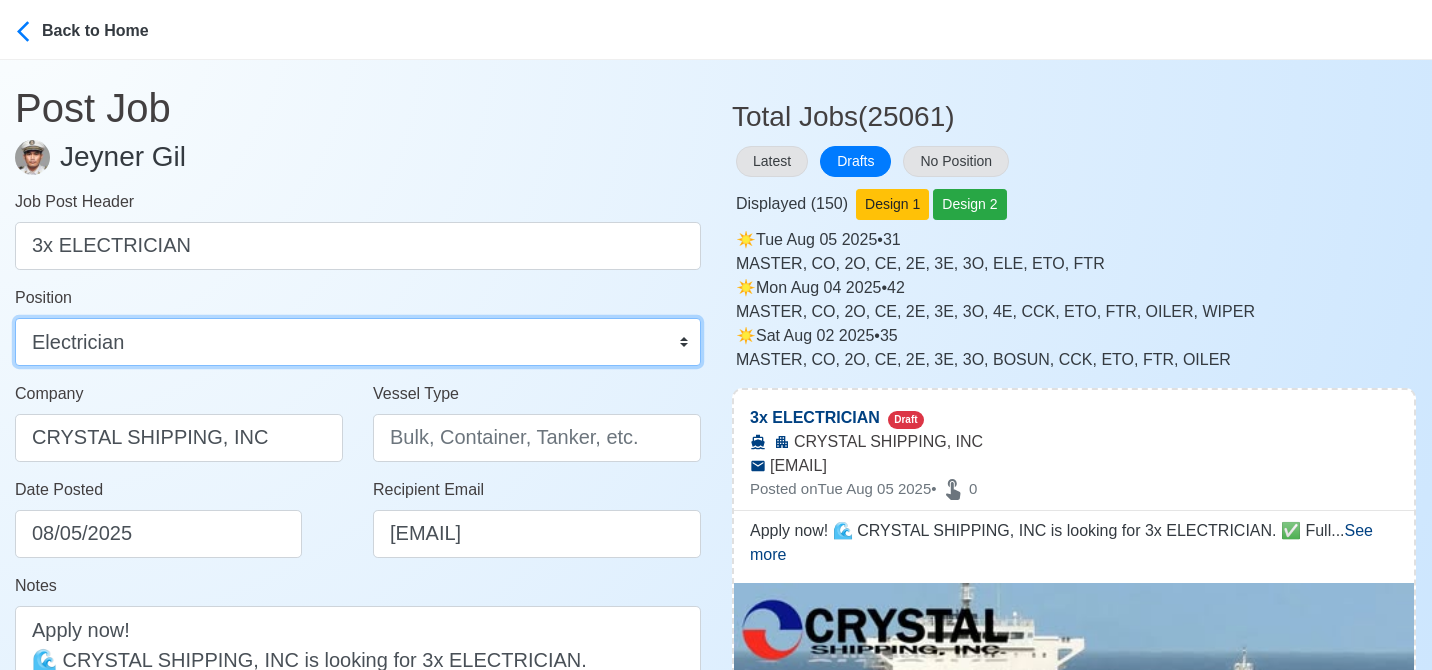 click on "Master Chief Officer 2nd Officer 3rd Officer Junior Officer Chief Engineer 2nd Engineer 3rd Engineer 4th Engineer Gas Engineer Junior Engineer 1st Assistant Engineer 2nd Assistant Engineer 3rd Assistant Engineer ETO/ETR Electrician Electrical Engineer Oiler Fitter Welder Chief Cook Chef Cook Messman Wiper Rigger Ordinary Seaman Able Seaman Motorman Pumpman Bosun Cadet Reefer Mechanic Operator Repairman Painter Steward Waiter Others" at bounding box center (358, 342) 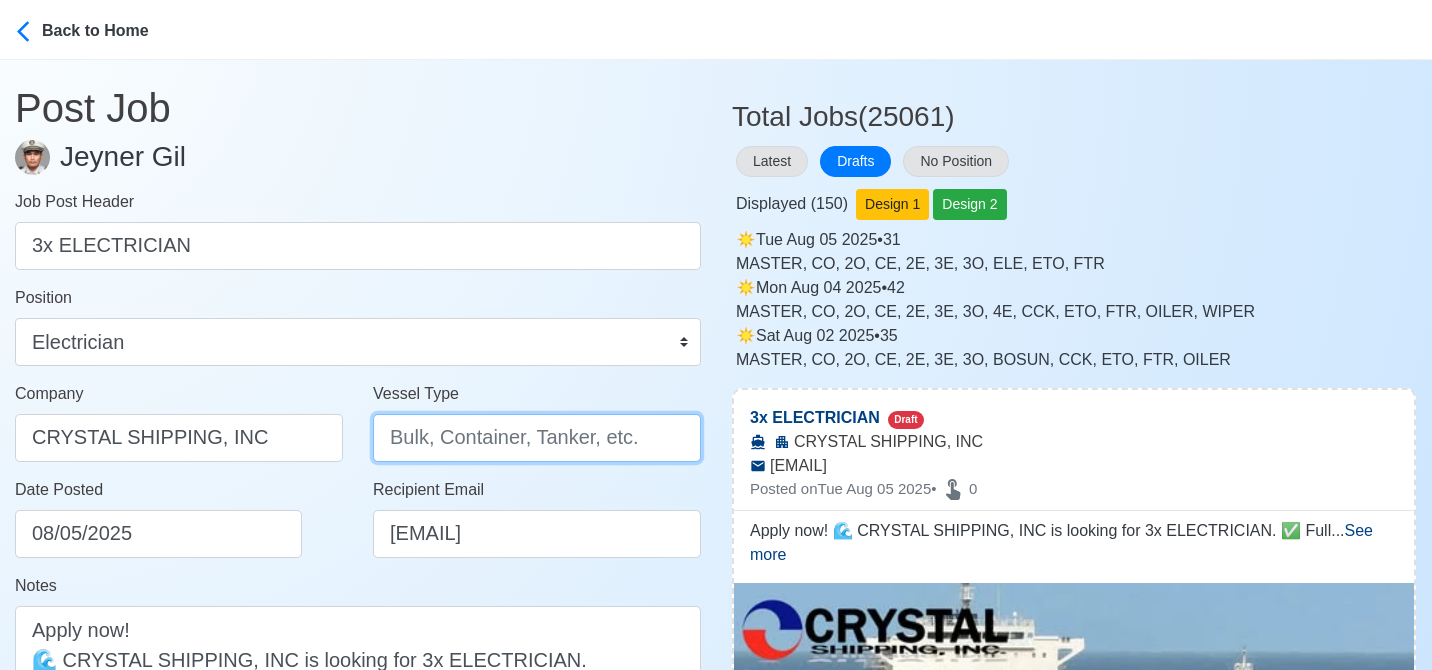 click on "Vessel Type" at bounding box center [537, 438] 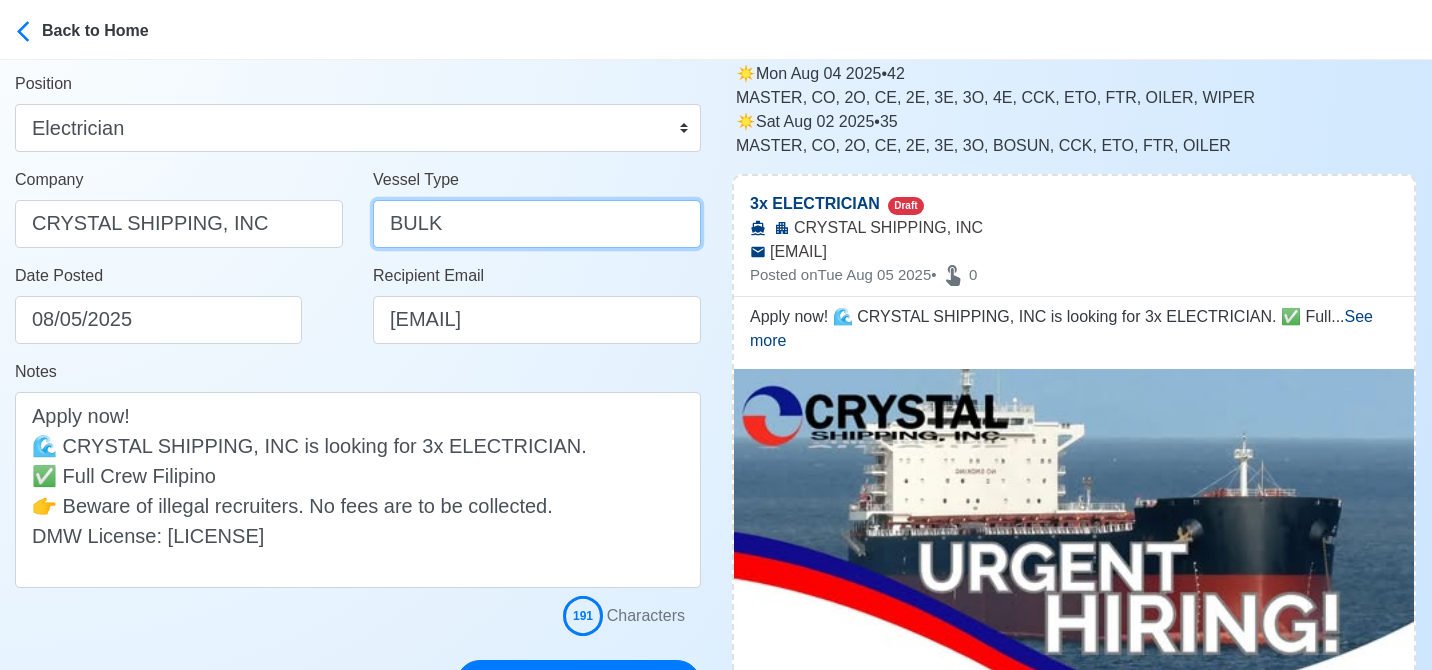 scroll, scrollTop: 300, scrollLeft: 0, axis: vertical 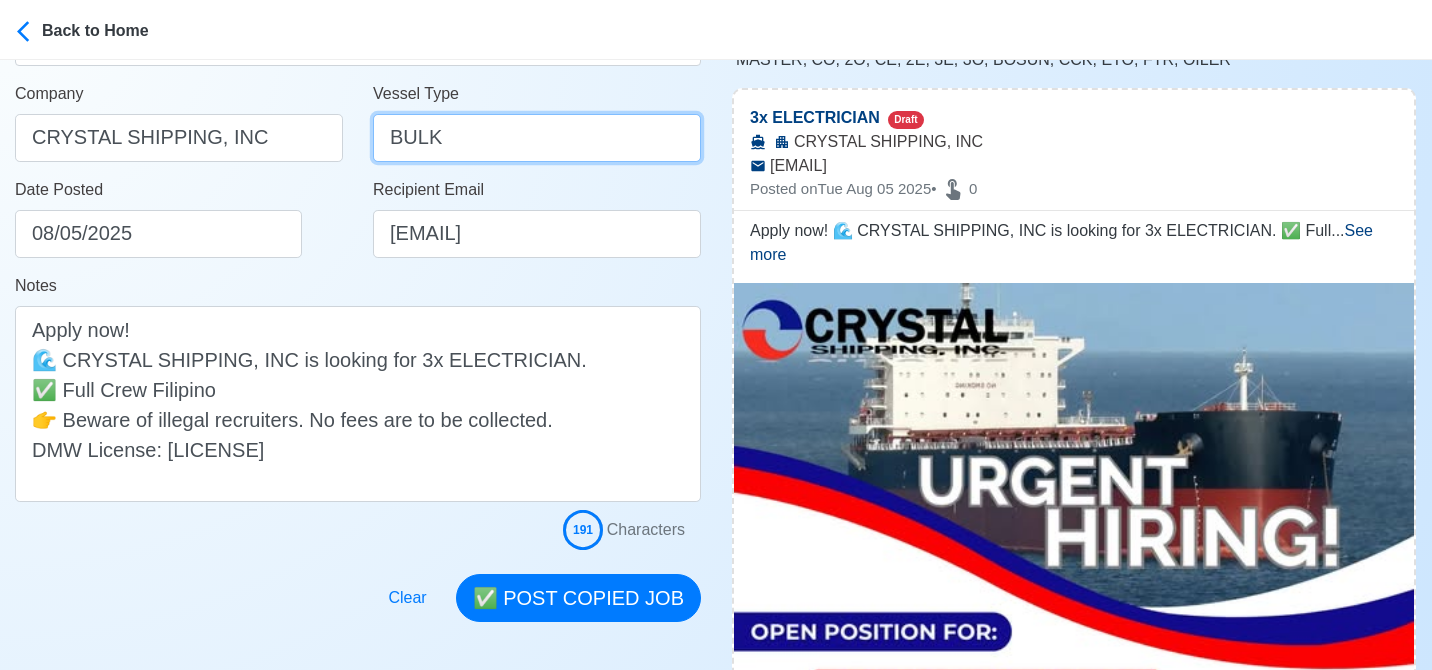 type on "BULK" 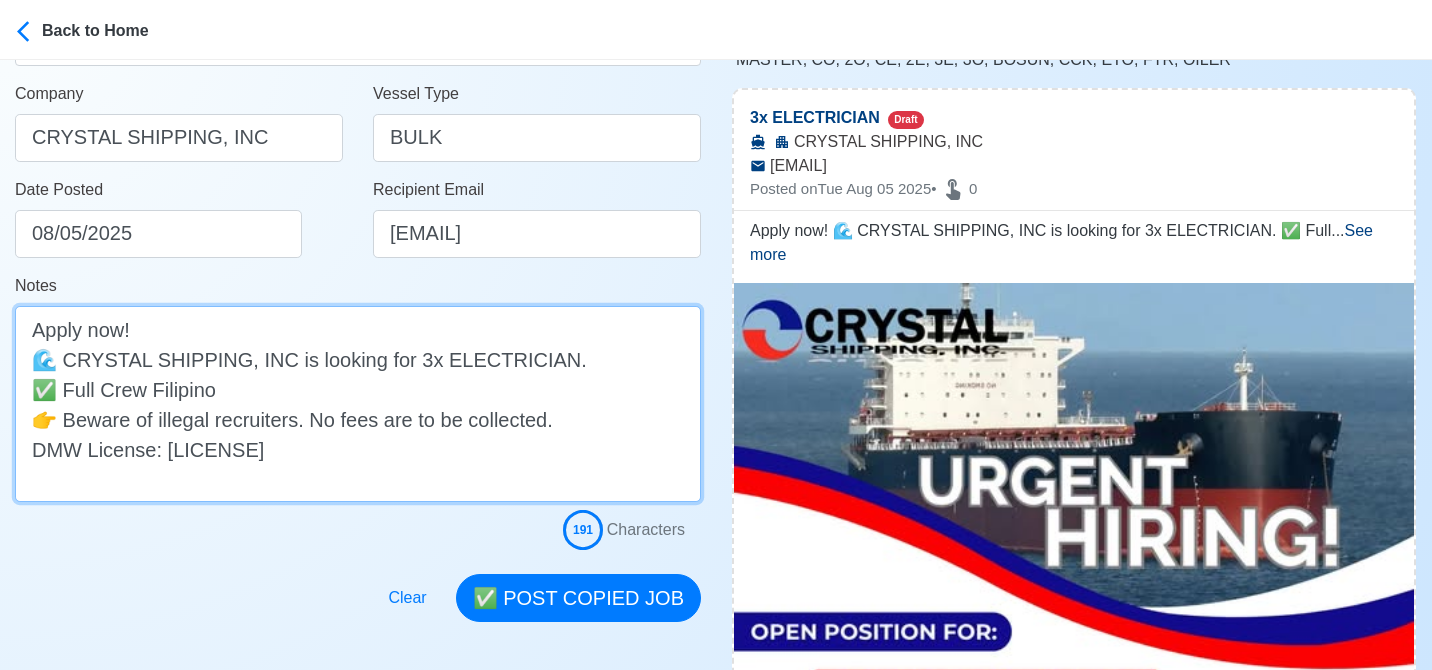 click on "Apply now!
🌊 CRYSTAL SHIPPING, INC is looking for 3x ELECTRICIAN.
✅ Full Crew Filipino
👉 Beware of illegal recruiters. No fees are to be collected.
DMW License: DMW-108-SB-04232024-R-MLC" at bounding box center [358, 404] 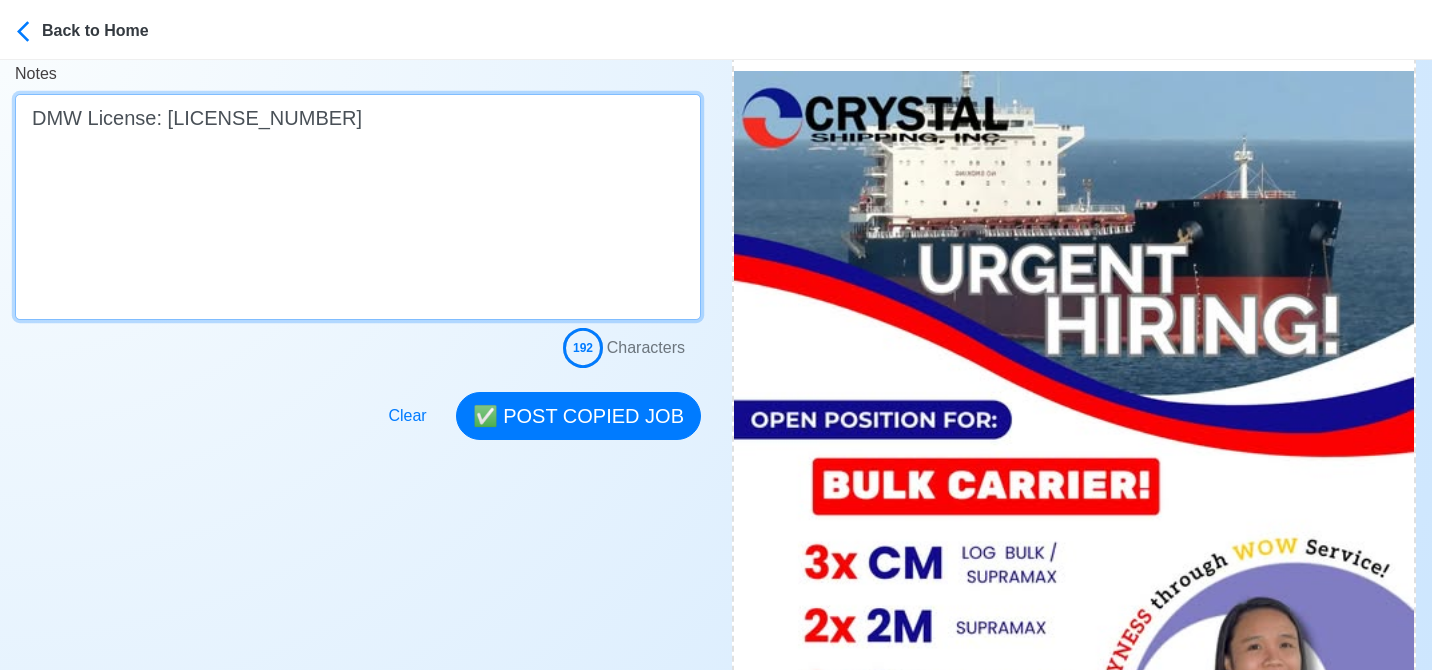 scroll, scrollTop: 500, scrollLeft: 0, axis: vertical 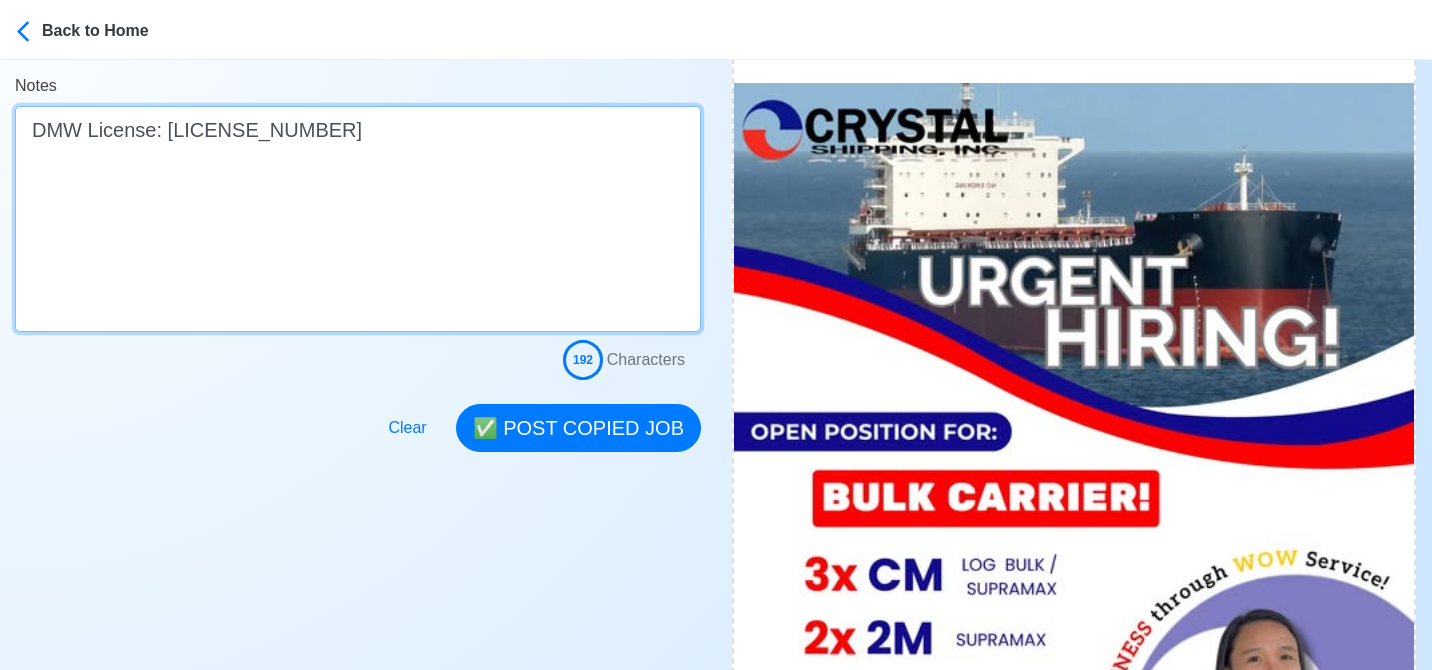 paste on "BULK" 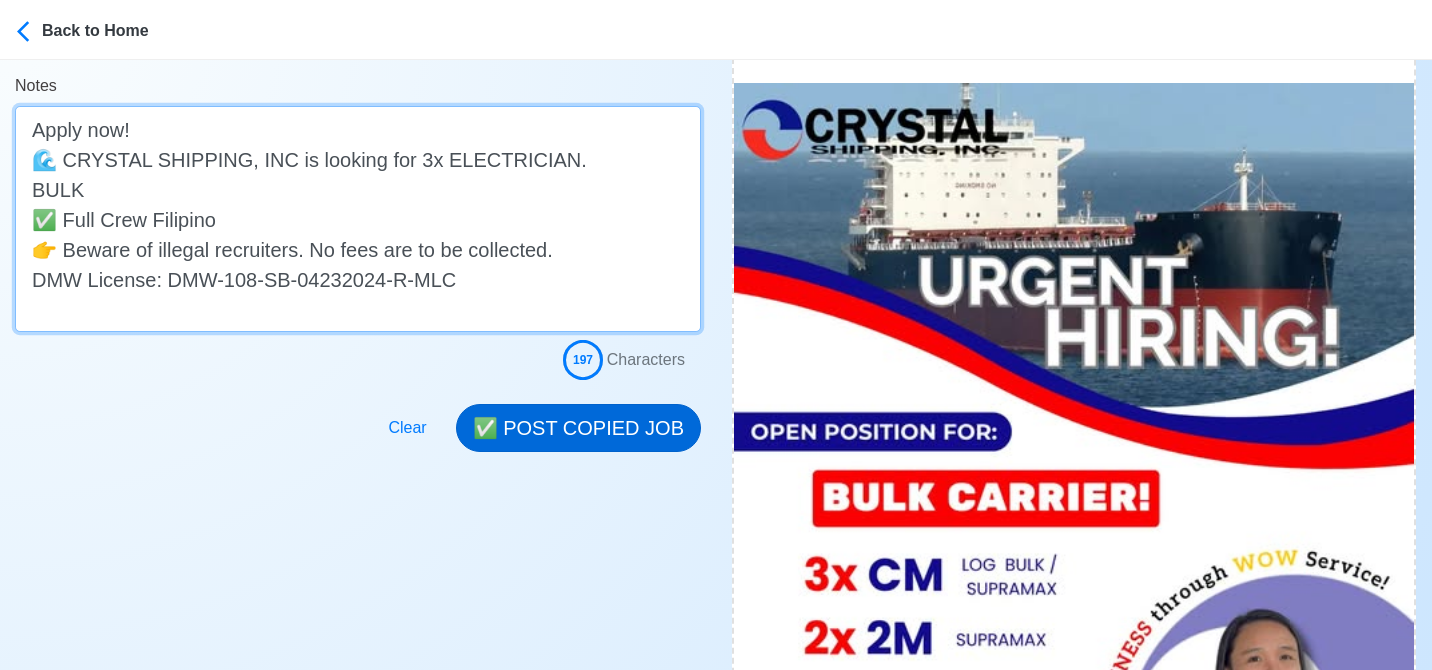 type on "Apply now!
🌊 CRYSTAL SHIPPING, INC is looking for 3x ELECTRICIAN.
BULK
✅ Full Crew Filipino
👉 Beware of illegal recruiters. No fees are to be collected.
DMW License: DMW-108-SB-04232024-R-MLC" 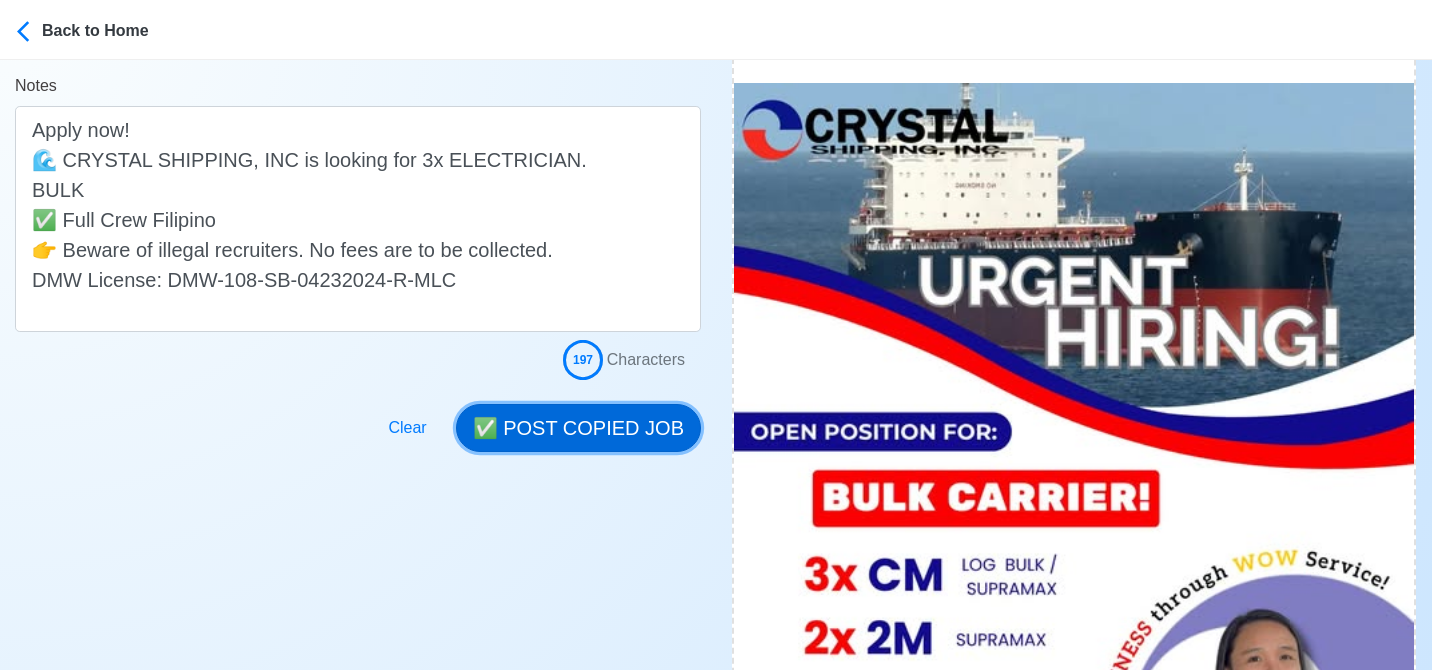 click on "✅ POST COPIED JOB" at bounding box center (578, 428) 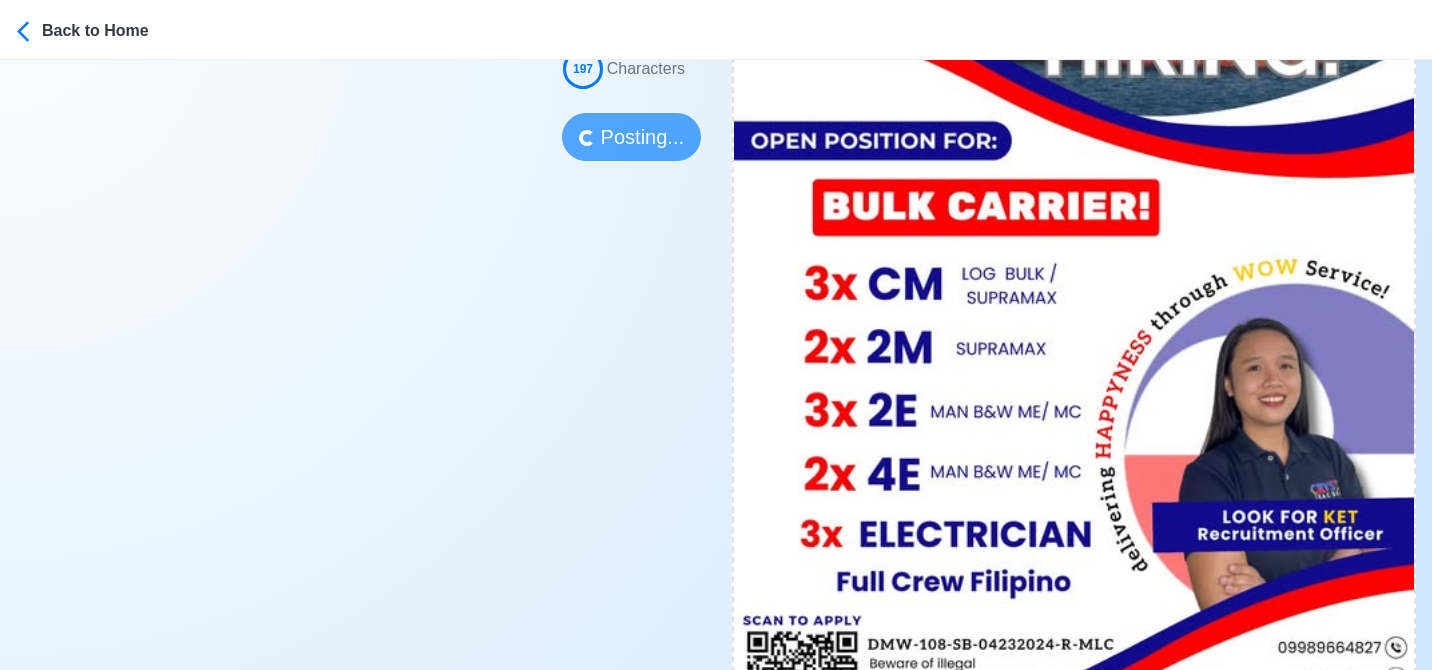 scroll, scrollTop: 800, scrollLeft: 0, axis: vertical 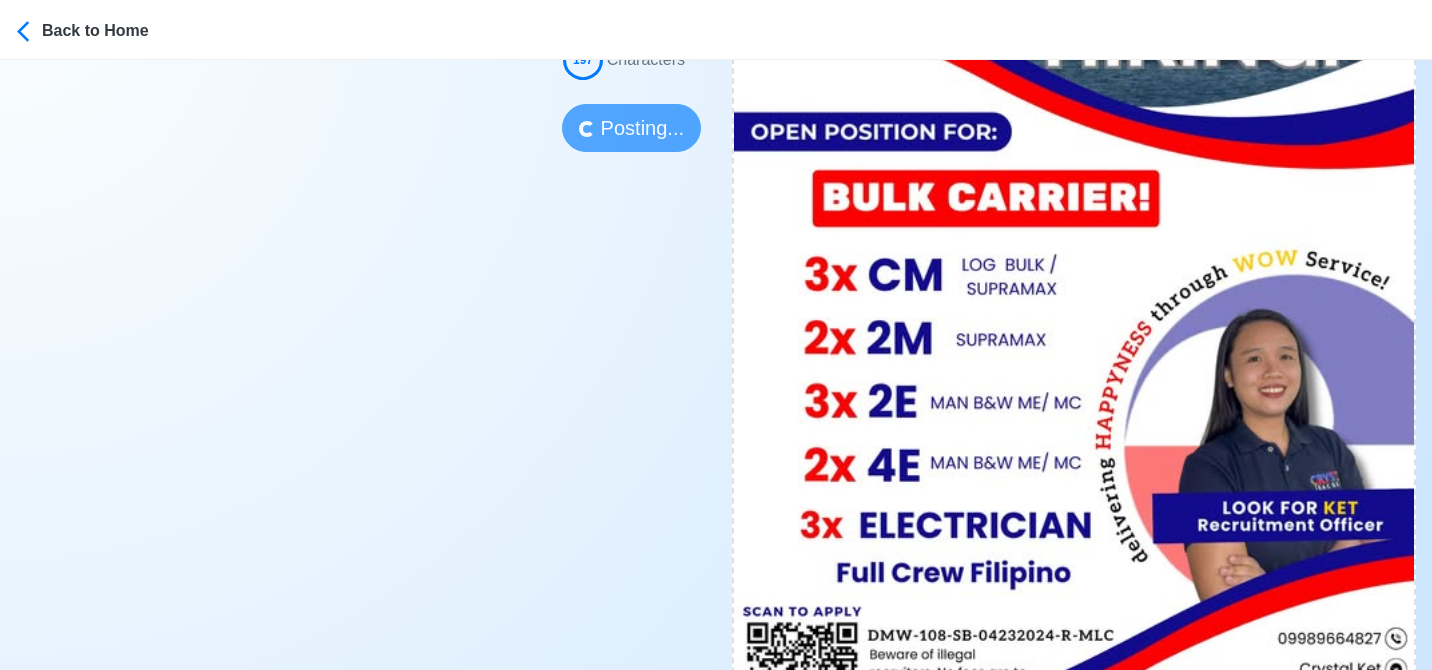 type 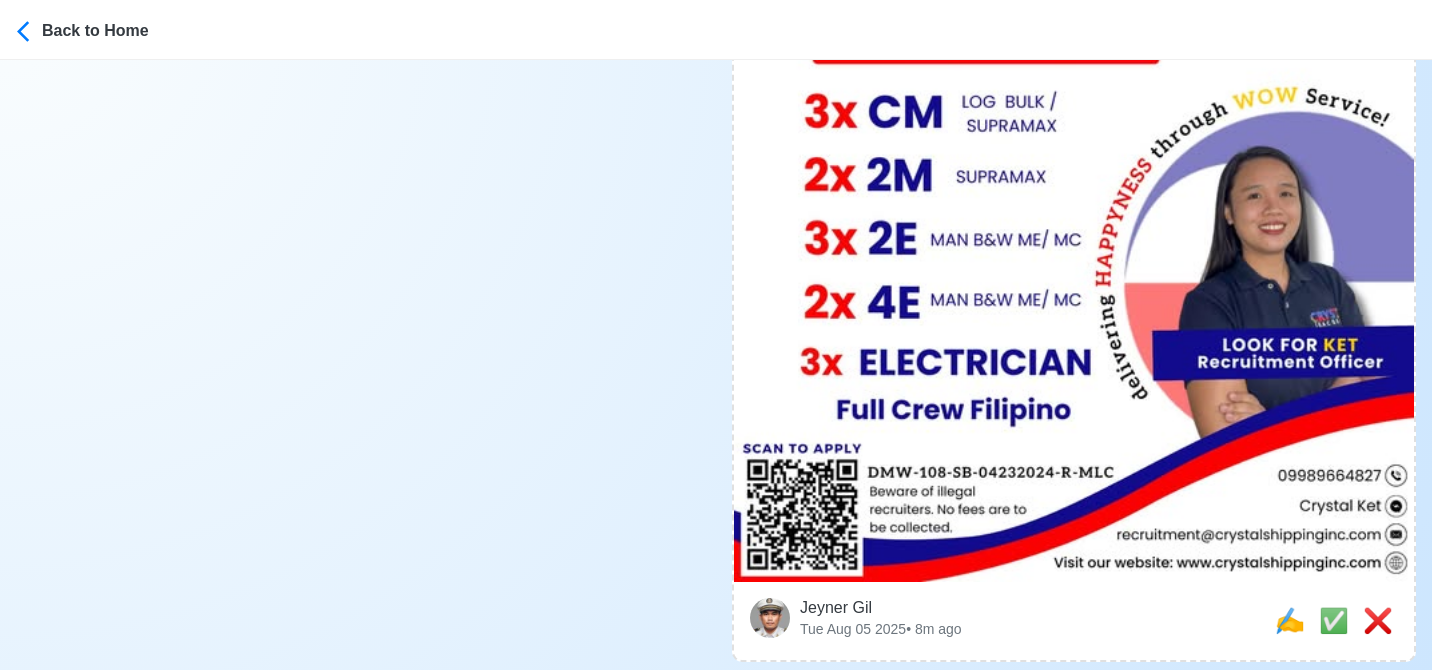 scroll, scrollTop: 1000, scrollLeft: 0, axis: vertical 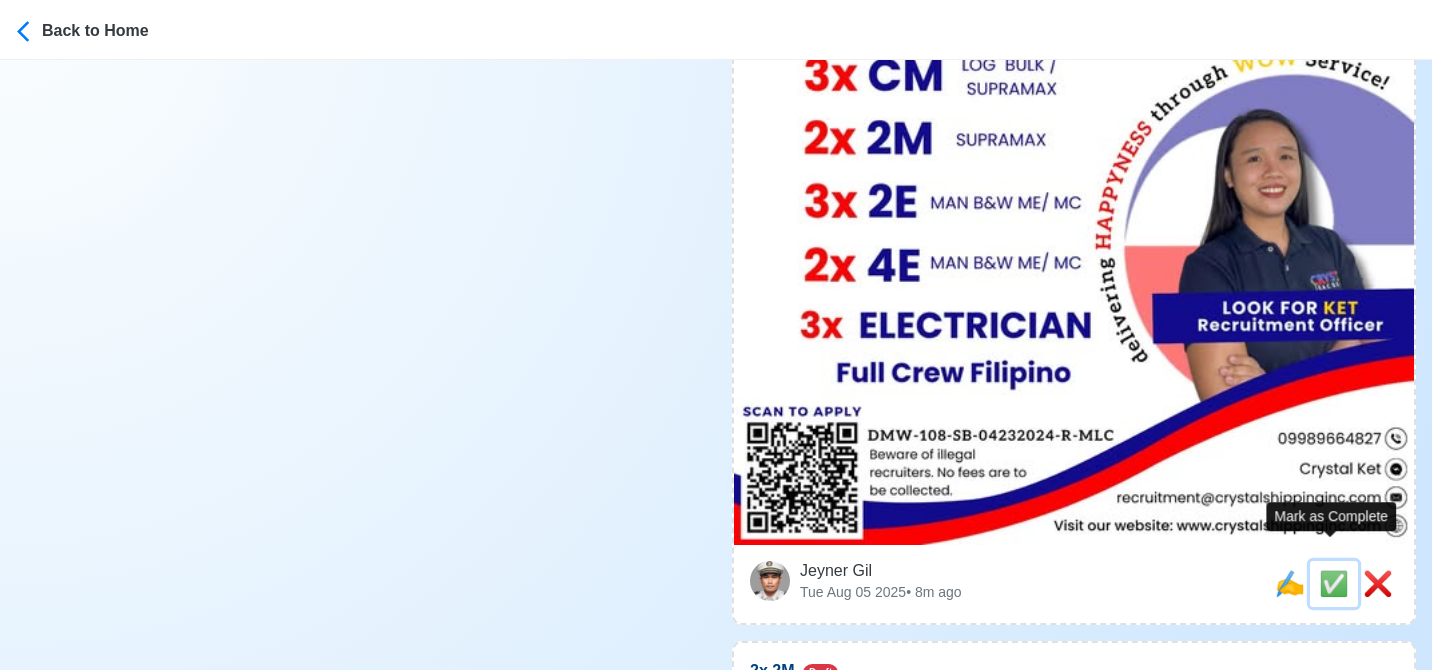 click on "✅" at bounding box center [1334, 583] 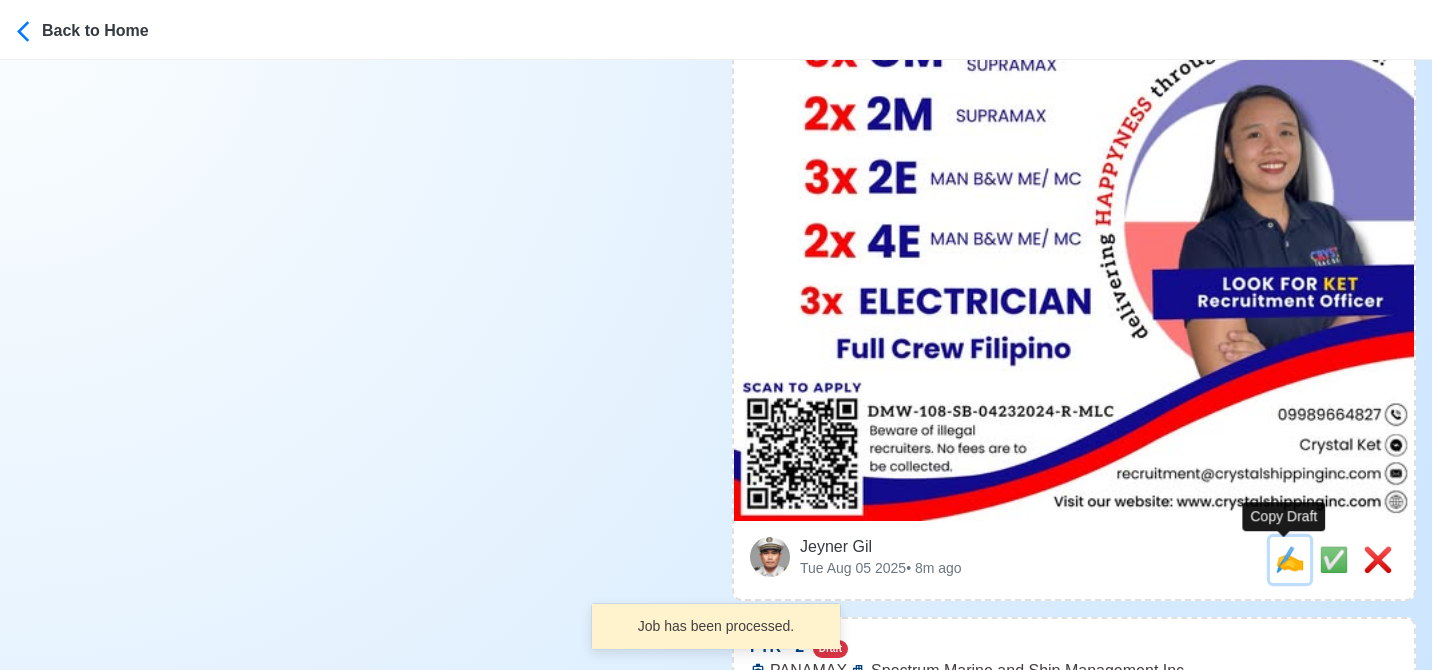 click on "✍️" at bounding box center (1290, 559) 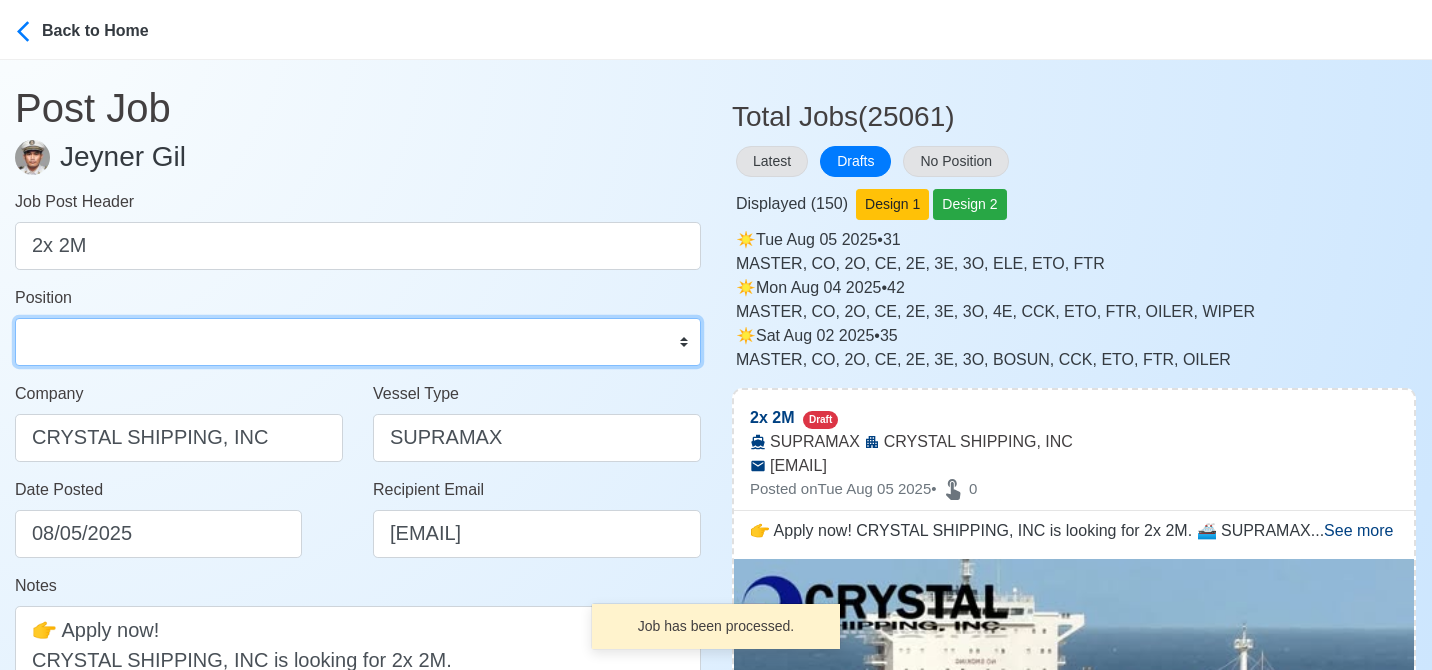 click on "Master Chief Officer 2nd Officer 3rd Officer Junior Officer Chief Engineer 2nd Engineer 3rd Engineer 4th Engineer Gas Engineer Junior Engineer 1st Assistant Engineer 2nd Assistant Engineer 3rd Assistant Engineer ETO/ETR Electrician Electrical Engineer Oiler Fitter Welder Chief Cook Chef Cook Messman Wiper Rigger Ordinary Seaman Able Seaman Motorman Pumpman Bosun Cadet Reefer Mechanic Operator Repairman Painter Steward Waiter Others" at bounding box center [358, 342] 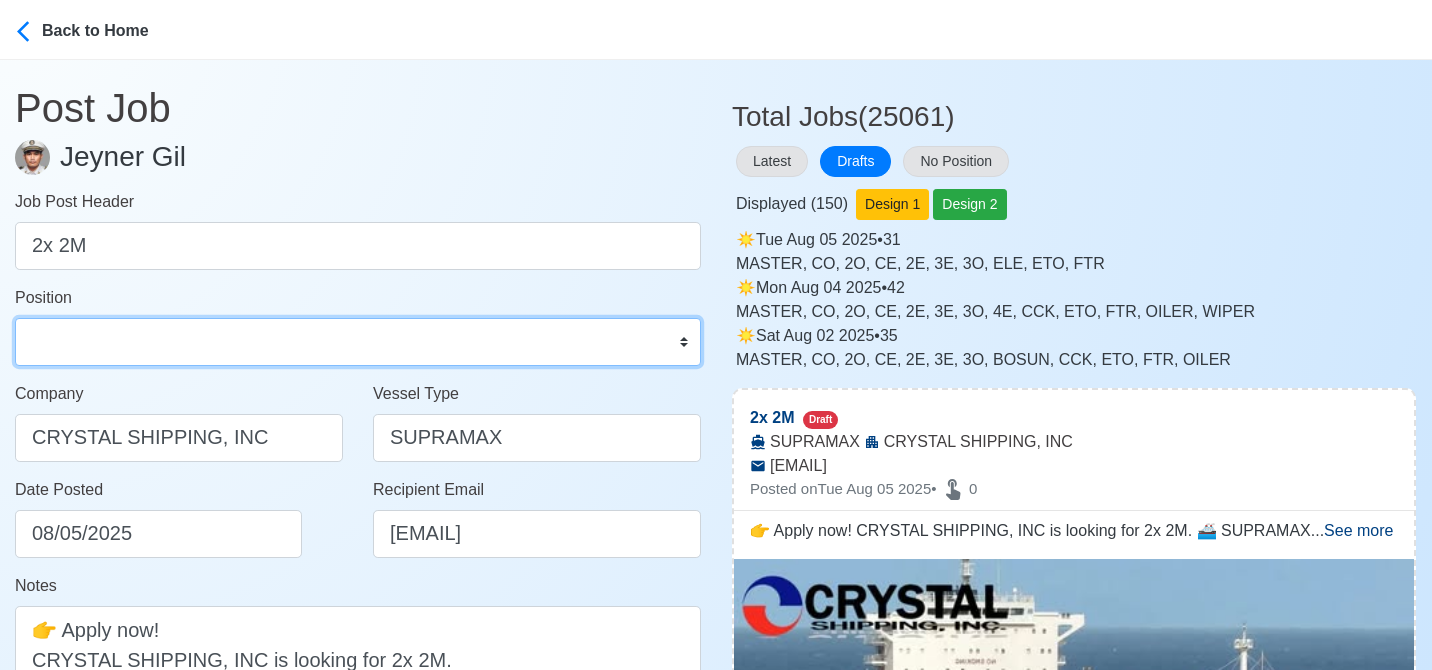 select on "2nd Officer" 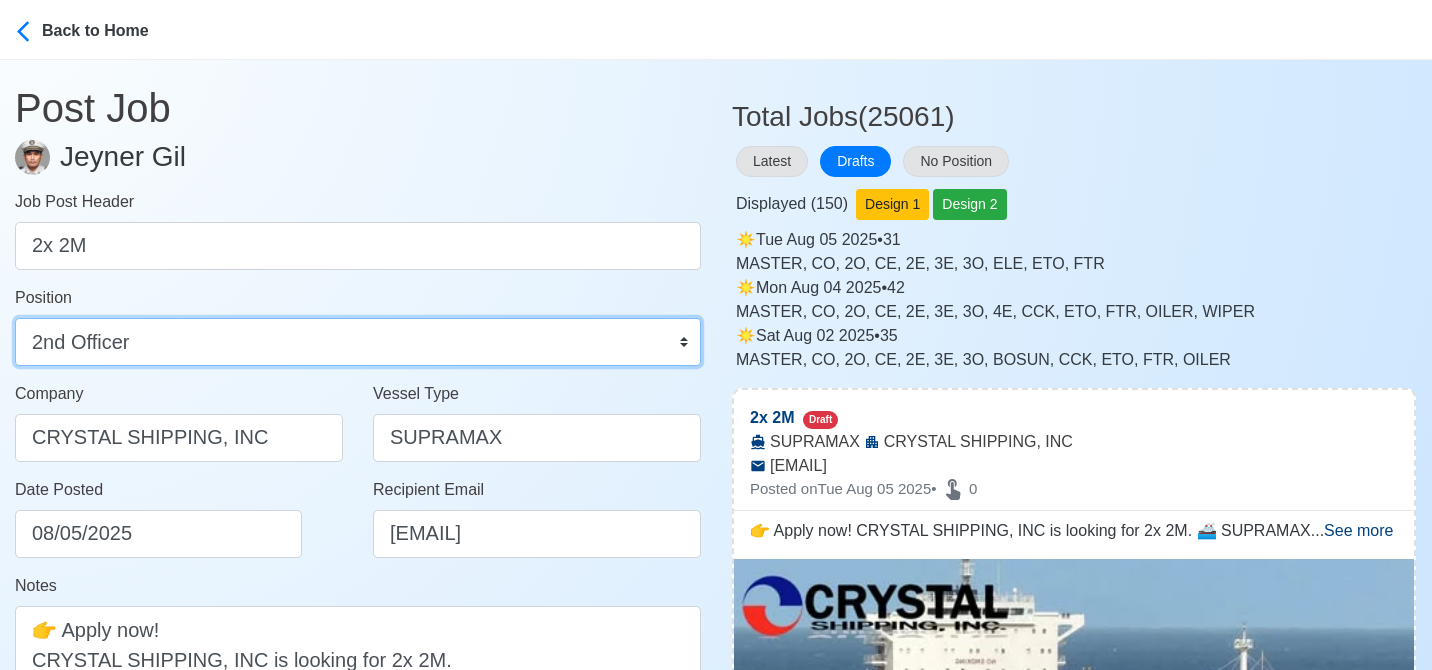 click on "Master Chief Officer 2nd Officer 3rd Officer Junior Officer Chief Engineer 2nd Engineer 3rd Engineer 4th Engineer Gas Engineer Junior Engineer 1st Assistant Engineer 2nd Assistant Engineer 3rd Assistant Engineer ETO/ETR Electrician Electrical Engineer Oiler Fitter Welder Chief Cook Chef Cook Messman Wiper Rigger Ordinary Seaman Able Seaman Motorman Pumpman Bosun Cadet Reefer Mechanic Operator Repairman Painter Steward Waiter Others" at bounding box center [358, 342] 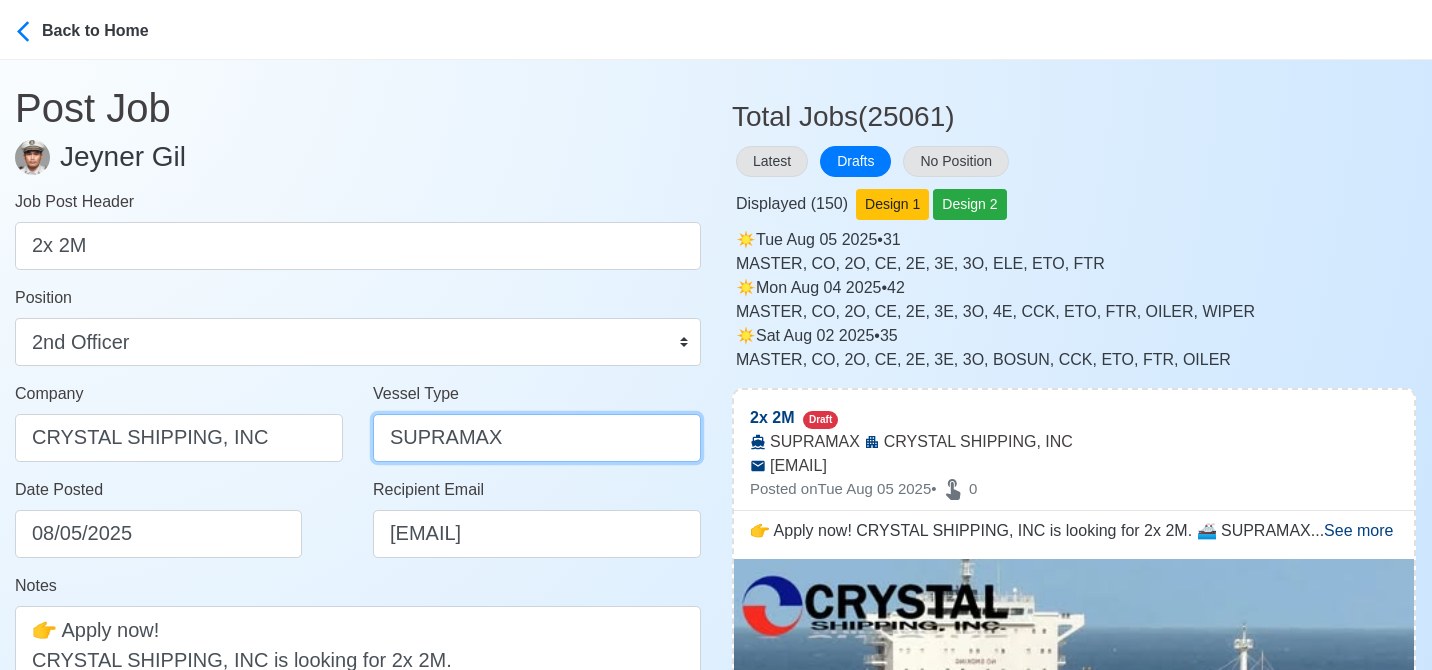 click on "SUPRAMAX" at bounding box center [537, 438] 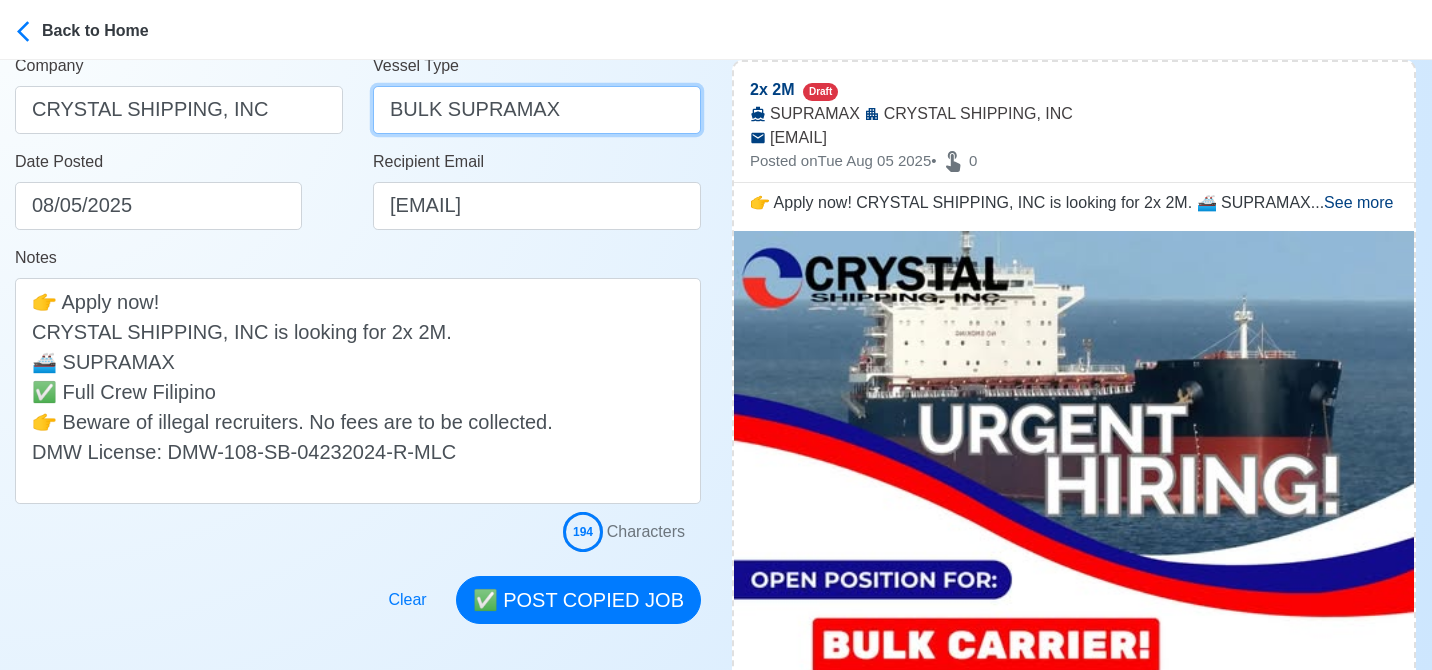 scroll, scrollTop: 400, scrollLeft: 0, axis: vertical 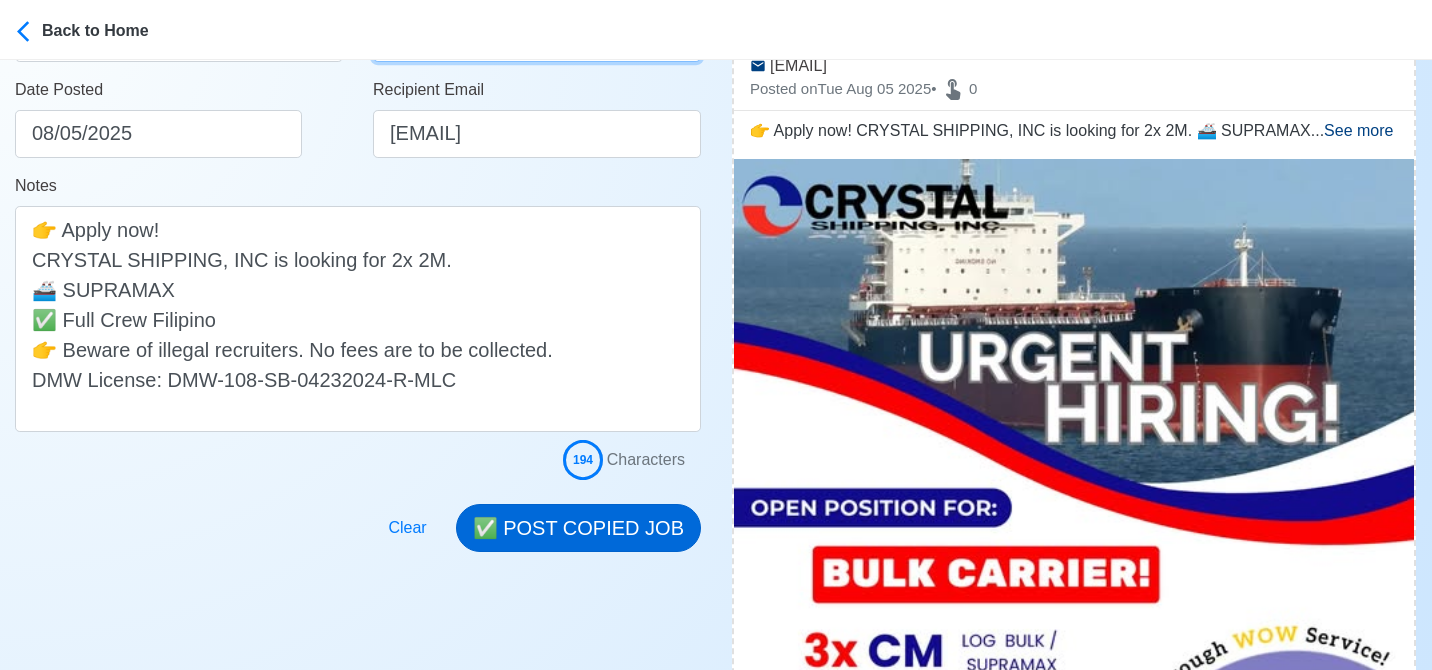 type on "BULK SUPRAMAX" 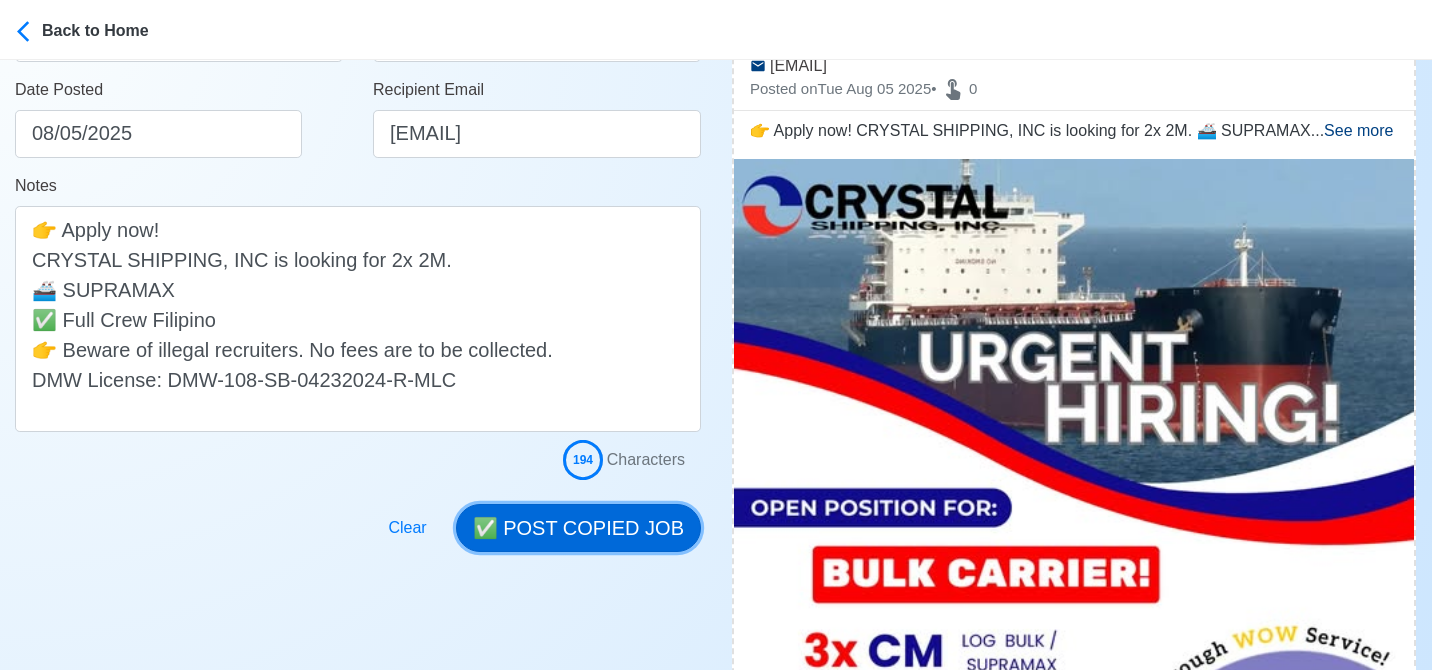 click on "✅ POST COPIED JOB" at bounding box center (578, 528) 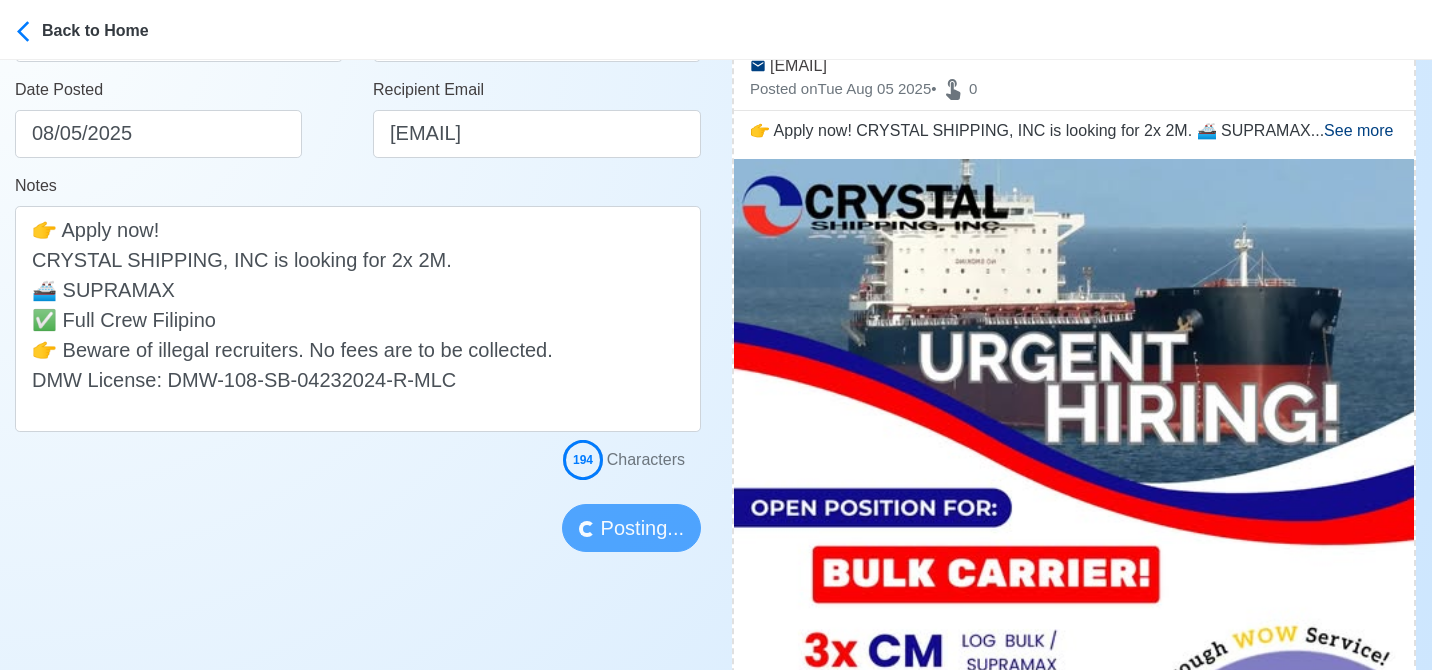 type 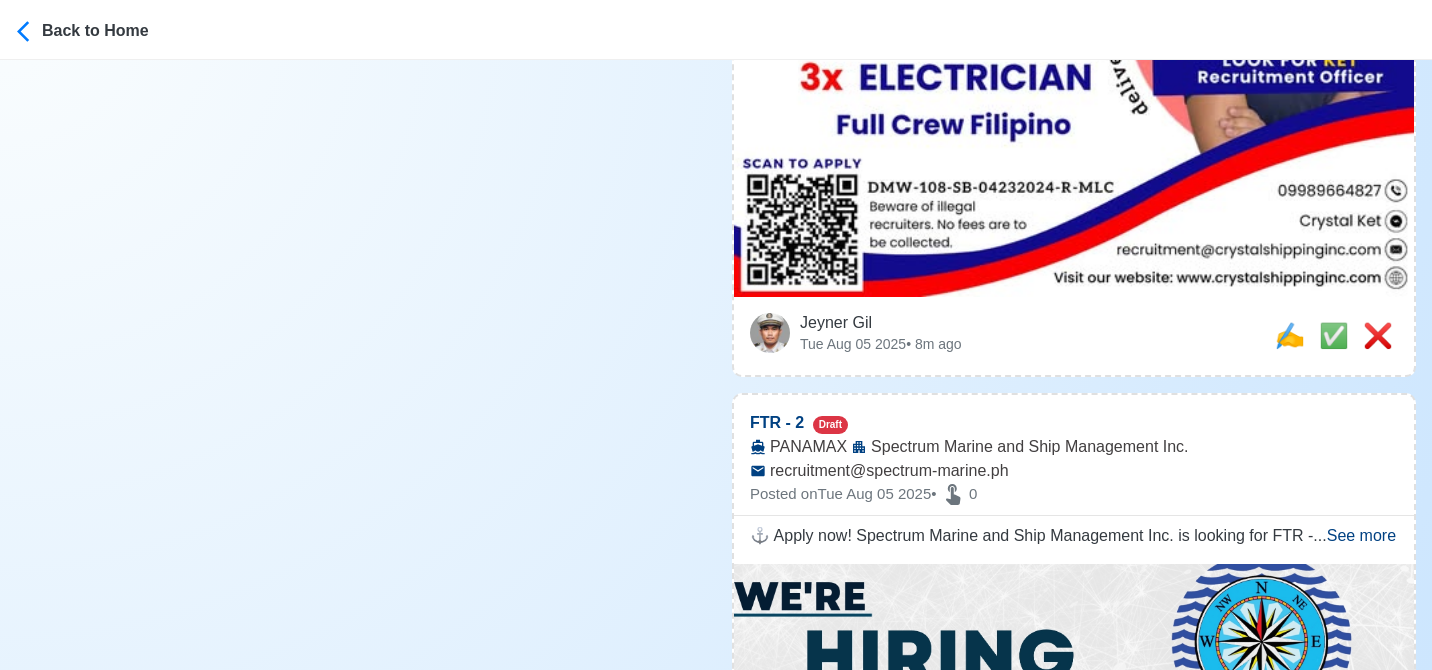 scroll, scrollTop: 1300, scrollLeft: 0, axis: vertical 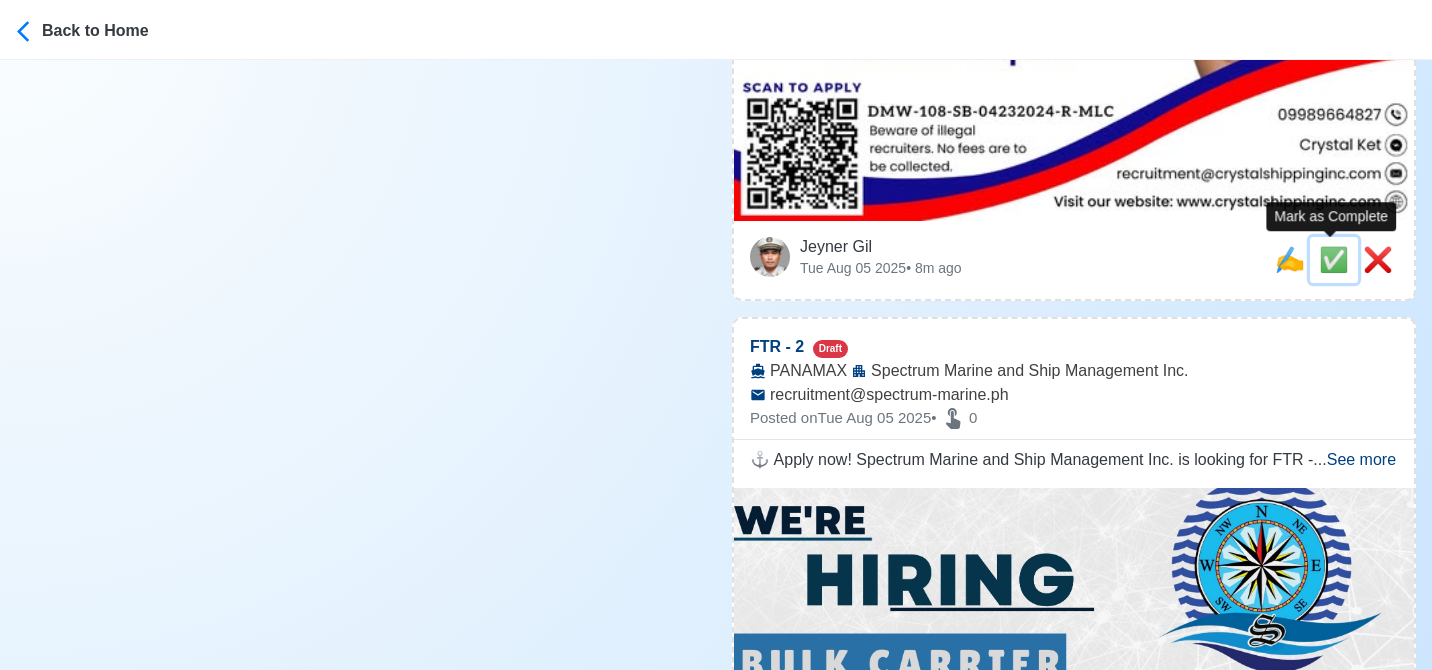 click on "✅" at bounding box center (1334, 259) 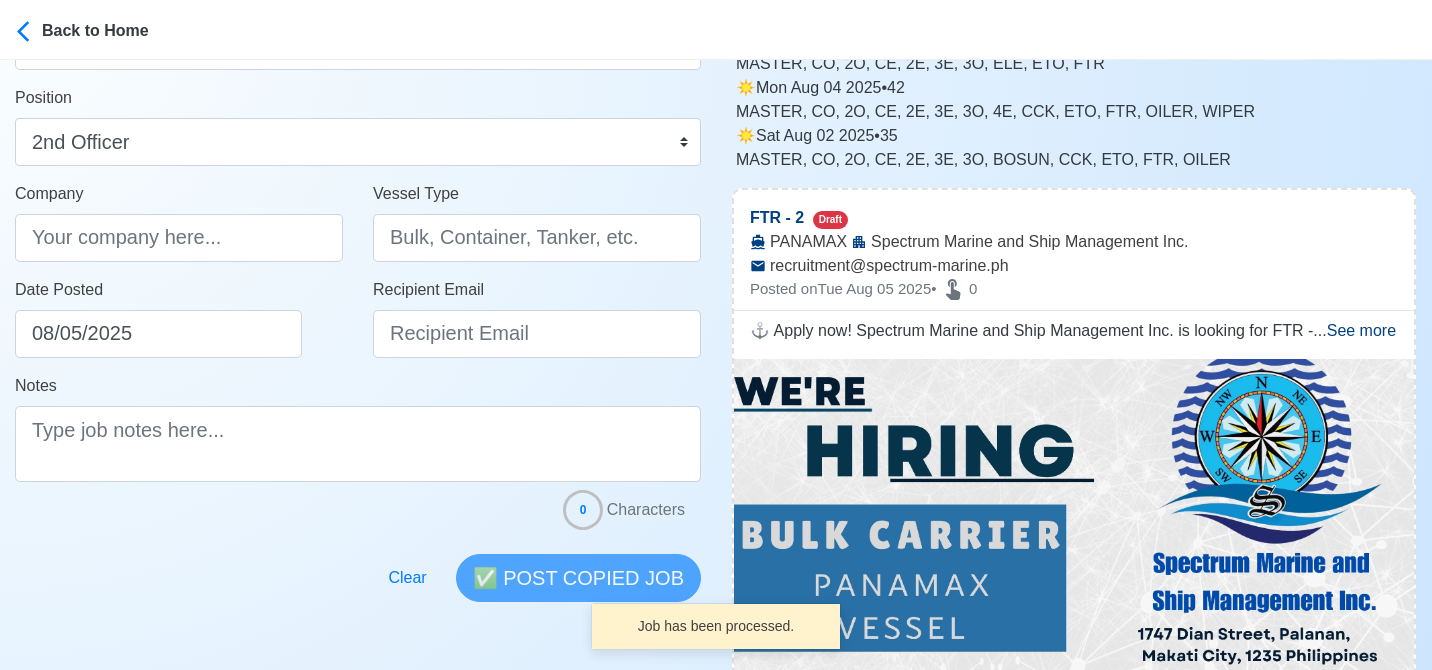scroll, scrollTop: 600, scrollLeft: 0, axis: vertical 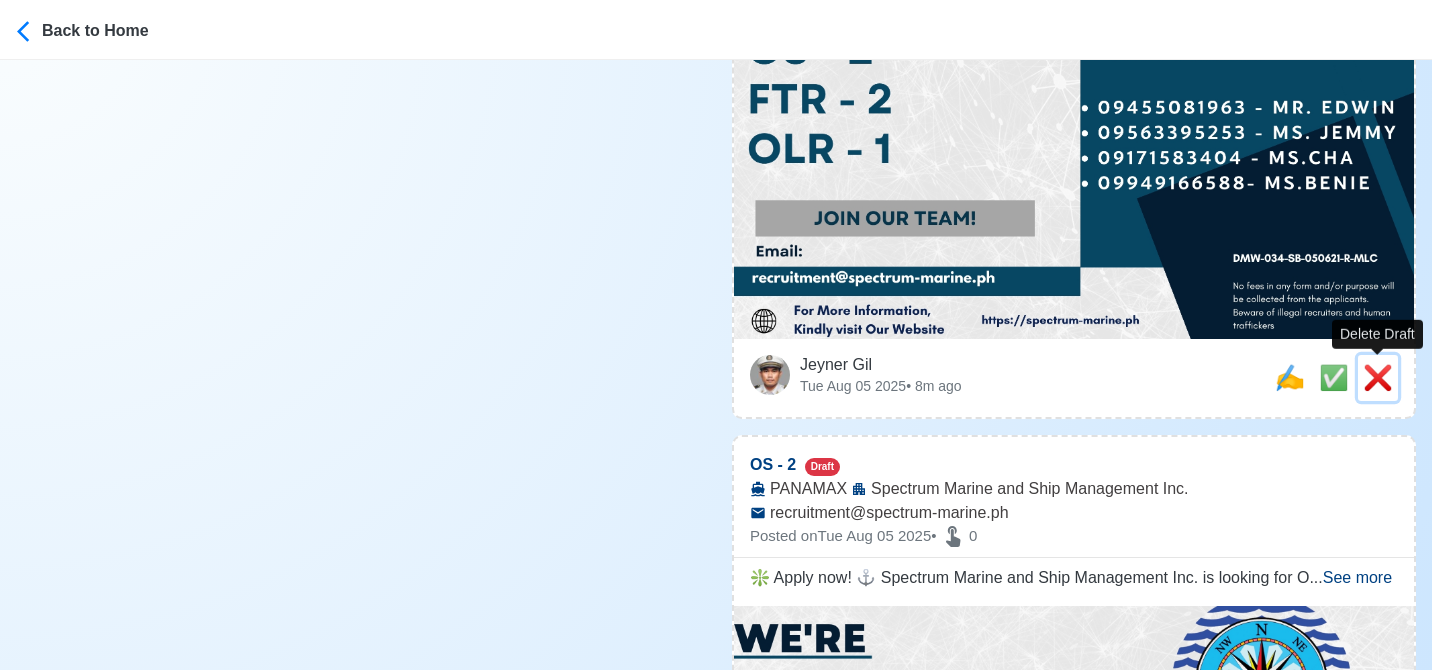 click on "❌" at bounding box center (1378, 377) 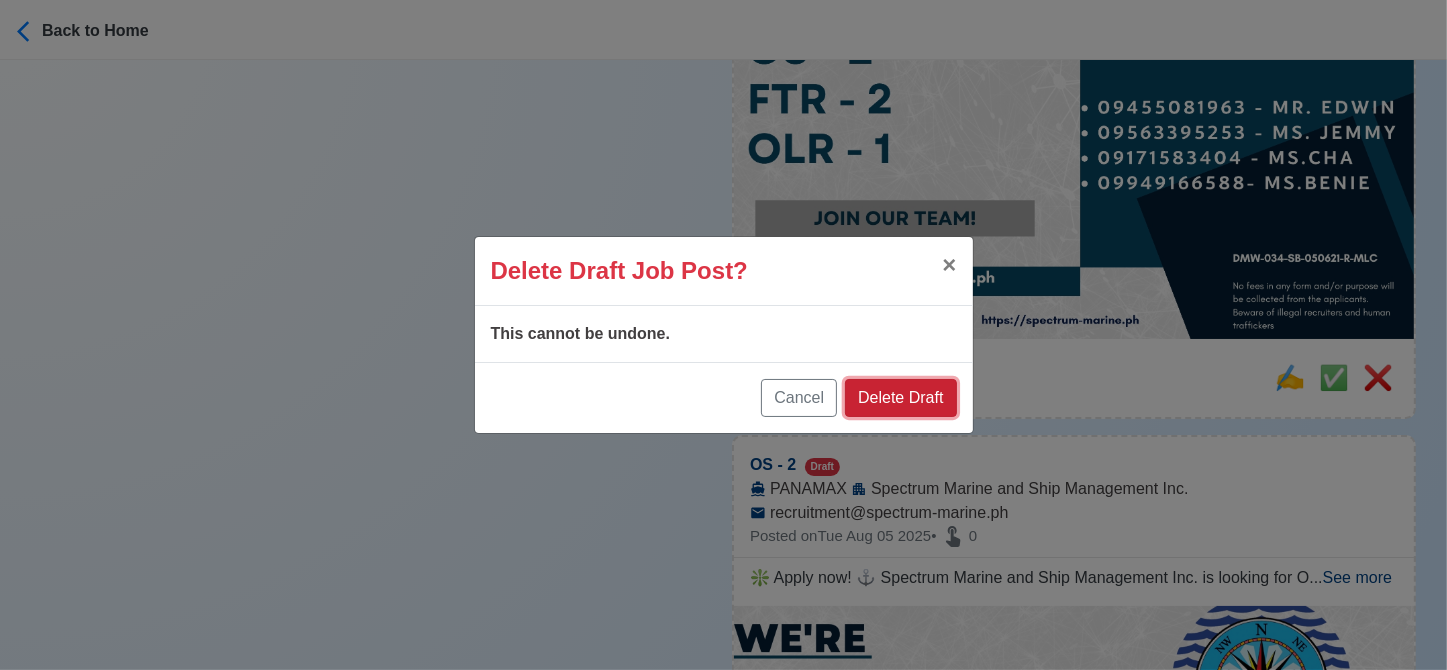 click on "Delete Draft" at bounding box center (900, 398) 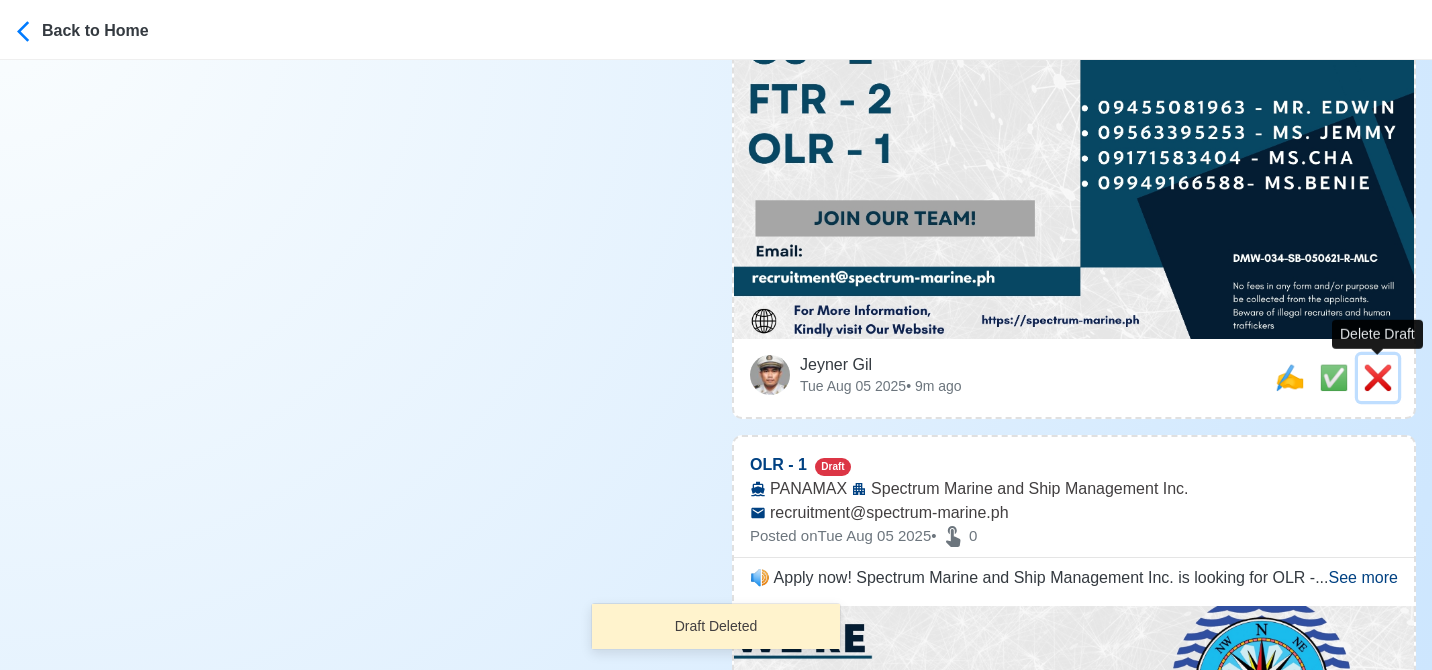 click on "❌" at bounding box center (1378, 377) 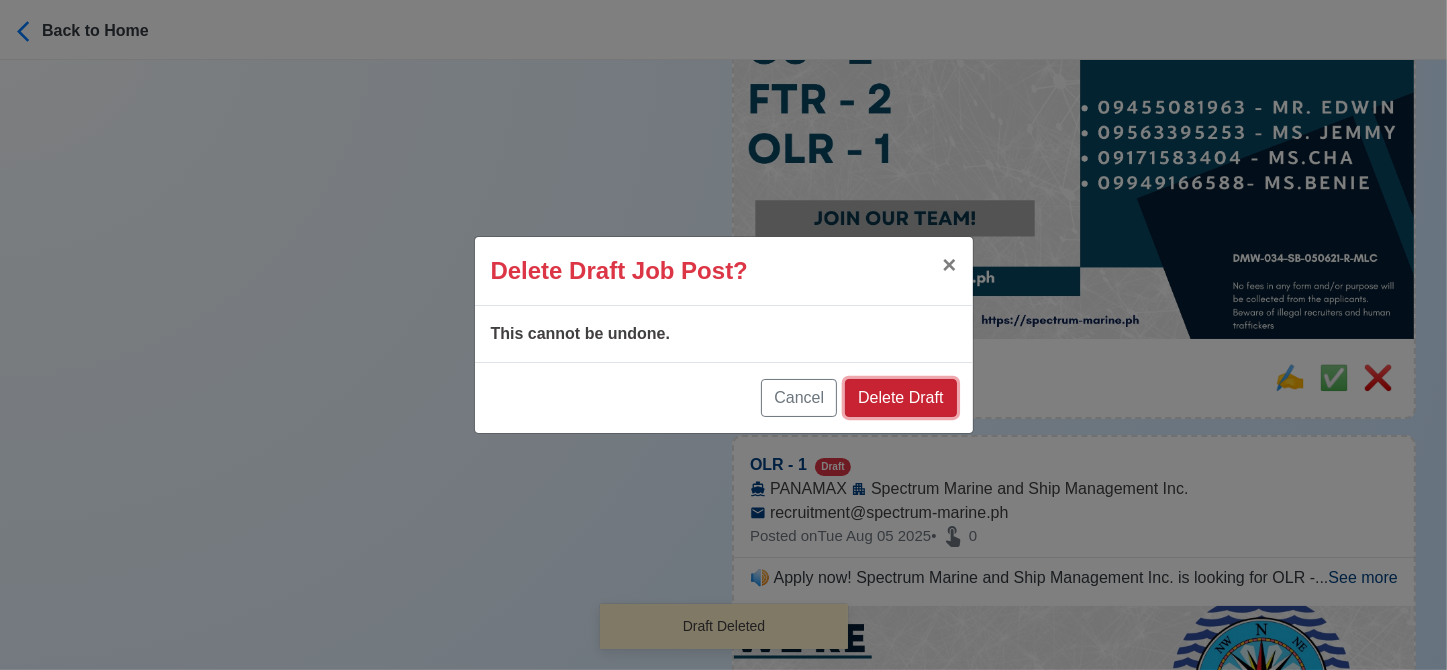 click on "Delete Draft" at bounding box center [900, 398] 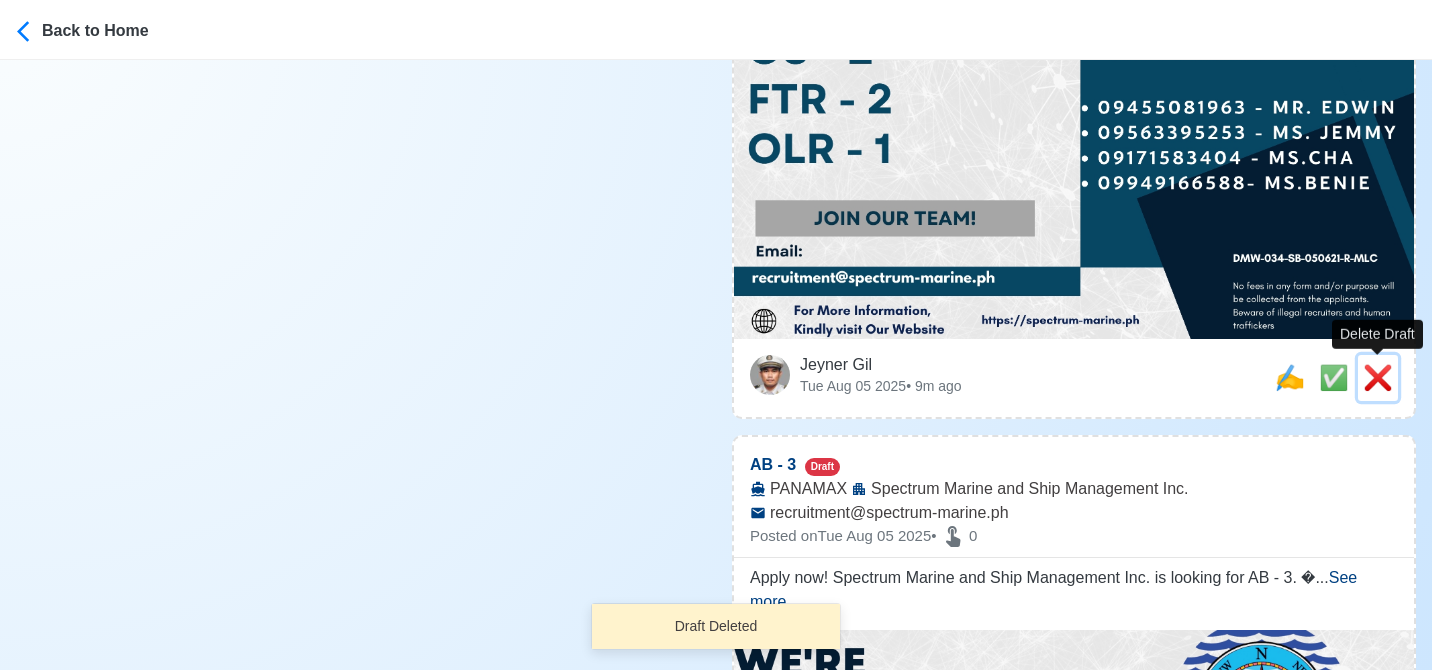 click on "❌" at bounding box center (1378, 377) 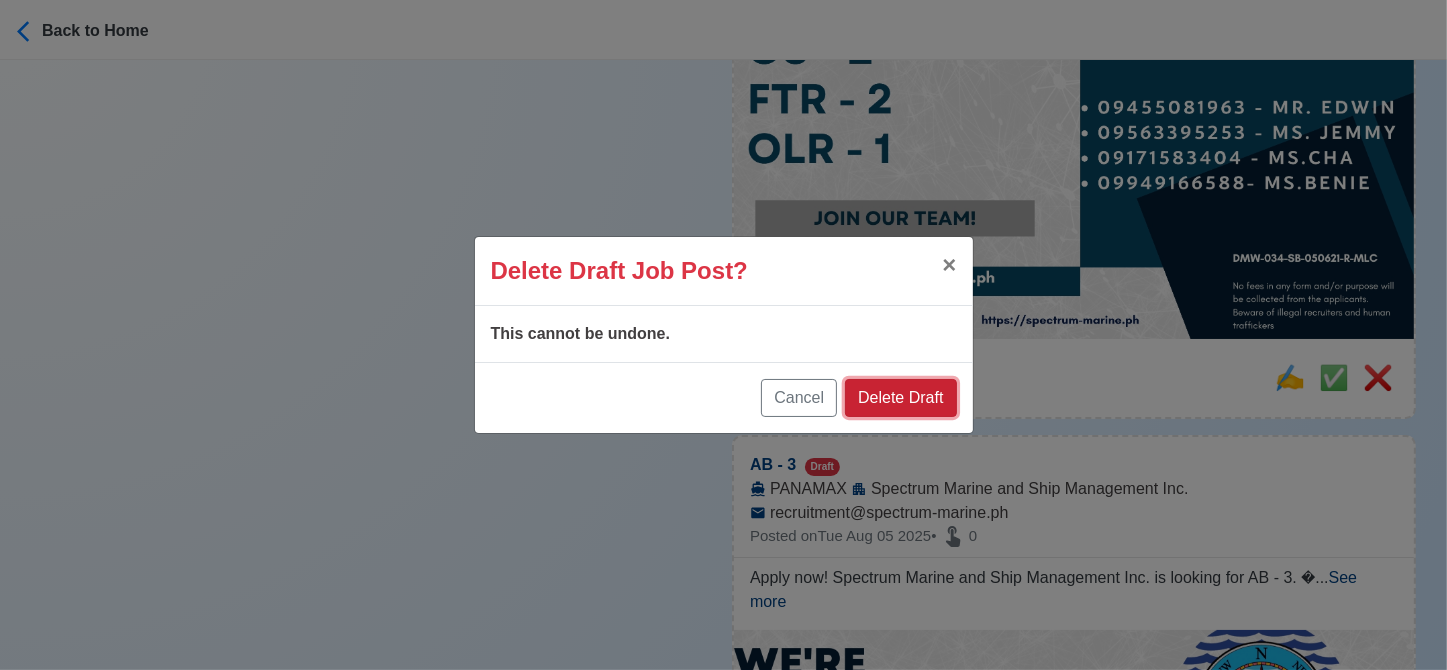 click on "Delete Draft" at bounding box center (900, 398) 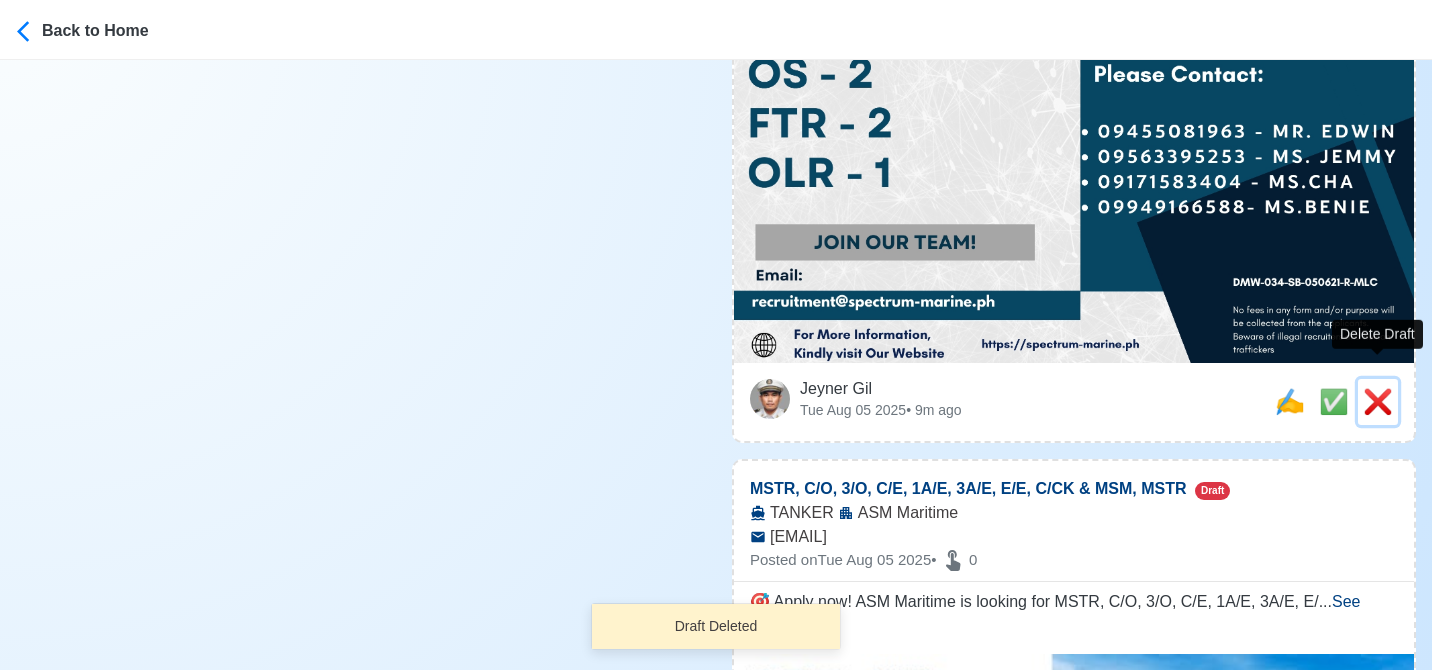 click on "❌" at bounding box center [1378, 401] 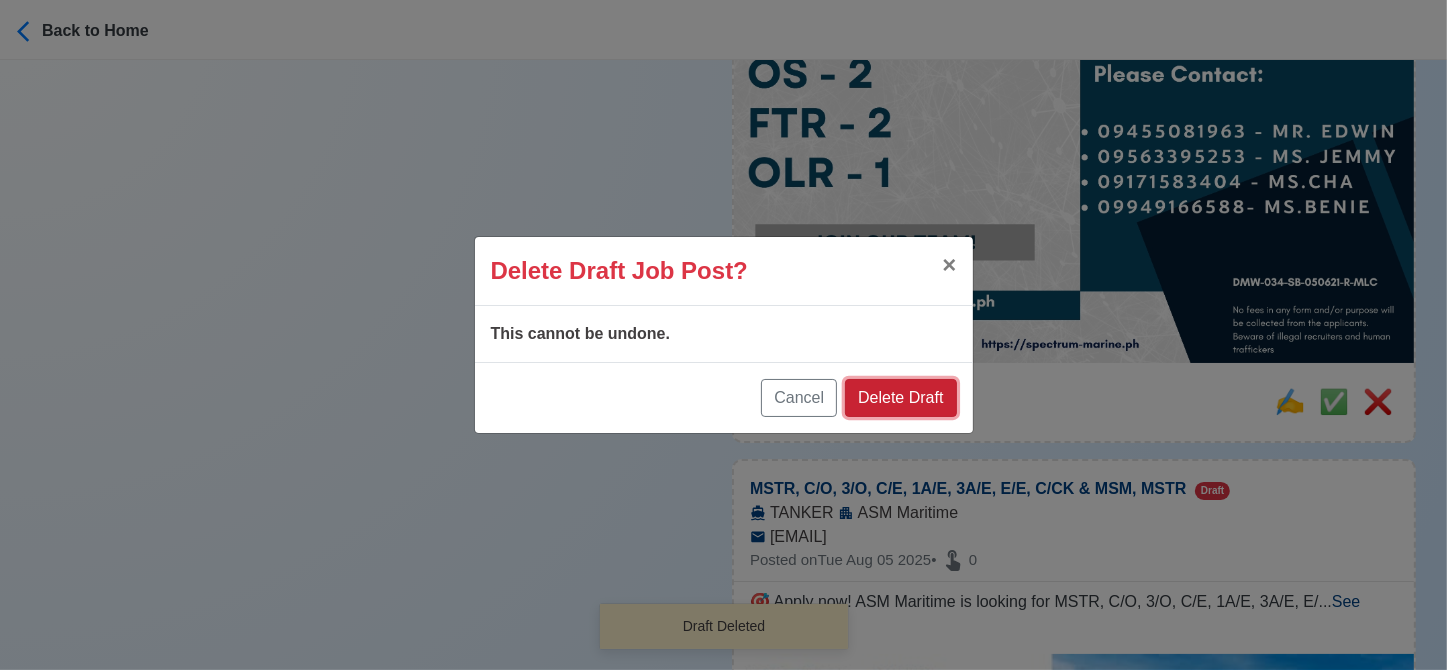click on "Delete Draft" at bounding box center [900, 398] 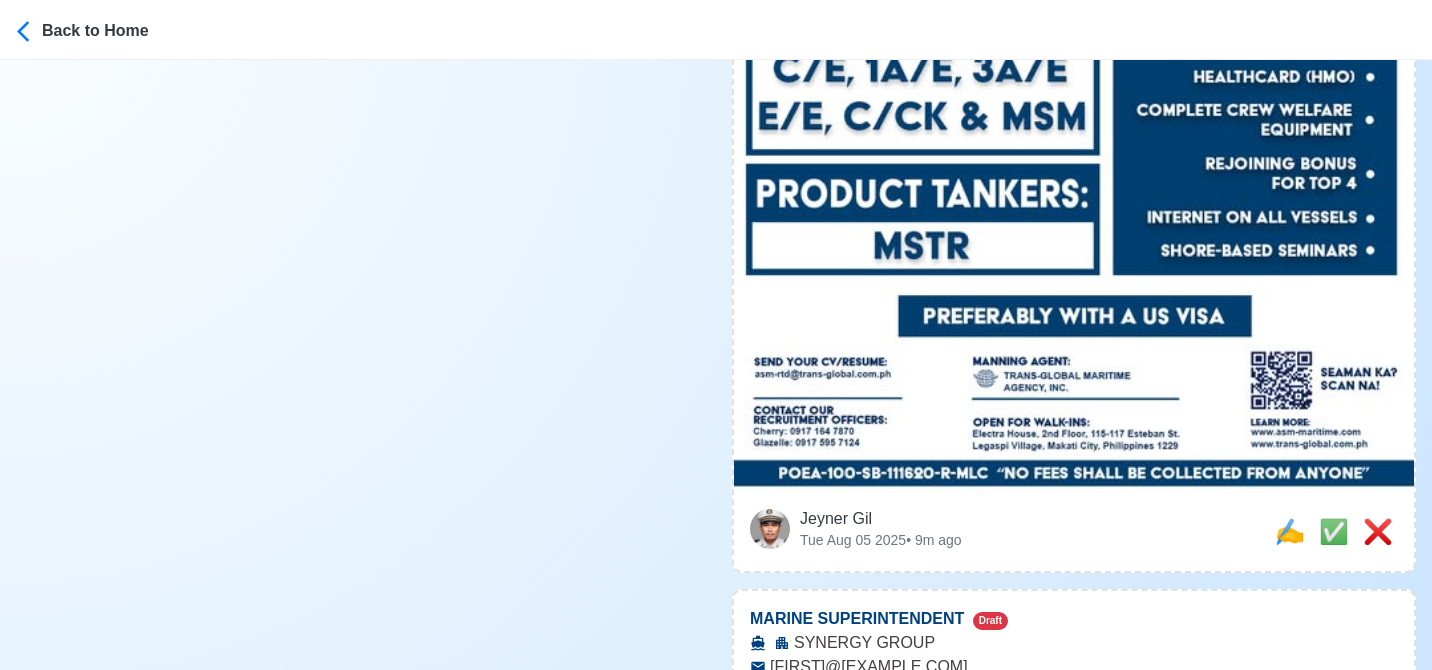 scroll, scrollTop: 1100, scrollLeft: 0, axis: vertical 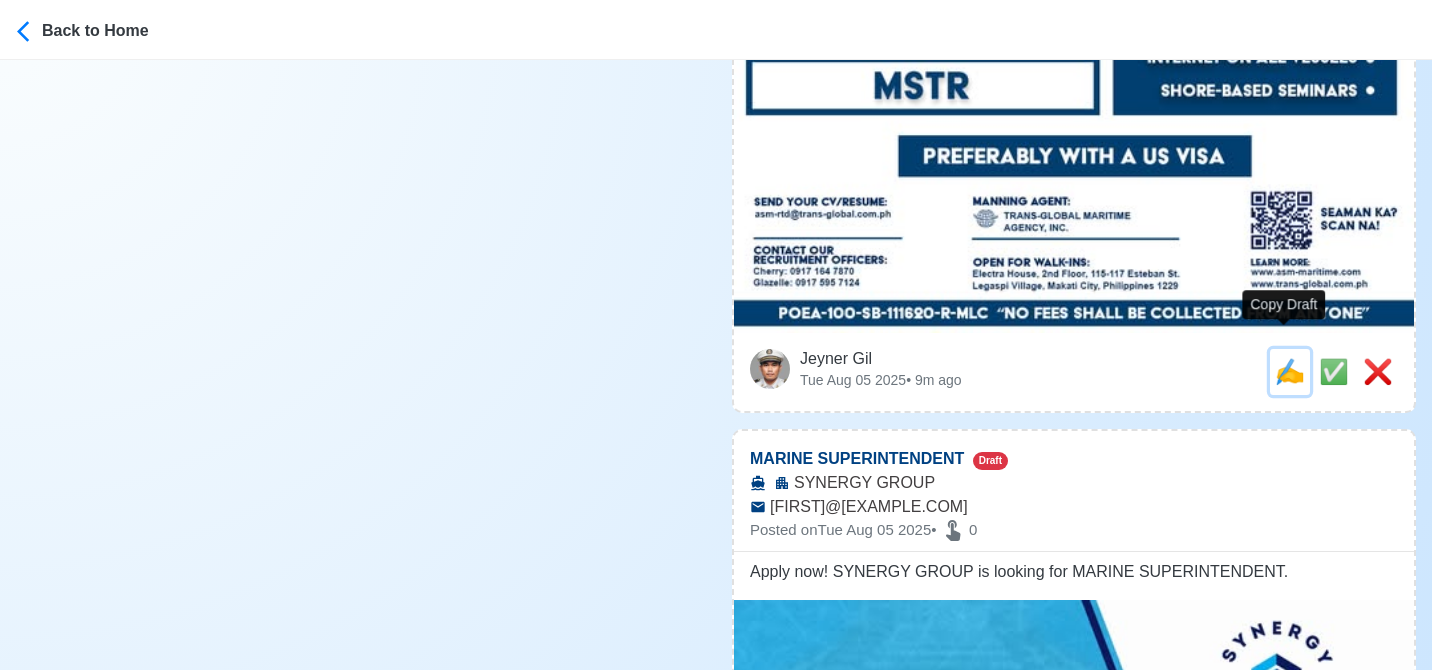 click on "✍️" at bounding box center [1290, 371] 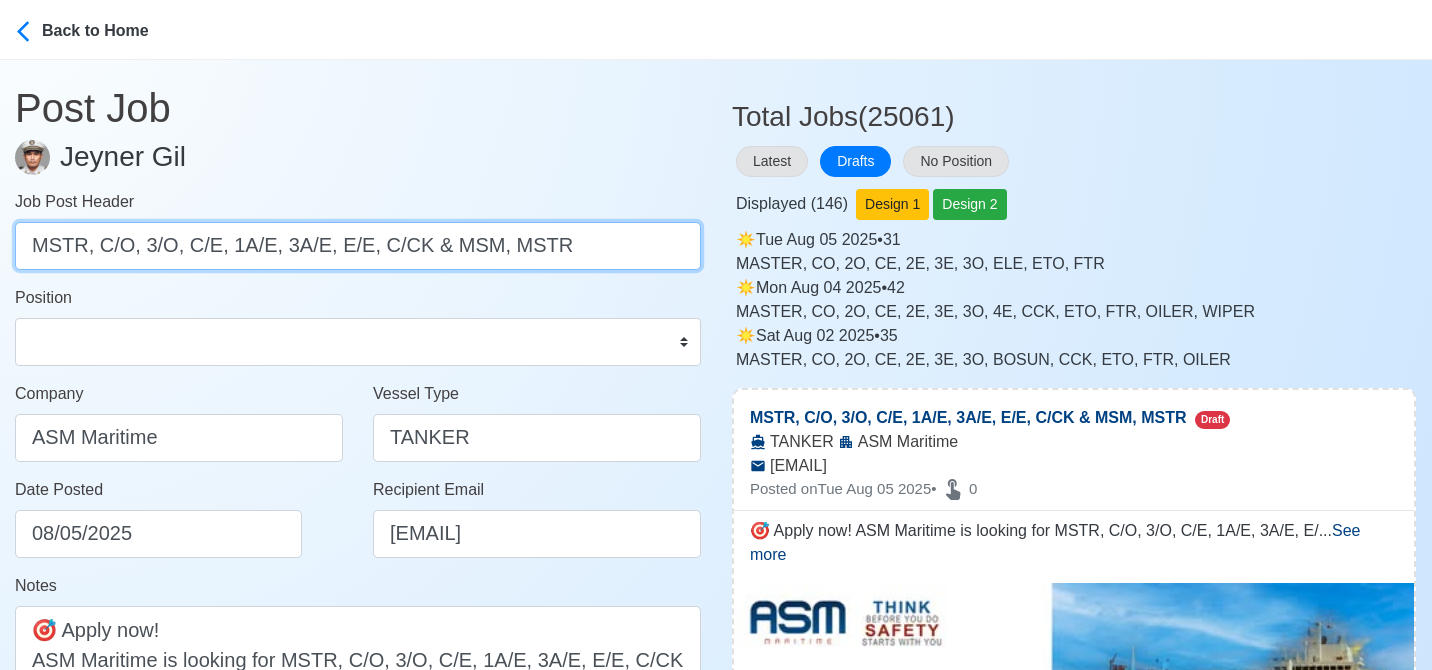 drag, startPoint x: 96, startPoint y: 247, endPoint x: 603, endPoint y: 283, distance: 508.2765 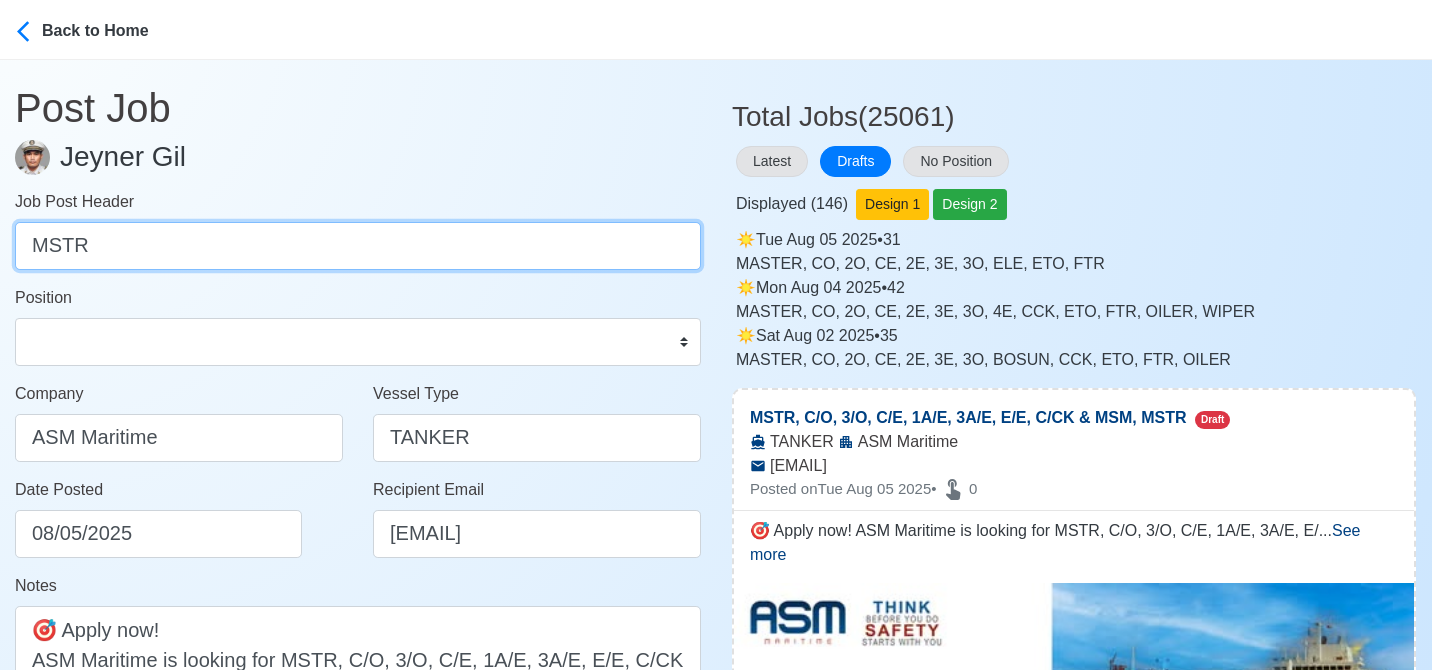 type on "MSTR" 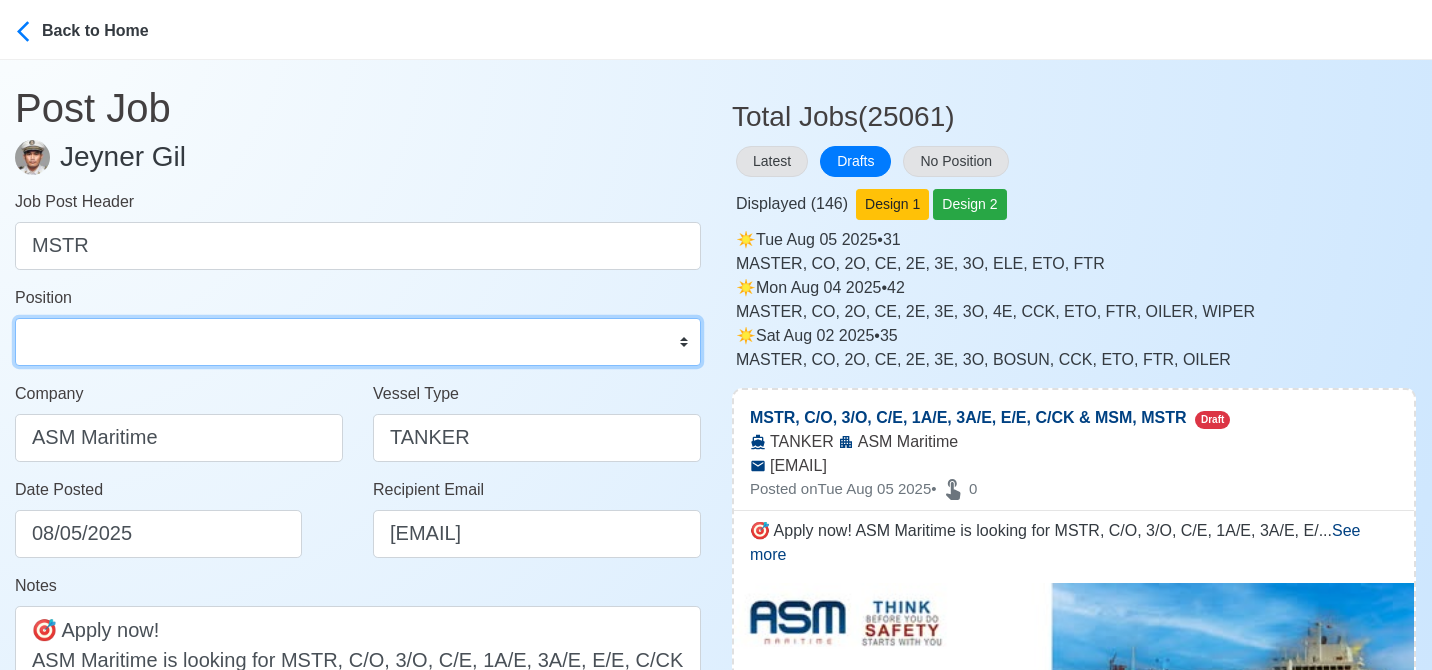 click on "Master Chief Officer 2nd Officer 3rd Officer Junior Officer Chief Engineer 2nd Engineer 3rd Engineer 4th Engineer Gas Engineer Junior Engineer 1st Assistant Engineer 2nd Assistant Engineer 3rd Assistant Engineer ETO/ETR Electrician Electrical Engineer Oiler Fitter Welder Chief Cook Chef Cook Messman Wiper Rigger Ordinary Seaman Able Seaman Motorman Pumpman Bosun Cadet Reefer Mechanic Operator Repairman Painter Steward Waiter Others" at bounding box center [358, 342] 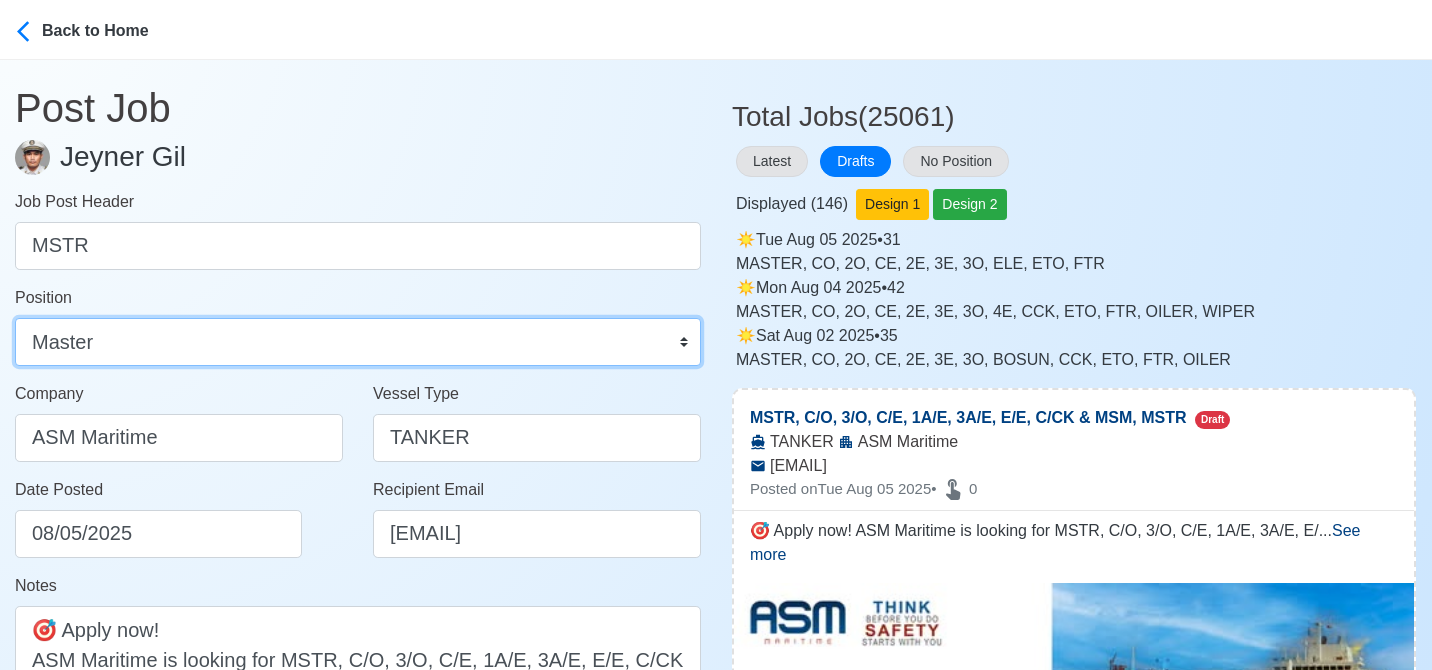 click on "Master Chief Officer 2nd Officer 3rd Officer Junior Officer Chief Engineer 2nd Engineer 3rd Engineer 4th Engineer Gas Engineer Junior Engineer 1st Assistant Engineer 2nd Assistant Engineer 3rd Assistant Engineer ETO/ETR Electrician Electrical Engineer Oiler Fitter Welder Chief Cook Chef Cook Messman Wiper Rigger Ordinary Seaman Able Seaman Motorman Pumpman Bosun Cadet Reefer Mechanic Operator Repairman Painter Steward Waiter Others" at bounding box center (358, 342) 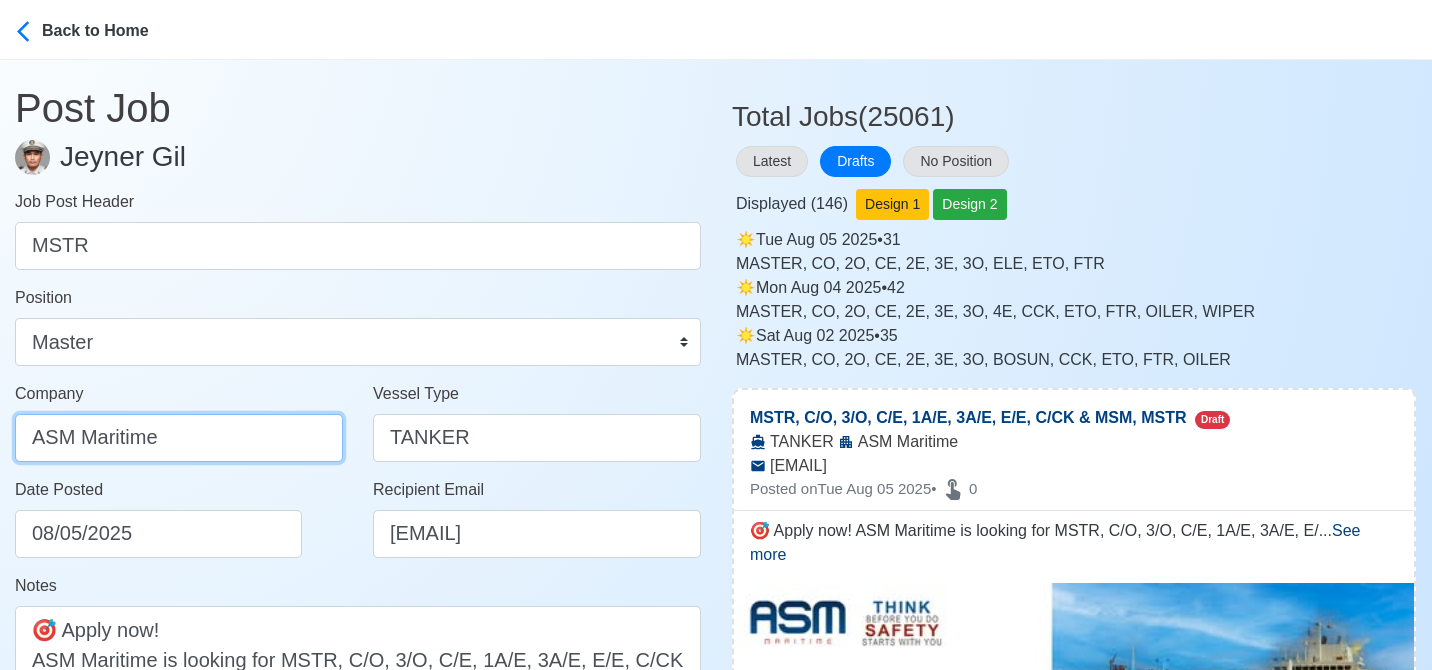 click on "ASM Maritime" at bounding box center (179, 438) 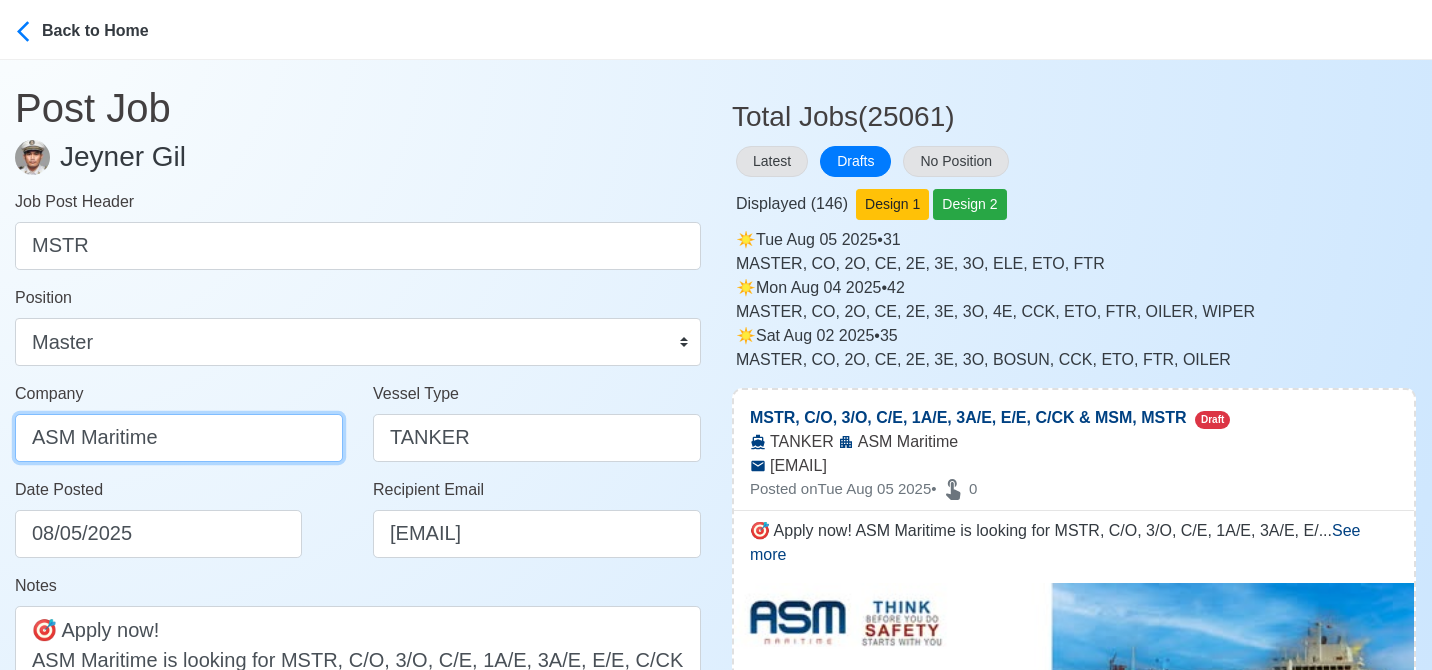 drag, startPoint x: 208, startPoint y: 435, endPoint x: -5, endPoint y: 419, distance: 213.6001 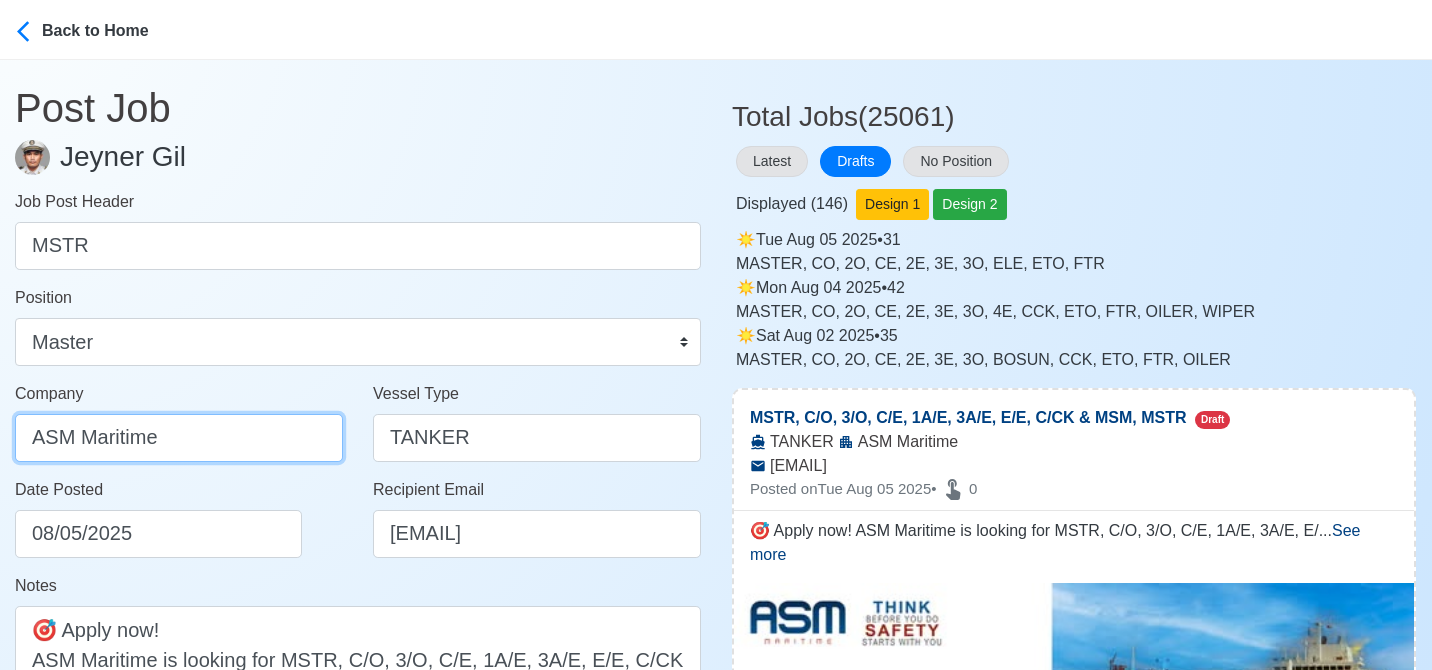 paste on "TRANS-GLOBAL MARITIME AGENCY INC" 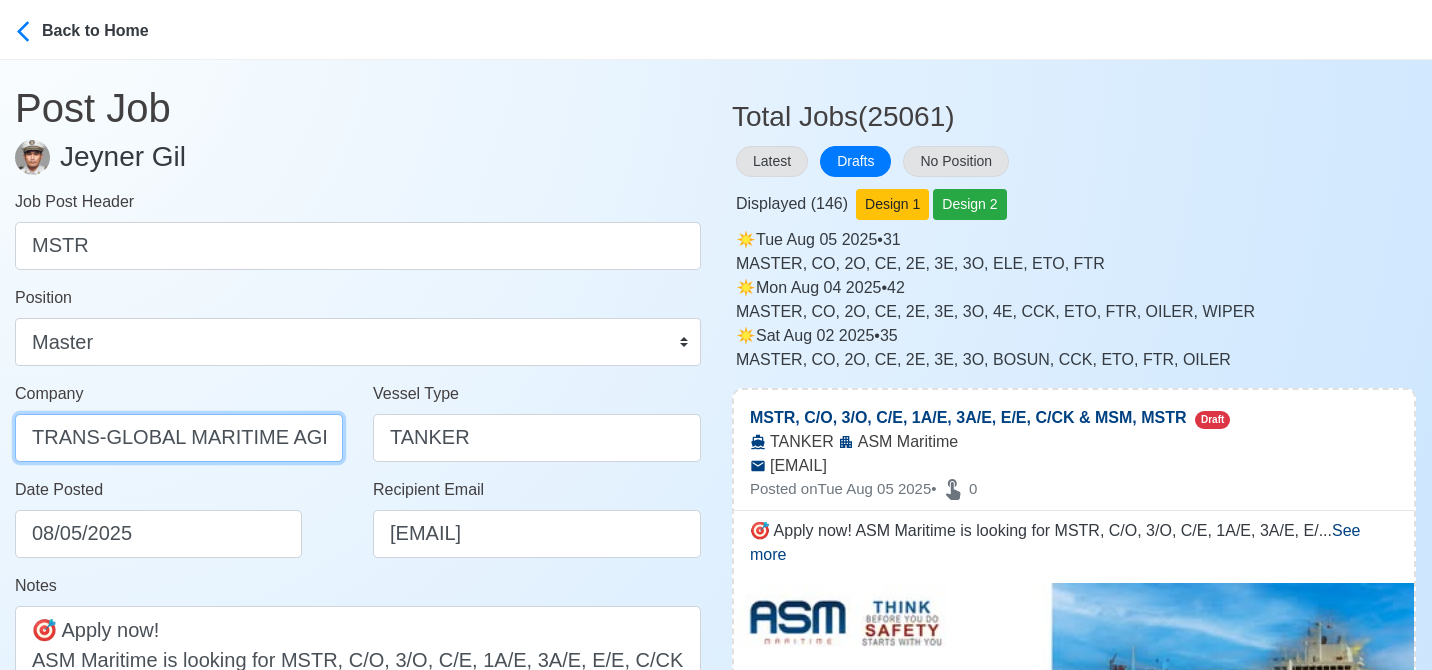 scroll, scrollTop: 0, scrollLeft: 60, axis: horizontal 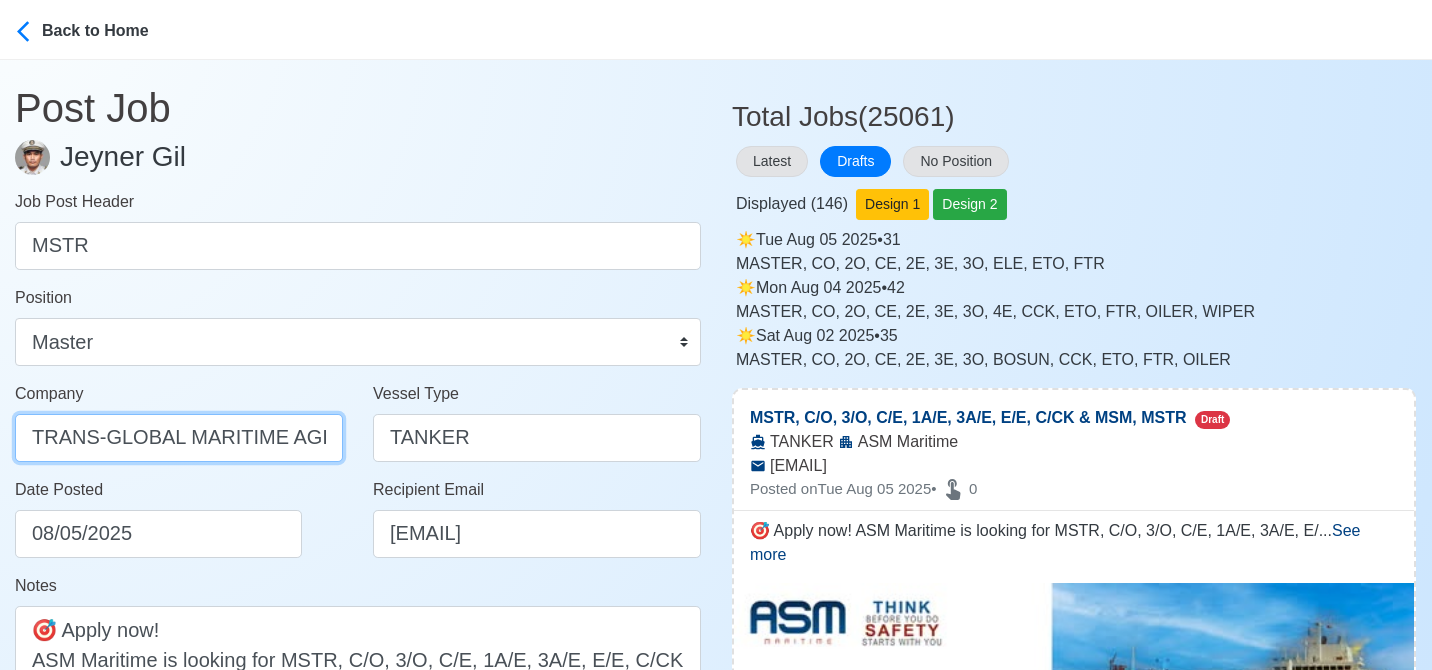 drag, startPoint x: 204, startPoint y: 437, endPoint x: -17, endPoint y: 441, distance: 221.0362 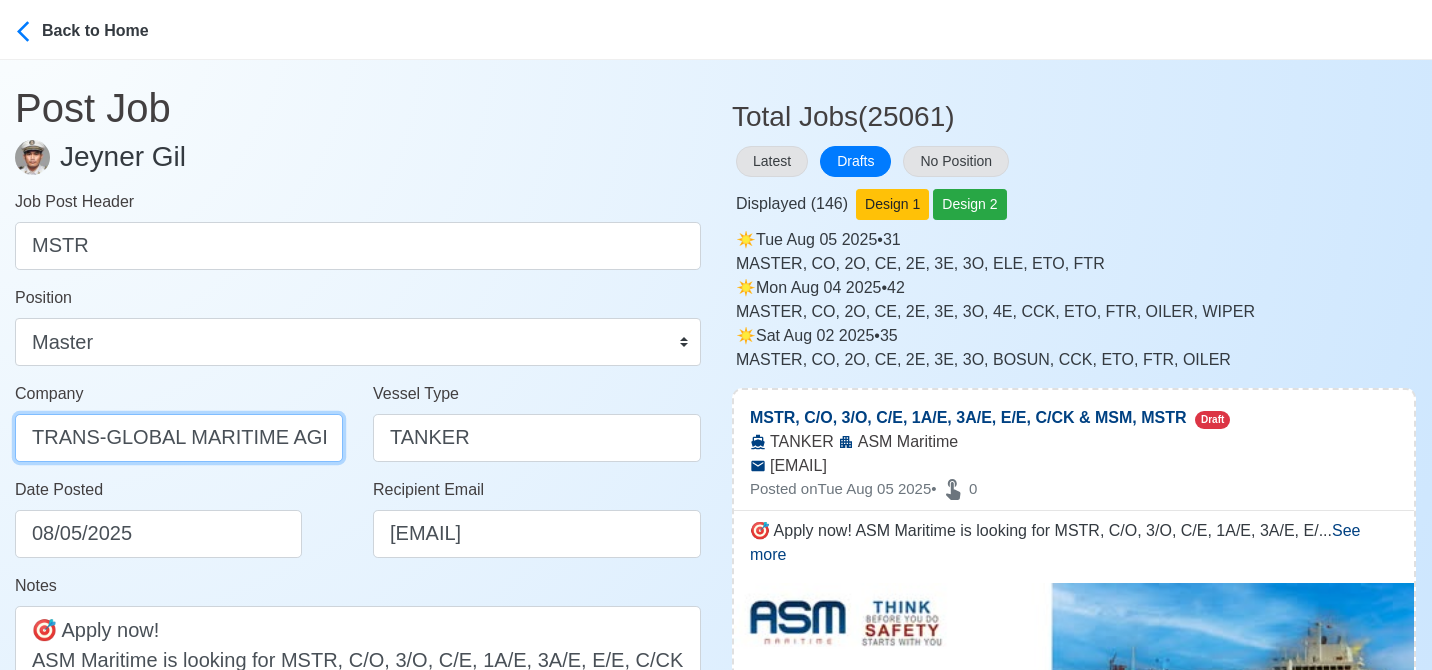 scroll, scrollTop: 100, scrollLeft: 0, axis: vertical 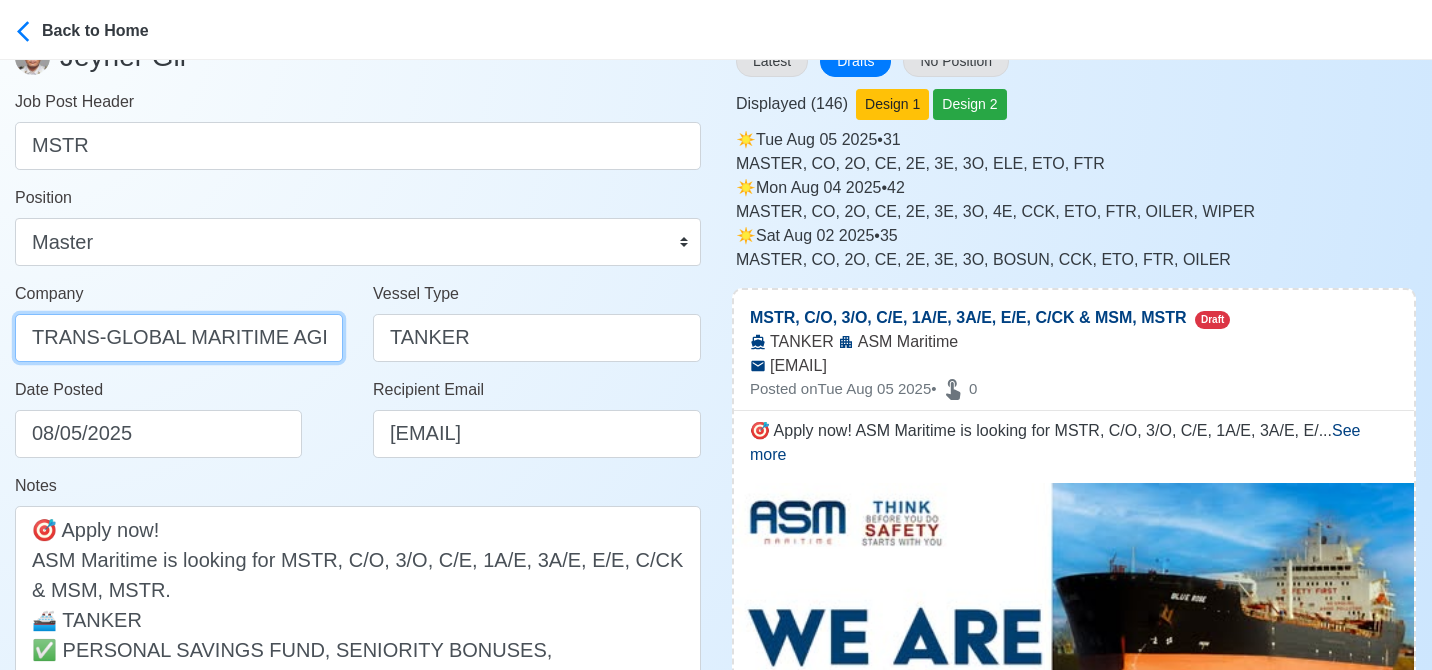 type on "TRANS-GLOBAL MARITIME AGENCY INC" 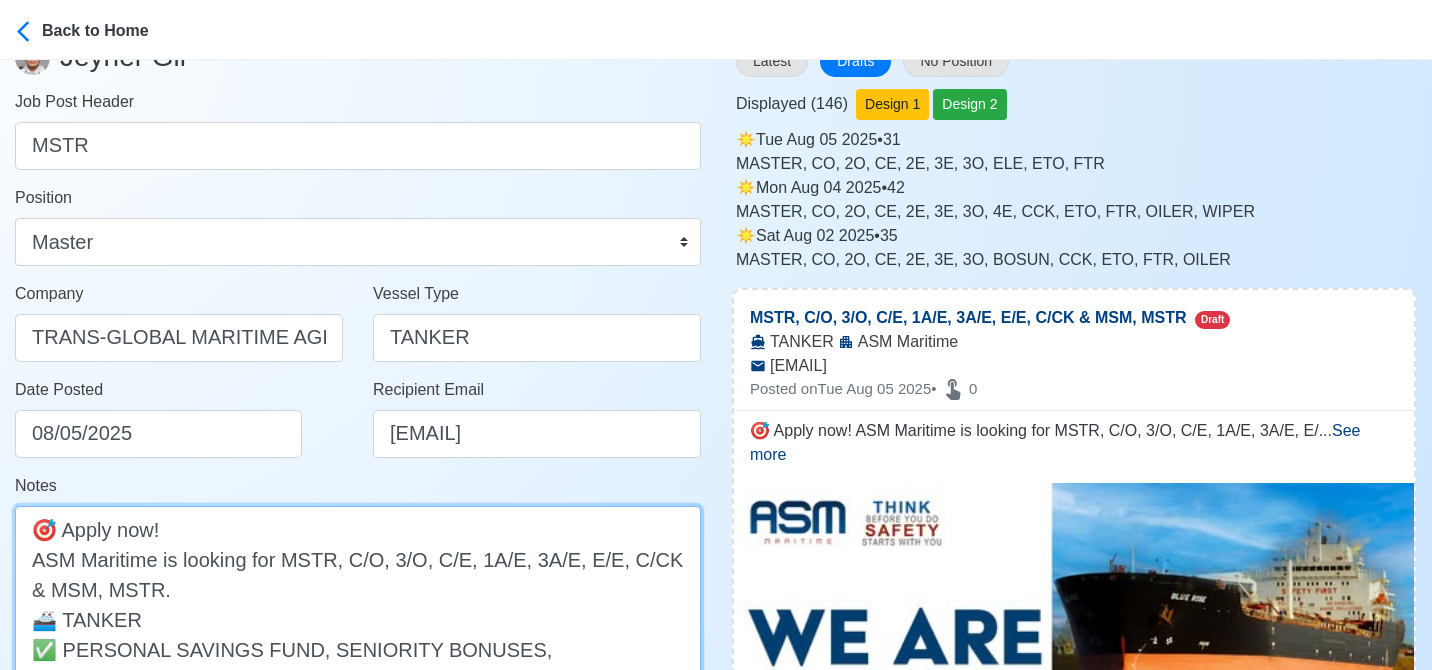 click on "🎯 Apply now!
ASM Maritime is looking for MSTR, C/O, 3/O, C/E, 1A/E, 3A/E, E/E, C/CK & MSM, MSTR.
🚢 TANKER
✅ PERSONAL SAVINGS FUND, SENIORITY BONUSES, HEALTHCARD (HMO), COMPLETE CREW WELFARE EQUIPMENT, REJOINING BONUS FOR TOP 4, INTERNET ON ALL VESSELS, SHORE-BASED SEMINARS
DMW License: POEA-100-SB-111620-R-MLC" at bounding box center [358, 649] 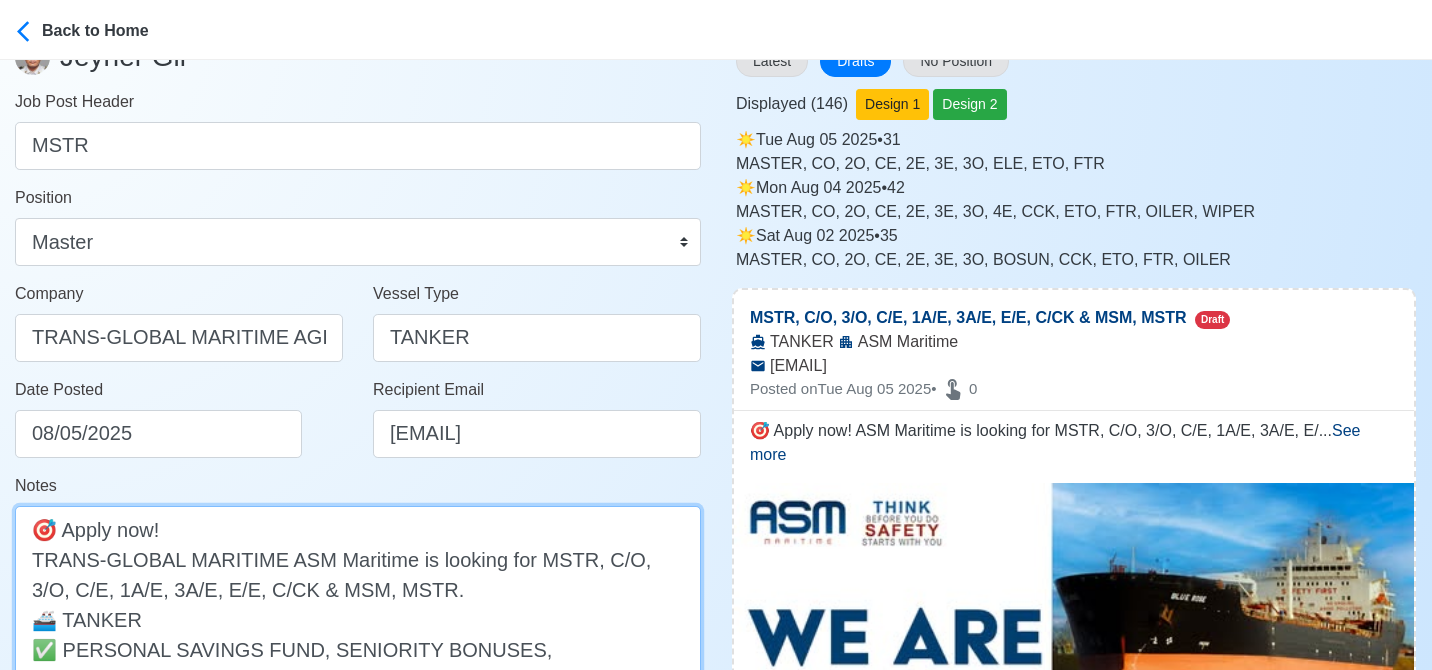 drag, startPoint x: 589, startPoint y: 559, endPoint x: 336, endPoint y: 591, distance: 255.01569 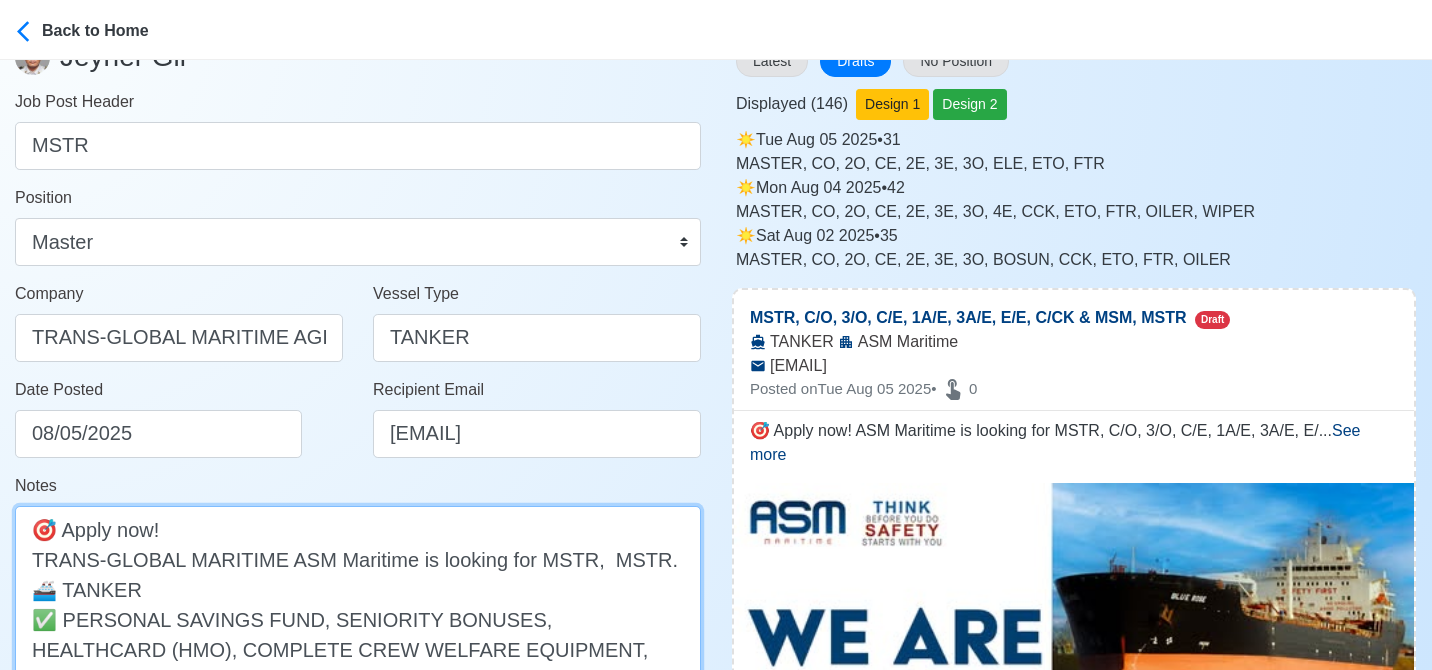 drag, startPoint x: 596, startPoint y: 562, endPoint x: 528, endPoint y: 562, distance: 68 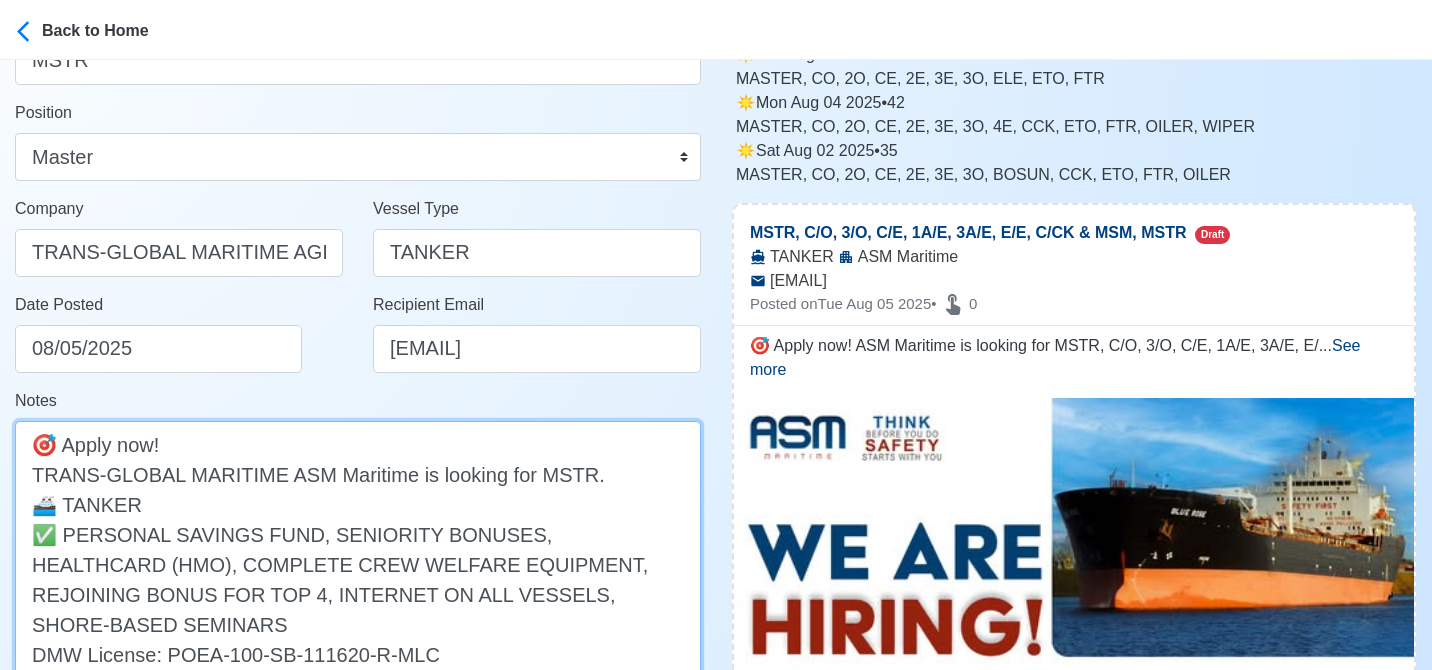 scroll, scrollTop: 100, scrollLeft: 0, axis: vertical 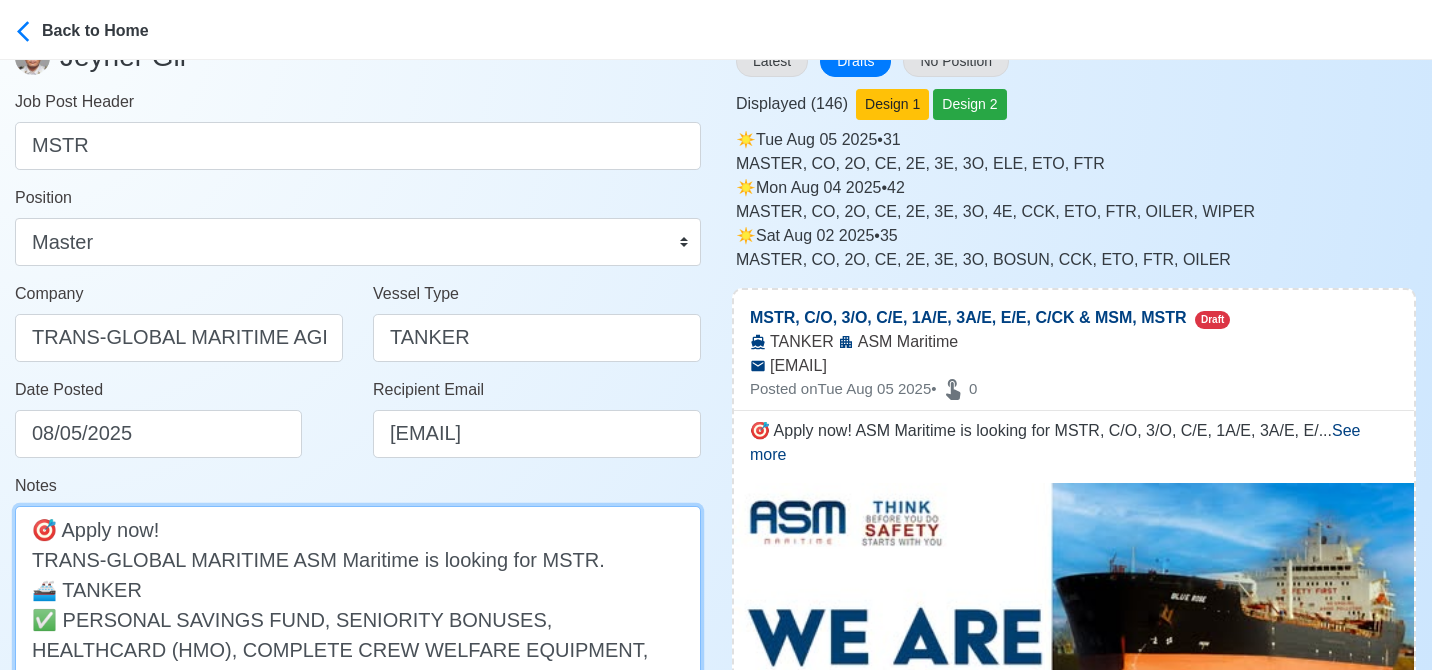 type on "🎯 Apply now!
TRANS-GLOBAL MARITIME ASM Maritime is looking for MSTR.
🚢 TANKER
✅ PERSONAL SAVINGS FUND, SENIORITY BONUSES, HEALTHCARD (HMO), COMPLETE CREW WELFARE EQUIPMENT, REJOINING BONUS FOR TOP 4, INTERNET ON ALL VESSELS, SHORE-BASED SEMINARS
DMW License: POEA-100-SB-111620-R-MLC" 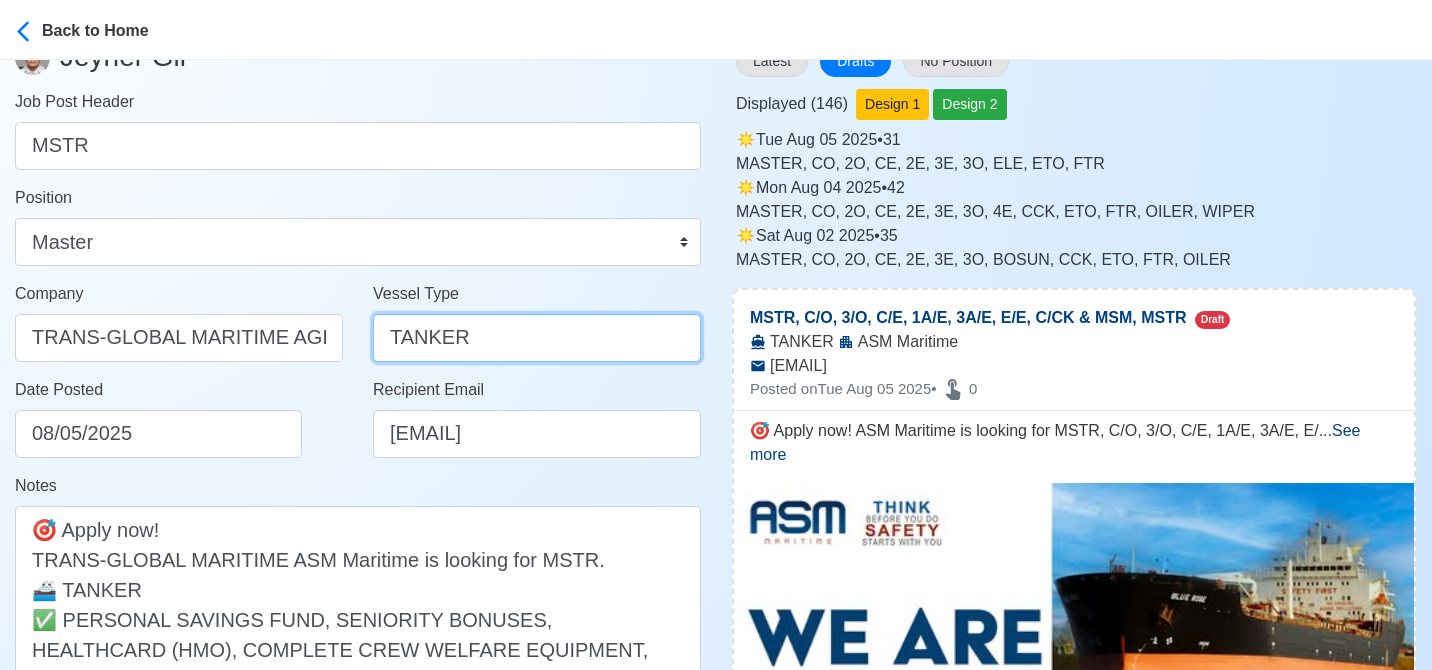 click on "TANKER" at bounding box center [537, 338] 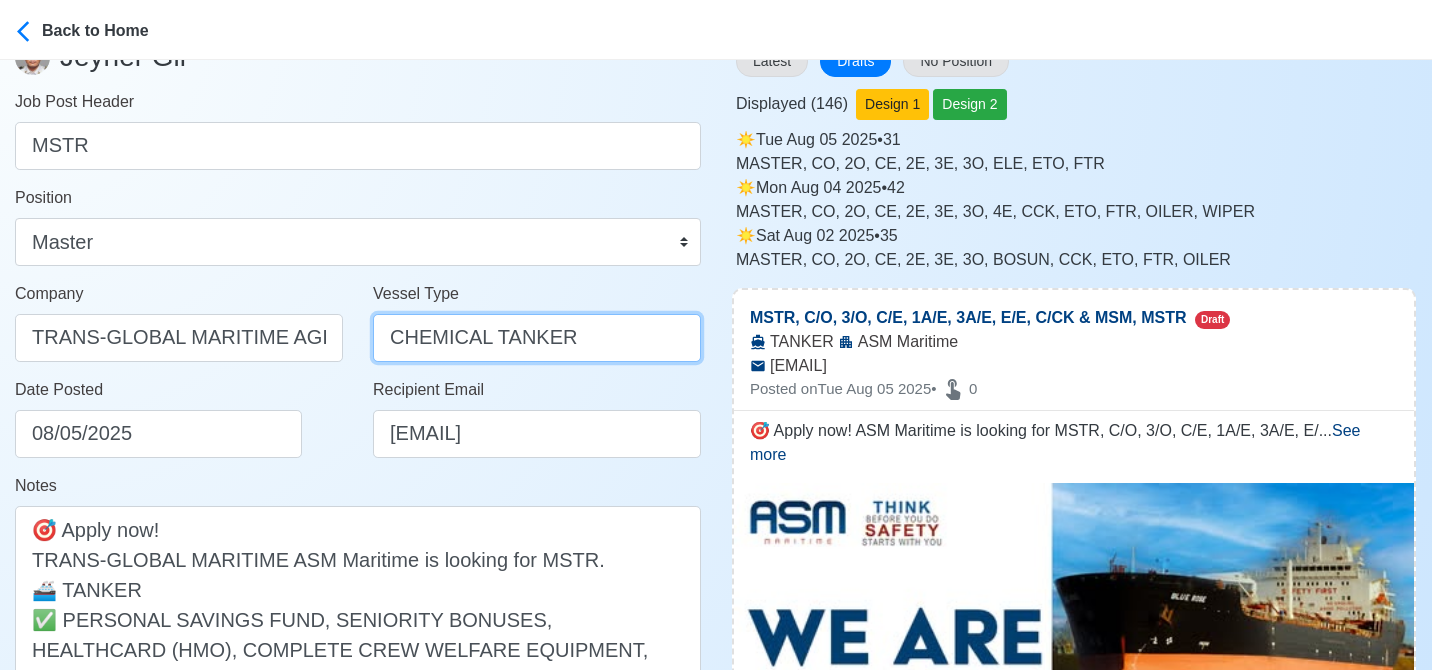 click on "CHEMICAL TANKER" at bounding box center (537, 338) 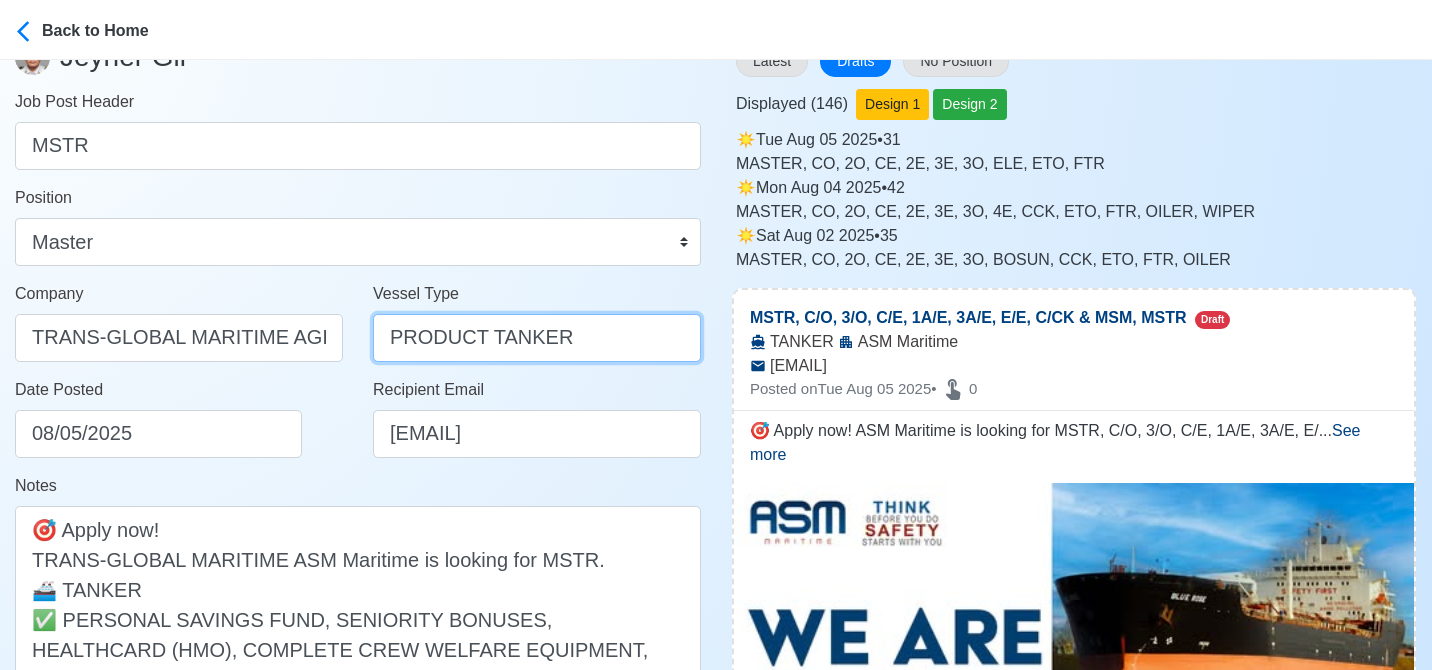 type 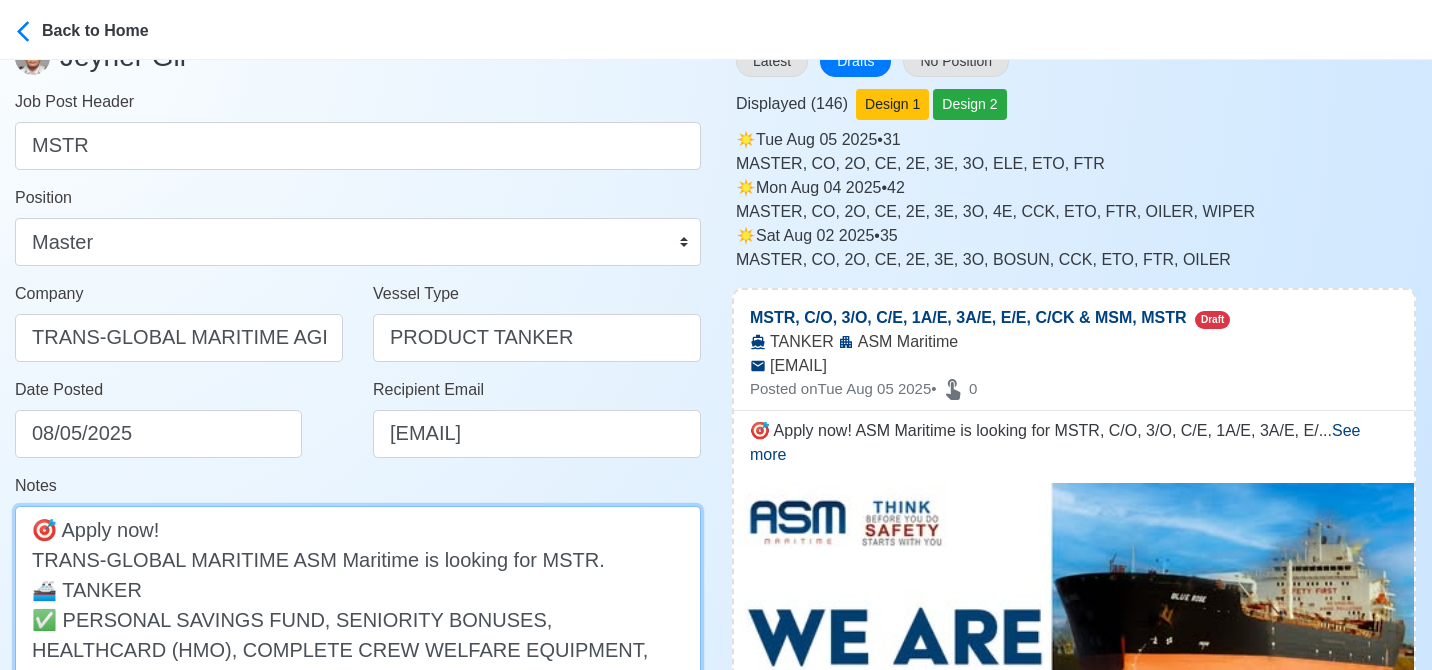 click on "🎯 Apply now!
TRANS-GLOBAL MARITIME ASM Maritime is looking for MSTR.
🚢 TANKER
✅ PERSONAL SAVINGS FUND, SENIORITY BONUSES, HEALTHCARD (HMO), COMPLETE CREW WELFARE EQUIPMENT, REJOINING BONUS FOR TOP 4, INTERNET ON ALL VESSELS, SHORE-BASED SEMINARS
DMW License: POEA-100-SB-111620-R-MLC" at bounding box center (358, 634) 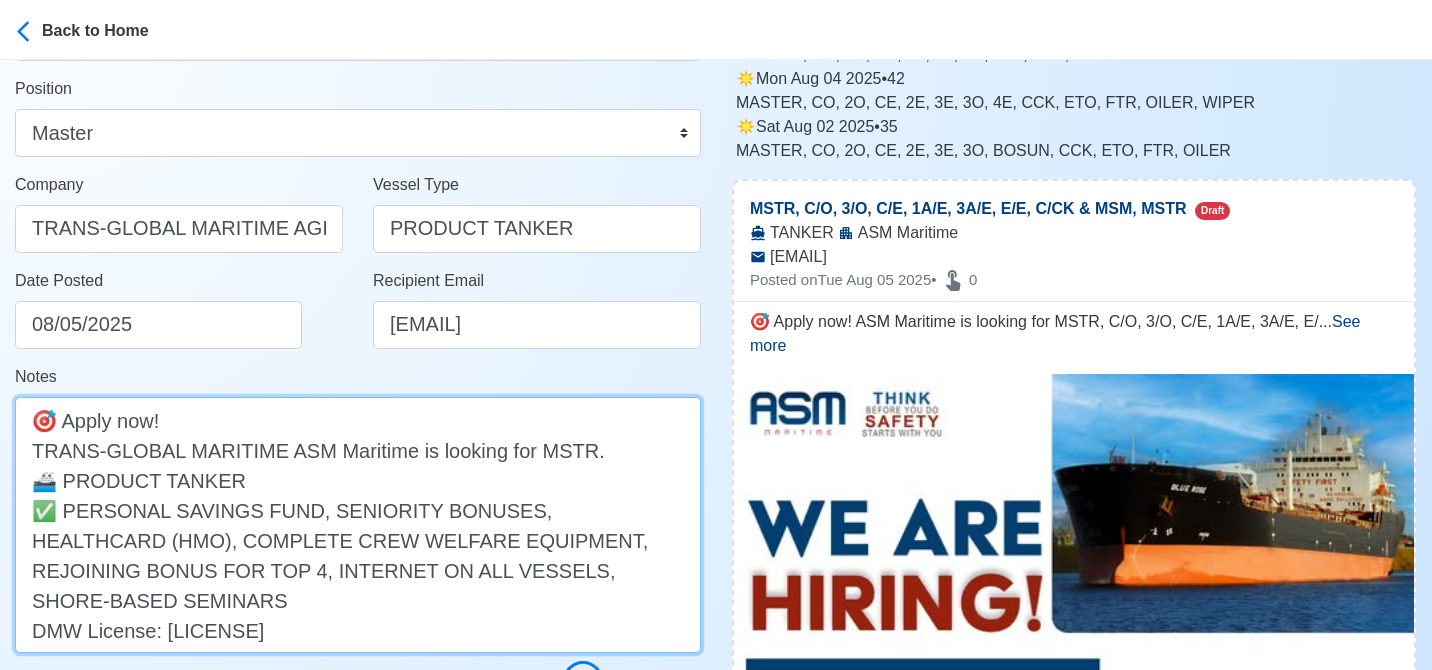 scroll, scrollTop: 400, scrollLeft: 0, axis: vertical 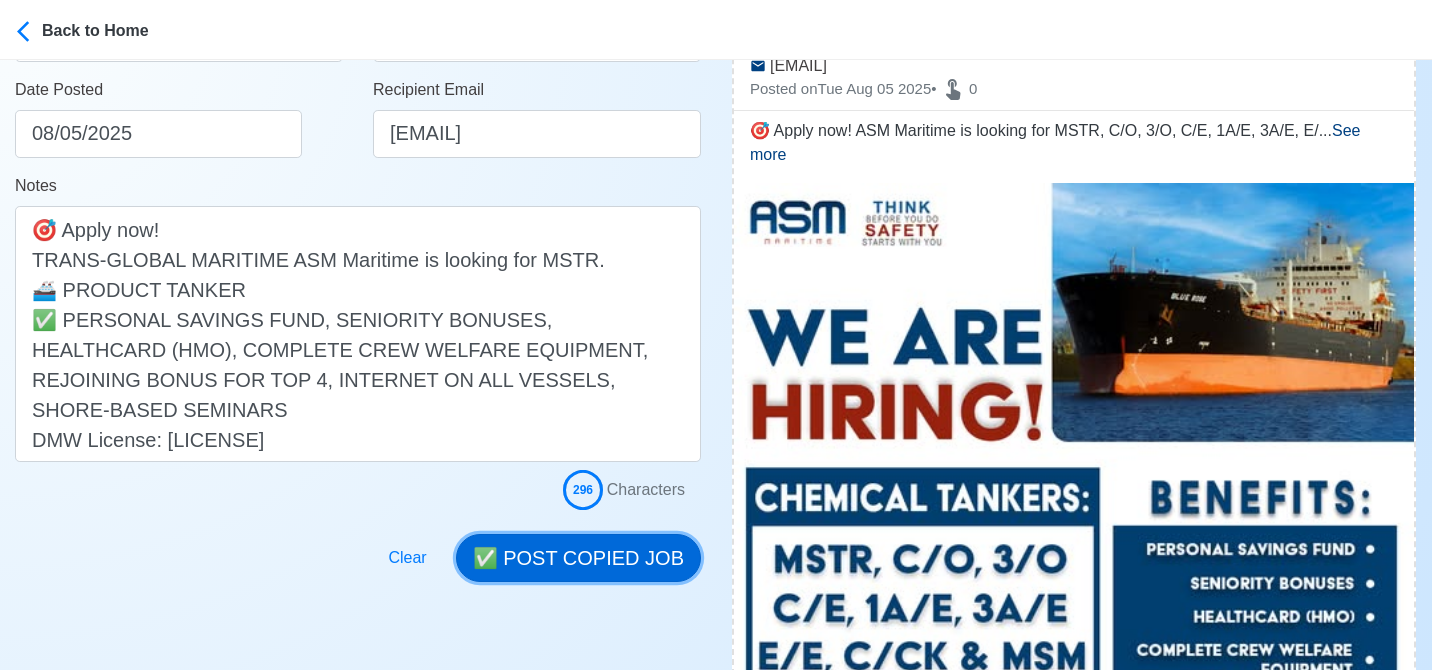 click on "✅ POST COPIED JOB" at bounding box center (578, 558) 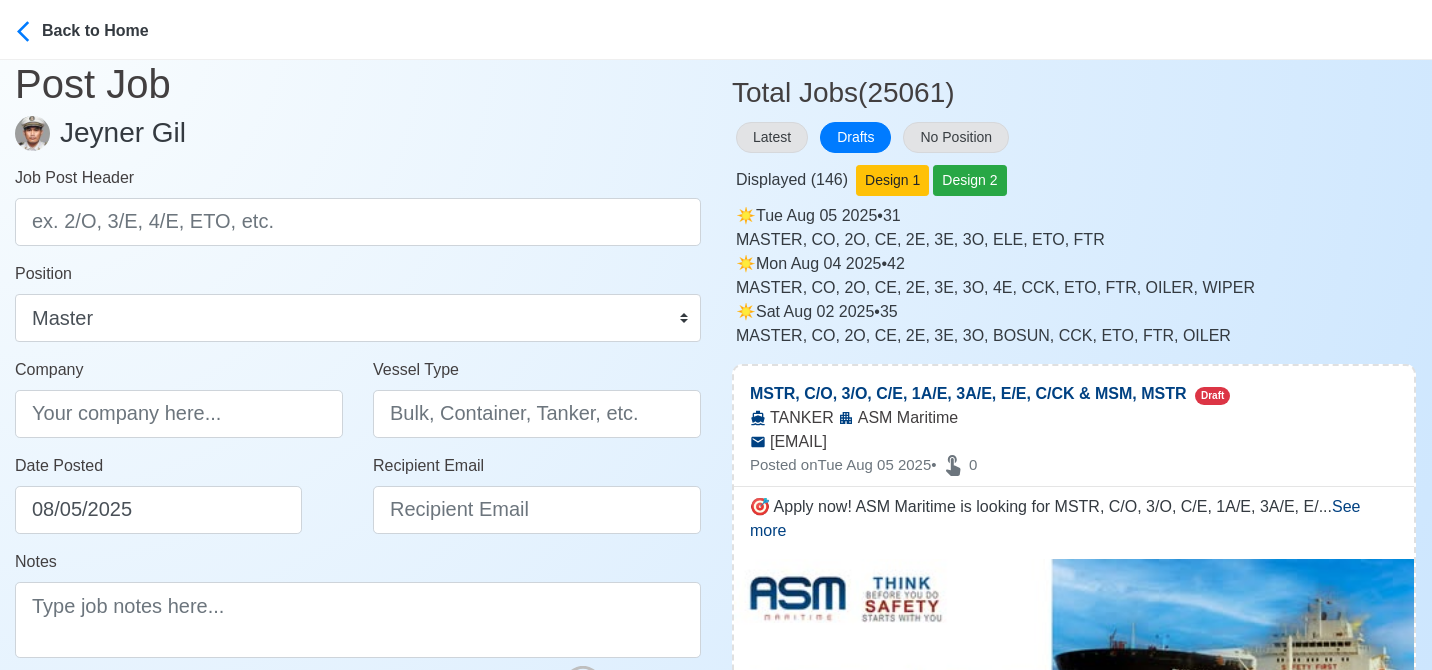 scroll, scrollTop: 0, scrollLeft: 0, axis: both 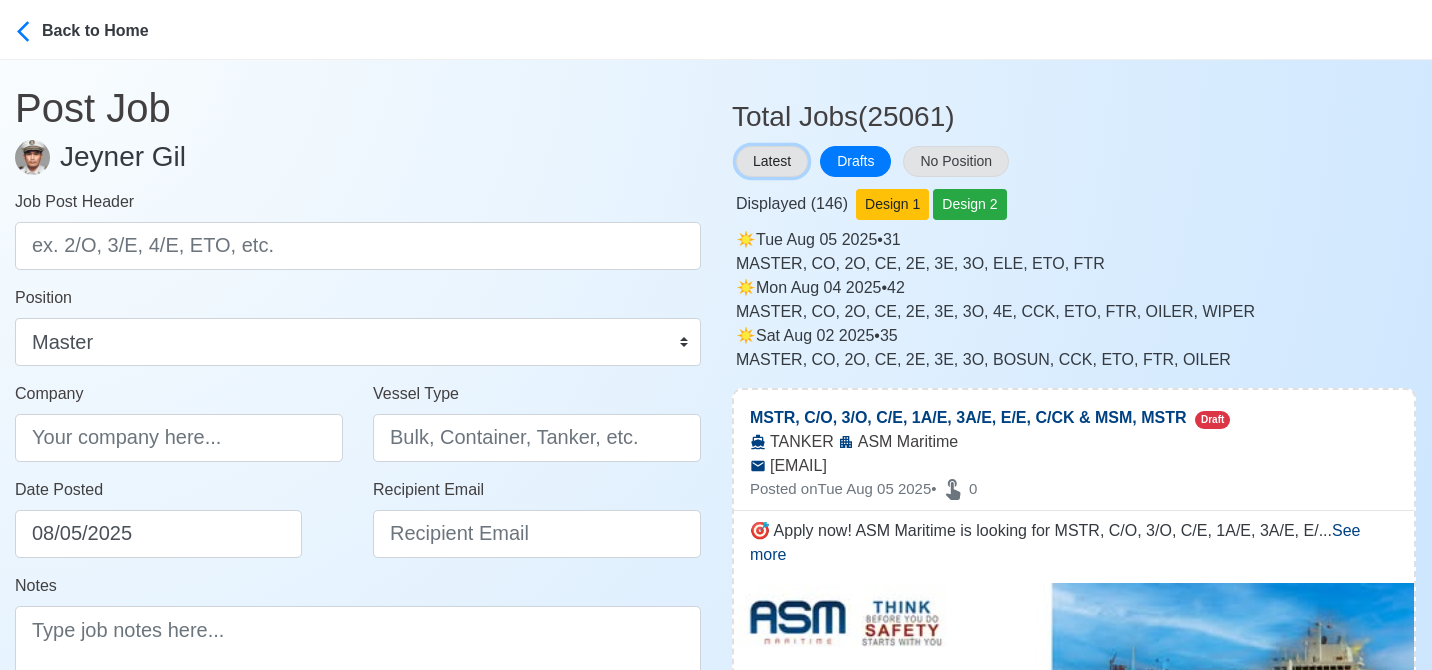 click on "Latest" at bounding box center (772, 161) 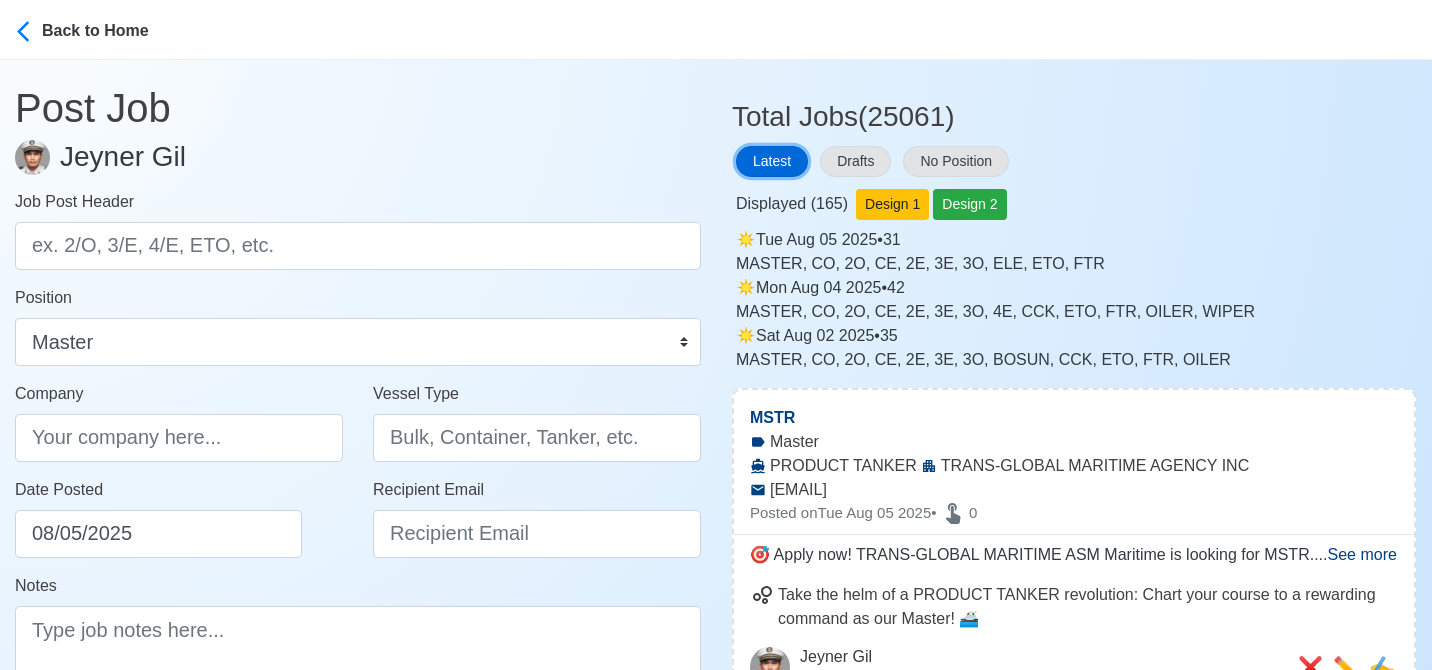 scroll, scrollTop: 200, scrollLeft: 0, axis: vertical 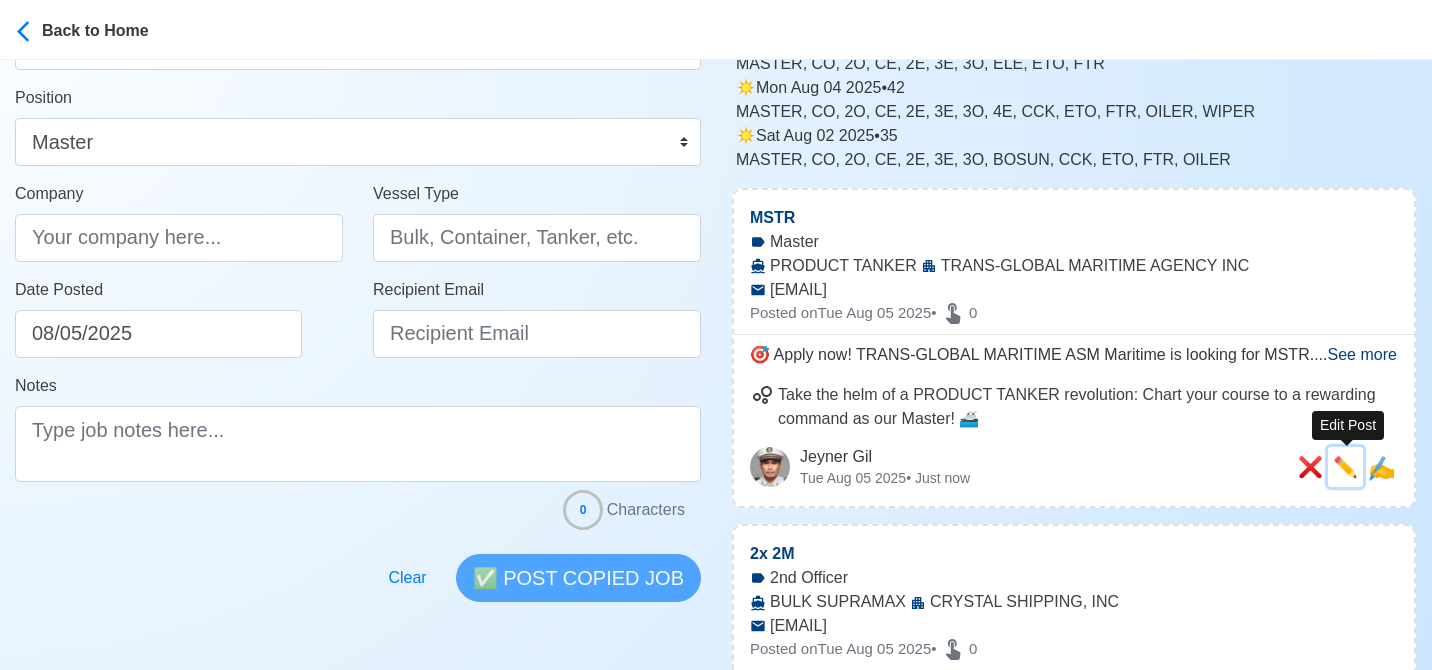 click on "✏️" at bounding box center [1345, 467] 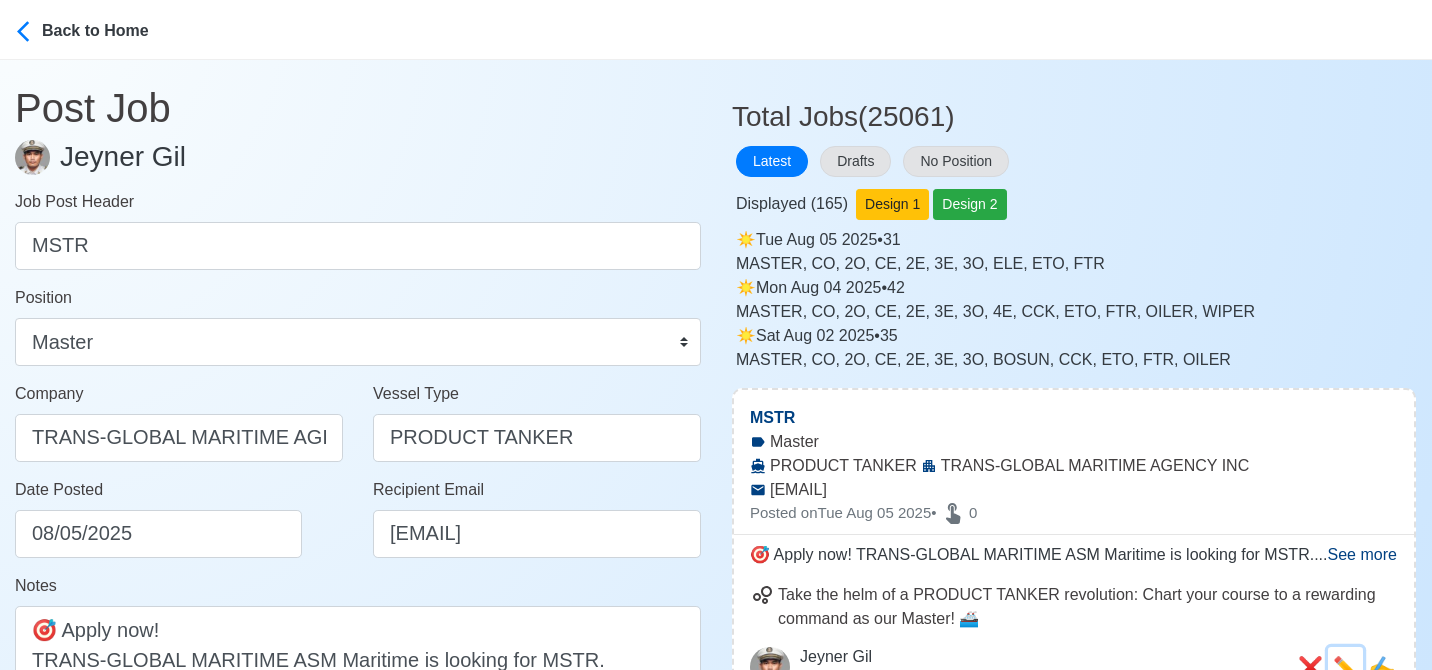 scroll, scrollTop: 200, scrollLeft: 0, axis: vertical 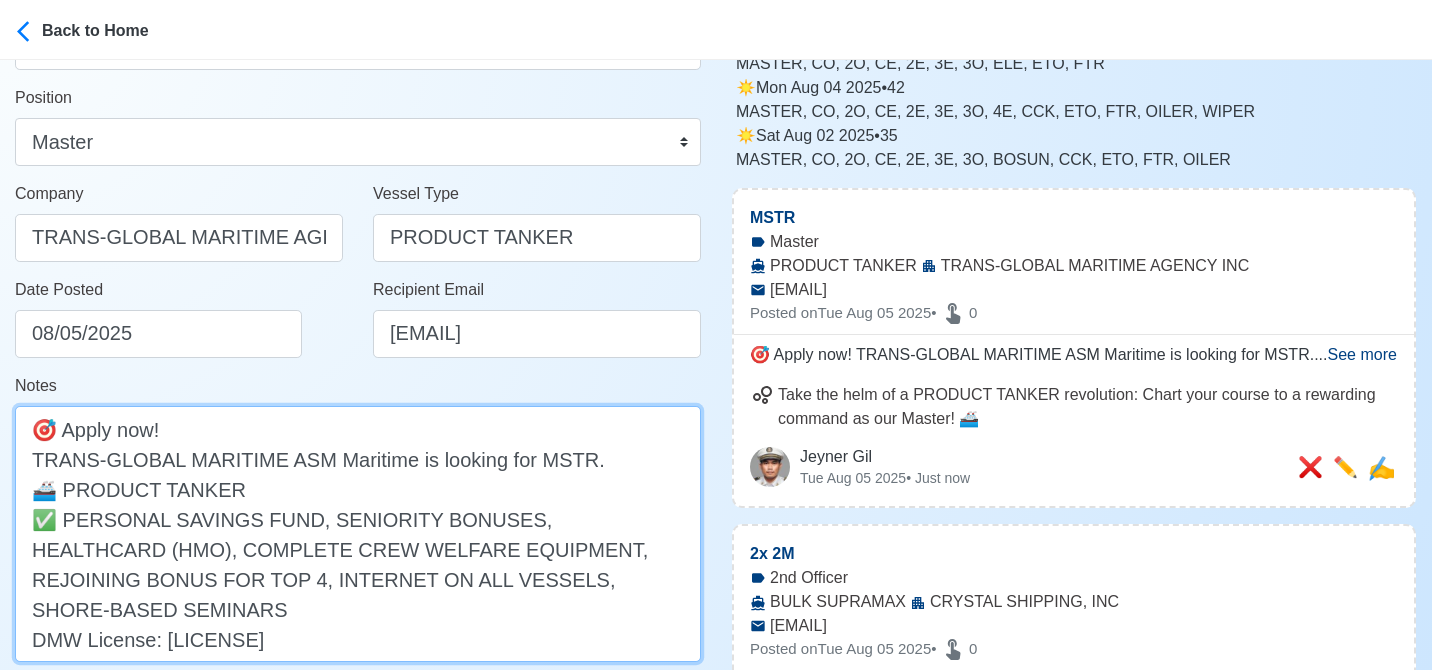 click on "🎯 Apply now!
TRANS-GLOBAL MARITIME ASM Maritime is looking for MSTR.
🚢 PRODUCT TANKER
✅ PERSONAL SAVINGS FUND, SENIORITY BONUSES, HEALTHCARD (HMO), COMPLETE CREW WELFARE EQUIPMENT, REJOINING BONUS FOR TOP 4, INTERNET ON ALL VESSELS, SHORE-BASED SEMINARS
DMW License: POEA-100-SB-111620-R-MLC" at bounding box center (358, 534) 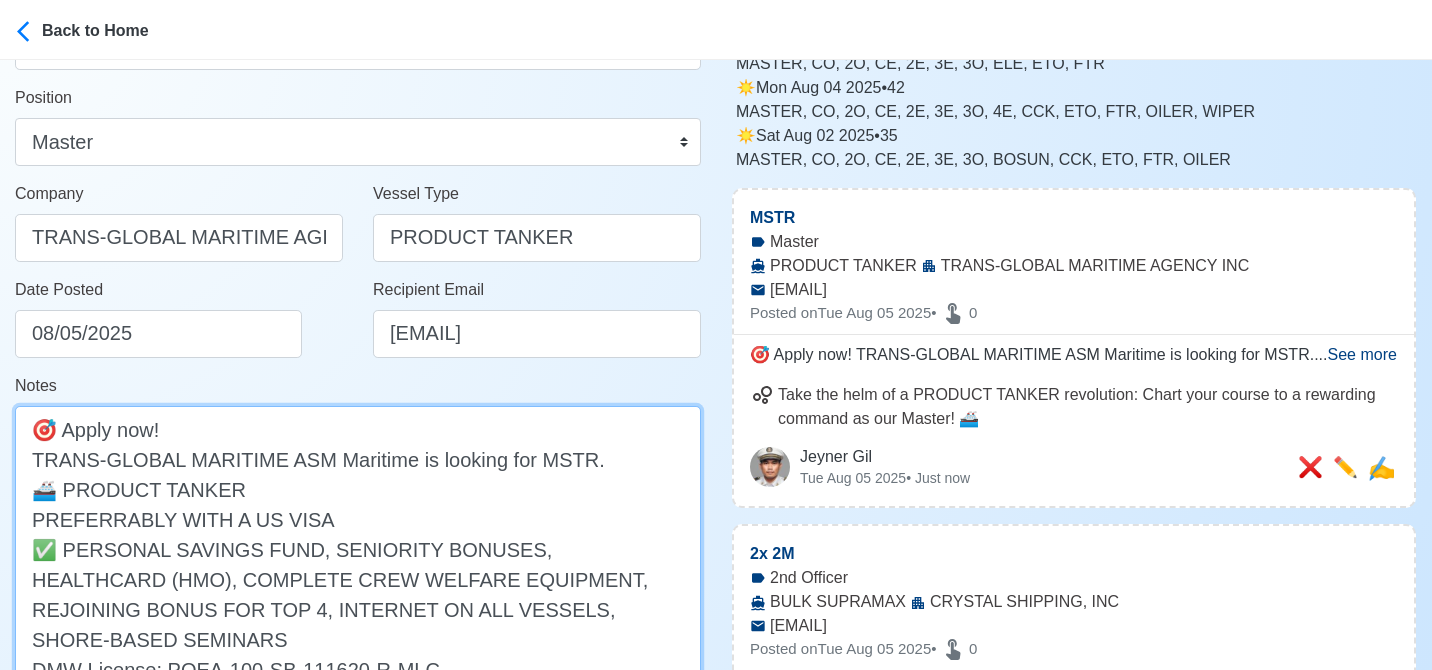 scroll, scrollTop: 0, scrollLeft: 0, axis: both 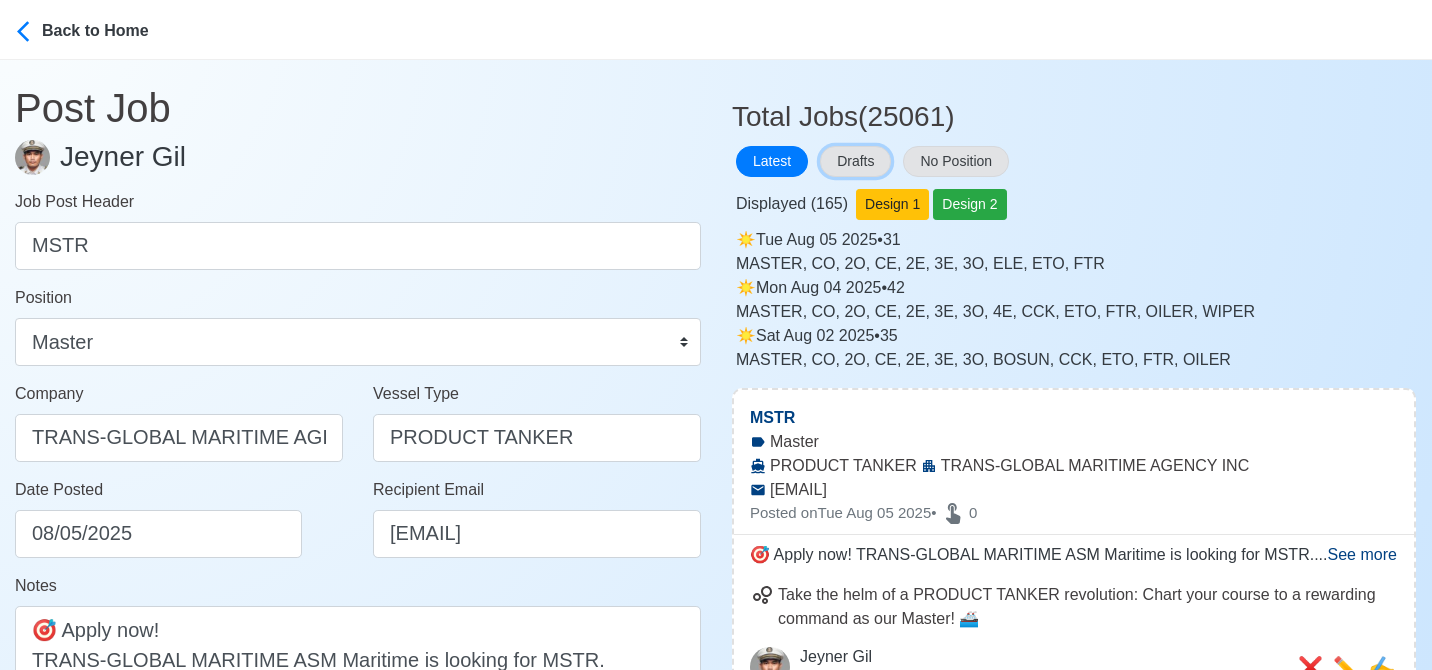 click on "Drafts" at bounding box center [855, 161] 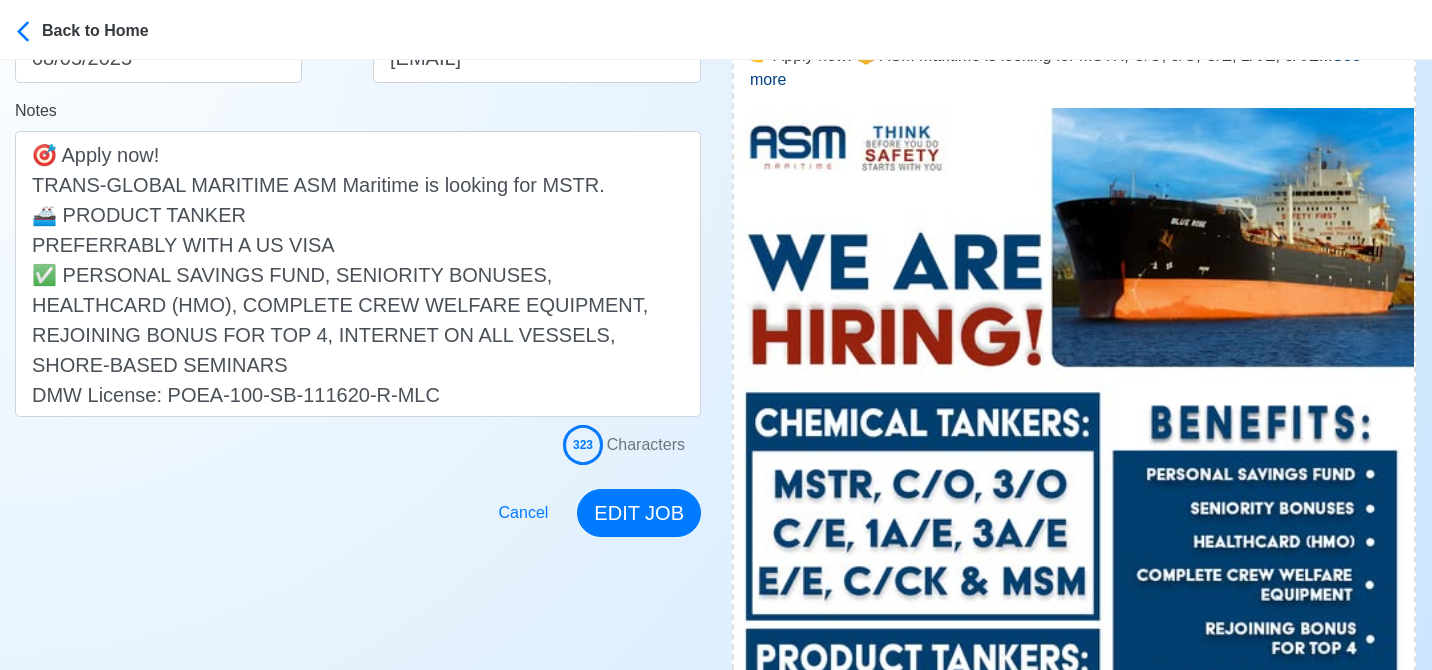 scroll, scrollTop: 600, scrollLeft: 0, axis: vertical 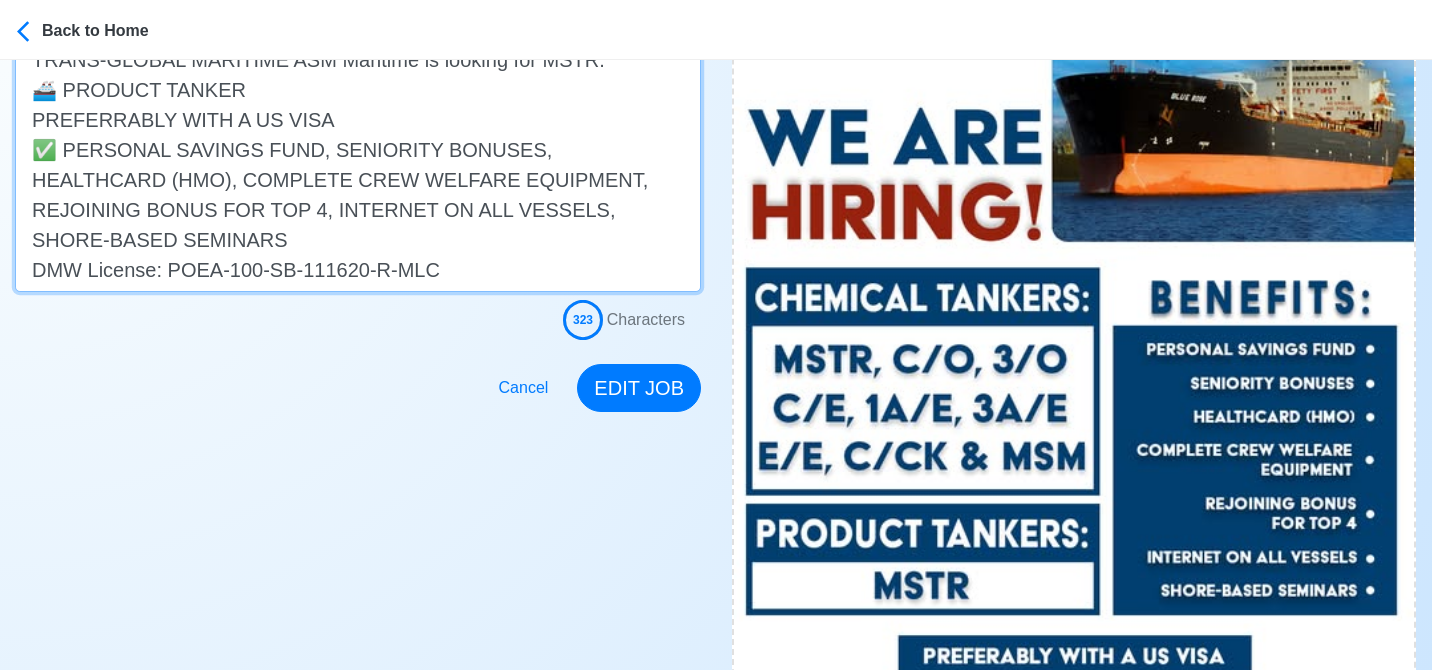 click on "🎯 Apply now!
TRANS-GLOBAL MARITIME ASM Maritime is looking for MSTR.
🚢 PRODUCT TANKER
PREFERRABLY WITH A US VISA
✅ PERSONAL SAVINGS FUND, SENIORITY BONUSES, HEALTHCARD (HMO), COMPLETE CREW WELFARE EQUIPMENT, REJOINING BONUS FOR TOP 4, INTERNET ON ALL VESSELS, SHORE-BASED SEMINARS
DMW License: POEA-100-SB-111620-R-MLC" at bounding box center [358, 149] 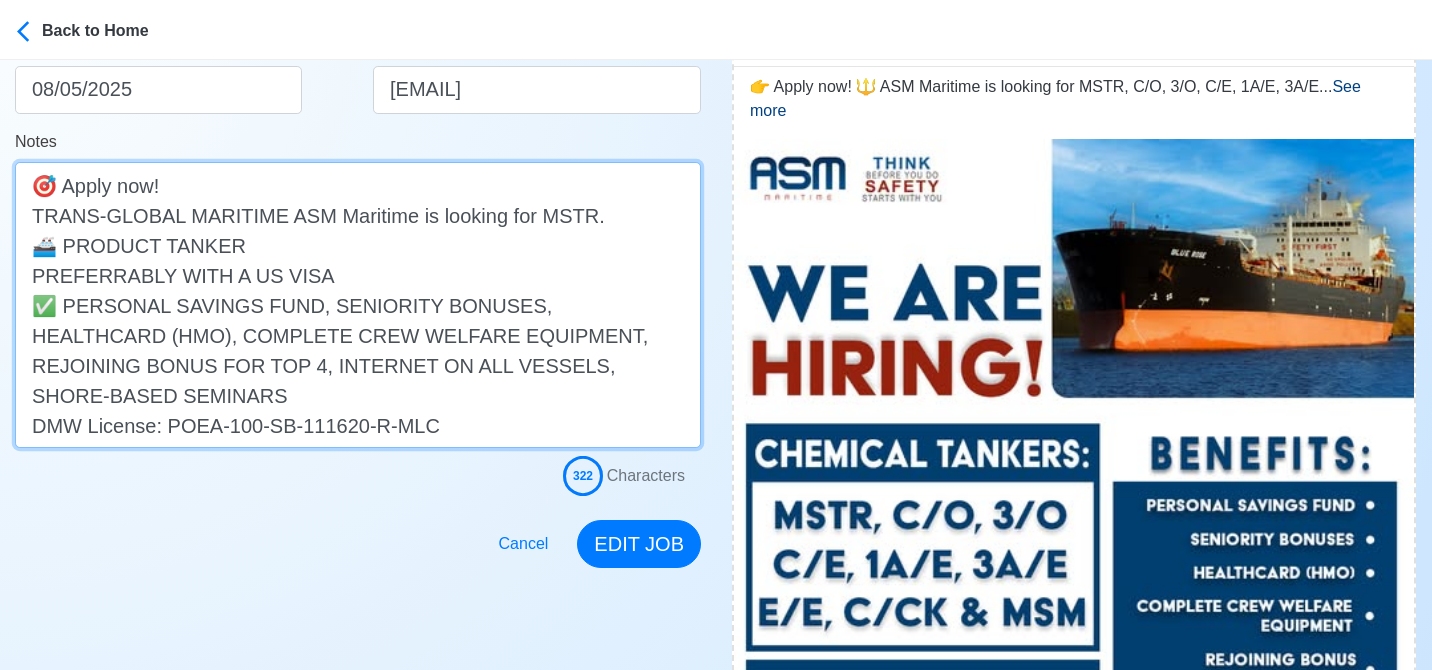 scroll, scrollTop: 600, scrollLeft: 0, axis: vertical 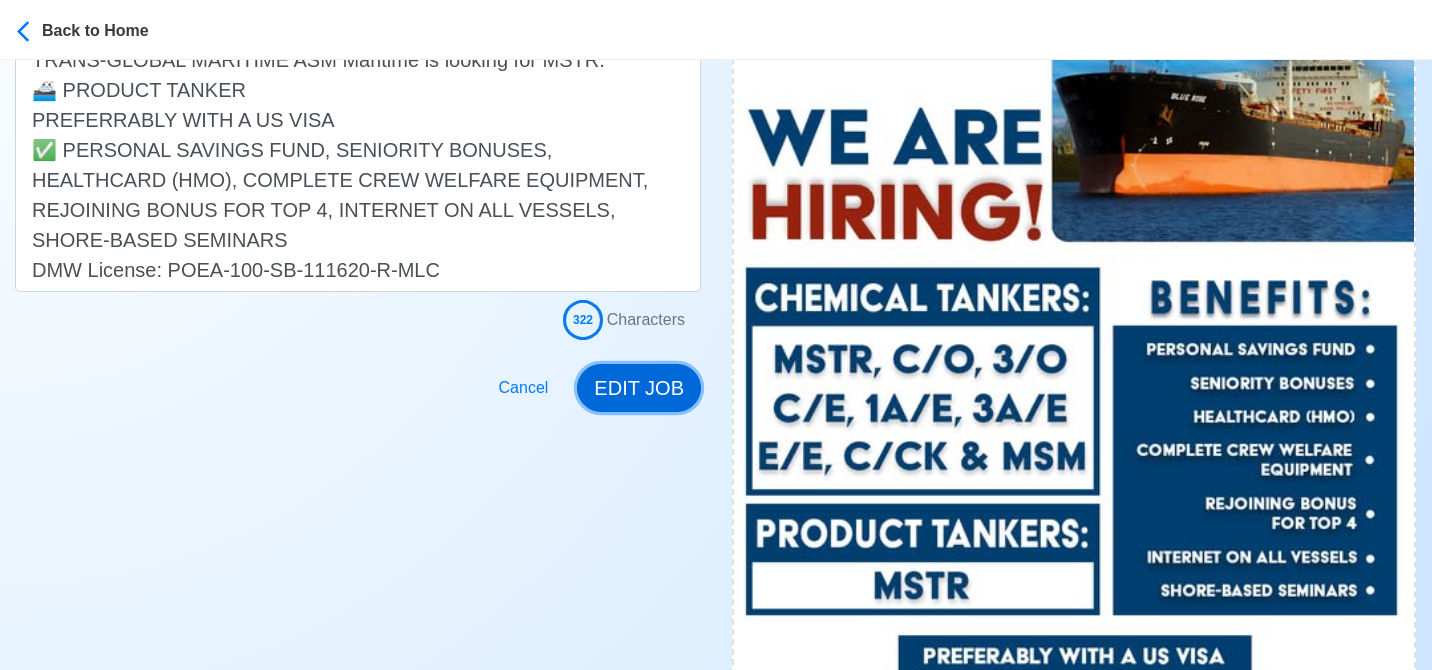 click on "EDIT JOB" at bounding box center (639, 388) 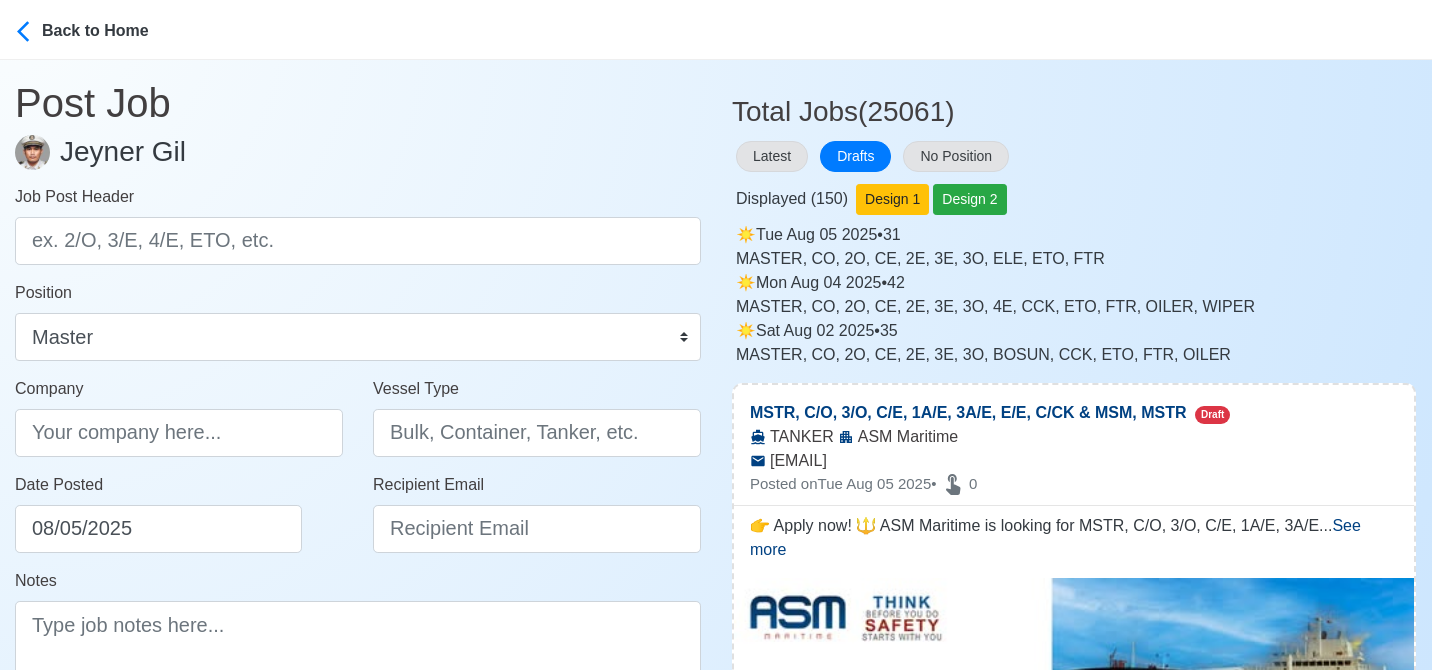 scroll, scrollTop: 0, scrollLeft: 0, axis: both 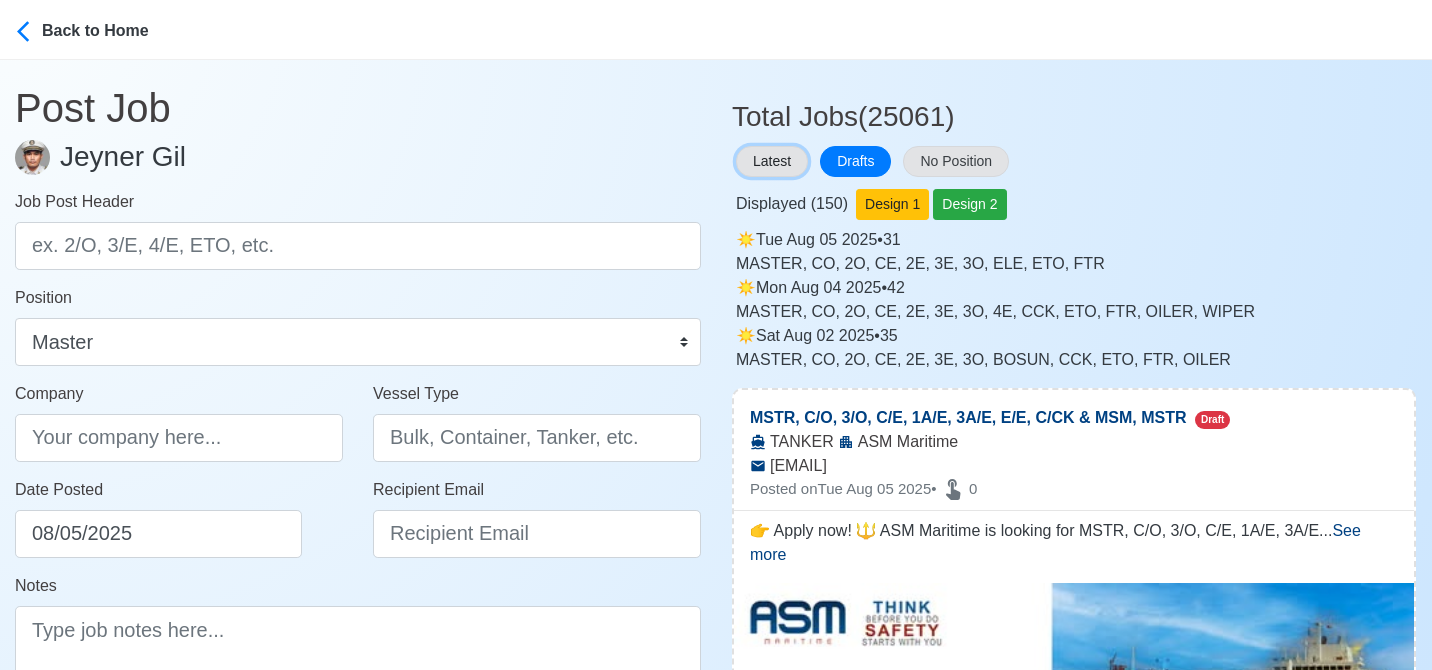 click on "Latest" at bounding box center (772, 161) 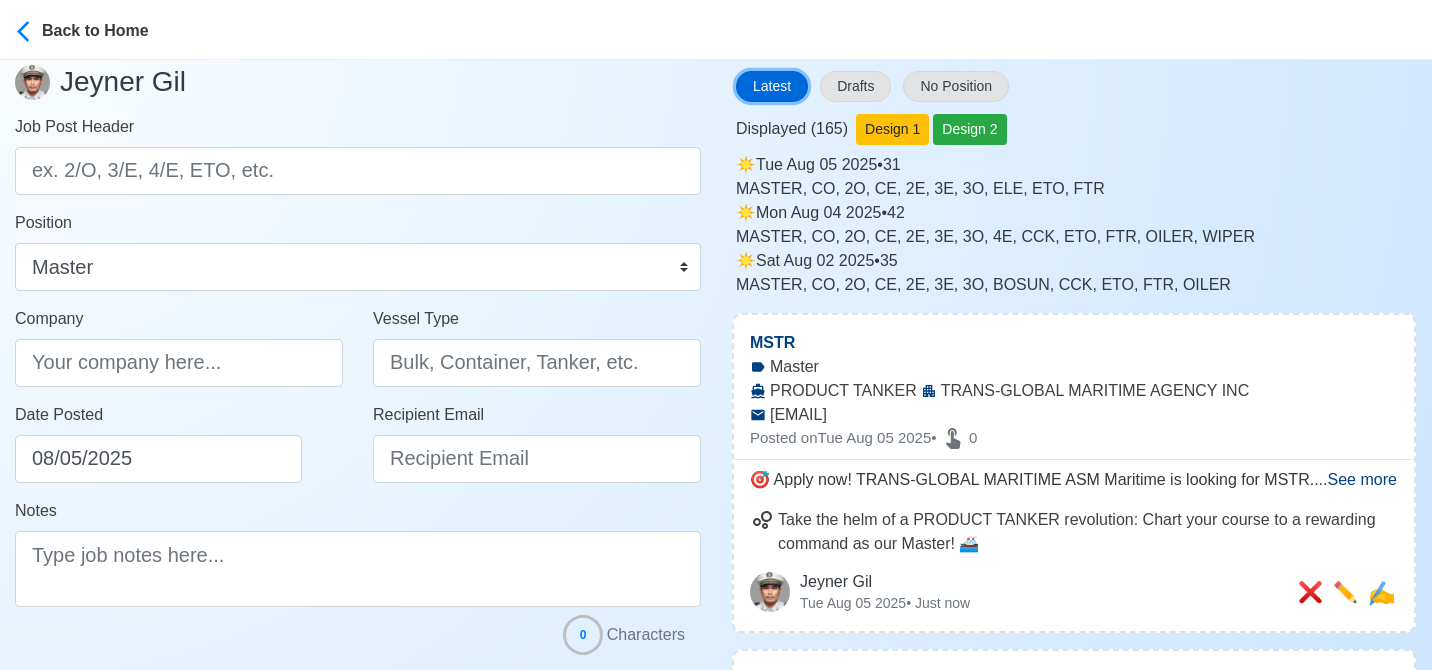 scroll, scrollTop: 200, scrollLeft: 0, axis: vertical 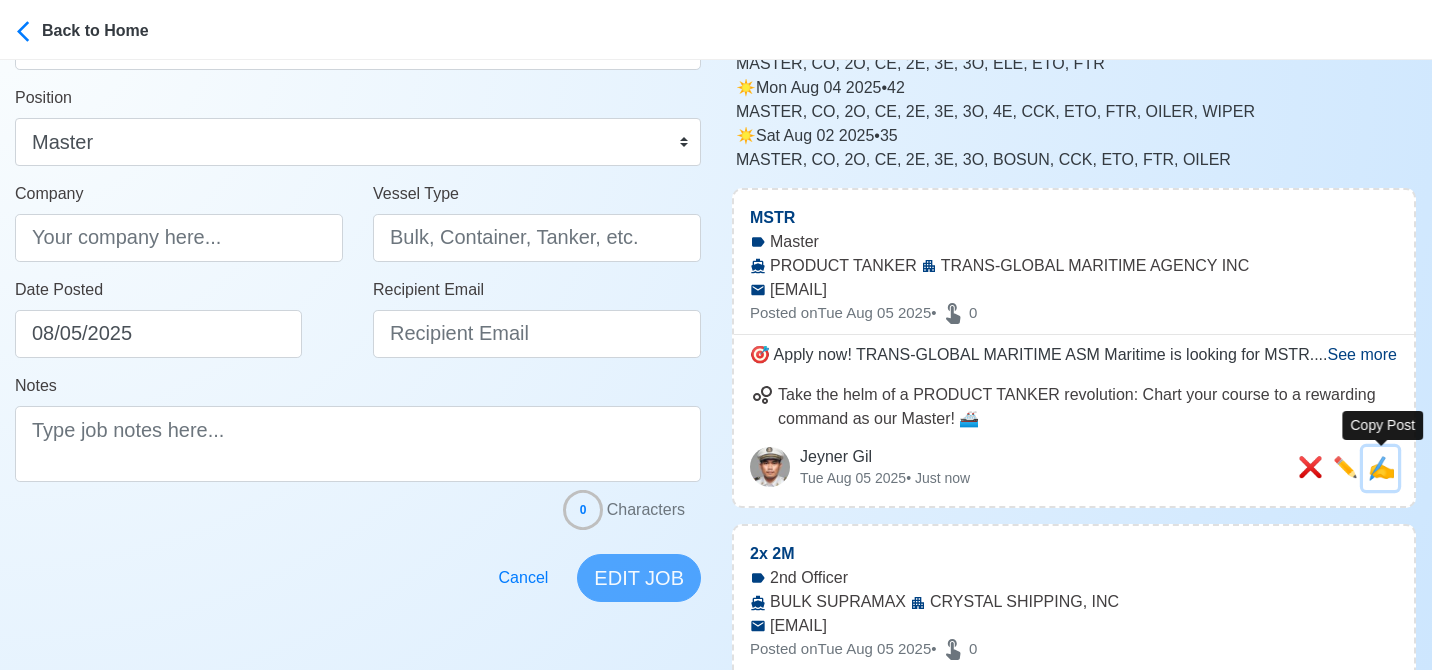 click on "✍️" at bounding box center (1381, 468) 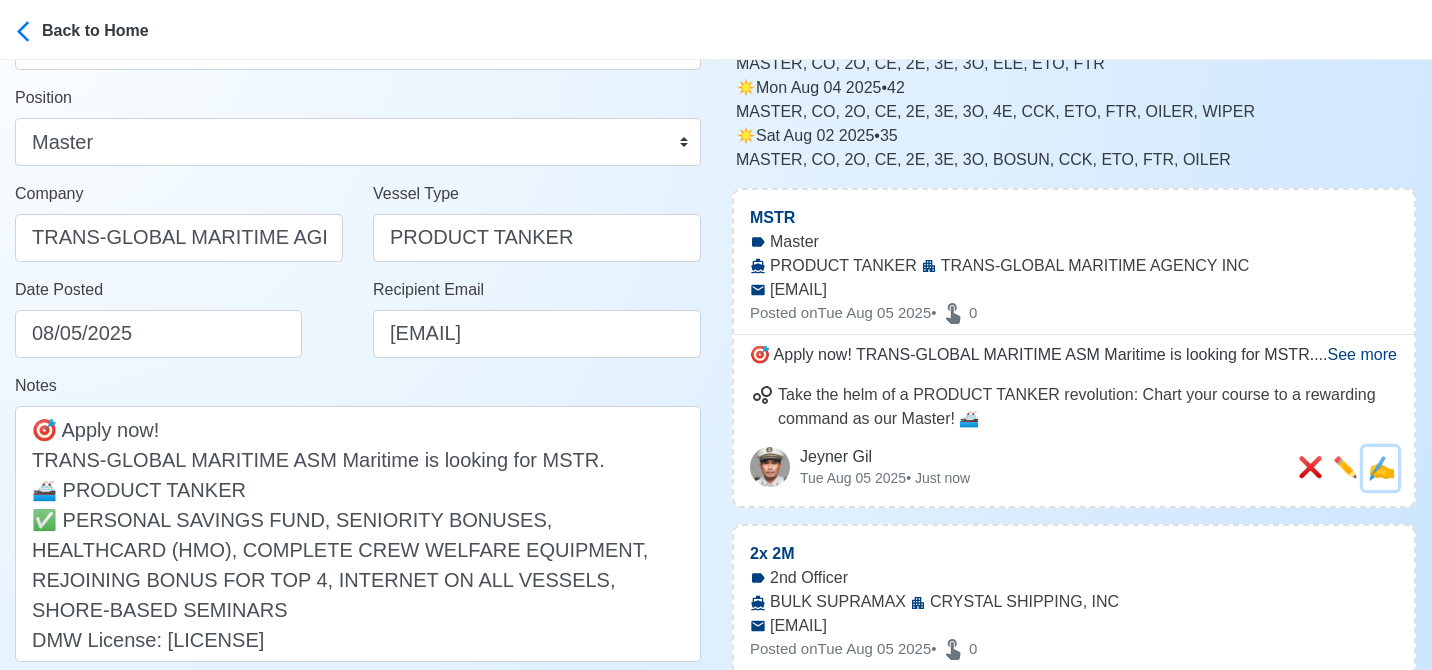 scroll, scrollTop: 0, scrollLeft: 0, axis: both 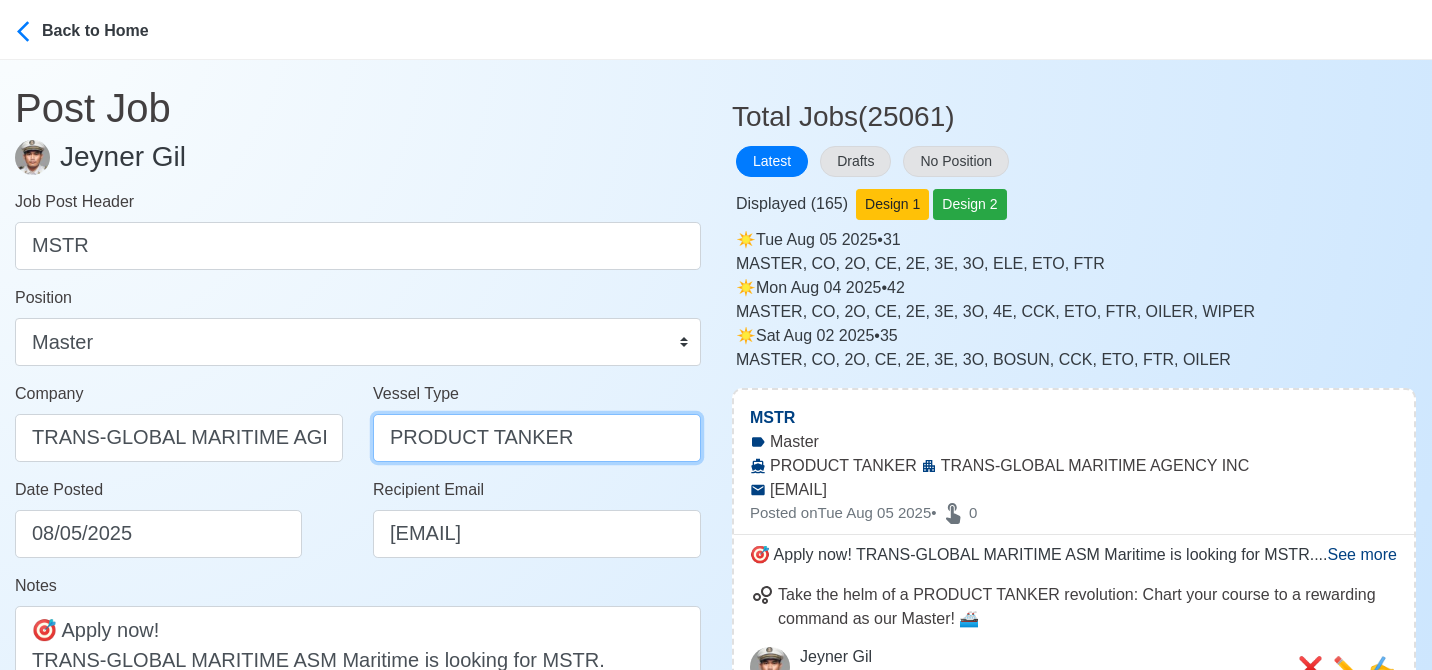 click on "PRODUCT TANKER" at bounding box center [537, 438] 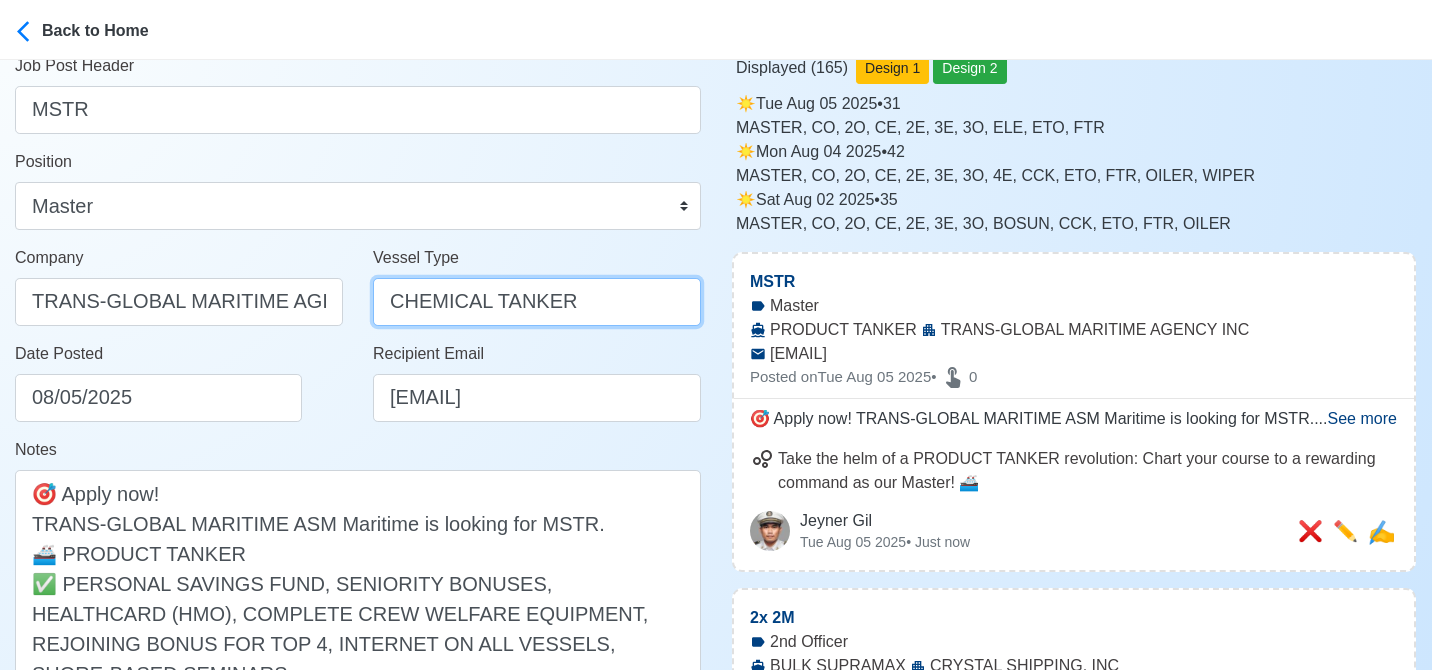 scroll, scrollTop: 300, scrollLeft: 0, axis: vertical 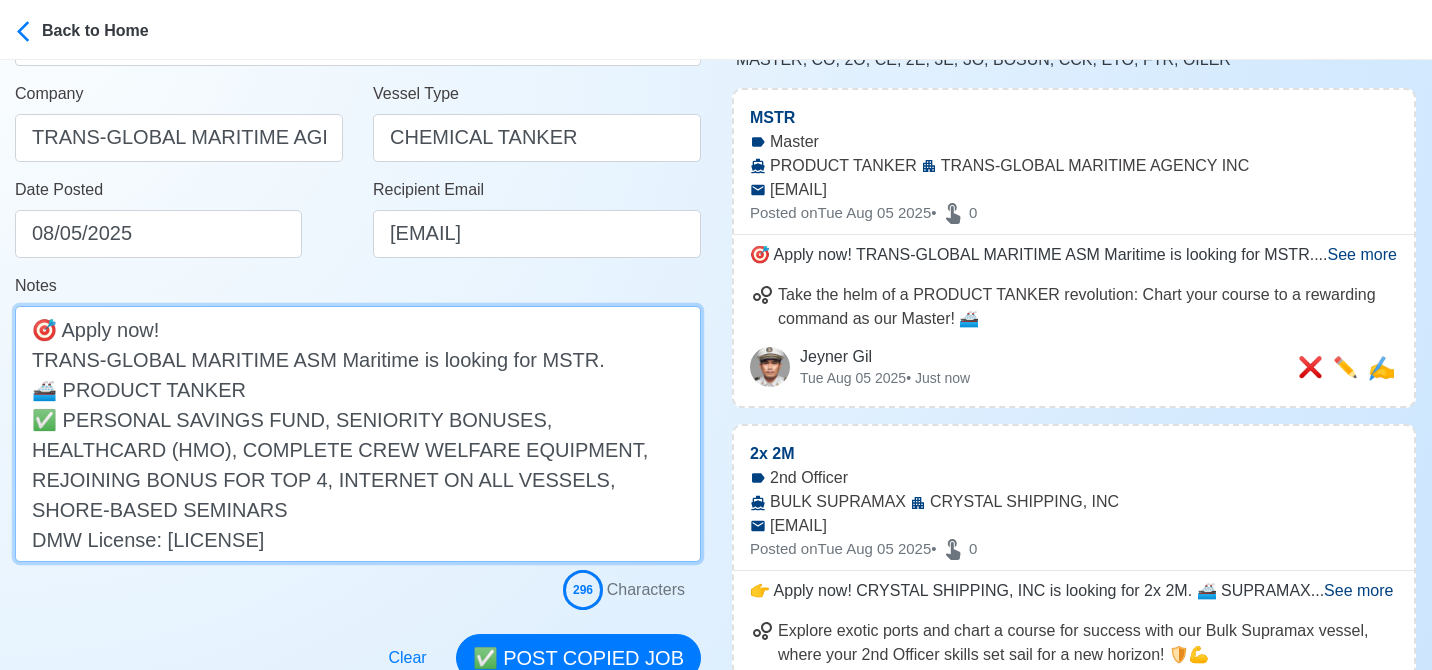 click on "🎯 Apply now!
TRANS-GLOBAL MARITIME ASM Maritime is looking for MSTR.
🚢 PRODUCT TANKER
✅ PERSONAL SAVINGS FUND, SENIORITY BONUSES, HEALTHCARD (HMO), COMPLETE CREW WELFARE EQUIPMENT, REJOINING BONUS FOR TOP 4, INTERNET ON ALL VESSELS, SHORE-BASED SEMINARS
DMW License: POEA-100-SB-111620-R-MLC" at bounding box center [358, 434] 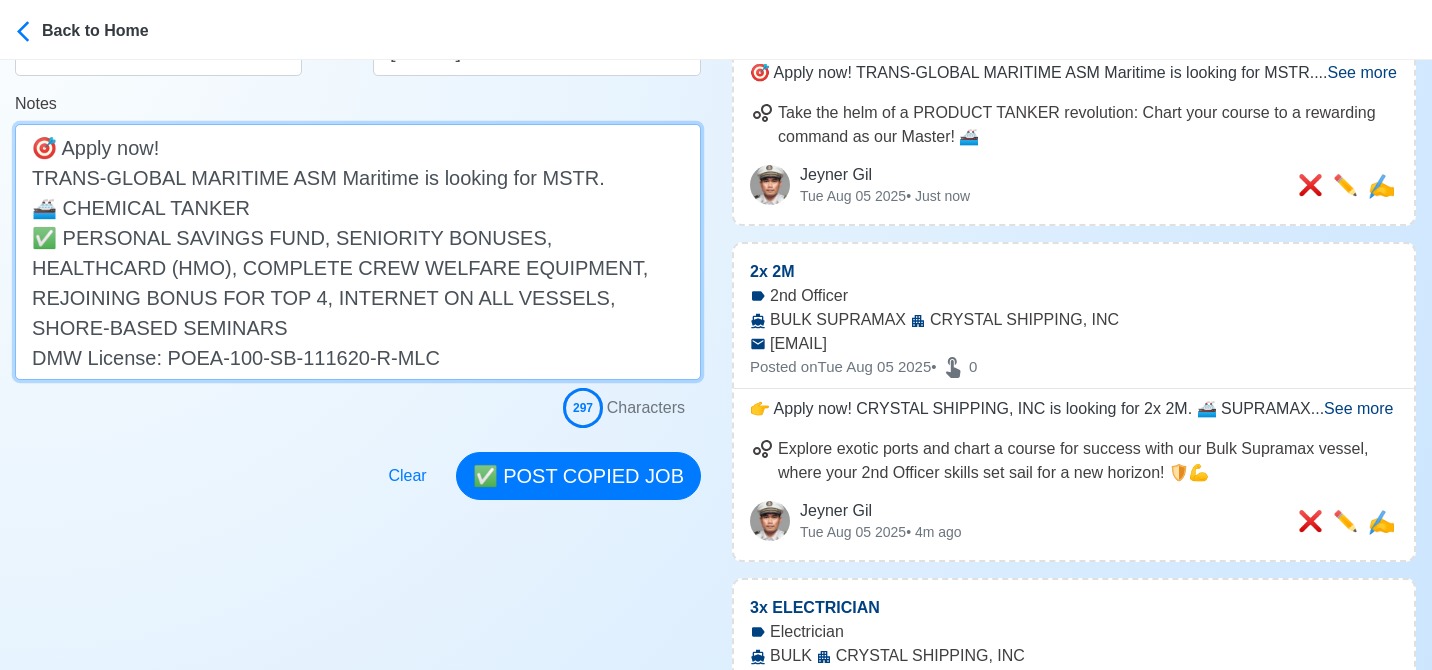 scroll, scrollTop: 500, scrollLeft: 0, axis: vertical 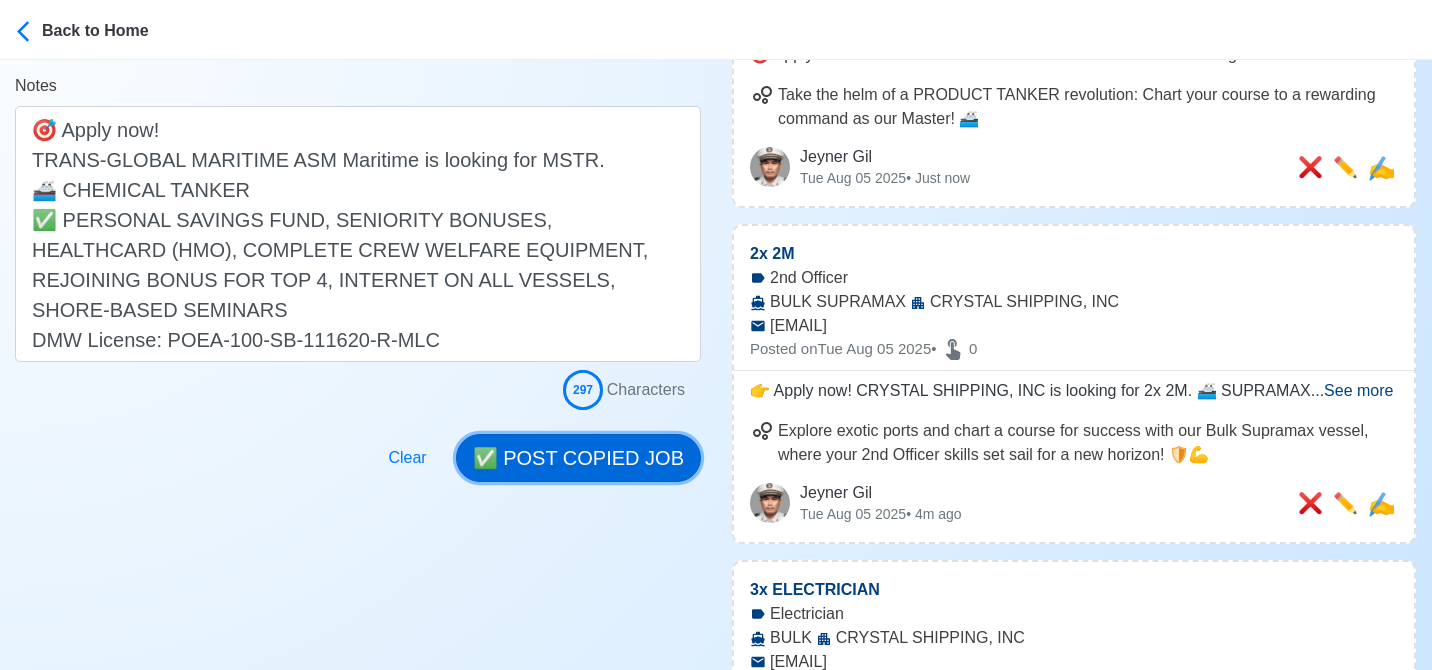 click on "✅ POST COPIED JOB" at bounding box center [578, 458] 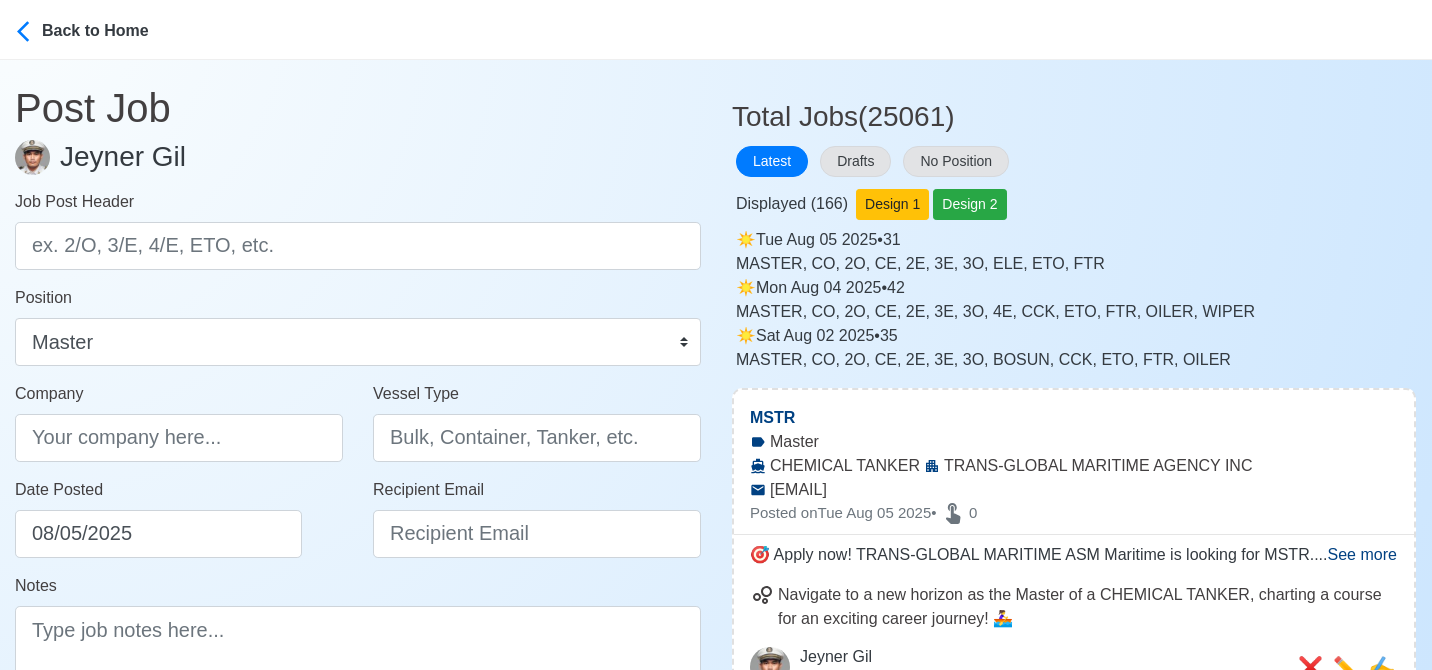scroll, scrollTop: 300, scrollLeft: 0, axis: vertical 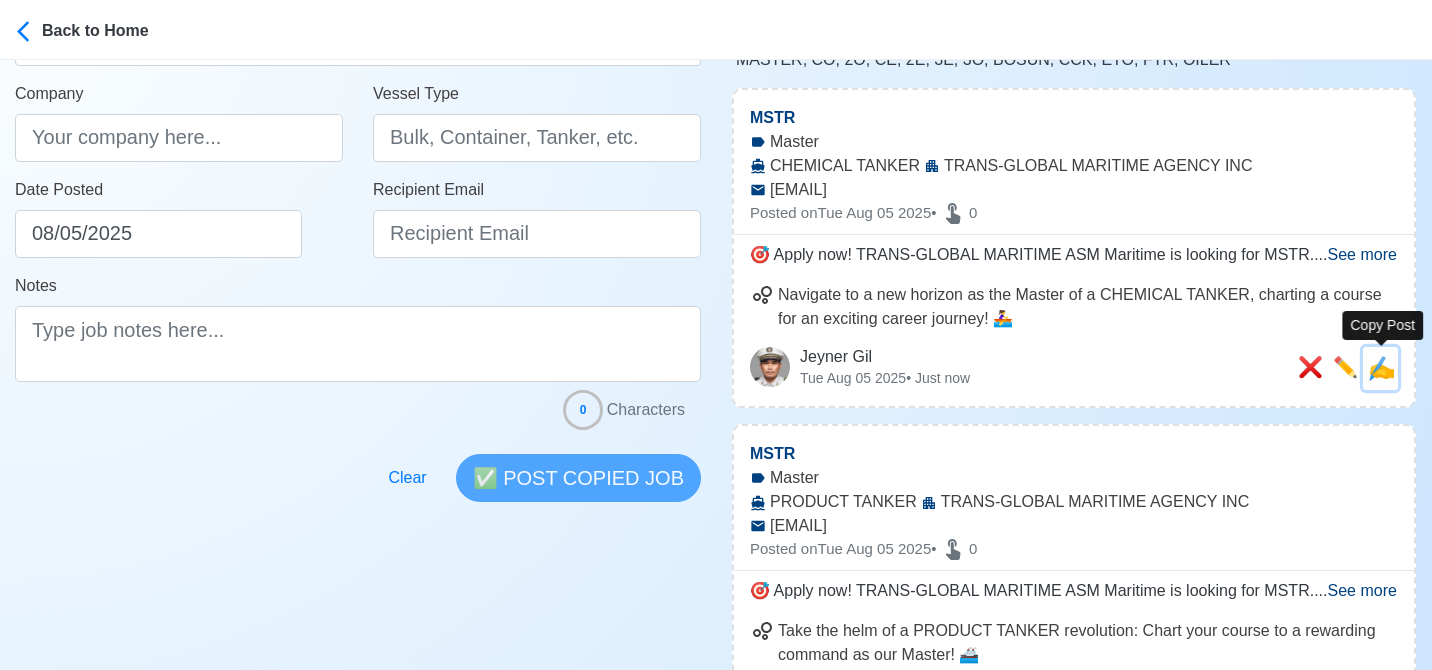 click on "✍️" at bounding box center (1381, 368) 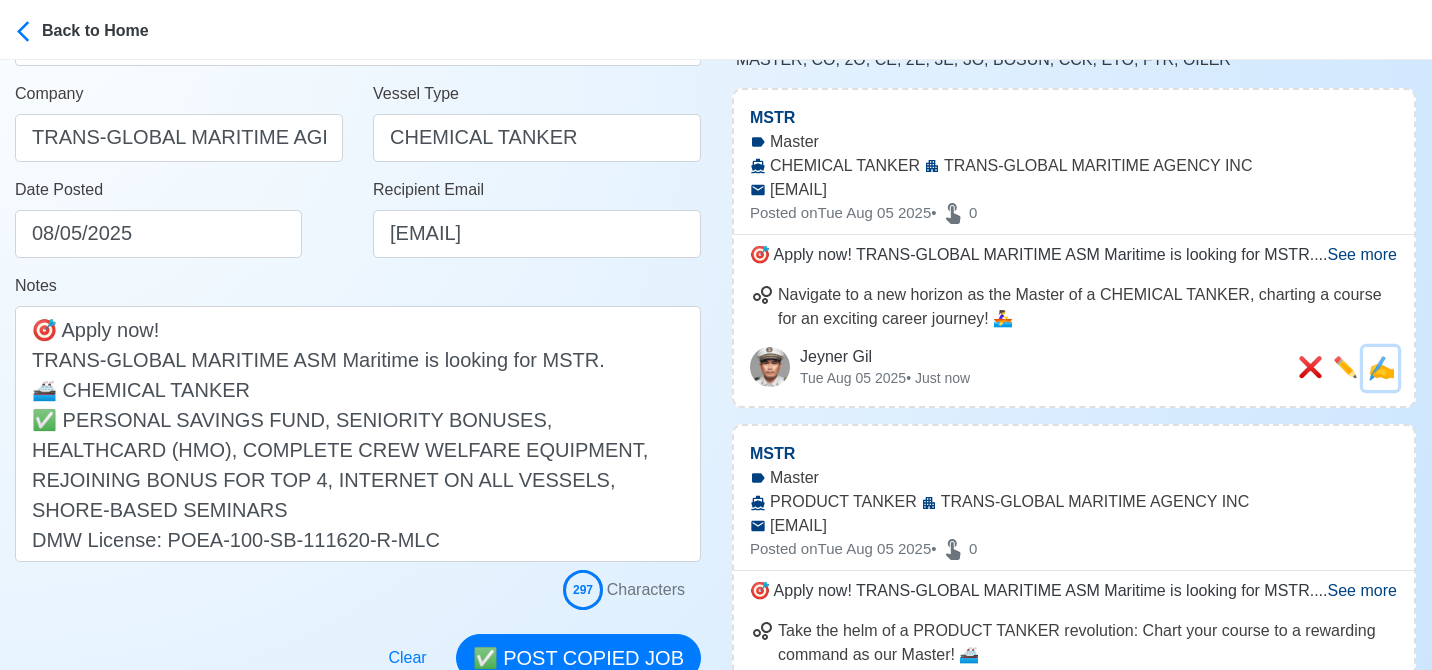 scroll, scrollTop: 0, scrollLeft: 0, axis: both 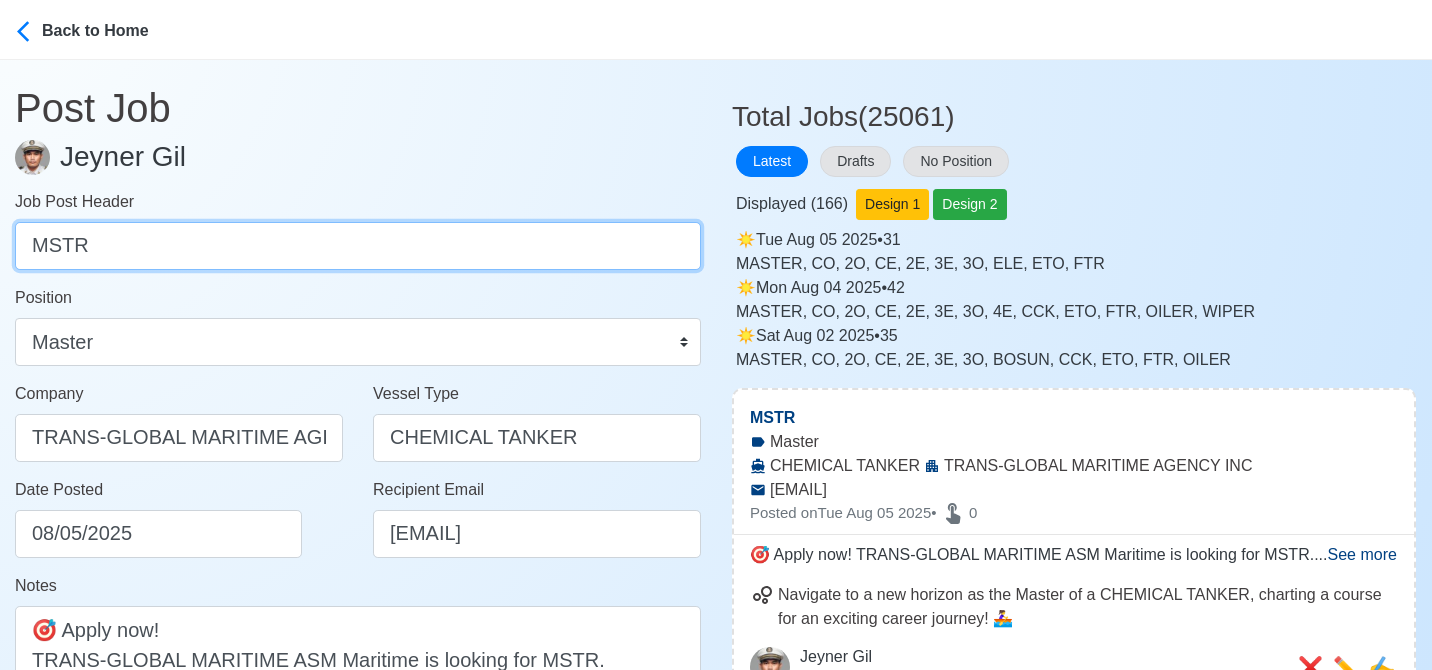 click on "MSTR" at bounding box center [358, 246] 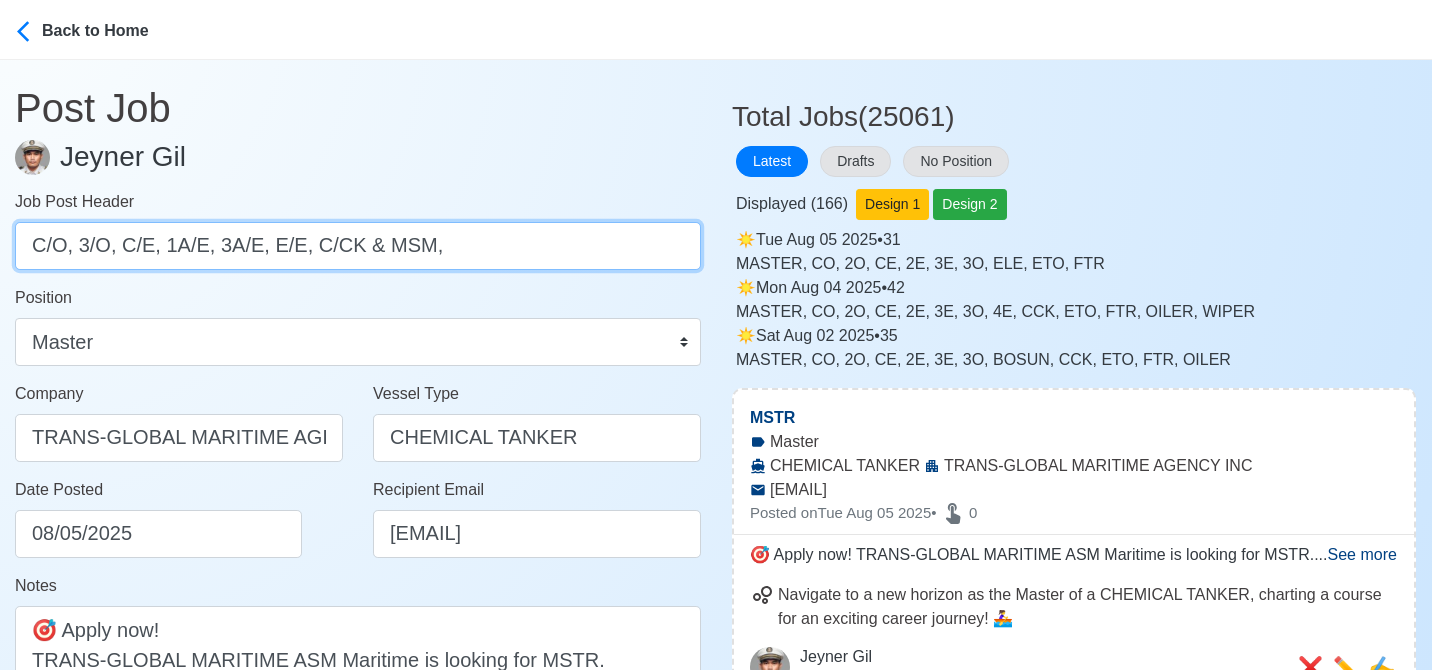 drag, startPoint x: 77, startPoint y: 246, endPoint x: 417, endPoint y: 249, distance: 340.01324 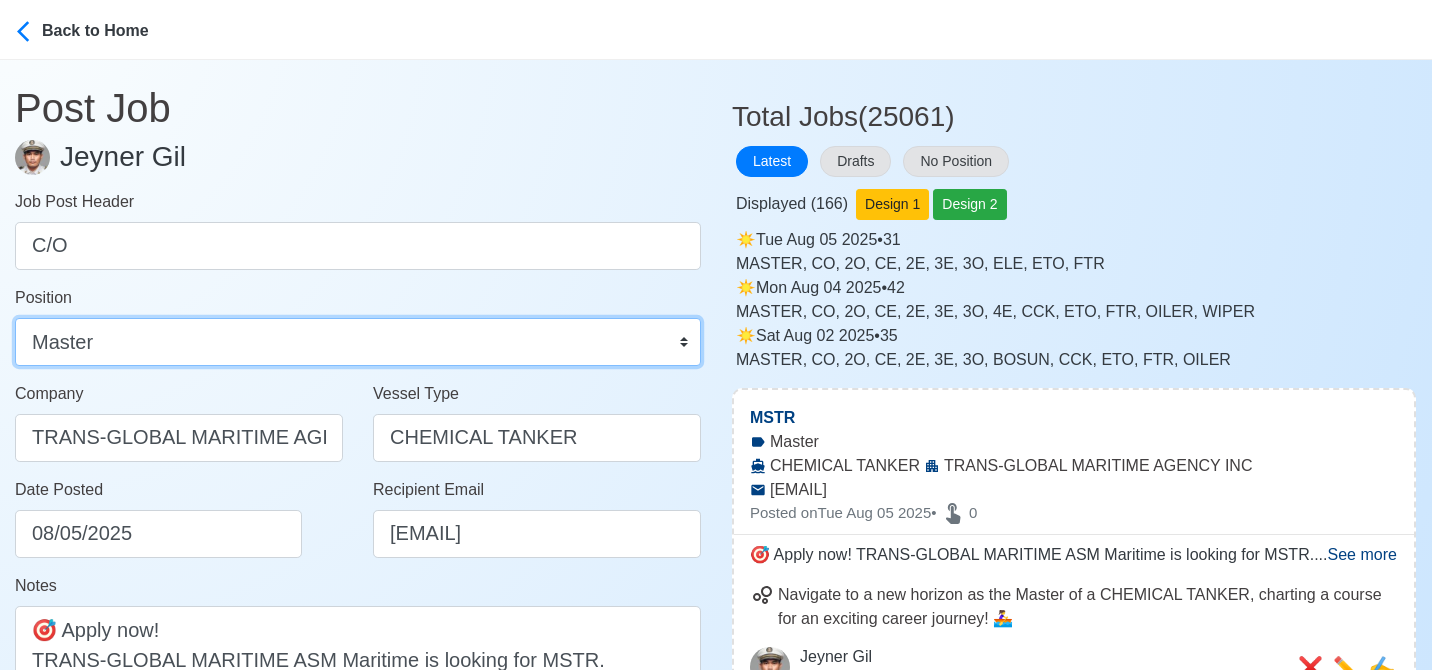 click on "Master Chief Officer 2nd Officer 3rd Officer Junior Officer Chief Engineer 2nd Engineer 3rd Engineer 4th Engineer Gas Engineer Junior Engineer 1st Assistant Engineer 2nd Assistant Engineer 3rd Assistant Engineer ETO/ETR Electrician Electrical Engineer Oiler Fitter Welder Chief Cook Chef Cook Messman Wiper Rigger Ordinary Seaman Able Seaman Motorman Pumpman Bosun Cadet Reefer Mechanic Operator Repairman Painter Steward Waiter Others" at bounding box center [358, 342] 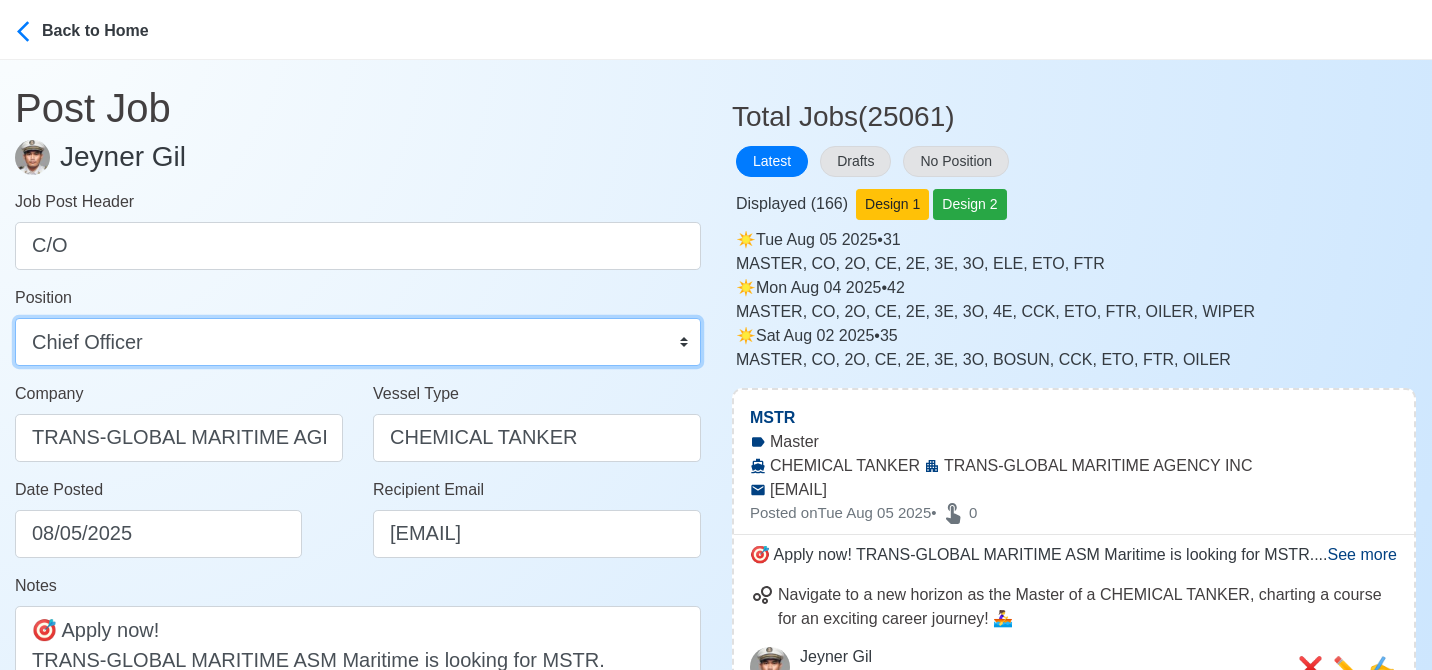 click on "Master Chief Officer 2nd Officer 3rd Officer Junior Officer Chief Engineer 2nd Engineer 3rd Engineer 4th Engineer Gas Engineer Junior Engineer 1st Assistant Engineer 2nd Assistant Engineer 3rd Assistant Engineer ETO/ETR Electrician Electrical Engineer Oiler Fitter Welder Chief Cook Chef Cook Messman Wiper Rigger Ordinary Seaman Able Seaman Motorman Pumpman Bosun Cadet Reefer Mechanic Operator Repairman Painter Steward Waiter Others" at bounding box center (358, 342) 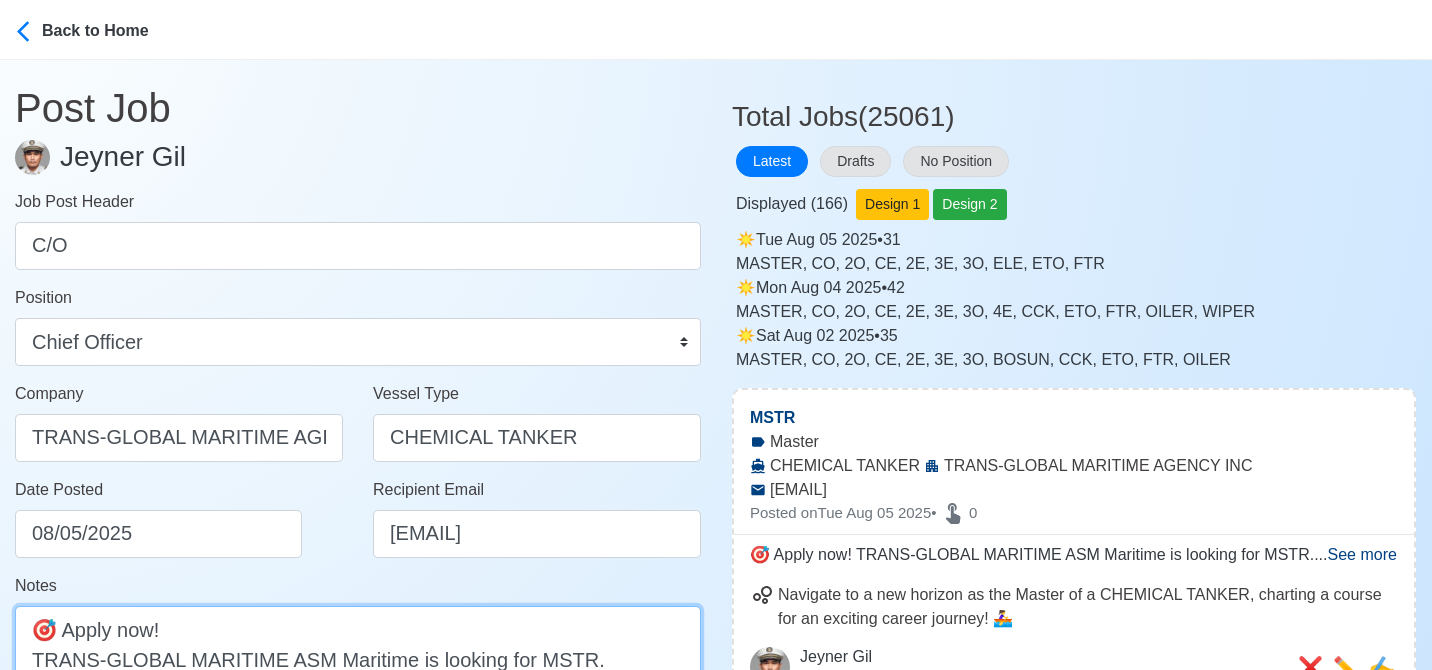 click on "🎯 Apply now!
TRANS-GLOBAL MARITIME ASM Maritime is looking for MSTR.
🚢 CHEMICAL TANKER
✅ PERSONAL SAVINGS FUND, SENIORITY BONUSES, HEALTHCARD (HMO), COMPLETE CREW WELFARE EQUIPMENT, REJOINING BONUS FOR TOP 4, INTERNET ON ALL VESSELS, SHORE-BASED SEMINARS
DMW License: POEA-100-SB-111620-R-MLC" at bounding box center (358, 734) 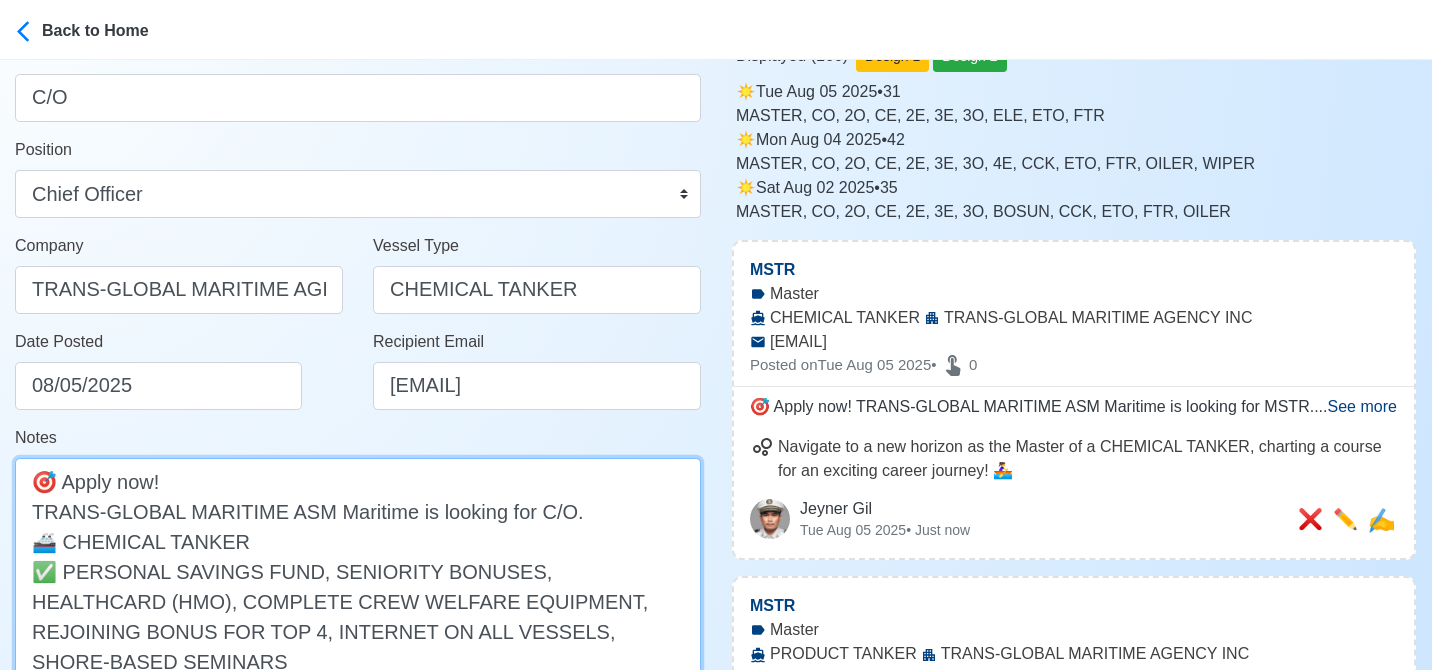 scroll, scrollTop: 303, scrollLeft: 0, axis: vertical 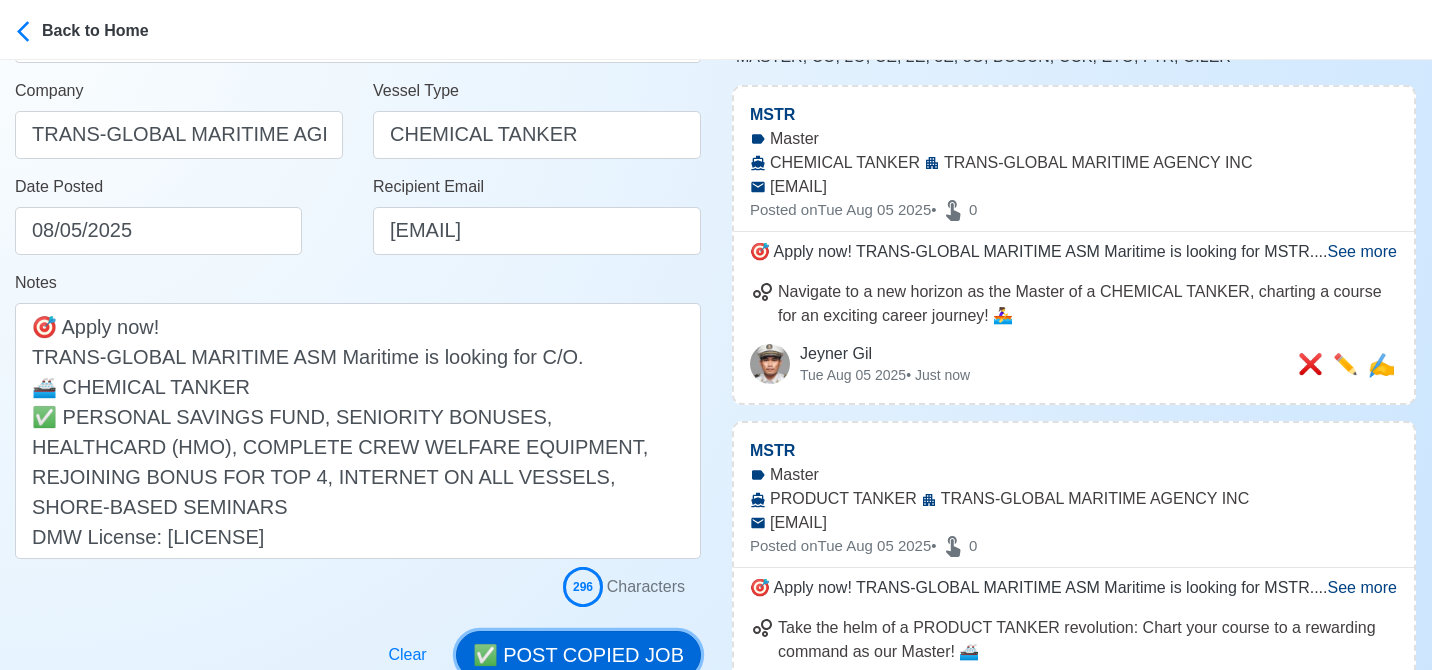click on "✅ POST COPIED JOB" at bounding box center (578, 655) 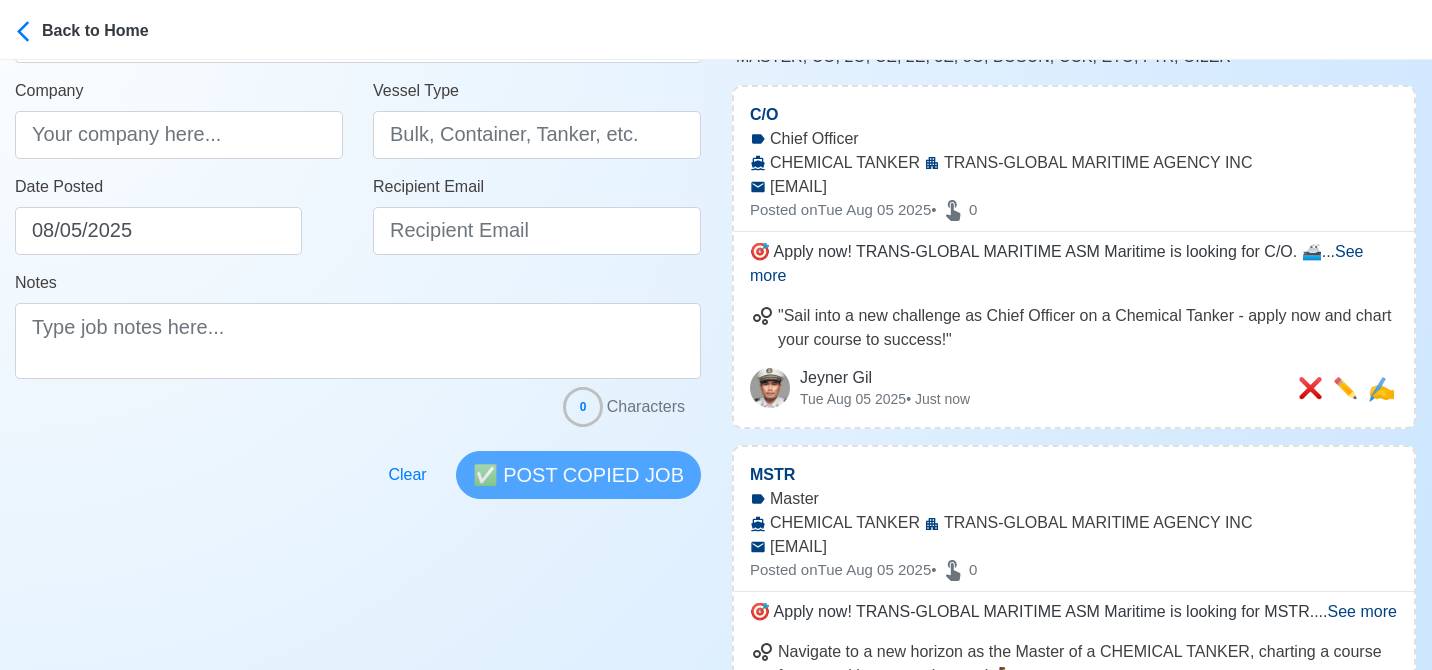 click at bounding box center [358, 463] 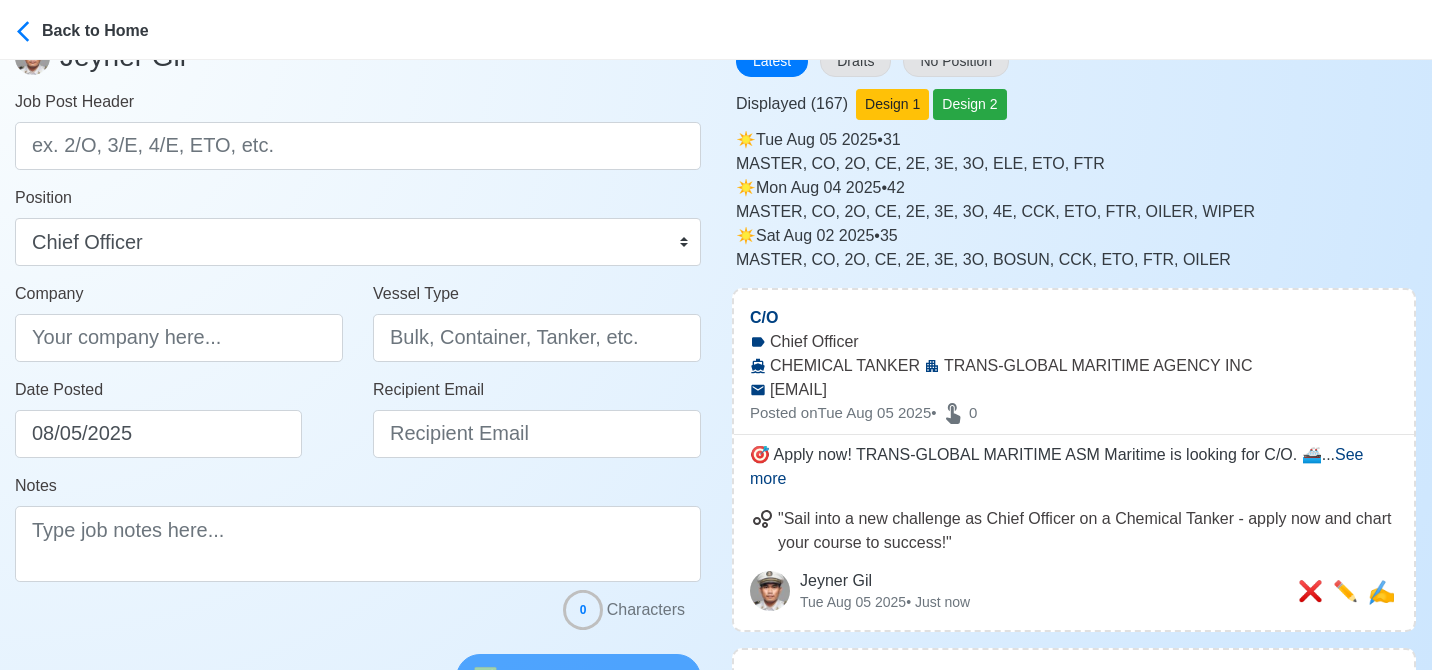scroll, scrollTop: 300, scrollLeft: 0, axis: vertical 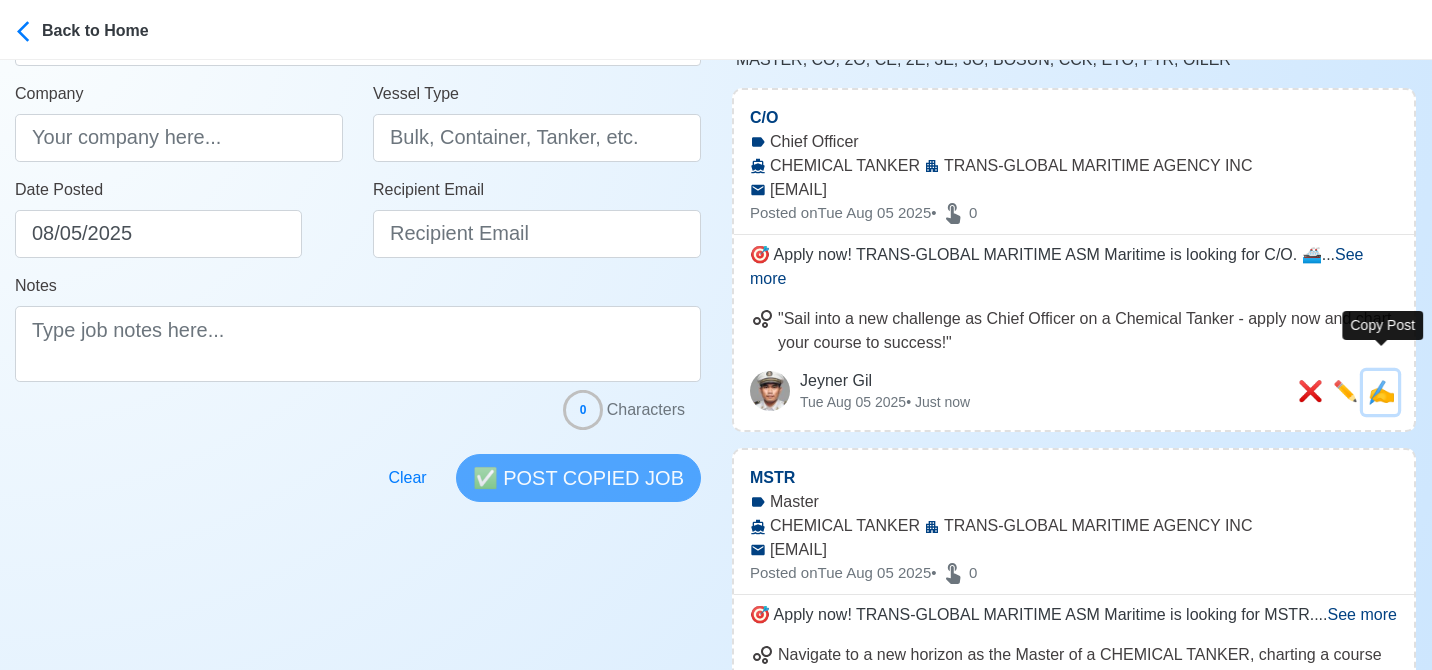 click on "✍️" at bounding box center [1381, 392] 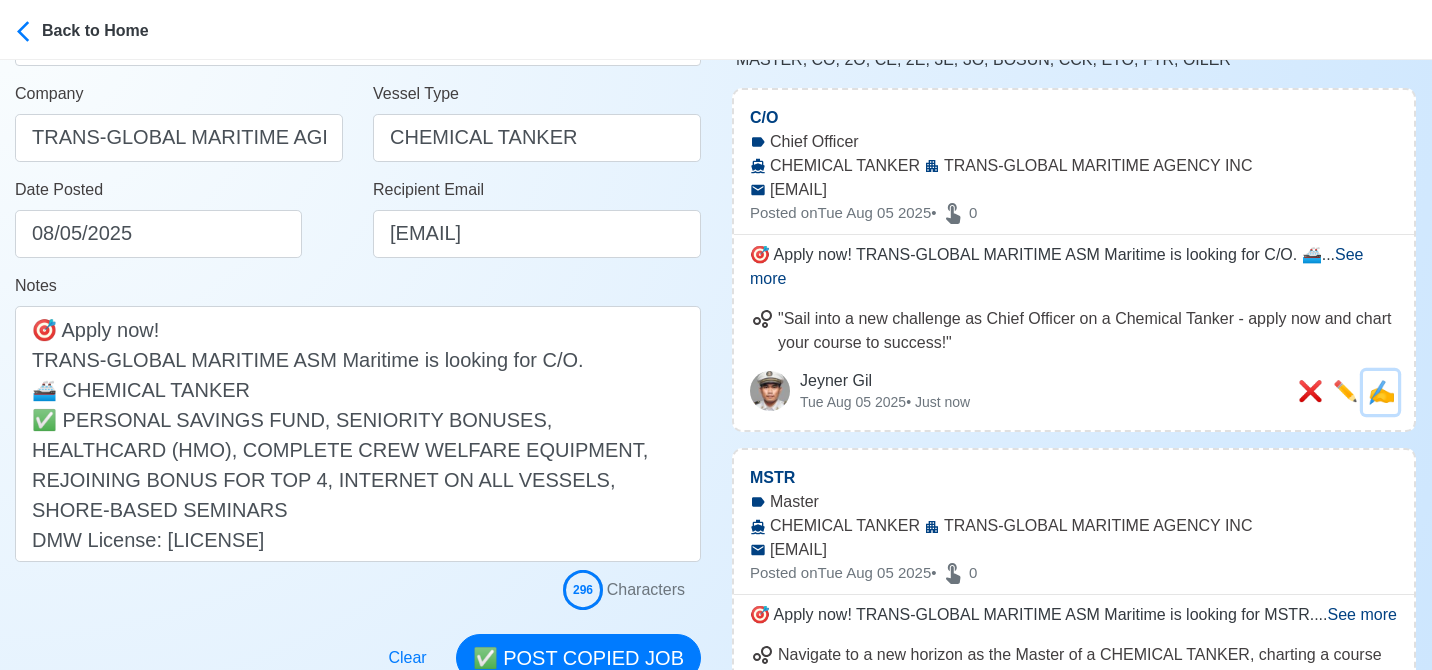 scroll, scrollTop: 0, scrollLeft: 0, axis: both 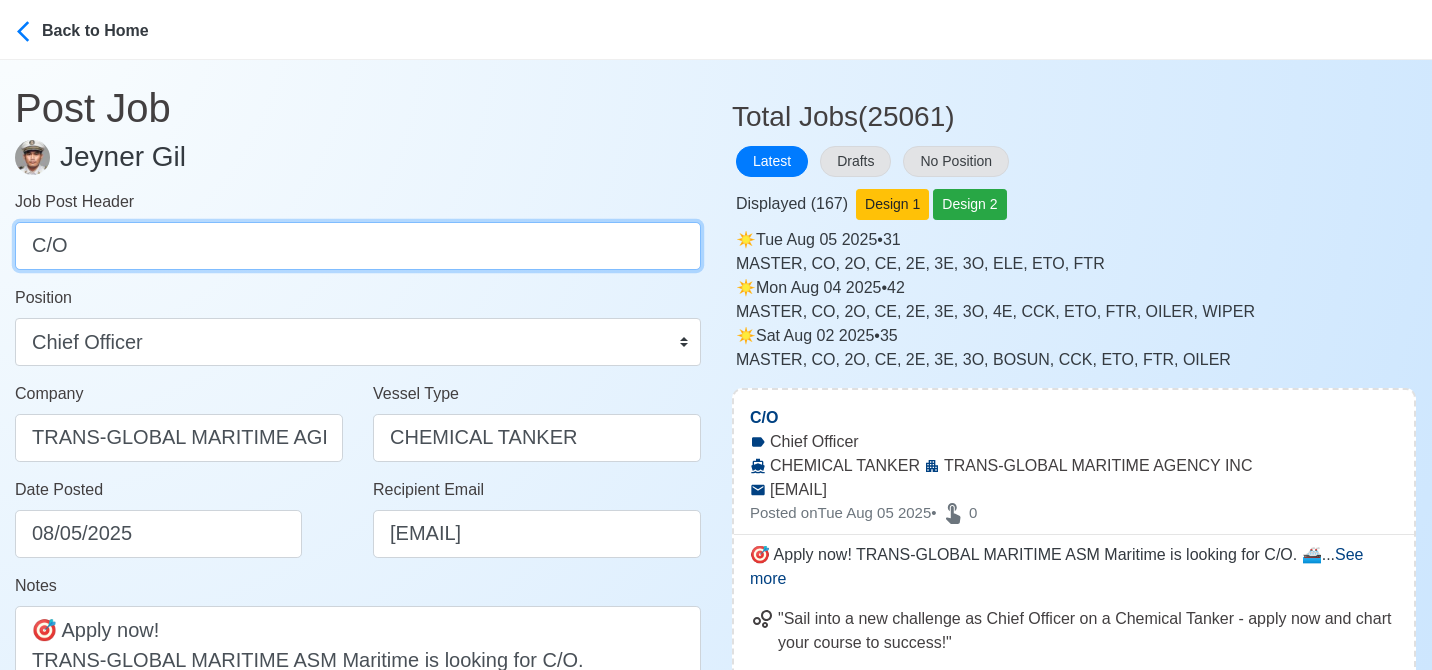 click on "C/O" at bounding box center (358, 246) 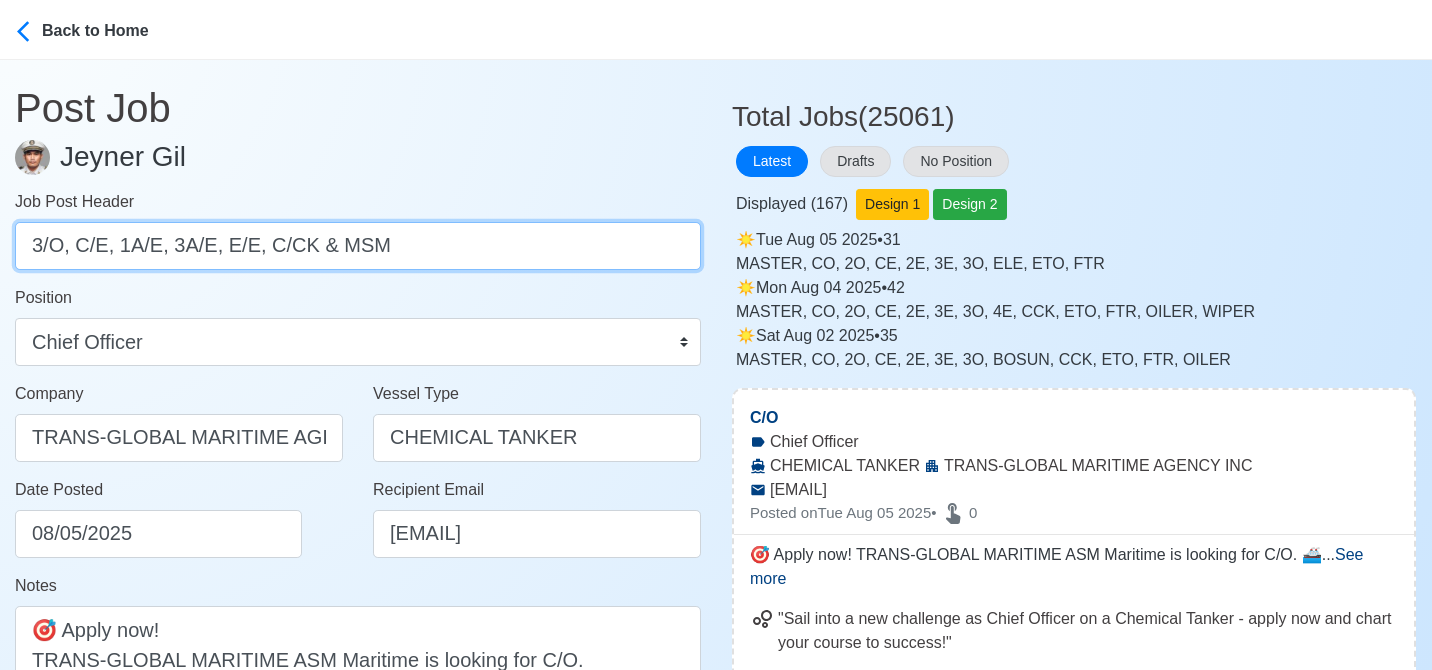 drag, startPoint x: 76, startPoint y: 246, endPoint x: 433, endPoint y: 255, distance: 357.11343 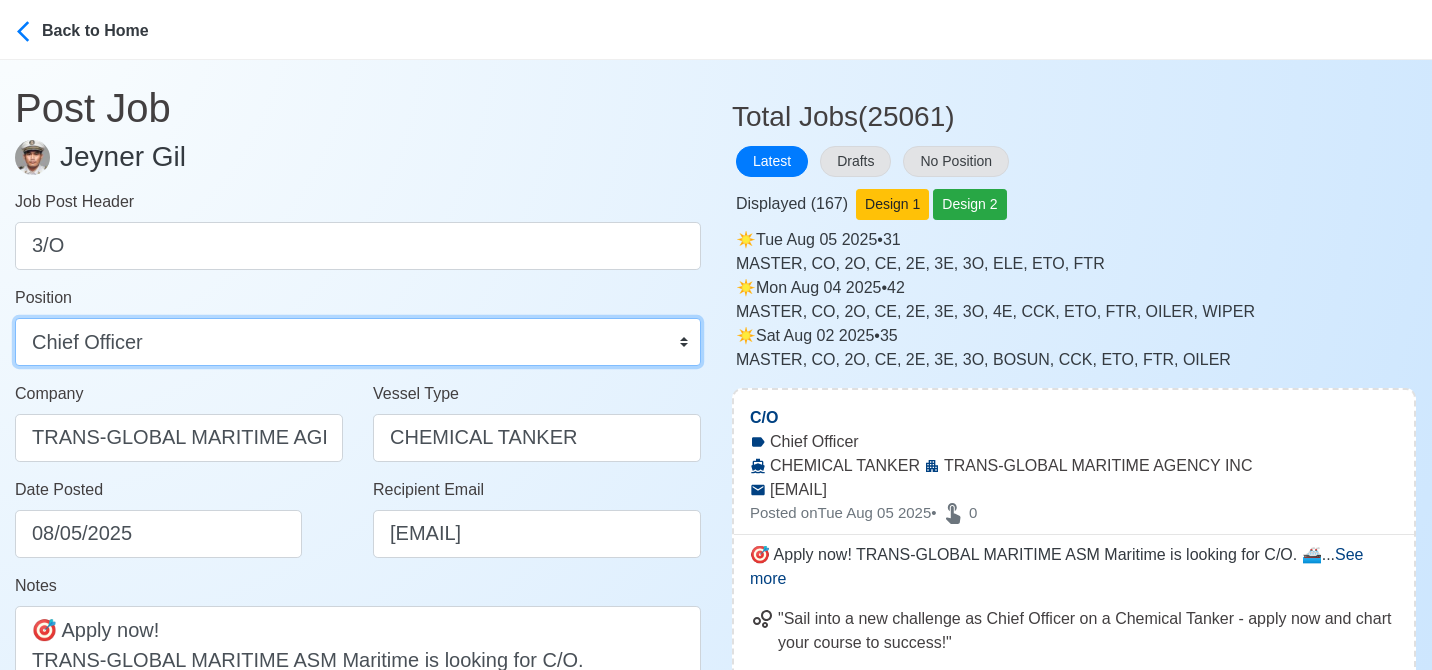 click on "Master Chief Officer 2nd Officer 3rd Officer Junior Officer Chief Engineer 2nd Engineer 3rd Engineer 4th Engineer Gas Engineer Junior Engineer 1st Assistant Engineer 2nd Assistant Engineer 3rd Assistant Engineer ETO/ETR Electrician Electrical Engineer Oiler Fitter Welder Chief Cook Chef Cook Messman Wiper Rigger Ordinary Seaman Able Seaman Motorman Pumpman Bosun Cadet Reefer Mechanic Operator Repairman Painter Steward Waiter Others" at bounding box center [358, 342] 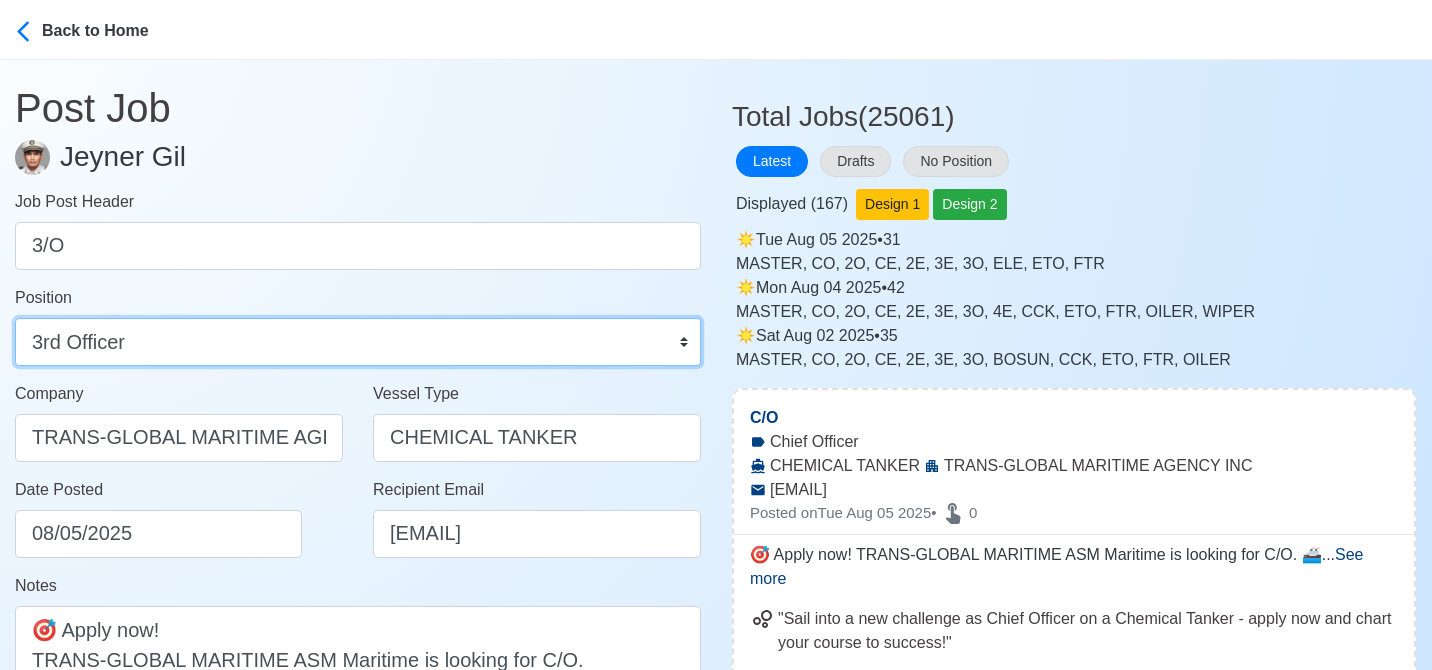 click on "Master Chief Officer 2nd Officer 3rd Officer Junior Officer Chief Engineer 2nd Engineer 3rd Engineer 4th Engineer Gas Engineer Junior Engineer 1st Assistant Engineer 2nd Assistant Engineer 3rd Assistant Engineer ETO/ETR Electrician Electrical Engineer Oiler Fitter Welder Chief Cook Chef Cook Messman Wiper Rigger Ordinary Seaman Able Seaman Motorman Pumpman Bosun Cadet Reefer Mechanic Operator Repairman Painter Steward Waiter Others" at bounding box center (358, 342) 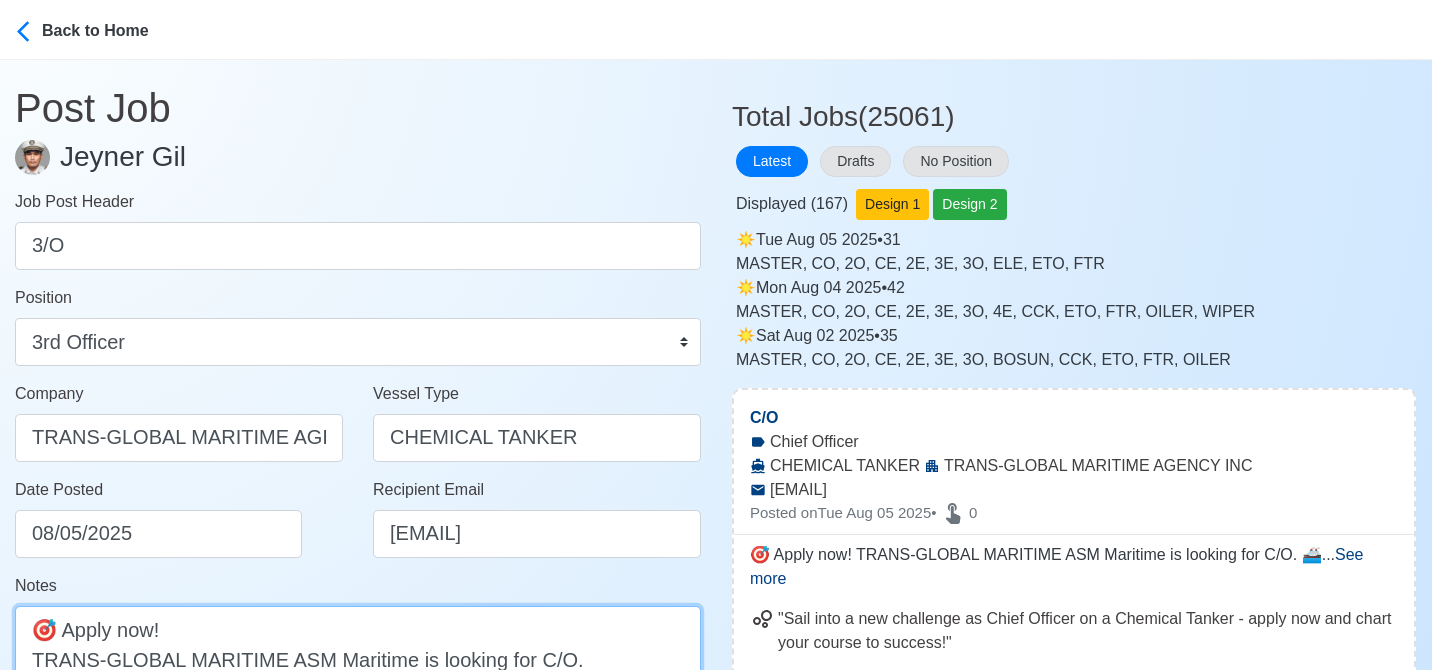 click on "🎯 Apply now!
TRANS-GLOBAL MARITIME ASM Maritime is looking for C/O.
🚢 CHEMICAL TANKER
✅ PERSONAL SAVINGS FUND, SENIORITY BONUSES, HEALTHCARD (HMO), COMPLETE CREW WELFARE EQUIPMENT, REJOINING BONUS FOR TOP 4, INTERNET ON ALL VESSELS, SHORE-BASED SEMINARS
DMW License: POEA-100-SB-111620-R-MLC" at bounding box center [358, 734] 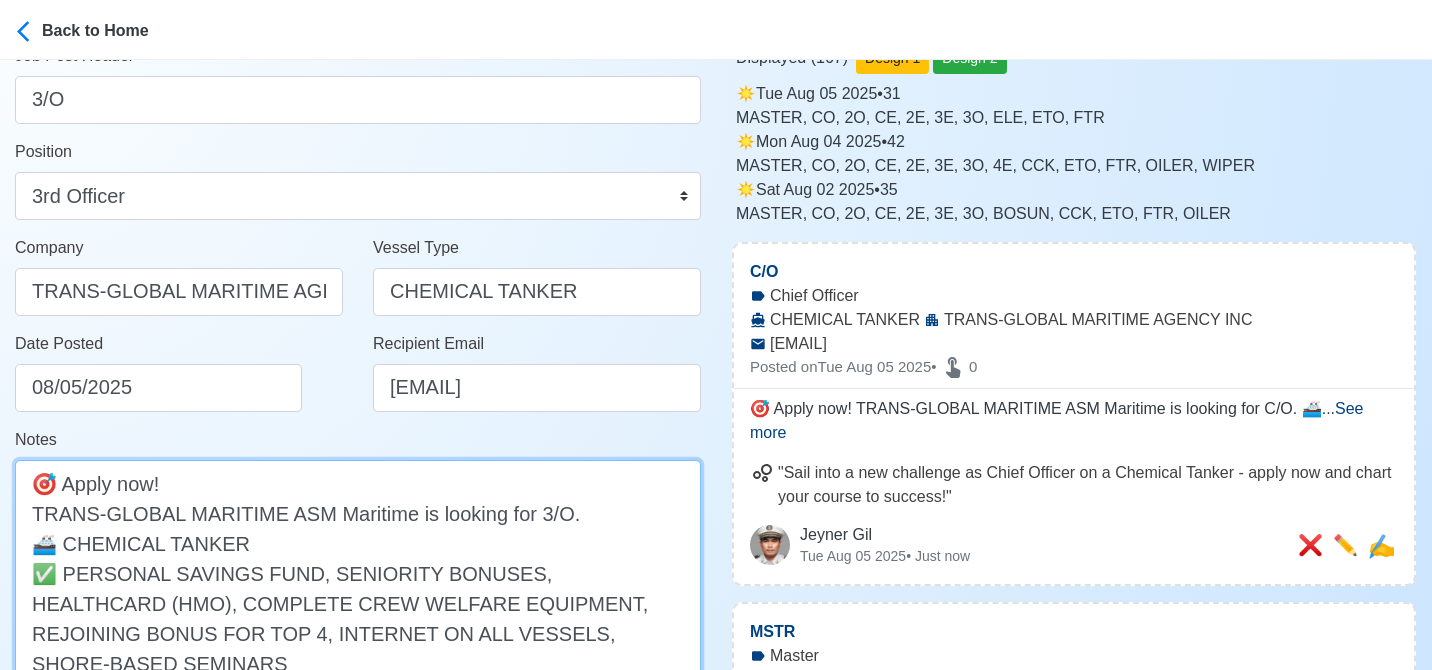 scroll, scrollTop: 303, scrollLeft: 0, axis: vertical 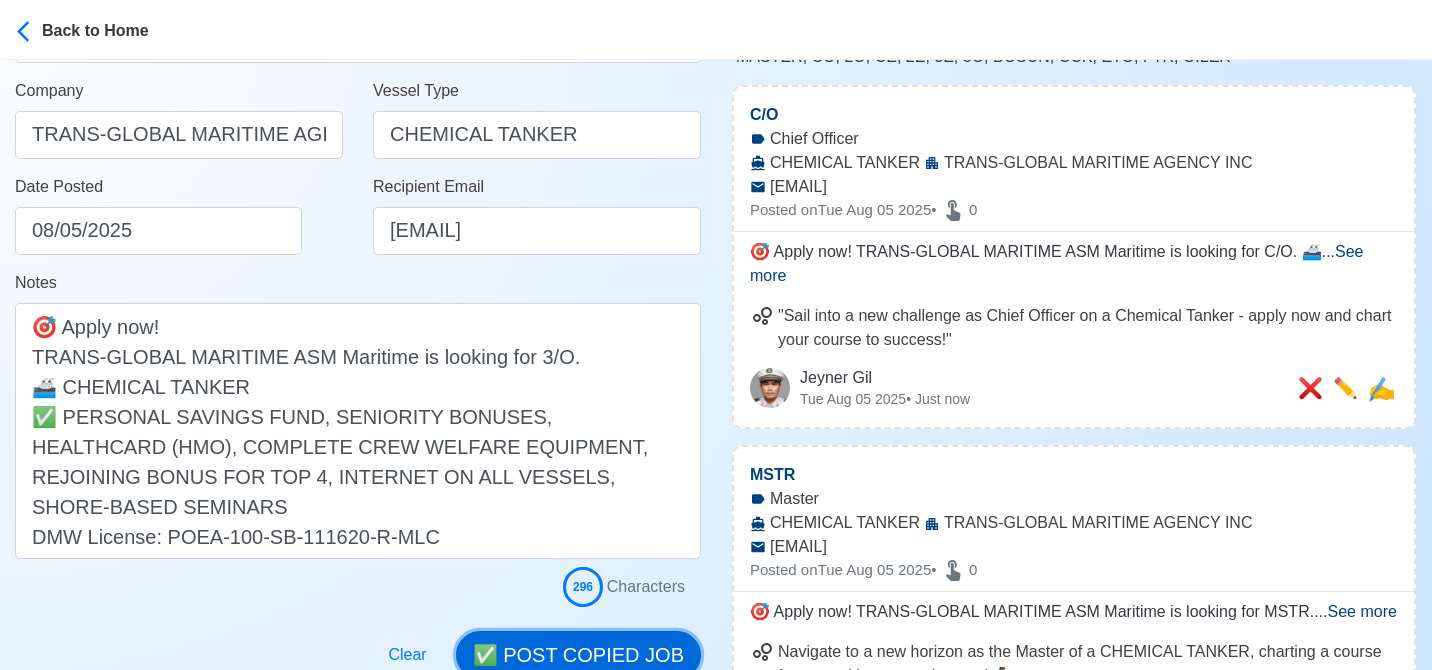 click on "✅ POST COPIED JOB" at bounding box center (578, 655) 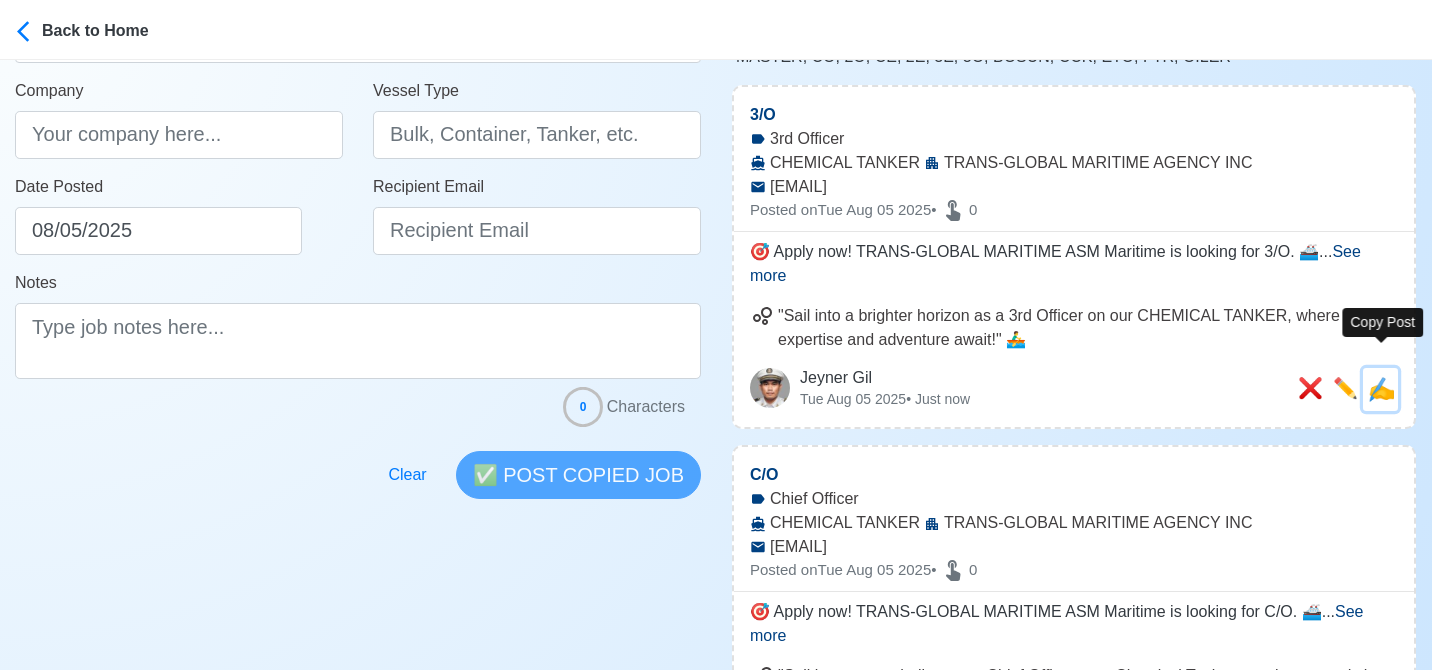 click on "✍️" at bounding box center [1381, 389] 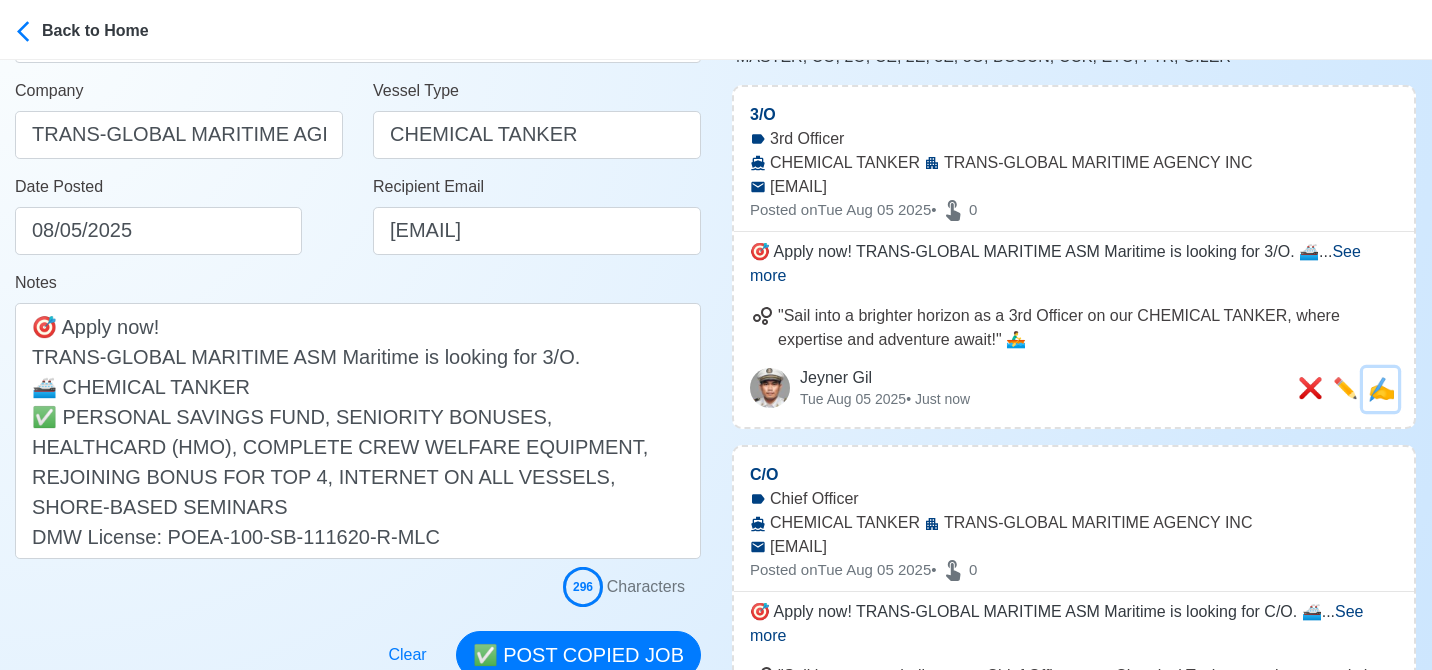 scroll, scrollTop: 0, scrollLeft: 0, axis: both 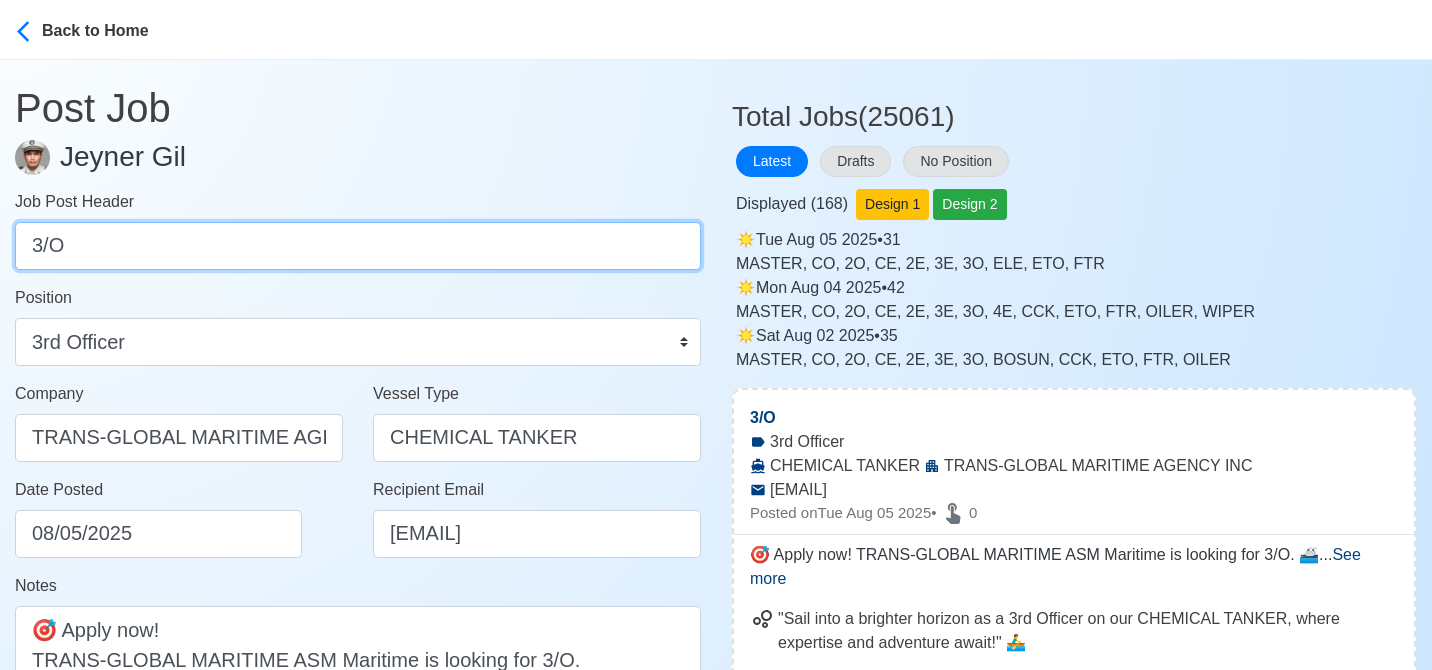 click on "3/O" at bounding box center [358, 246] 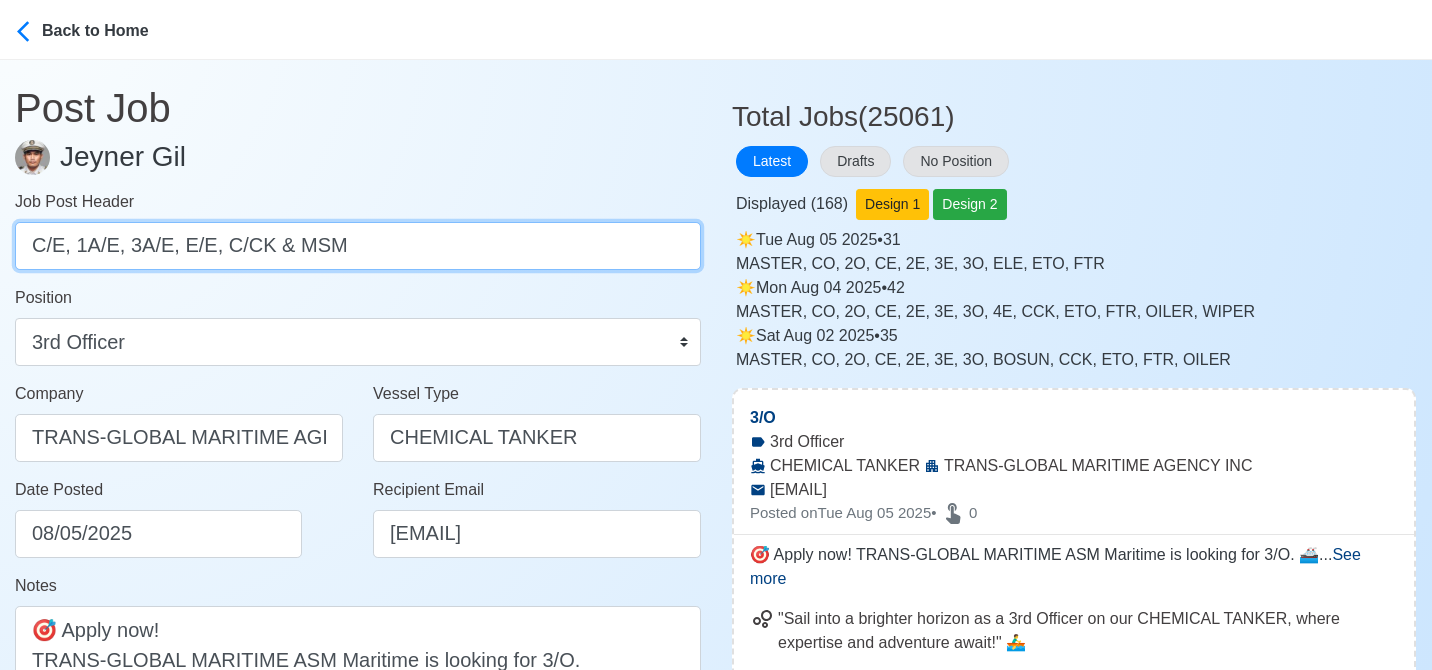 drag, startPoint x: 72, startPoint y: 247, endPoint x: 516, endPoint y: 259, distance: 444.16214 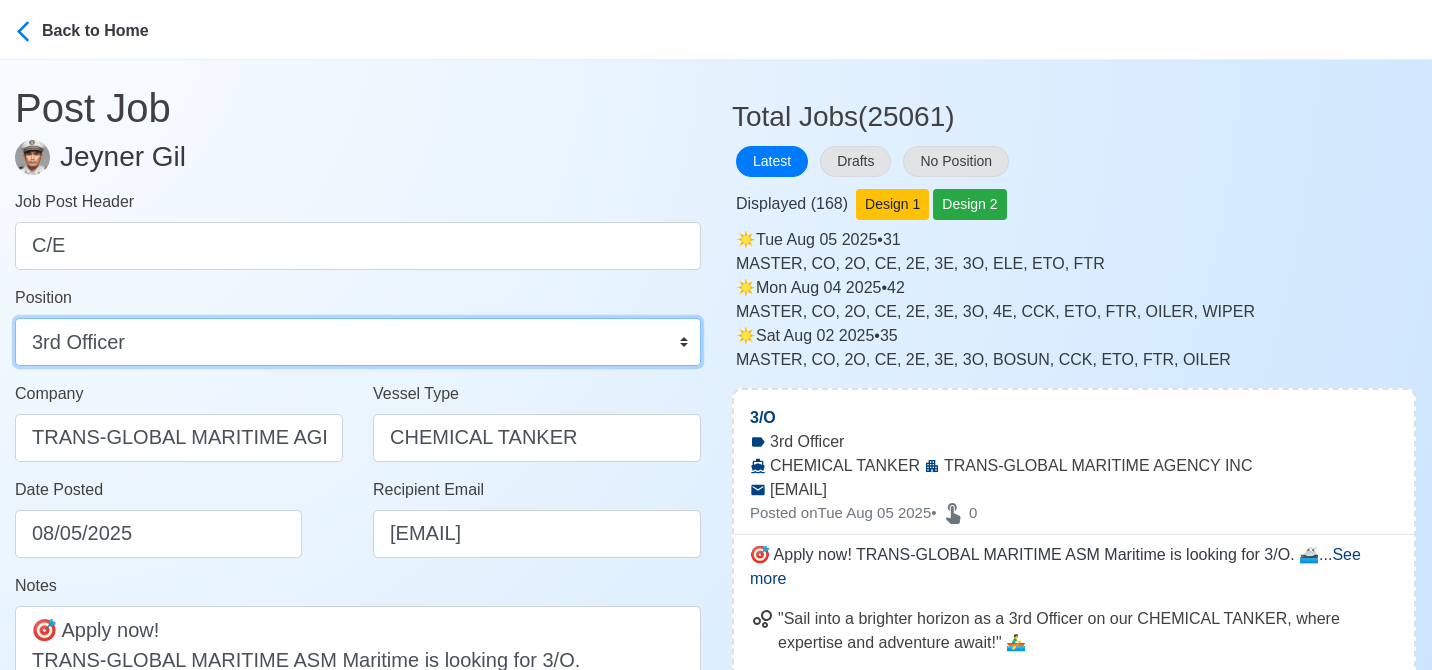 click on "Master Chief Officer 2nd Officer 3rd Officer Junior Officer Chief Engineer 2nd Engineer 3rd Engineer 4th Engineer Gas Engineer Junior Engineer 1st Assistant Engineer 2nd Assistant Engineer 3rd Assistant Engineer ETO/ETR Electrician Electrical Engineer Oiler Fitter Welder Chief Cook Chef Cook Messman Wiper Rigger Ordinary Seaman Able Seaman Motorman Pumpman Bosun Cadet Reefer Mechanic Operator Repairman Painter Steward Waiter Others" at bounding box center [358, 342] 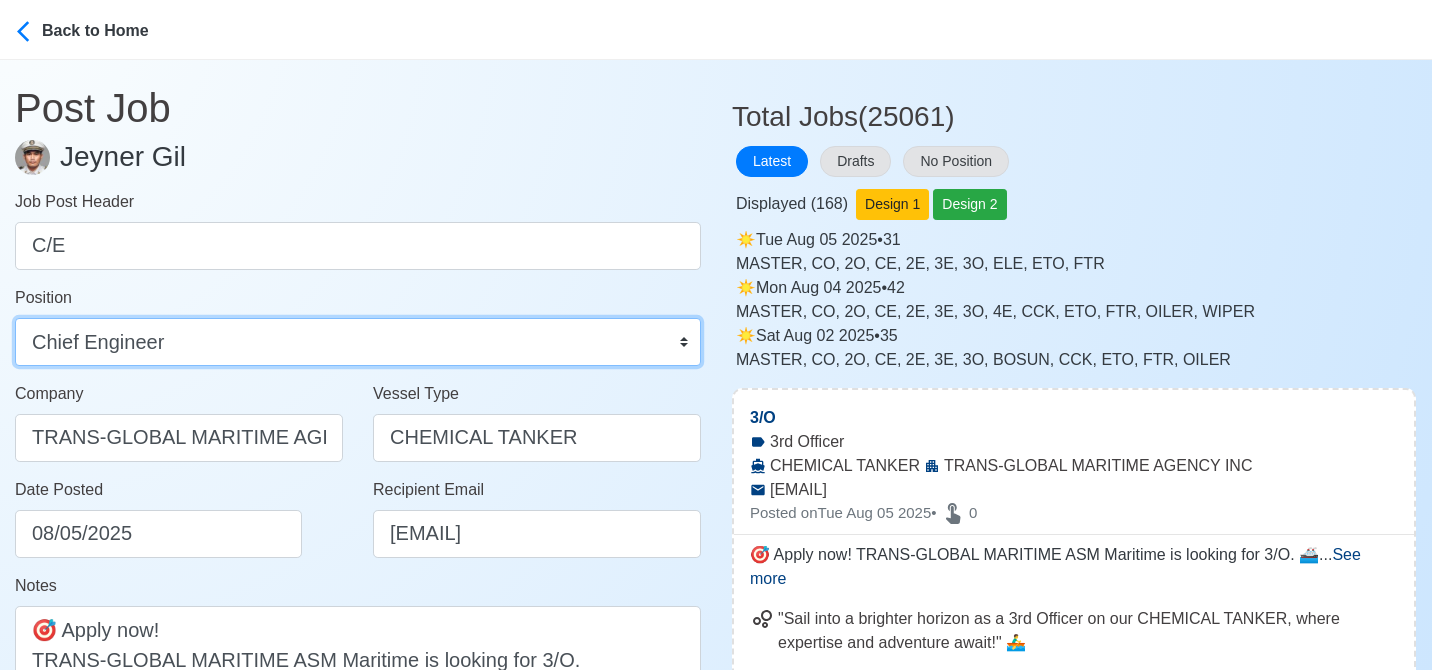click on "Master Chief Officer 2nd Officer 3rd Officer Junior Officer Chief Engineer 2nd Engineer 3rd Engineer 4th Engineer Gas Engineer Junior Engineer 1st Assistant Engineer 2nd Assistant Engineer 3rd Assistant Engineer ETO/ETR Electrician Electrical Engineer Oiler Fitter Welder Chief Cook Chef Cook Messman Wiper Rigger Ordinary Seaman Able Seaman Motorman Pumpman Bosun Cadet Reefer Mechanic Operator Repairman Painter Steward Waiter Others" at bounding box center [358, 342] 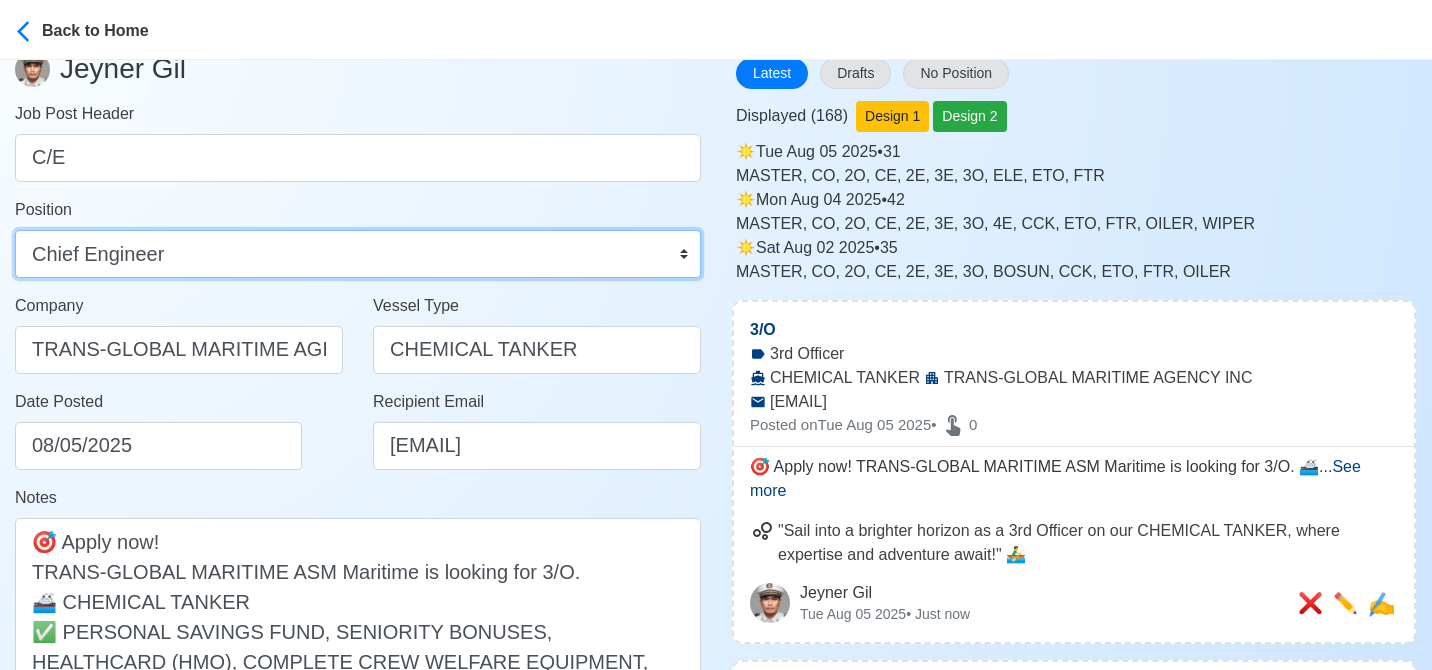 scroll, scrollTop: 100, scrollLeft: 0, axis: vertical 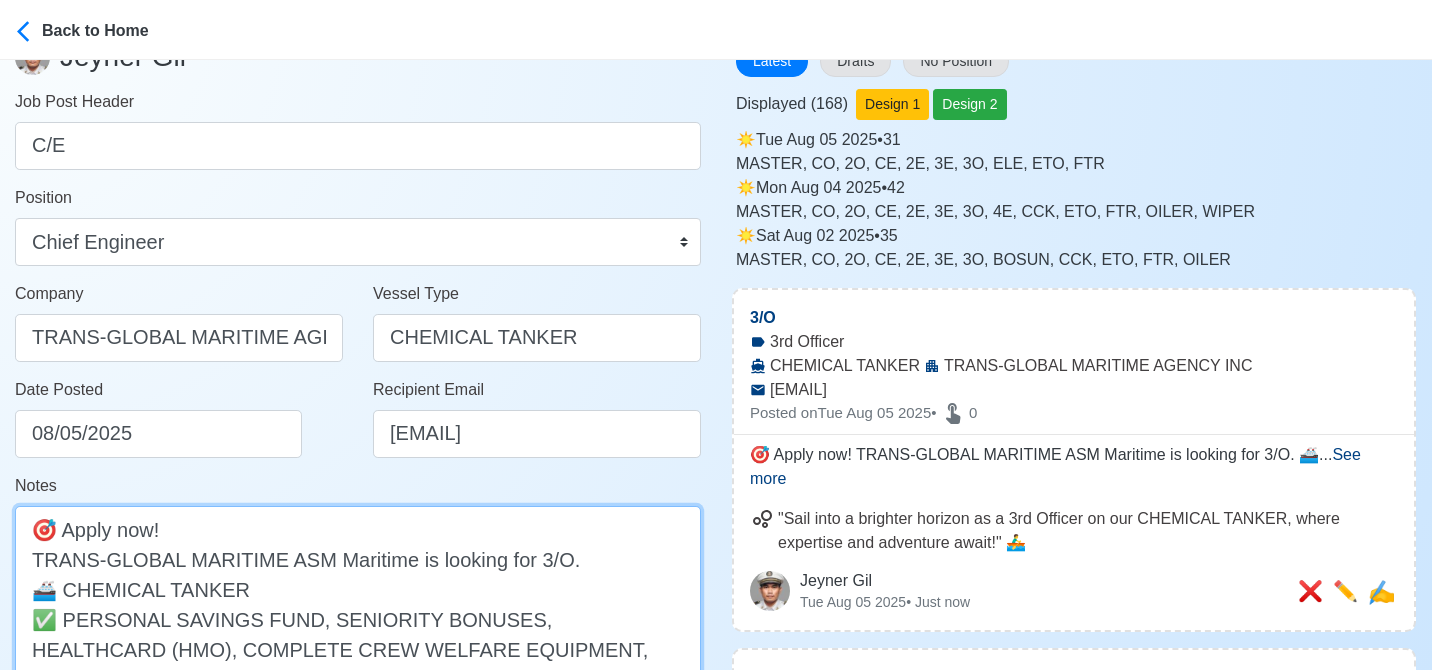 click on "🎯 Apply now!
TRANS-GLOBAL MARITIME ASM Maritime is looking for 3/O.
🚢 CHEMICAL TANKER
✅ PERSONAL SAVINGS FUND, SENIORITY BONUSES, HEALTHCARD (HMO), COMPLETE CREW WELFARE EQUIPMENT, REJOINING BONUS FOR TOP 4, INTERNET ON ALL VESSELS, SHORE-BASED SEMINARS
DMW License: POEA-100-SB-111620-R-MLC" at bounding box center (358, 634) 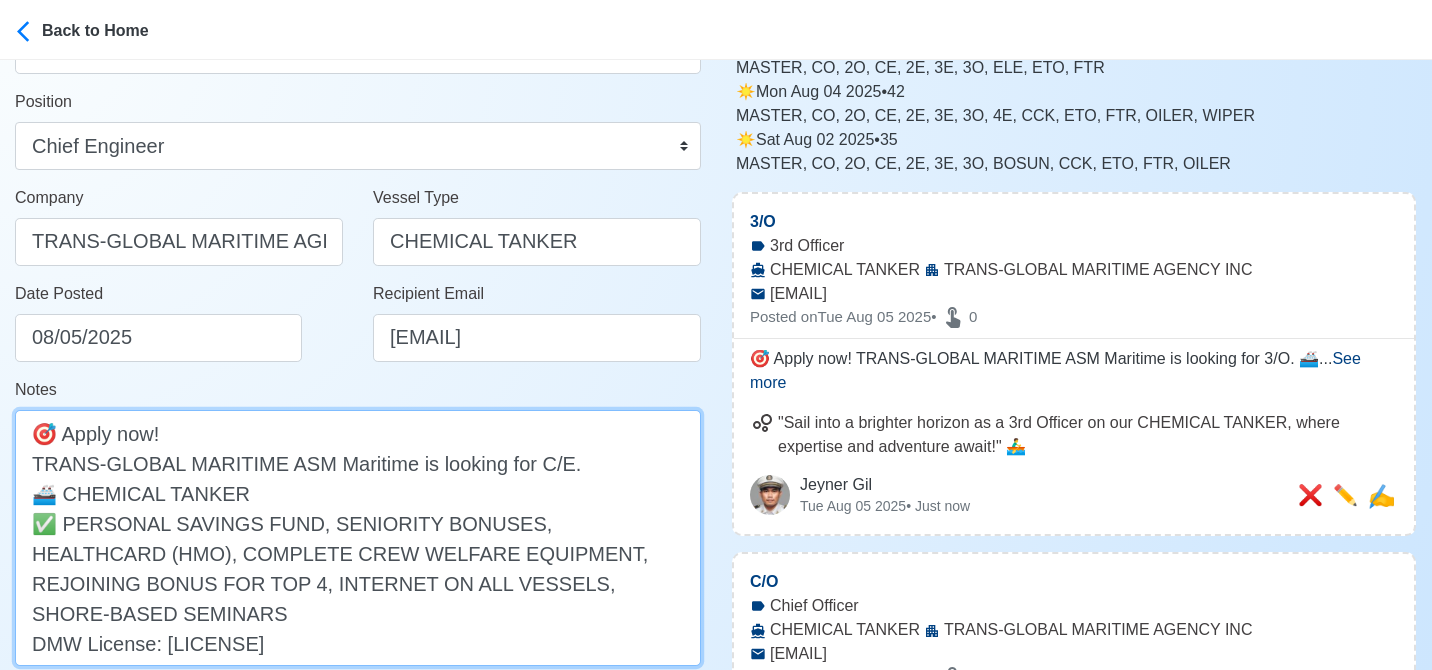 scroll, scrollTop: 400, scrollLeft: 0, axis: vertical 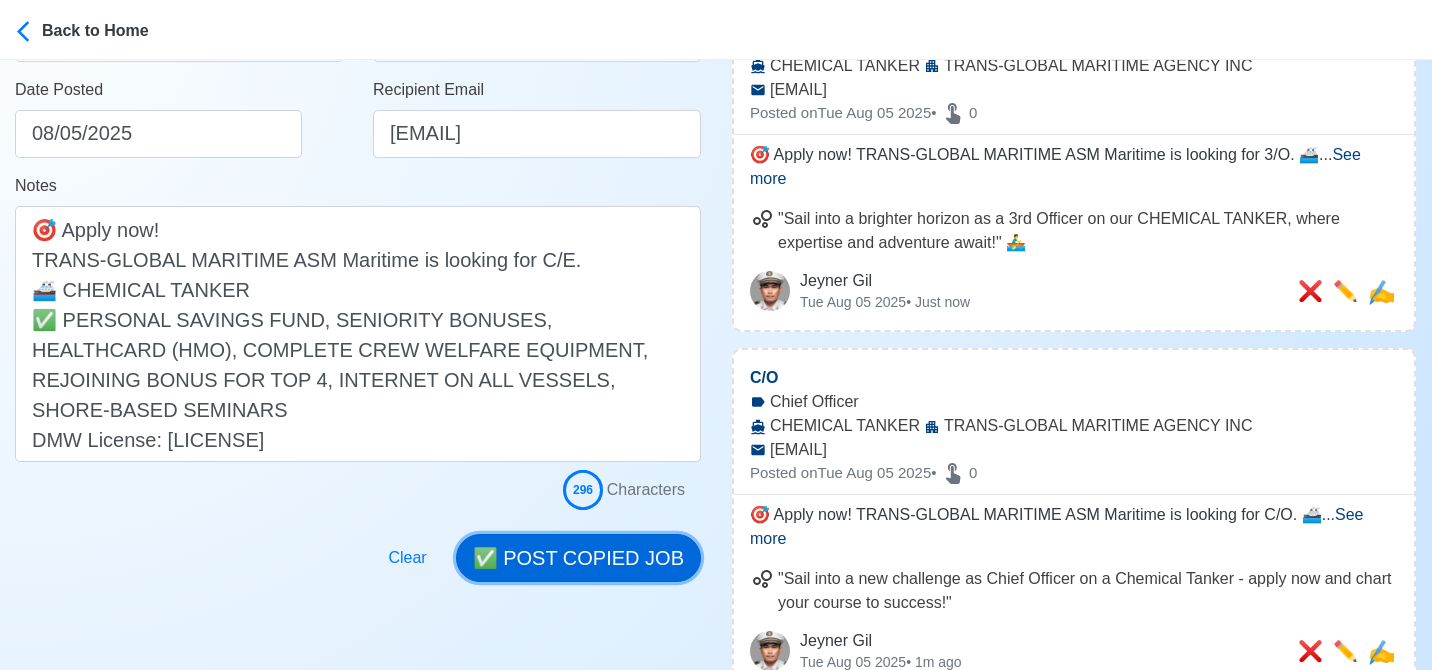 click on "✅ POST COPIED JOB" at bounding box center (578, 558) 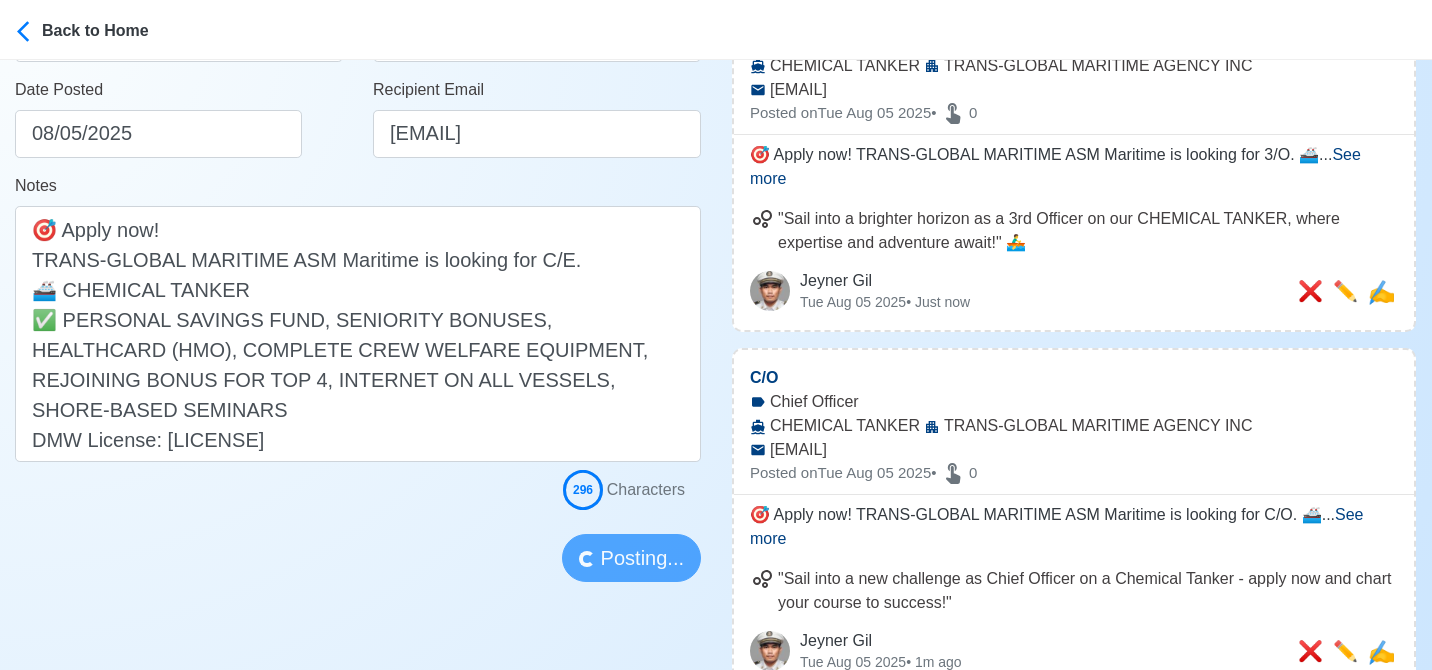 scroll, scrollTop: 200, scrollLeft: 0, axis: vertical 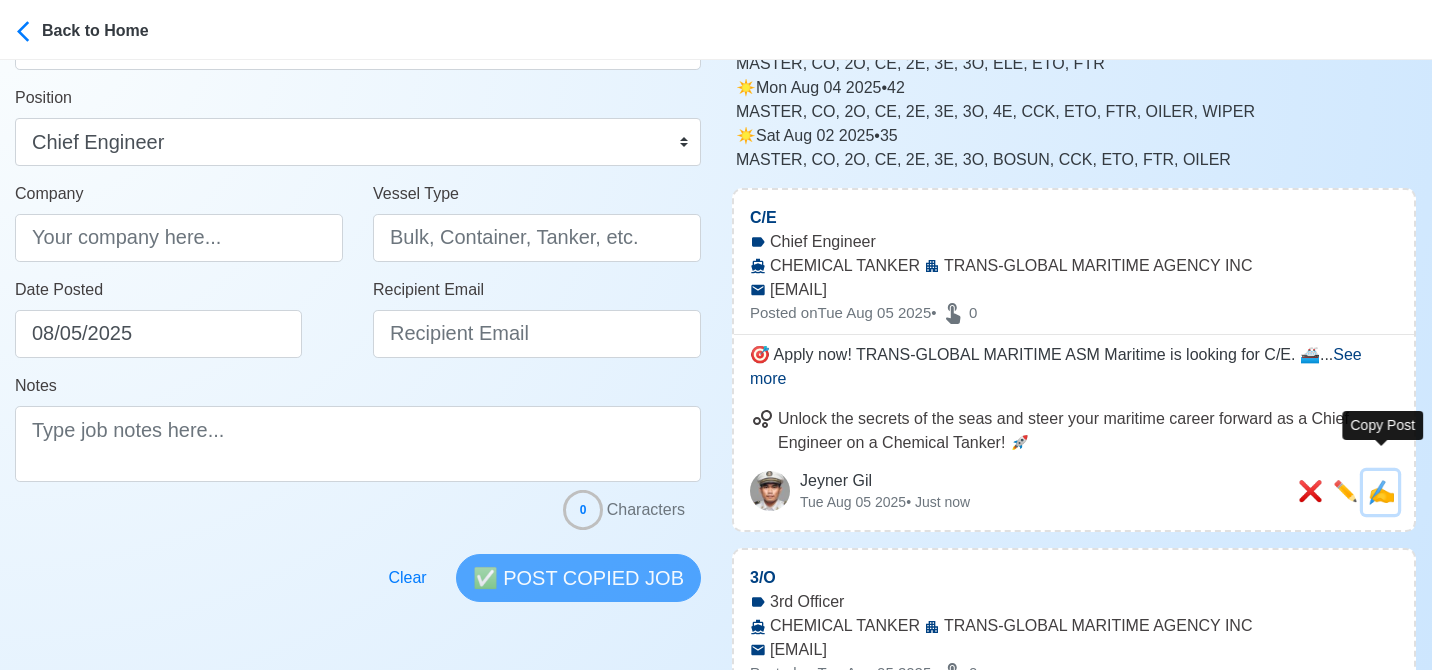 click on "✍️" at bounding box center [1381, 492] 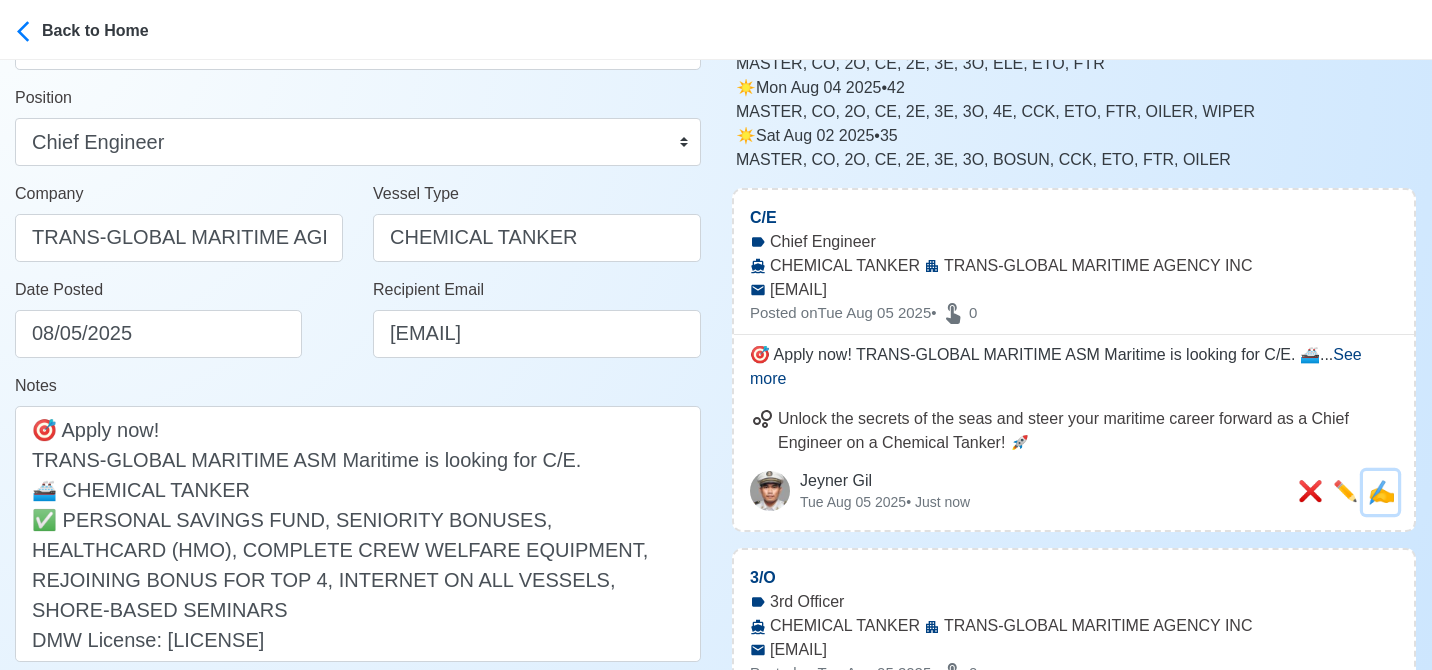 scroll, scrollTop: 0, scrollLeft: 0, axis: both 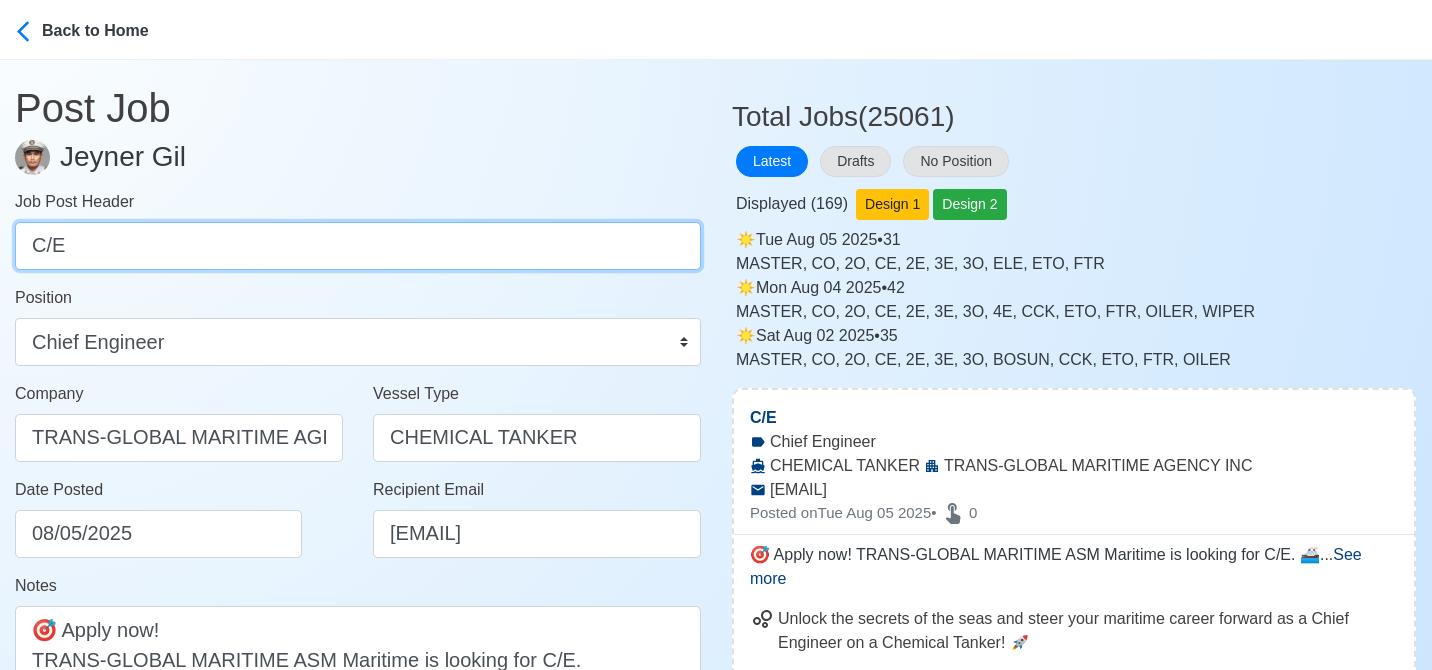 click on "C/E" at bounding box center [358, 246] 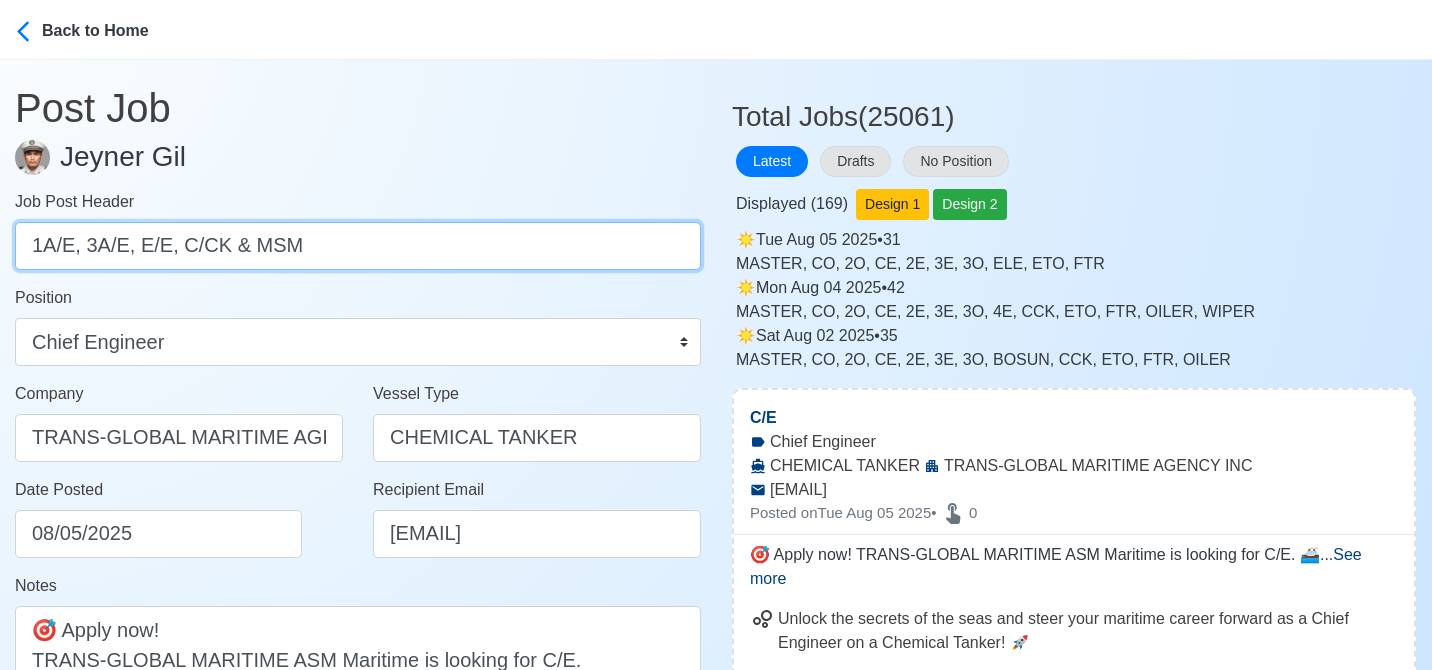 drag, startPoint x: 84, startPoint y: 250, endPoint x: 424, endPoint y: 261, distance: 340.1779 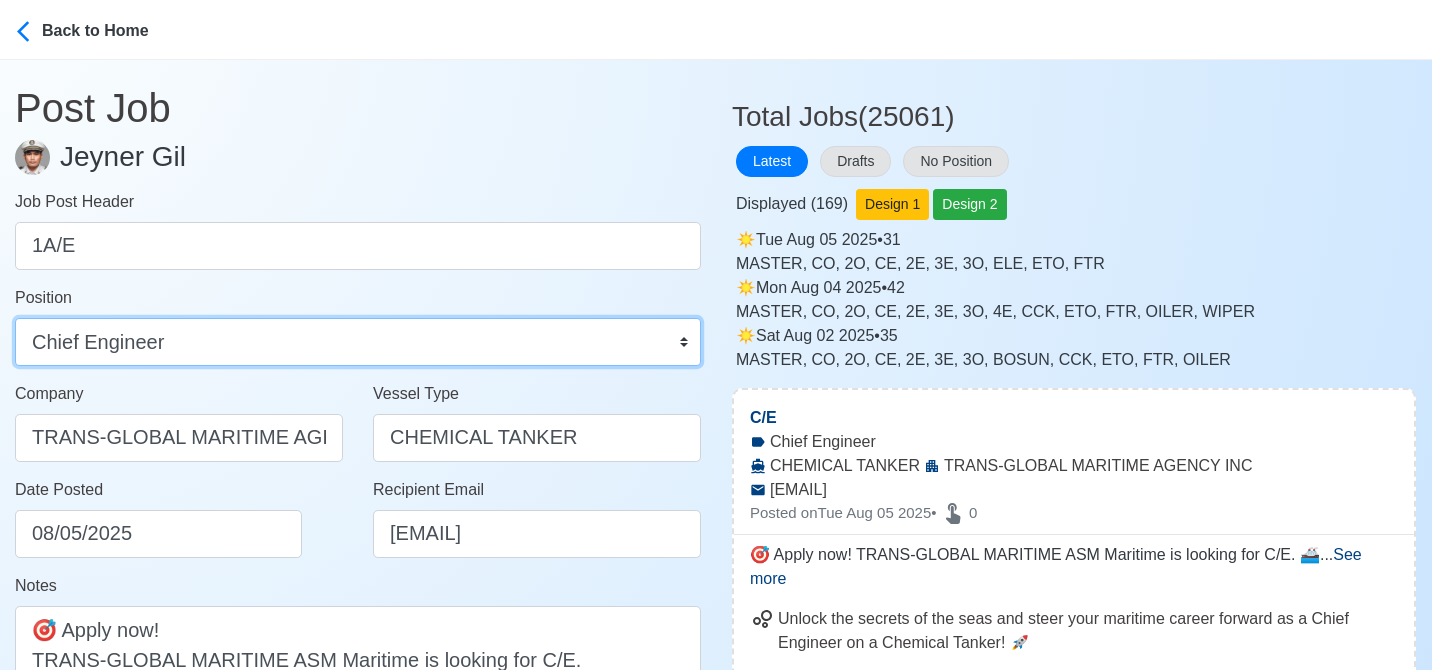 click on "Master Chief Officer 2nd Officer 3rd Officer Junior Officer Chief Engineer 2nd Engineer 3rd Engineer 4th Engineer Gas Engineer Junior Engineer 1st Assistant Engineer 2nd Assistant Engineer 3rd Assistant Engineer ETO/ETR Electrician Electrical Engineer Oiler Fitter Welder Chief Cook Chef Cook Messman Wiper Rigger Ordinary Seaman Able Seaman Motorman Pumpman Bosun Cadet Reefer Mechanic Operator Repairman Painter Steward Waiter Others" at bounding box center (358, 342) 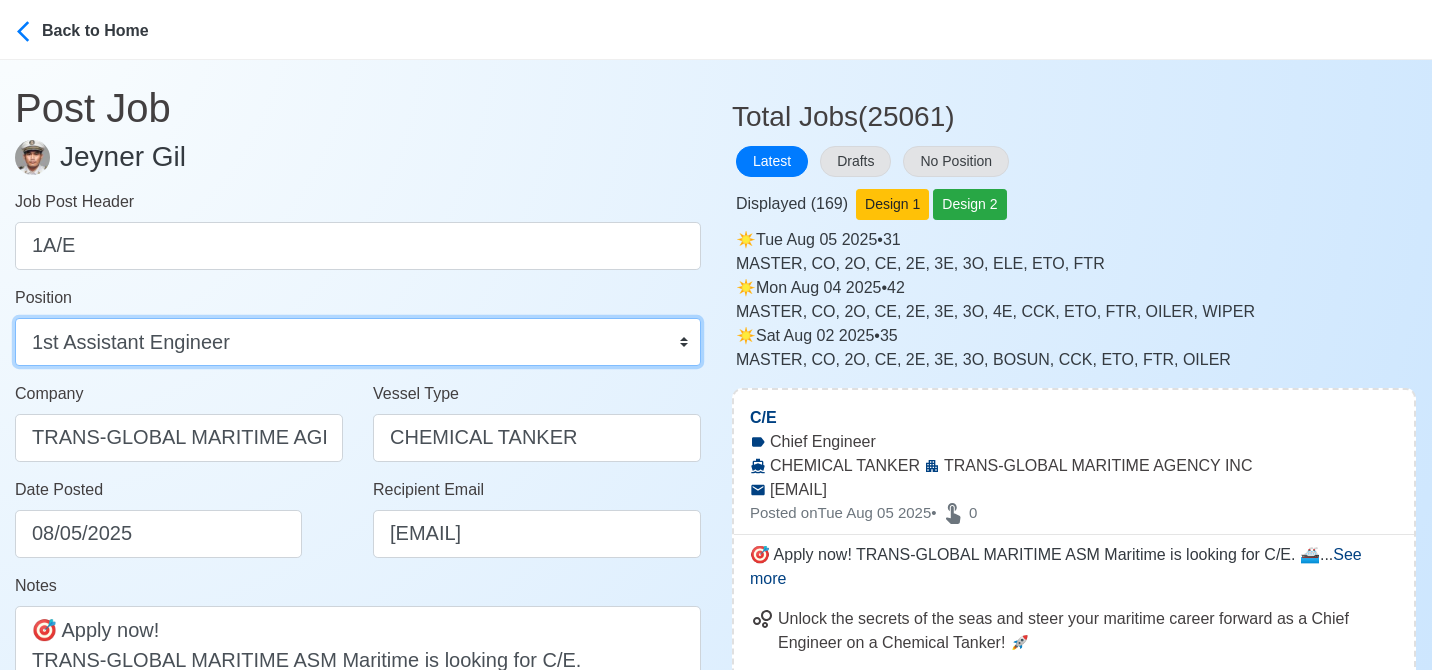 click on "Master Chief Officer 2nd Officer 3rd Officer Junior Officer Chief Engineer 2nd Engineer 3rd Engineer 4th Engineer Gas Engineer Junior Engineer 1st Assistant Engineer 2nd Assistant Engineer 3rd Assistant Engineer ETO/ETR Electrician Electrical Engineer Oiler Fitter Welder Chief Cook Chef Cook Messman Wiper Rigger Ordinary Seaman Able Seaman Motorman Pumpman Bosun Cadet Reefer Mechanic Operator Repairman Painter Steward Waiter Others" at bounding box center (358, 342) 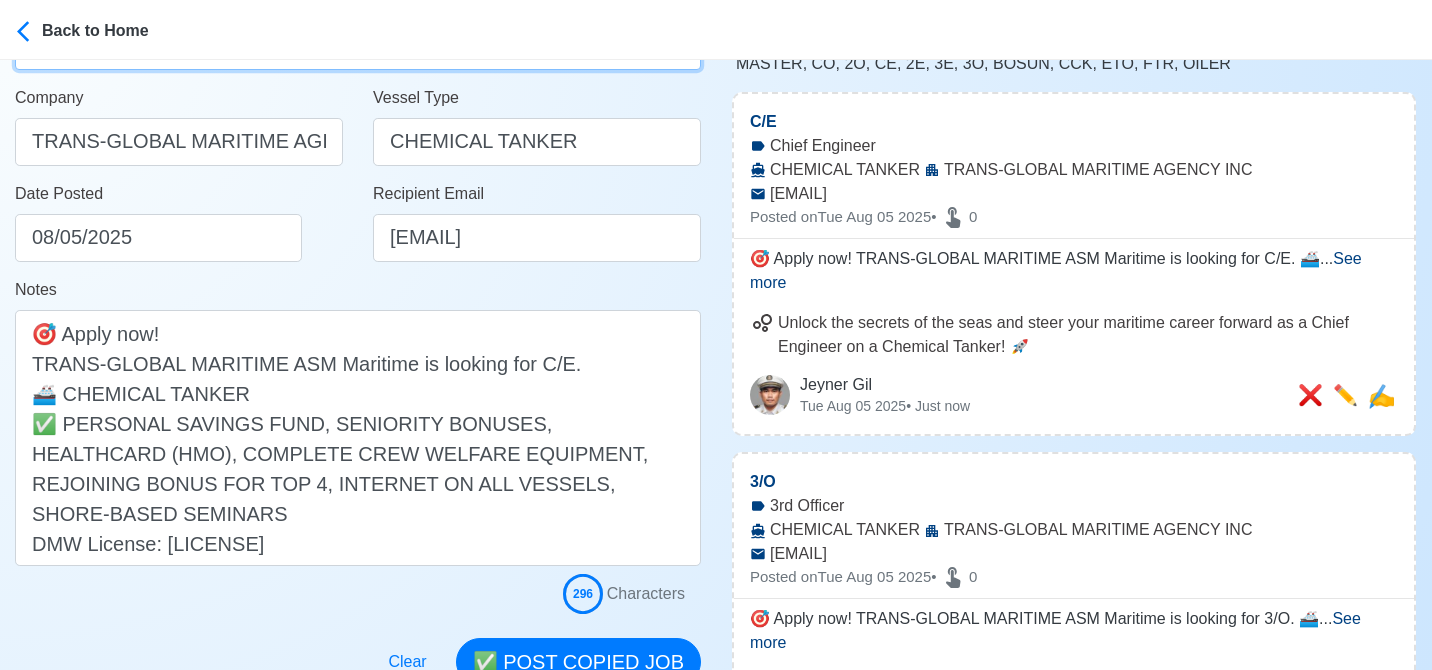 scroll, scrollTop: 300, scrollLeft: 0, axis: vertical 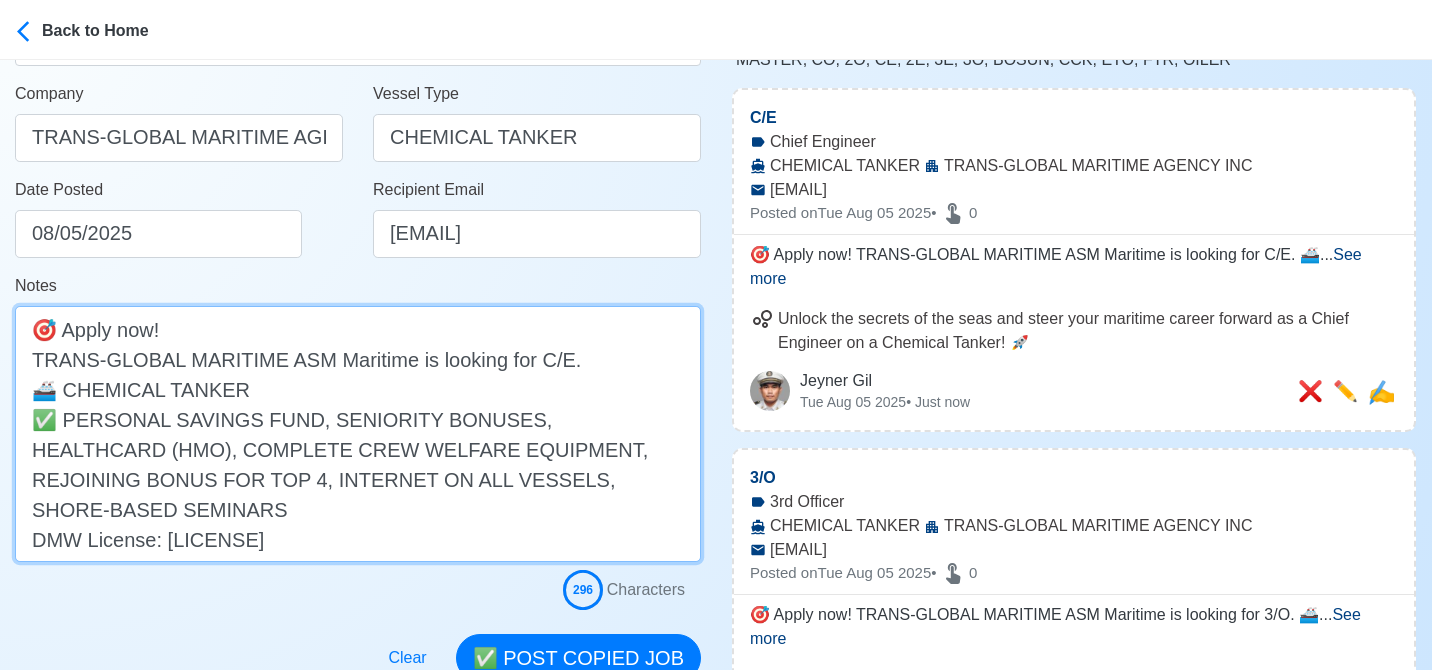 click on "🎯 Apply now!
TRANS-GLOBAL MARITIME ASM Maritime is looking for C/E.
🚢 CHEMICAL TANKER
✅ PERSONAL SAVINGS FUND, SENIORITY BONUSES, HEALTHCARD (HMO), COMPLETE CREW WELFARE EQUIPMENT, REJOINING BONUS FOR TOP 4, INTERNET ON ALL VESSELS, SHORE-BASED SEMINARS
DMW License: POEA-100-SB-111620-R-MLC" at bounding box center [358, 434] 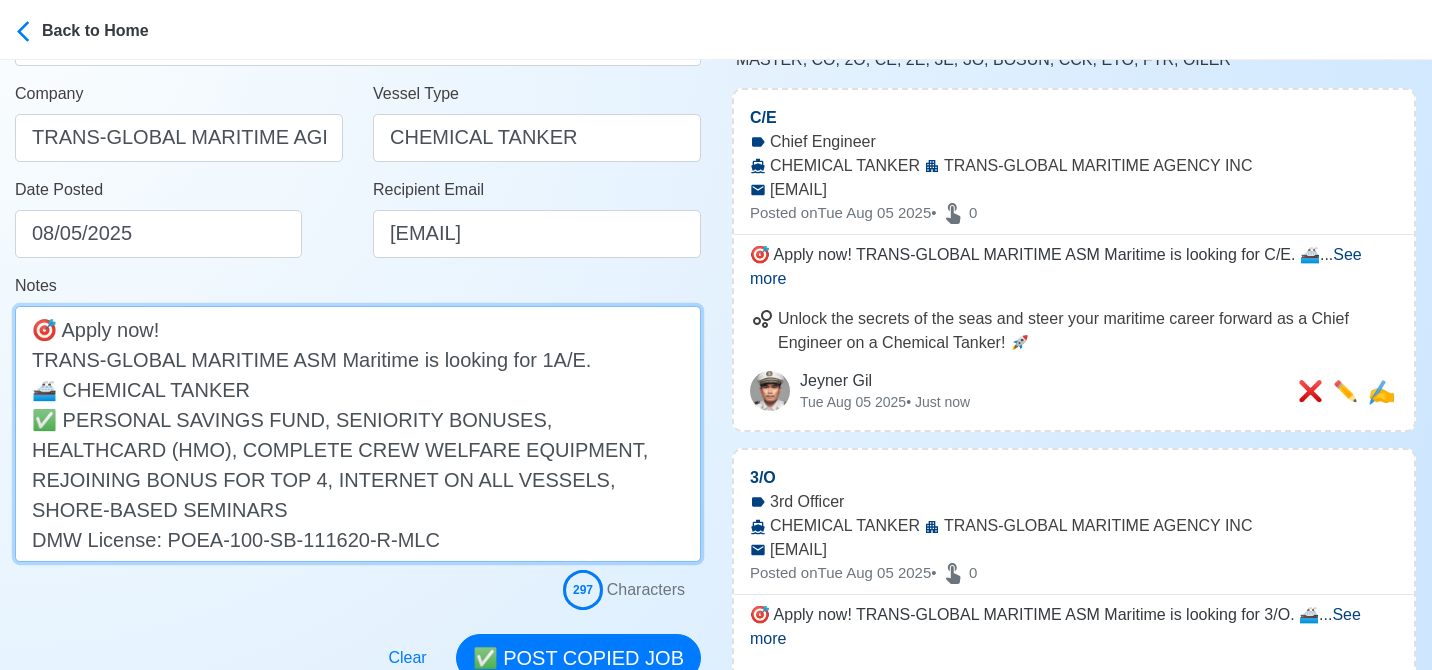 scroll, scrollTop: 400, scrollLeft: 0, axis: vertical 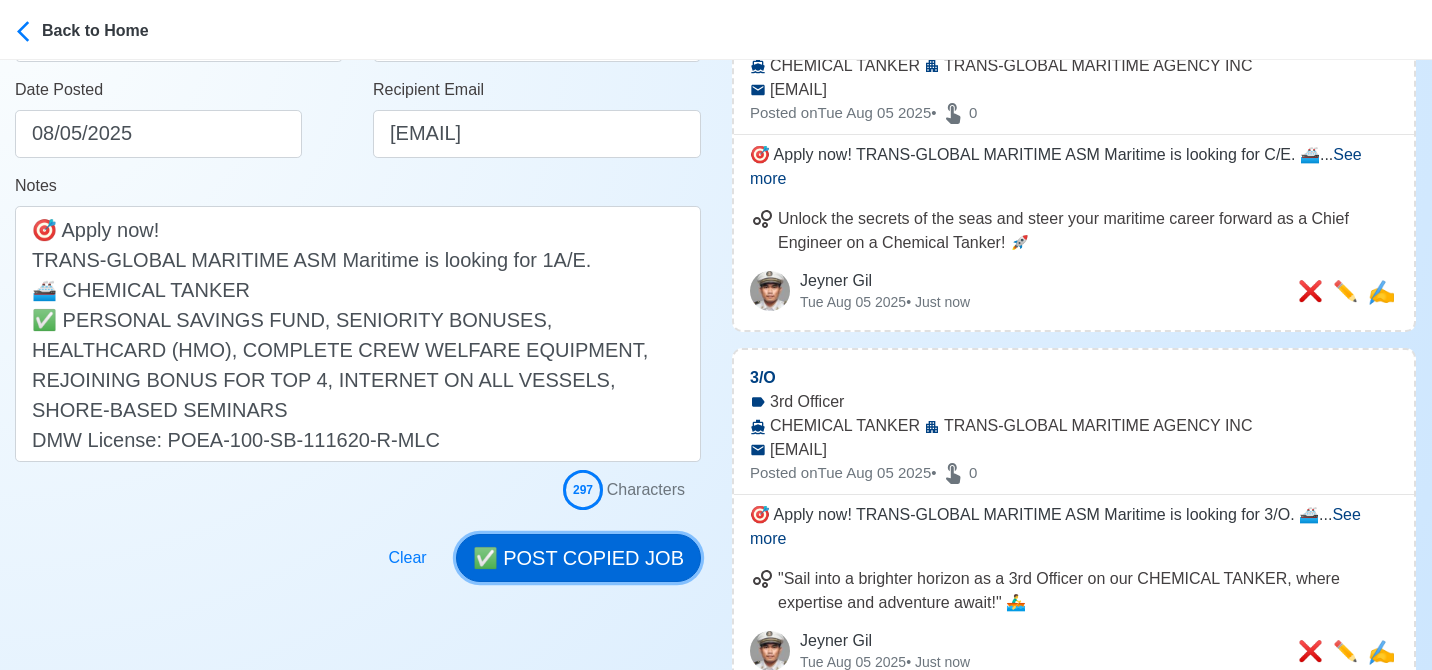 click on "✅ POST COPIED JOB" at bounding box center [578, 558] 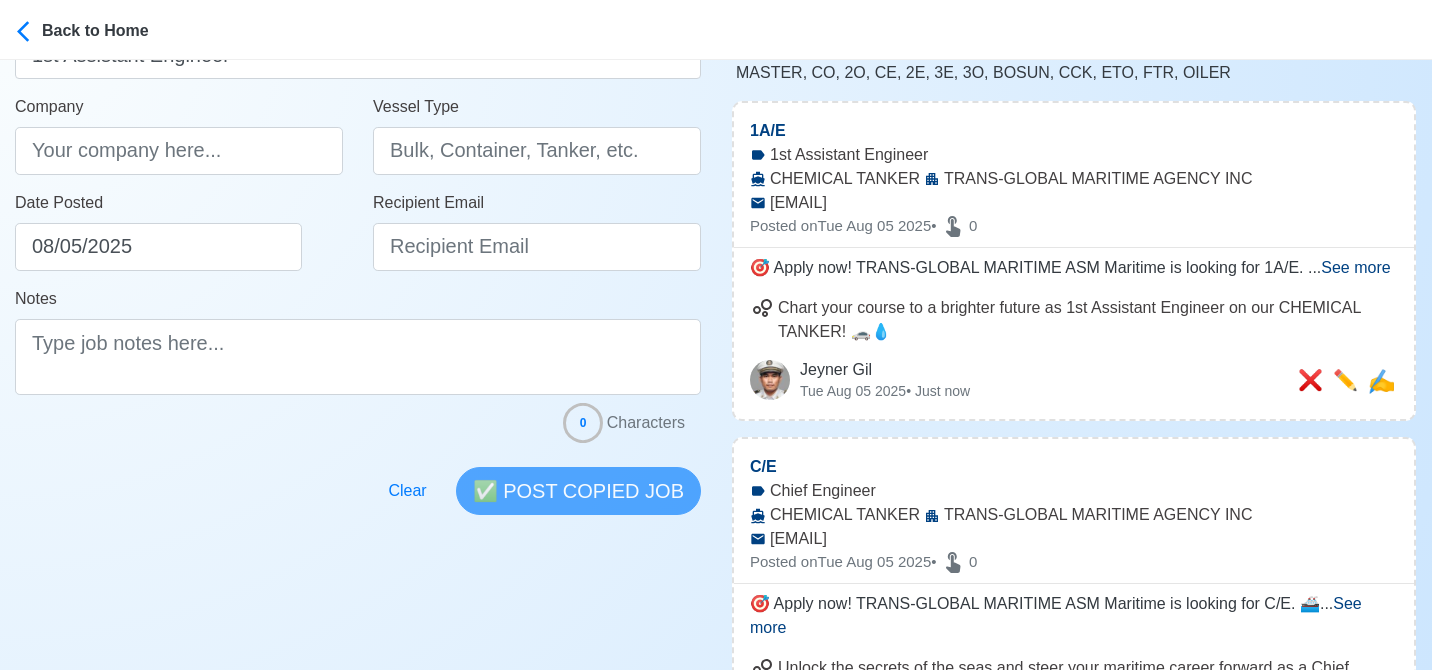 scroll, scrollTop: 300, scrollLeft: 0, axis: vertical 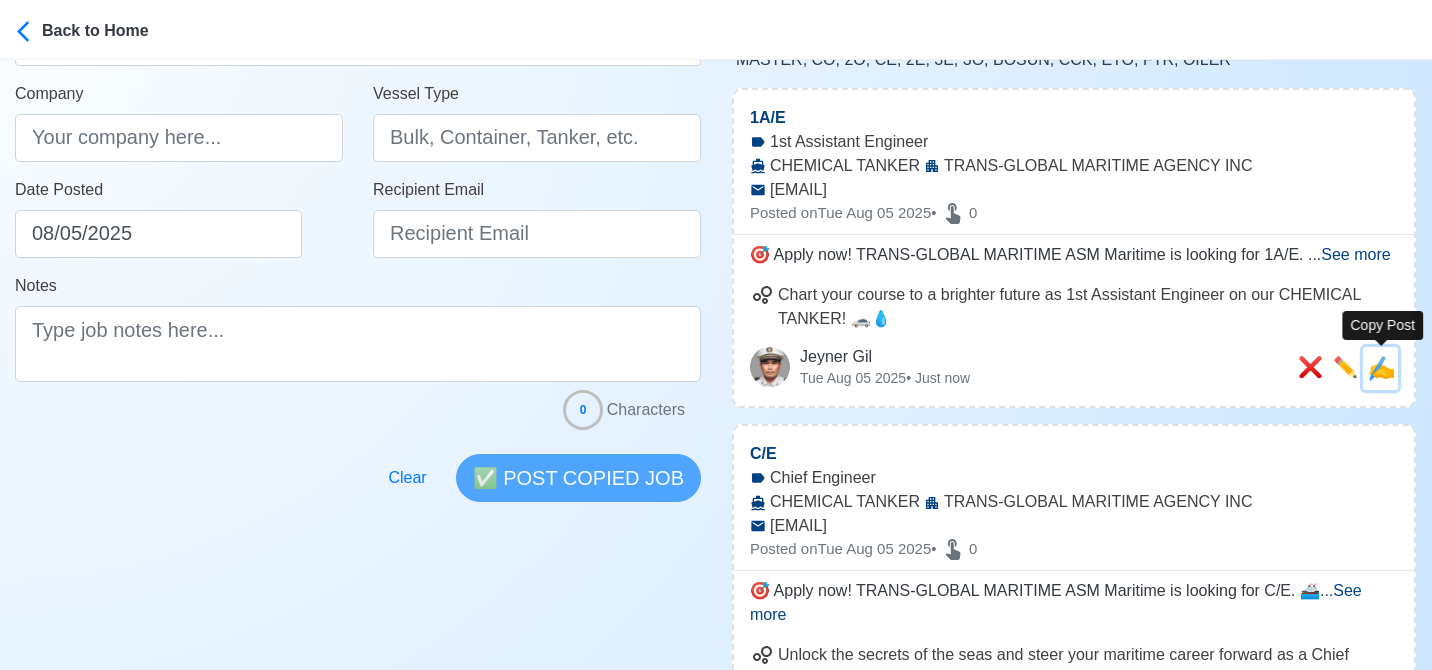 click on "✍️" at bounding box center (1381, 368) 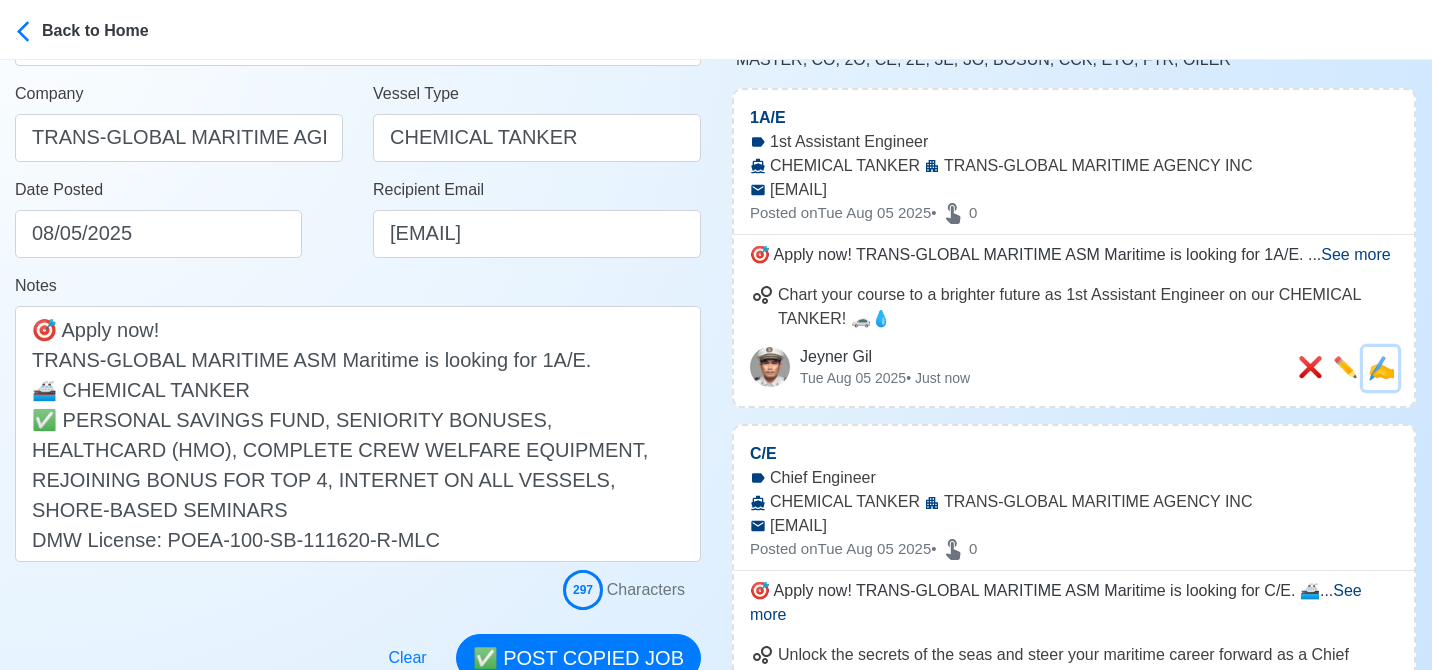 scroll, scrollTop: 0, scrollLeft: 0, axis: both 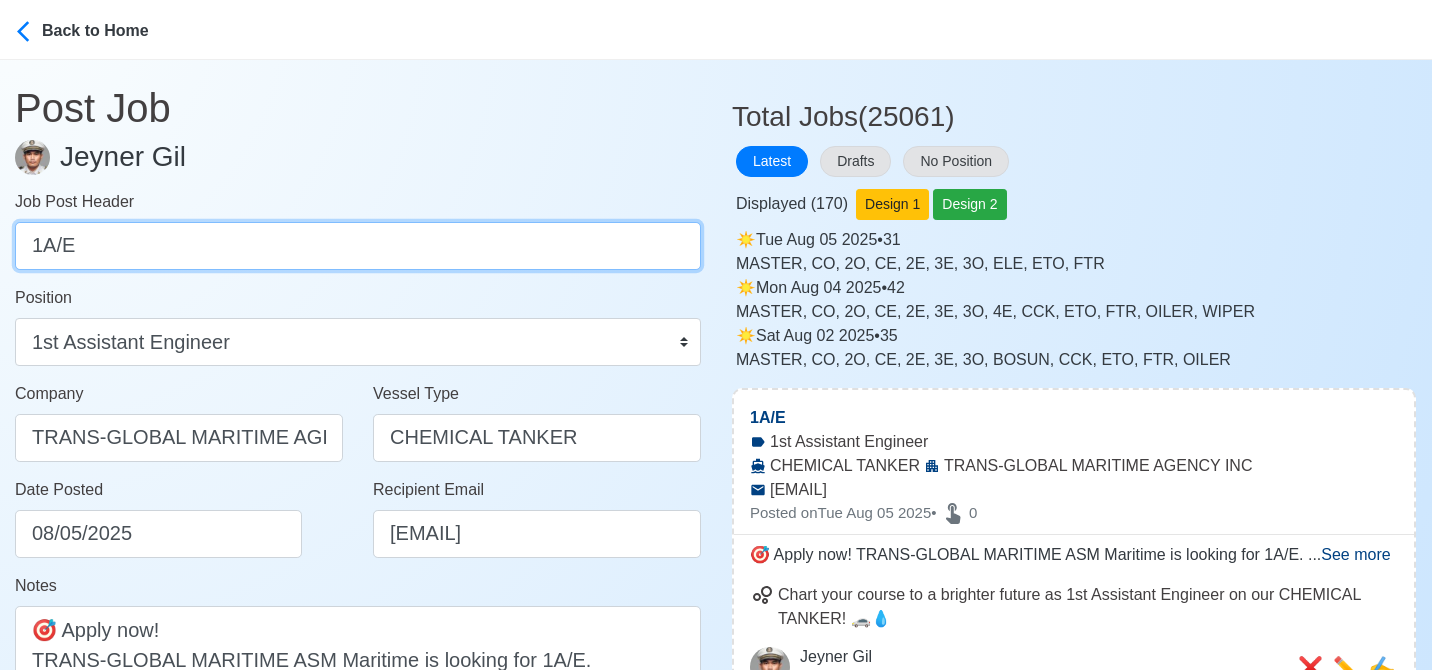 click on "1A/E" at bounding box center [358, 246] 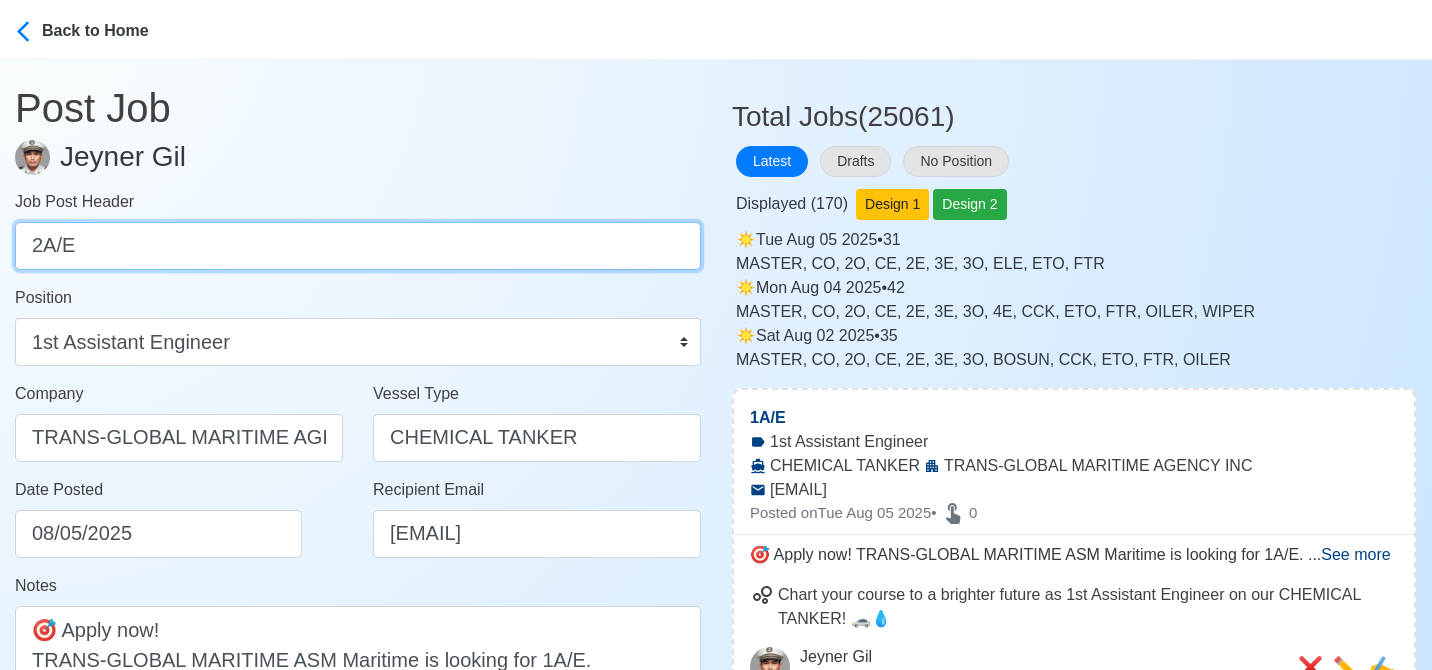 drag, startPoint x: 96, startPoint y: 251, endPoint x: -17, endPoint y: 205, distance: 122.0041 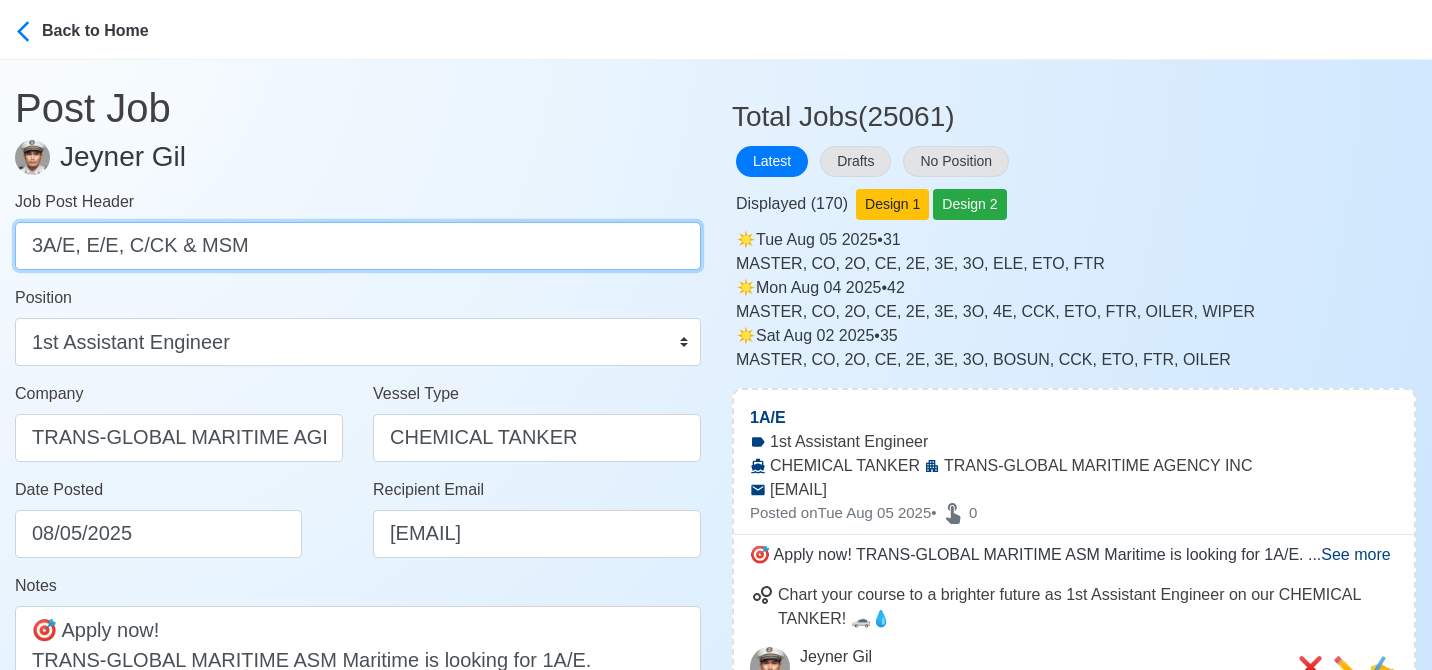 drag, startPoint x: 82, startPoint y: 250, endPoint x: 349, endPoint y: 247, distance: 267.01685 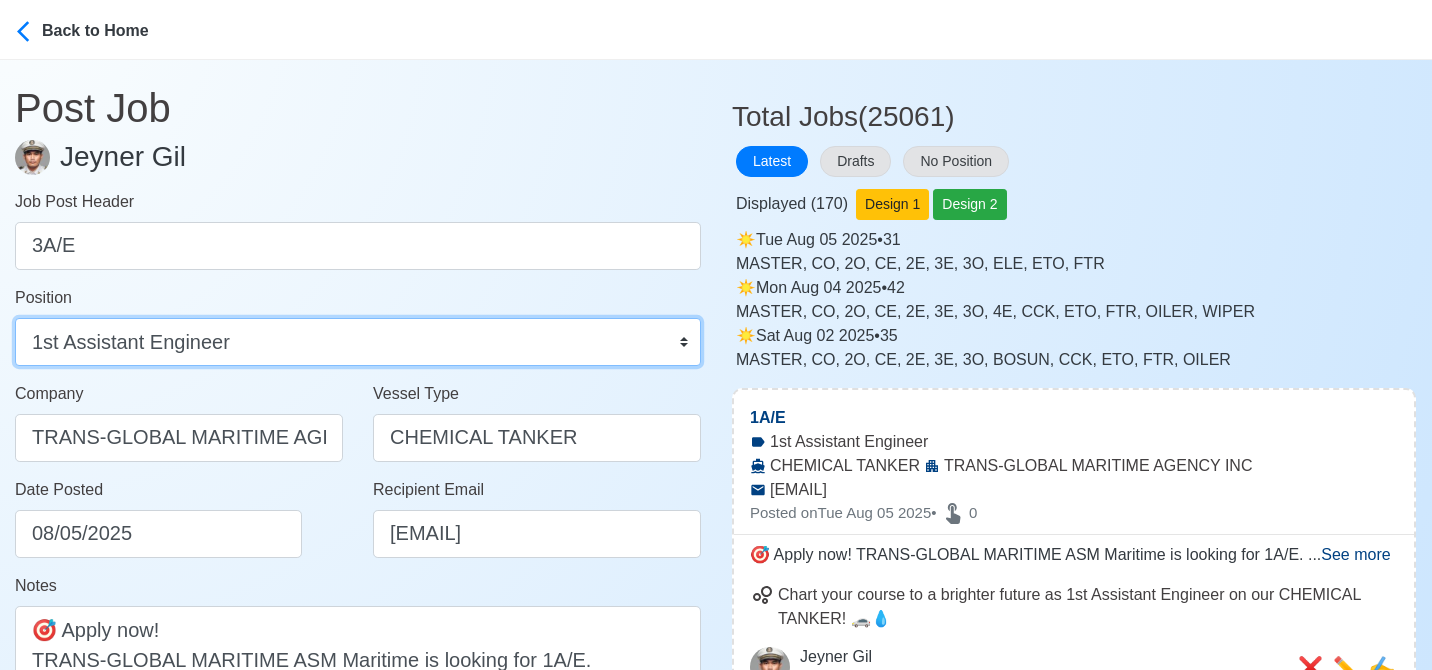 click on "Master Chief Officer 2nd Officer 3rd Officer Junior Officer Chief Engineer 2nd Engineer 3rd Engineer 4th Engineer Gas Engineer Junior Engineer 1st Assistant Engineer 2nd Assistant Engineer 3rd Assistant Engineer ETO/ETR Electrician Electrical Engineer Oiler Fitter Welder Chief Cook Chef Cook Messman Wiper Rigger Ordinary Seaman Able Seaman Motorman Pumpman Bosun Cadet Reefer Mechanic Operator Repairman Painter Steward Waiter Others" at bounding box center [358, 342] 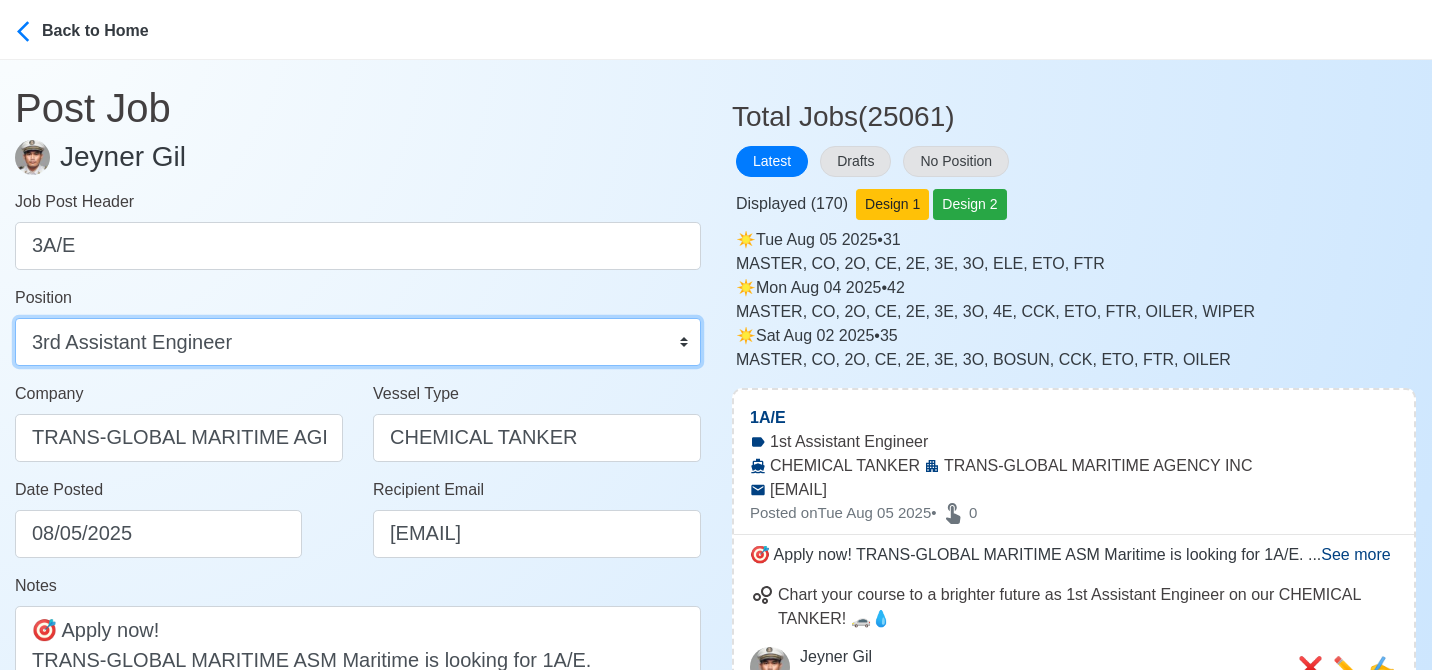 click on "Master Chief Officer 2nd Officer 3rd Officer Junior Officer Chief Engineer 2nd Engineer 3rd Engineer 4th Engineer Gas Engineer Junior Engineer 1st Assistant Engineer 2nd Assistant Engineer 3rd Assistant Engineer ETO/ETR Electrician Electrical Engineer Oiler Fitter Welder Chief Cook Chef Cook Messman Wiper Rigger Ordinary Seaman Able Seaman Motorman Pumpman Bosun Cadet Reefer Mechanic Operator Repairman Painter Steward Waiter Others" at bounding box center [358, 342] 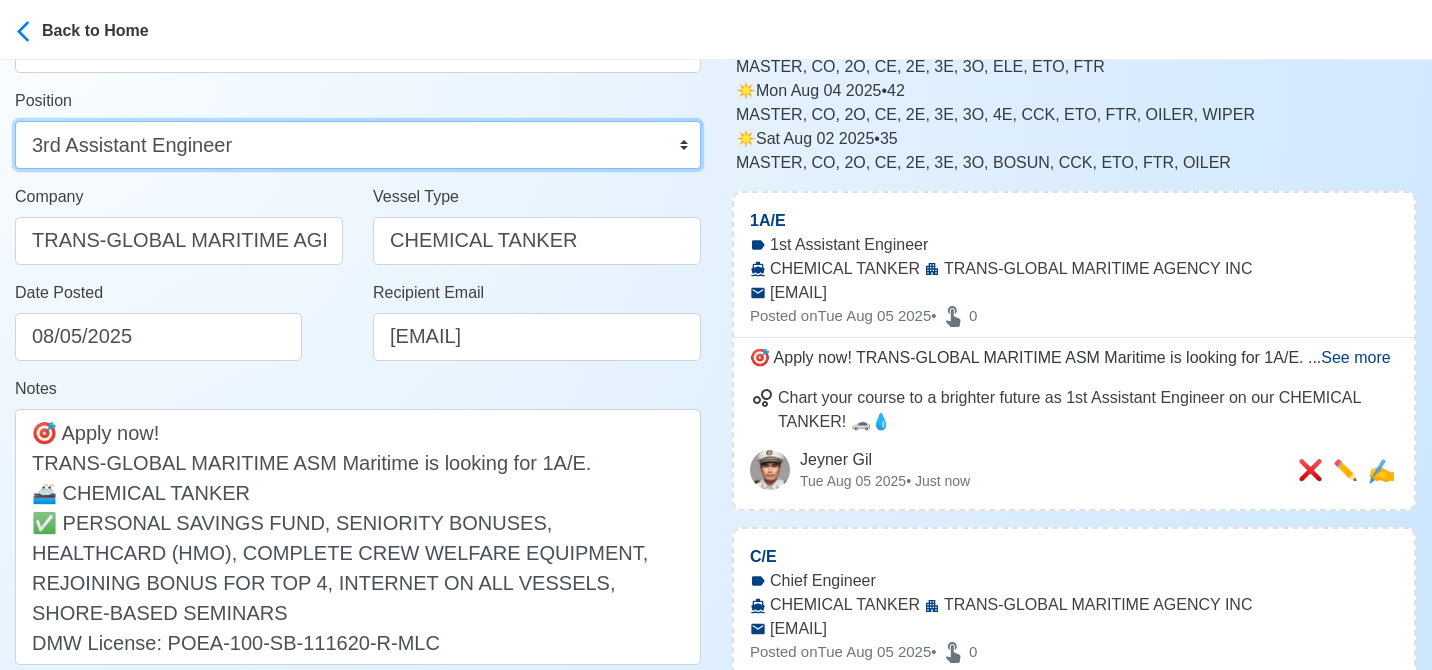 scroll, scrollTop: 200, scrollLeft: 0, axis: vertical 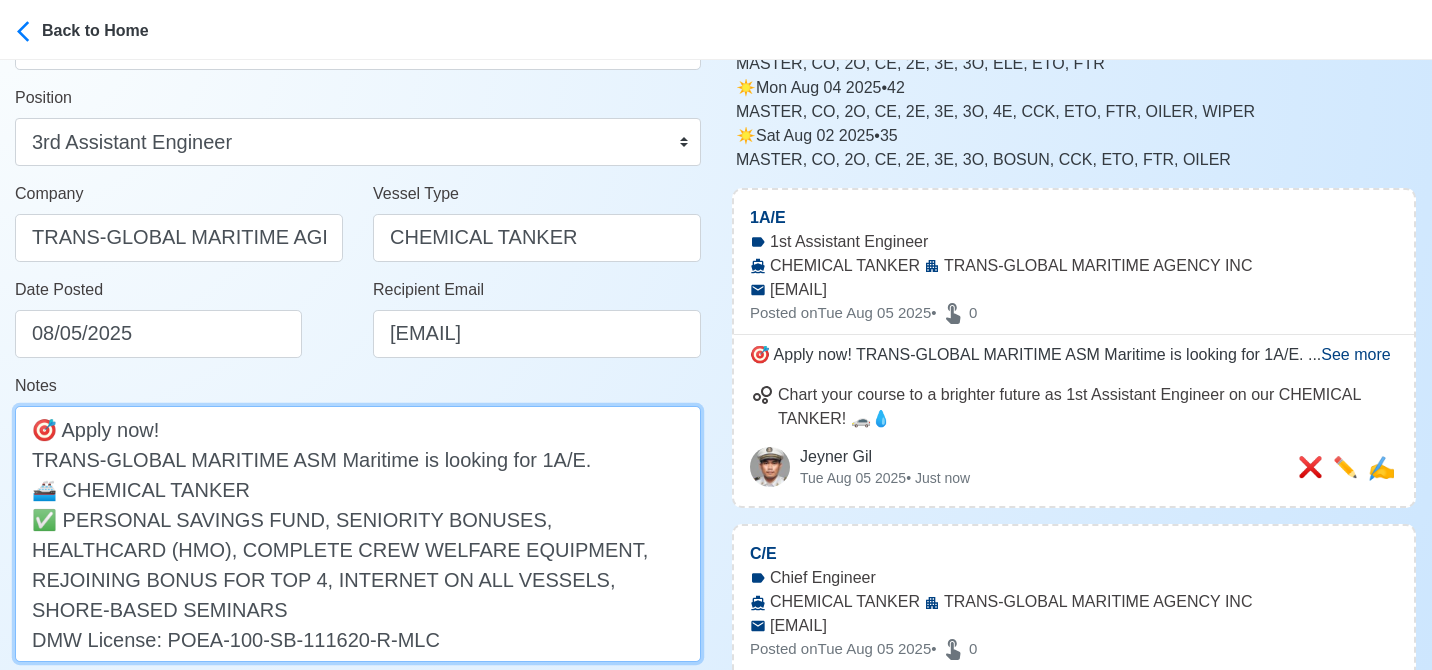 click on "🎯 Apply now!
TRANS-GLOBAL MARITIME ASM Maritime is looking for 1A/E.
🚢 CHEMICAL TANKER
✅ PERSONAL SAVINGS FUND, SENIORITY BONUSES, HEALTHCARD (HMO), COMPLETE CREW WELFARE EQUIPMENT, REJOINING BONUS FOR TOP 4, INTERNET ON ALL VESSELS, SHORE-BASED SEMINARS
DMW License: POEA-100-SB-111620-R-MLC" at bounding box center (358, 534) 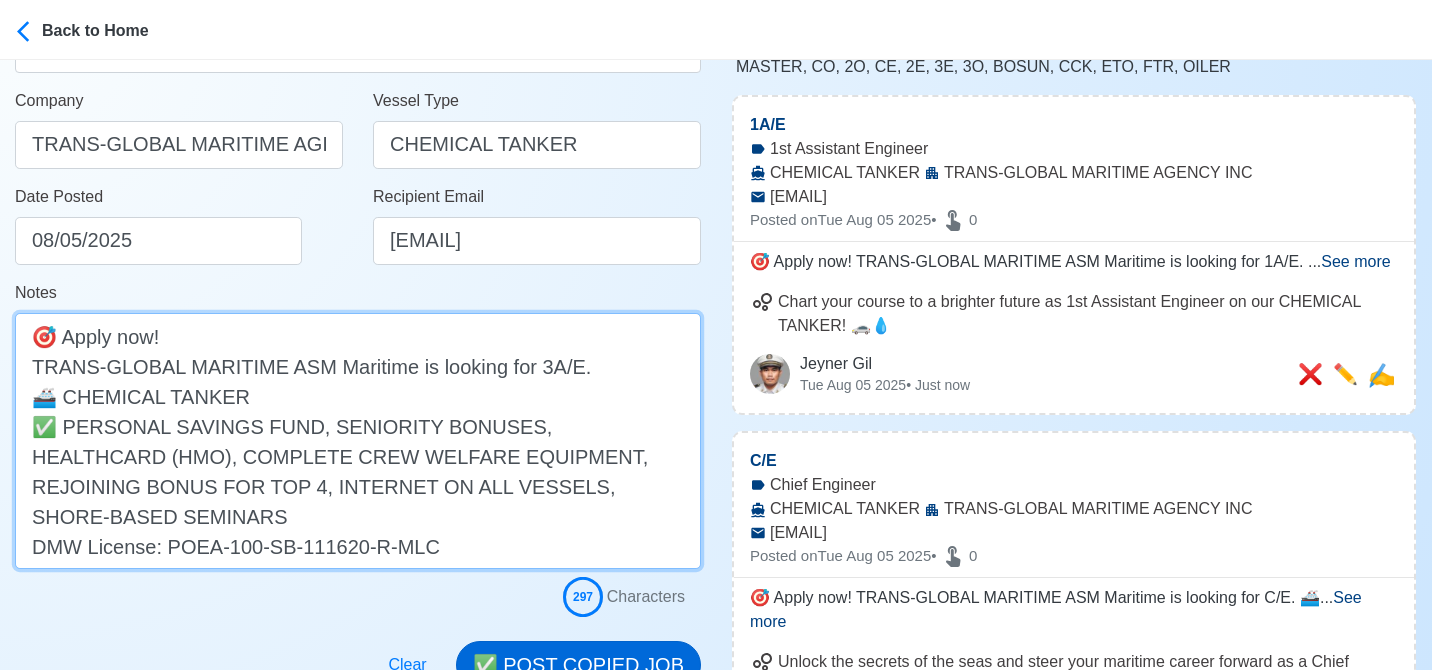scroll, scrollTop: 400, scrollLeft: 0, axis: vertical 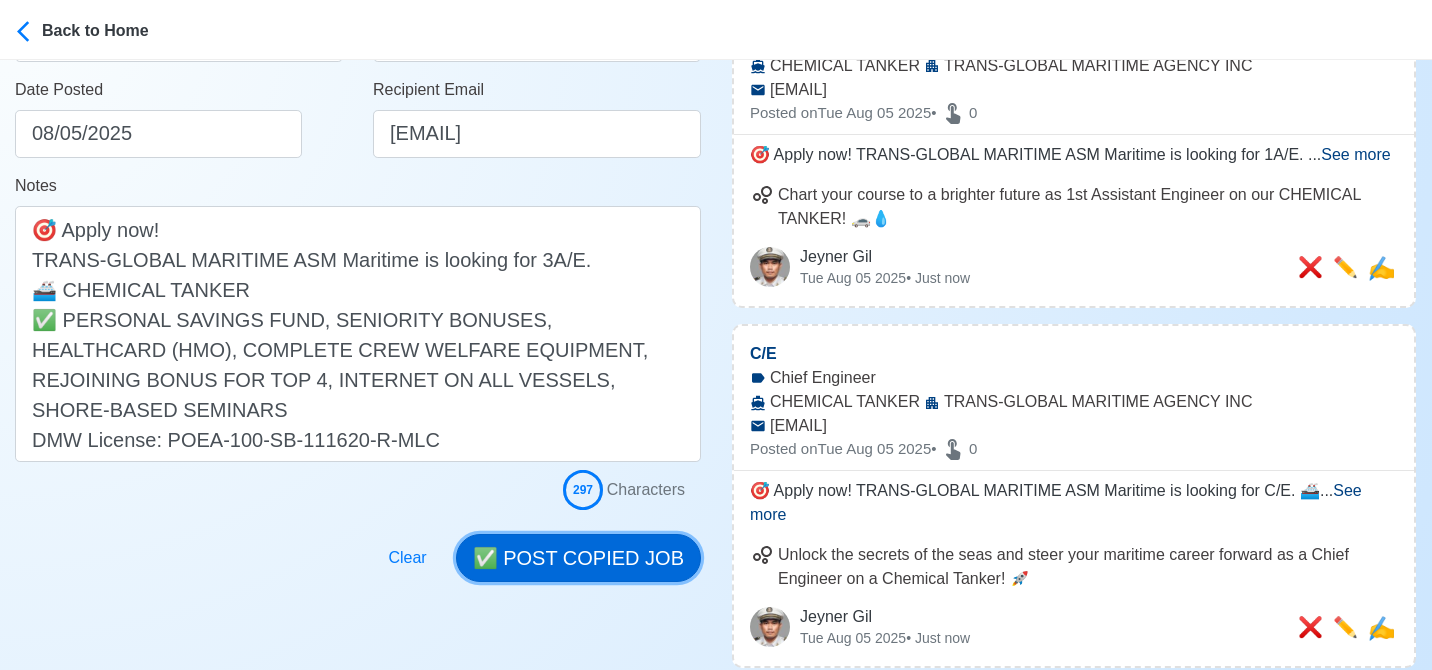 click on "✅ POST COPIED JOB" at bounding box center [578, 558] 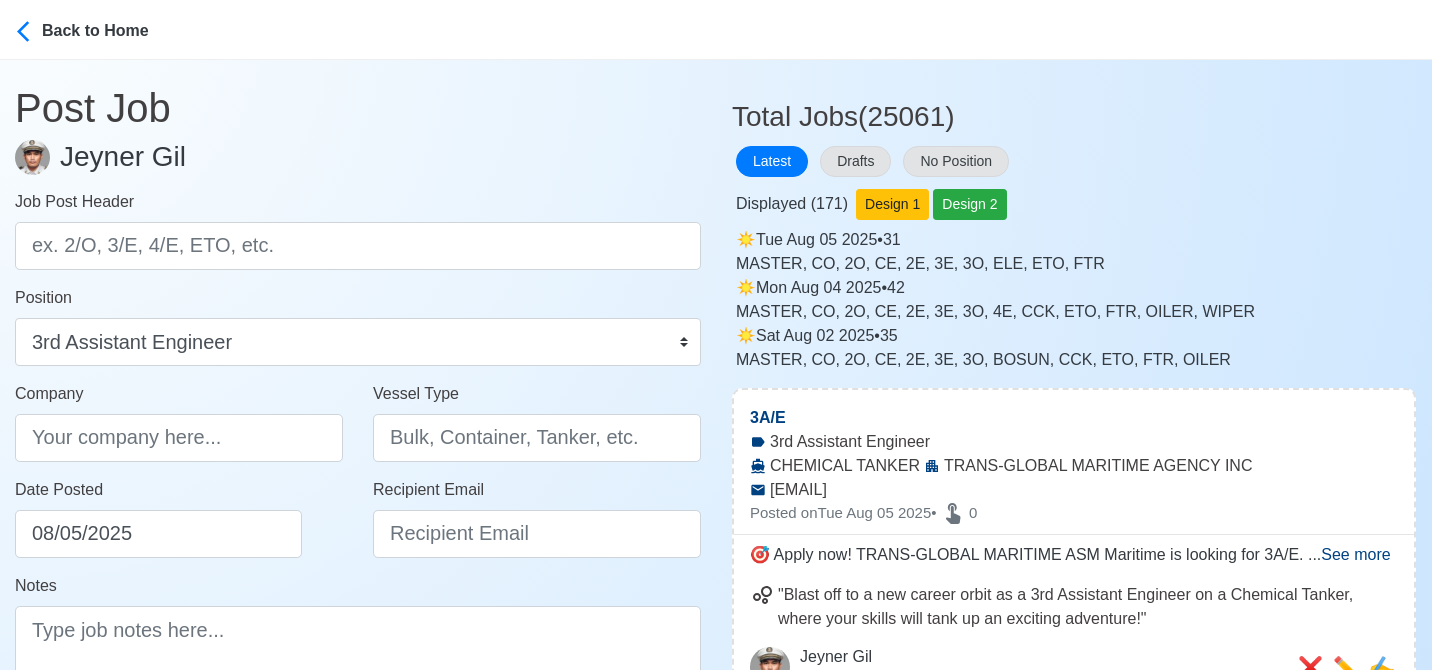 scroll, scrollTop: 100, scrollLeft: 0, axis: vertical 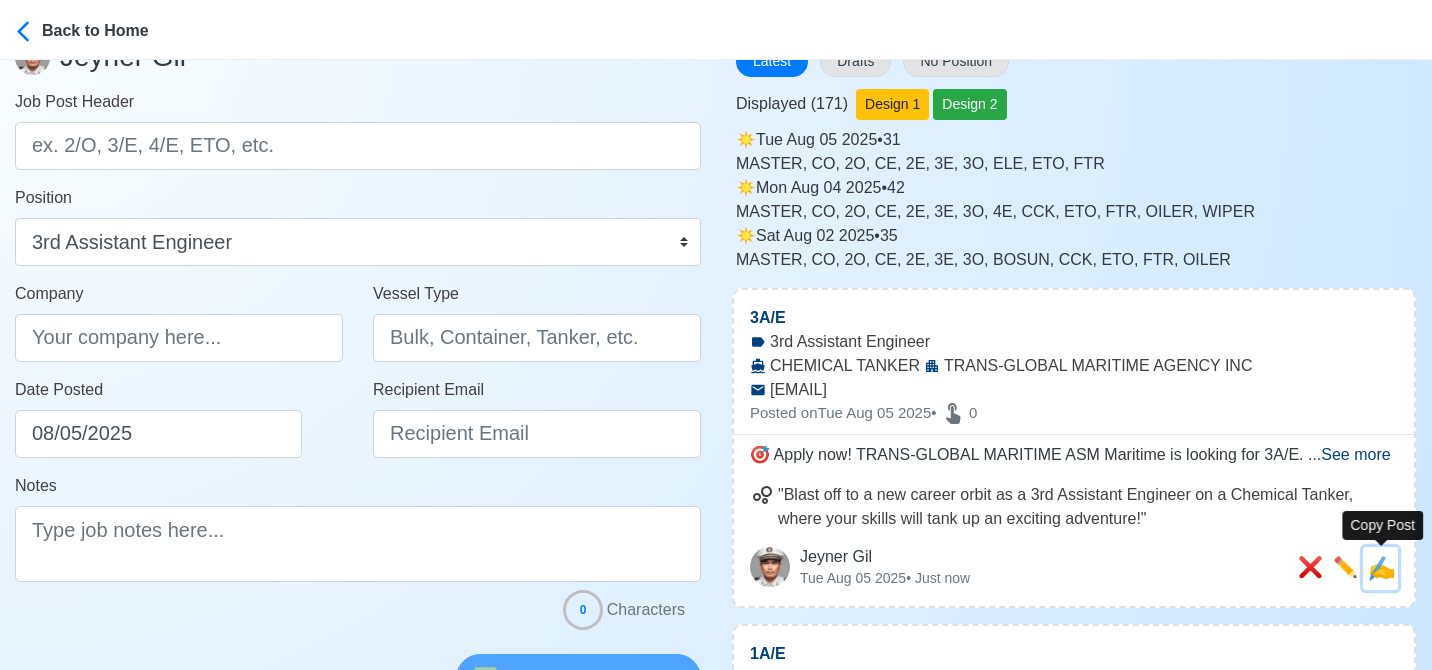 click on "✍️" at bounding box center (1381, 568) 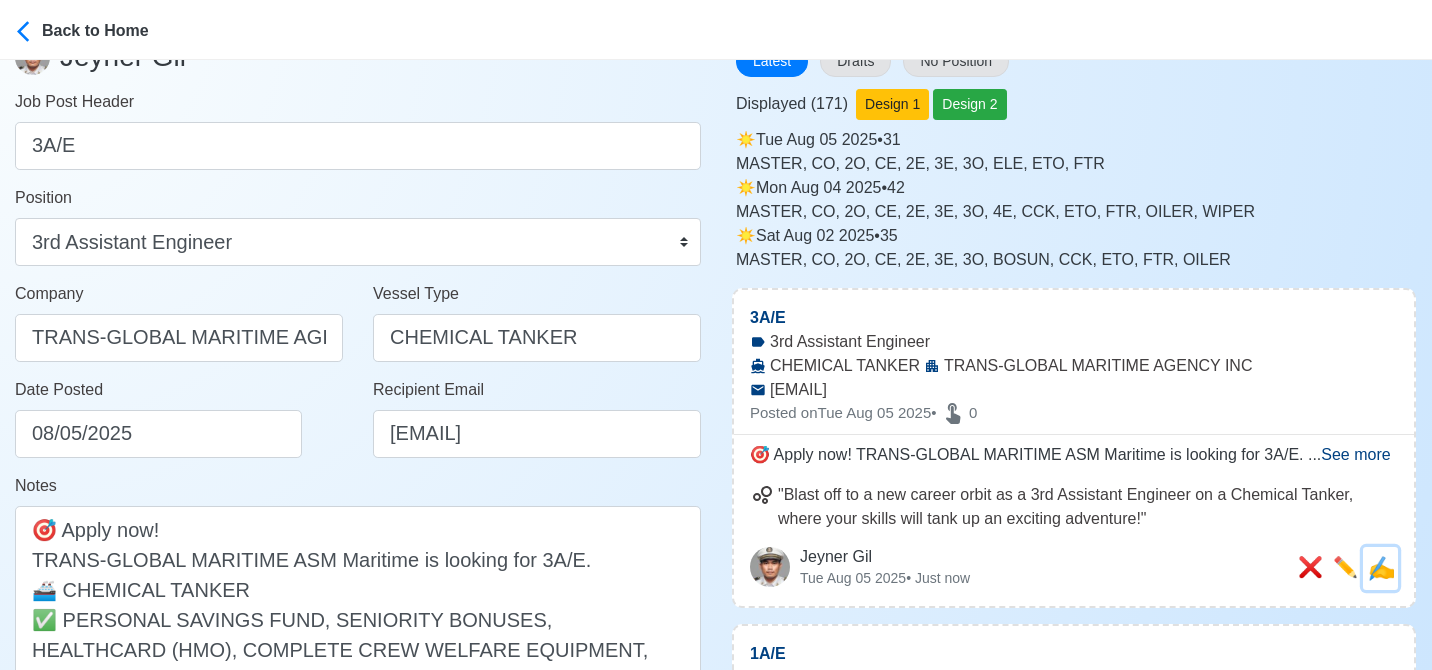 scroll, scrollTop: 0, scrollLeft: 0, axis: both 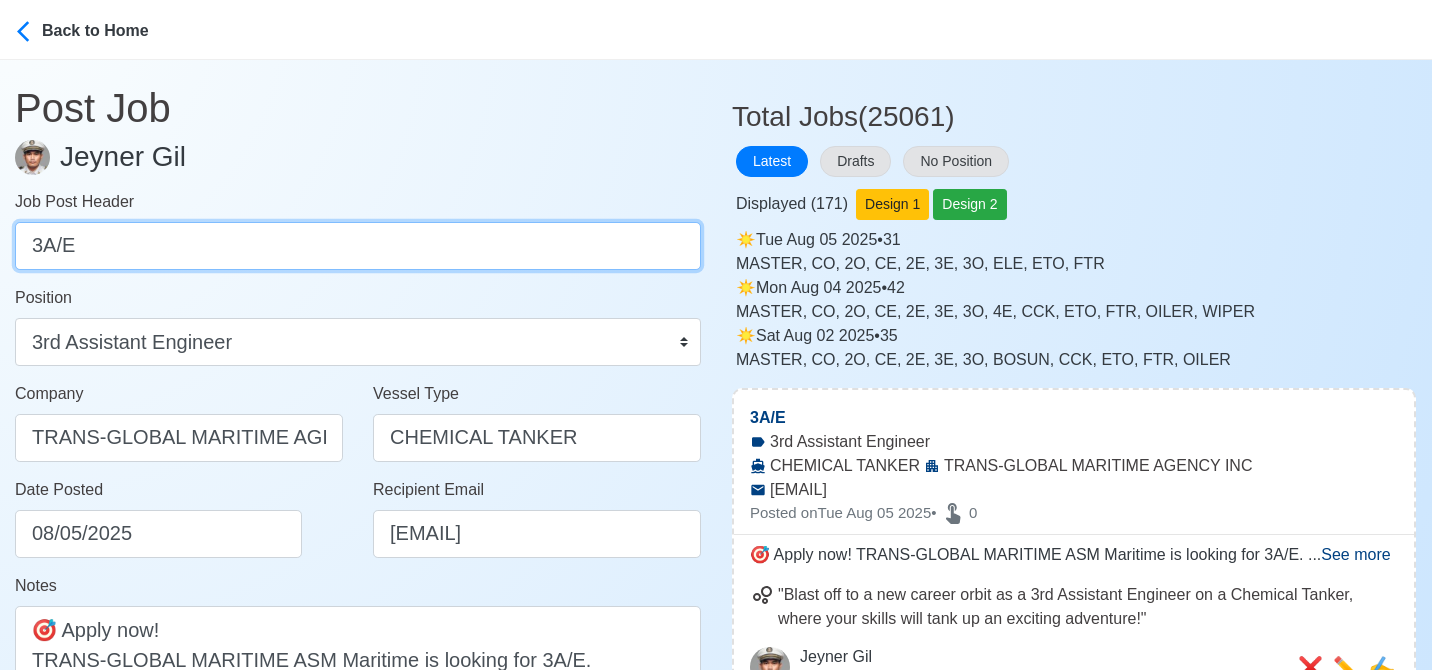 click on "3A/E" at bounding box center [358, 246] 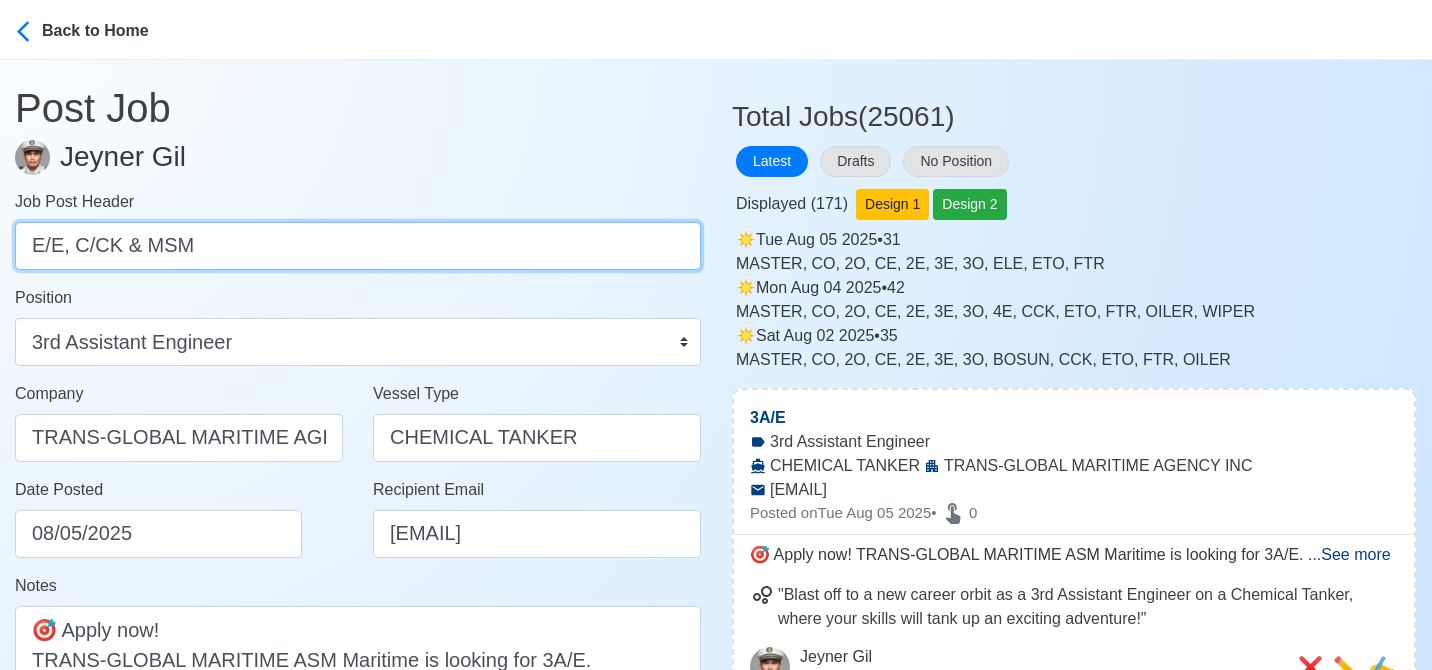 drag, startPoint x: 68, startPoint y: 243, endPoint x: 360, endPoint y: 269, distance: 293.15524 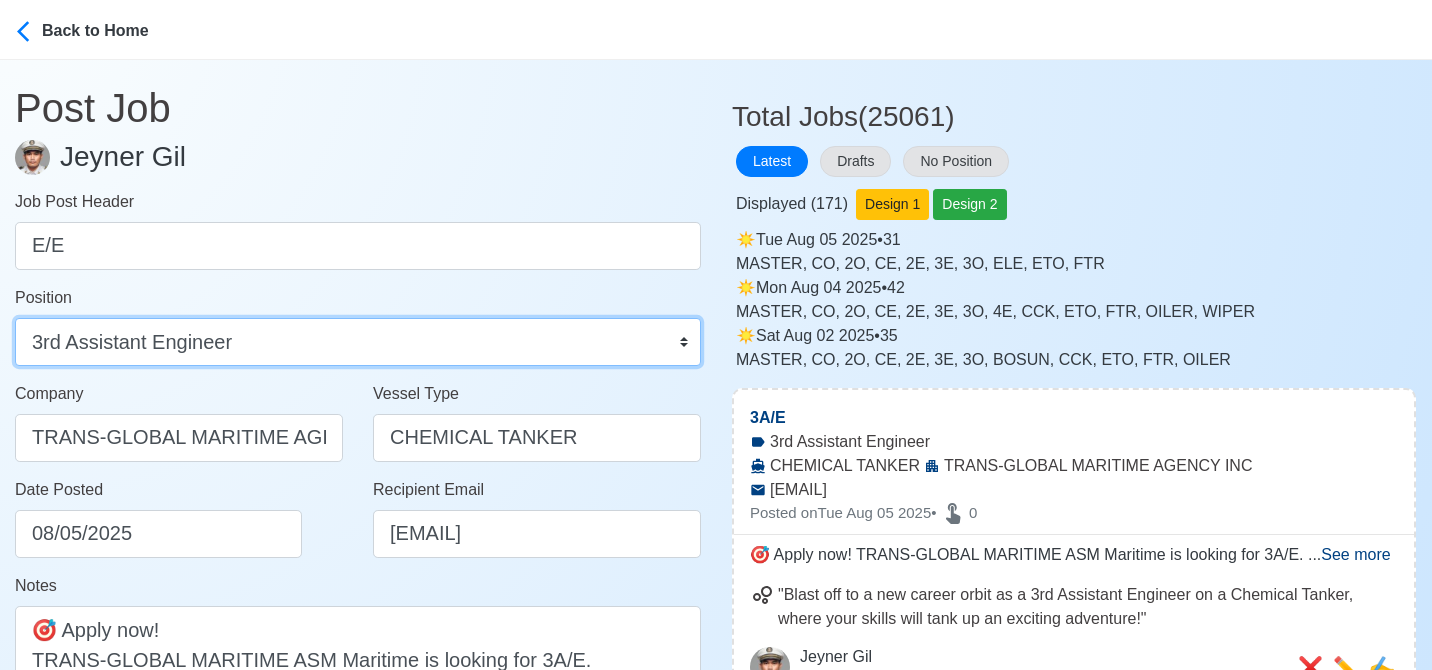 click on "Master Chief Officer 2nd Officer 3rd Officer Junior Officer Chief Engineer 2nd Engineer 3rd Engineer 4th Engineer Gas Engineer Junior Engineer 1st Assistant Engineer 2nd Assistant Engineer 3rd Assistant Engineer ETO/ETR Electrician Electrical Engineer Oiler Fitter Welder Chief Cook Chef Cook Messman Wiper Rigger Ordinary Seaman Able Seaman Motorman Pumpman Bosun Cadet Reefer Mechanic Operator Repairman Painter Steward Waiter Others" at bounding box center (358, 342) 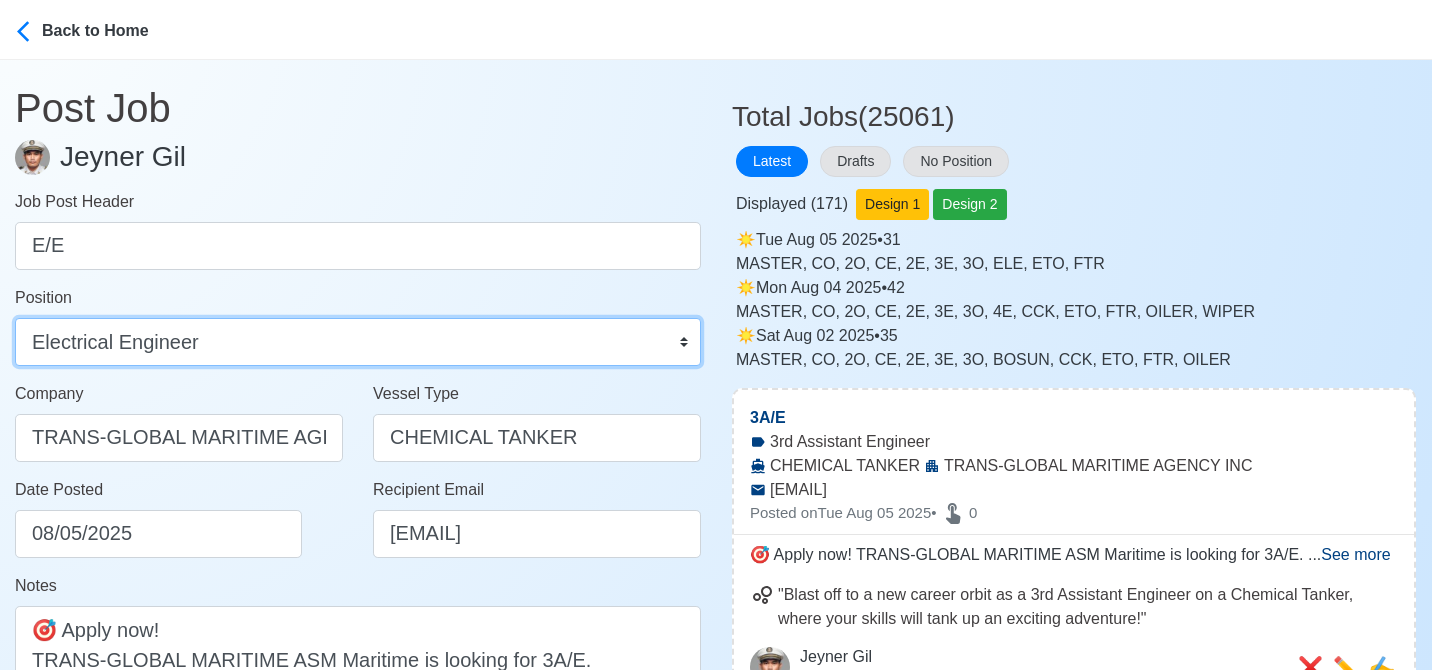 click on "Master Chief Officer 2nd Officer 3rd Officer Junior Officer Chief Engineer 2nd Engineer 3rd Engineer 4th Engineer Gas Engineer Junior Engineer 1st Assistant Engineer 2nd Assistant Engineer 3rd Assistant Engineer ETO/ETR Electrician Electrical Engineer Oiler Fitter Welder Chief Cook Chef Cook Messman Wiper Rigger Ordinary Seaman Able Seaman Motorman Pumpman Bosun Cadet Reefer Mechanic Operator Repairman Painter Steward Waiter Others" at bounding box center [358, 342] 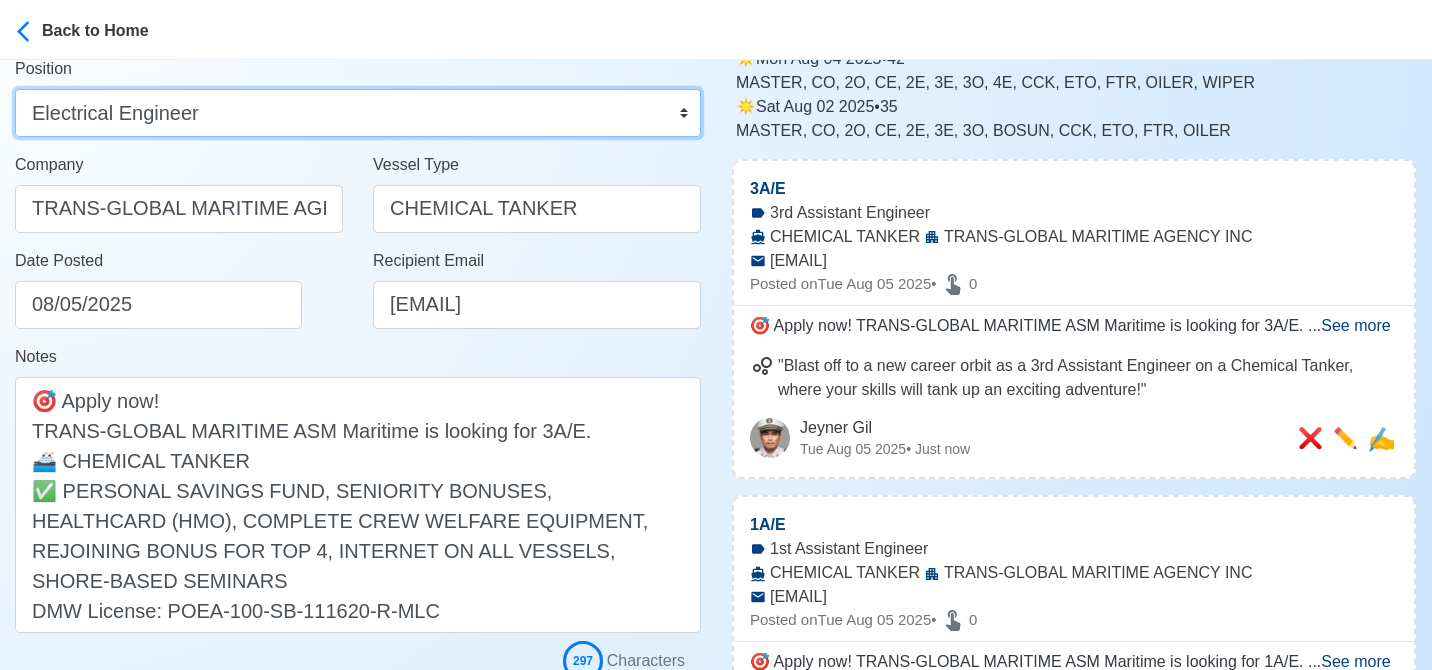 scroll, scrollTop: 400, scrollLeft: 0, axis: vertical 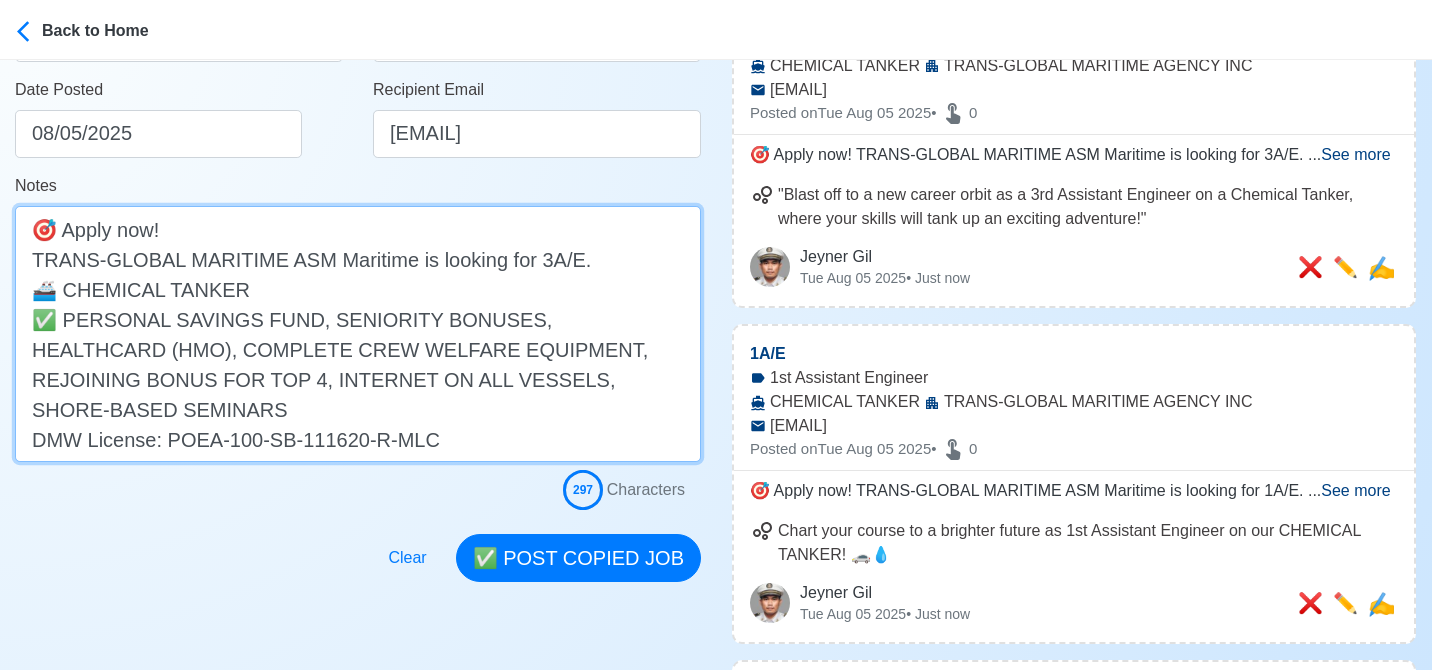 click on "🎯 Apply now!
TRANS-GLOBAL MARITIME ASM Maritime is looking for 3A/E.
🚢 CHEMICAL TANKER
✅ PERSONAL SAVINGS FUND, SENIORITY BONUSES, HEALTHCARD (HMO), COMPLETE CREW WELFARE EQUIPMENT, REJOINING BONUS FOR TOP 4, INTERNET ON ALL VESSELS, SHORE-BASED SEMINARS
DMW License: POEA-100-SB-111620-R-MLC" at bounding box center (358, 334) 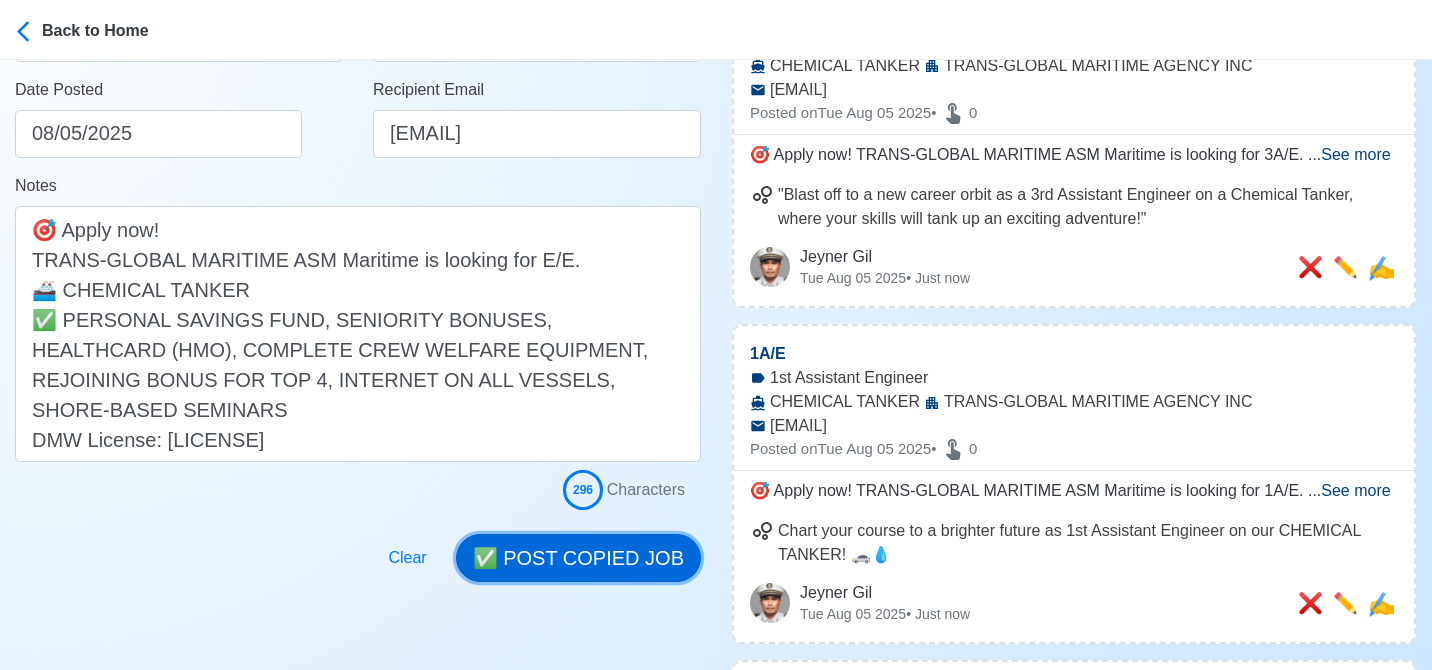 click on "✅ POST COPIED JOB" at bounding box center (578, 558) 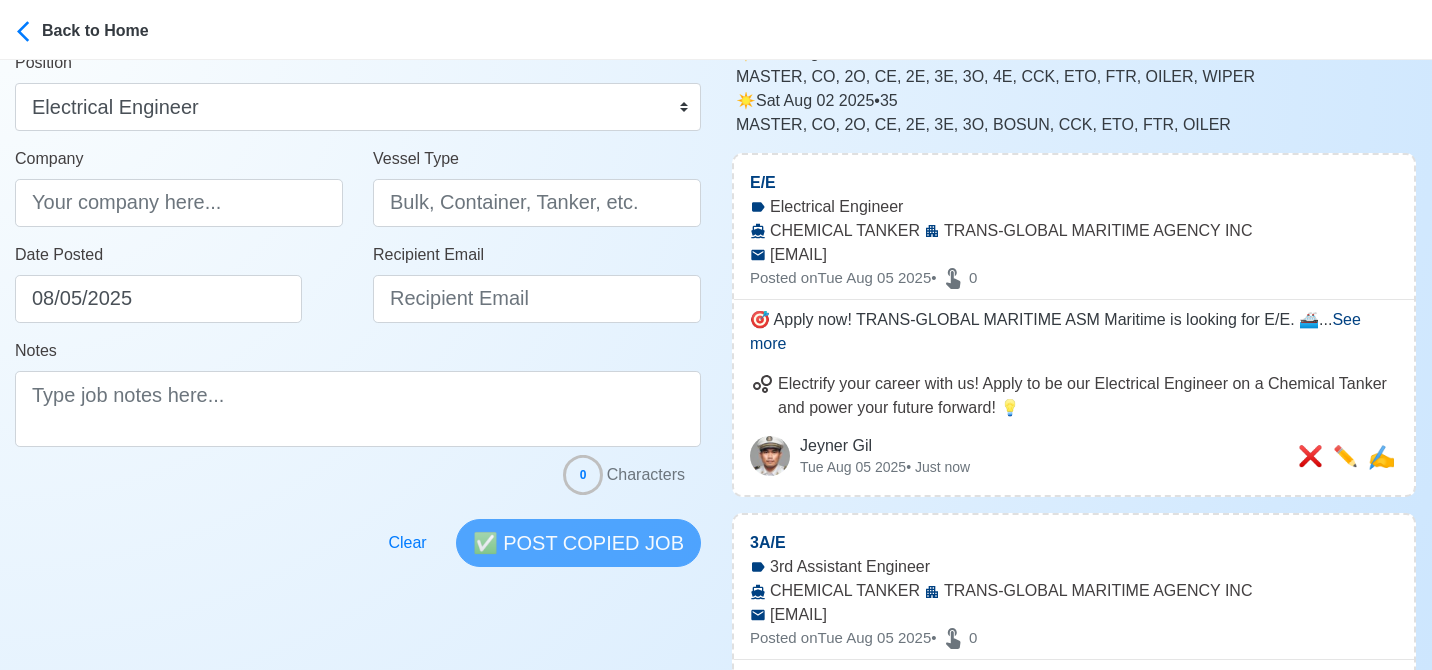 scroll, scrollTop: 300, scrollLeft: 0, axis: vertical 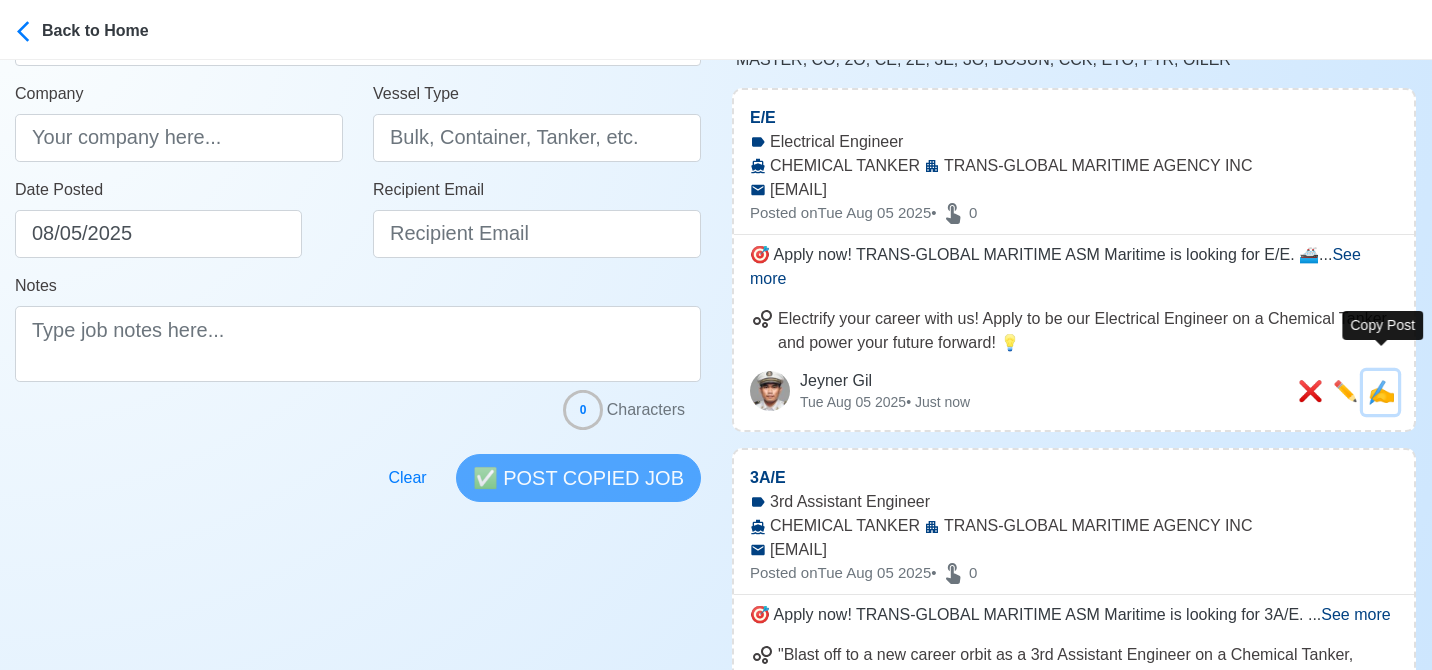 click on "✍️" at bounding box center (1381, 392) 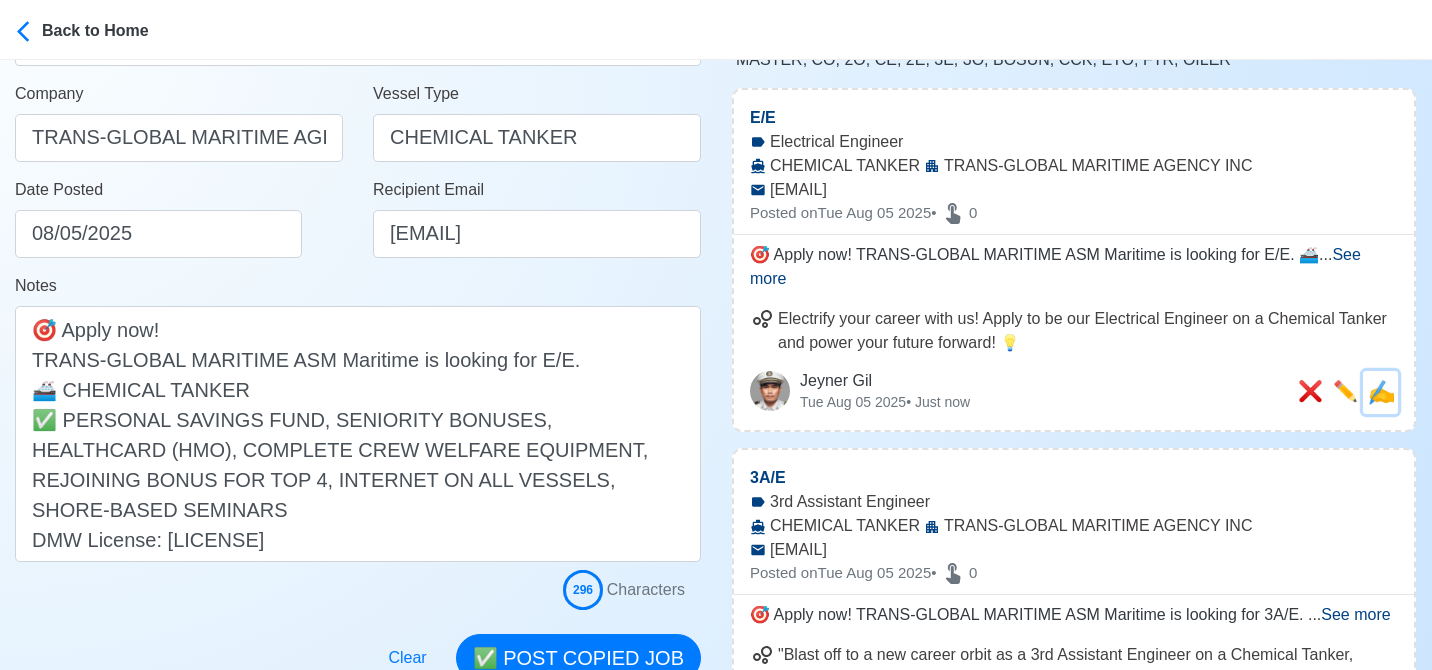 scroll, scrollTop: 0, scrollLeft: 0, axis: both 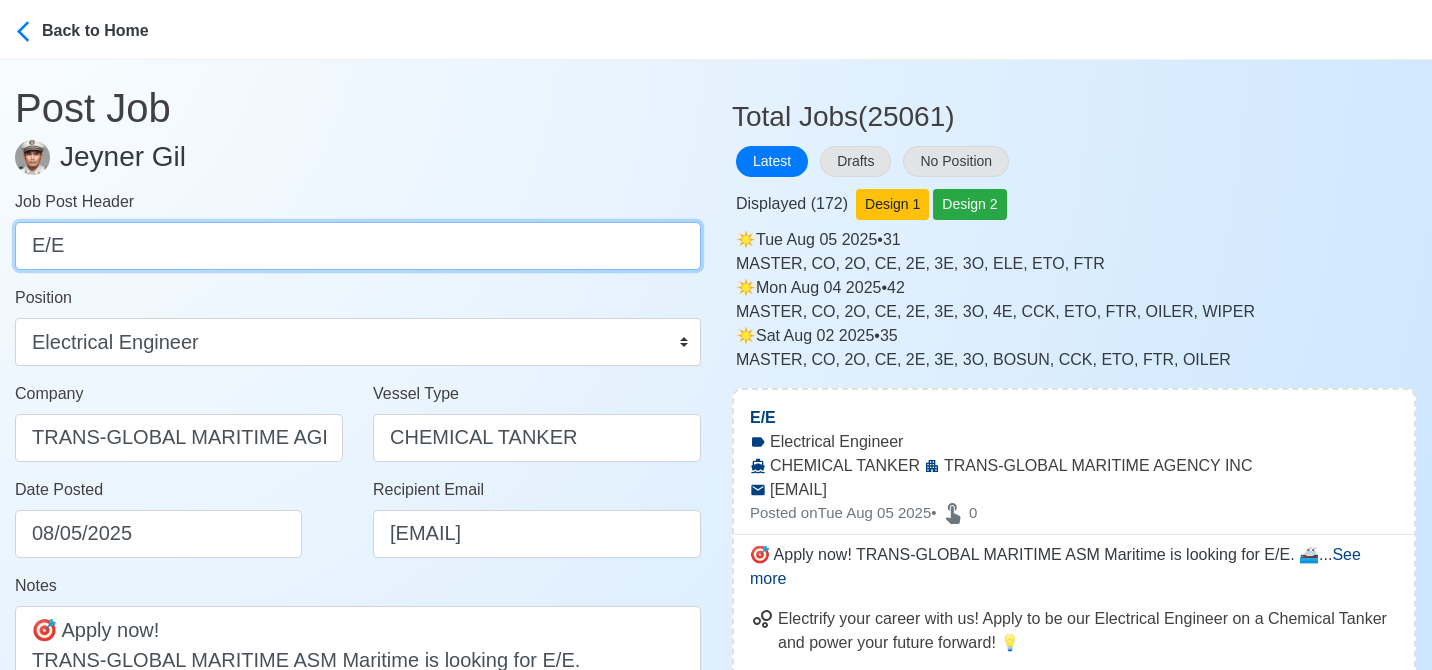 click on "E/E" at bounding box center (358, 246) 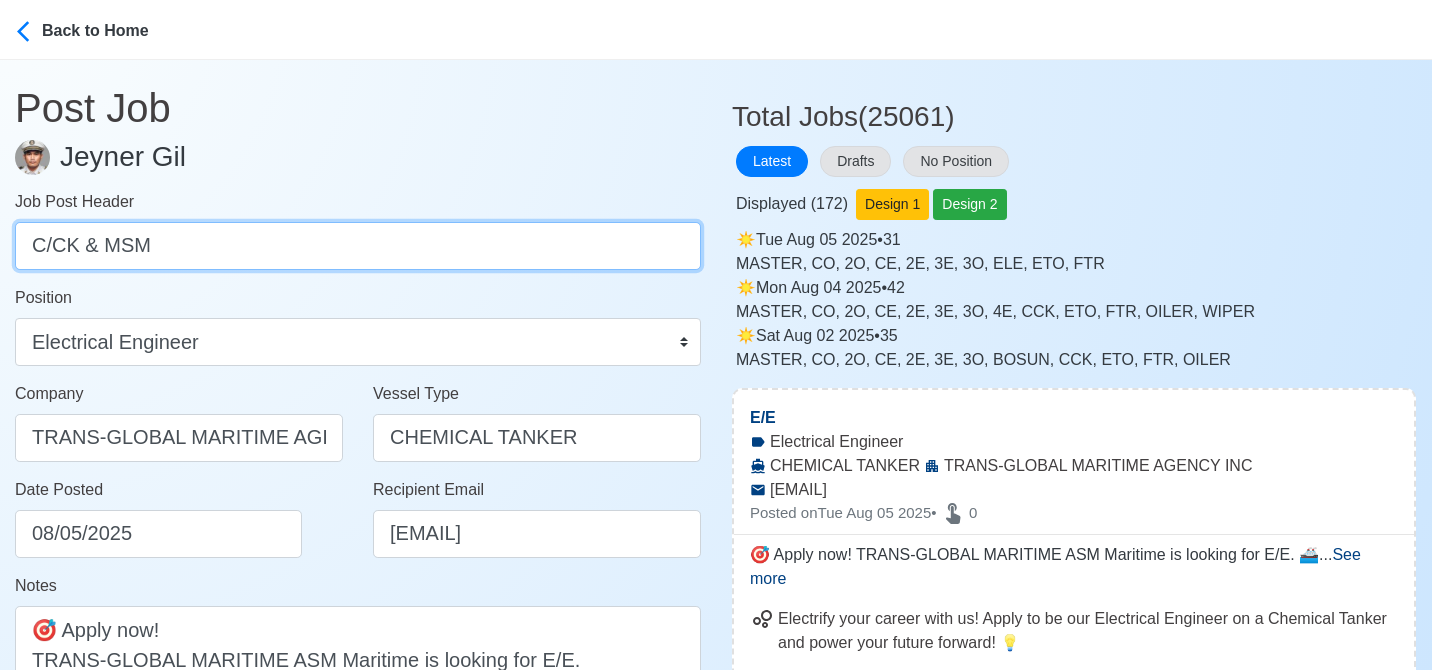 click on "C/CK & MSM" at bounding box center [358, 246] 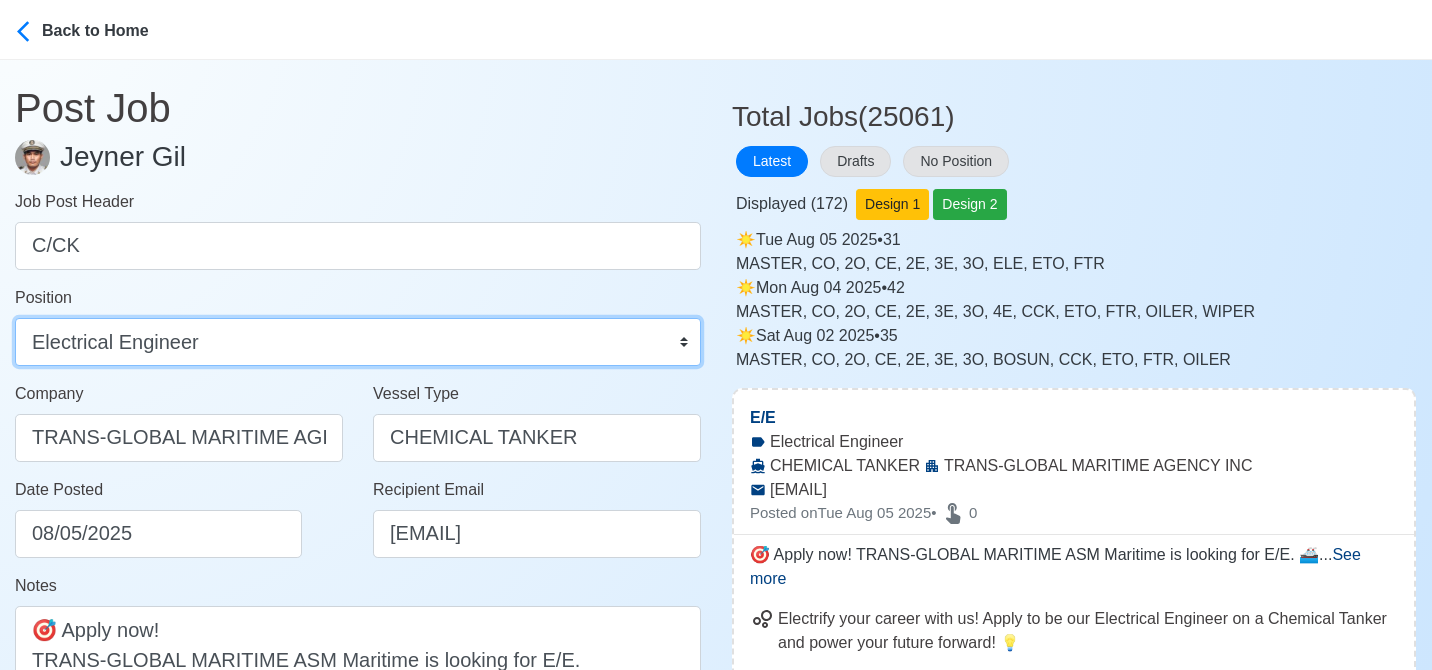 click on "Master Chief Officer 2nd Officer 3rd Officer Junior Officer Chief Engineer 2nd Engineer 3rd Engineer 4th Engineer Gas Engineer Junior Engineer 1st Assistant Engineer 2nd Assistant Engineer 3rd Assistant Engineer ETO/ETR Electrician Electrical Engineer Oiler Fitter Welder Chief Cook Chef Cook Messman Wiper Rigger Ordinary Seaman Able Seaman Motorman Pumpman Bosun Cadet Reefer Mechanic Operator Repairman Painter Steward Waiter Others" at bounding box center [358, 342] 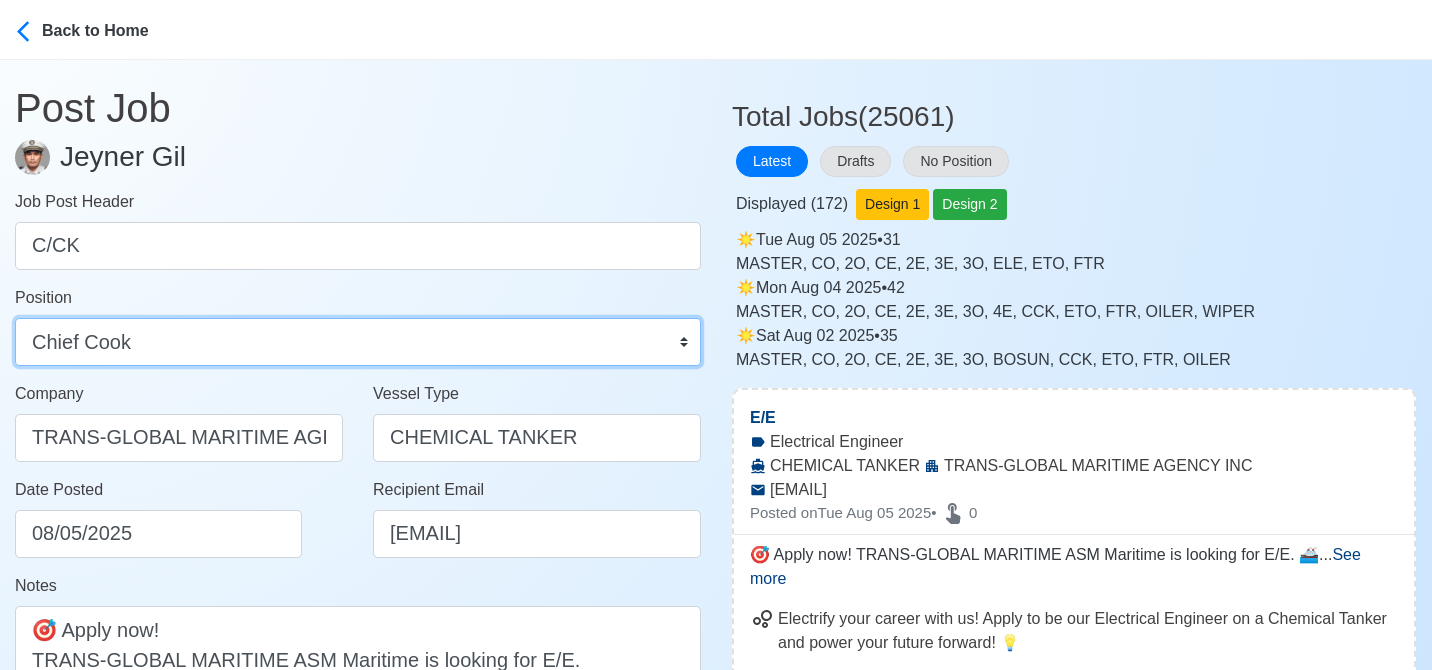 click on "Master Chief Officer 2nd Officer 3rd Officer Junior Officer Chief Engineer 2nd Engineer 3rd Engineer 4th Engineer Gas Engineer Junior Engineer 1st Assistant Engineer 2nd Assistant Engineer 3rd Assistant Engineer ETO/ETR Electrician Electrical Engineer Oiler Fitter Welder Chief Cook Chef Cook Messman Wiper Rigger Ordinary Seaman Able Seaman Motorman Pumpman Bosun Cadet Reefer Mechanic Operator Repairman Painter Steward Waiter Others" at bounding box center [358, 342] 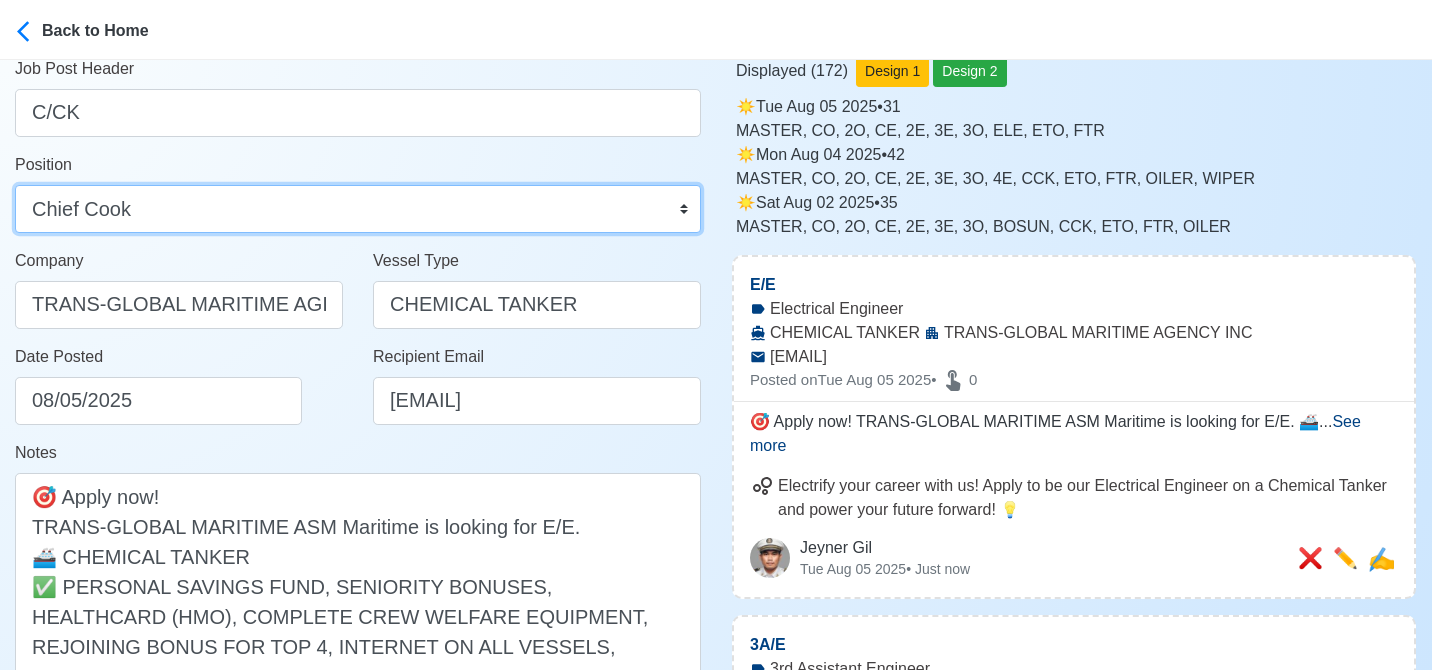 scroll, scrollTop: 200, scrollLeft: 0, axis: vertical 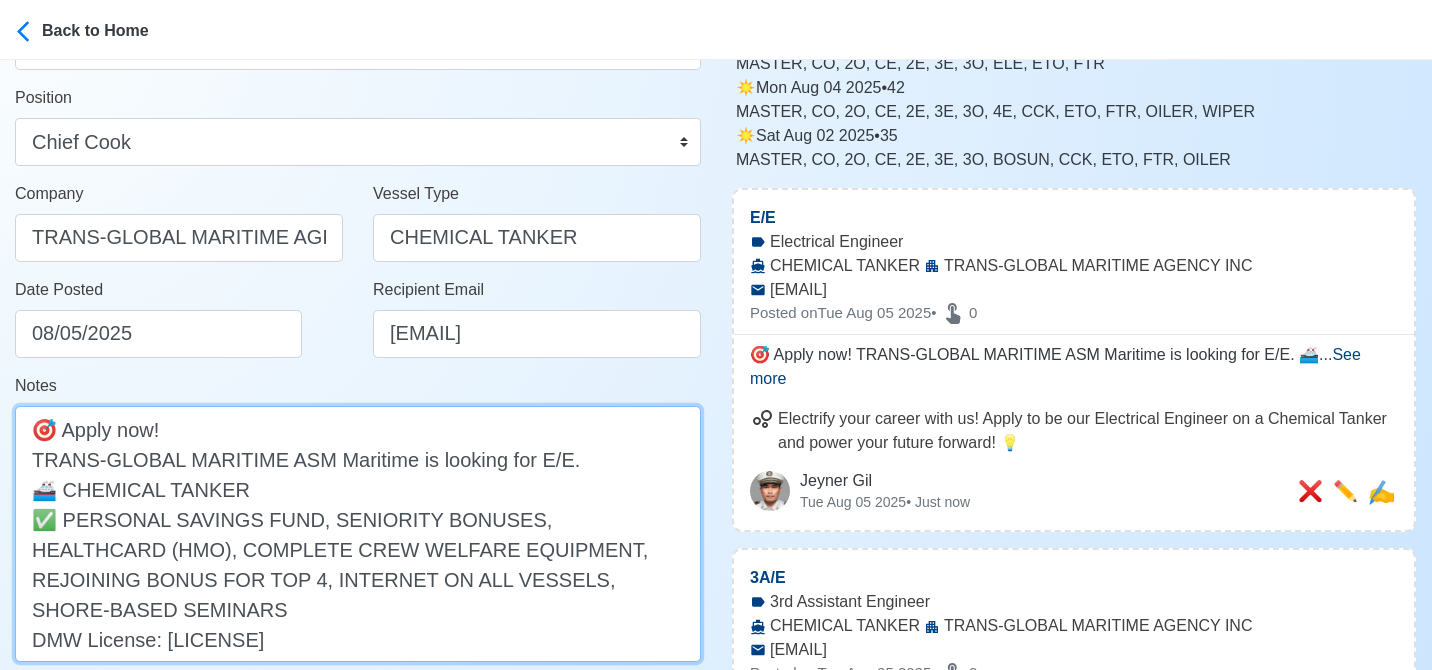 click on "🎯 Apply now!
TRANS-GLOBAL MARITIME ASM Maritime is looking for E/E.
🚢 CHEMICAL TANKER
✅ PERSONAL SAVINGS FUND, SENIORITY BONUSES, HEALTHCARD (HMO), COMPLETE CREW WELFARE EQUIPMENT, REJOINING BONUS FOR TOP 4, INTERNET ON ALL VESSELS, SHORE-BASED SEMINARS
DMW License: POEA-100-SB-111620-R-MLC" at bounding box center (358, 534) 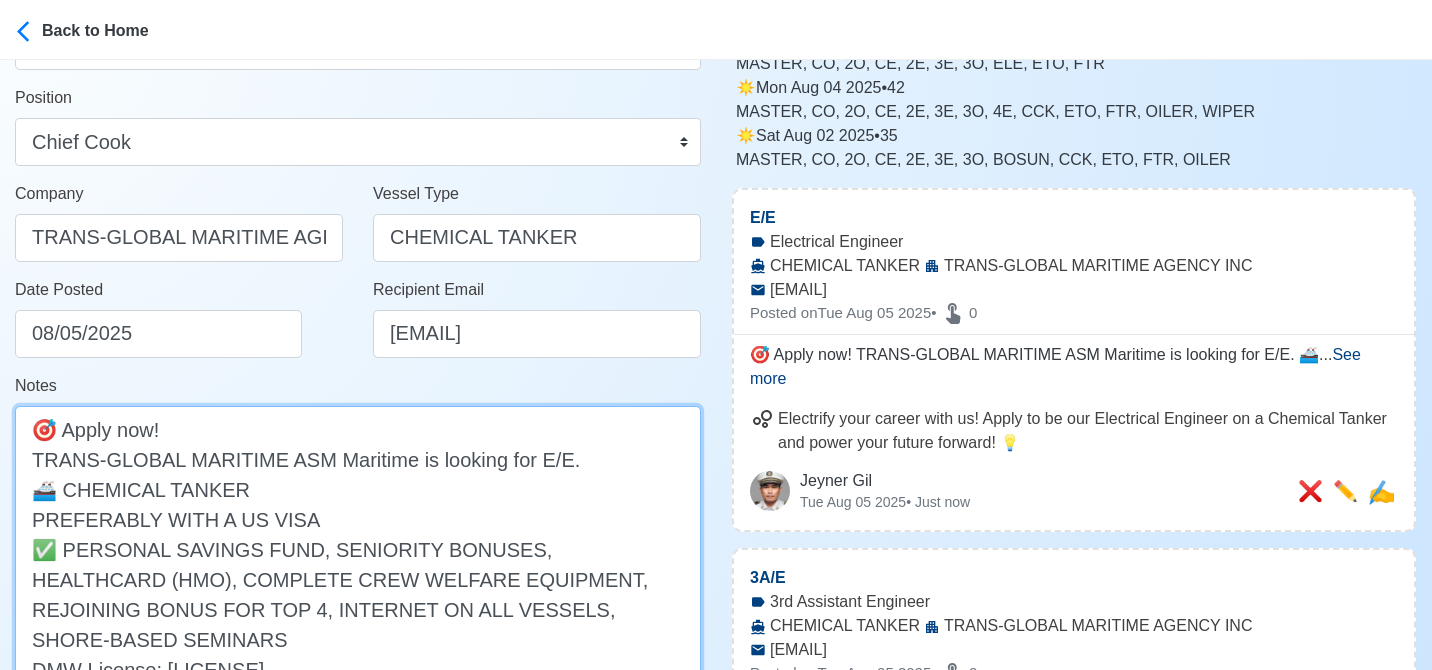 drag, startPoint x: 525, startPoint y: 456, endPoint x: 553, endPoint y: 451, distance: 28.442924 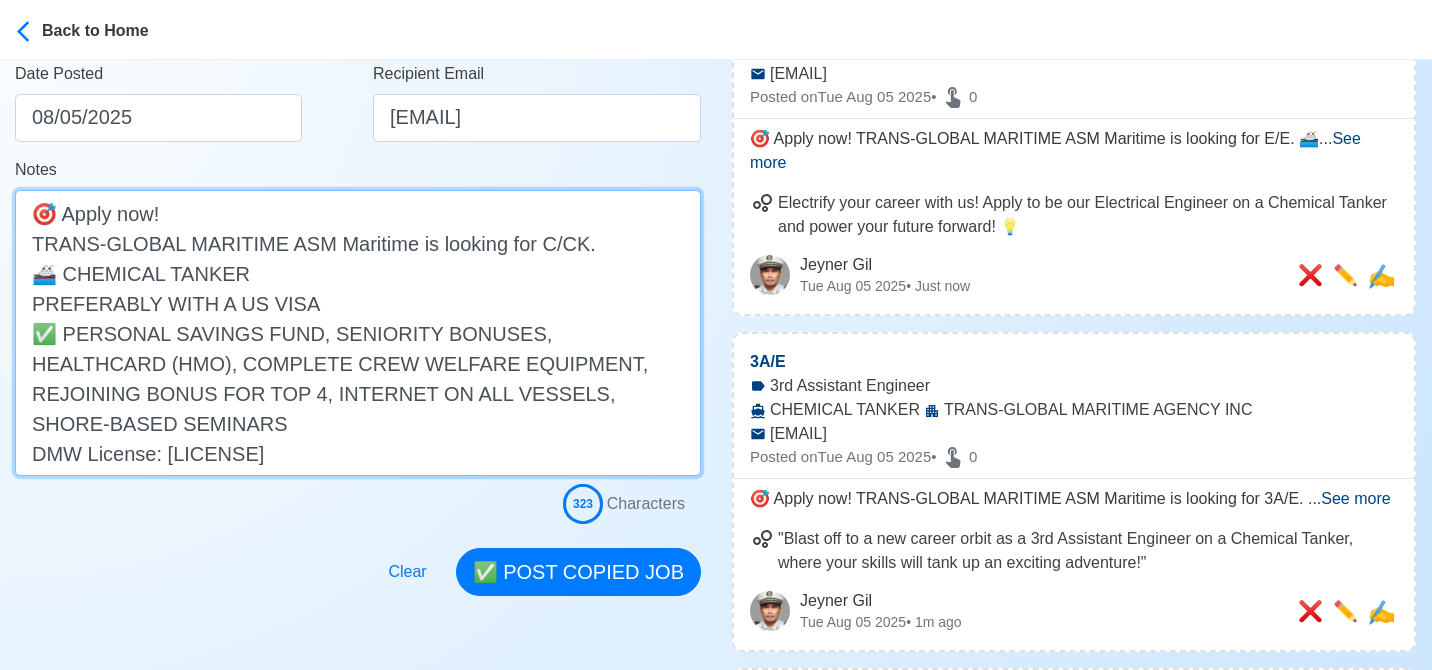 scroll, scrollTop: 600, scrollLeft: 0, axis: vertical 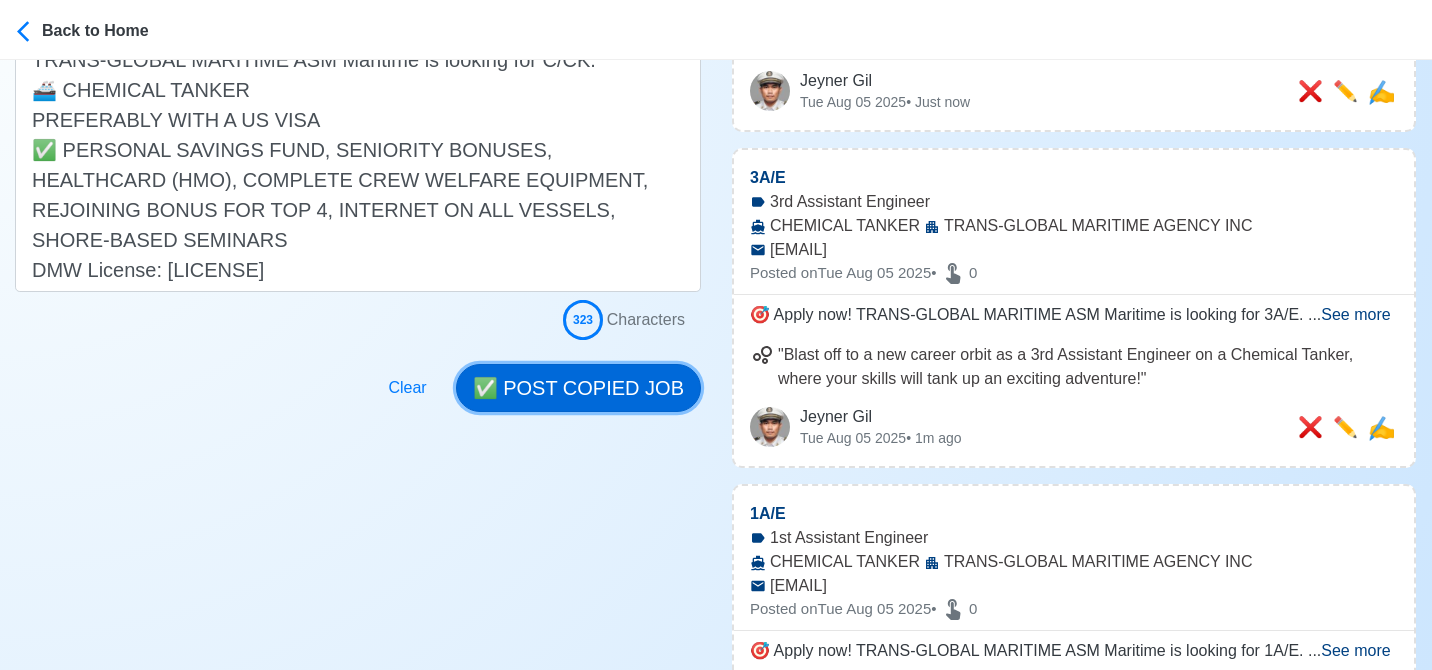 click on "✅ POST COPIED JOB" at bounding box center (578, 388) 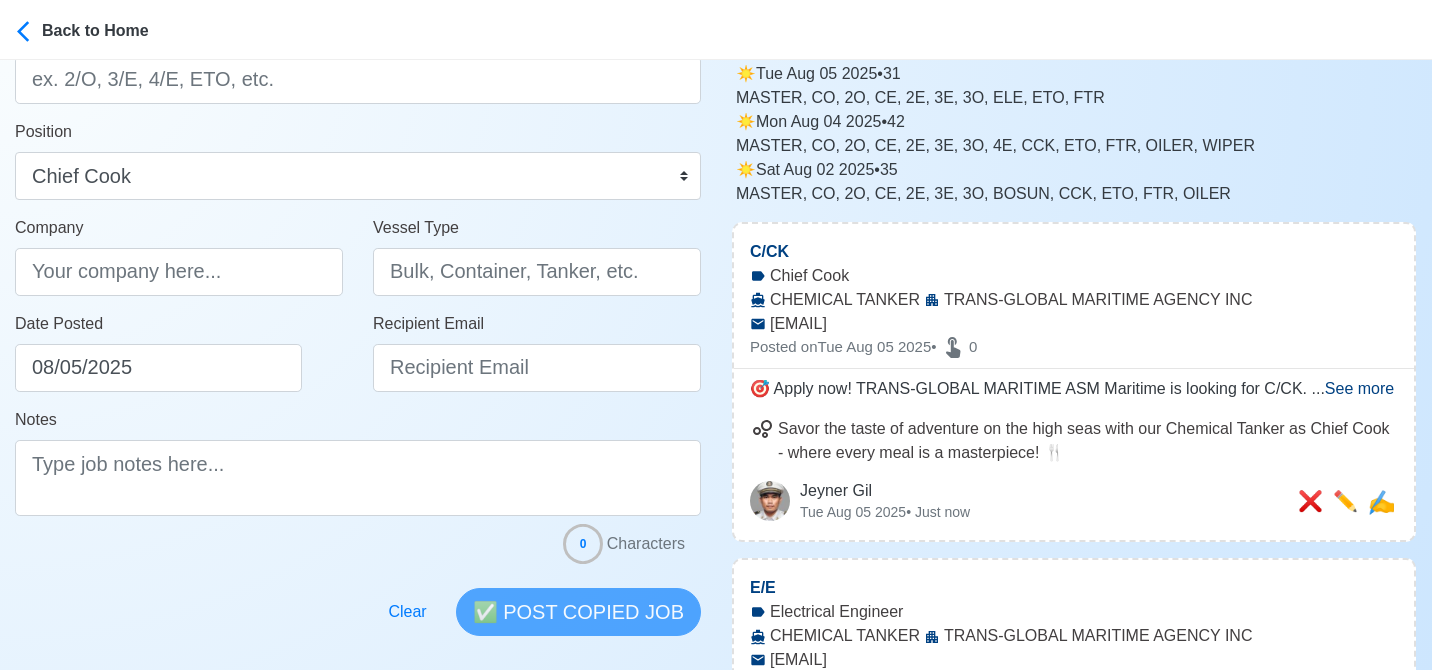 scroll, scrollTop: 200, scrollLeft: 0, axis: vertical 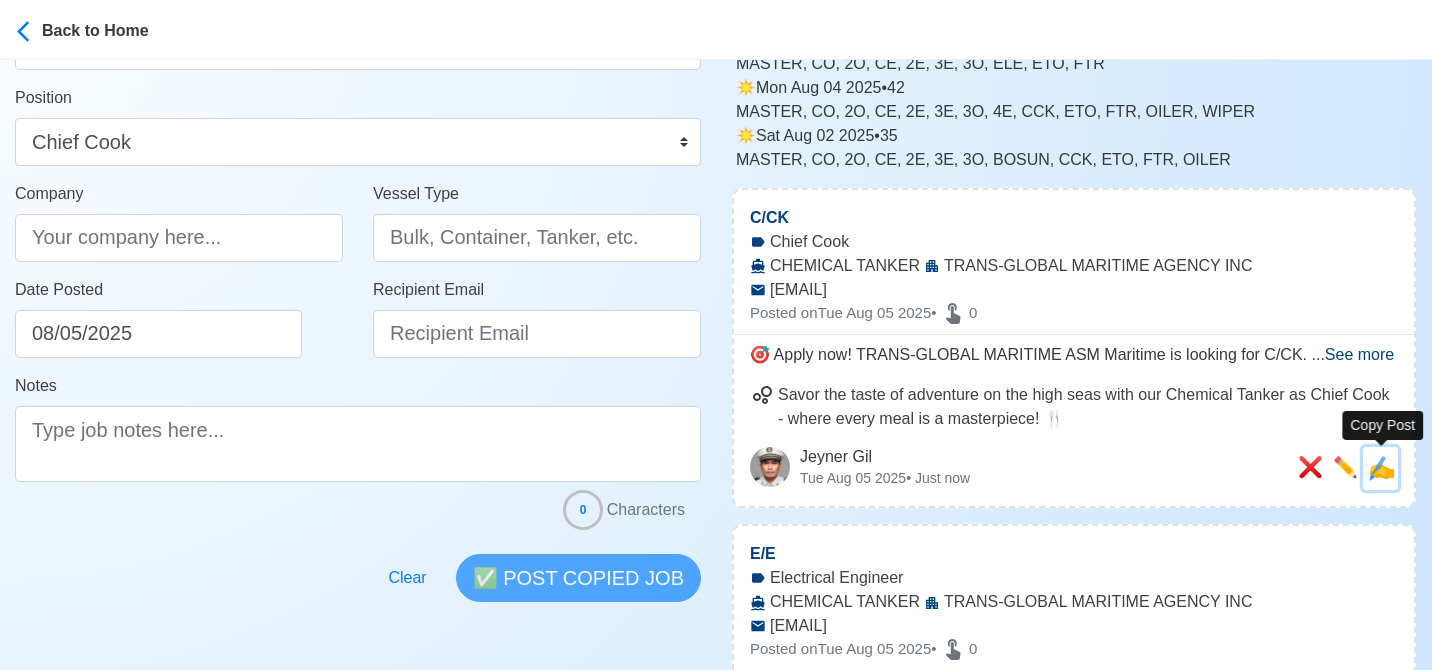 click on "✍️" at bounding box center [1381, 468] 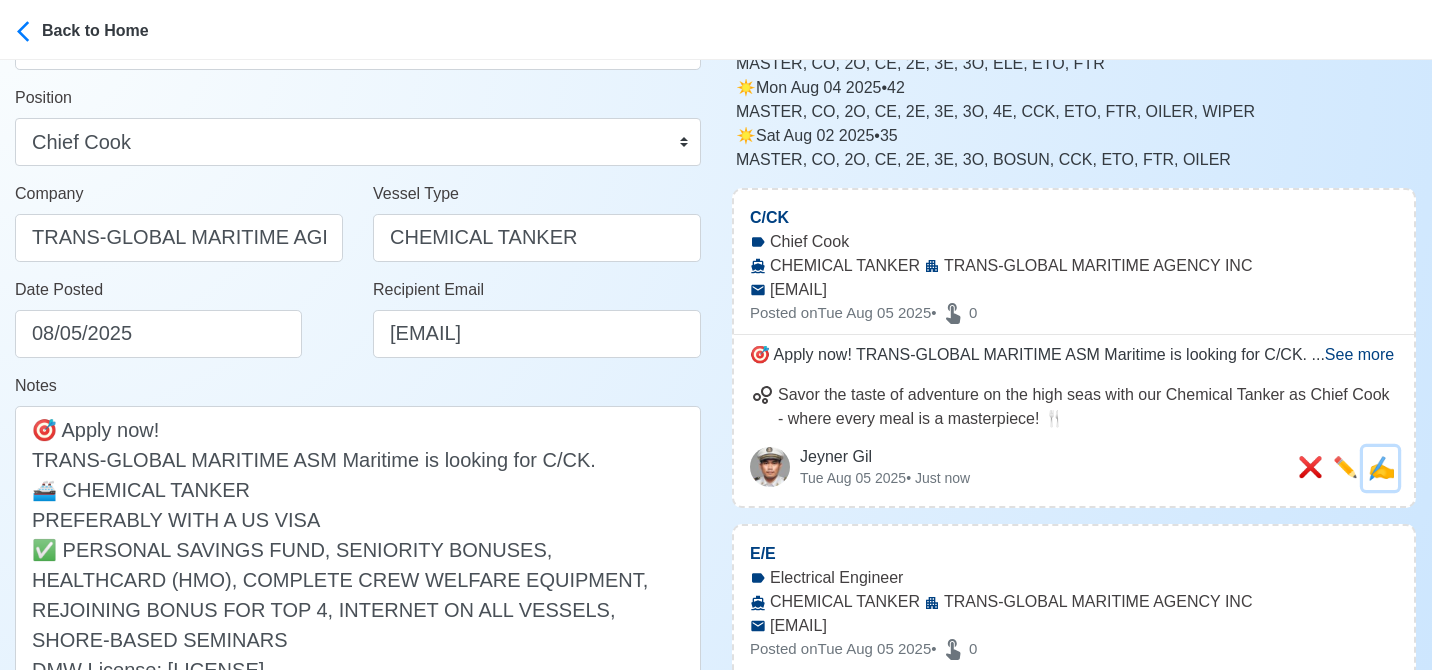 scroll, scrollTop: 0, scrollLeft: 0, axis: both 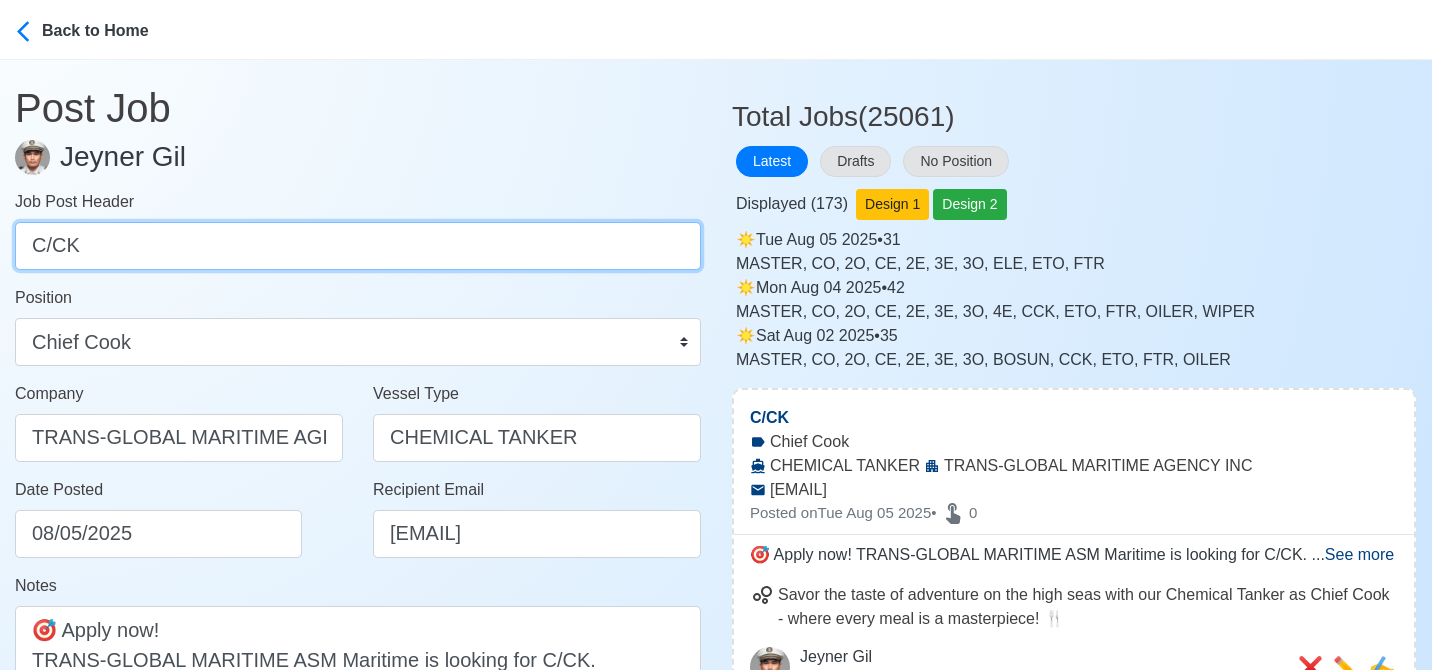 click on "C/CK" at bounding box center [358, 246] 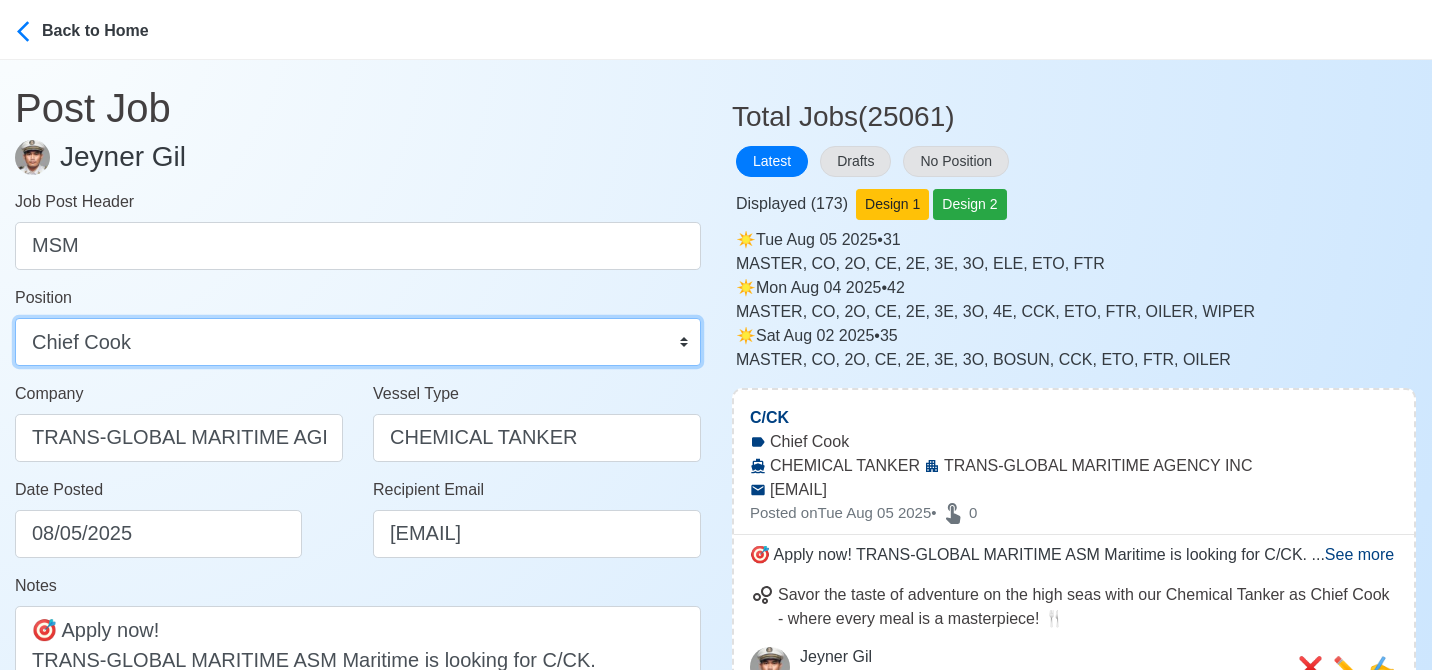 click on "Master Chief Officer 2nd Officer 3rd Officer Junior Officer Chief Engineer 2nd Engineer 3rd Engineer 4th Engineer Gas Engineer Junior Engineer 1st Assistant Engineer 2nd Assistant Engineer 3rd Assistant Engineer ETO/ETR Electrician Electrical Engineer Oiler Fitter Welder Chief Cook Chef Cook Messman Wiper Rigger Ordinary Seaman Able Seaman Motorman Pumpman Bosun Cadet Reefer Mechanic Operator Repairman Painter Steward Waiter Others" at bounding box center [358, 342] 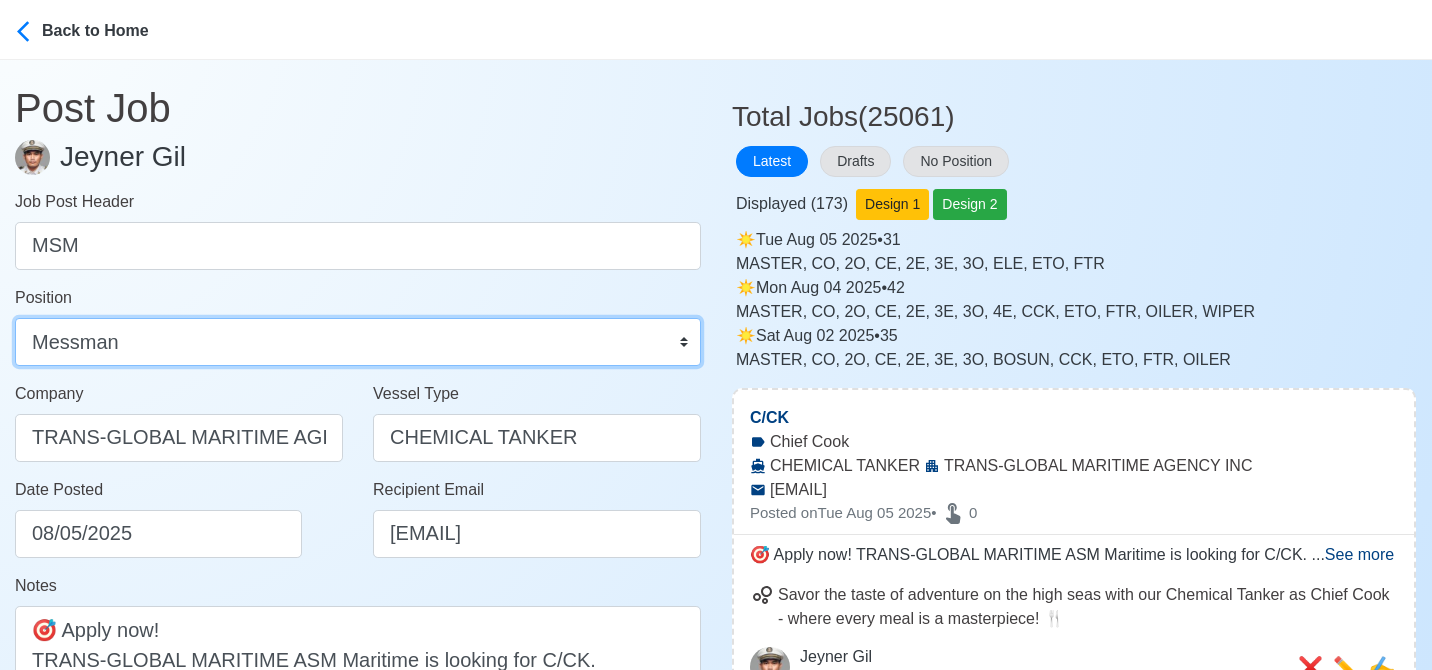click on "Master Chief Officer 2nd Officer 3rd Officer Junior Officer Chief Engineer 2nd Engineer 3rd Engineer 4th Engineer Gas Engineer Junior Engineer 1st Assistant Engineer 2nd Assistant Engineer 3rd Assistant Engineer ETO/ETR Electrician Electrical Engineer Oiler Fitter Welder Chief Cook Chef Cook Messman Wiper Rigger Ordinary Seaman Able Seaman Motorman Pumpman Bosun Cadet Reefer Mechanic Operator Repairman Painter Steward Waiter Others" at bounding box center [358, 342] 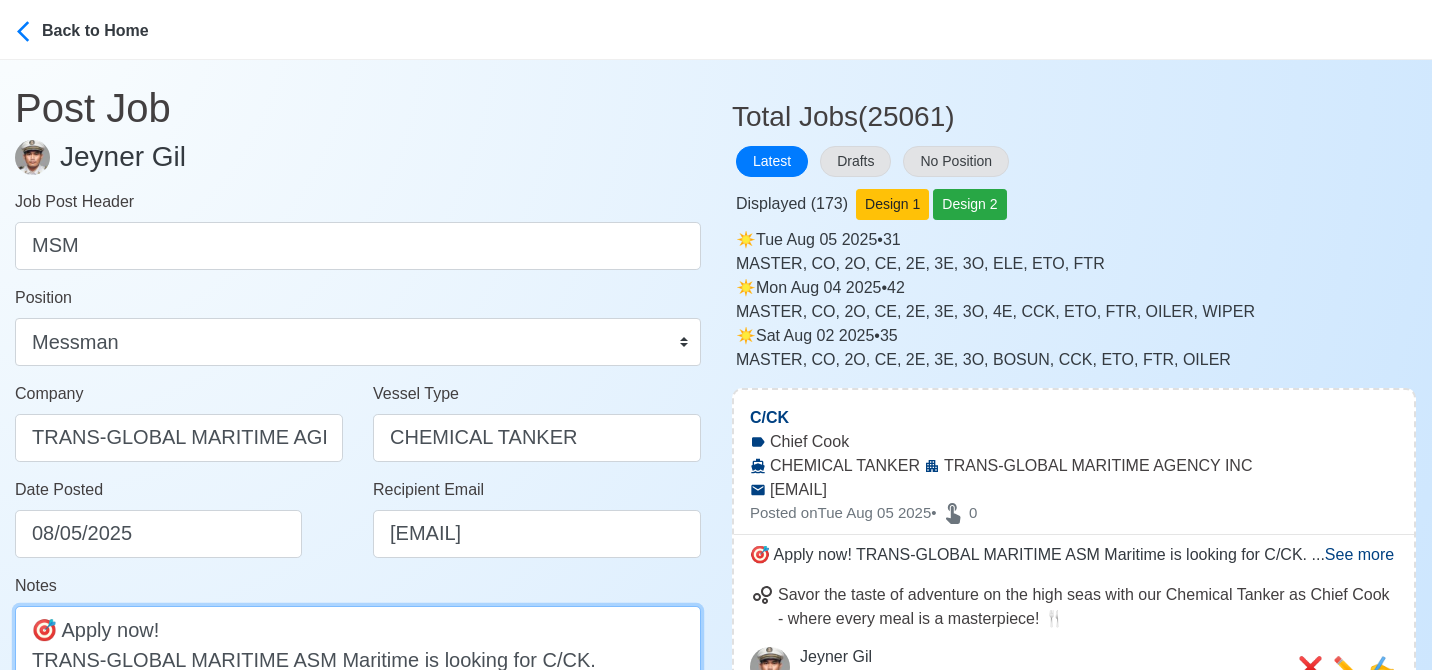 drag, startPoint x: 528, startPoint y: 657, endPoint x: 569, endPoint y: 653, distance: 41.19466 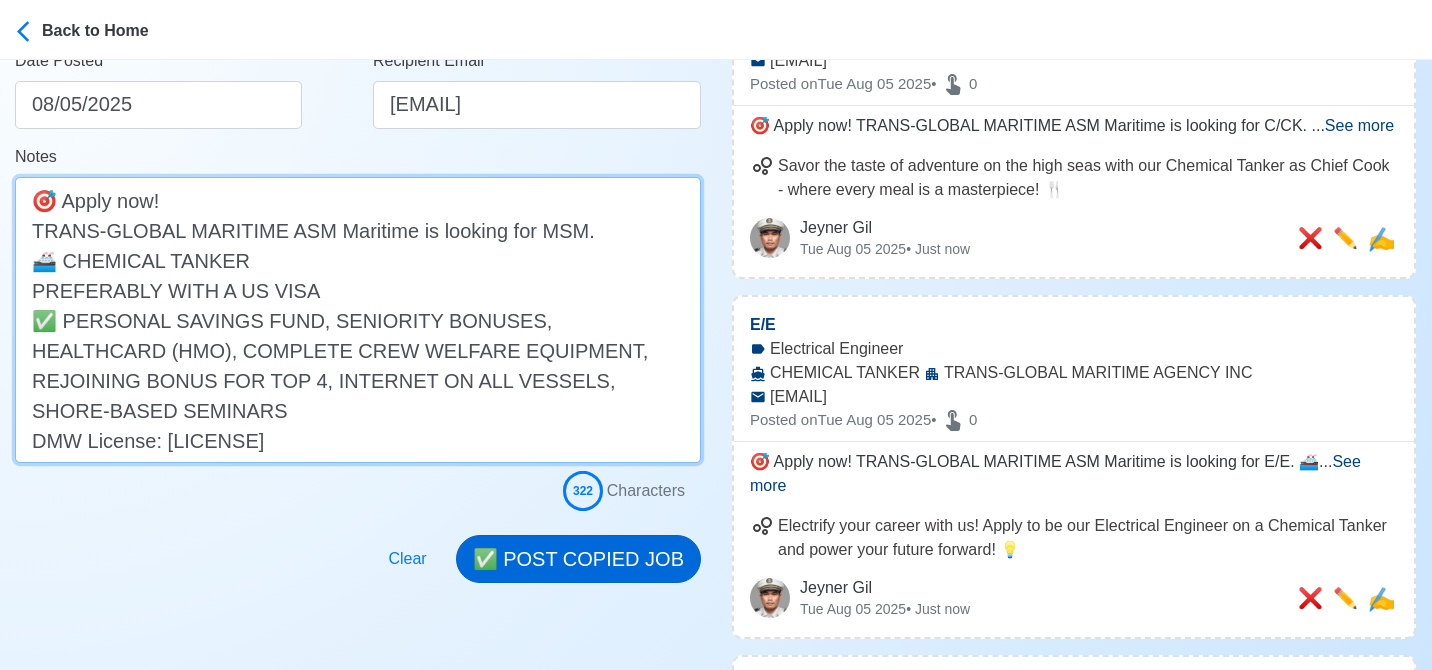scroll, scrollTop: 503, scrollLeft: 0, axis: vertical 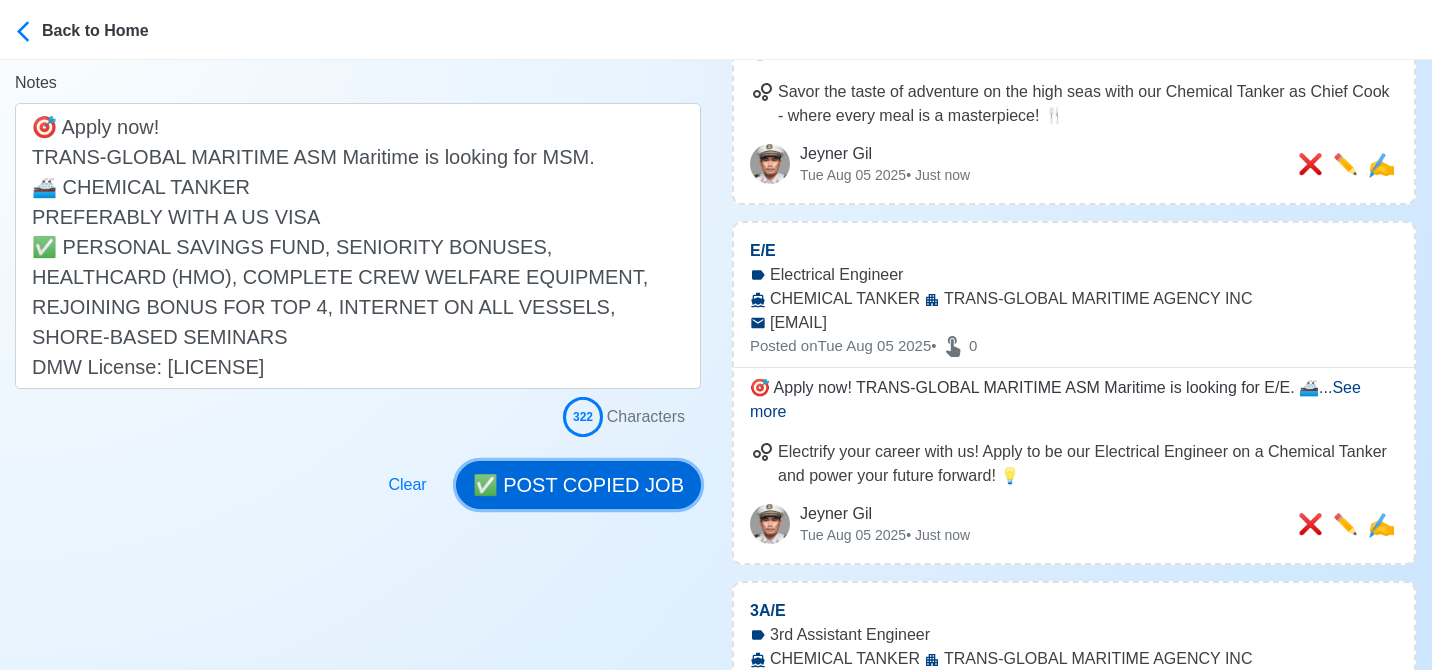 click on "✅ POST COPIED JOB" at bounding box center [578, 485] 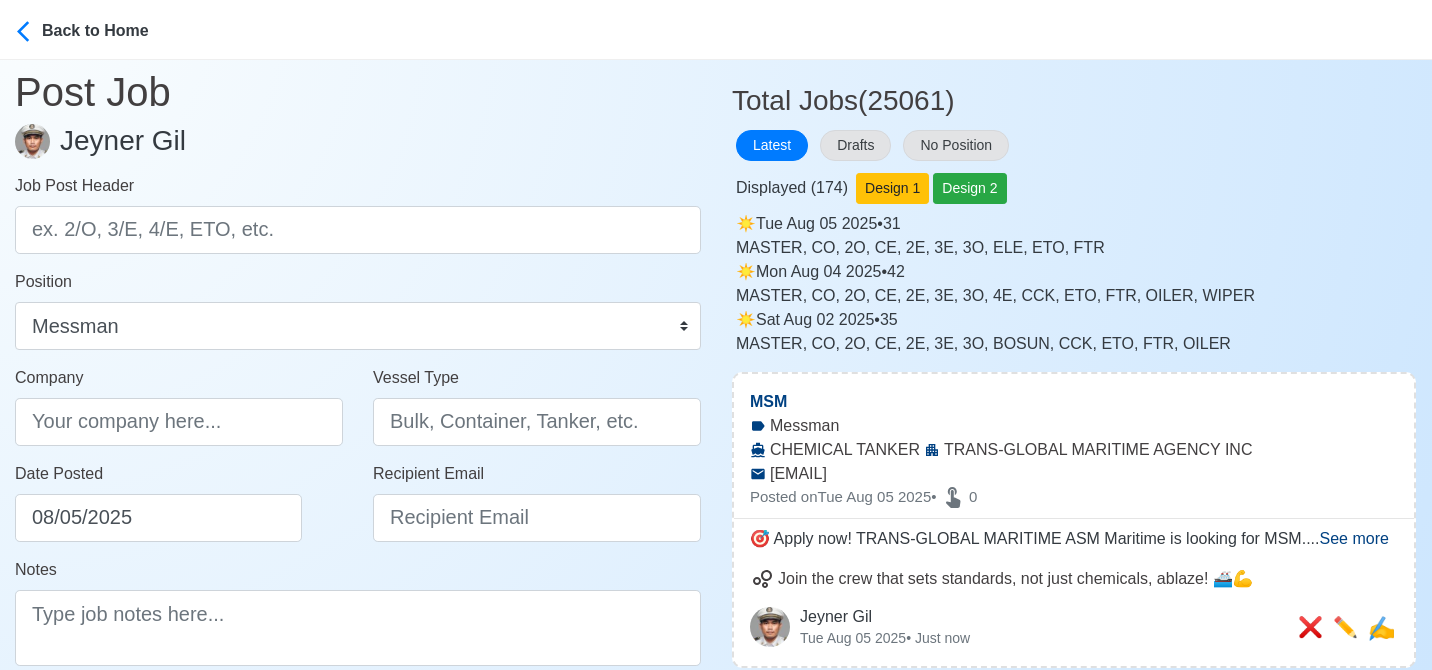 scroll, scrollTop: 0, scrollLeft: 0, axis: both 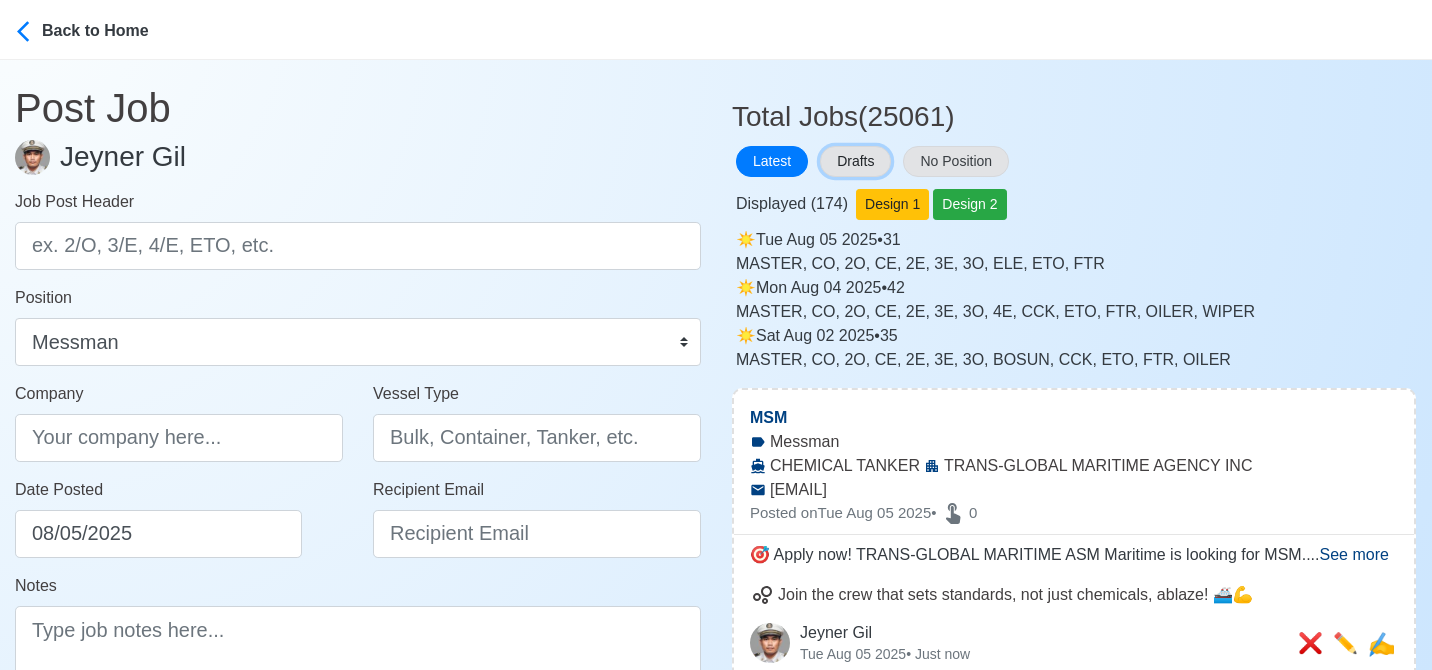 click on "Drafts" at bounding box center [855, 161] 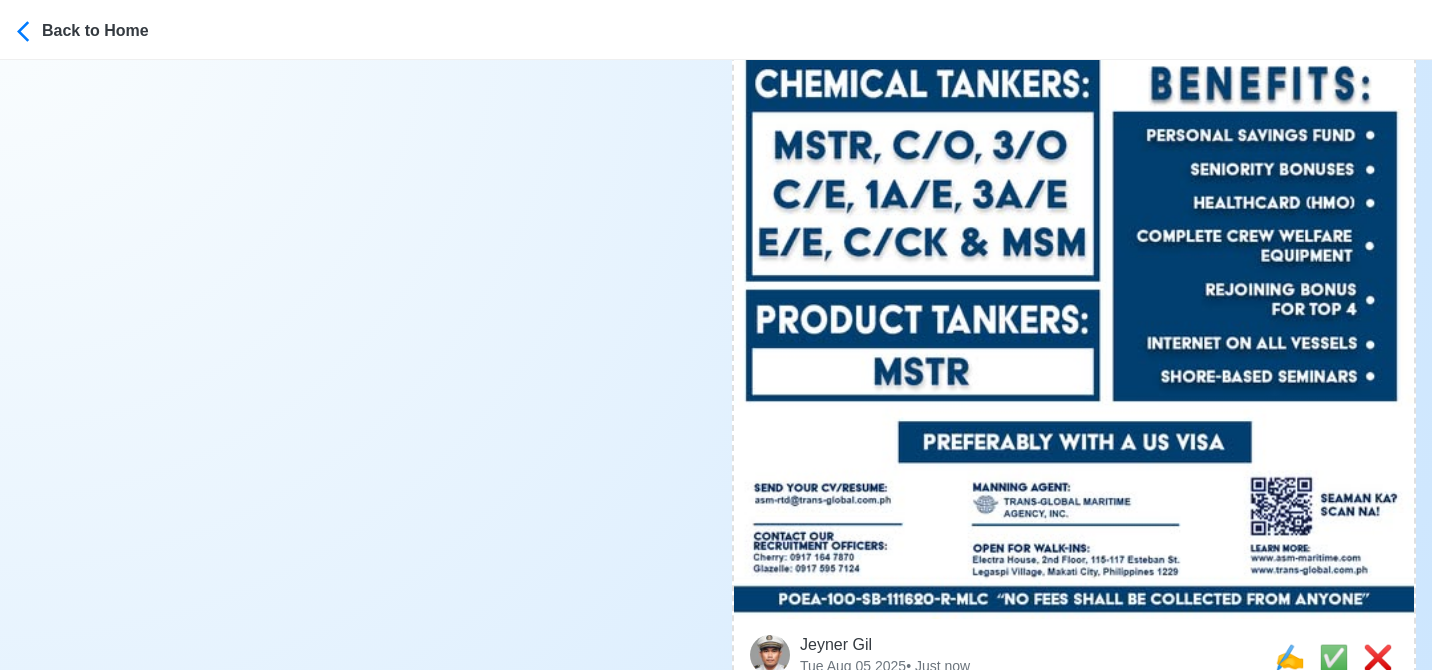 scroll, scrollTop: 900, scrollLeft: 0, axis: vertical 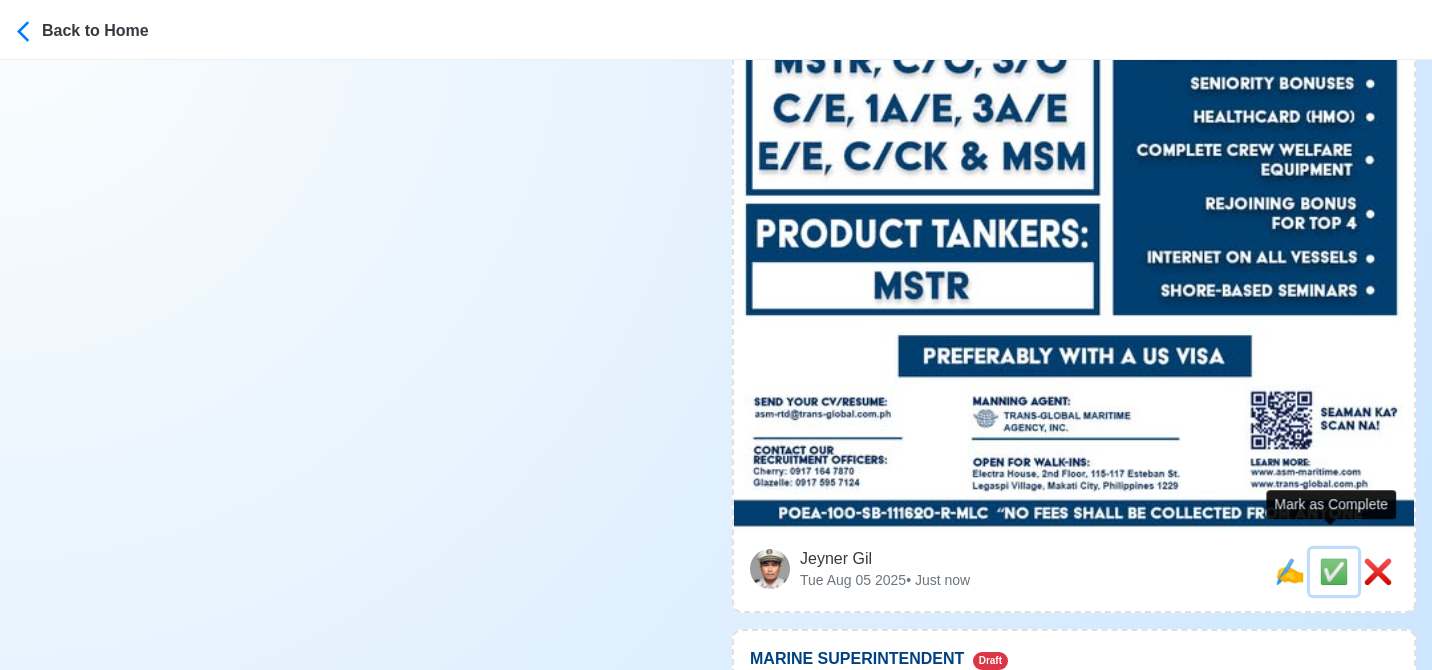 click on "✅" at bounding box center [1334, 571] 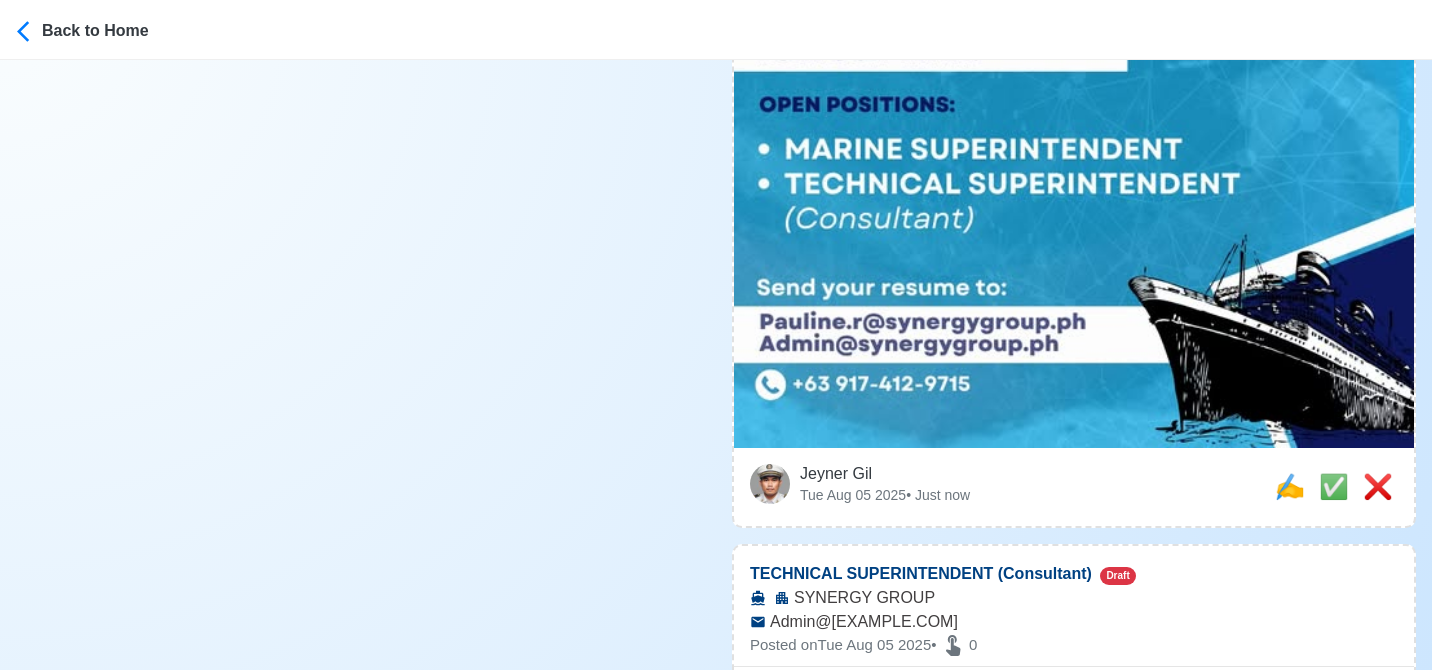 scroll, scrollTop: 900, scrollLeft: 0, axis: vertical 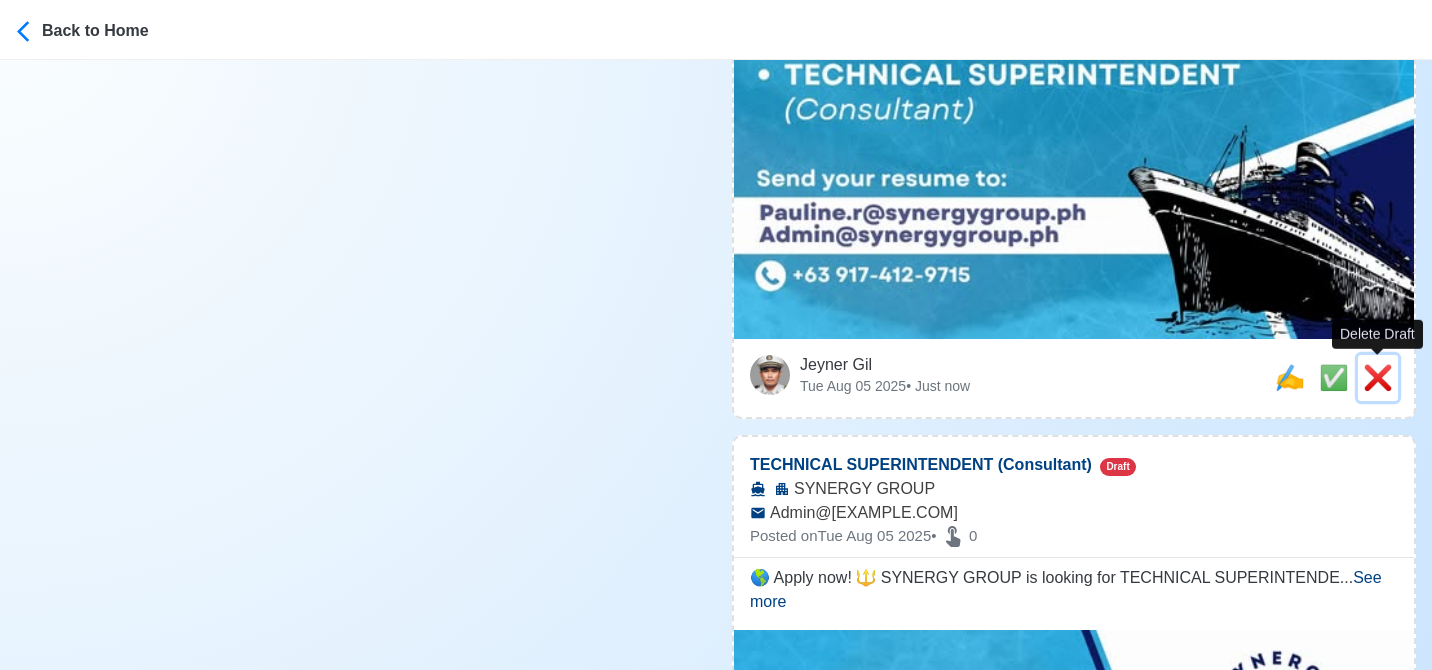 click on "❌" at bounding box center (1378, 377) 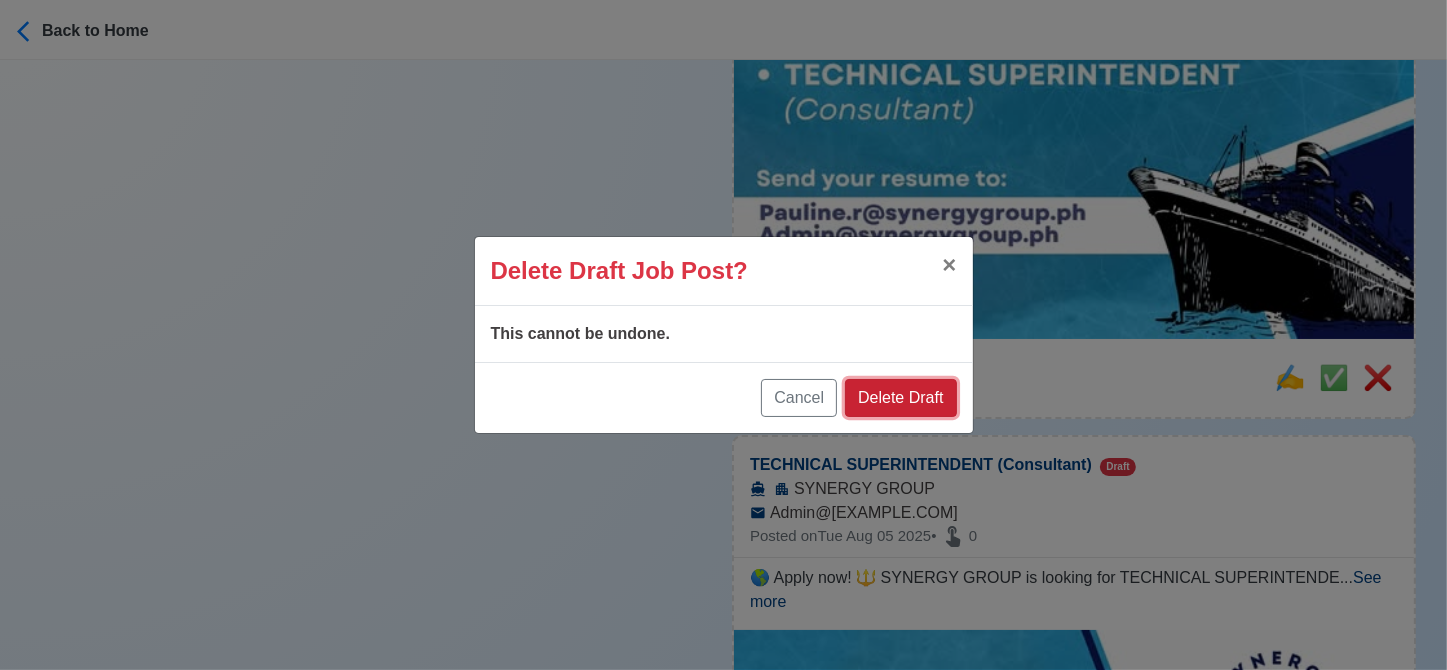click on "Delete Draft" at bounding box center [900, 398] 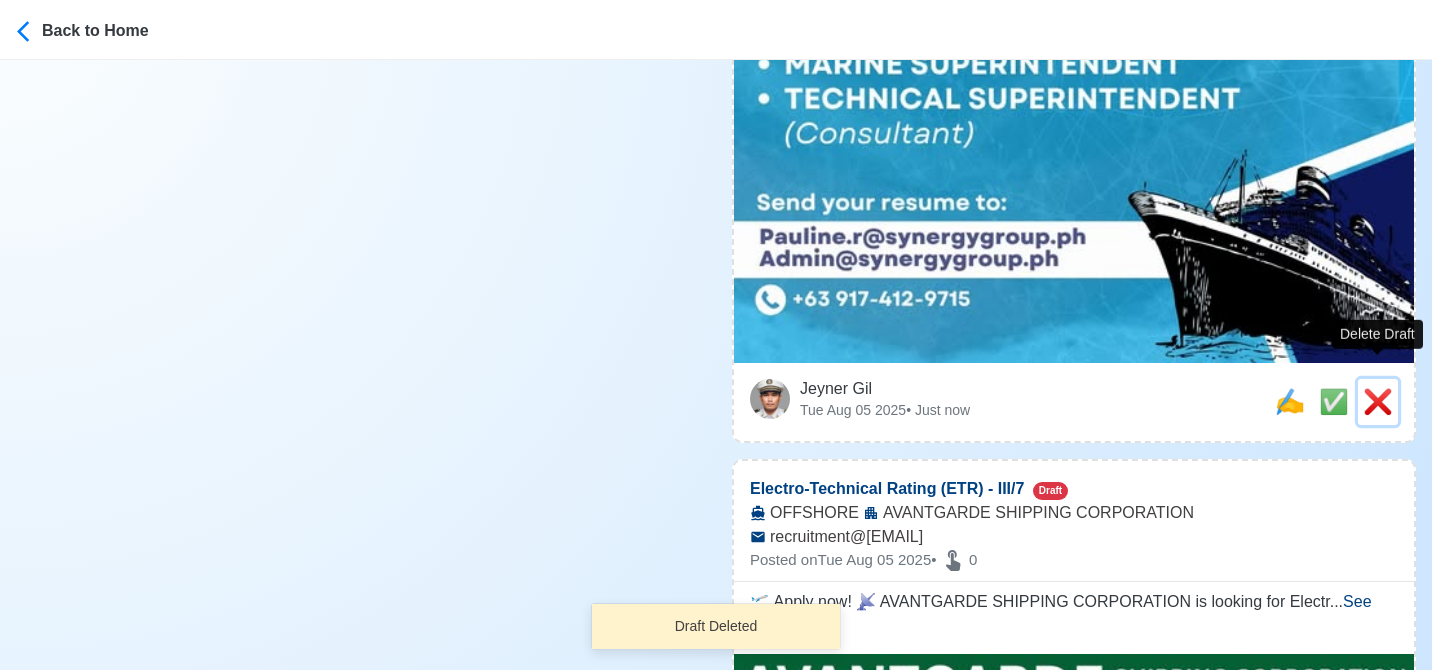 click on "❌" at bounding box center [1378, 401] 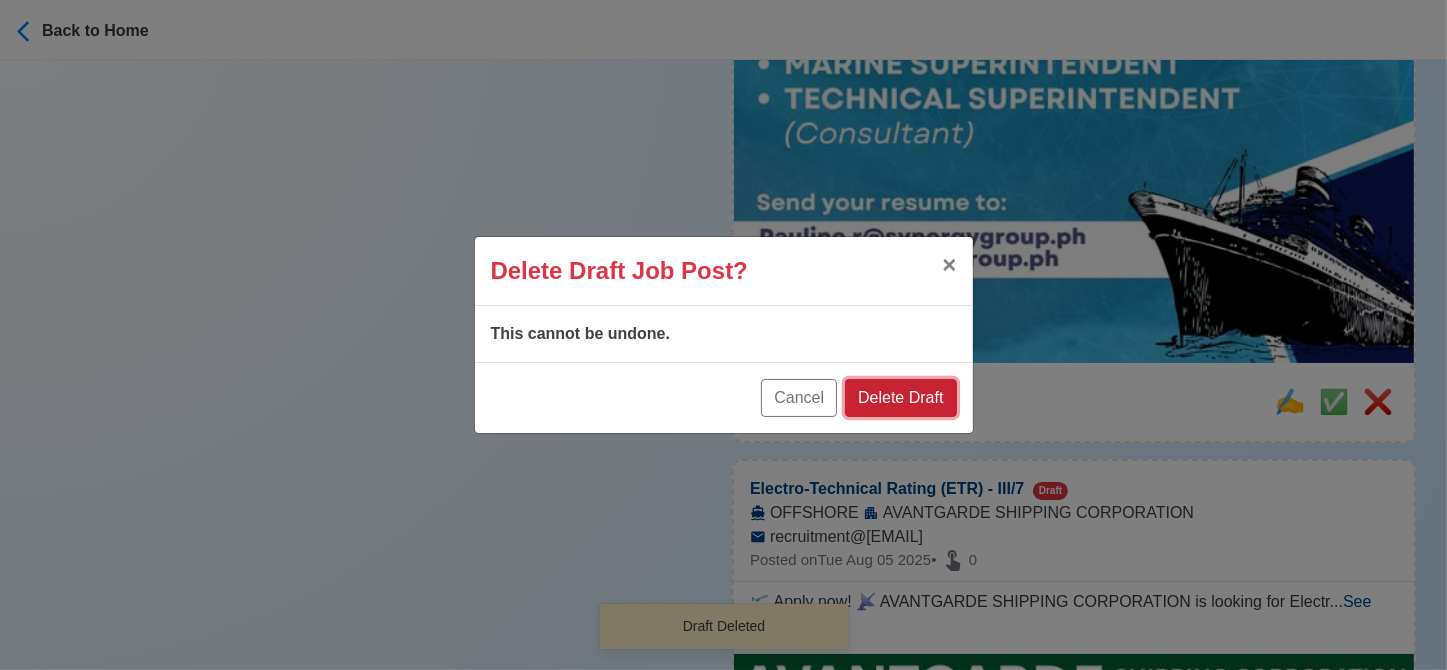 click on "Delete Draft" at bounding box center (900, 398) 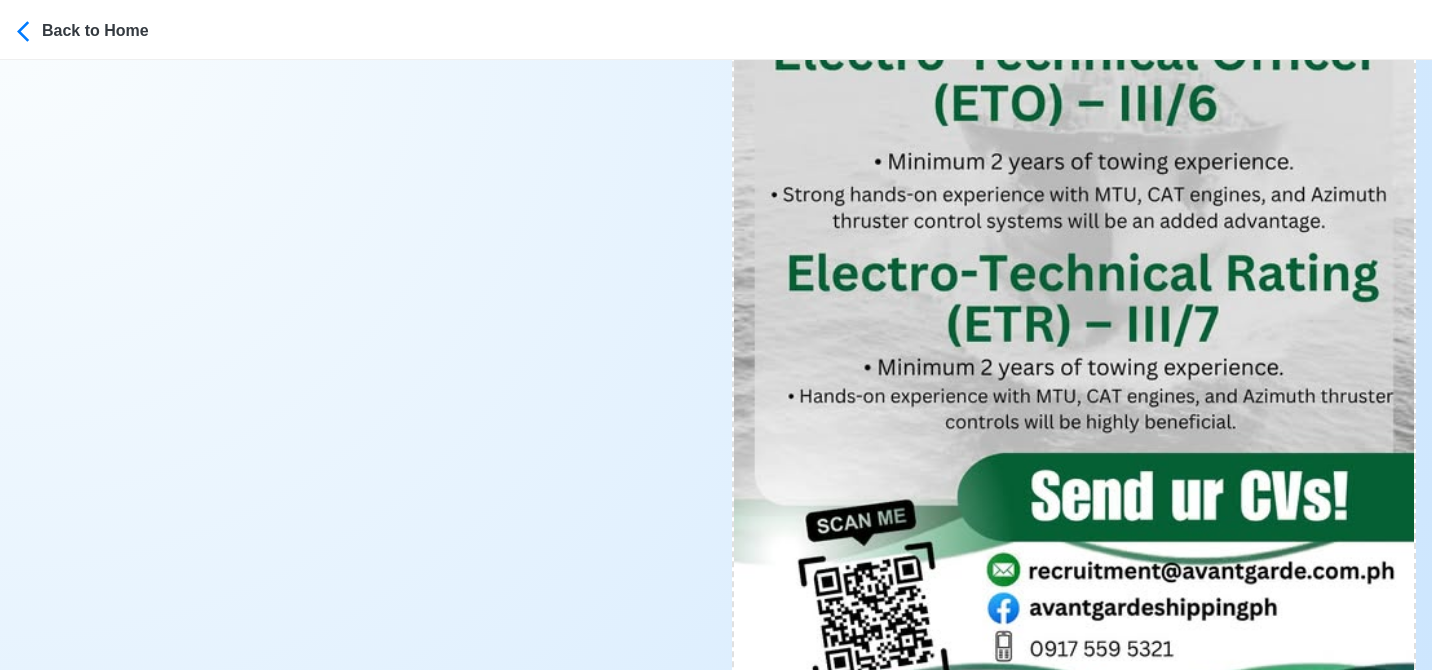 scroll, scrollTop: 1200, scrollLeft: 0, axis: vertical 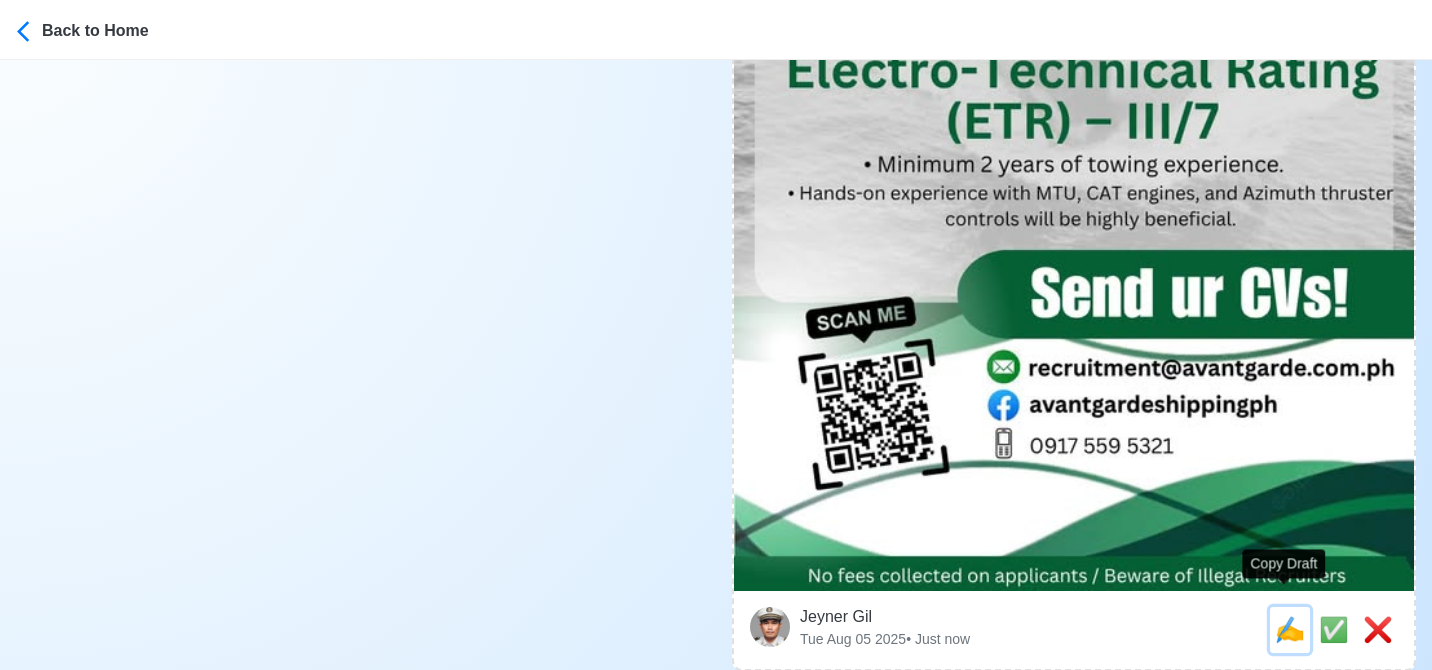 click on "✍️" at bounding box center (1290, 629) 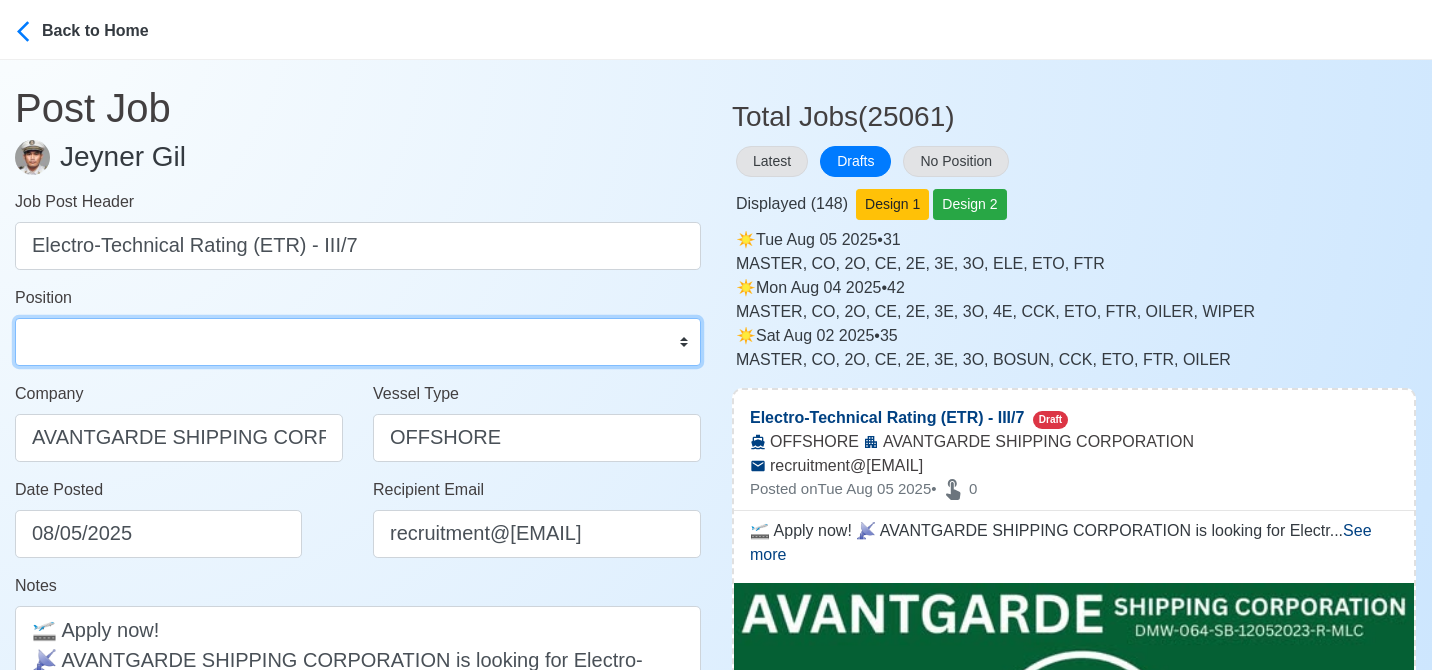 click on "Master Chief Officer 2nd Officer 3rd Officer Junior Officer Chief Engineer 2nd Engineer 3rd Engineer 4th Engineer Gas Engineer Junior Engineer 1st Assistant Engineer 2nd Assistant Engineer 3rd Assistant Engineer ETO/ETR Electrician Electrical Engineer Oiler Fitter Welder Chief Cook Chef Cook Messman Wiper Rigger Ordinary Seaman Able Seaman Motorman Pumpman Bosun Cadet Reefer Mechanic Operator Repairman Painter Steward Waiter Others" at bounding box center (358, 342) 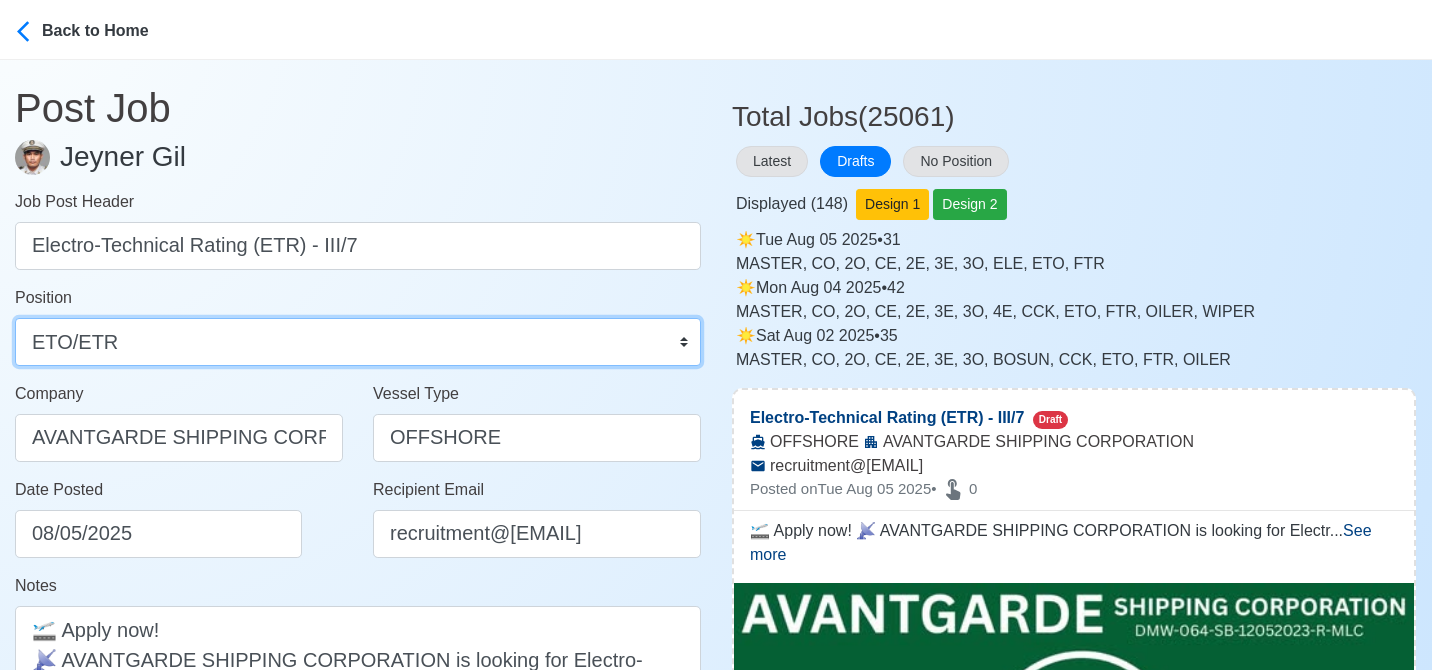 click on "Master Chief Officer 2nd Officer 3rd Officer Junior Officer Chief Engineer 2nd Engineer 3rd Engineer 4th Engineer Gas Engineer Junior Engineer 1st Assistant Engineer 2nd Assistant Engineer 3rd Assistant Engineer ETO/ETR Electrician Electrical Engineer Oiler Fitter Welder Chief Cook Chef Cook Messman Wiper Rigger Ordinary Seaman Able Seaman Motorman Pumpman Bosun Cadet Reefer Mechanic Operator Repairman Painter Steward Waiter Others" at bounding box center (358, 342) 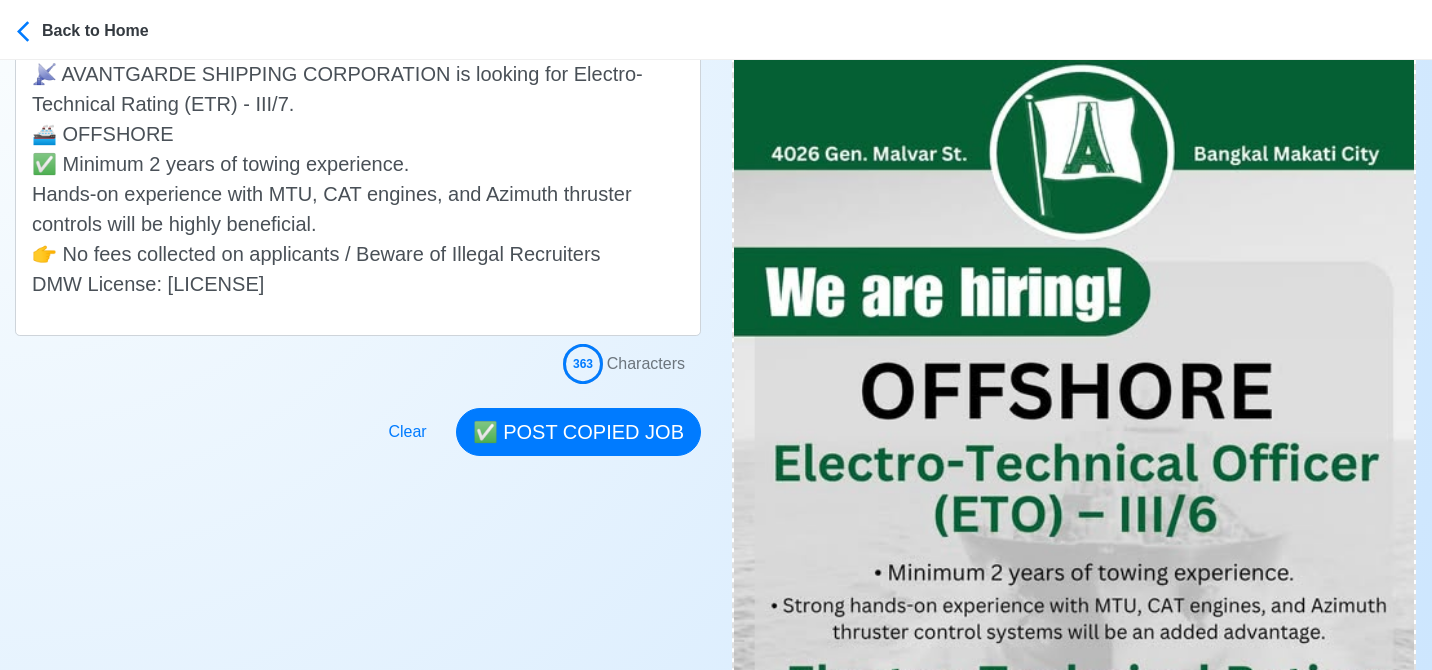 scroll, scrollTop: 700, scrollLeft: 0, axis: vertical 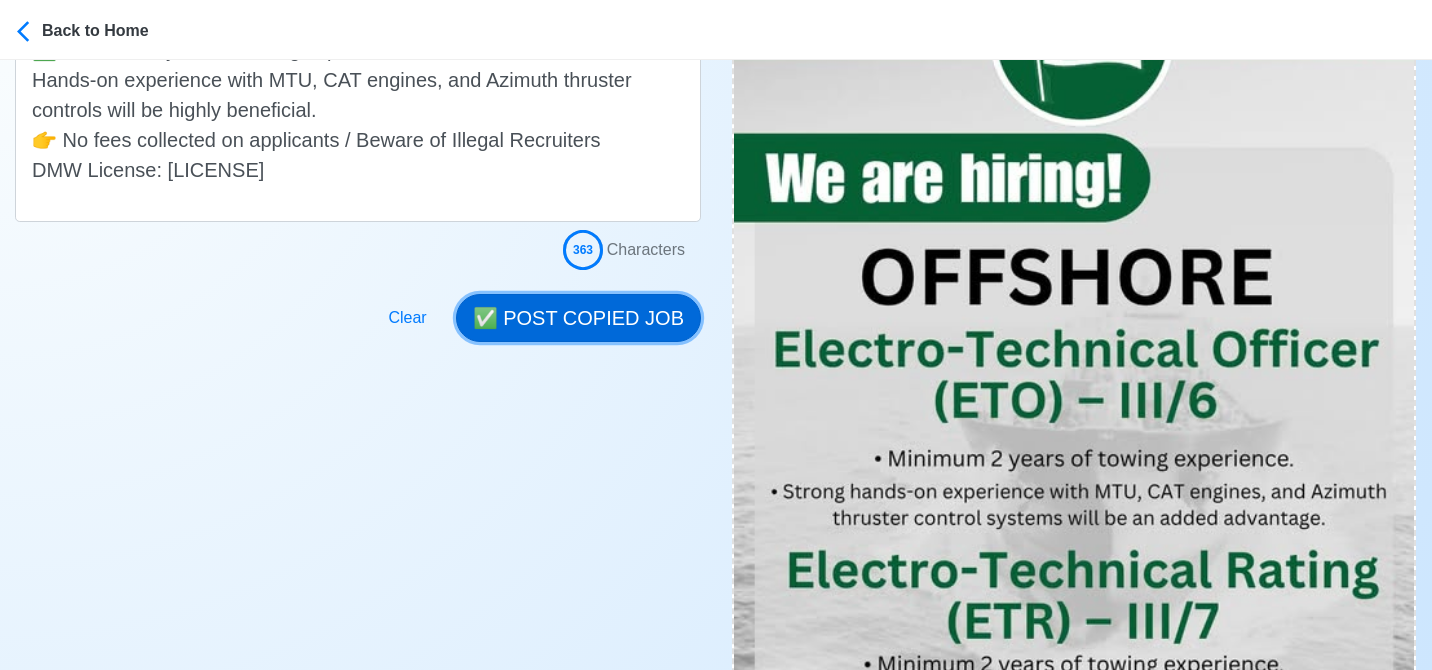 click on "✅ POST COPIED JOB" at bounding box center [578, 318] 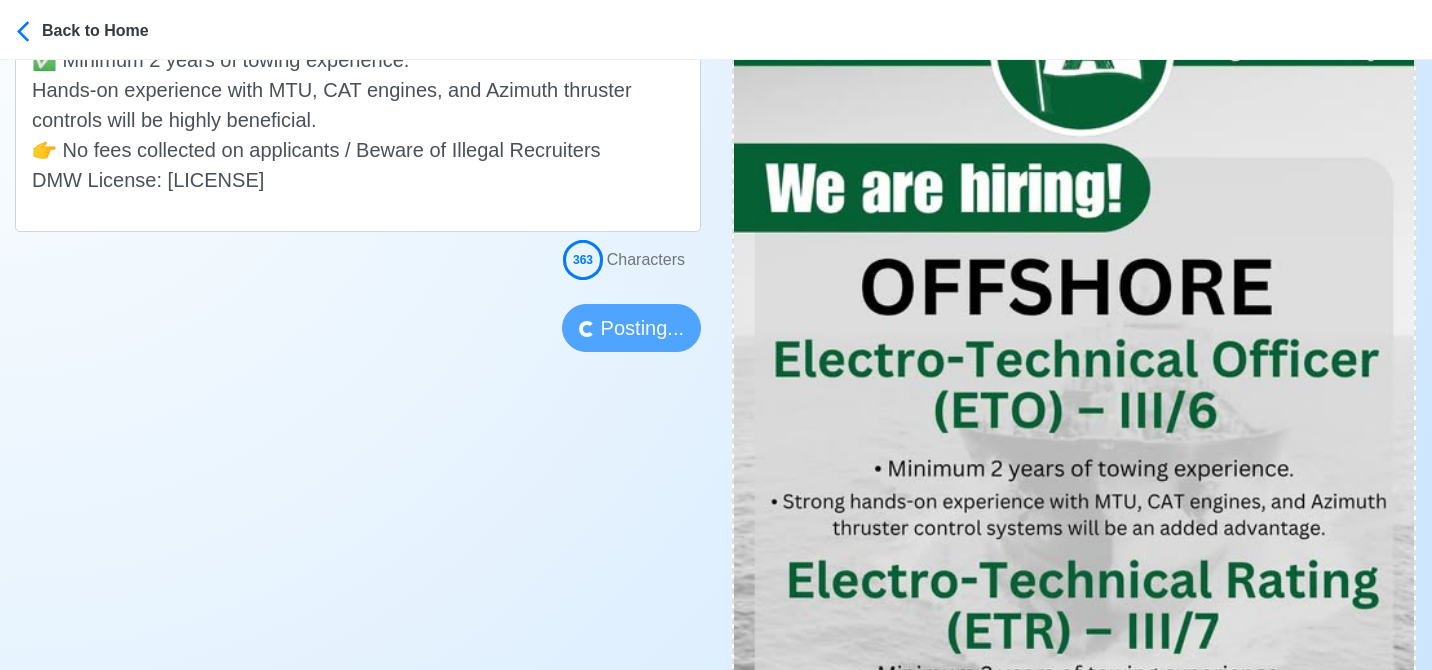 scroll, scrollTop: 800, scrollLeft: 0, axis: vertical 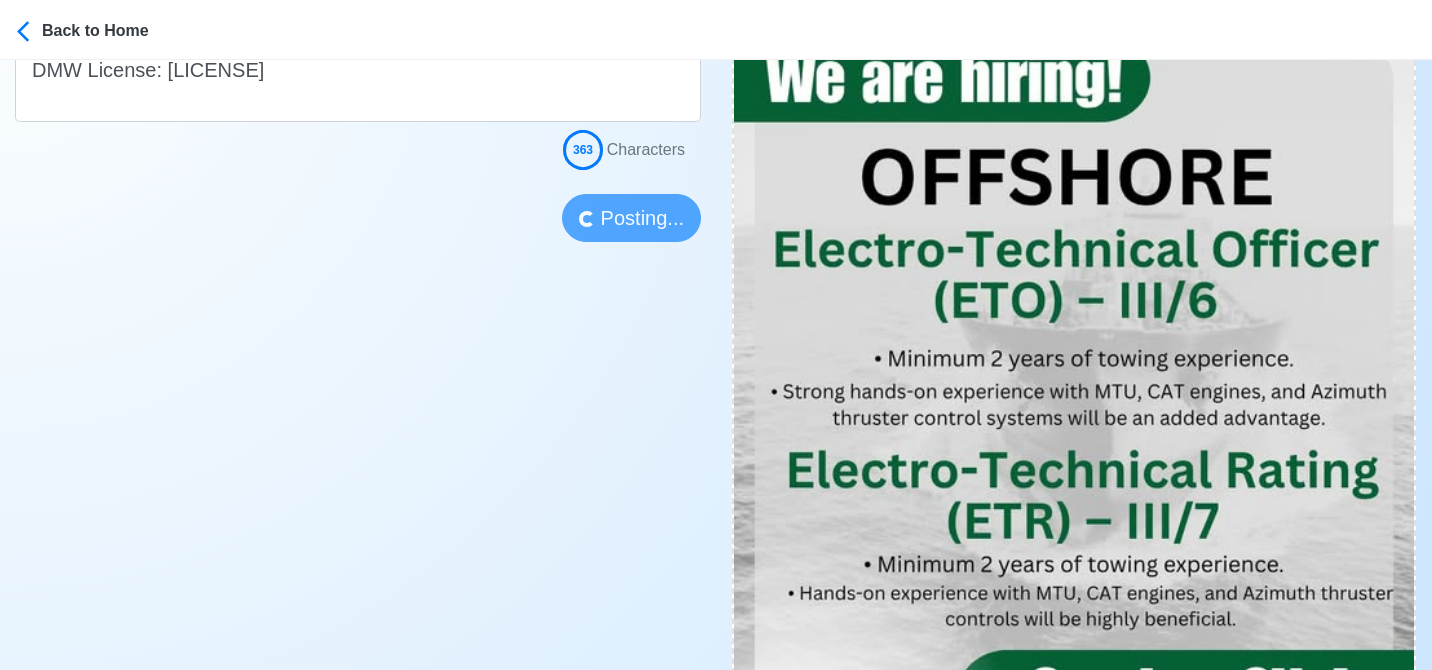 click on "Post Job   Jeyner Gil Job Post Header Electro-Technical Rating (ETR) - III/7 Position Master Chief Officer 2nd Officer 3rd Officer Junior Officer Chief Engineer 2nd Engineer 3rd Engineer 4th Engineer Gas Engineer Junior Engineer 1st Assistant Engineer 2nd Assistant Engineer 3rd Assistant Engineer ETO/ETR Electrician Electrical Engineer Oiler Fitter Welder Chief Cook Chef Cook Messman Wiper Rigger Ordinary Seaman Able Seaman Motorman Pumpman Bosun Cadet Reefer Mechanic Operator Repairman Painter Steward Waiter Others Company AVANTGARDE SHIPPING CORPORATION Vessel Type OFFSHORE Date Posted       08/05/2025 Recipient Email recruitment@avantgarde.com.ph Notes 363 Characters   Posting..." at bounding box center [358, 72539] 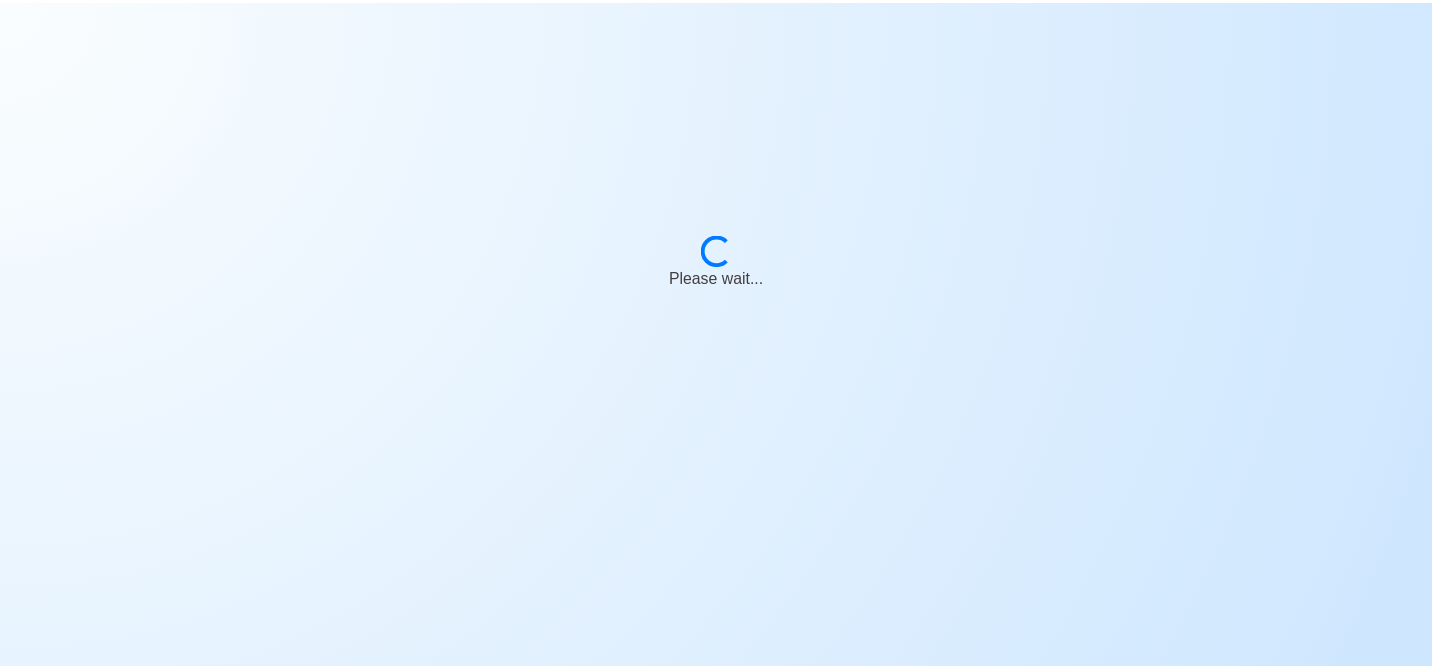 scroll, scrollTop: 0, scrollLeft: 0, axis: both 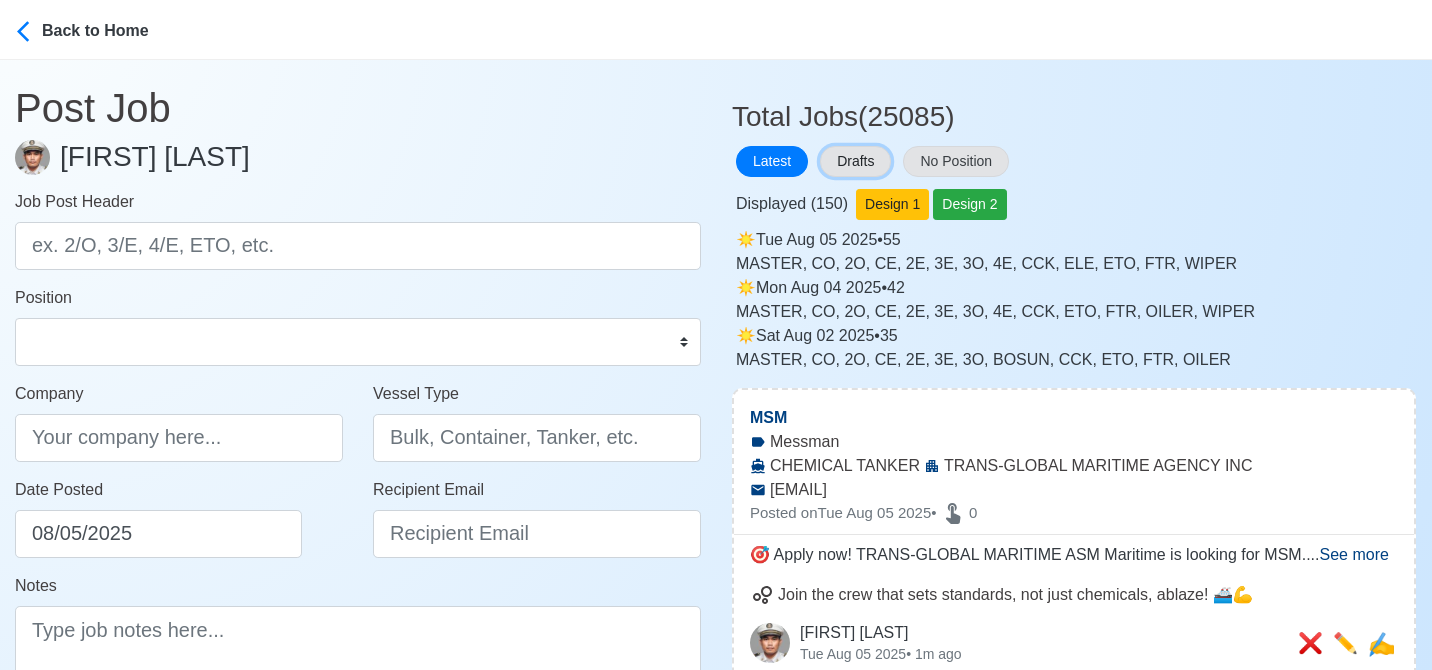 click on "Drafts" at bounding box center (855, 161) 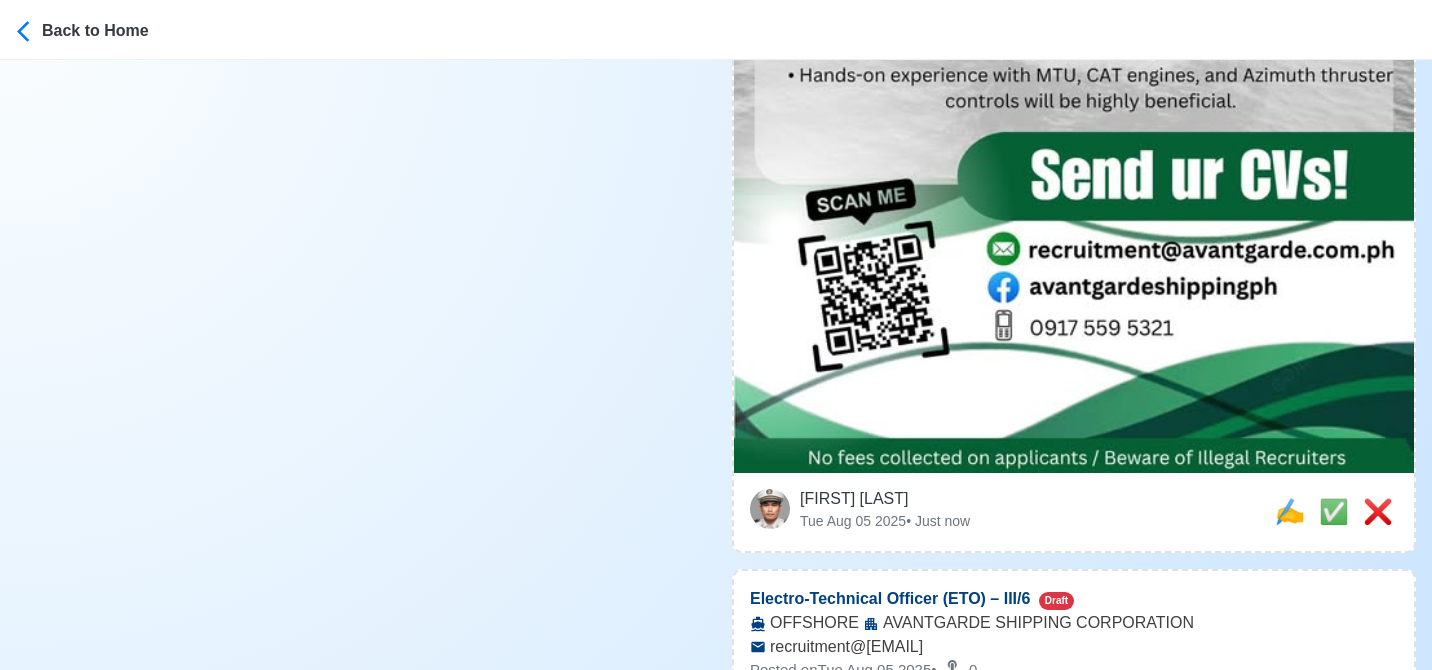 scroll, scrollTop: 1400, scrollLeft: 0, axis: vertical 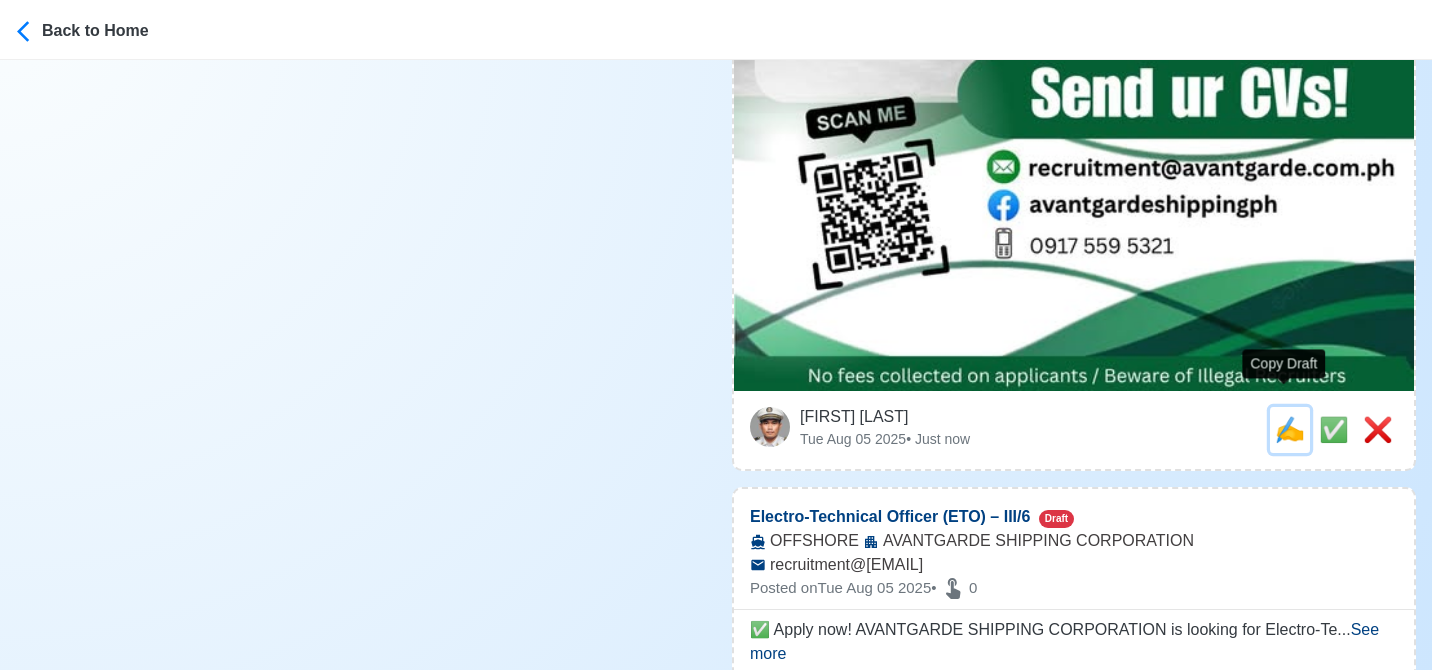 click on "✍️" at bounding box center (1290, 429) 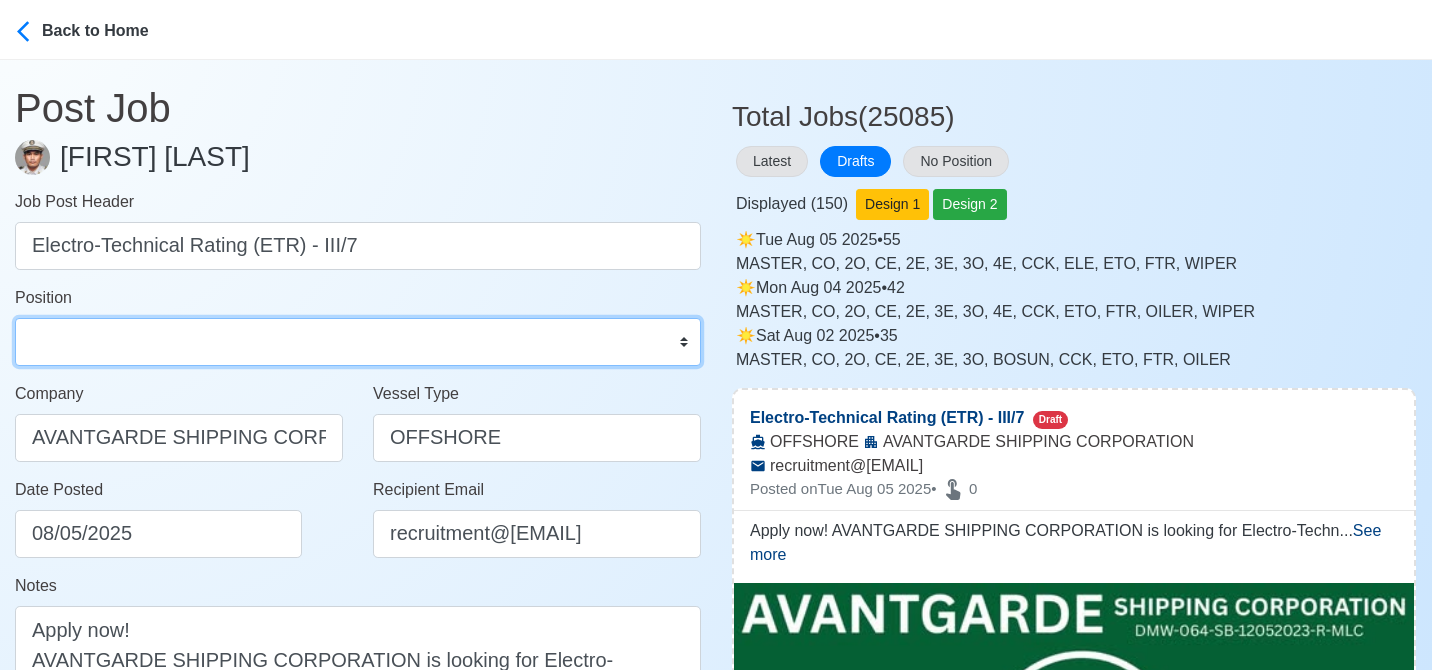 click on "Master Chief Officer 2nd Officer 3rd Officer Junior Officer Chief Engineer 2nd Engineer 3rd Engineer 4th Engineer Gas Engineer Junior Engineer 1st Assistant Engineer 2nd Assistant Engineer 3rd Assistant Engineer ETO/ETR Electrician Electrical Engineer Oiler Fitter Welder Chief Cook Chef Cook Messman Wiper Rigger Ordinary Seaman Able Seaman Motorman Pumpman Bosun Cadet Reefer Mechanic Operator Repairman Painter Steward Waiter Others" at bounding box center (358, 342) 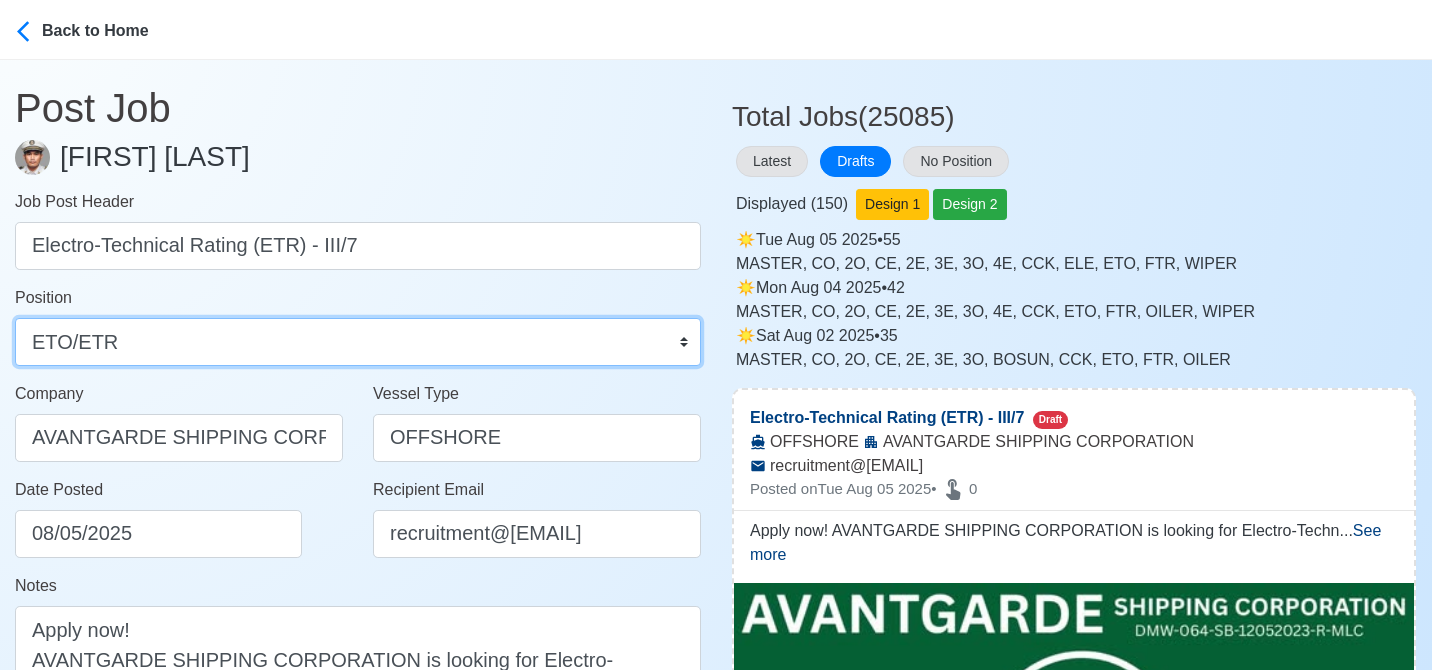 click on "Master Chief Officer 2nd Officer 3rd Officer Junior Officer Chief Engineer 2nd Engineer 3rd Engineer 4th Engineer Gas Engineer Junior Engineer 1st Assistant Engineer 2nd Assistant Engineer 3rd Assistant Engineer ETO/ETR Electrician Electrical Engineer Oiler Fitter Welder Chief Cook Chef Cook Messman Wiper Rigger Ordinary Seaman Able Seaman Motorman Pumpman Bosun Cadet Reefer Mechanic Operator Repairman Painter Steward Waiter Others" at bounding box center [358, 342] 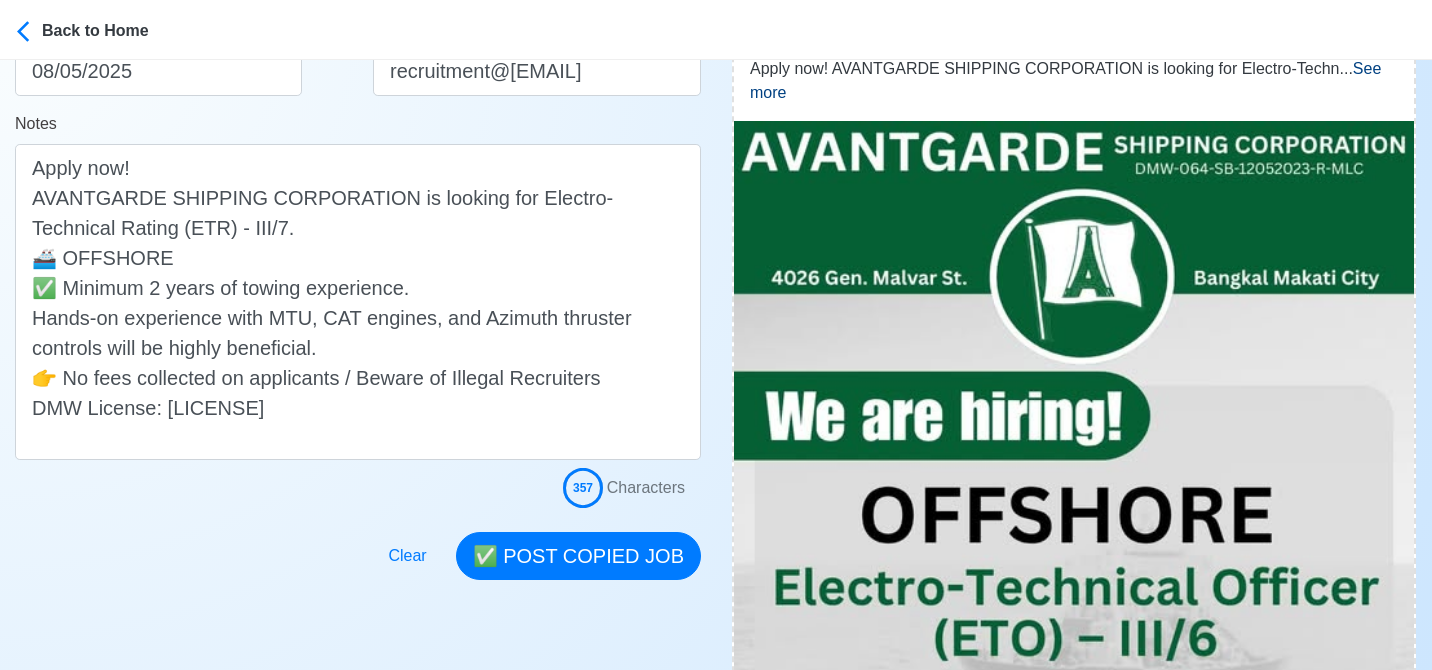 scroll, scrollTop: 500, scrollLeft: 0, axis: vertical 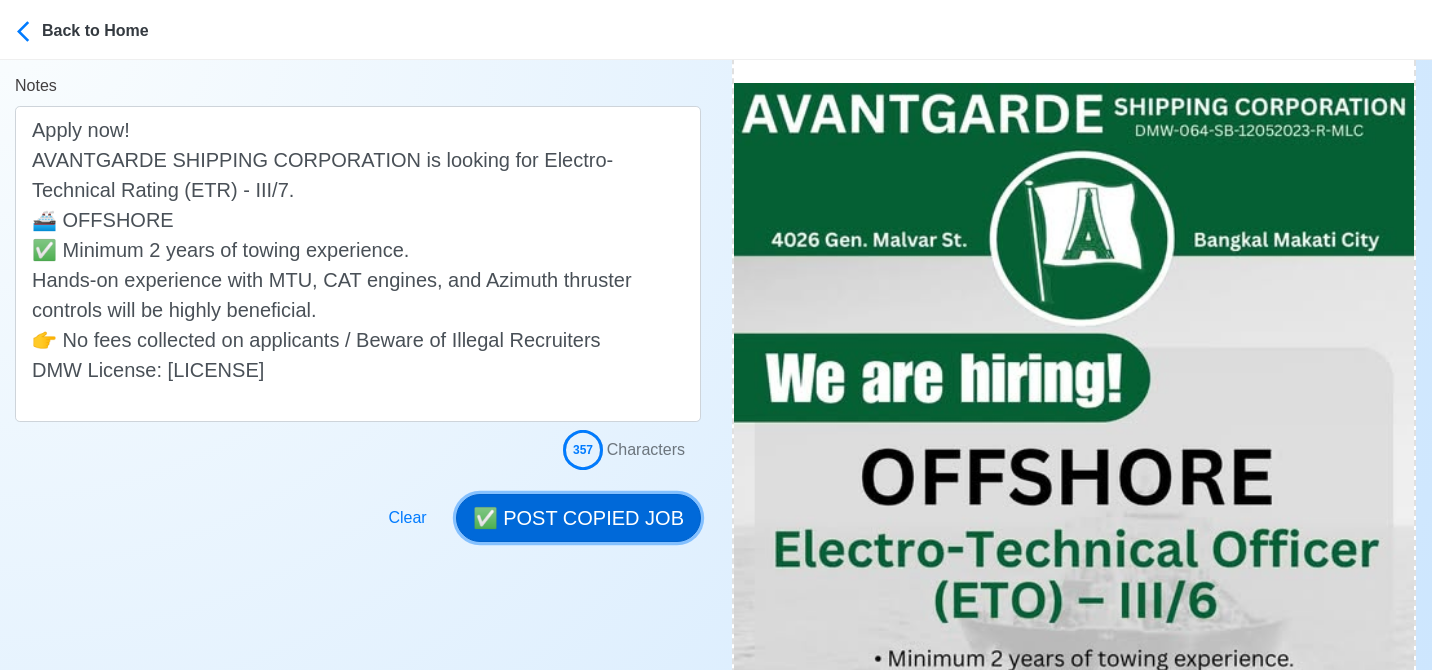click on "✅ POST COPIED JOB" at bounding box center (578, 518) 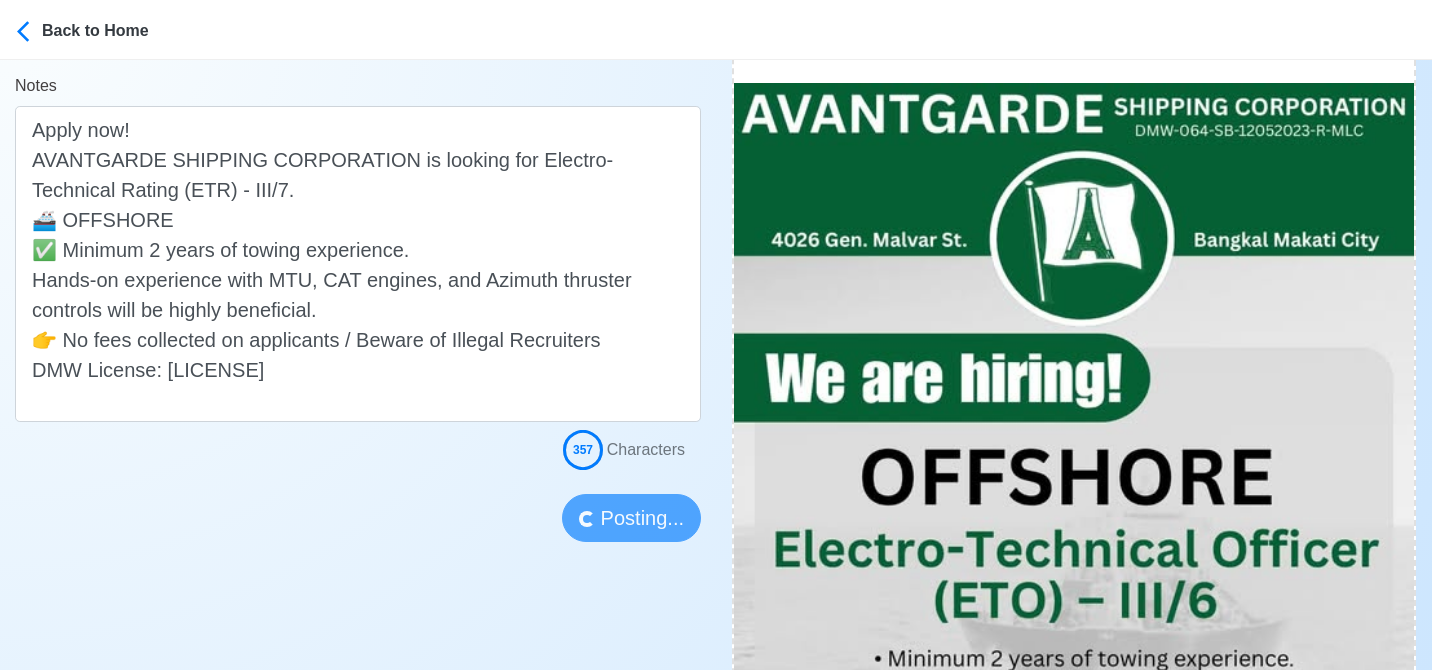 type 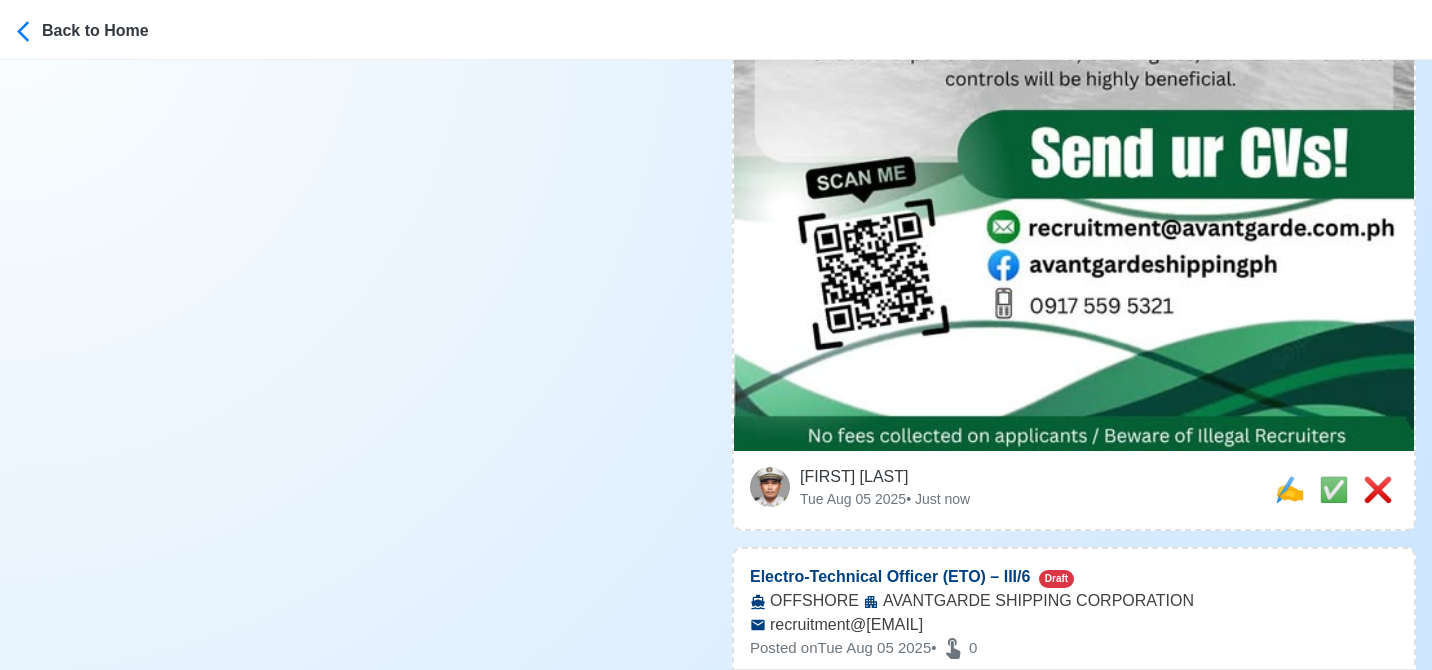 scroll, scrollTop: 1400, scrollLeft: 0, axis: vertical 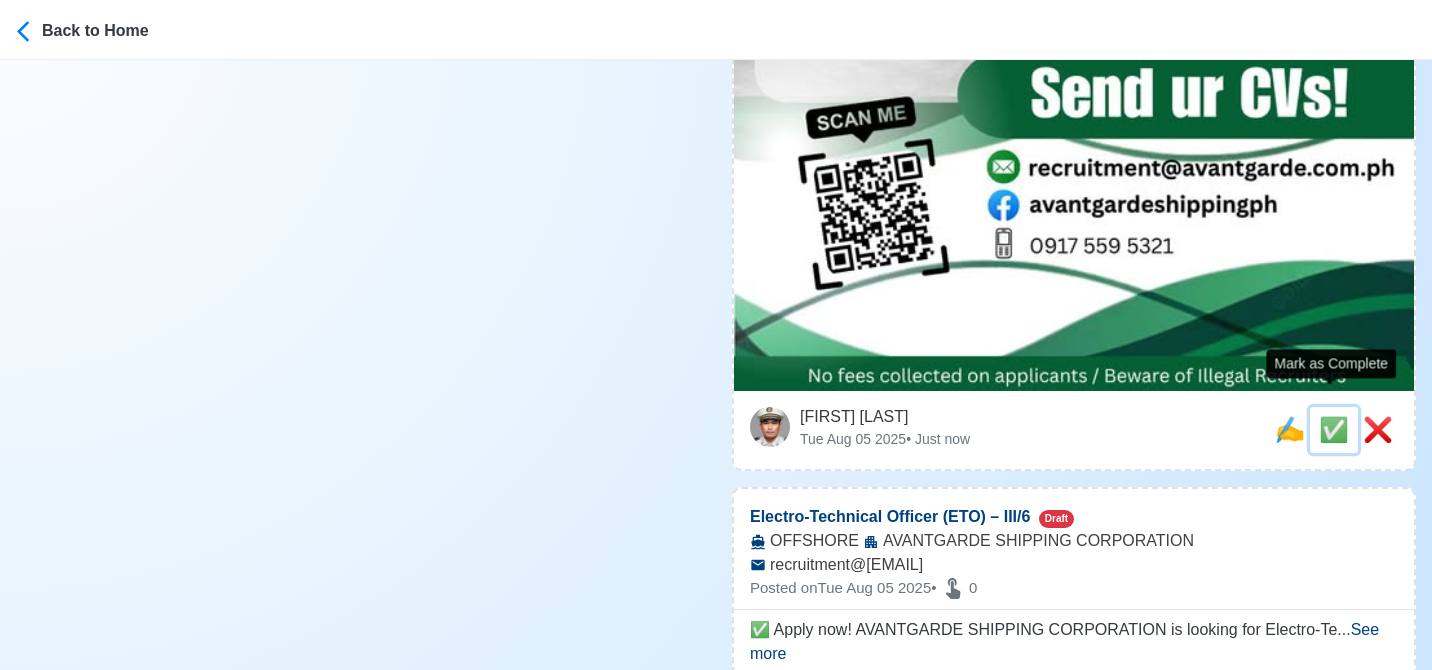 click on "✅" at bounding box center (1334, 429) 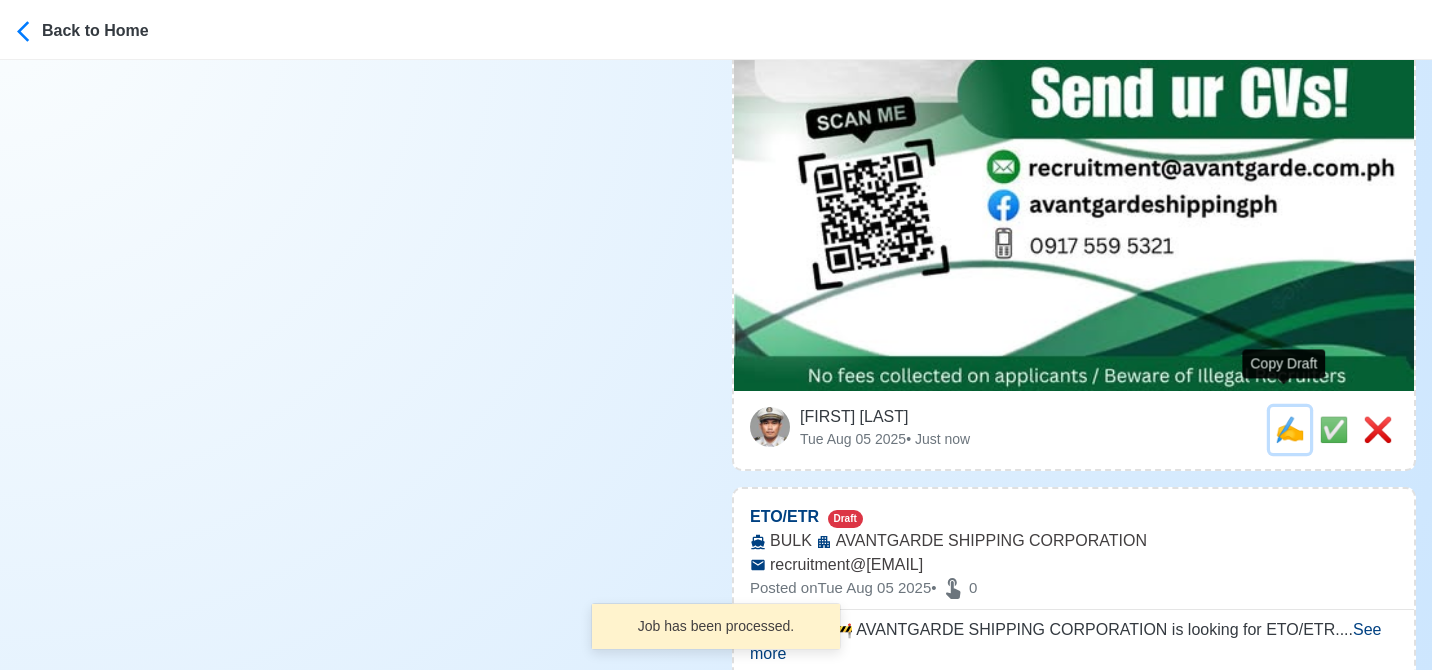 click on "✍️" at bounding box center (1290, 429) 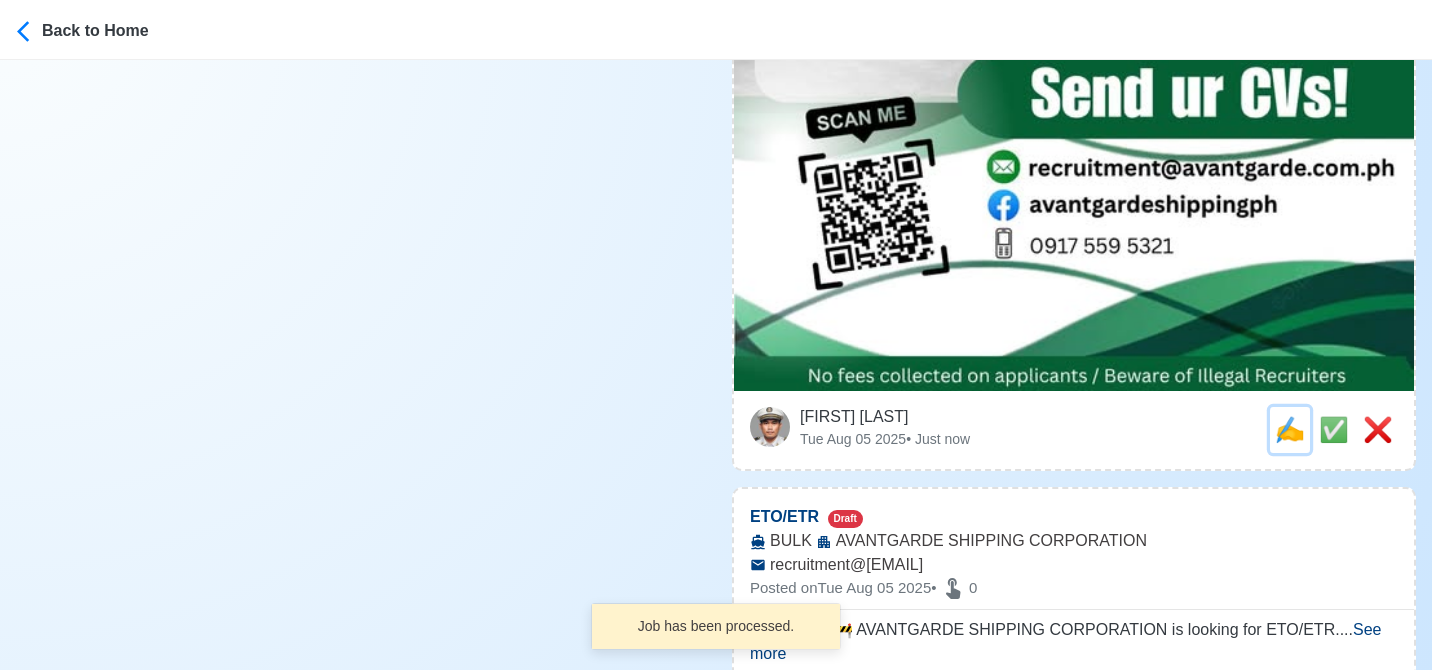 scroll, scrollTop: 0, scrollLeft: 0, axis: both 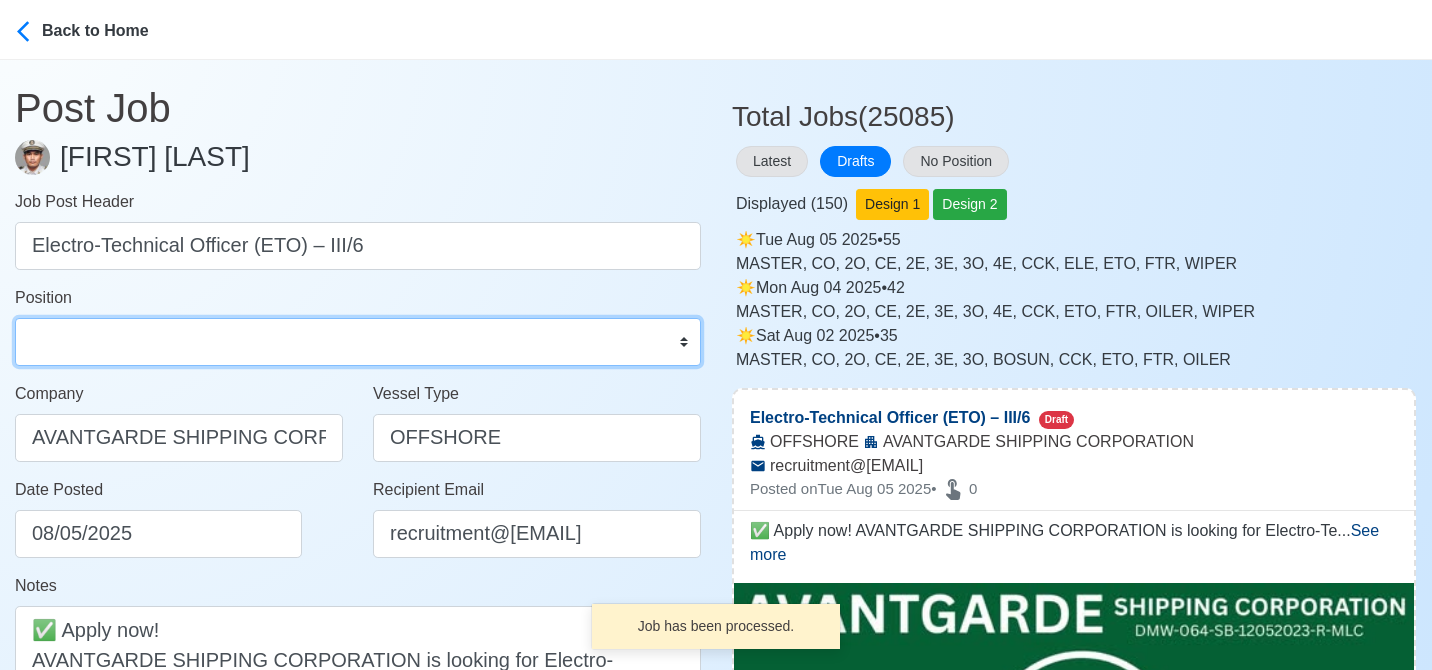 click on "Master Chief Officer 2nd Officer 3rd Officer Junior Officer Chief Engineer 2nd Engineer 3rd Engineer 4th Engineer Gas Engineer Junior Engineer 1st Assistant Engineer 2nd Assistant Engineer 3rd Assistant Engineer ETO/ETR Electrician Electrical Engineer Oiler Fitter Welder Chief Cook Chef Cook Messman Wiper Rigger Ordinary Seaman Able Seaman Motorman Pumpman Bosun Cadet Reefer Mechanic Operator Repairman Painter Steward Waiter Others" at bounding box center (358, 342) 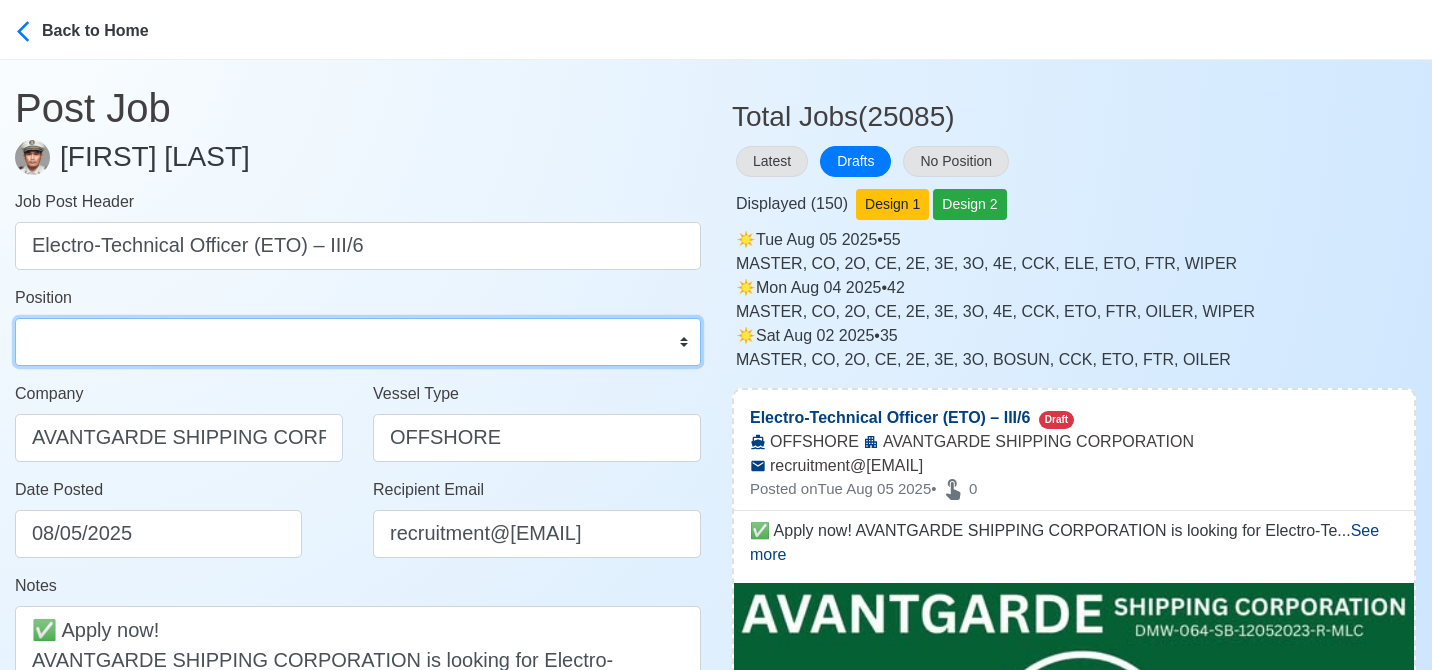 select on "ETO/ETR" 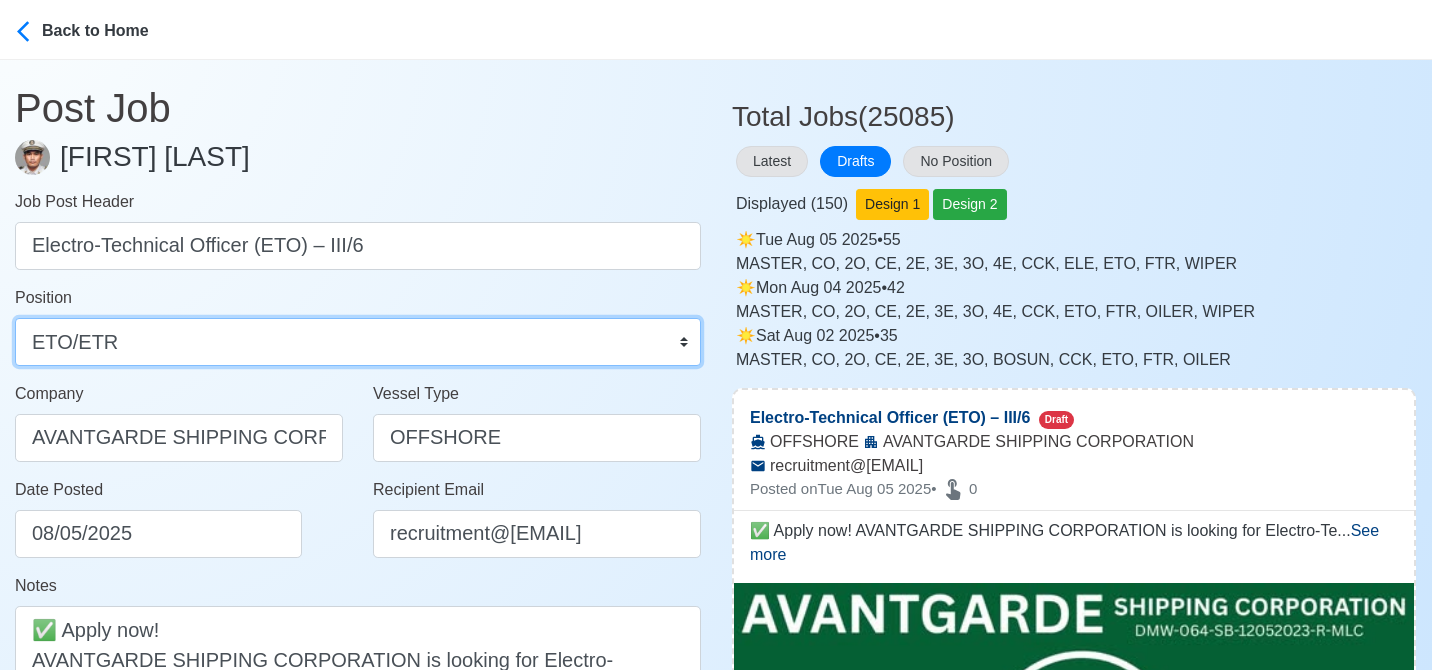 click on "Master Chief Officer 2nd Officer 3rd Officer Junior Officer Chief Engineer 2nd Engineer 3rd Engineer 4th Engineer Gas Engineer Junior Engineer 1st Assistant Engineer 2nd Assistant Engineer 3rd Assistant Engineer ETO/ETR Electrician Electrical Engineer Oiler Fitter Welder Chief Cook Chef Cook Messman Wiper Rigger Ordinary Seaman Able Seaman Motorman Pumpman Bosun Cadet Reefer Mechanic Operator Repairman Painter Steward Waiter Others" at bounding box center [358, 342] 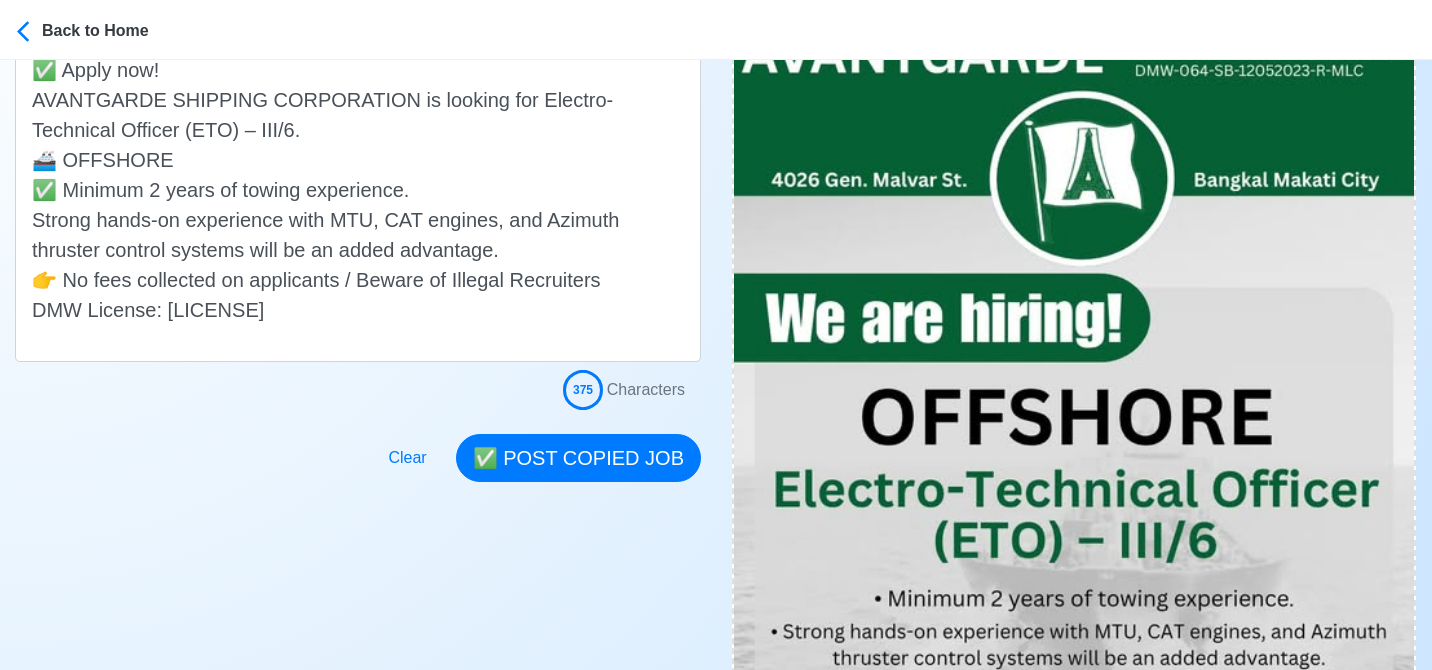 scroll, scrollTop: 600, scrollLeft: 0, axis: vertical 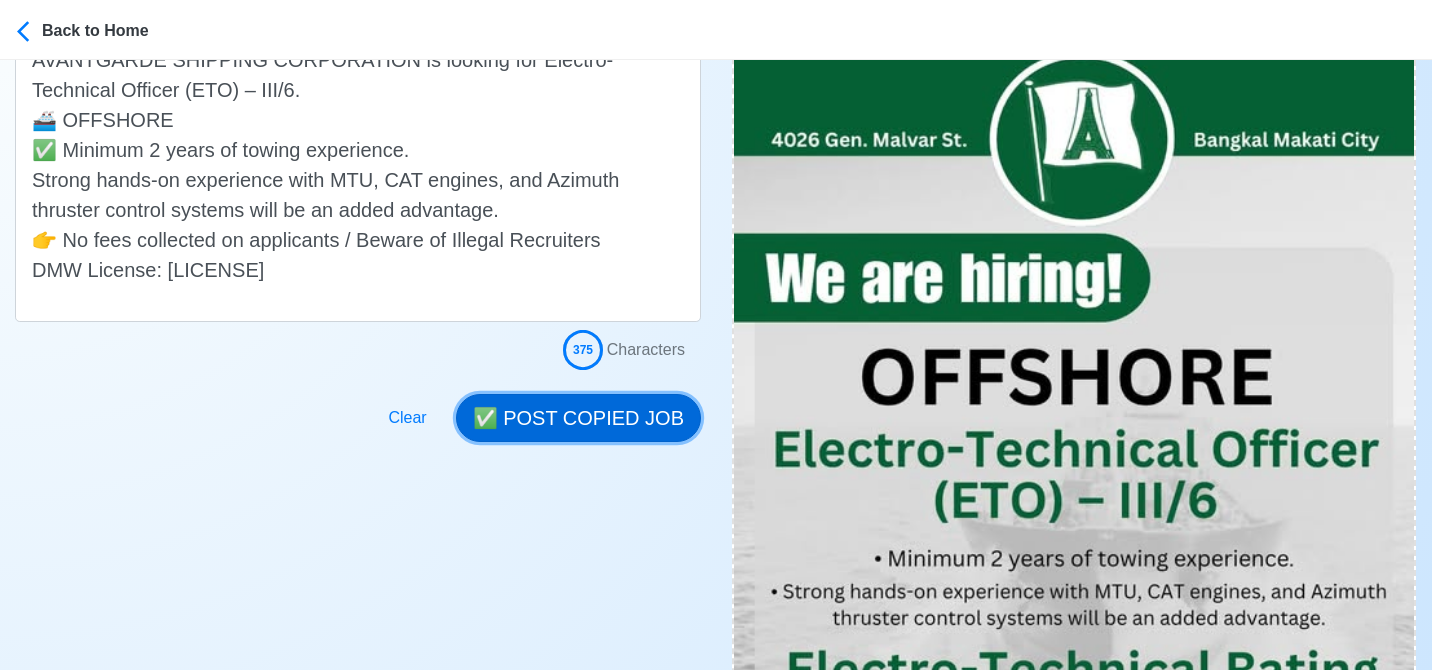 click on "✅ POST COPIED JOB" at bounding box center (578, 418) 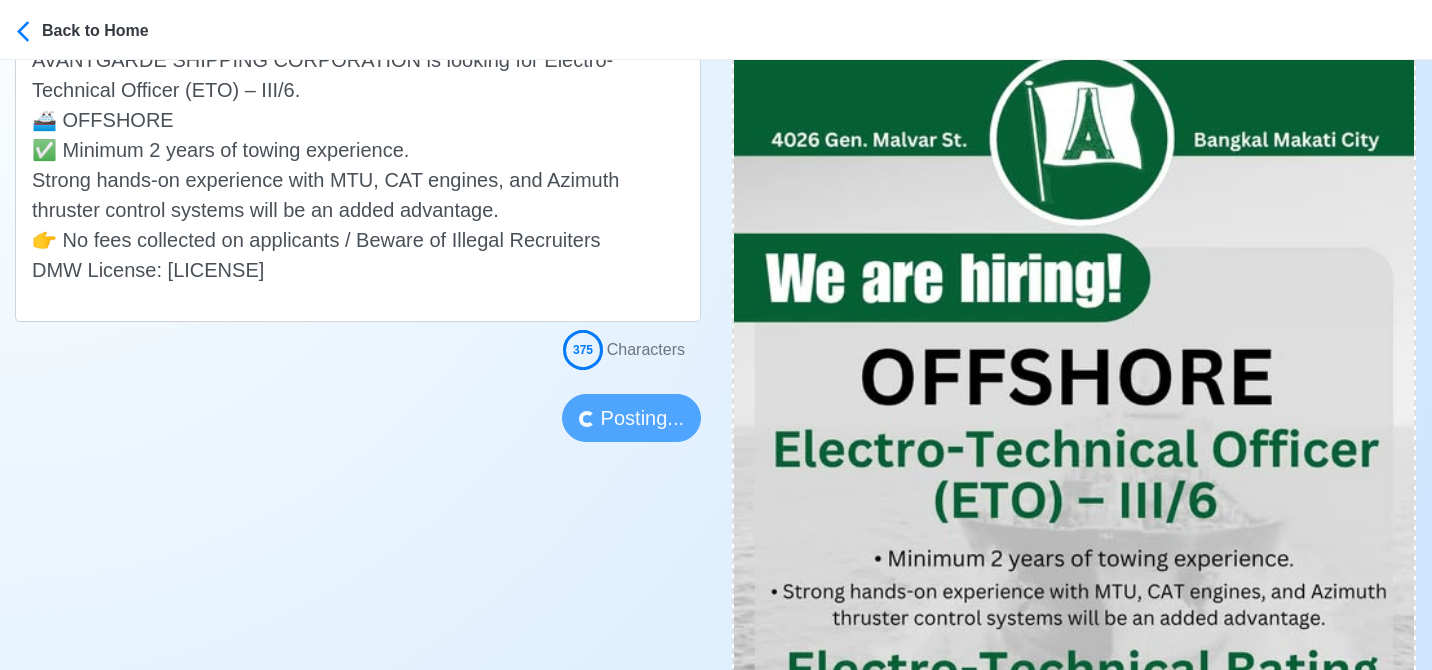 type 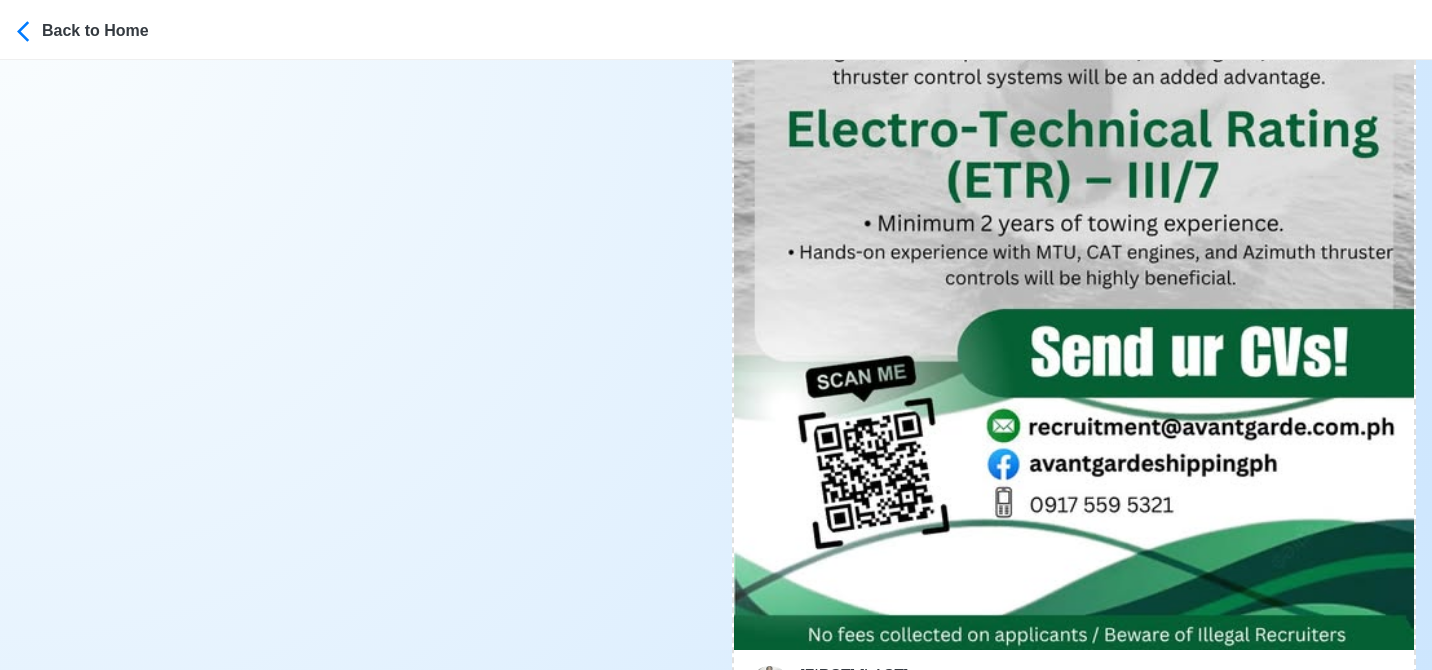 scroll, scrollTop: 1300, scrollLeft: 0, axis: vertical 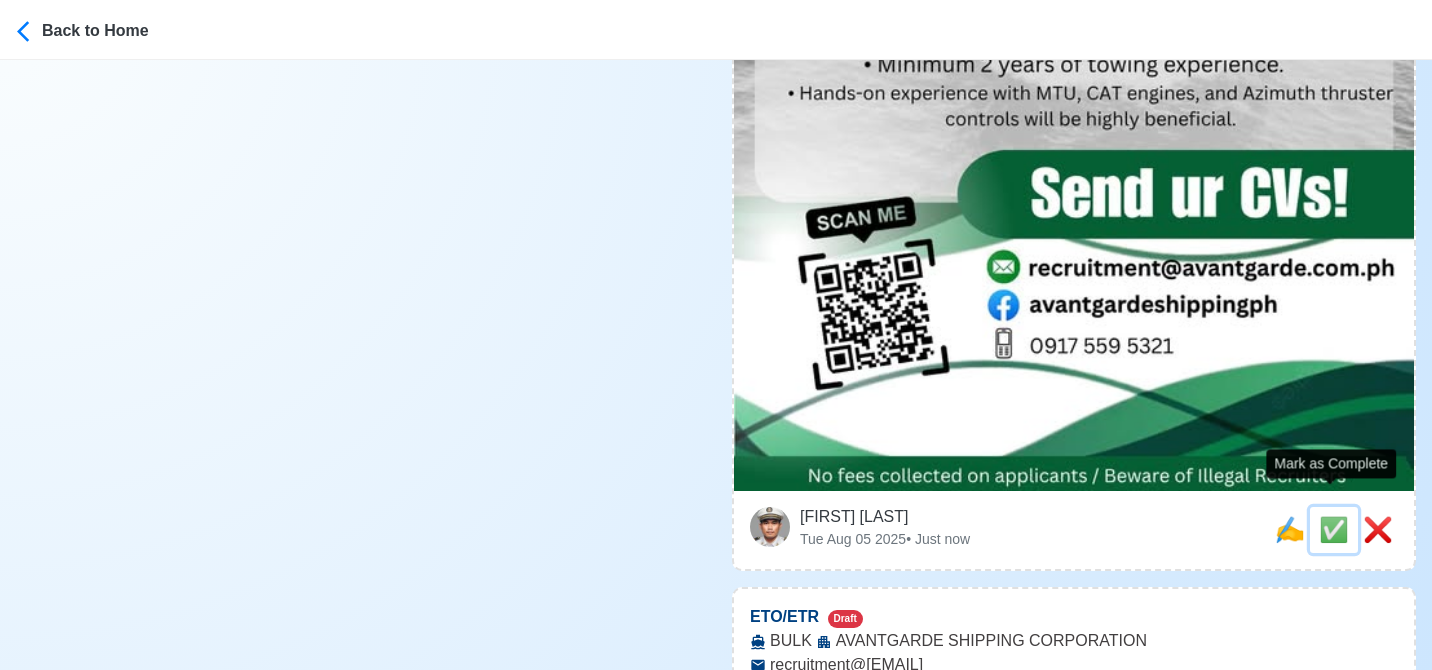 click on "✅" at bounding box center [1334, 529] 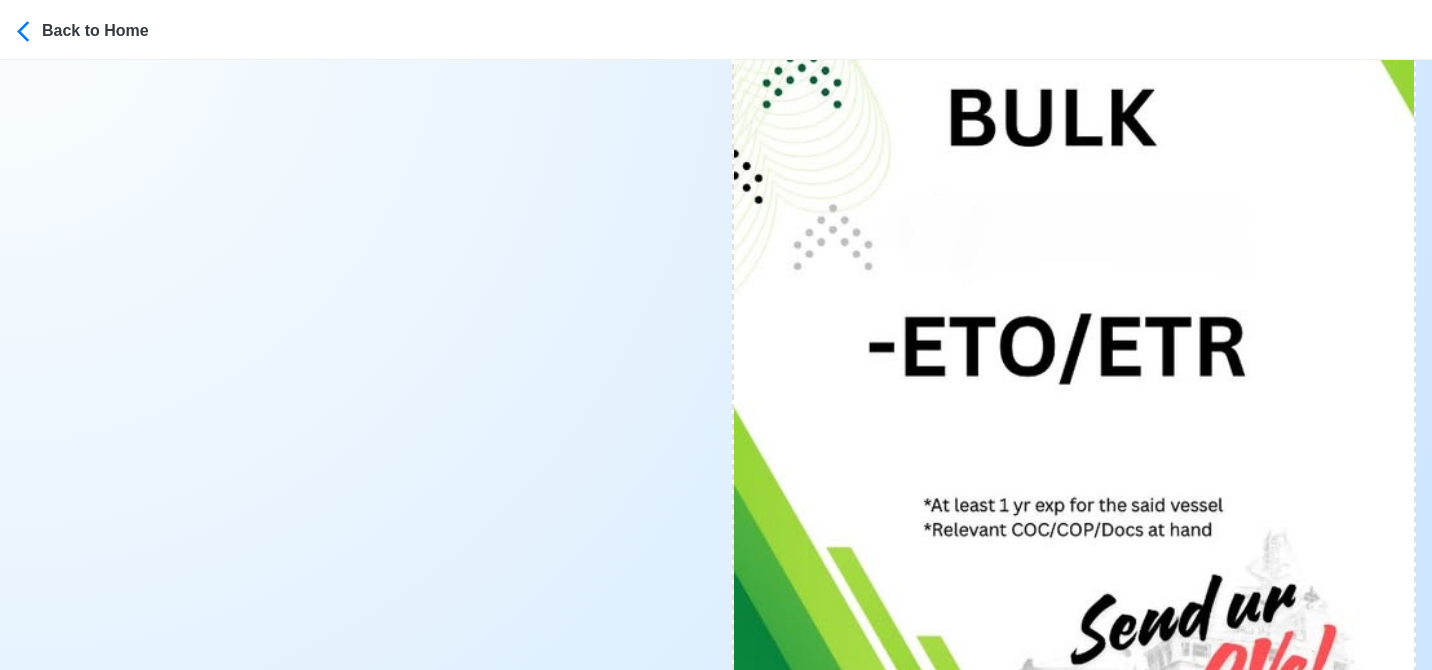 scroll, scrollTop: 1300, scrollLeft: 0, axis: vertical 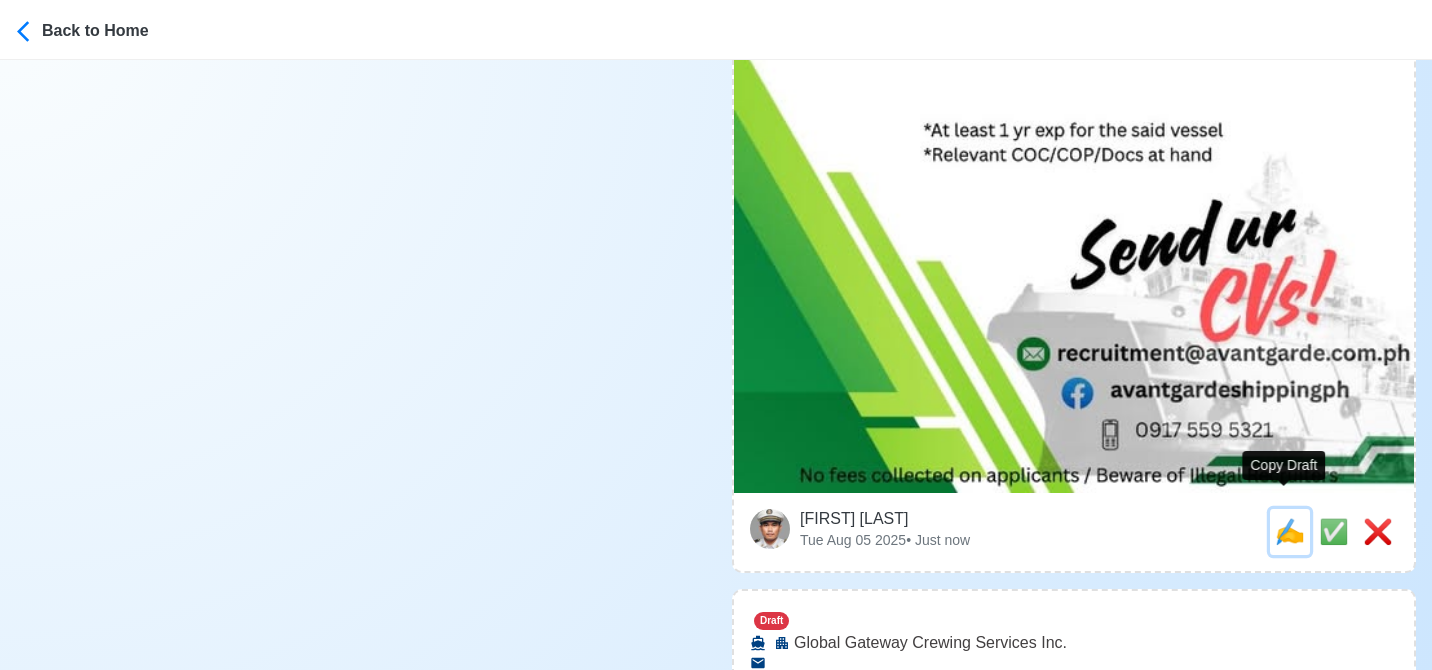 click on "✍️" at bounding box center [1290, 531] 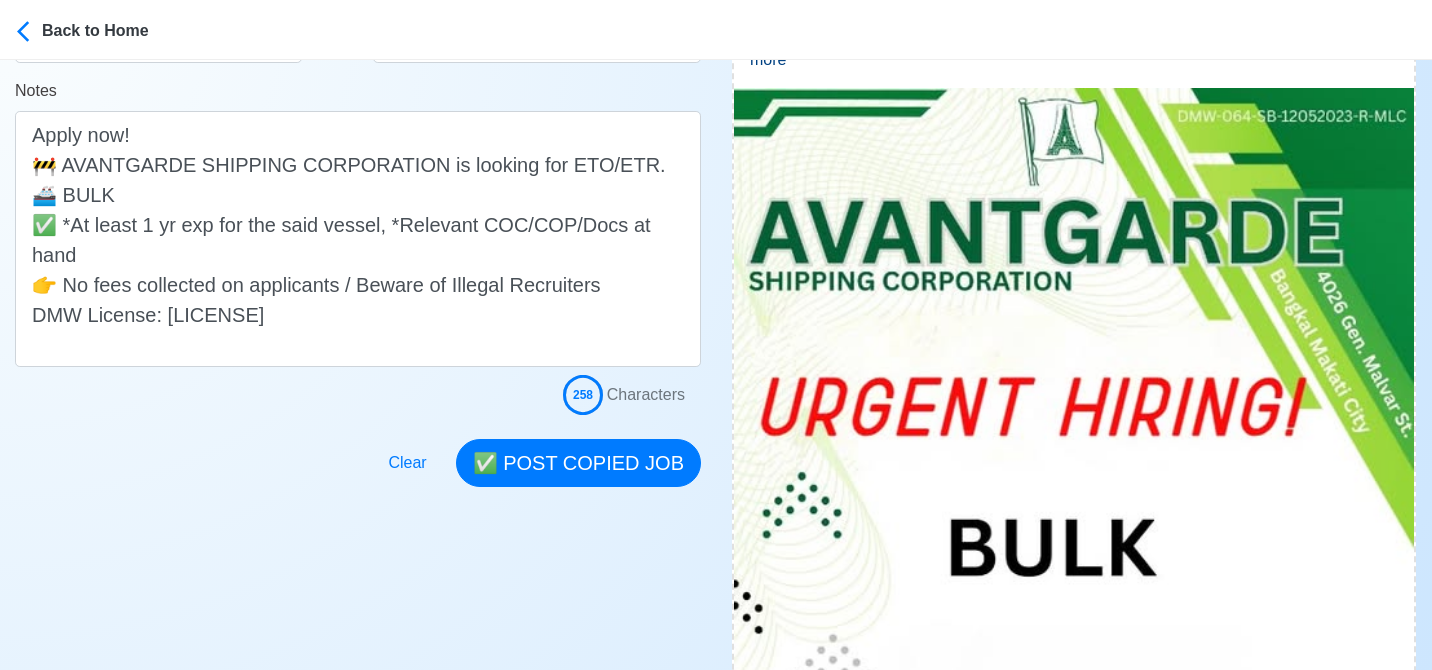 scroll, scrollTop: 500, scrollLeft: 0, axis: vertical 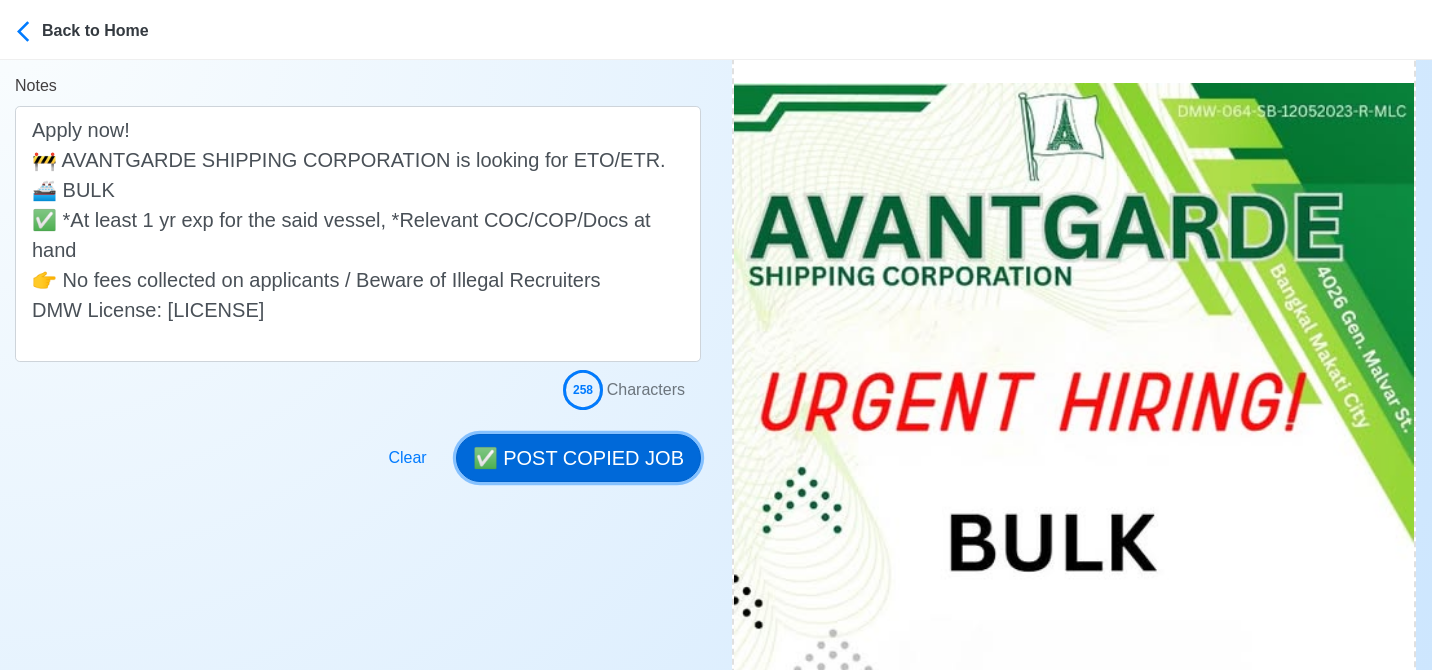 click on "✅ POST COPIED JOB" at bounding box center [578, 458] 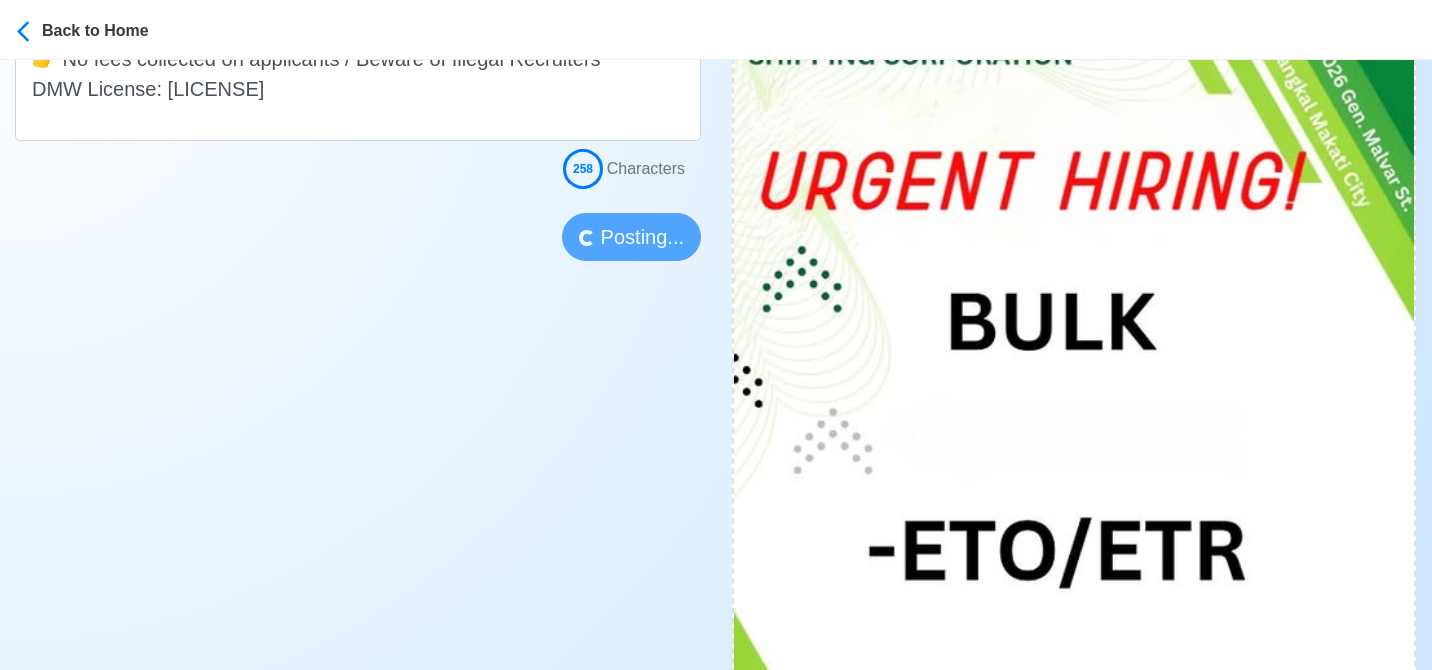 scroll, scrollTop: 800, scrollLeft: 0, axis: vertical 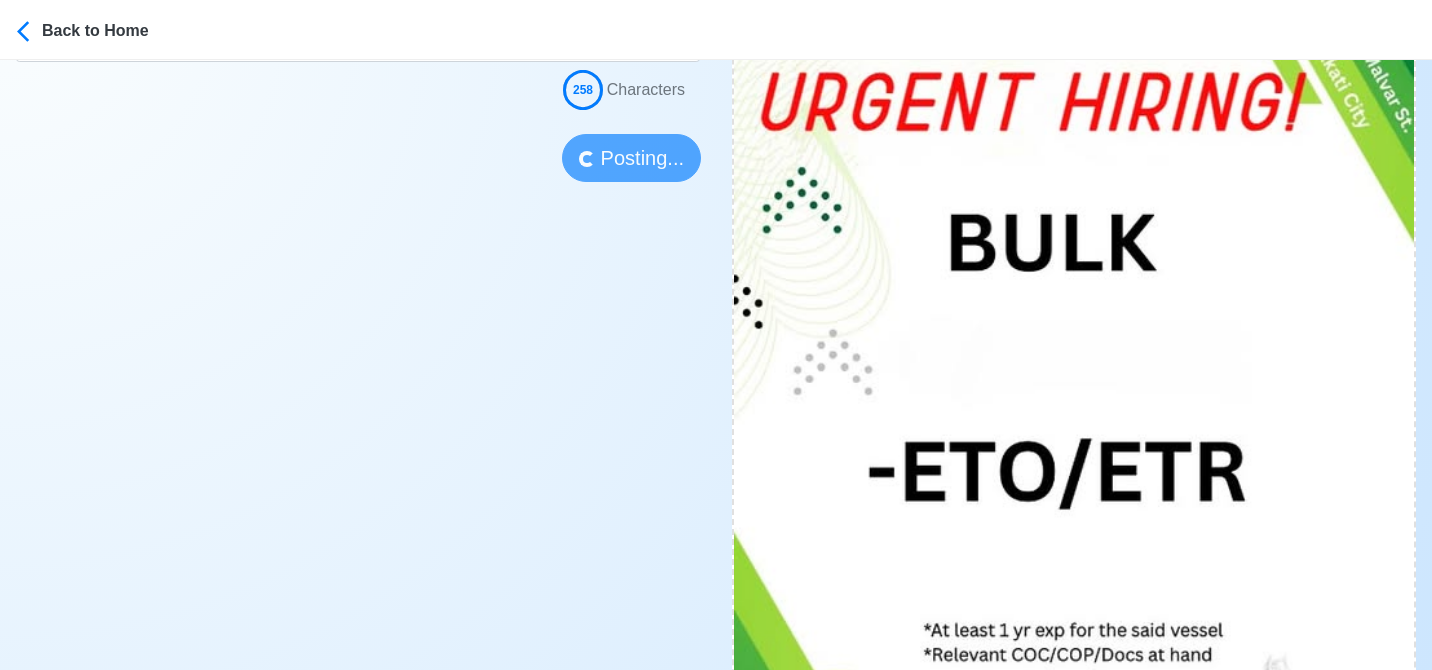 type 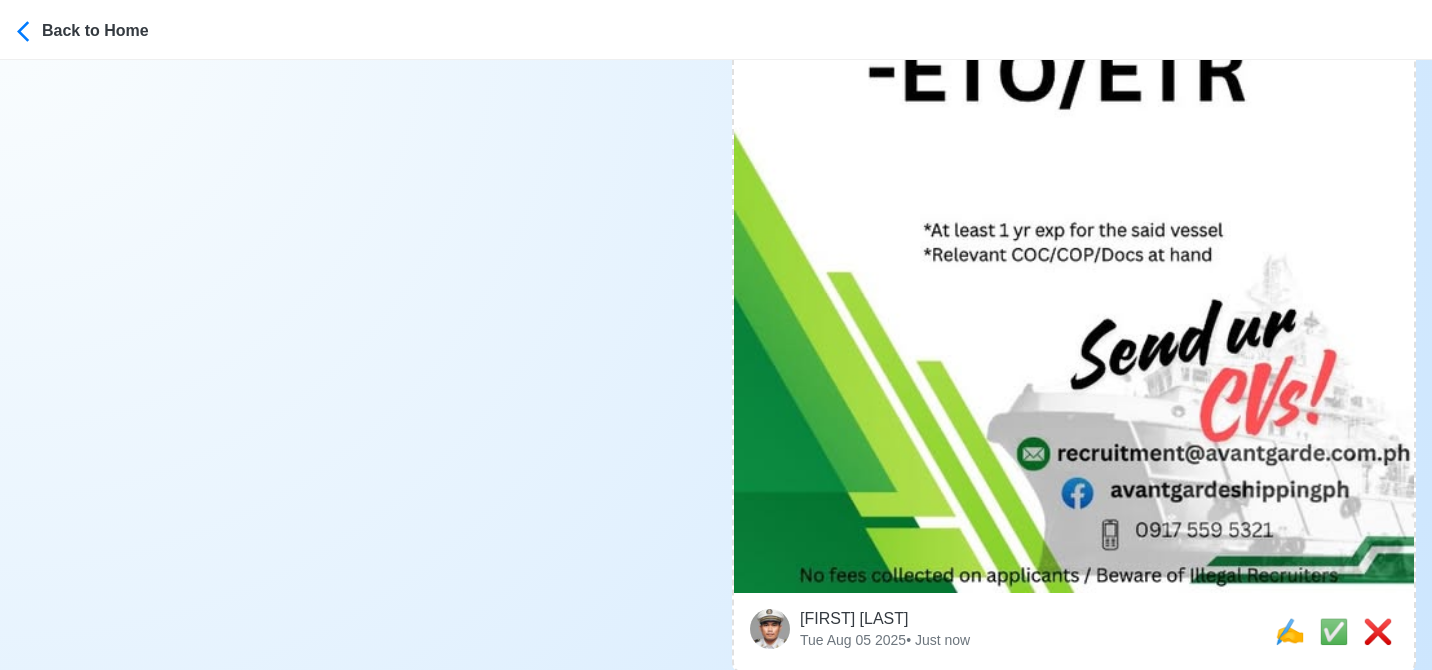 scroll, scrollTop: 1400, scrollLeft: 0, axis: vertical 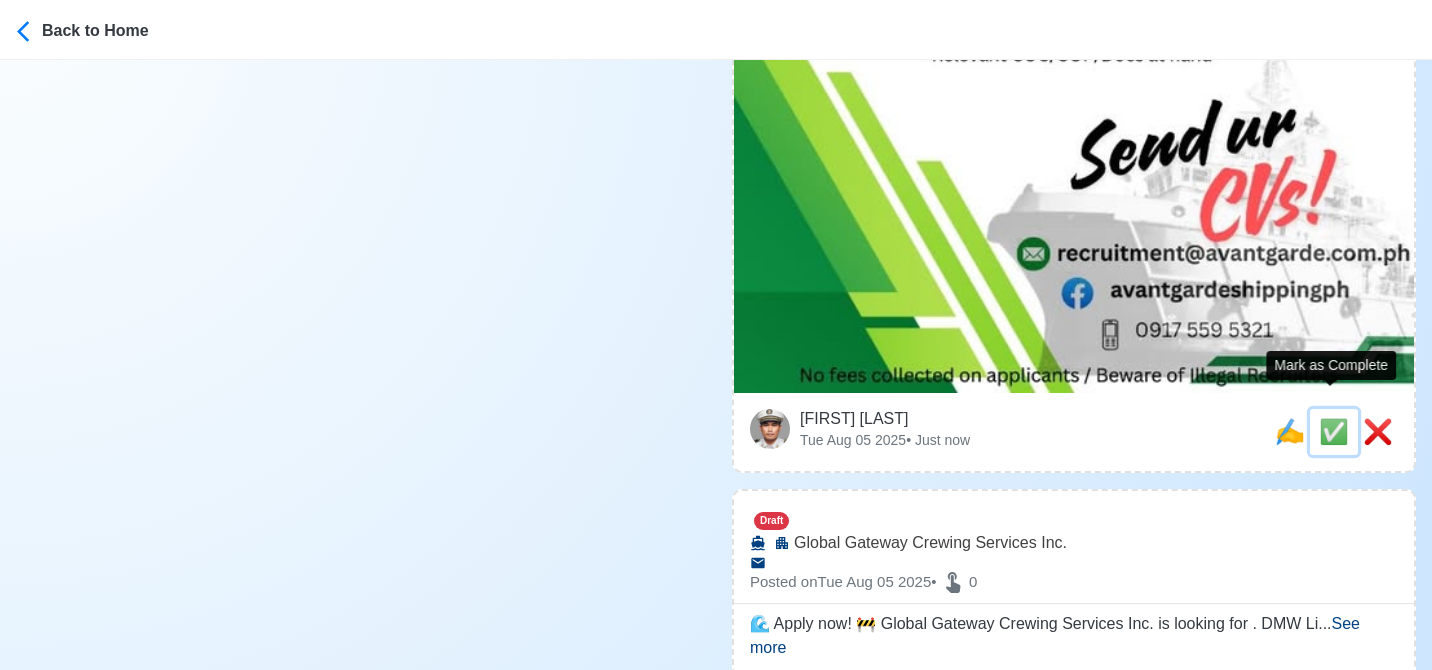 click on "✅" at bounding box center [1334, 431] 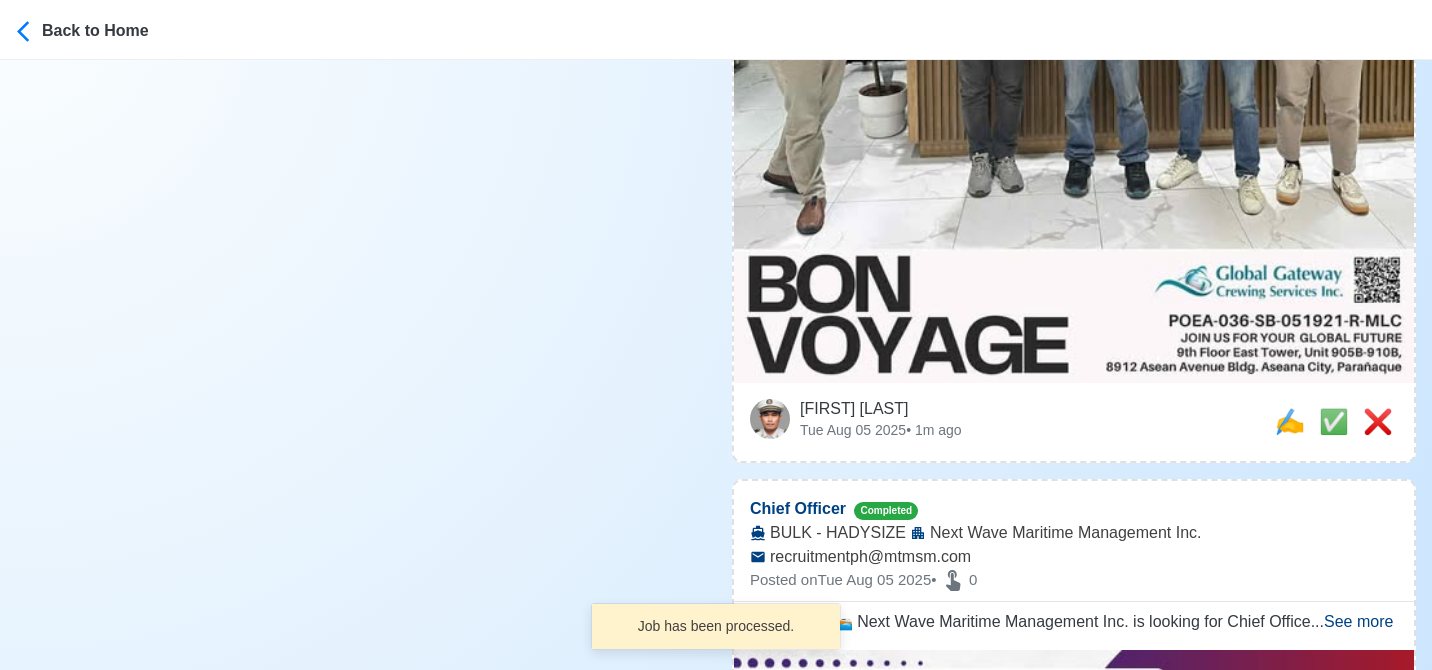scroll, scrollTop: 800, scrollLeft: 0, axis: vertical 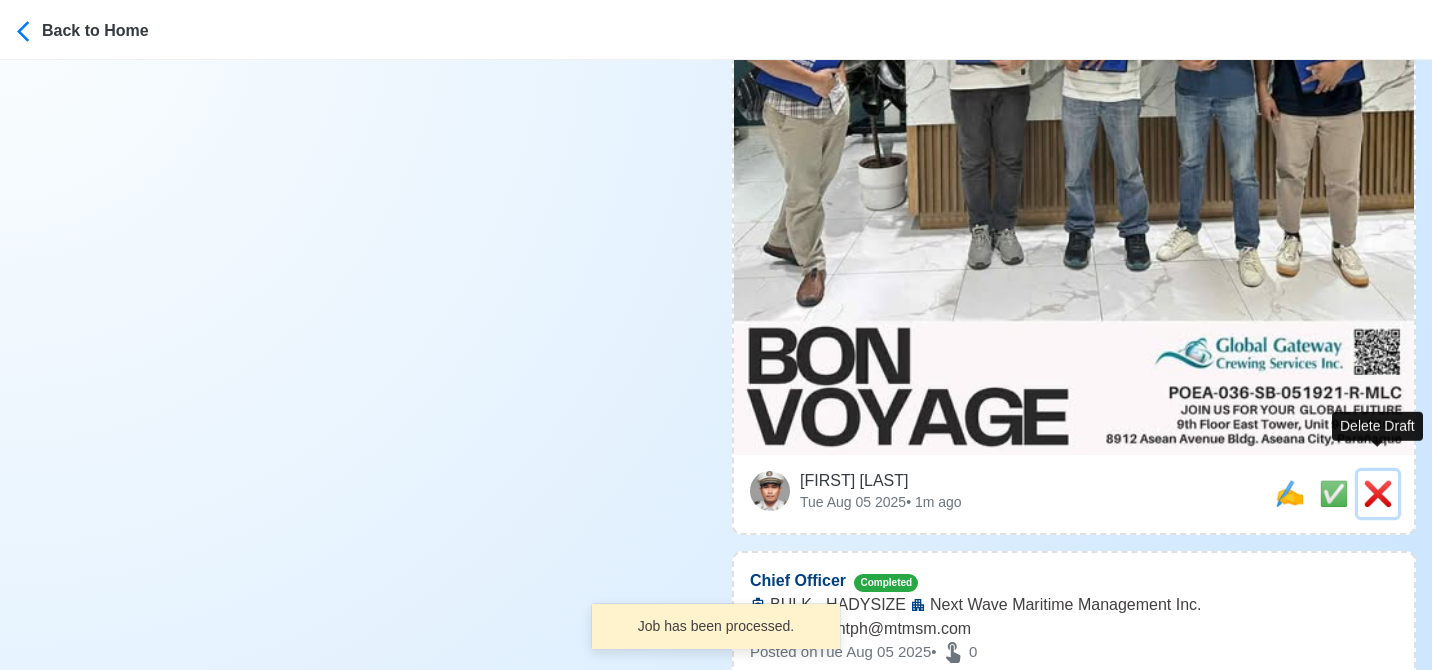 click on "❌" at bounding box center [1378, 493] 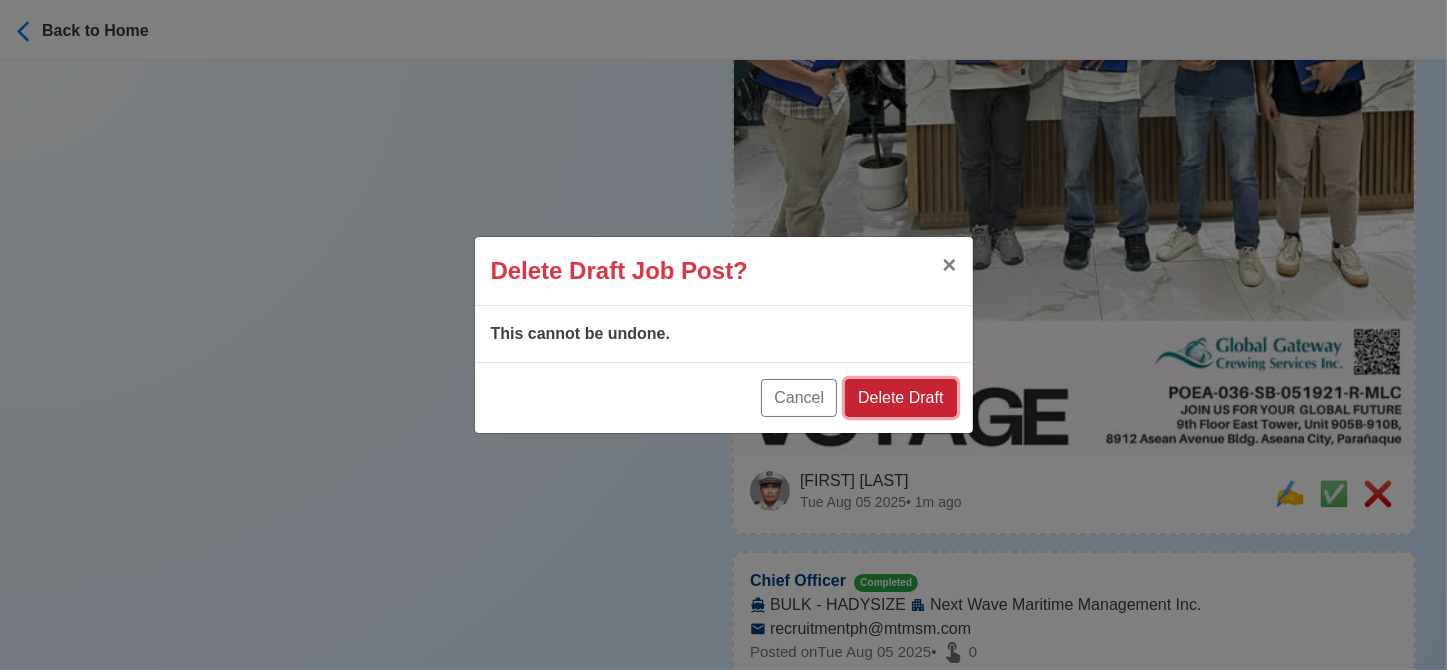 click on "Delete Draft" at bounding box center [900, 398] 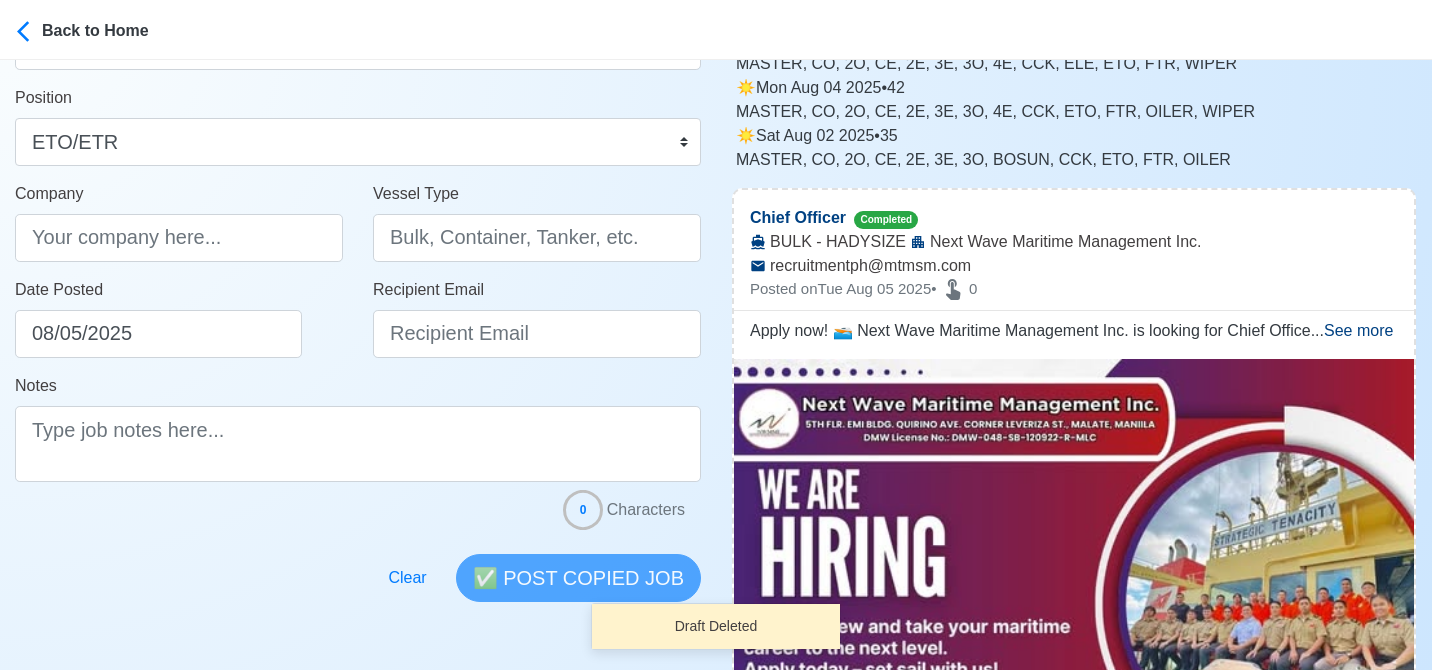 scroll, scrollTop: 0, scrollLeft: 0, axis: both 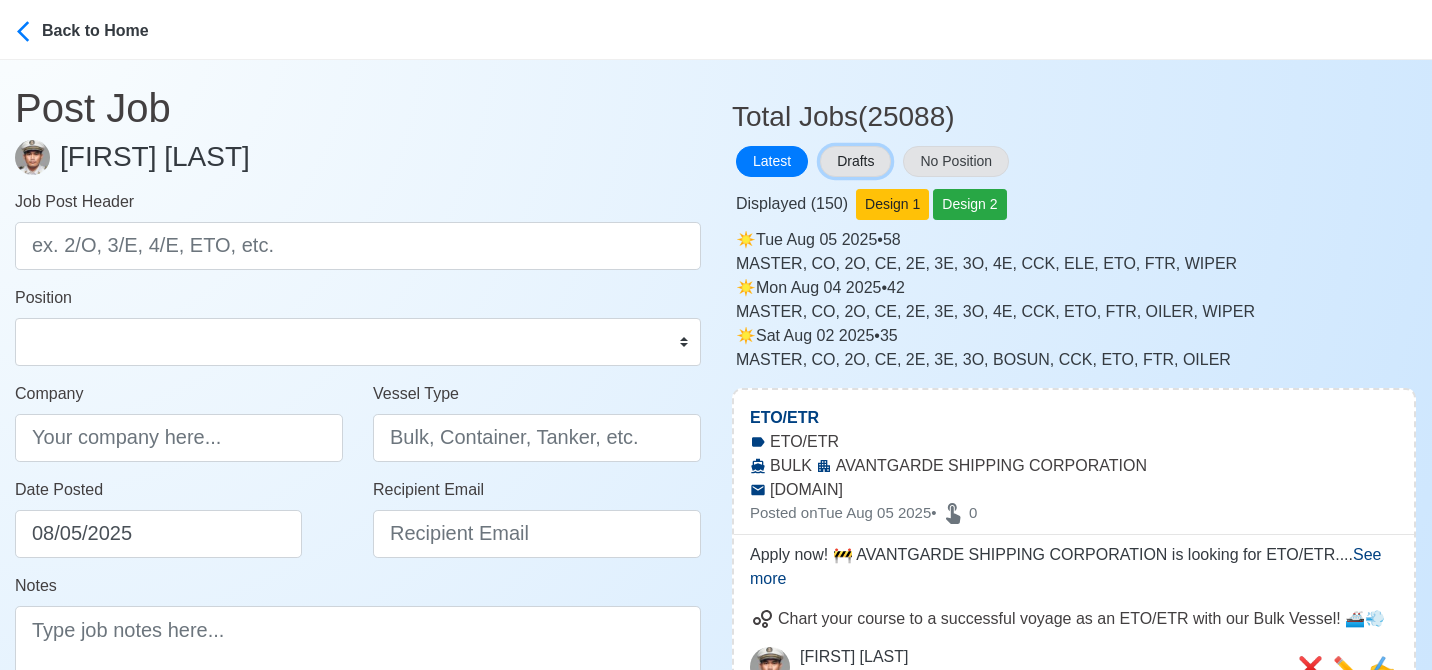click on "Drafts" at bounding box center [855, 161] 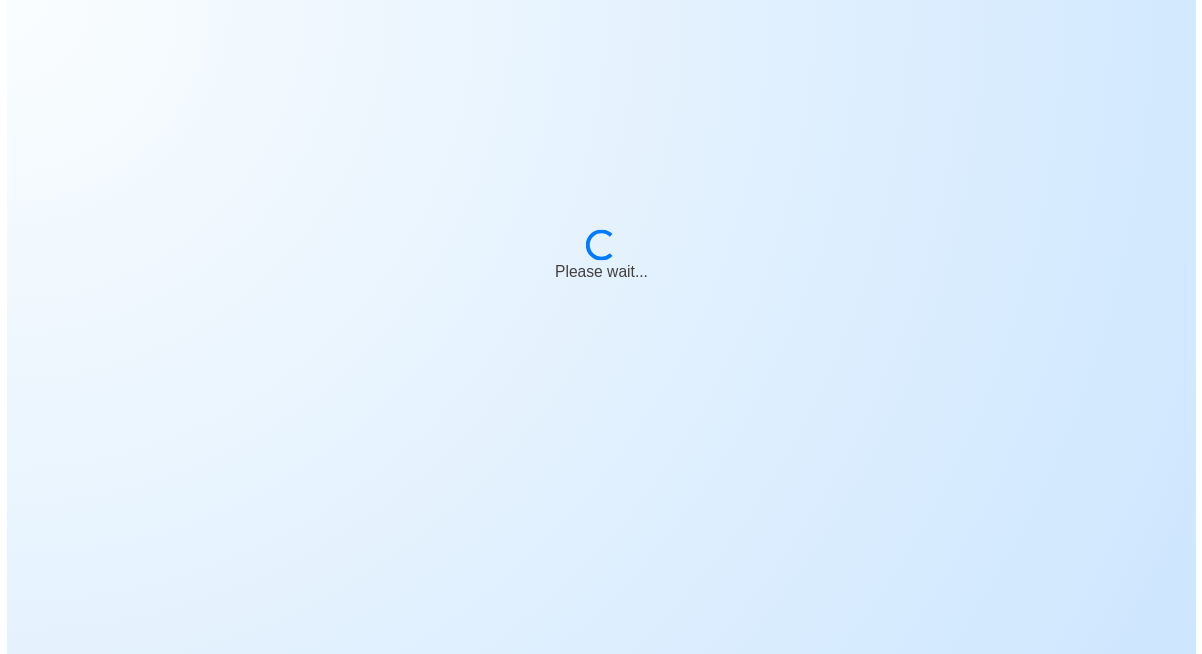 scroll, scrollTop: 0, scrollLeft: 0, axis: both 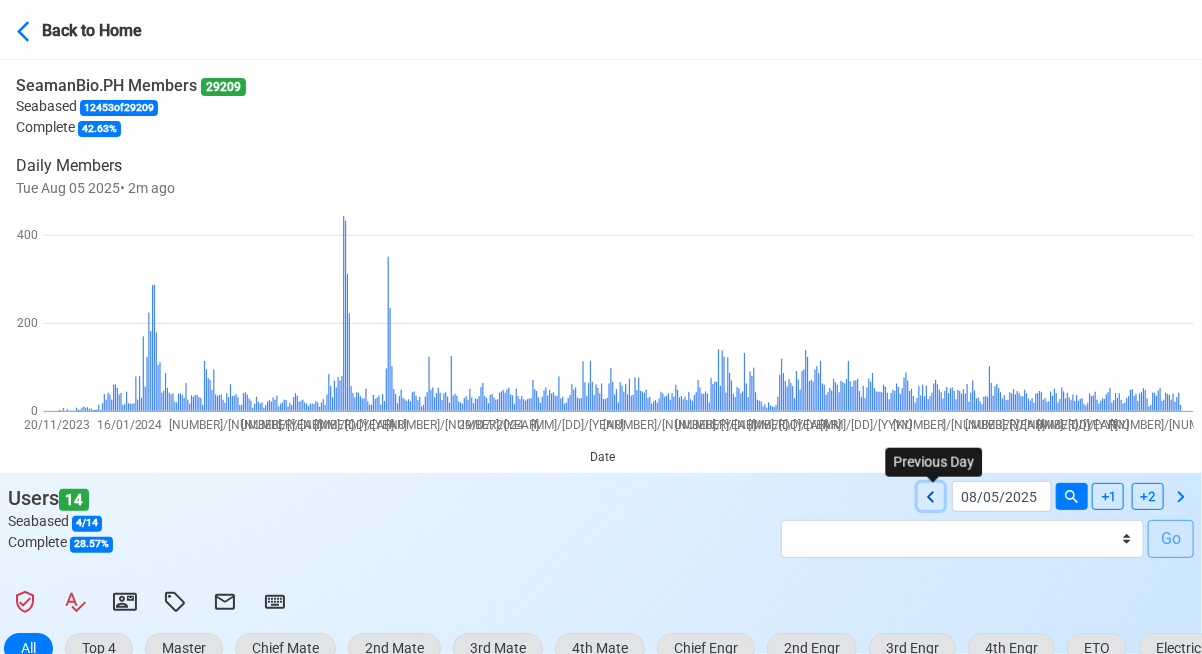 click 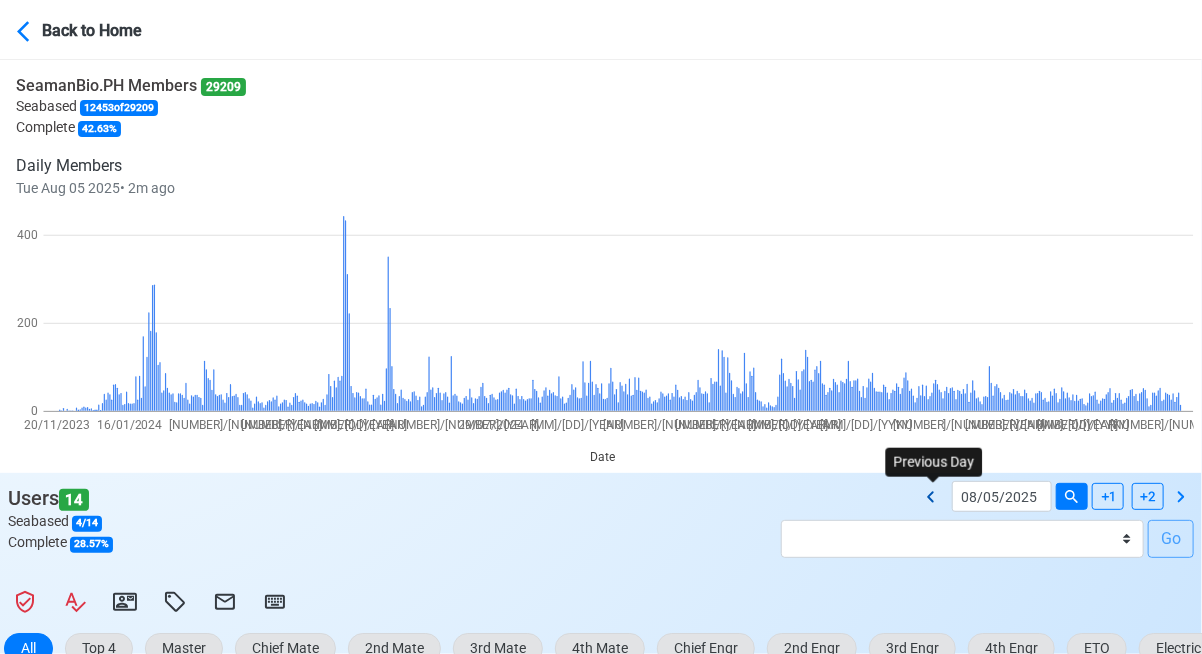 type on "08/04/2025" 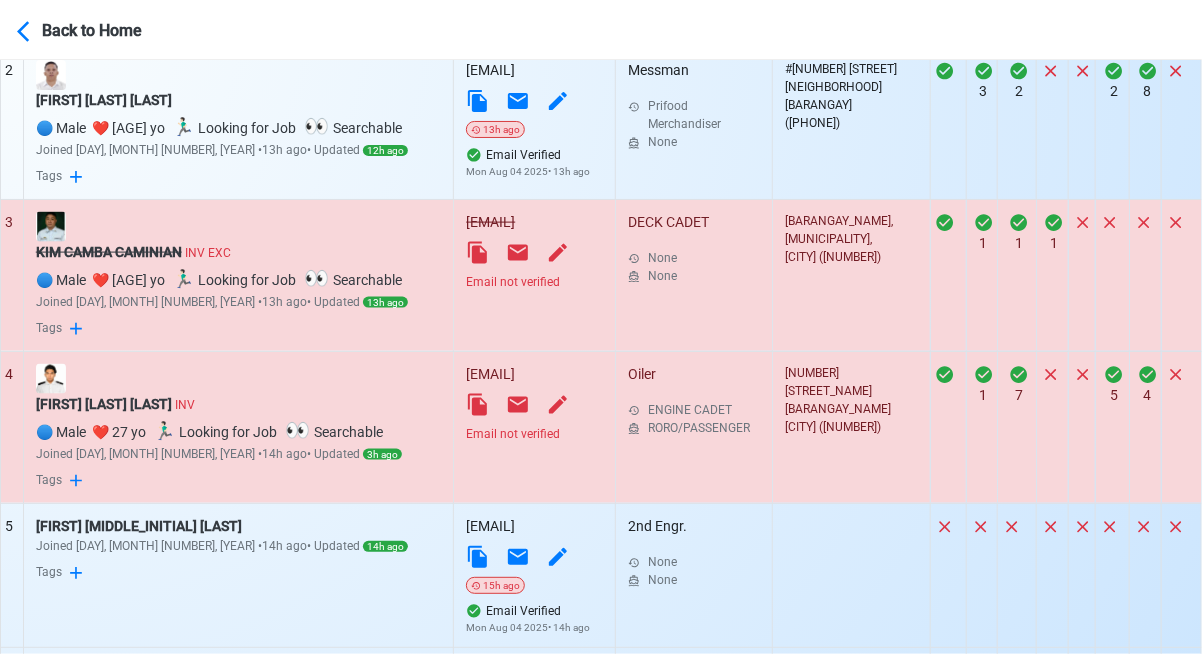 scroll, scrollTop: 1100, scrollLeft: 0, axis: vertical 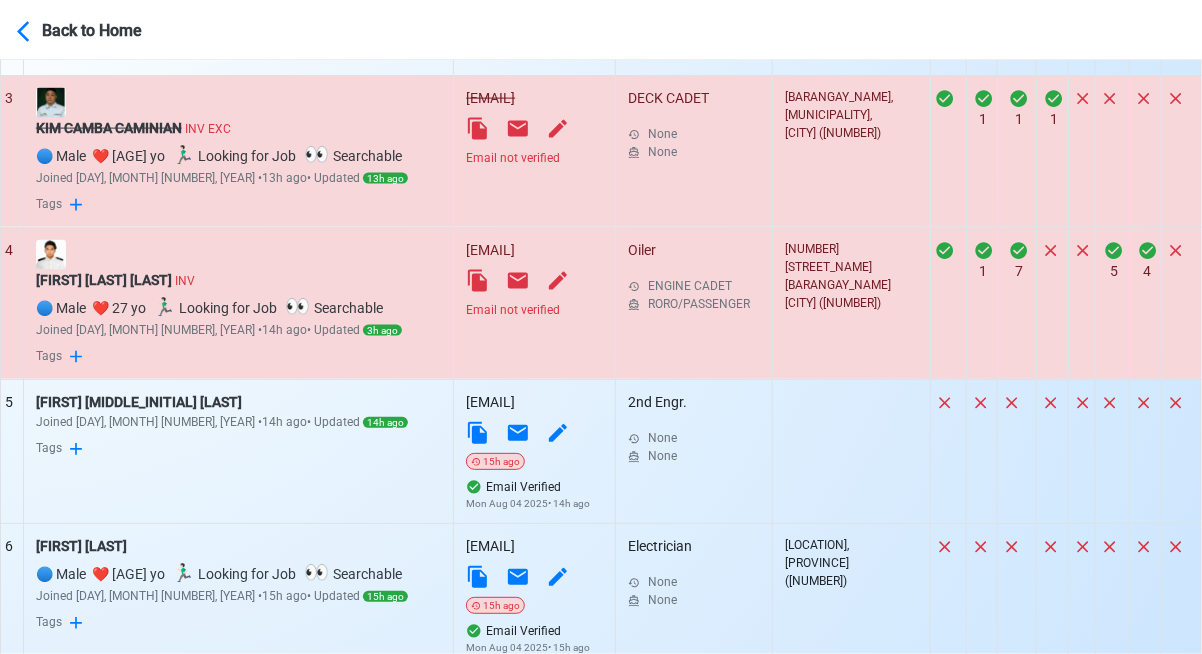 click on "Email not verified" at bounding box center (534, 310) 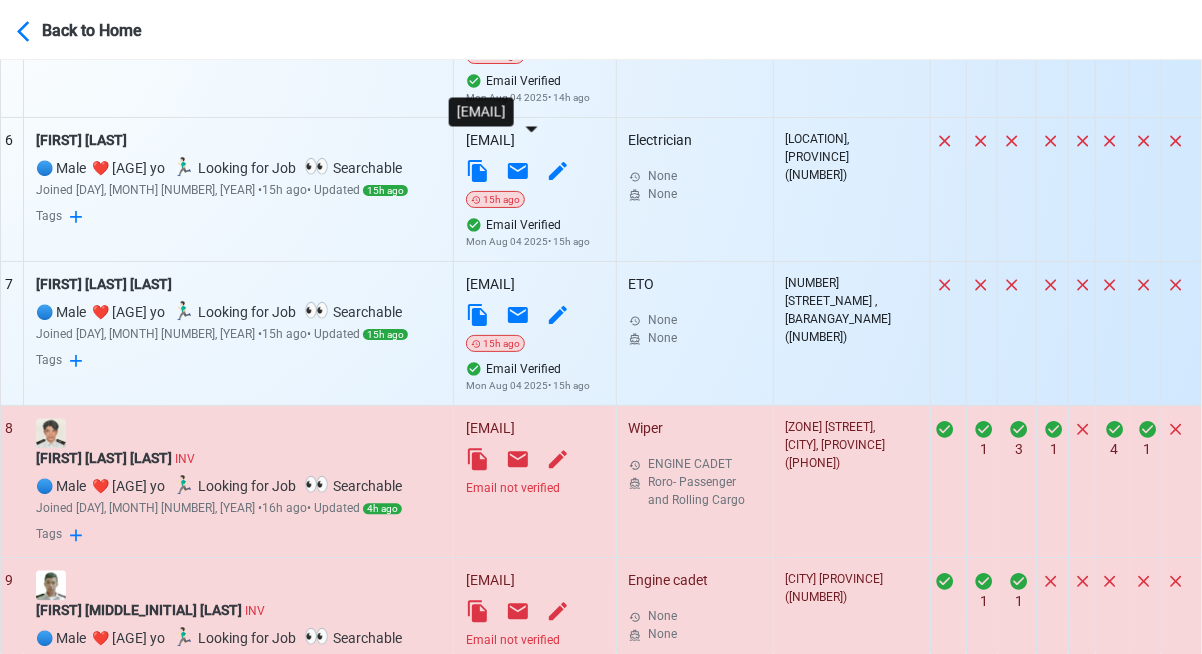 scroll, scrollTop: 1600, scrollLeft: 0, axis: vertical 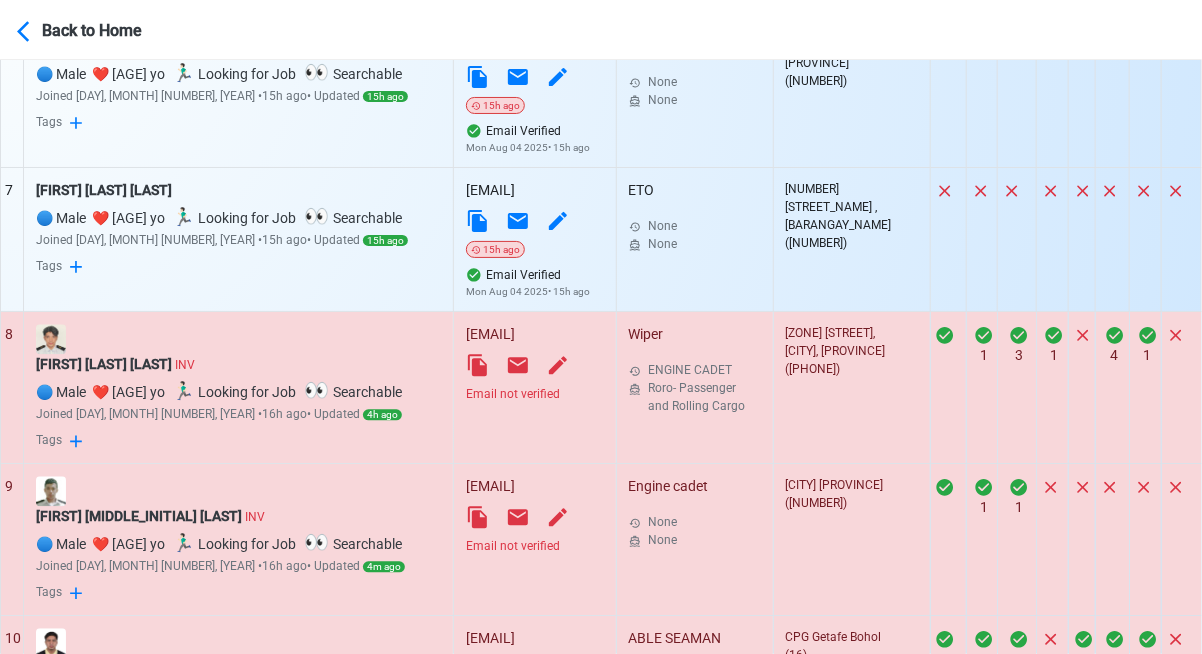 click on "Email not verified" at bounding box center (535, 394) 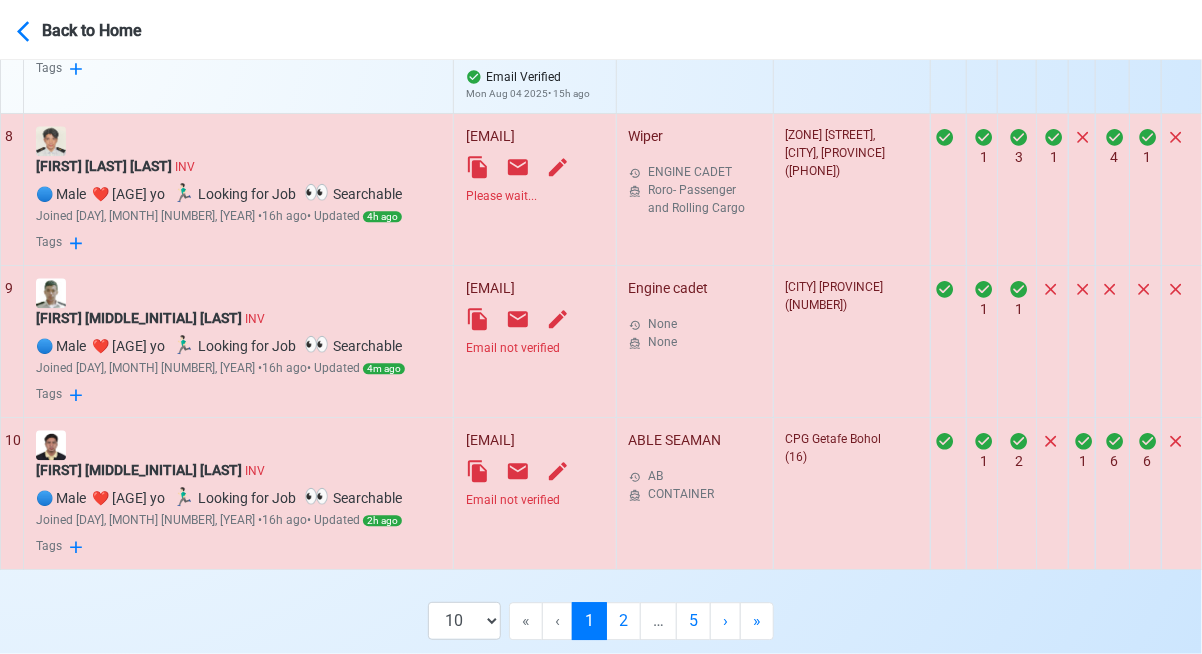 scroll, scrollTop: 1800, scrollLeft: 0, axis: vertical 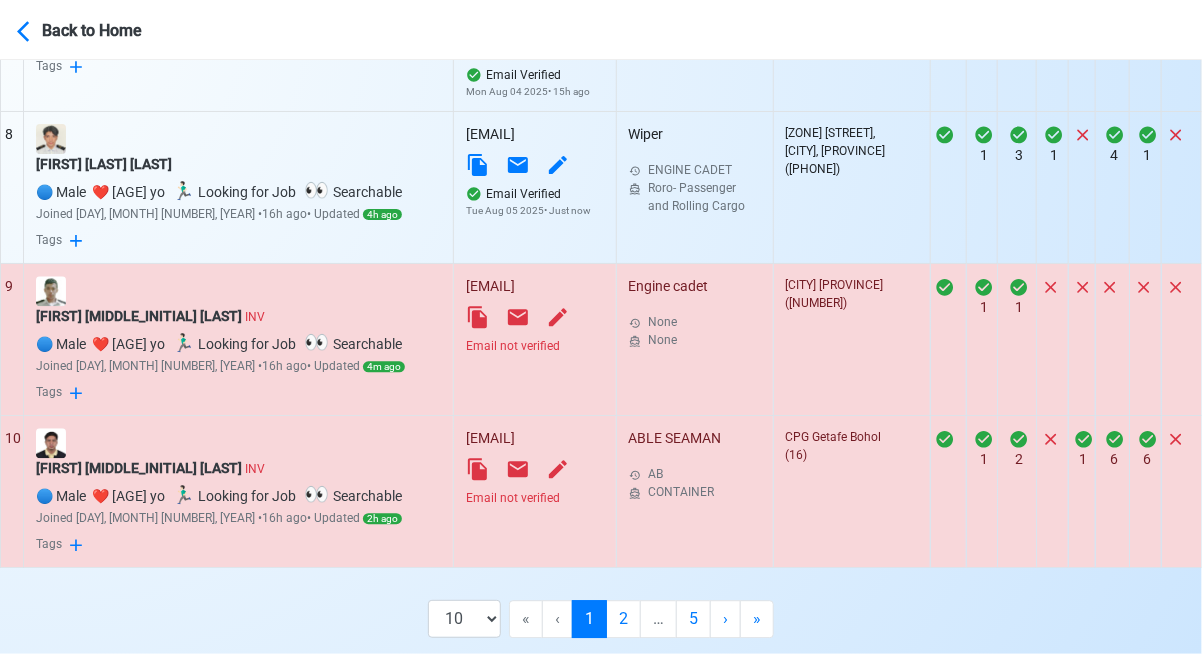 click on "Email not verified" at bounding box center (535, 346) 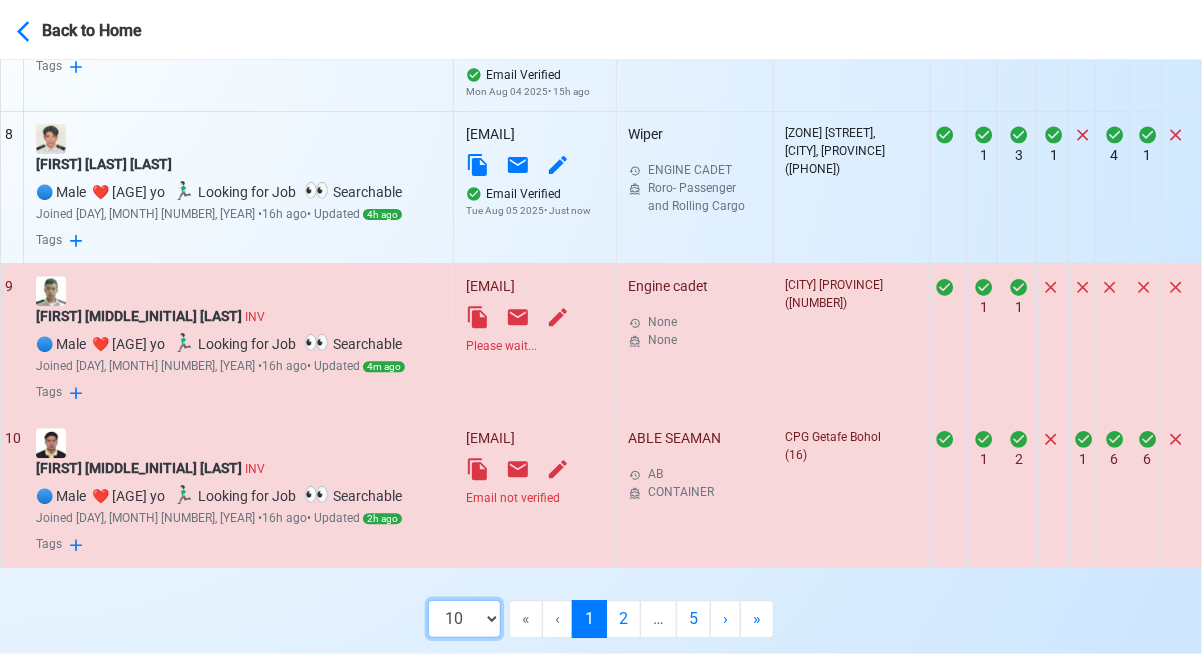 click on "10 50 100 200" at bounding box center [464, 619] 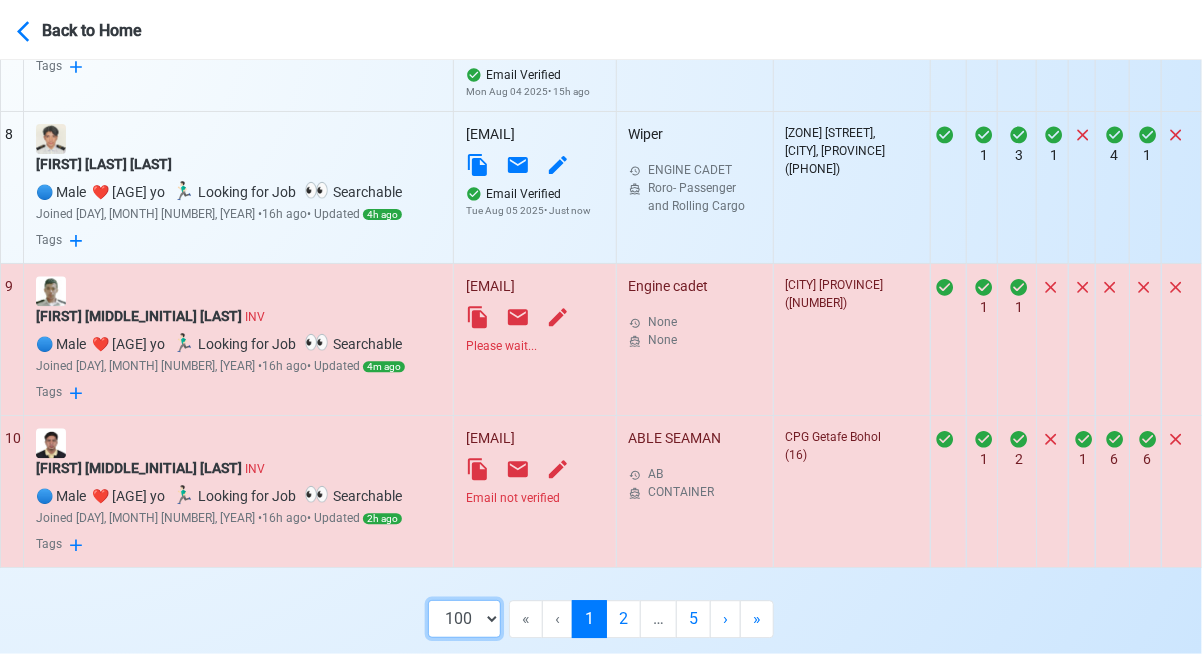 click on "10 50 100 200" at bounding box center (464, 619) 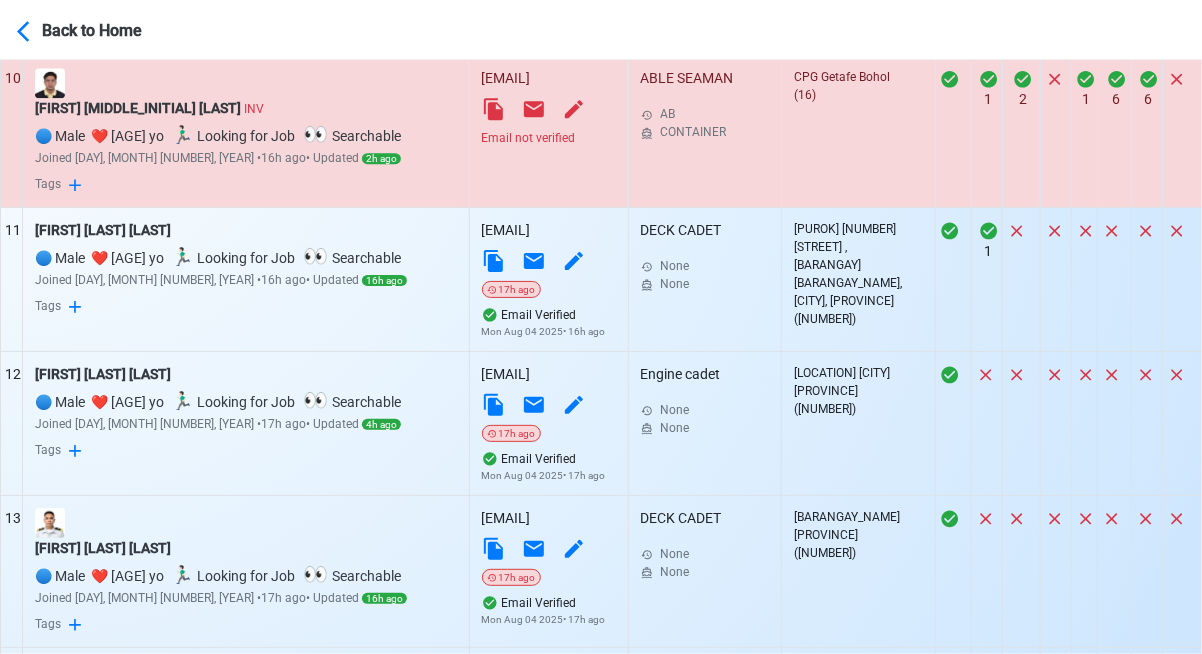scroll, scrollTop: 2184, scrollLeft: 0, axis: vertical 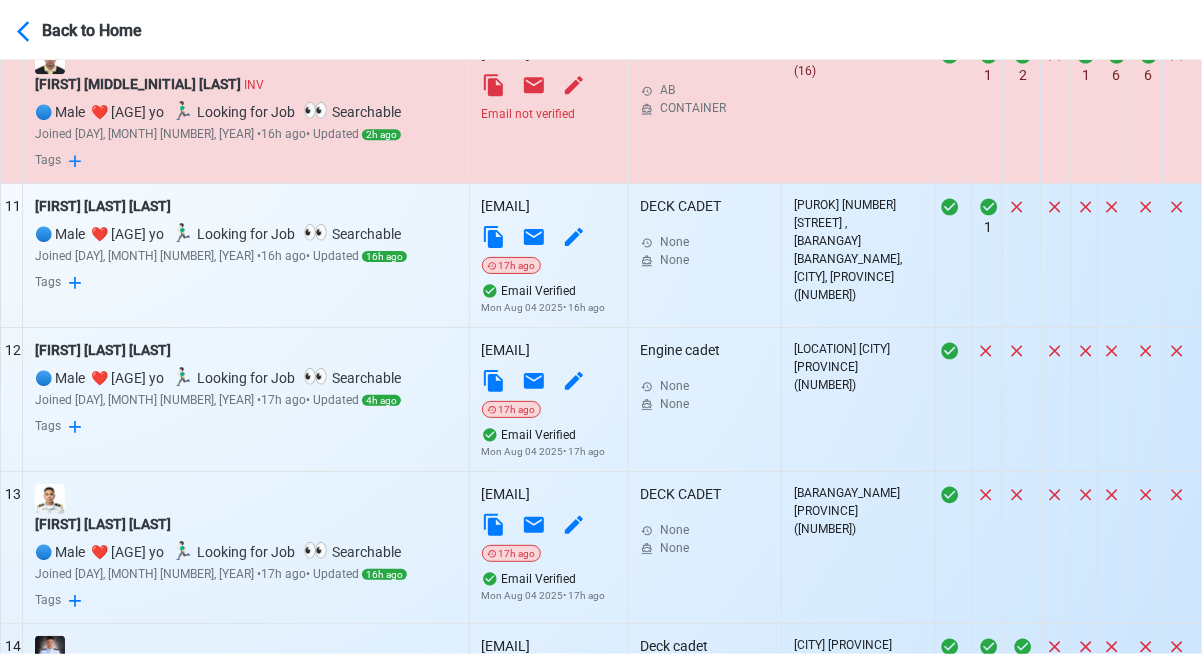 click on "Email not verified" at bounding box center [549, 114] 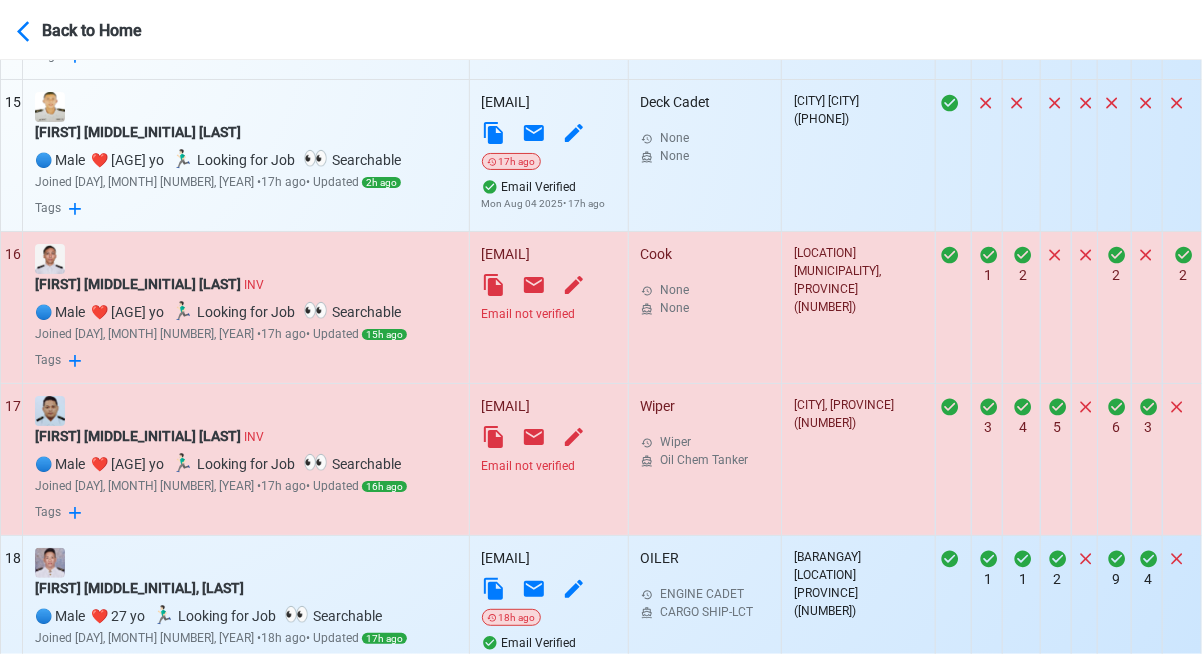 scroll, scrollTop: 2884, scrollLeft: 0, axis: vertical 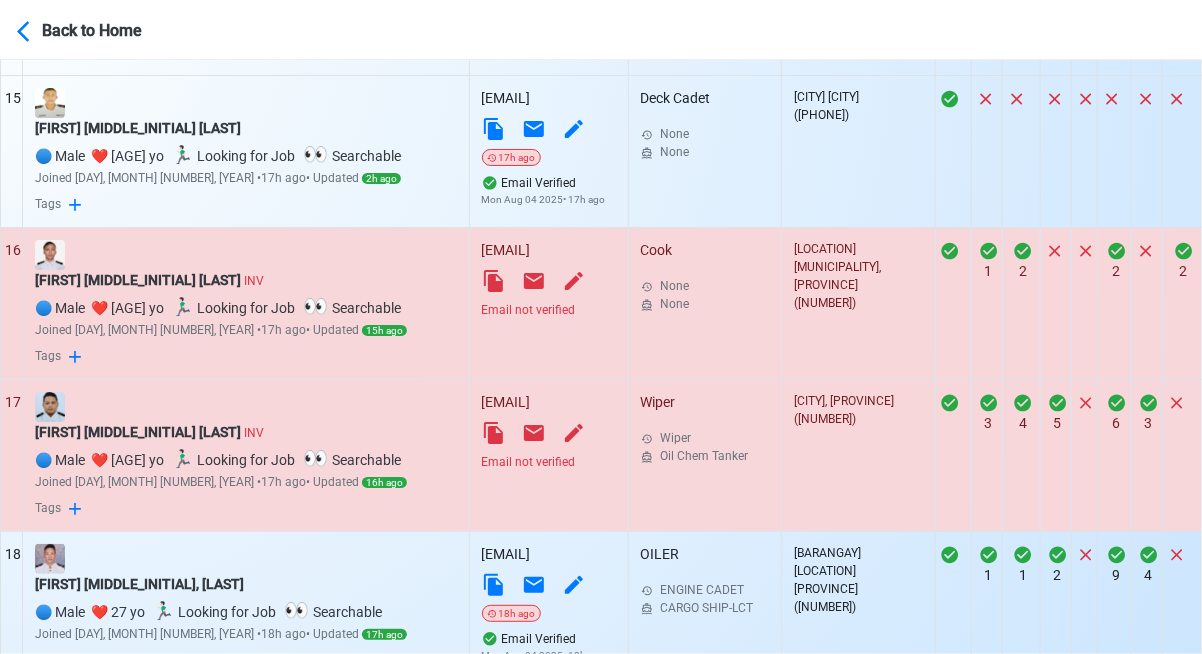 click on "Email not verified" at bounding box center (549, 310) 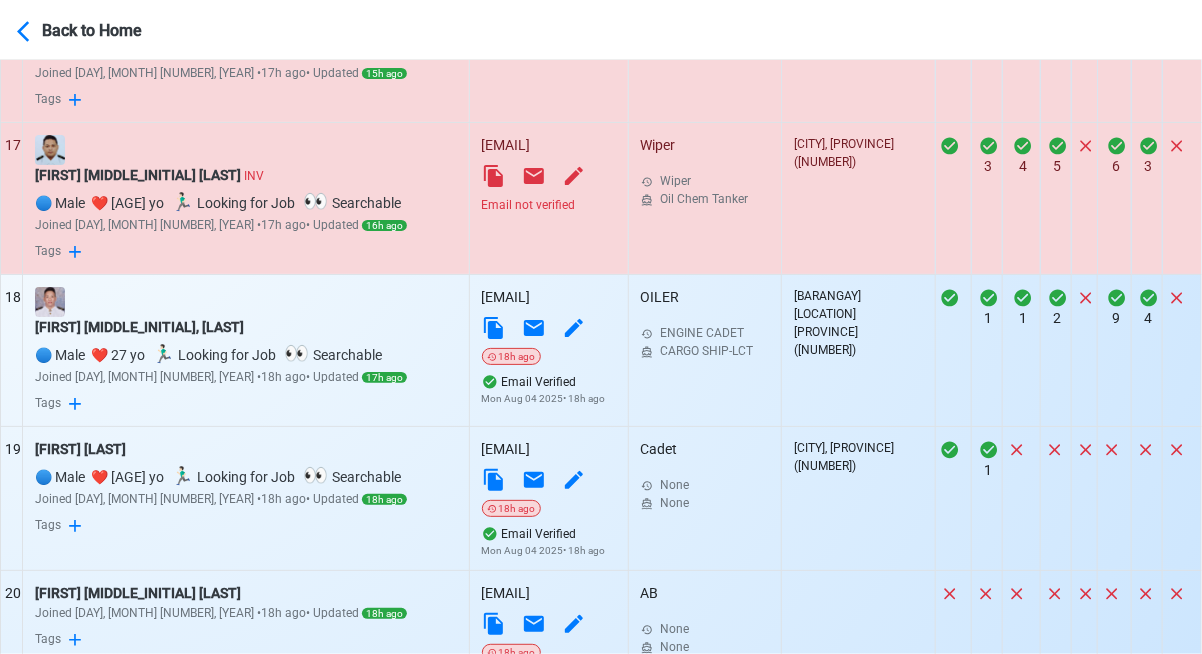 scroll, scrollTop: 3184, scrollLeft: 0, axis: vertical 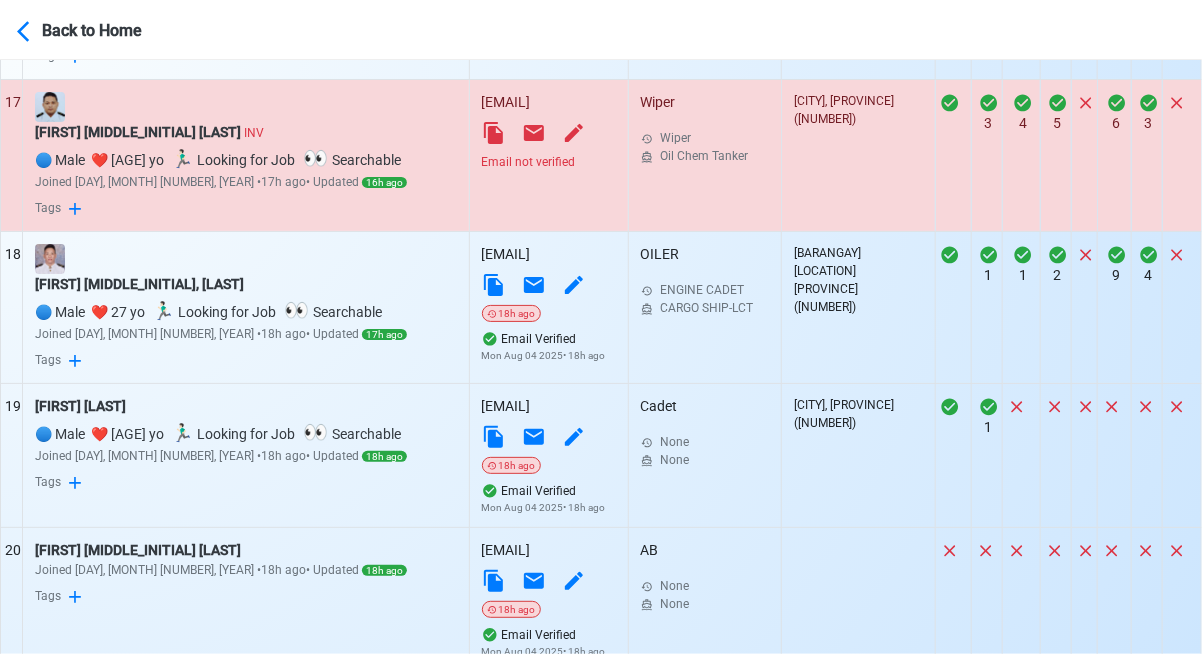 click on "Email not verified" at bounding box center (549, 162) 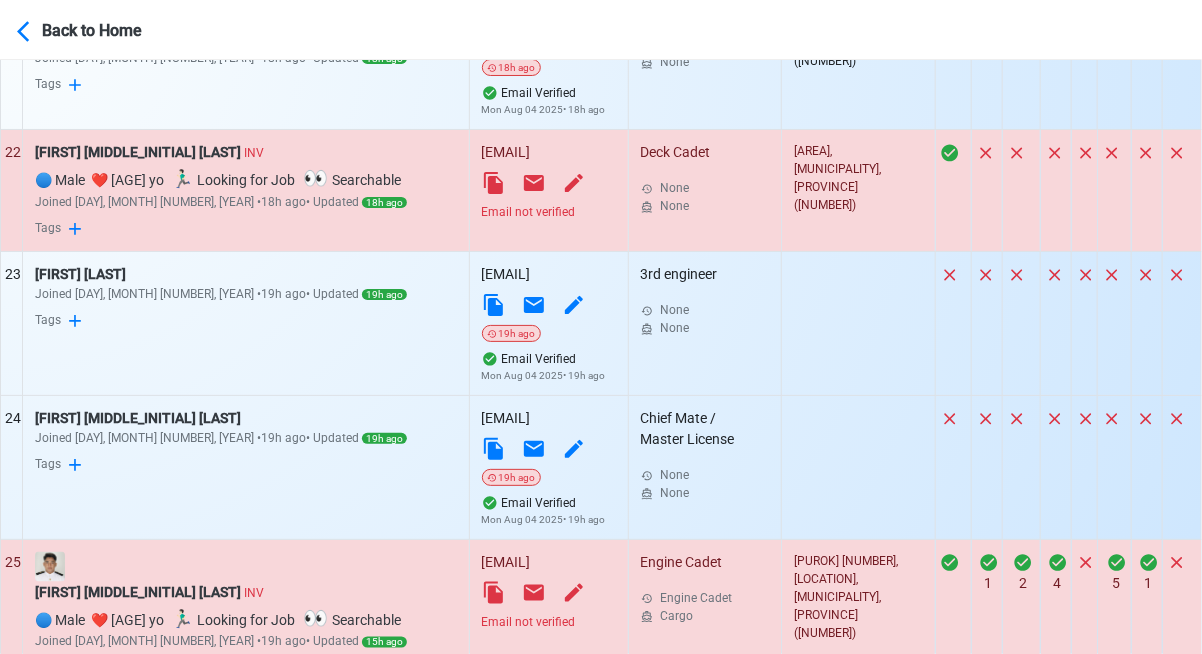 scroll, scrollTop: 3884, scrollLeft: 0, axis: vertical 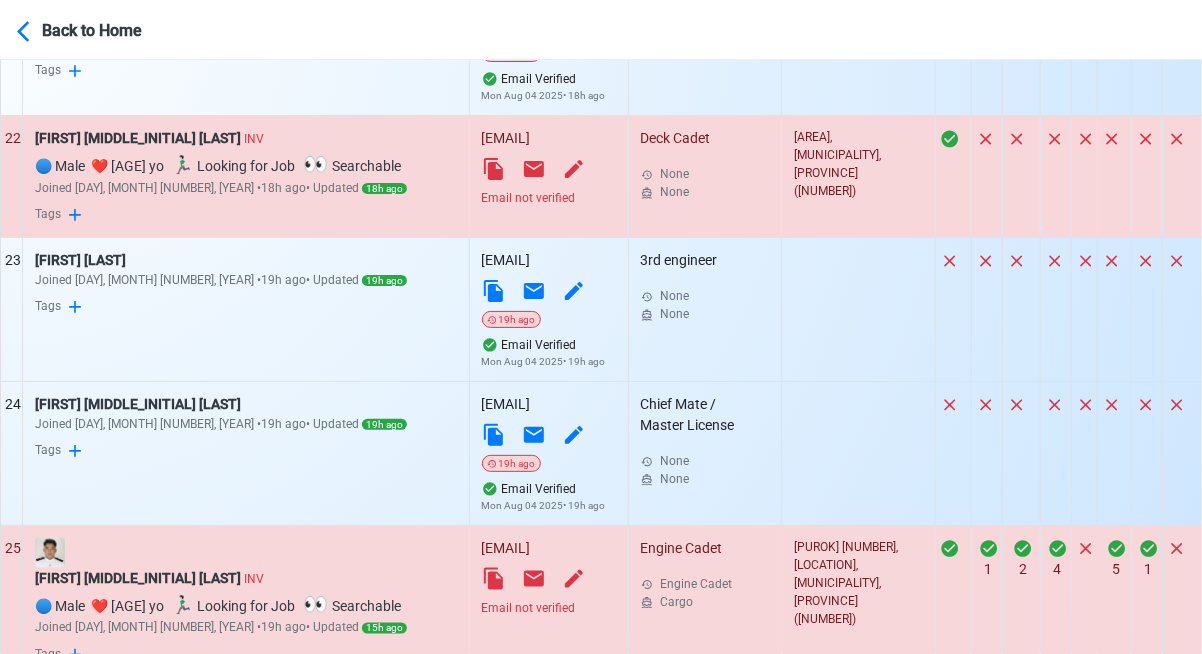 click on "Email not verified" at bounding box center [549, 198] 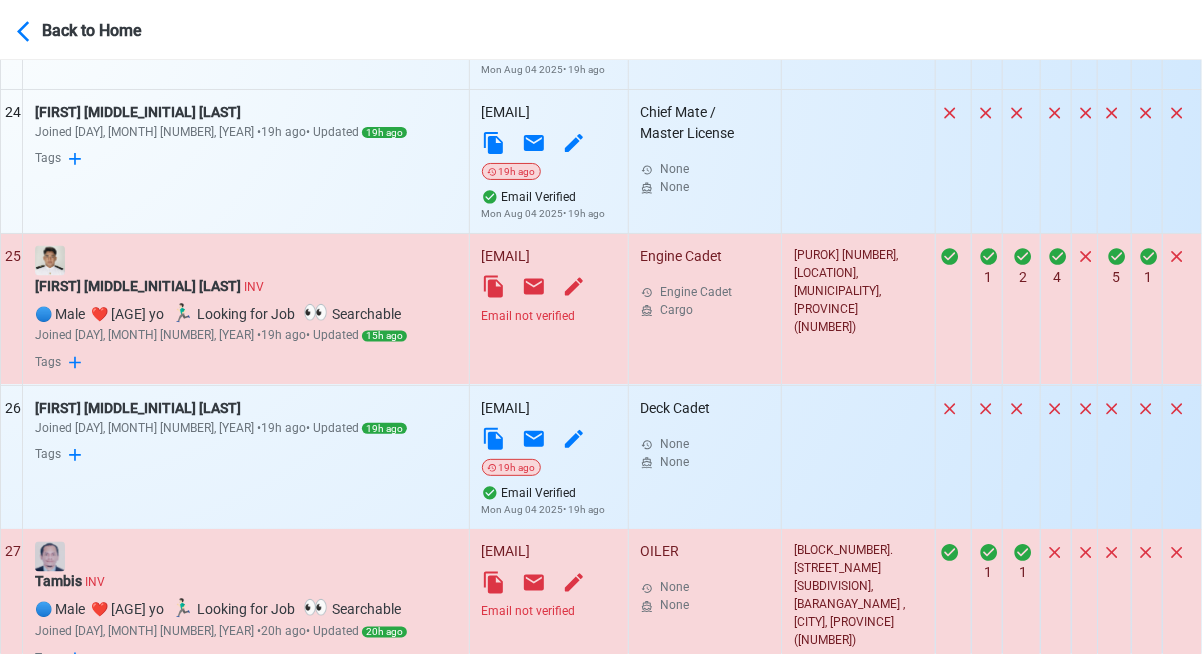 scroll, scrollTop: 4184, scrollLeft: 0, axis: vertical 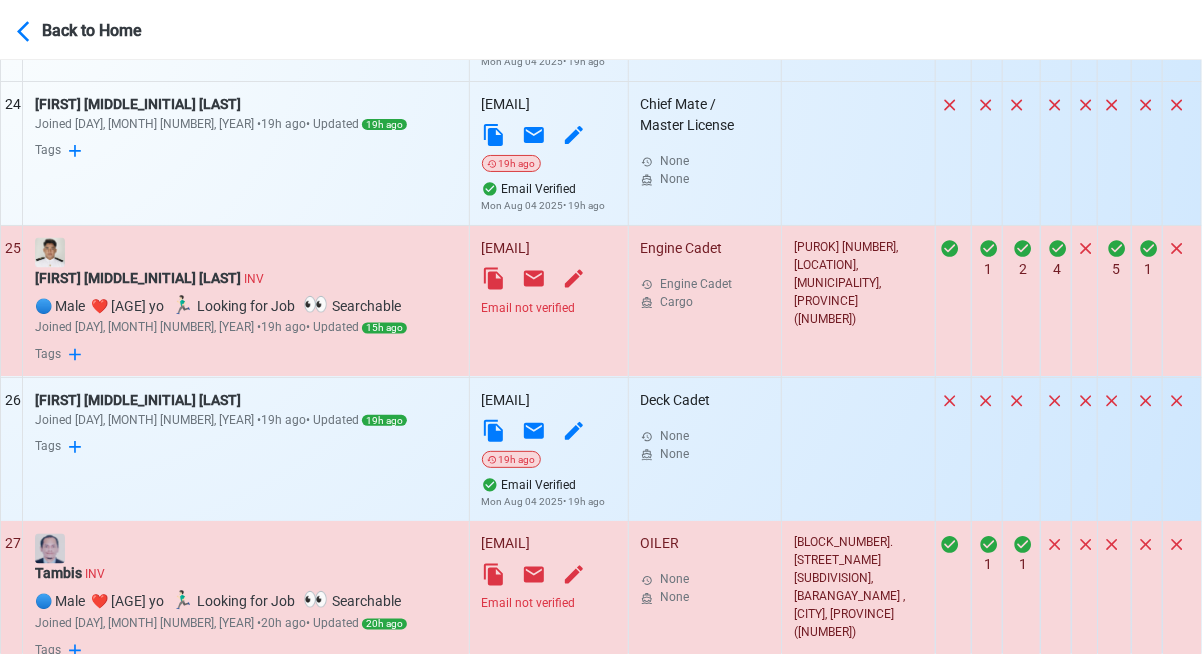 click on "Email not verified" at bounding box center [549, 308] 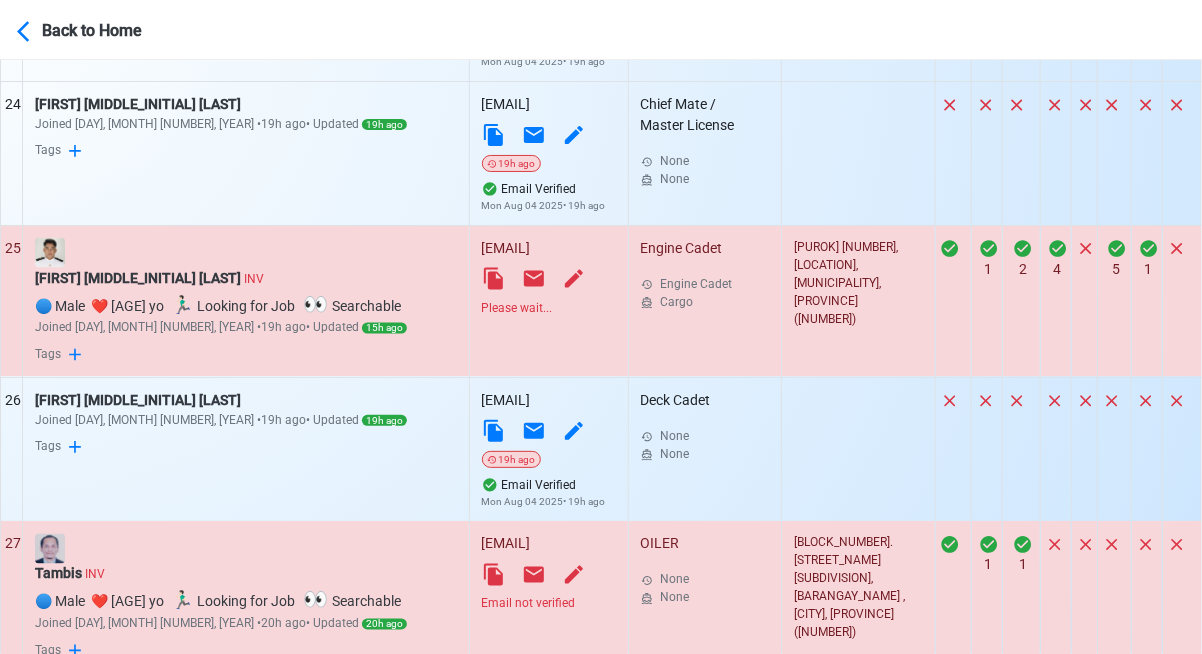scroll, scrollTop: 4484, scrollLeft: 0, axis: vertical 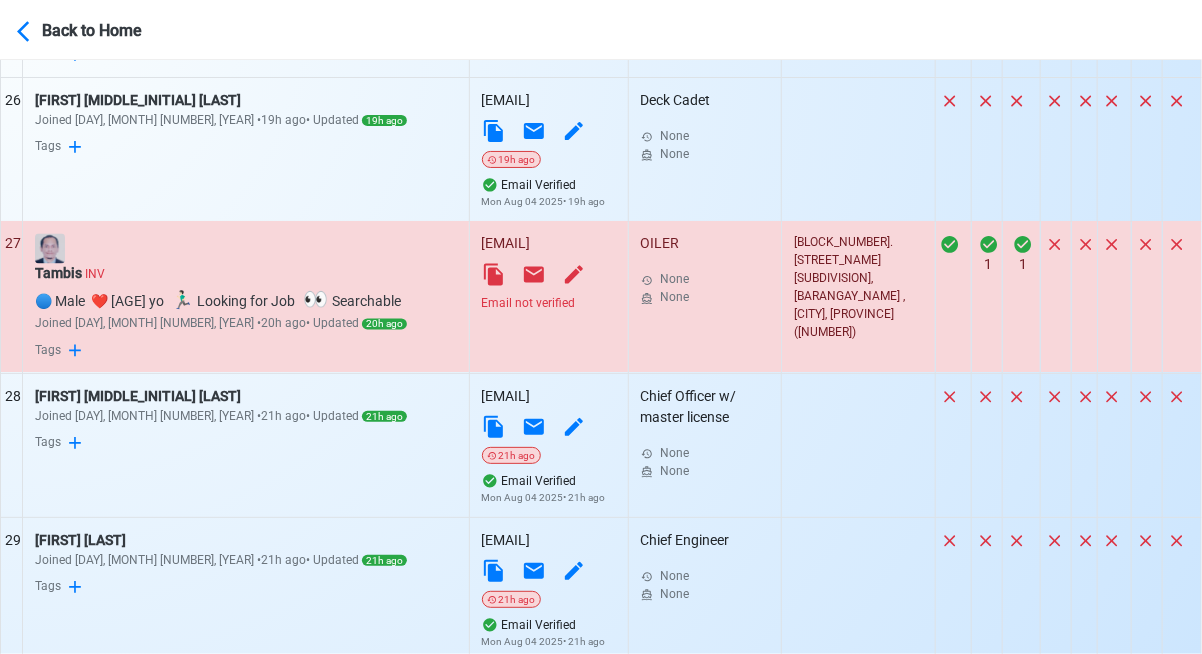 click on "Email not verified" at bounding box center (549, 304) 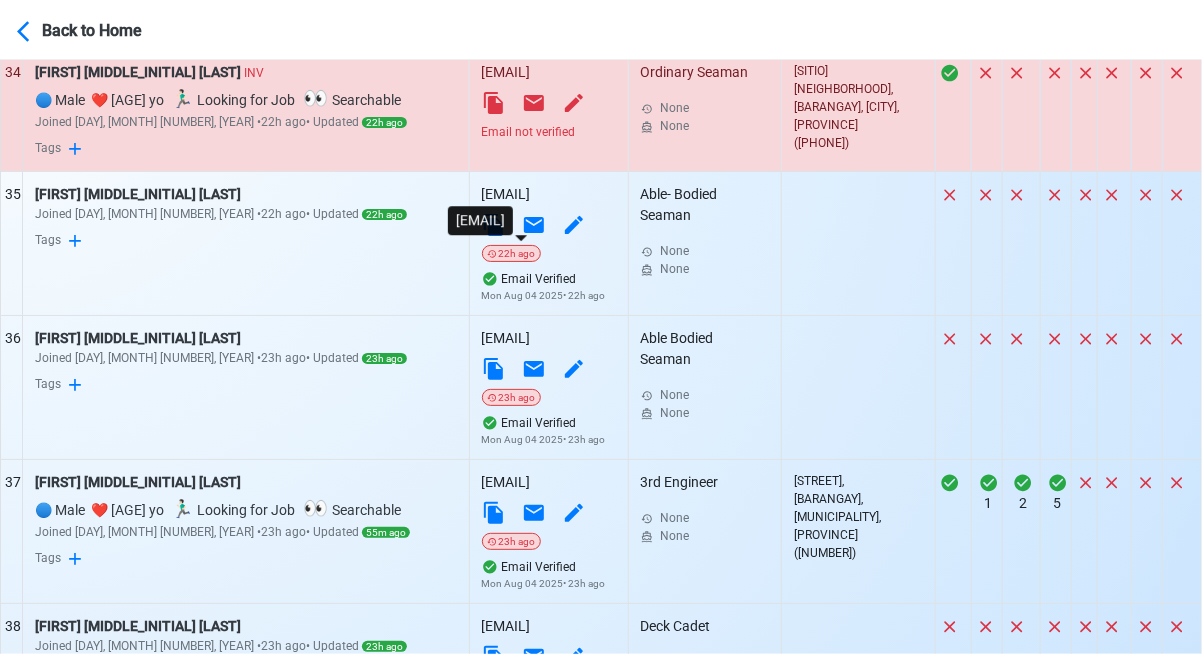 scroll, scrollTop: 5684, scrollLeft: 0, axis: vertical 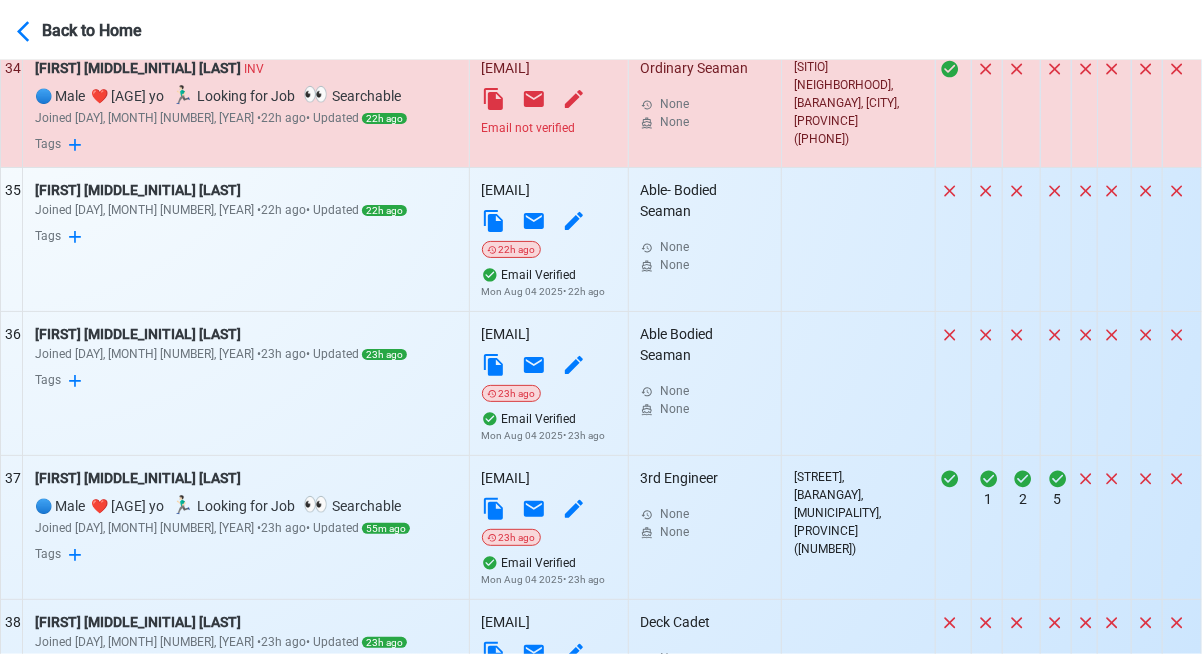 click on "Email not verified" at bounding box center [549, 128] 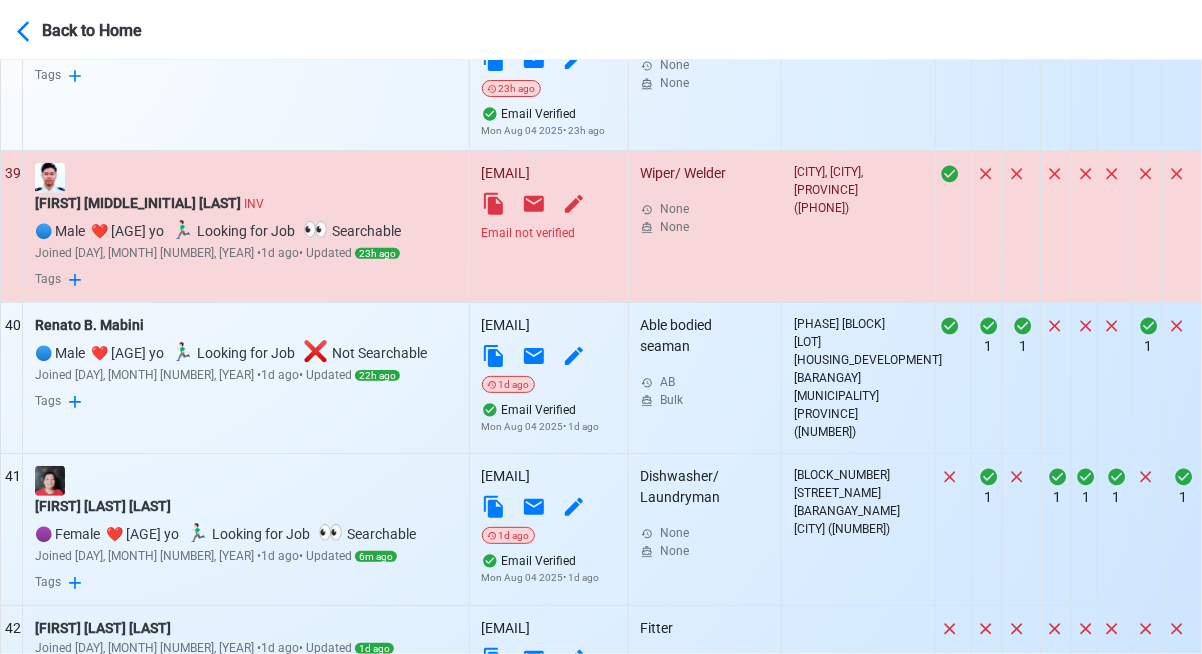 scroll, scrollTop: 6284, scrollLeft: 0, axis: vertical 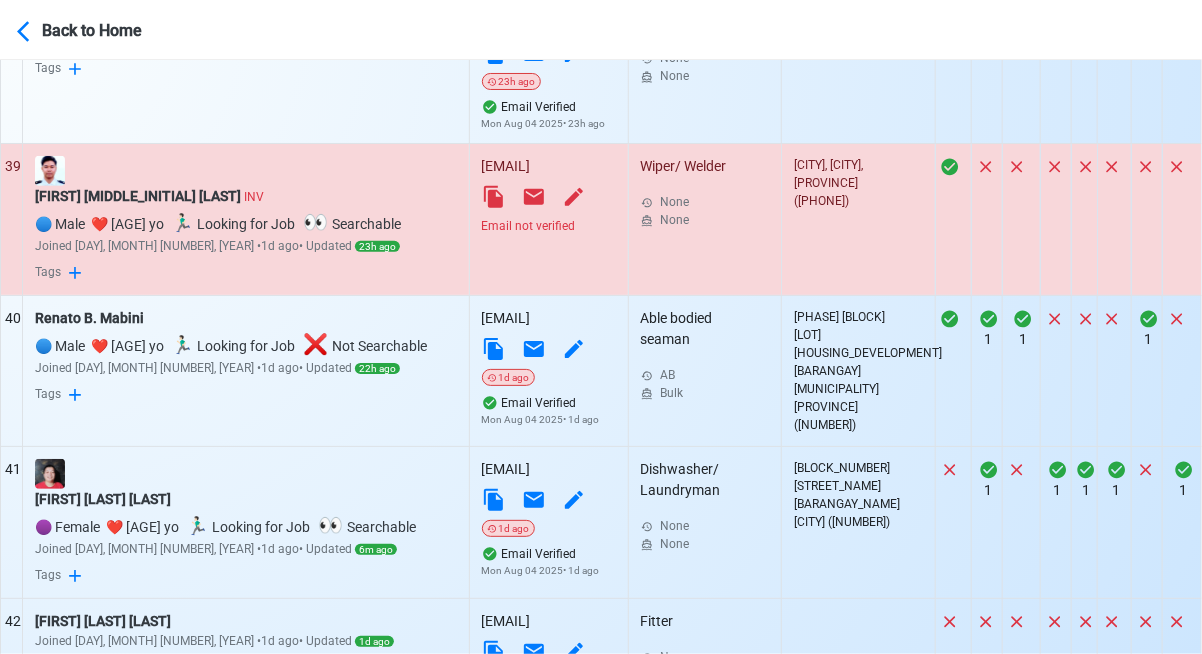 click on "Email not verified" at bounding box center (549, 226) 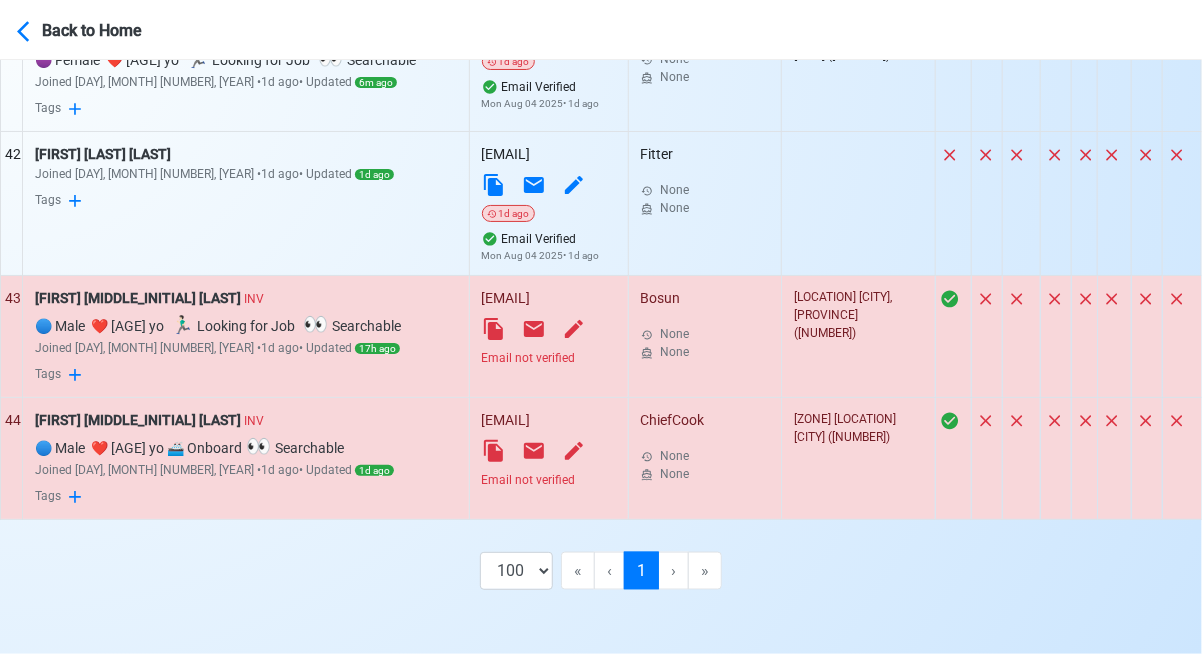 scroll, scrollTop: 6884, scrollLeft: 0, axis: vertical 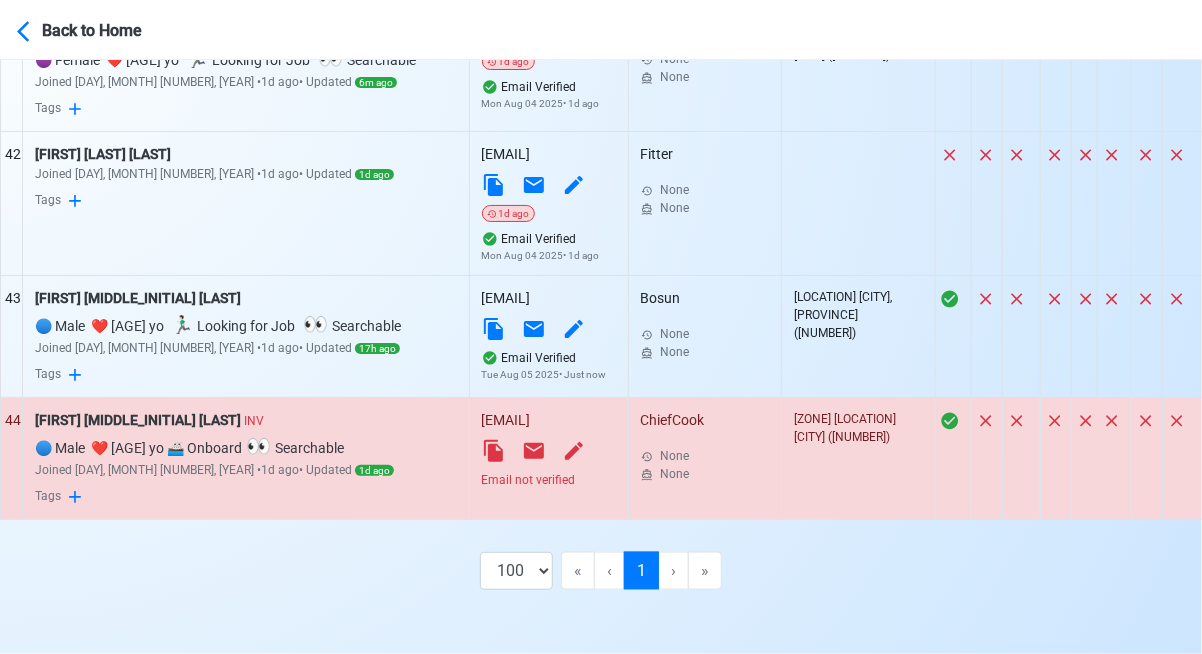 click on "Email not verified" at bounding box center (549, 480) 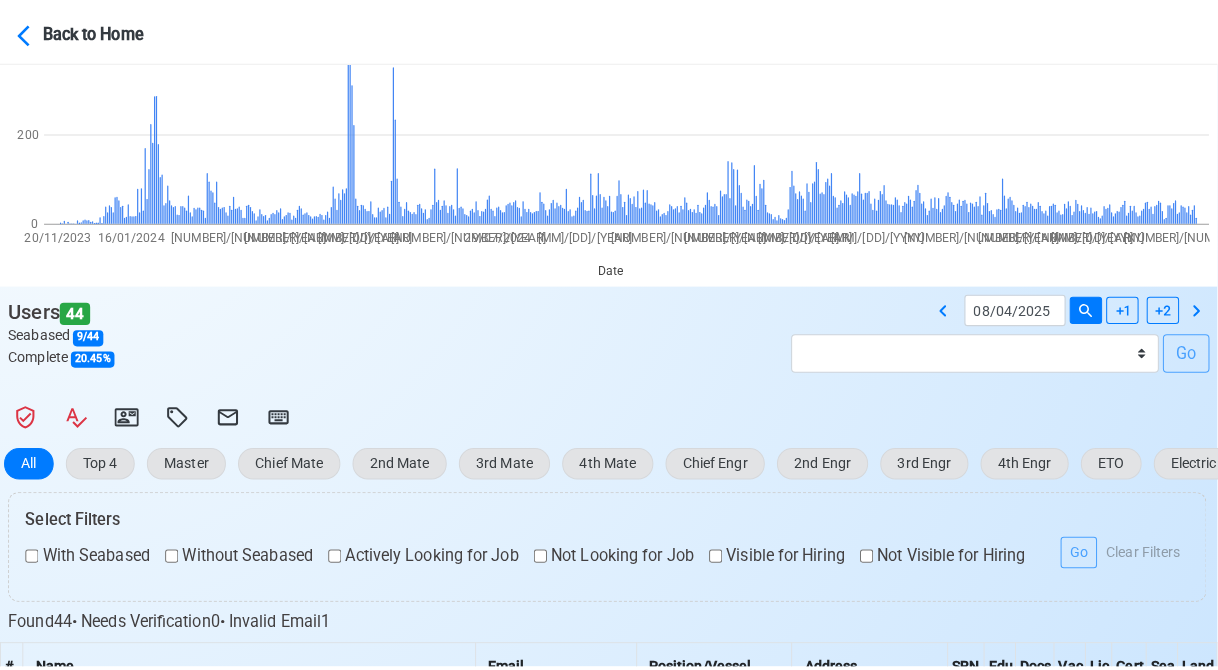 scroll, scrollTop: 152, scrollLeft: 0, axis: vertical 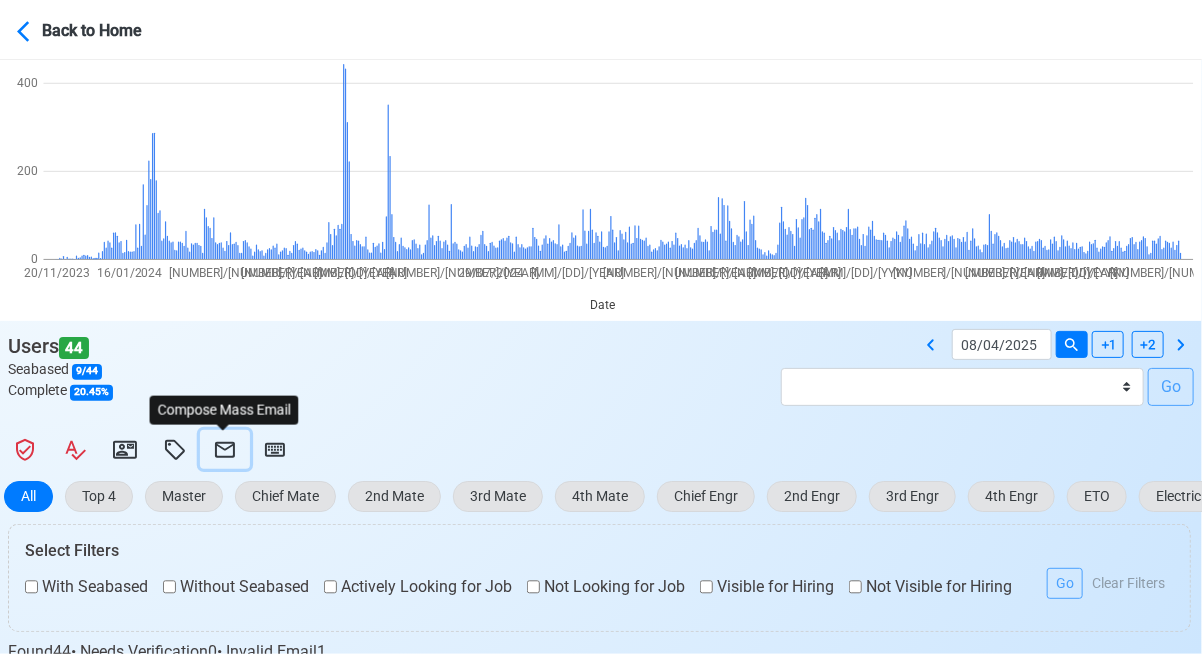 click 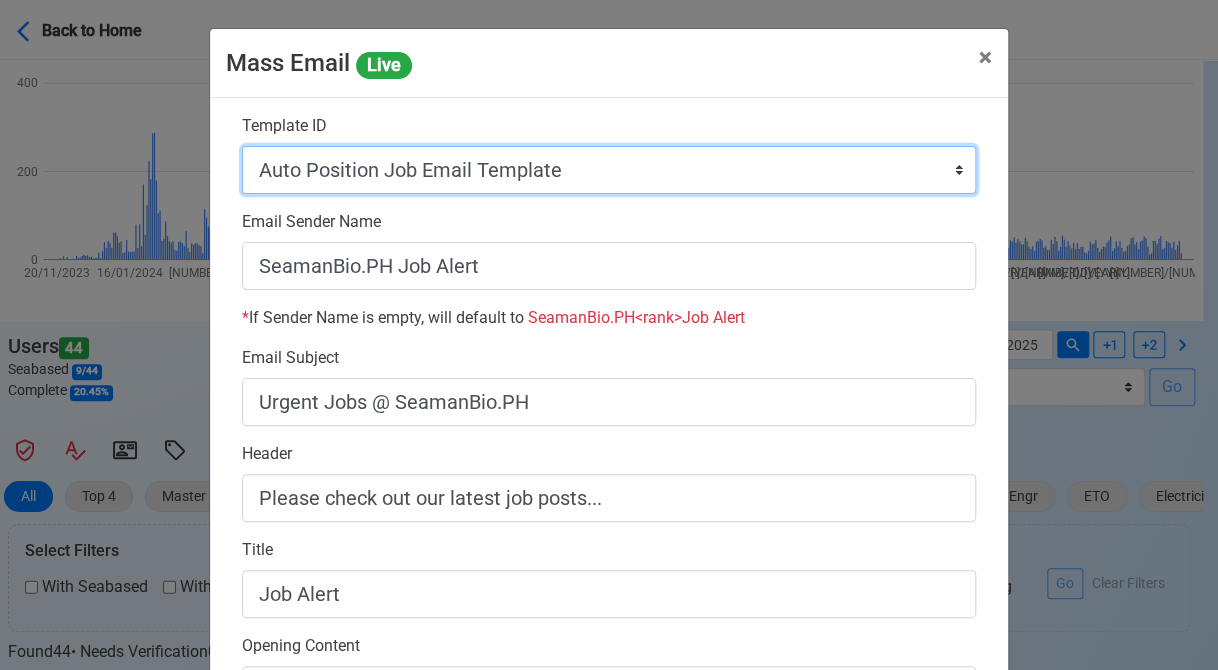 click on "Auto Position Job Email Template Incomplete CV Email Template ETO/ETR Job Email Template 4th Engr Job Email Template 3rd Engr Job Email Template 2nd Engr Job Email Template Chief Engr Job Email Template 3rd Officer Job Email Template 2nd Officer Job Email Template Chief Officer Job Email Template Master Job Email Template Upload CV Announcement Email Template Welcome Sendgrid Email Template Urgent Hiring Sendgrid Email Template Magsaysay Hiring Sendgrid Email Template Lydia Mar Hiring Sendgrid Email Template Magsaysay + Lydia Mar Hiring Email Template Invitation Practice Chat 2nd Off Template Invitation Practice Chat 3rd Off Template Document Expiry Email Template" at bounding box center [609, 170] 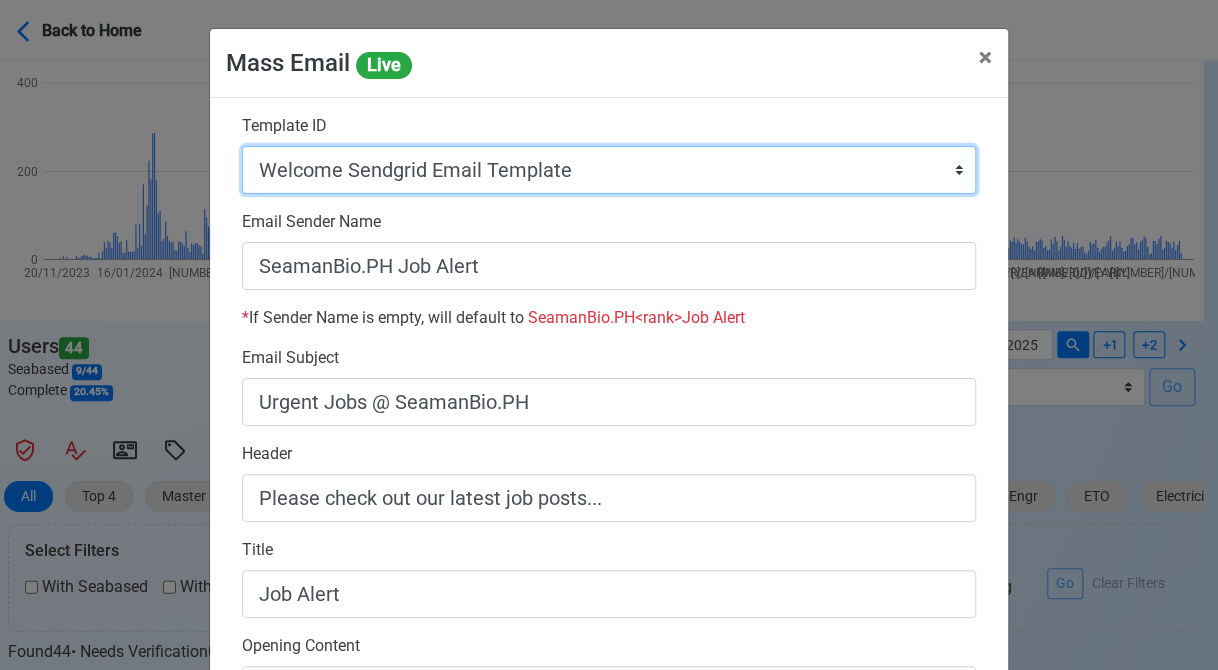 click on "Auto Position Job Email Template Incomplete CV Email Template ETO/ETR Job Email Template 4th Engr Job Email Template 3rd Engr Job Email Template 2nd Engr Job Email Template Chief Engr Job Email Template 3rd Officer Job Email Template 2nd Officer Job Email Template Chief Officer Job Email Template Master Job Email Template Upload CV Announcement Email Template Welcome Sendgrid Email Template Urgent Hiring Sendgrid Email Template Magsaysay Hiring Sendgrid Email Template Lydia Mar Hiring Sendgrid Email Template Magsaysay + Lydia Mar Hiring Email Template Invitation Practice Chat 2nd Off Template Invitation Practice Chat 3rd Off Template Document Expiry Email Template" at bounding box center (609, 170) 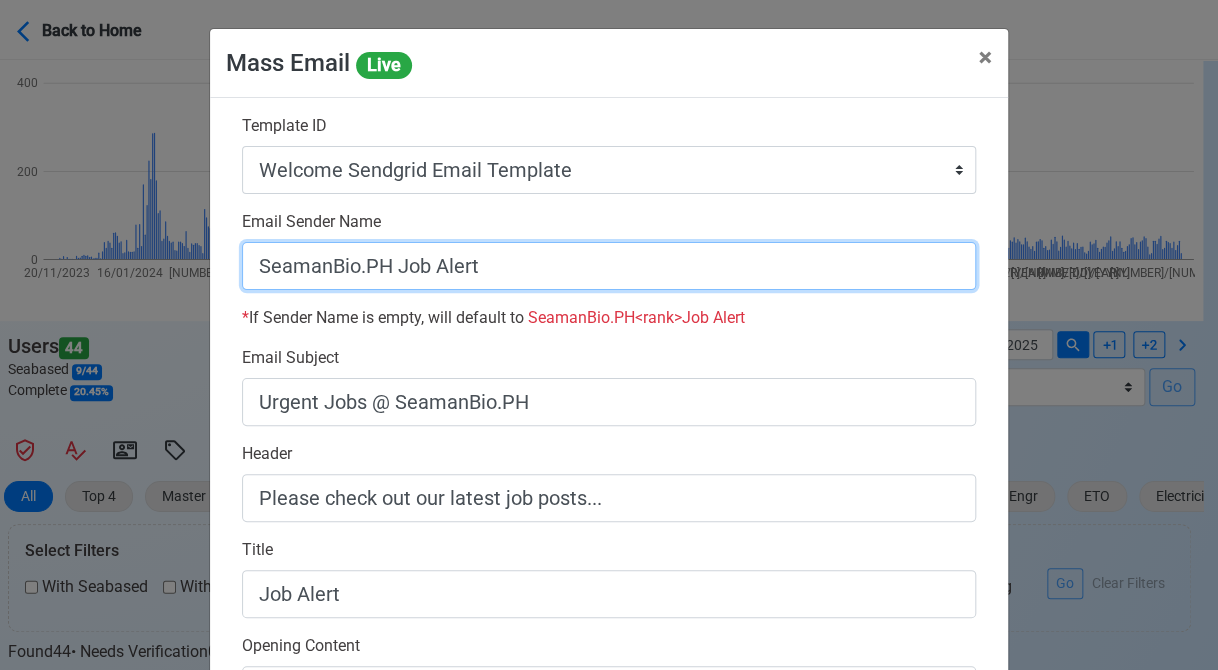 click on "SeamanBio.PH Job Alert" at bounding box center [609, 266] 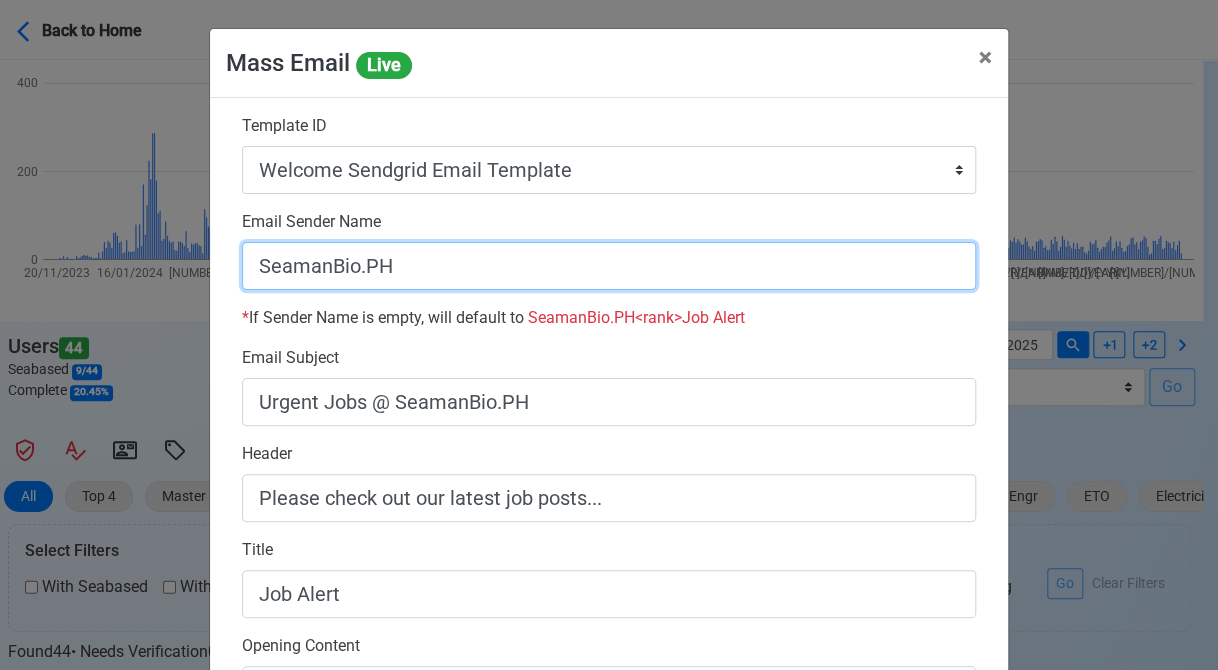 click on "SeamanBio.PH" at bounding box center (609, 266) 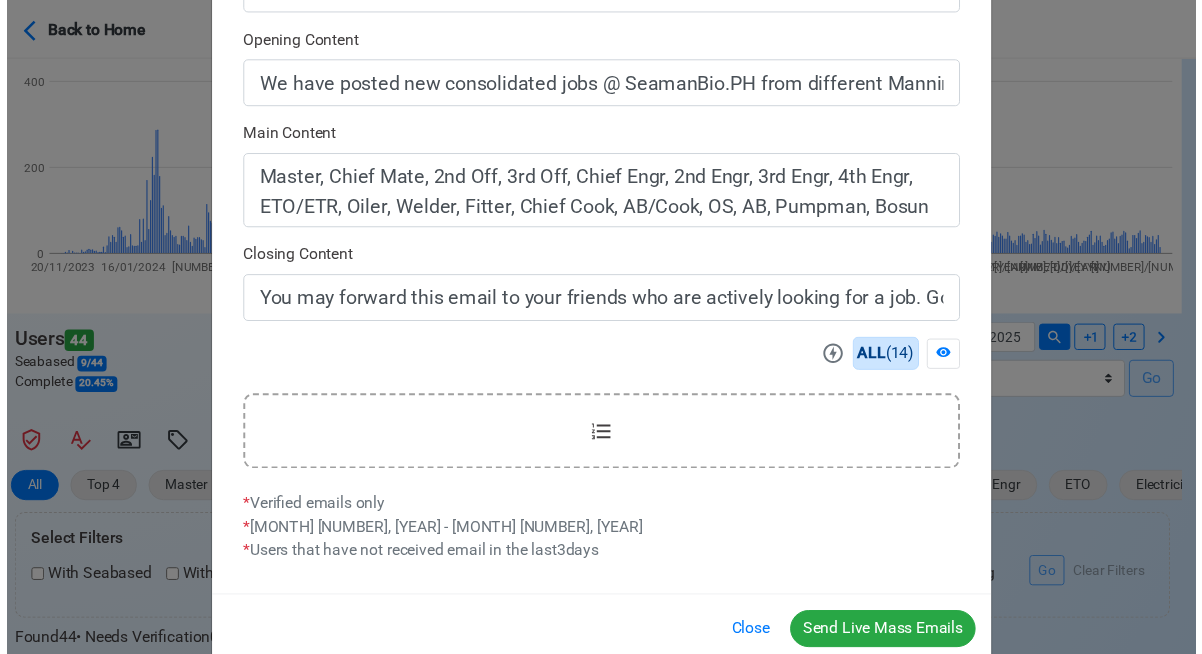 scroll, scrollTop: 642, scrollLeft: 0, axis: vertical 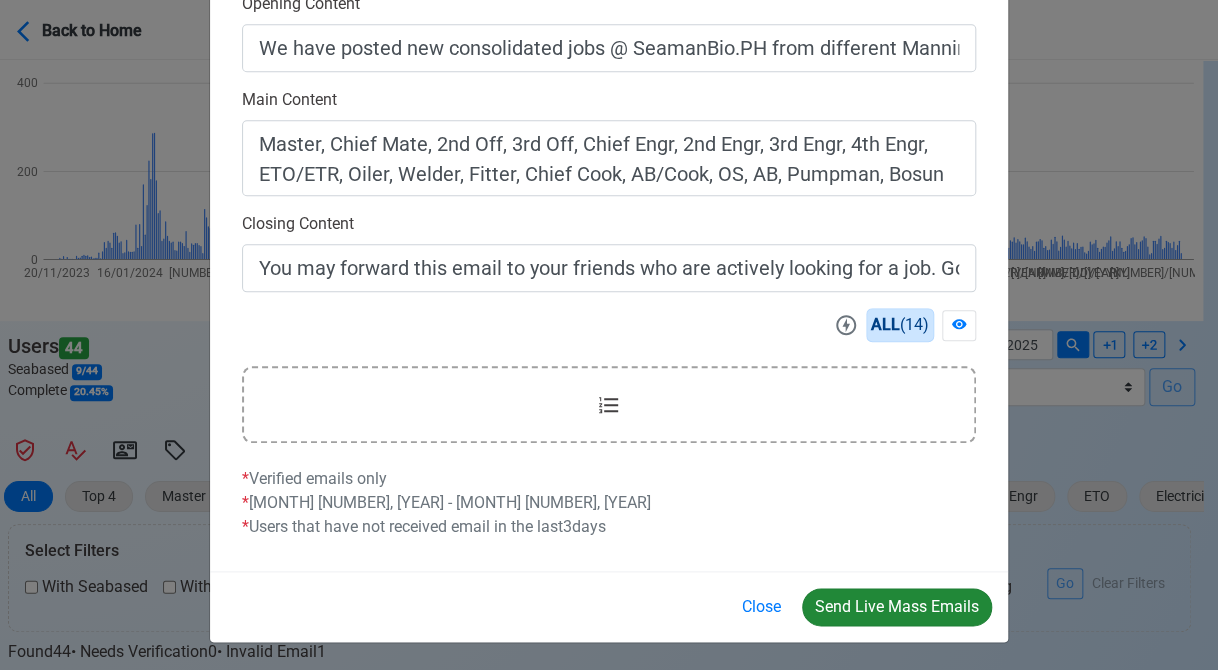 type on "Welcome to SeamanBio.PH" 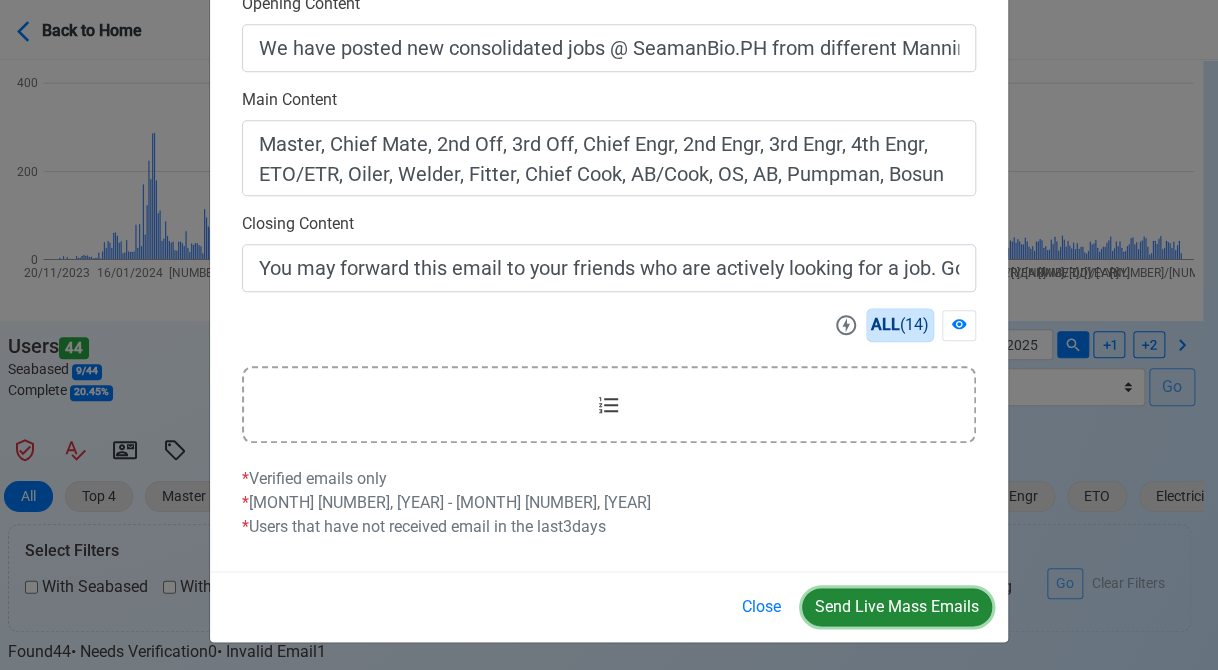 click on "Send Live Mass Emails" at bounding box center (897, 607) 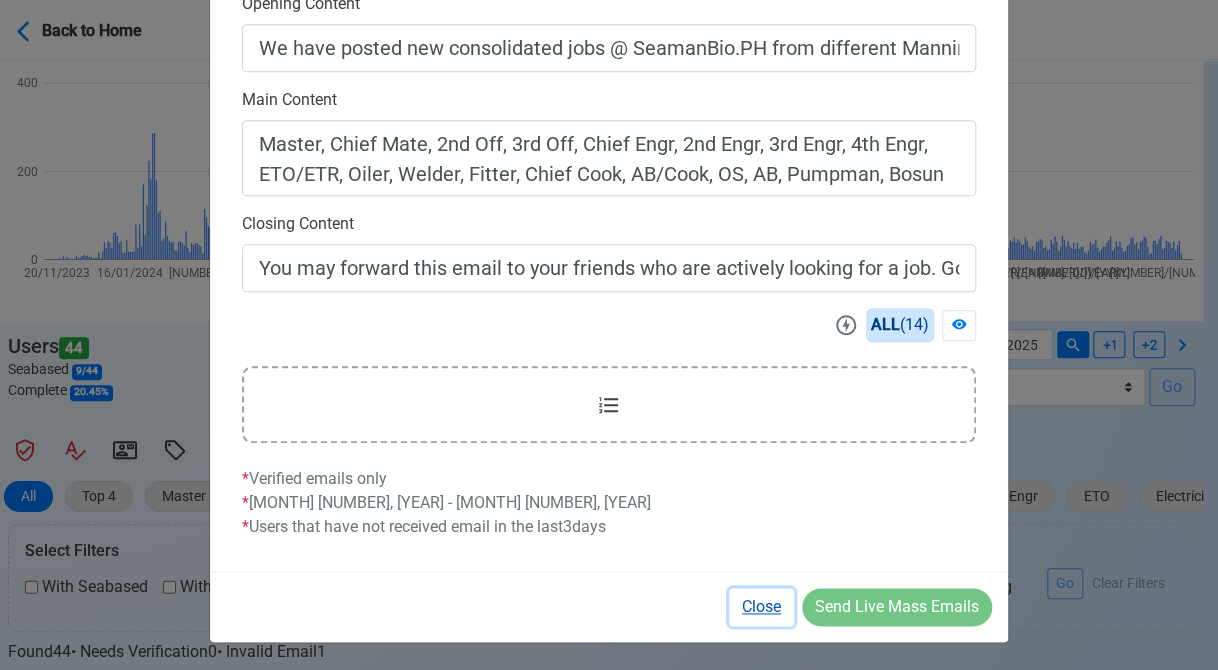 click on "Close" at bounding box center [761, 607] 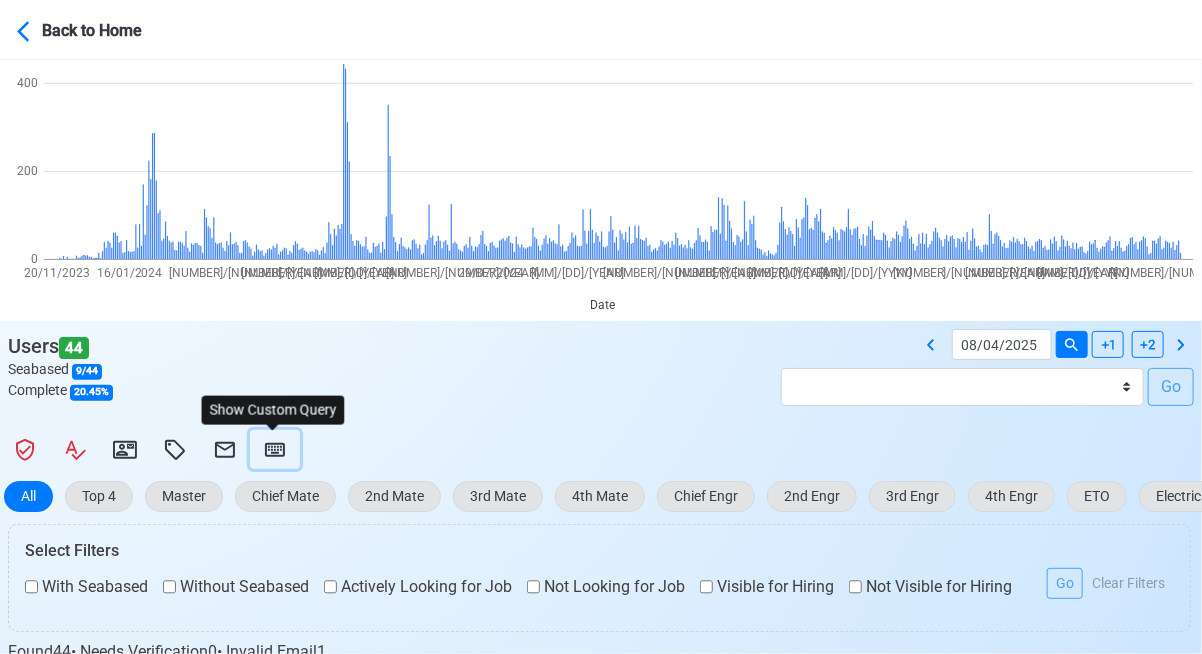 click 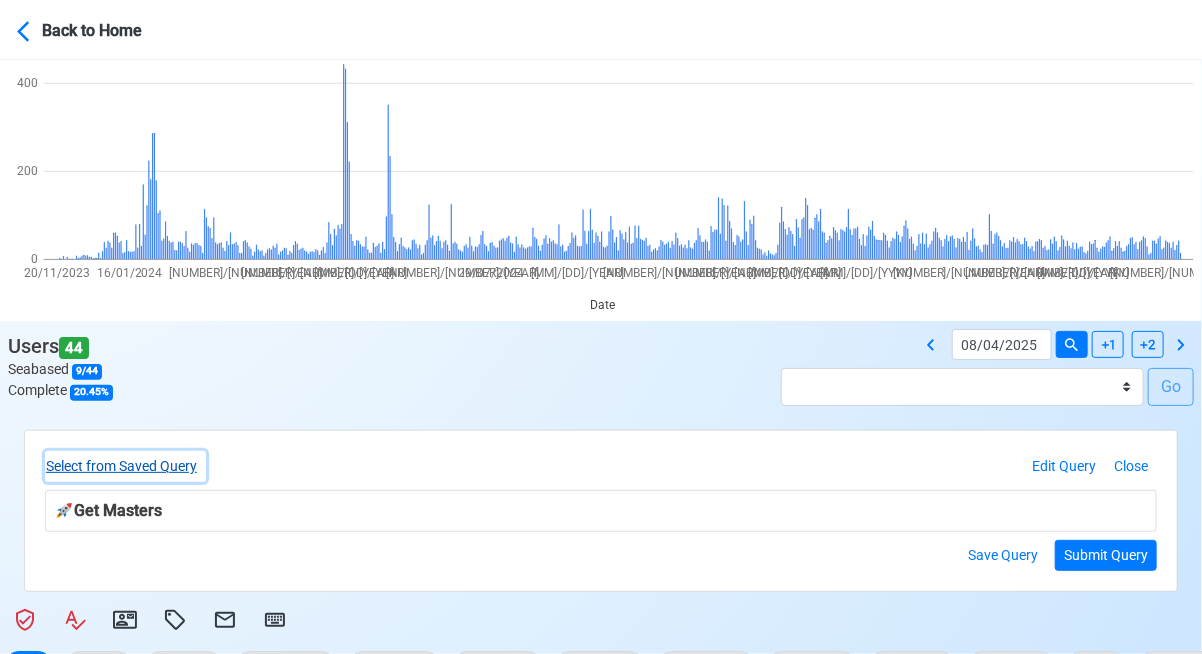 click on "Select from Saved Query" at bounding box center [125, 466] 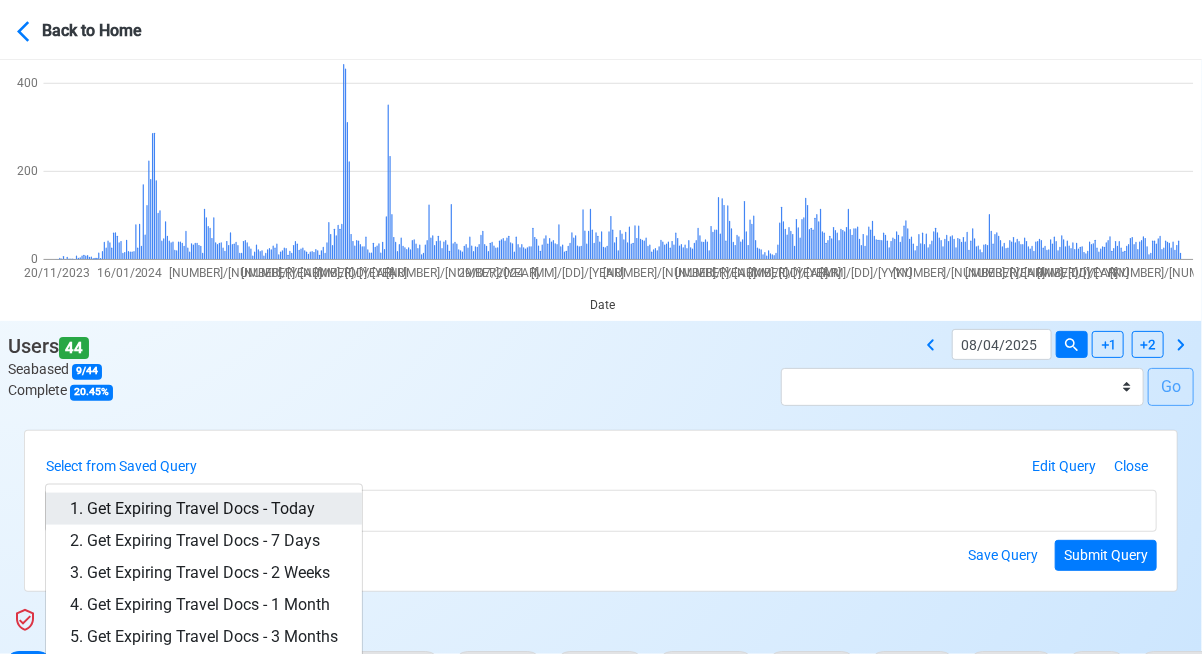 click on "1. Get Expiring Travel Docs - Today" at bounding box center (204, 509) 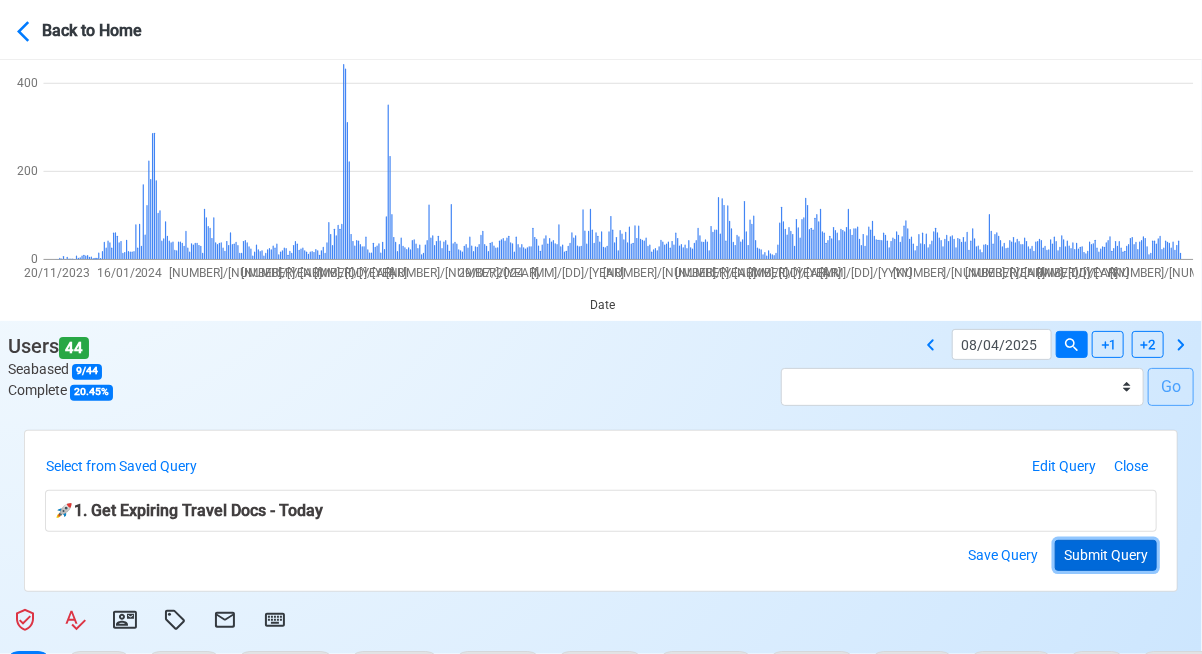 click on "Submit Query" at bounding box center (1106, 555) 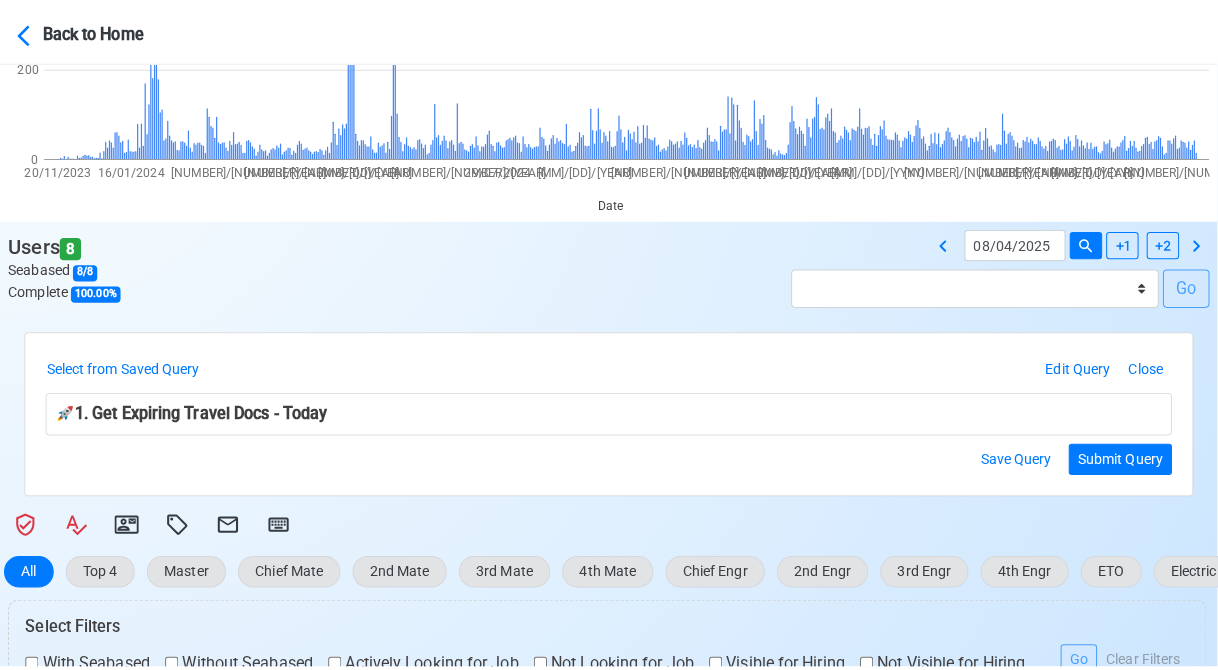 scroll, scrollTop: 352, scrollLeft: 0, axis: vertical 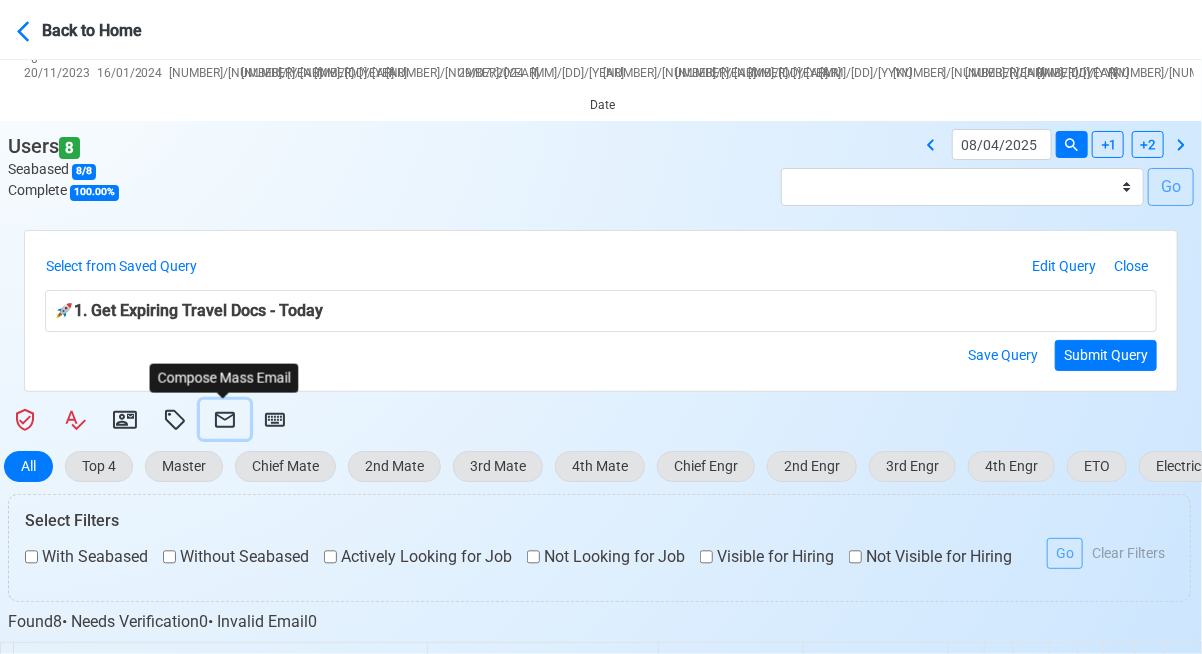 click 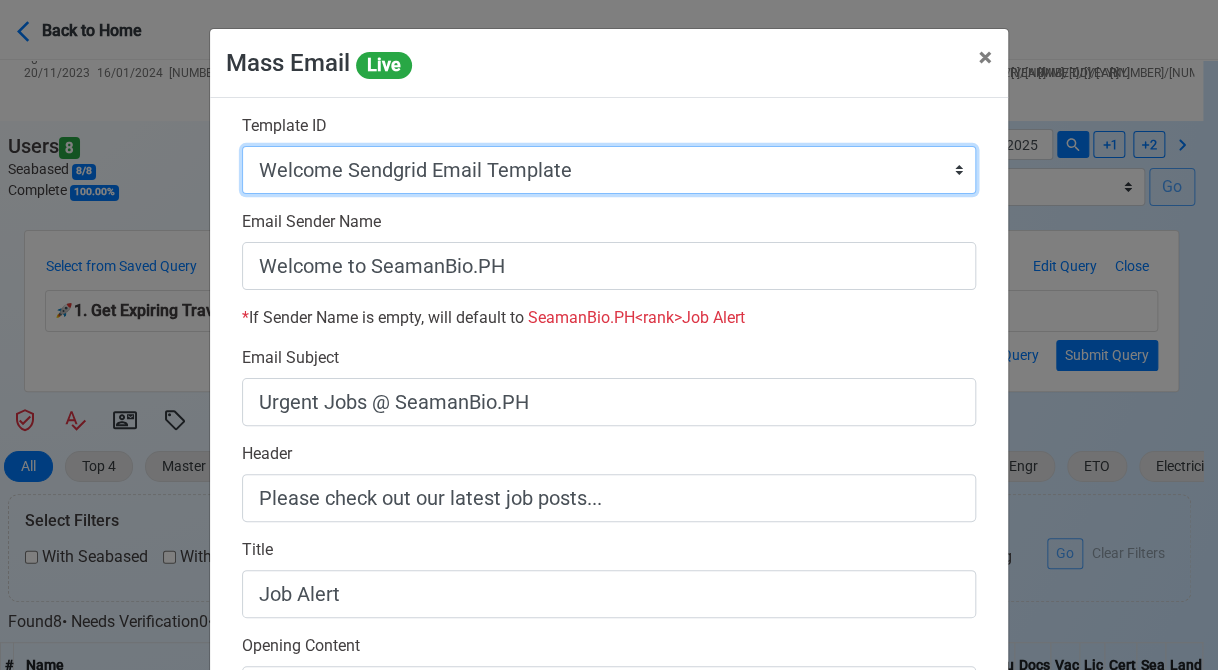click on "Auto Position Job Email Template Incomplete CV Email Template ETO/ETR Job Email Template 4th Engr Job Email Template 3rd Engr Job Email Template 2nd Engr Job Email Template Chief Engr Job Email Template 3rd Officer Job Email Template 2nd Officer Job Email Template Chief Officer Job Email Template Master Job Email Template Upload CV Announcement Email Template Welcome Sendgrid Email Template Urgent Hiring Sendgrid Email Template Magsaysay Hiring Sendgrid Email Template Lydia Mar Hiring Sendgrid Email Template Magsaysay + Lydia Mar Hiring Email Template Invitation Practice Chat 2nd Off Template Invitation Practice Chat 3rd Off Template Document Expiry Email Template" at bounding box center [609, 170] 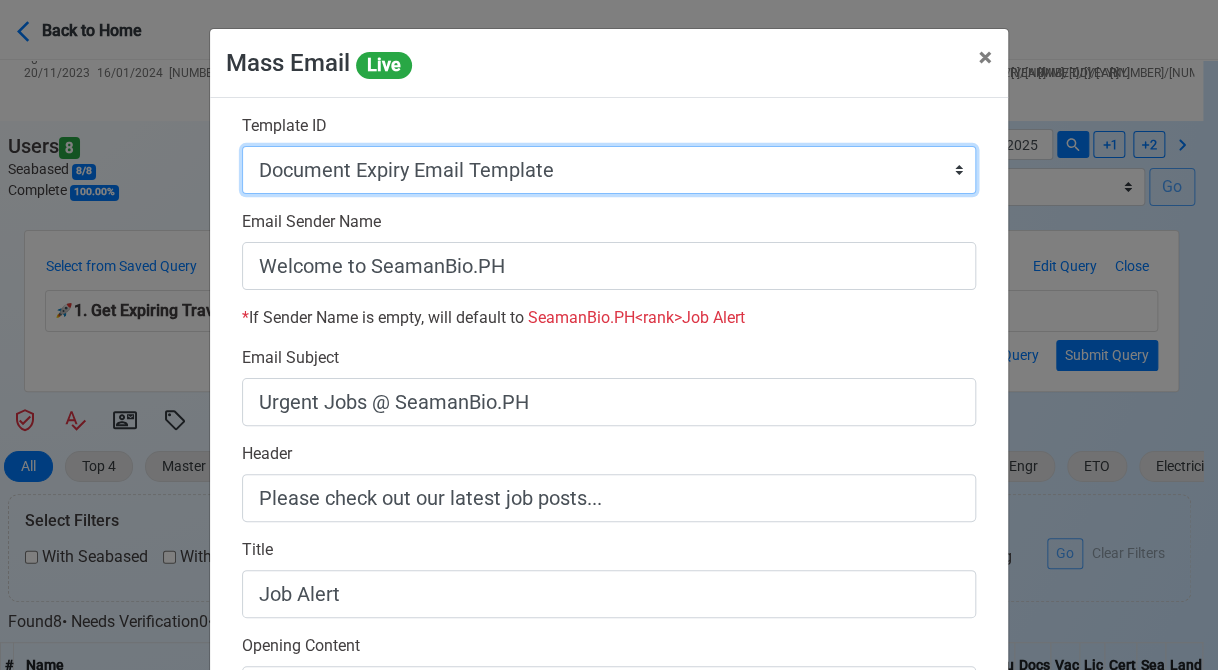 click on "Auto Position Job Email Template Incomplete CV Email Template ETO/ETR Job Email Template 4th Engr Job Email Template 3rd Engr Job Email Template 2nd Engr Job Email Template Chief Engr Job Email Template 3rd Officer Job Email Template 2nd Officer Job Email Template Chief Officer Job Email Template Master Job Email Template Upload CV Announcement Email Template Welcome Sendgrid Email Template Urgent Hiring Sendgrid Email Template Magsaysay Hiring Sendgrid Email Template Lydia Mar Hiring Sendgrid Email Template Magsaysay + Lydia Mar Hiring Email Template Invitation Practice Chat 2nd Off Template Invitation Practice Chat 3rd Off Template Document Expiry Email Template" at bounding box center (609, 170) 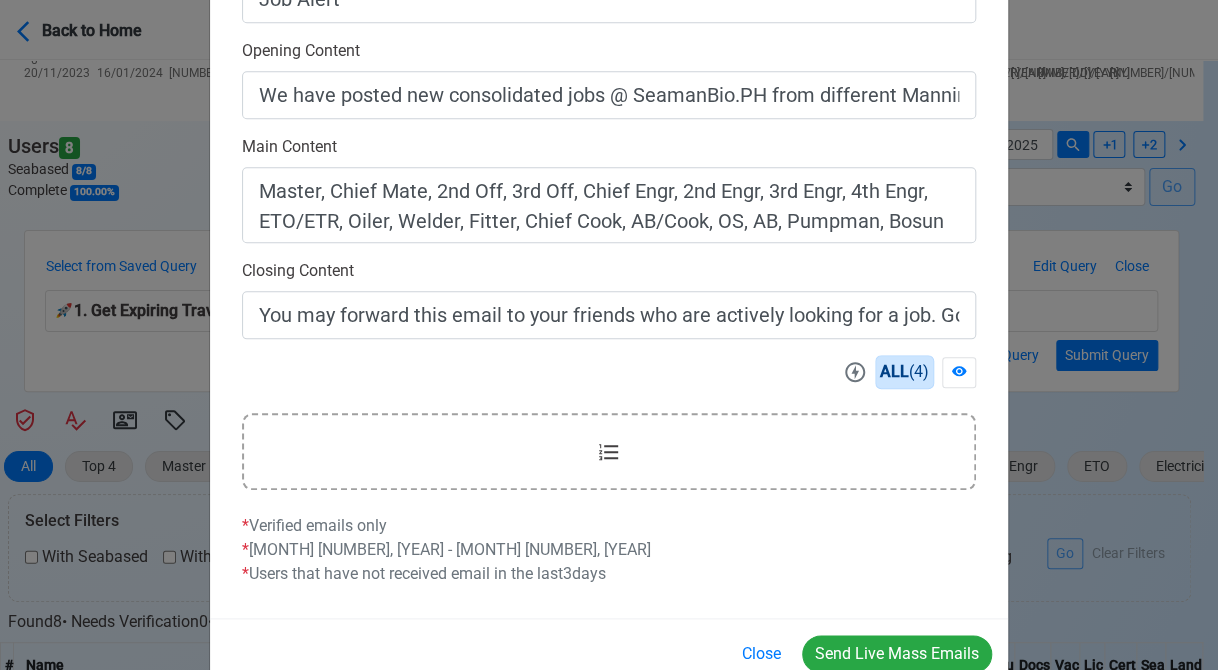 scroll, scrollTop: 642, scrollLeft: 0, axis: vertical 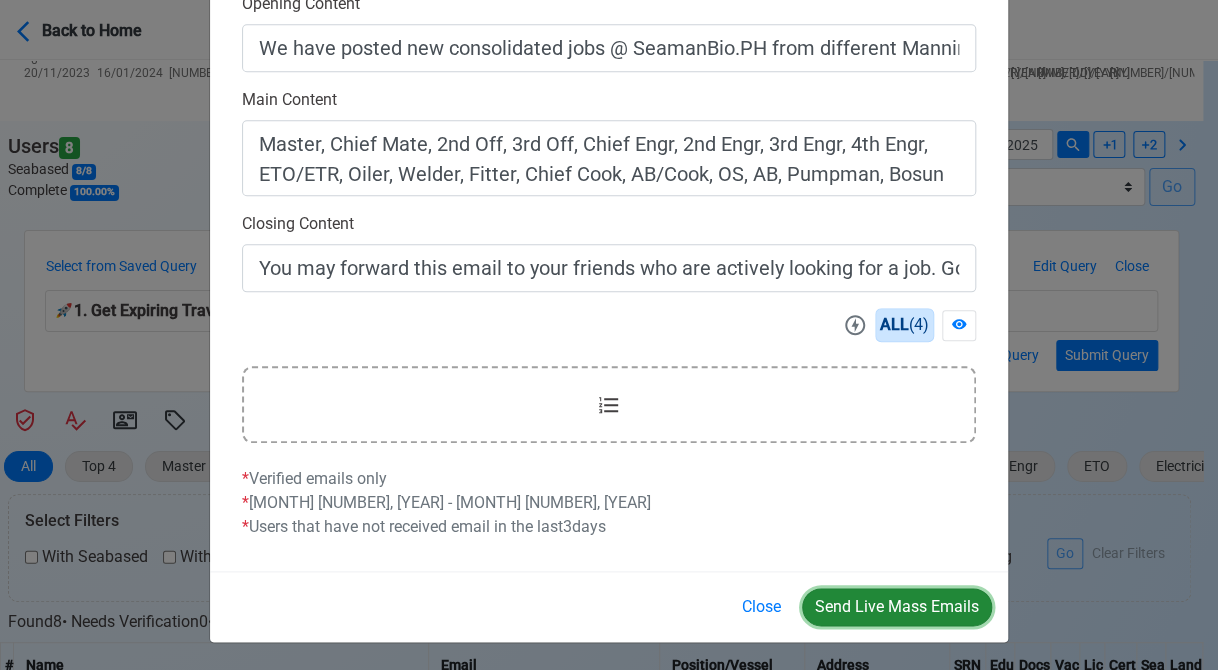 click on "Send Live Mass Emails" at bounding box center [897, 607] 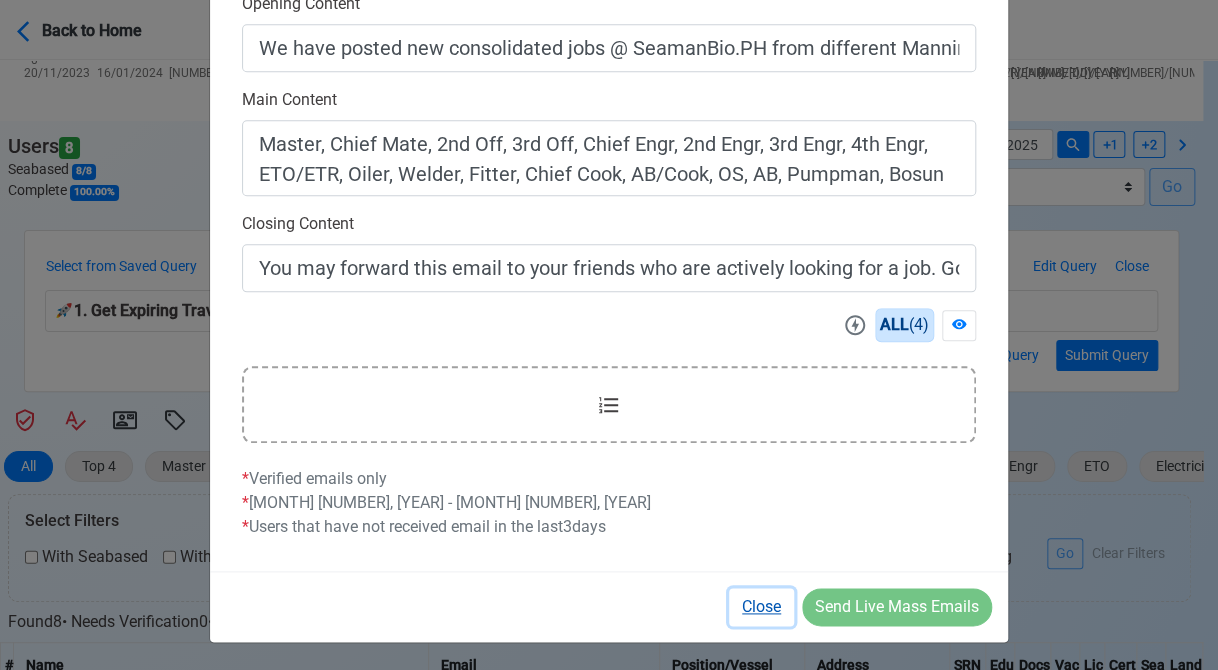 click on "Close" at bounding box center (761, 607) 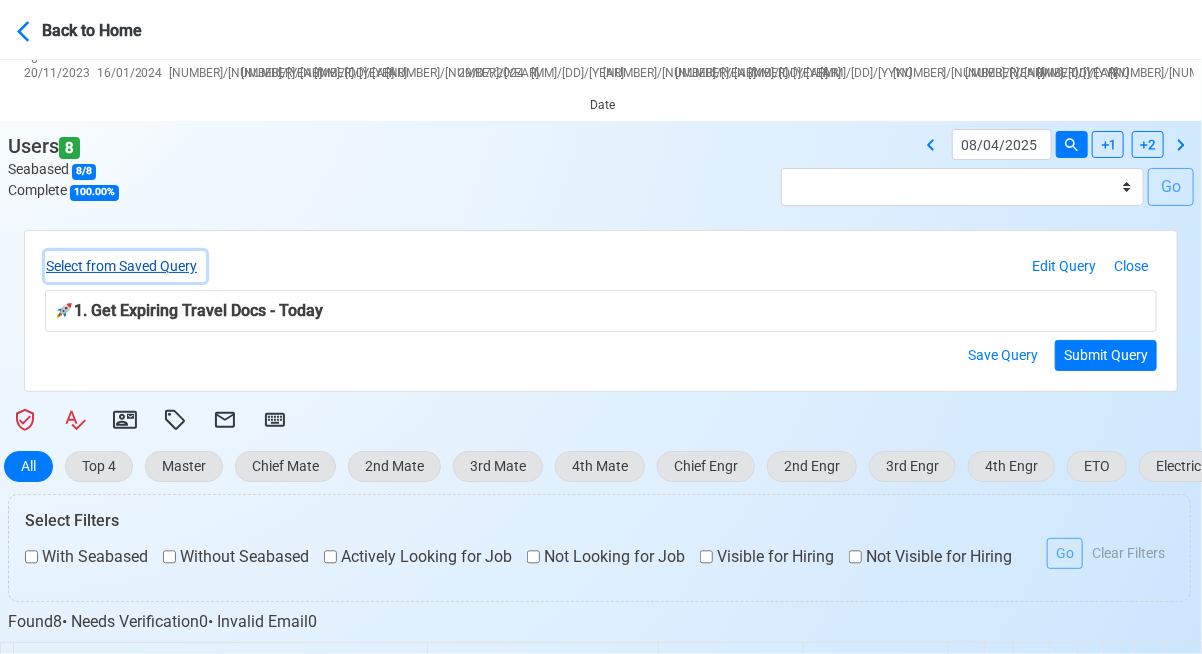 click on "Select from Saved Query" at bounding box center (125, 266) 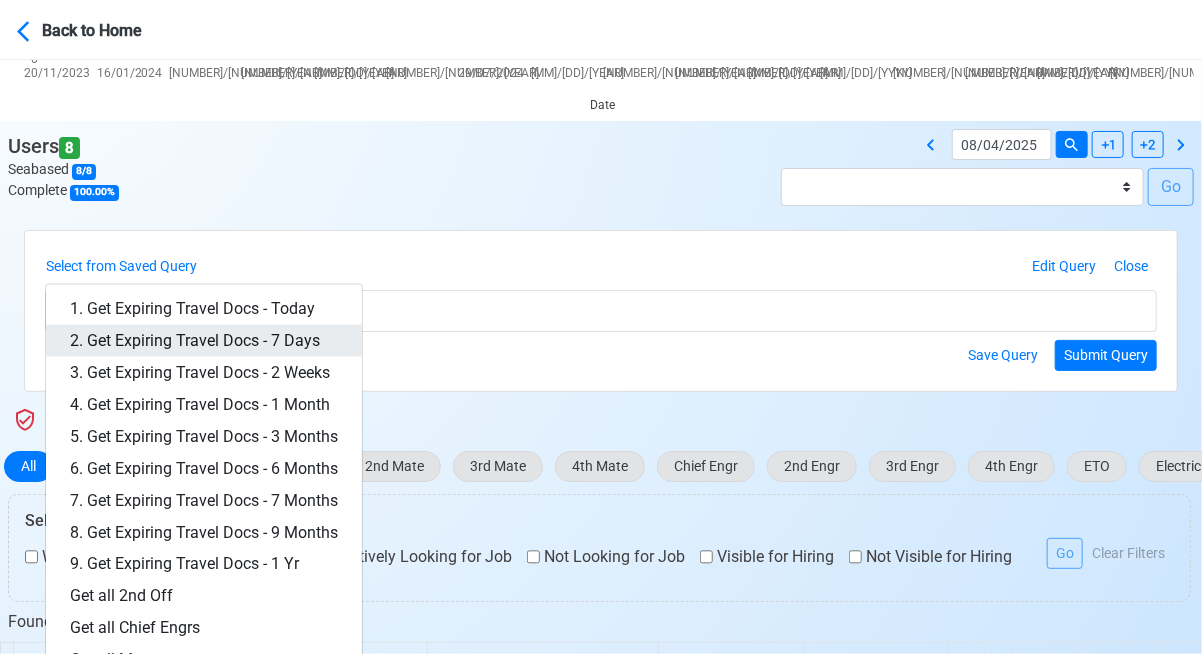 click on "2. Get Expiring Travel Docs - 7 Days" at bounding box center (204, 341) 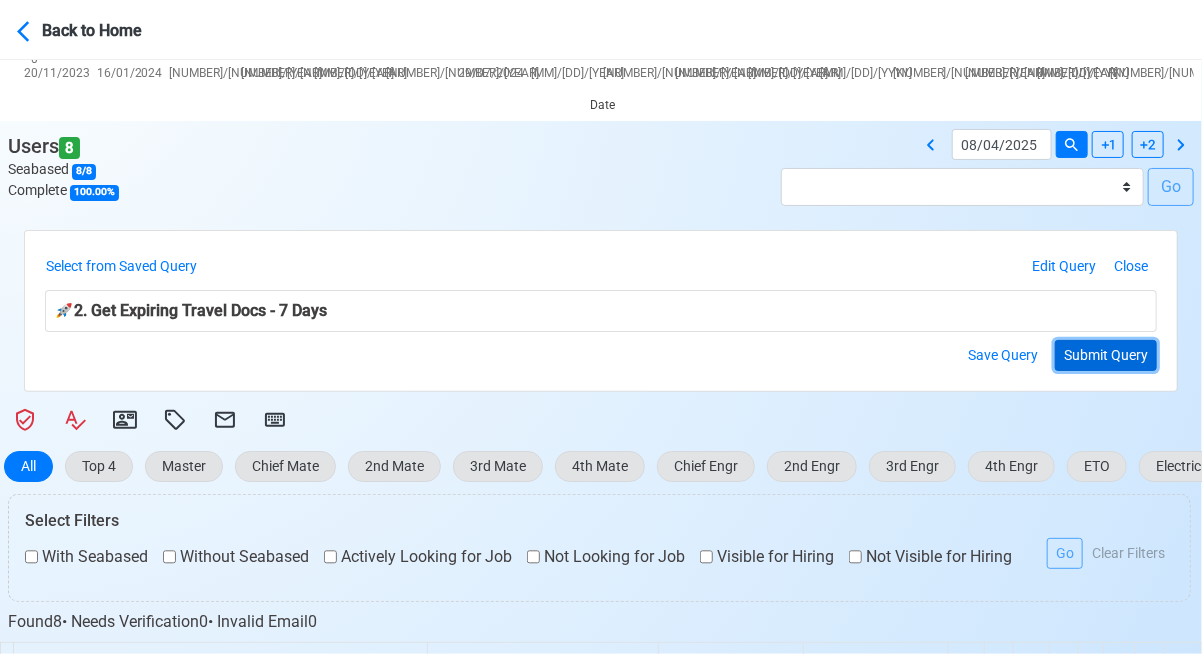 click on "Submit Query" at bounding box center (1106, 355) 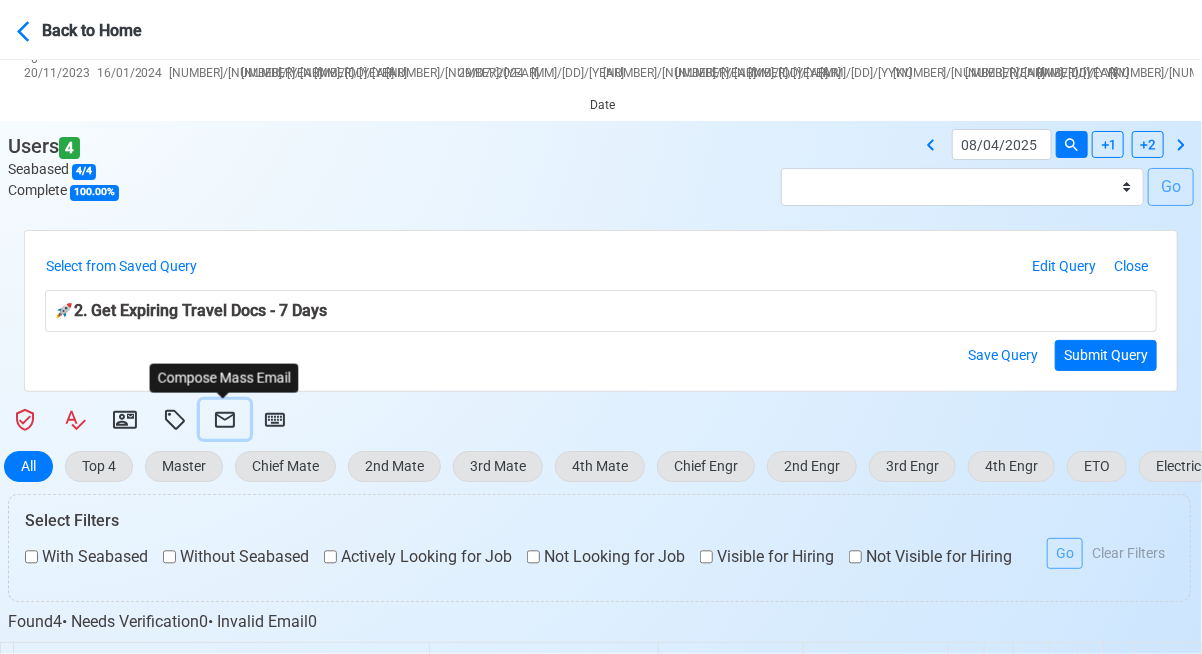 click 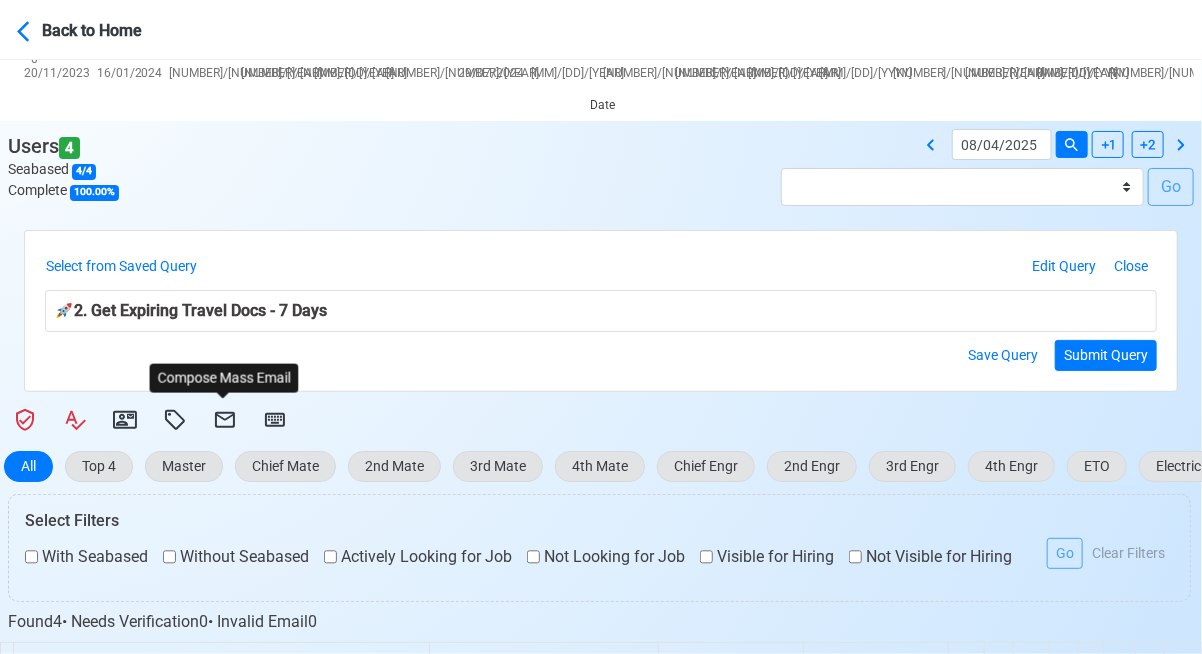 select on "d-3e71907ffd064a39999872a824aaf79a" 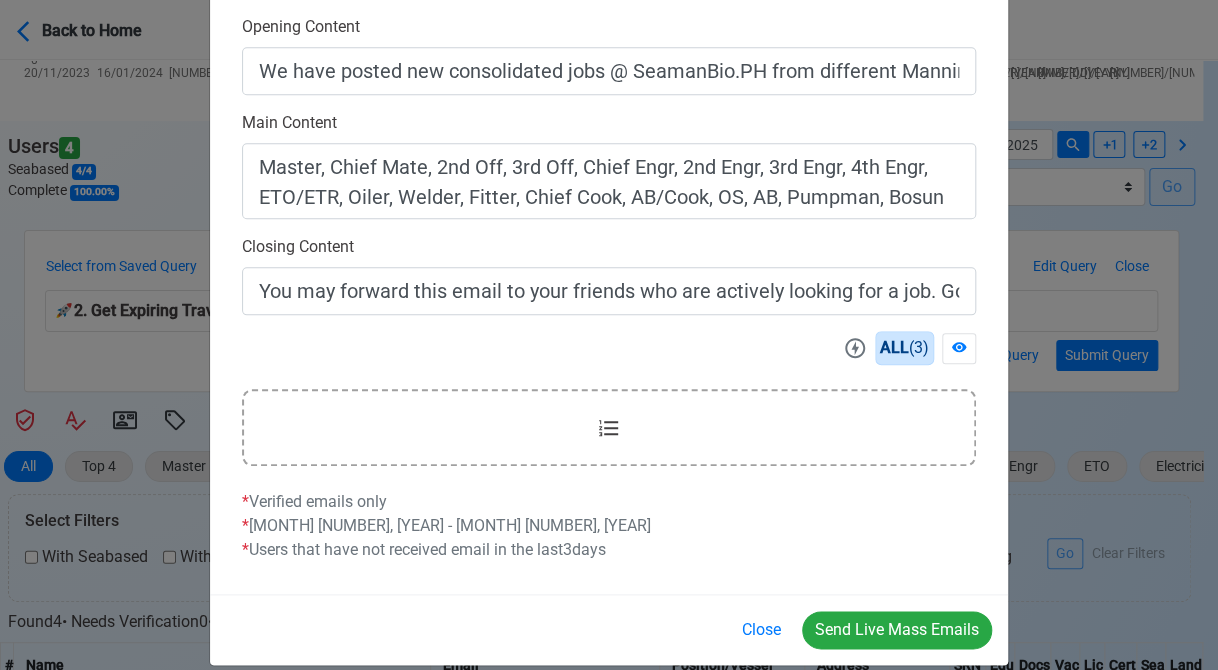 scroll, scrollTop: 642, scrollLeft: 0, axis: vertical 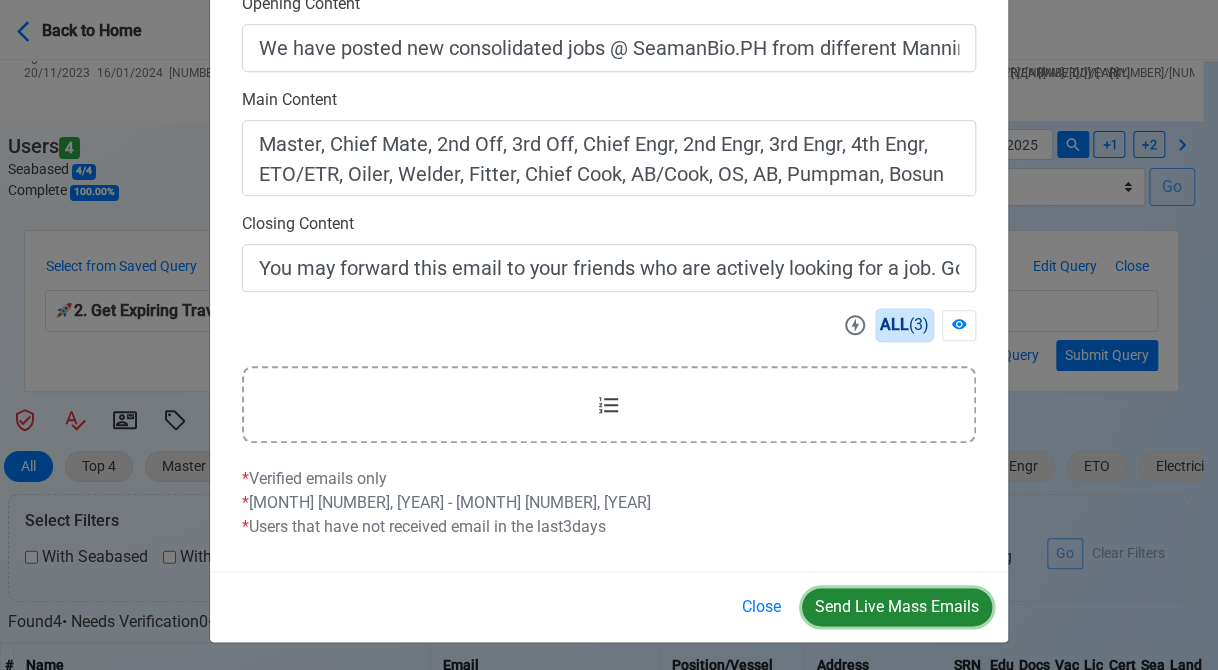 click on "Send Live Mass Emails" at bounding box center (897, 607) 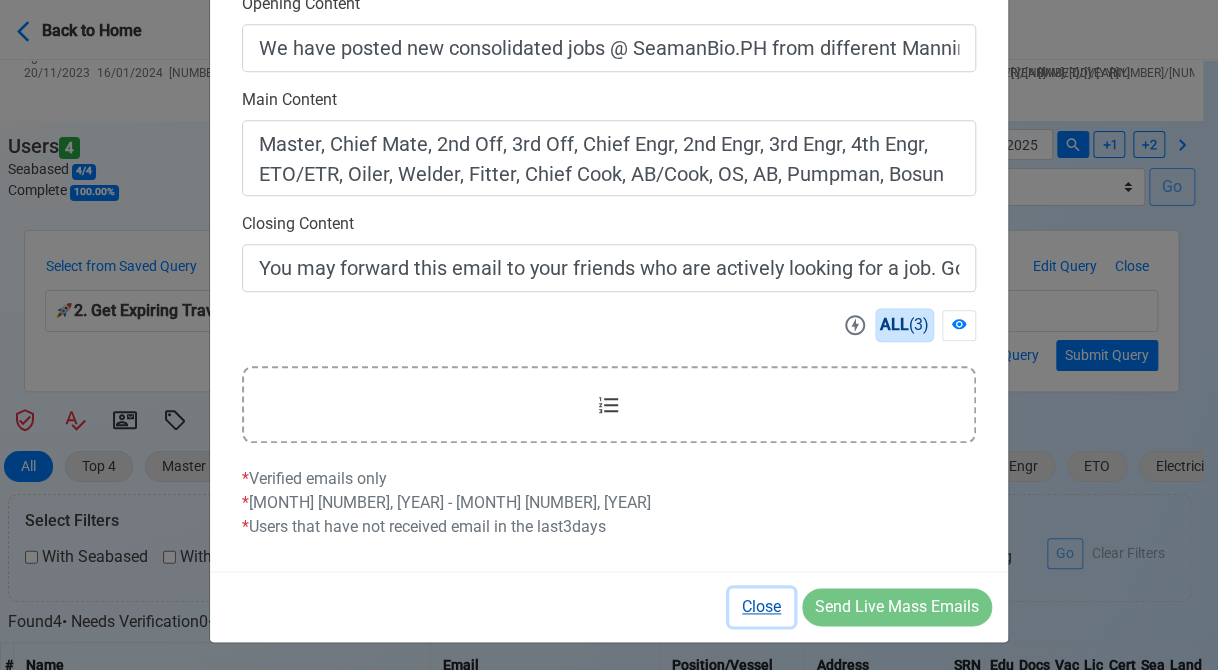 click on "Close" at bounding box center (761, 607) 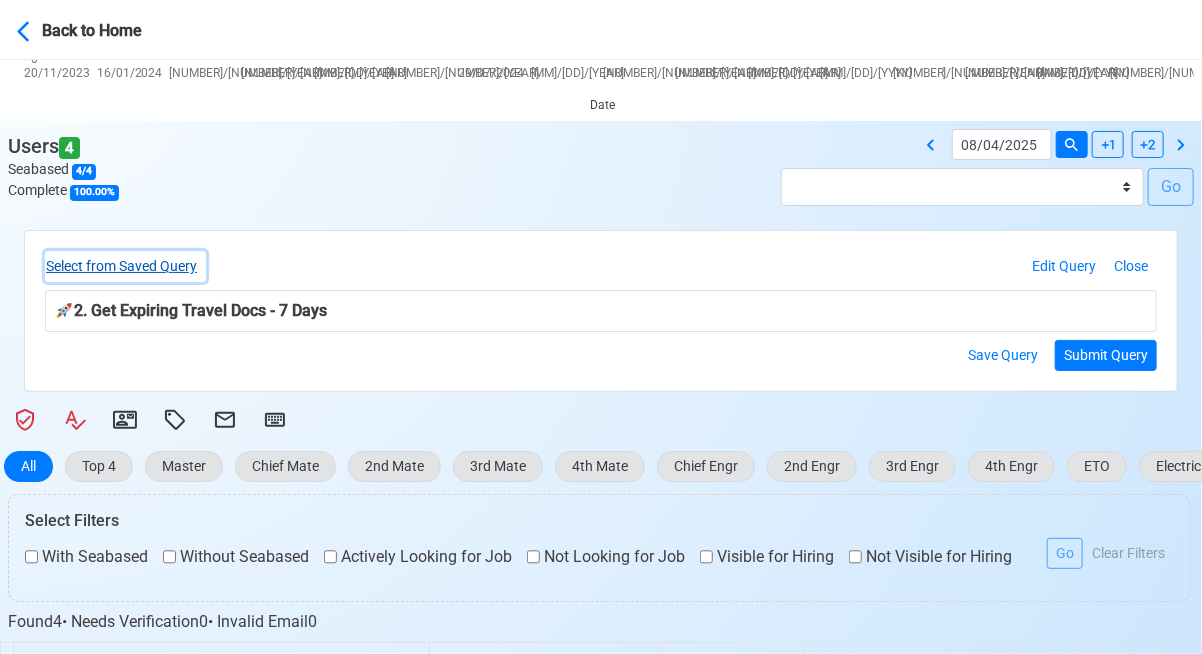 click on "Select from Saved Query" at bounding box center [125, 266] 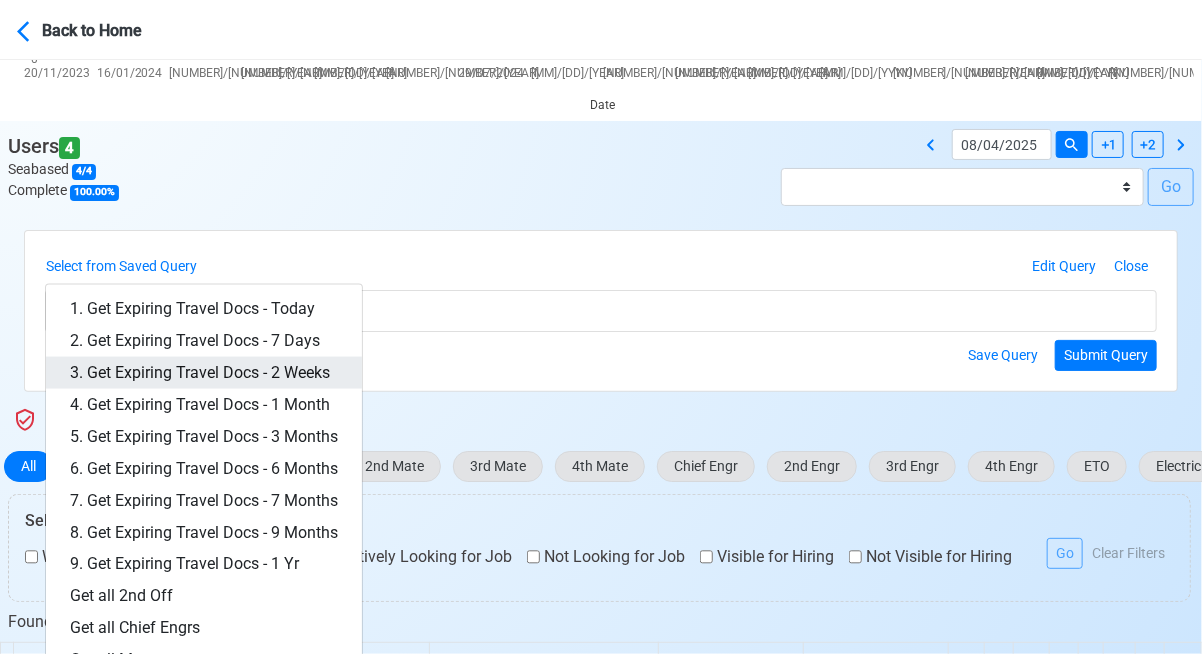 click on "3. Get Expiring Travel Docs - 2 Weeks" at bounding box center (204, 373) 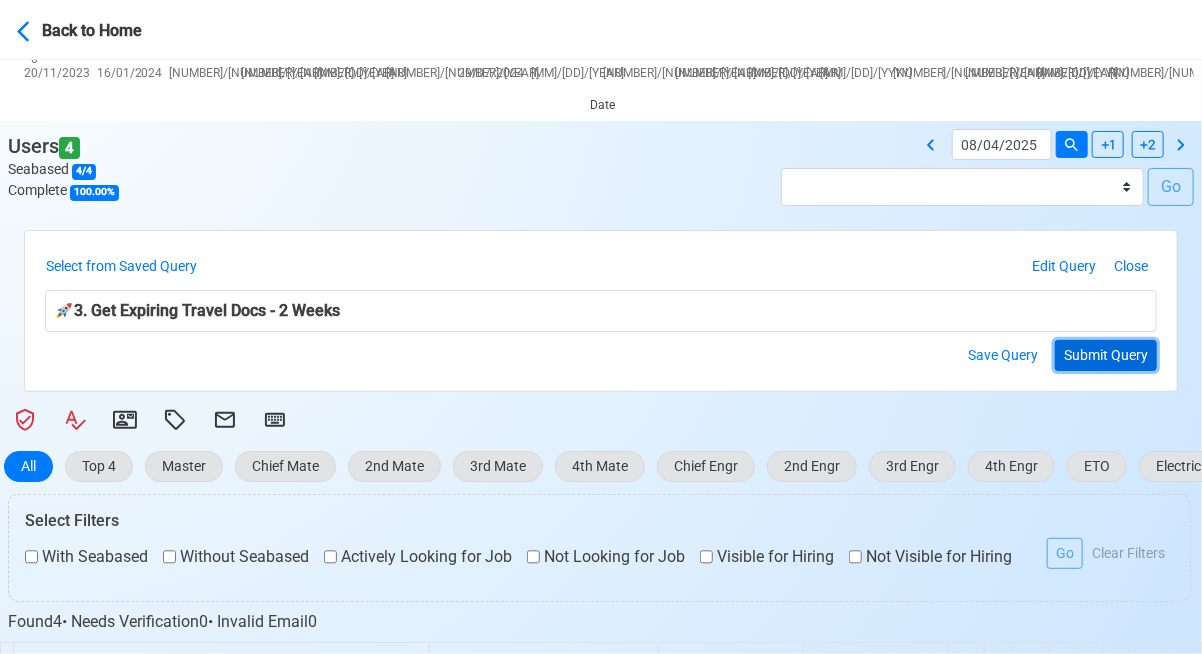 click on "Submit Query" at bounding box center [1106, 355] 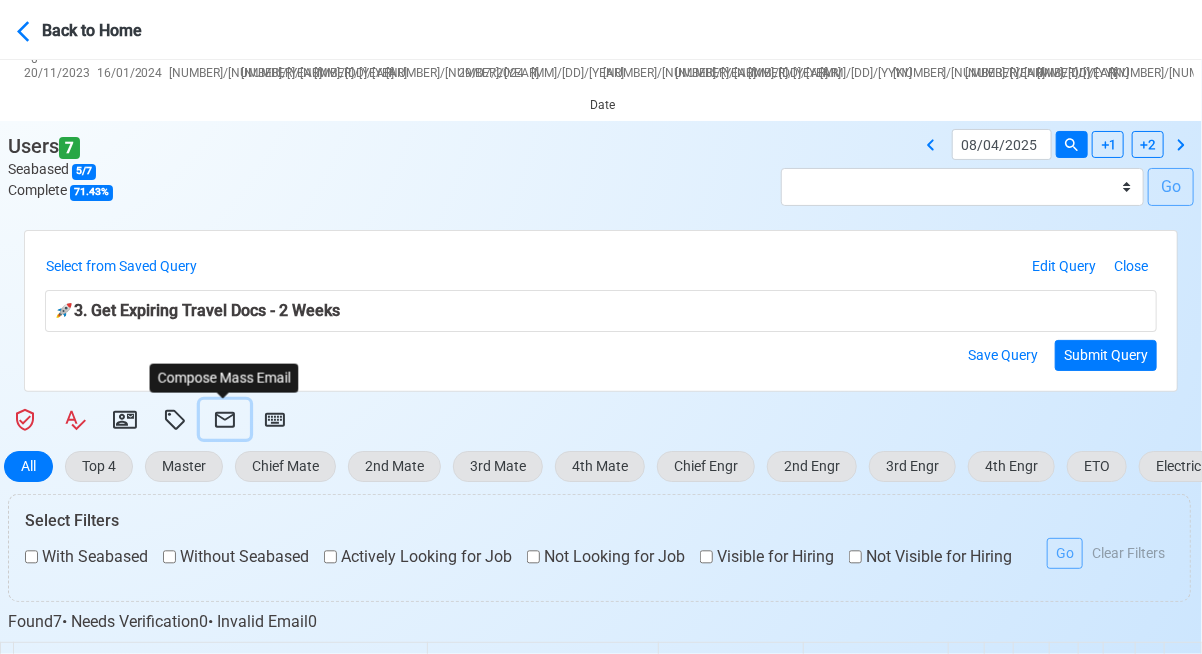 click 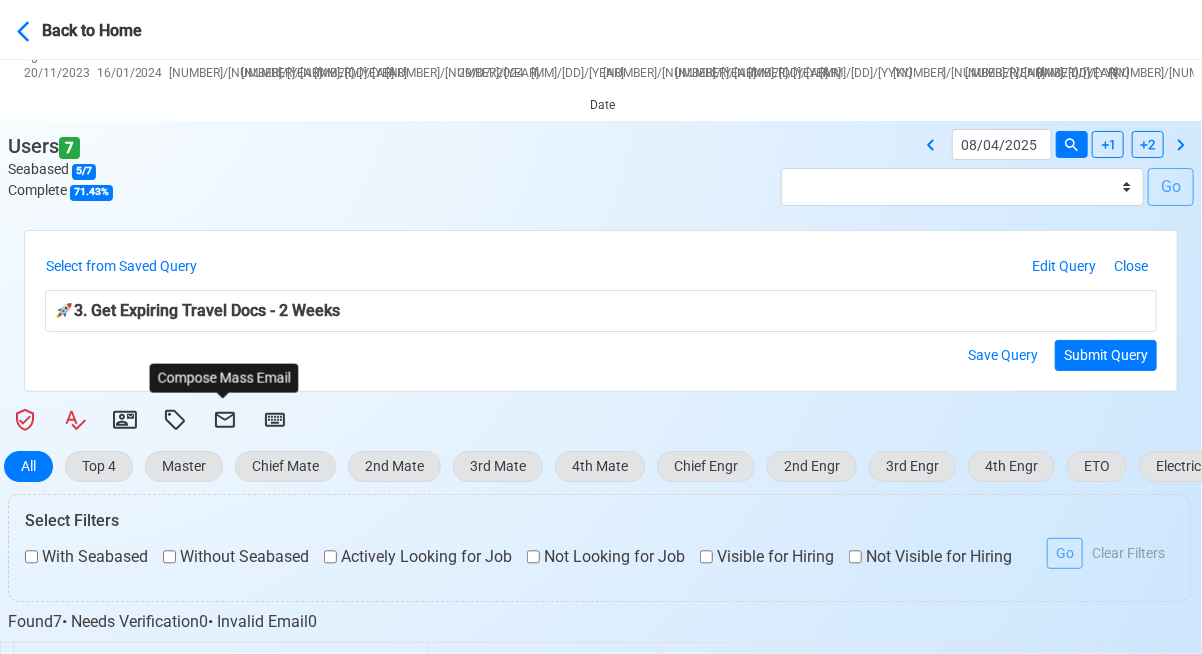select on "d-3e71907ffd064a39999872a824aaf79a" 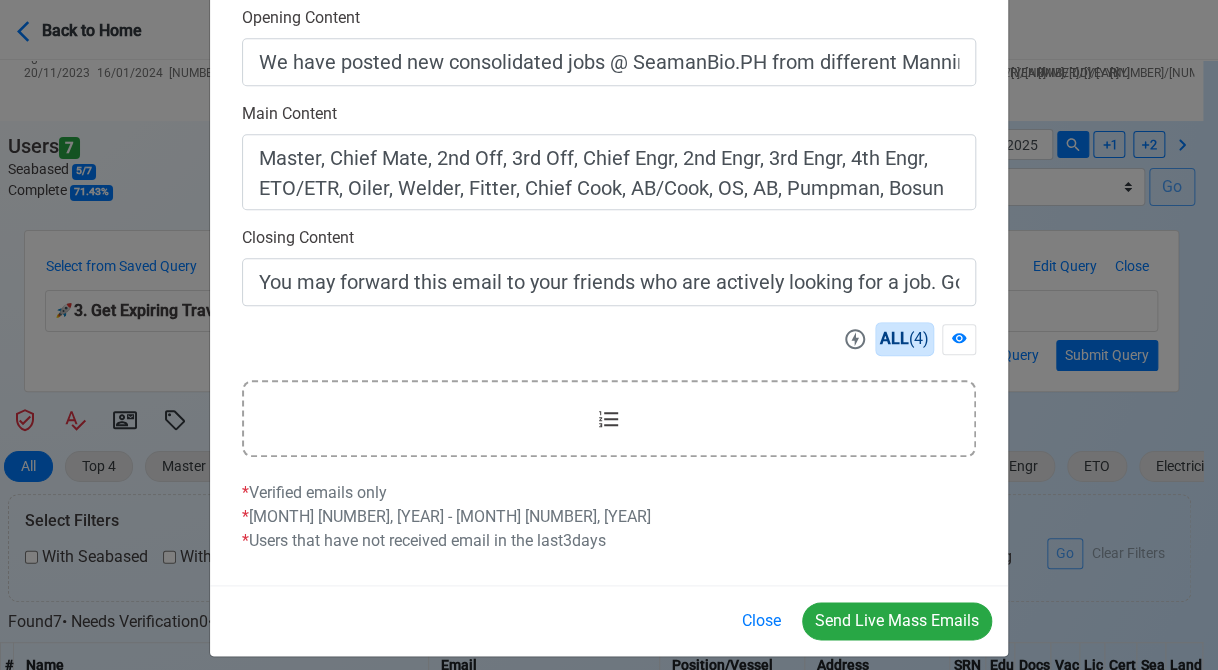 scroll, scrollTop: 642, scrollLeft: 0, axis: vertical 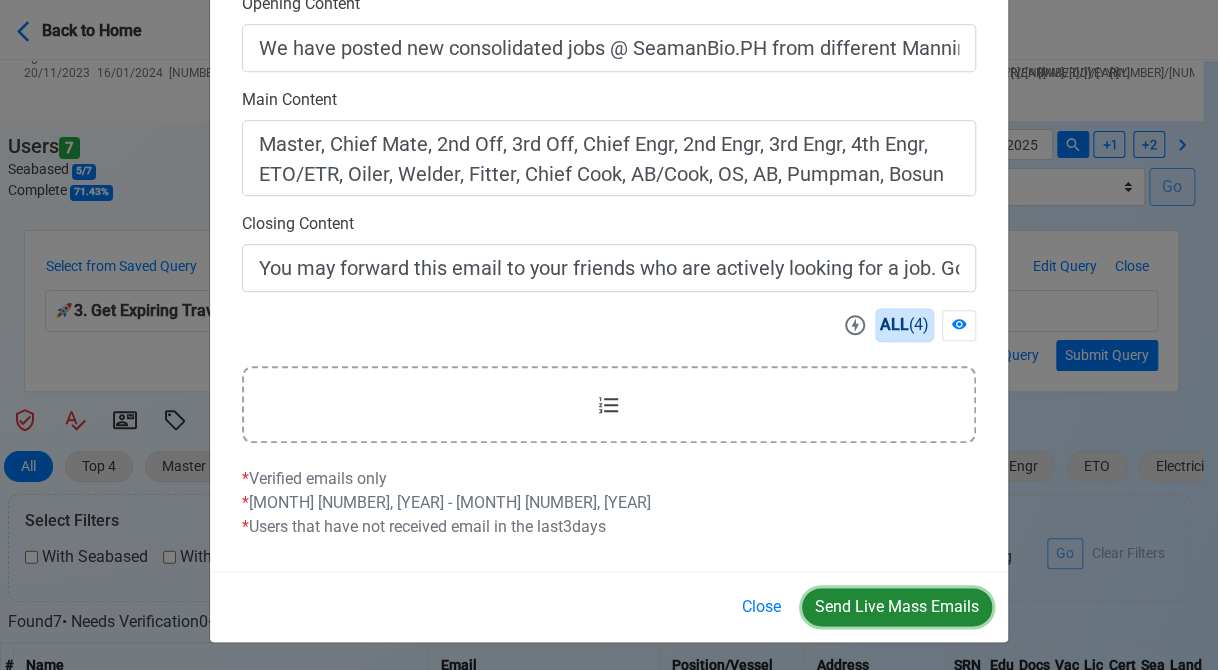click on "Send Live Mass Emails" at bounding box center [897, 607] 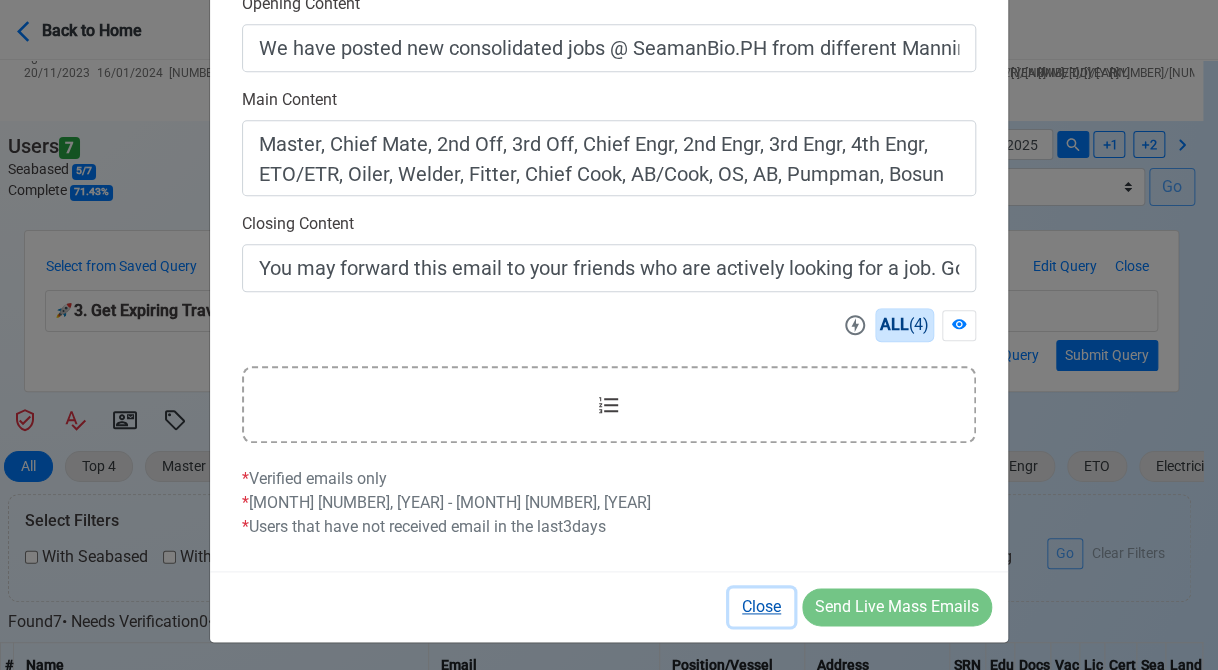 click on "Close" at bounding box center (761, 607) 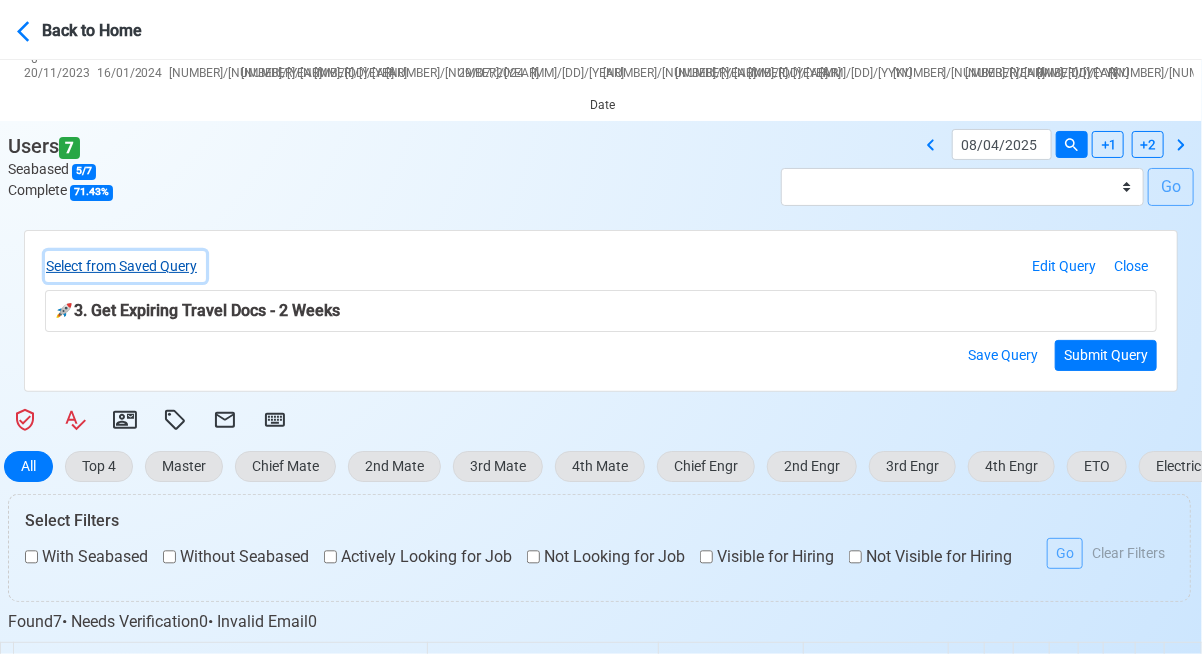 click on "Select from Saved Query" at bounding box center (125, 266) 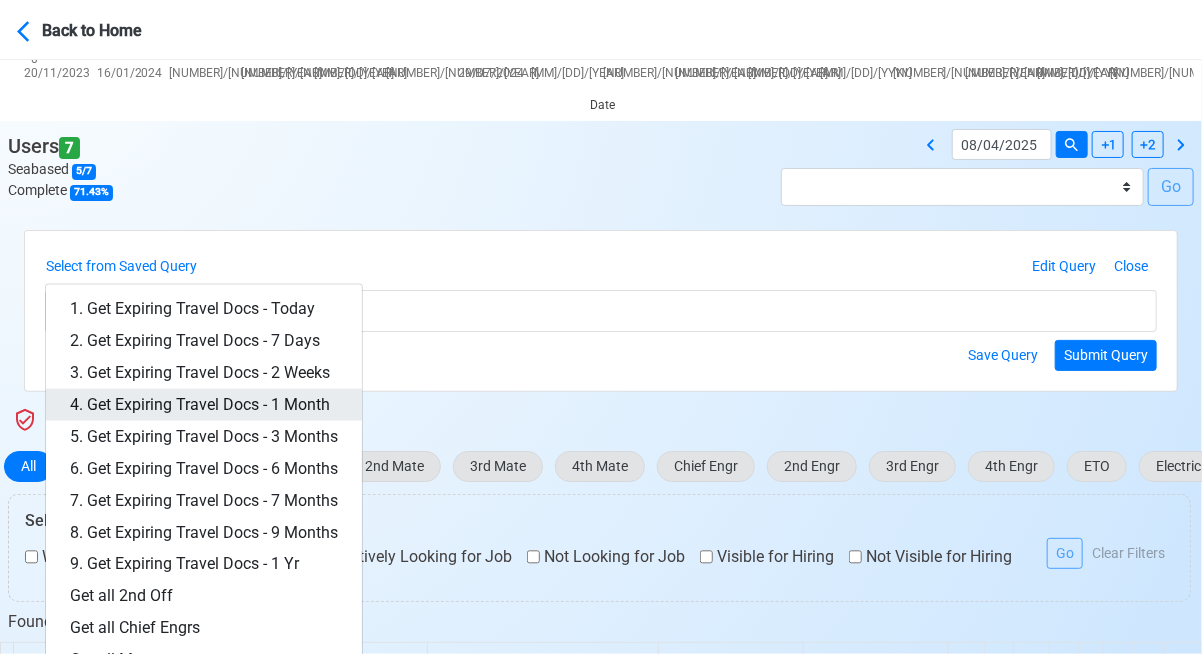 click on "4. Get Expiring Travel Docs - 1 Month" at bounding box center (204, 405) 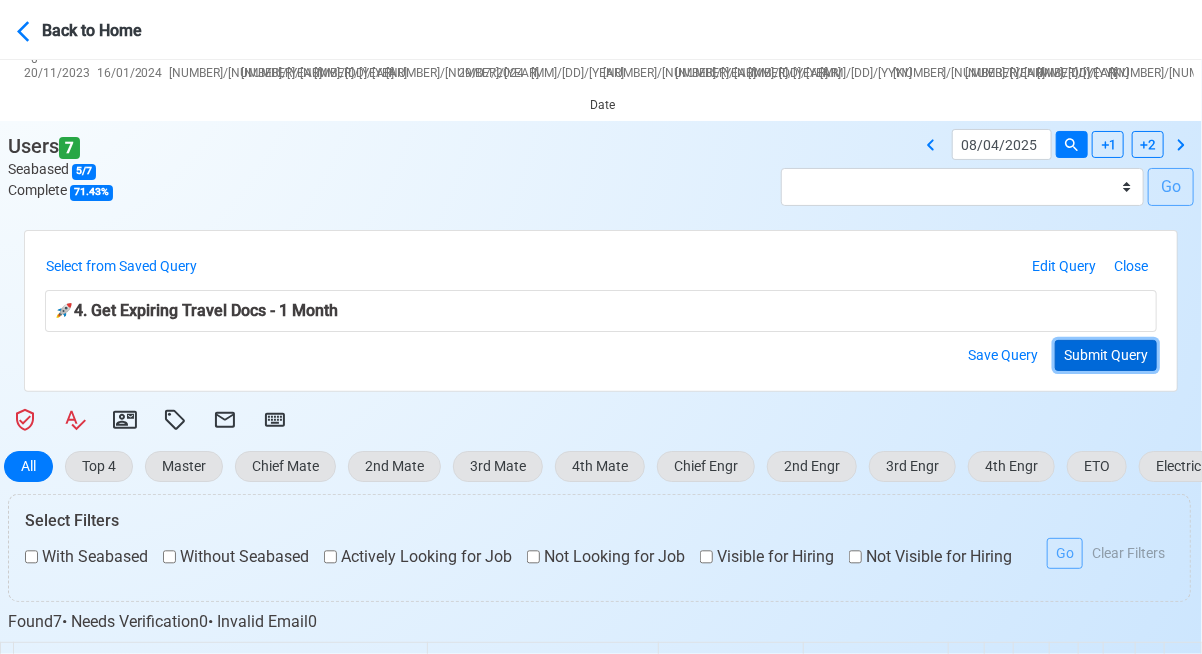 click on "Submit Query" at bounding box center [1106, 355] 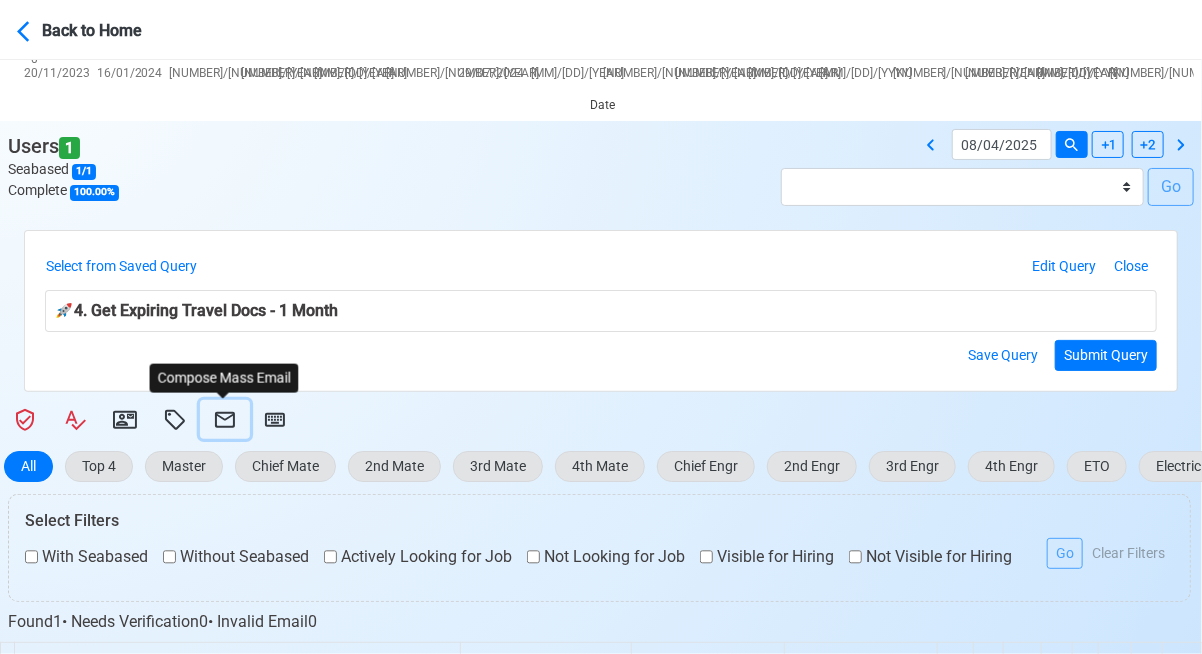 click 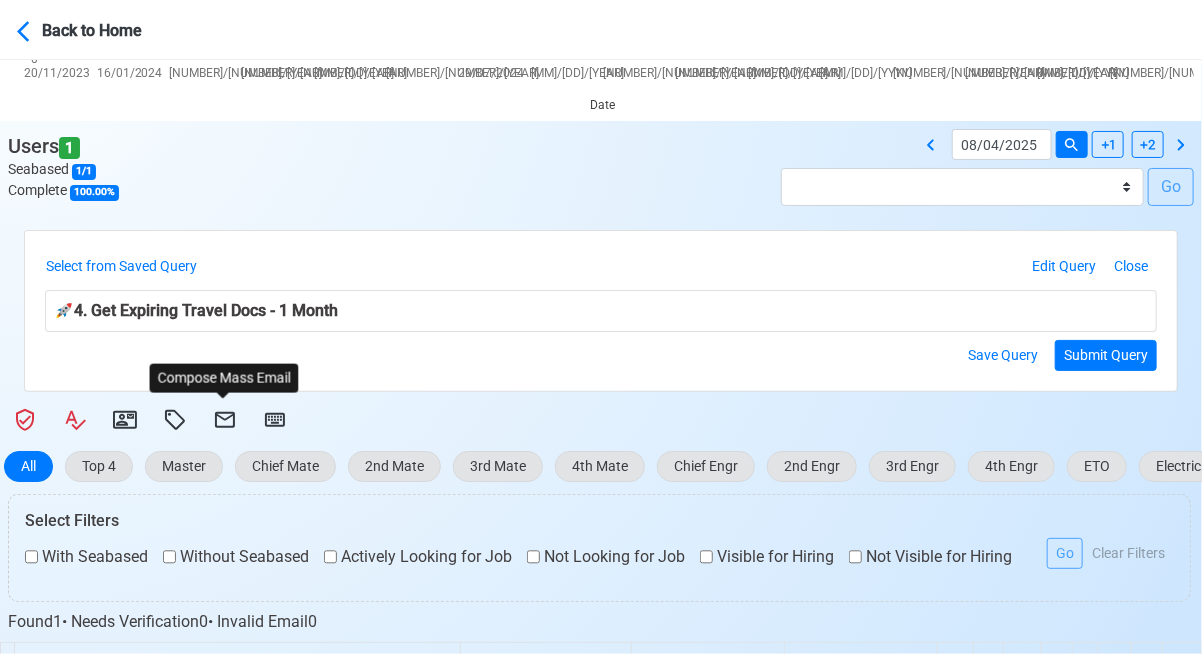 select on "d-3e71907ffd064a39999872a824aaf79a" 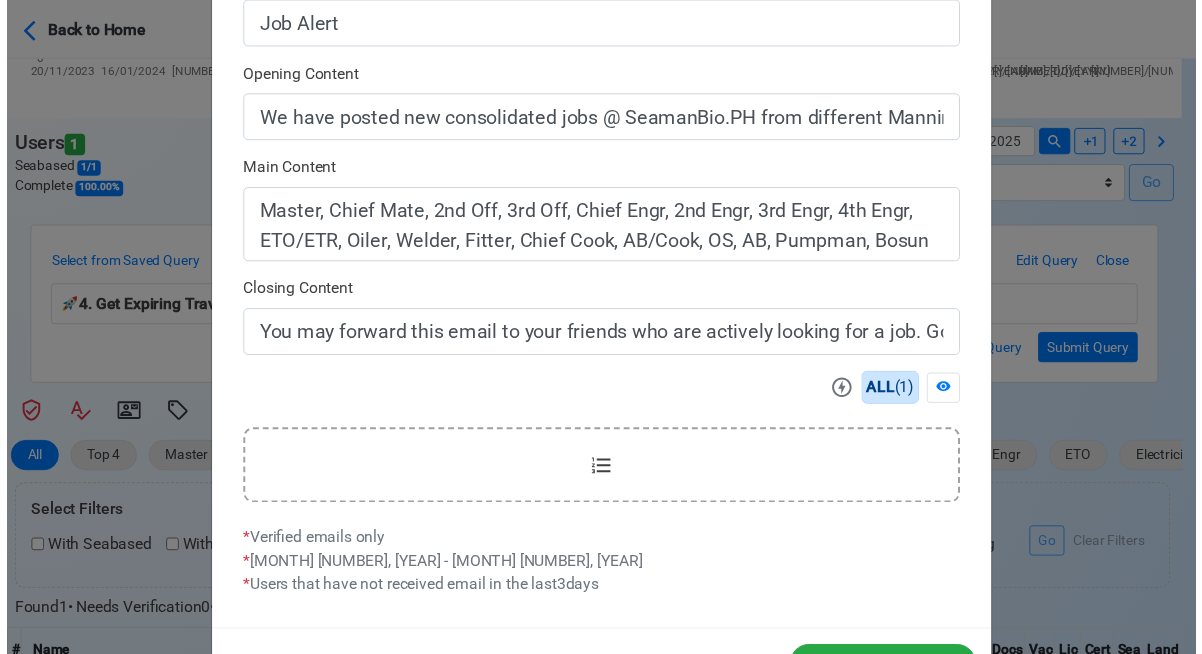 scroll, scrollTop: 642, scrollLeft: 0, axis: vertical 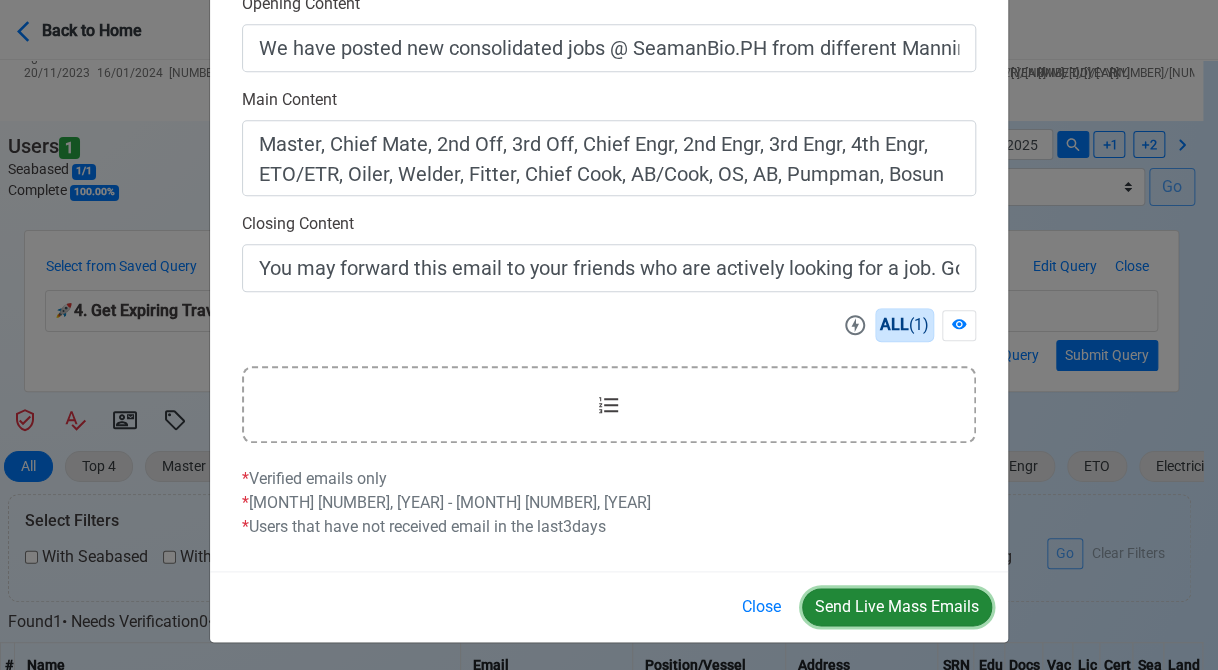 click on "Send Live Mass Emails" at bounding box center [897, 607] 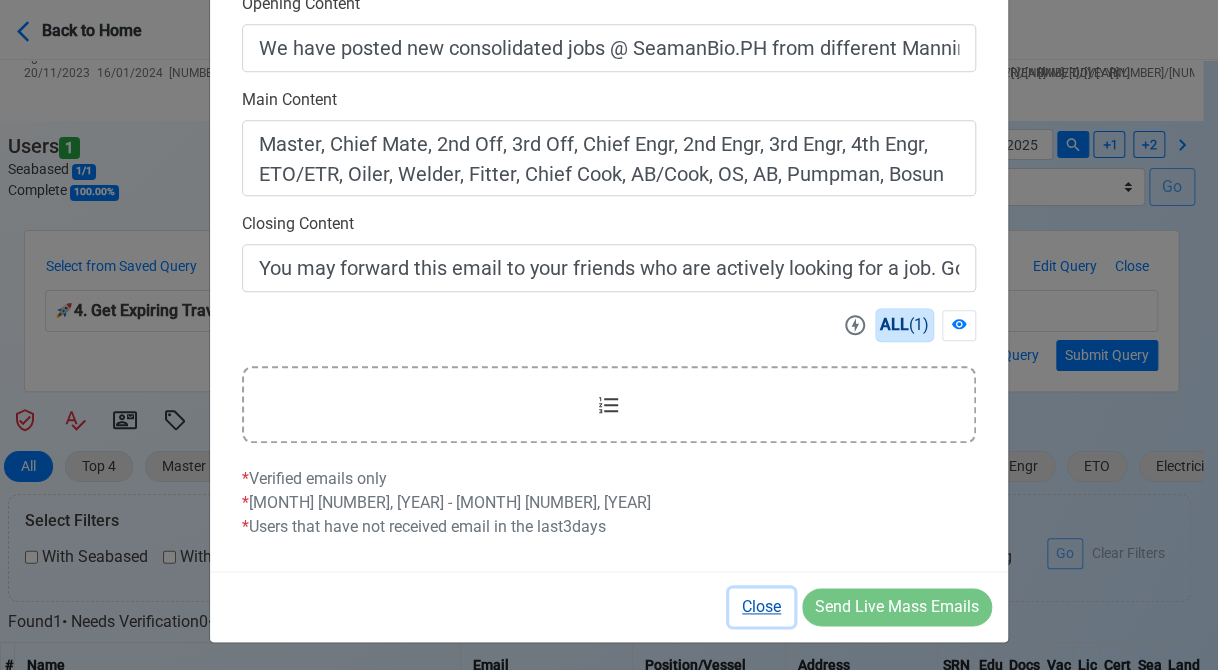 click on "Close" at bounding box center (761, 607) 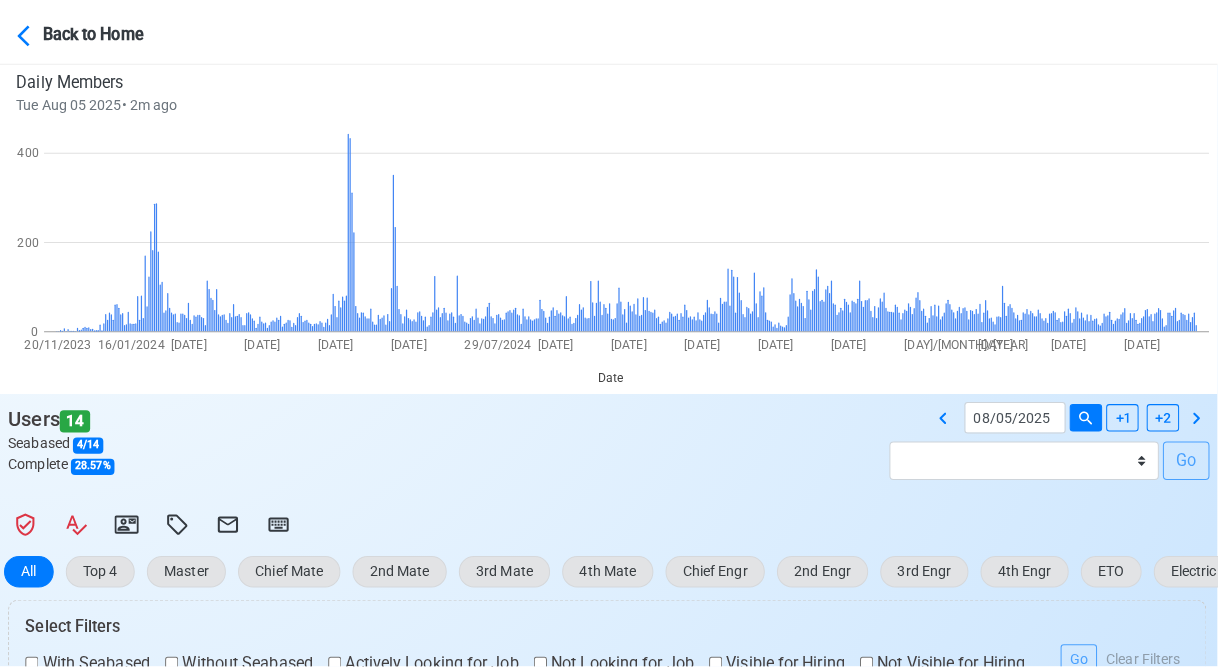 scroll, scrollTop: 400, scrollLeft: 0, axis: vertical 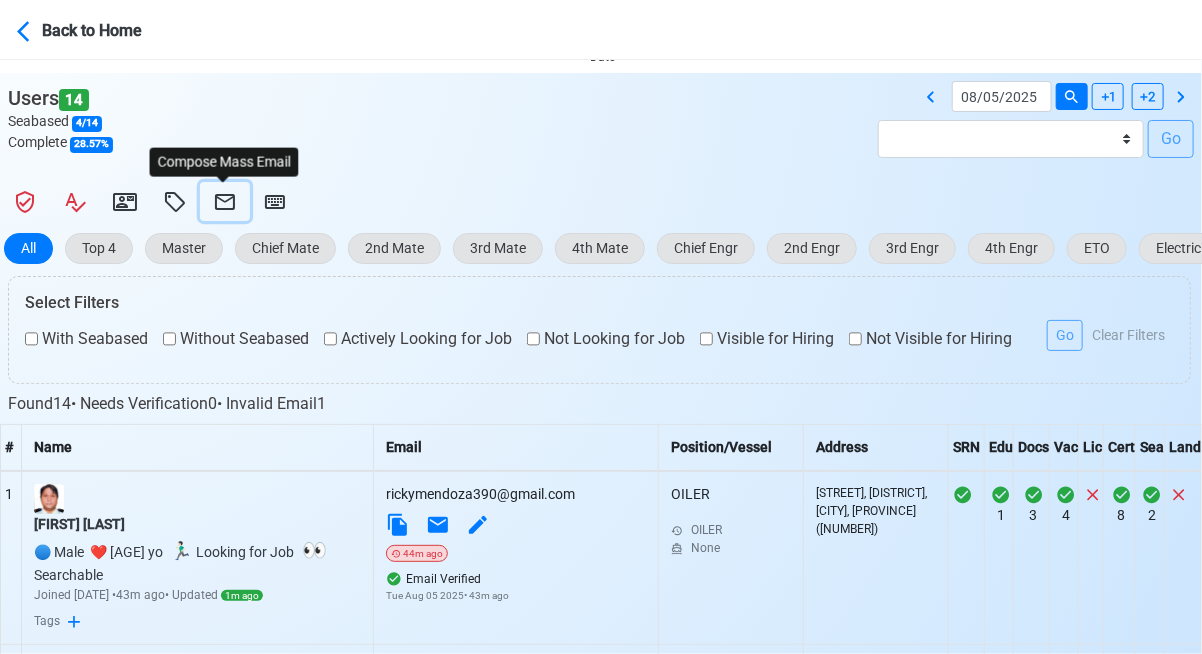 click 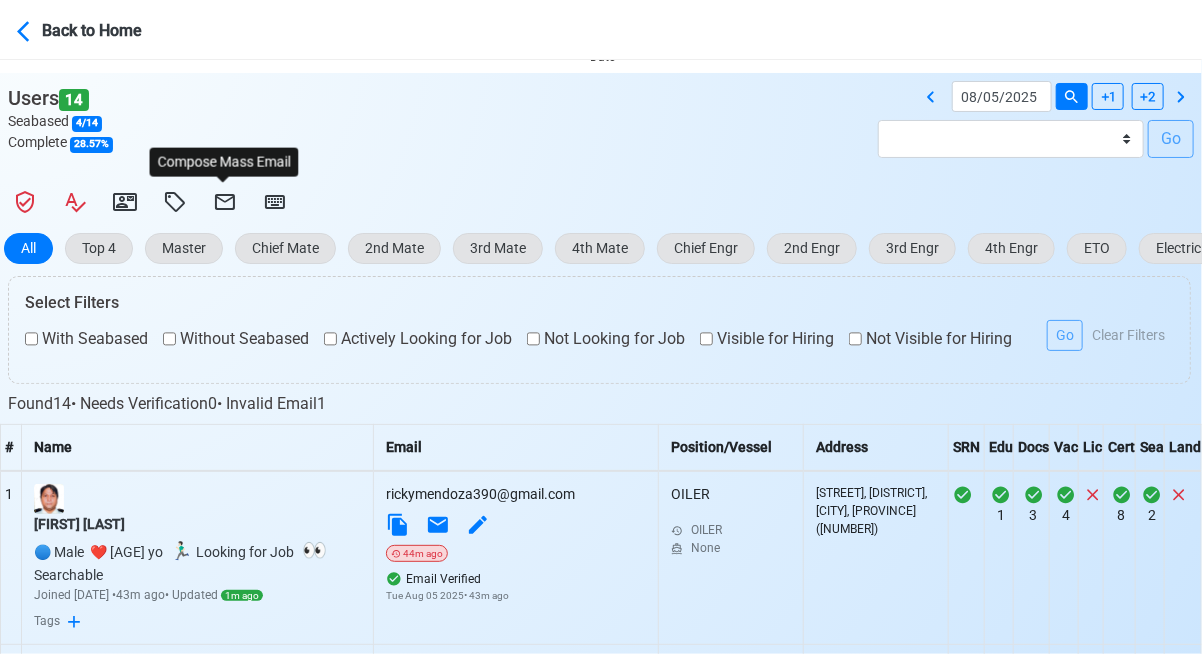 select on "d-3b19375d23d24df28478c14aceb0a42a" 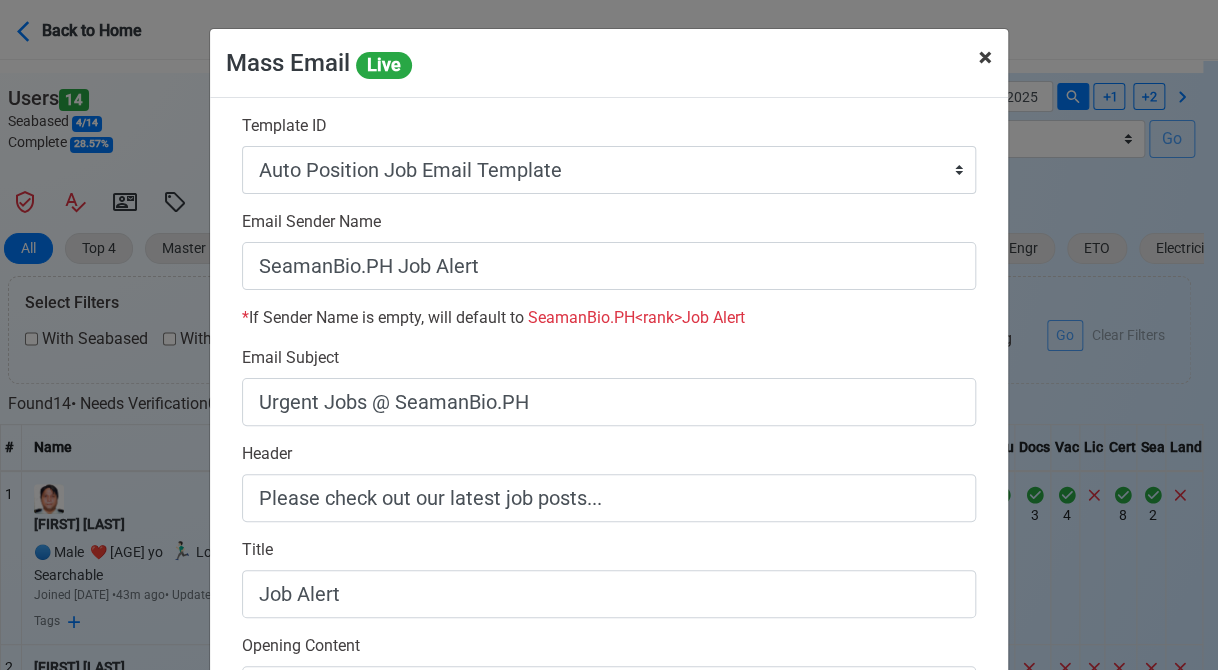 click on "×" at bounding box center (985, 57) 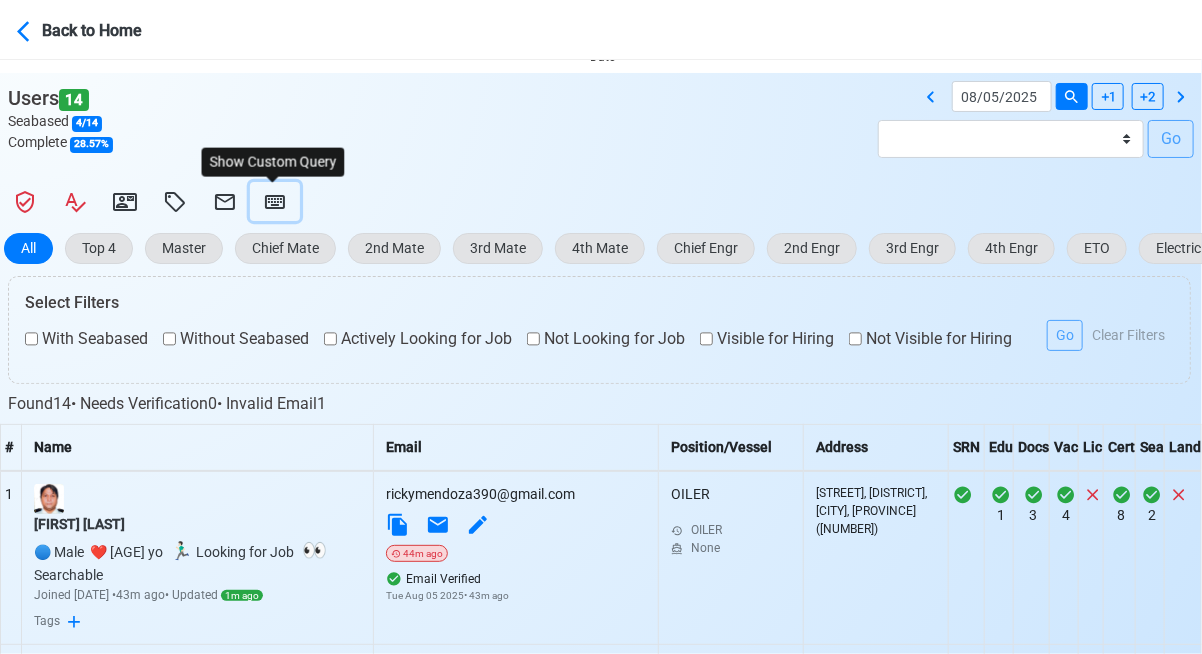 click 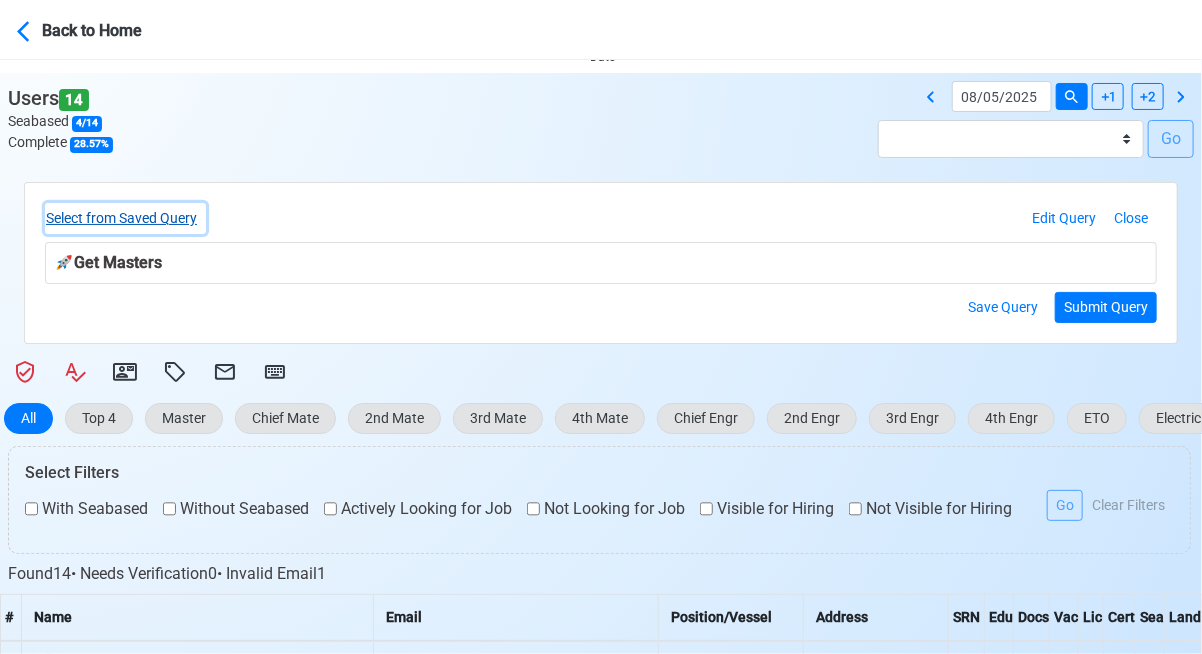 click on "Select from Saved Query" at bounding box center (125, 218) 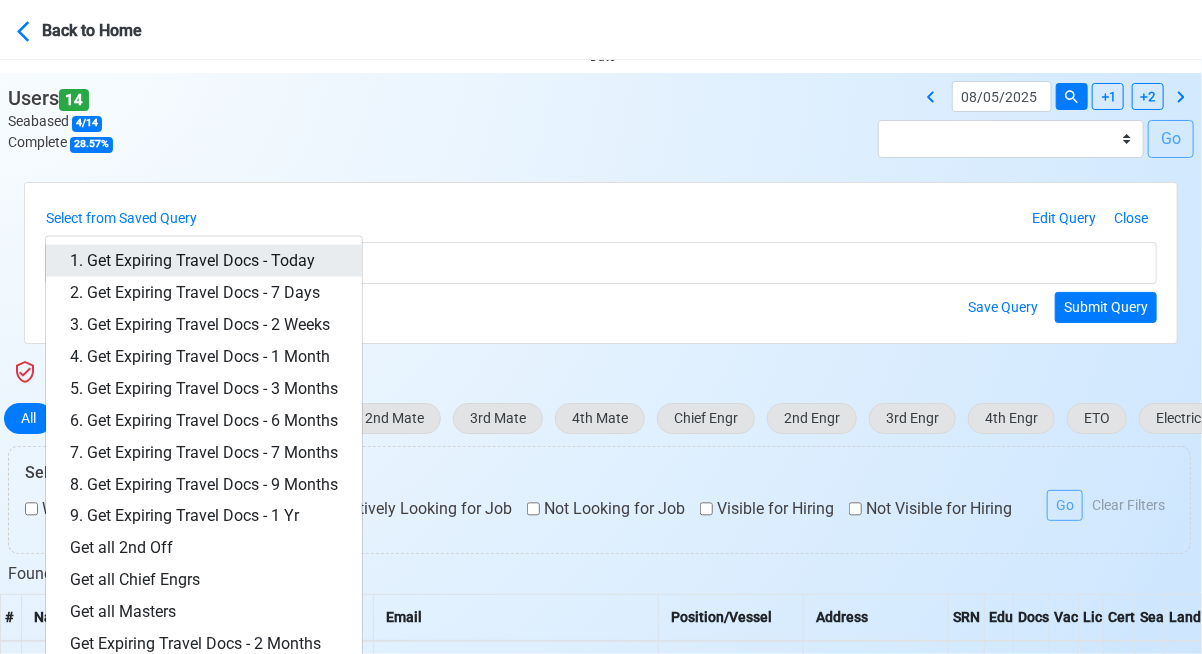 click on "1. Get Expiring Travel Docs - Today" at bounding box center (204, 261) 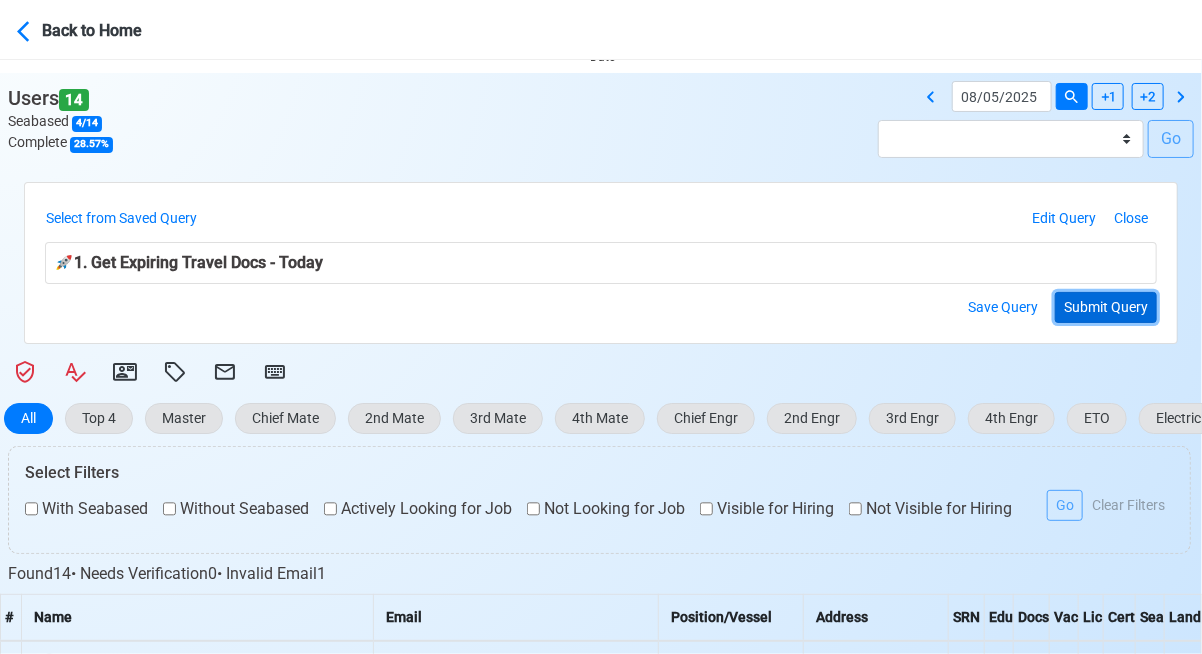 click on "Submit Query" at bounding box center (1106, 307) 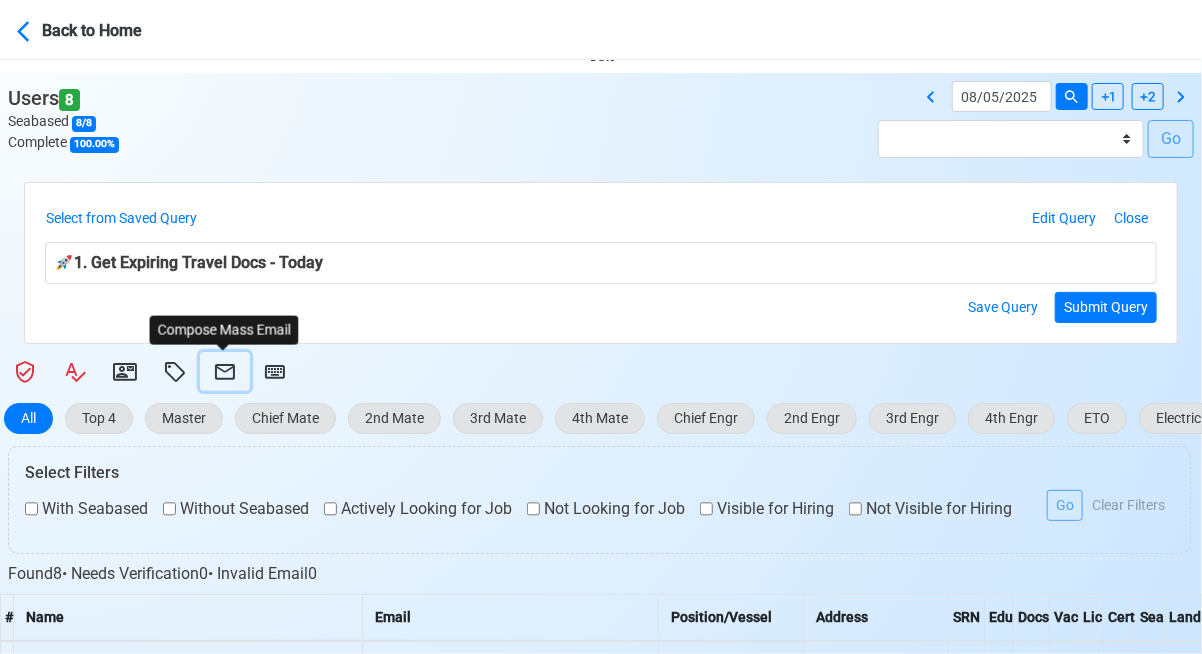 click 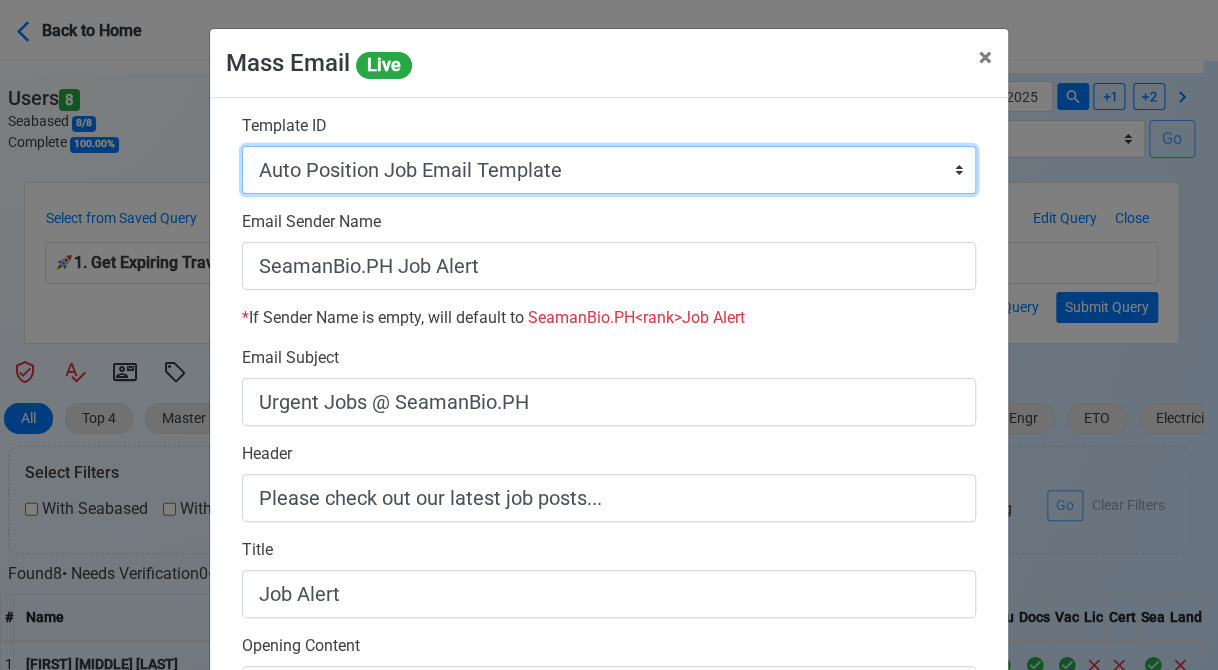 click on "Auto Position Job Email Template Incomplete CV Email Template ETO/ETR Job Email Template 4th Engr Job Email Template 3rd Engr Job Email Template 2nd Engr Job Email Template Chief Engr Job Email Template 3rd Officer Job Email Template 2nd Officer Job Email Template Chief Officer Job Email Template Master Job Email Template Upload CV Announcement Email Template Welcome Sendgrid Email Template Urgent Hiring Sendgrid Email Template Magsaysay Hiring Sendgrid Email Template Lydia Mar Hiring Sendgrid Email Template Magsaysay + Lydia Mar Hiring Email Template Invitation Practice Chat 2nd Off Template Invitation Practice Chat 3rd Off Template Document Expiry Email Template" at bounding box center (609, 170) 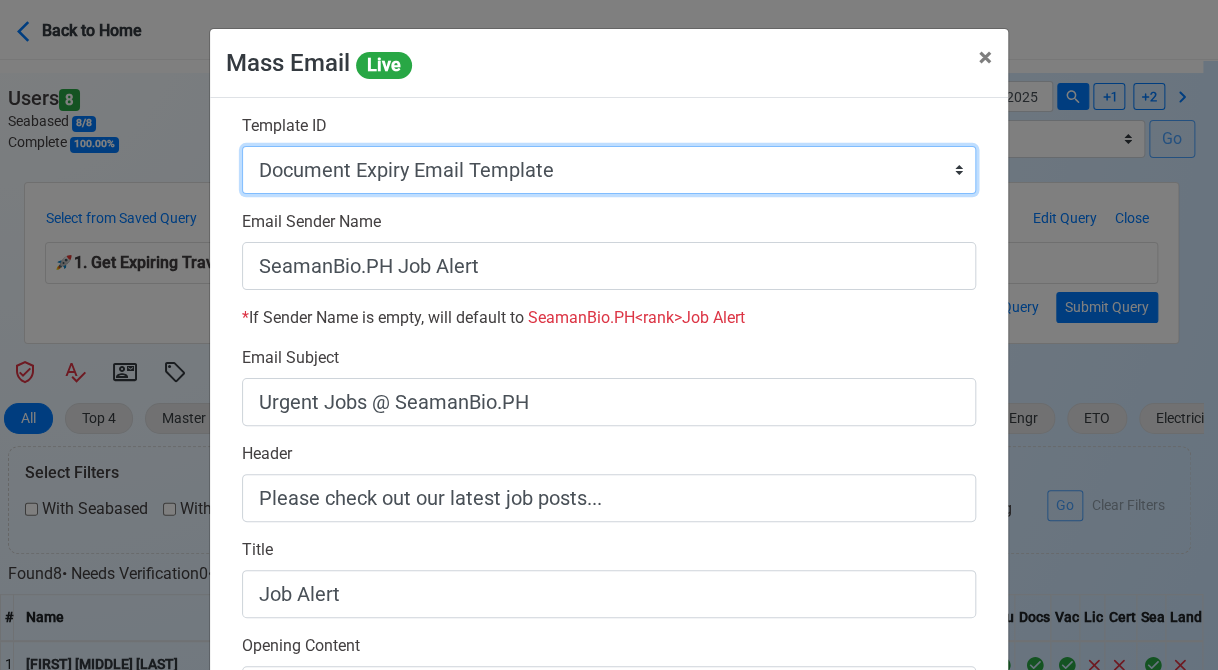 click on "Auto Position Job Email Template Incomplete CV Email Template ETO/ETR Job Email Template 4th Engr Job Email Template 3rd Engr Job Email Template 2nd Engr Job Email Template Chief Engr Job Email Template 3rd Officer Job Email Template 2nd Officer Job Email Template Chief Officer Job Email Template Master Job Email Template Upload CV Announcement Email Template Welcome Sendgrid Email Template Urgent Hiring Sendgrid Email Template Magsaysay Hiring Sendgrid Email Template Lydia Mar Hiring Sendgrid Email Template Magsaysay + Lydia Mar Hiring Email Template Invitation Practice Chat 2nd Off Template Invitation Practice Chat 3rd Off Template Document Expiry Email Template" at bounding box center [609, 170] 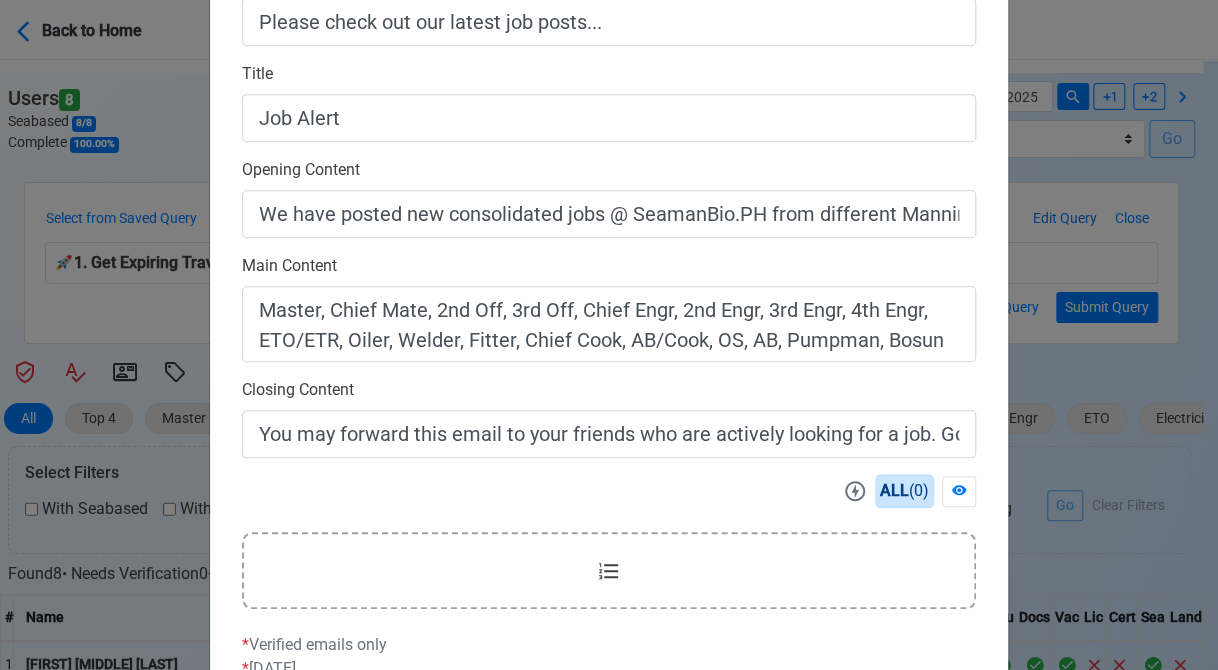 scroll, scrollTop: 642, scrollLeft: 0, axis: vertical 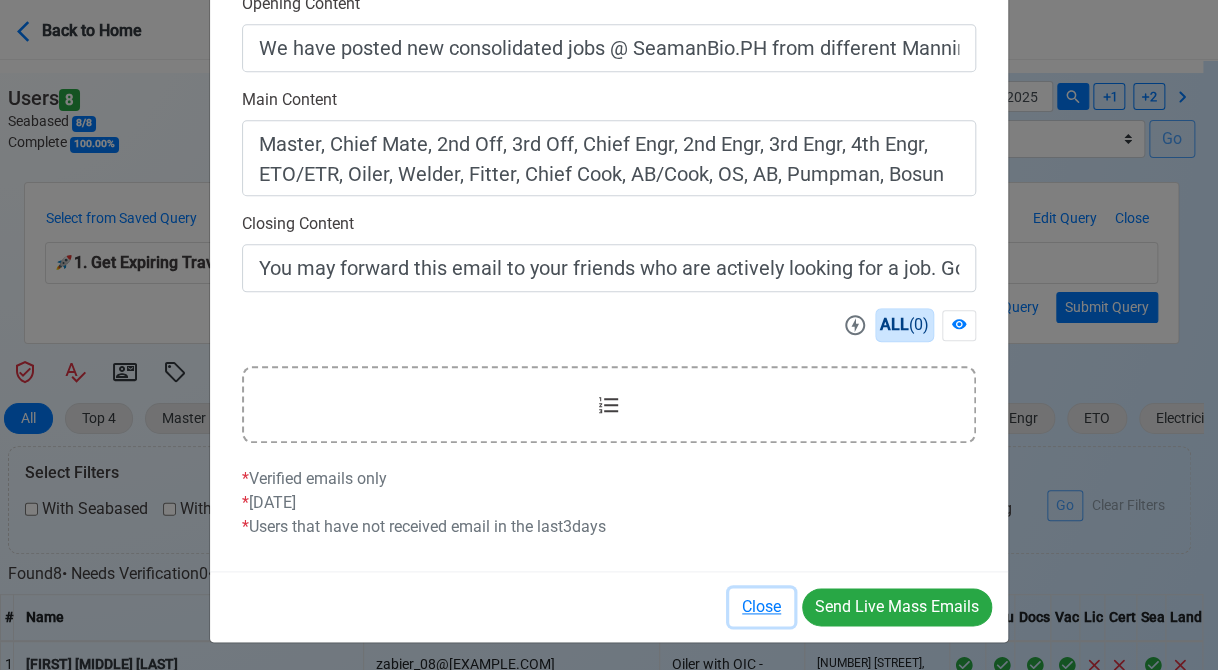 click on "Close" at bounding box center (761, 607) 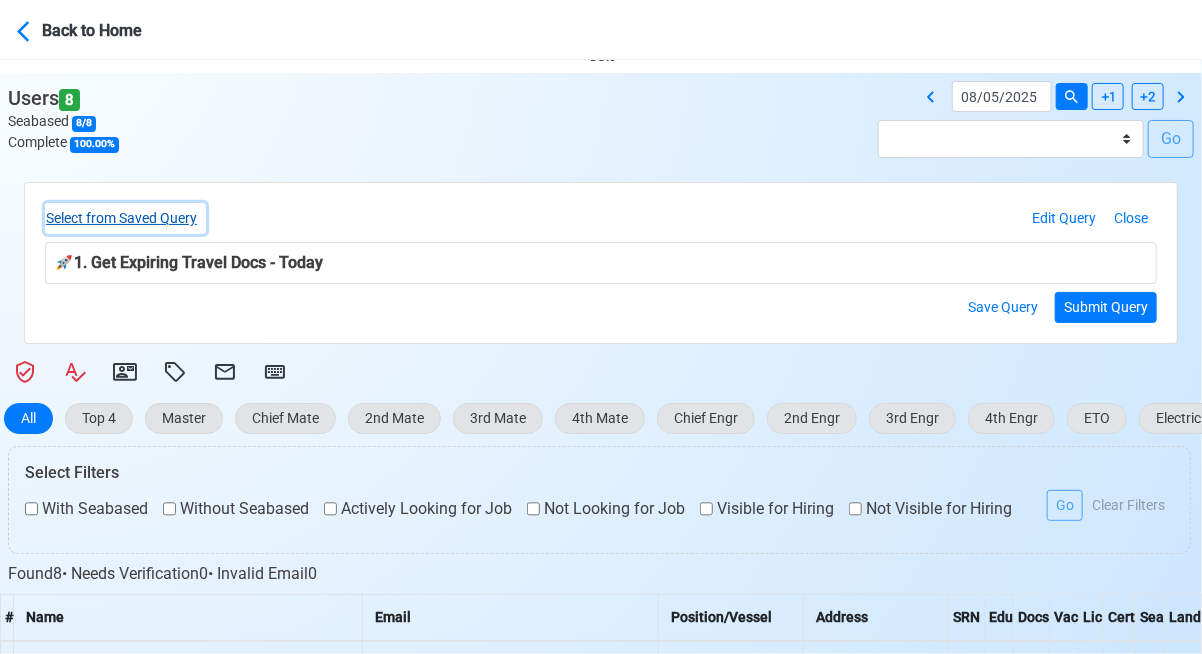 click on "Select from Saved Query" at bounding box center [125, 218] 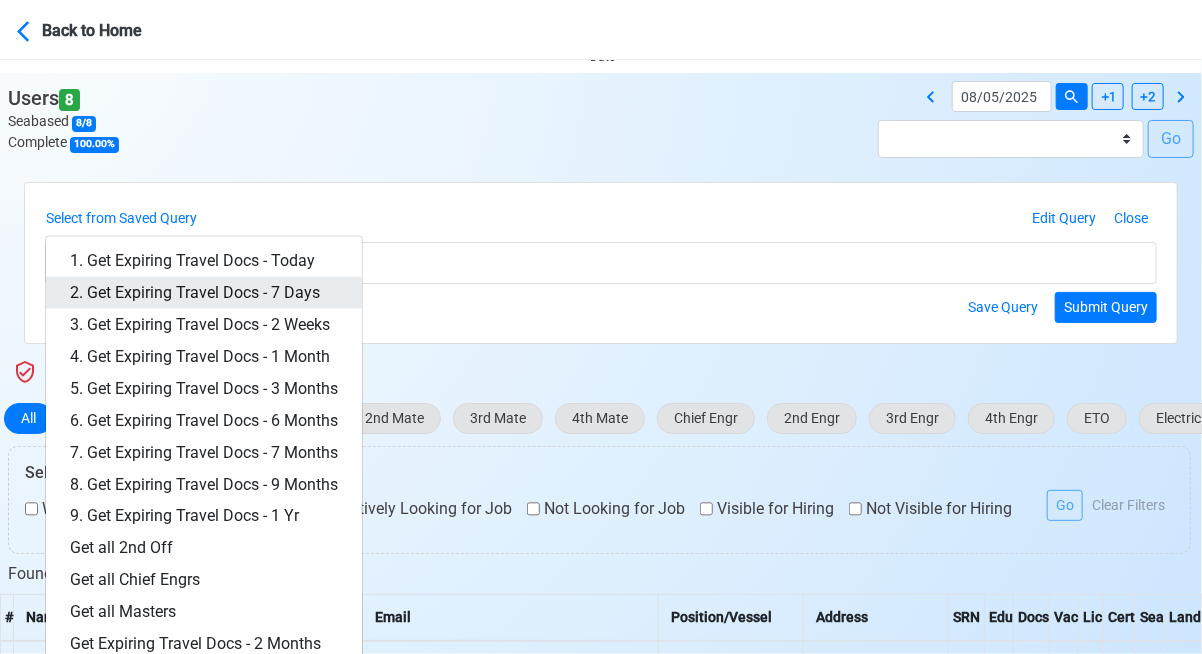 click on "2. Get Expiring Travel Docs - 7 Days" at bounding box center (204, 293) 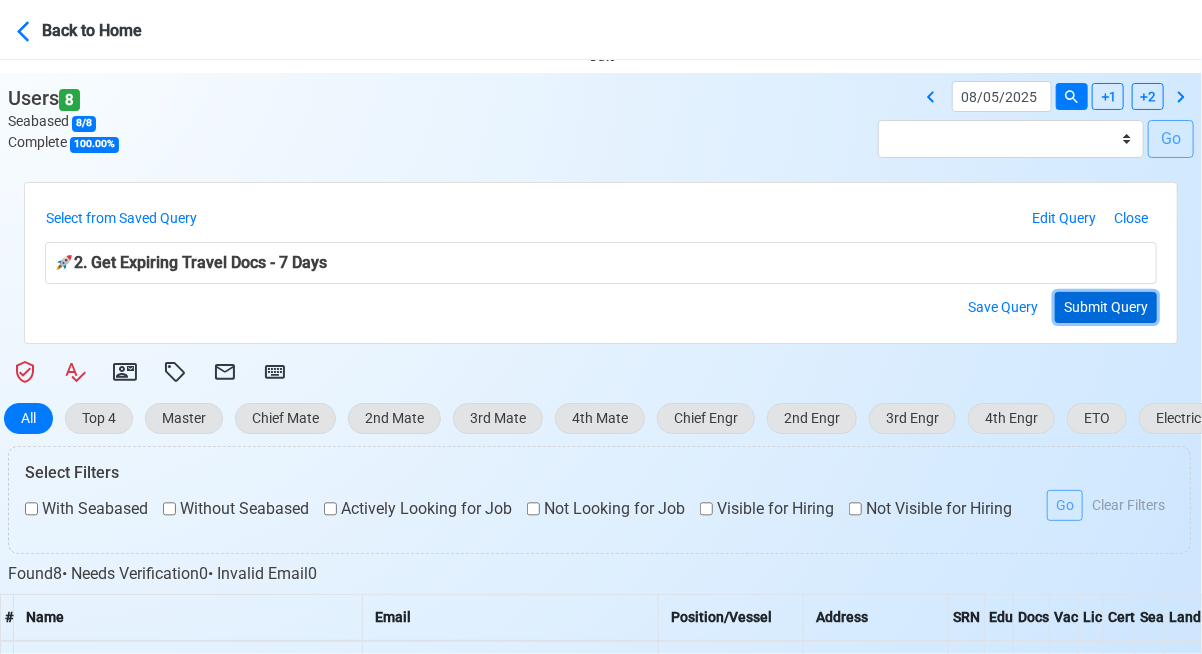 click on "Submit Query" at bounding box center [1106, 307] 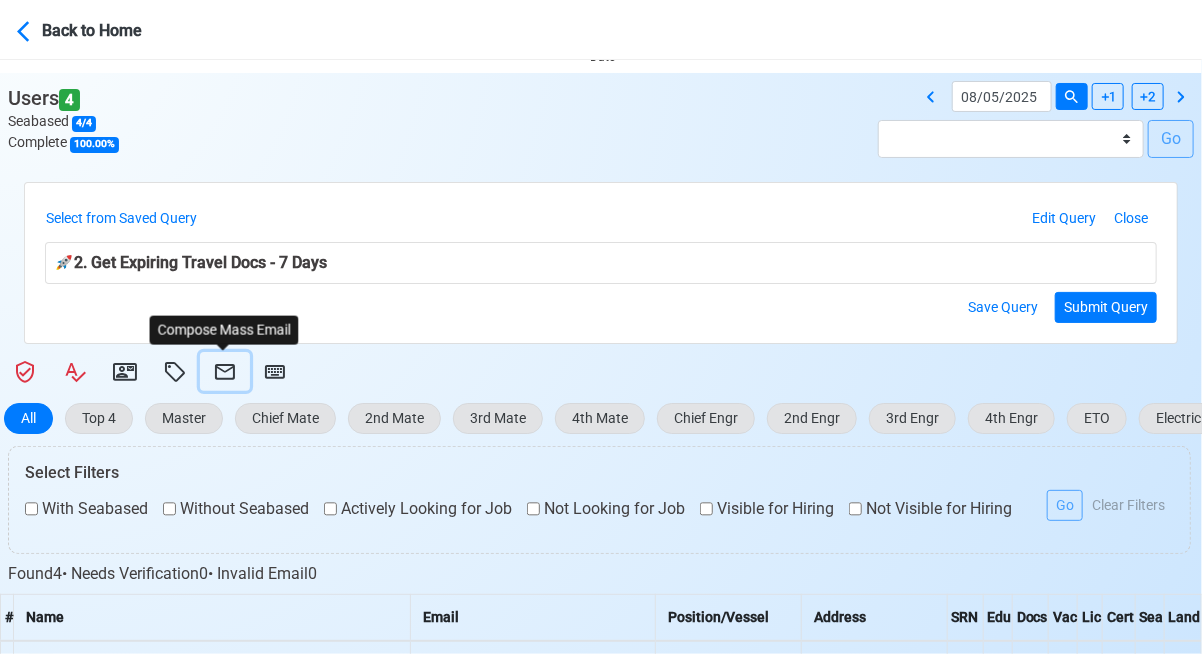 click 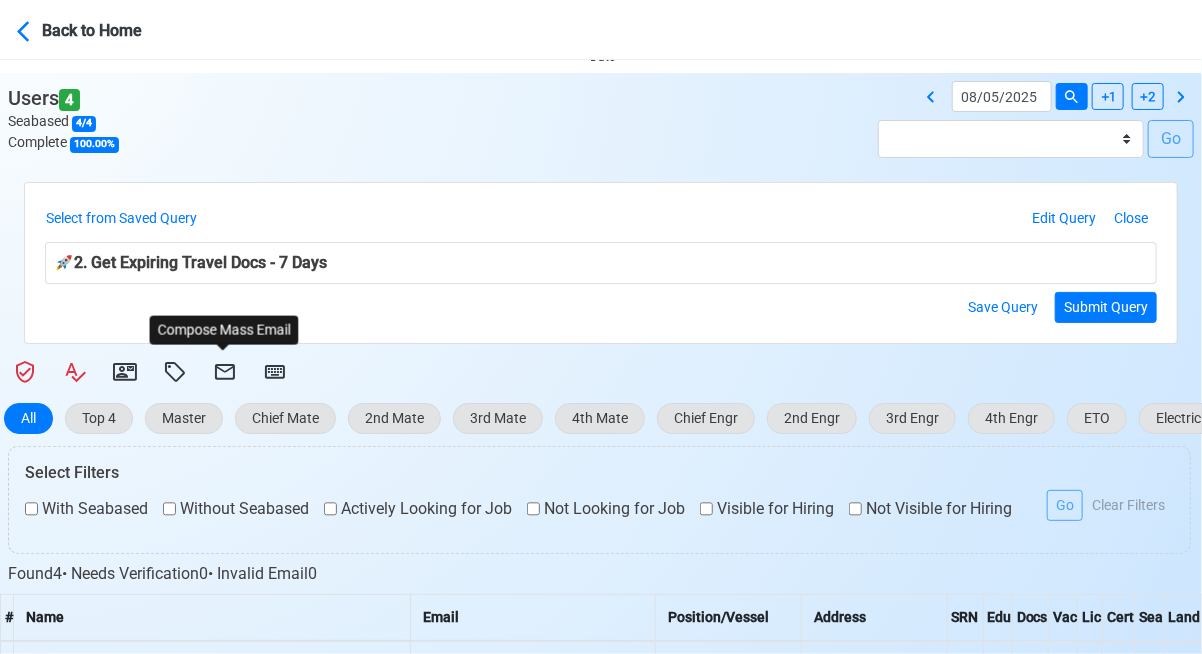 select on "d-3e71907ffd064a39999872a824aaf79a" 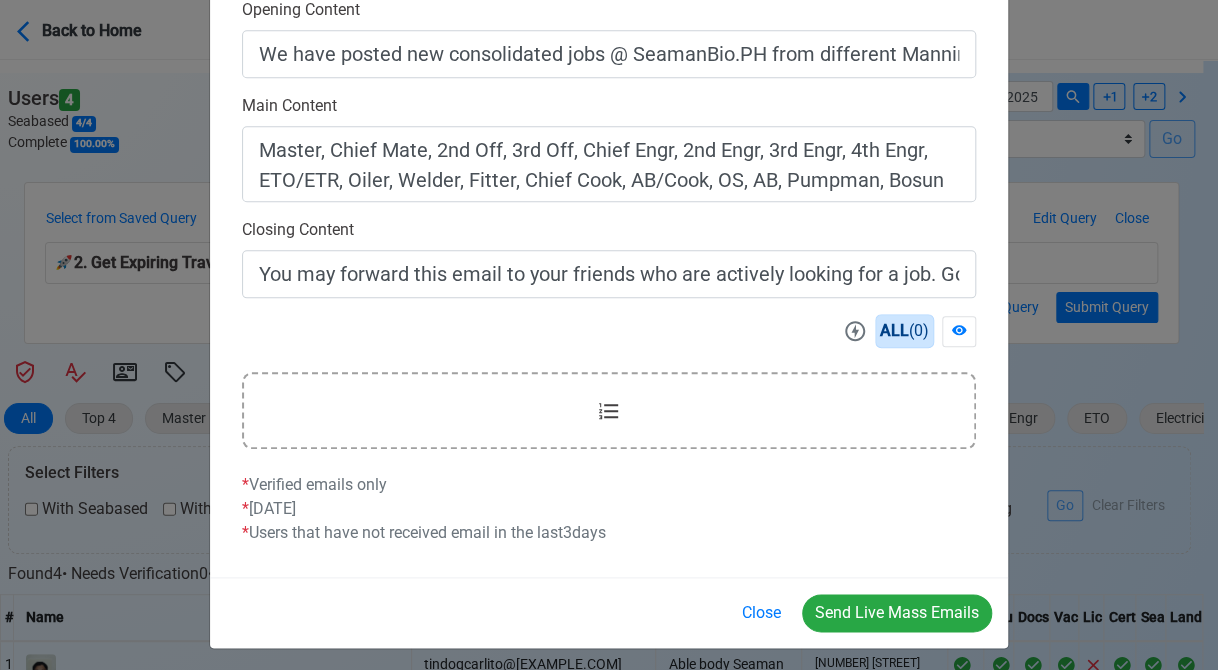 scroll, scrollTop: 642, scrollLeft: 0, axis: vertical 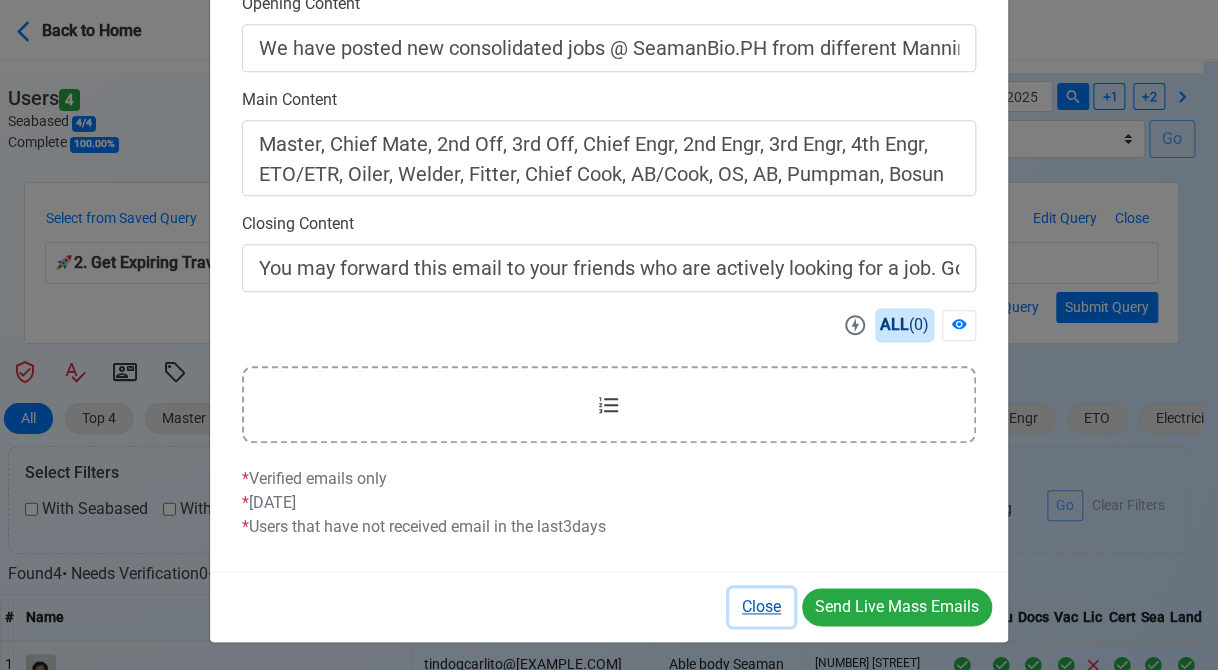 click on "Close" at bounding box center [761, 607] 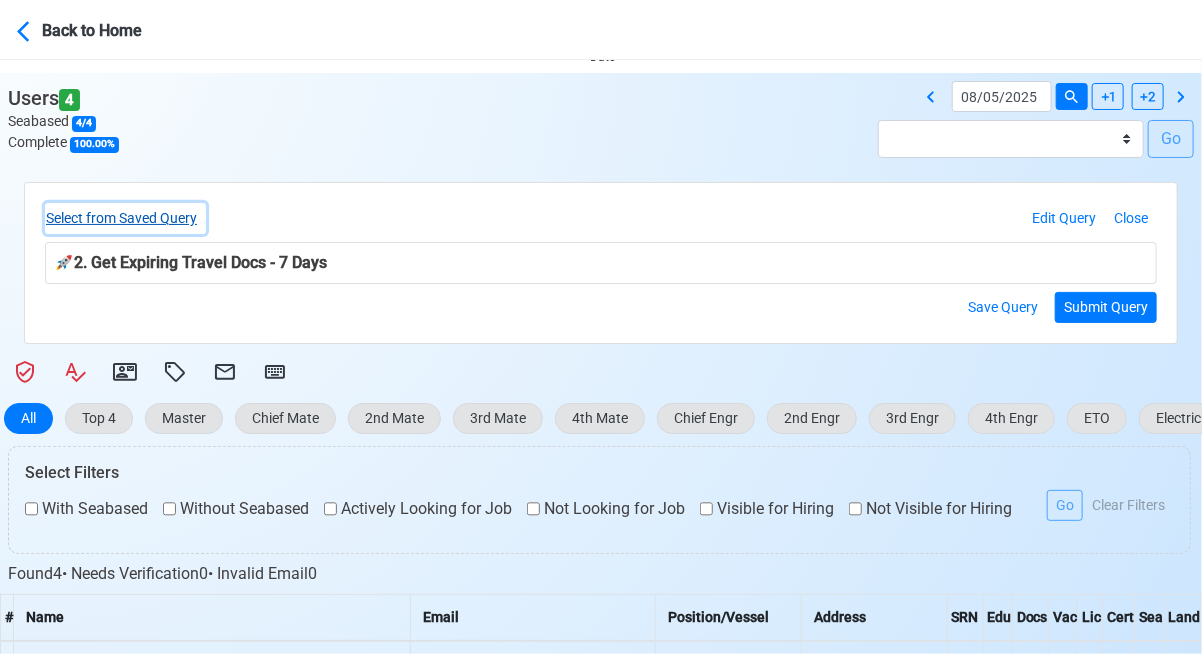 click on "Select from Saved Query" at bounding box center [125, 218] 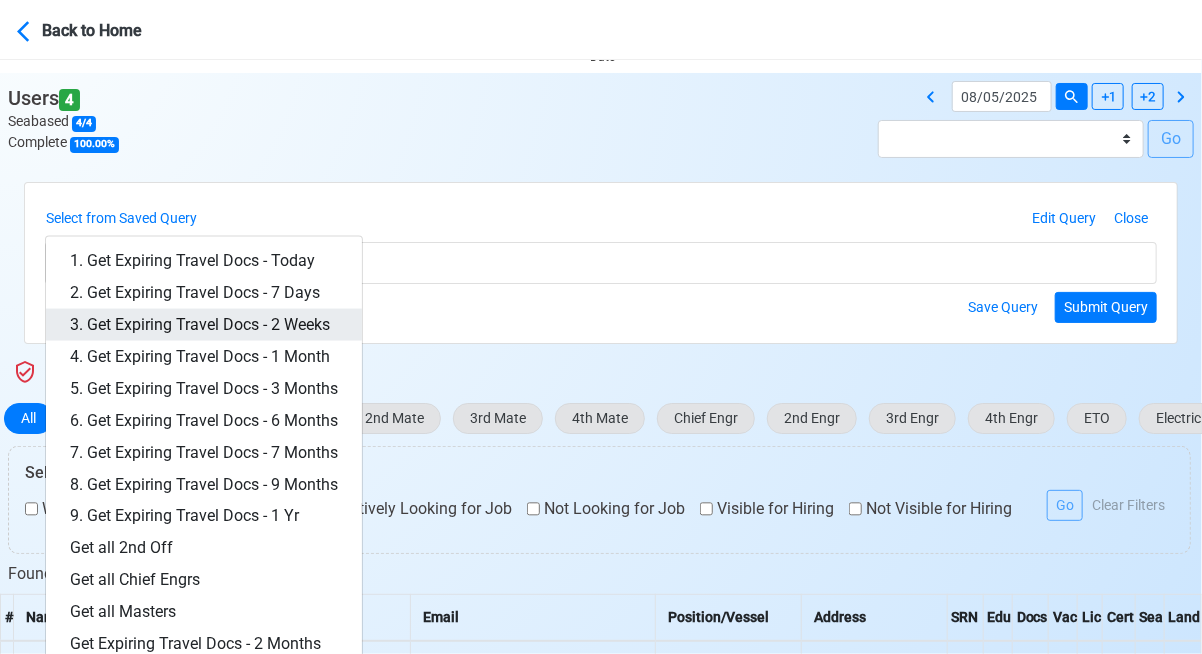 click on "3. Get Expiring Travel Docs - 2 Weeks" at bounding box center (204, 325) 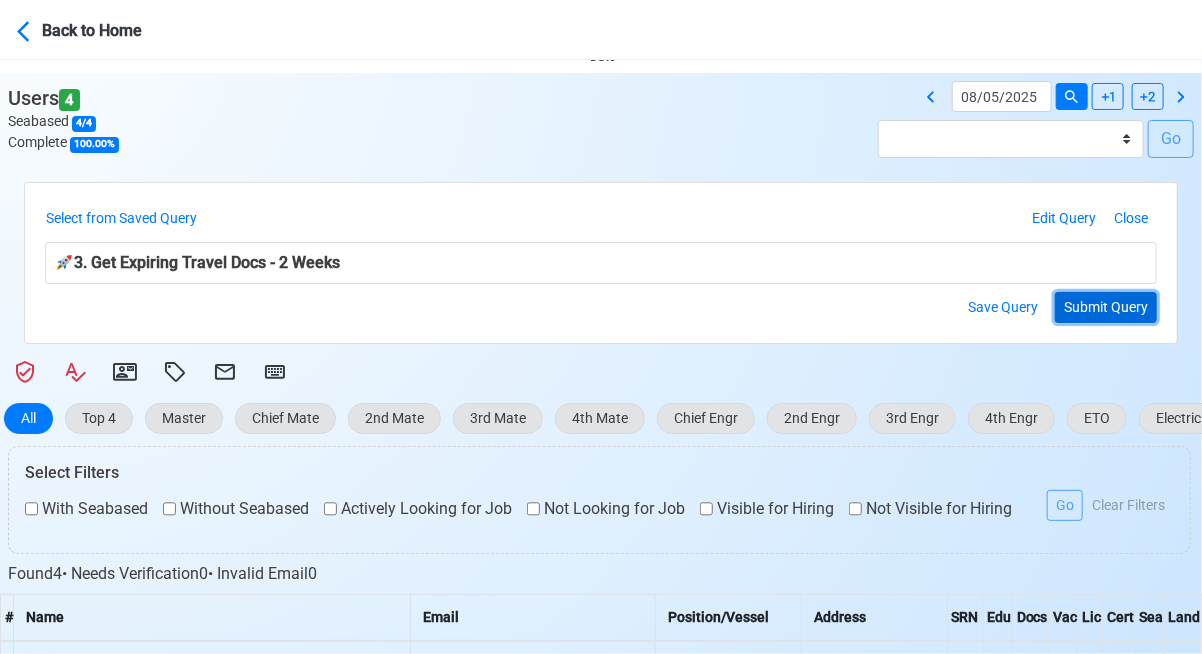 click on "Submit Query" at bounding box center [1106, 307] 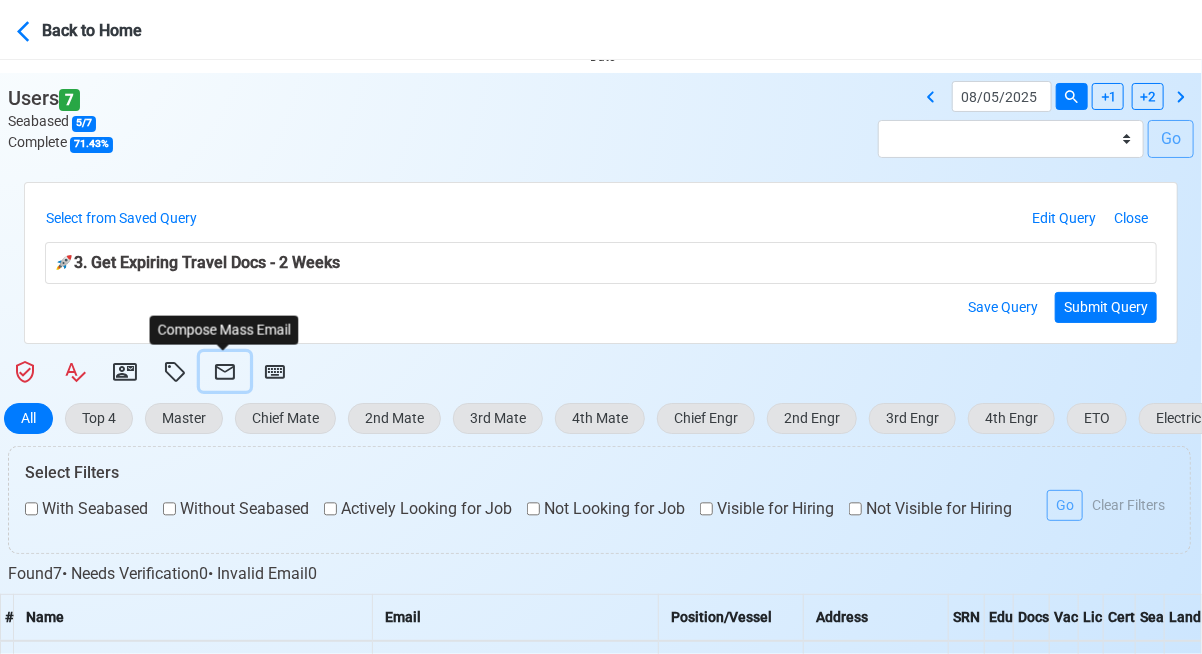 click 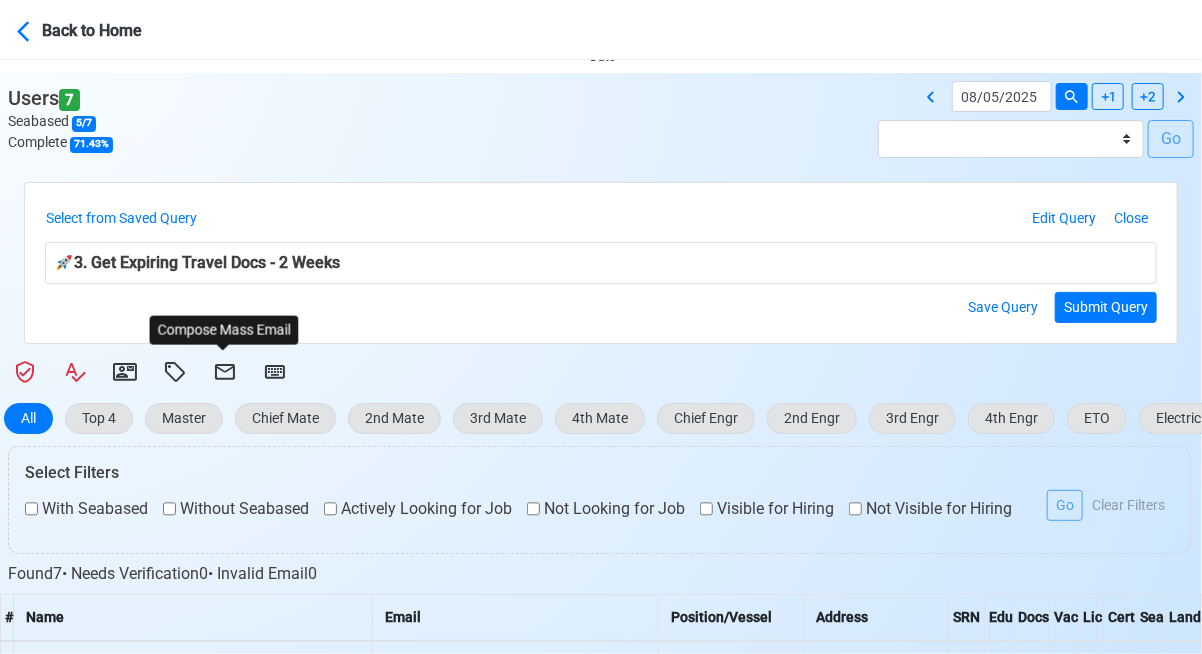 select on "d-3e71907ffd064a39999872a824aaf79a" 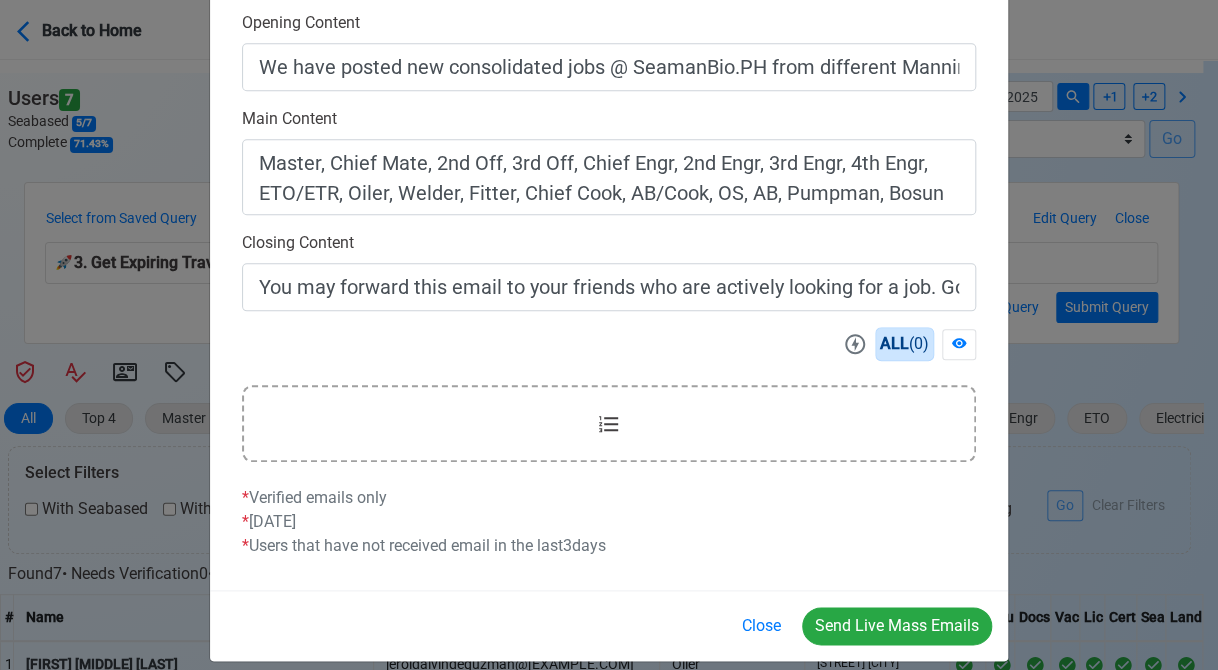 scroll, scrollTop: 642, scrollLeft: 0, axis: vertical 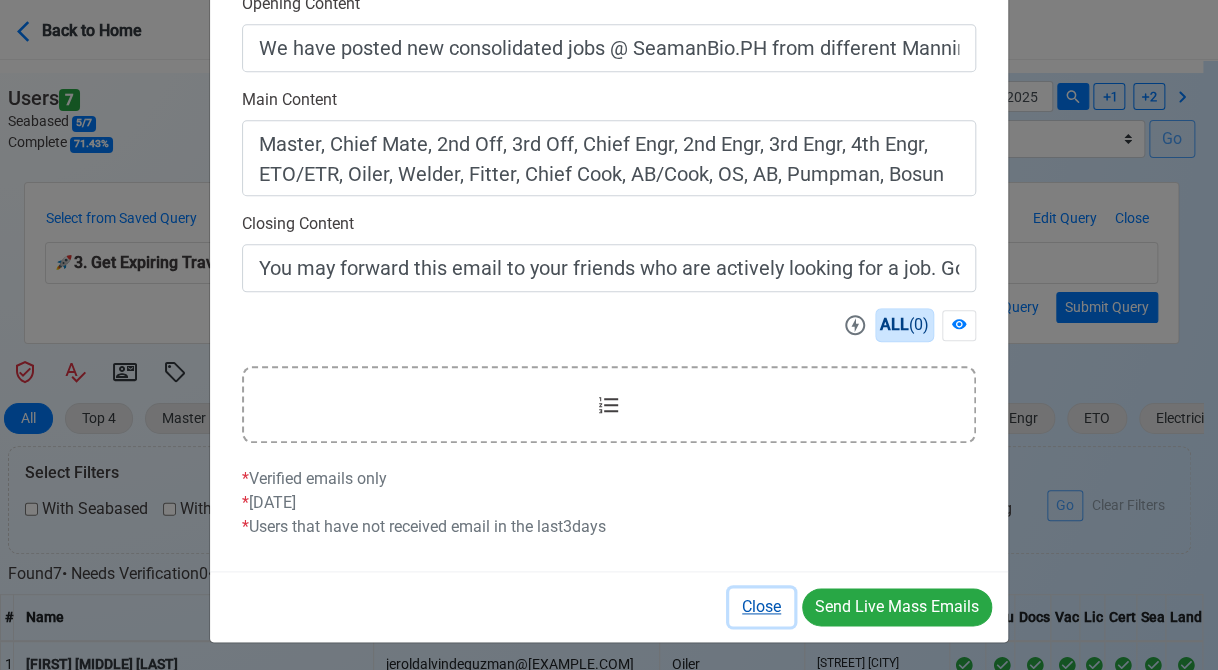 click on "Close" at bounding box center (761, 607) 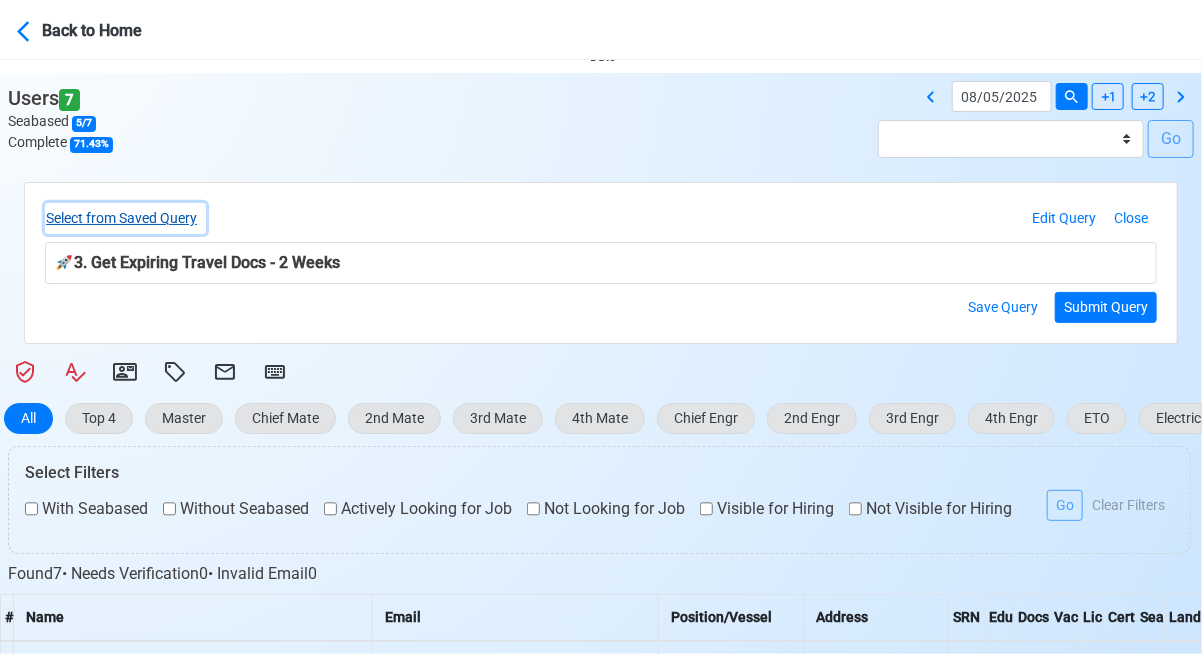 click on "Select from Saved Query" at bounding box center (125, 218) 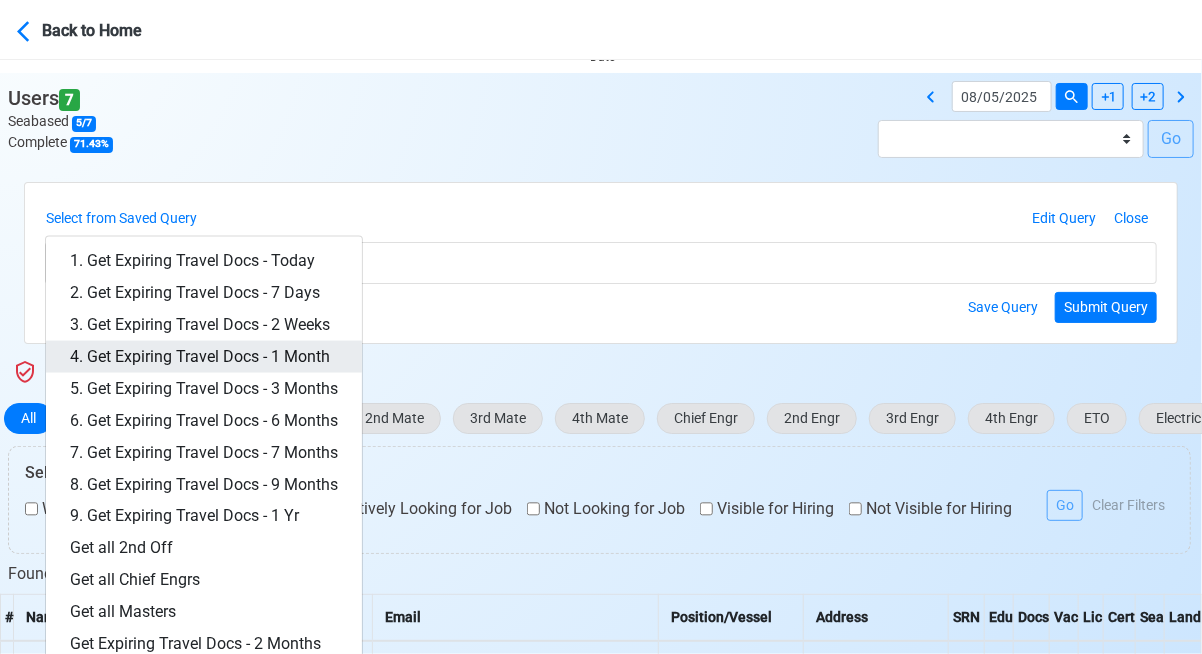 click on "4. Get Expiring Travel Docs - 1 Month" at bounding box center [204, 357] 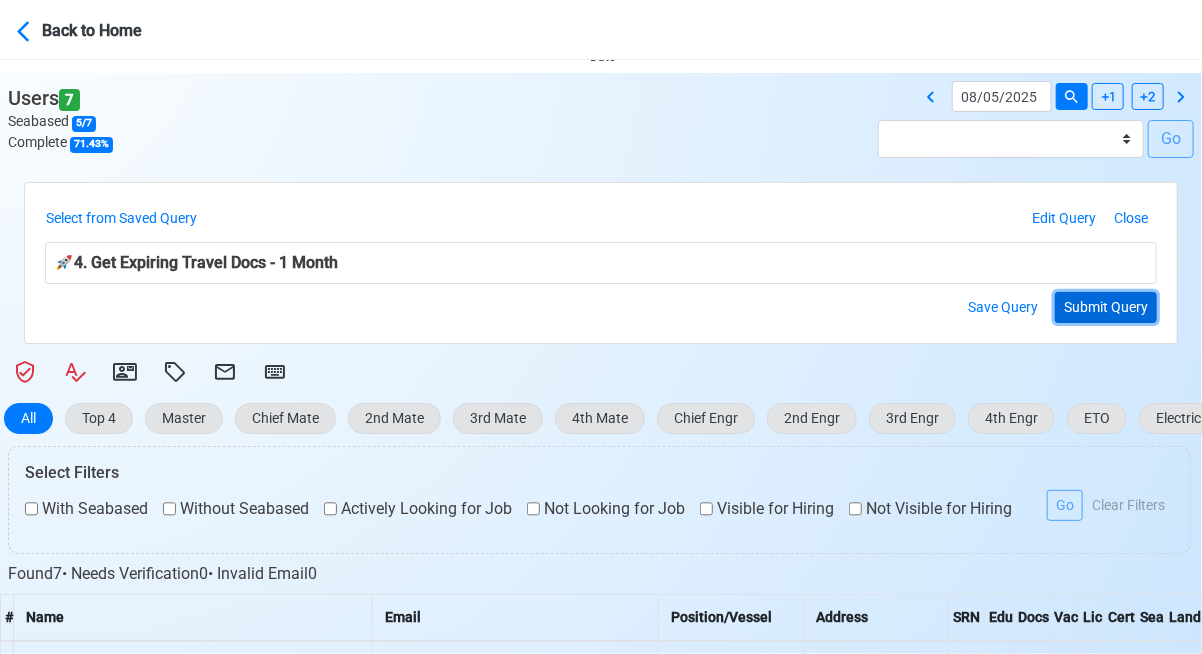 click on "Submit Query" at bounding box center (1106, 307) 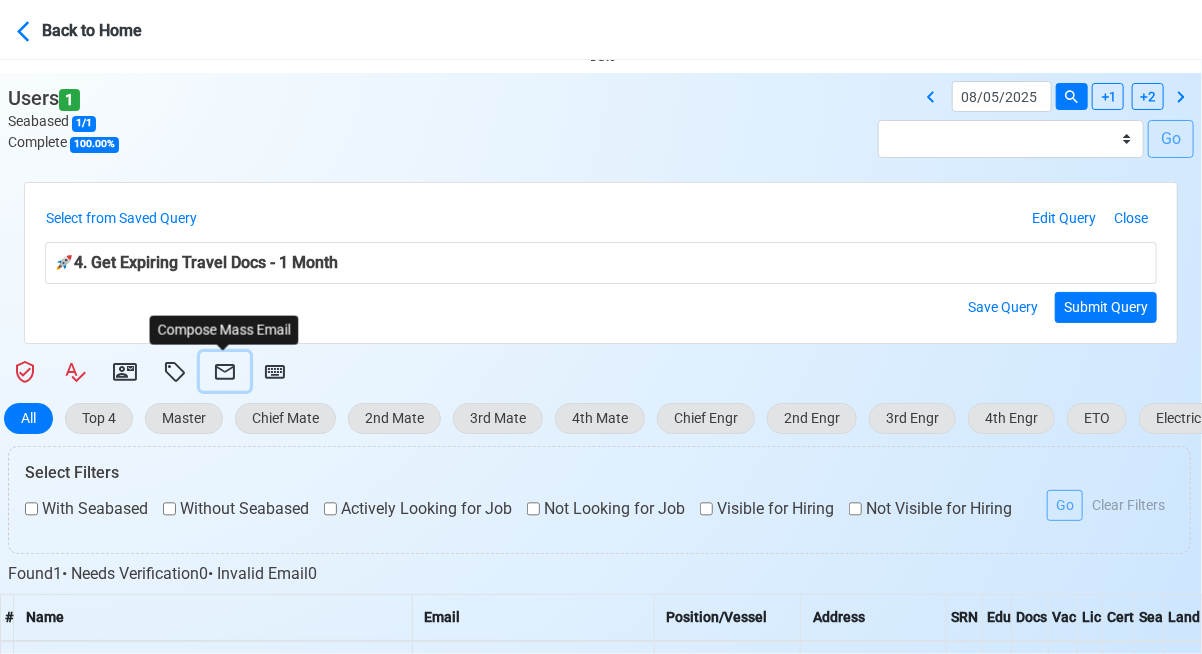 click 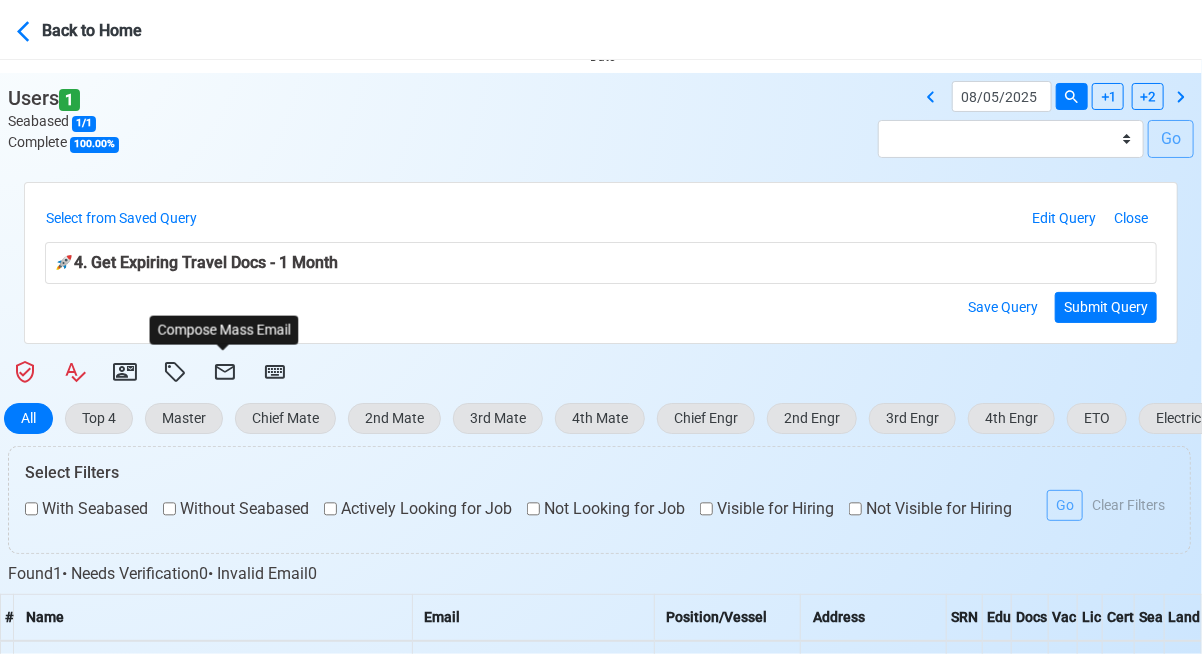 select on "d-3e71907ffd064a39999872a824aaf79a" 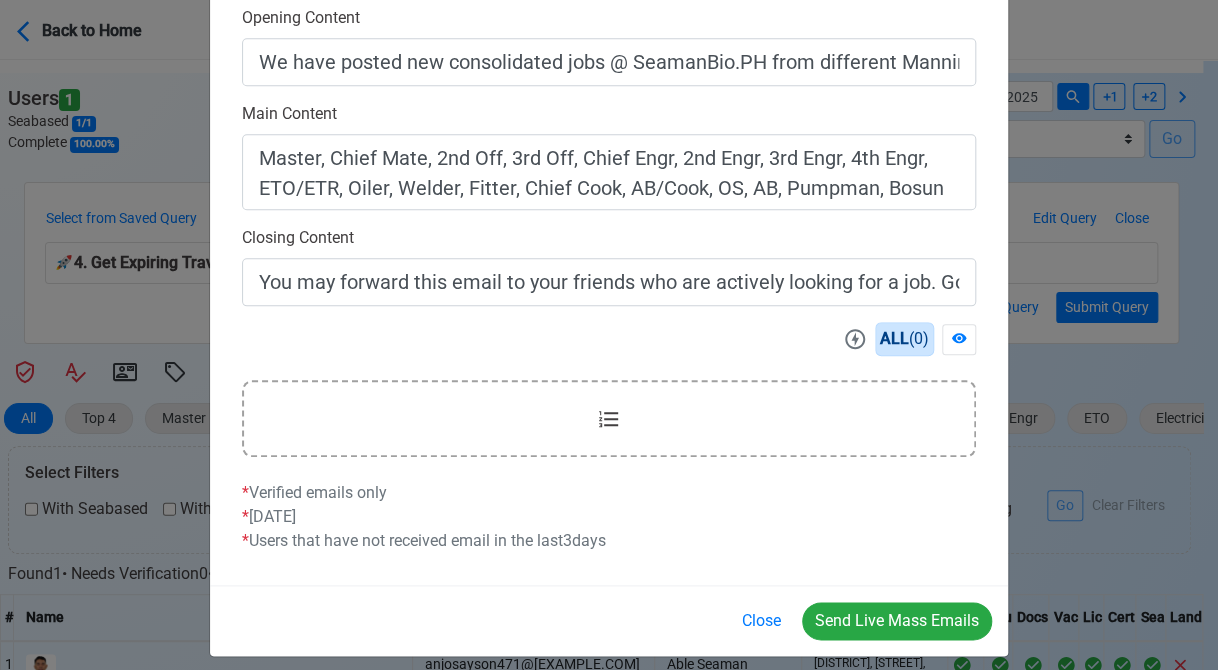 scroll, scrollTop: 642, scrollLeft: 0, axis: vertical 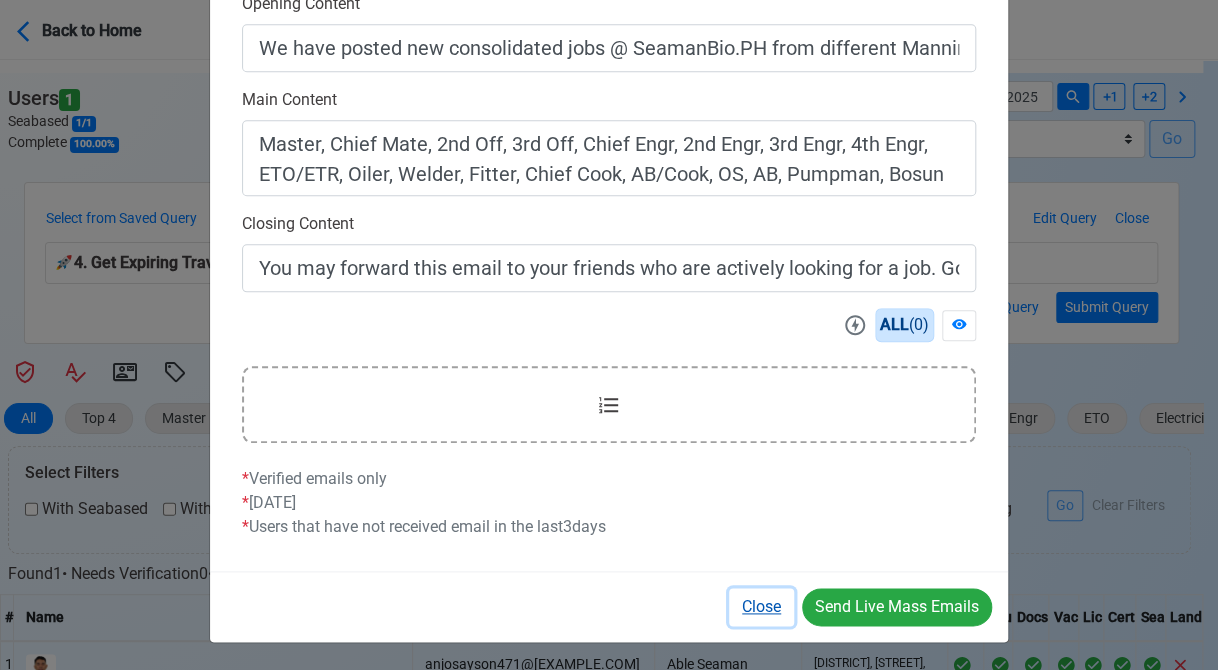 click on "Close" at bounding box center [761, 607] 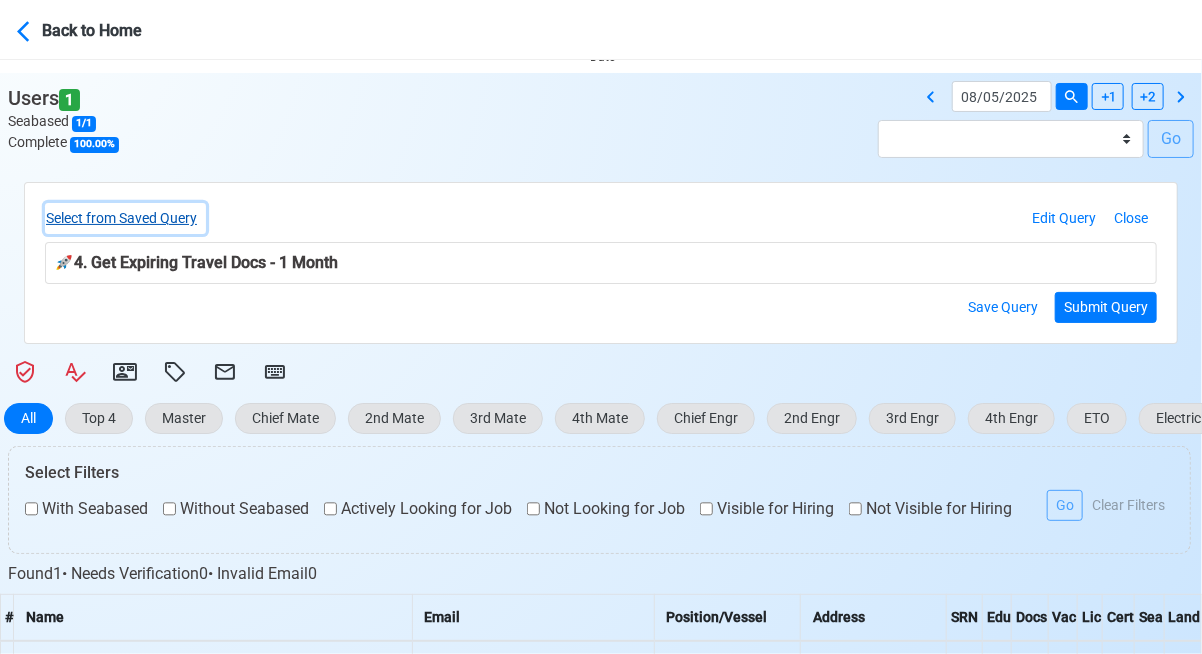 click on "Select from Saved Query" at bounding box center (125, 218) 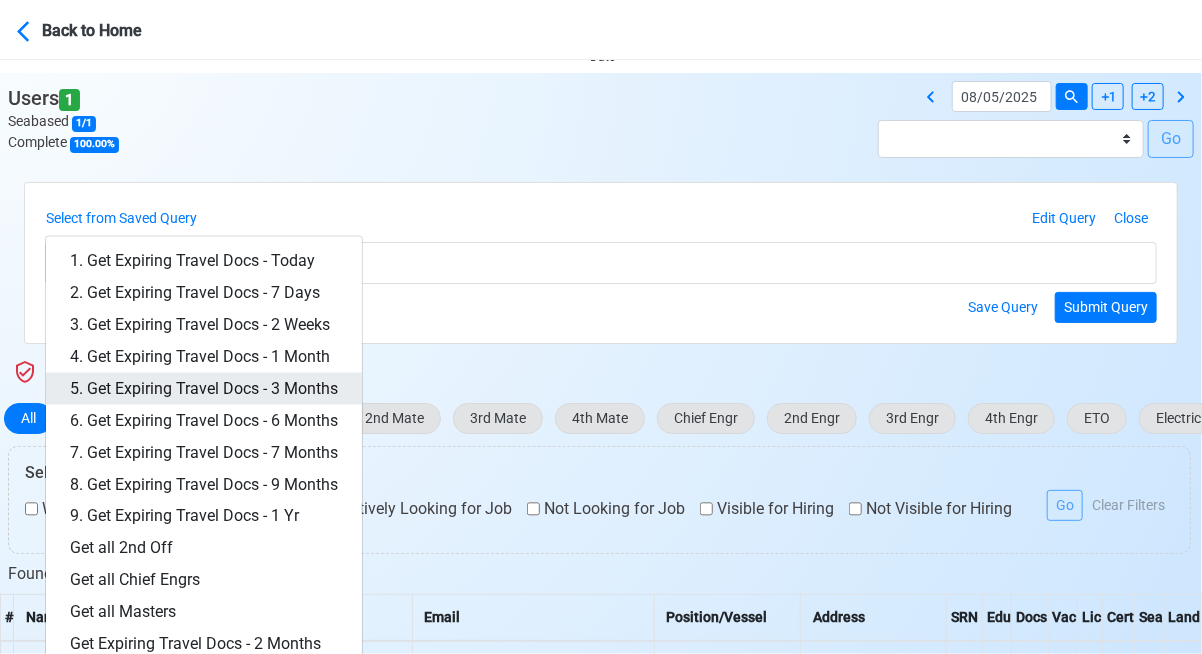 click on "5. Get Expiring Travel Docs - 3 Months" at bounding box center [204, 389] 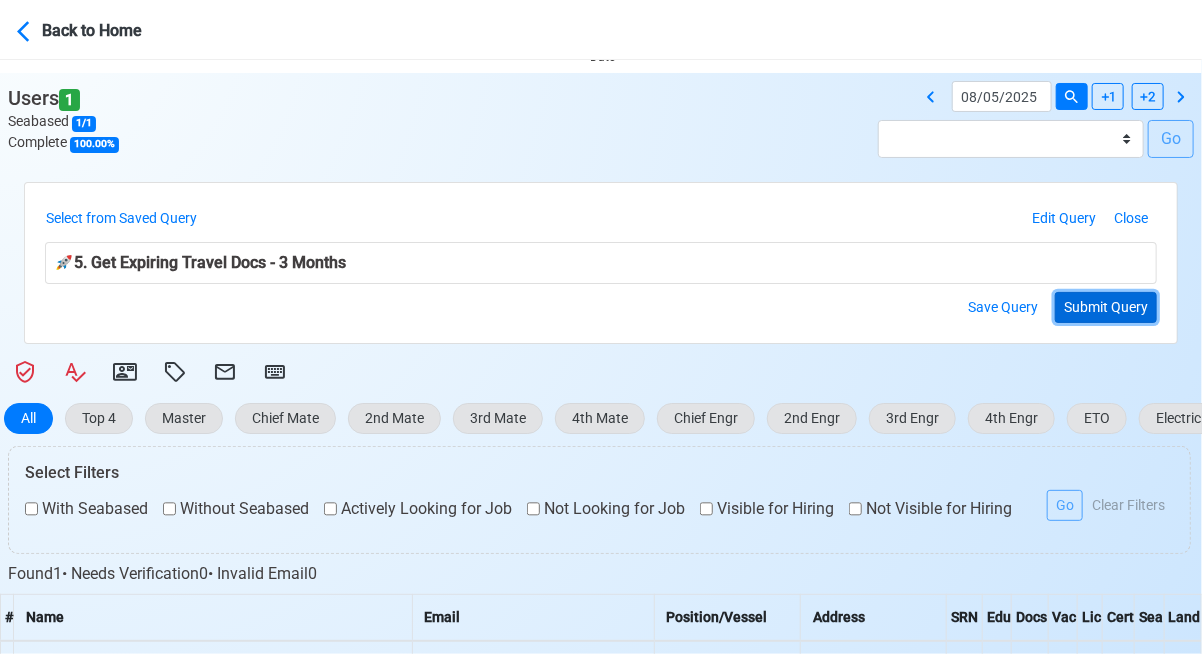 click on "Submit Query" at bounding box center [1106, 307] 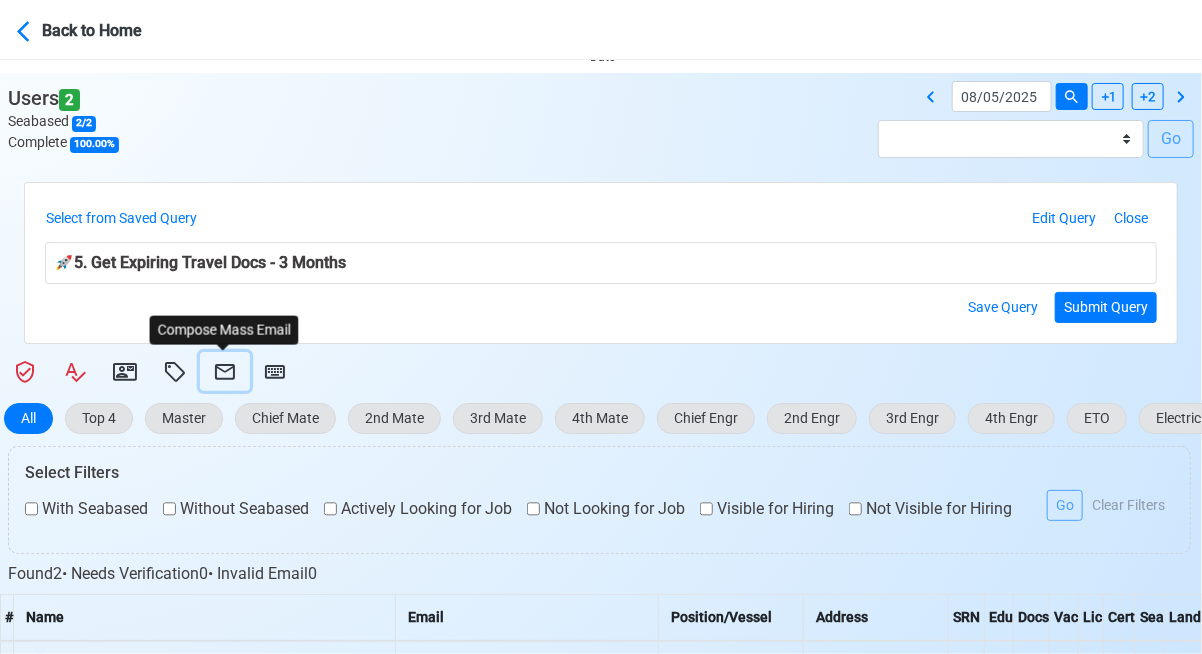 click 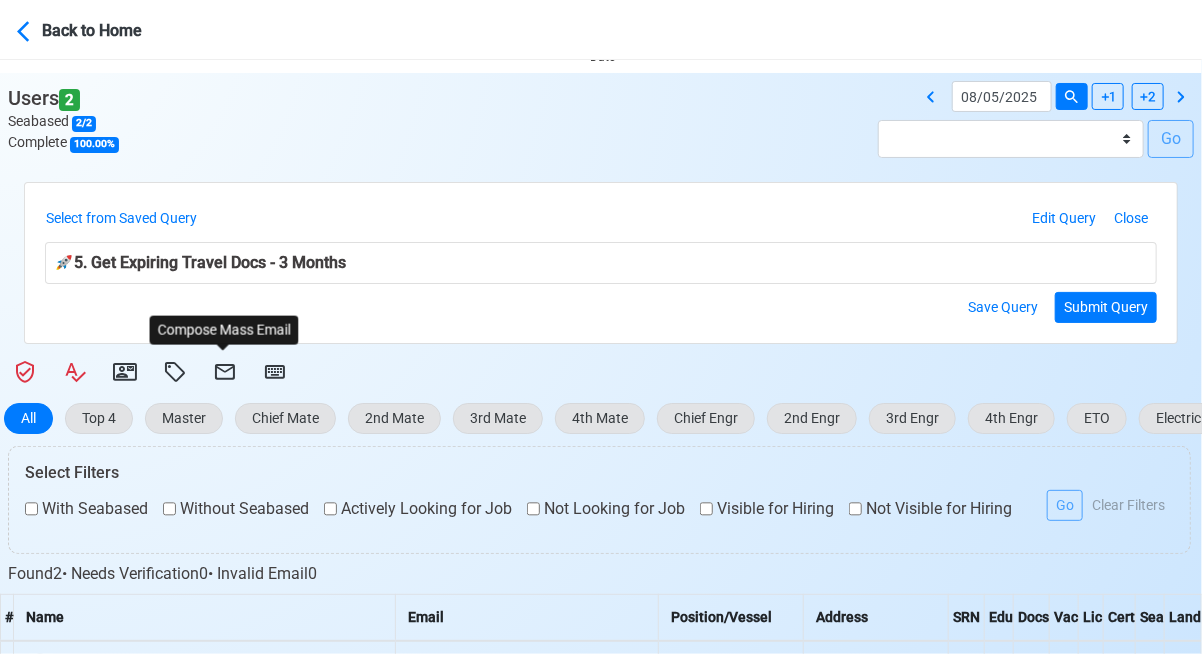 select on "d-3e71907ffd064a39999872a824aaf79a" 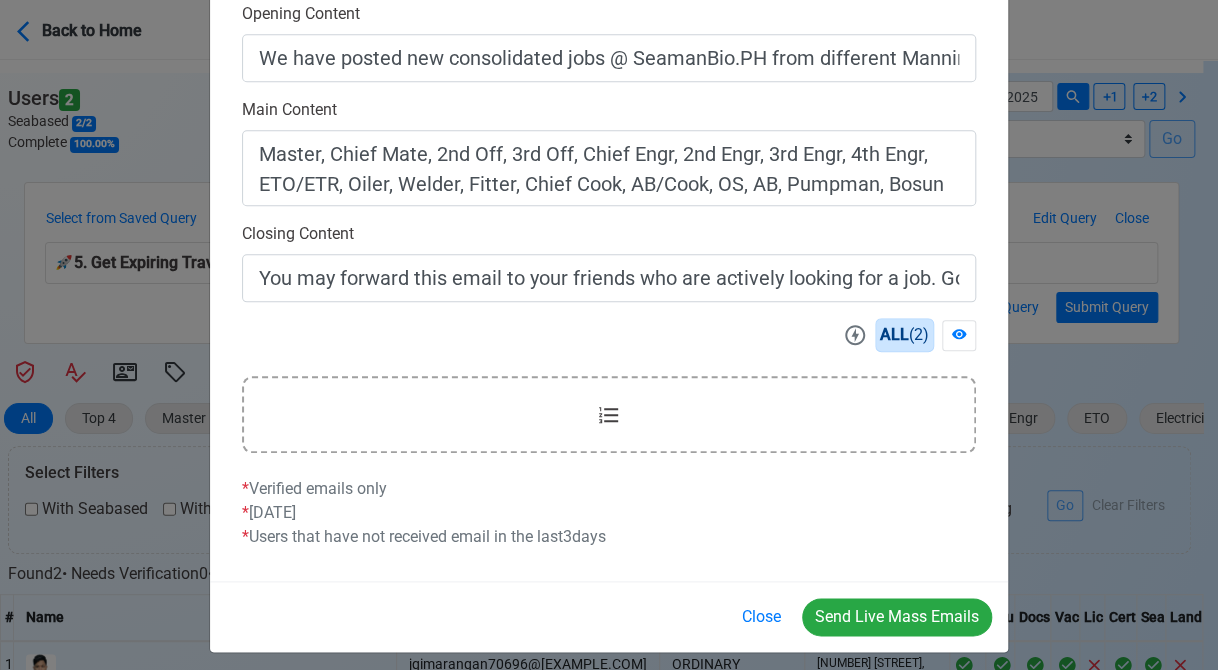 scroll, scrollTop: 642, scrollLeft: 0, axis: vertical 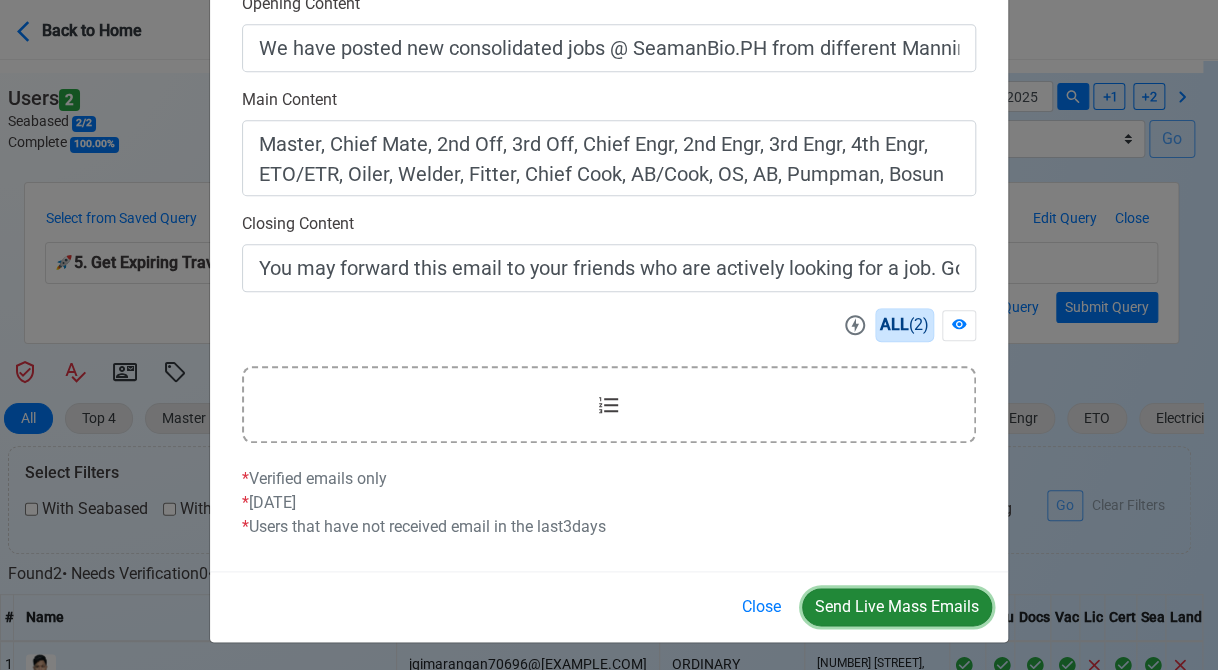 click on "Send Live Mass Emails" at bounding box center (897, 607) 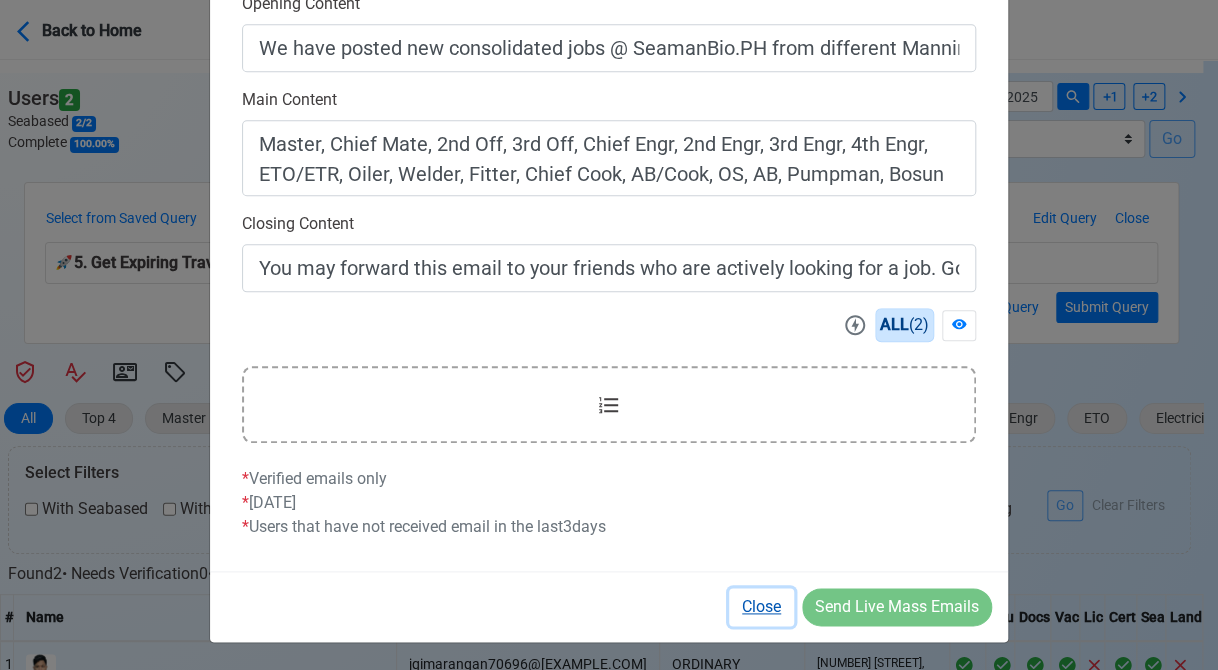 click on "Close" at bounding box center [761, 607] 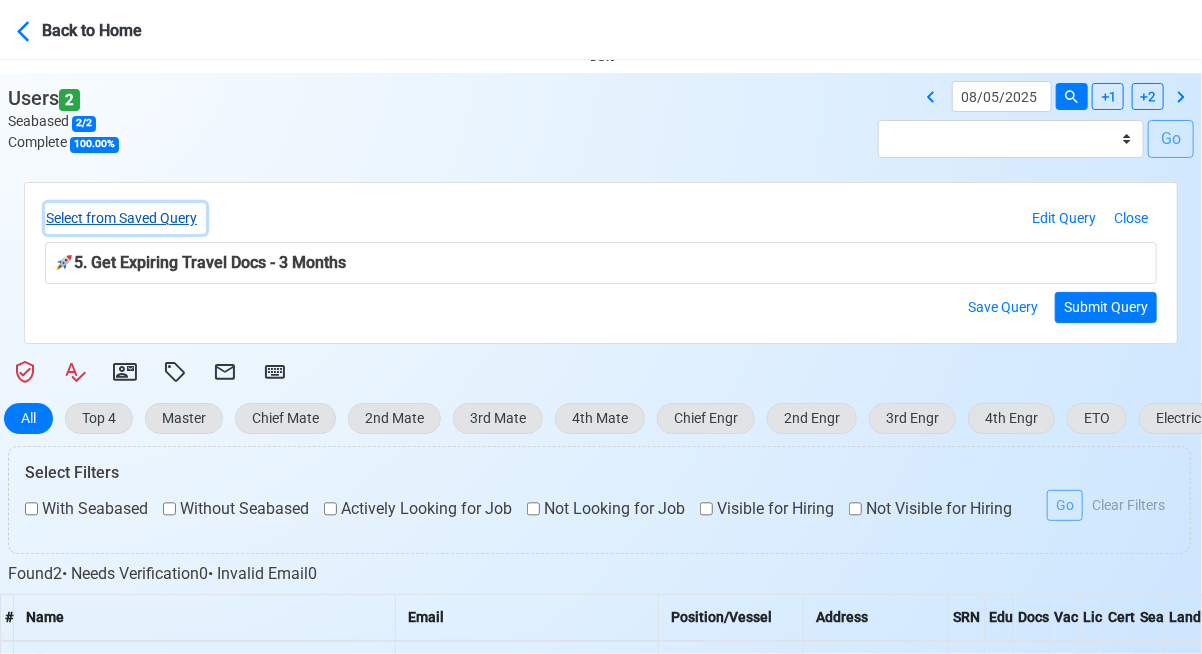 click on "Select from Saved Query" at bounding box center (125, 218) 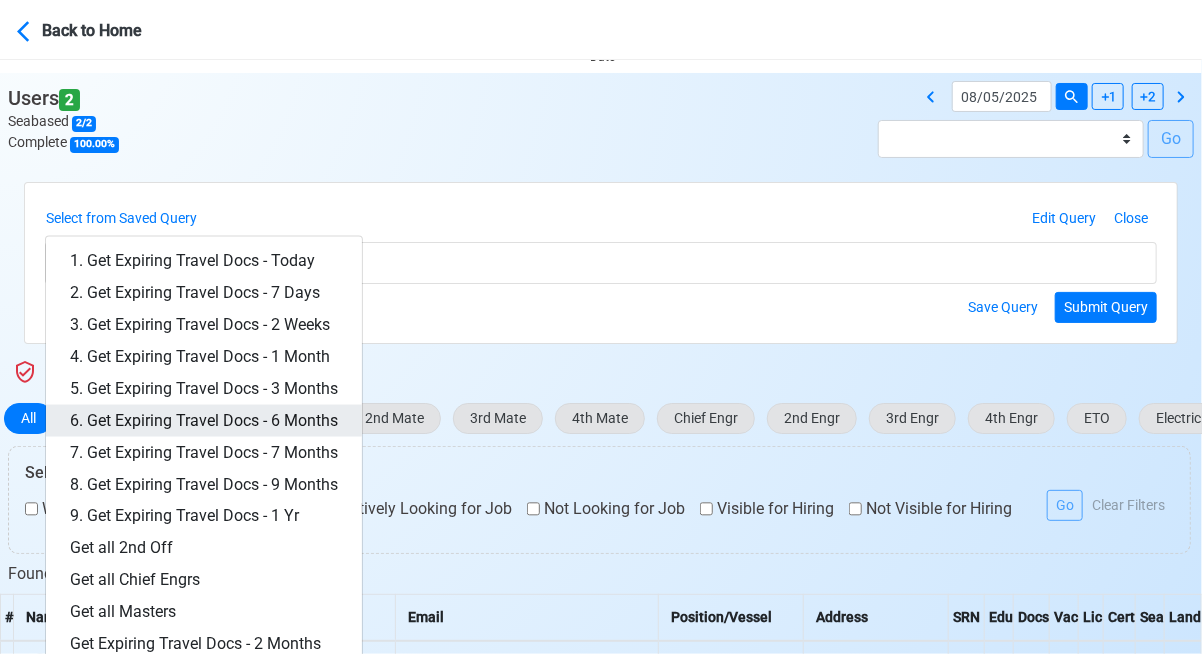 click on "6. Get Expiring Travel Docs - 6 Months" at bounding box center [204, 421] 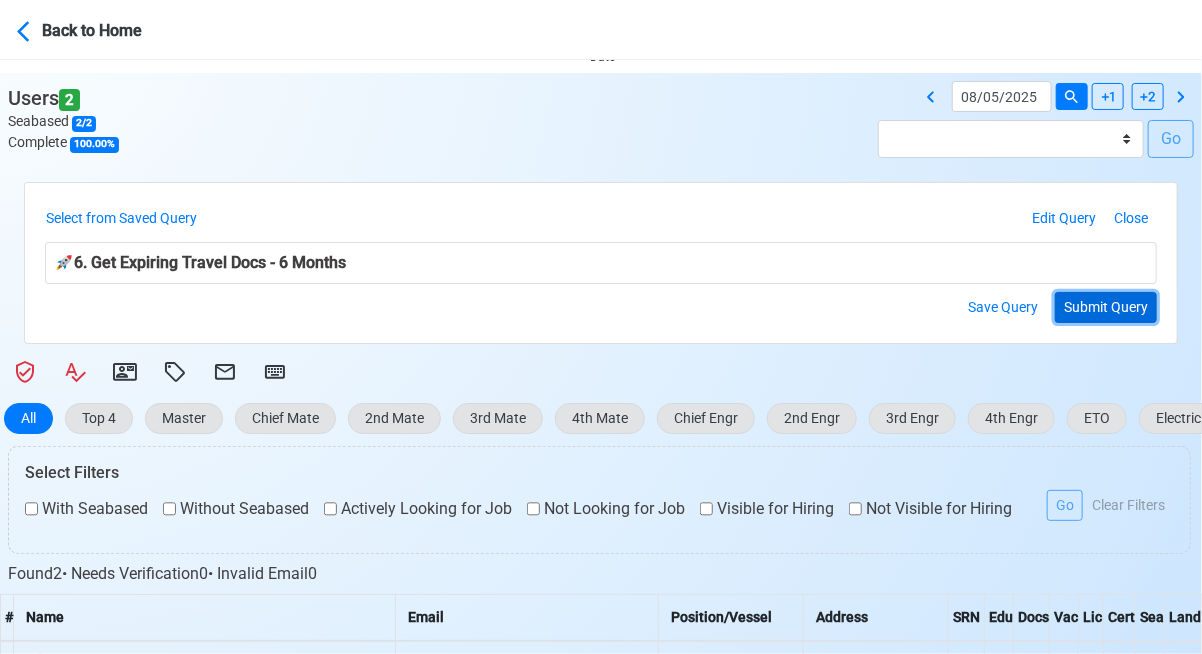 click on "Submit Query" at bounding box center [1106, 307] 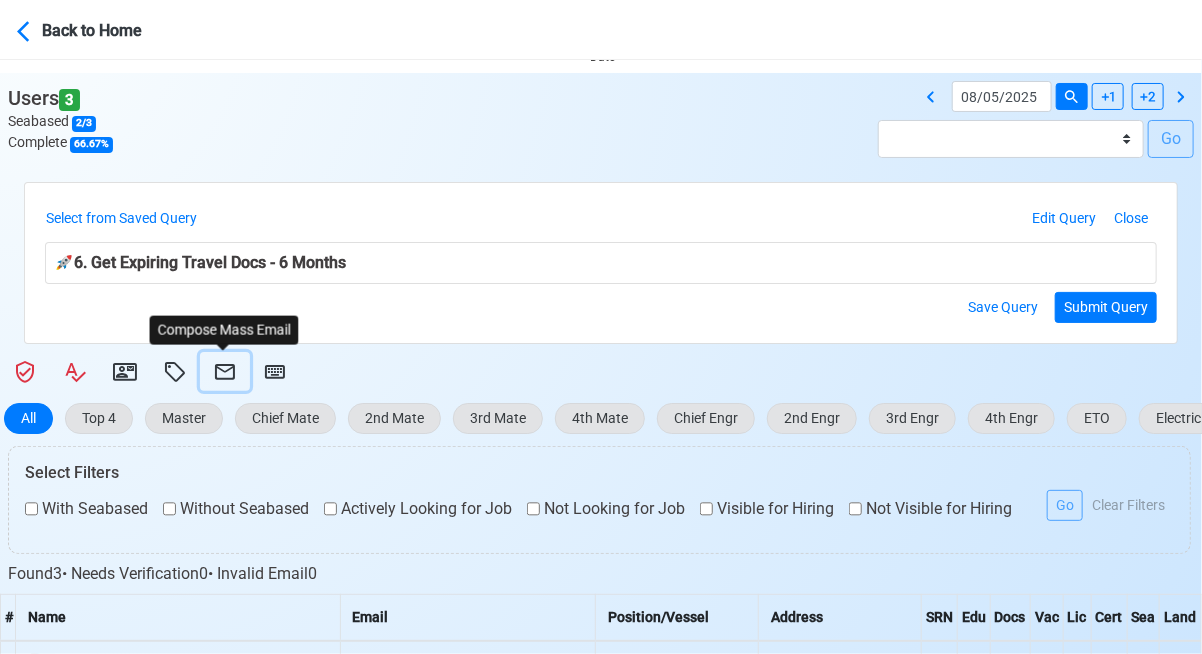 click 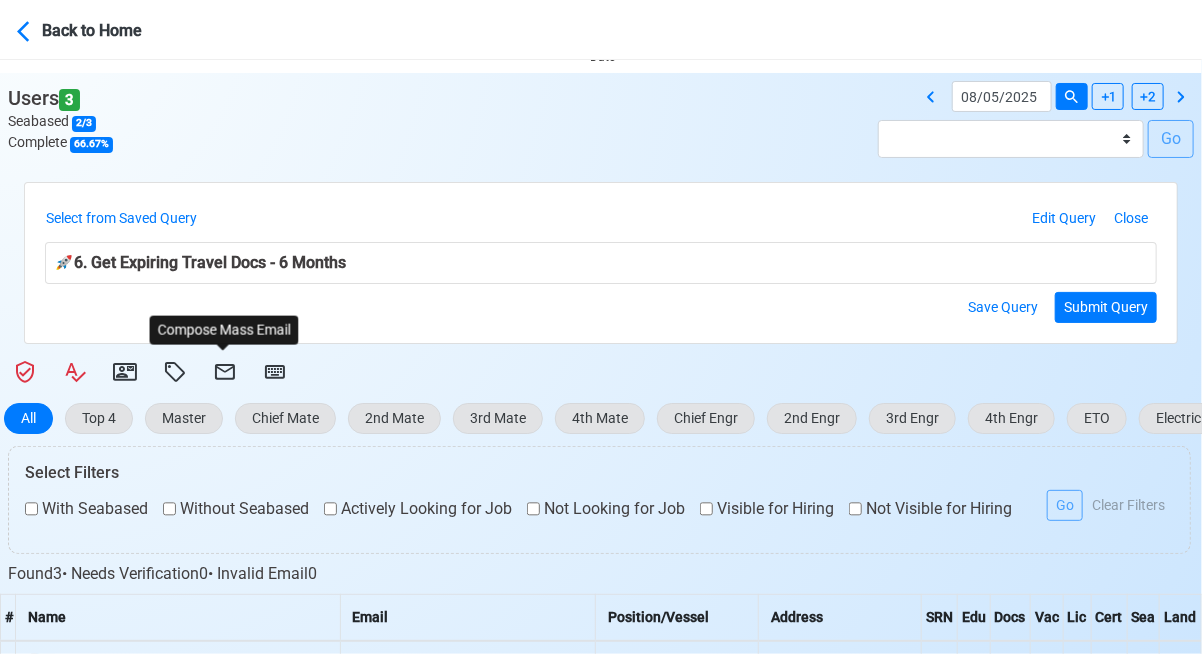 select on "d-3e71907ffd064a39999872a824aaf79a" 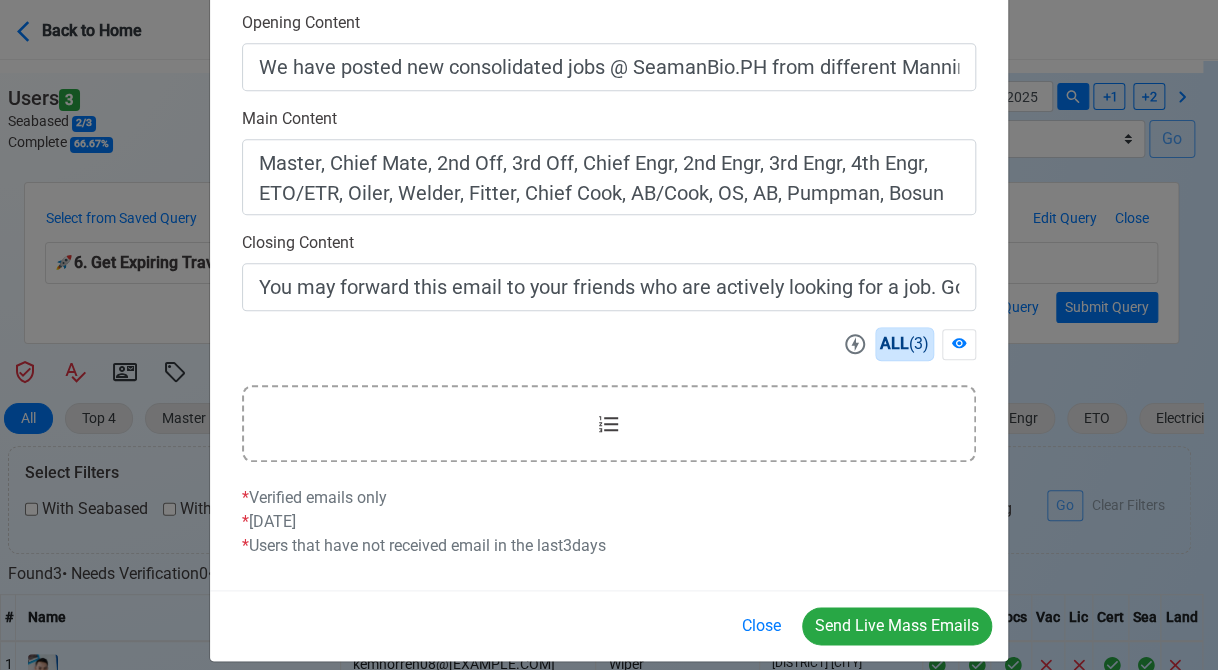 scroll, scrollTop: 642, scrollLeft: 0, axis: vertical 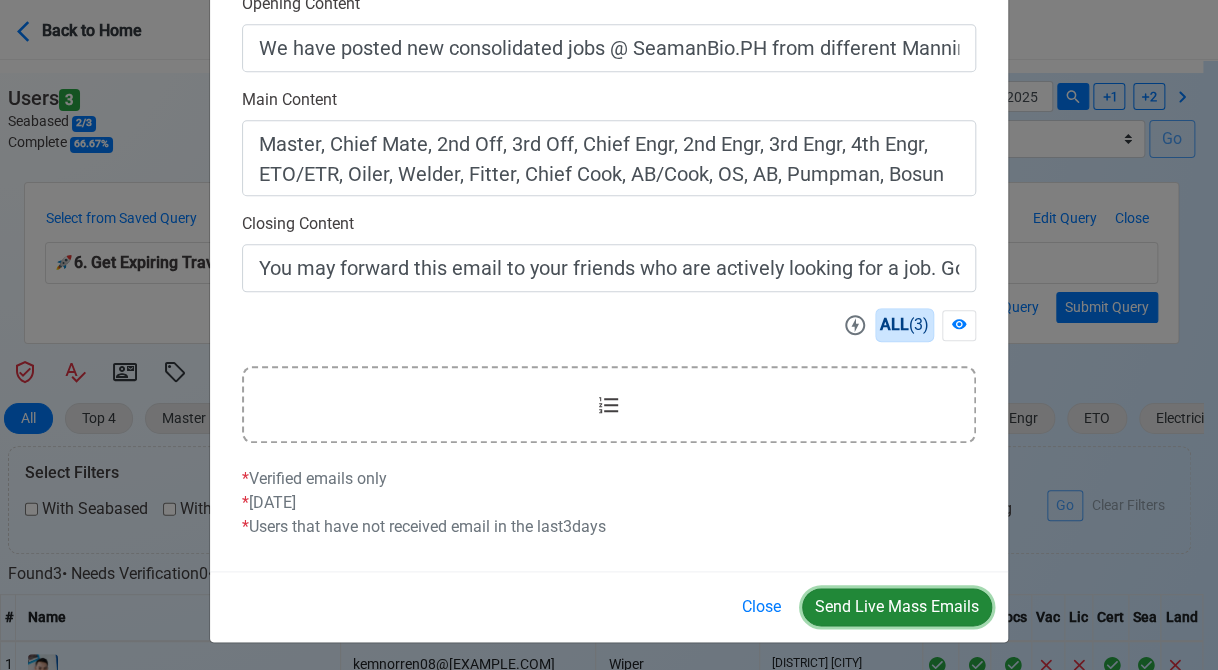 click on "Send Live Mass Emails" at bounding box center [897, 607] 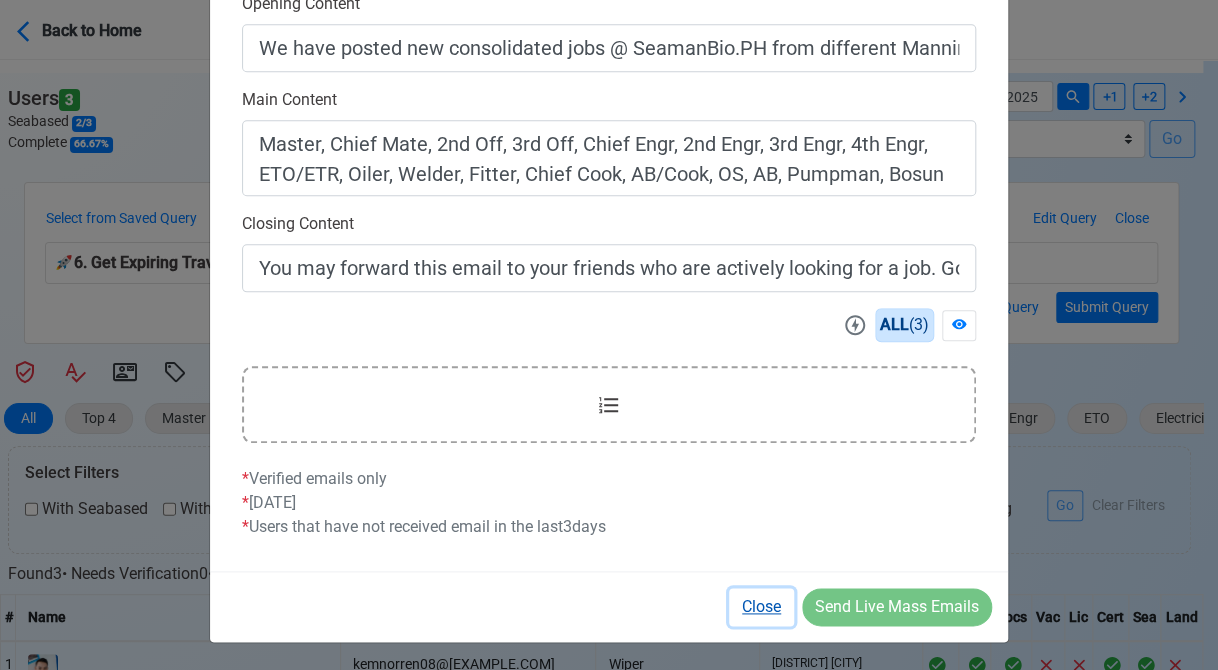 click on "Close" at bounding box center [761, 607] 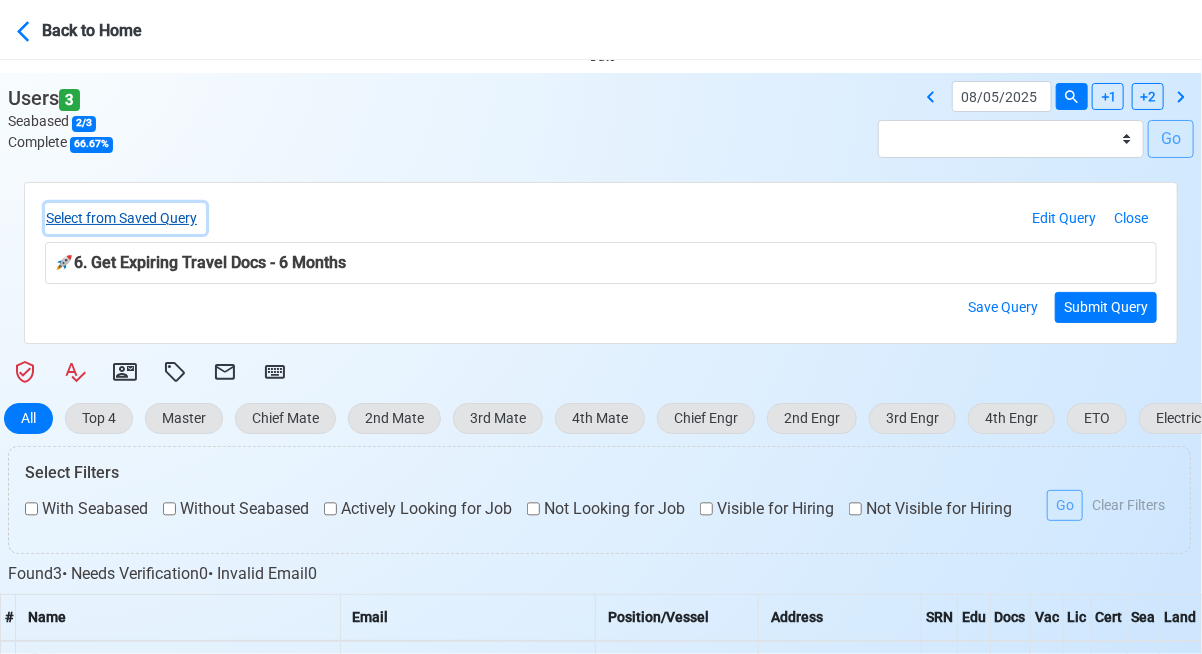 click on "Select from Saved Query" at bounding box center [125, 218] 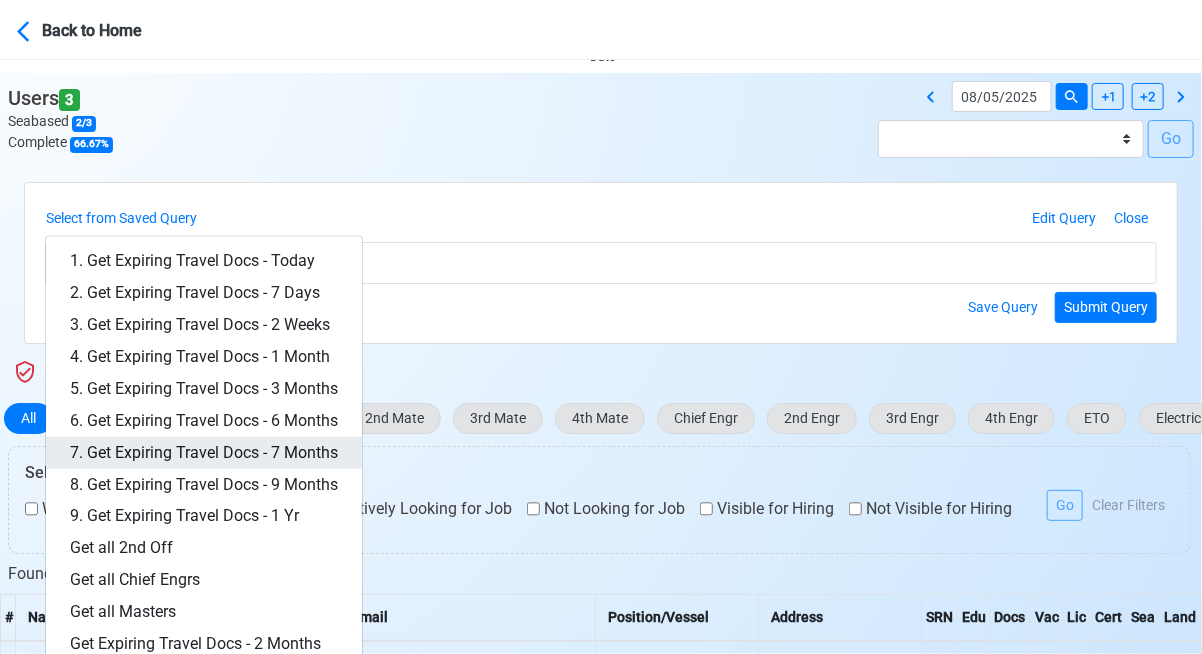 click on "7. Get Expiring Travel Docs - 7 Months" at bounding box center [204, 453] 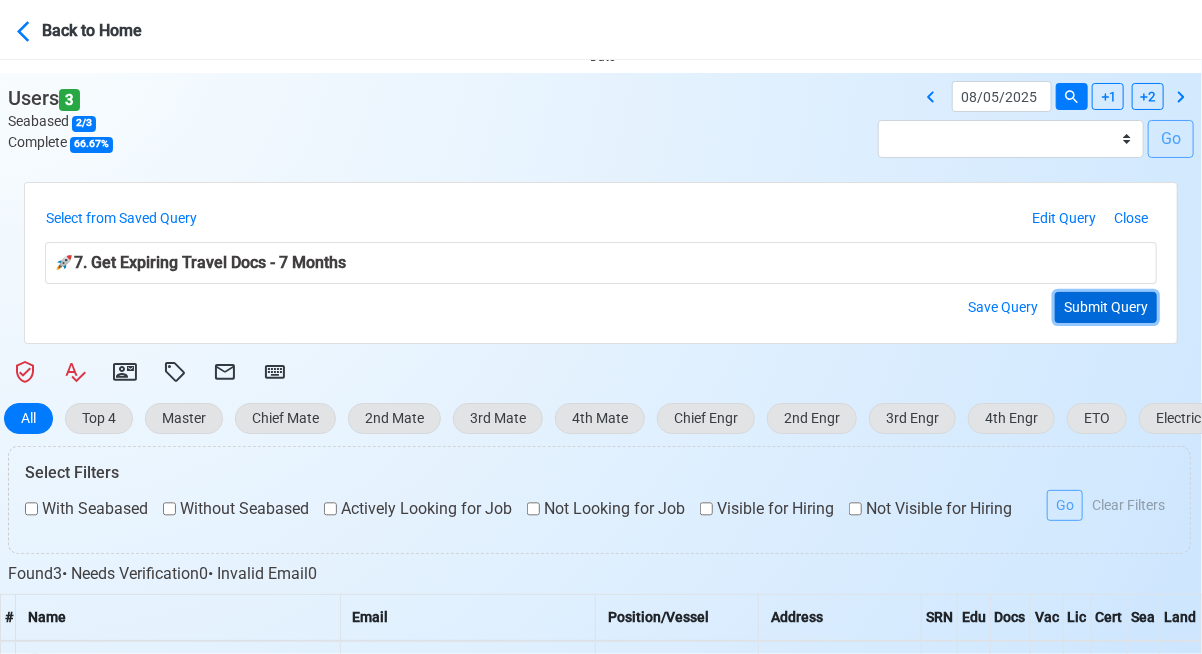 click on "Submit Query" at bounding box center (1106, 307) 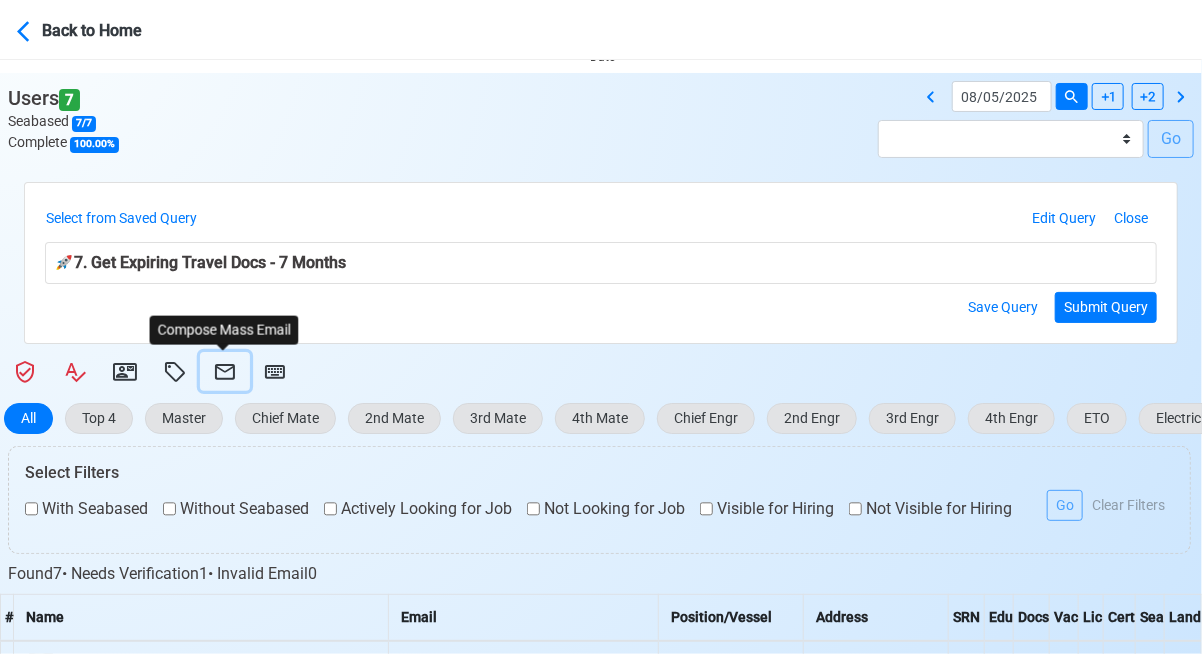 click 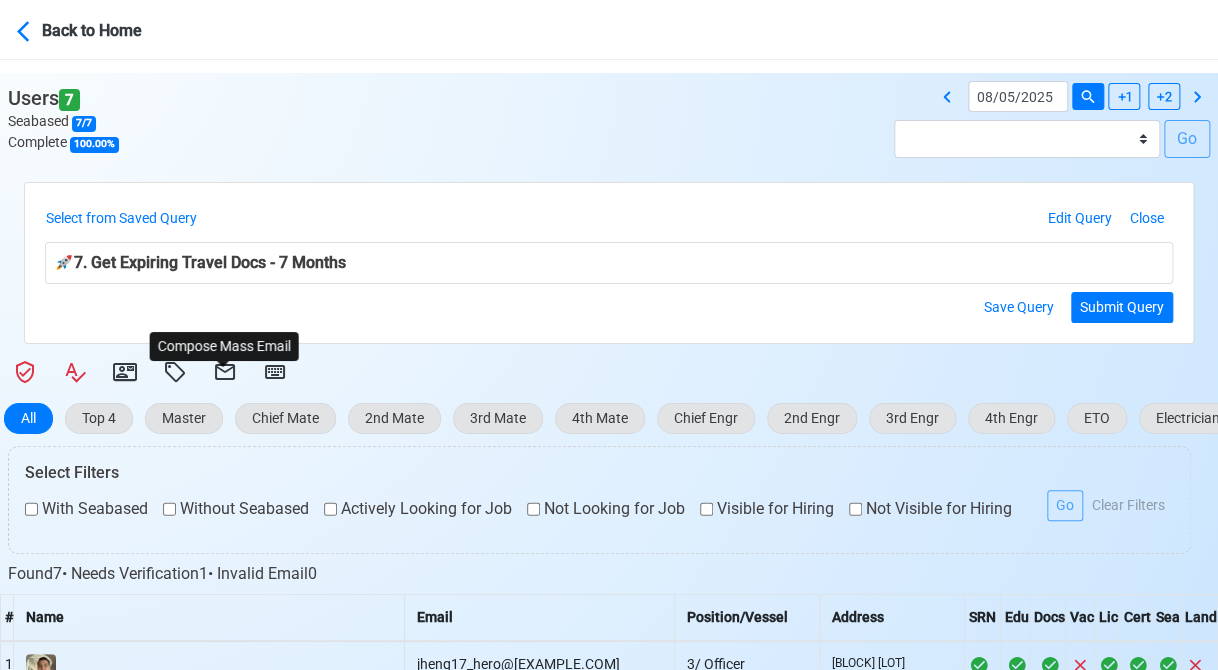 select on "d-3e71907ffd064a39999872a824aaf79a" 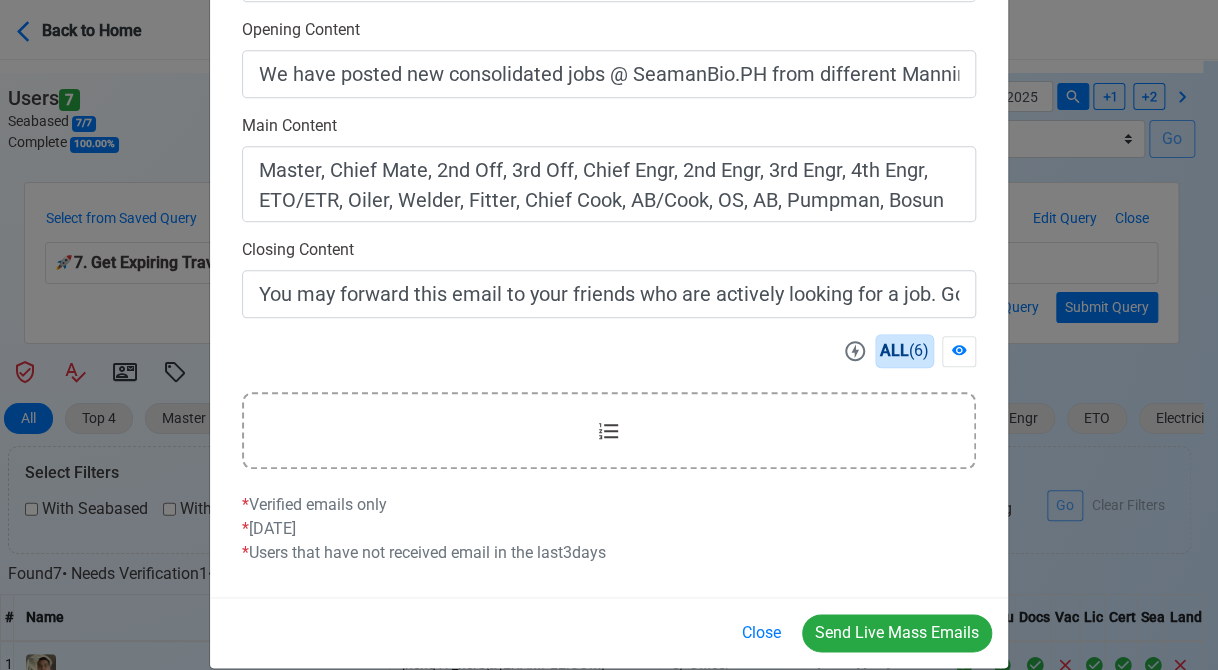 scroll, scrollTop: 642, scrollLeft: 0, axis: vertical 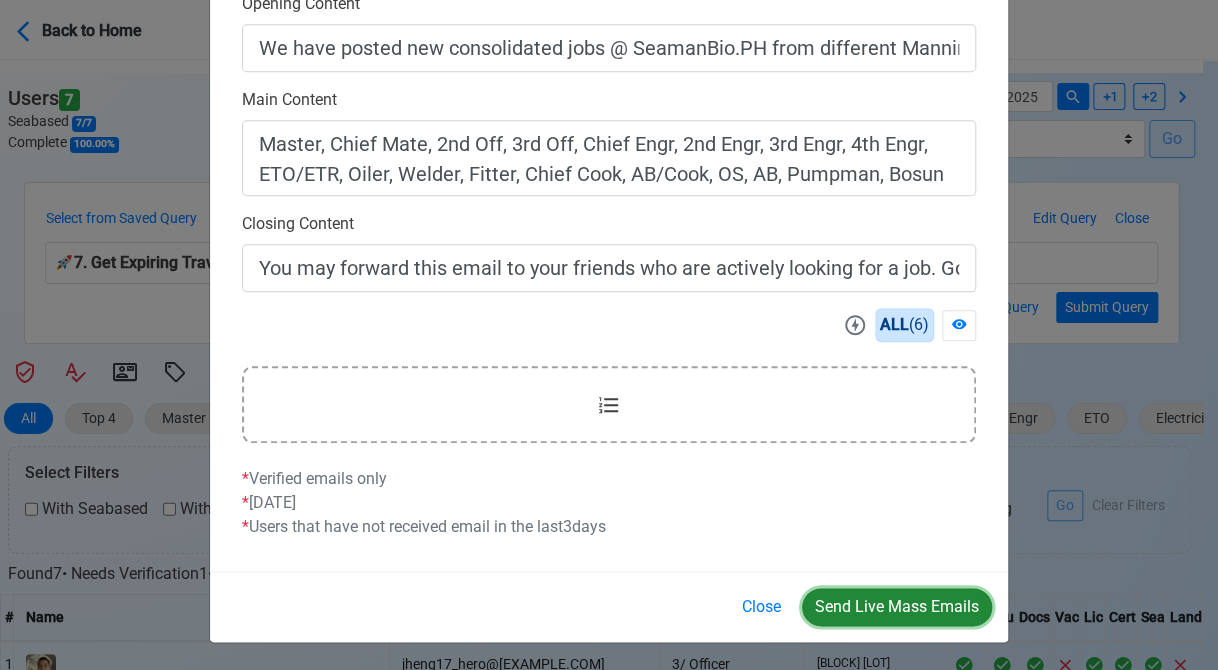 click on "Send Live Mass Emails" at bounding box center (897, 607) 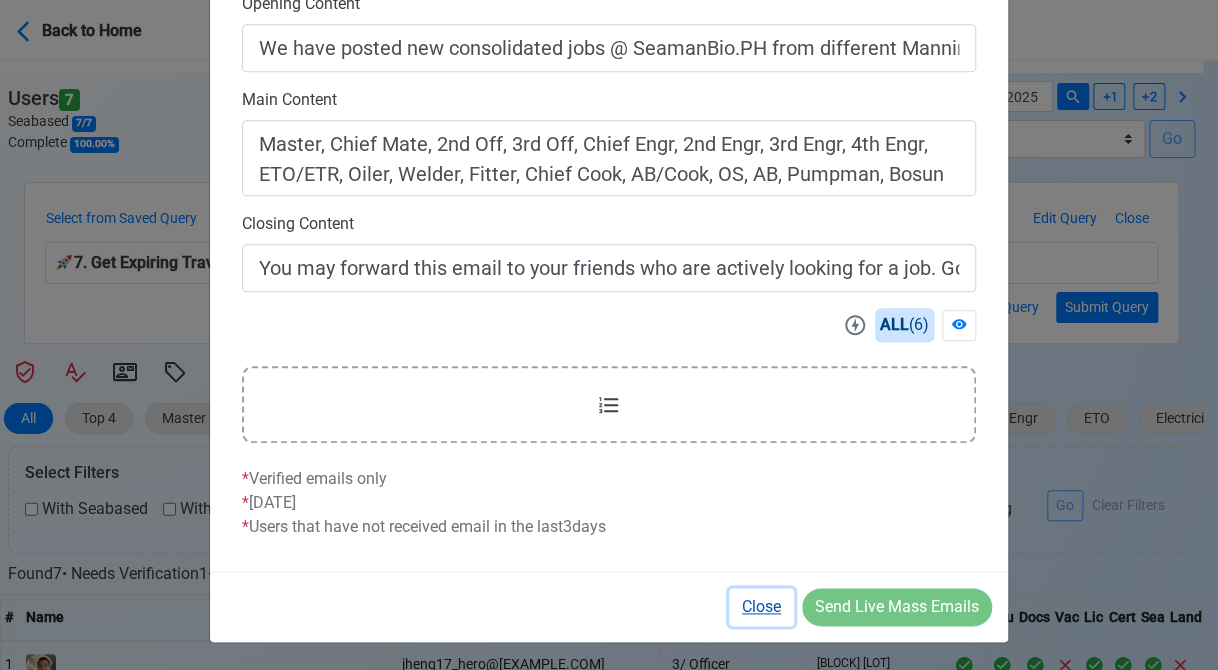 click on "Close" at bounding box center [761, 607] 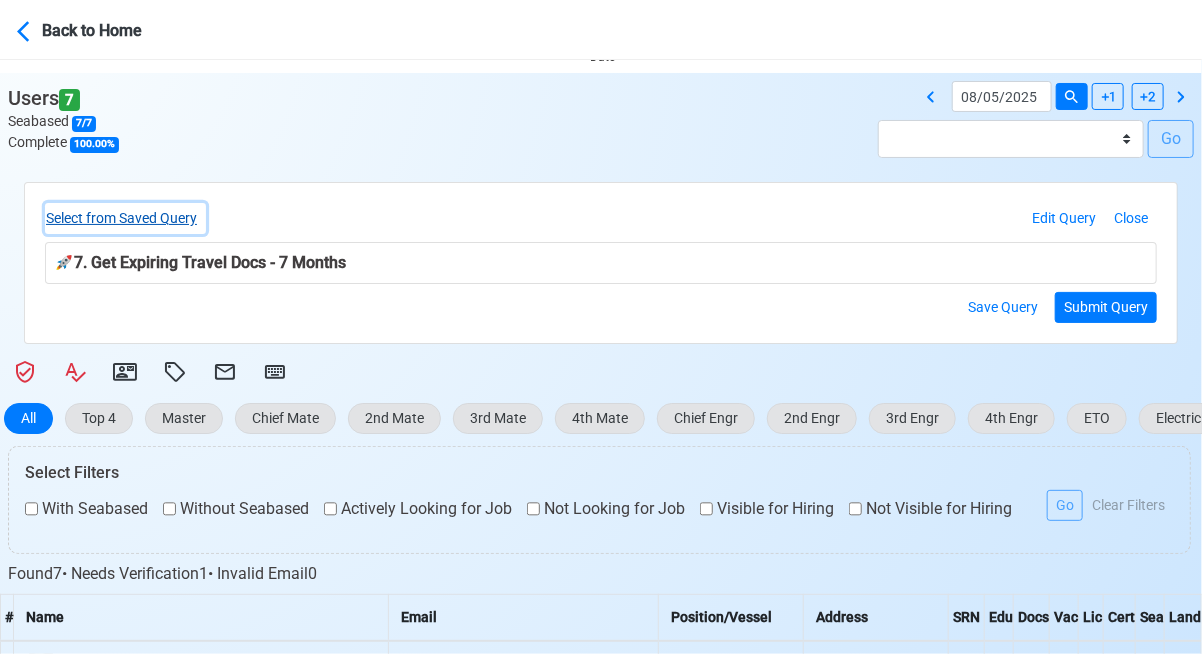 click on "Select from Saved Query" at bounding box center [125, 218] 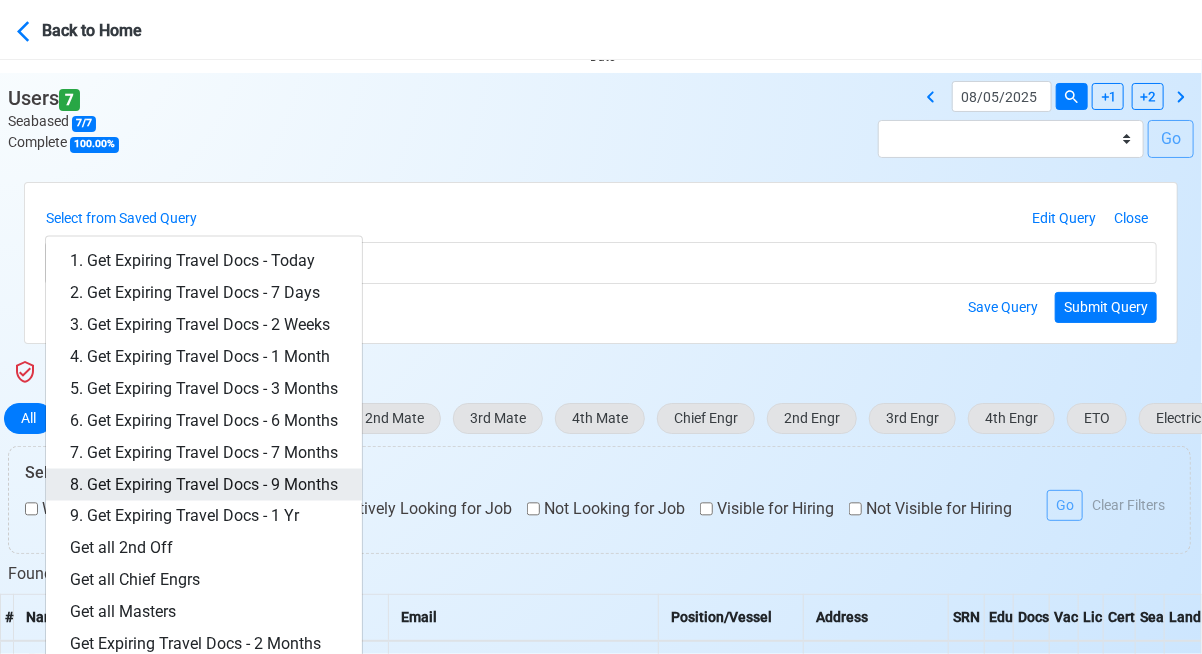 click on "8. Get Expiring Travel Docs - 9 Months" at bounding box center (204, 485) 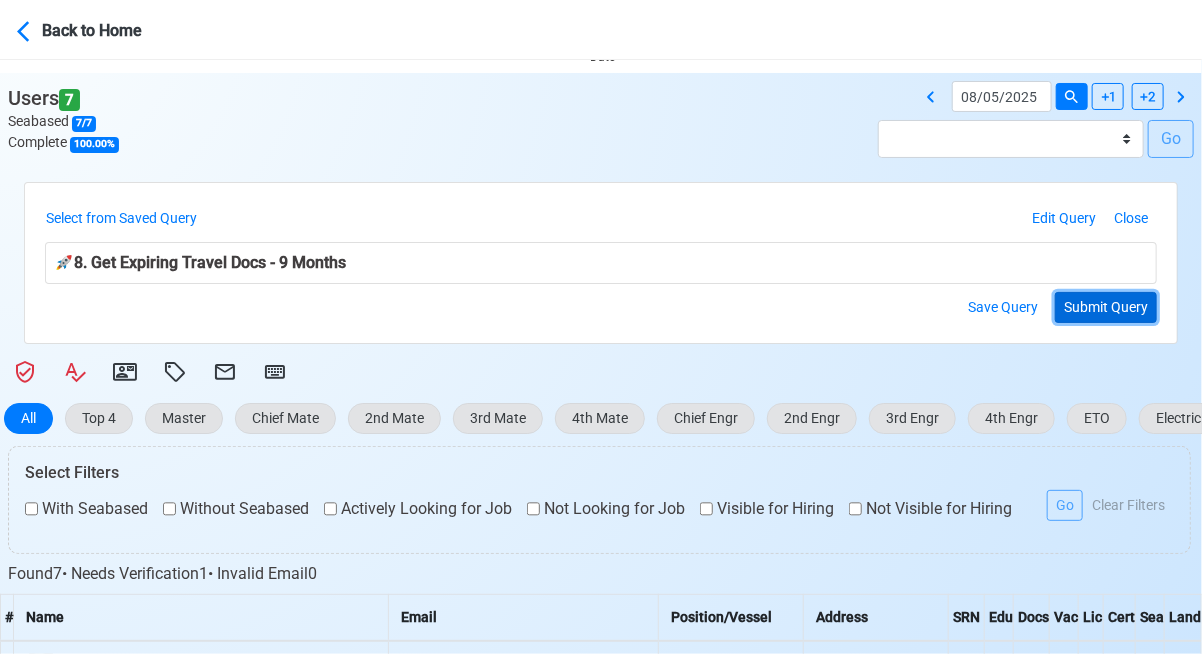 click on "Submit Query" at bounding box center (1106, 307) 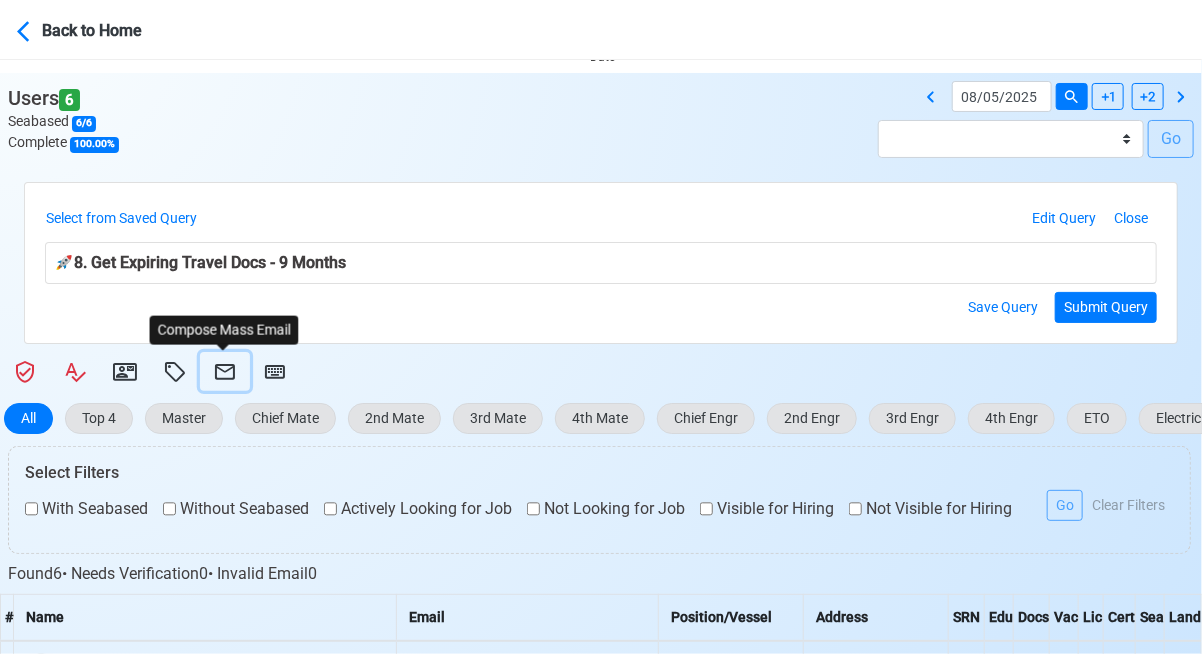 click 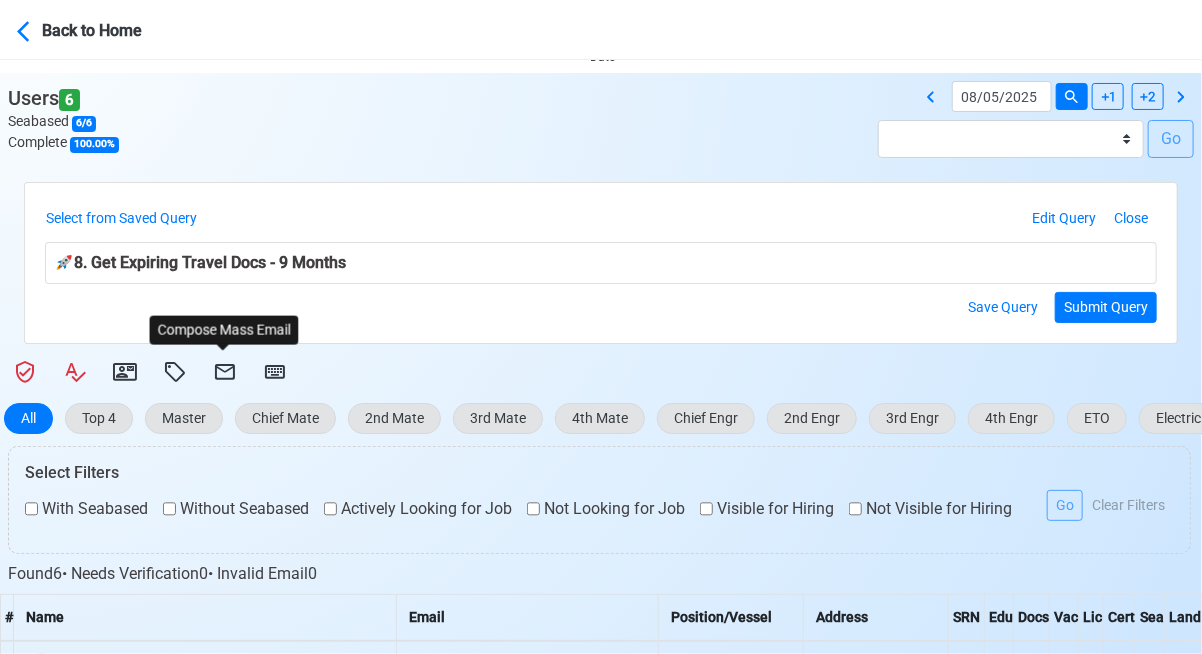 select on "d-3e71907ffd064a39999872a824aaf79a" 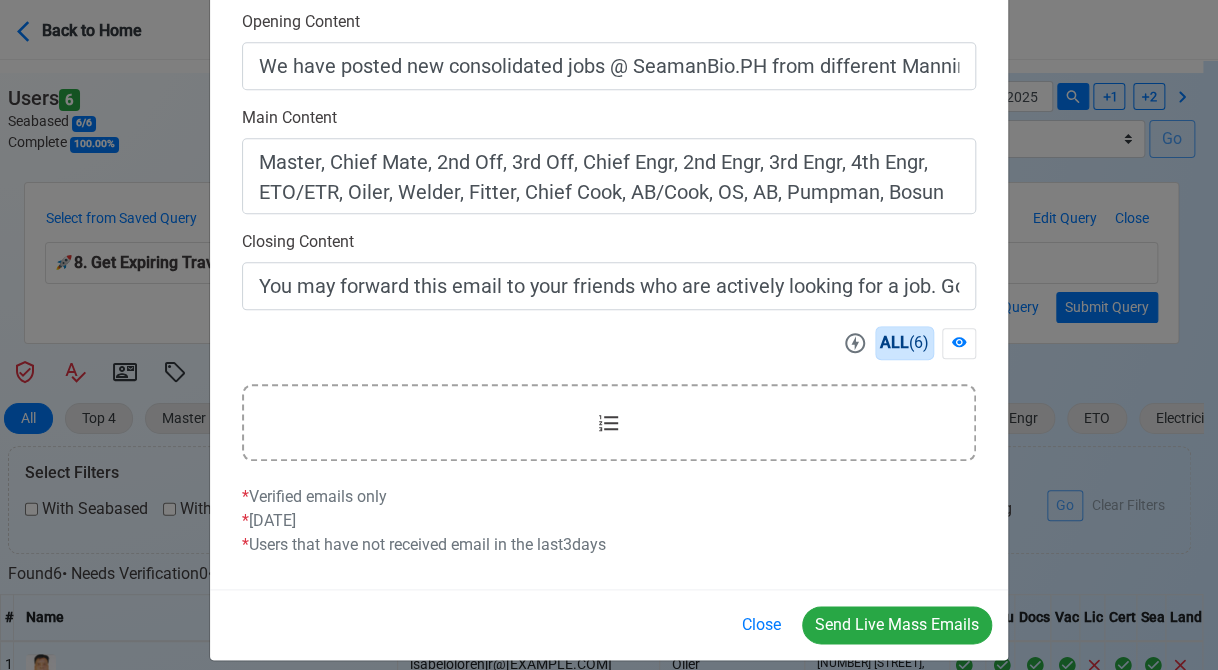 scroll, scrollTop: 642, scrollLeft: 0, axis: vertical 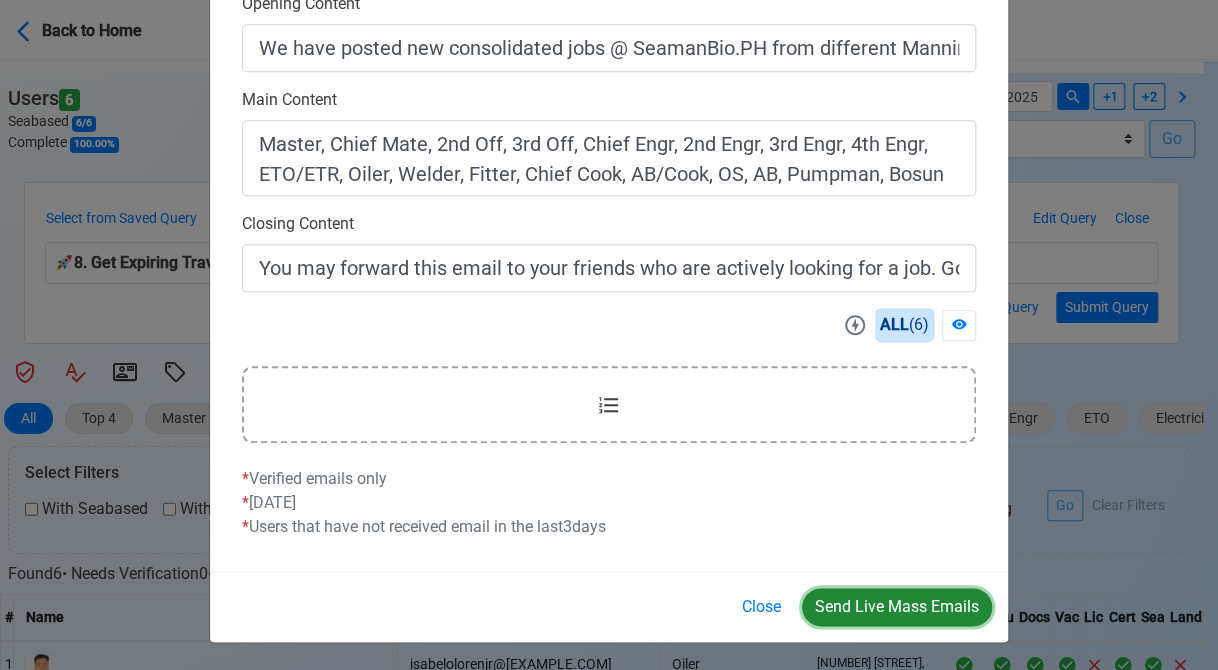 click on "Send Live Mass Emails" at bounding box center (897, 607) 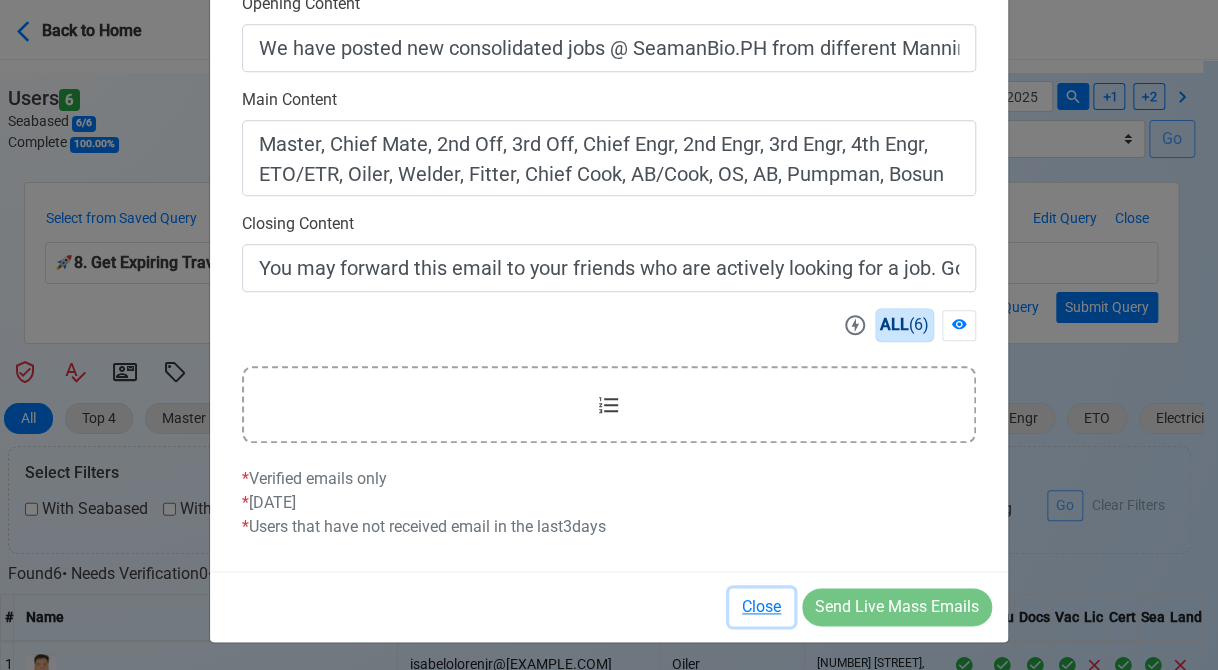 drag, startPoint x: 768, startPoint y: 601, endPoint x: 748, endPoint y: 595, distance: 20.880613 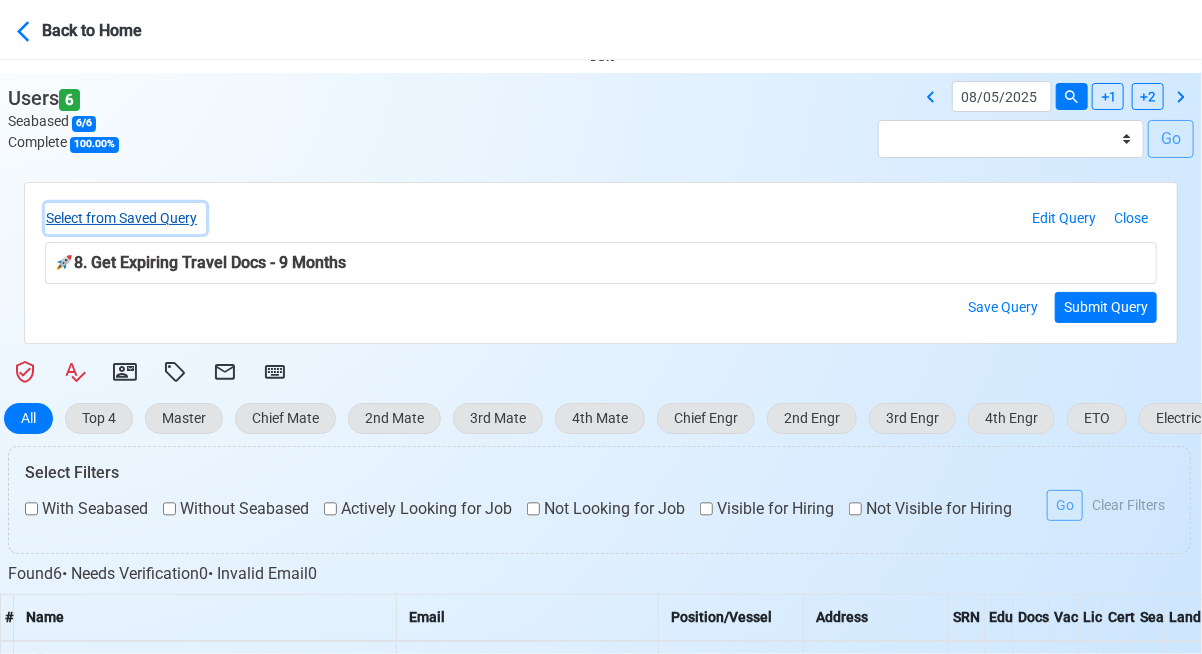 click on "Select from Saved Query" at bounding box center [125, 218] 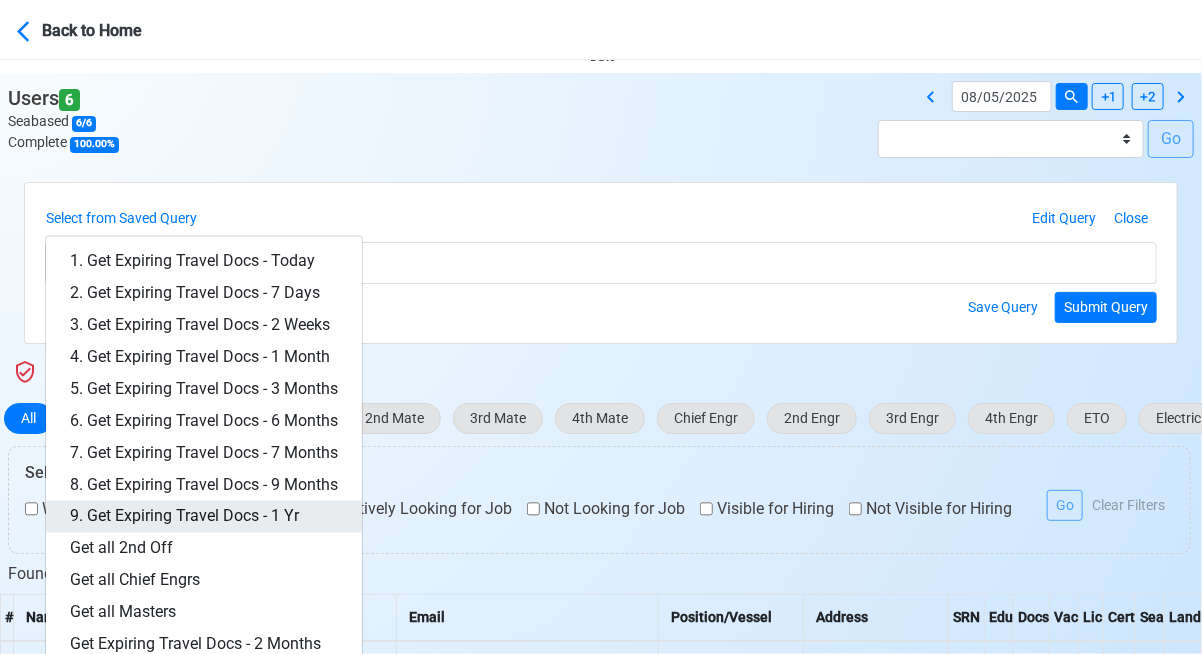 click on "9. Get Expiring Travel Docs - 1 Yr" at bounding box center [204, 517] 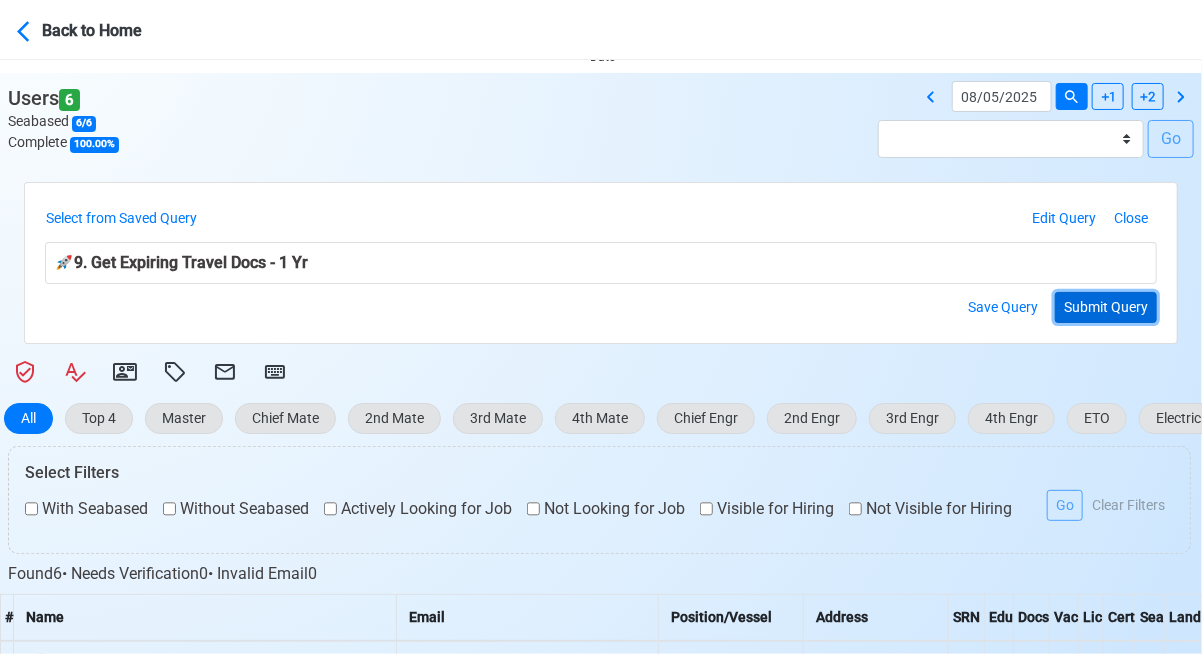 click on "Submit Query" at bounding box center (1106, 307) 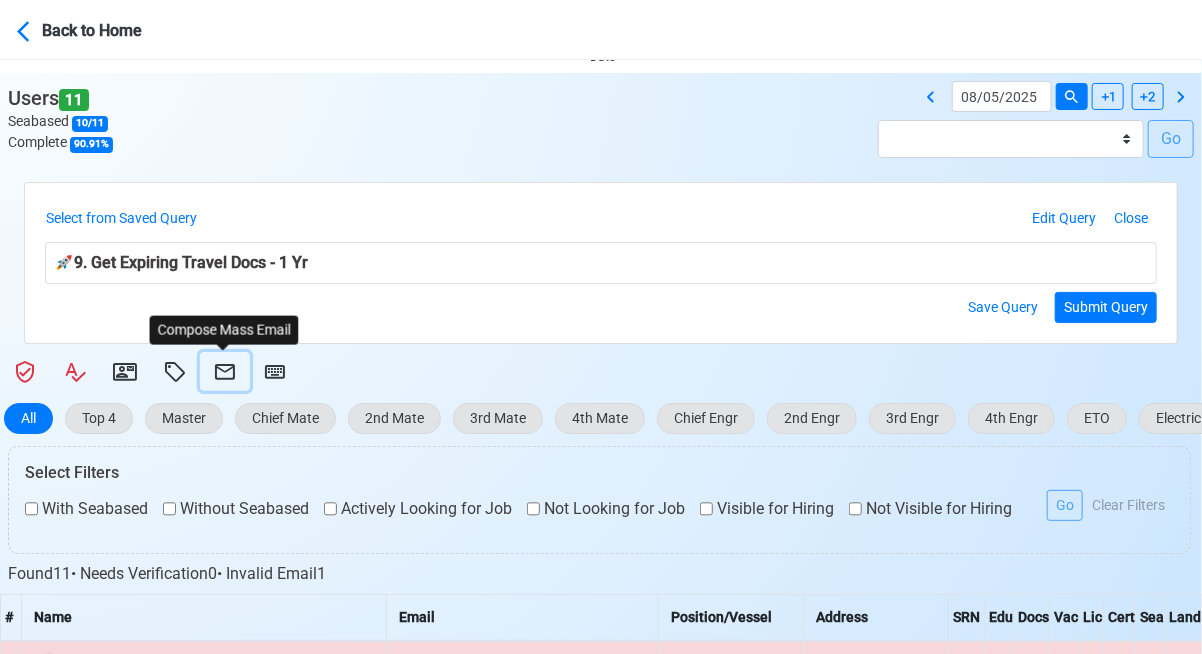 click 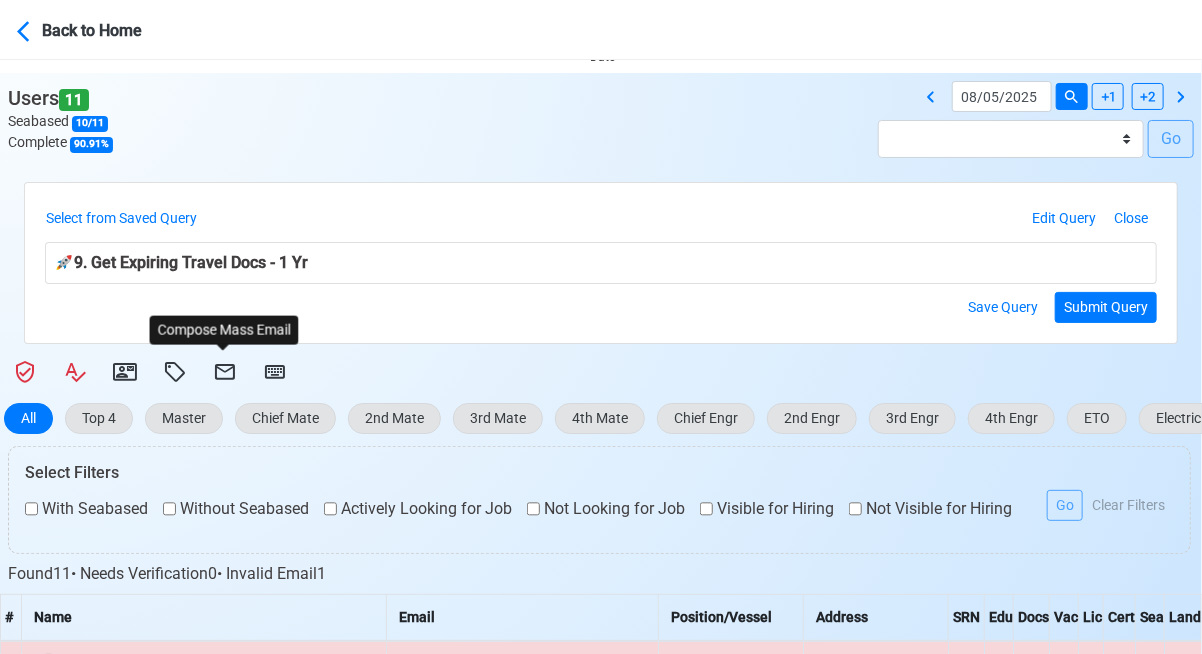 select on "d-3e71907ffd064a39999872a824aaf79a" 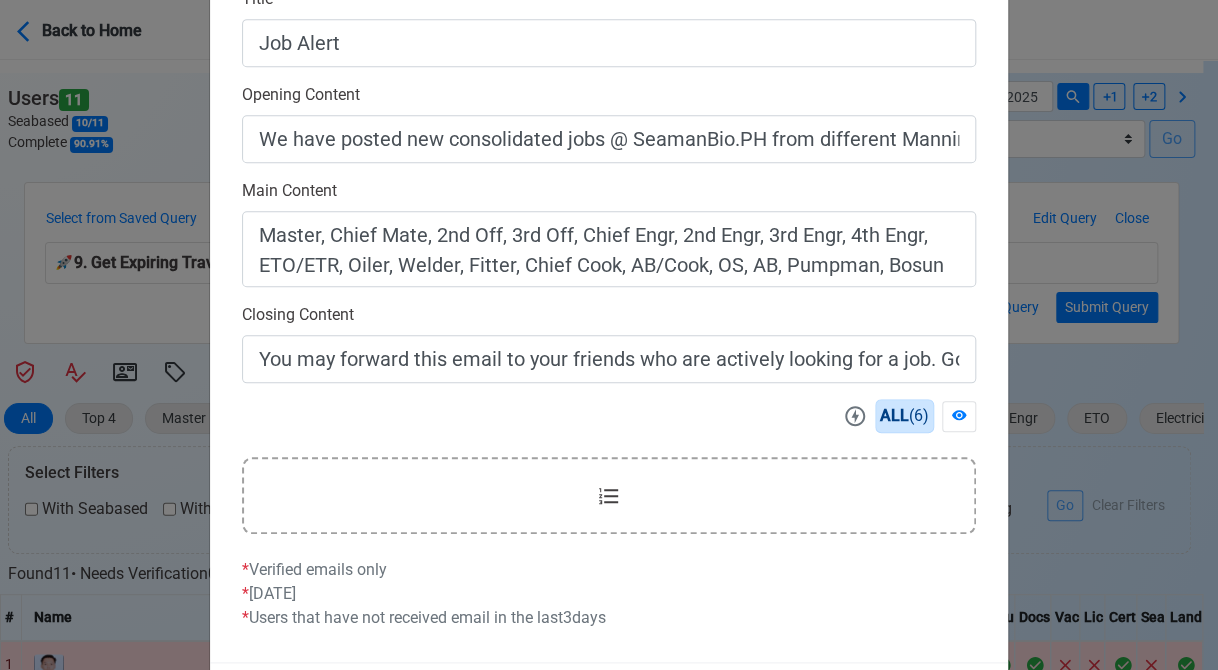 scroll, scrollTop: 642, scrollLeft: 0, axis: vertical 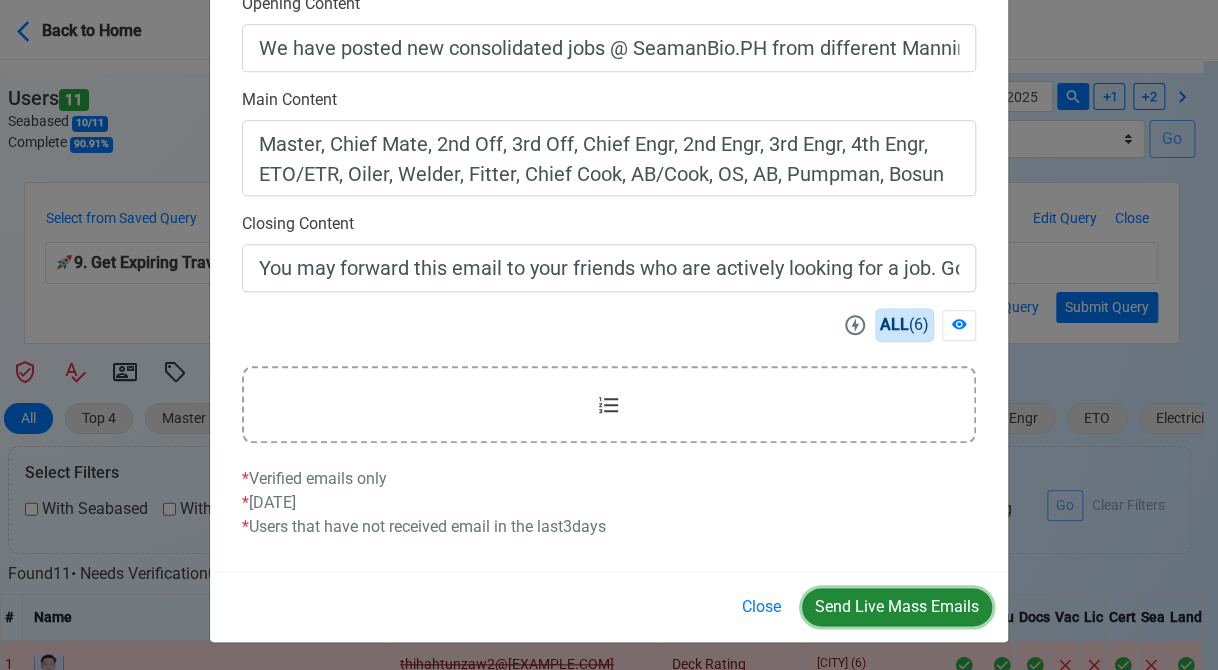 click on "Send Live Mass Emails" at bounding box center [897, 607] 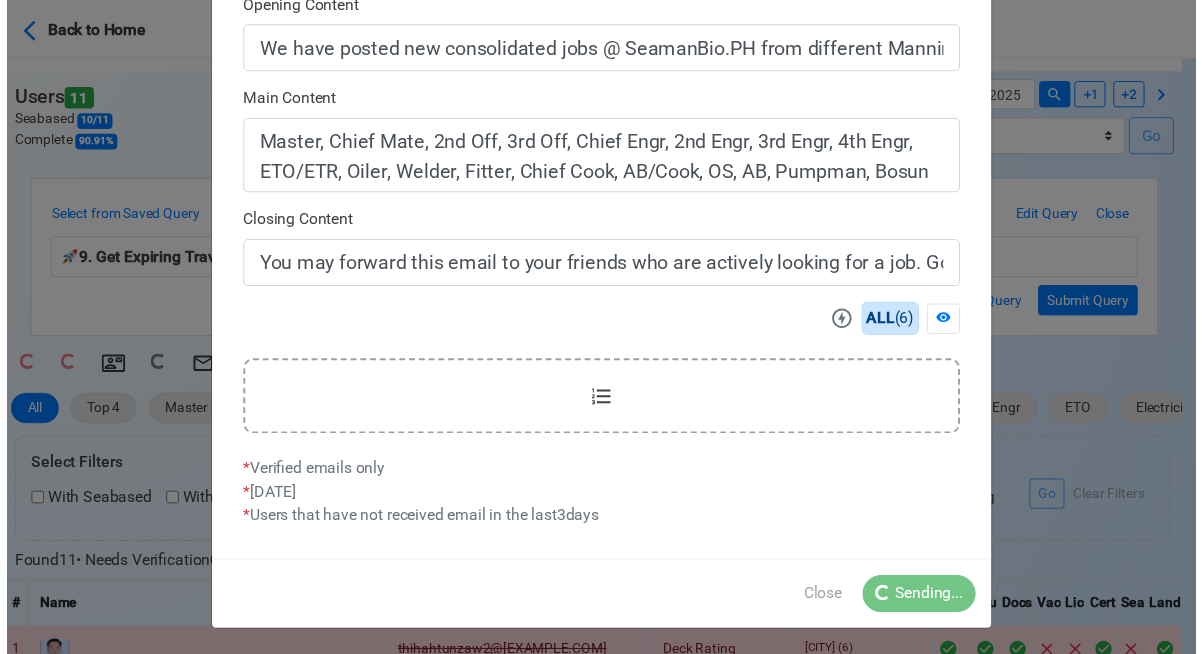 scroll, scrollTop: 642, scrollLeft: 0, axis: vertical 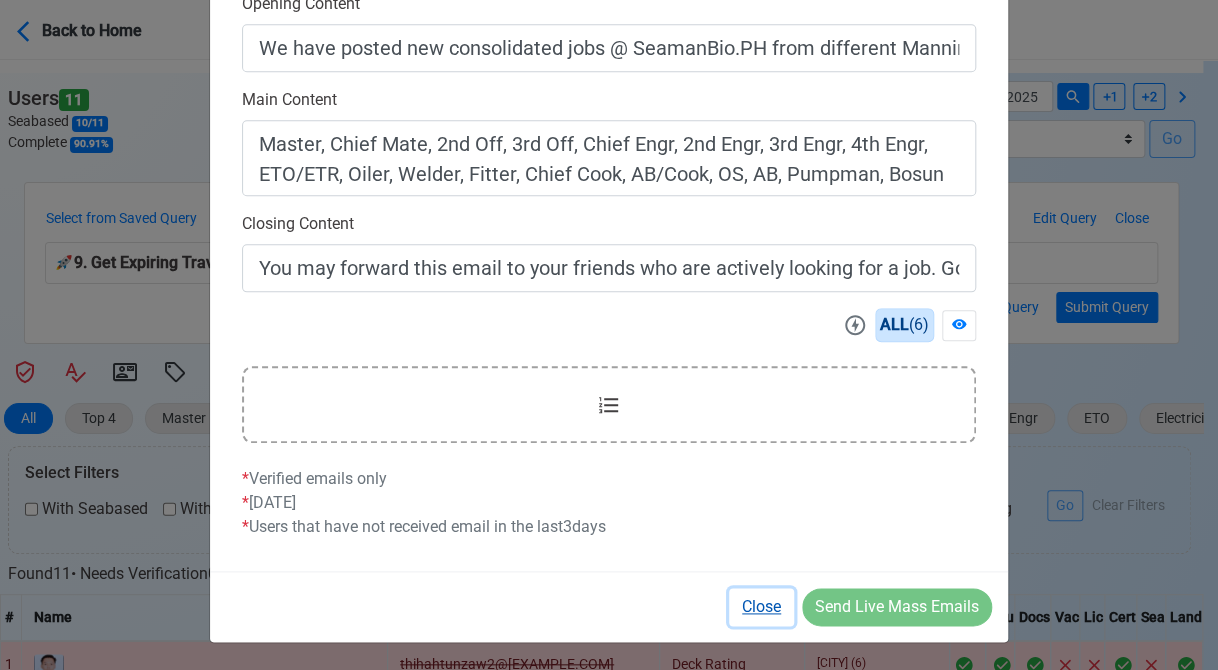 click on "Close" at bounding box center (761, 607) 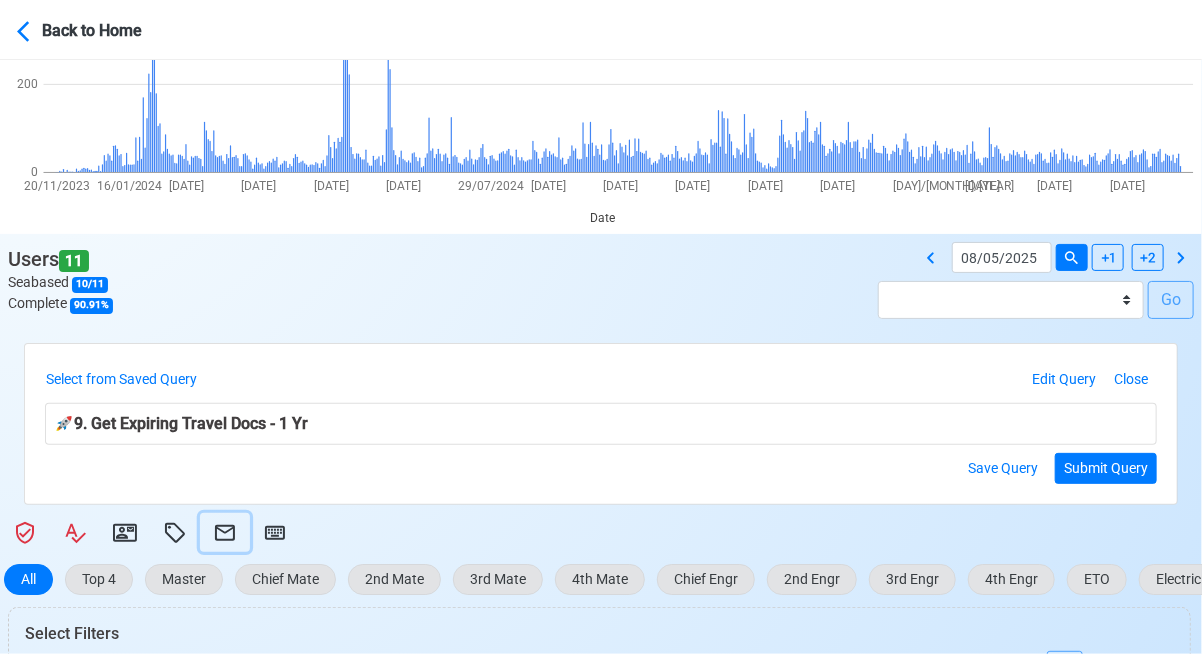 scroll, scrollTop: 0, scrollLeft: 0, axis: both 